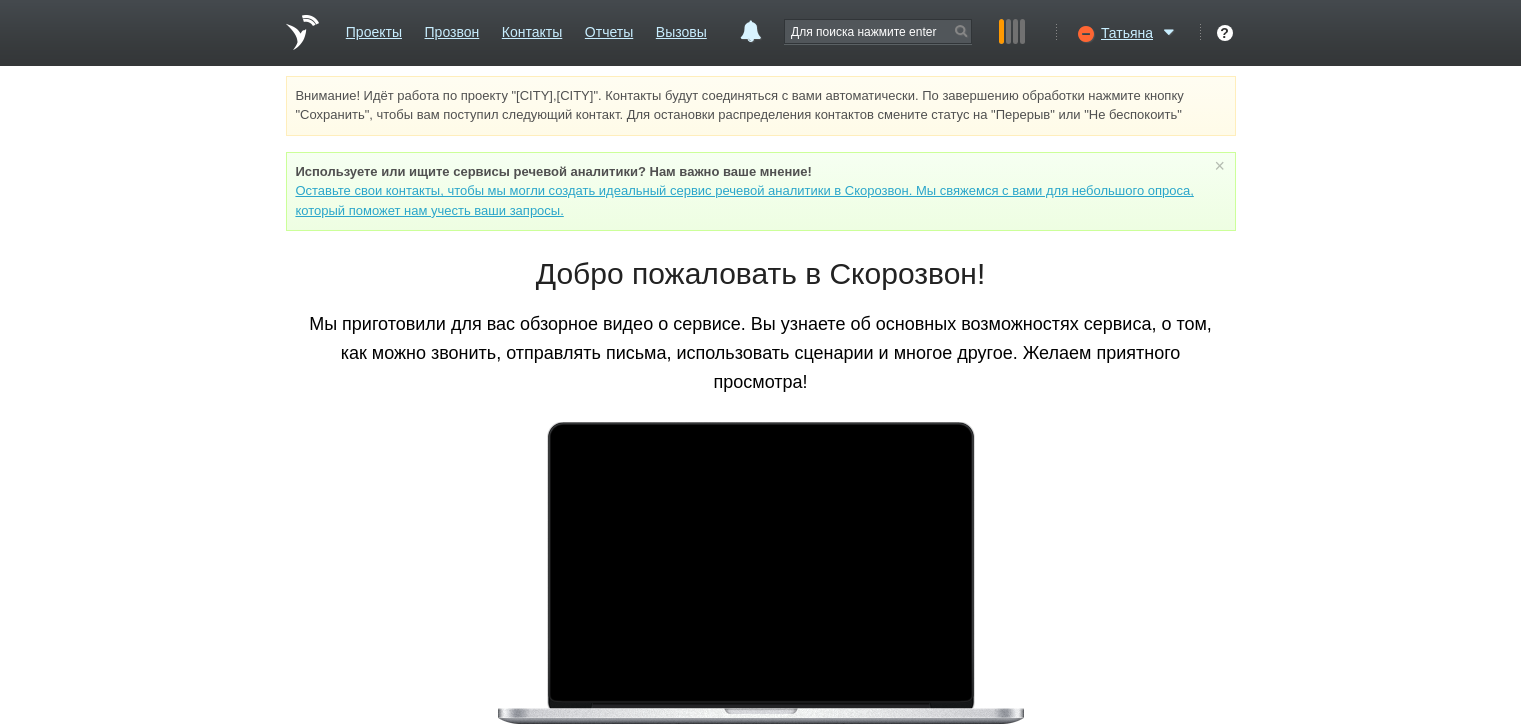 scroll, scrollTop: 0, scrollLeft: 0, axis: both 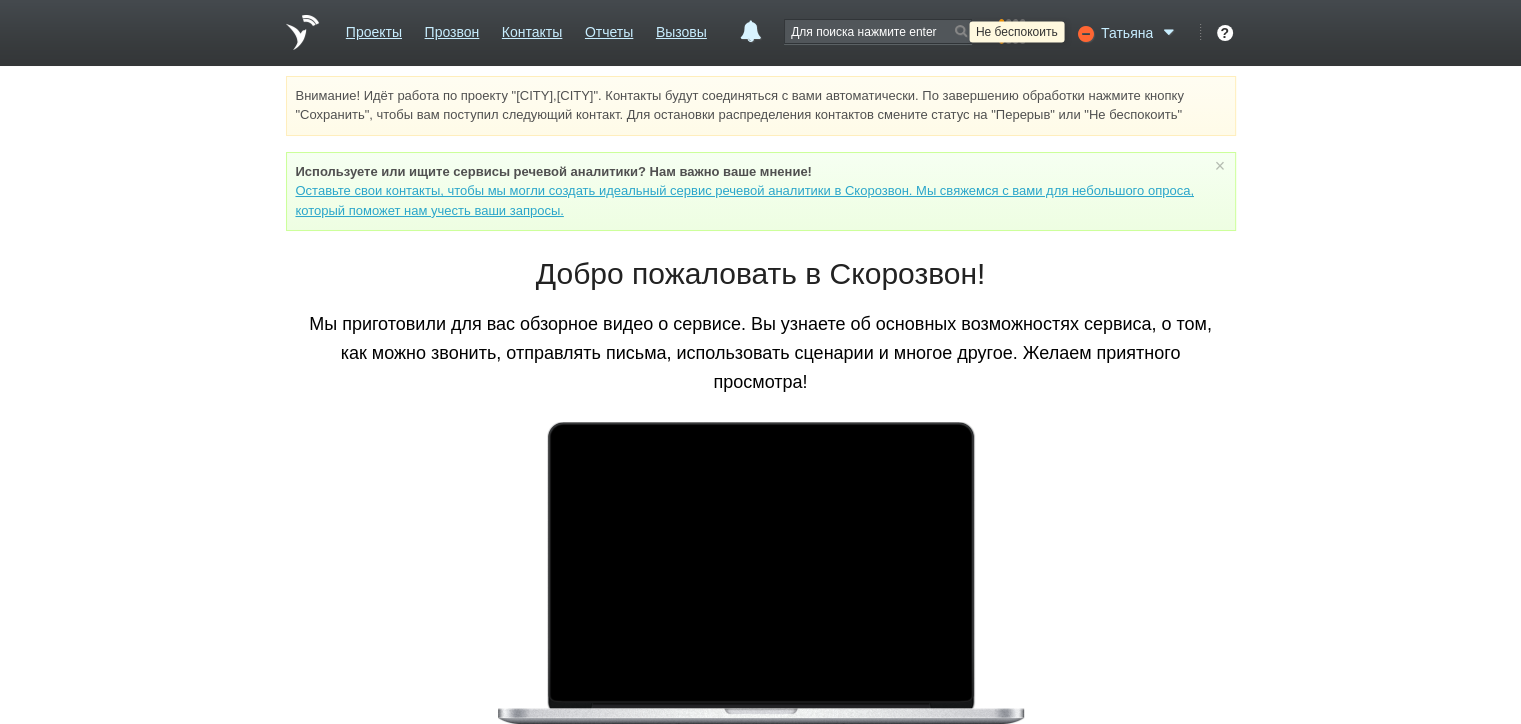 click at bounding box center (1083, 33) 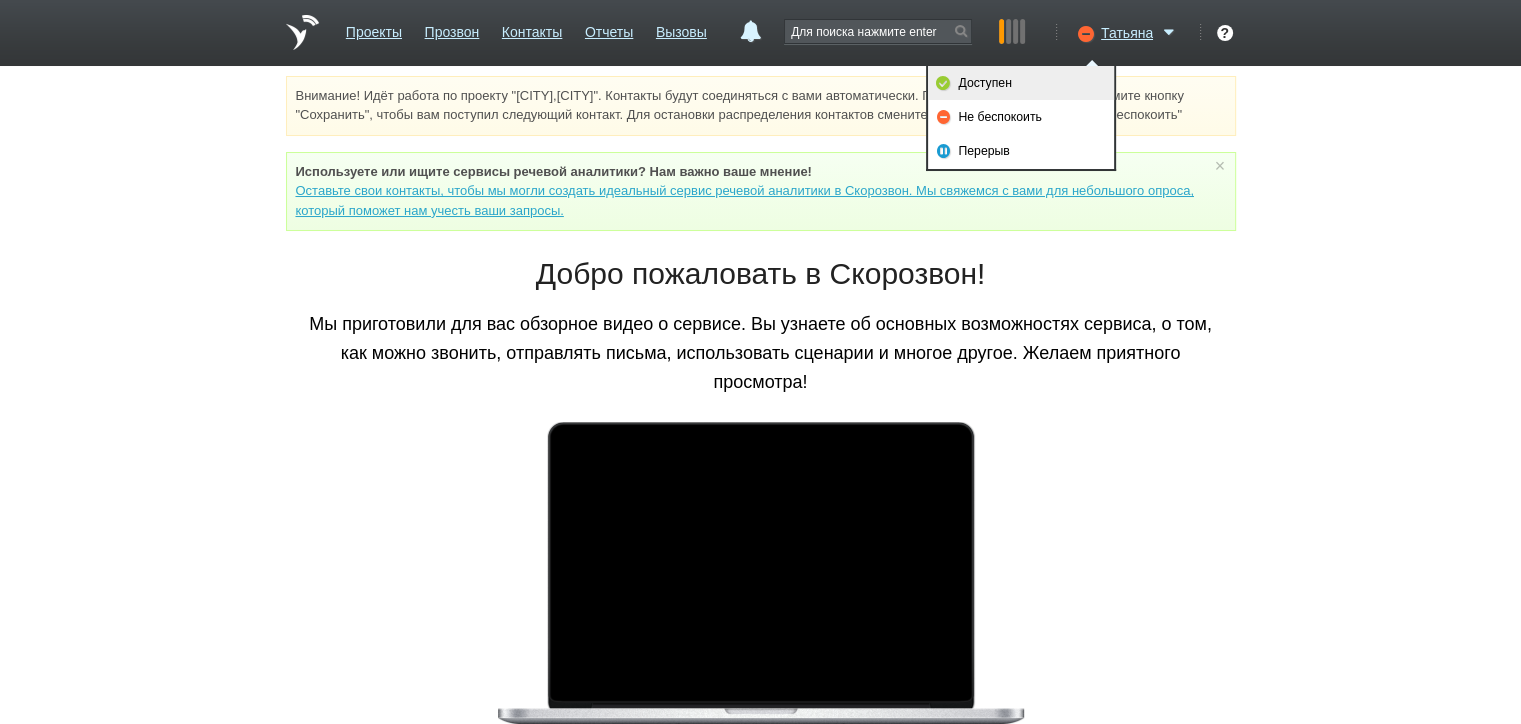 click on "Доступен" at bounding box center [1021, 83] 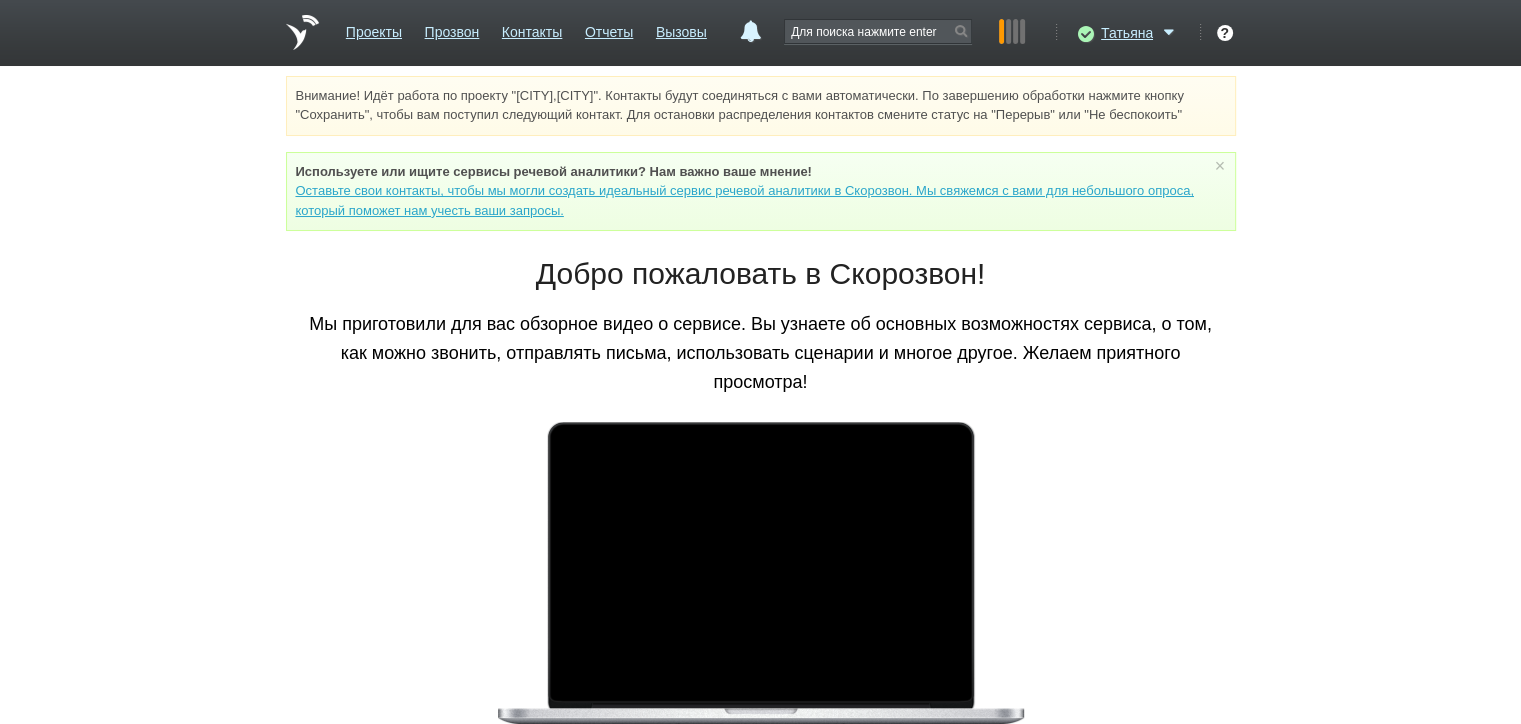 click on "Добро пожаловать в Скорозвон!
Мы приготовили для вас обзорное видео о сервисе. Вы узнаете об основных возможностях сервиса, о том, как можно звонить, отправлять письма, использовать сценарии и многое другое. Желаем приятного просмотра!
Перейти к инструкции" at bounding box center [761, 572] 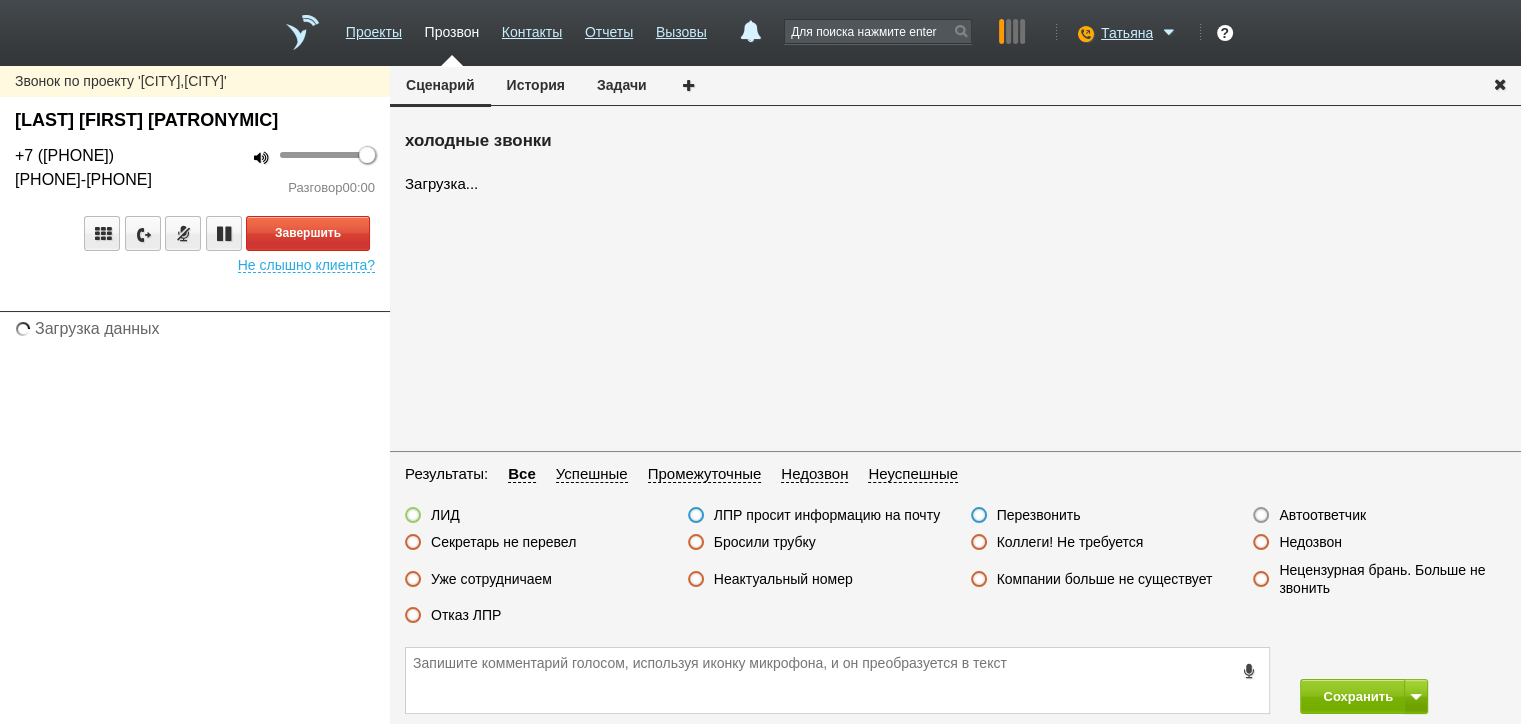 click on "Результаты: Все Успешные Промежуточные Недозвон Неуспешные" at bounding box center [955, 479] 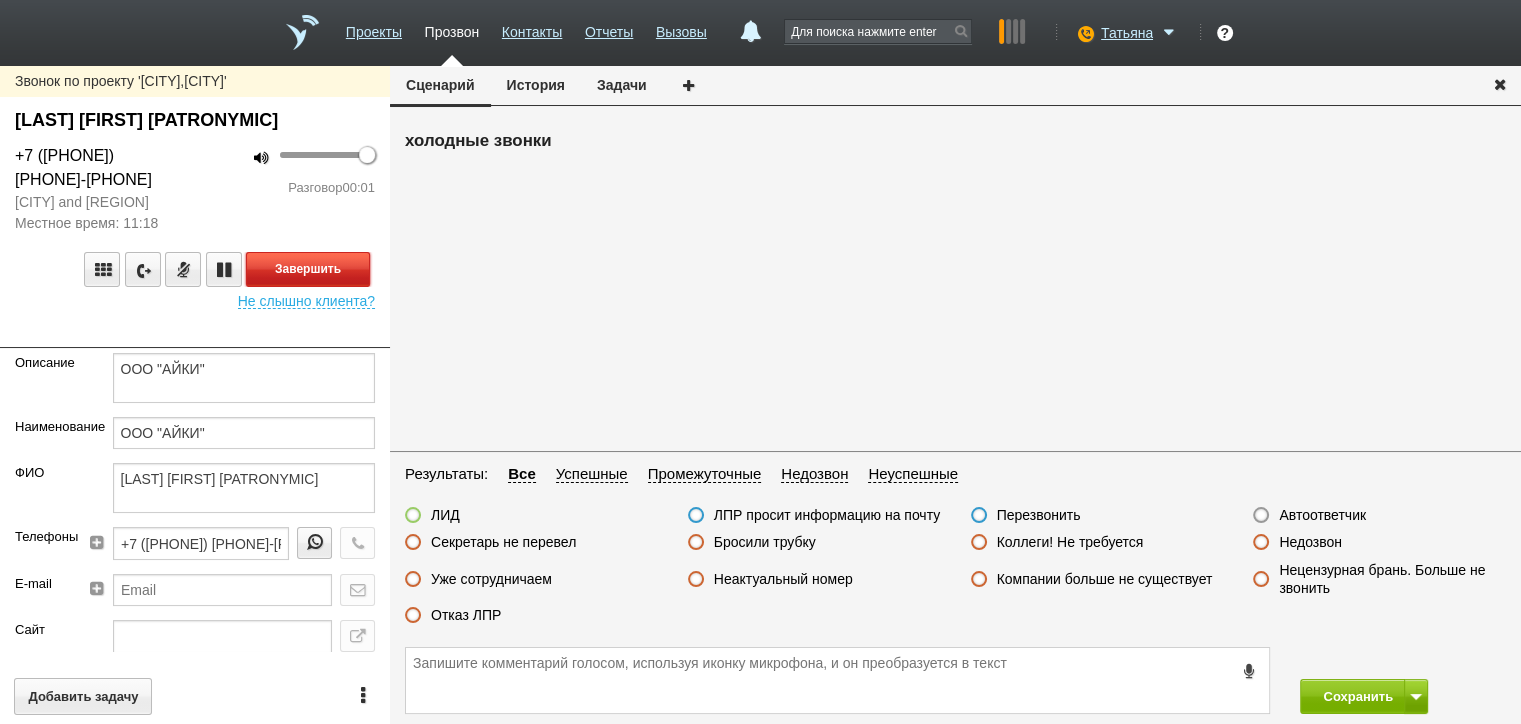 click on "Завершить" at bounding box center [308, 269] 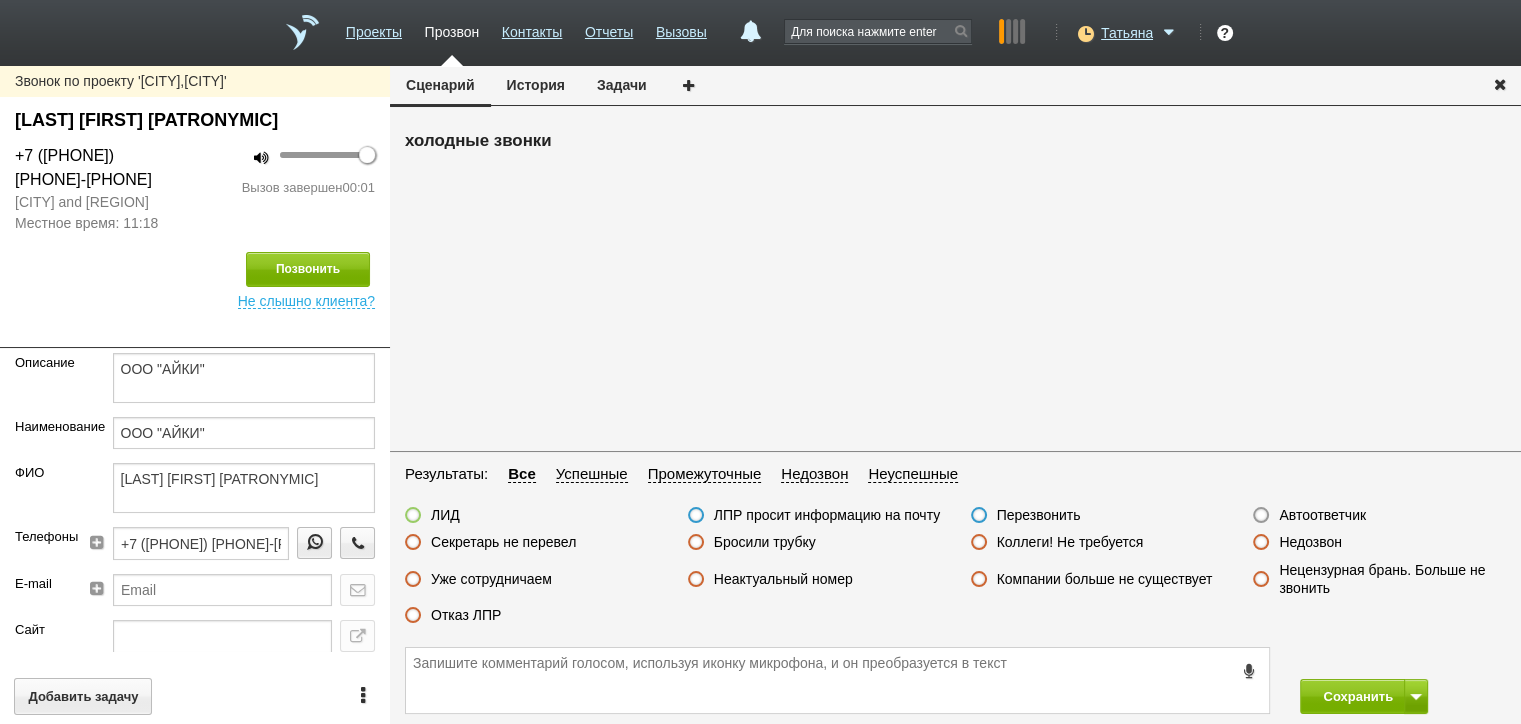 drag, startPoint x: 1332, startPoint y: 514, endPoint x: 1338, endPoint y: 536, distance: 22.803509 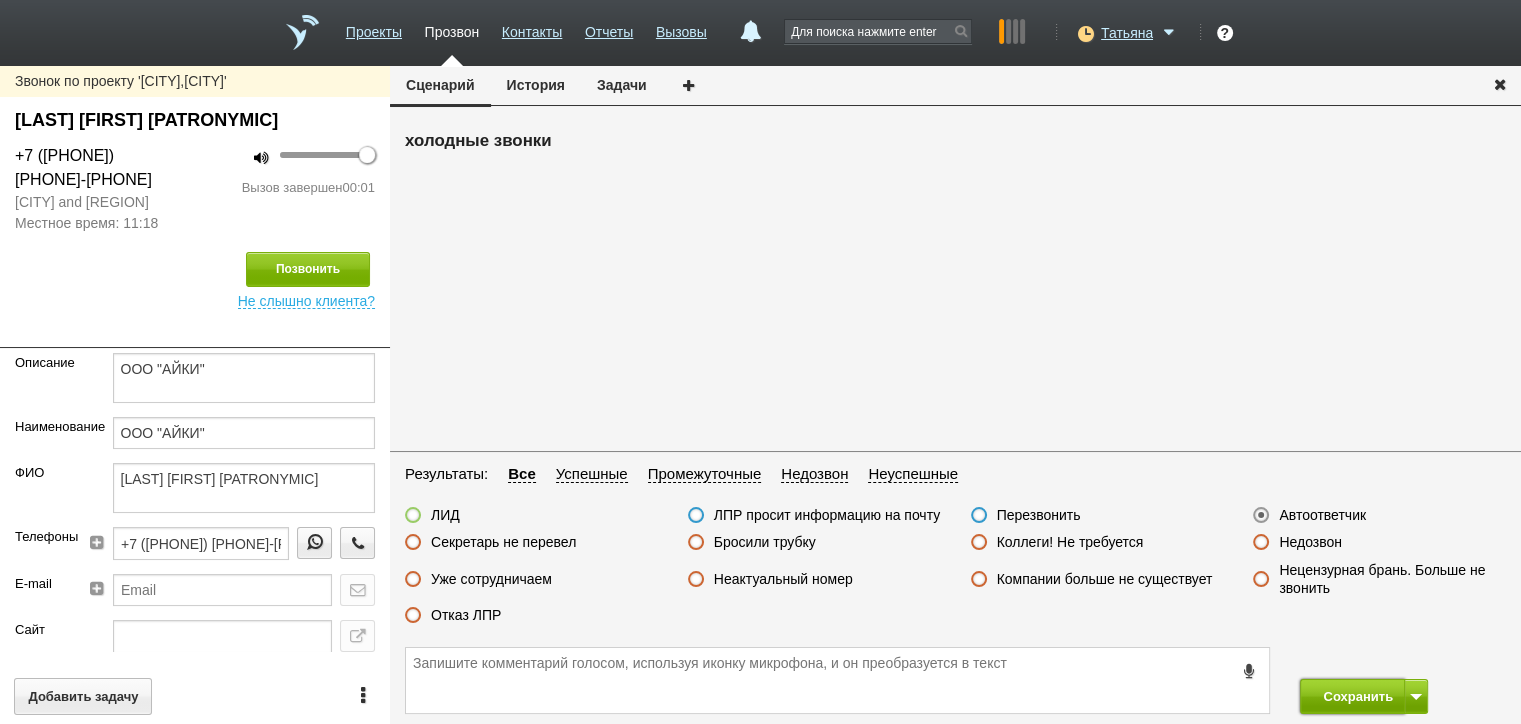 click on "Сохранить" at bounding box center (1352, 696) 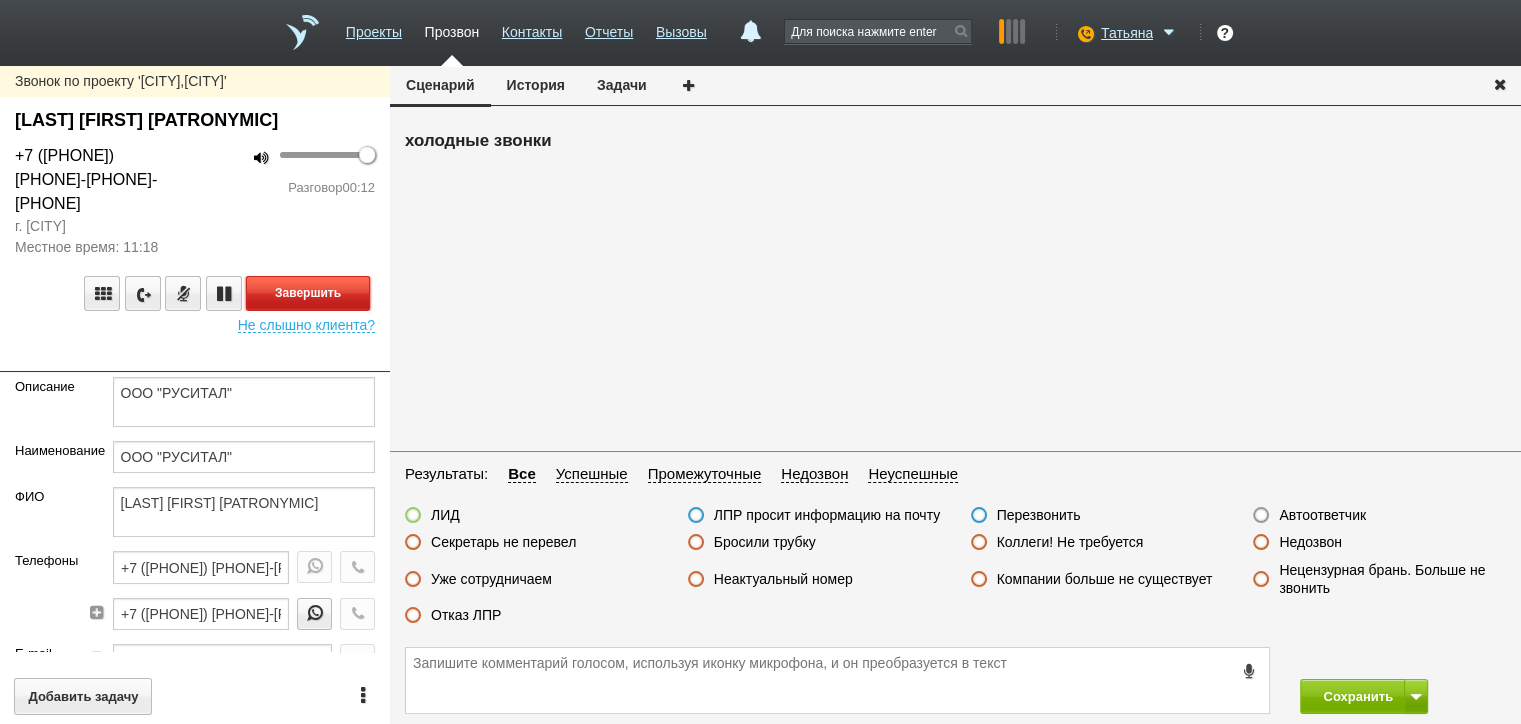 click on "Завершить" at bounding box center [308, 293] 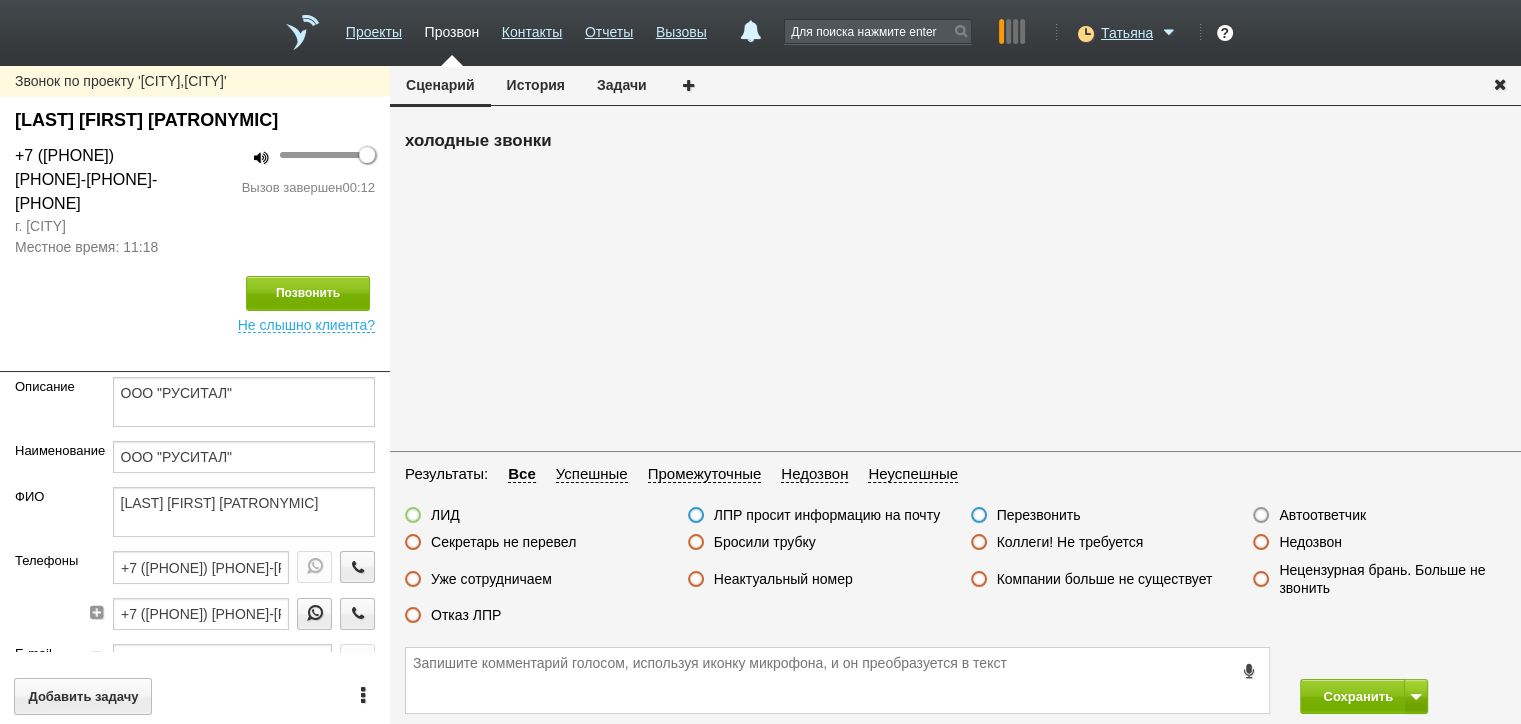 drag, startPoint x: 746, startPoint y: 541, endPoint x: 837, endPoint y: 575, distance: 97.144226 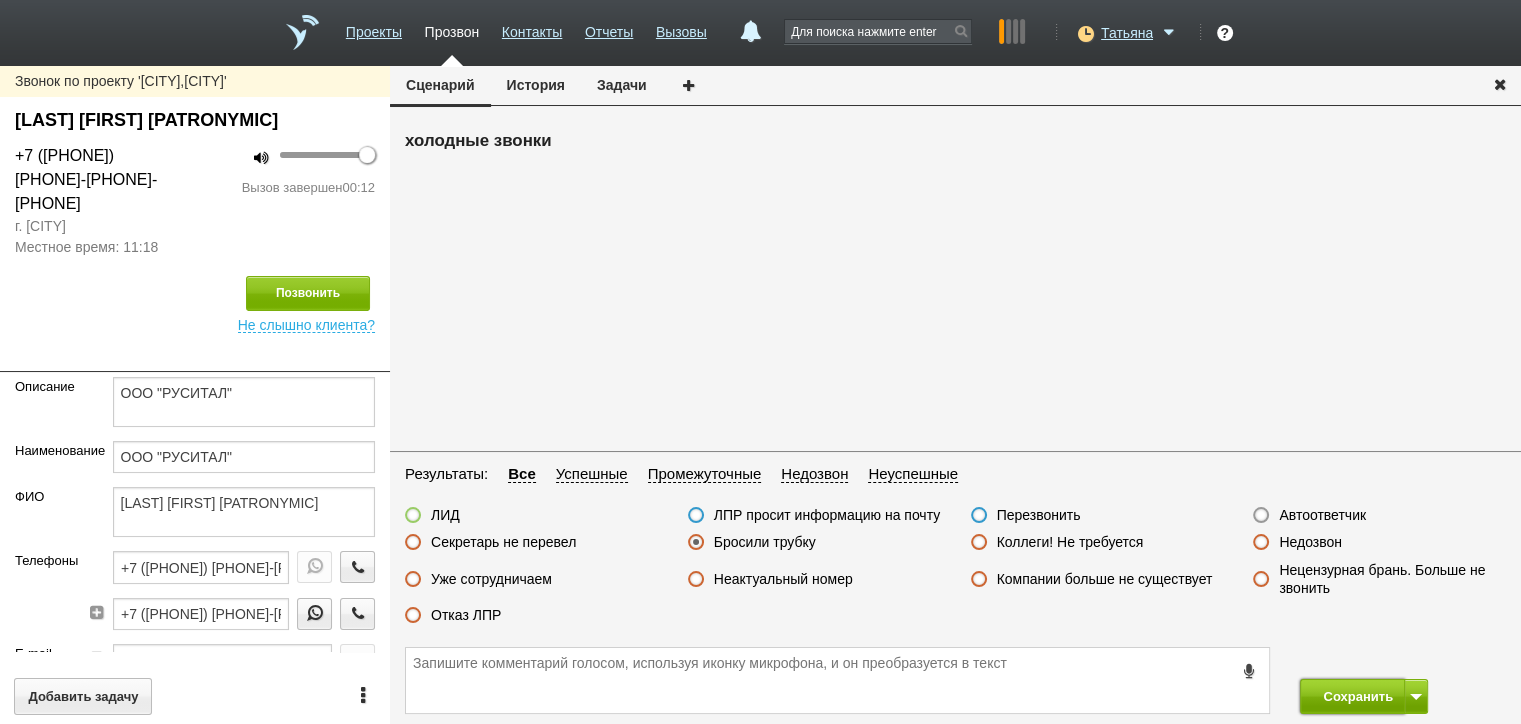 click on "Сохранить" at bounding box center [1352, 696] 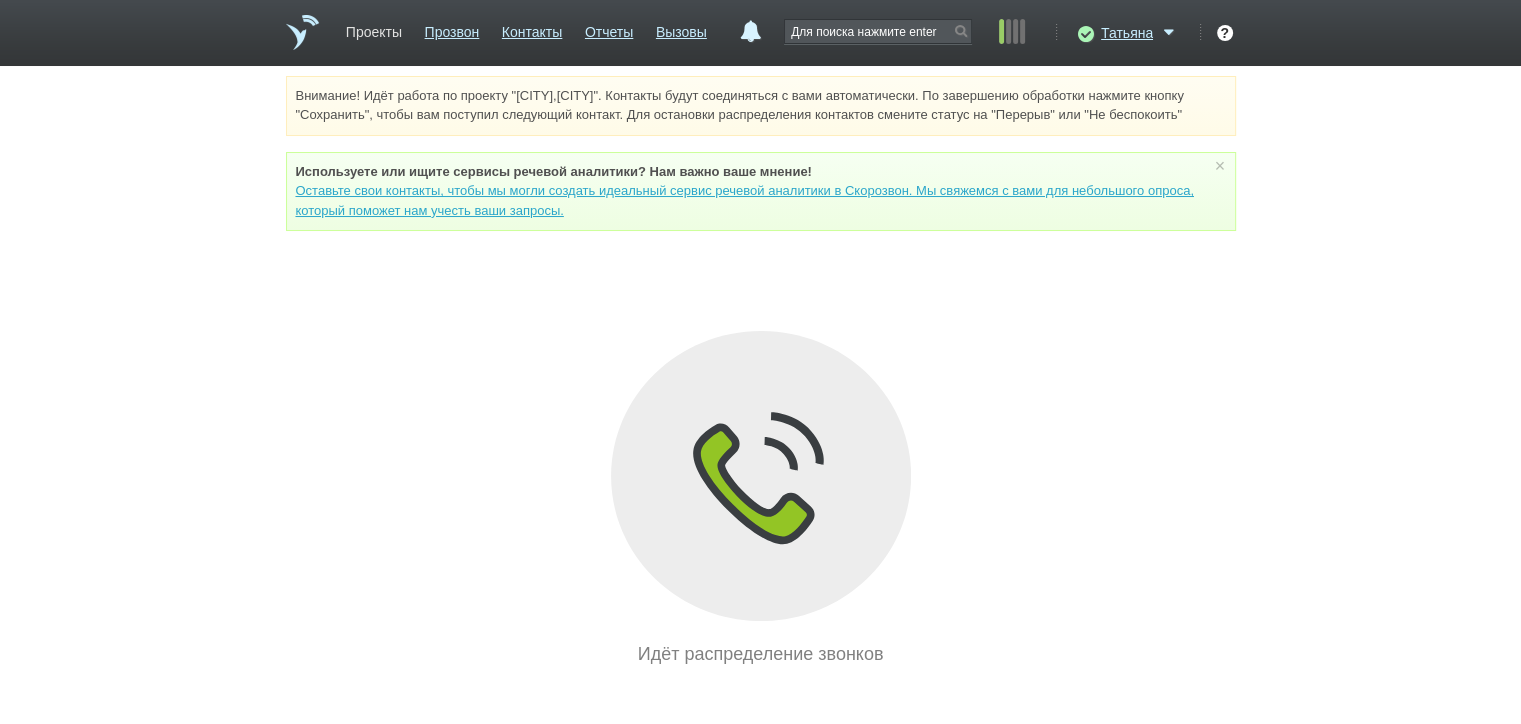 click on "Проекты" at bounding box center (374, 28) 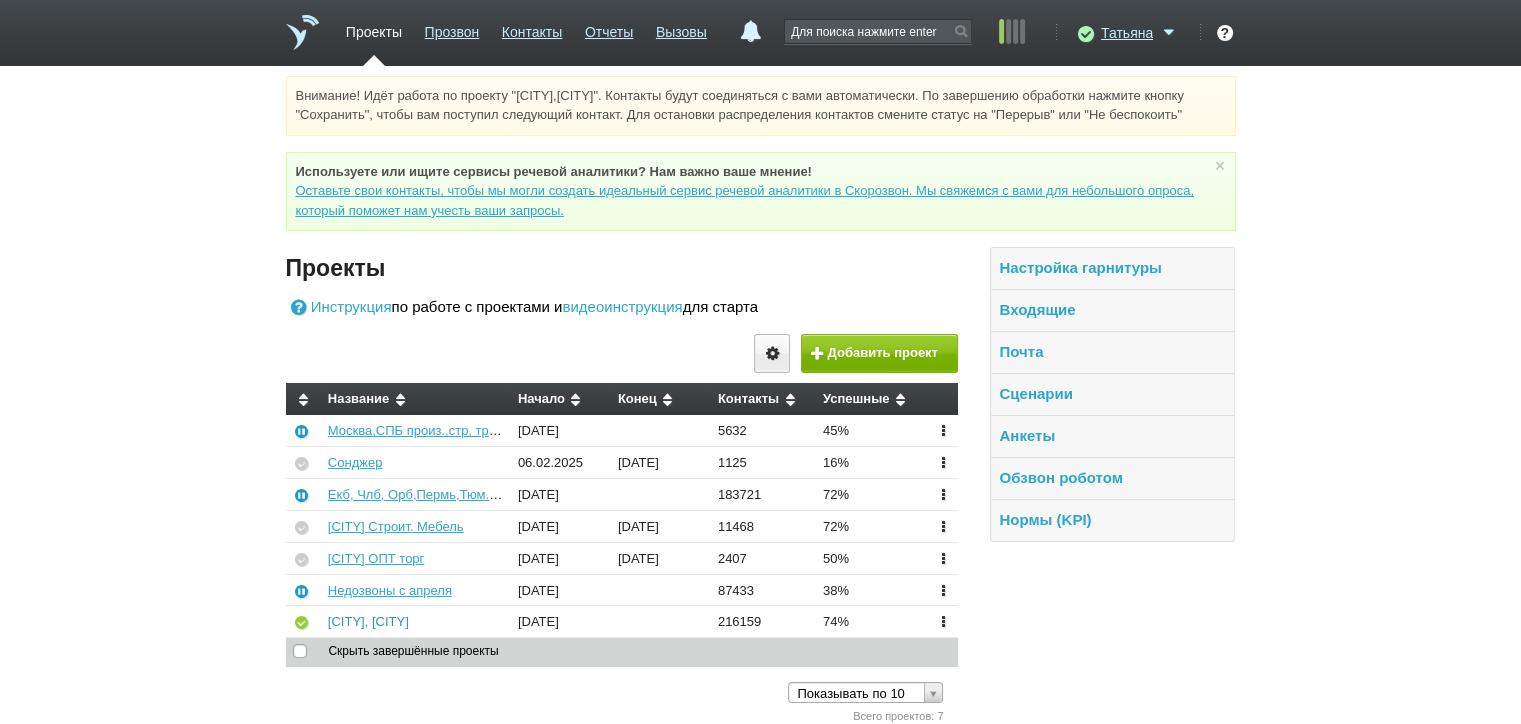 click on "СПБ,НН" at bounding box center [368, 621] 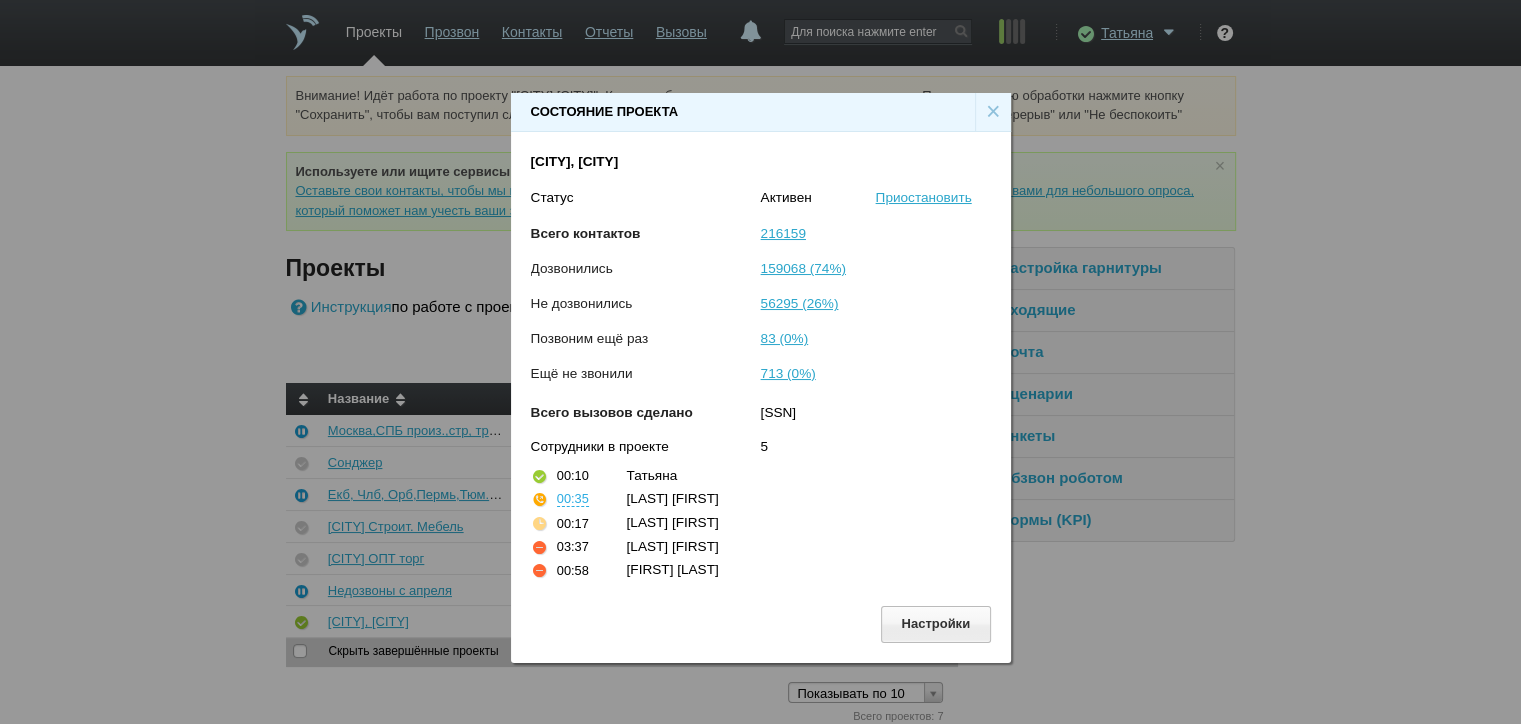 click on "×" at bounding box center (993, 112) 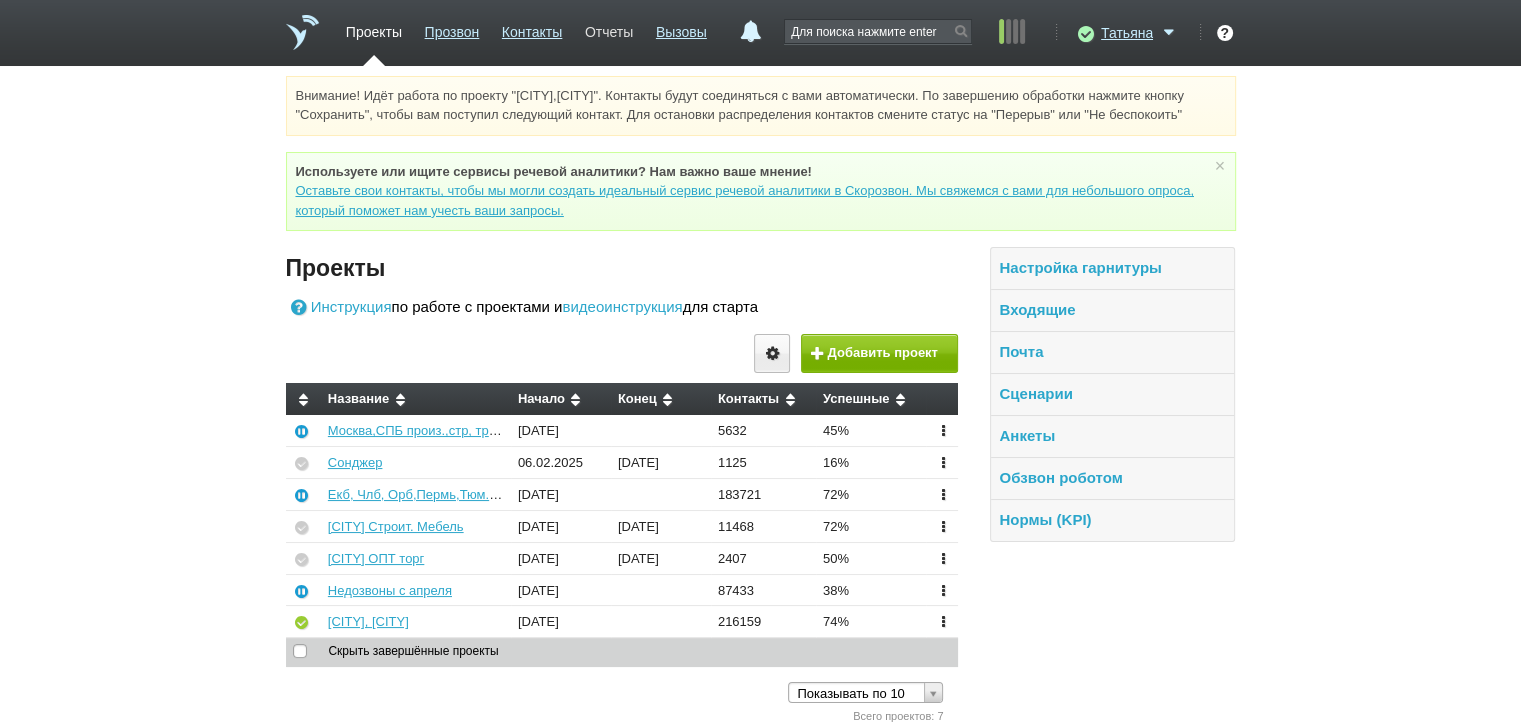 click on "Отчеты" at bounding box center (609, 28) 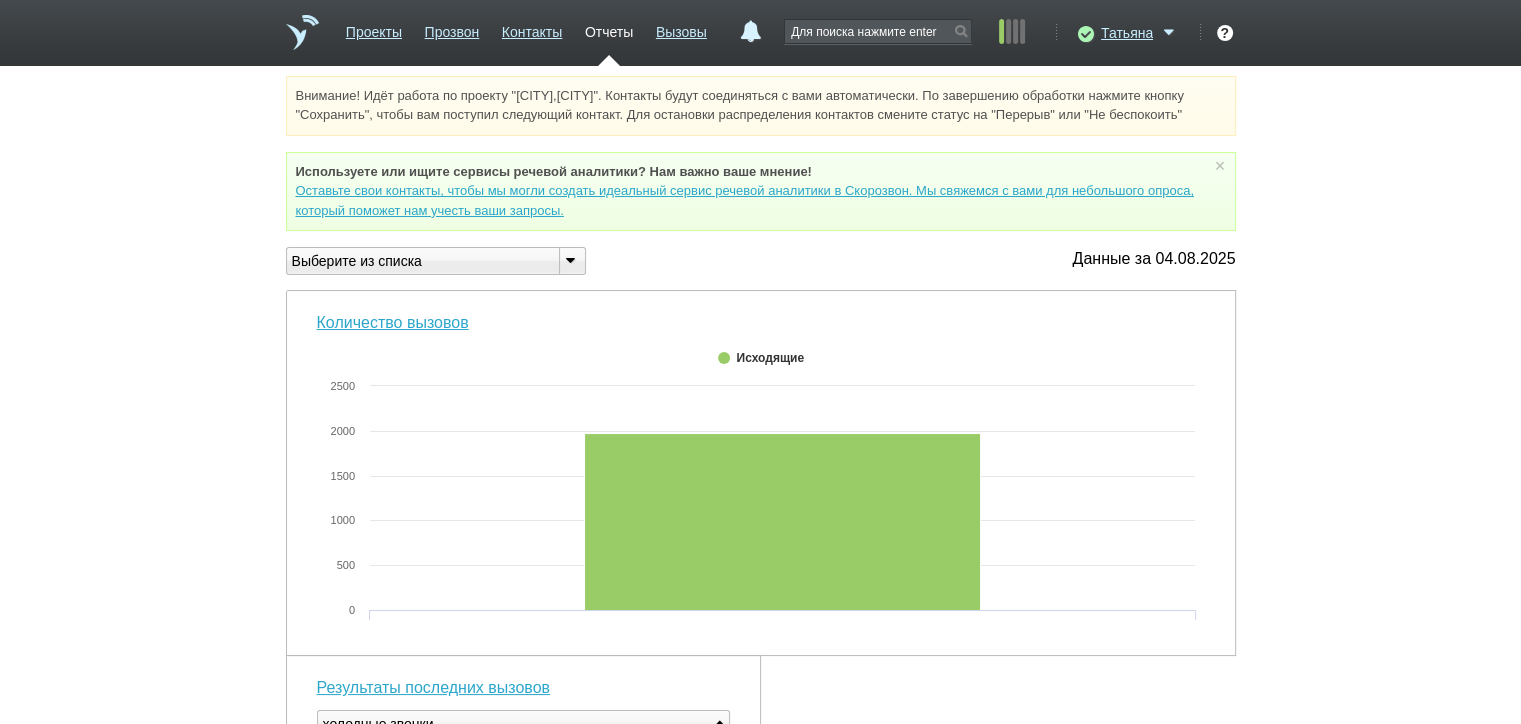 click at bounding box center (571, 259) 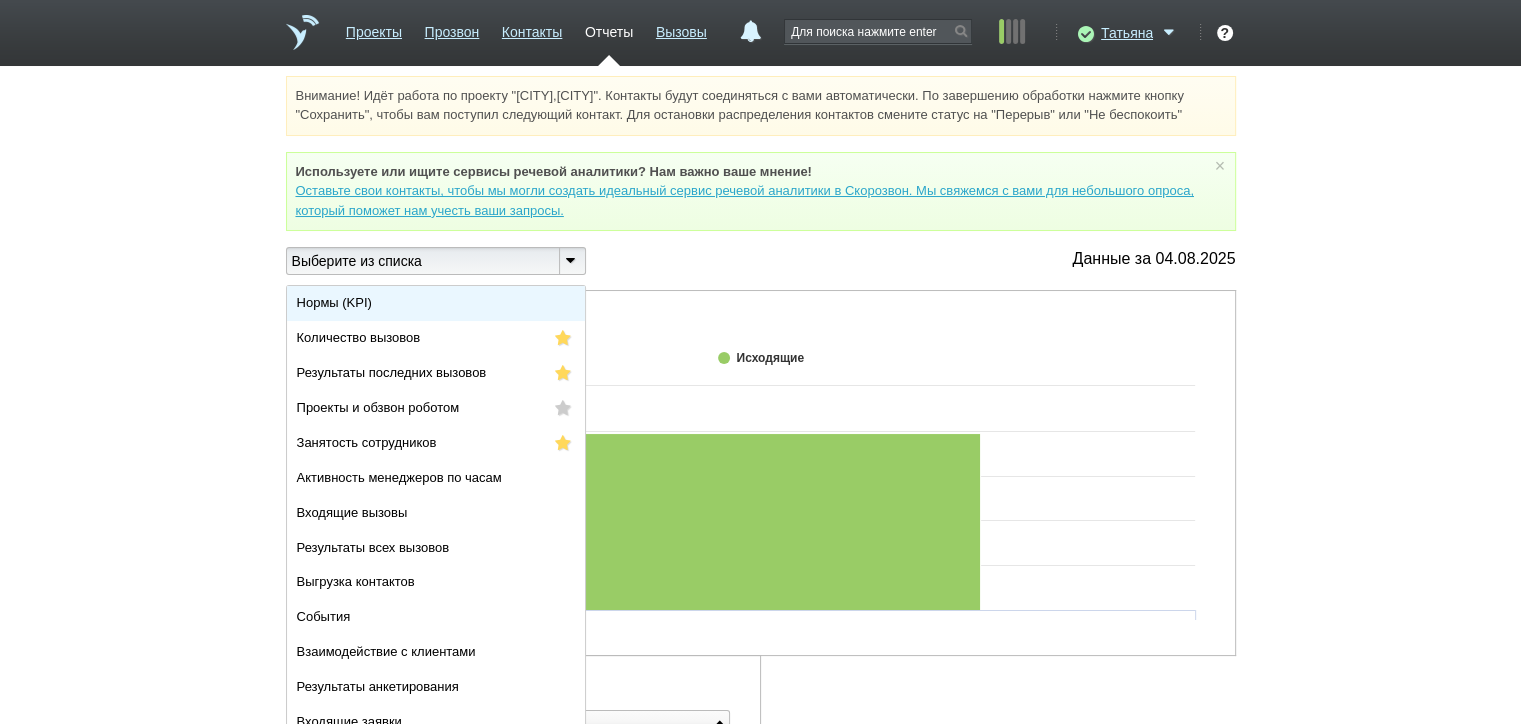 click on "Нормы (KPI)" at bounding box center [436, 303] 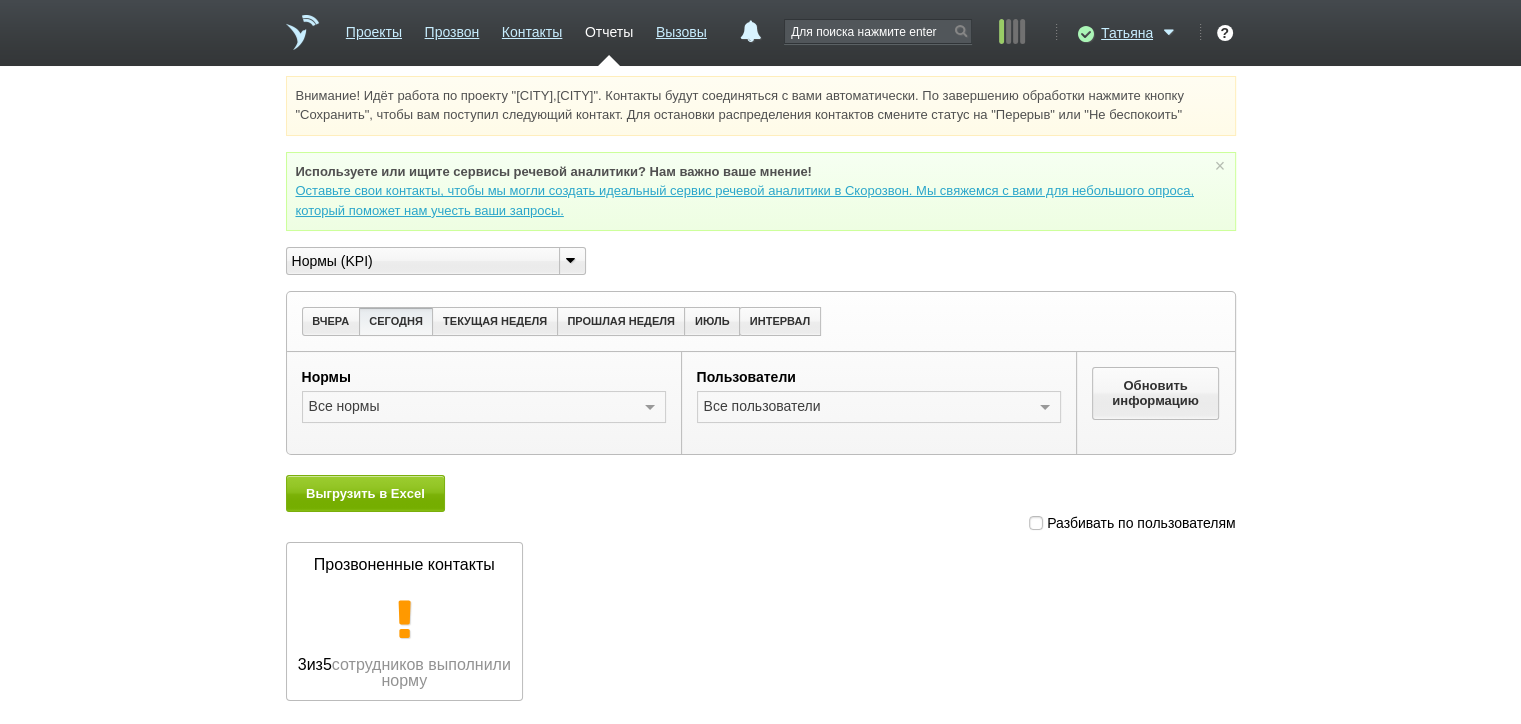 click at bounding box center (1036, 523) 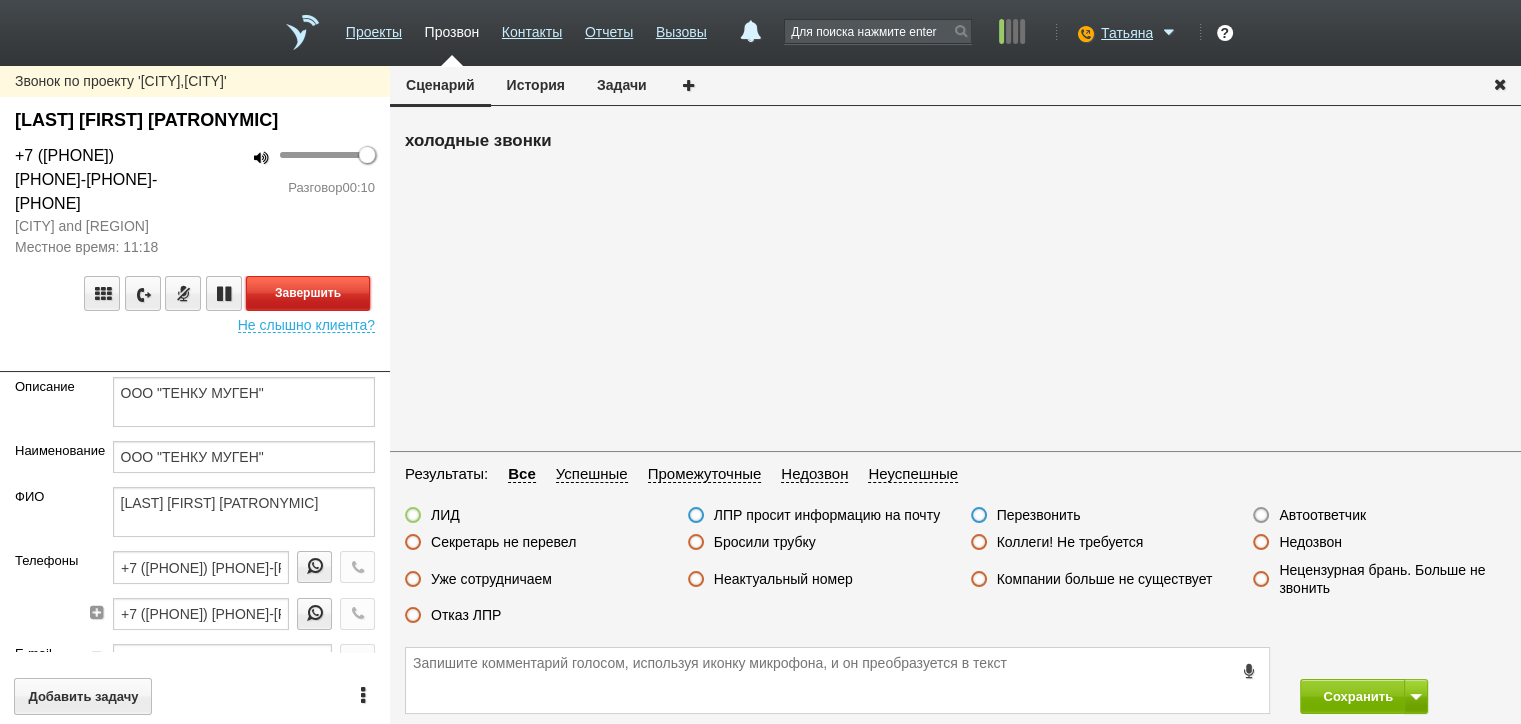 click on "Завершить" at bounding box center (308, 293) 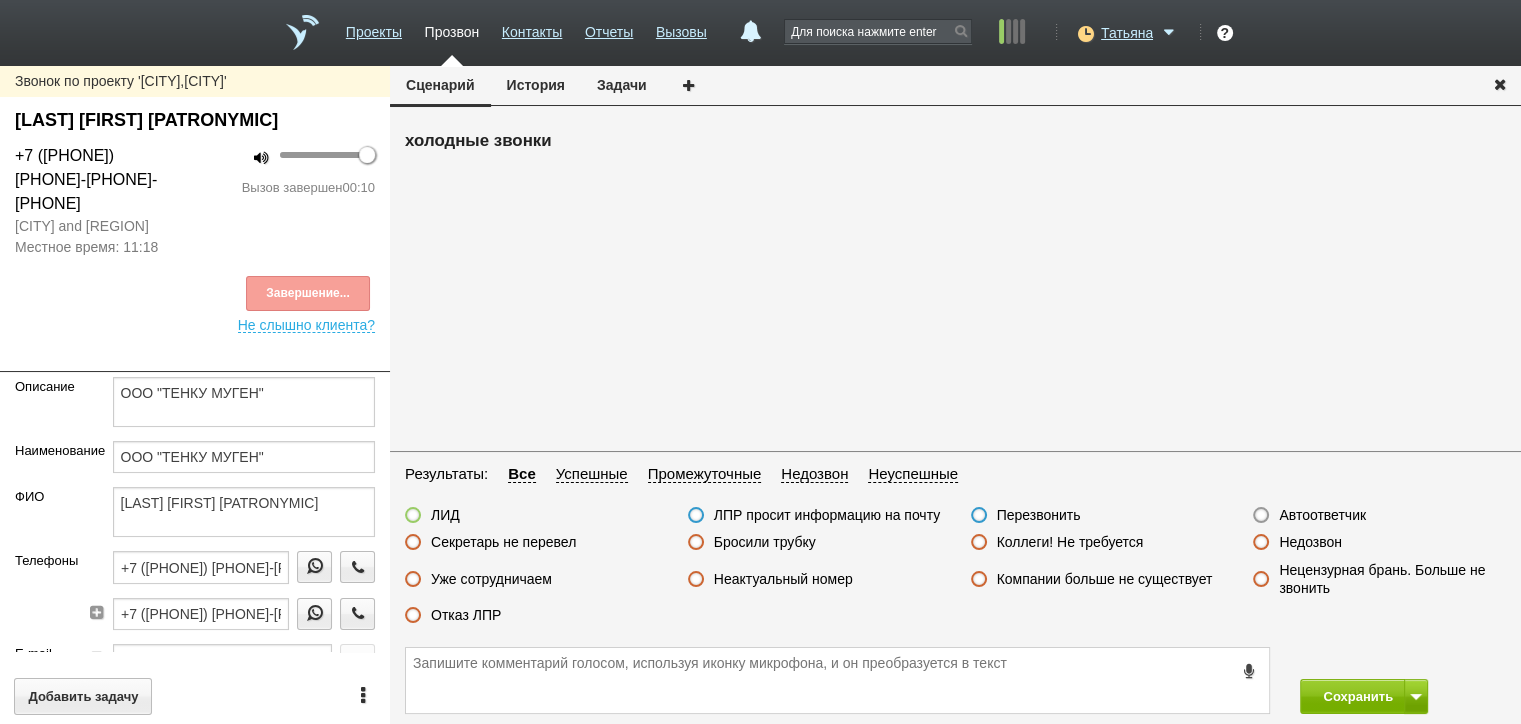 click on "Неактуальный номер" at bounding box center [783, 579] 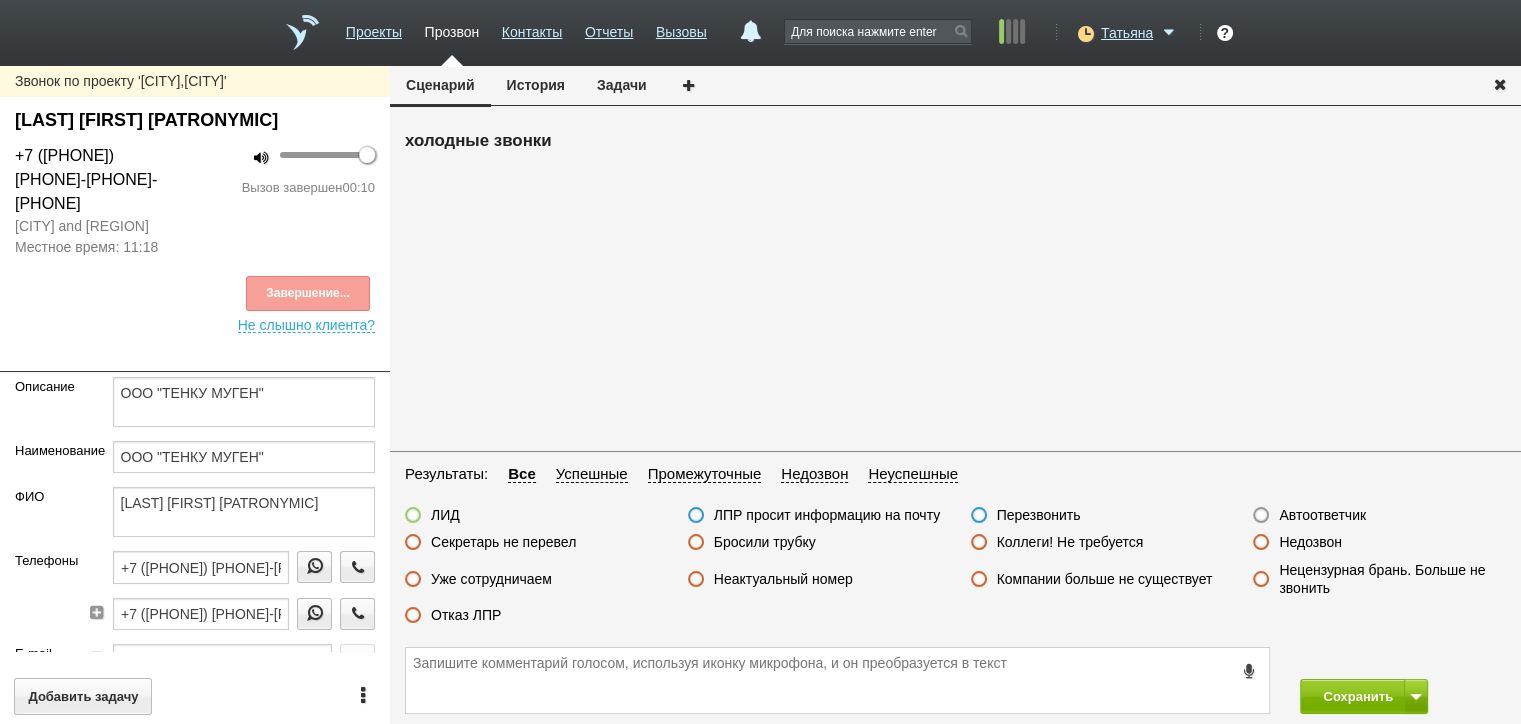 click on "Неактуальный номер" at bounding box center (0, 0) 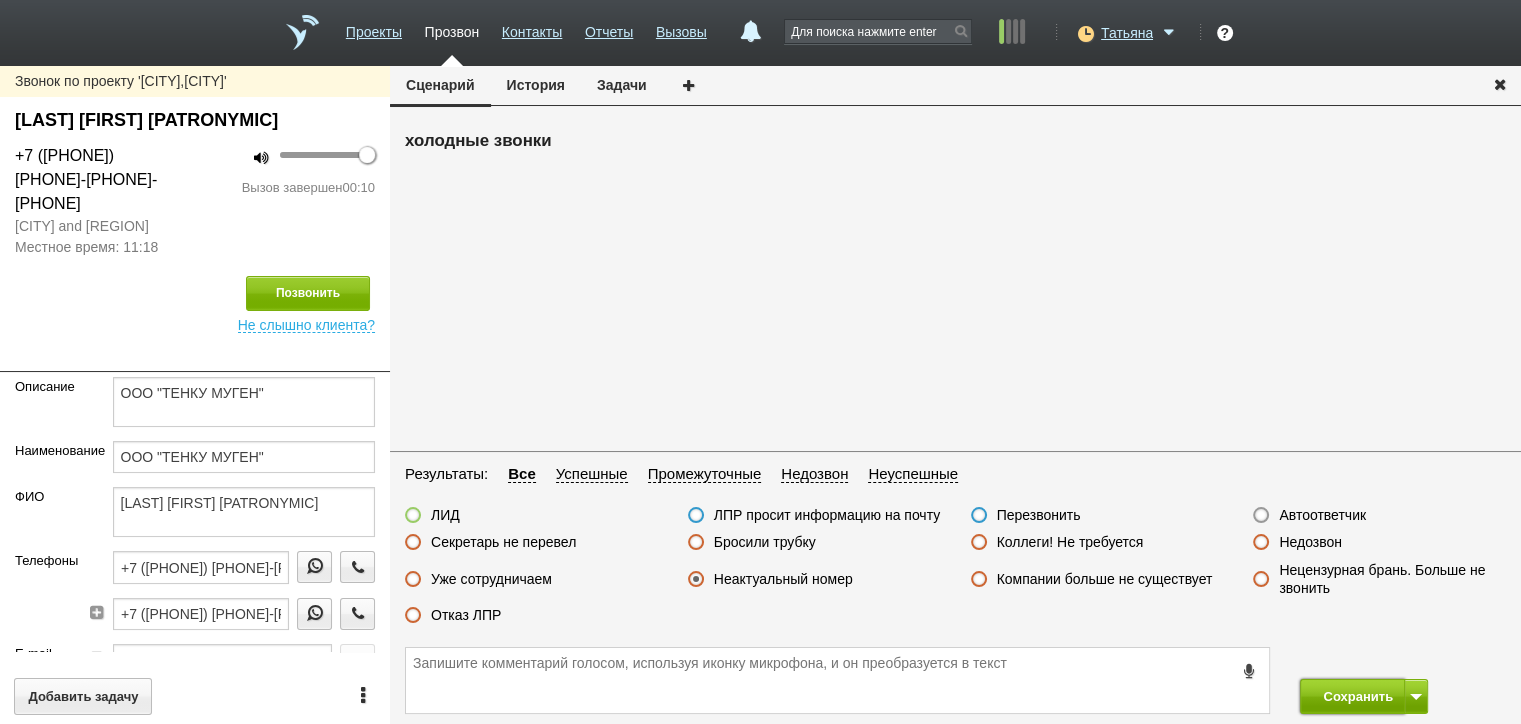 click on "Сохранить" at bounding box center (1352, 696) 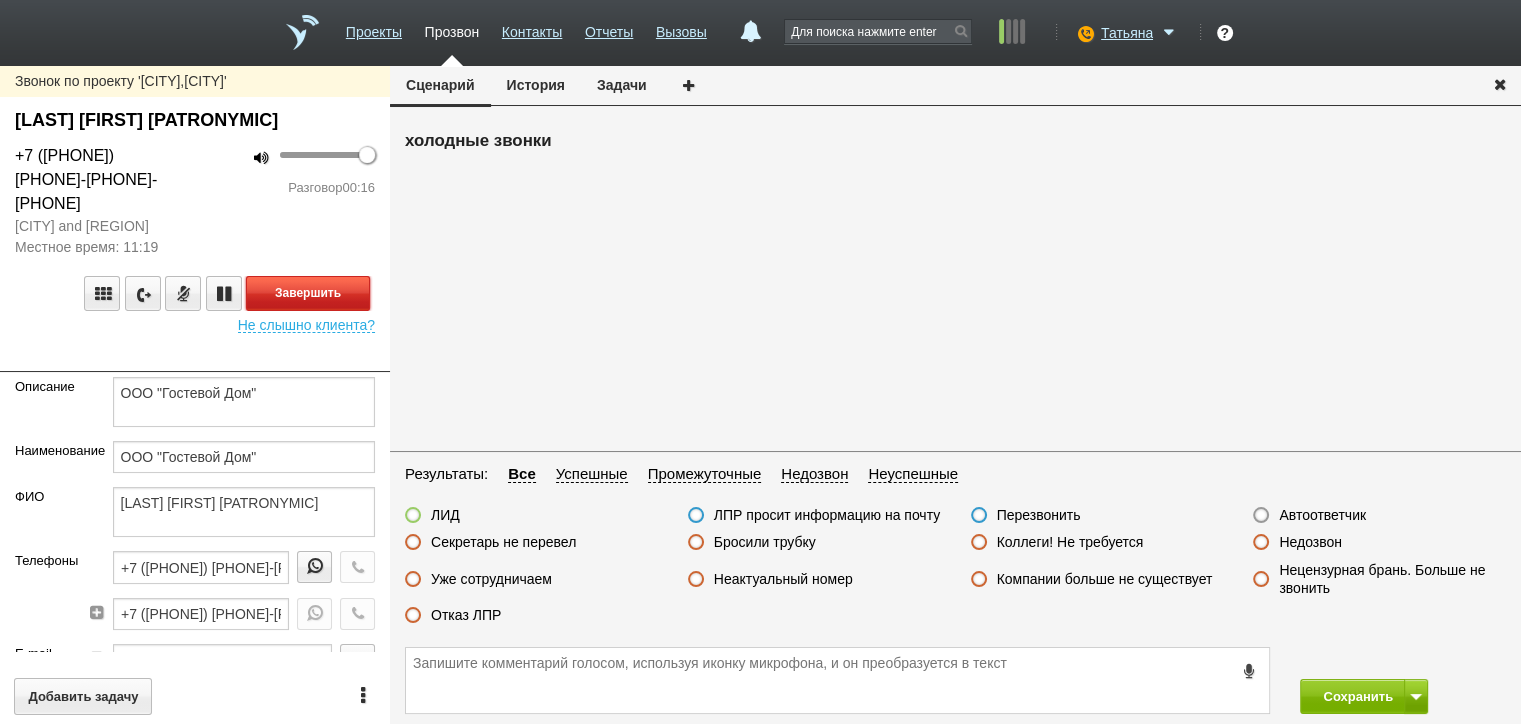 click on "Завершить" at bounding box center (308, 293) 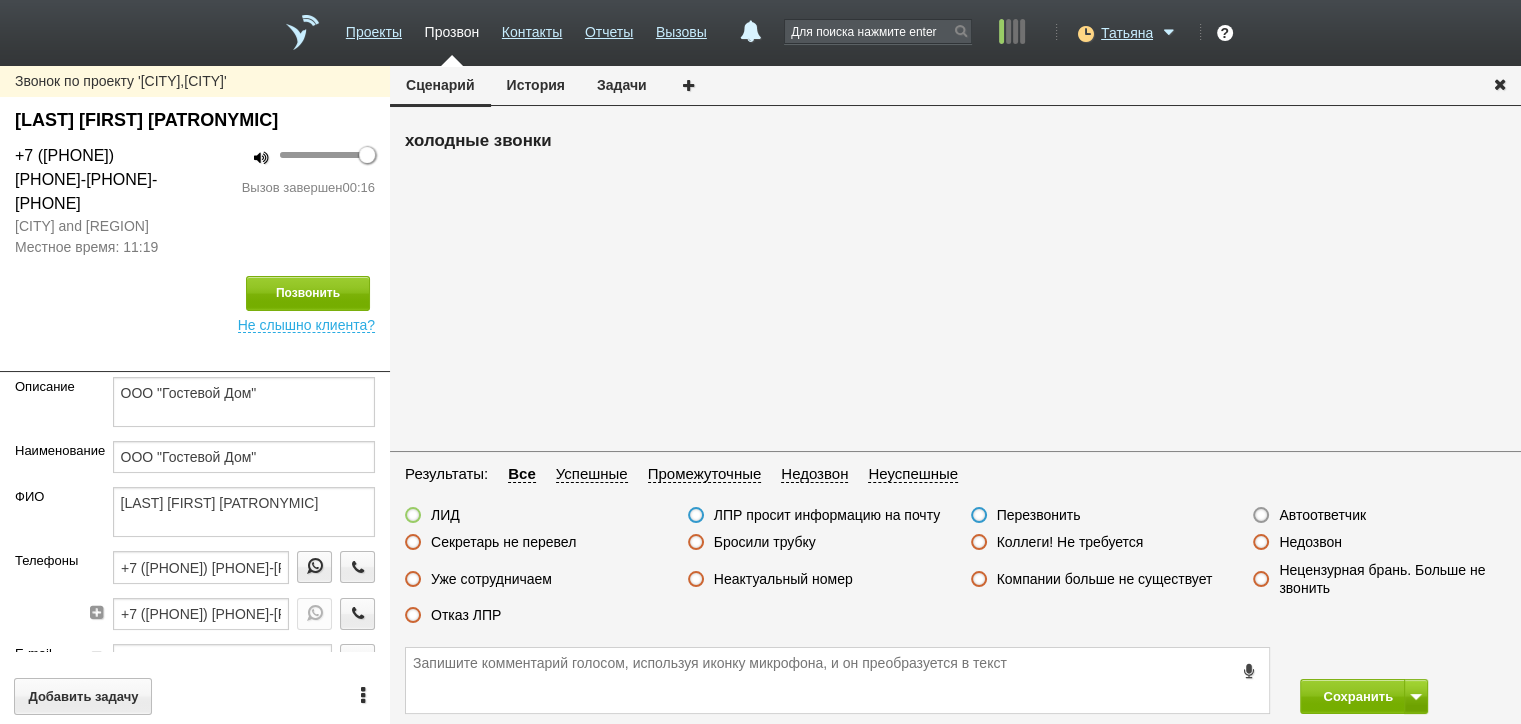 click on "Неактуальный номер" at bounding box center [783, 579] 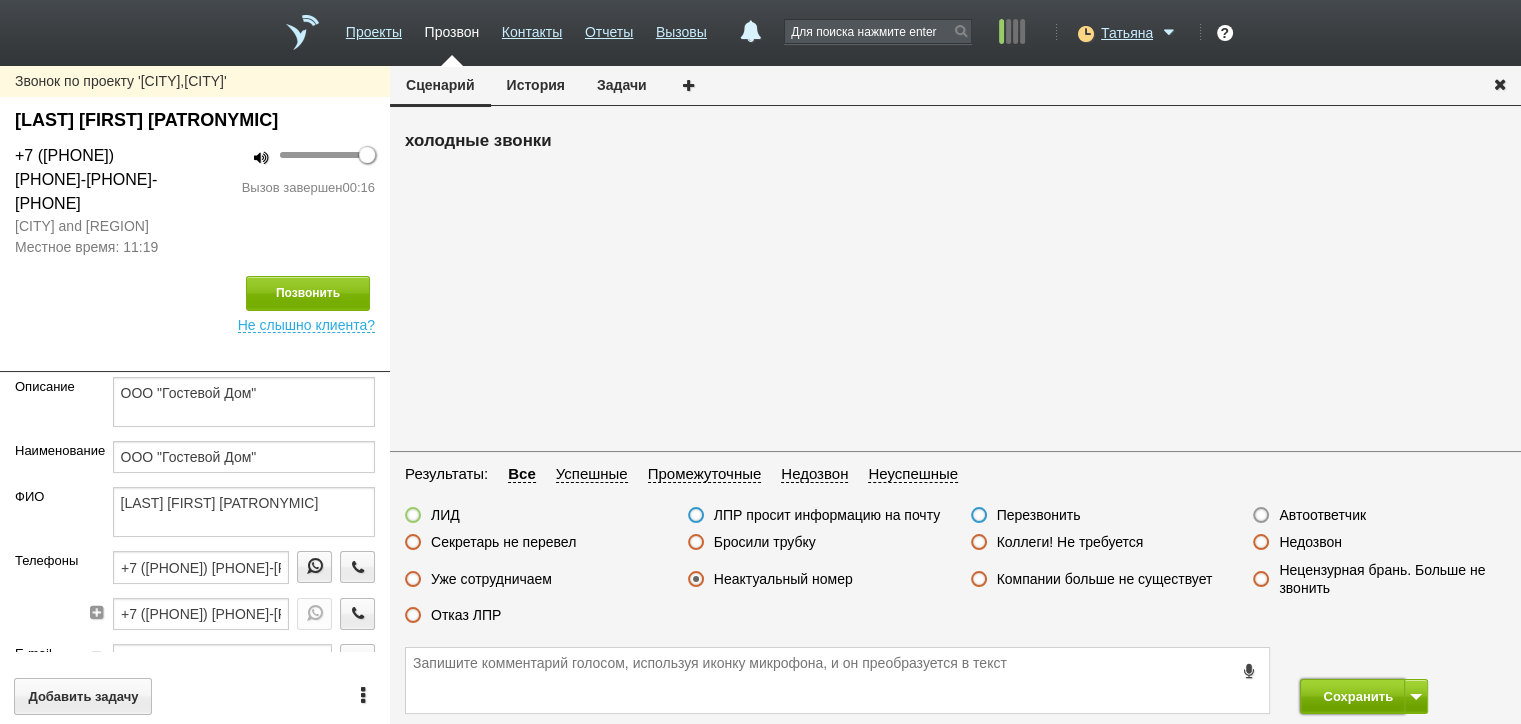 click on "Сохранить" at bounding box center [1352, 696] 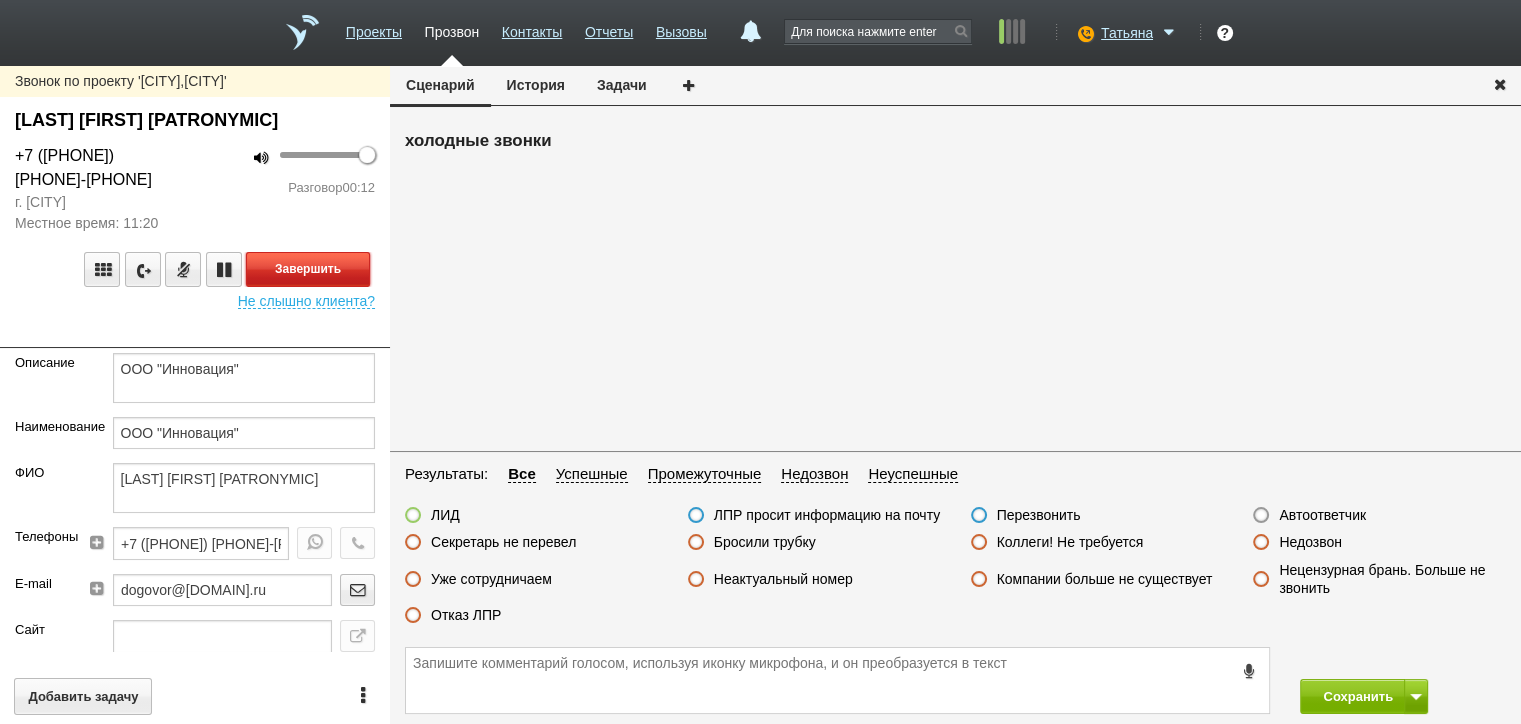 click on "Завершить" at bounding box center (308, 269) 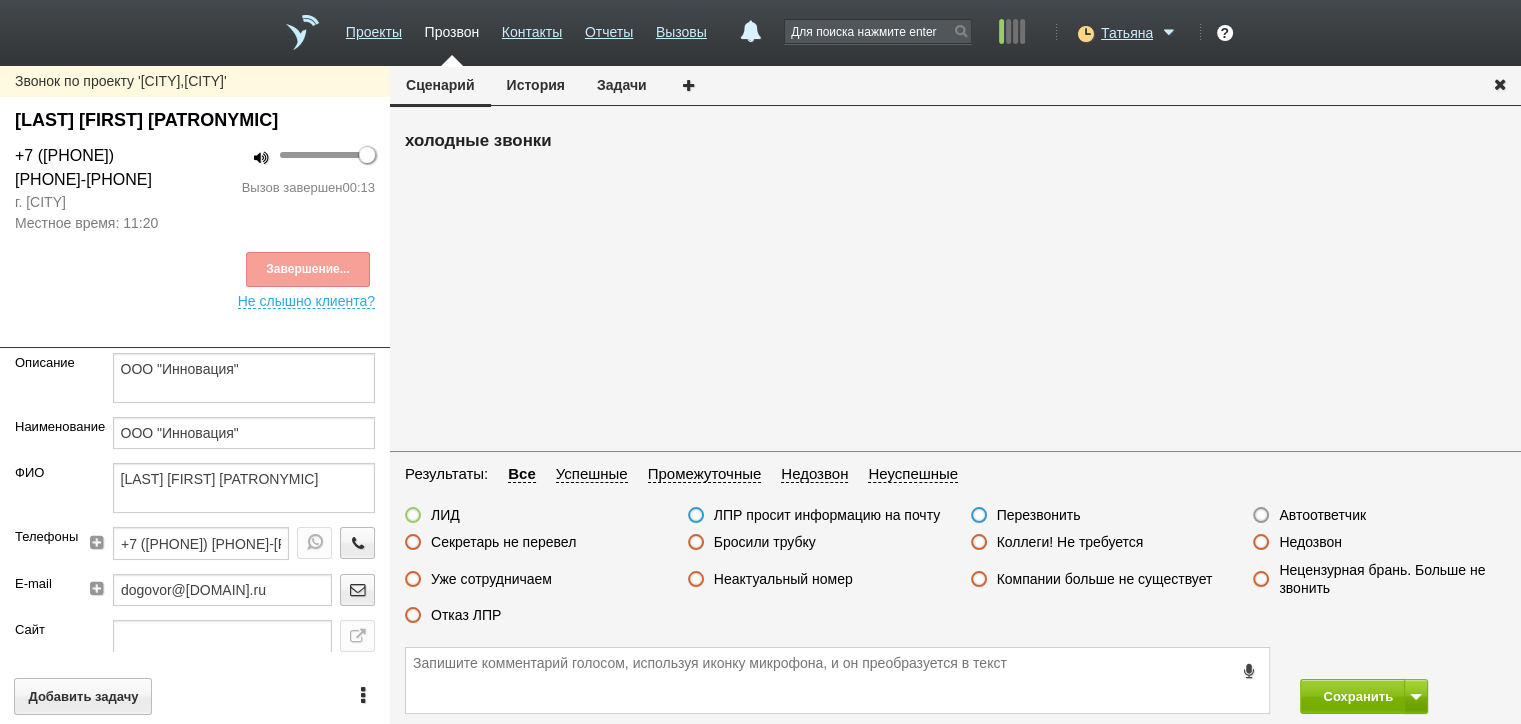 drag, startPoint x: 472, startPoint y: 608, endPoint x: 481, endPoint y: 614, distance: 10.816654 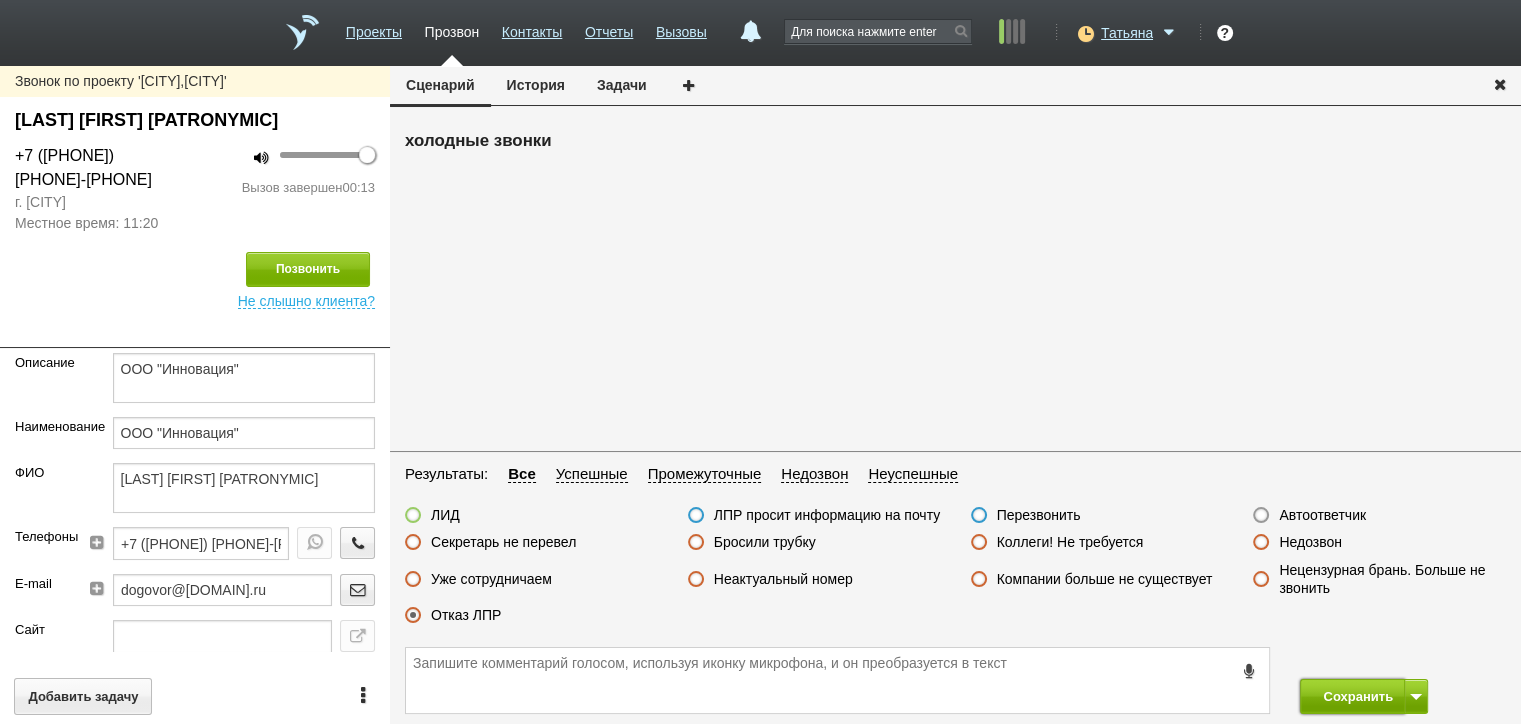 click on "Сохранить" at bounding box center (1352, 696) 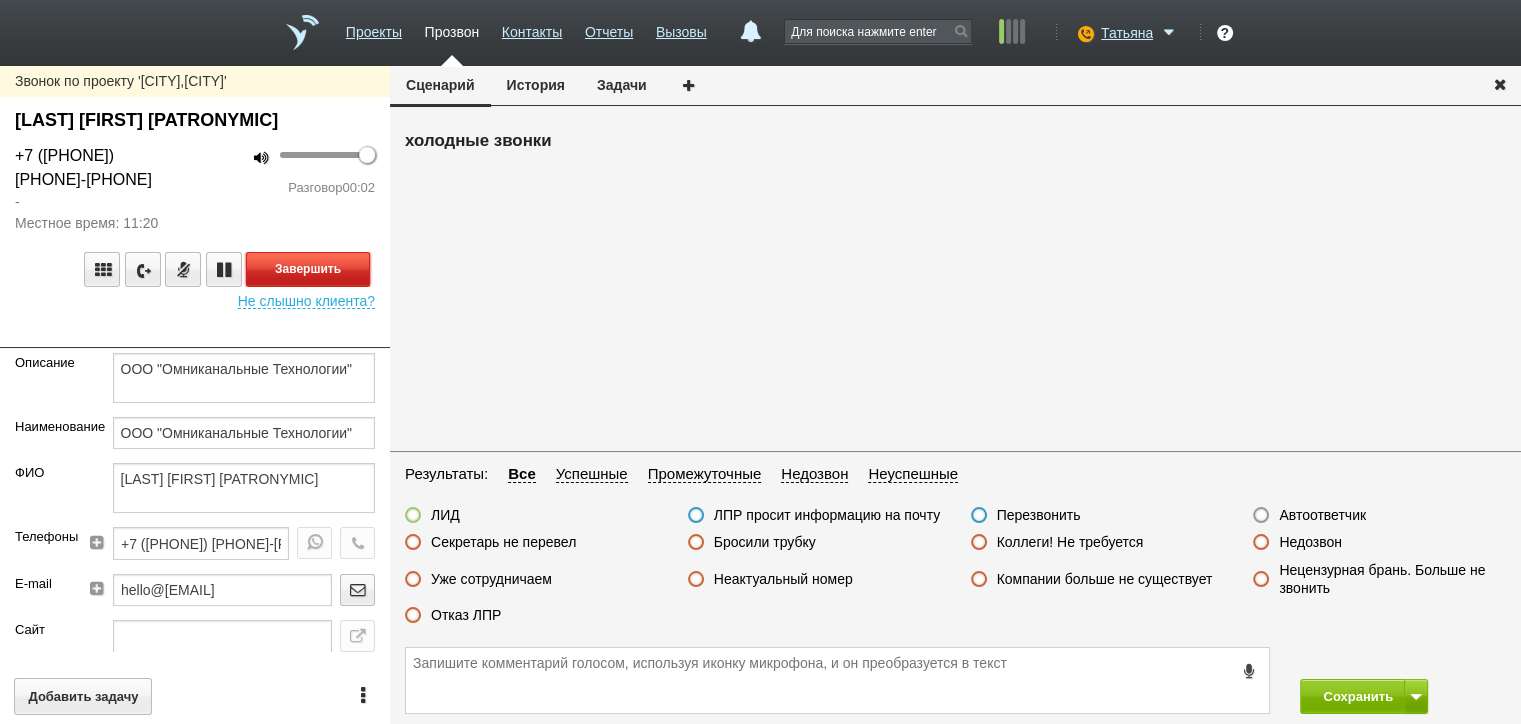 click on "Завершить" at bounding box center [308, 269] 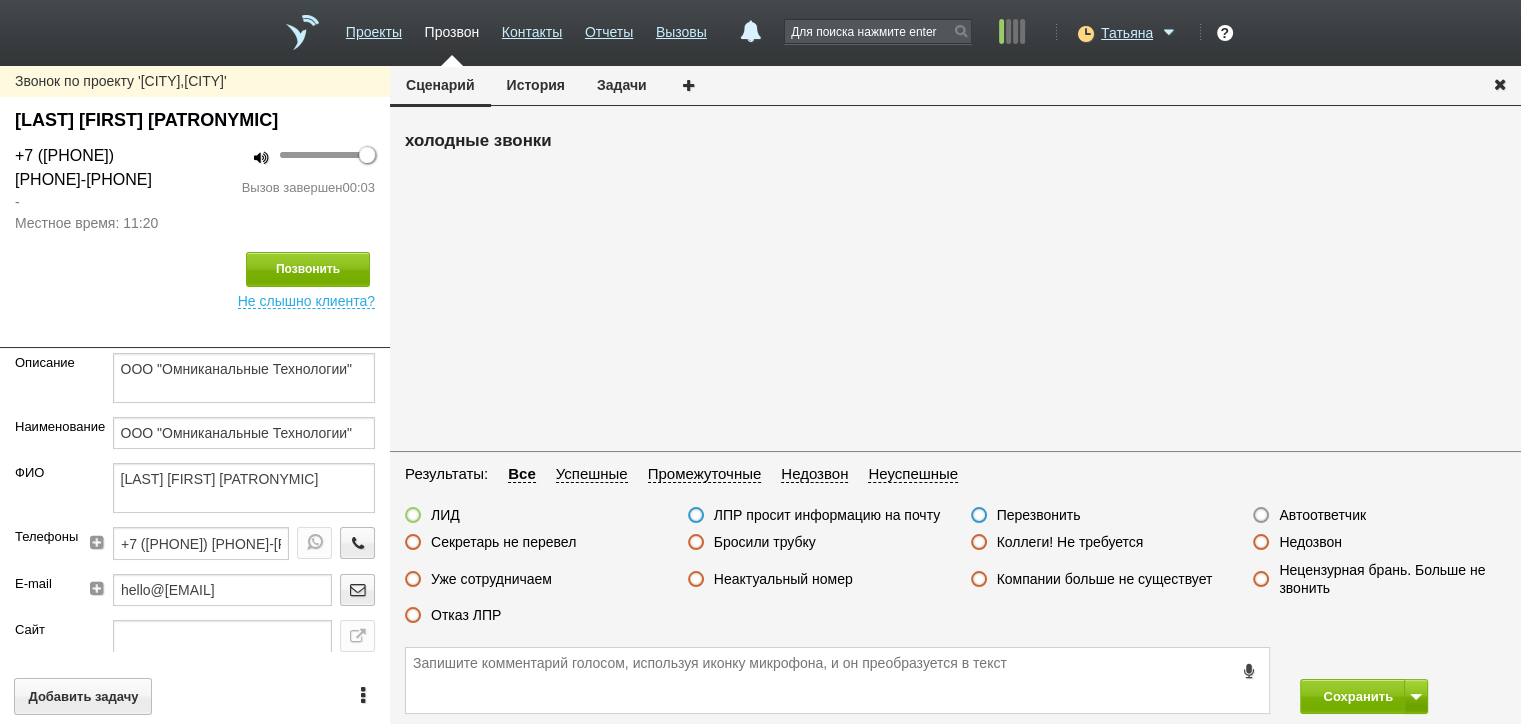 click on "Автоответчик" at bounding box center (1322, 515) 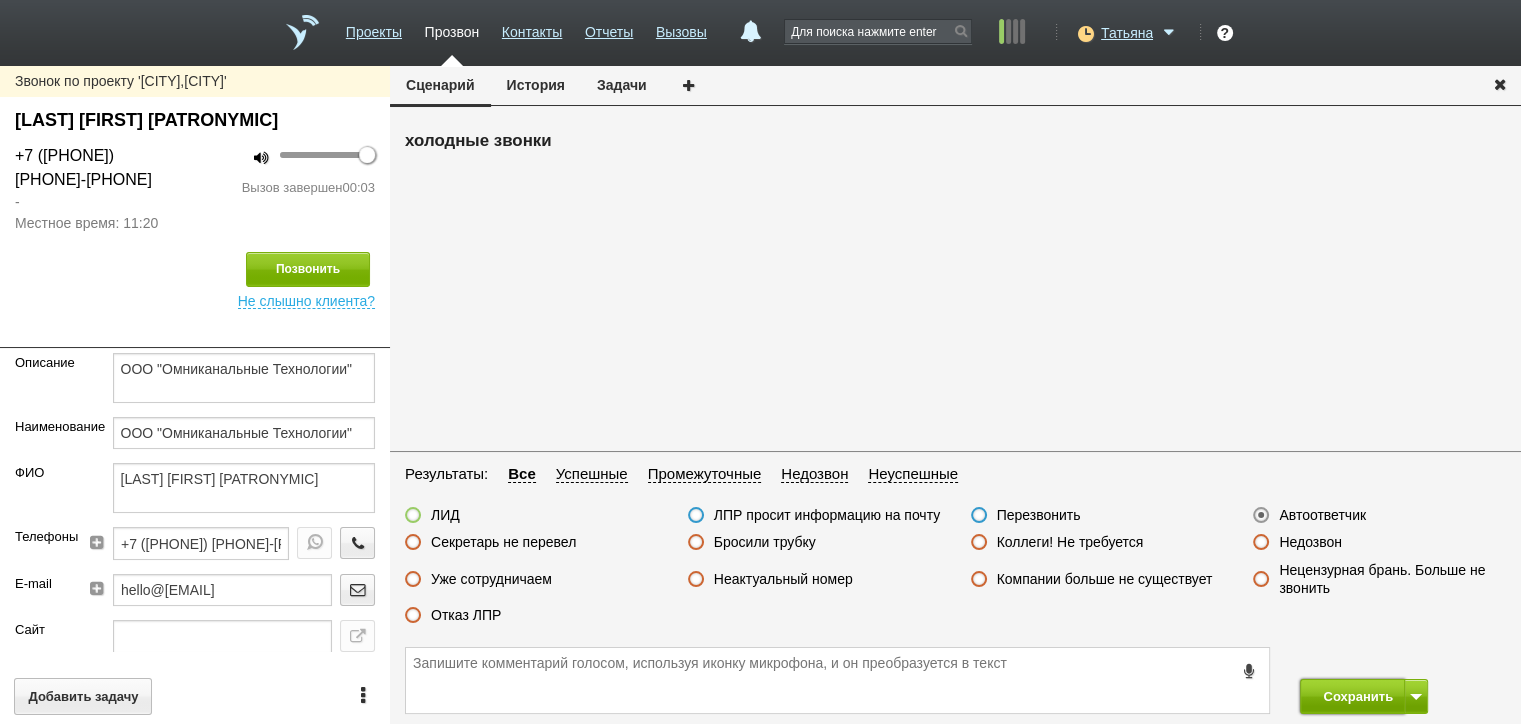 click on "Сохранить" at bounding box center (1352, 696) 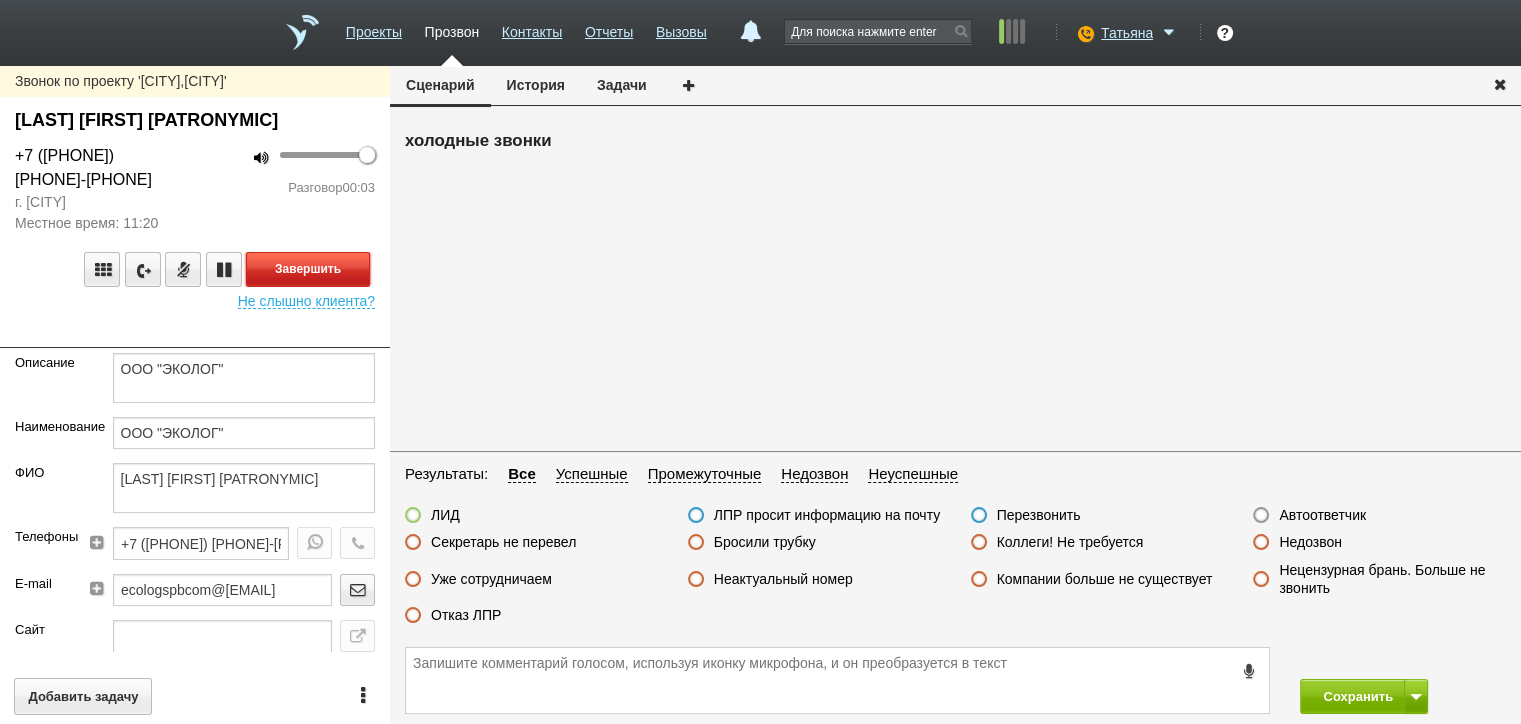 drag, startPoint x: 330, startPoint y: 236, endPoint x: 340, endPoint y: 246, distance: 14.142136 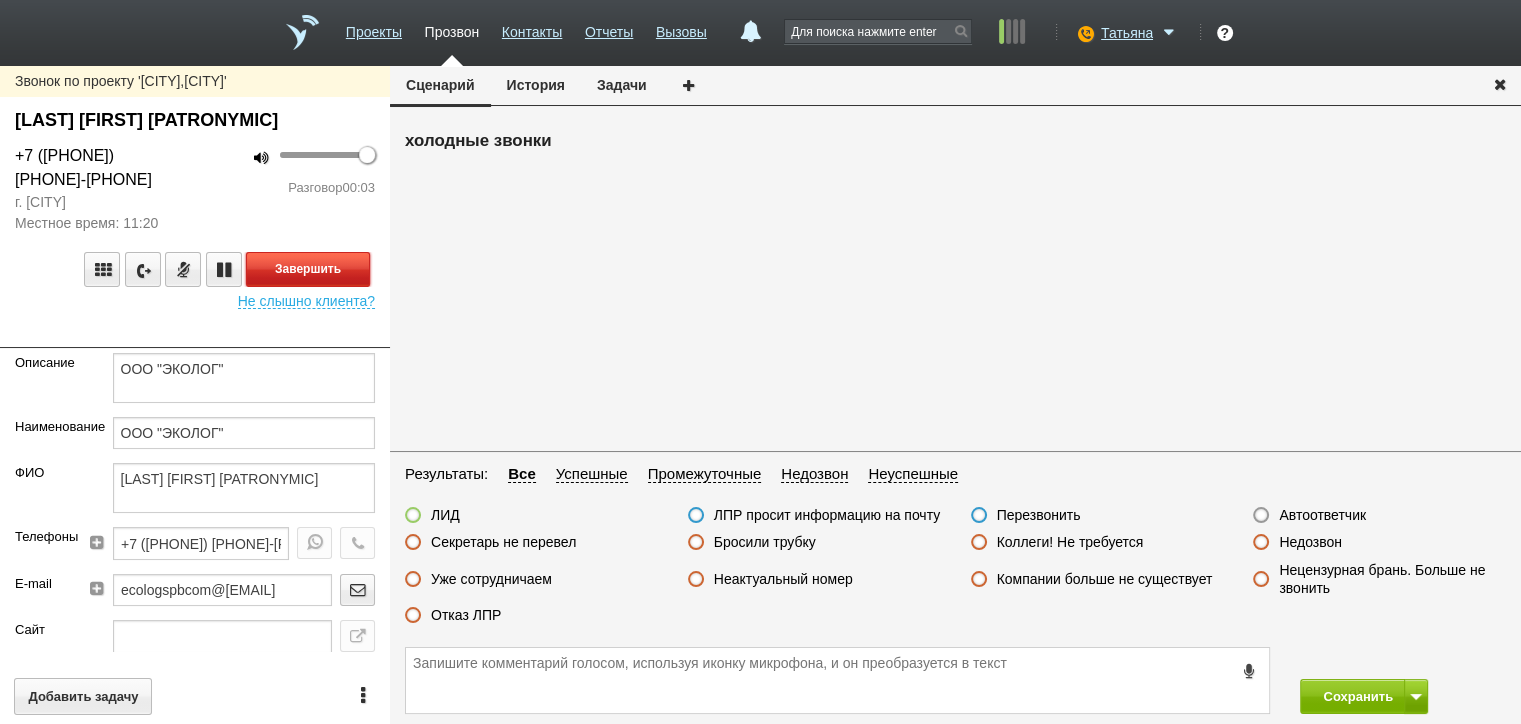 click on "Завершить" at bounding box center (308, 269) 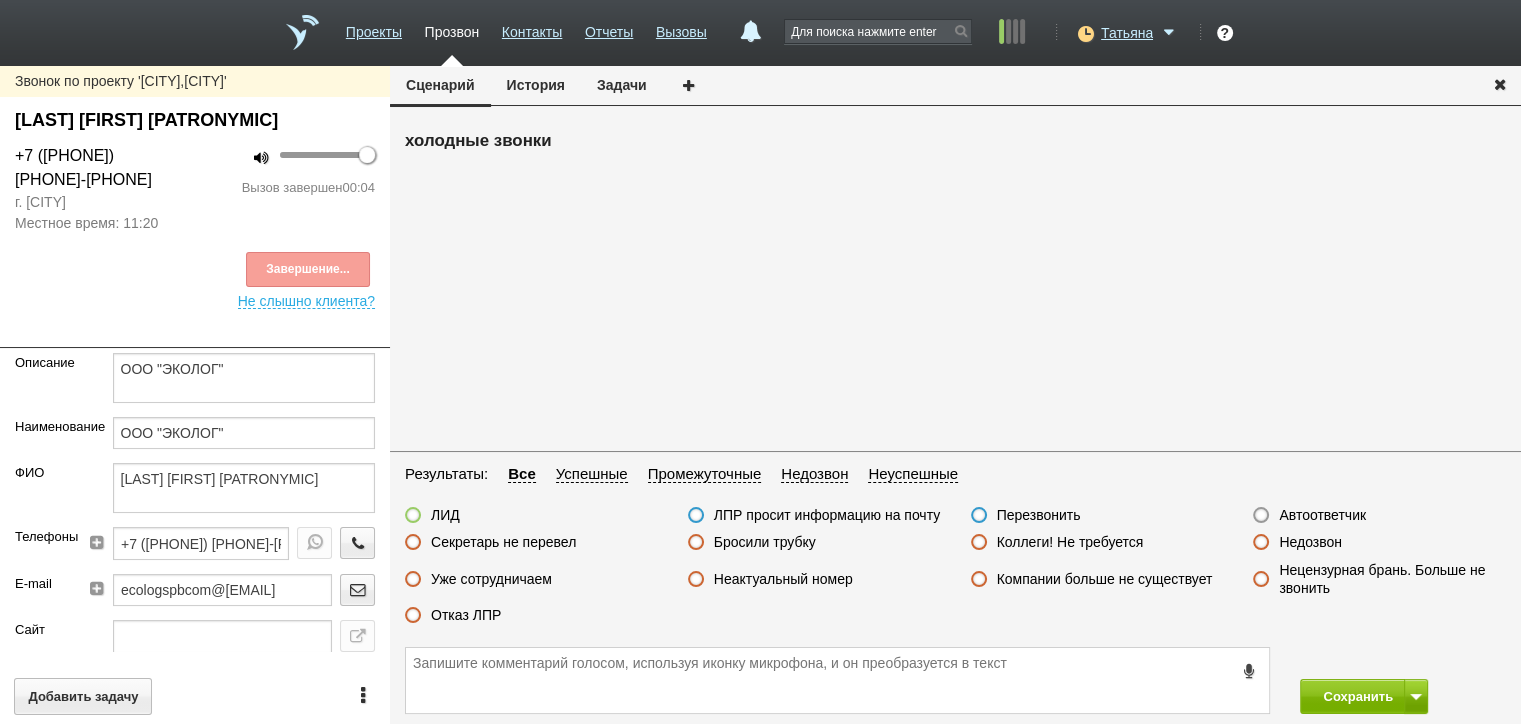click on "Недозвон" at bounding box center [1310, 542] 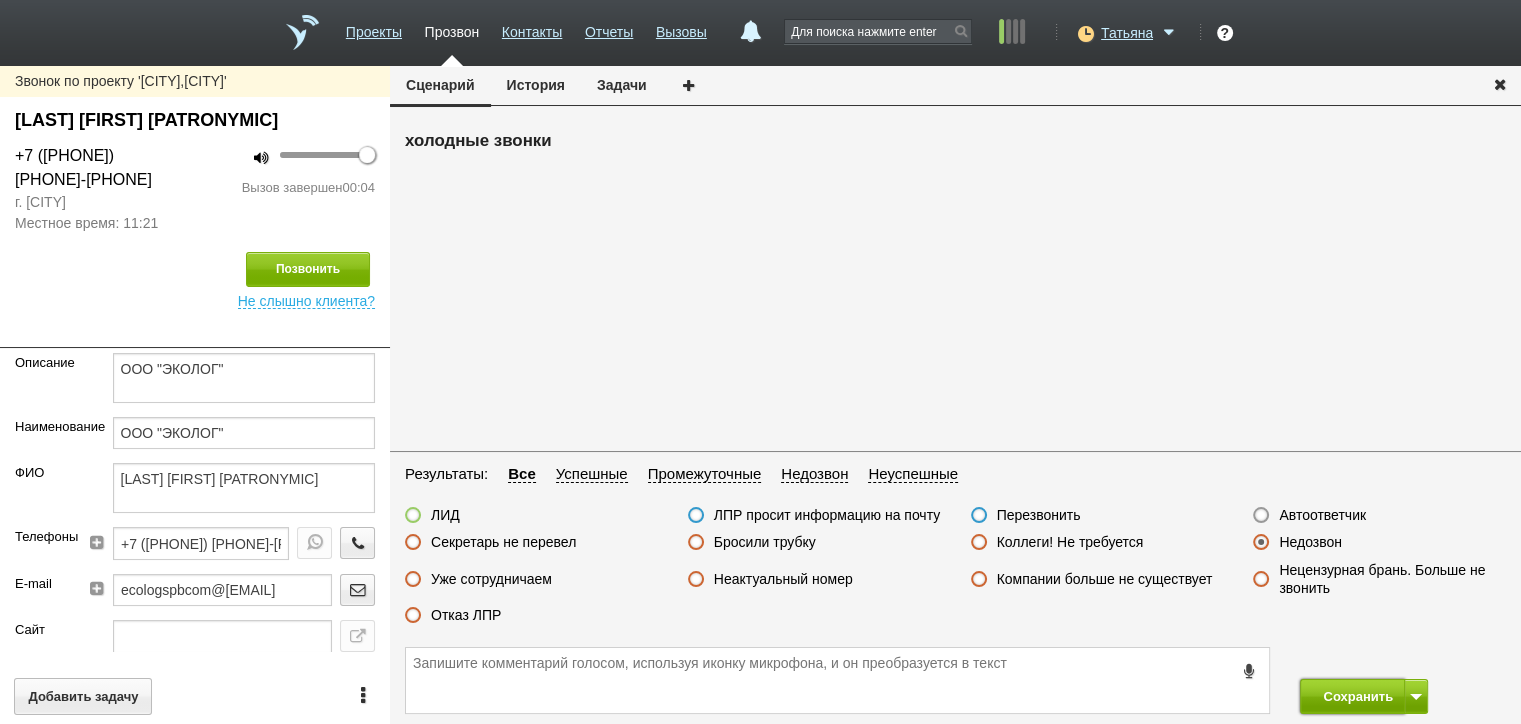 click on "Сохранить" at bounding box center (1352, 696) 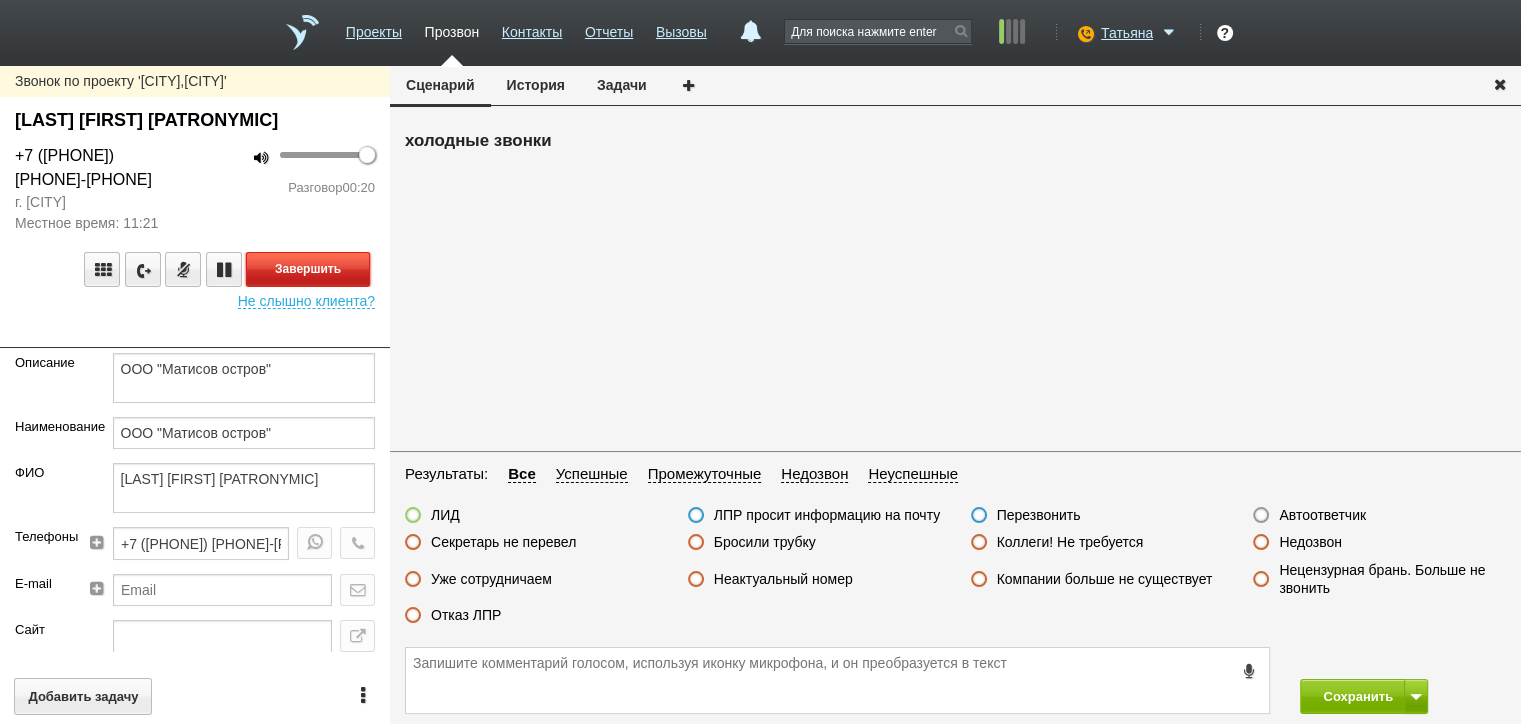 click on "Завершить" at bounding box center [308, 269] 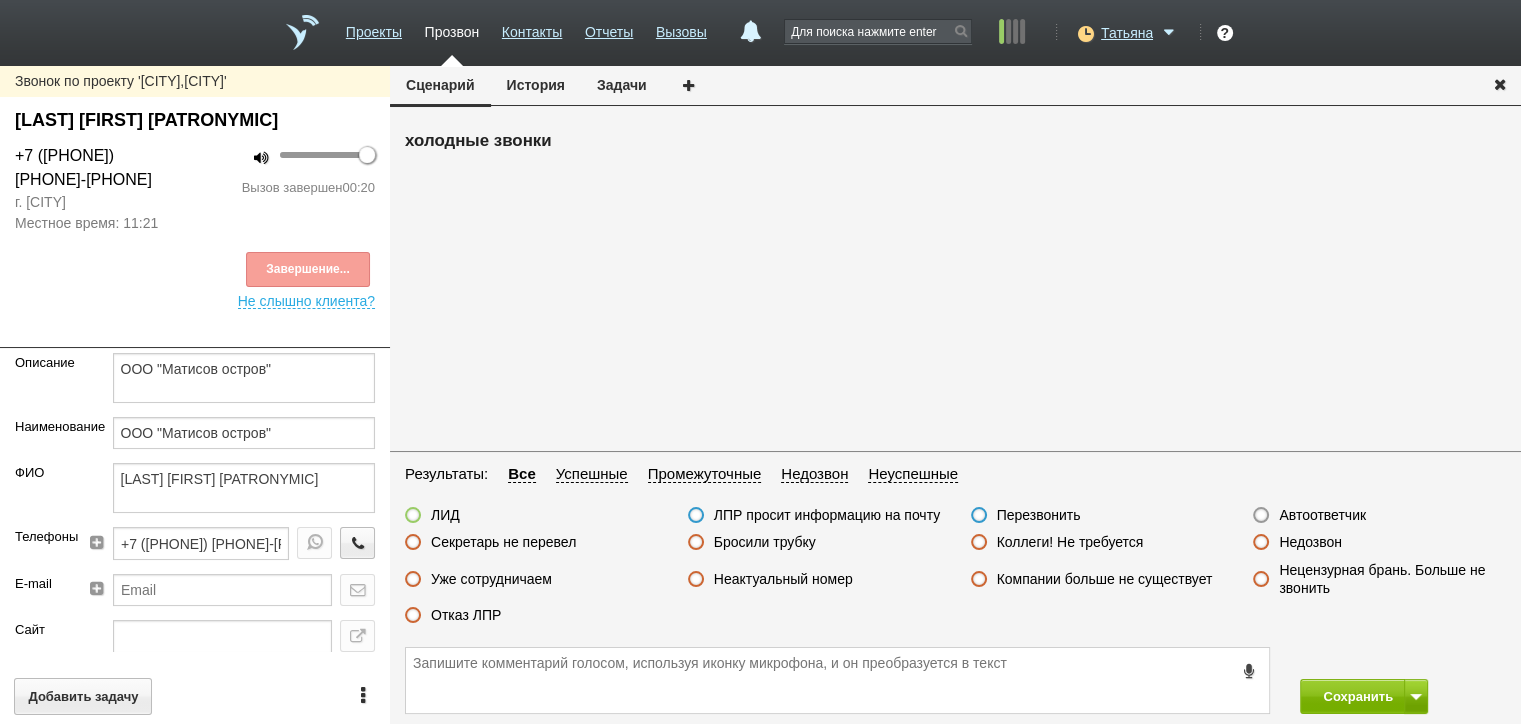 click on "Отказ ЛПР" at bounding box center [466, 615] 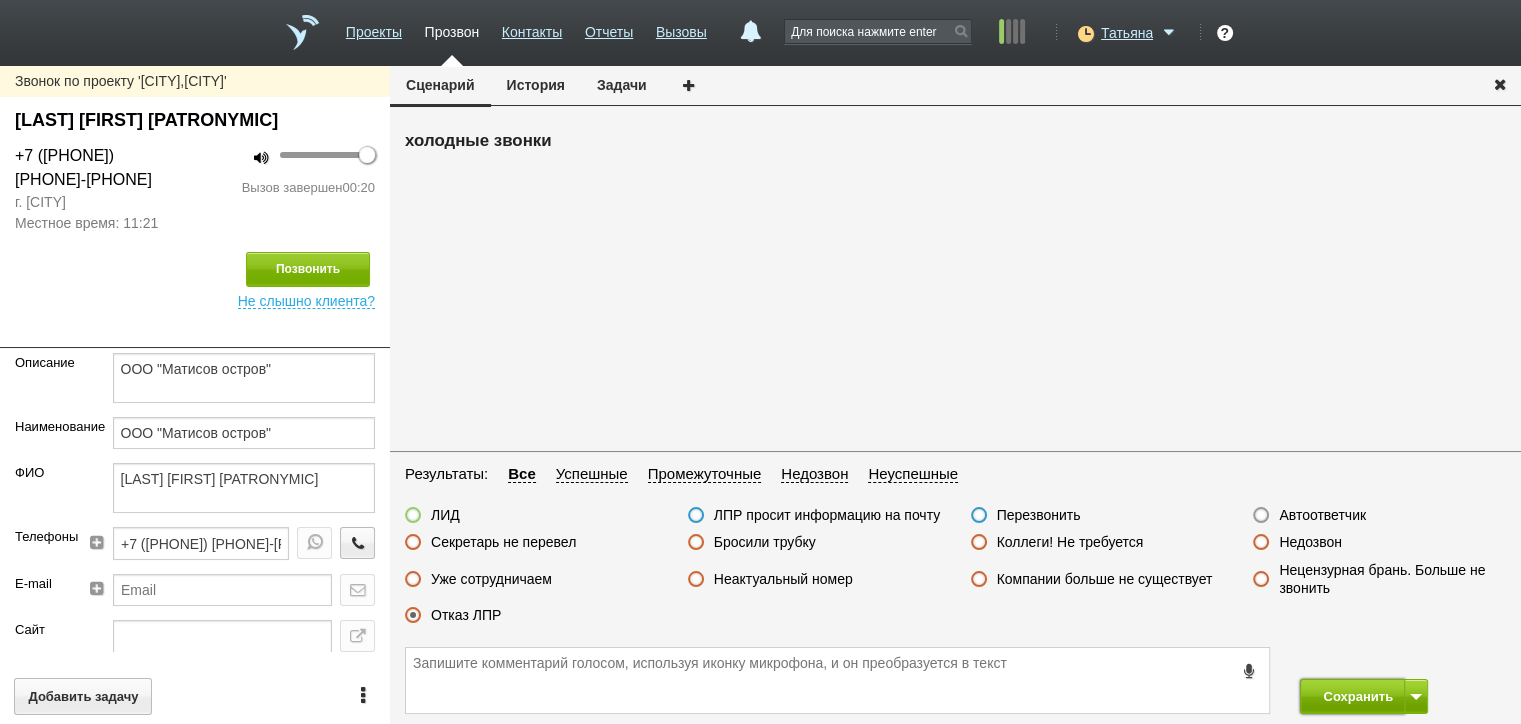 drag, startPoint x: 1332, startPoint y: 703, endPoint x: 1308, endPoint y: 584, distance: 121.39605 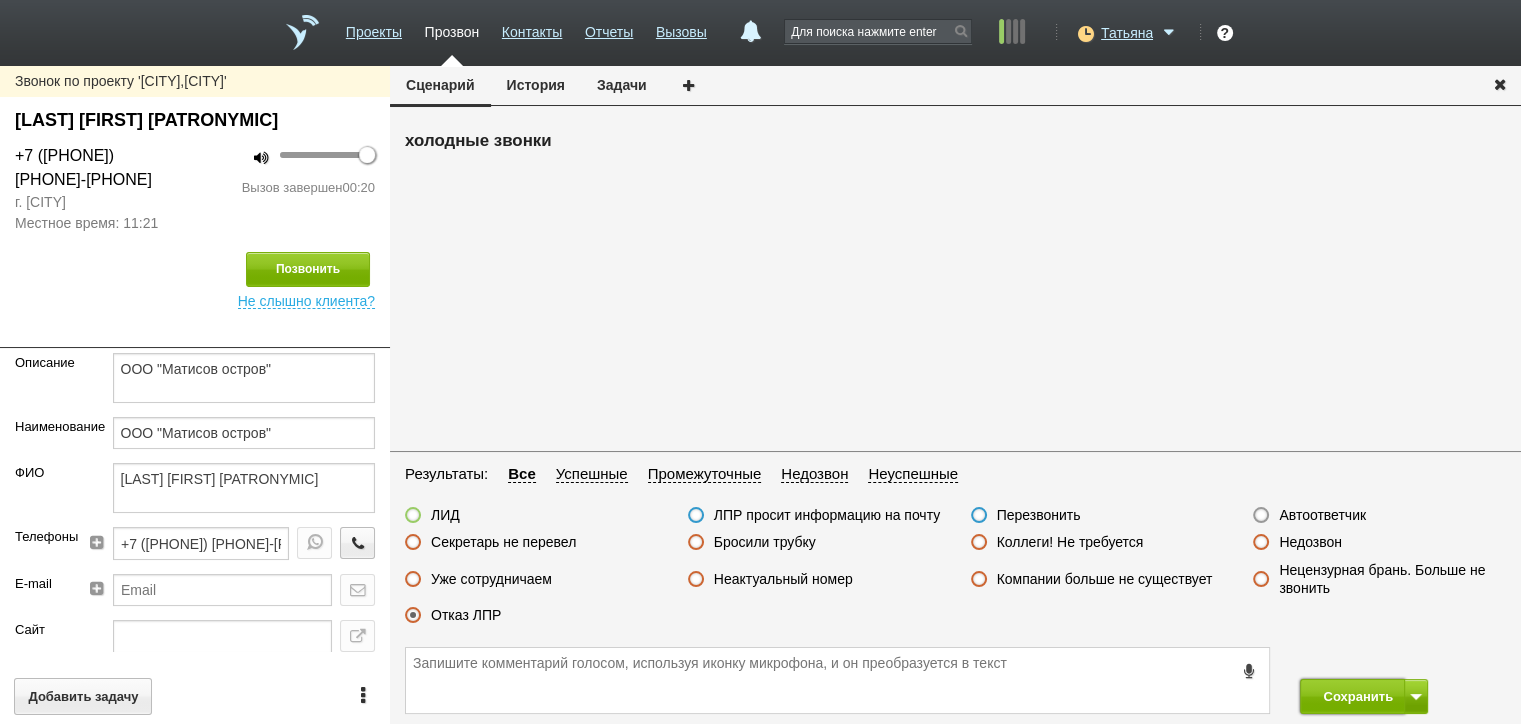 click on "Сохранить" at bounding box center [1352, 696] 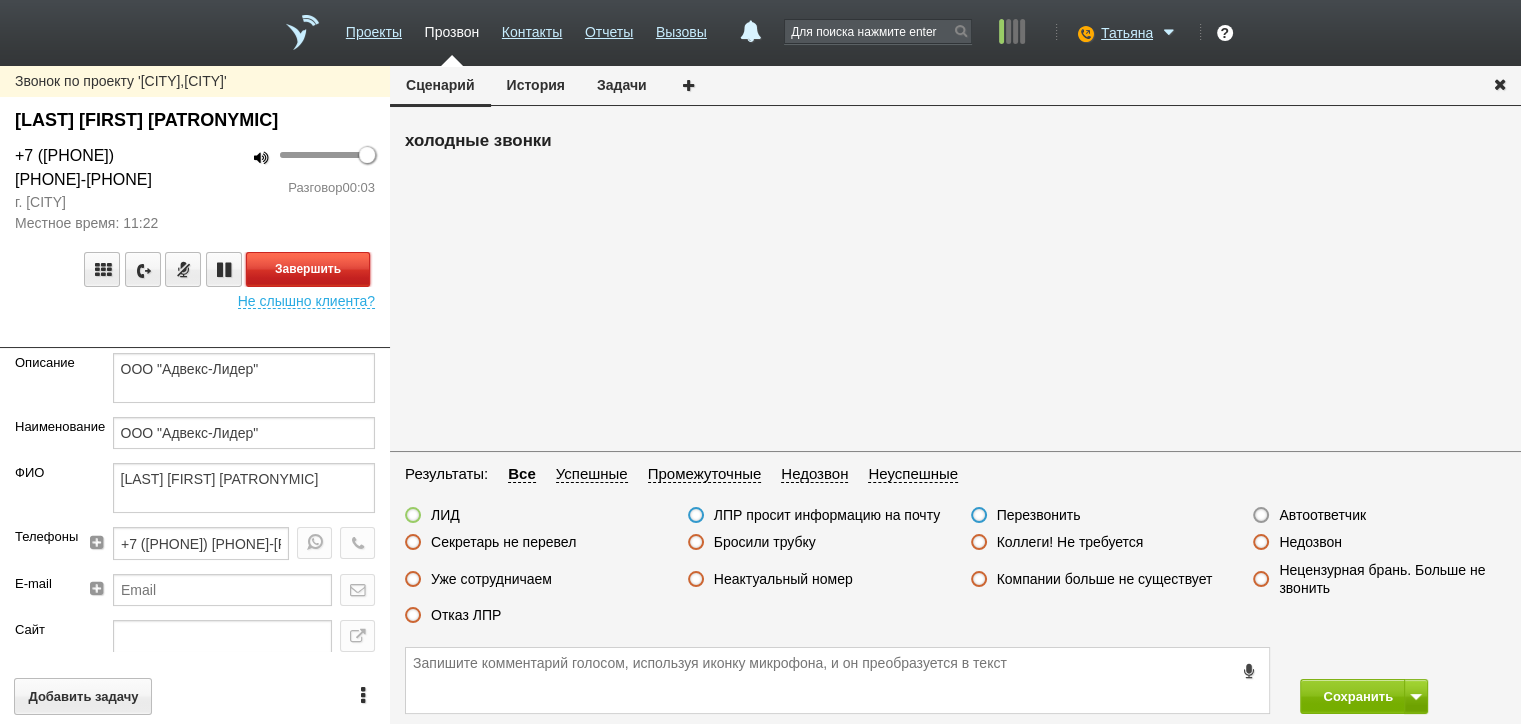 click on "Завершить" at bounding box center (308, 269) 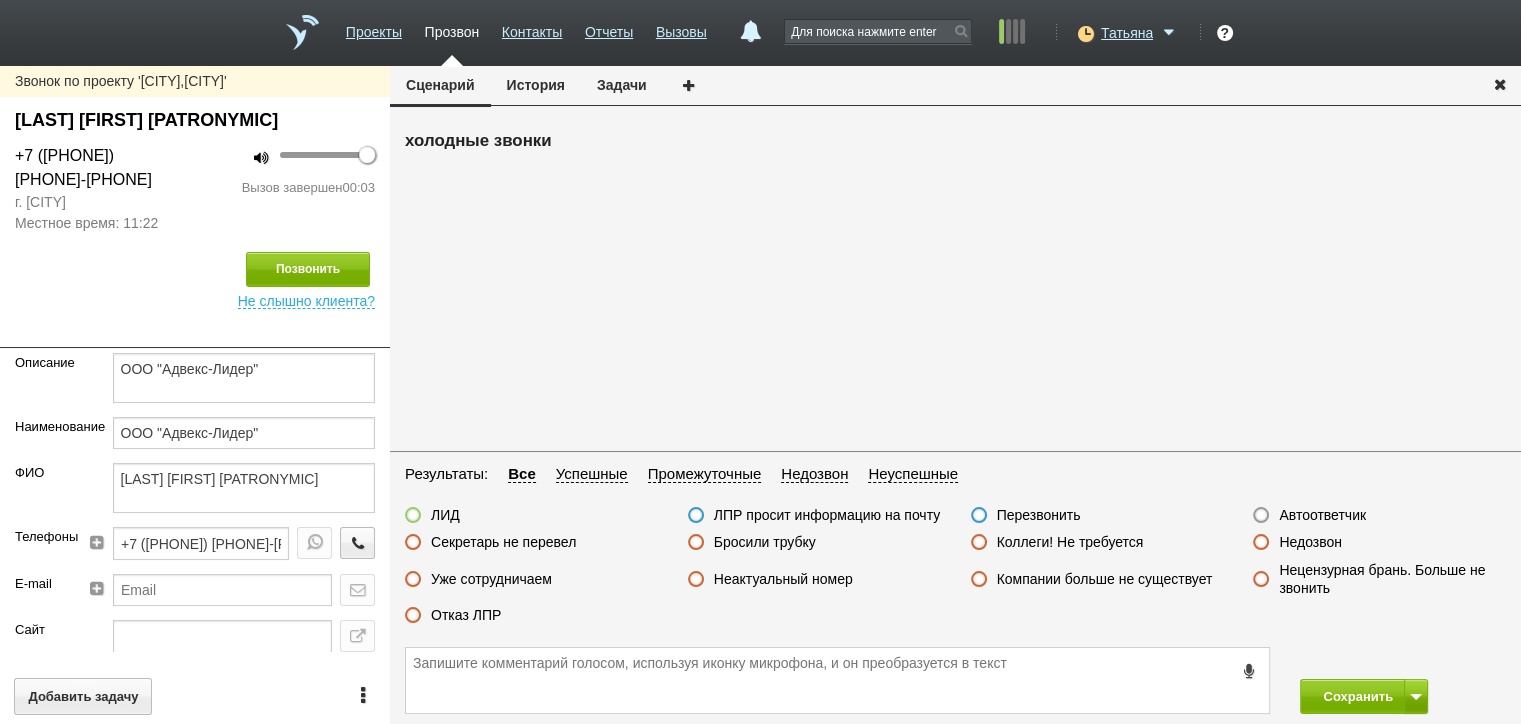 click on "Недозвон" at bounding box center [1310, 542] 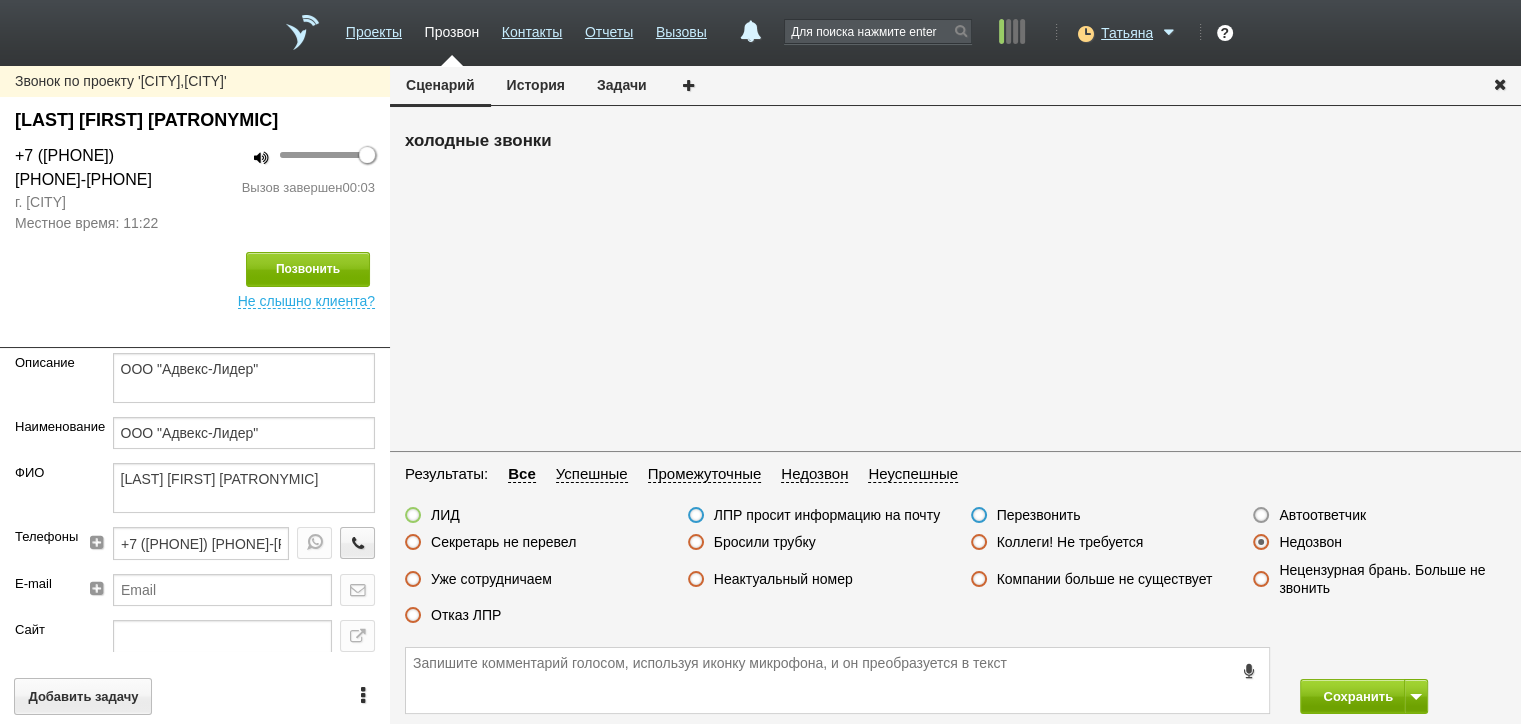 click on "Сохранить" at bounding box center (955, 680) 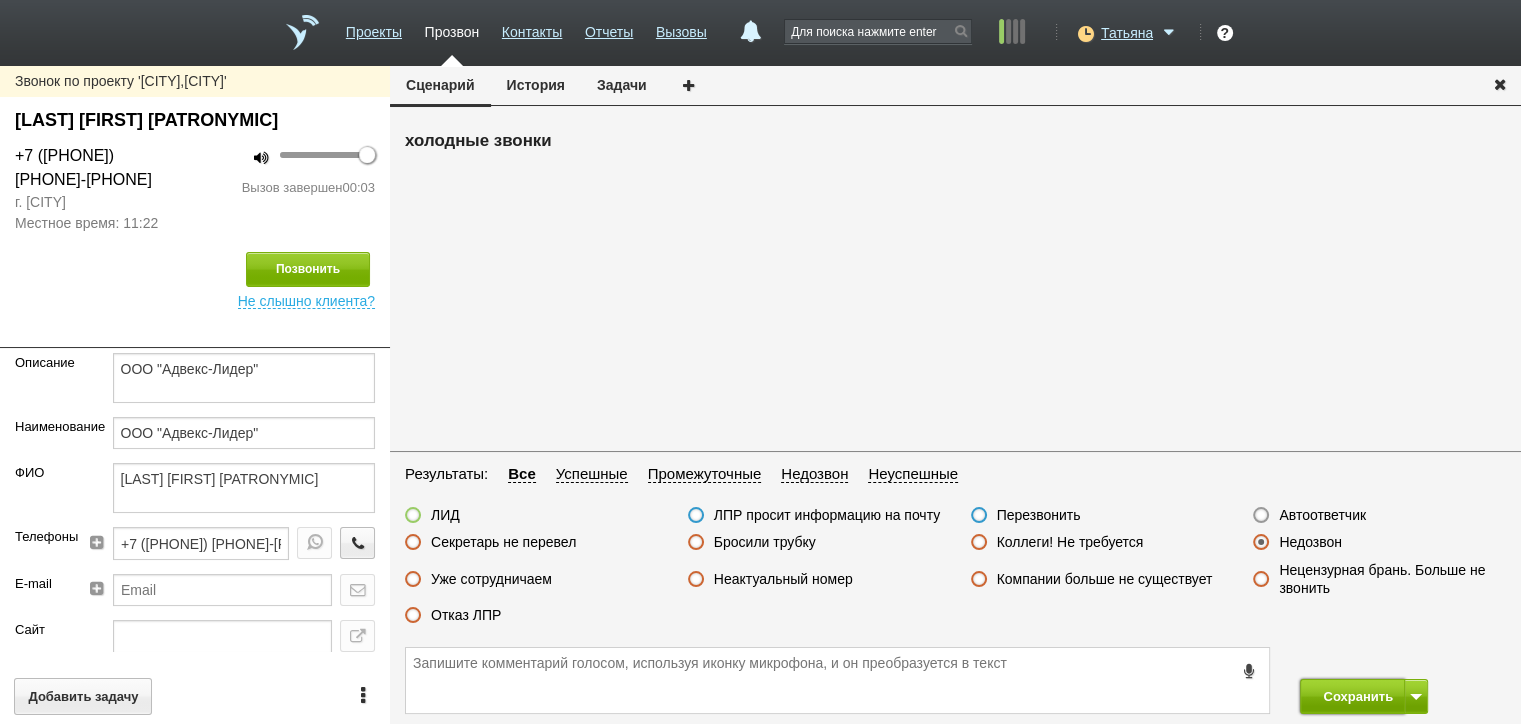 click on "Сохранить" at bounding box center [1352, 696] 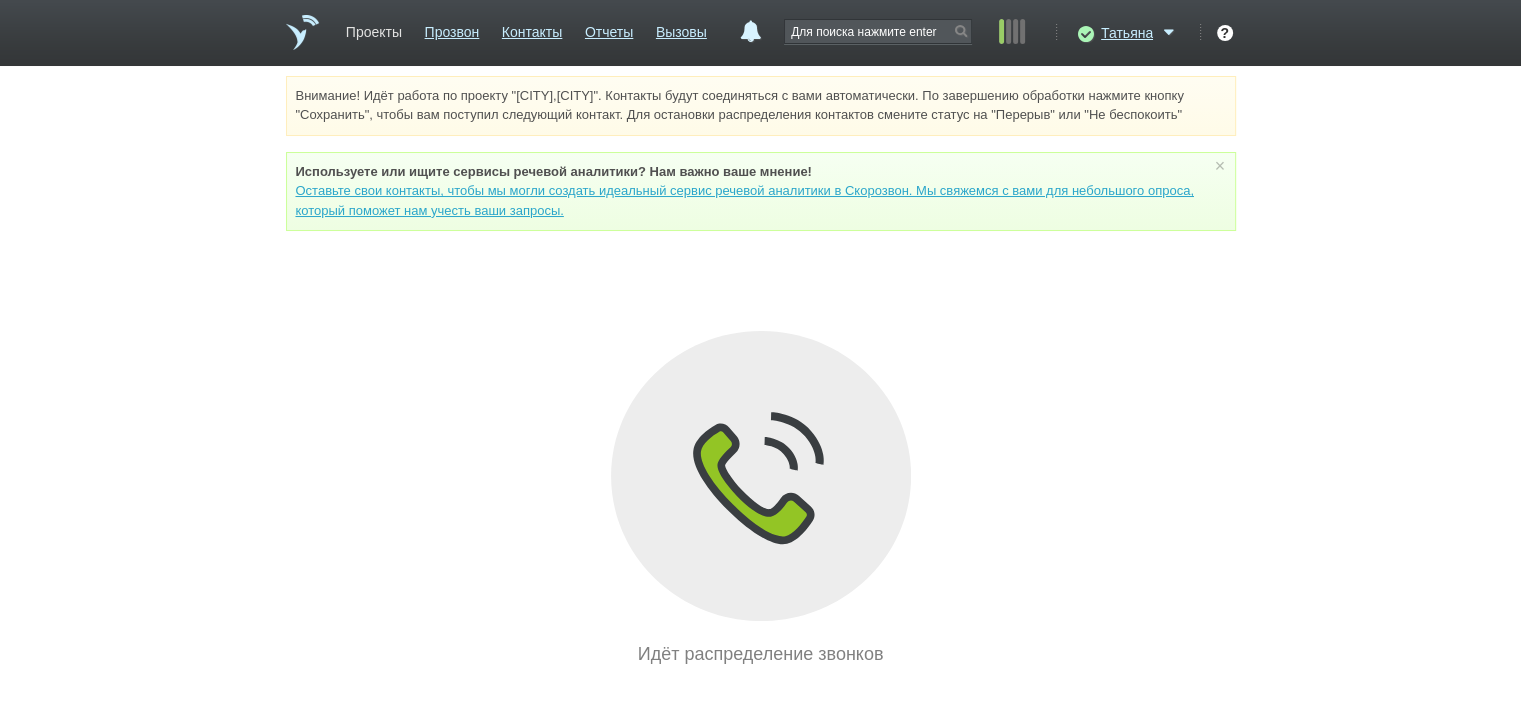 click on "Проекты" at bounding box center (374, 28) 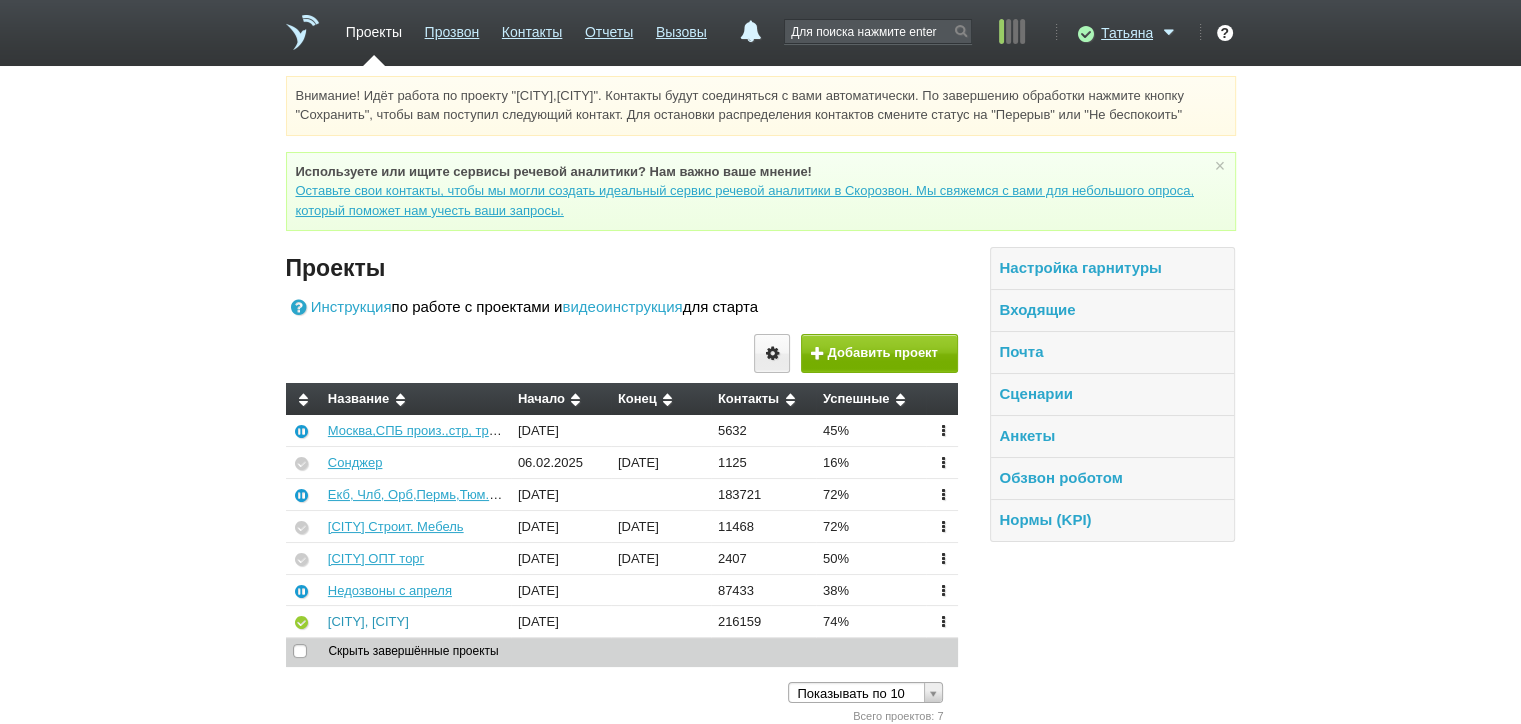 click on "СПБ,НН" at bounding box center [368, 621] 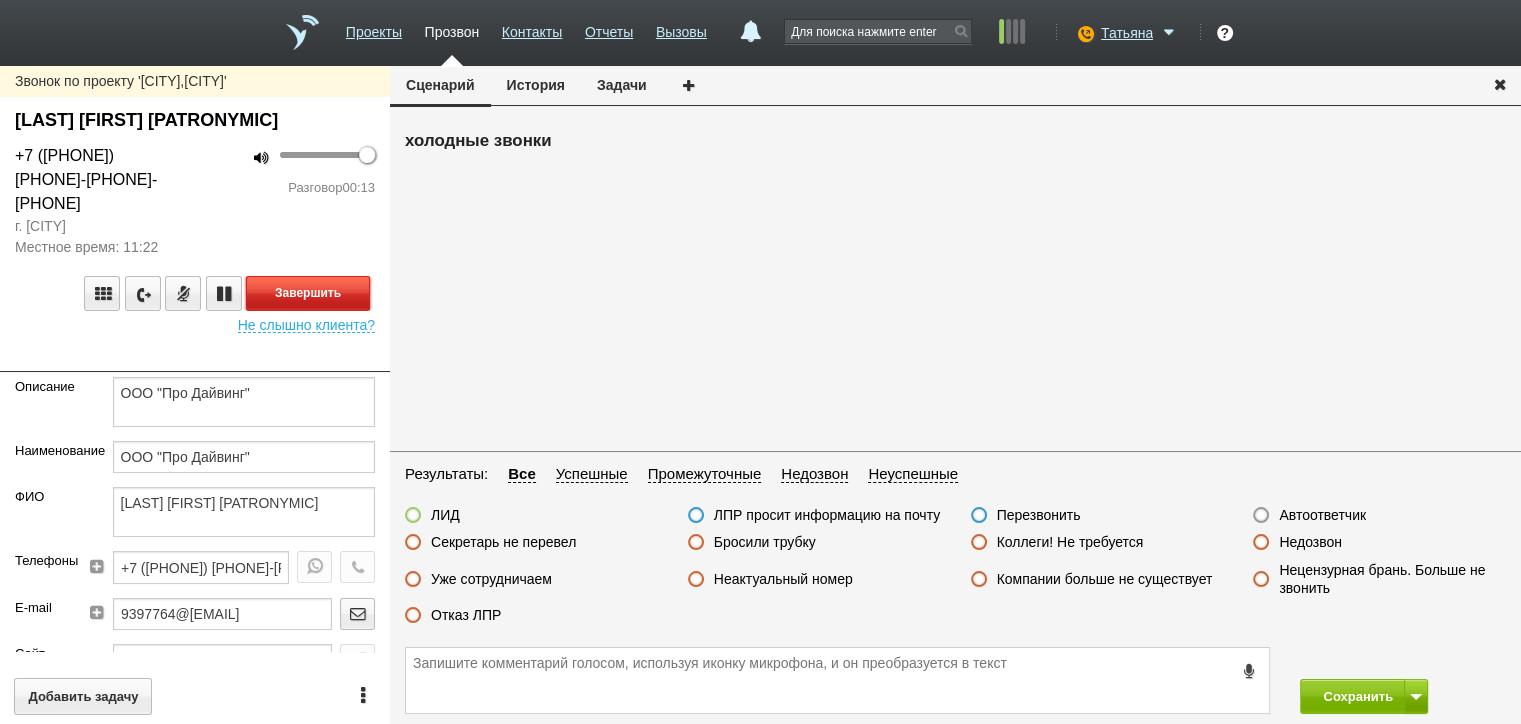 click on "Завершить" at bounding box center (308, 293) 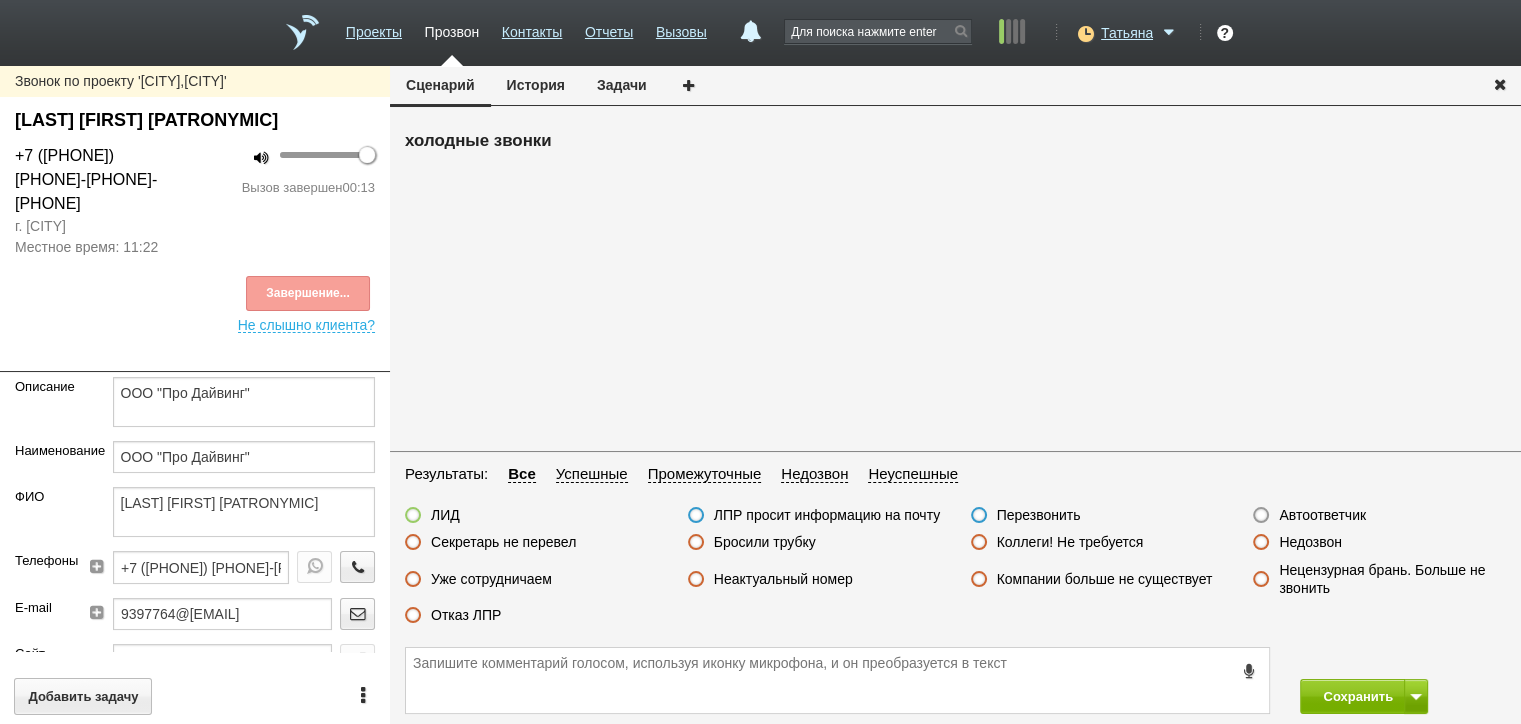 click on "Отказ ЛПР" at bounding box center (466, 615) 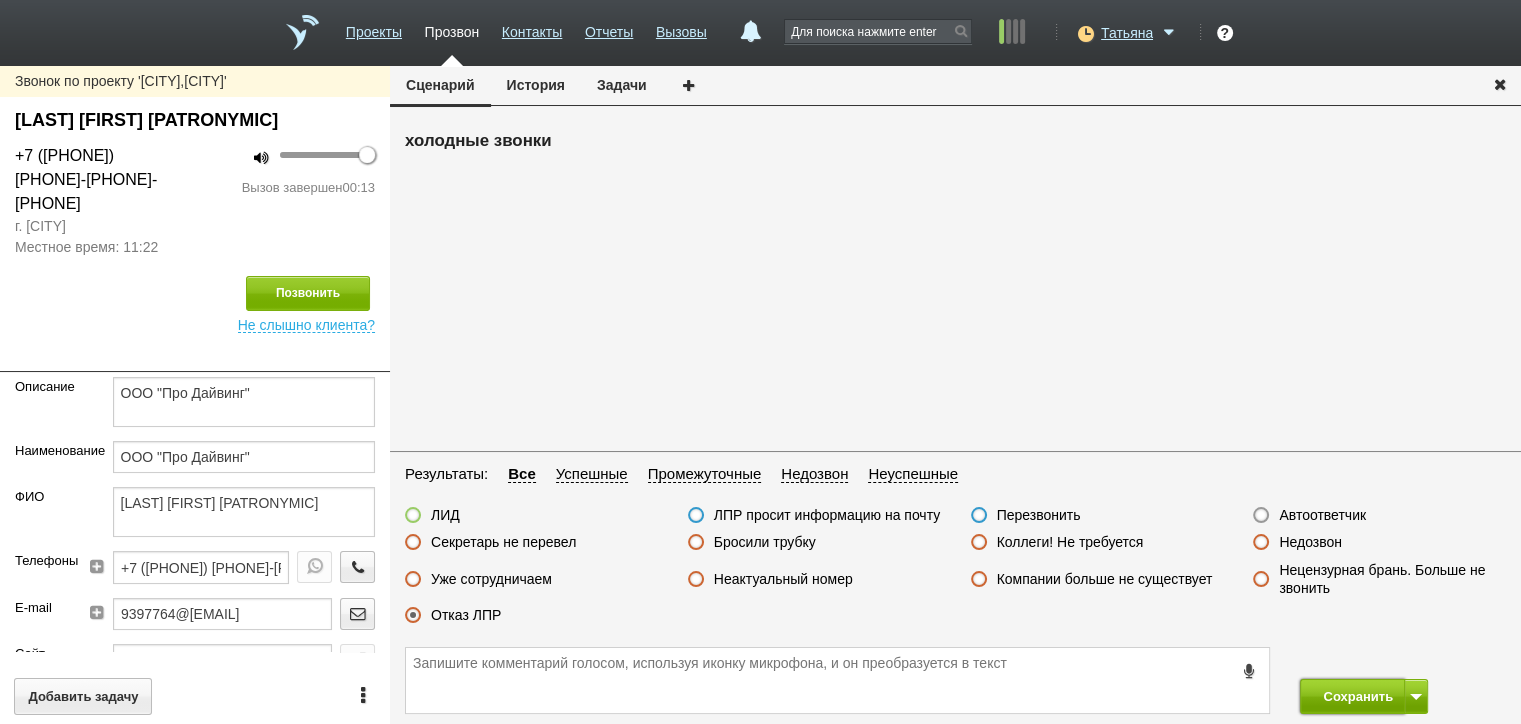click on "Сохранить" at bounding box center [1352, 696] 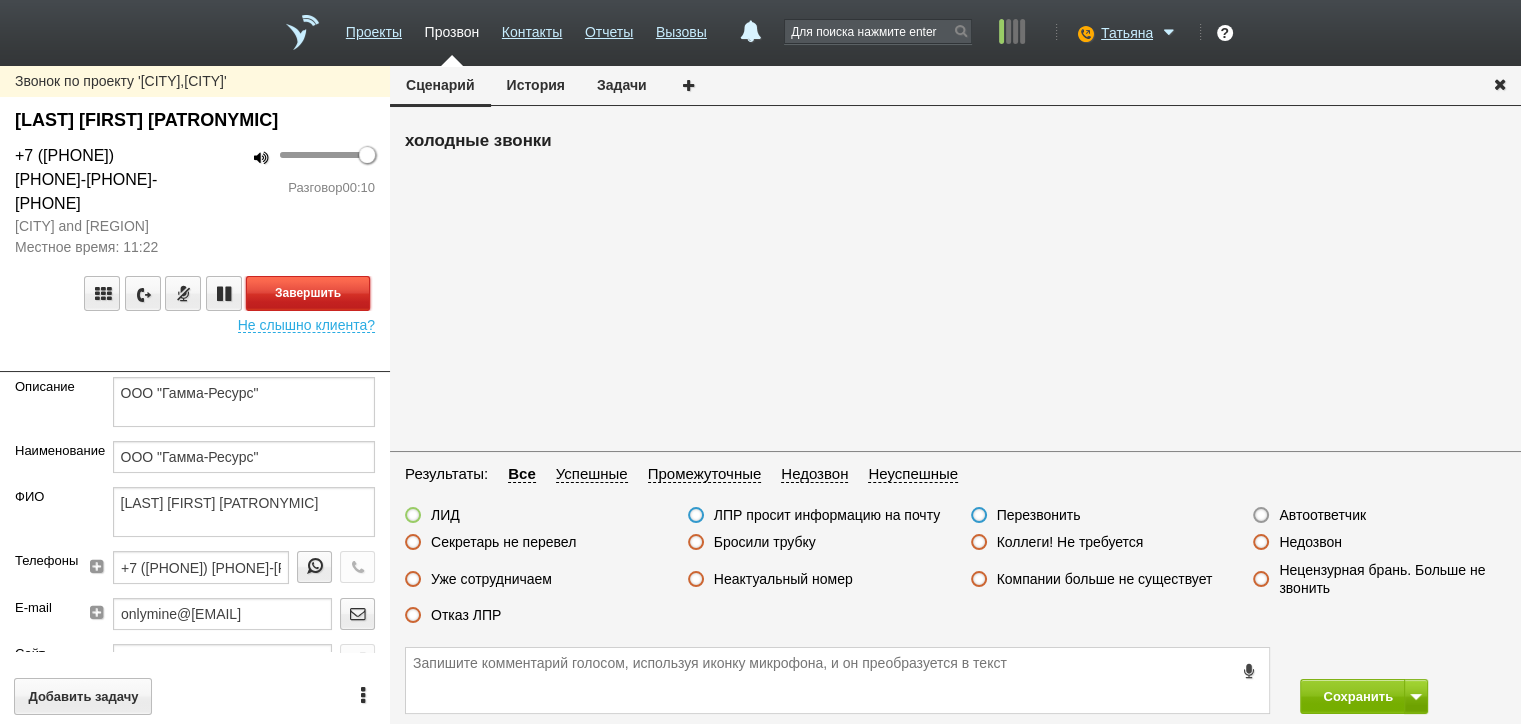 click on "Завершить" at bounding box center [308, 293] 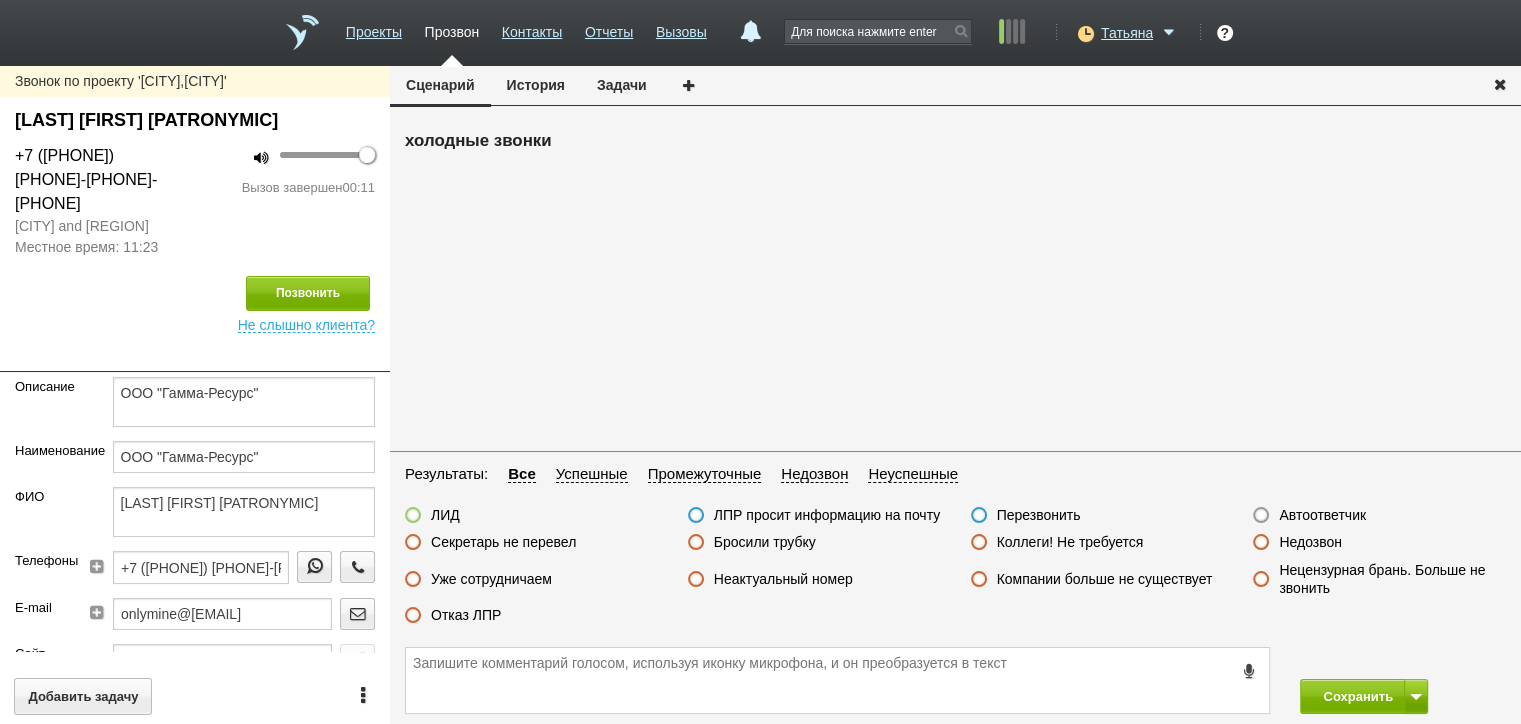 click on "Отказ ЛПР" at bounding box center (466, 615) 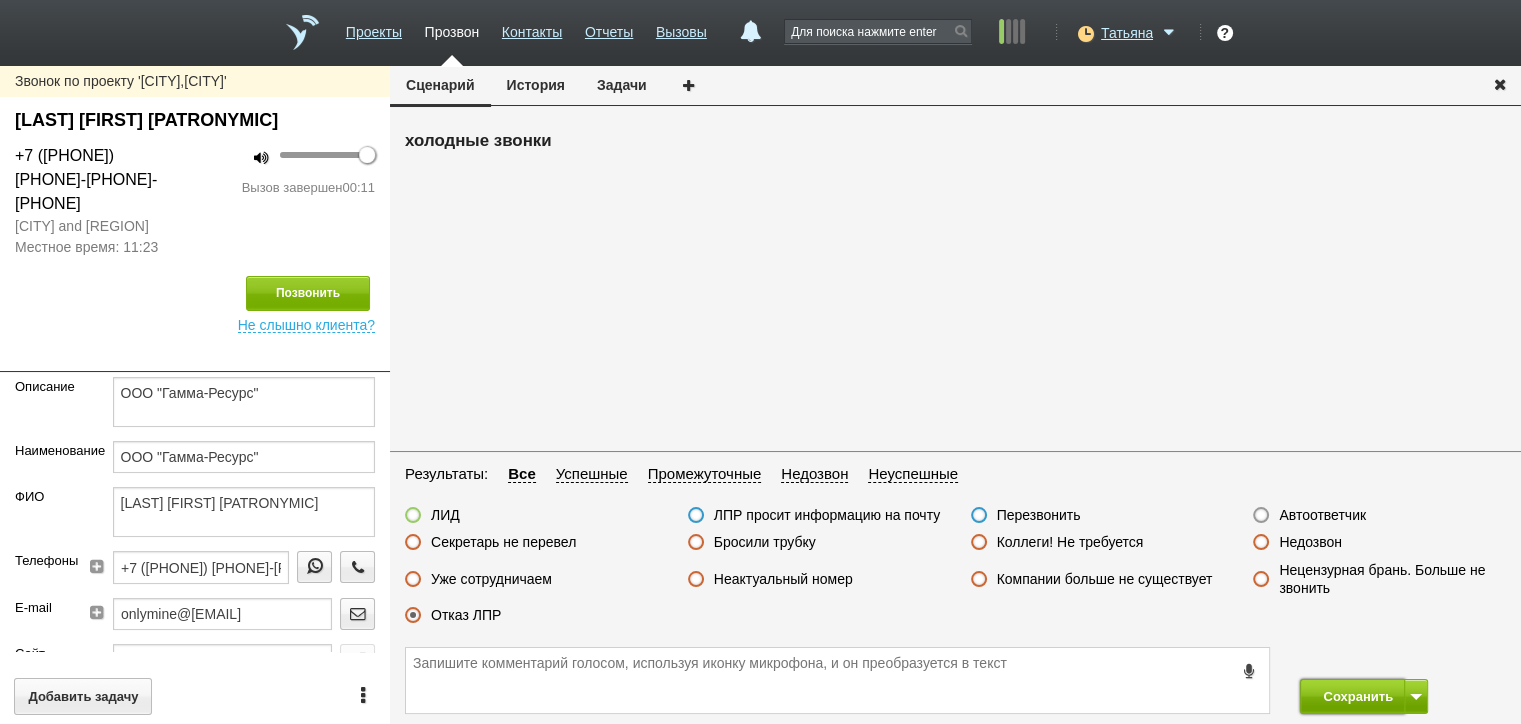 click on "Сохранить" at bounding box center [1352, 696] 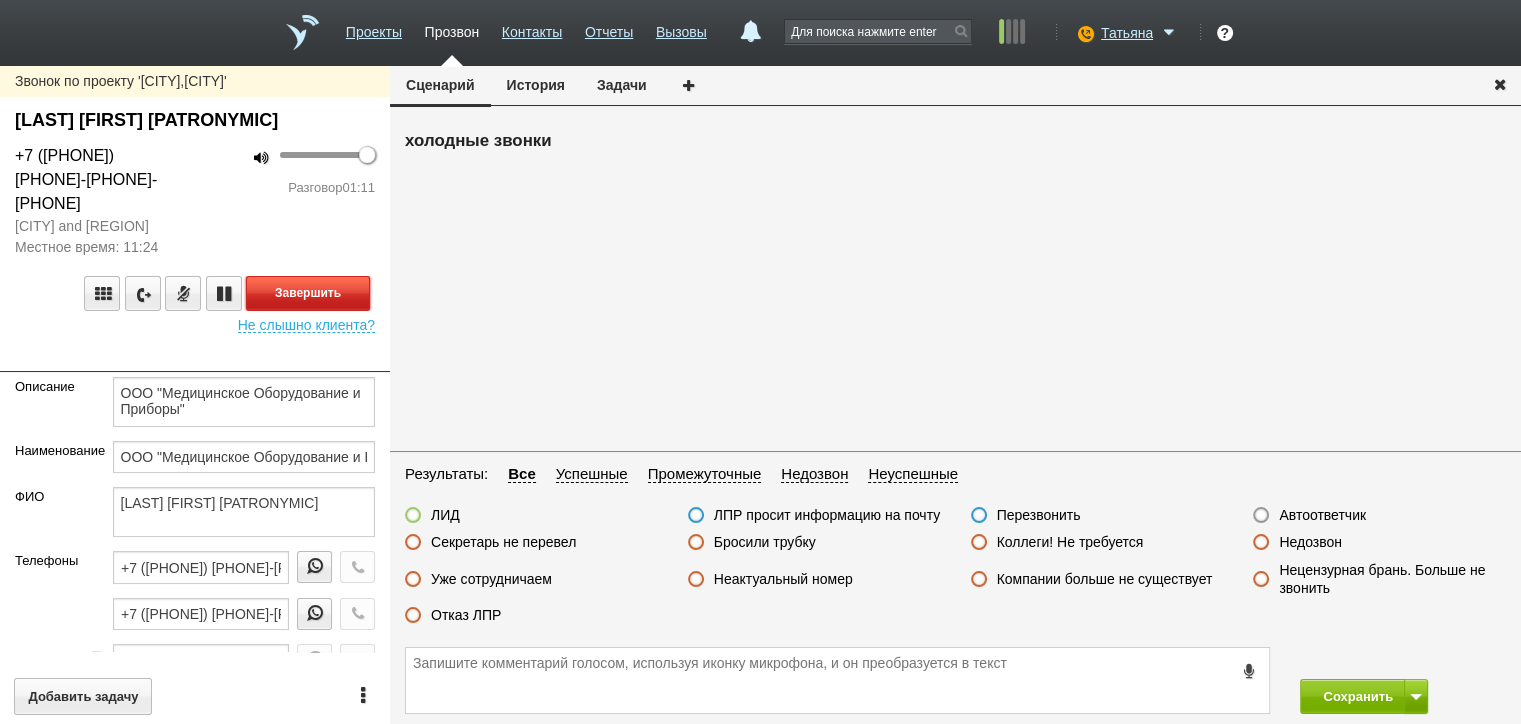 click on "Завершить" at bounding box center (308, 293) 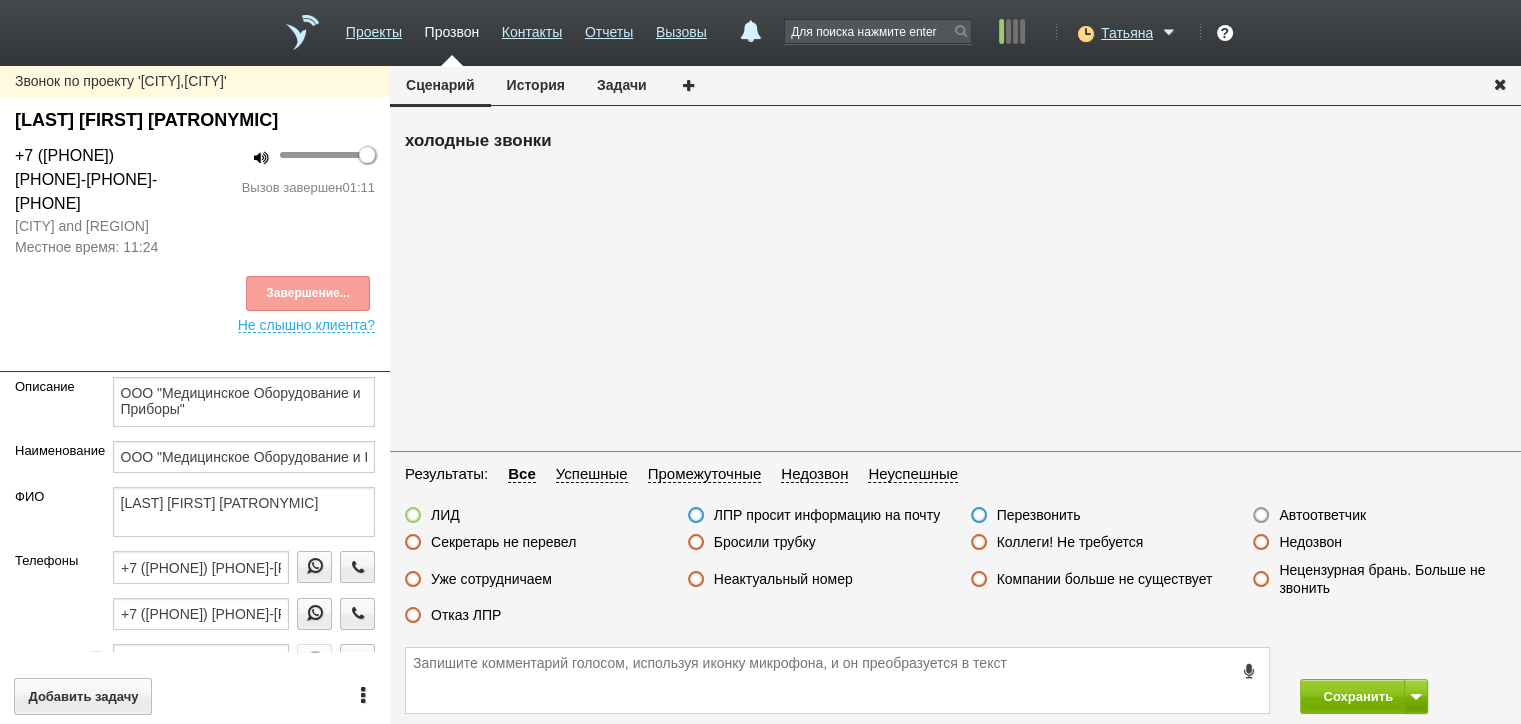 click on "Отказ ЛПР" at bounding box center [466, 615] 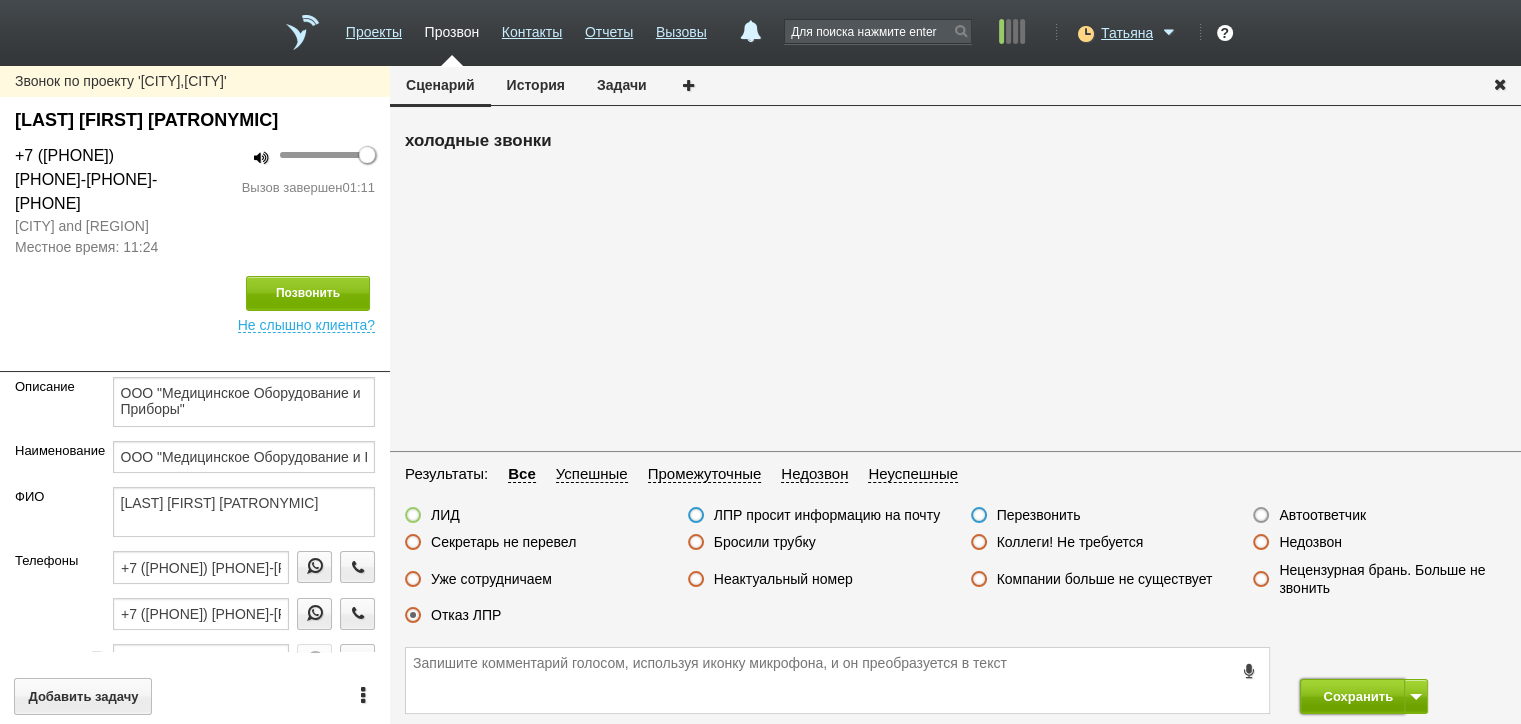 drag, startPoint x: 1356, startPoint y: 689, endPoint x: 1354, endPoint y: 679, distance: 10.198039 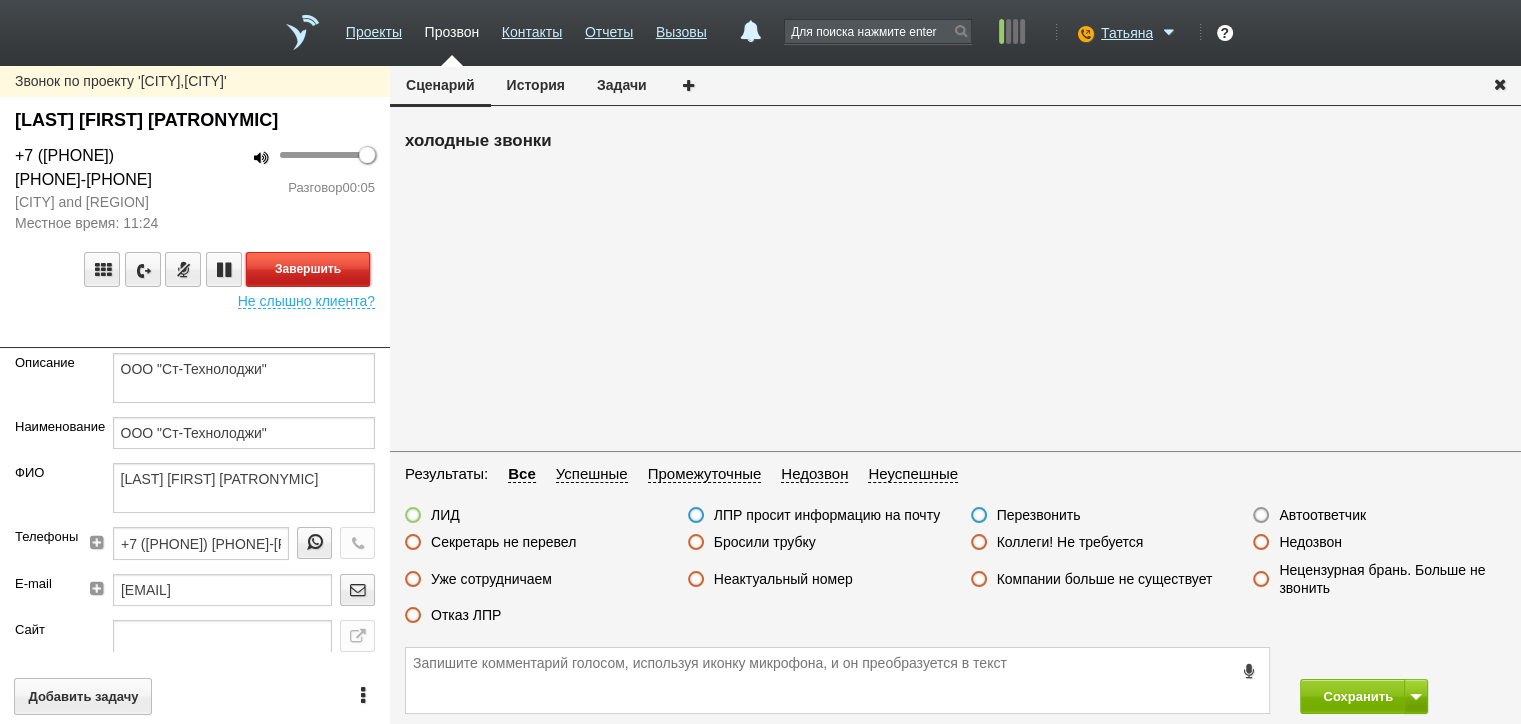 click on "Завершить" at bounding box center [308, 269] 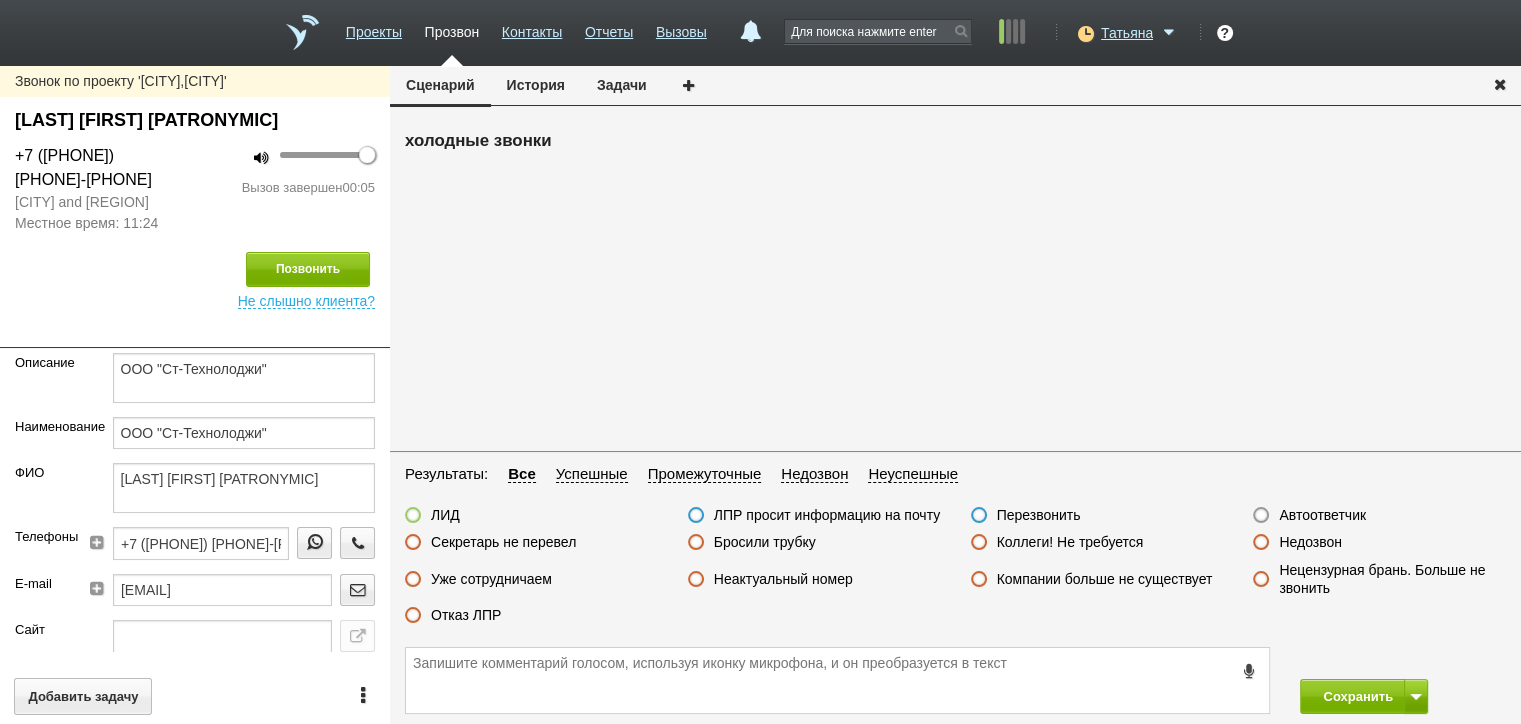 click on "Автоответчик" at bounding box center [1322, 515] 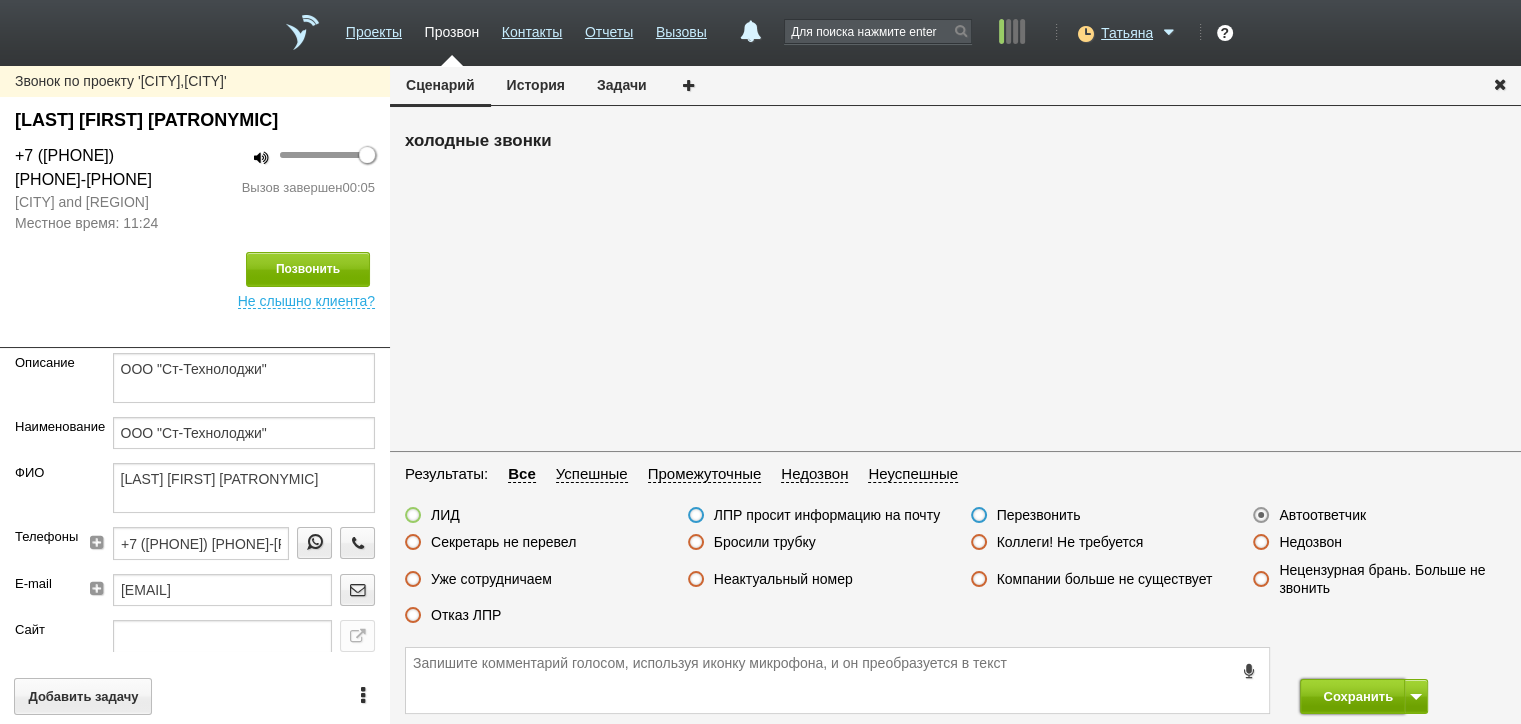 click on "Сохранить" at bounding box center (1352, 696) 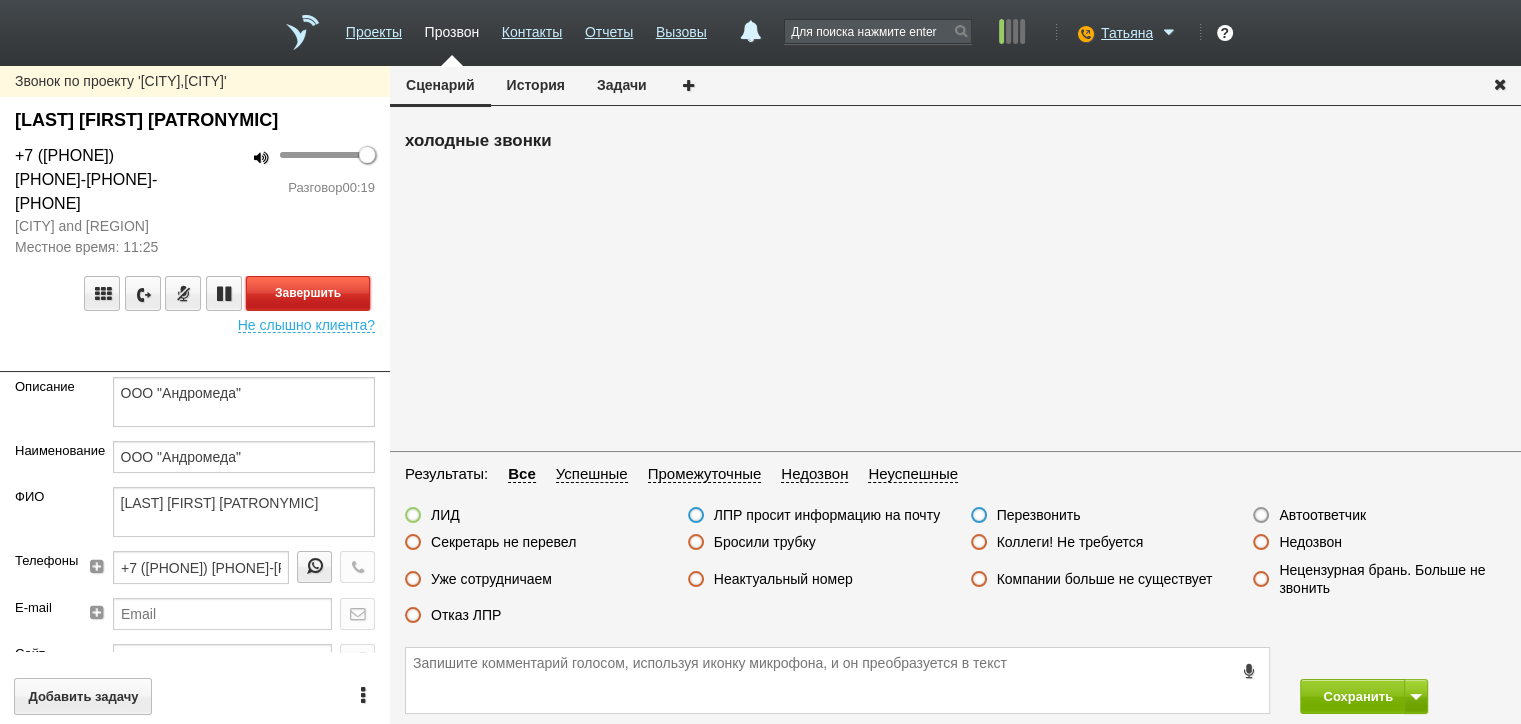 click on "Завершить" at bounding box center (308, 293) 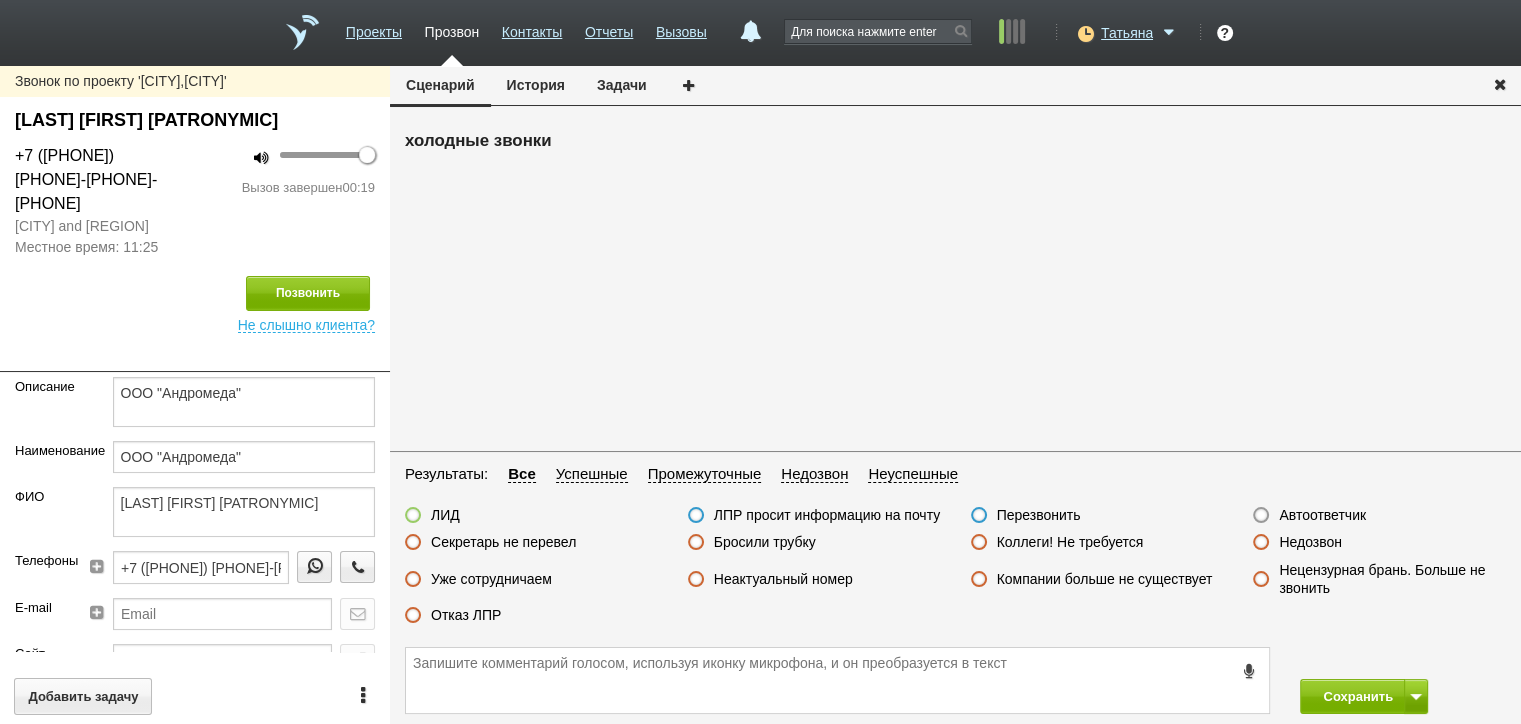 drag, startPoint x: 454, startPoint y: 611, endPoint x: 502, endPoint y: 616, distance: 48.259712 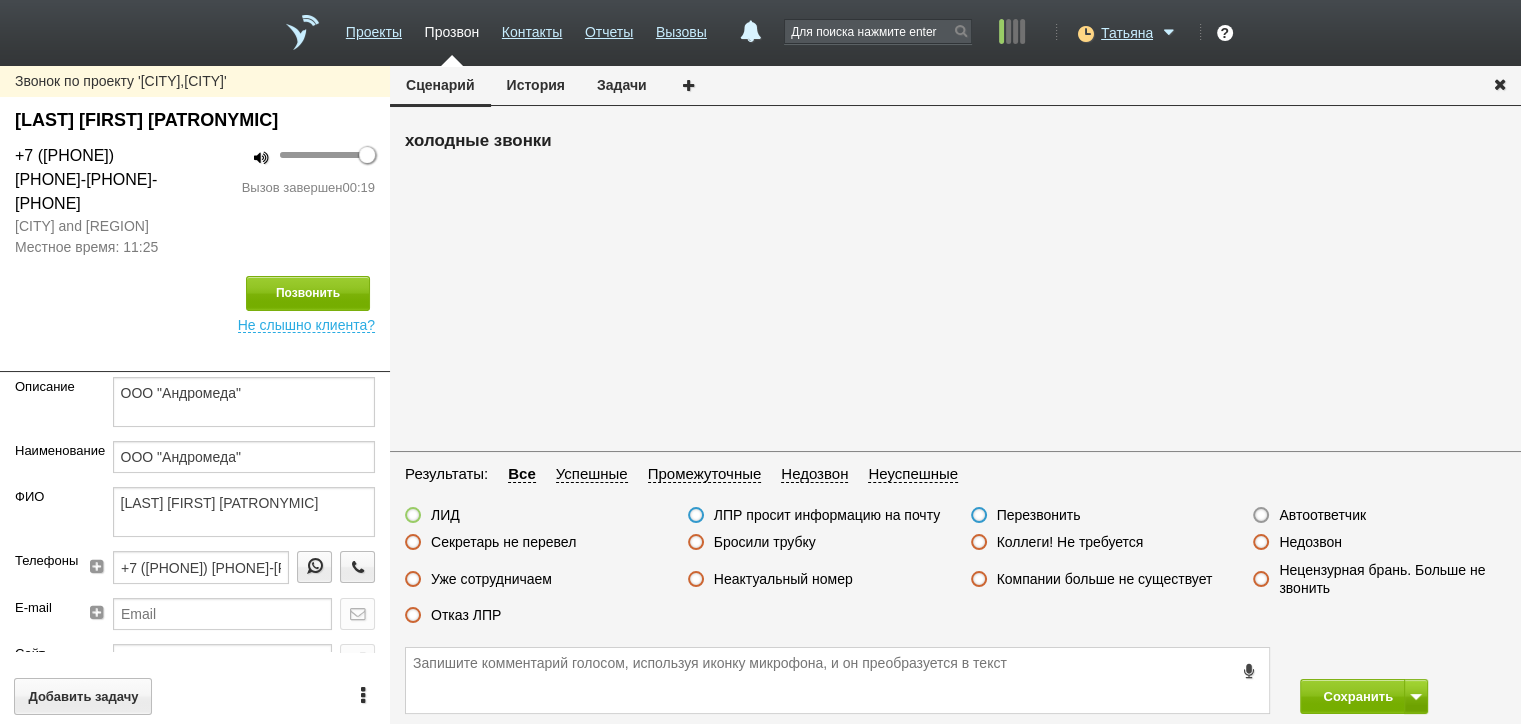 click on "Отказ ЛПР" at bounding box center [466, 615] 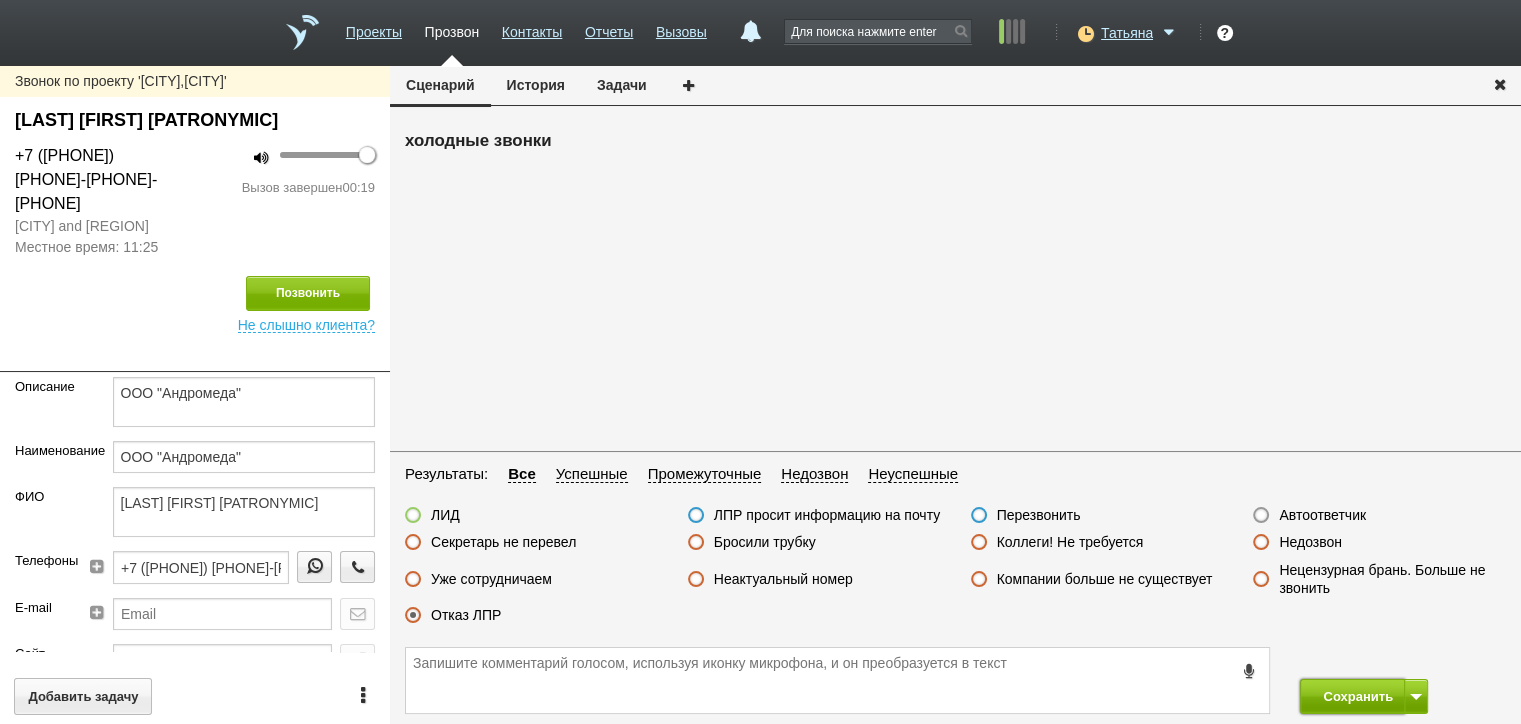 click on "Сохранить" at bounding box center [1352, 696] 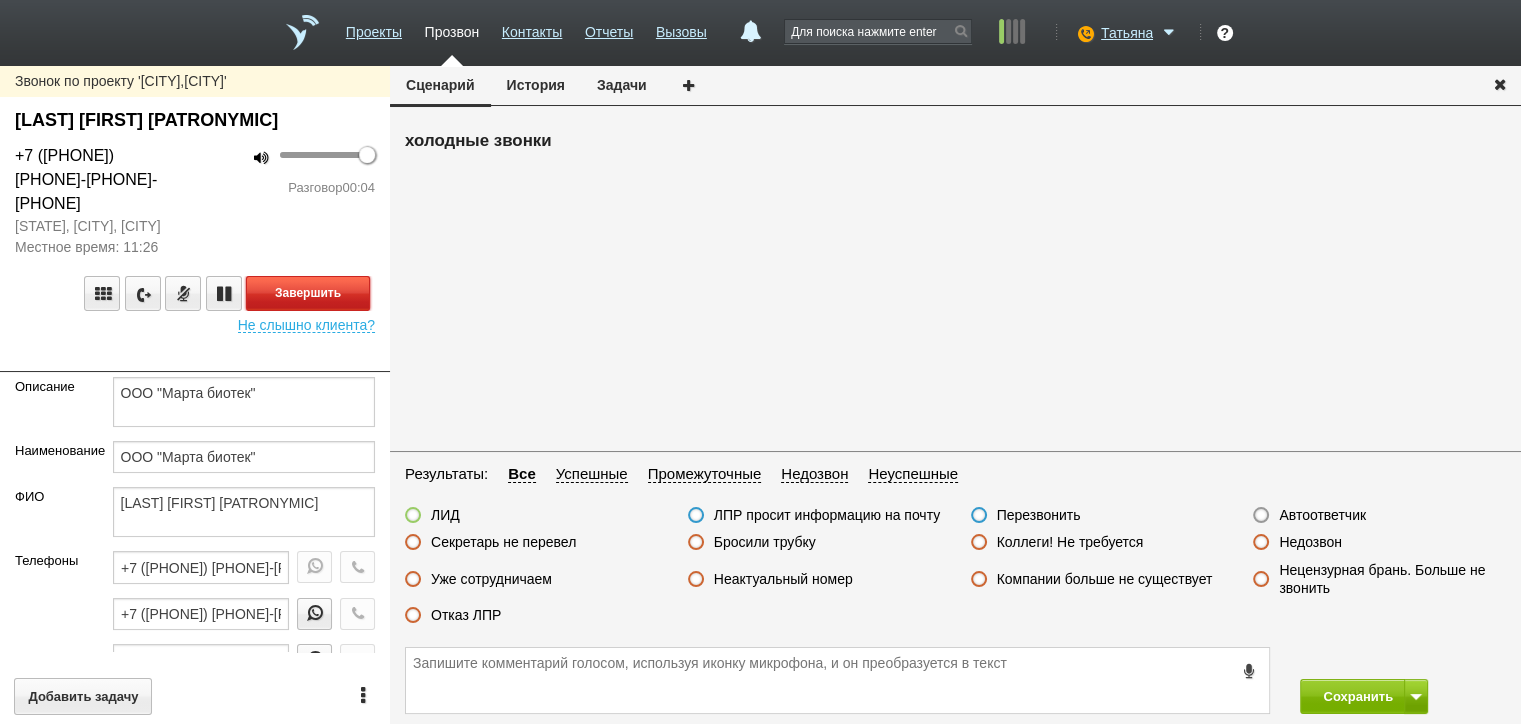 click on "Завершить" at bounding box center (308, 293) 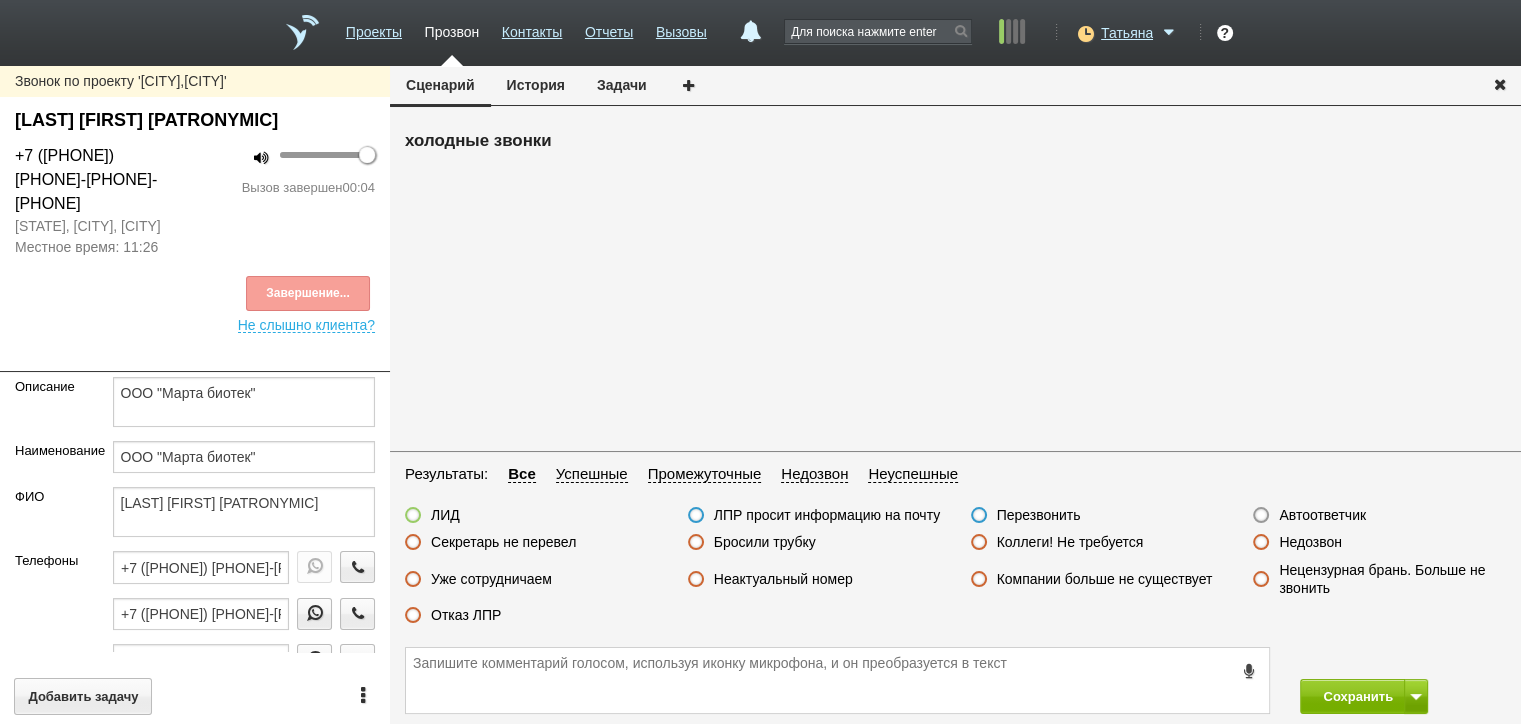 click on "Автоответчик" at bounding box center (1322, 515) 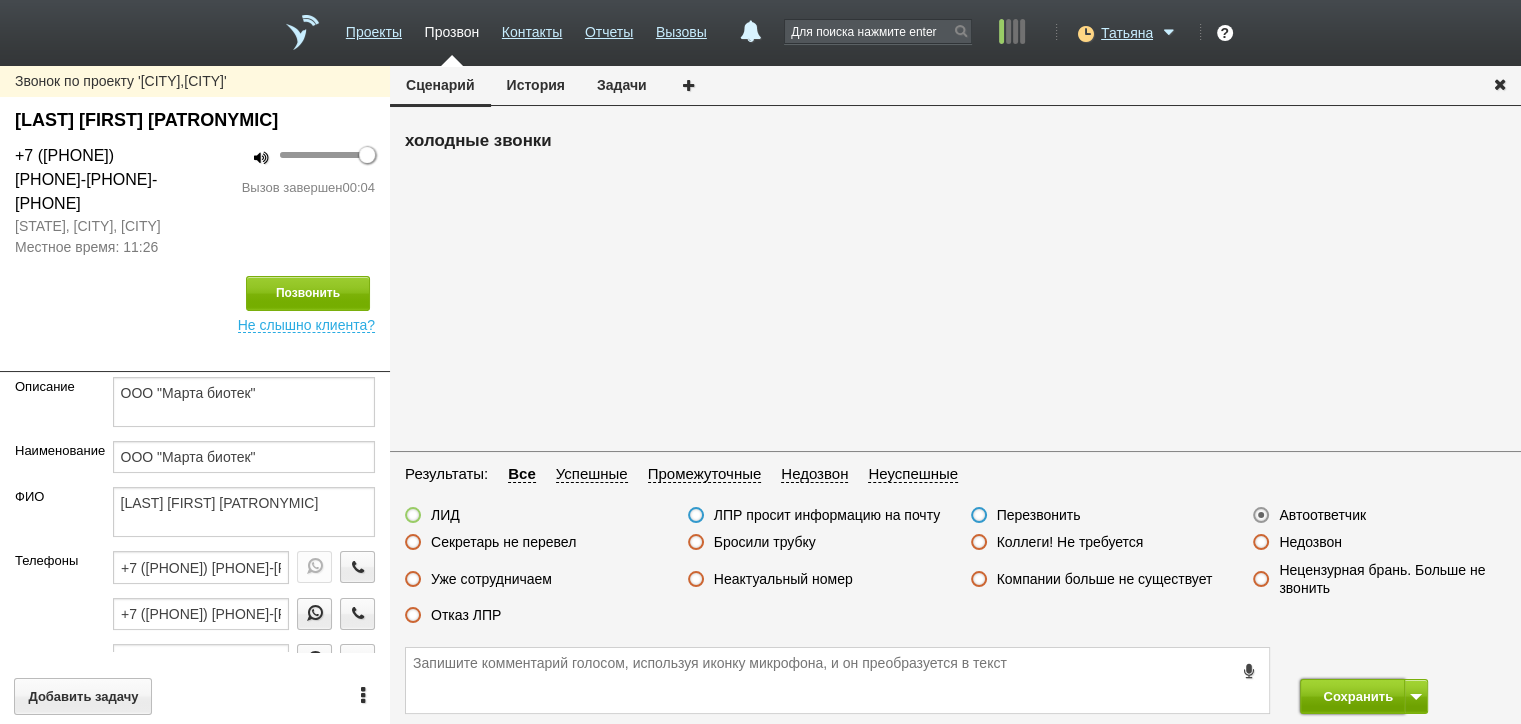 click on "Сохранить" at bounding box center [1352, 696] 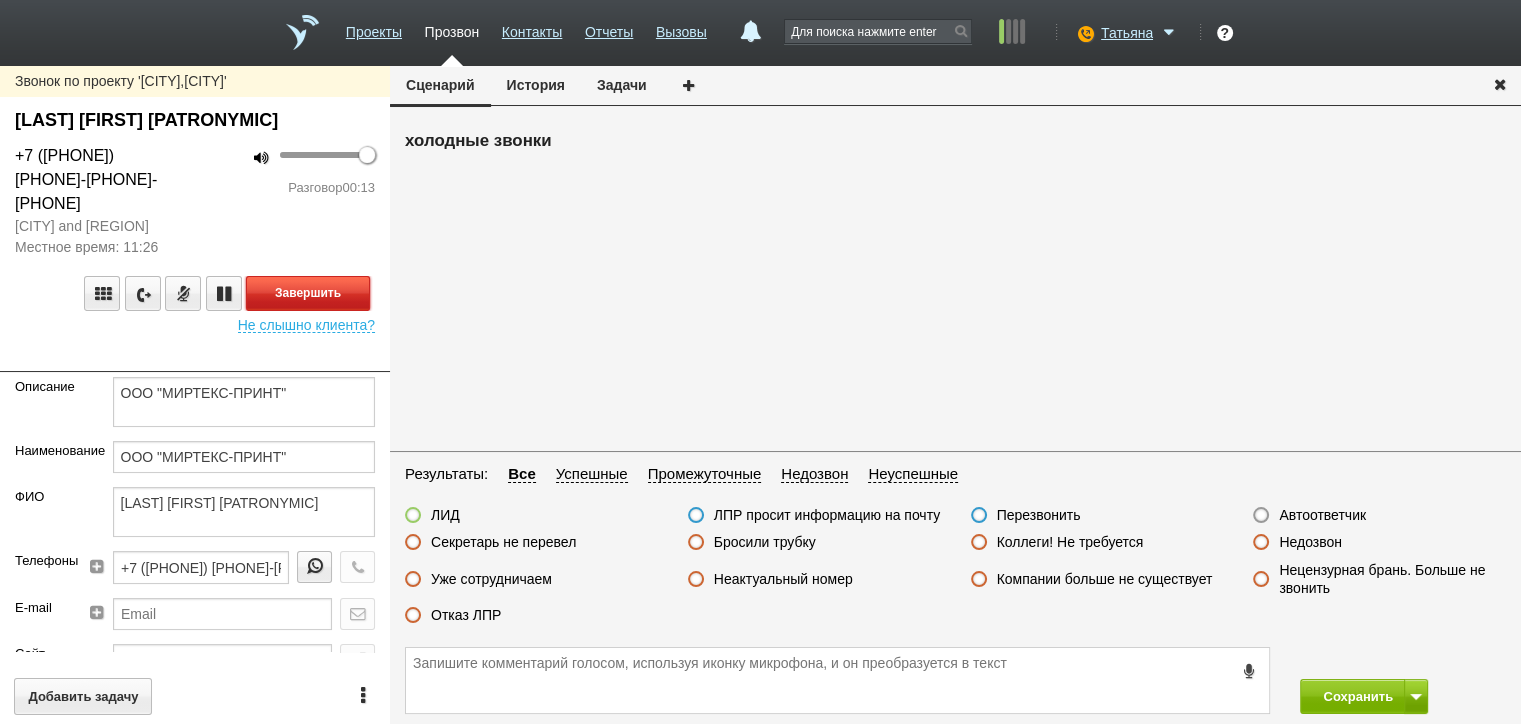 click on "Завершить" at bounding box center (308, 293) 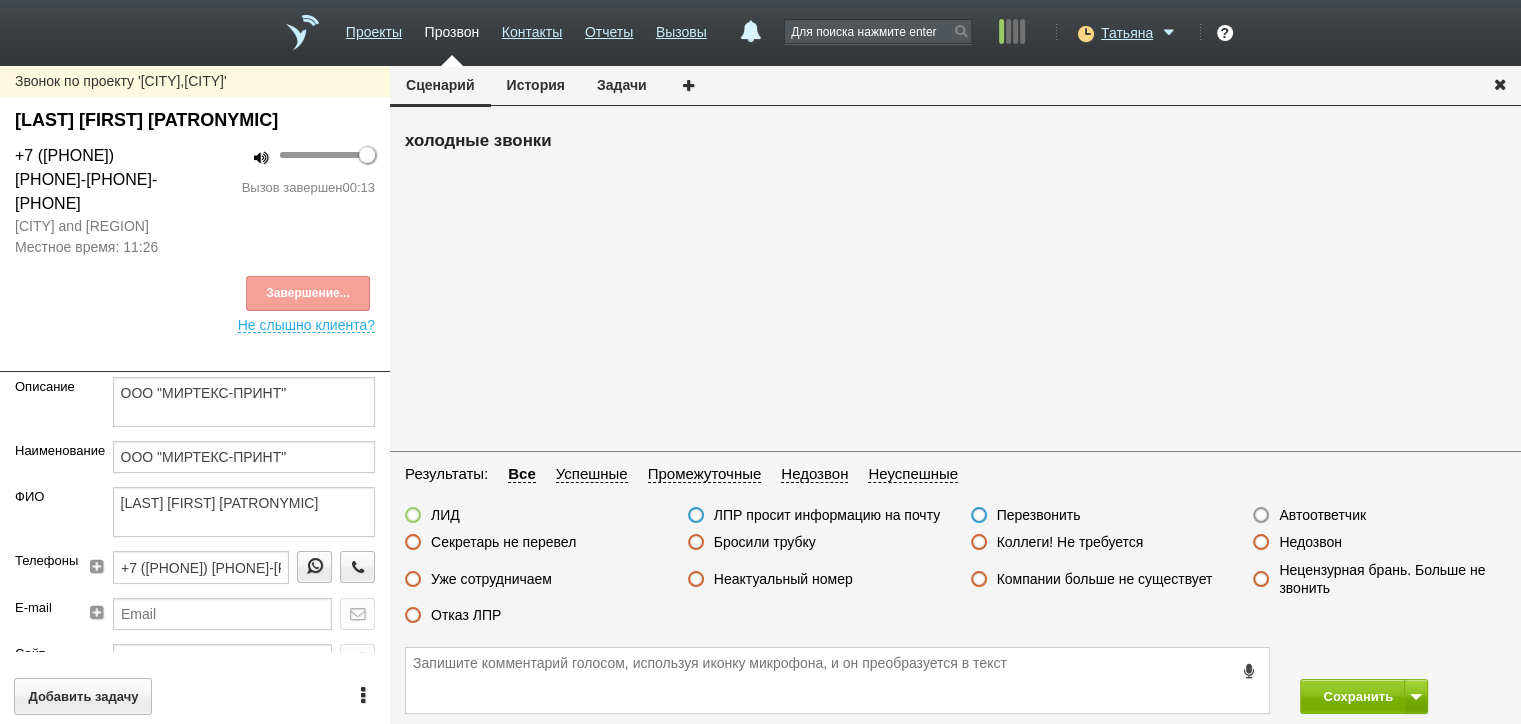 click on "Отказ ЛПР" at bounding box center (466, 615) 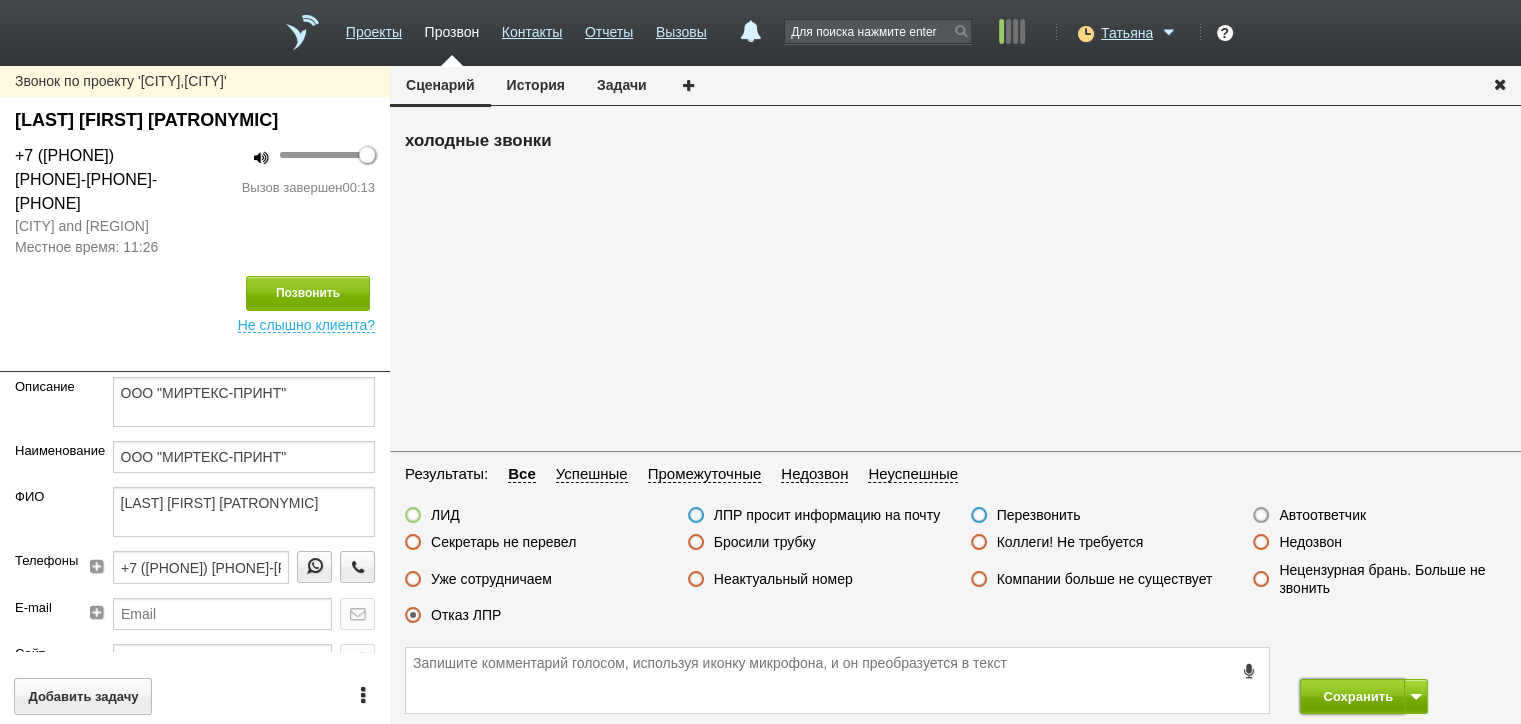 click on "Сохранить" at bounding box center (1352, 696) 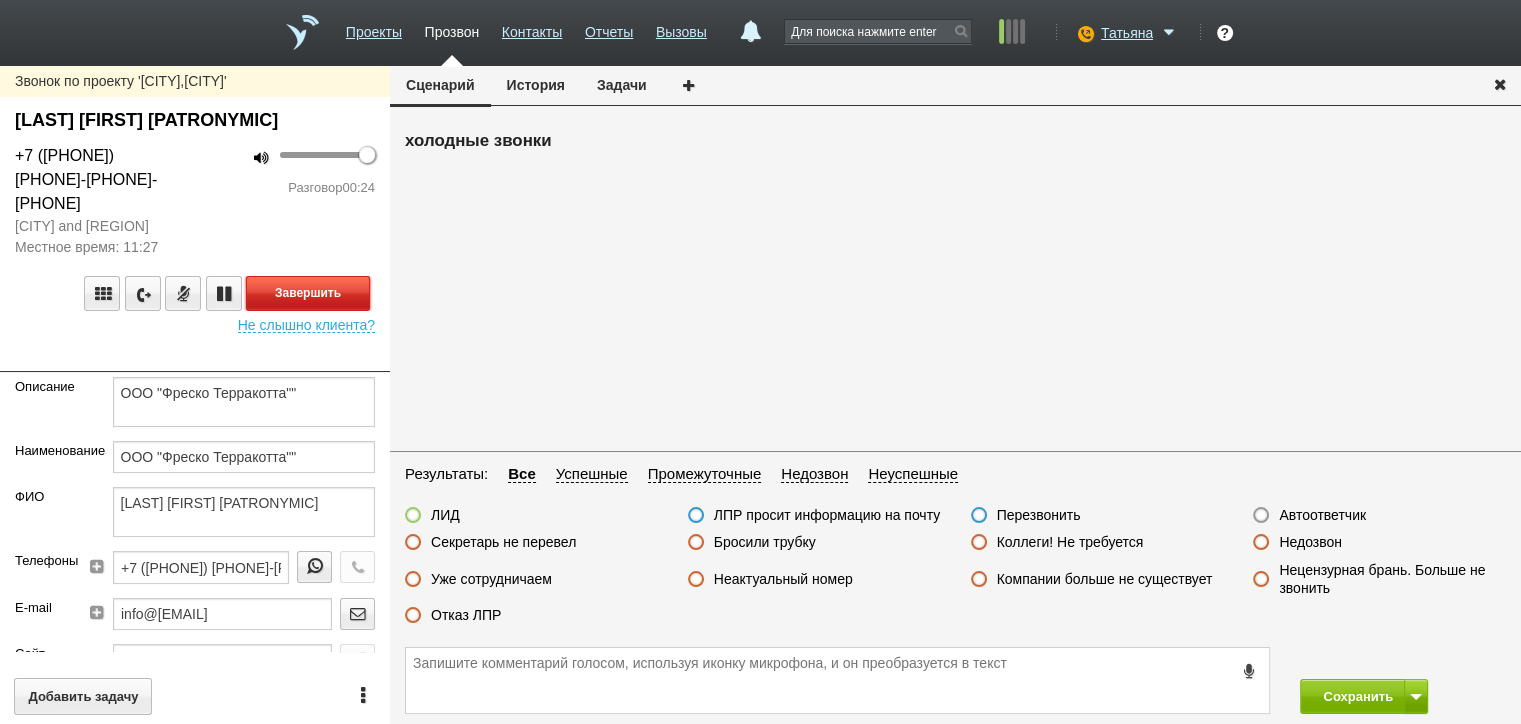 click on "Завершить" at bounding box center (308, 293) 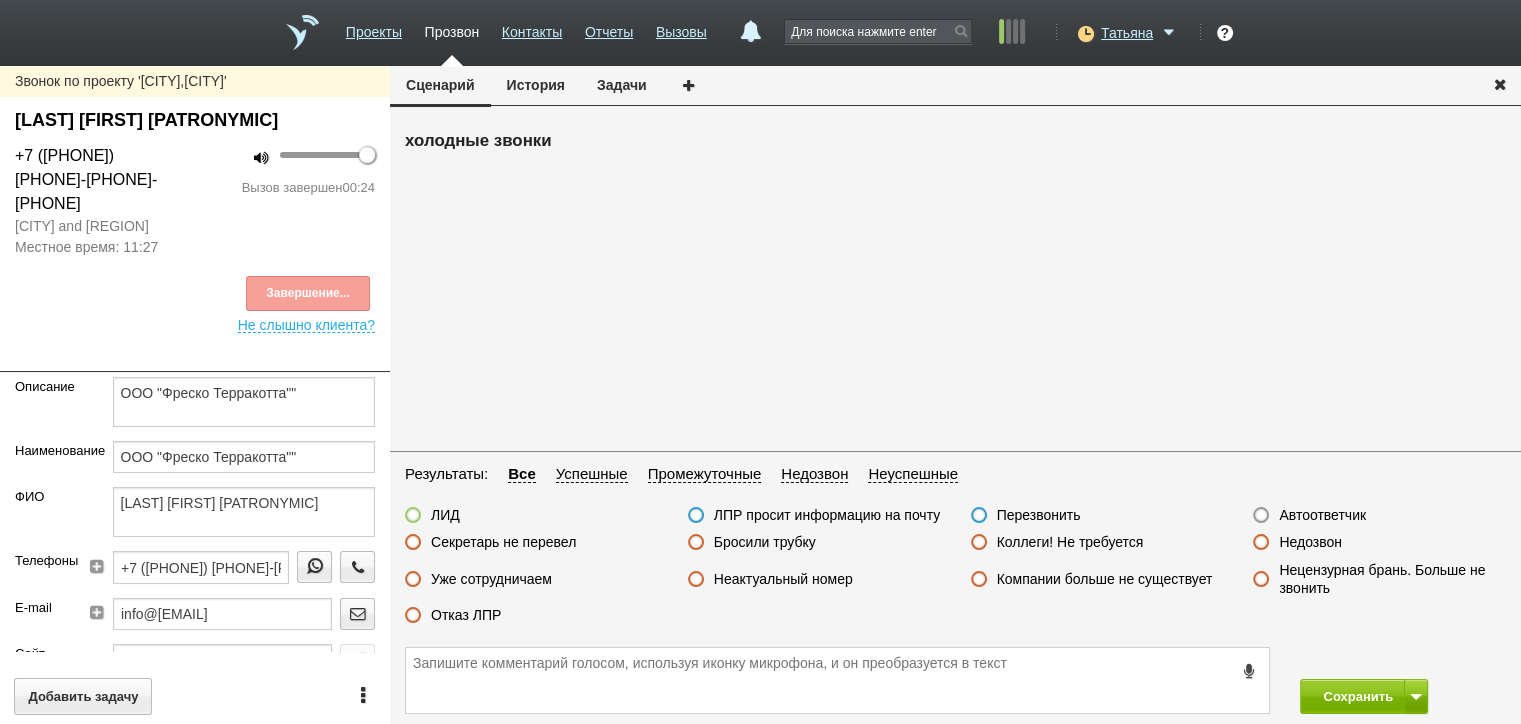 click on "Отказ ЛПР" at bounding box center (466, 615) 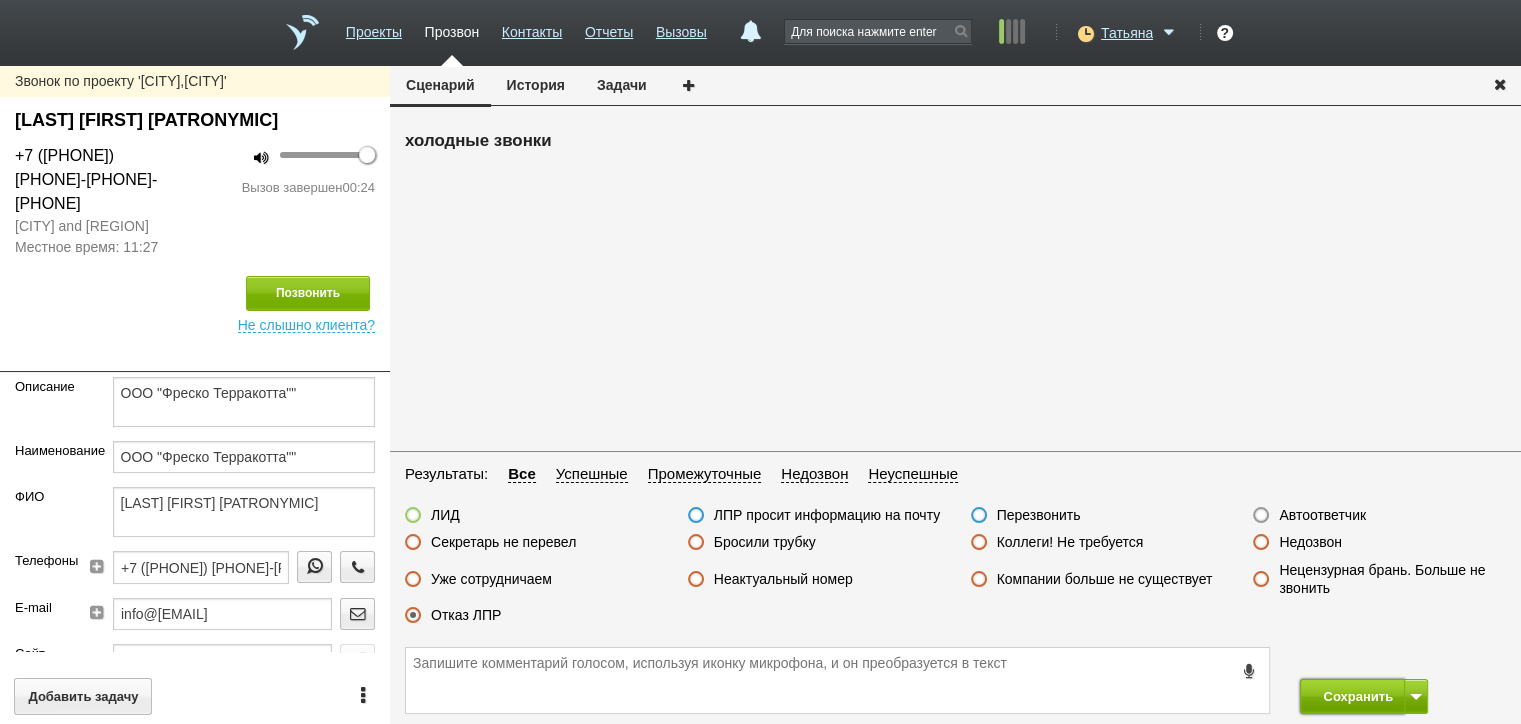 click on "Сохранить" at bounding box center (1352, 696) 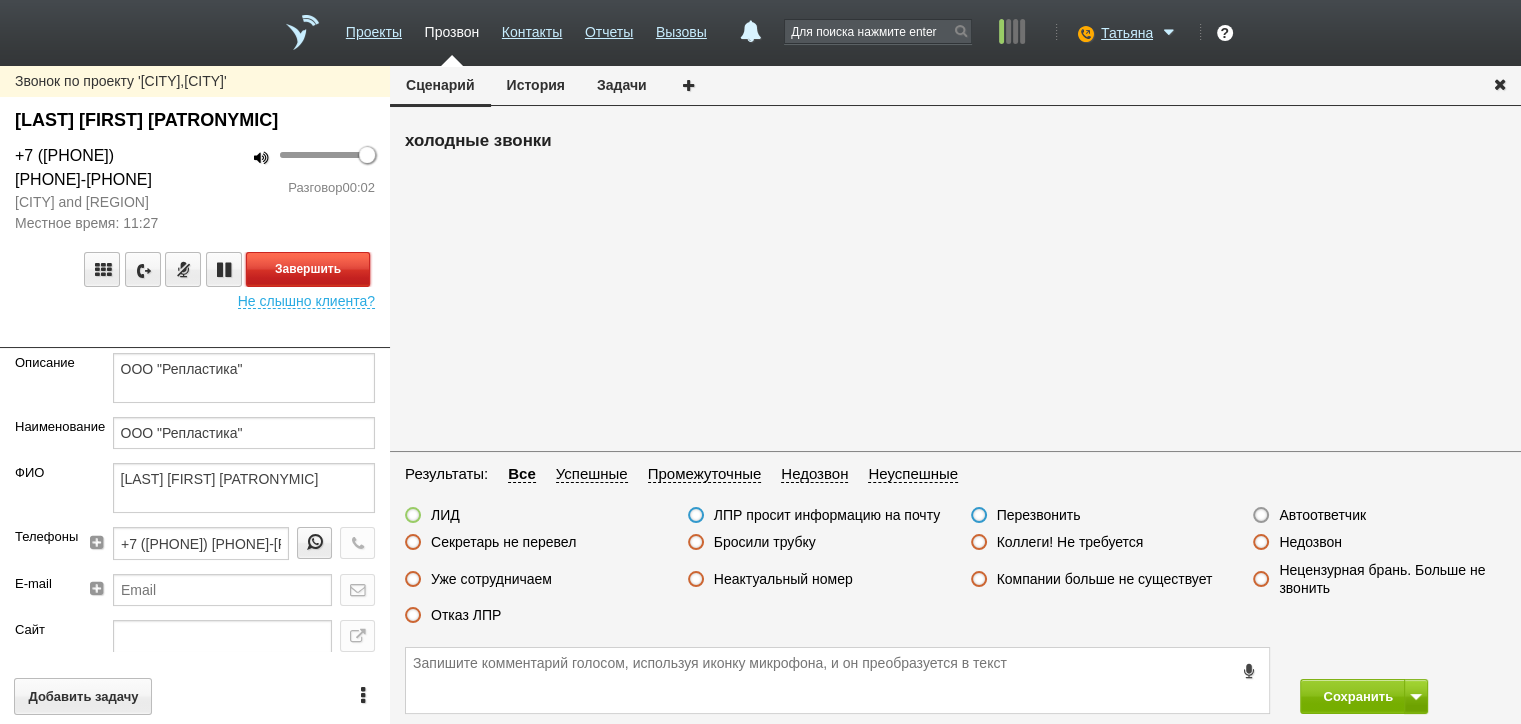 click on "Завершить" at bounding box center [308, 269] 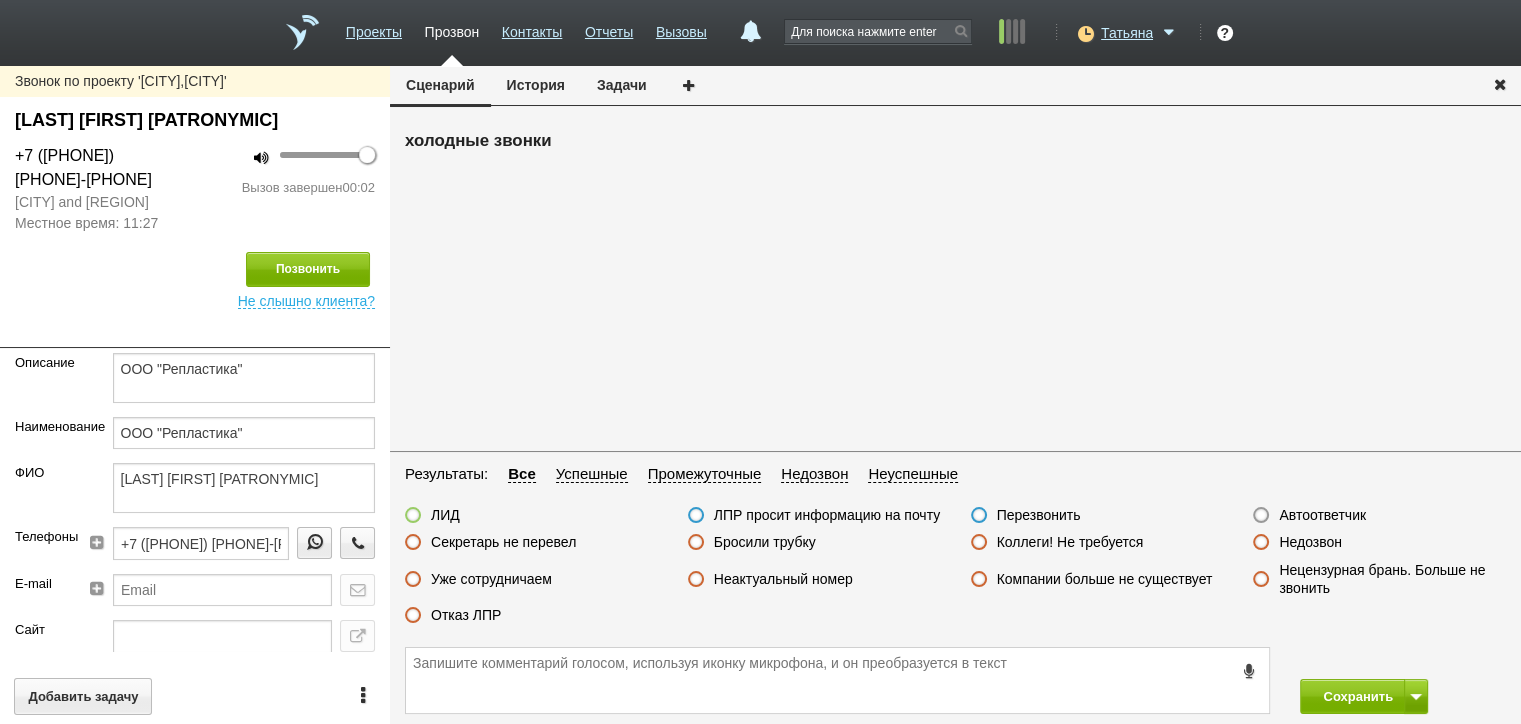 click on "Автоответчик" at bounding box center [1322, 515] 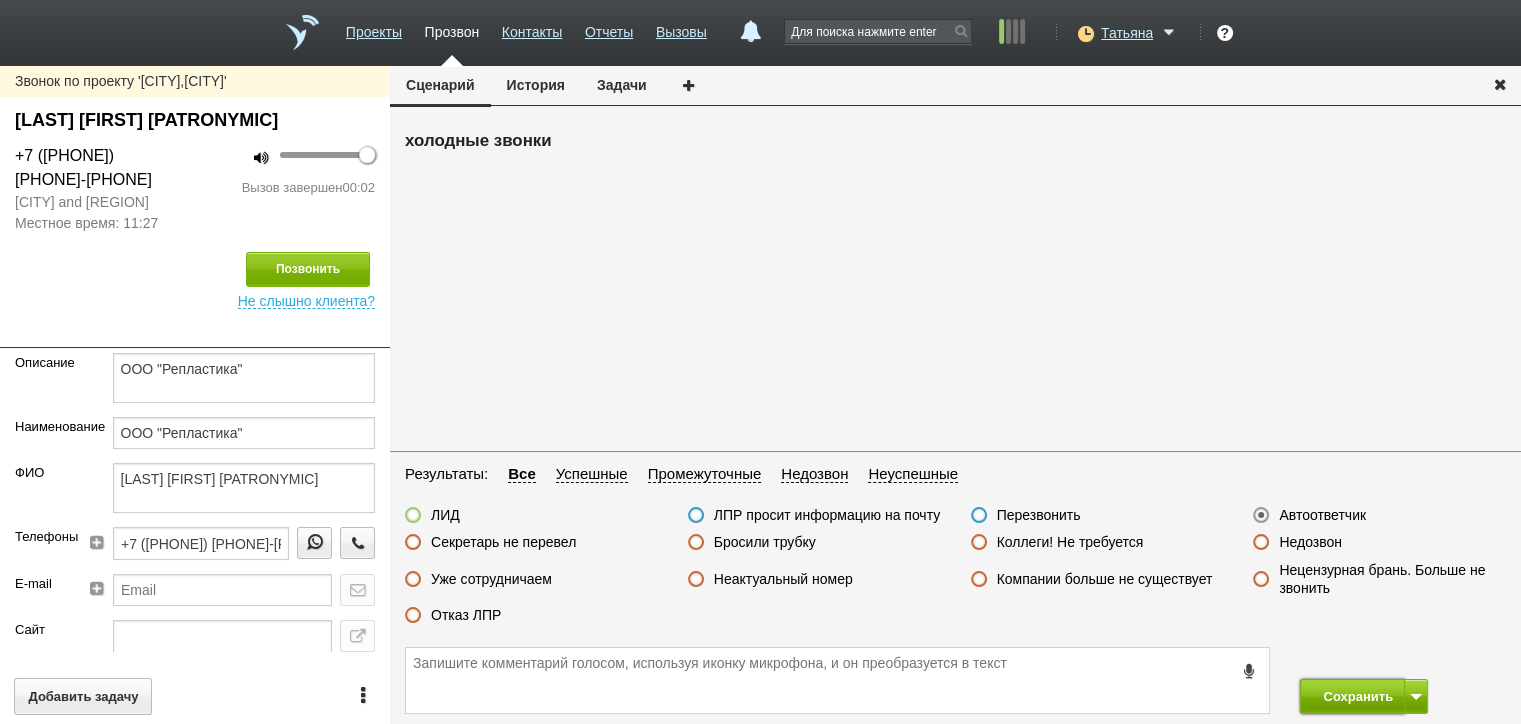 drag, startPoint x: 1348, startPoint y: 696, endPoint x: 1319, endPoint y: 687, distance: 30.364452 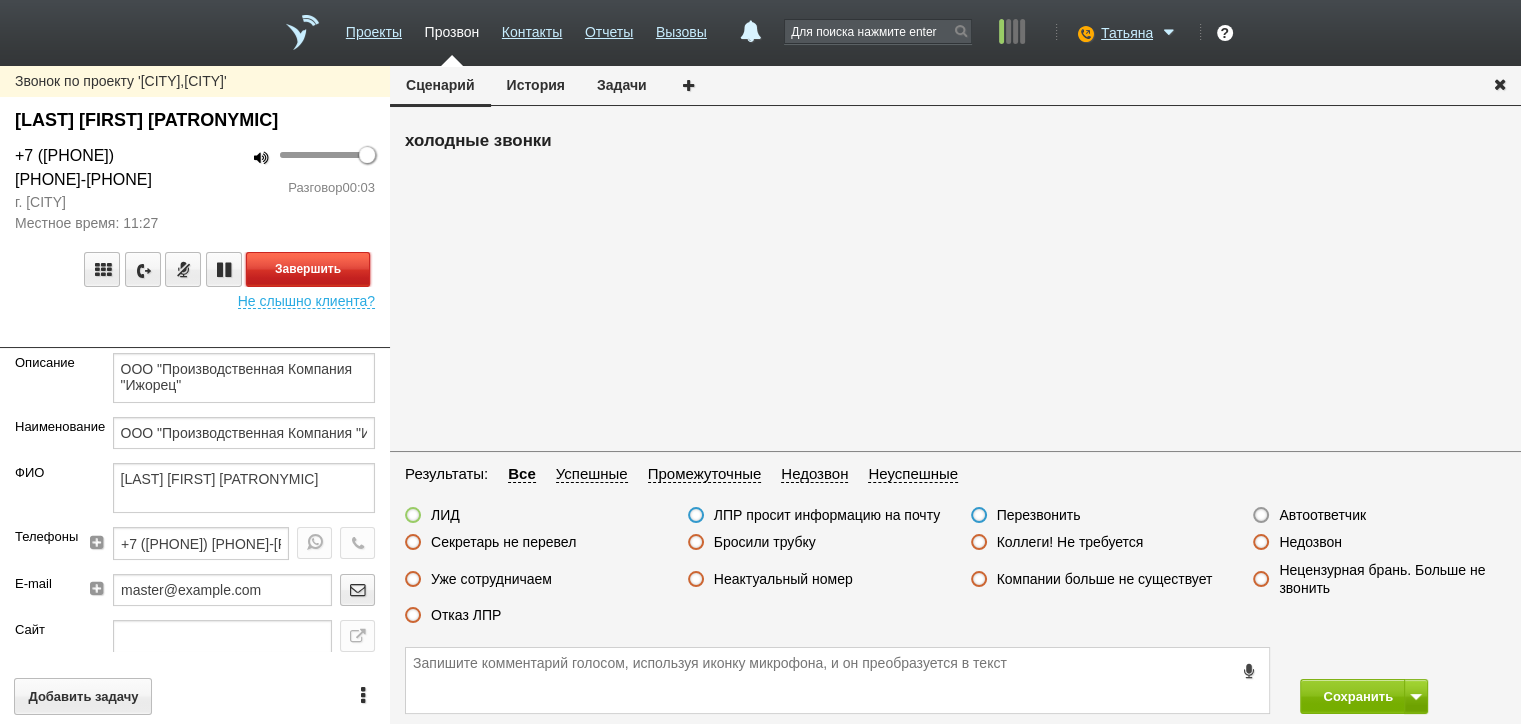 click on "Завершить" at bounding box center (308, 269) 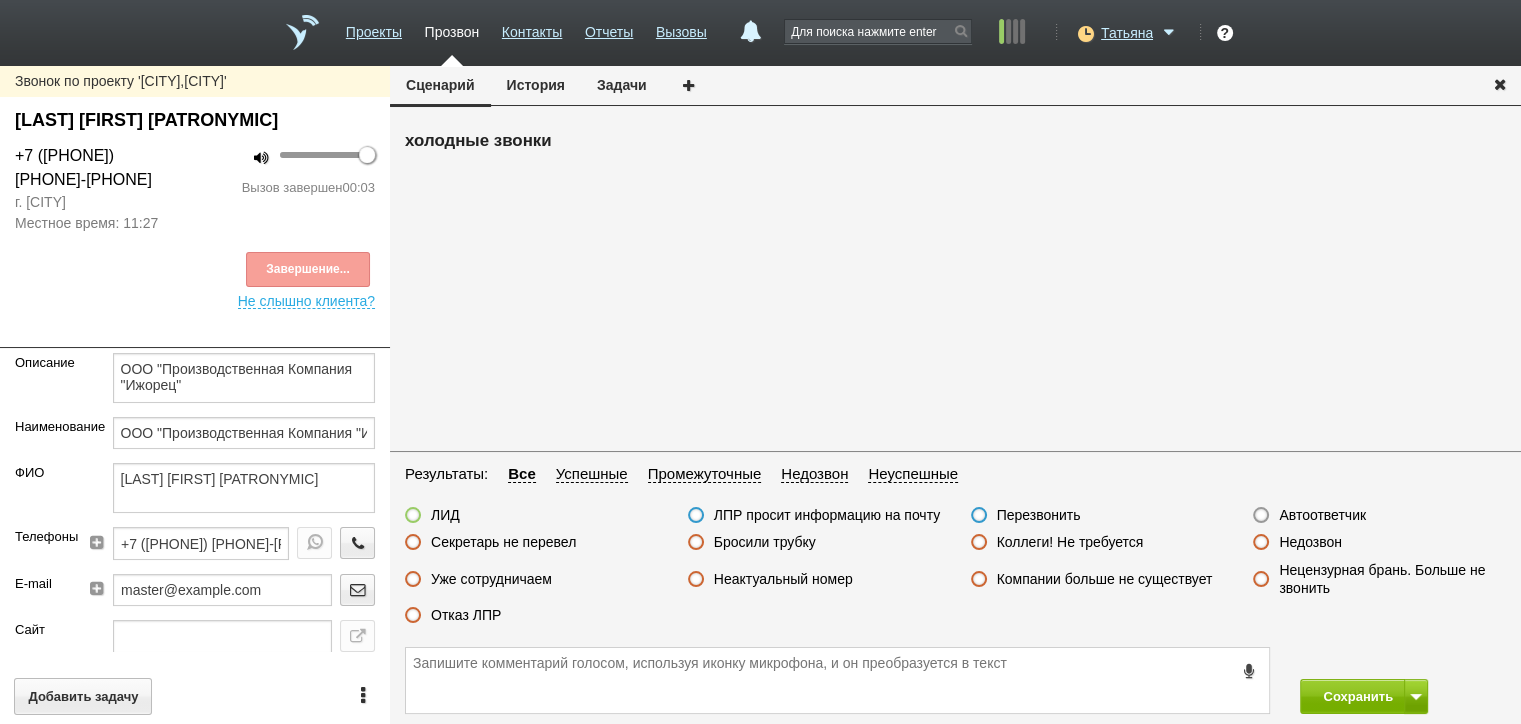click on "Автоответчик" at bounding box center [1322, 515] 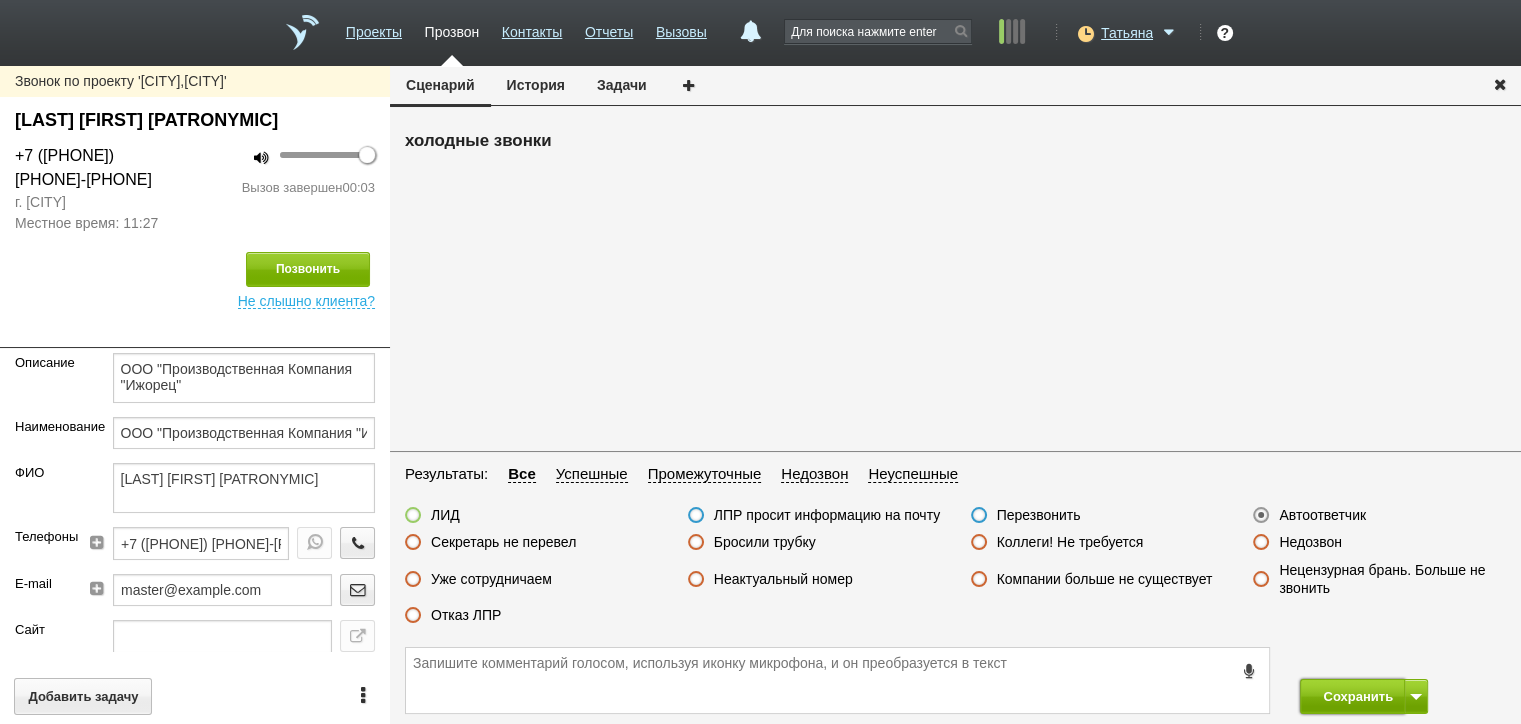 click on "Сохранить" at bounding box center [1352, 696] 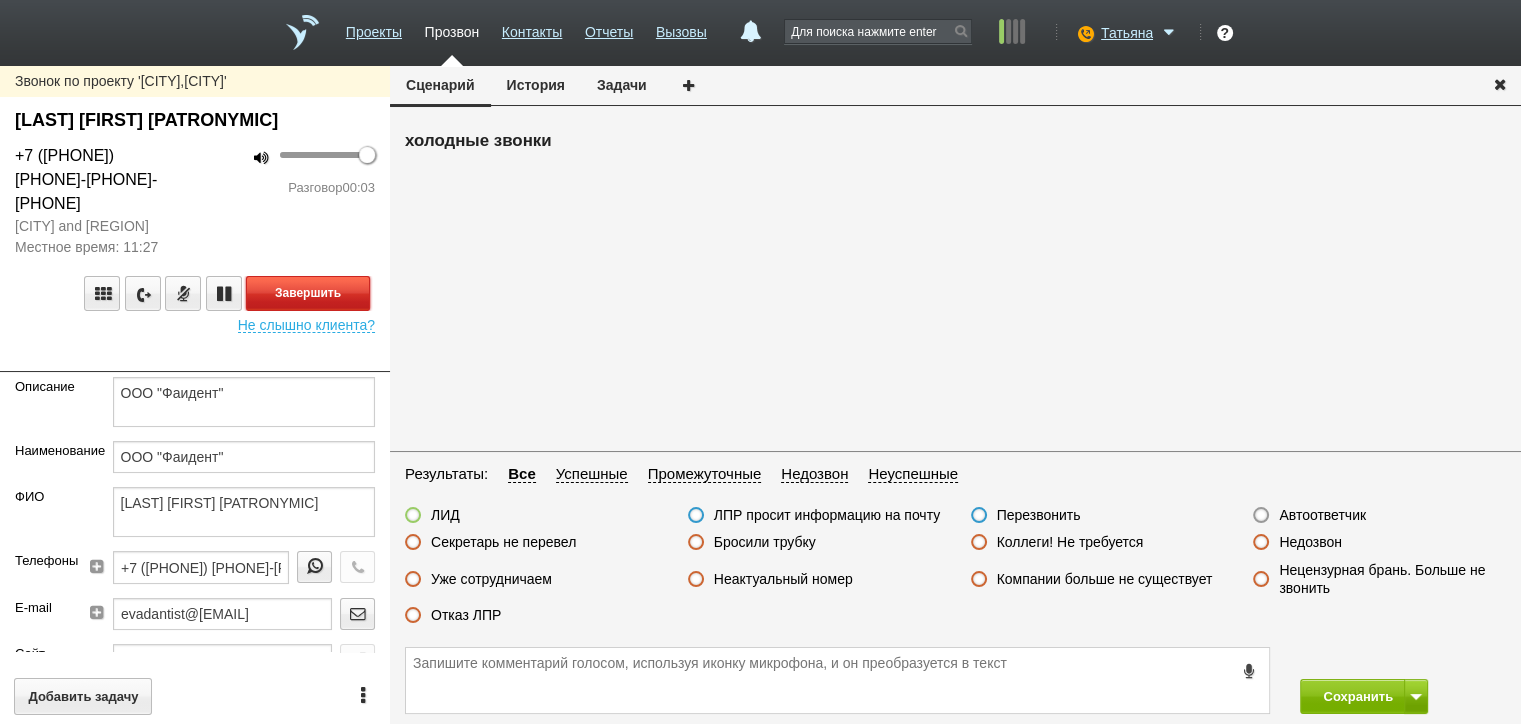 click on "Завершить" at bounding box center [308, 293] 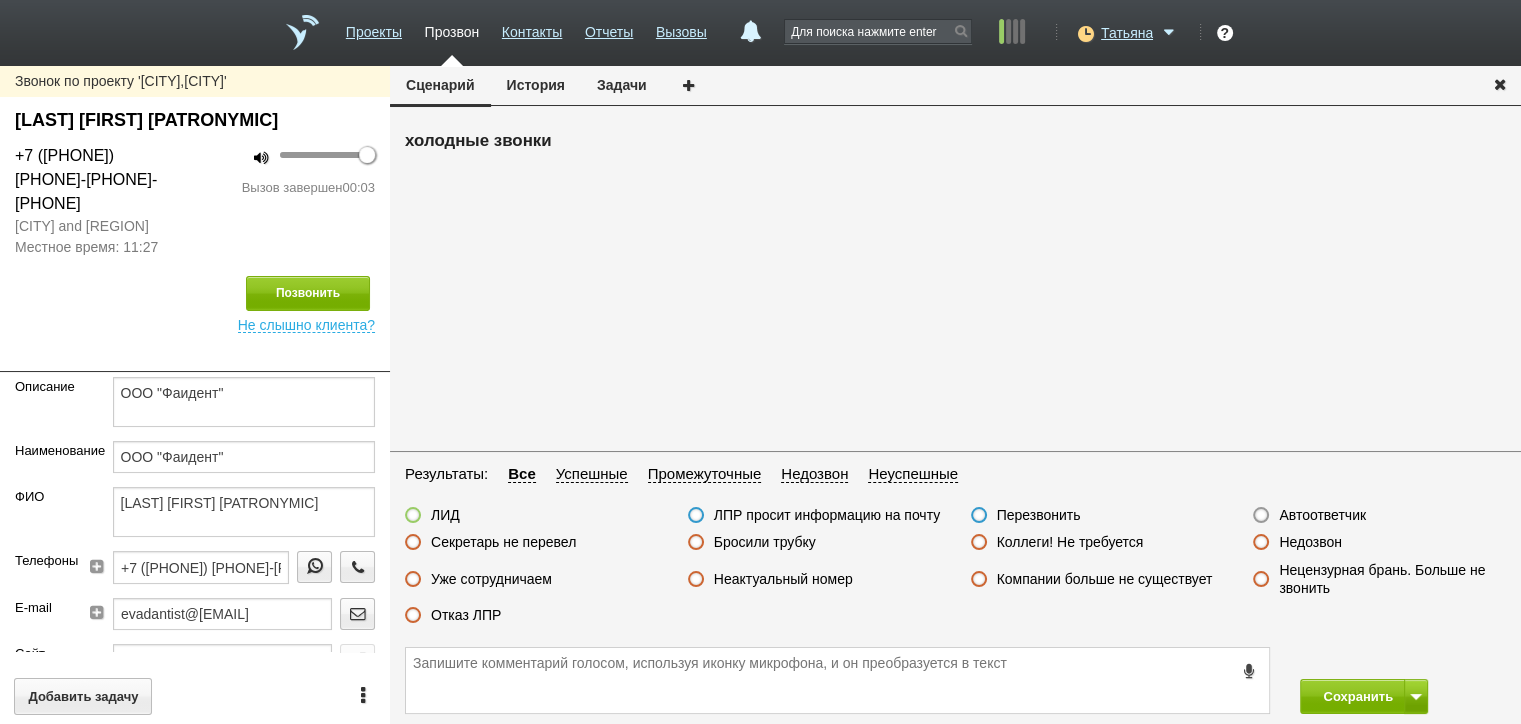 click on "Автоответчик" at bounding box center [1322, 515] 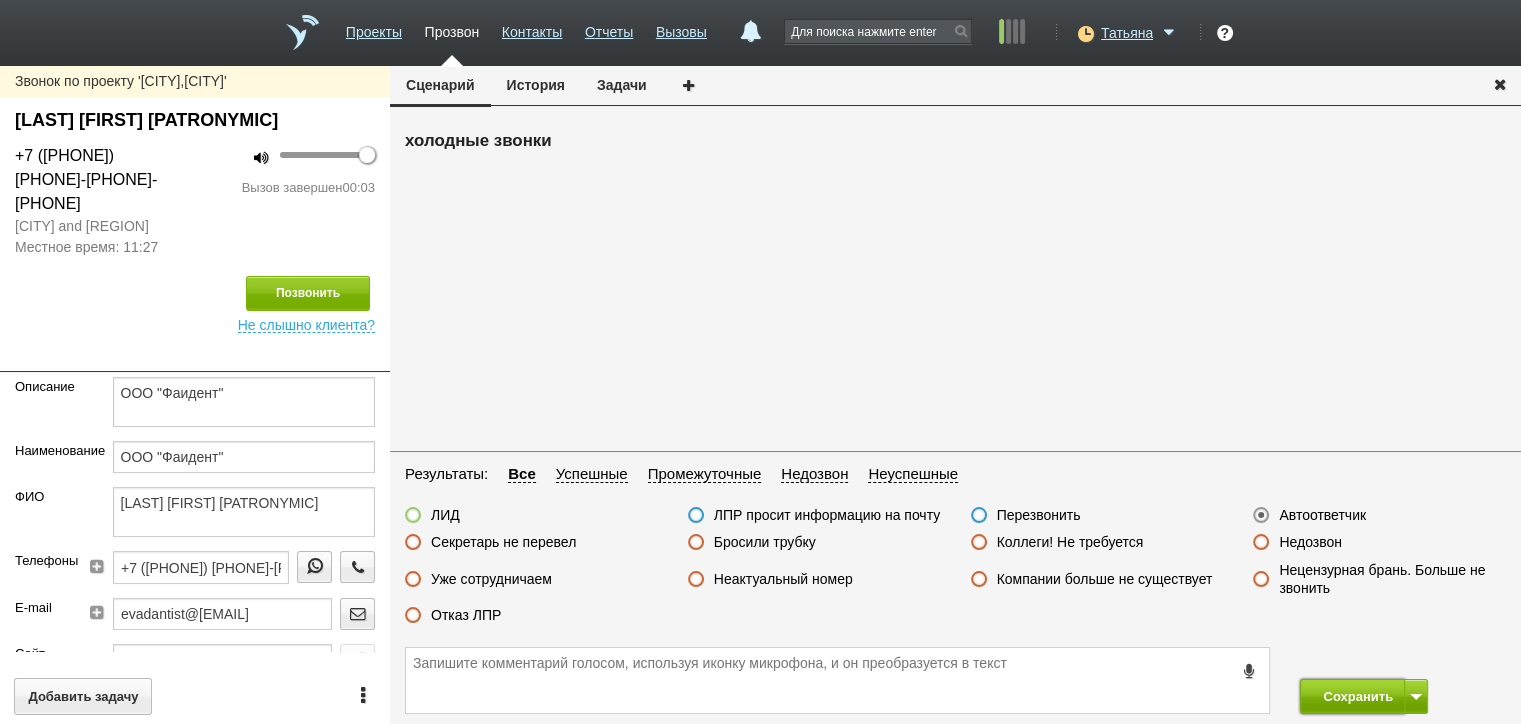 drag, startPoint x: 1332, startPoint y: 694, endPoint x: 1328, endPoint y: 683, distance: 11.7046995 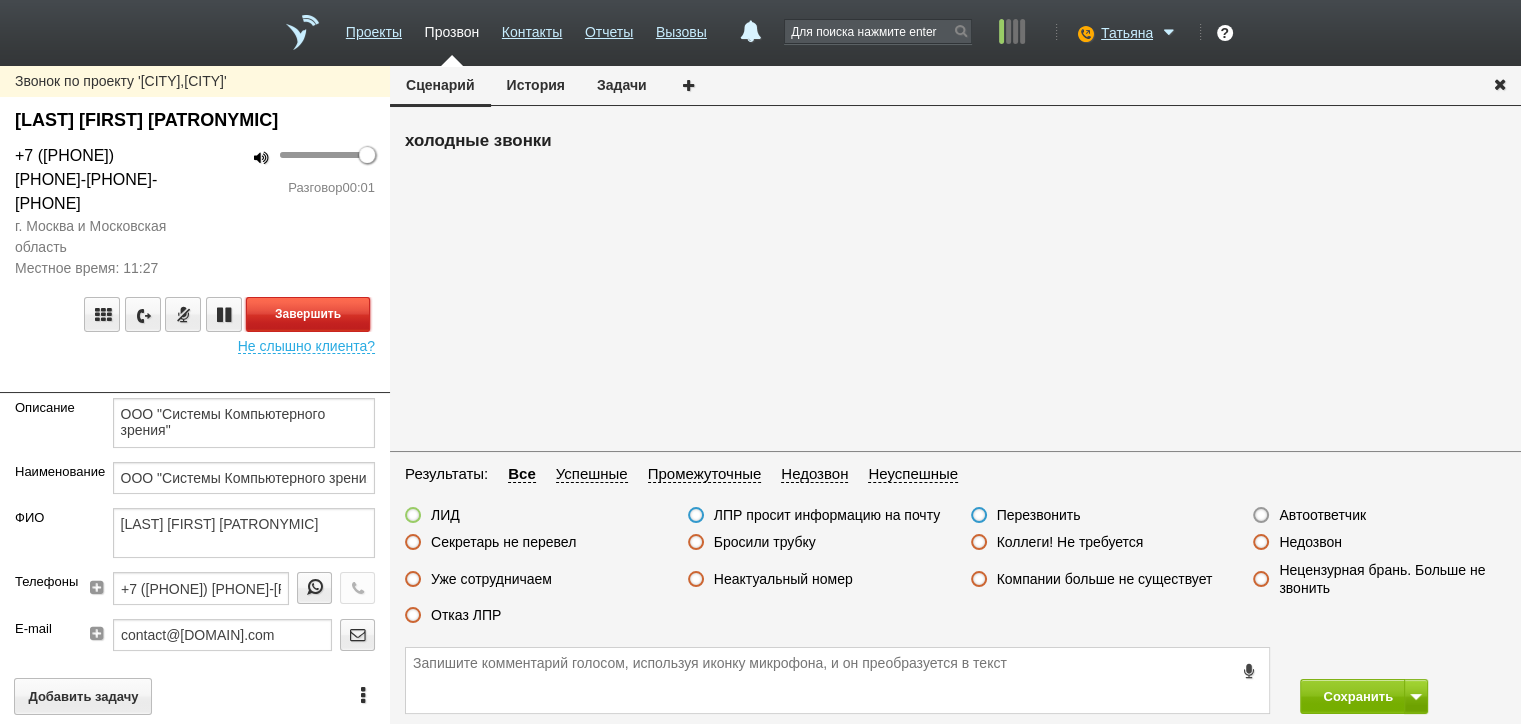click on "Завершить" at bounding box center [308, 314] 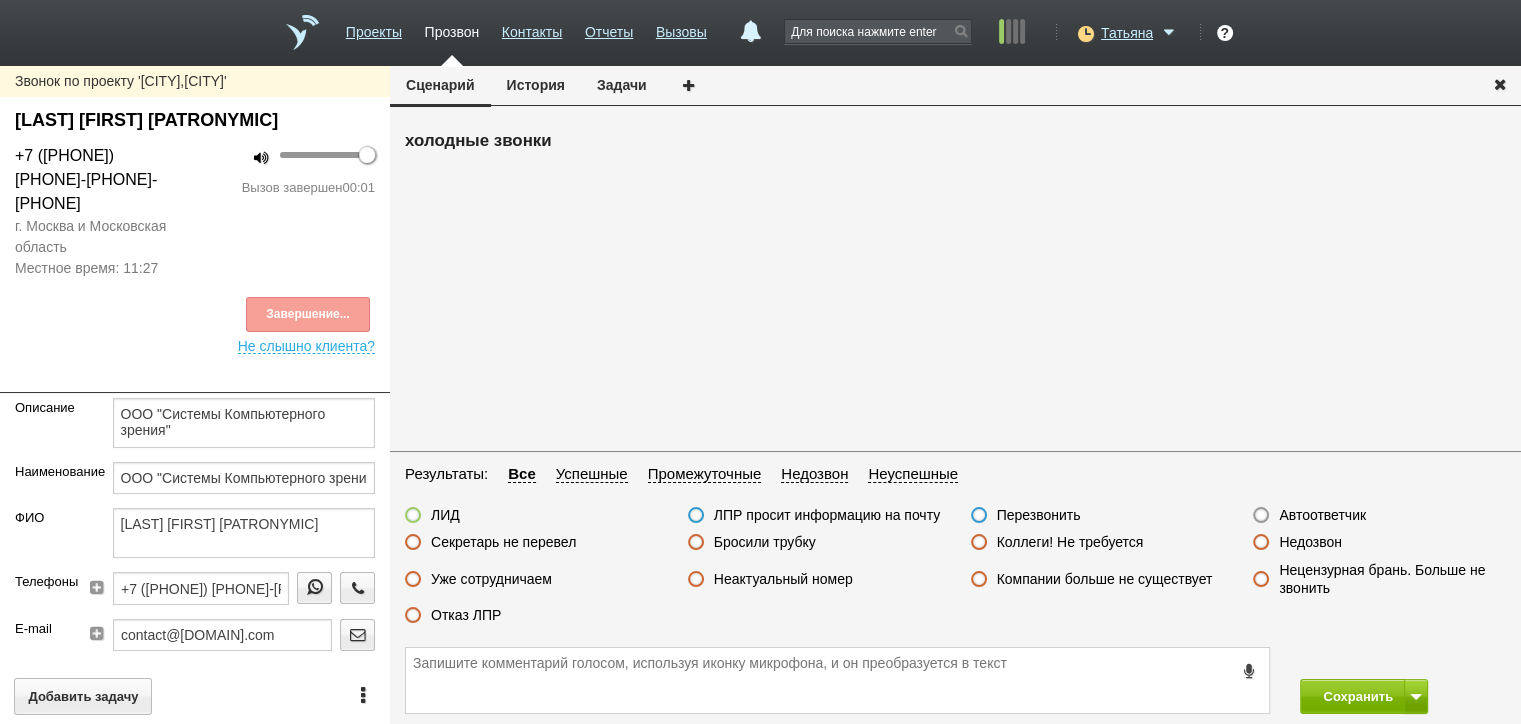 click on "Автоответчик" at bounding box center (1322, 515) 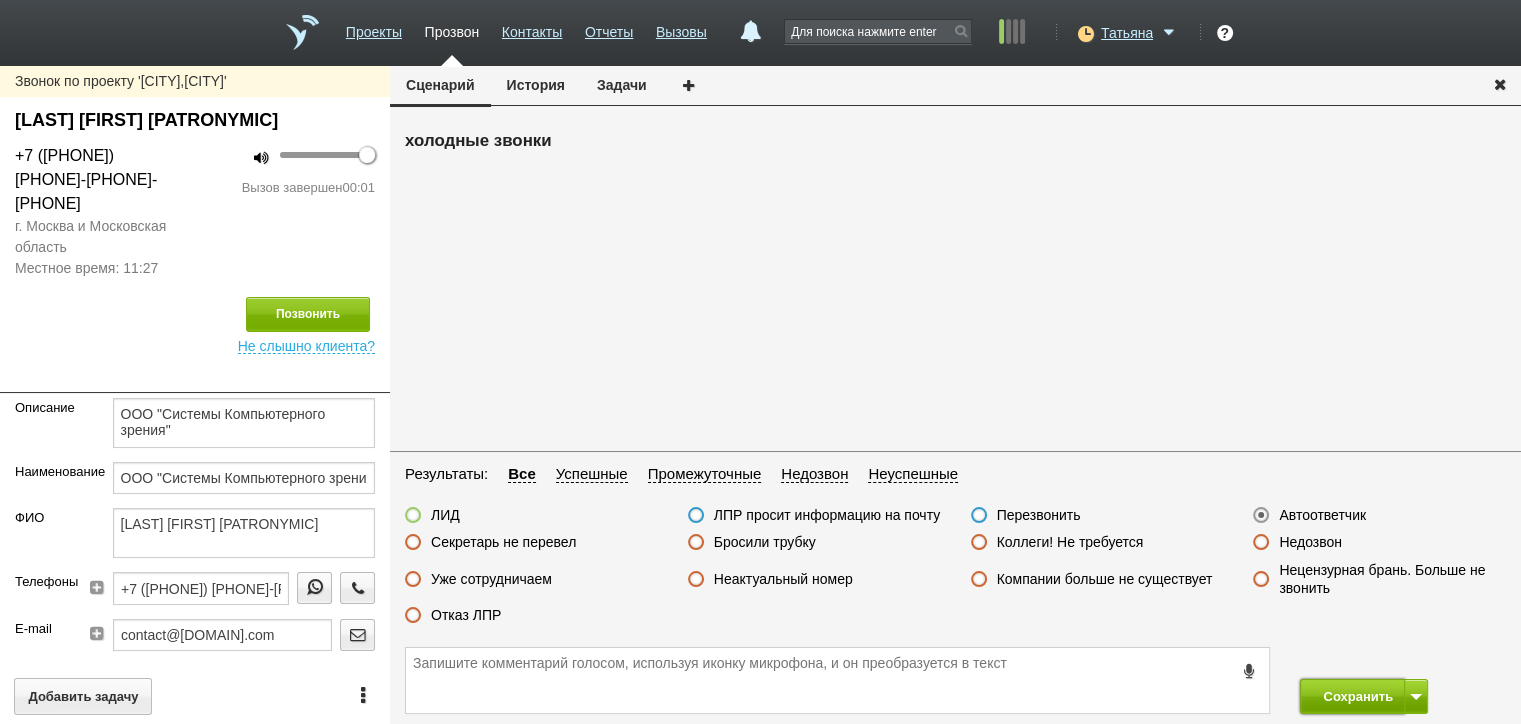 drag, startPoint x: 1345, startPoint y: 690, endPoint x: 1138, endPoint y: 354, distance: 394.64542 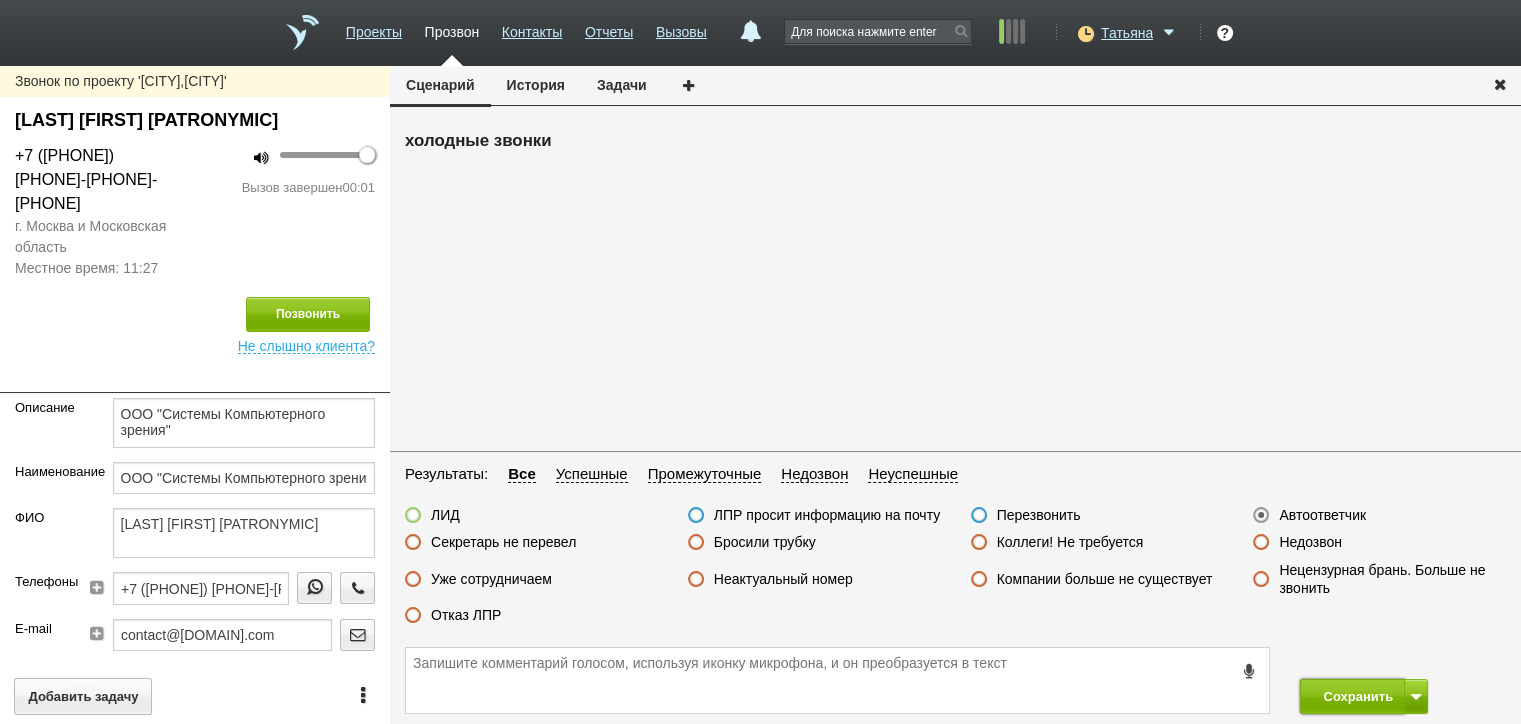 click on "Сохранить" at bounding box center (1352, 696) 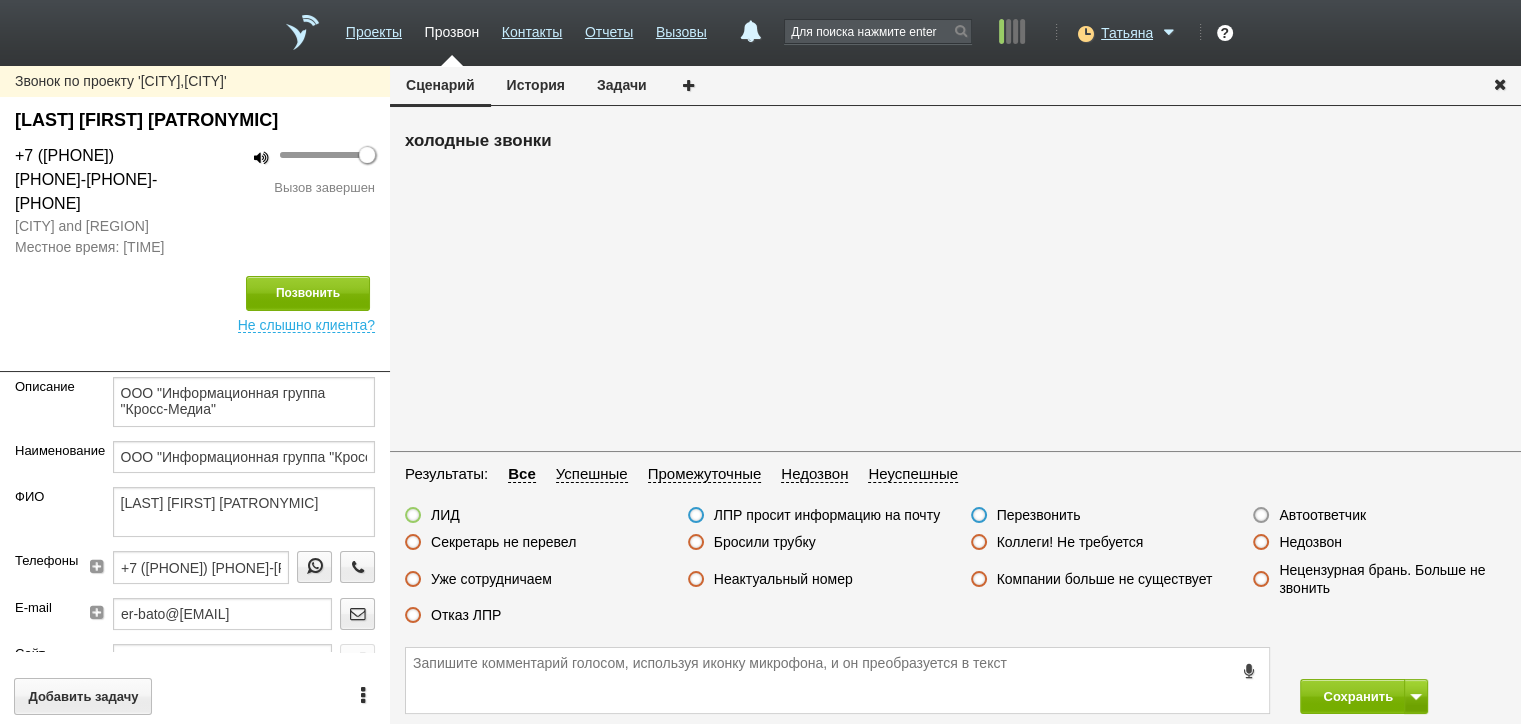 click on "Недозвон" at bounding box center [1310, 542] 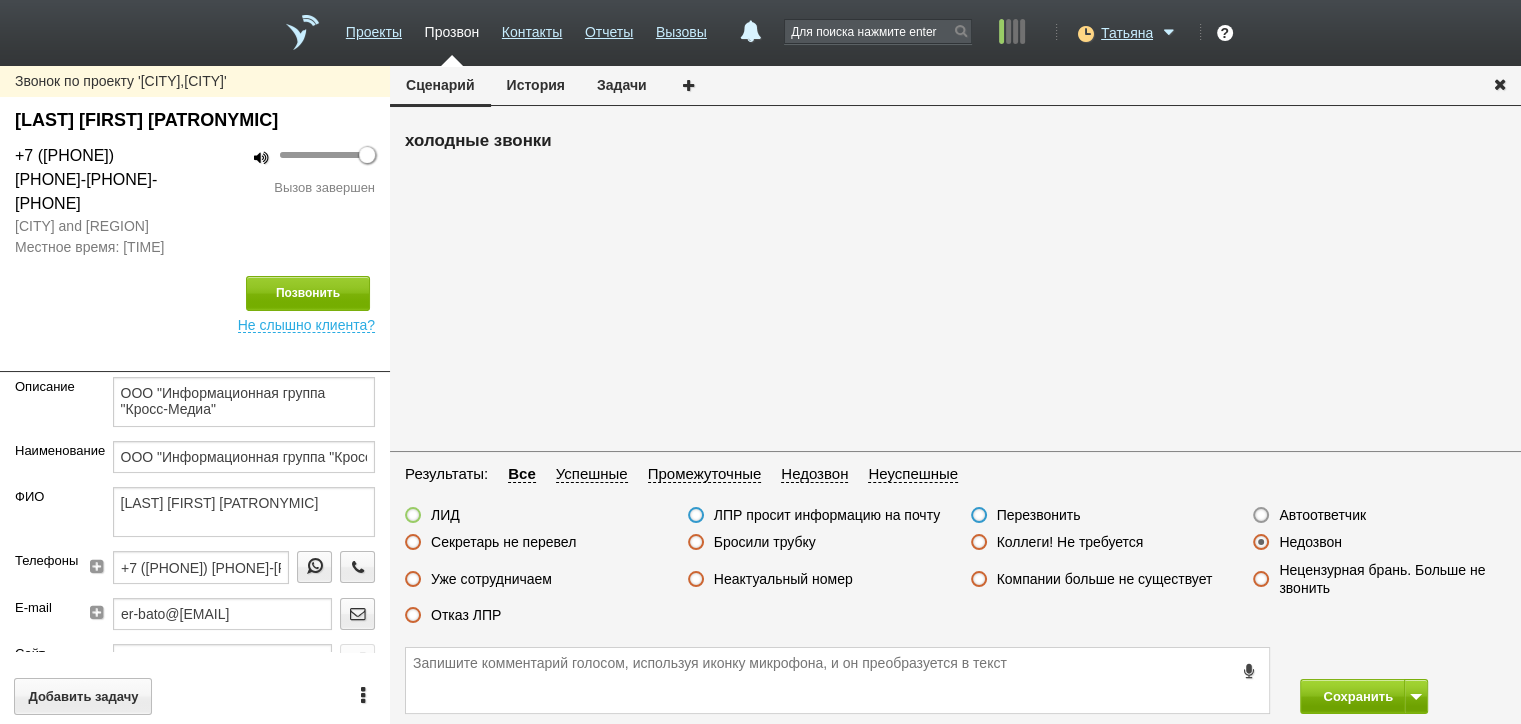 drag, startPoint x: 1345, startPoint y: 716, endPoint x: 1340, endPoint y: 707, distance: 10.29563 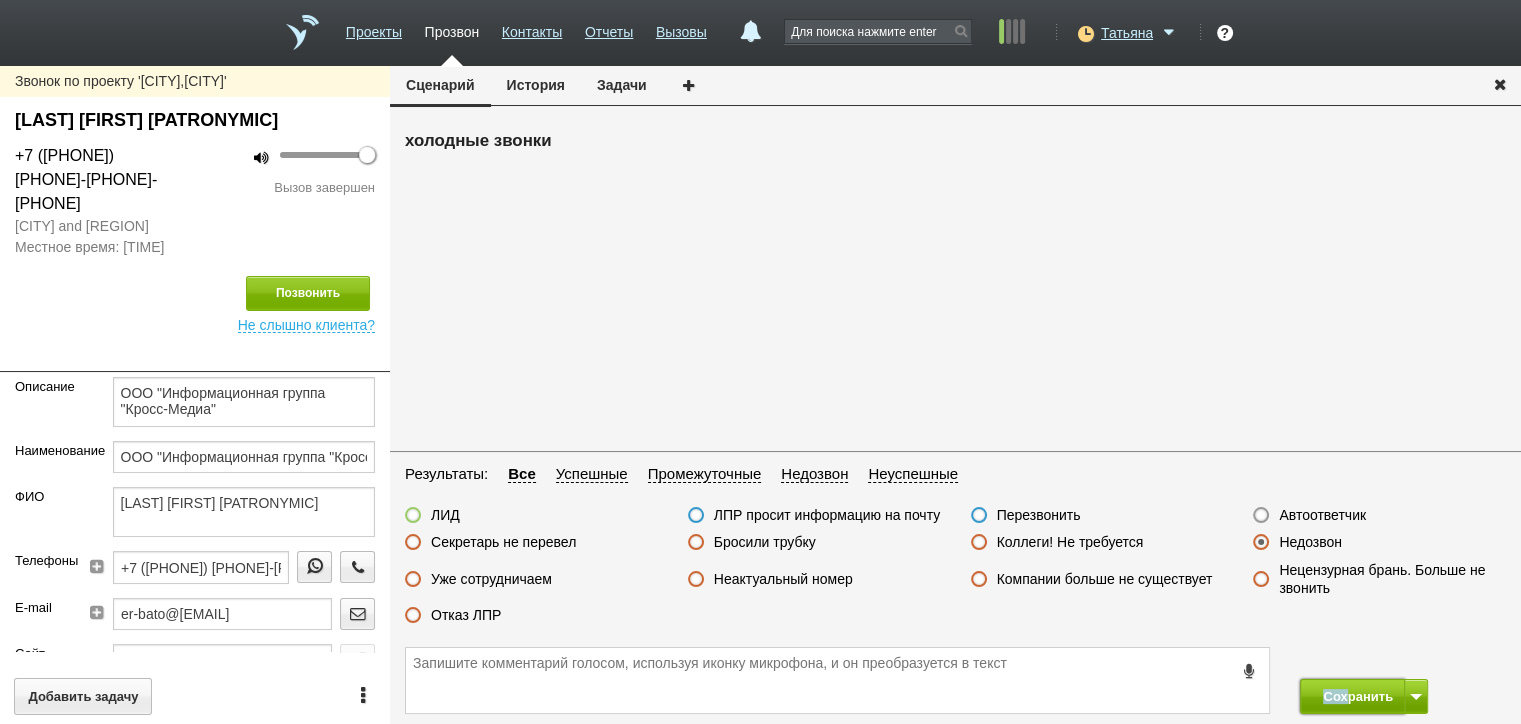drag, startPoint x: 1340, startPoint y: 706, endPoint x: 1332, endPoint y: 686, distance: 21.540659 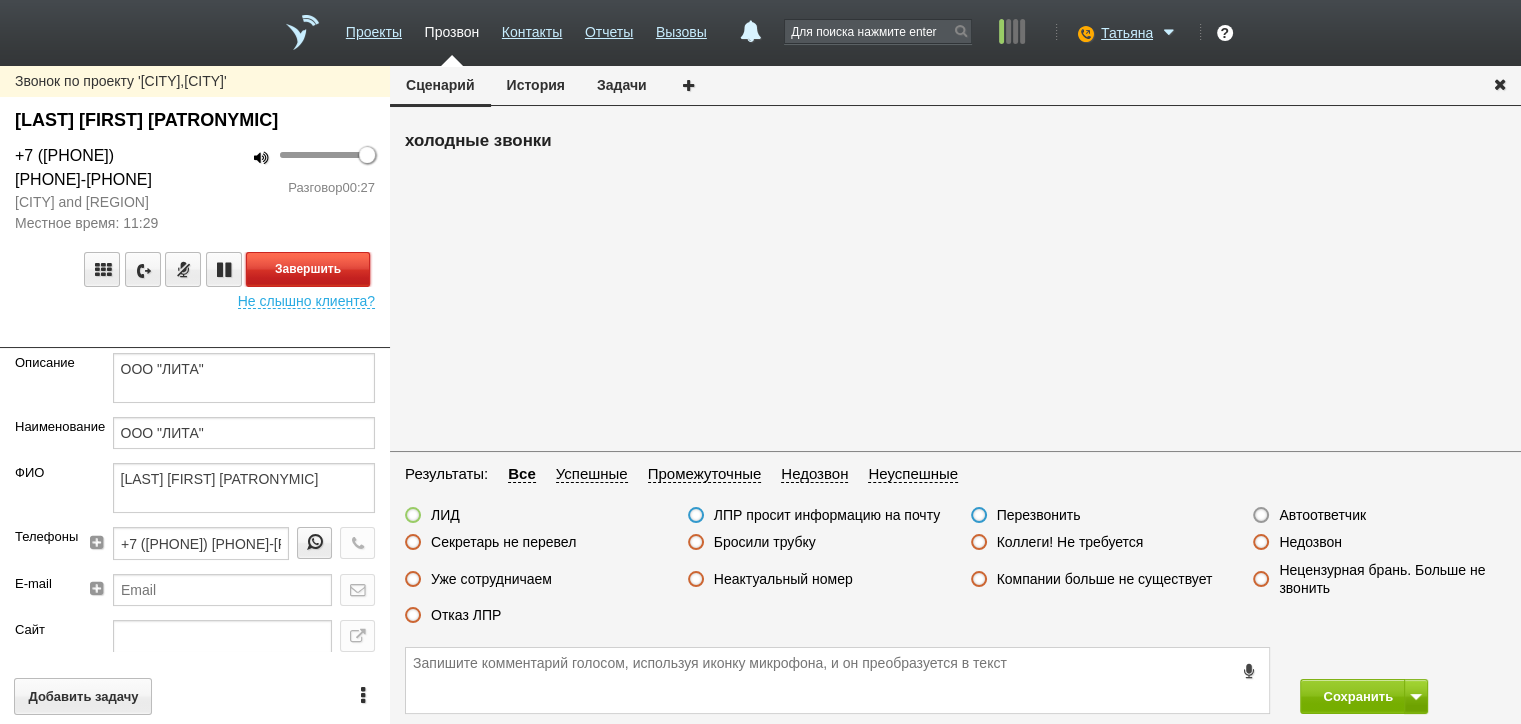 click on "Завершить" at bounding box center [308, 269] 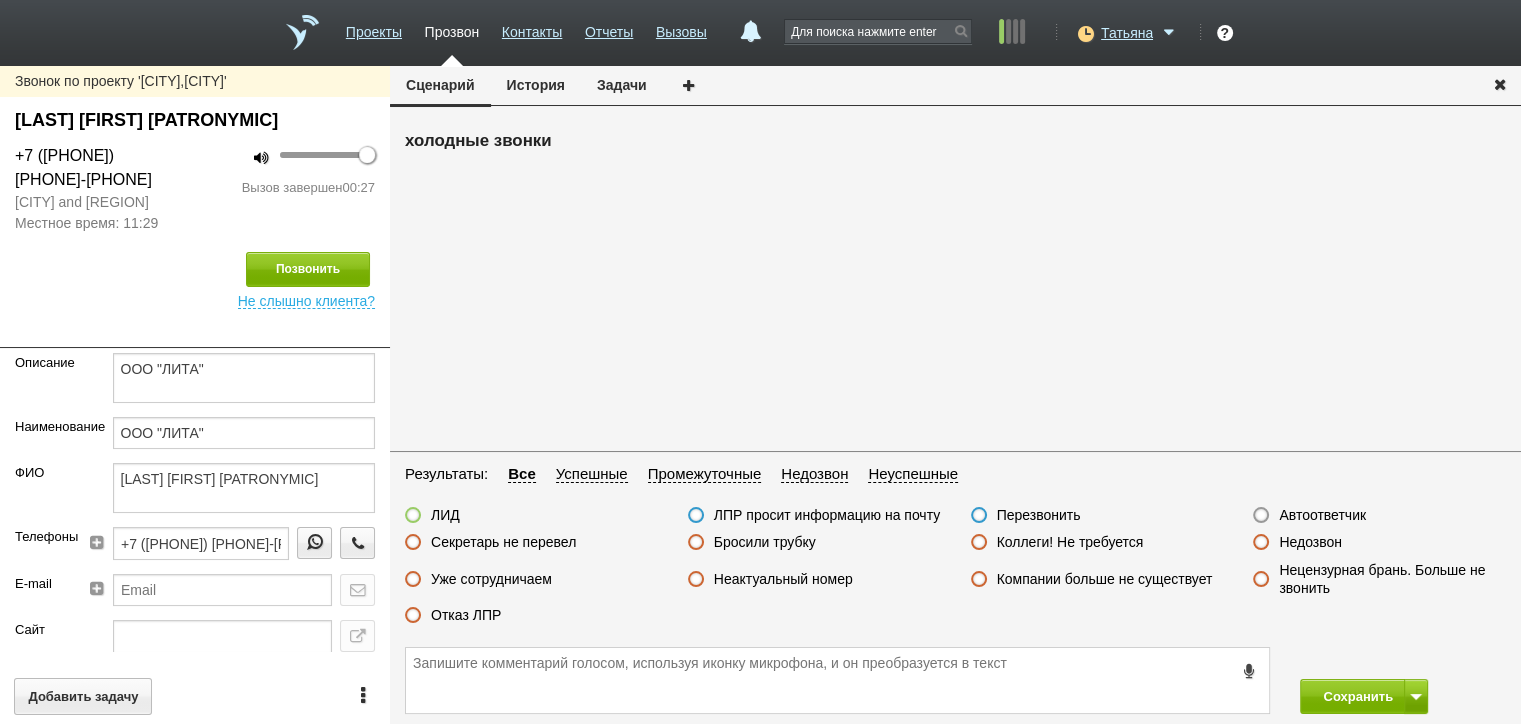 drag, startPoint x: 449, startPoint y: 615, endPoint x: 708, endPoint y: 658, distance: 262.54523 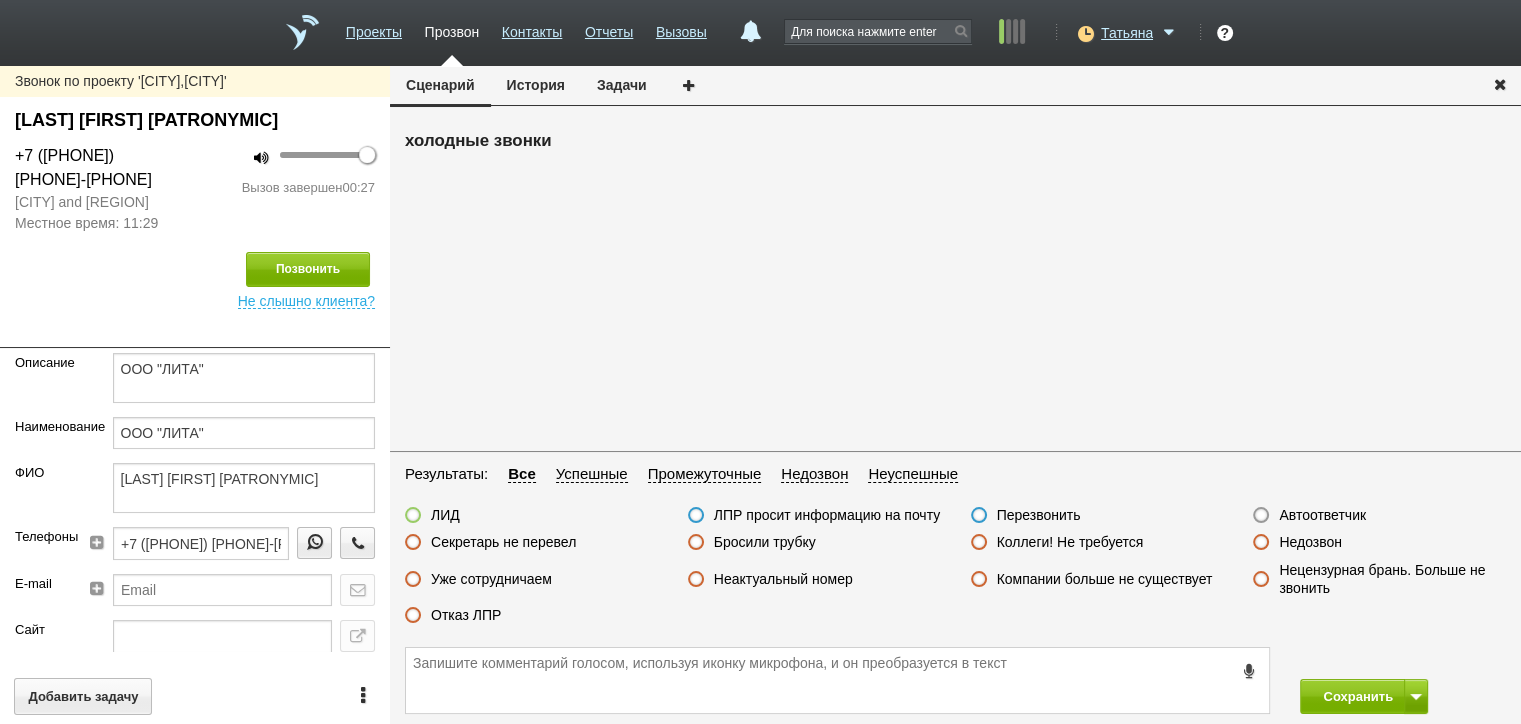 click on "Отказ ЛПР" at bounding box center [466, 615] 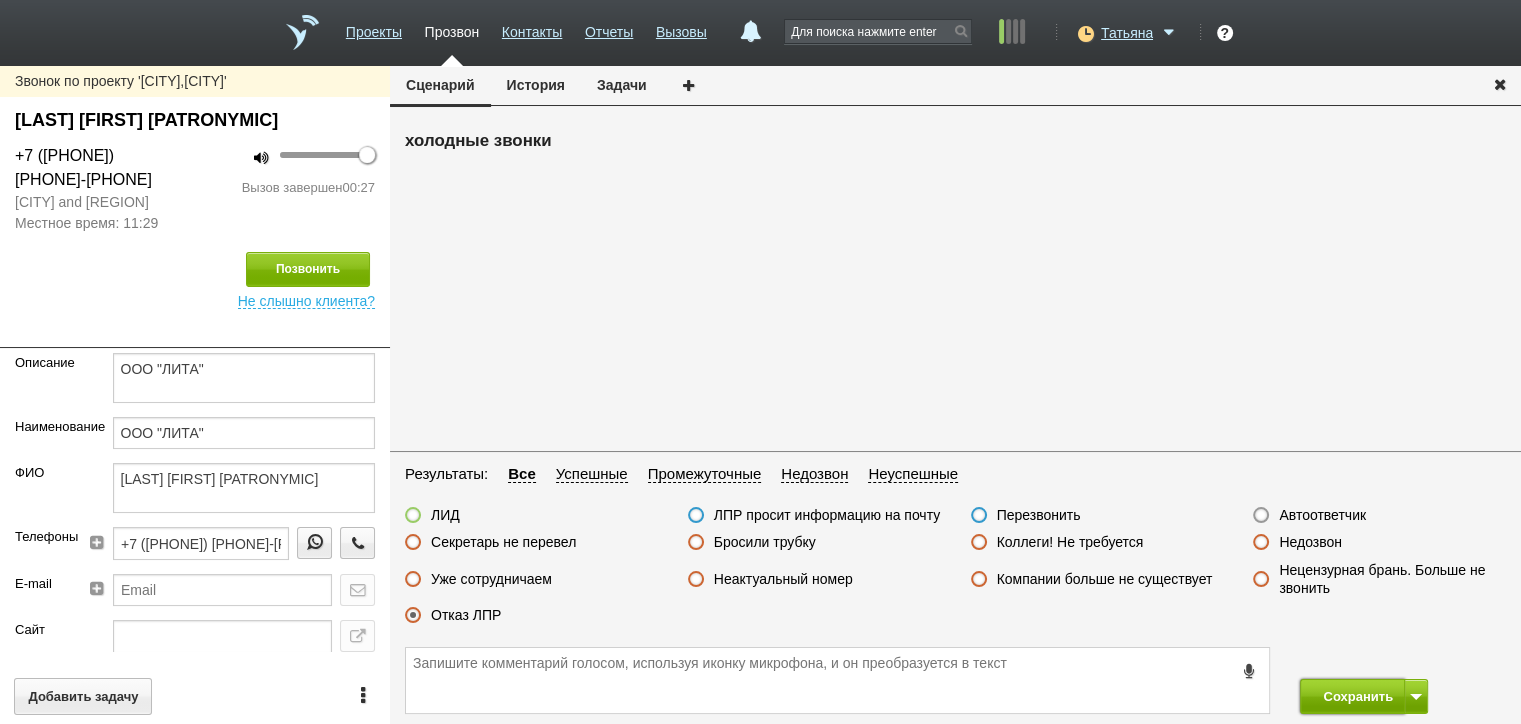 click on "Сохранить" at bounding box center (1352, 696) 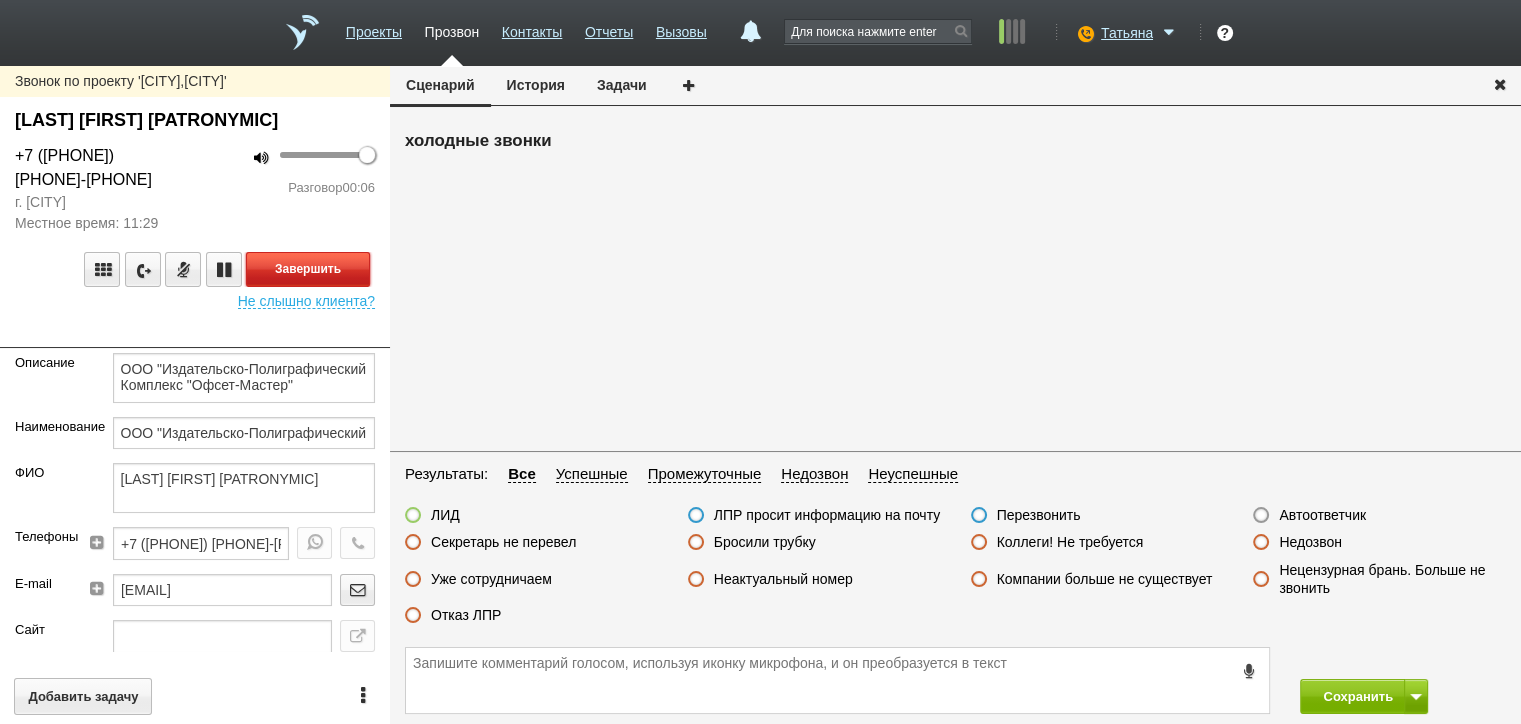 click on "Завершить" at bounding box center (308, 269) 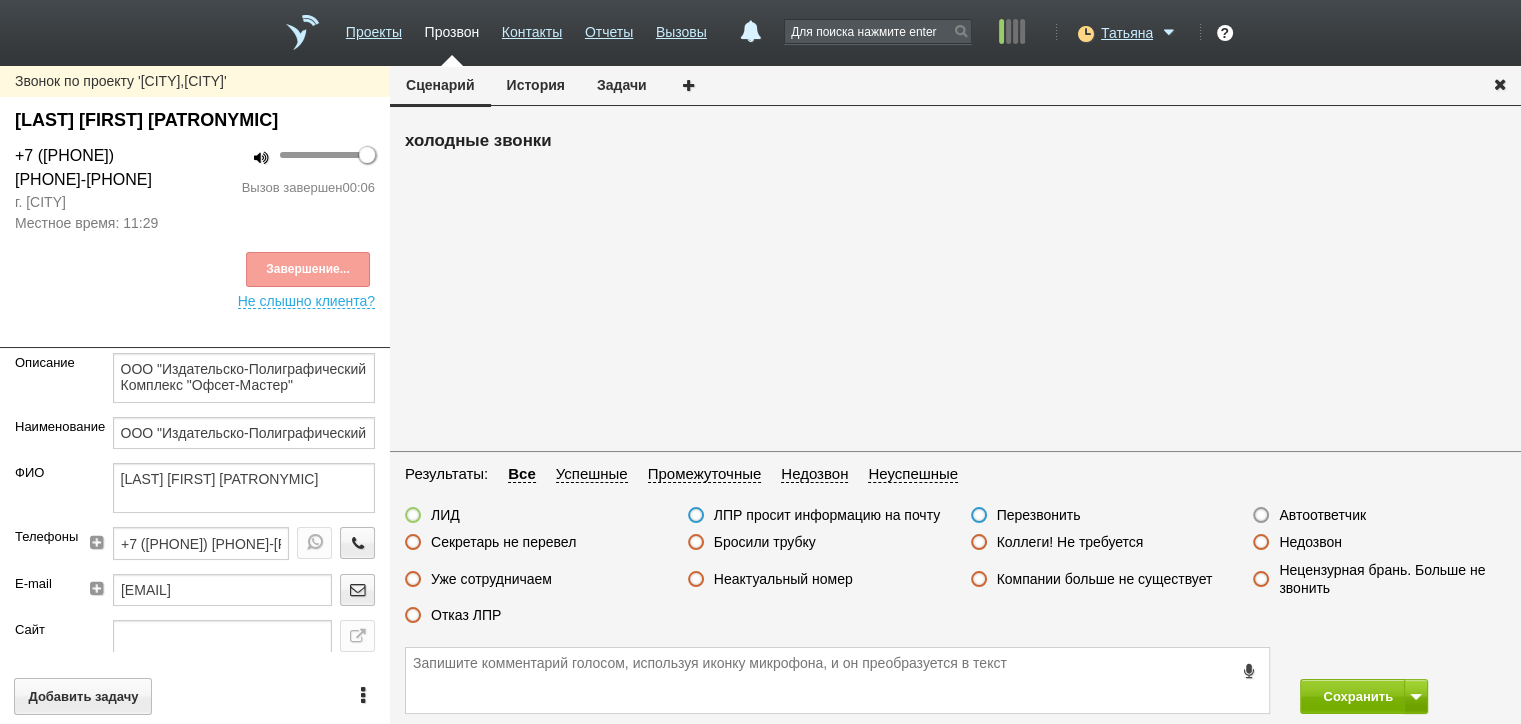 drag, startPoint x: 739, startPoint y: 571, endPoint x: 760, endPoint y: 582, distance: 23.70654 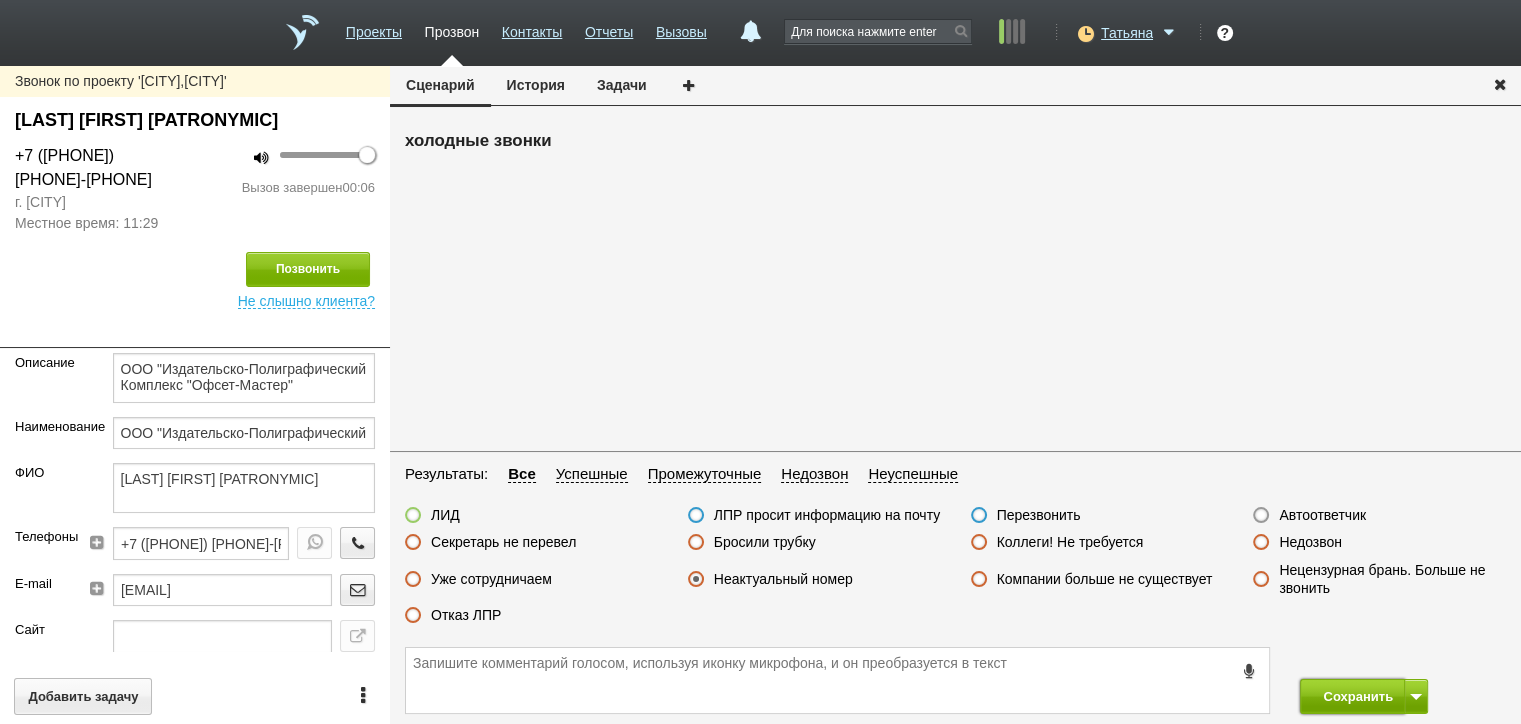 click on "Сохранить" at bounding box center (1352, 696) 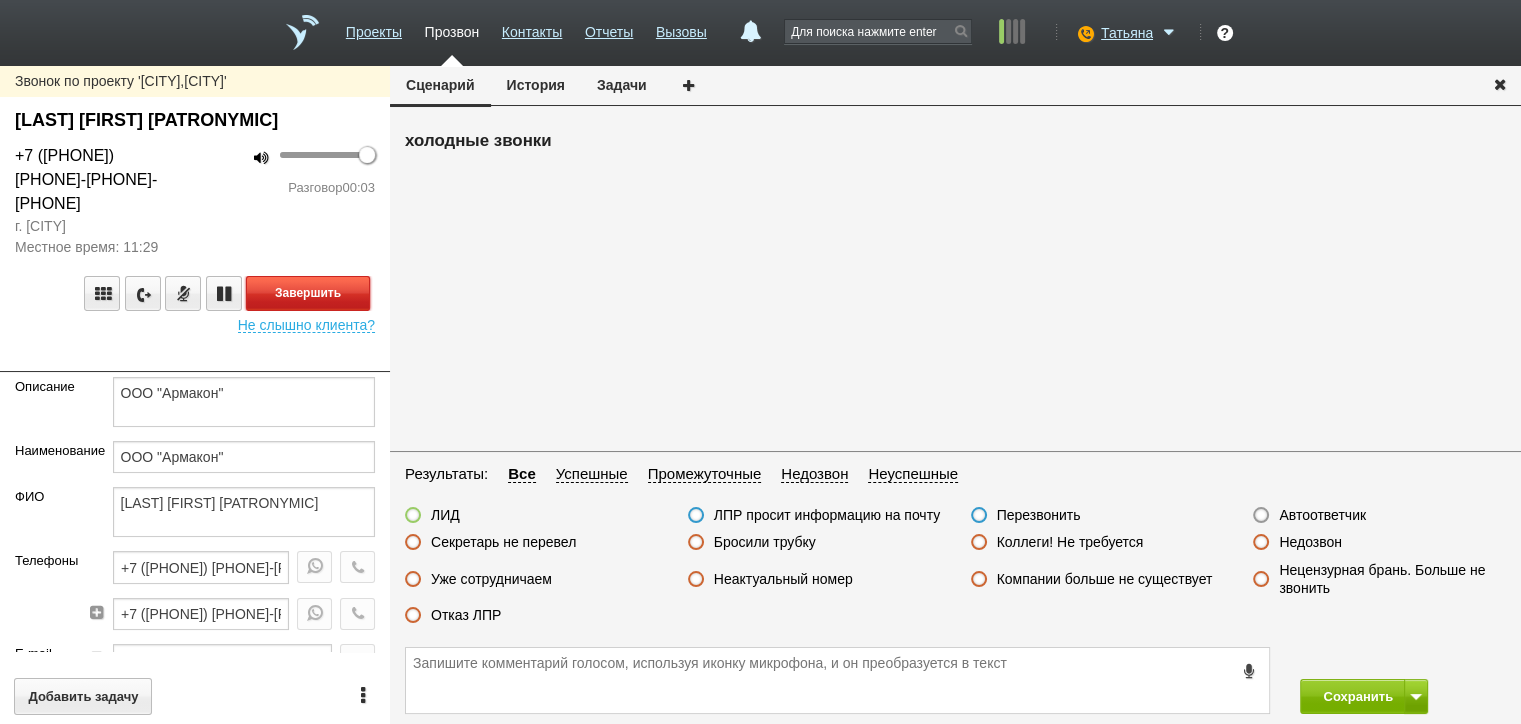 click on "Завершить" at bounding box center [308, 293] 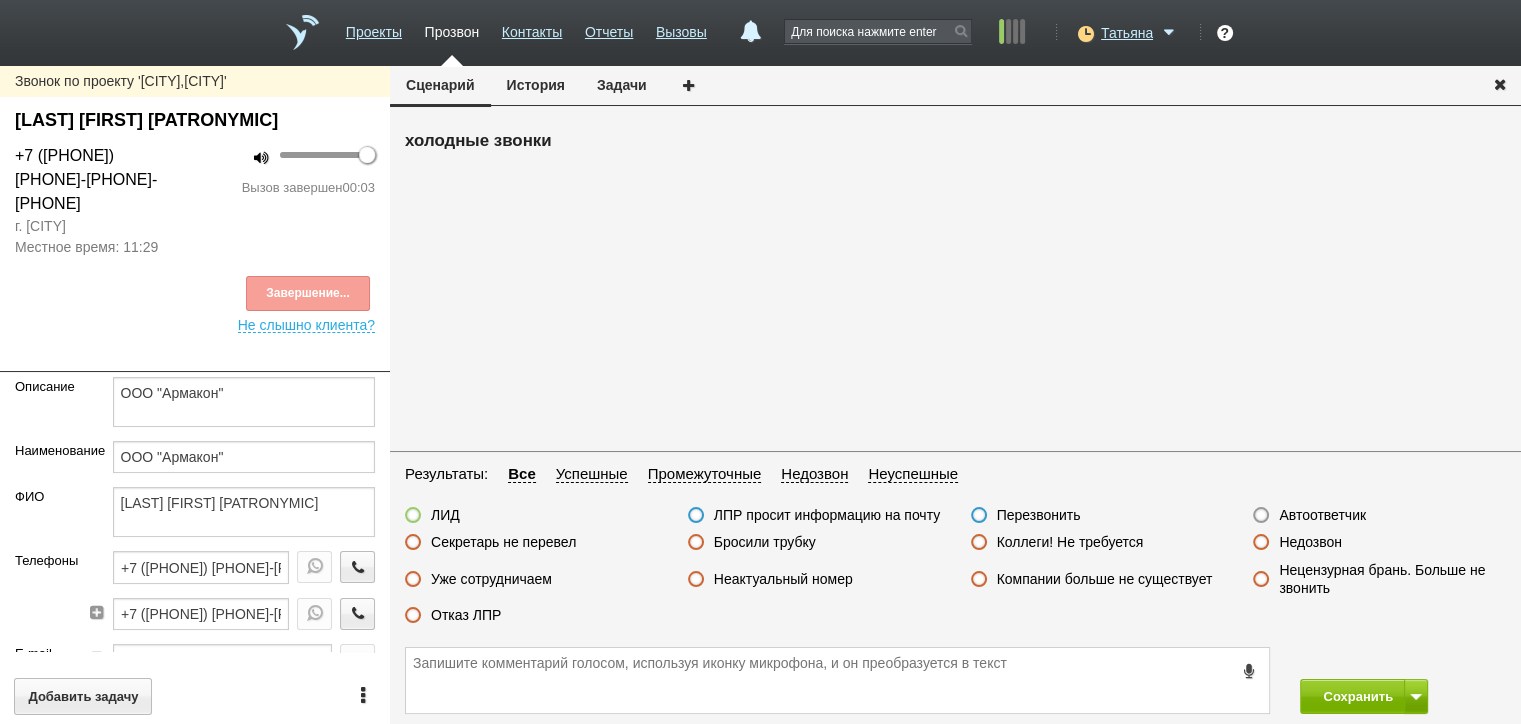 click on "Недозвон" at bounding box center (1310, 542) 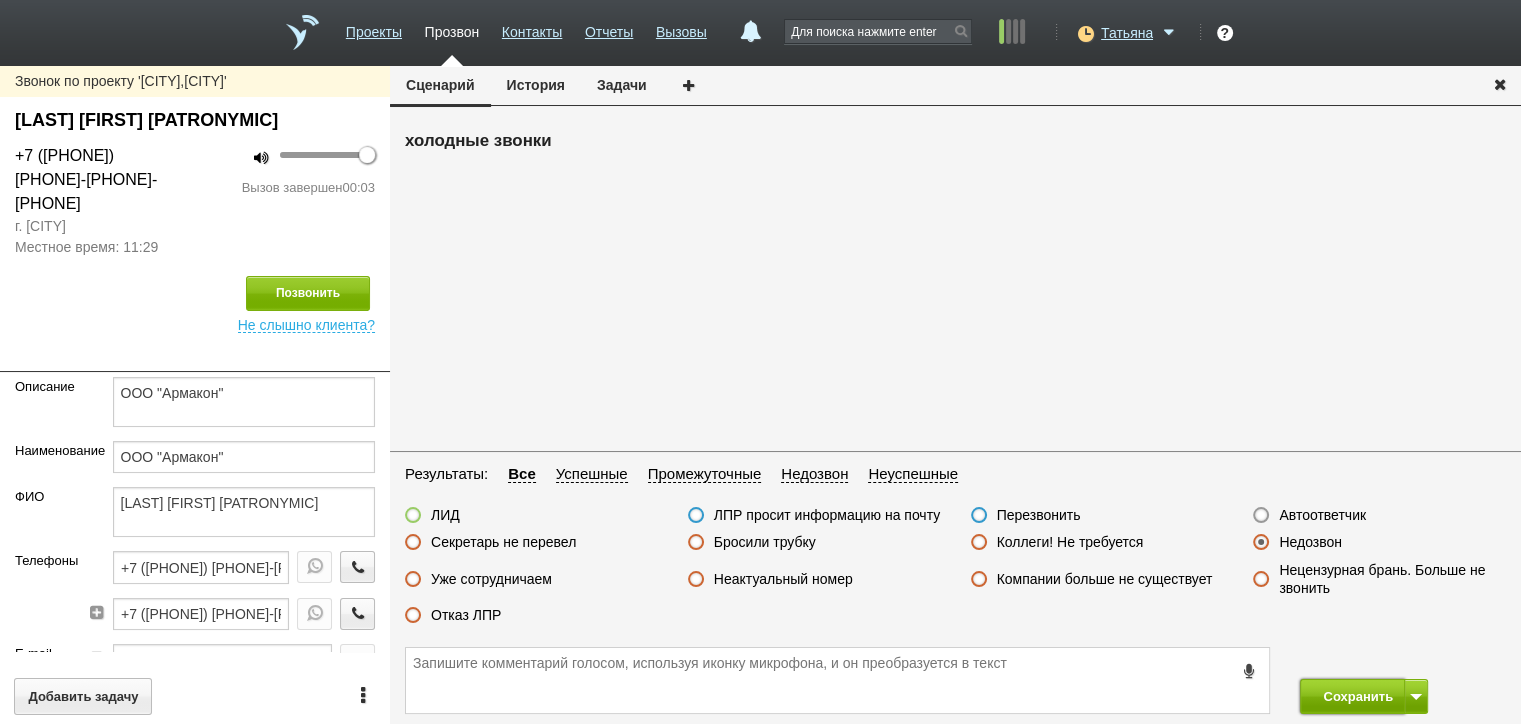 click on "Сохранить" at bounding box center (1352, 696) 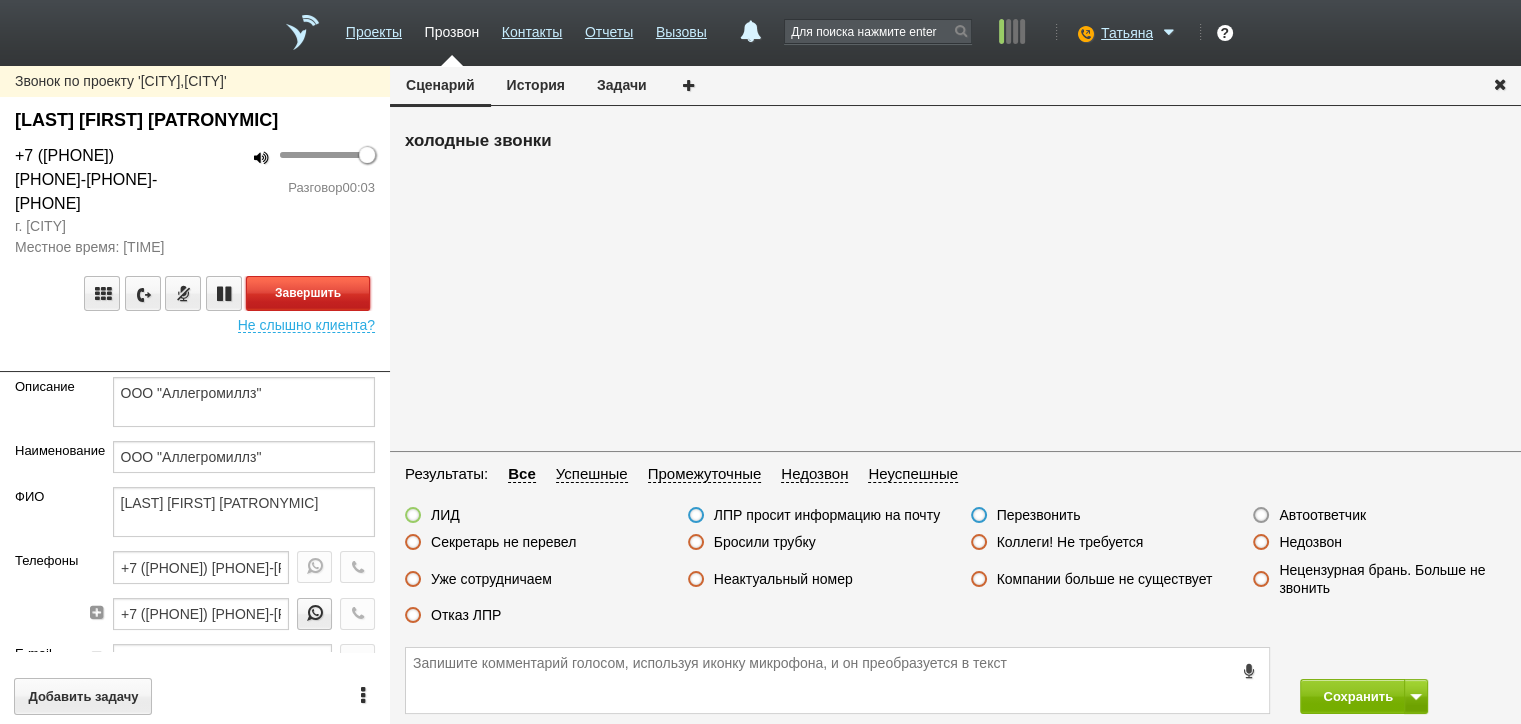 click on "Завершить" at bounding box center [308, 293] 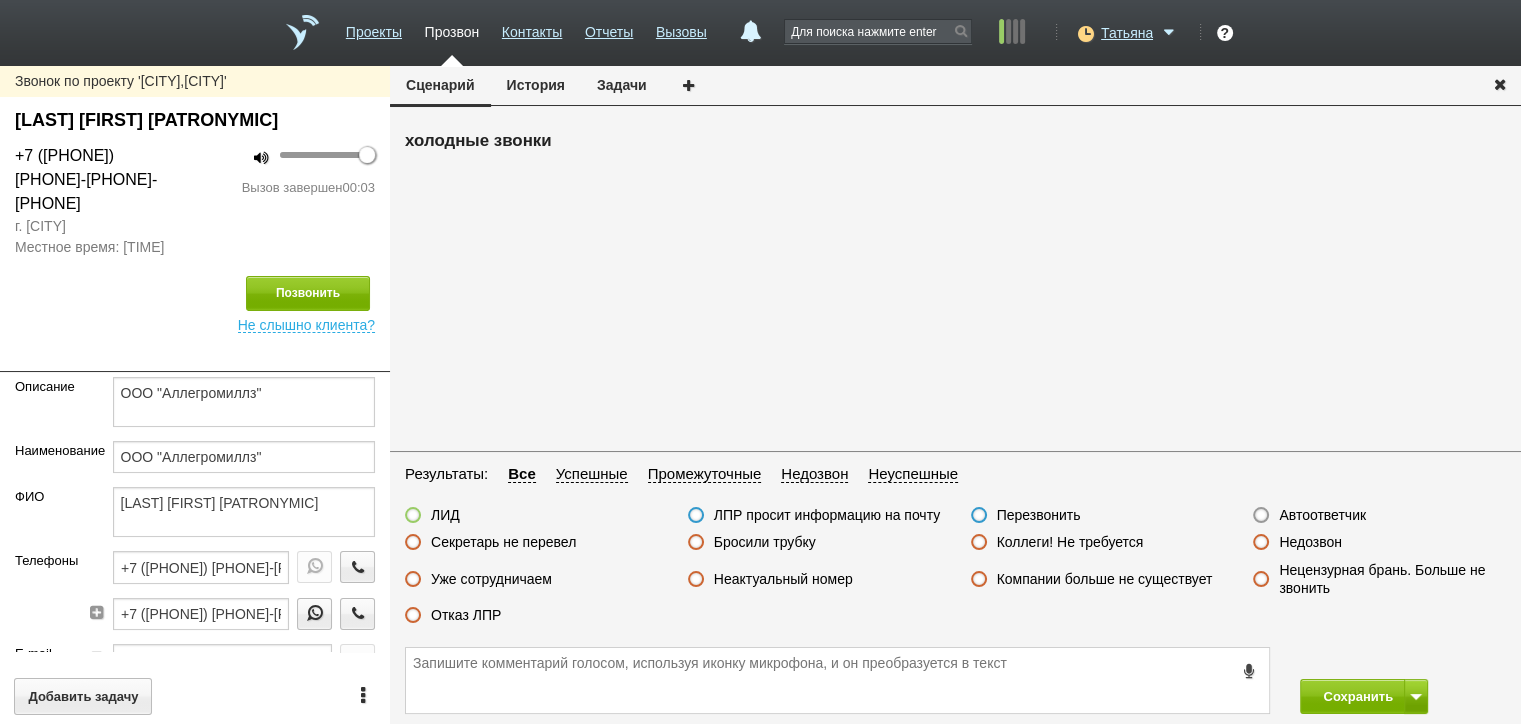 drag, startPoint x: 1295, startPoint y: 516, endPoint x: 1321, endPoint y: 576, distance: 65.39113 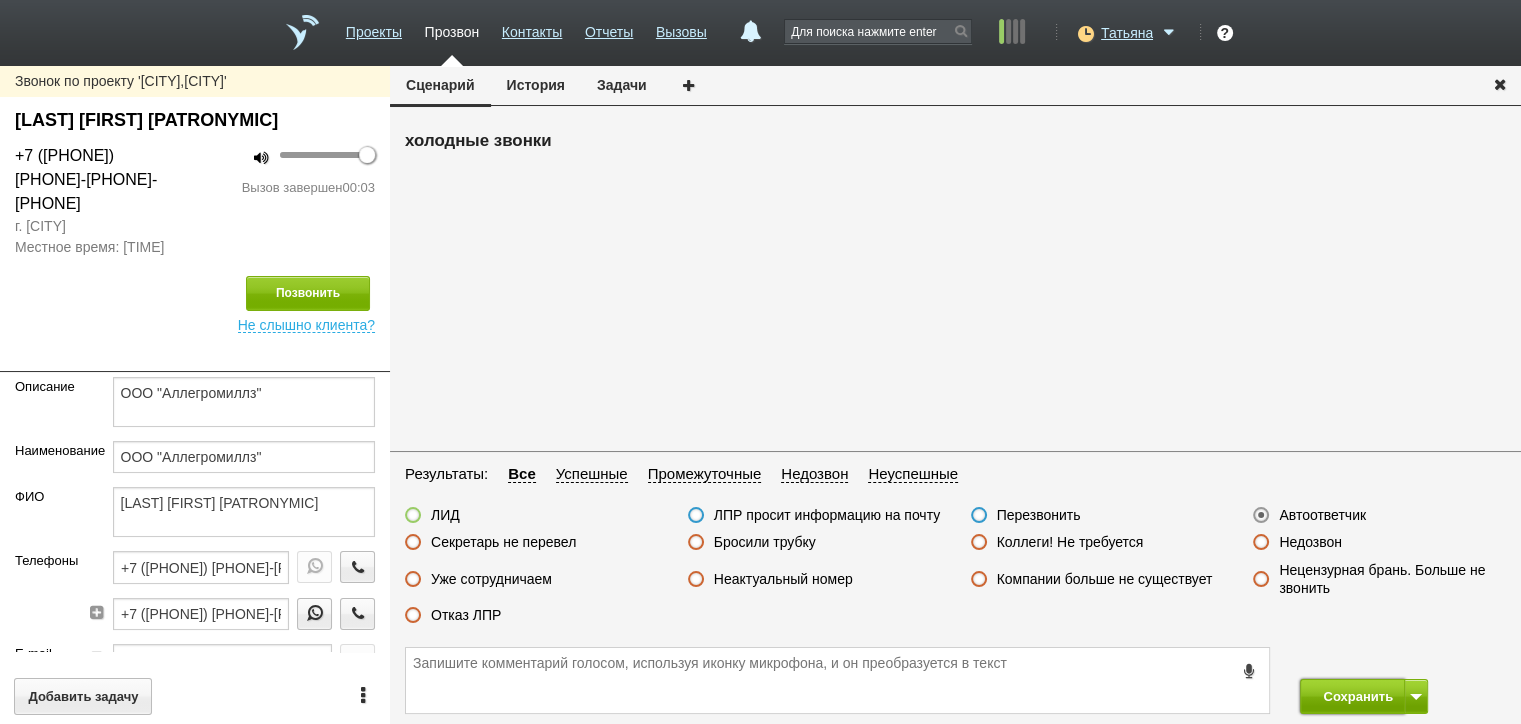 click on "Сохранить" at bounding box center (1352, 696) 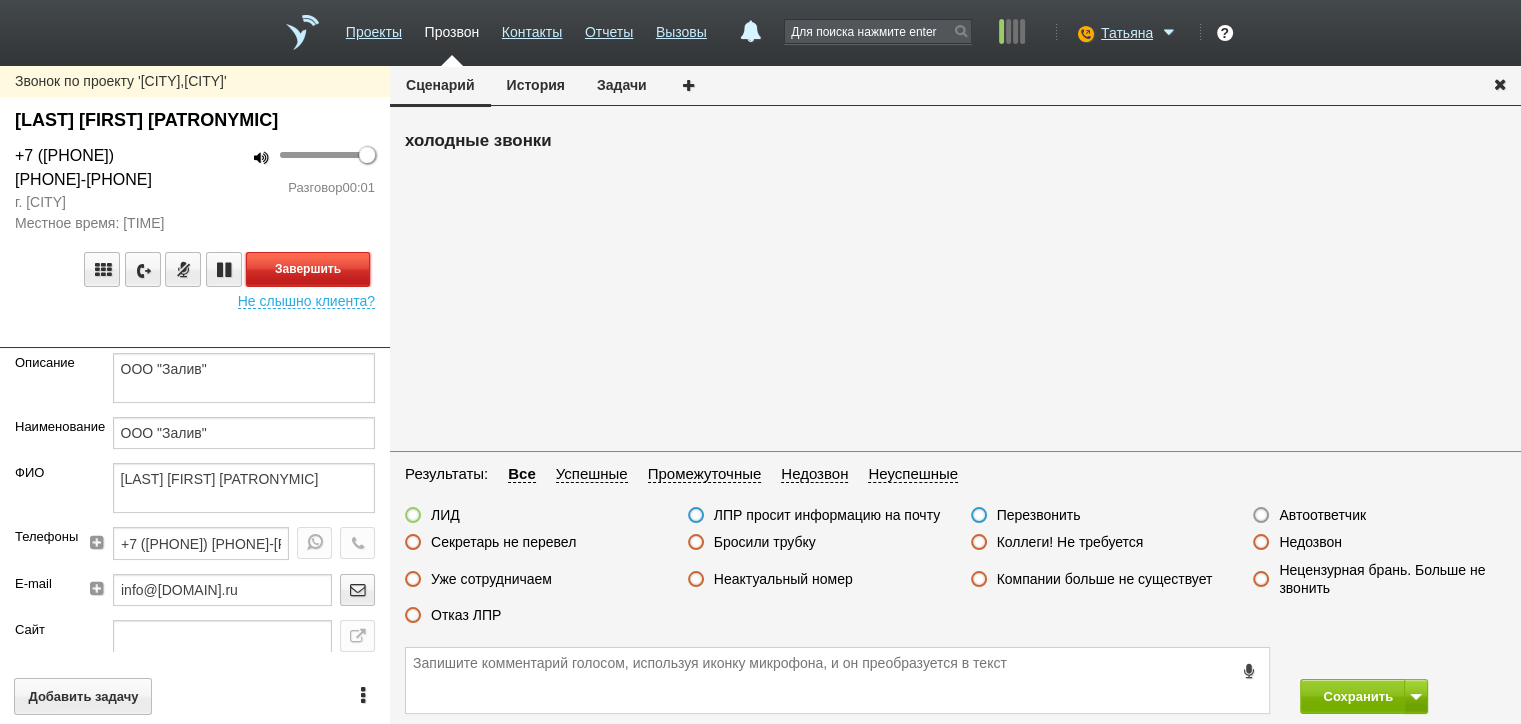 click on "Завершить" at bounding box center [308, 269] 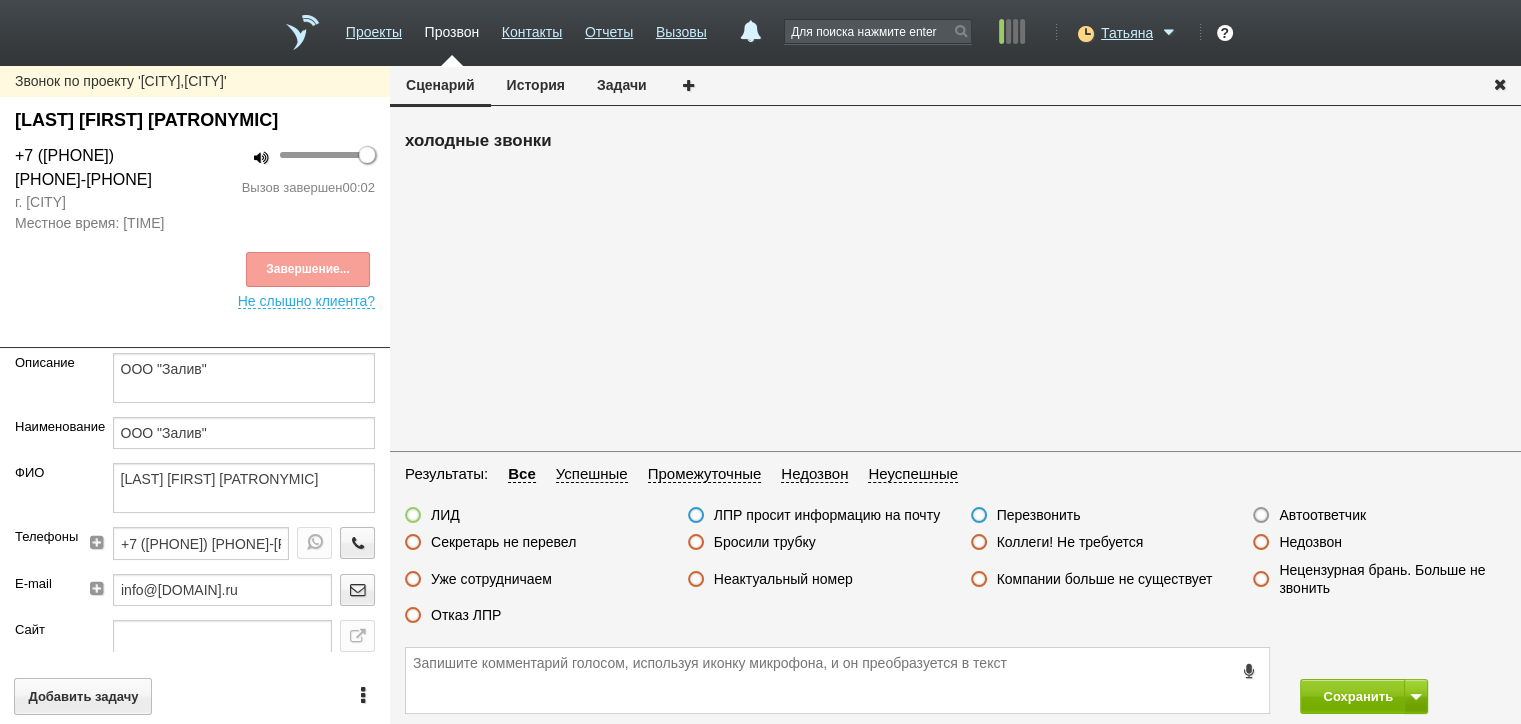 click on "Автоответчик" at bounding box center [1322, 515] 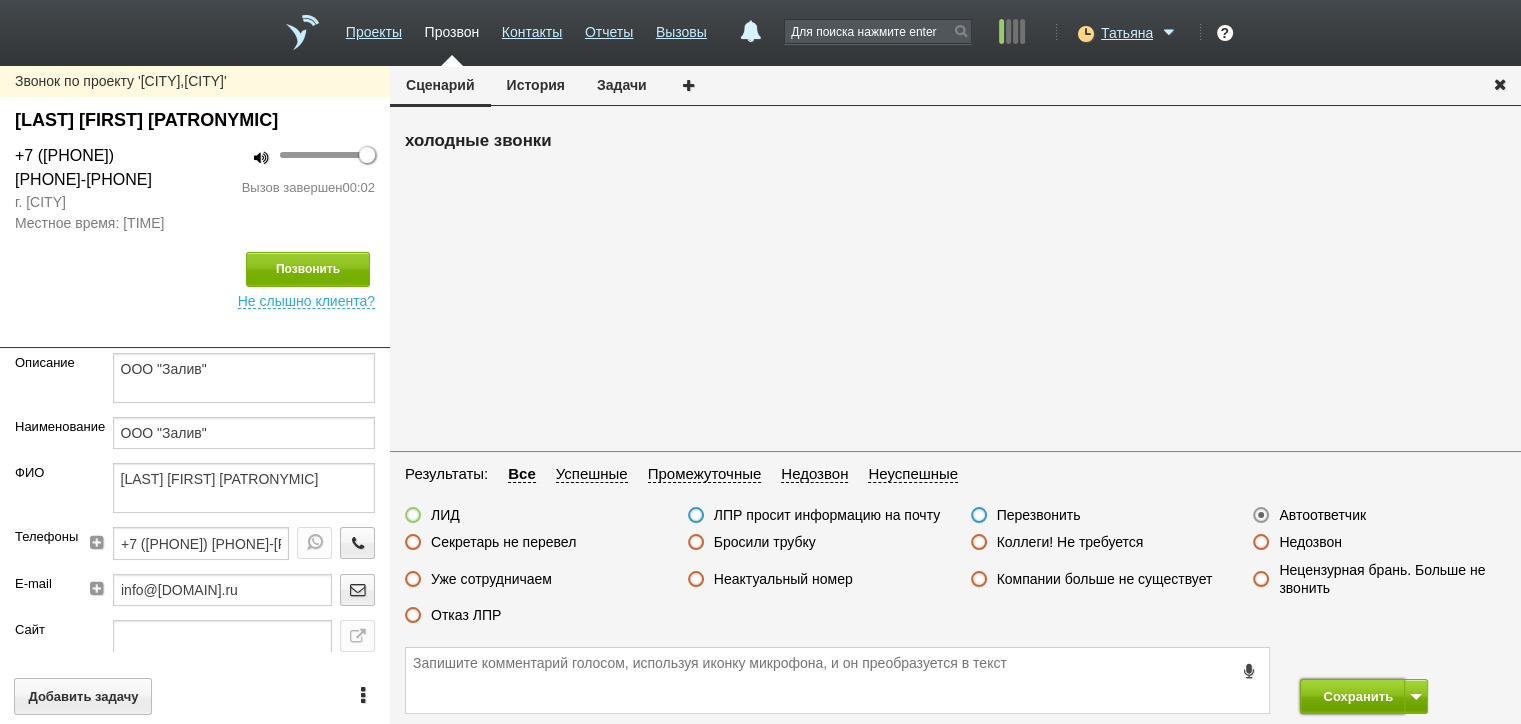 click on "Сохранить" at bounding box center (1352, 696) 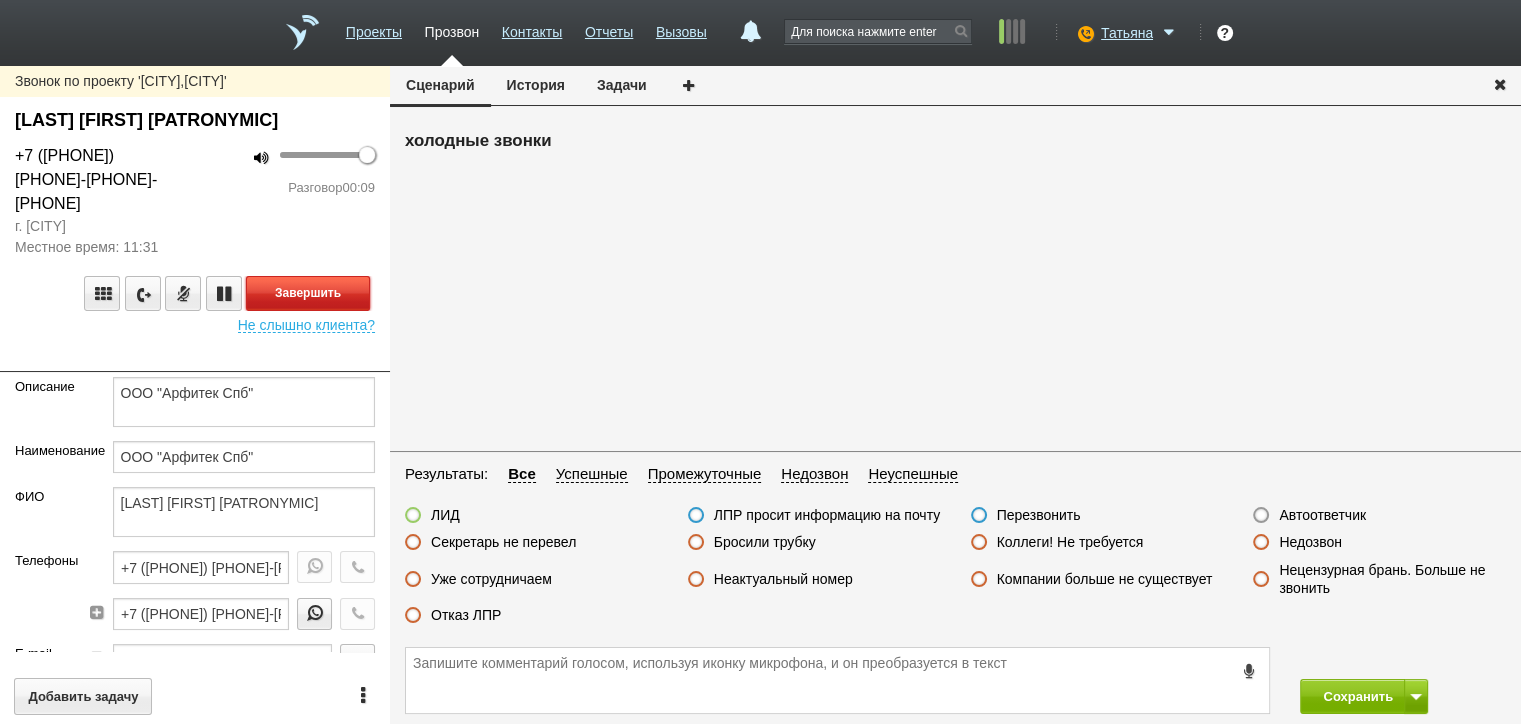 click on "Завершить" at bounding box center [308, 293] 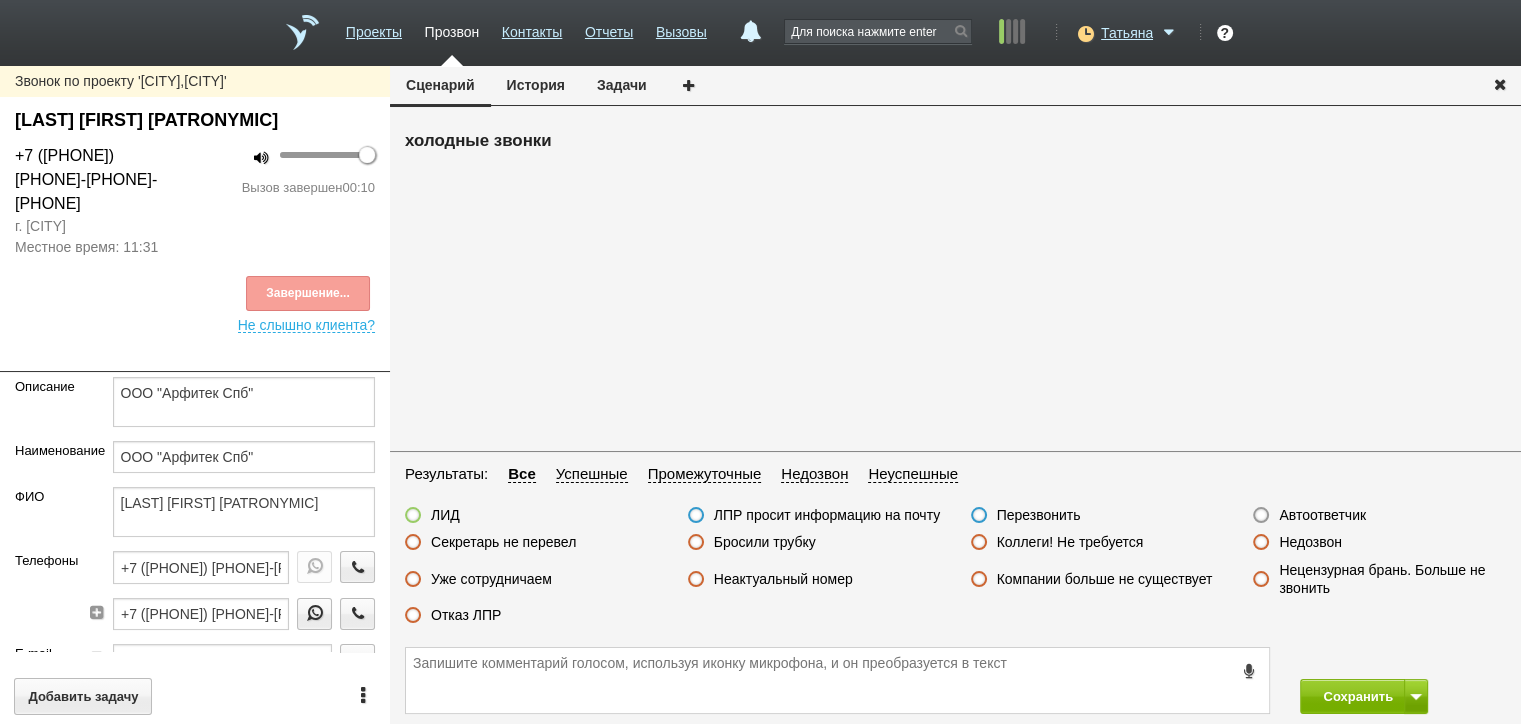 click on "Отказ ЛПР" at bounding box center [466, 615] 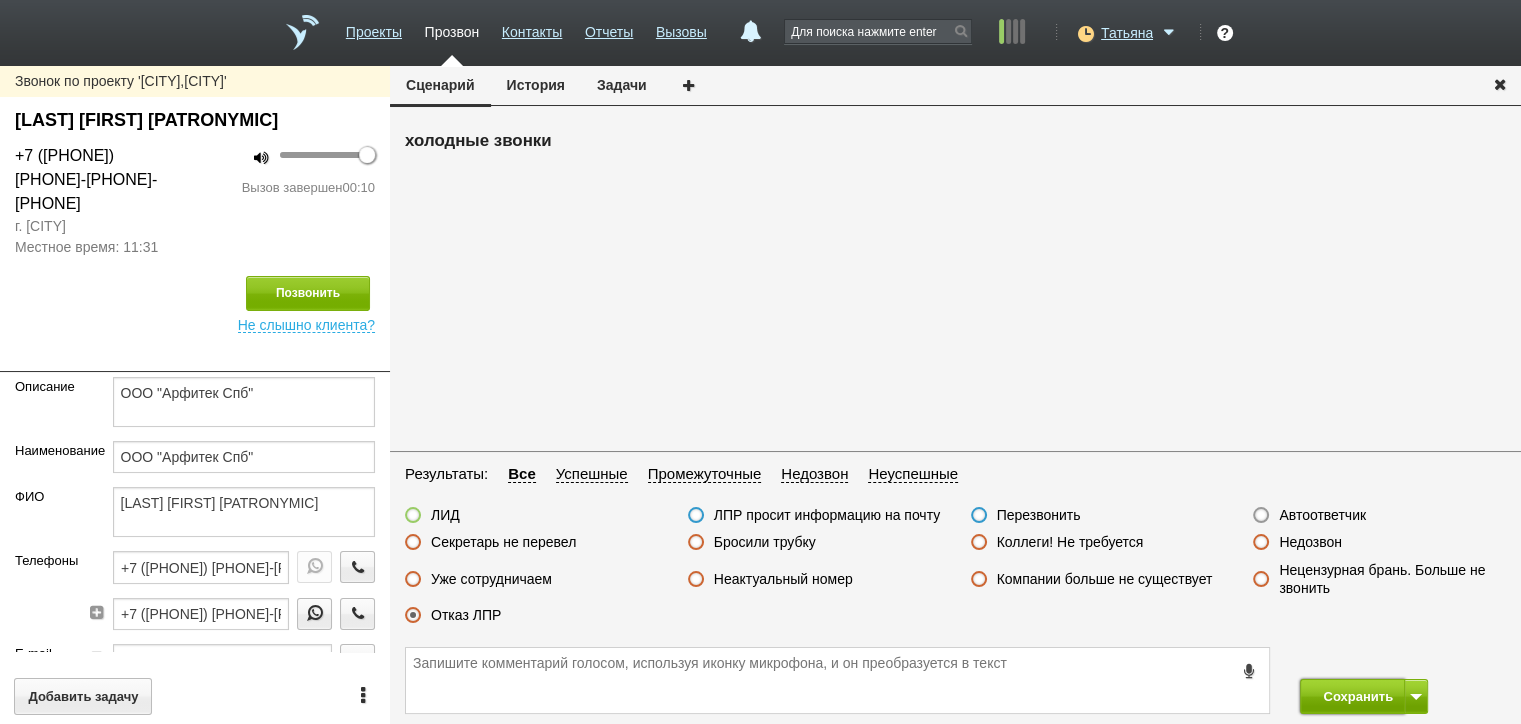 click on "Сохранить" at bounding box center (1352, 696) 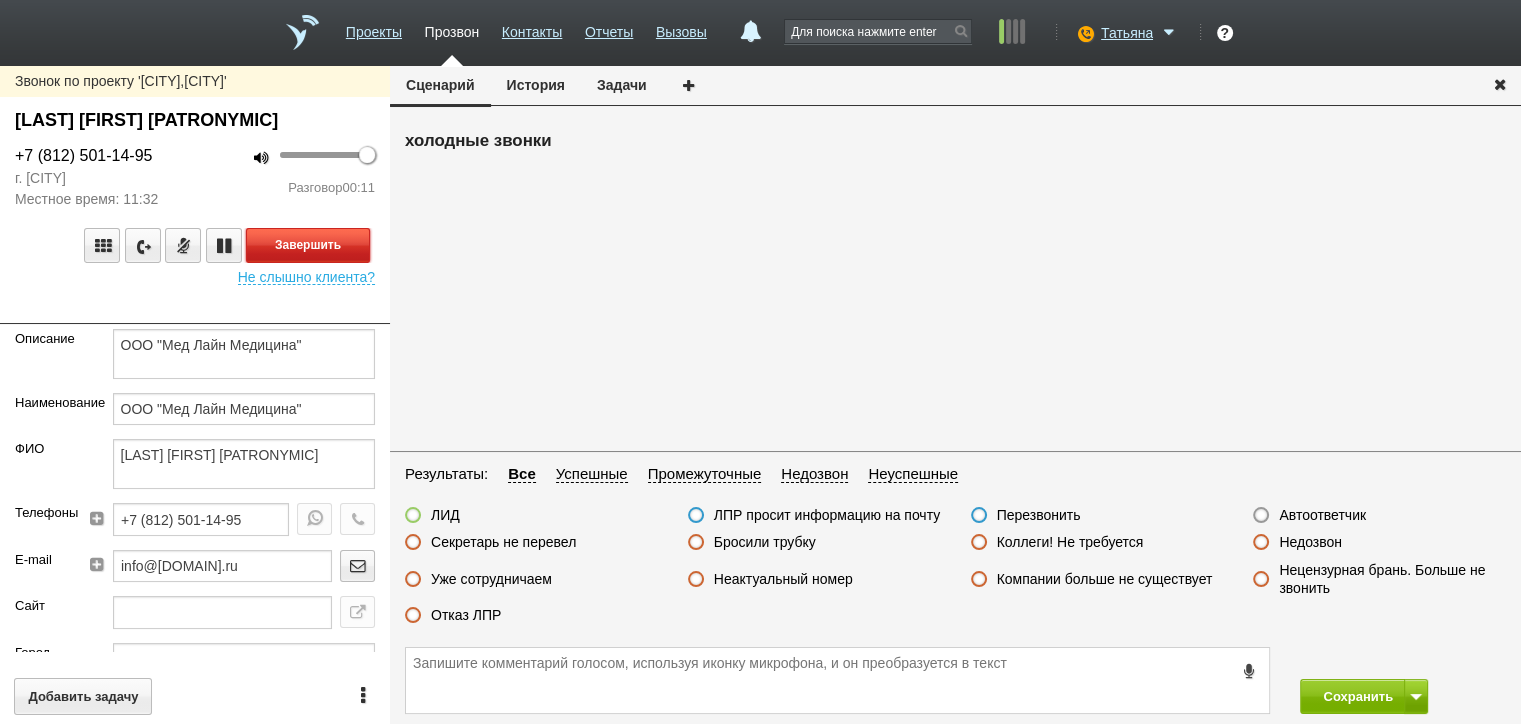 click on "Завершить" at bounding box center (308, 245) 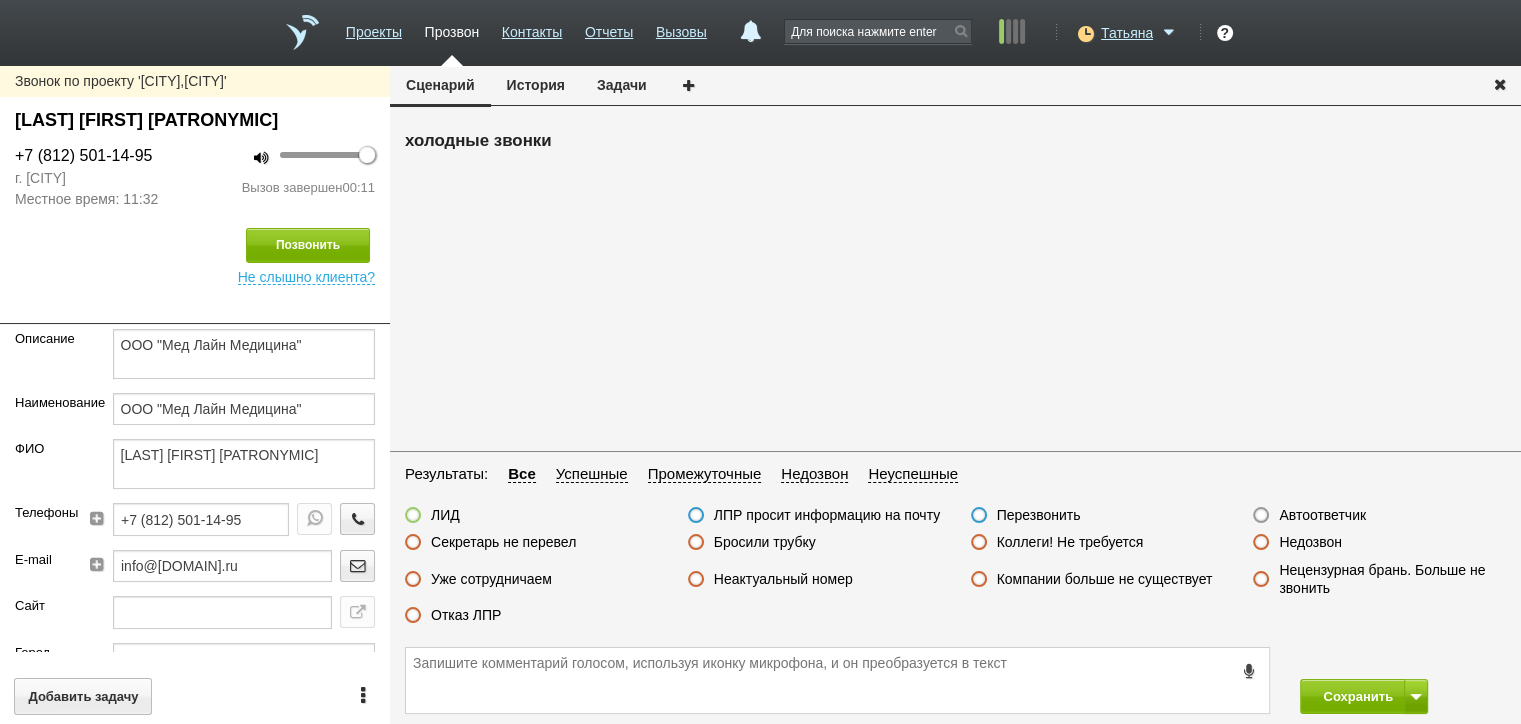 drag, startPoint x: 776, startPoint y: 579, endPoint x: 723, endPoint y: 576, distance: 53.08484 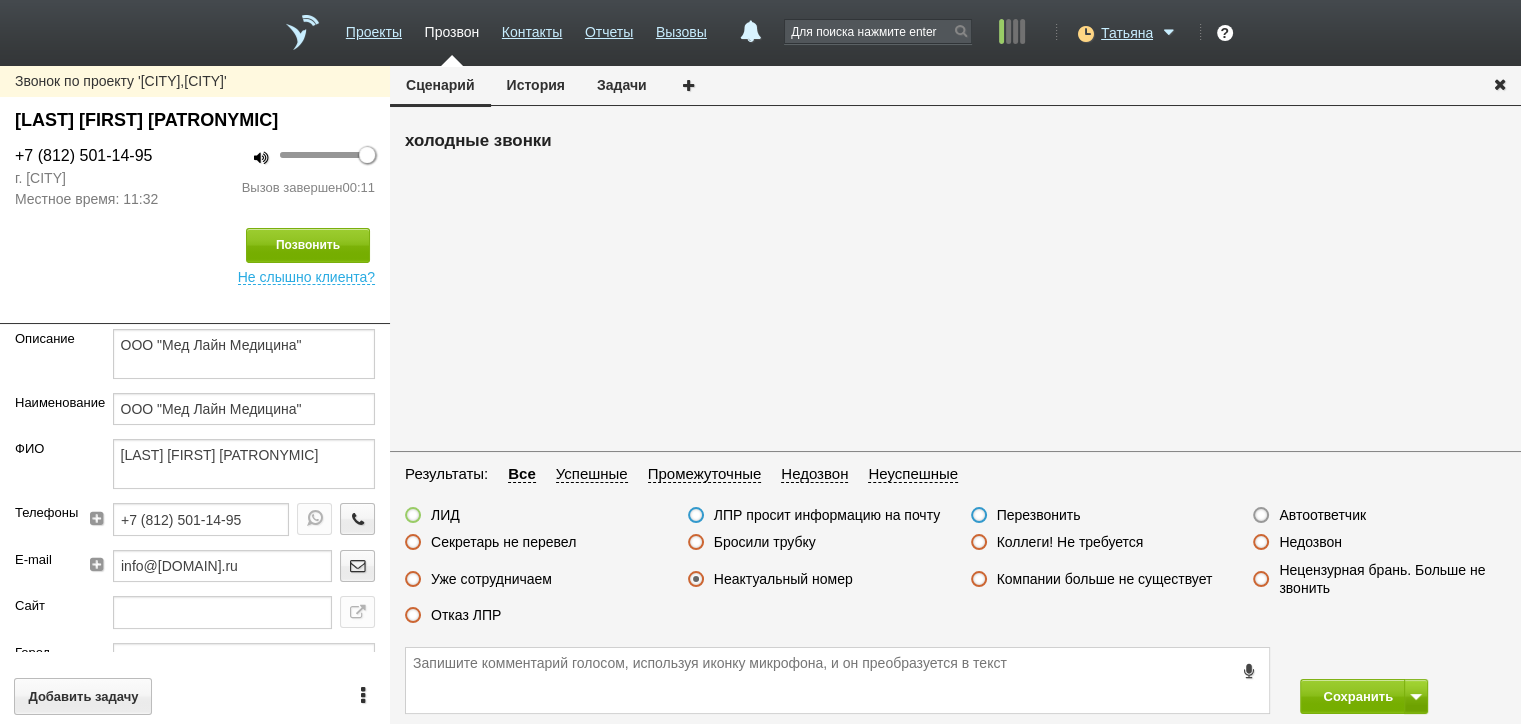 click on "Секретарь не перевел" at bounding box center [503, 542] 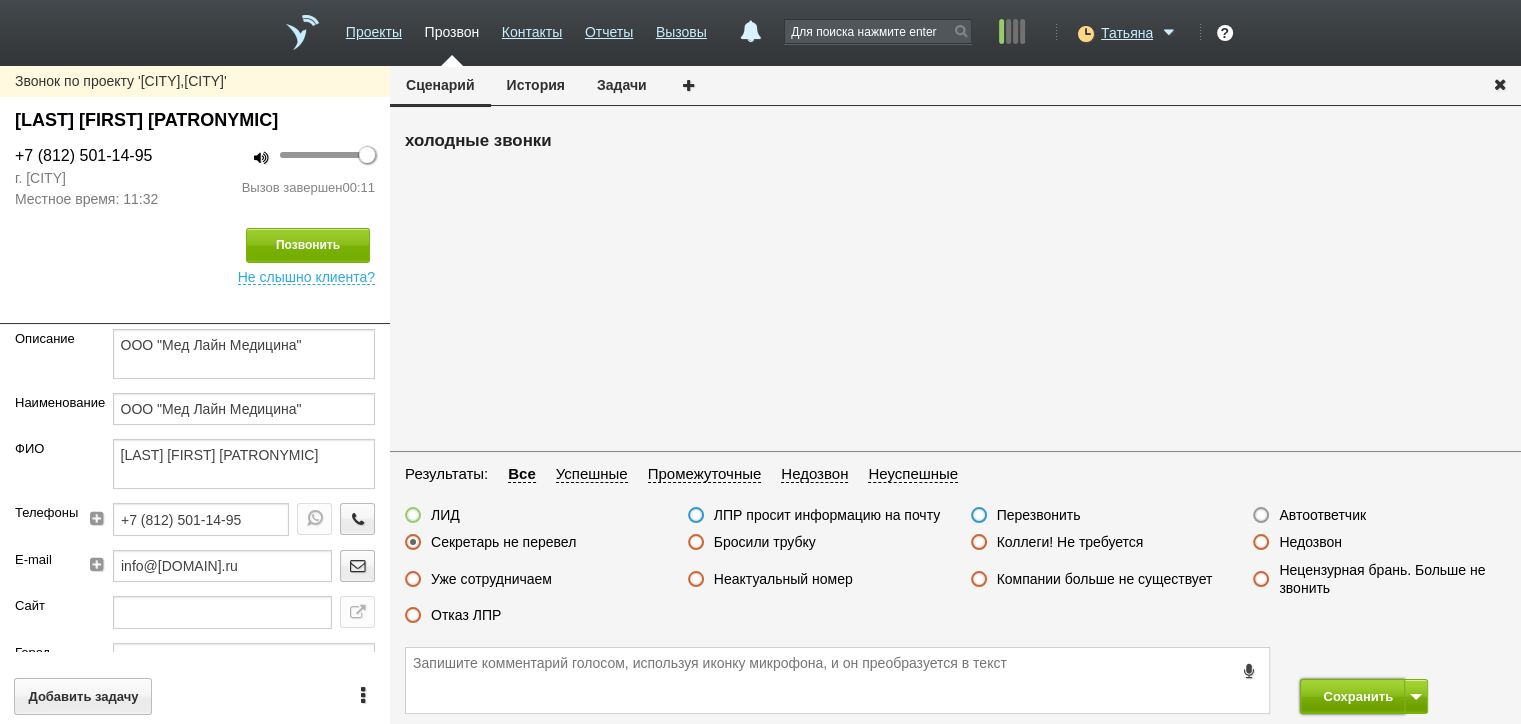 click on "Сохранить" at bounding box center [1352, 696] 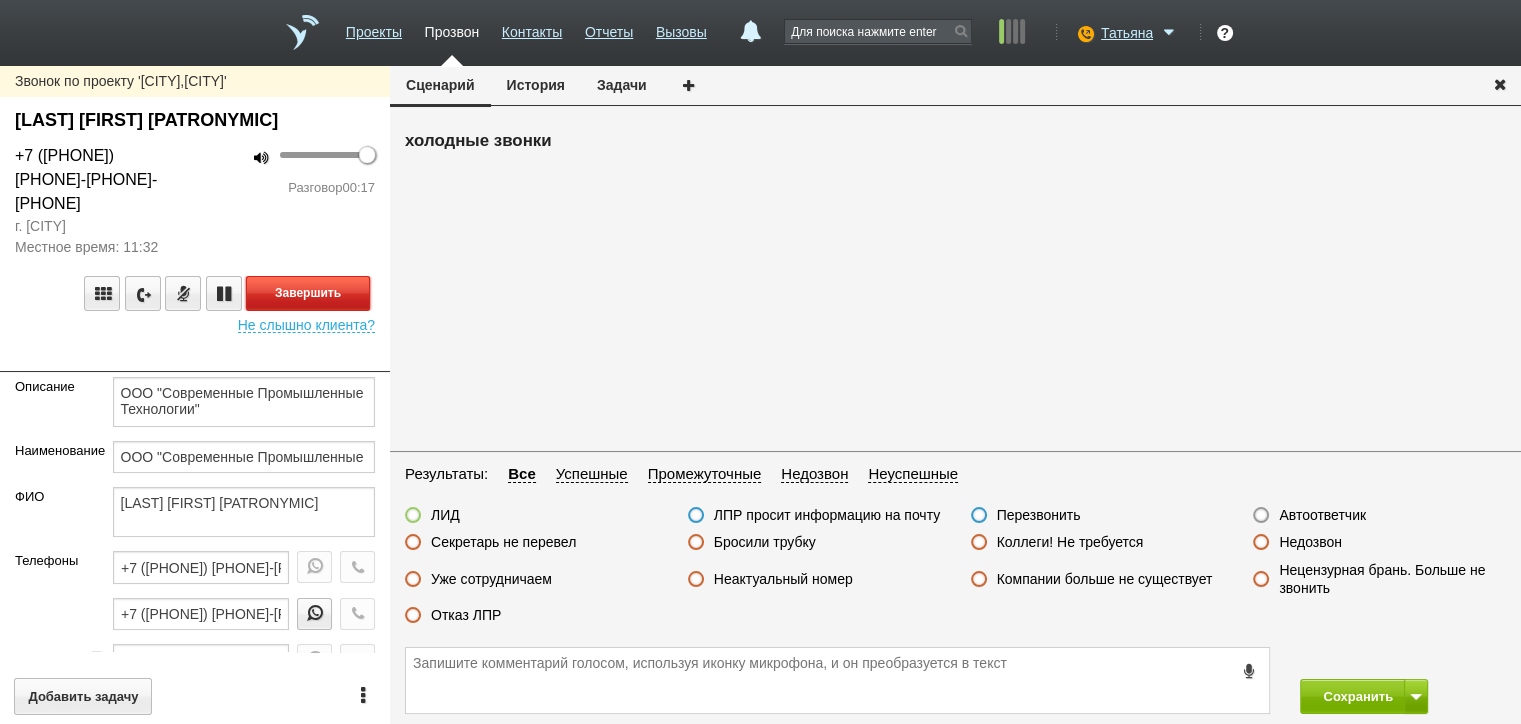 click on "Завершить" at bounding box center [308, 293] 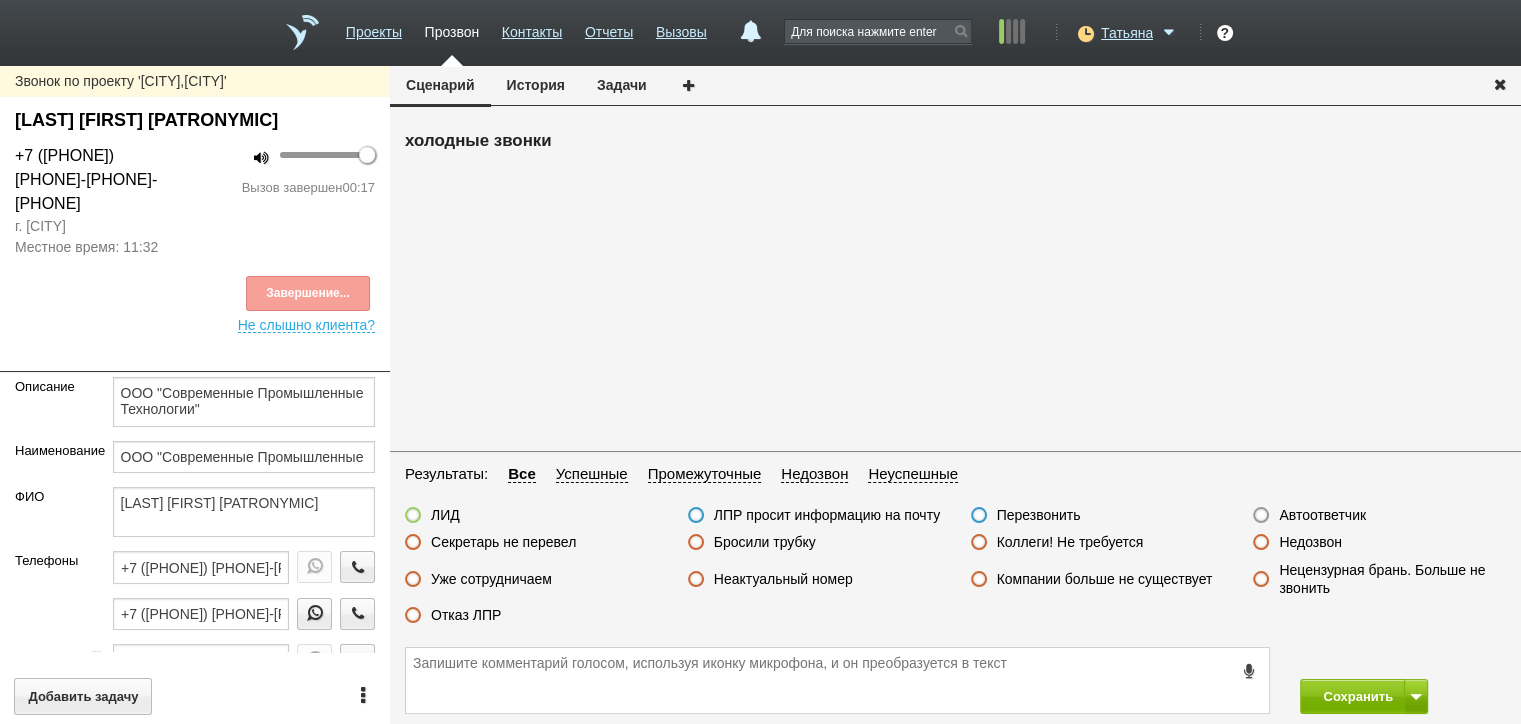 drag, startPoint x: 762, startPoint y: 579, endPoint x: 793, endPoint y: 591, distance: 33.24154 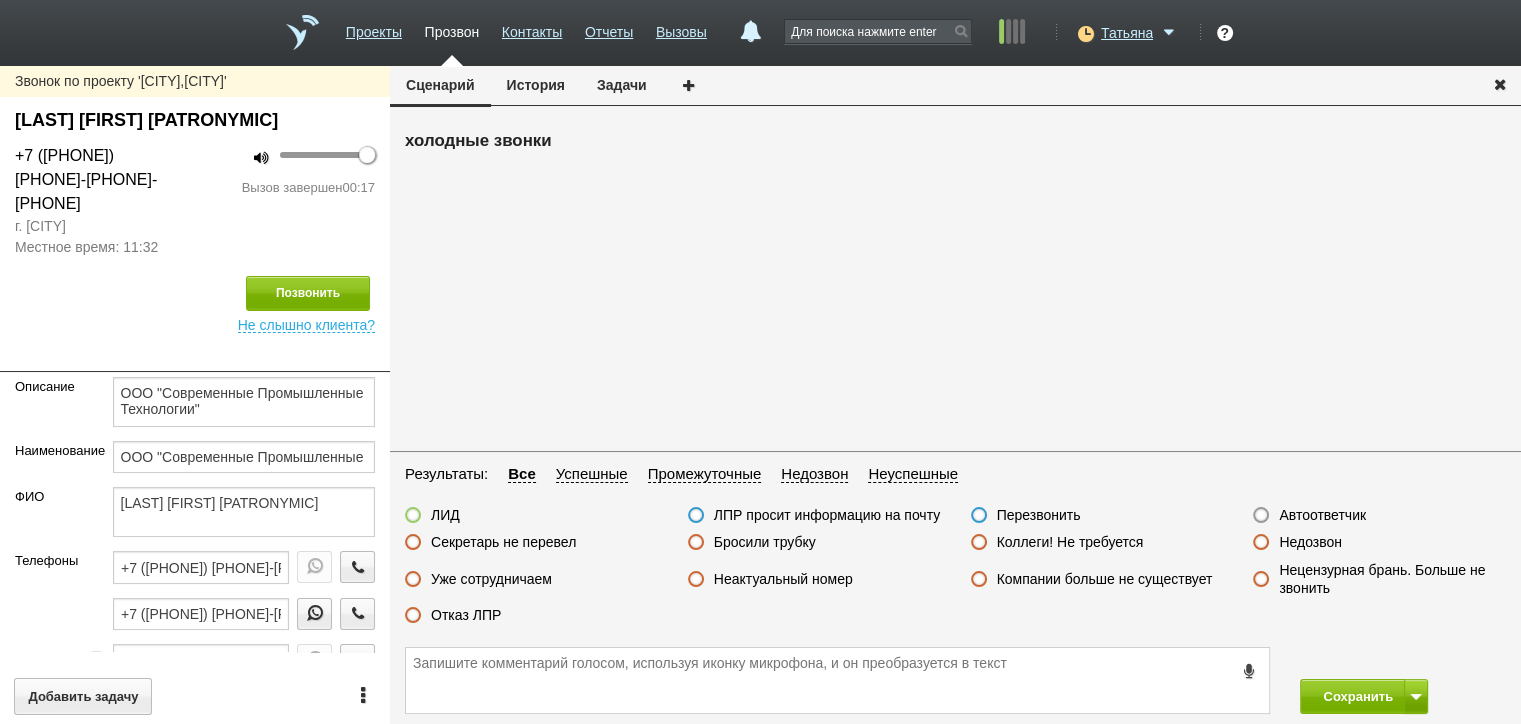 click on "Неактуальный номер" at bounding box center (783, 579) 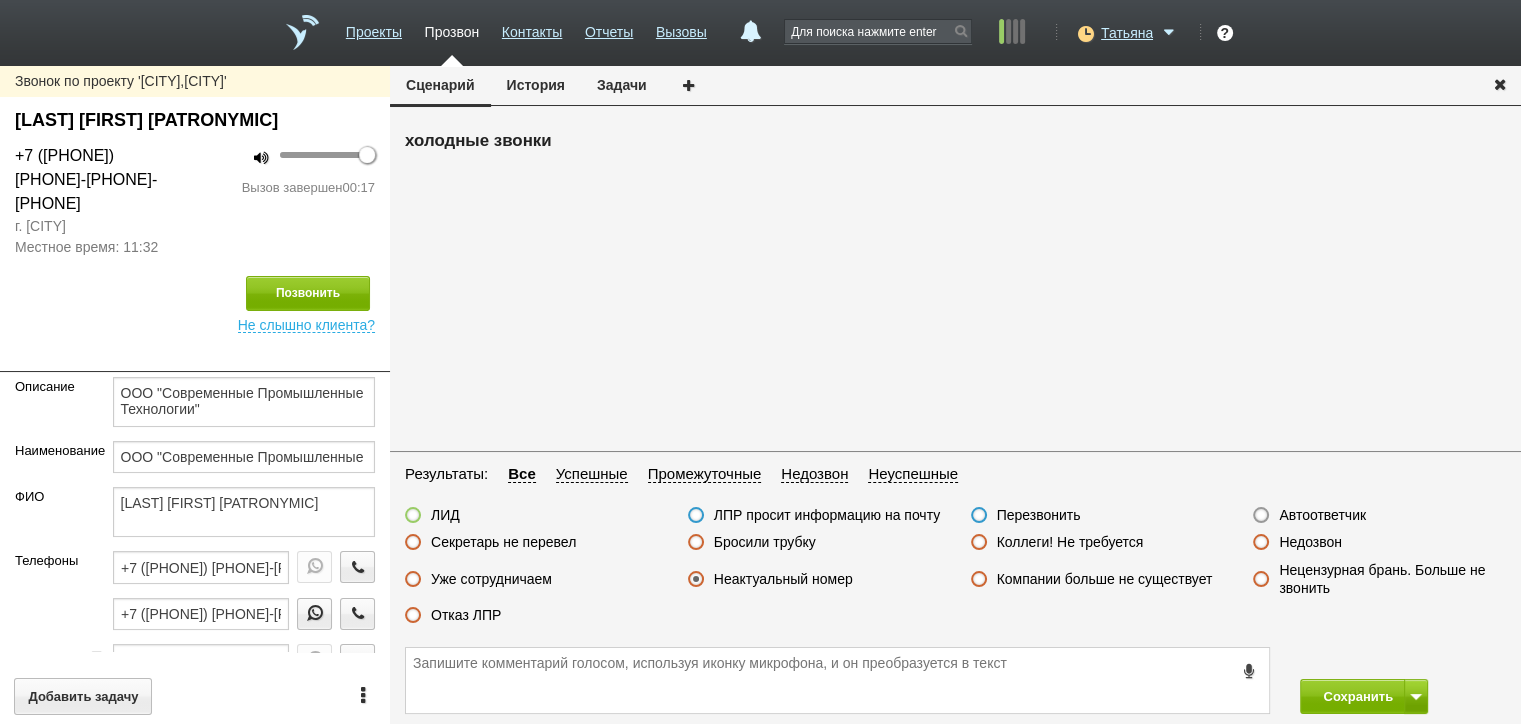 click on "Неактуальный номер" at bounding box center [783, 579] 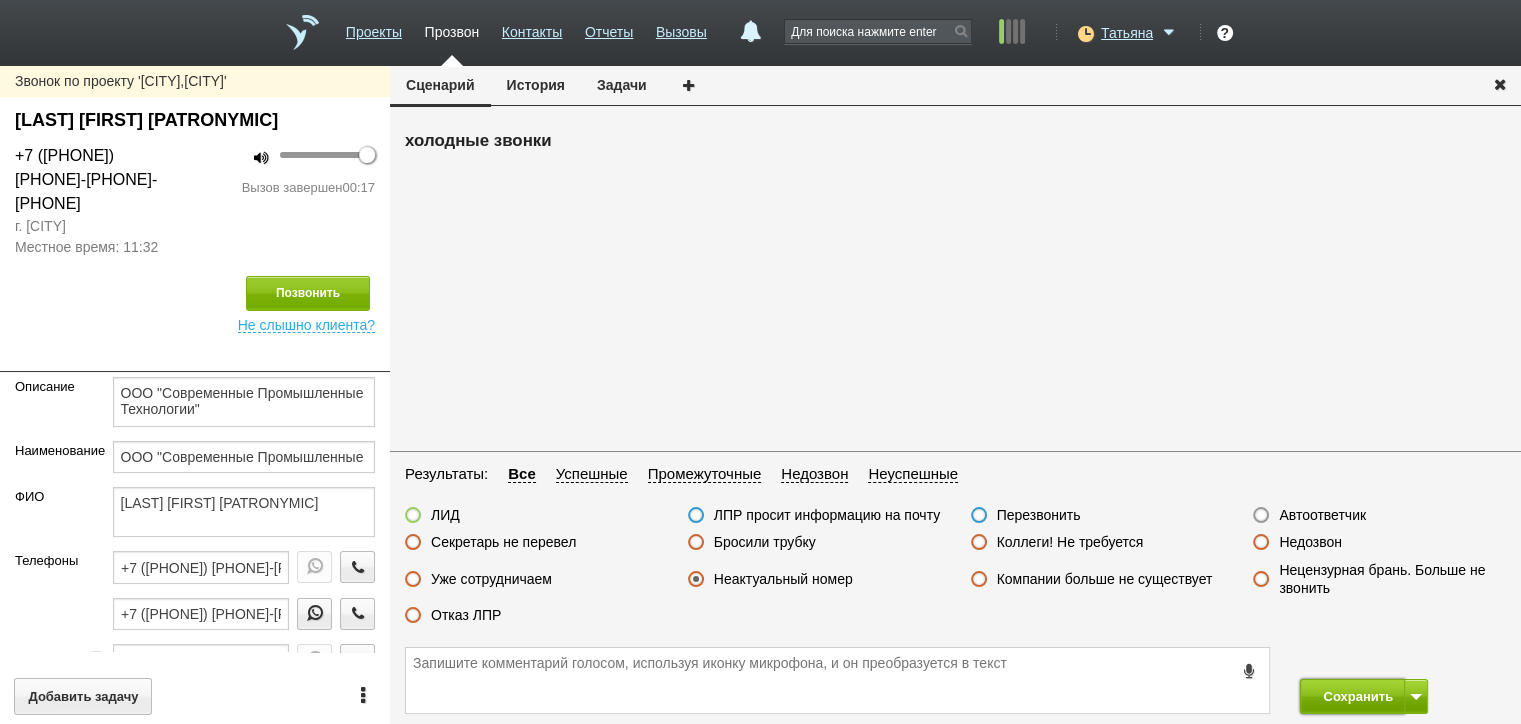 click on "Сохранить" at bounding box center [1352, 696] 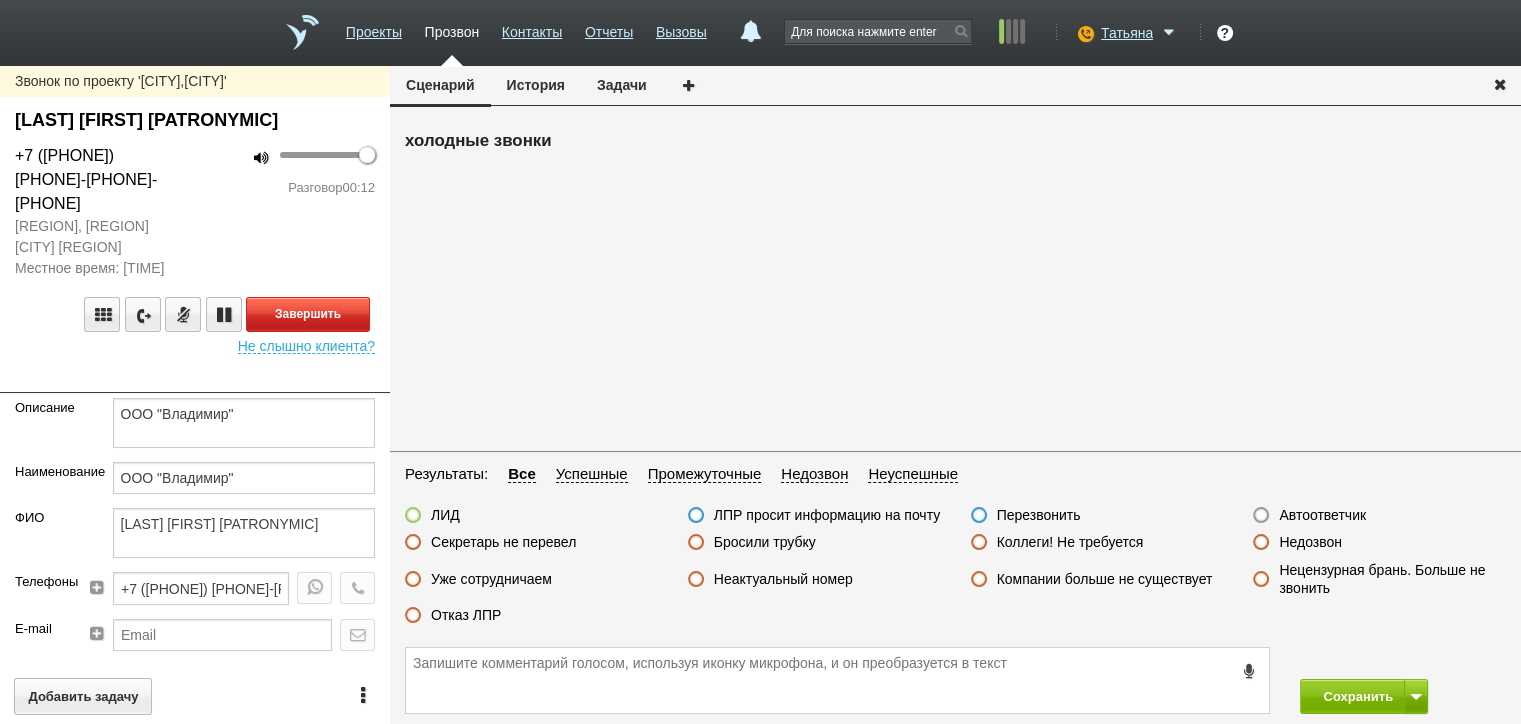 click on "Завершить Не слышно клиента?" at bounding box center [195, 316] 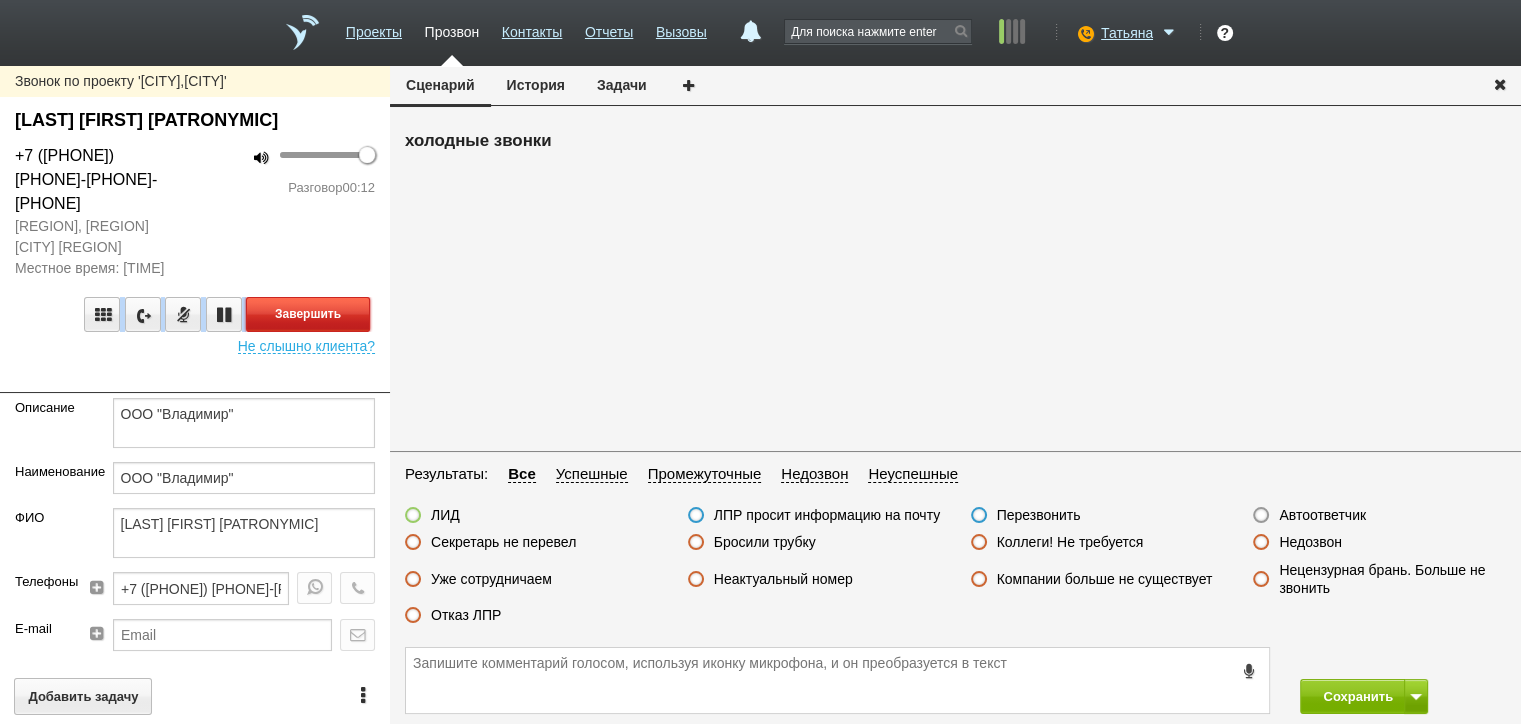 click on "Завершить" at bounding box center [308, 314] 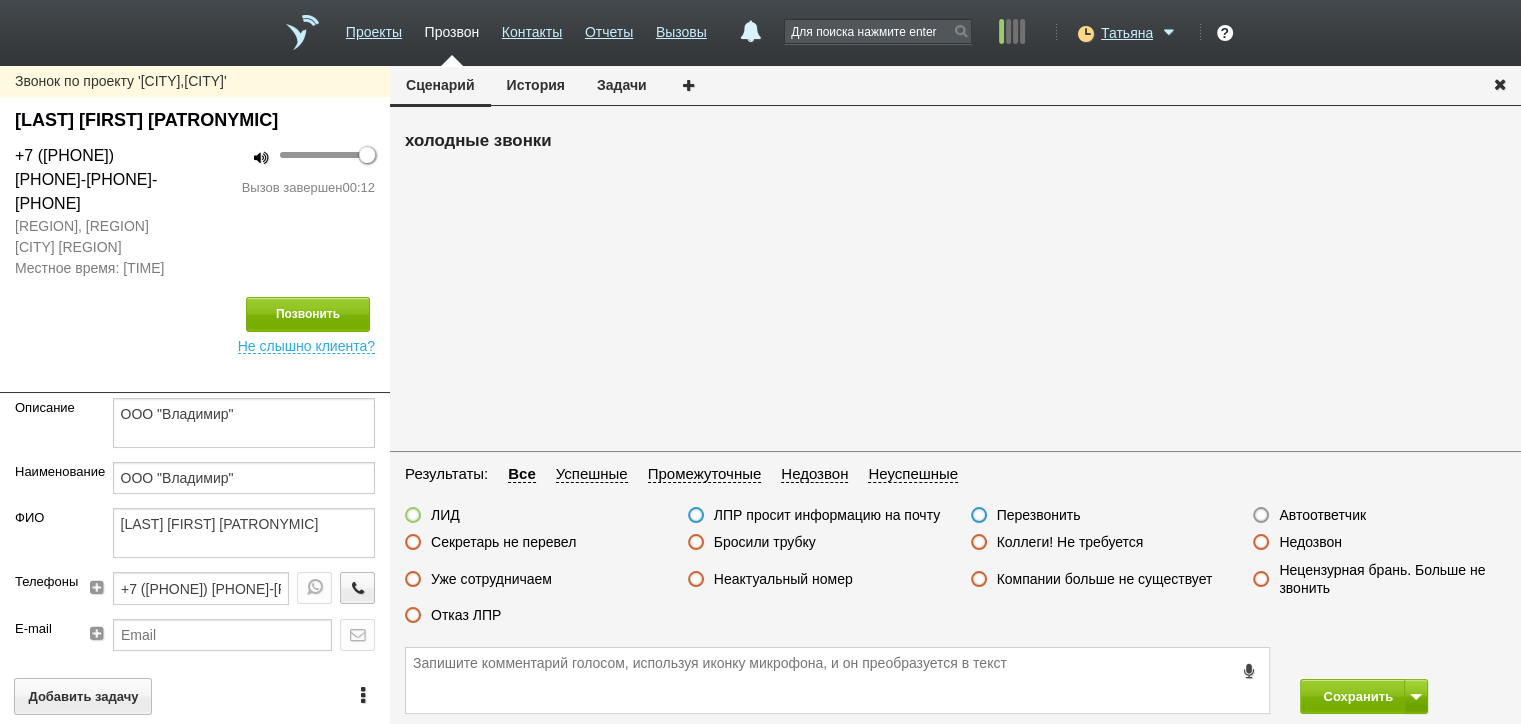 click on "Отказ ЛПР" at bounding box center [466, 615] 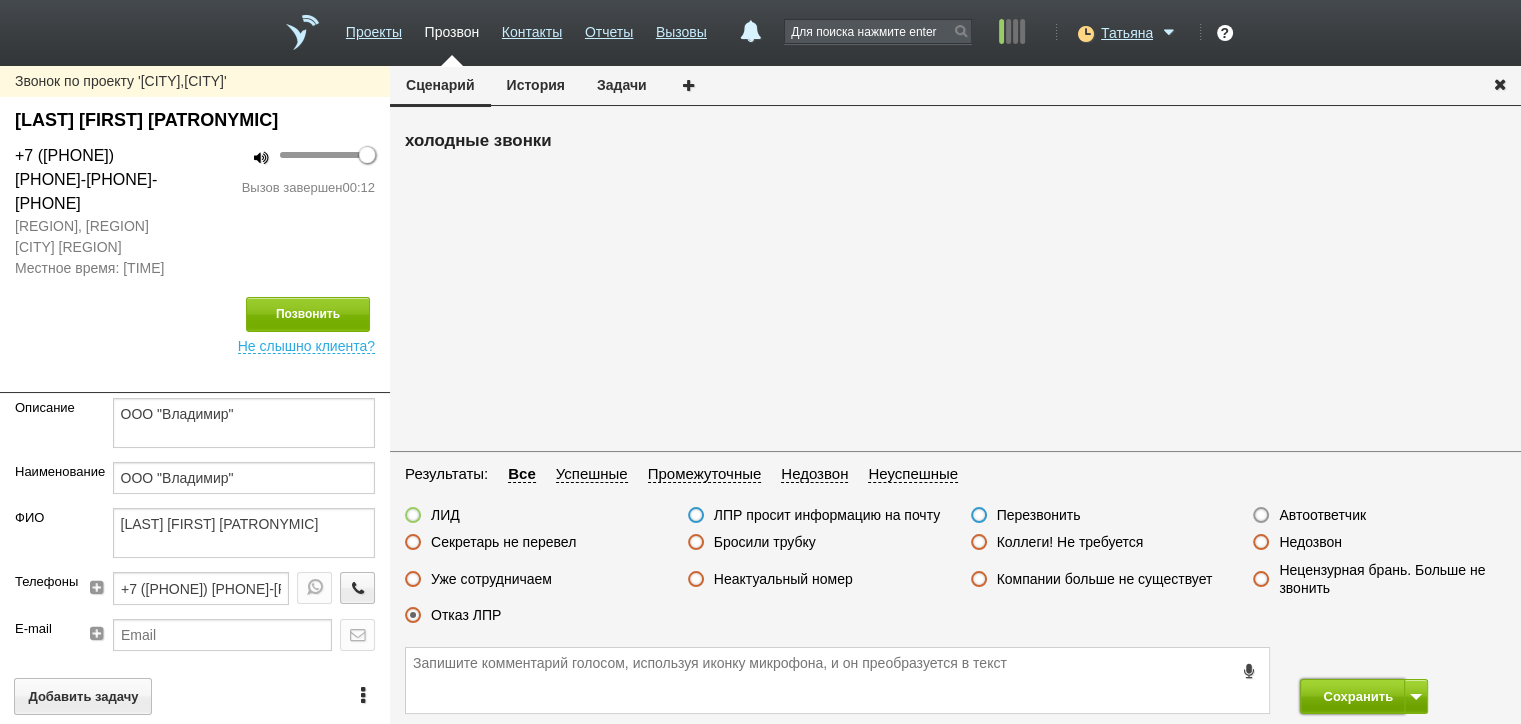 click on "Сохранить" at bounding box center [1352, 696] 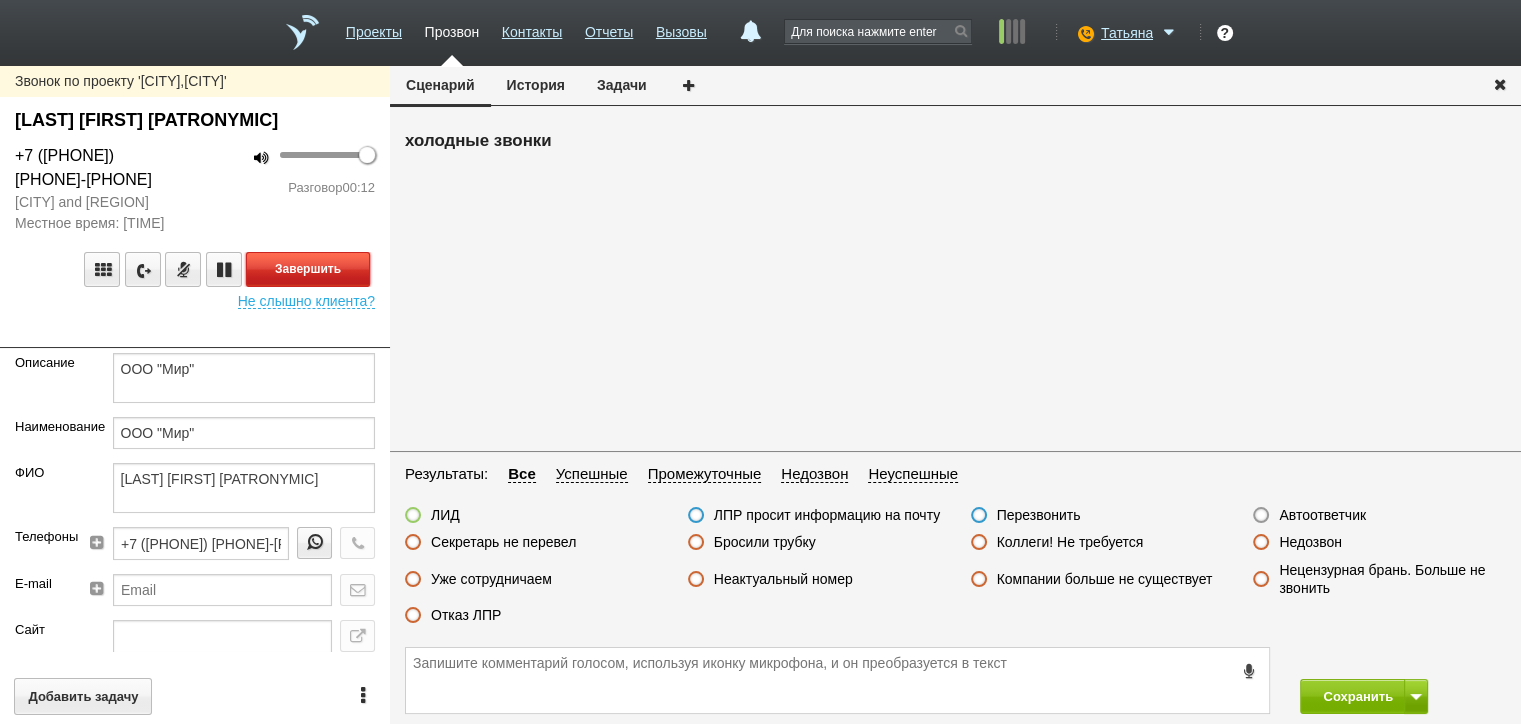 click on "Завершить" at bounding box center [308, 269] 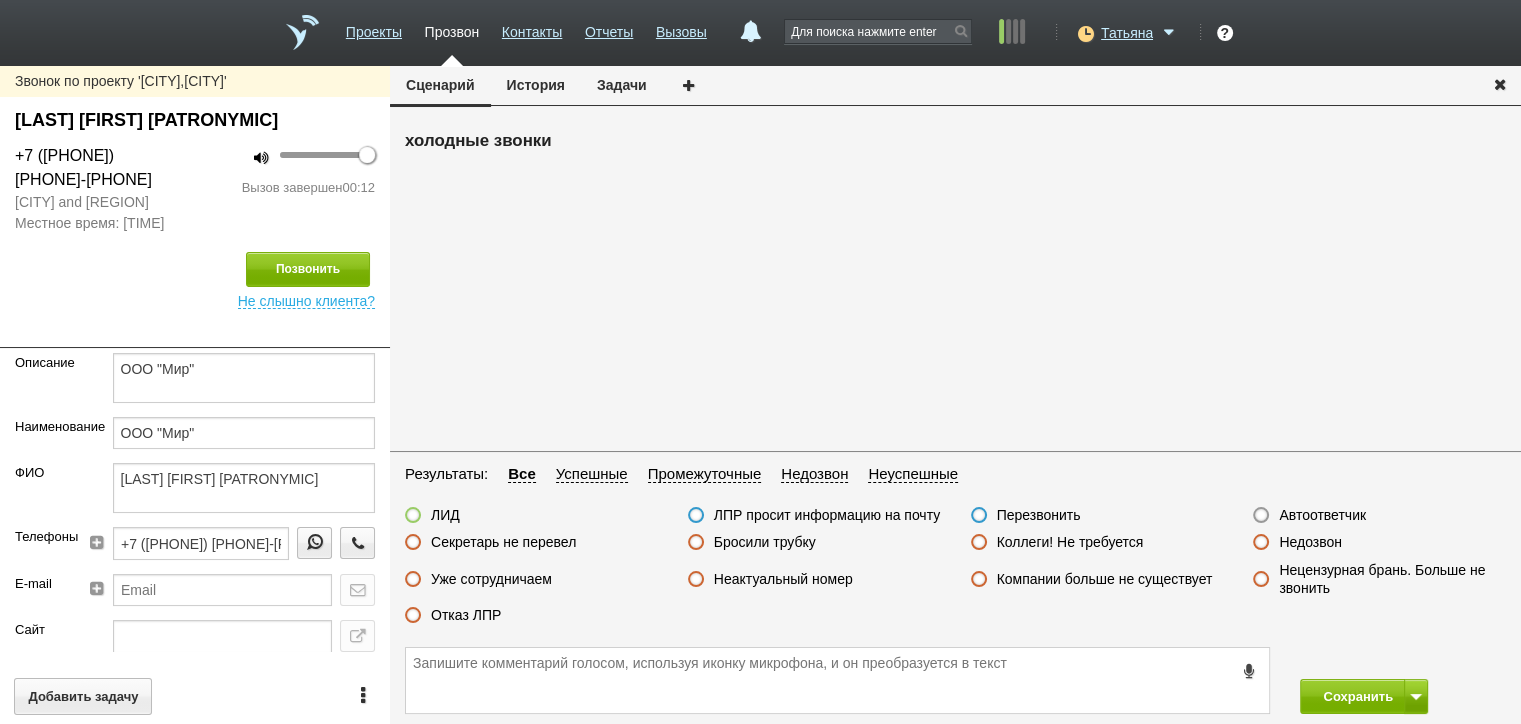 click on "Бросили трубку" at bounding box center [765, 542] 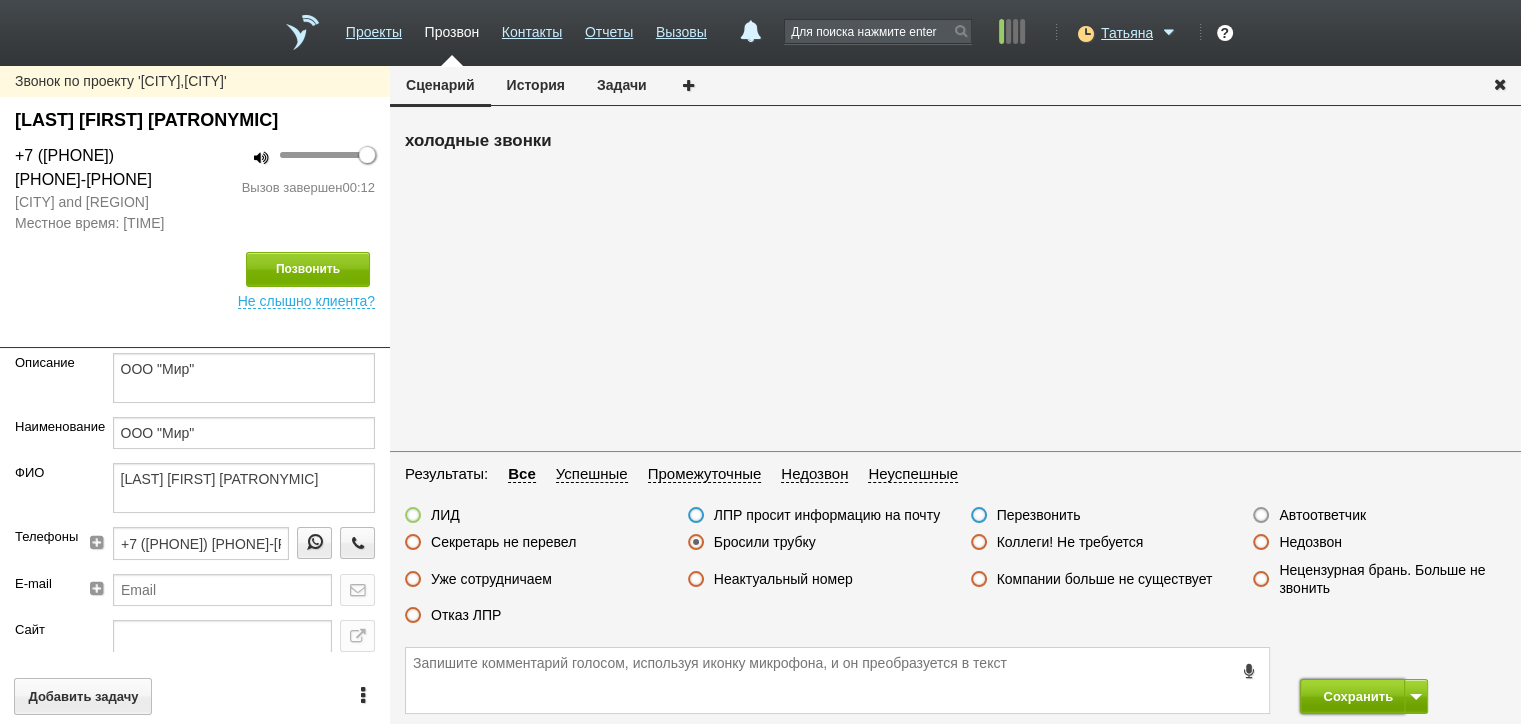 click on "Сохранить" at bounding box center [1352, 696] 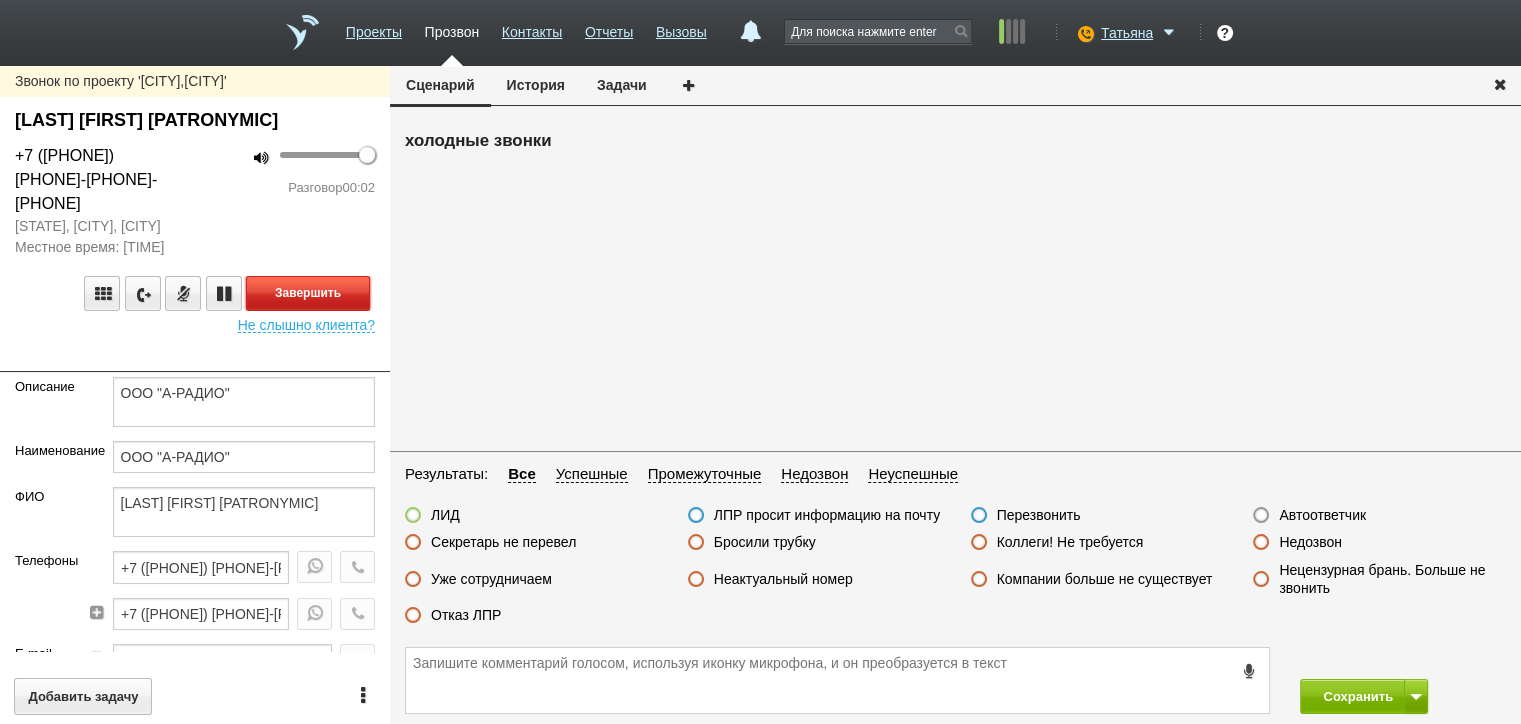 click on "Завершить" at bounding box center (308, 293) 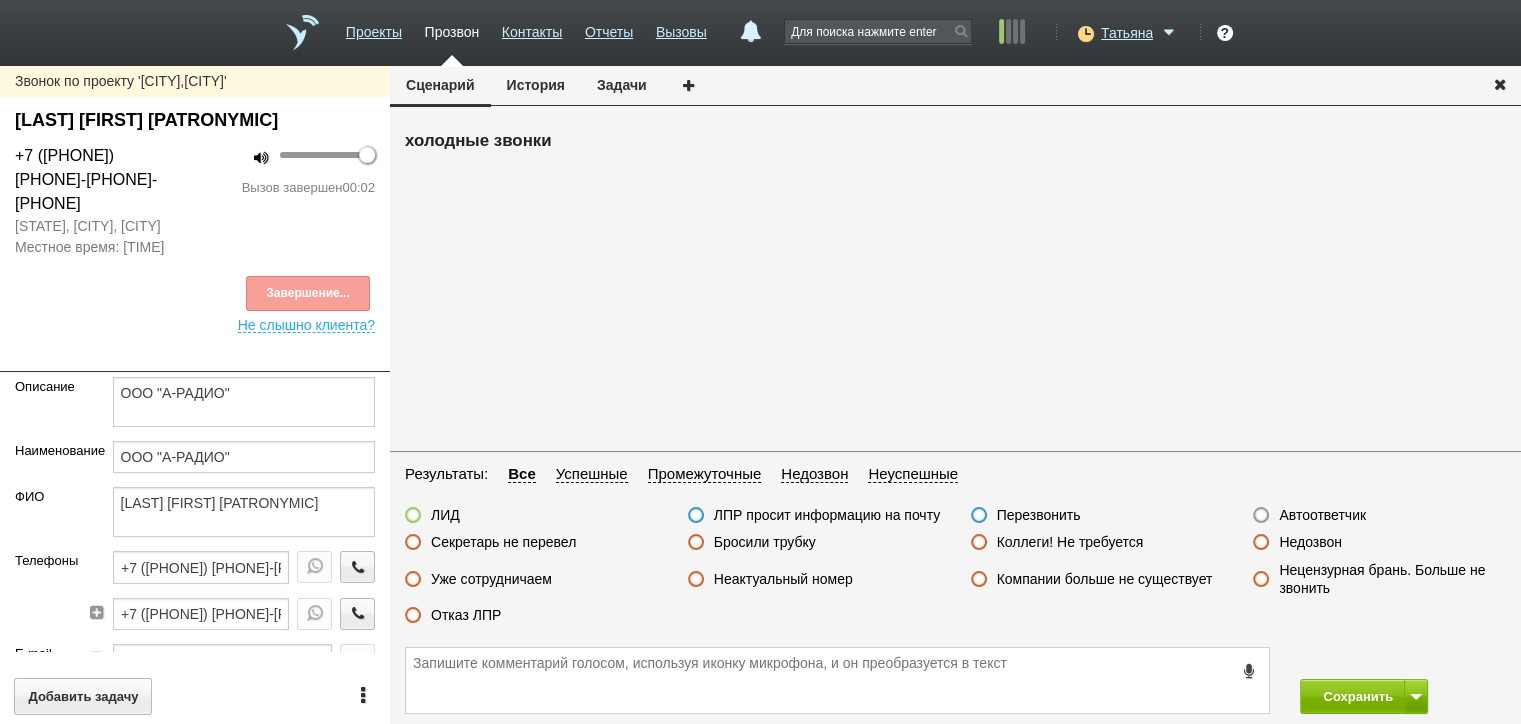 click on "Недозвон" at bounding box center (1310, 542) 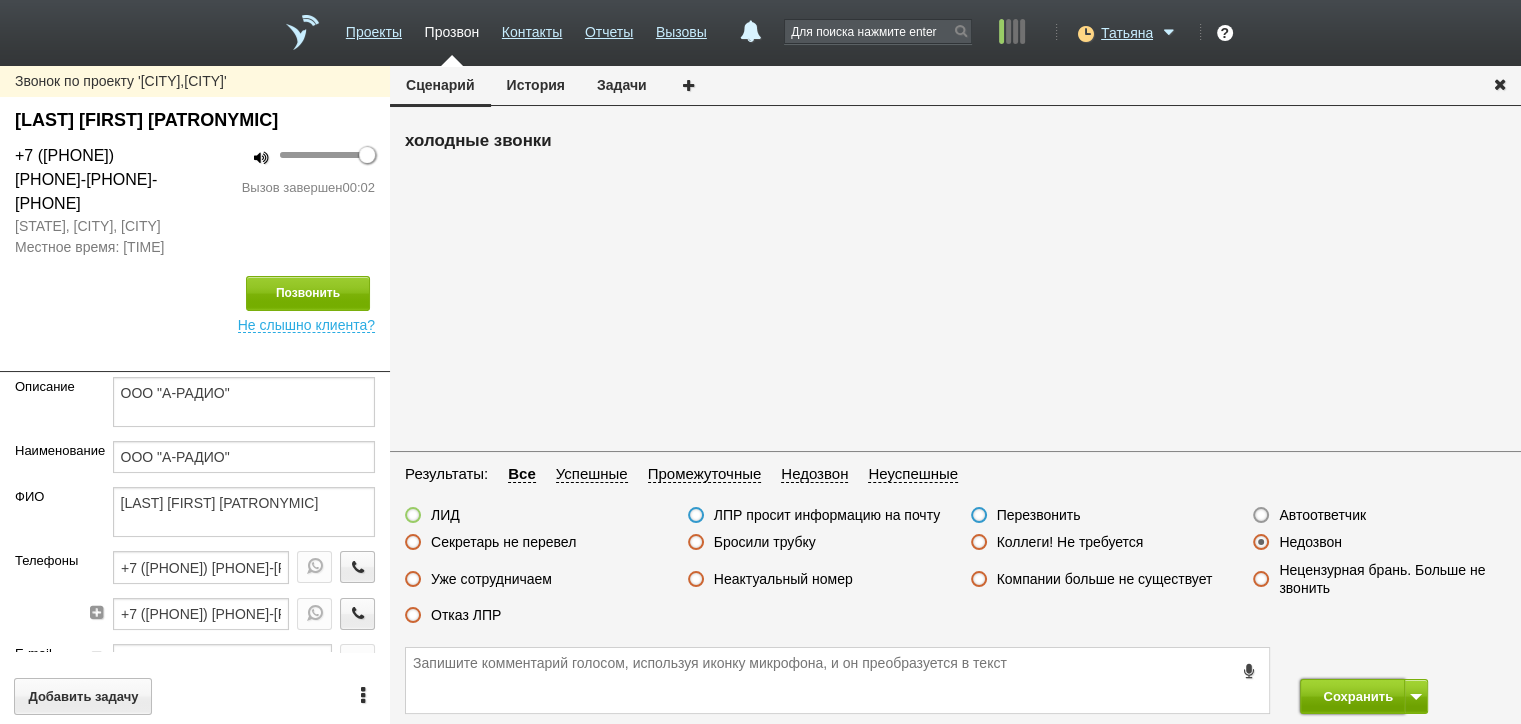 click on "Сохранить" at bounding box center [1352, 696] 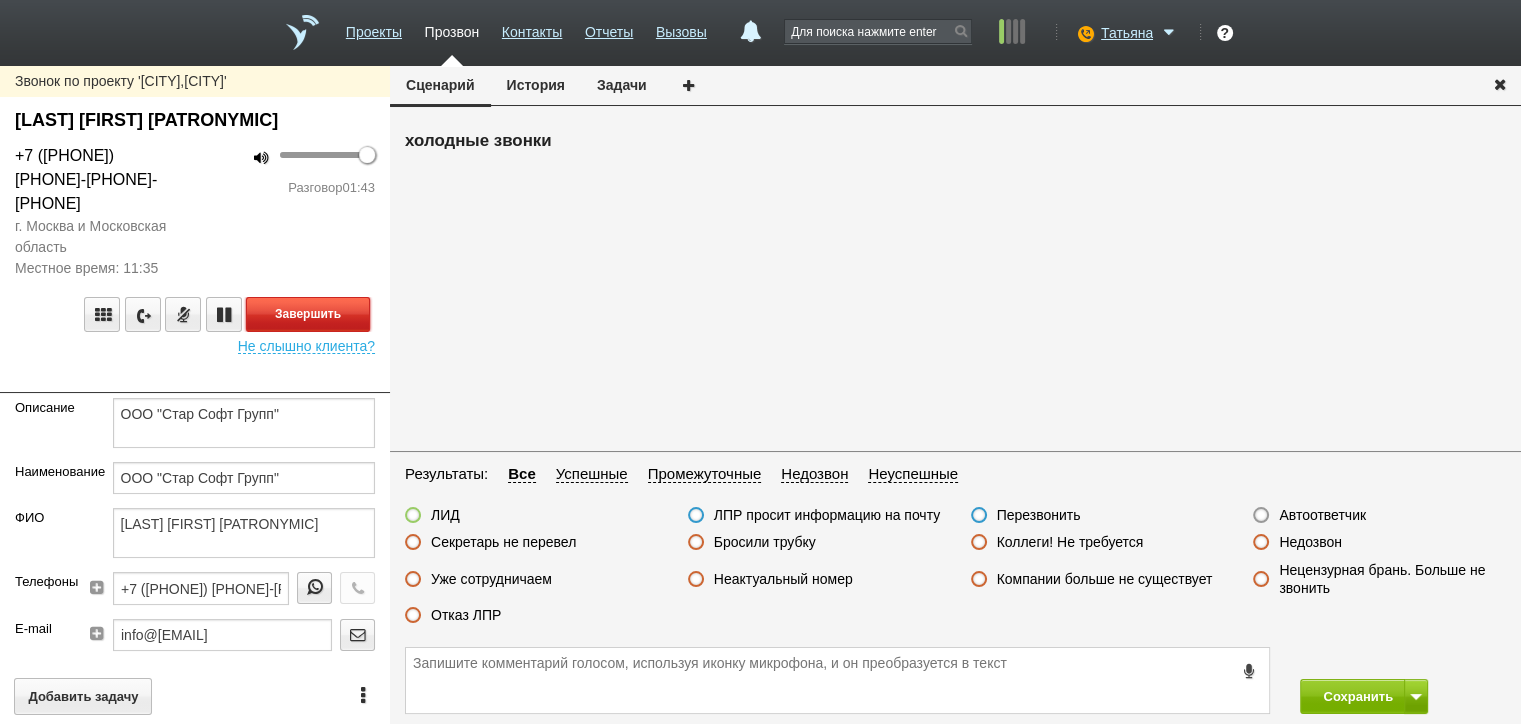 click on "Завершить" at bounding box center [308, 314] 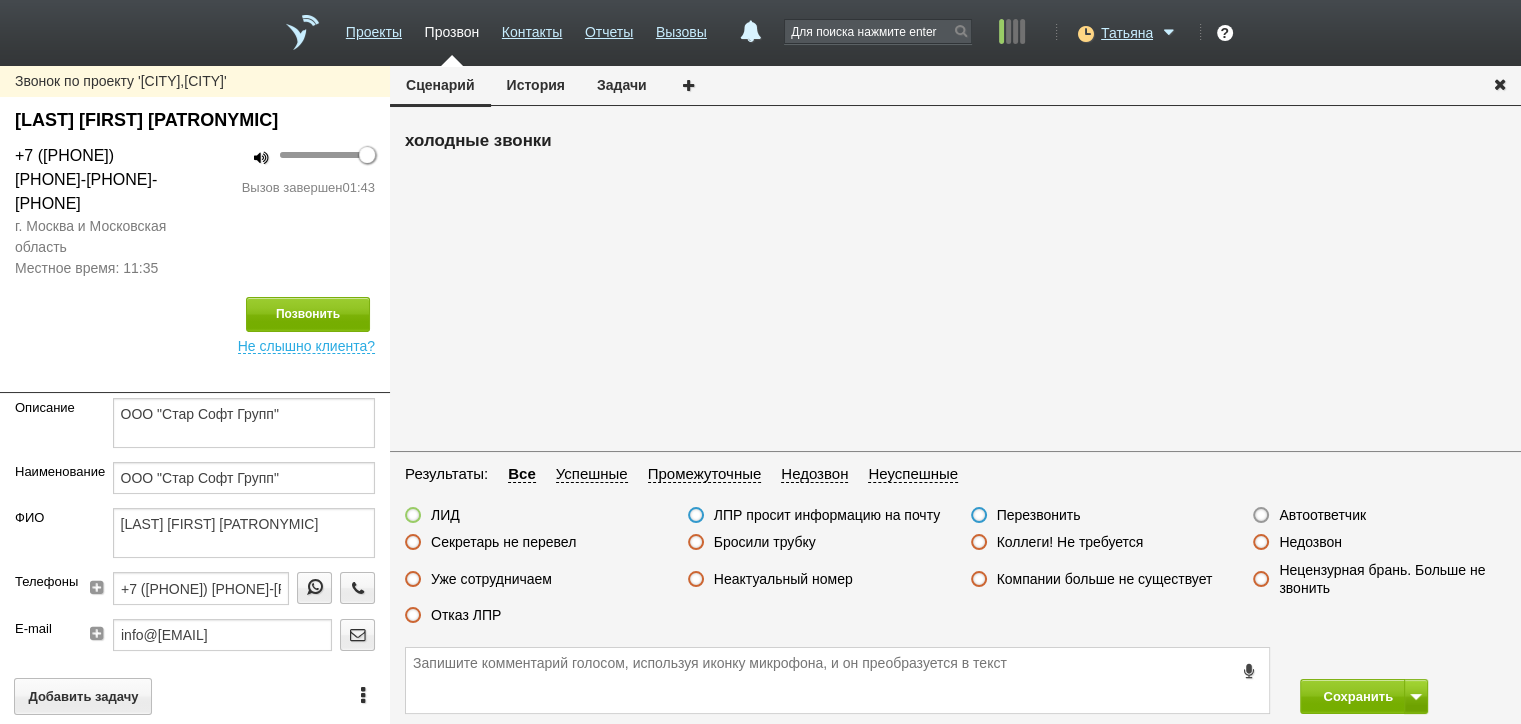 click on "холодные звонки" at bounding box center (955, 286) 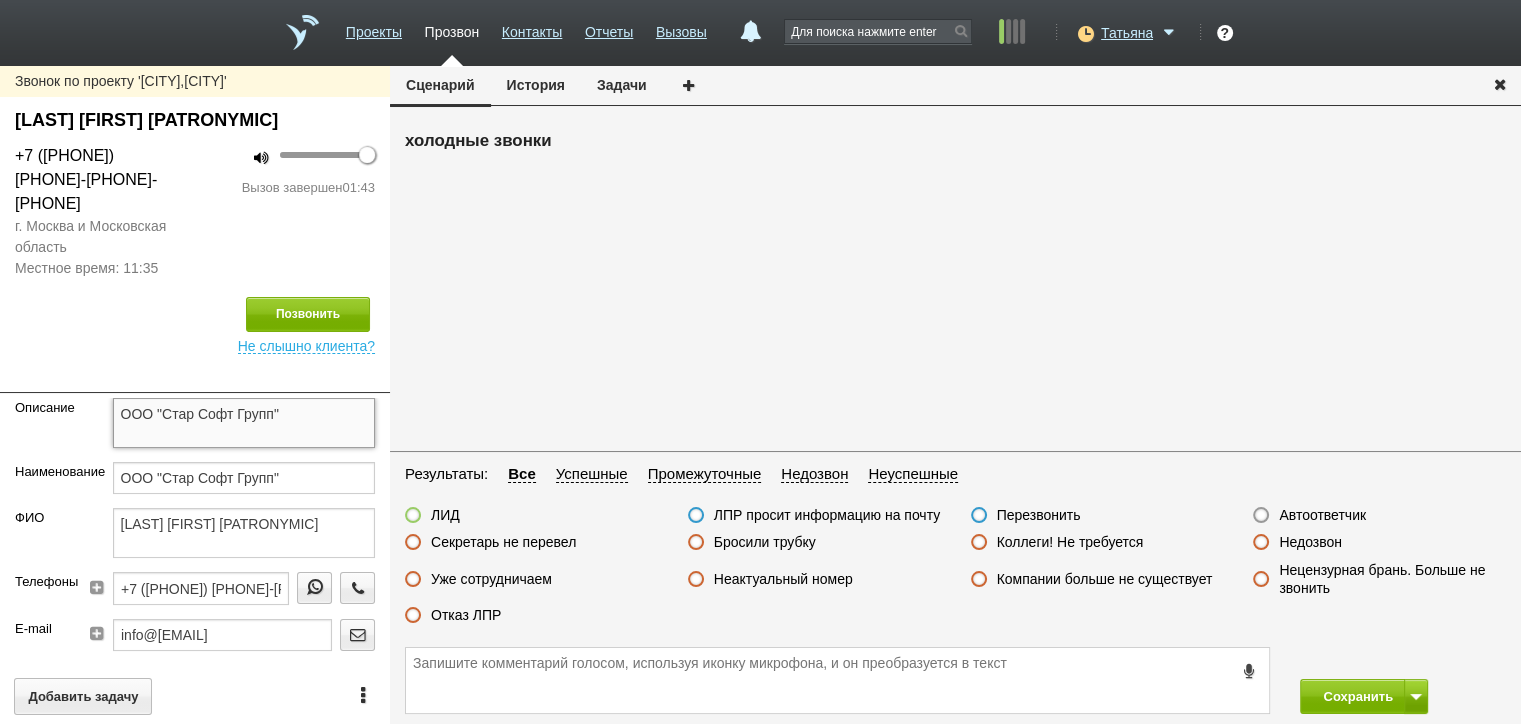 drag, startPoint x: 287, startPoint y: 370, endPoint x: 108, endPoint y: 374, distance: 179.0447 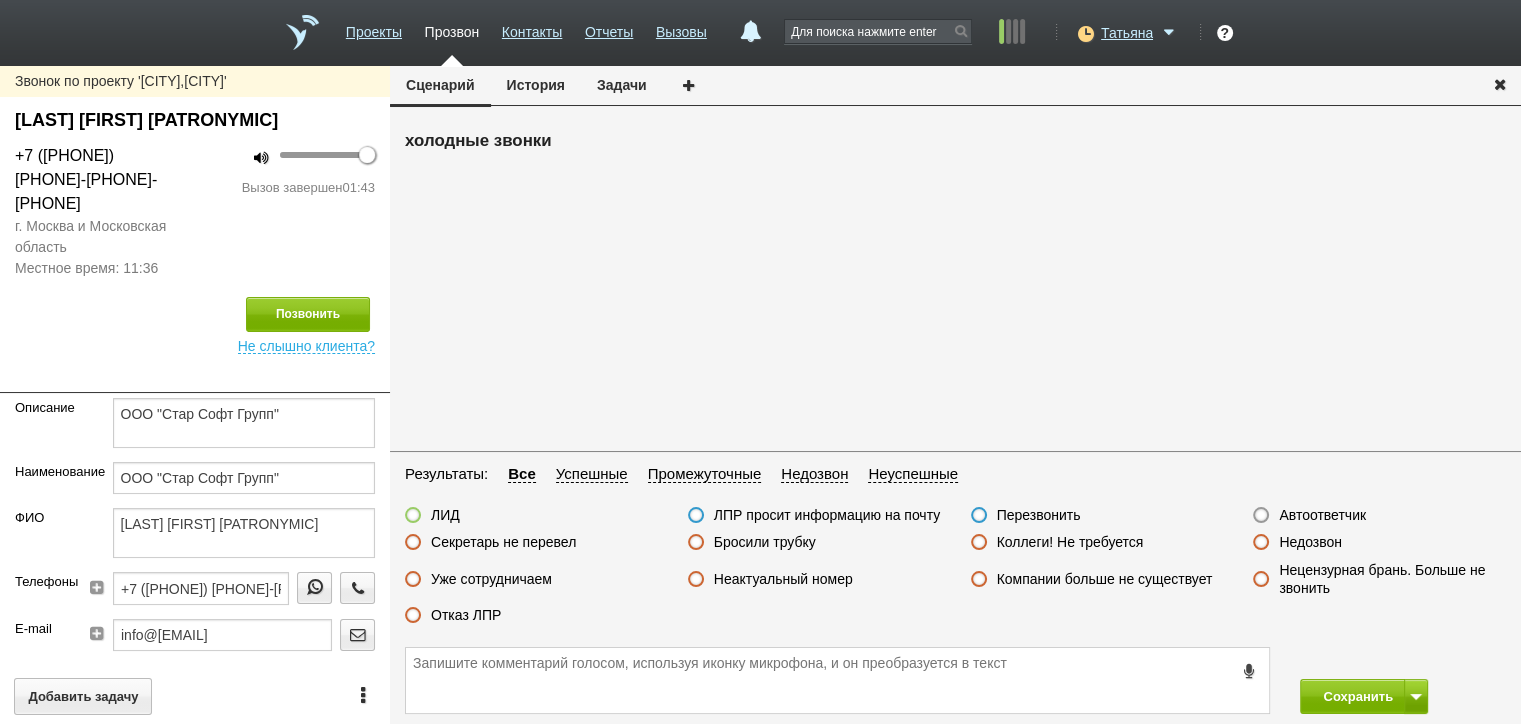 drag, startPoint x: 341, startPoint y: 119, endPoint x: 17, endPoint y: 113, distance: 324.05554 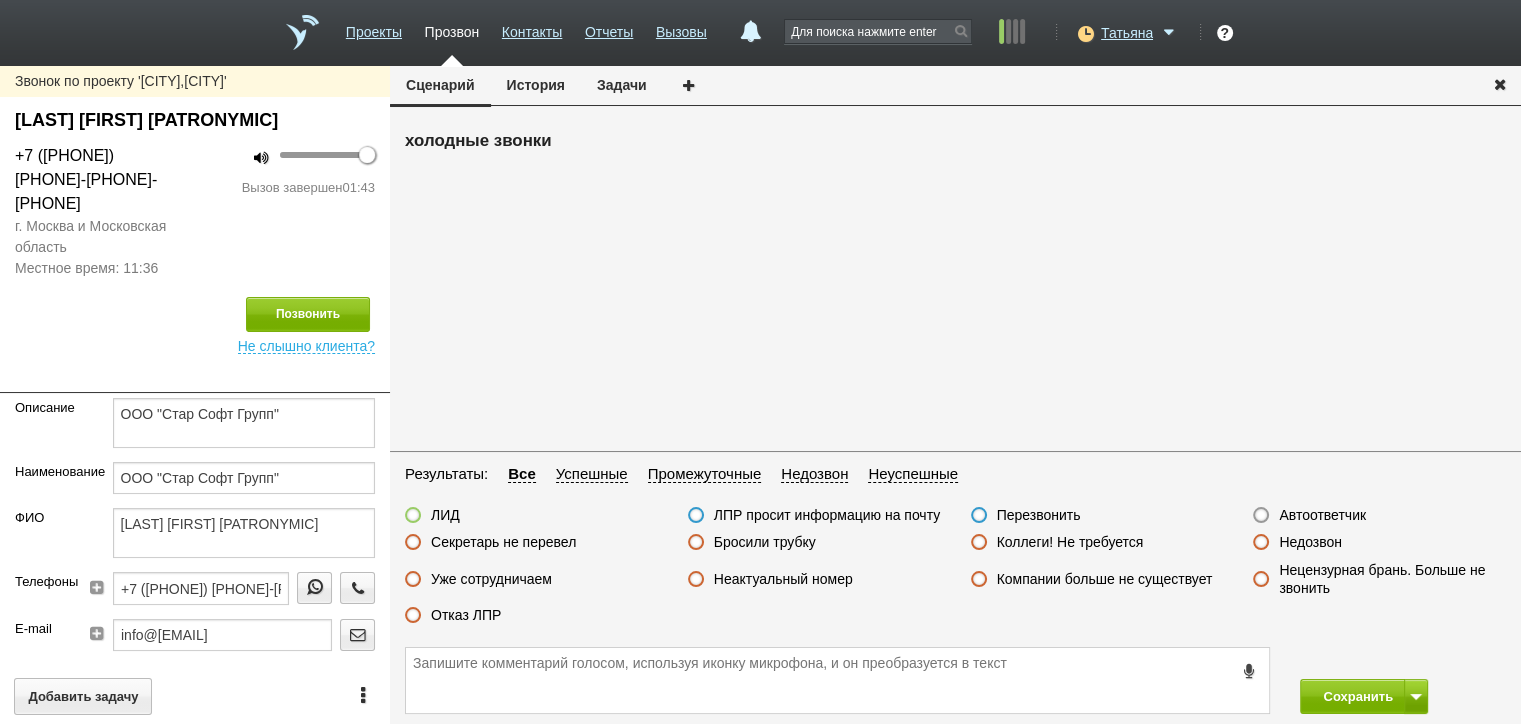 click on "Амиров Булатжан Амангильдиевич" at bounding box center [195, 120] 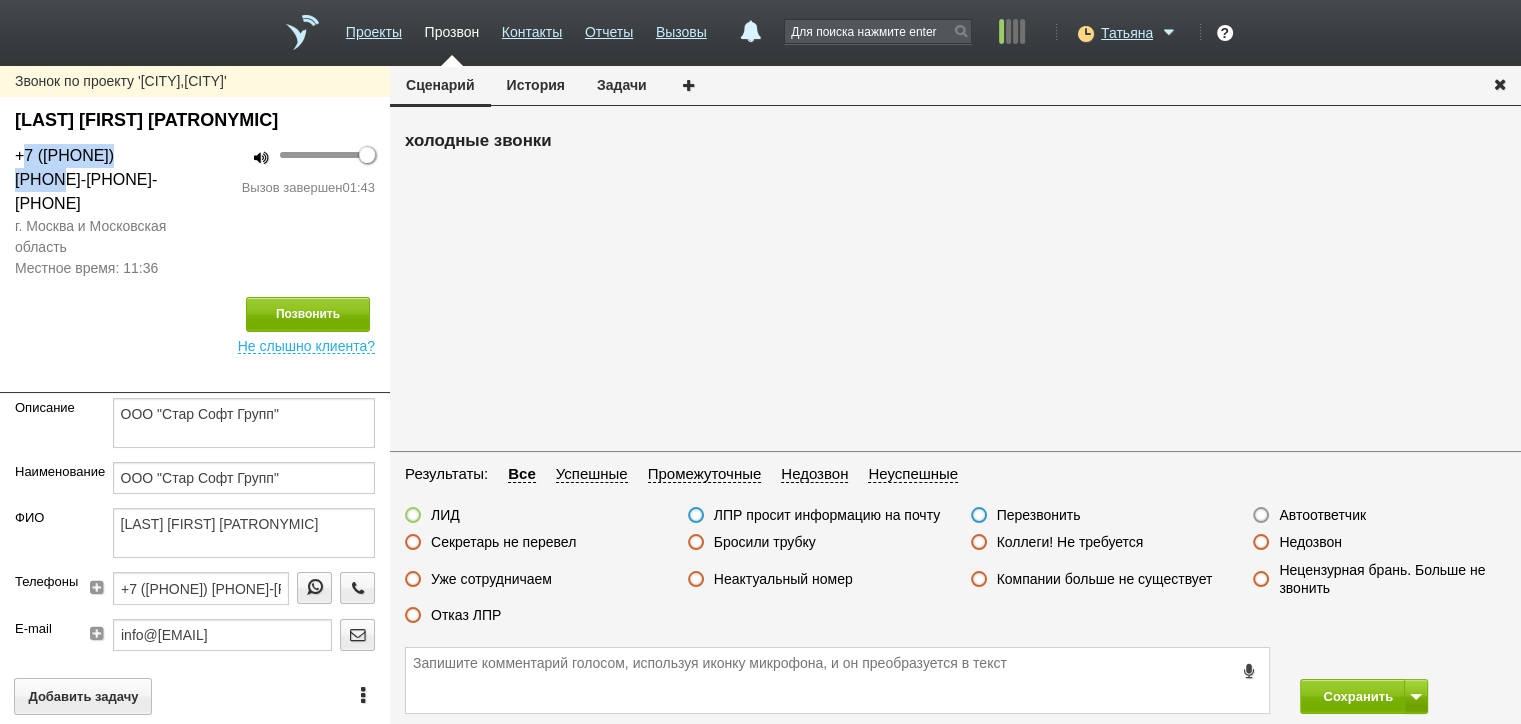 drag, startPoint x: 173, startPoint y: 157, endPoint x: 28, endPoint y: 155, distance: 145.0138 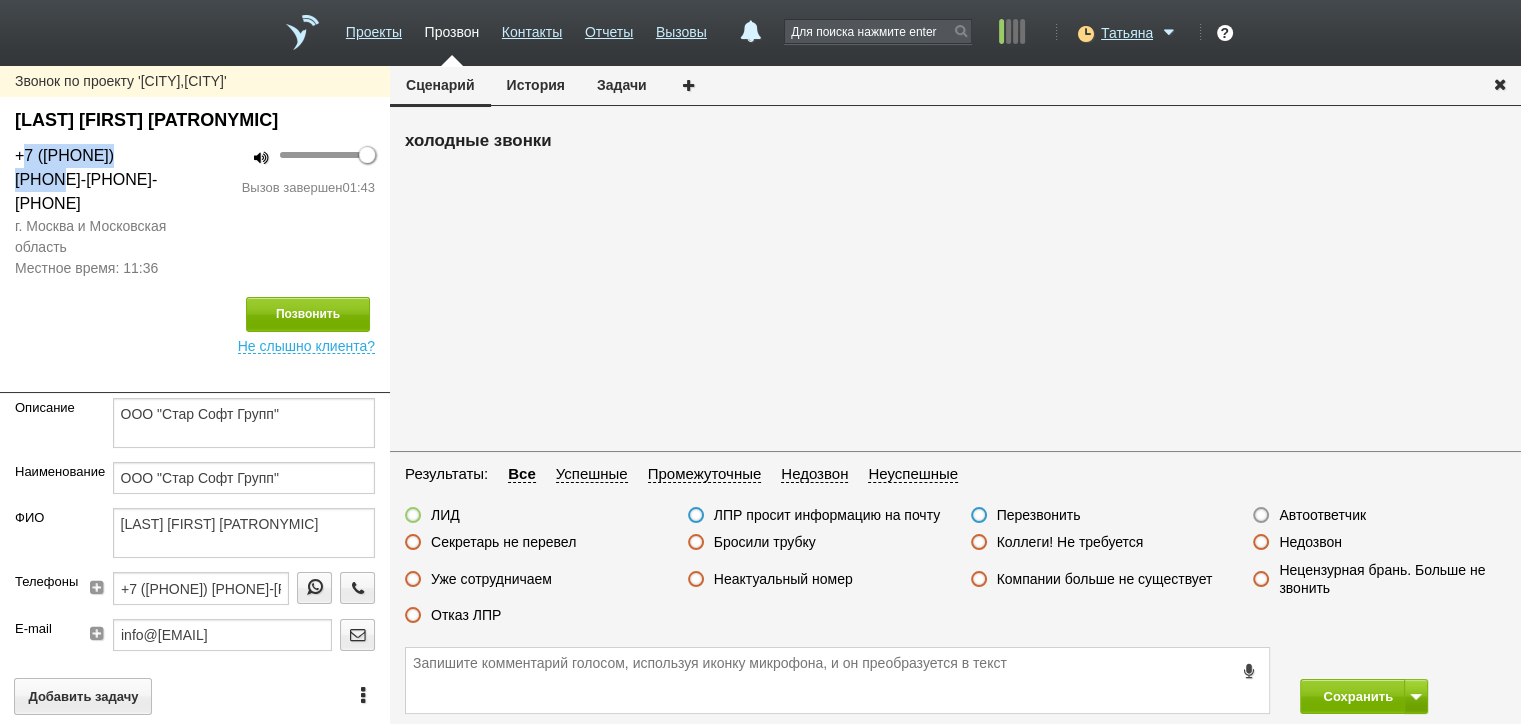 click on "+7 (916) 514-66-99" at bounding box center (97, 180) 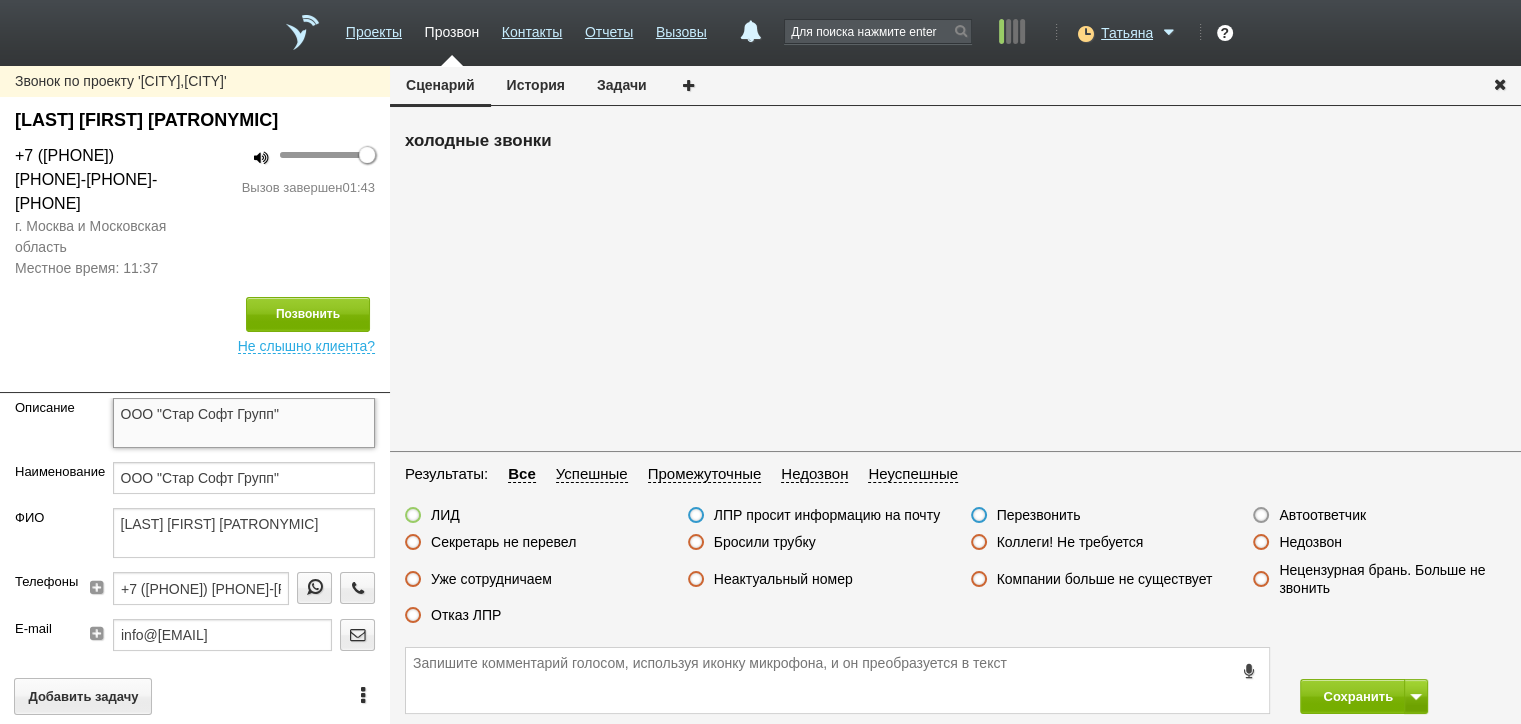 drag, startPoint x: 301, startPoint y: 367, endPoint x: 108, endPoint y: 374, distance: 193.1269 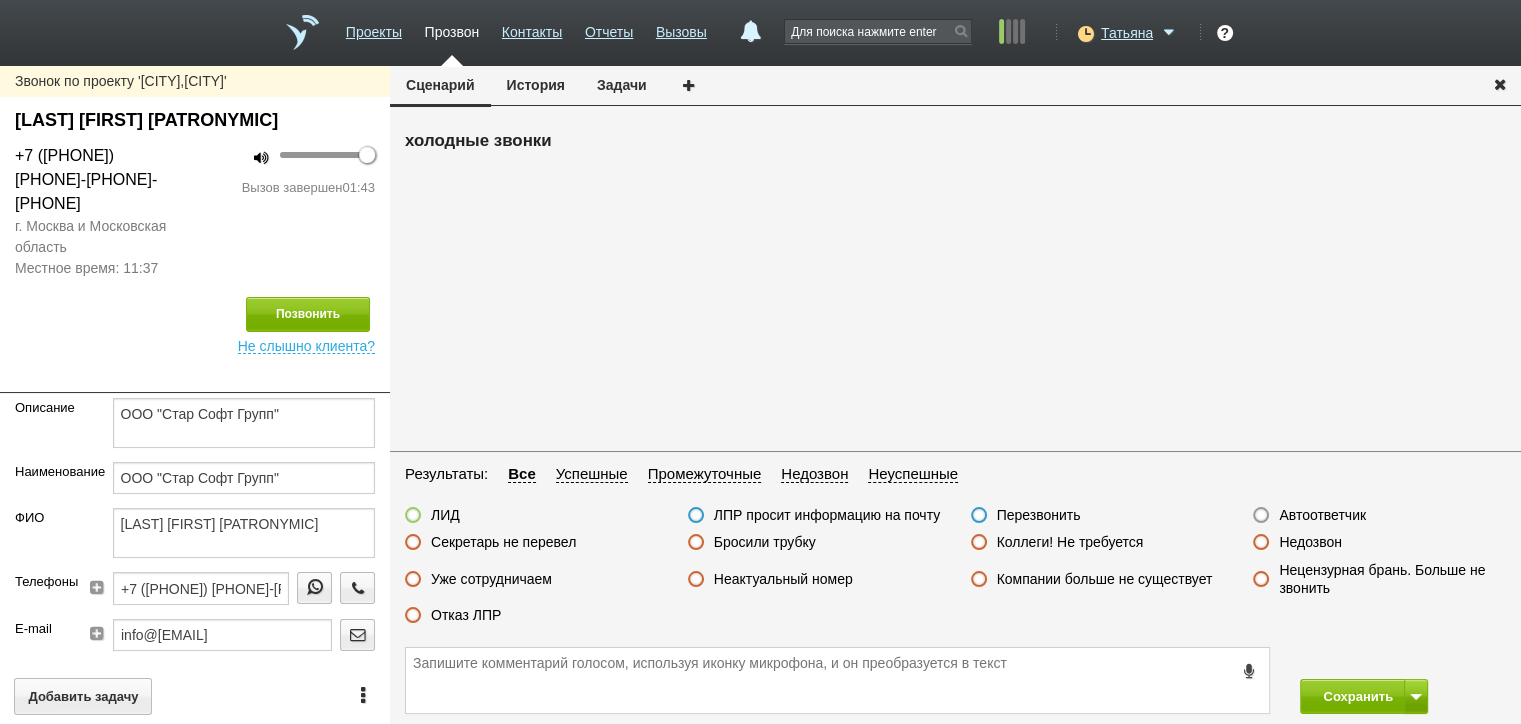 drag, startPoint x: 337, startPoint y: 120, endPoint x: 24, endPoint y: 121, distance: 313.0016 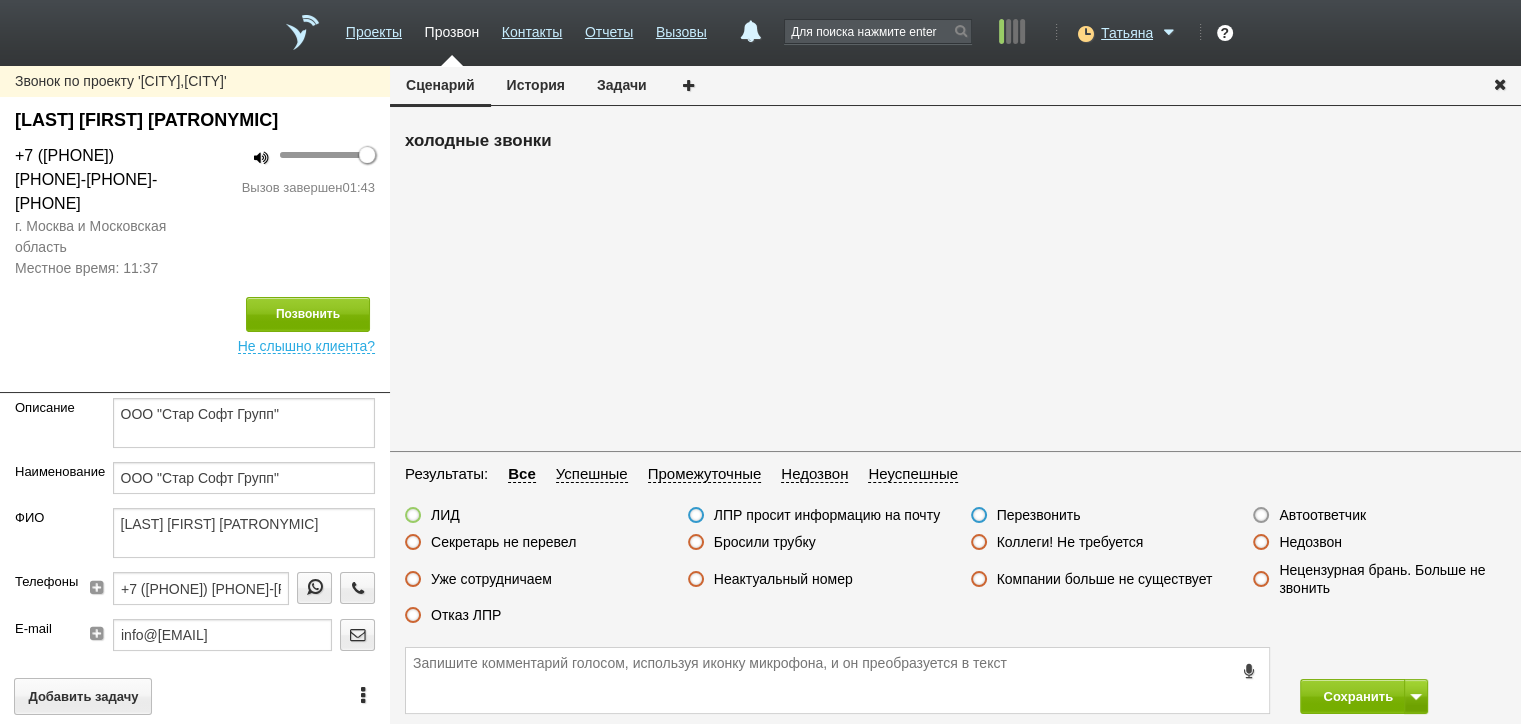 click on "Амиров Булатжан Амангильдиевич" at bounding box center [195, 125] 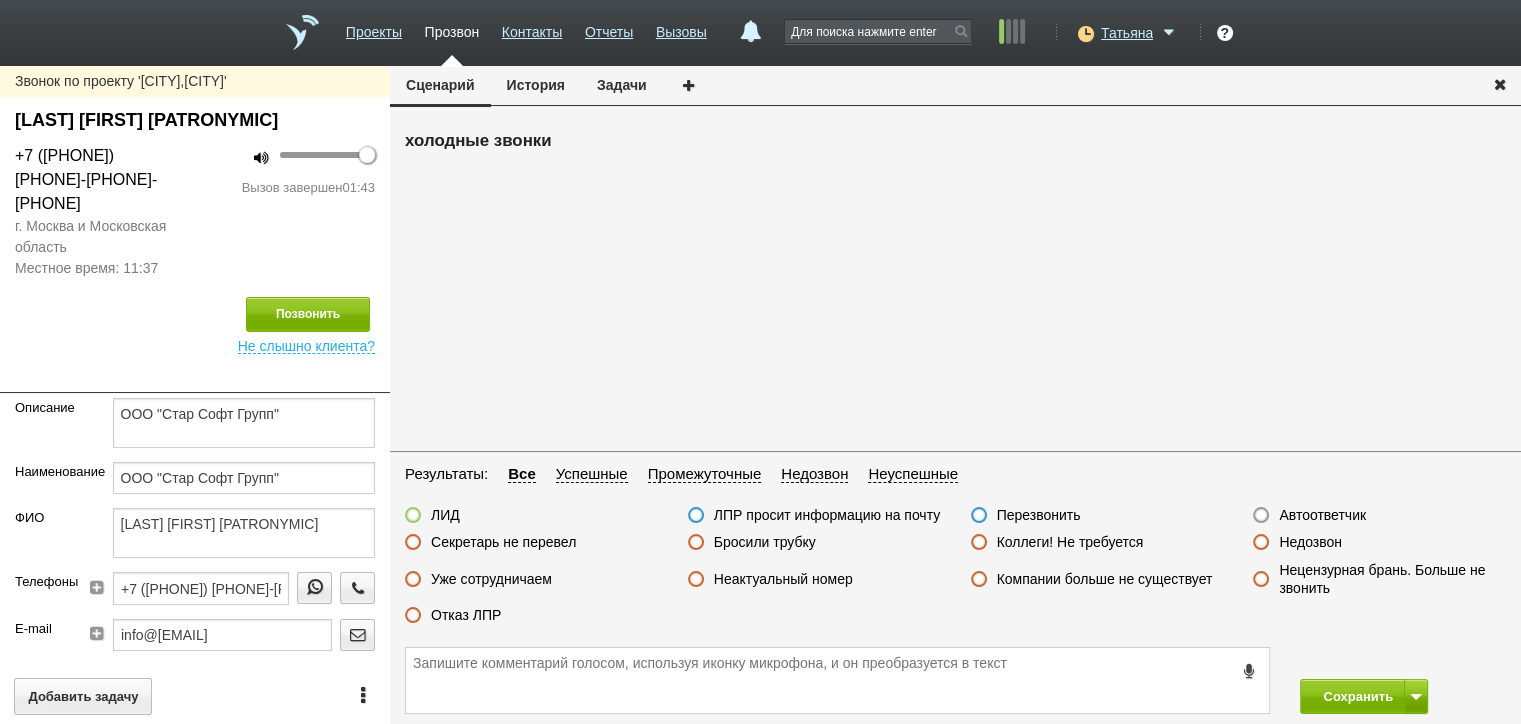 copy on "Амиров Булатжан Амангильдиевич" 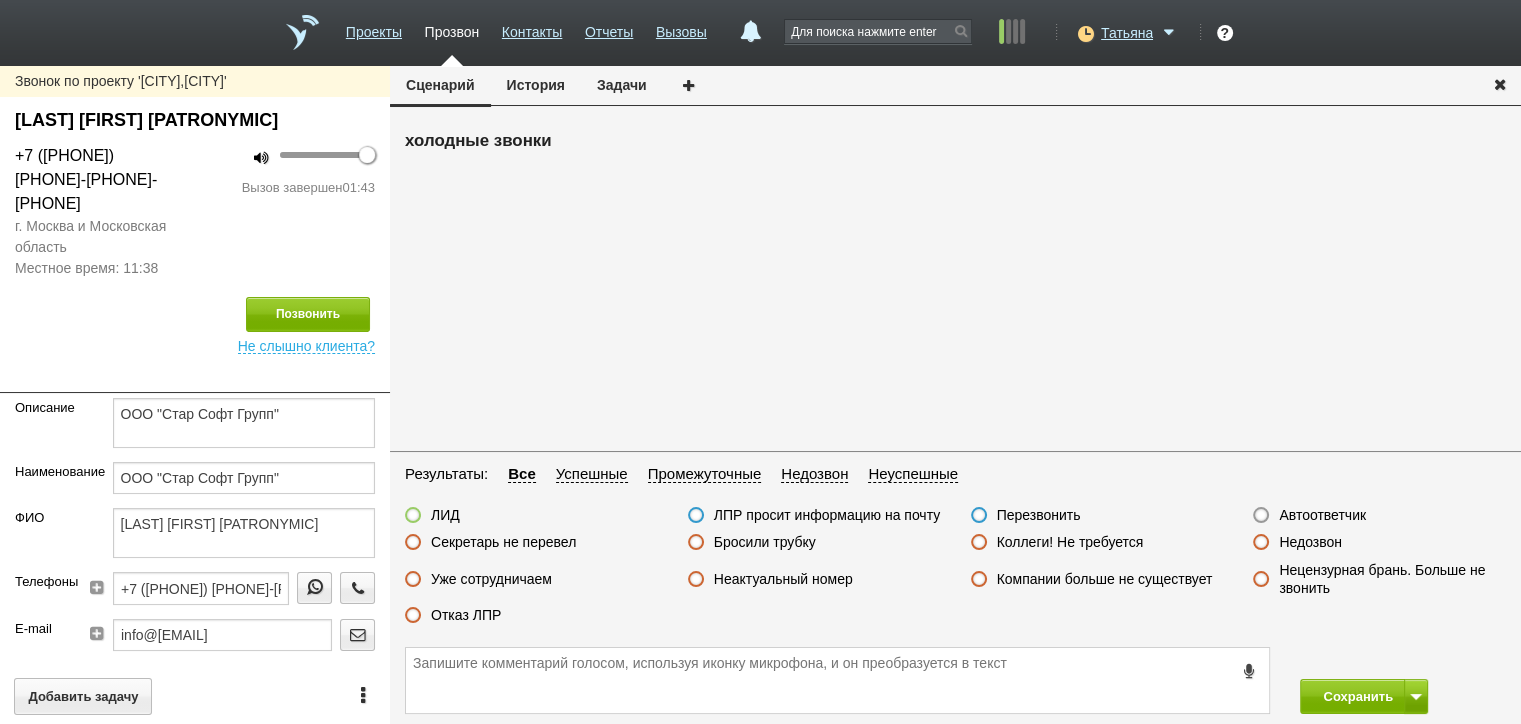 click on "ЛИД" at bounding box center [445, 515] 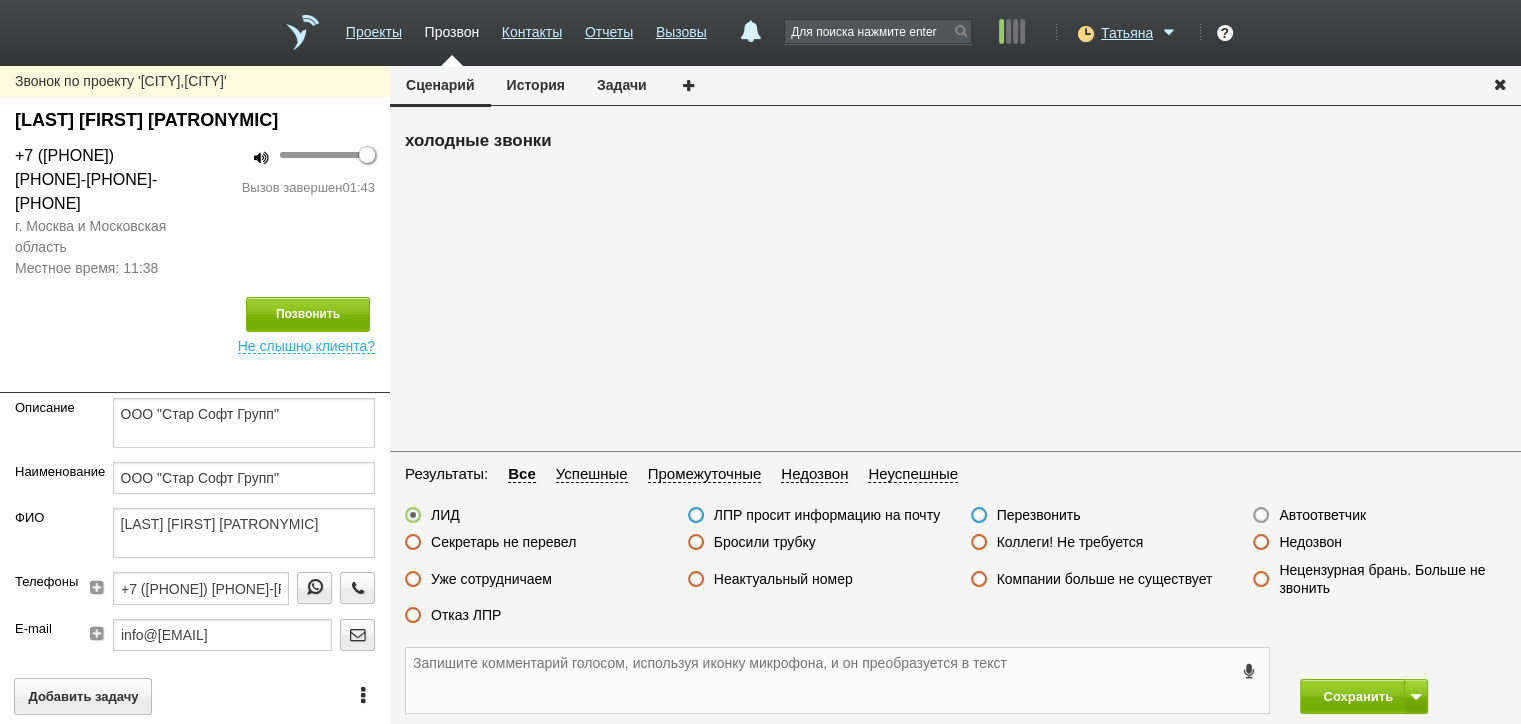 click at bounding box center (837, 680) 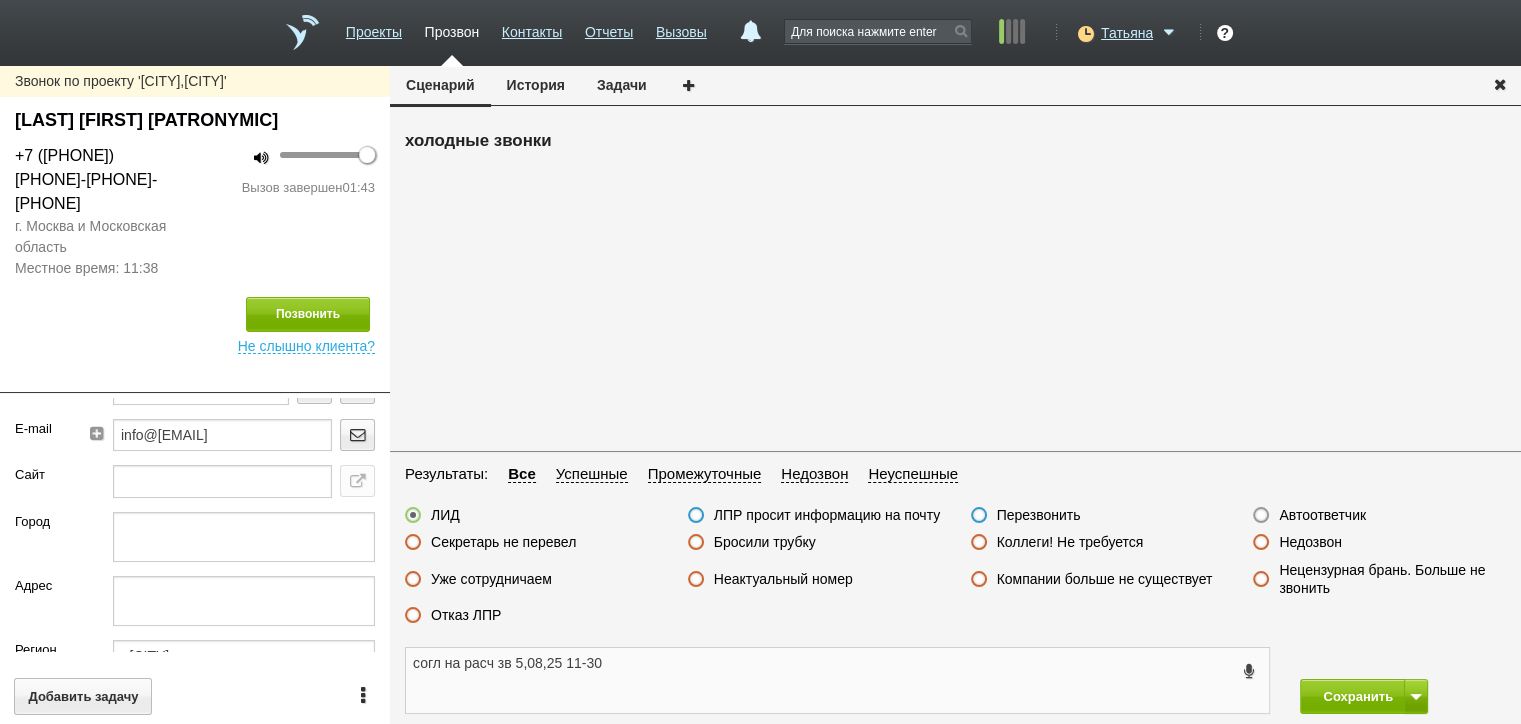 scroll, scrollTop: 0, scrollLeft: 0, axis: both 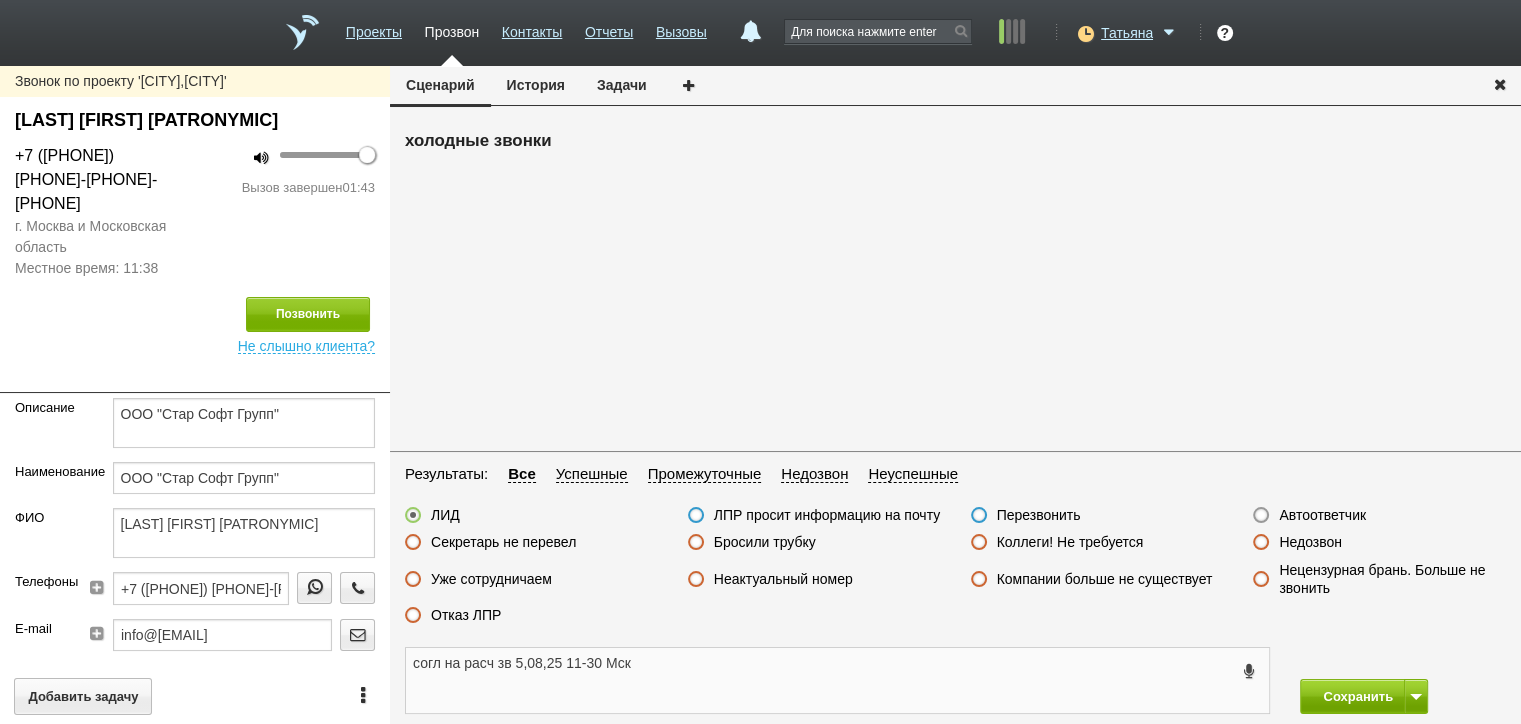 type on "согл на расч зв 5,08,25 11-30 Мск" 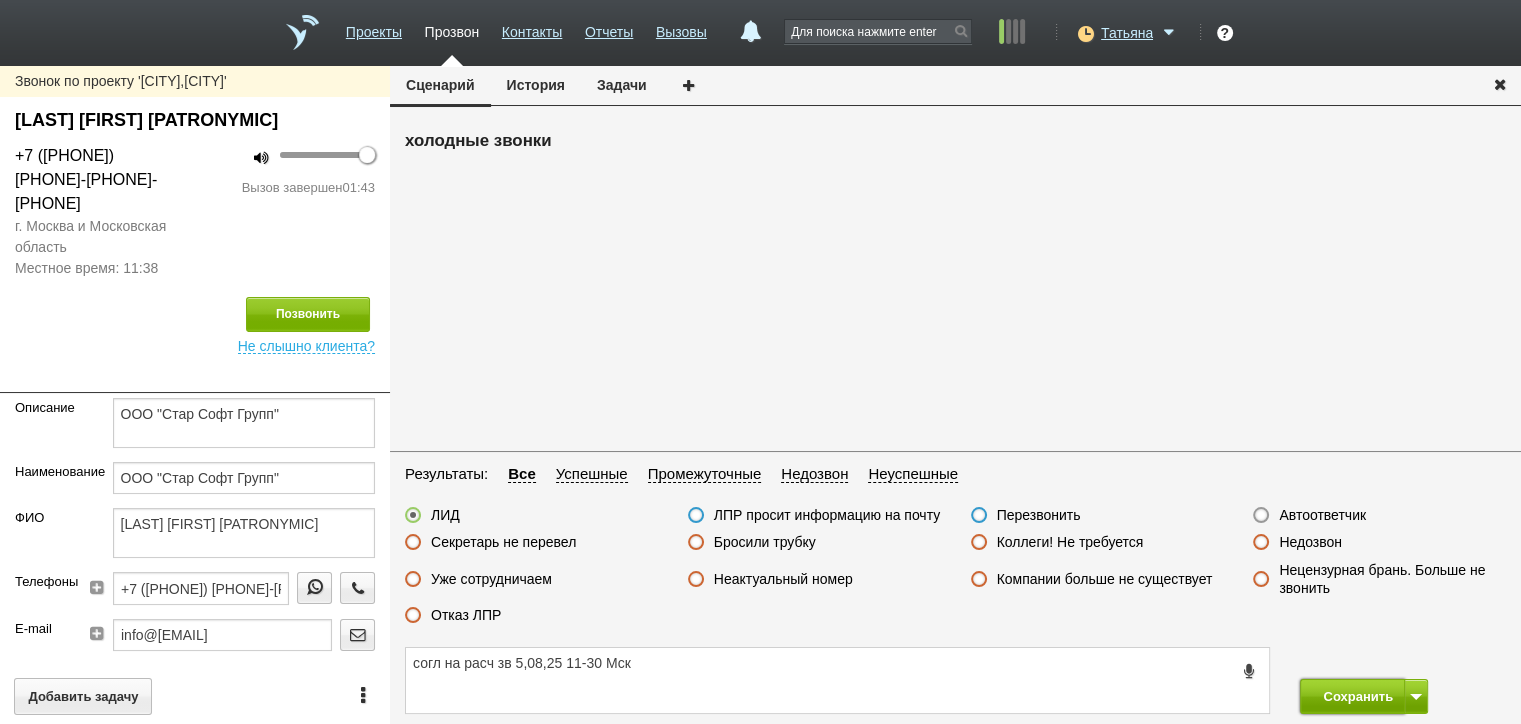 click on "Сохранить" at bounding box center (1352, 696) 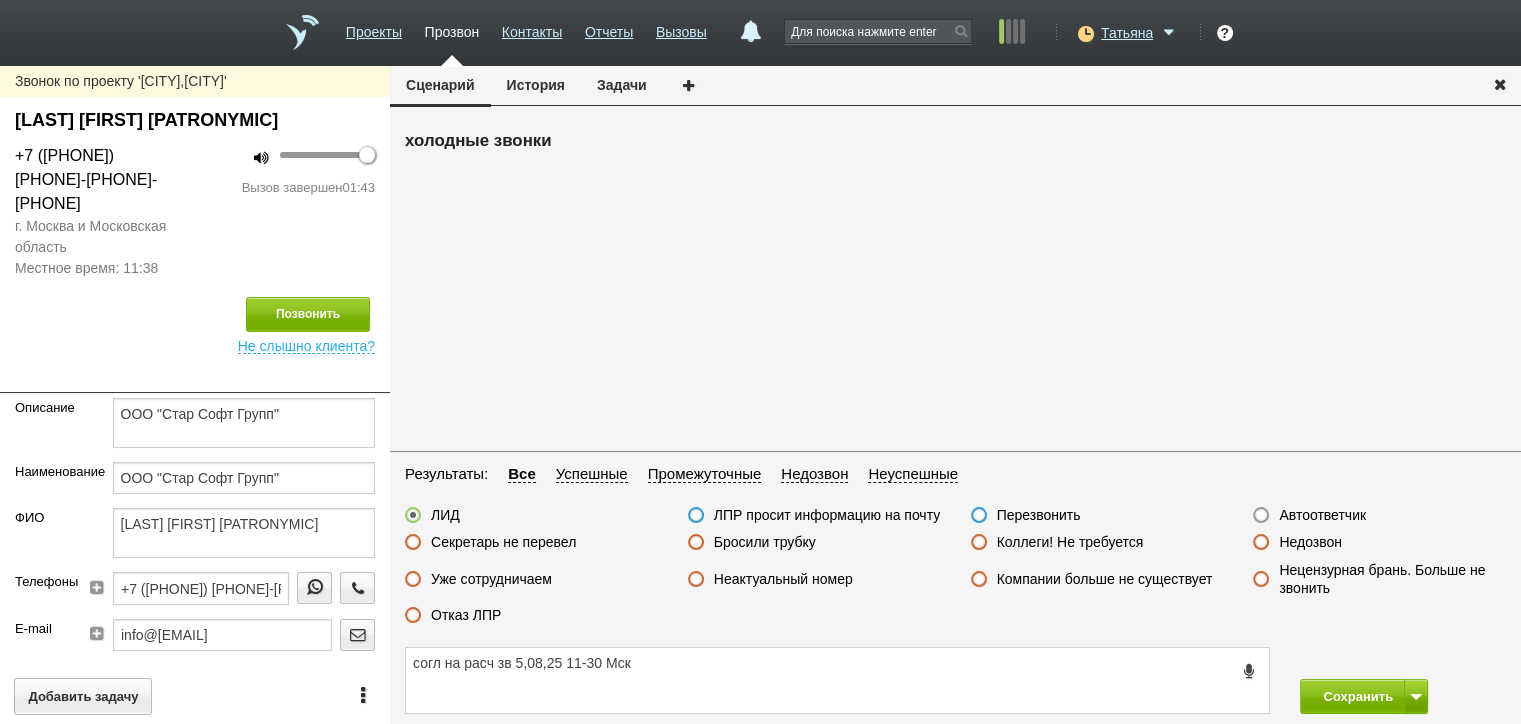 type 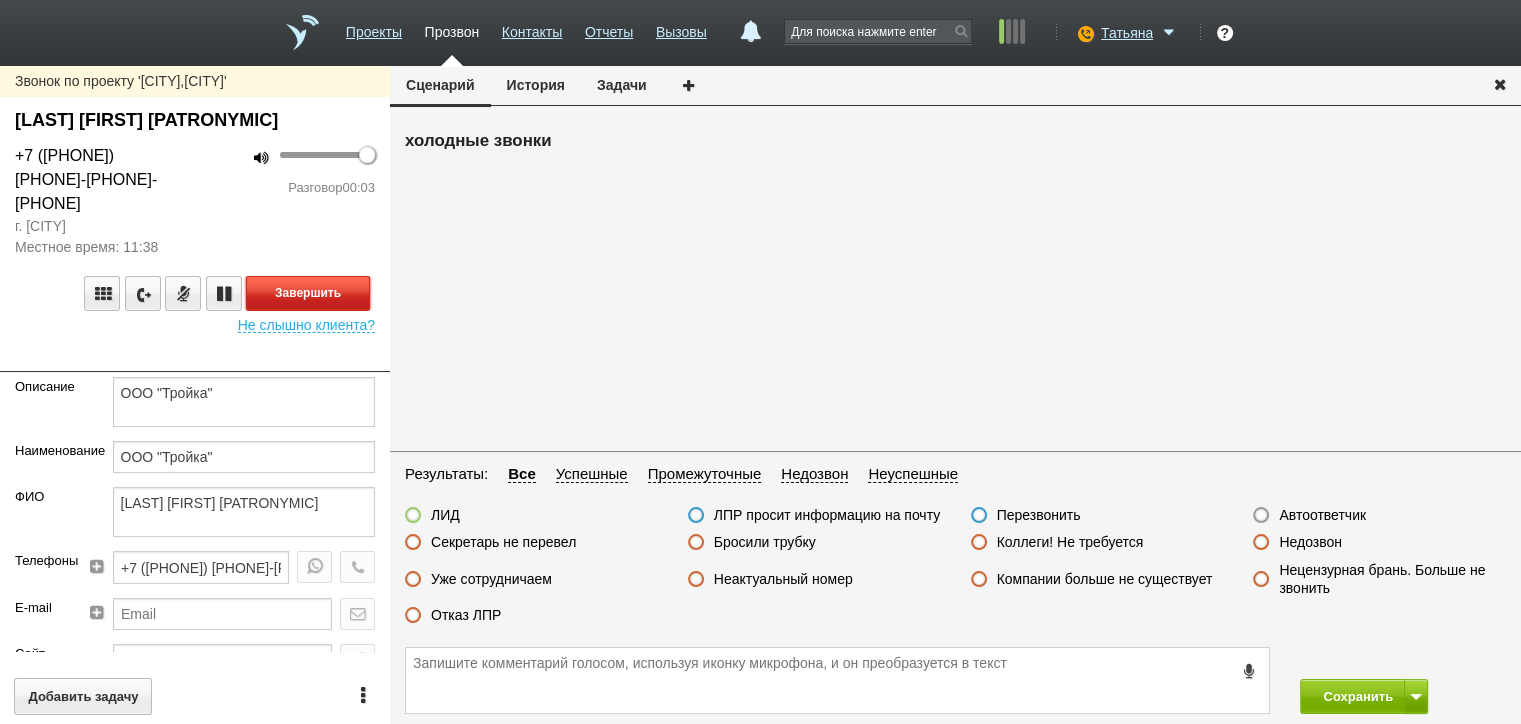 click on "Завершить" at bounding box center [308, 293] 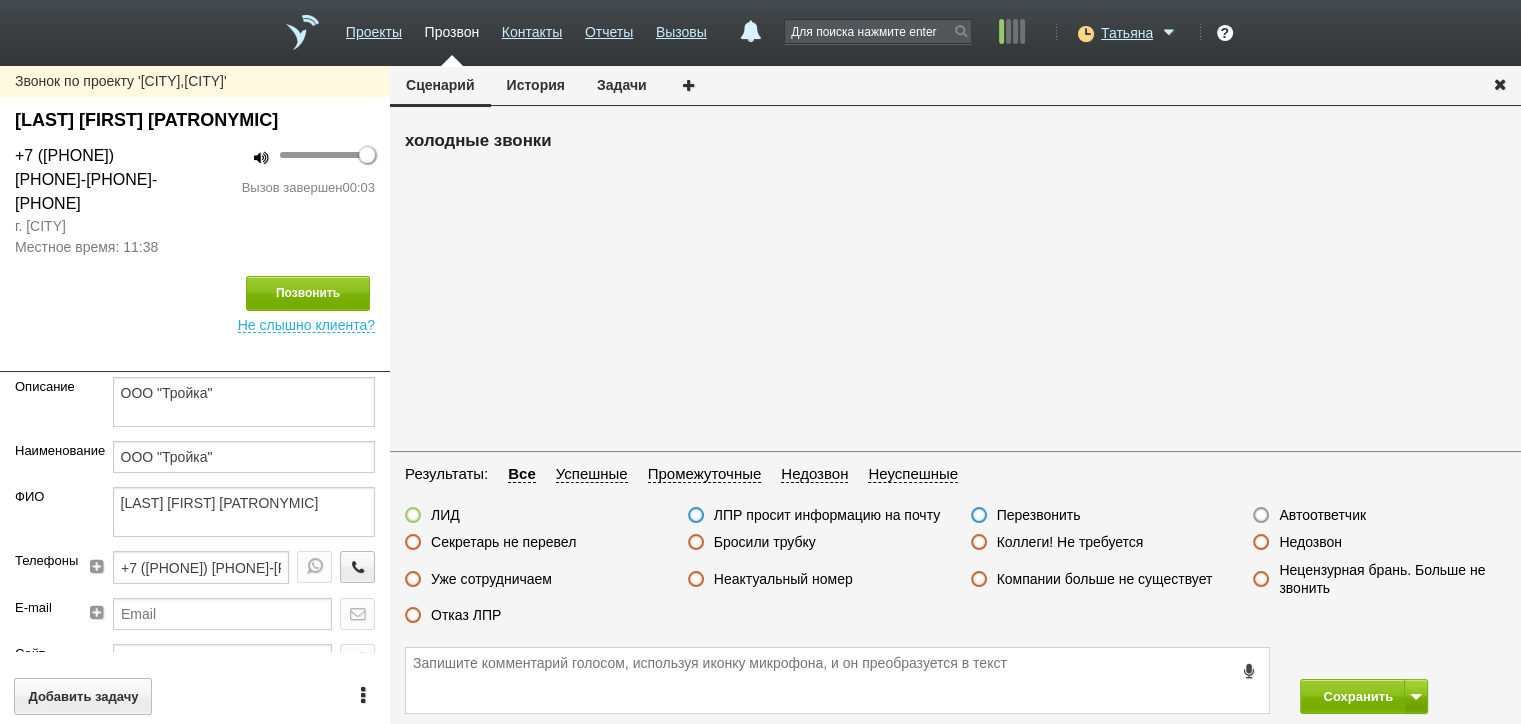 click on "Автоответчик" at bounding box center (1322, 515) 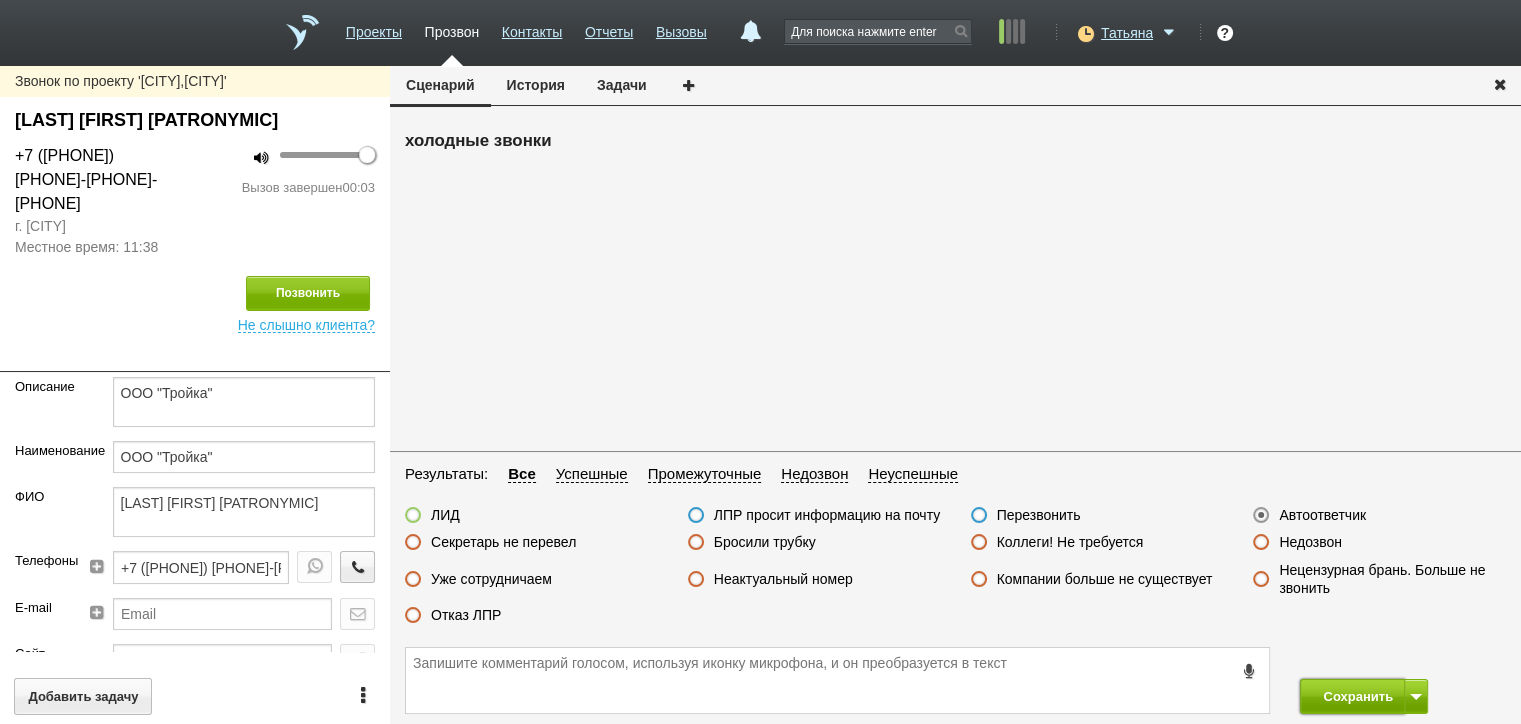 click on "Сохранить" at bounding box center (1352, 696) 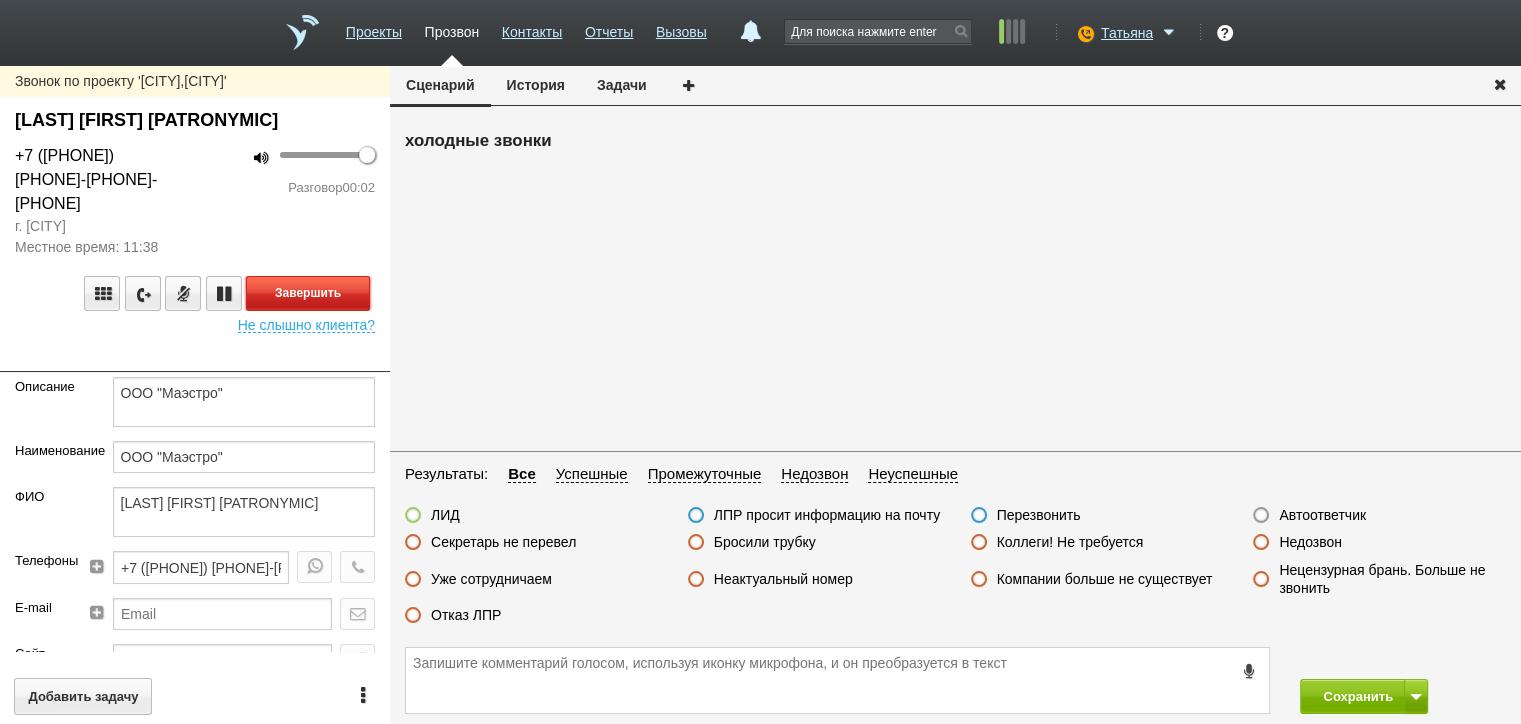 click on "Завершить" at bounding box center [308, 293] 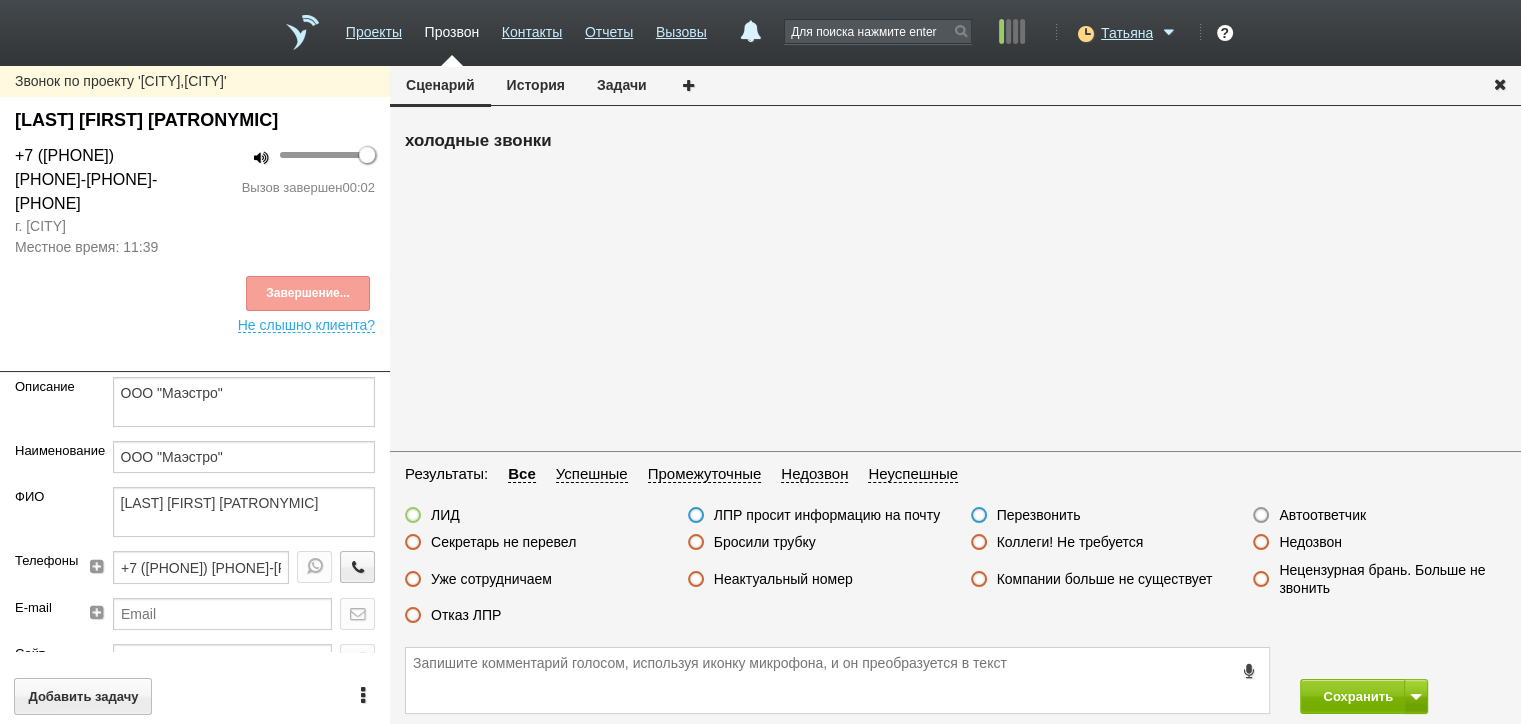 click on "Автоответчик" at bounding box center [1322, 515] 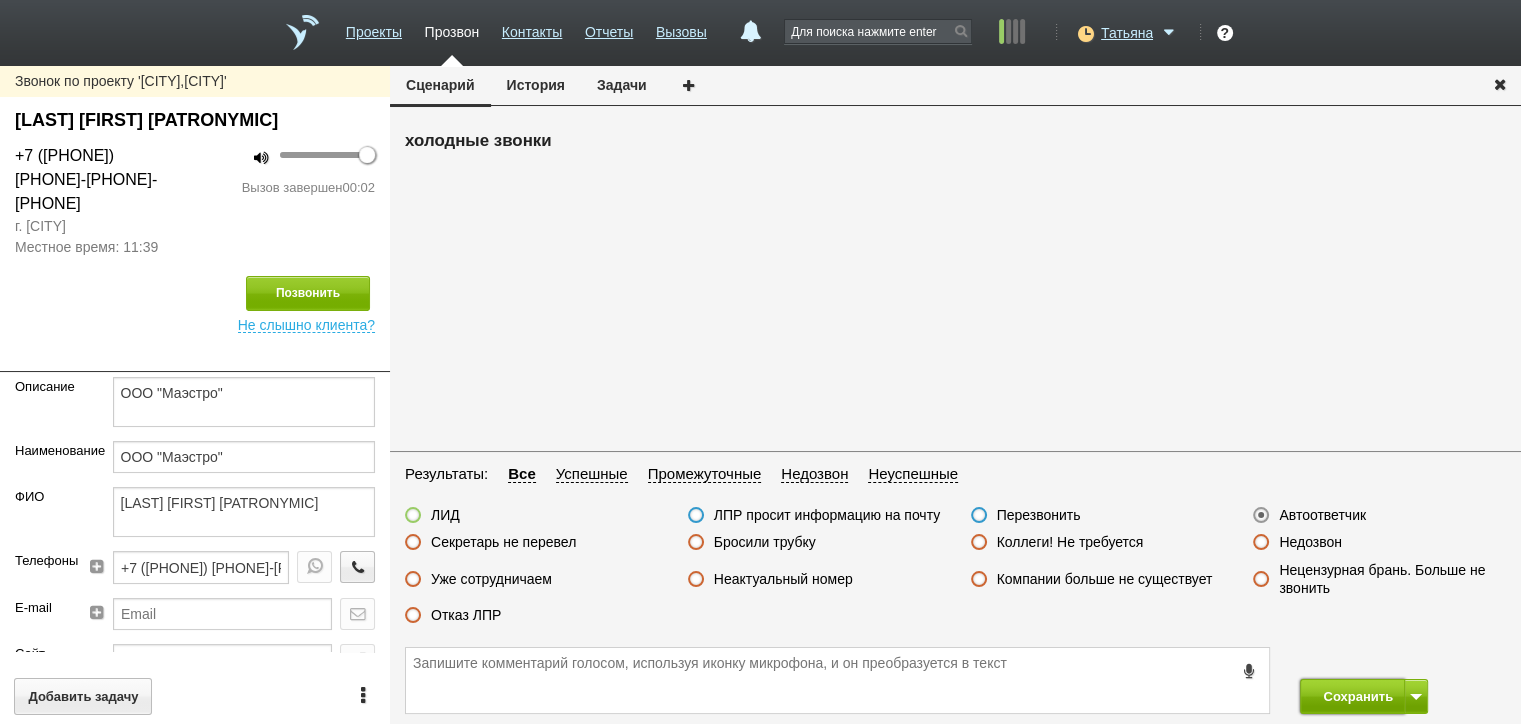 click on "Сохранить" at bounding box center [1352, 696] 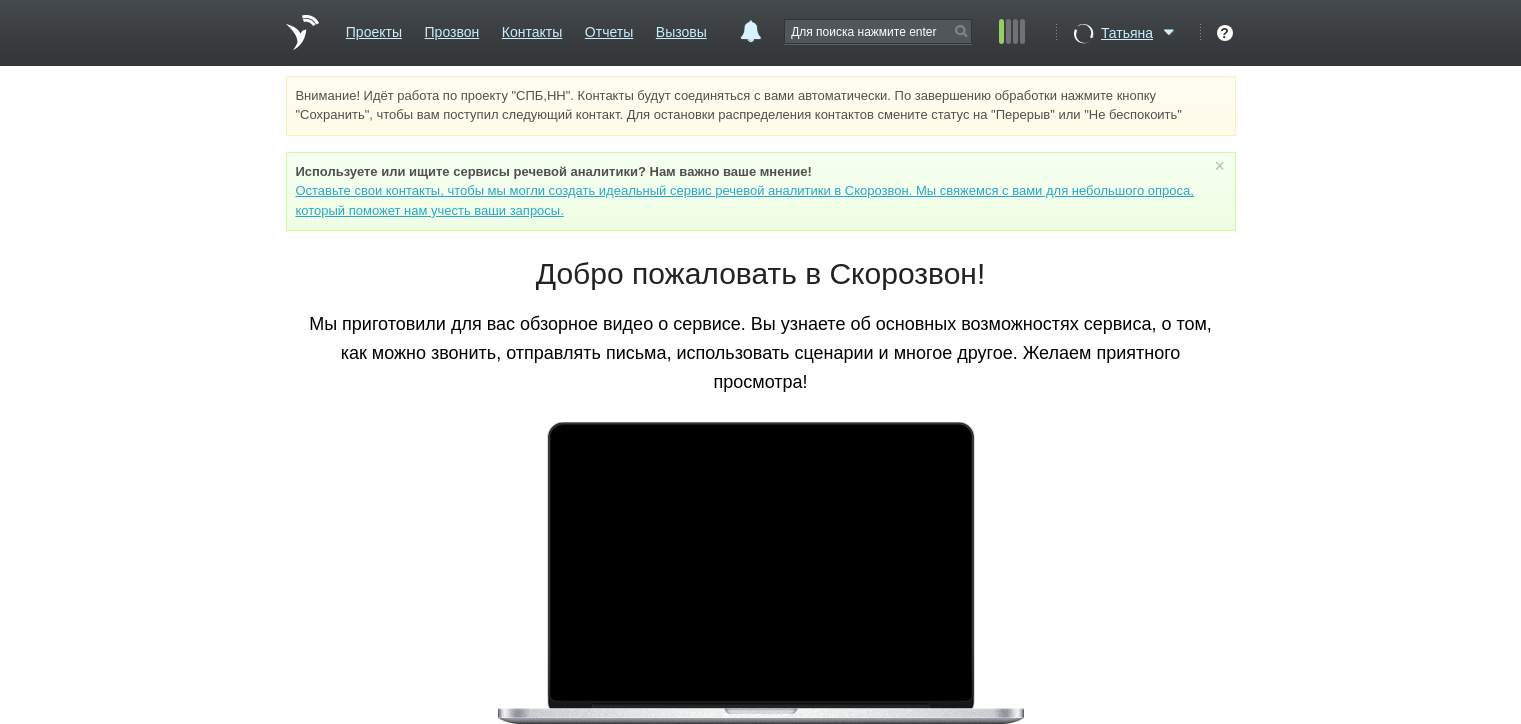 scroll, scrollTop: 0, scrollLeft: 0, axis: both 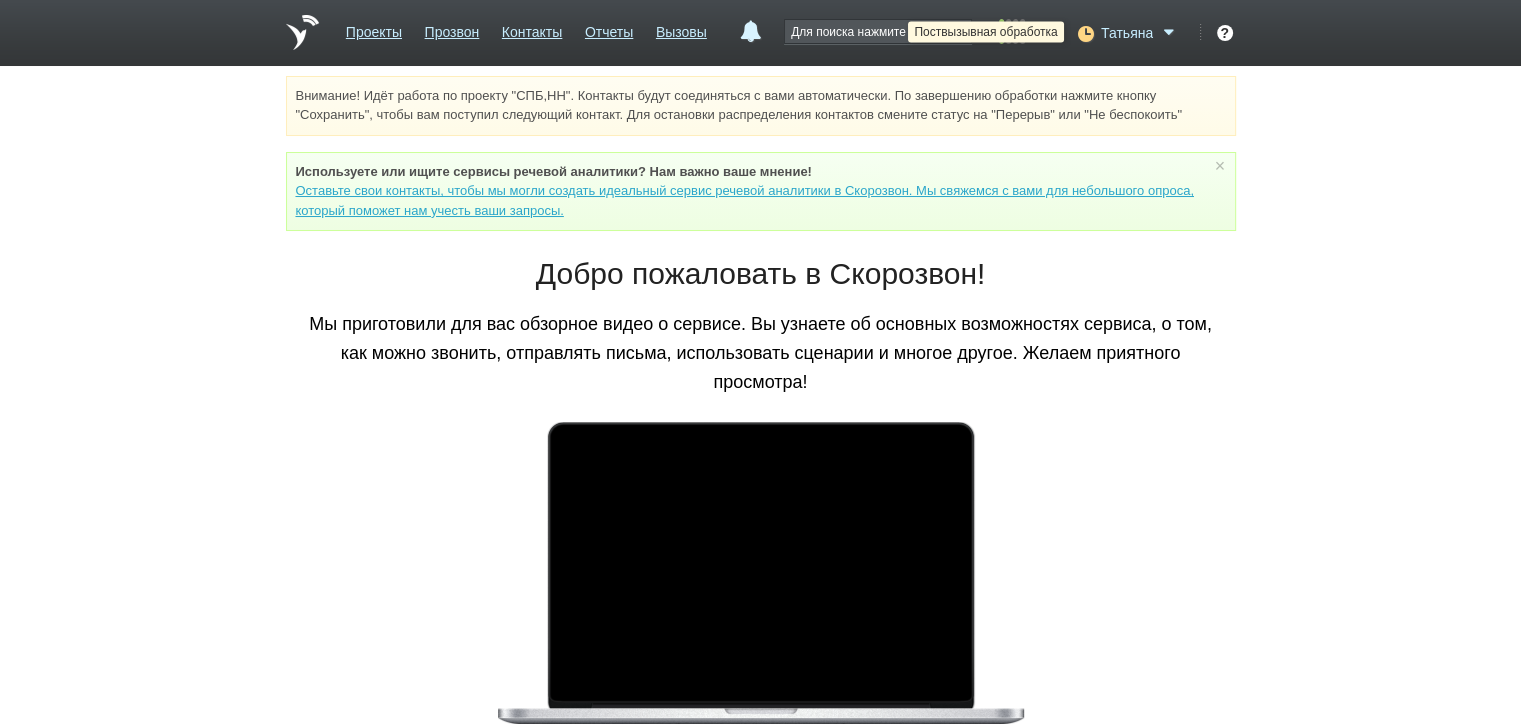 click at bounding box center [1083, 33] 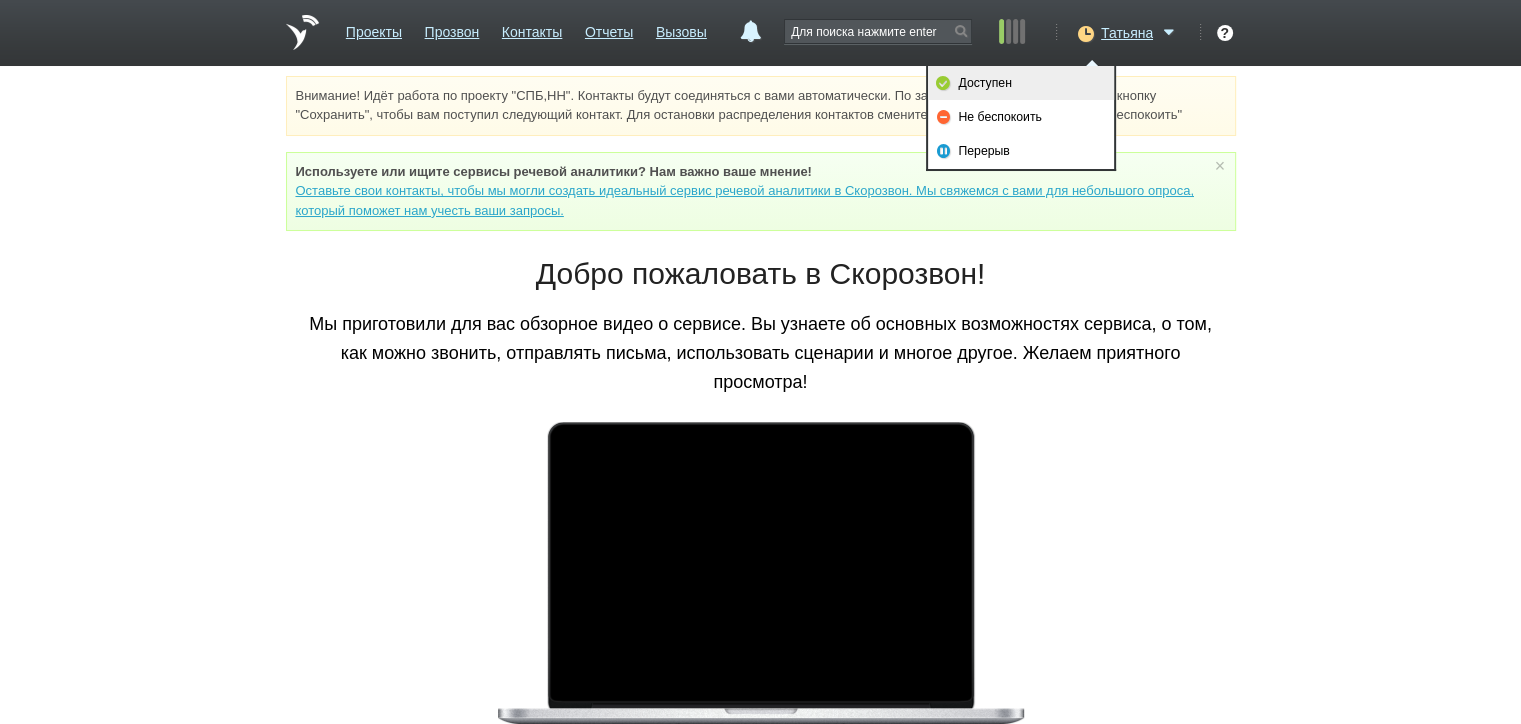 click on "Доступен" at bounding box center (1021, 83) 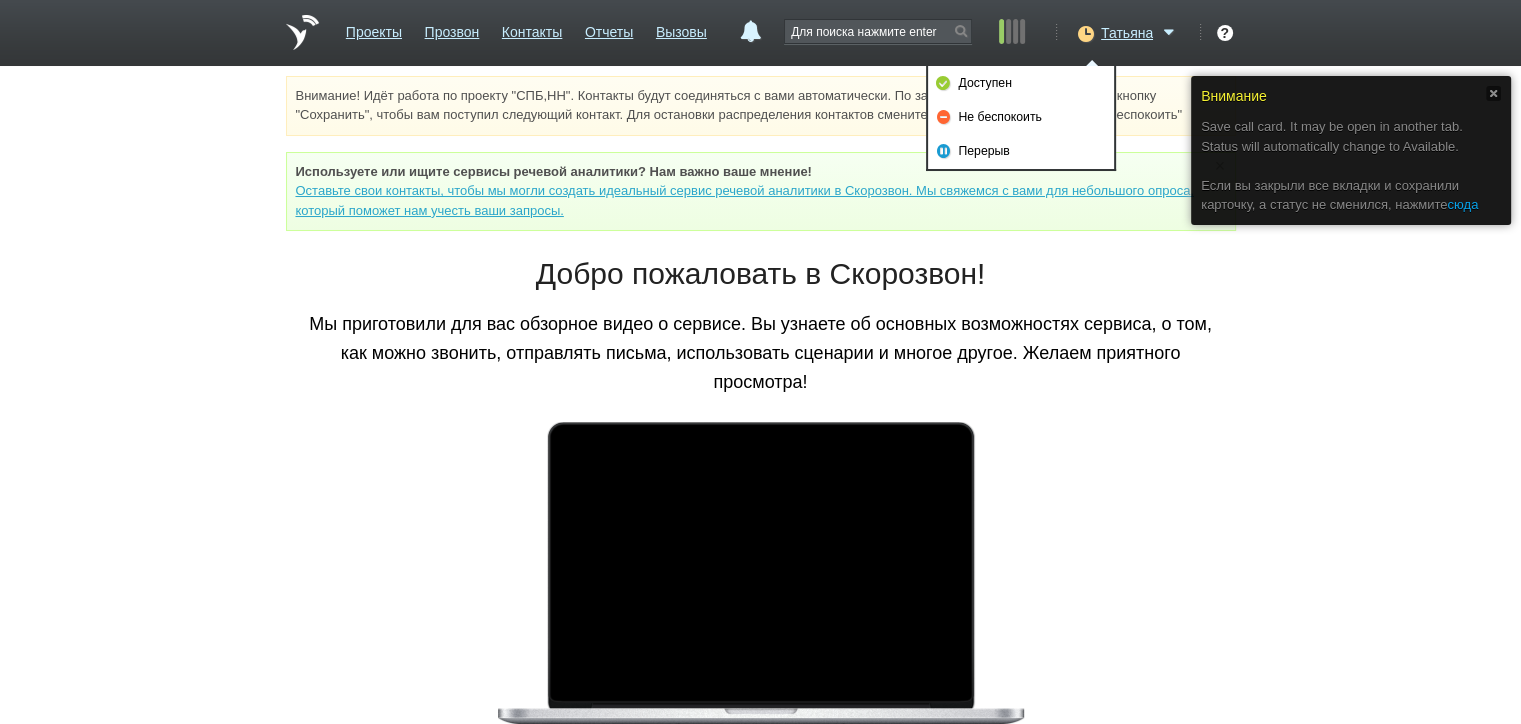 click on "сюда" at bounding box center (1462, 204) 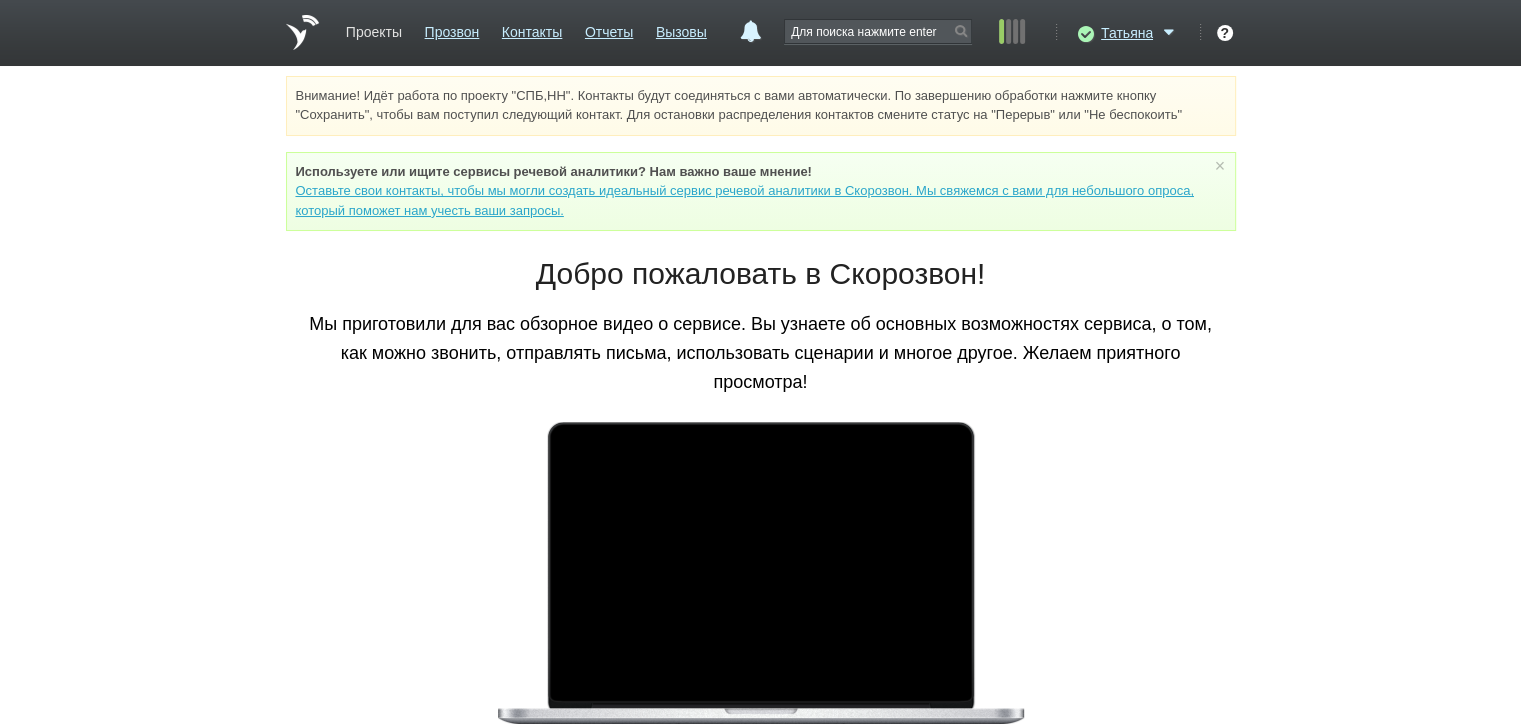 click on "Проекты" at bounding box center [374, 28] 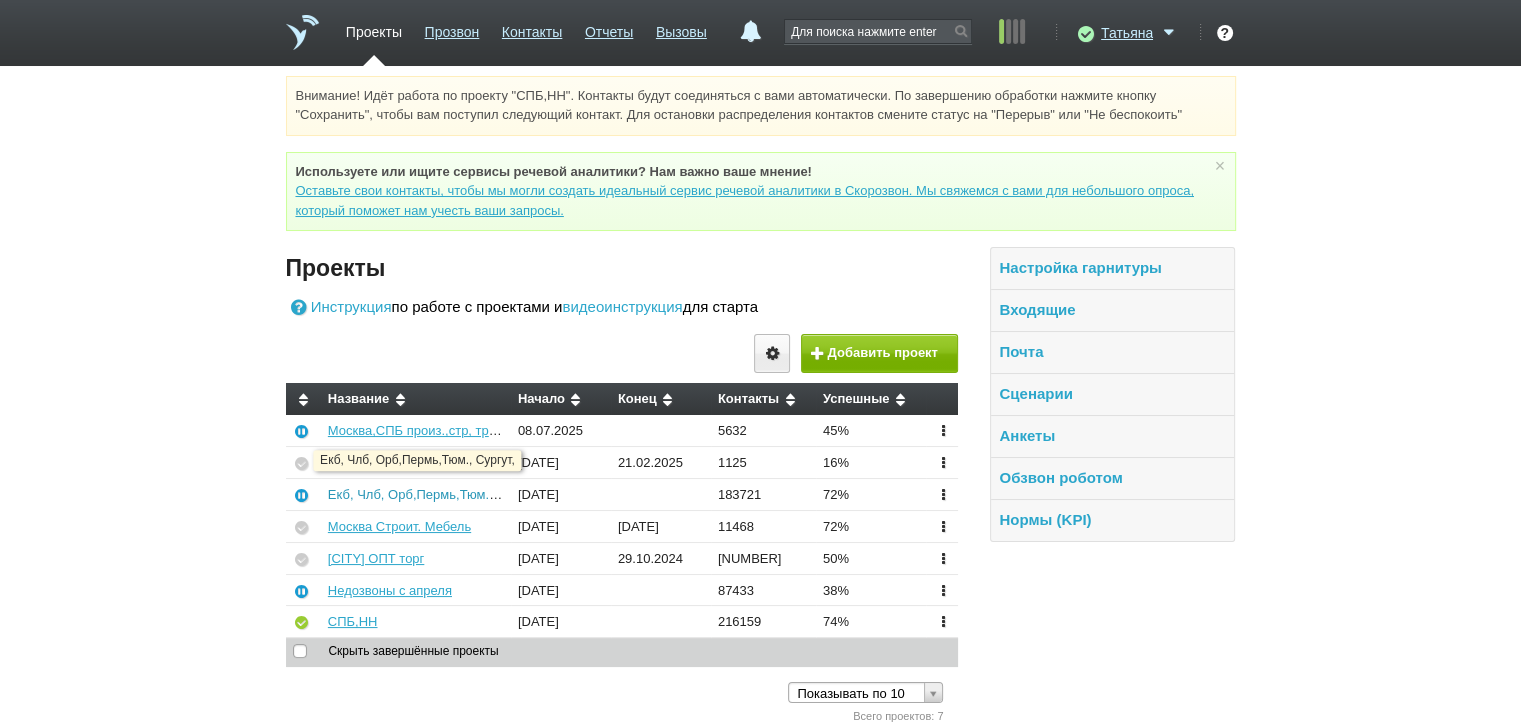 click on "Екб, Члб, Орб,Пермь,Тюм., Сургут," at bounding box center [433, 494] 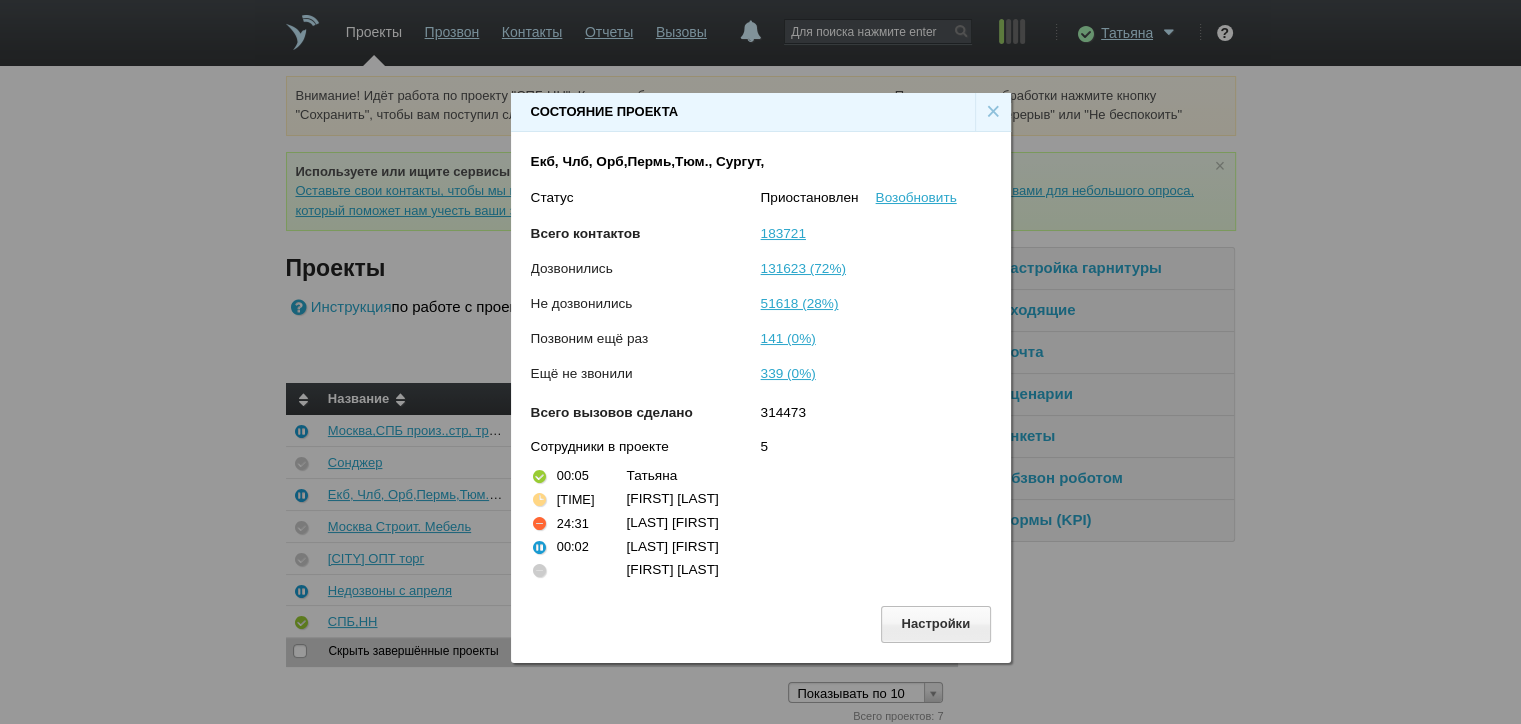 click on "×" at bounding box center [993, 112] 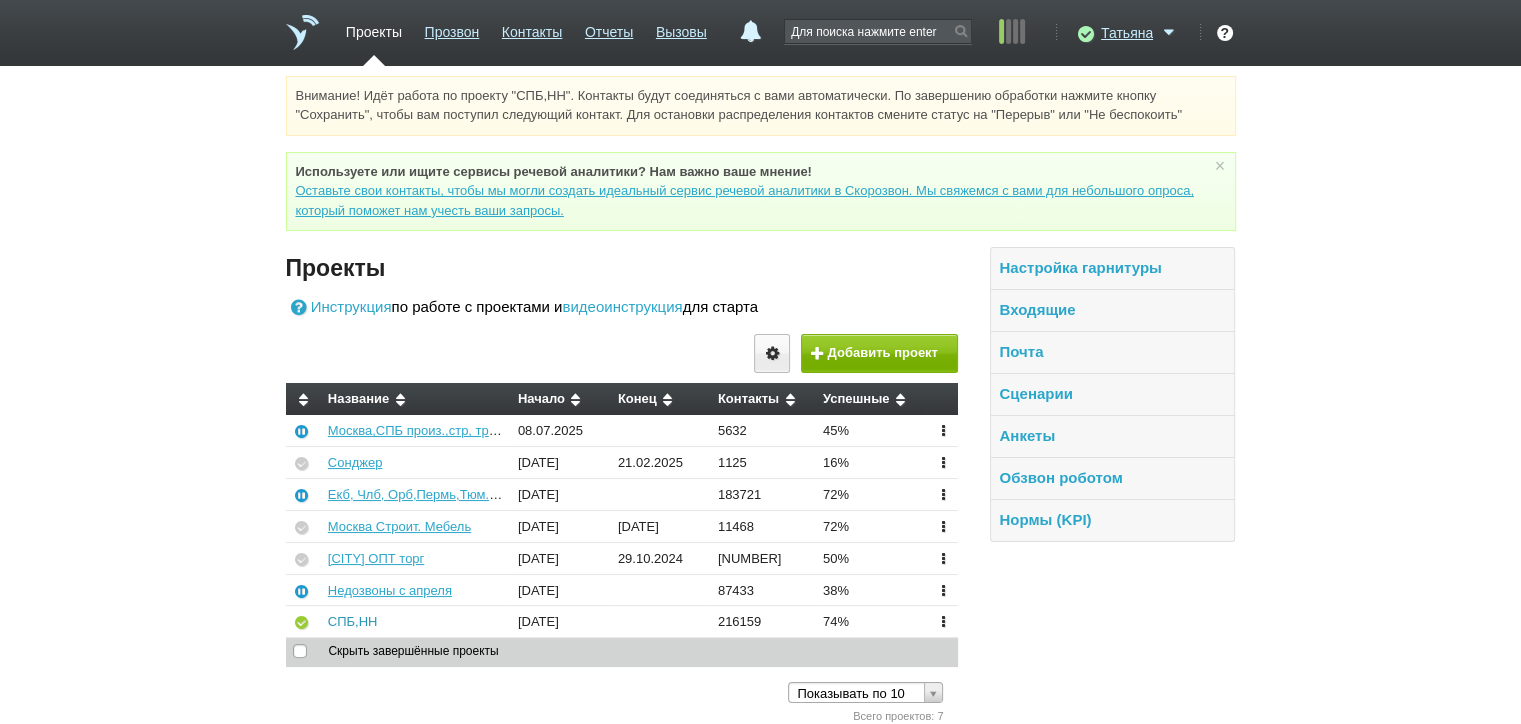 click on "СПБ,НН" at bounding box center [353, 621] 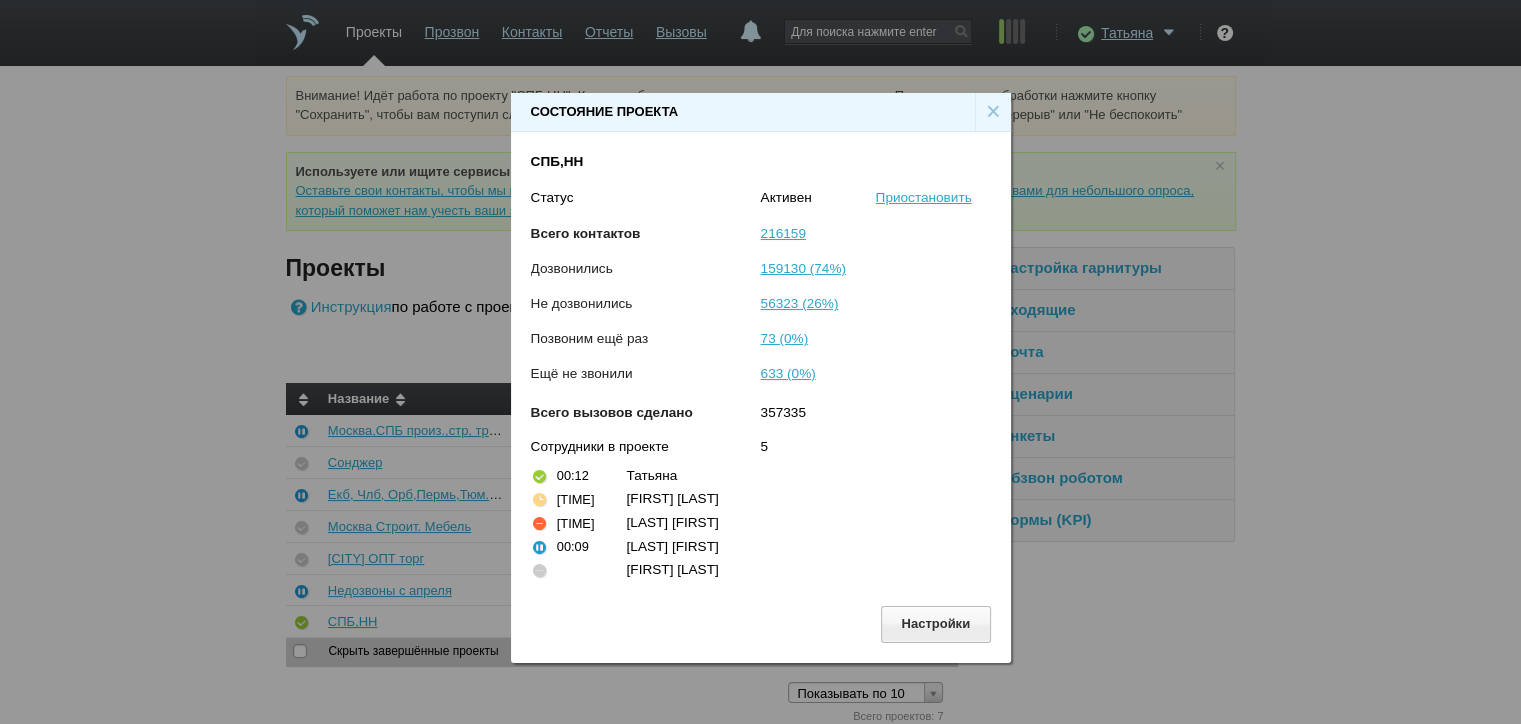 click on "×" at bounding box center [993, 112] 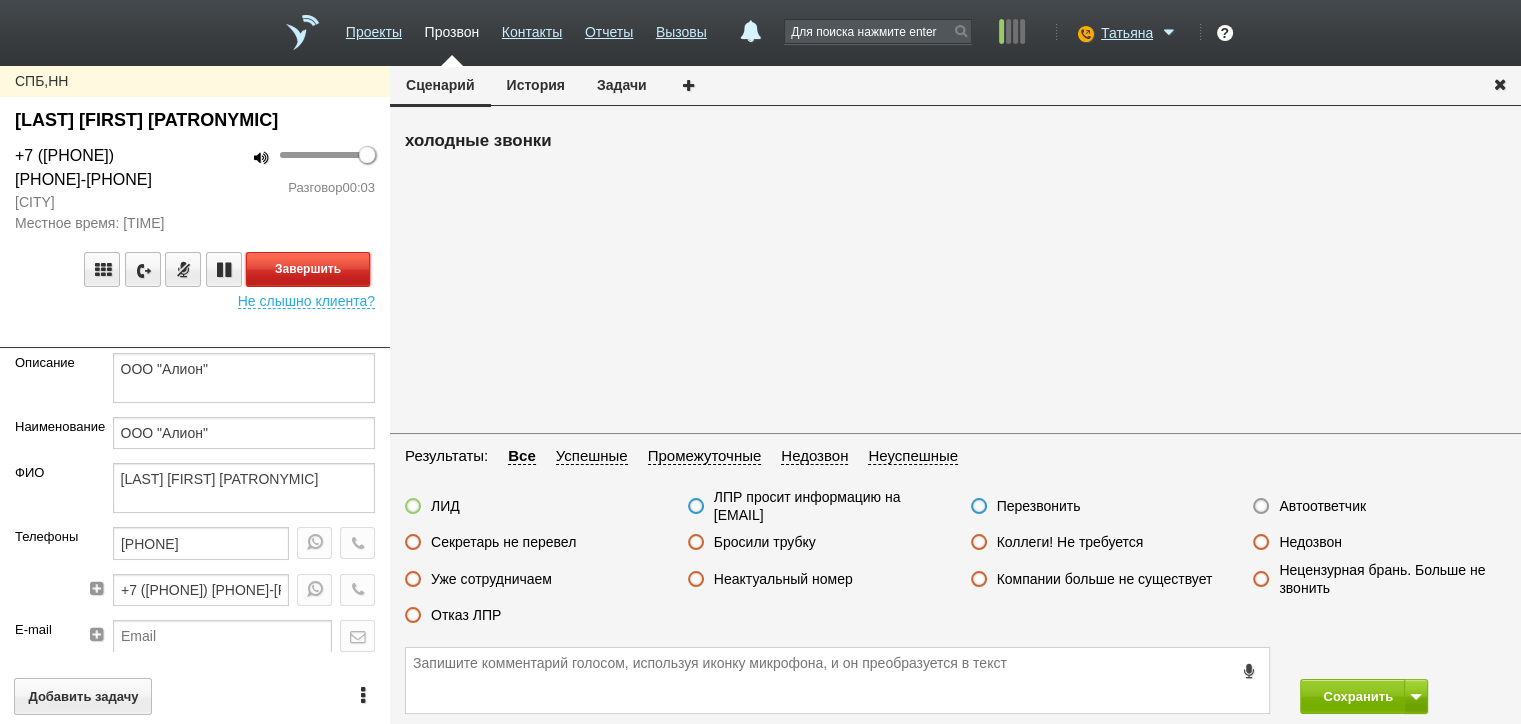 click on "Завершить" at bounding box center (308, 269) 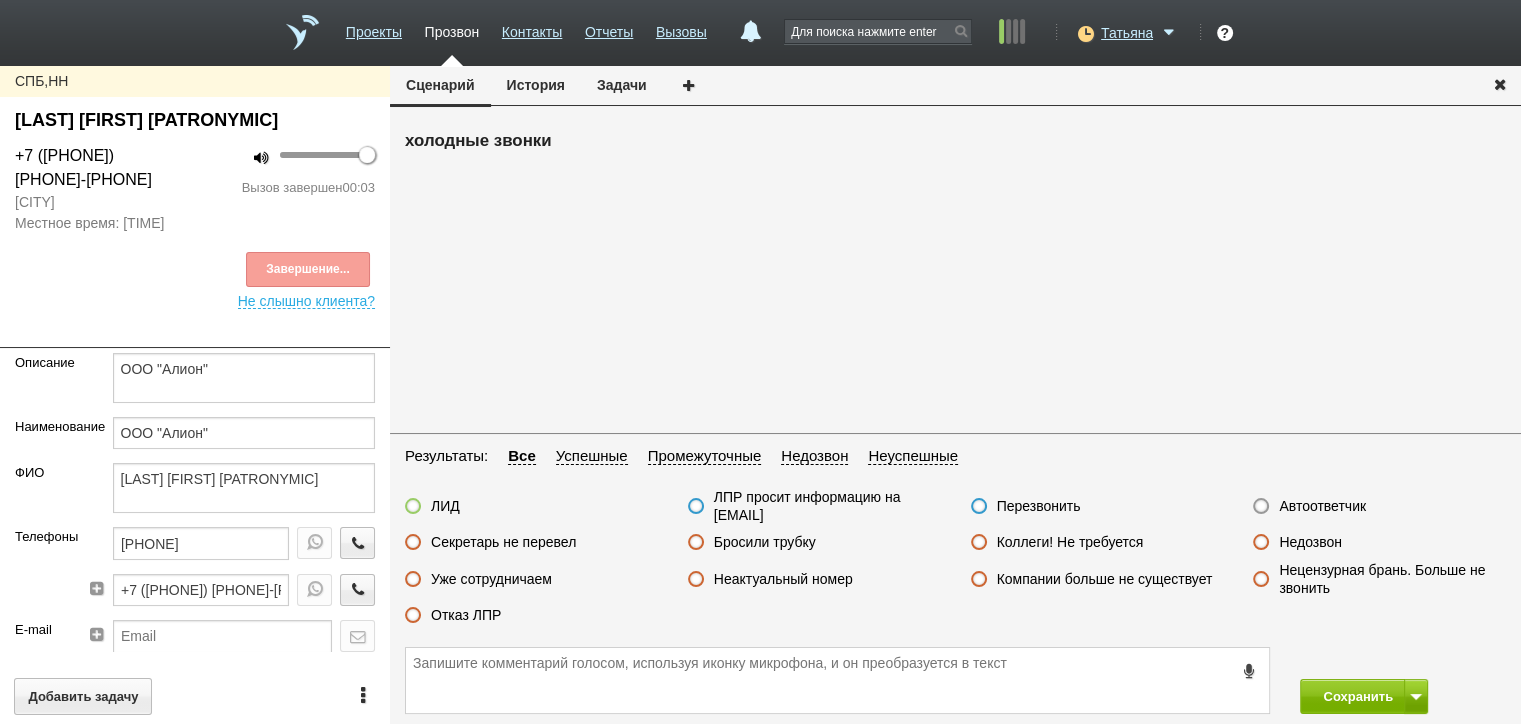 click on "Недозвон" at bounding box center (1310, 542) 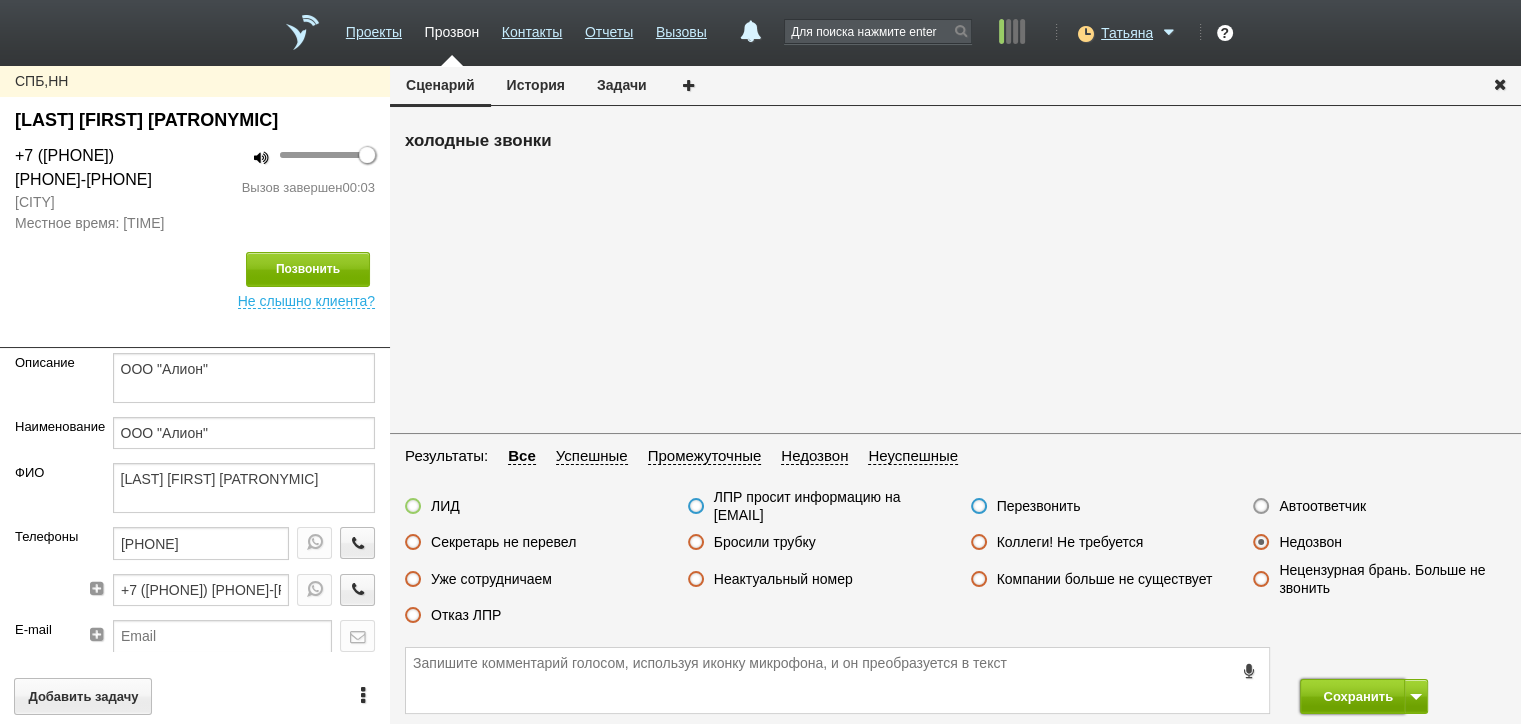 click on "Сохранить" at bounding box center (1352, 696) 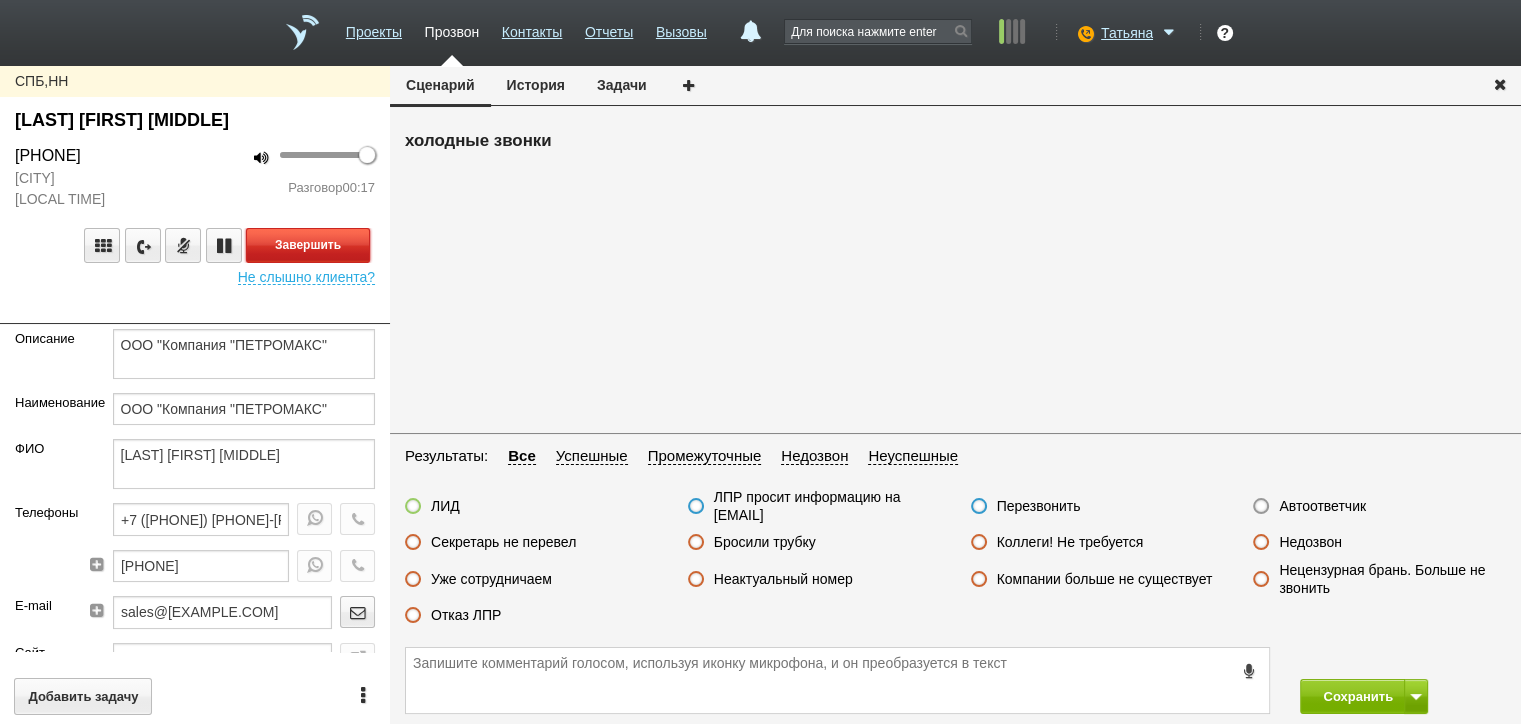 click on "Завершить" at bounding box center (308, 245) 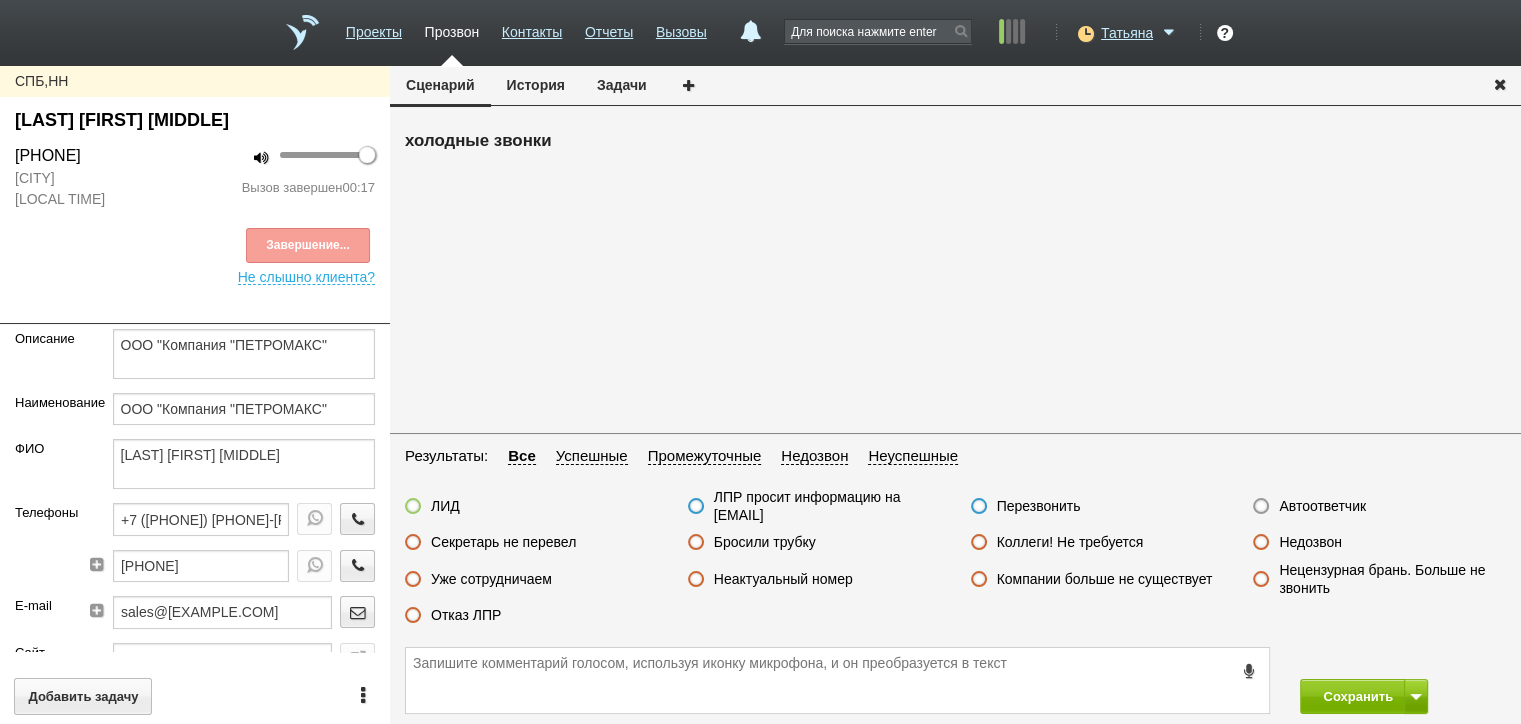 click on "Секретарь не перевел" at bounding box center (503, 542) 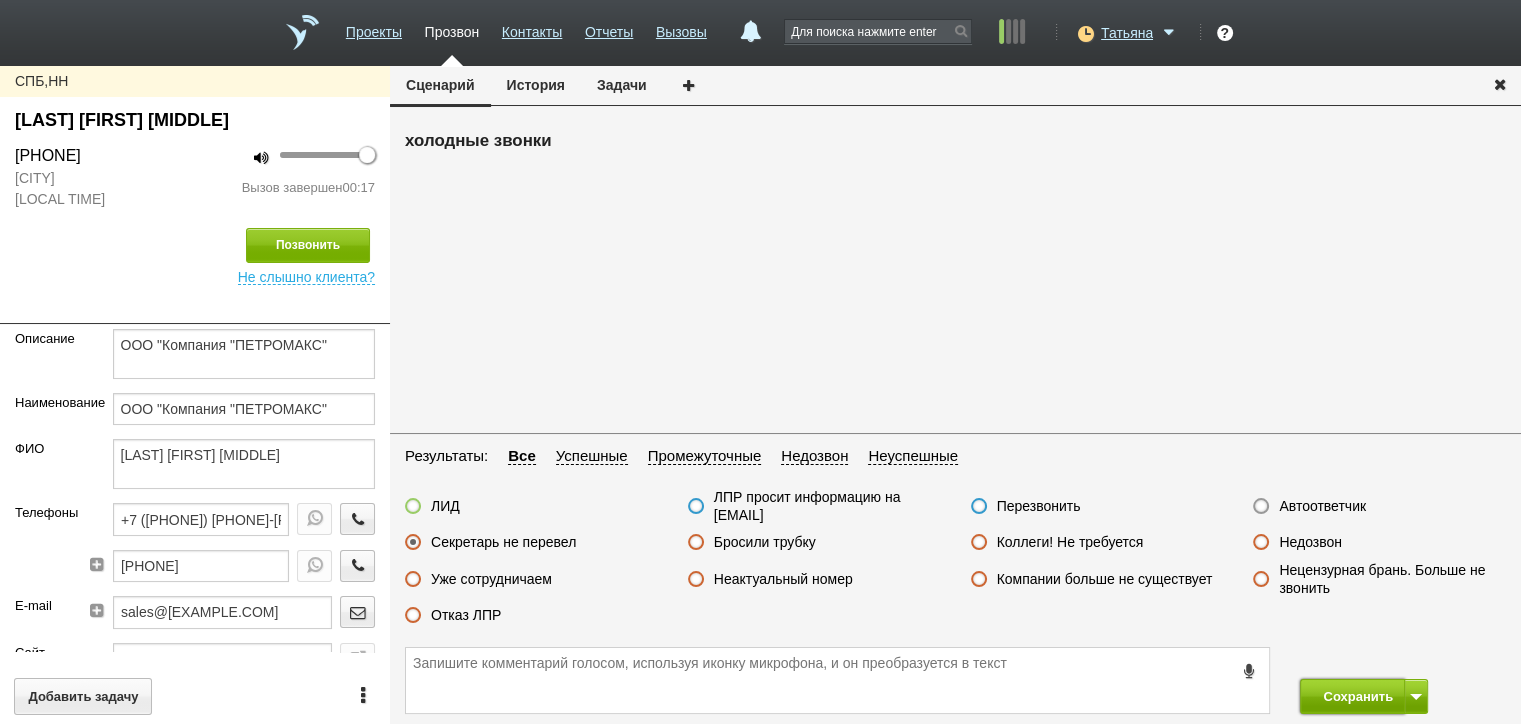 click on "Сохранить" at bounding box center (1352, 696) 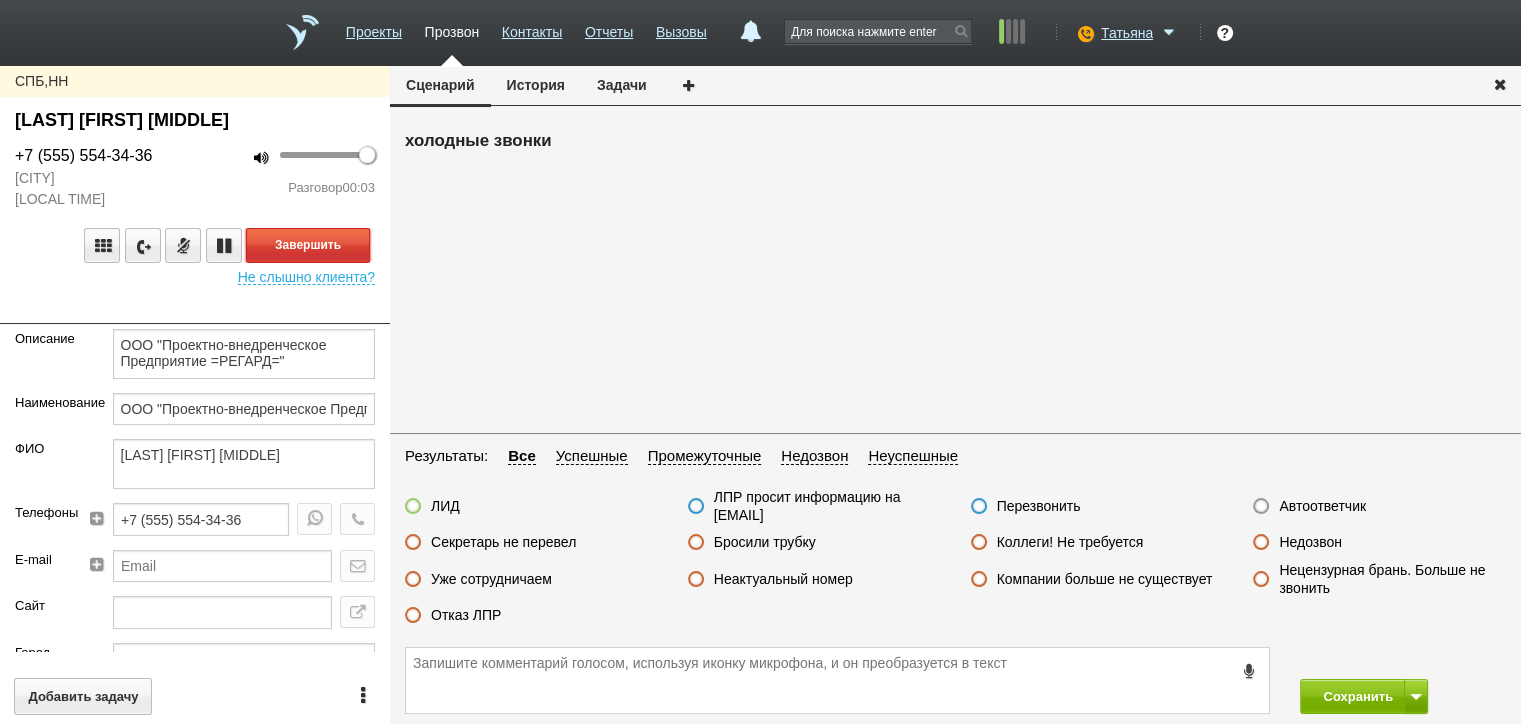 drag, startPoint x: 311, startPoint y: 232, endPoint x: 322, endPoint y: 244, distance: 16.27882 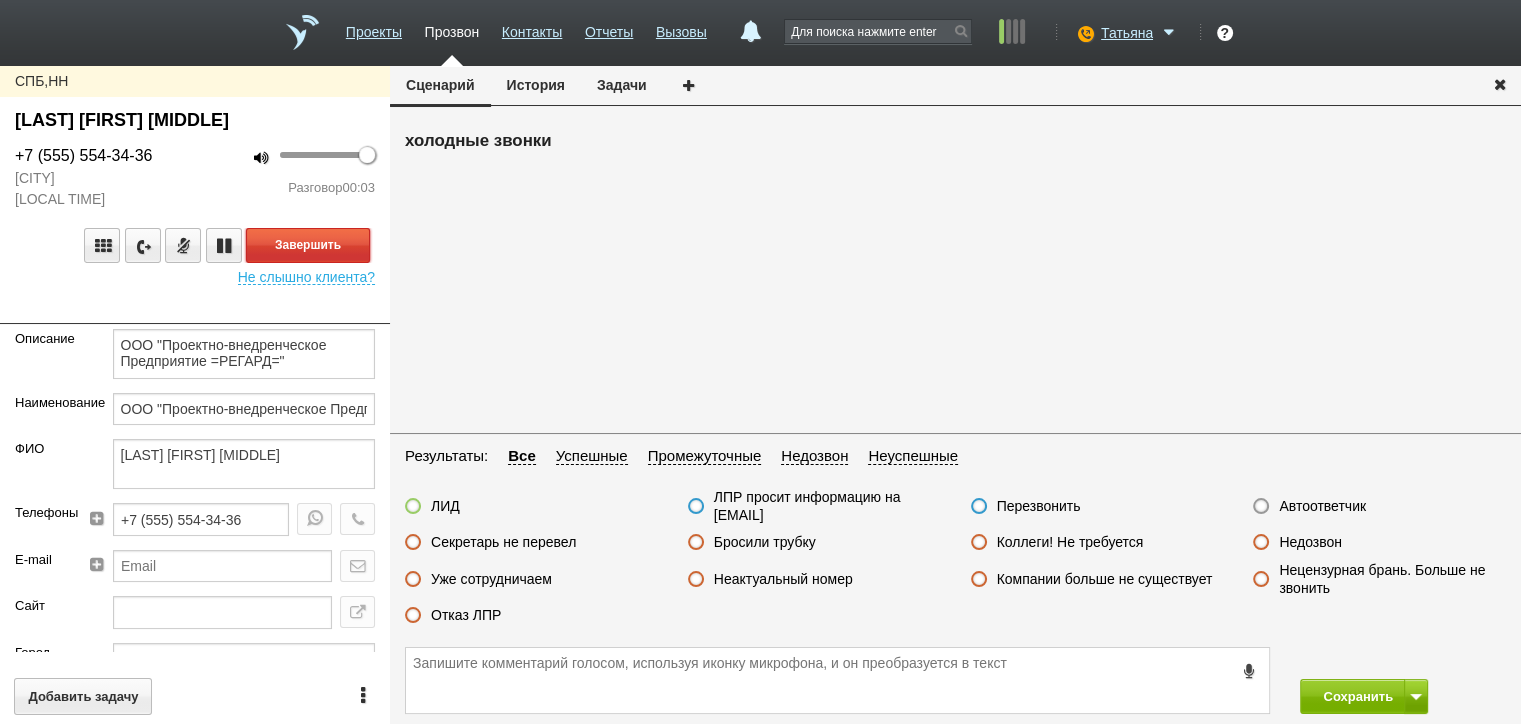 click on "Завершить" at bounding box center (308, 245) 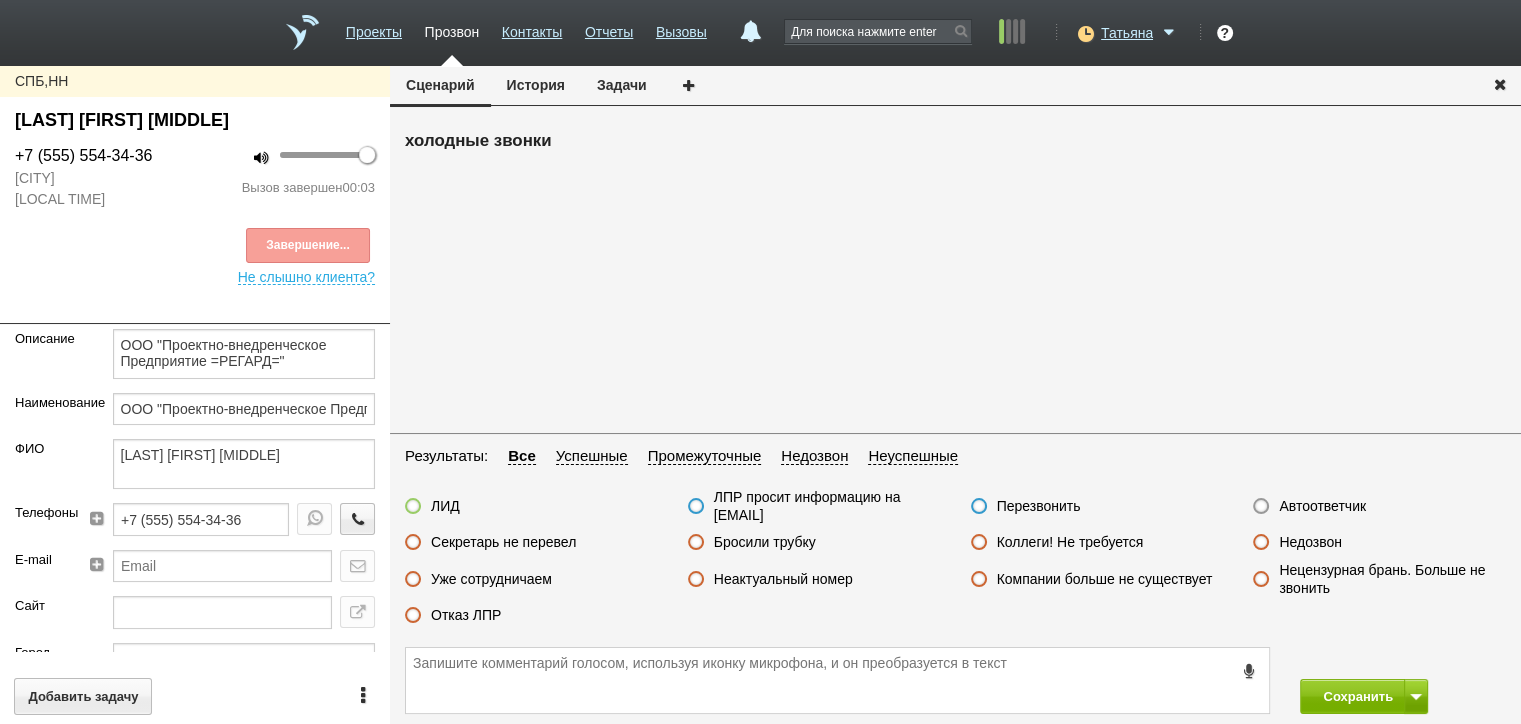 click on "Недозвон" at bounding box center (1310, 542) 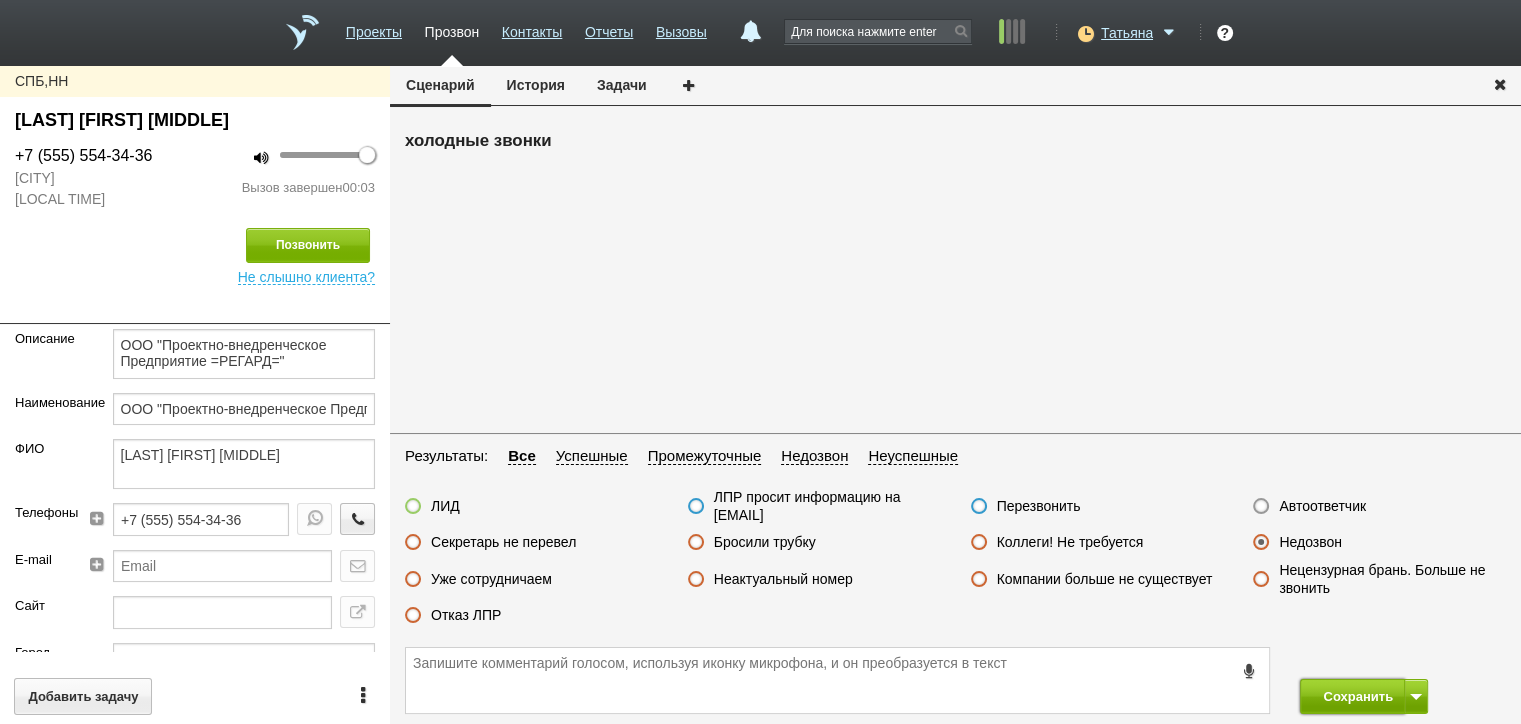 drag, startPoint x: 1349, startPoint y: 708, endPoint x: 1318, endPoint y: 676, distance: 44.553337 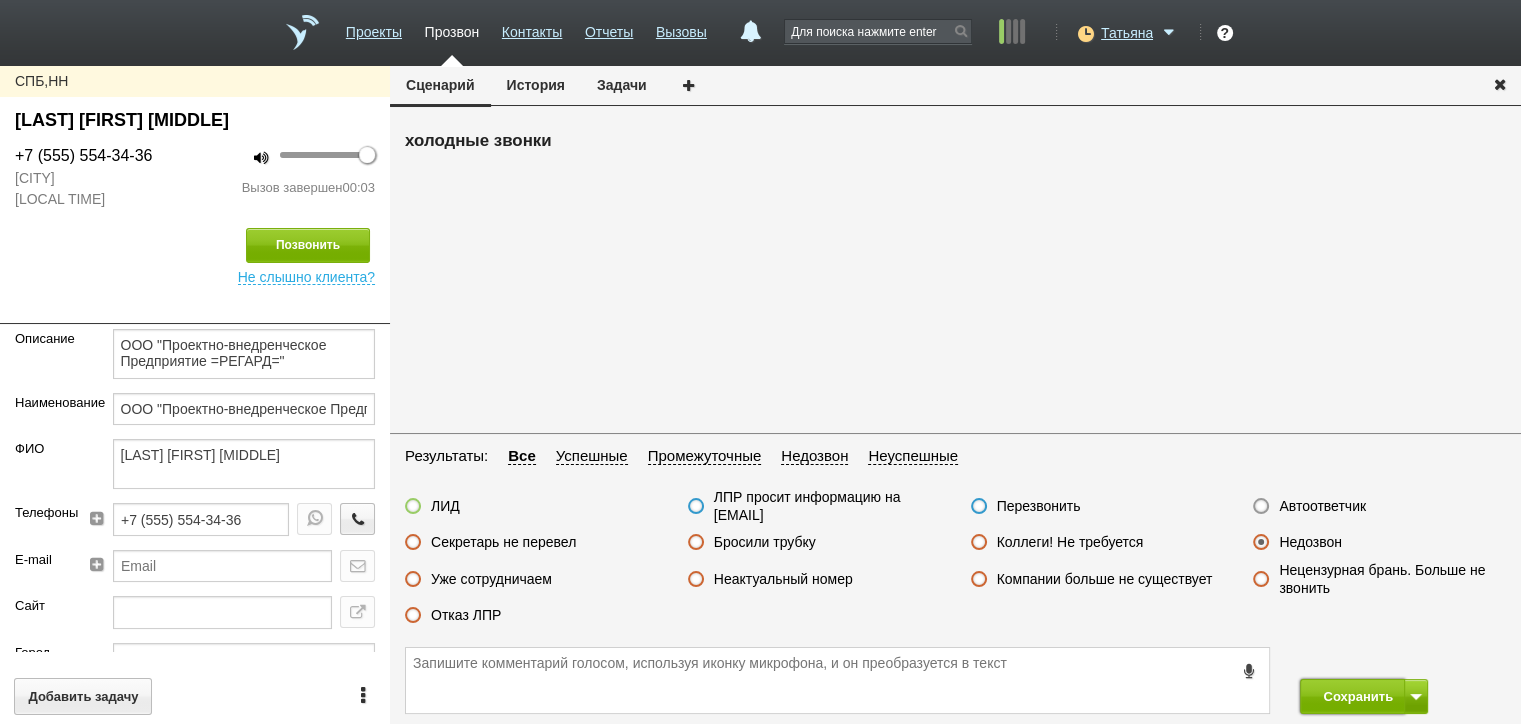 click on "Сохранить" at bounding box center [1352, 696] 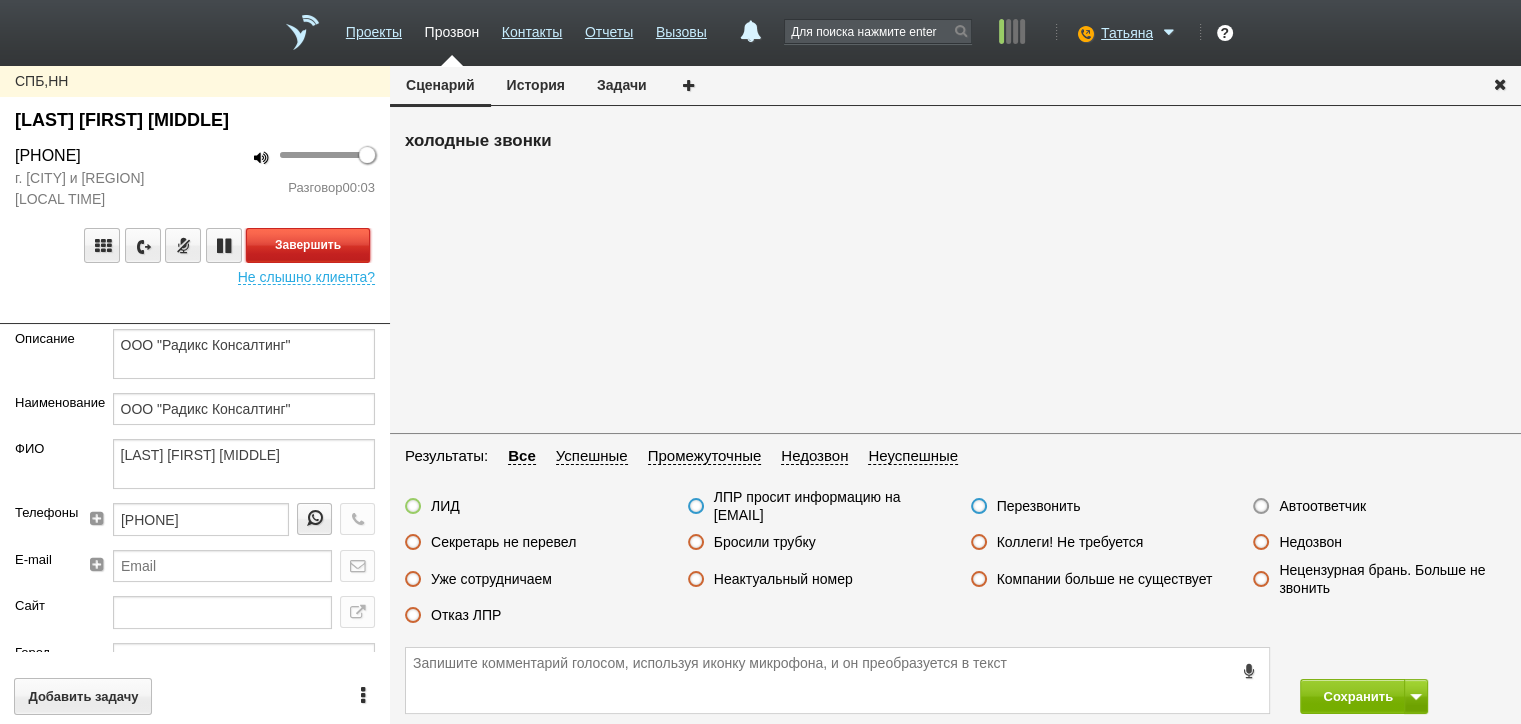 click on "Завершить" at bounding box center (308, 245) 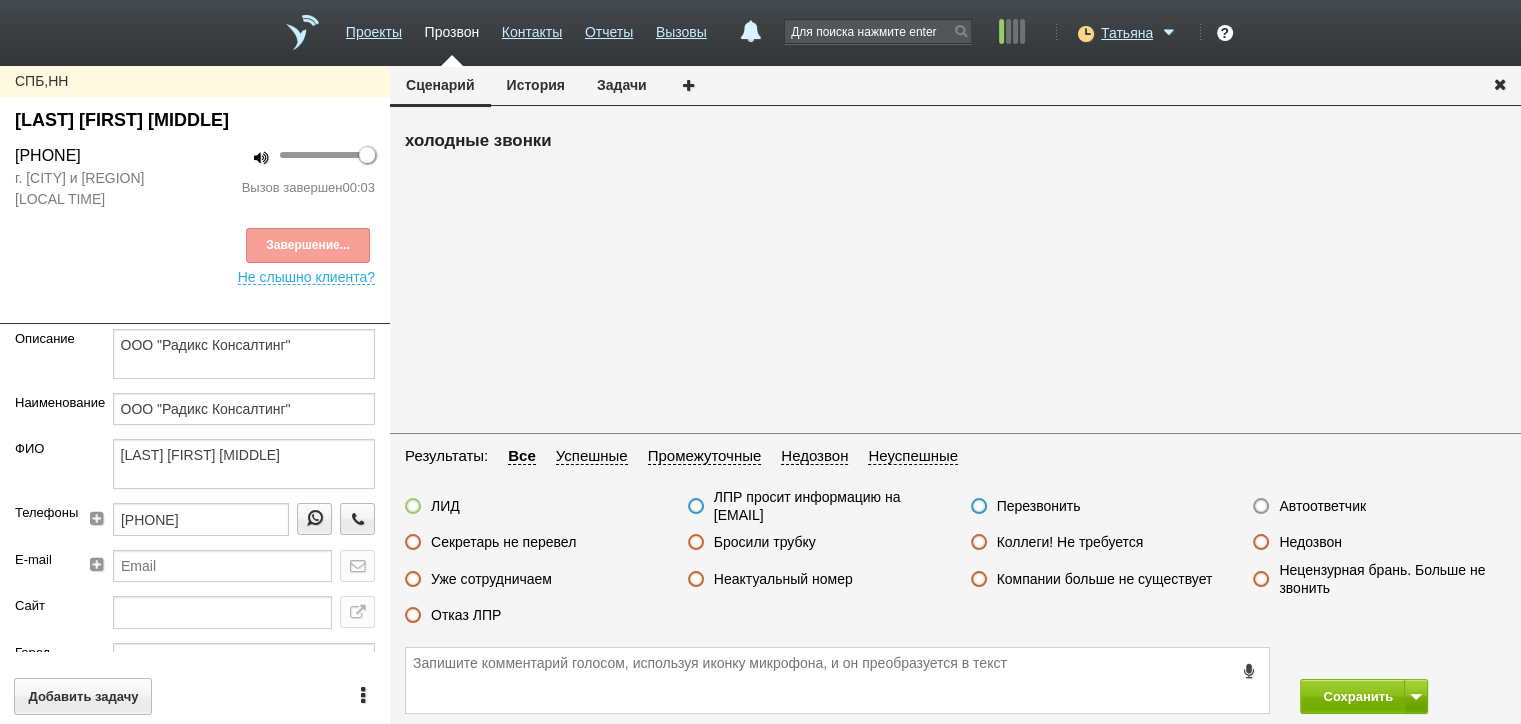 drag, startPoint x: 1300, startPoint y: 517, endPoint x: 1328, endPoint y: 596, distance: 83.81527 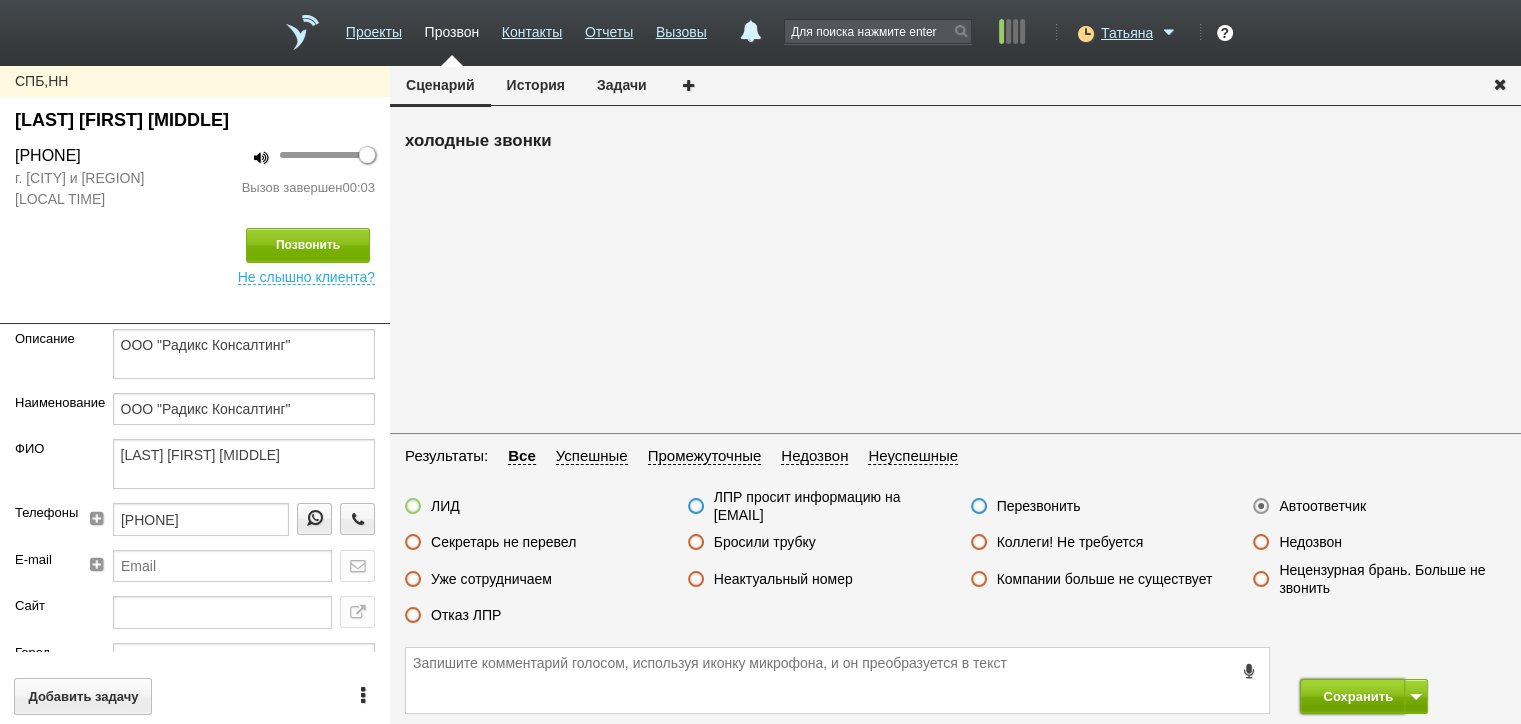 click on "Сохранить" at bounding box center (1352, 696) 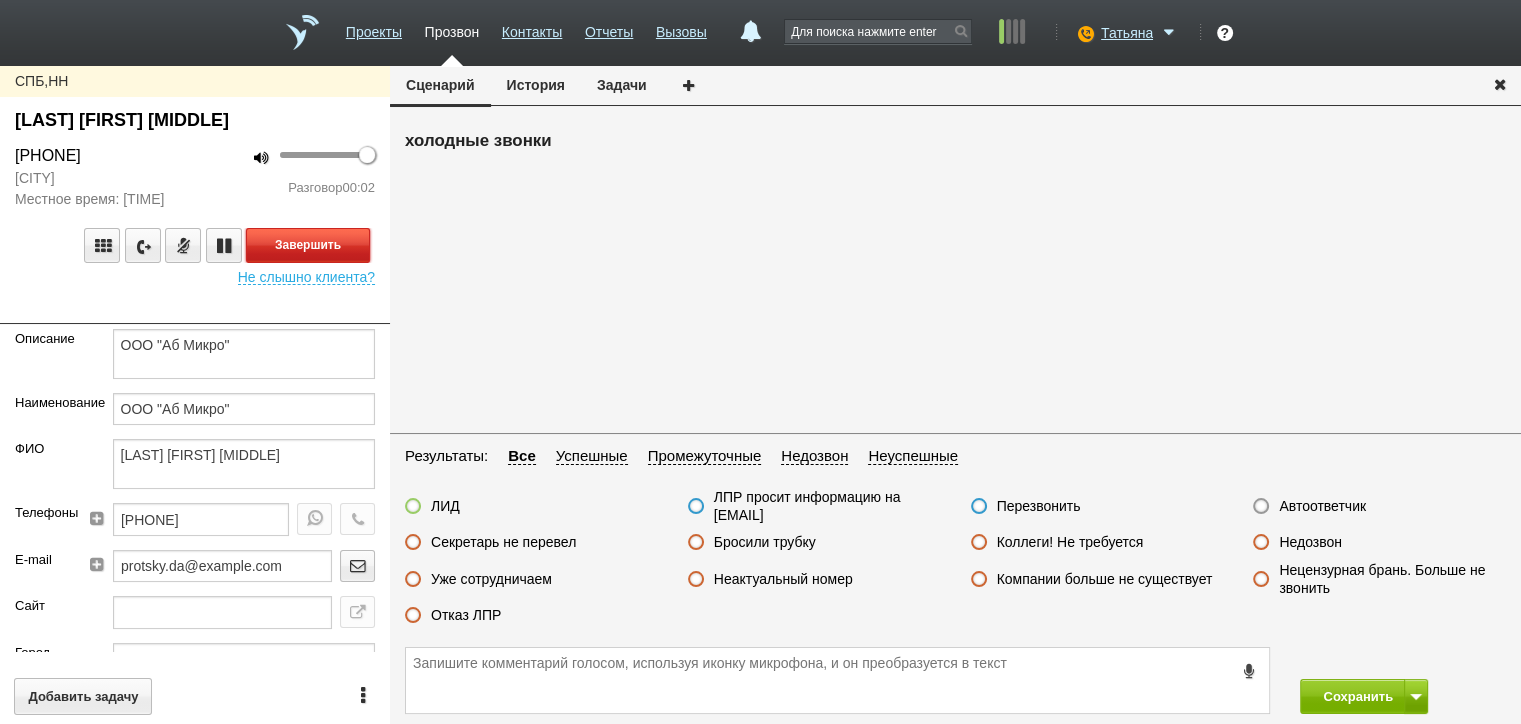 drag, startPoint x: 307, startPoint y: 239, endPoint x: 322, endPoint y: 245, distance: 16.155495 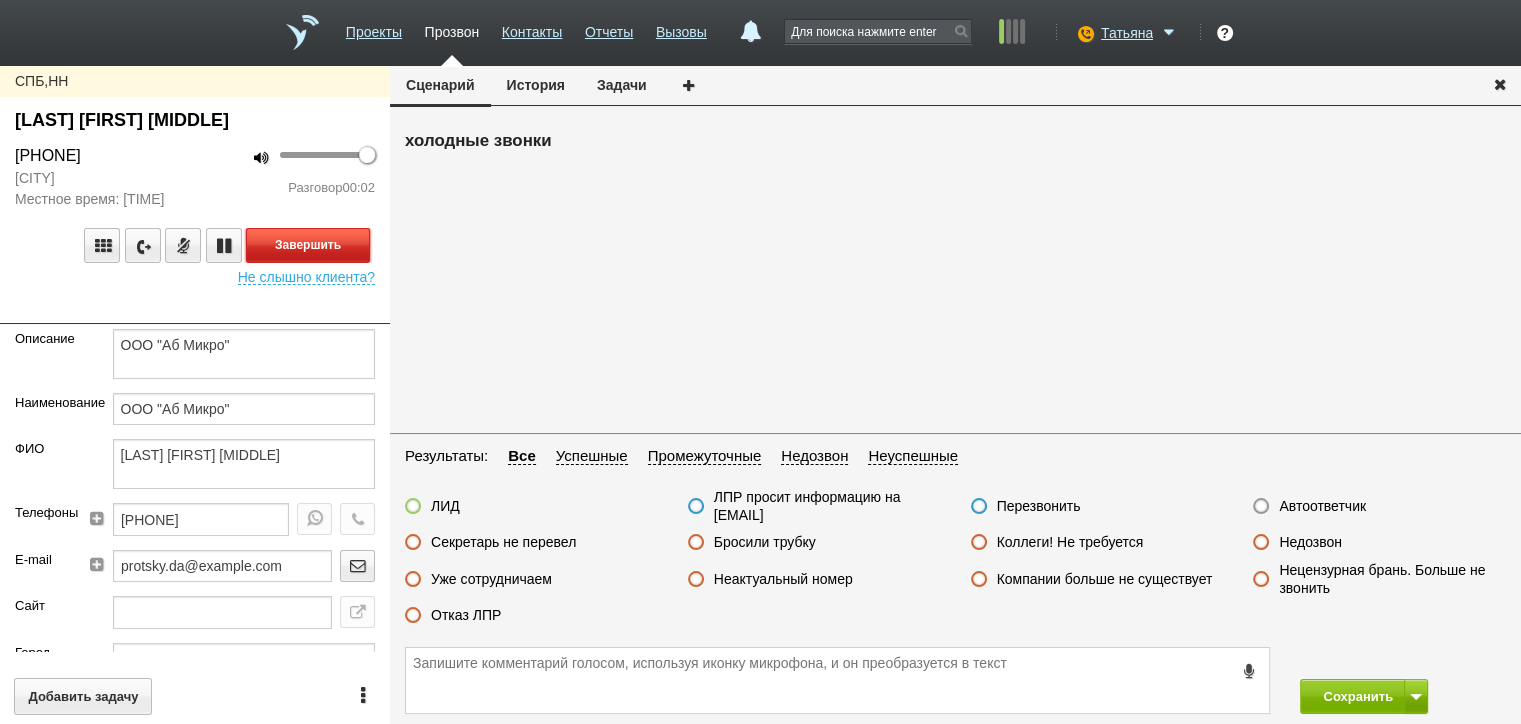 click on "Завершить" at bounding box center (308, 245) 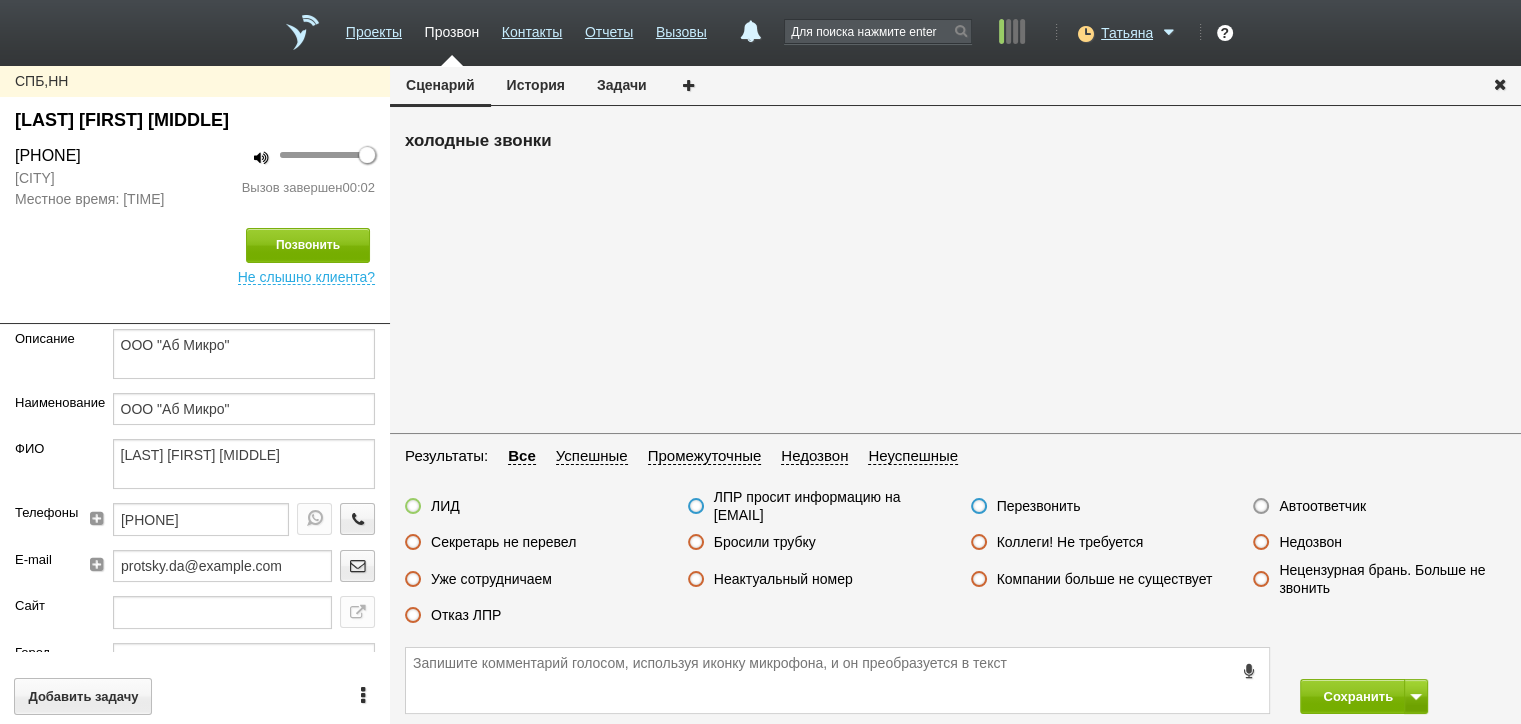 click on "Автоответчик" at bounding box center [1322, 506] 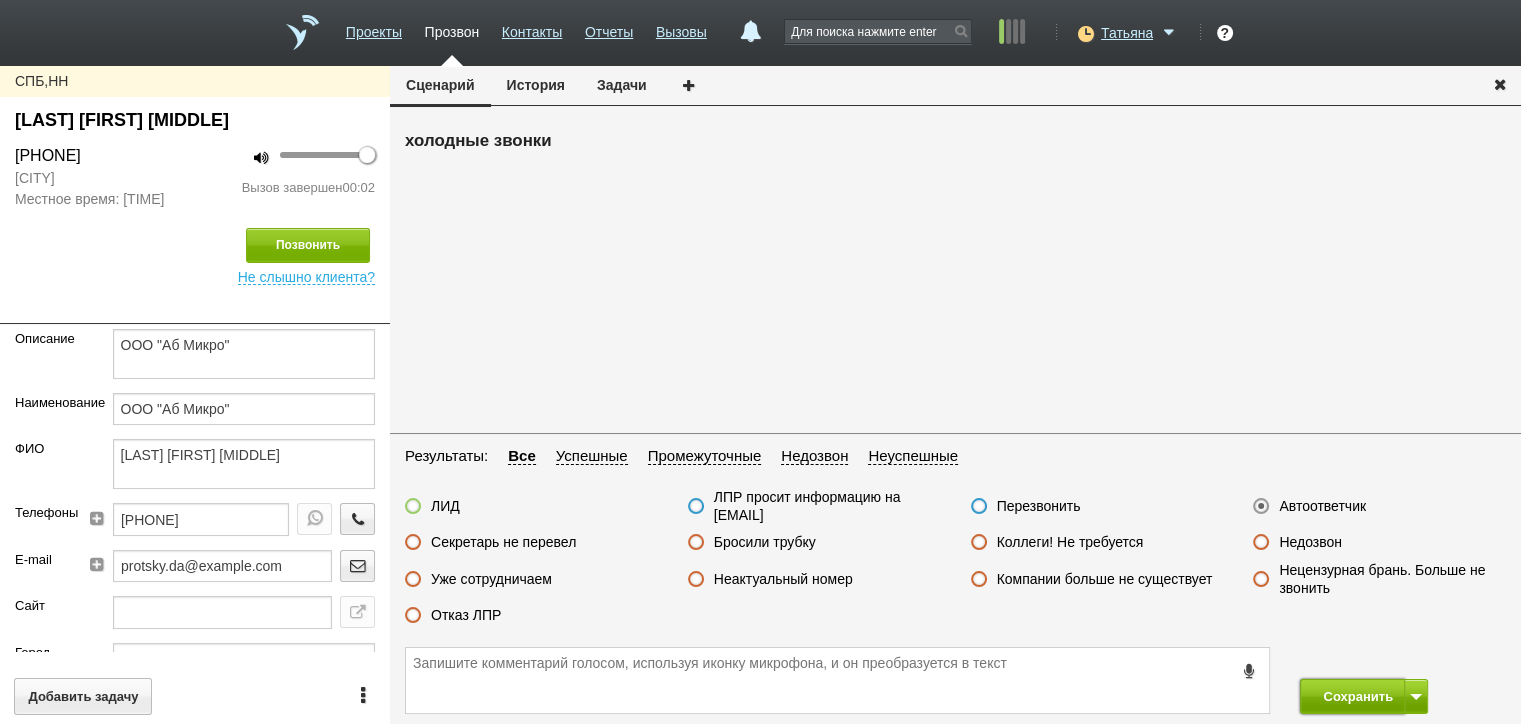 click on "Сохранить" at bounding box center (1352, 696) 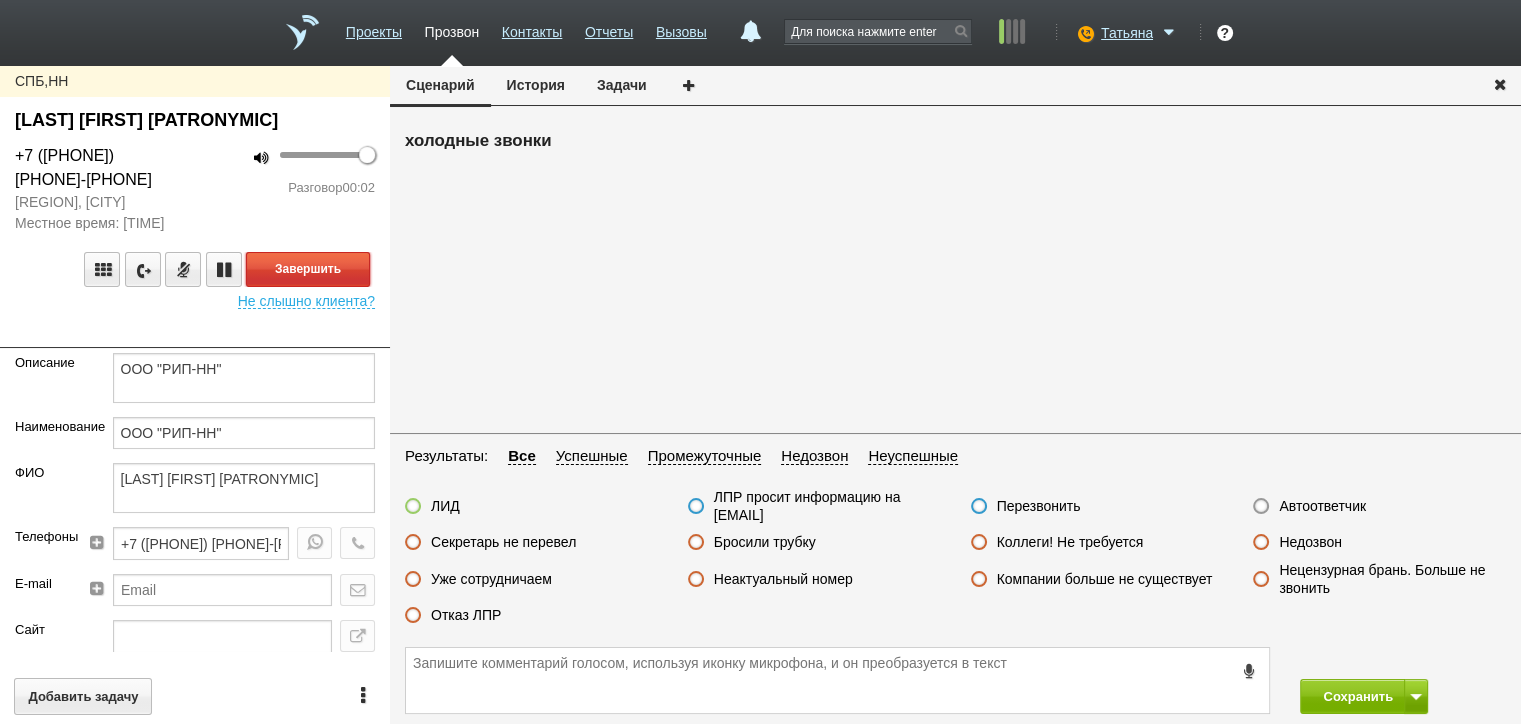 drag, startPoint x: 324, startPoint y: 250, endPoint x: 470, endPoint y: 356, distance: 180.42172 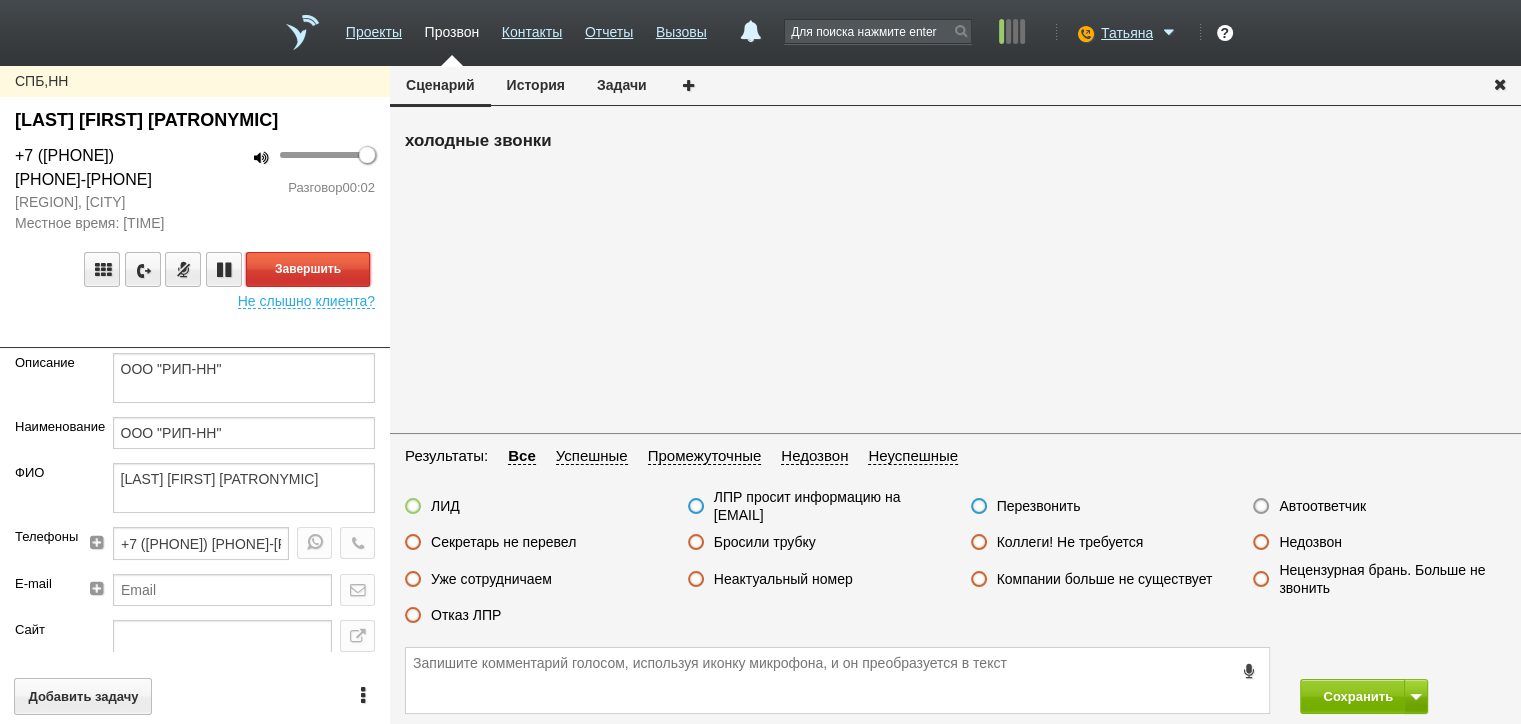 click on "Завершить" at bounding box center (308, 269) 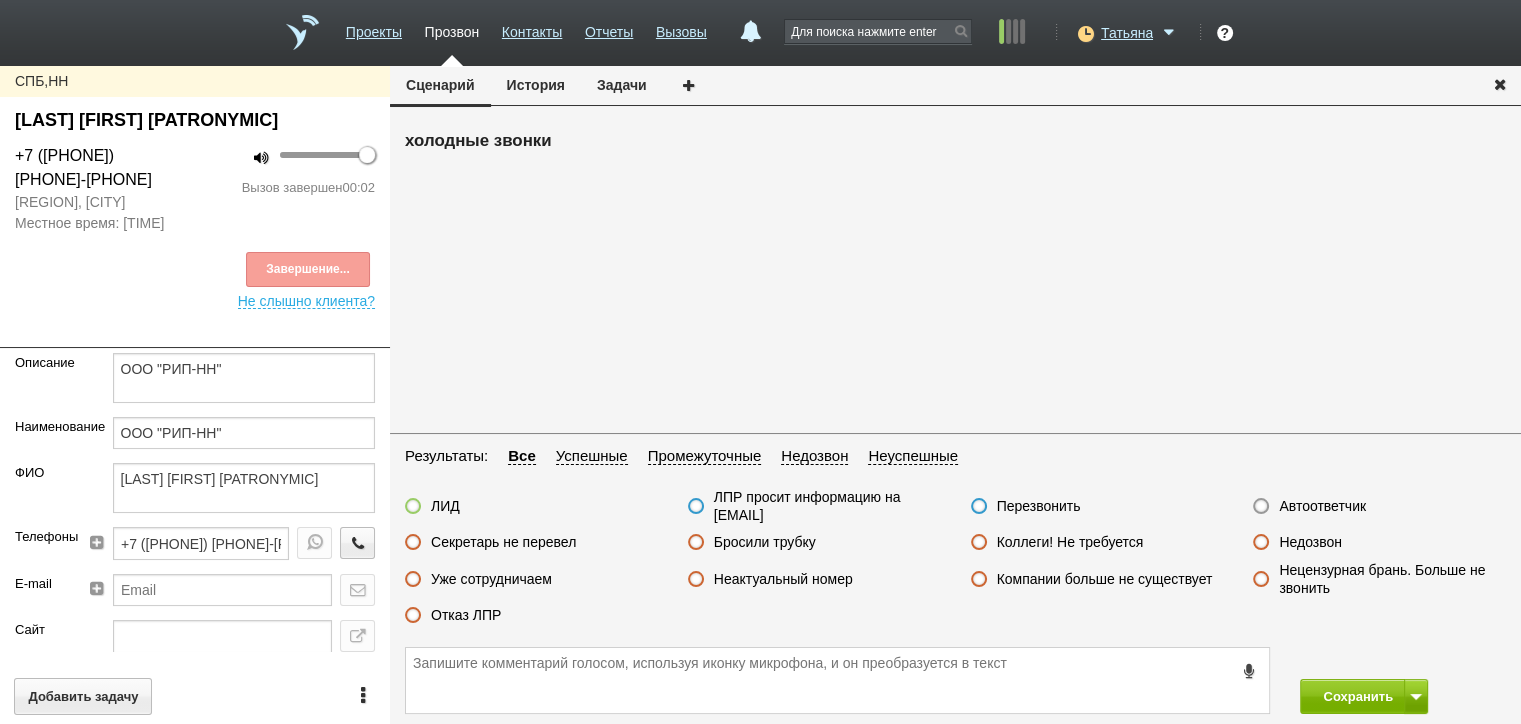 click on "Недозвон" at bounding box center (1310, 542) 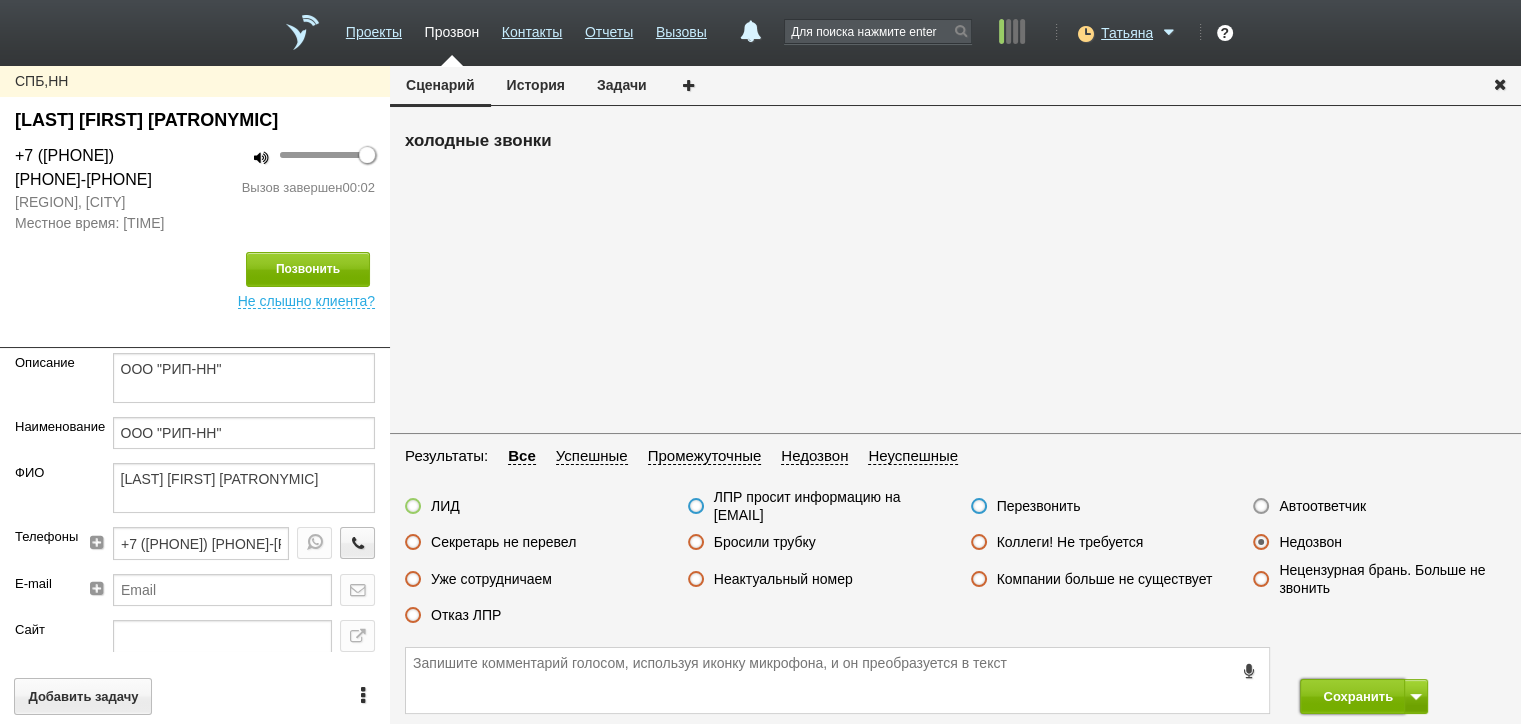 drag, startPoint x: 1336, startPoint y: 695, endPoint x: 1224, endPoint y: 432, distance: 285.85486 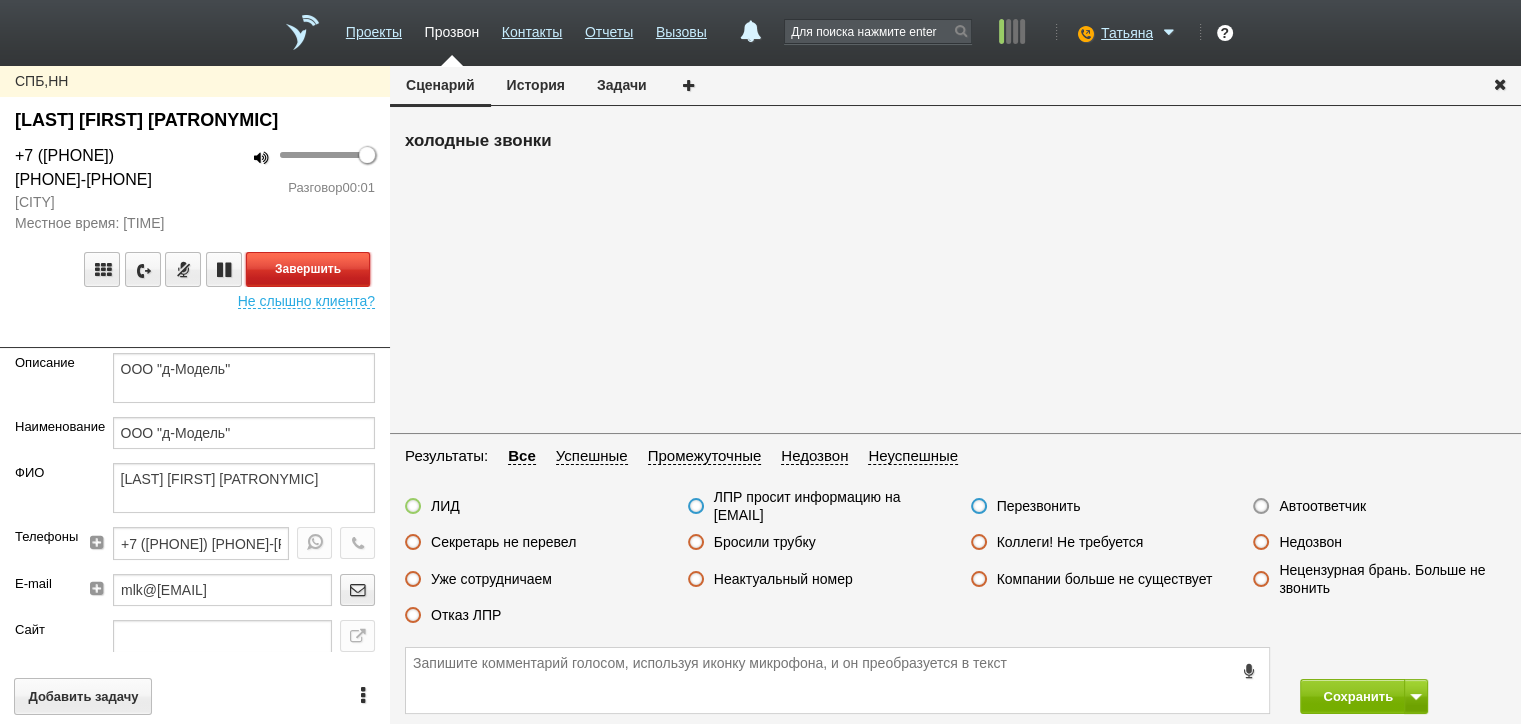 click on "Завершить" at bounding box center (308, 269) 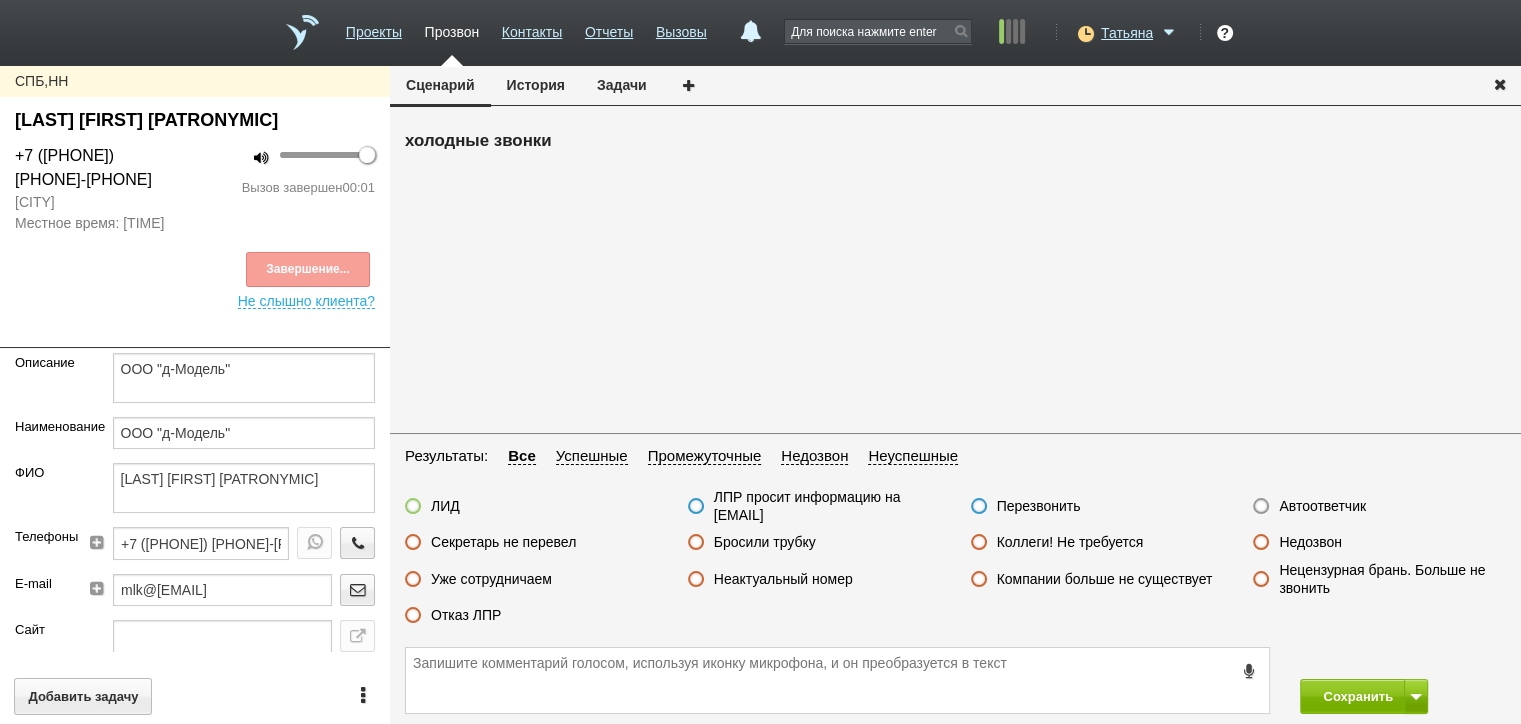 drag, startPoint x: 1320, startPoint y: 506, endPoint x: 1350, endPoint y: 563, distance: 64.412735 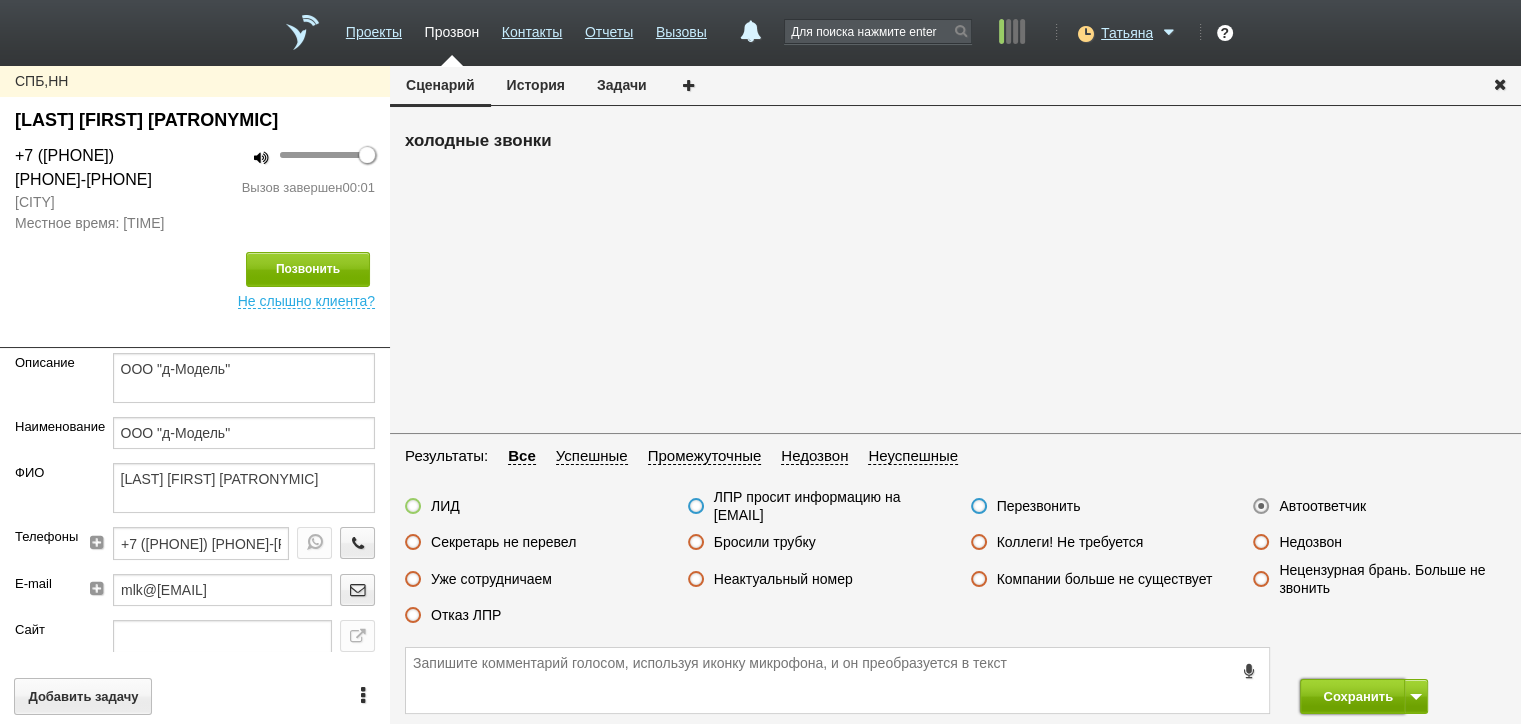 drag, startPoint x: 1357, startPoint y: 703, endPoint x: 1234, endPoint y: 423, distance: 305.8251 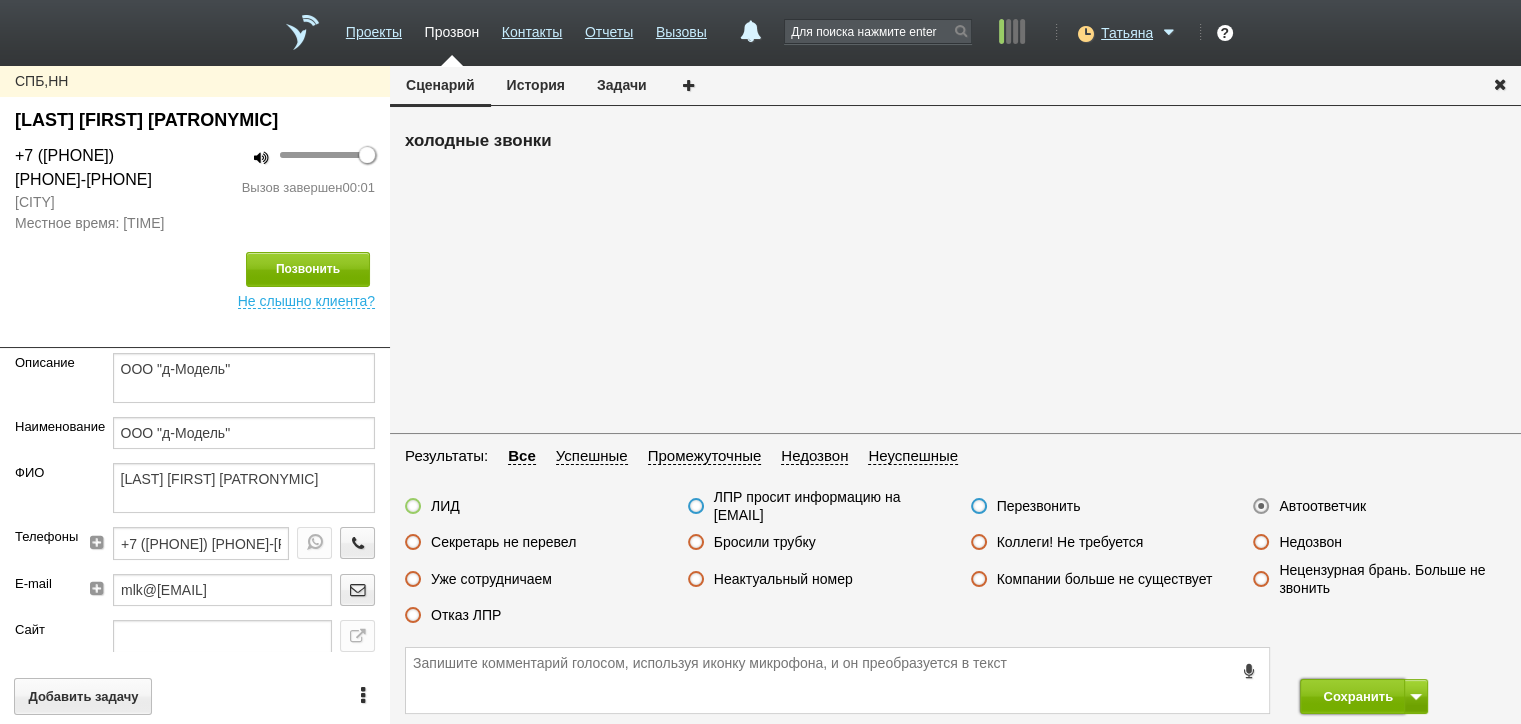 click on "Сохранить" at bounding box center (1352, 696) 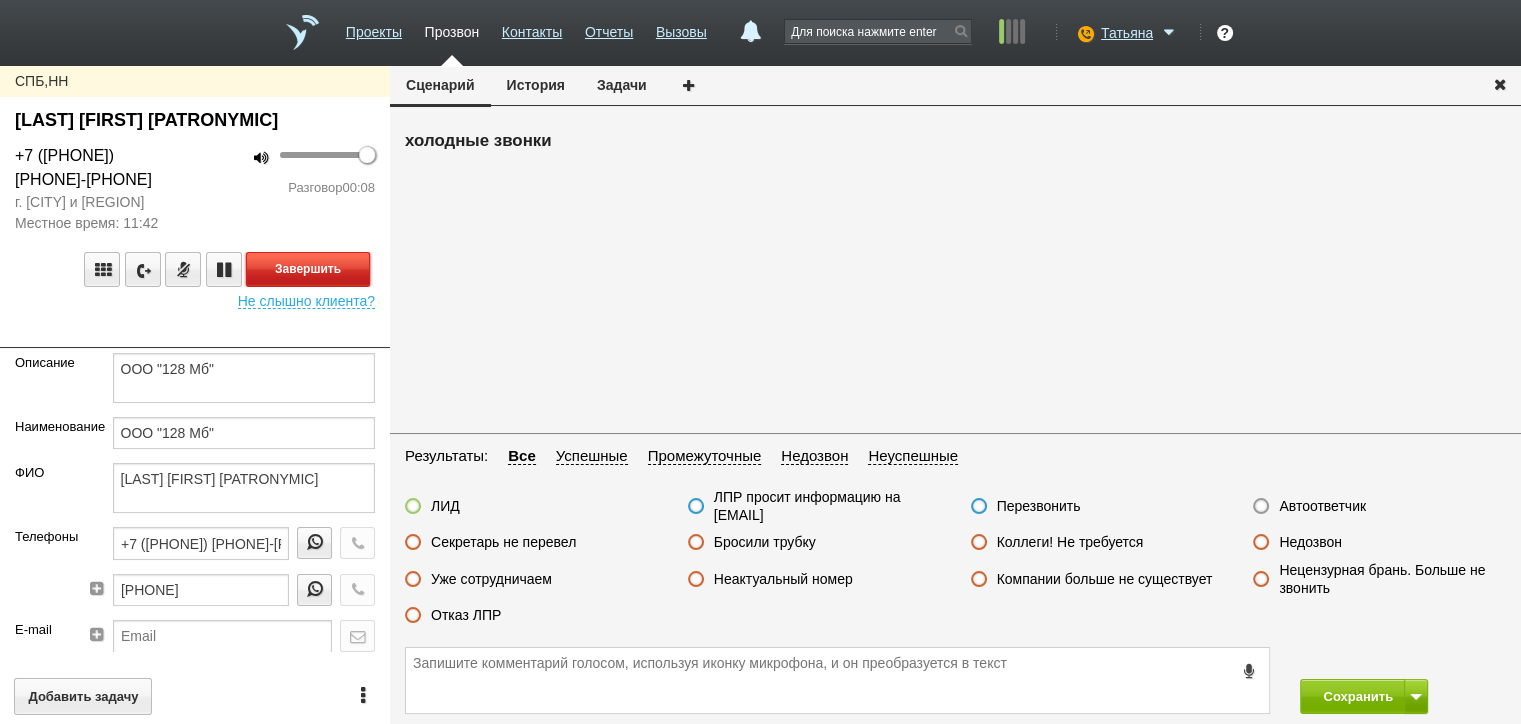 click on "Завершить" at bounding box center (308, 269) 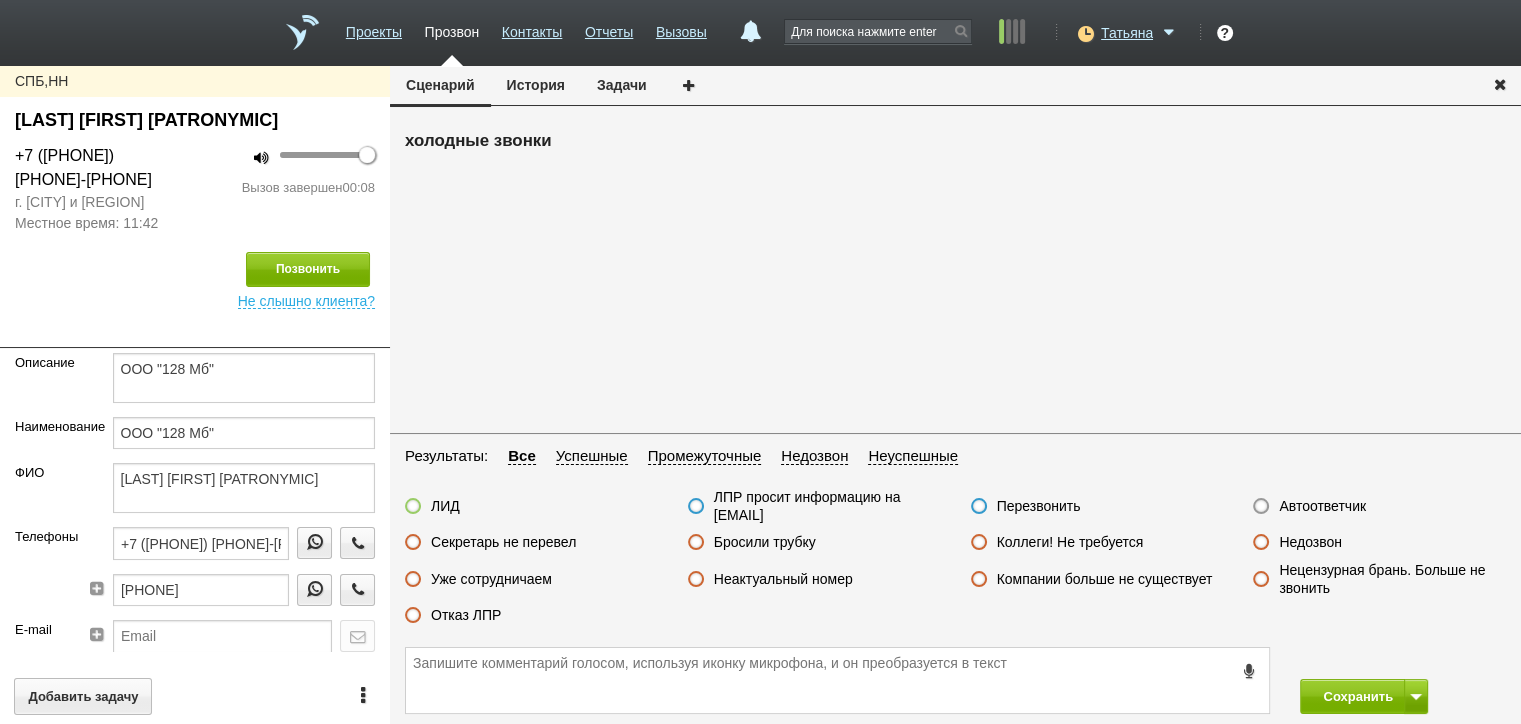 click on "Неактуальный номер" at bounding box center (783, 579) 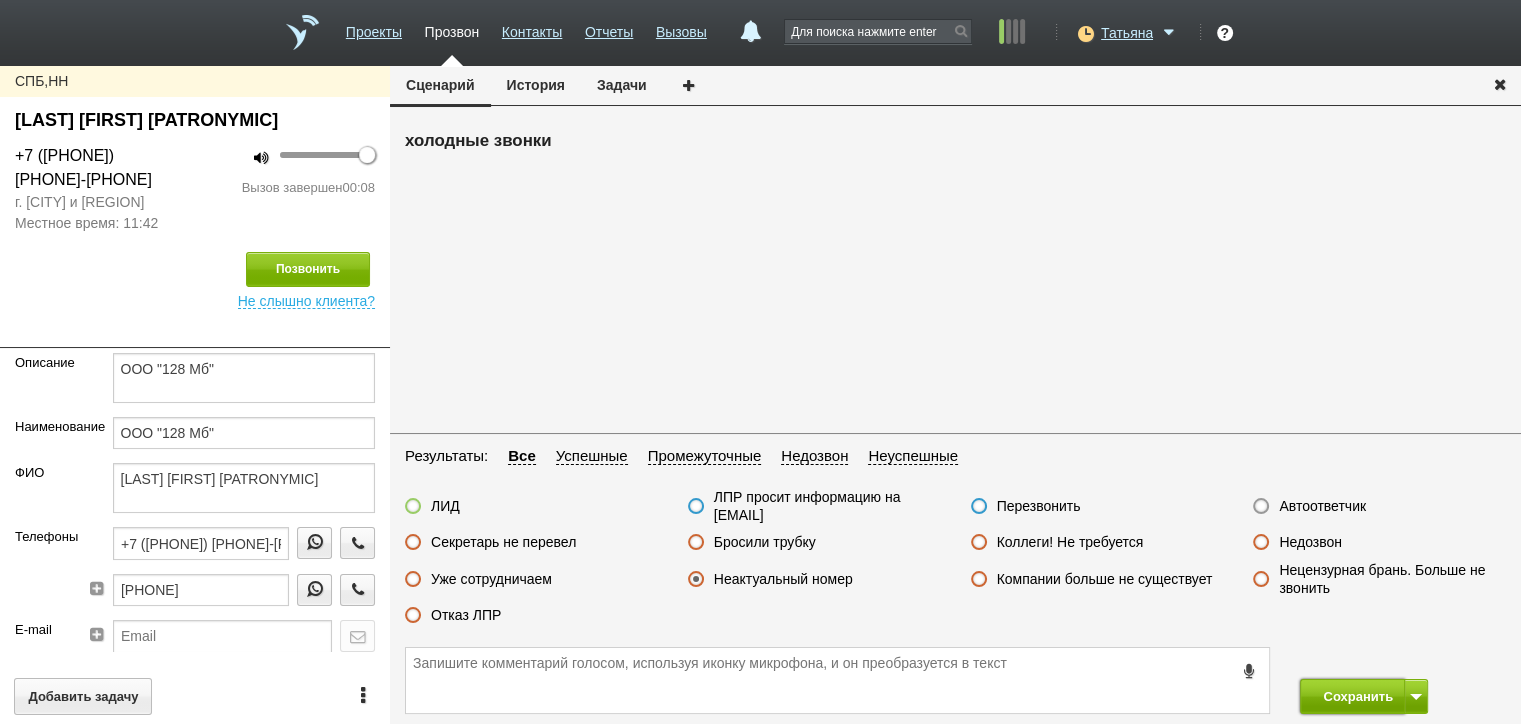 click on "Сохранить" at bounding box center (1352, 696) 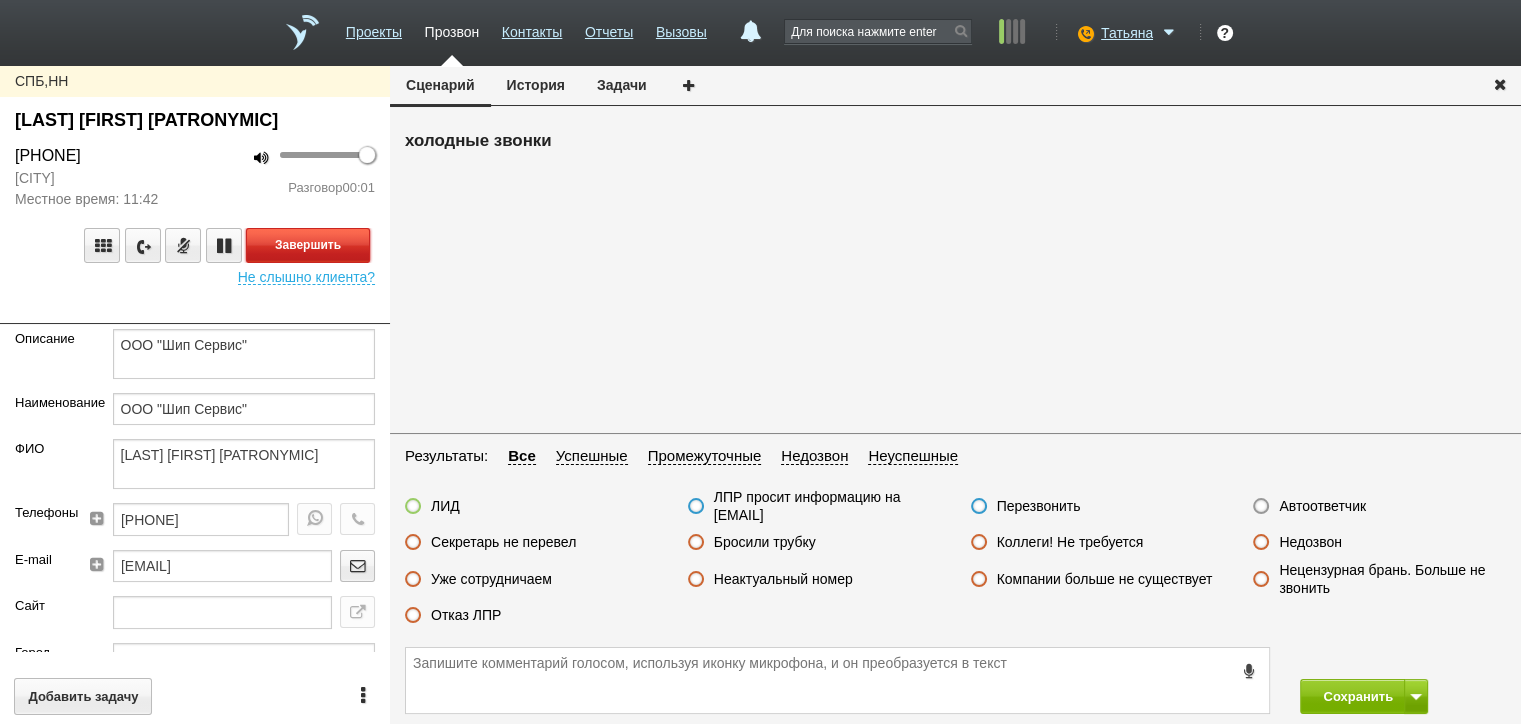 click on "Завершить" at bounding box center [308, 245] 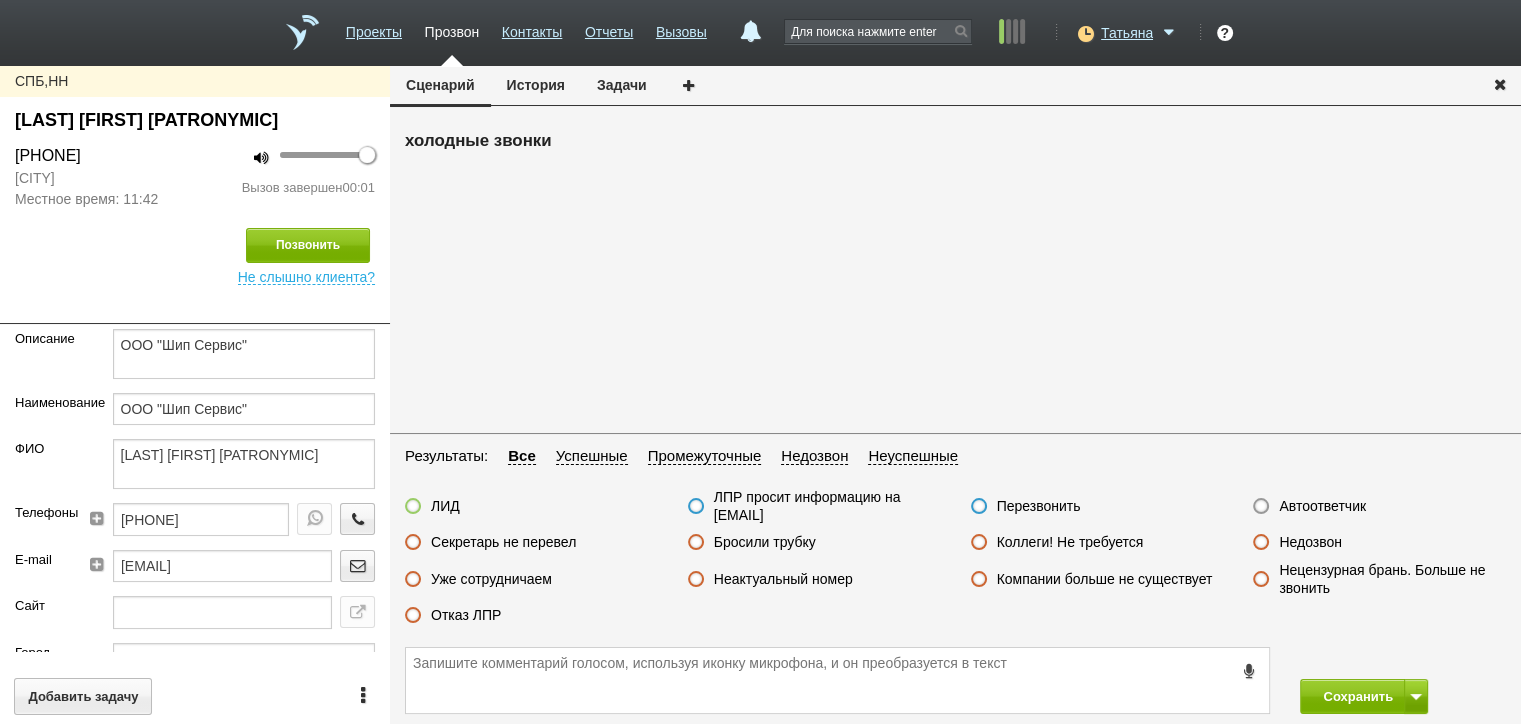 click on "Автоответчик" at bounding box center (1322, 506) 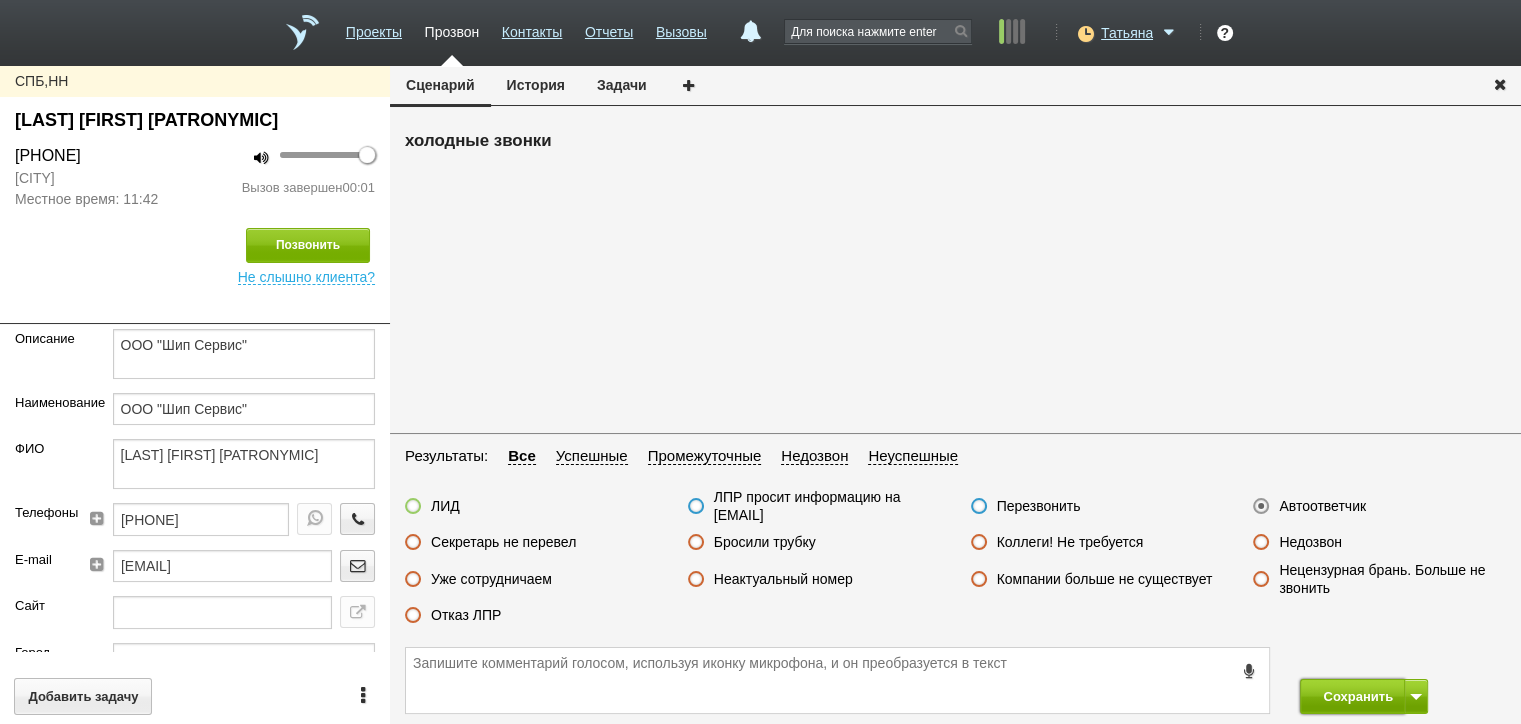 click on "Сохранить" at bounding box center [1352, 696] 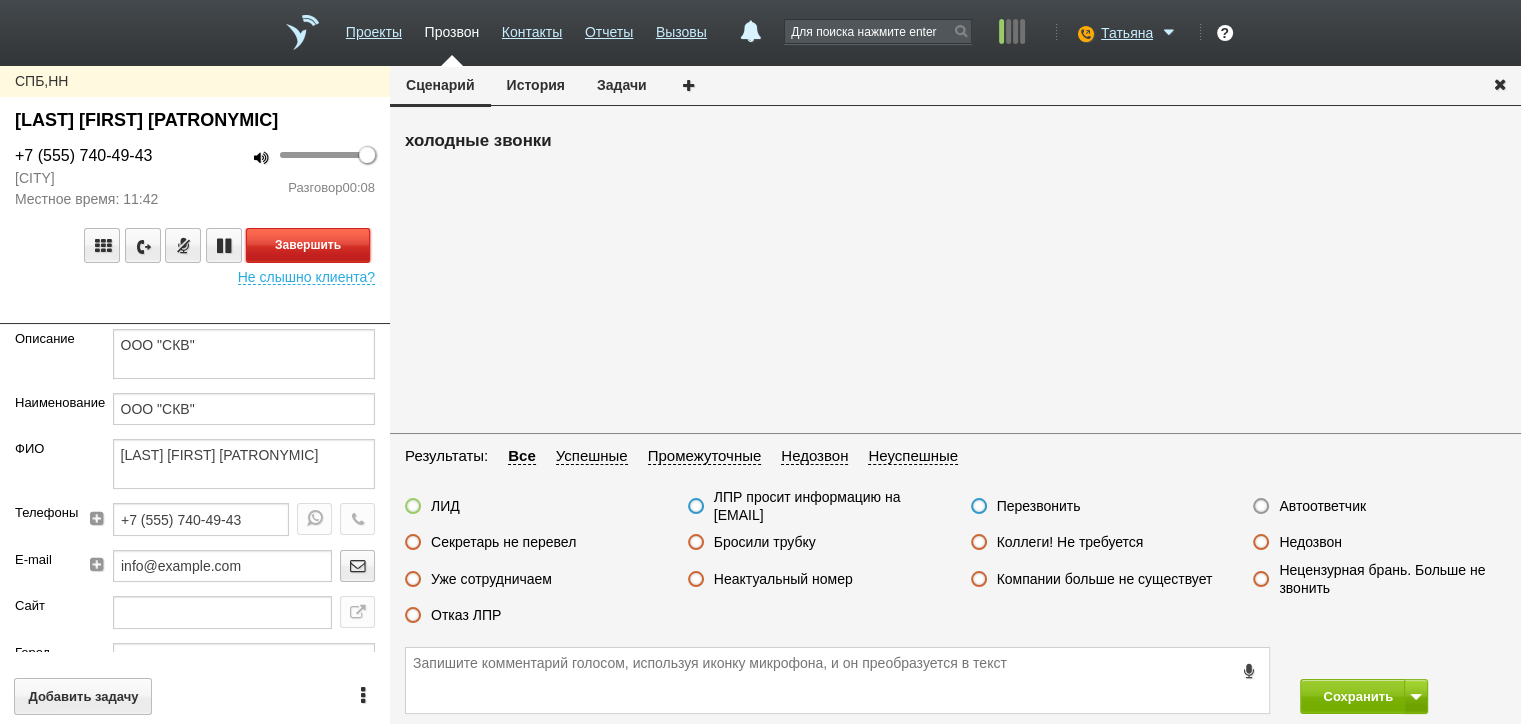 click on "Завершить" at bounding box center [308, 245] 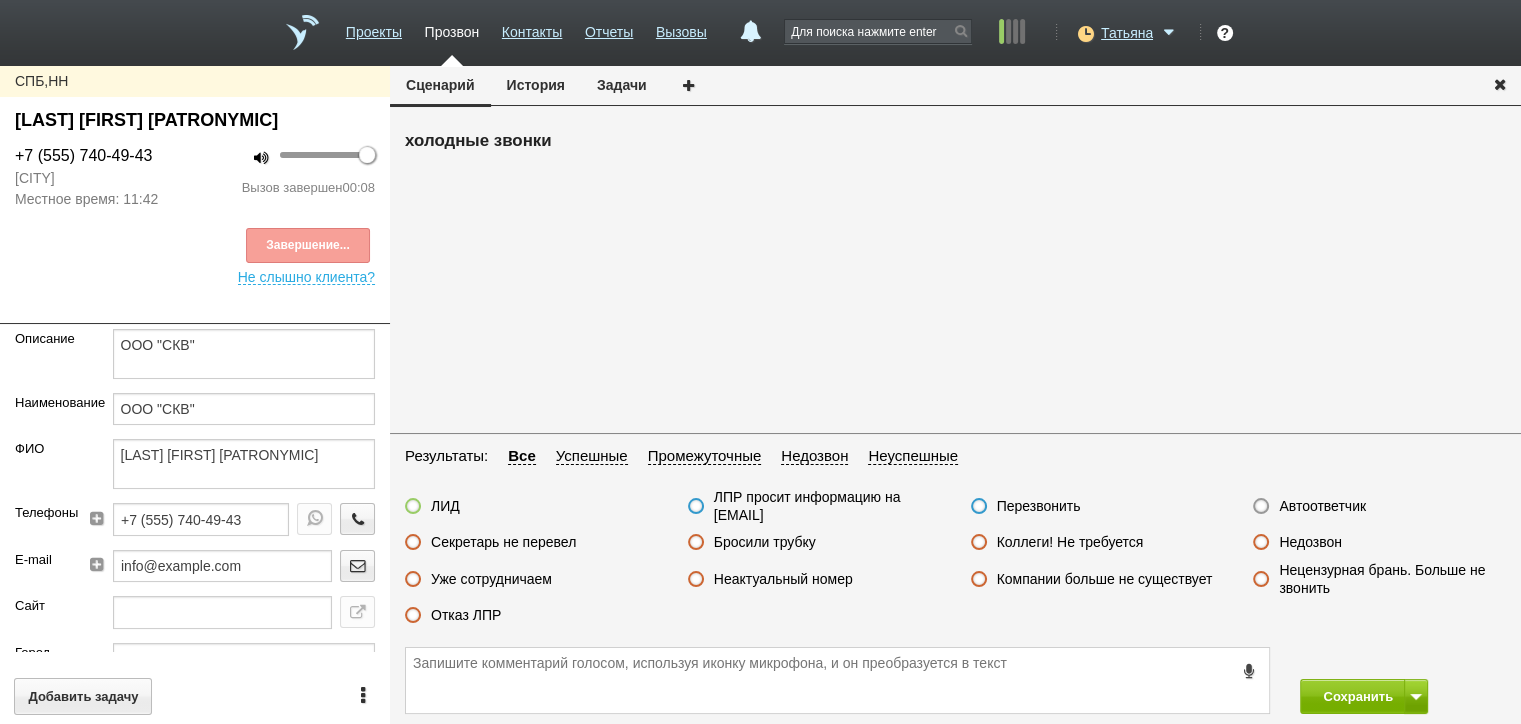 click on "Неактуальный номер" at bounding box center (783, 579) 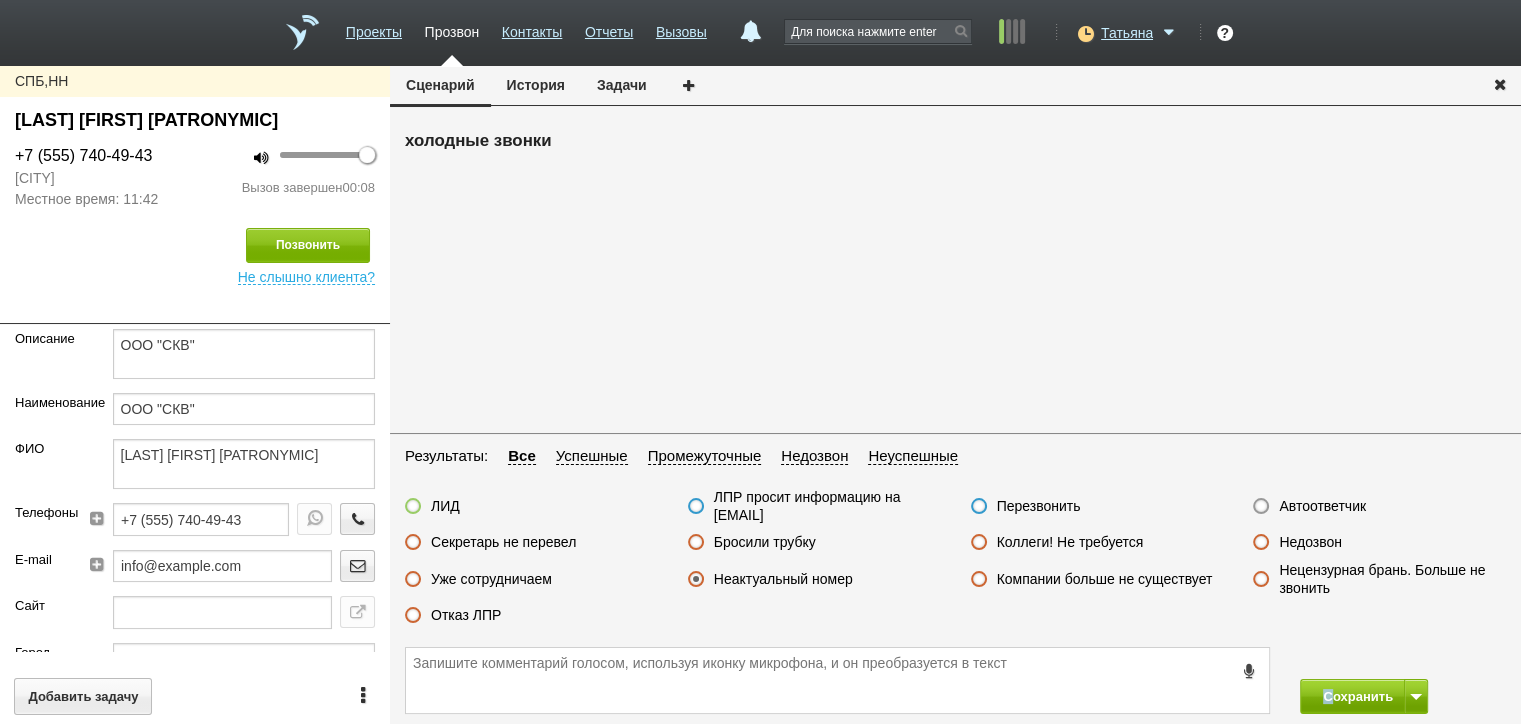 click on "Сохранить" at bounding box center [955, 680] 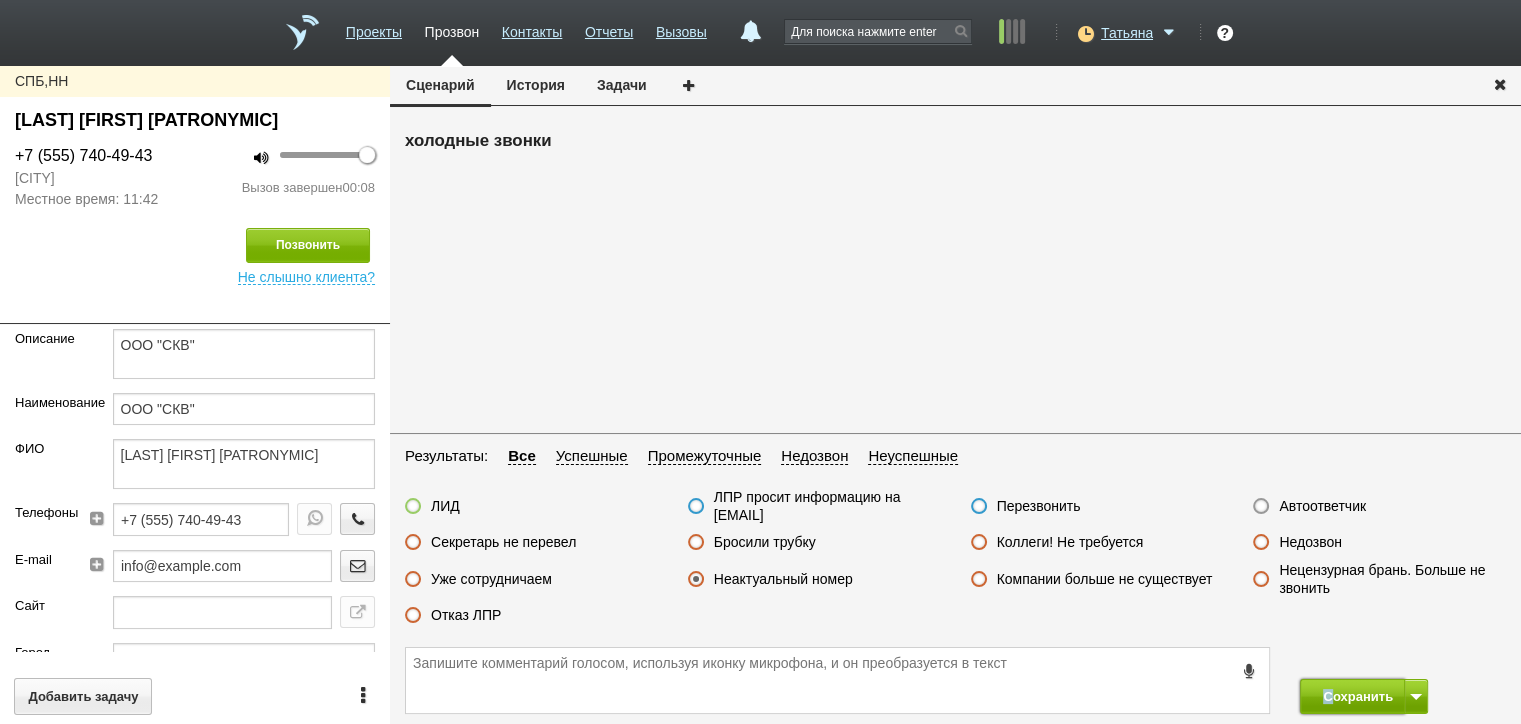 click on "Сохранить" at bounding box center (1352, 696) 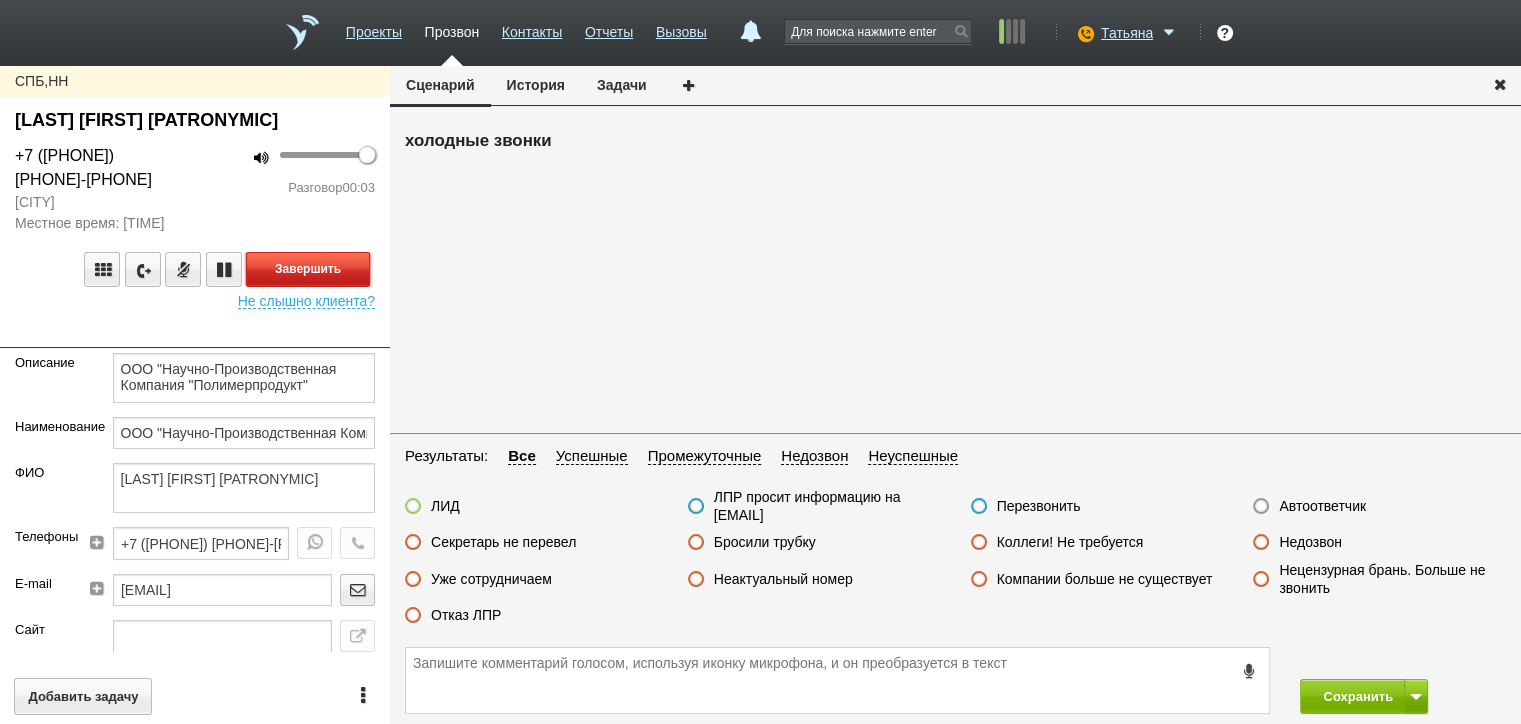 click on "Завершить" at bounding box center (308, 269) 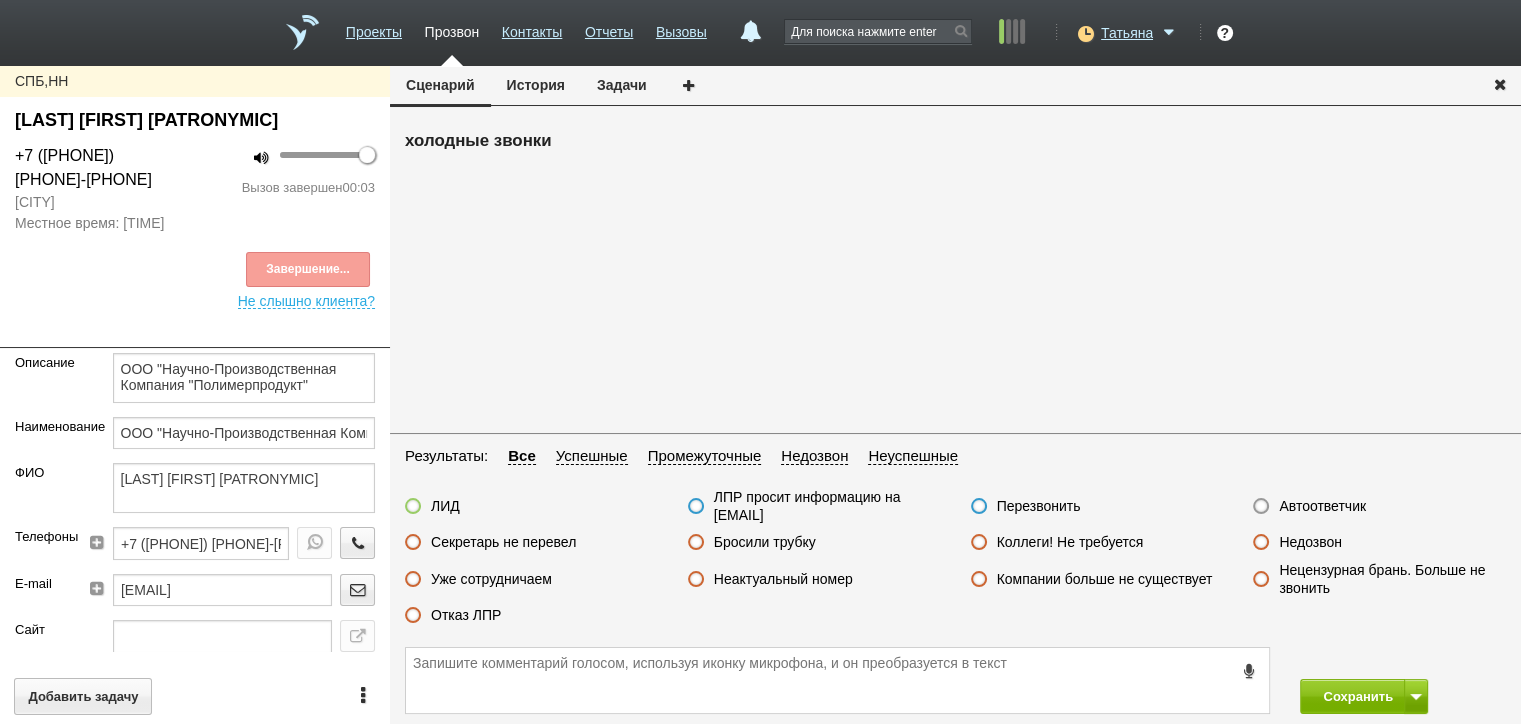 drag, startPoint x: 1304, startPoint y: 539, endPoint x: 1340, endPoint y: 630, distance: 97.862144 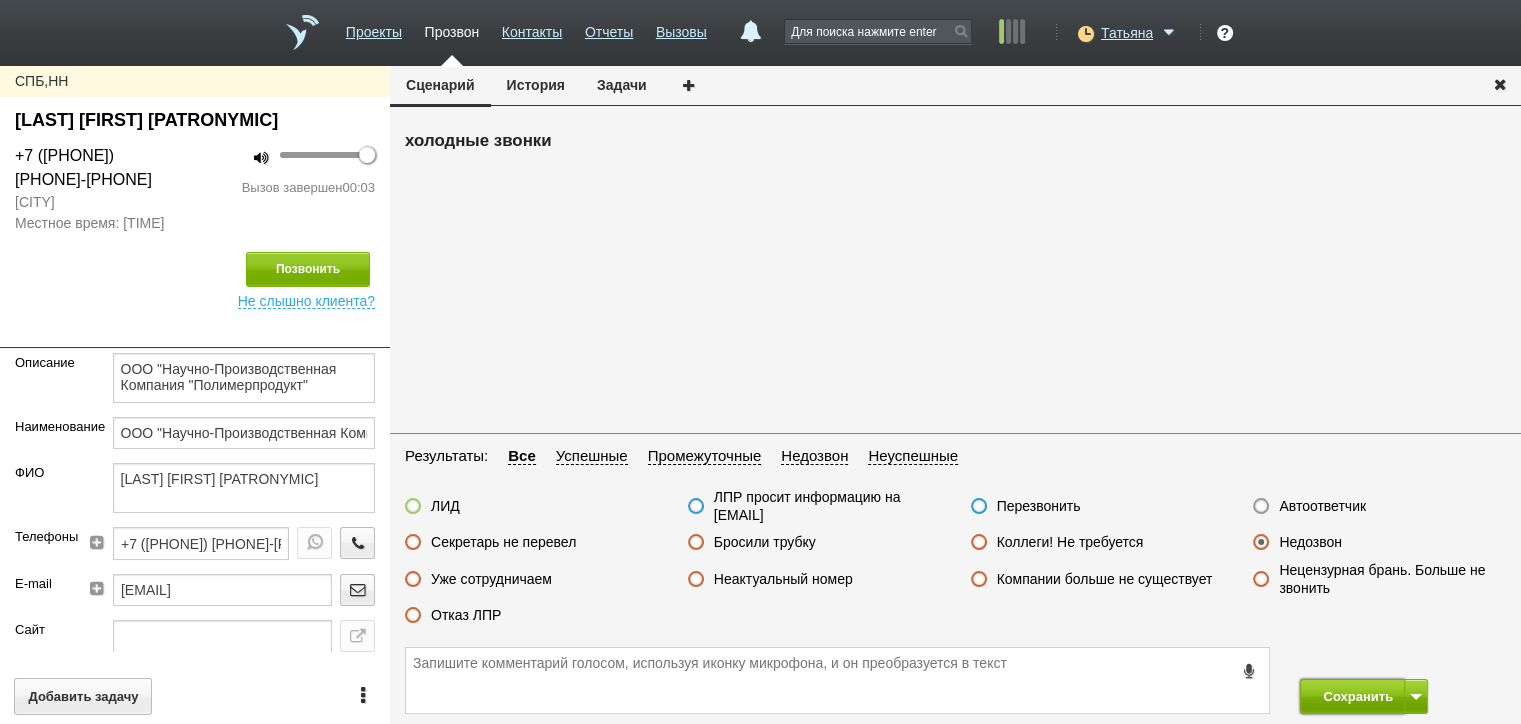 click on "Сохранить" at bounding box center (1352, 696) 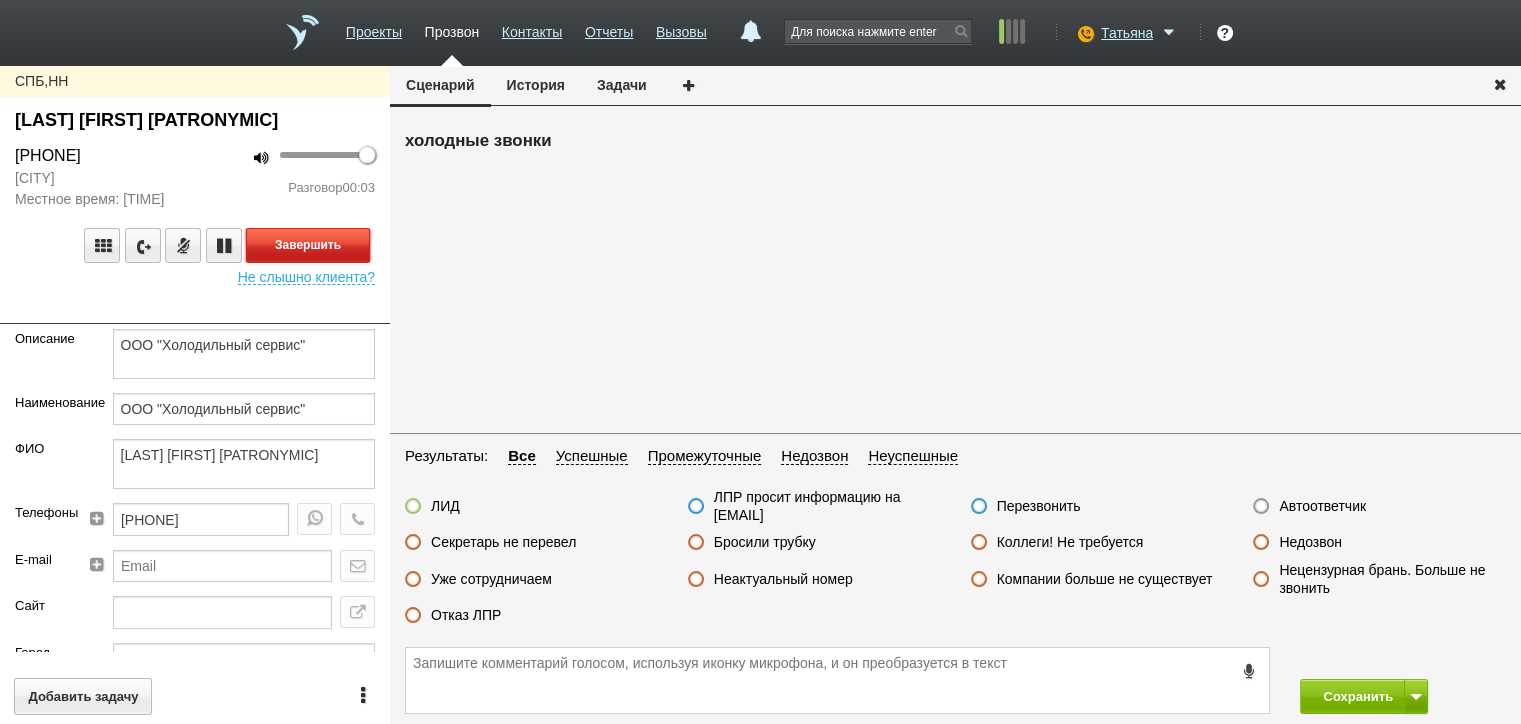 click on "Завершить" at bounding box center (308, 245) 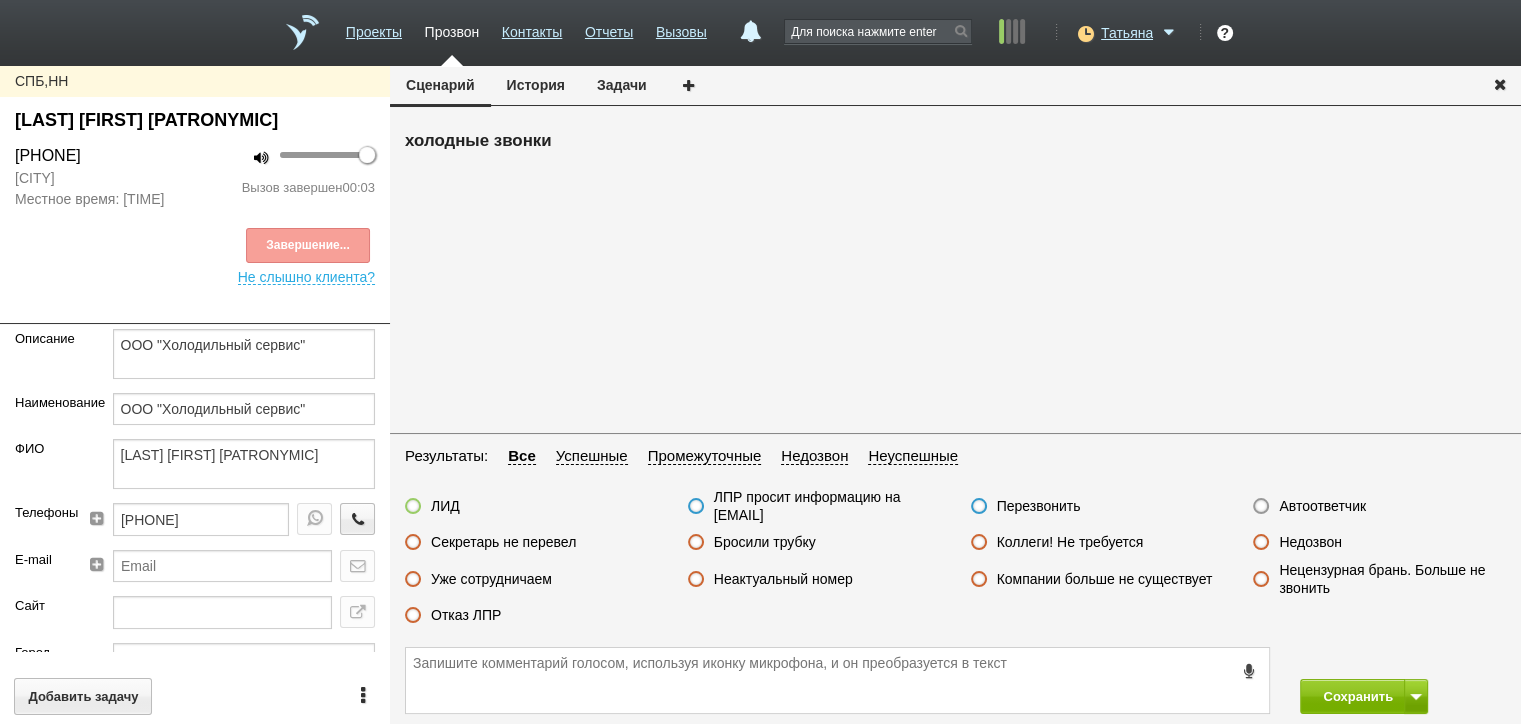 click on "Недозвон" at bounding box center [1310, 542] 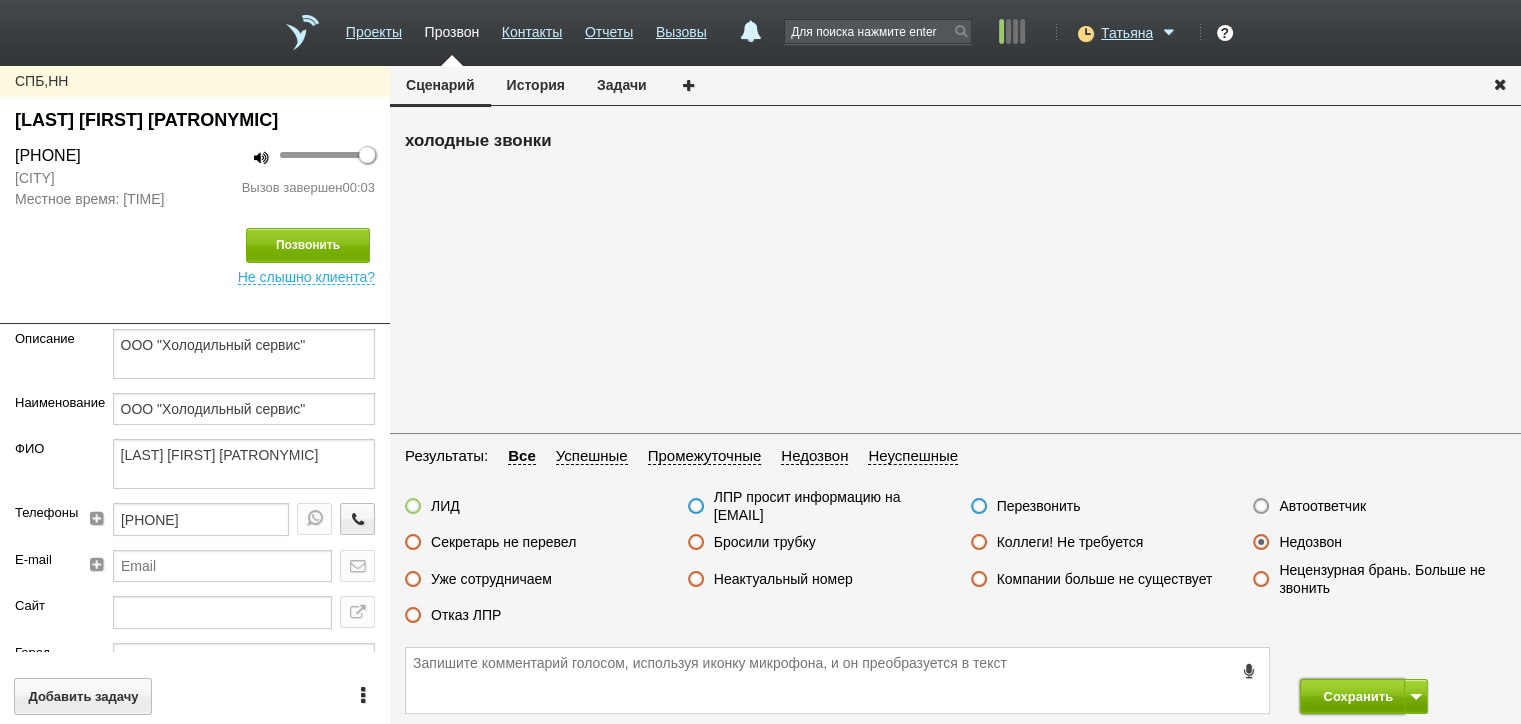 drag, startPoint x: 1336, startPoint y: 690, endPoint x: 1293, endPoint y: 609, distance: 91.706055 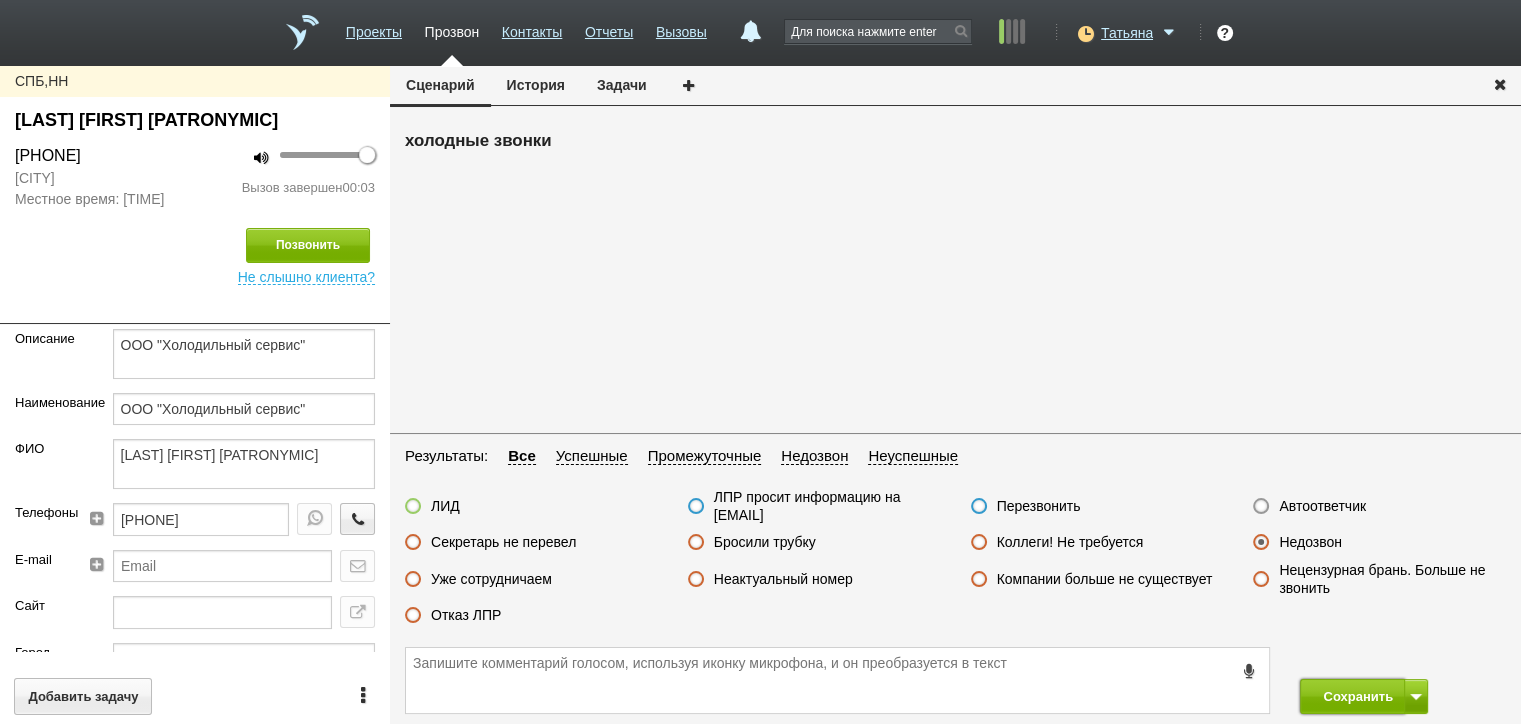 click on "Сохранить" at bounding box center (1352, 696) 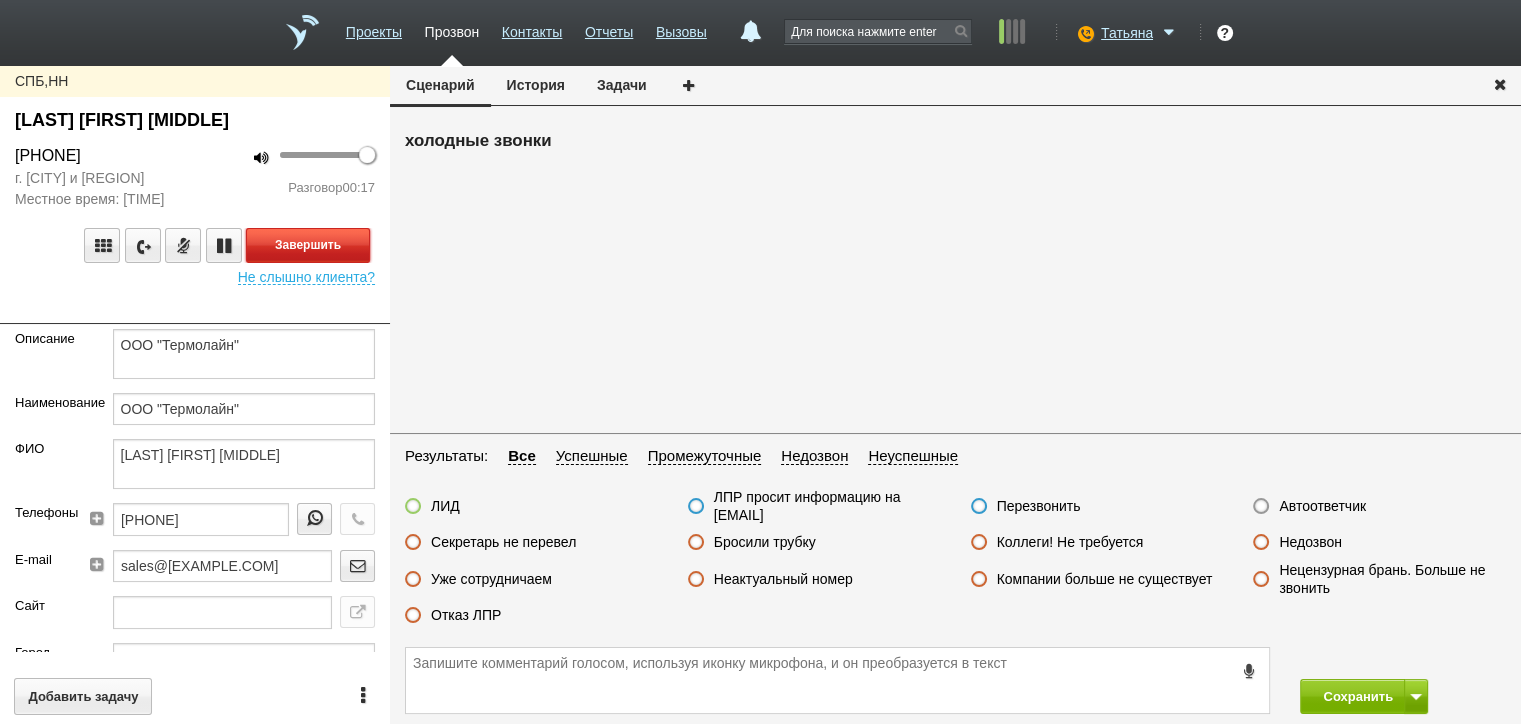 click on "Завершить" at bounding box center (308, 245) 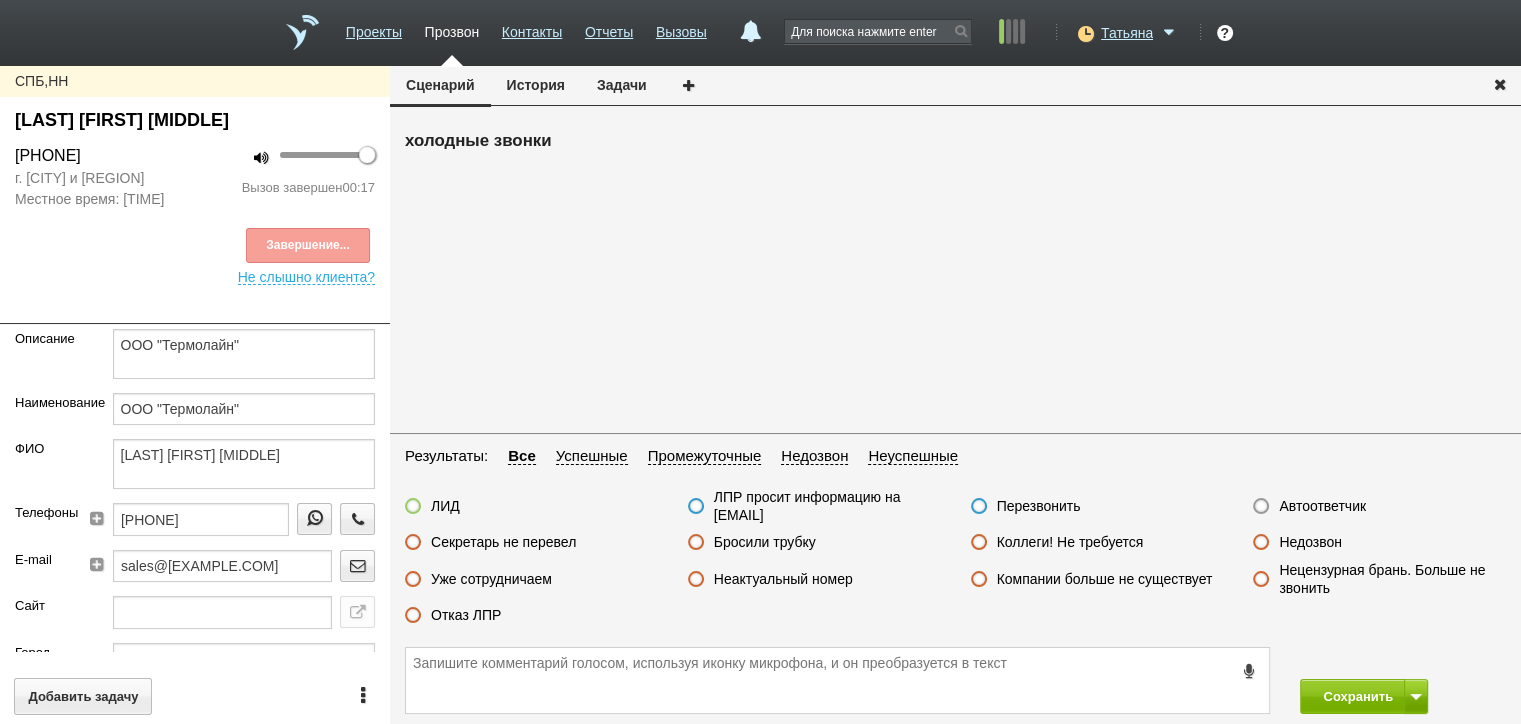 click on "Отказ ЛПР" at bounding box center [466, 615] 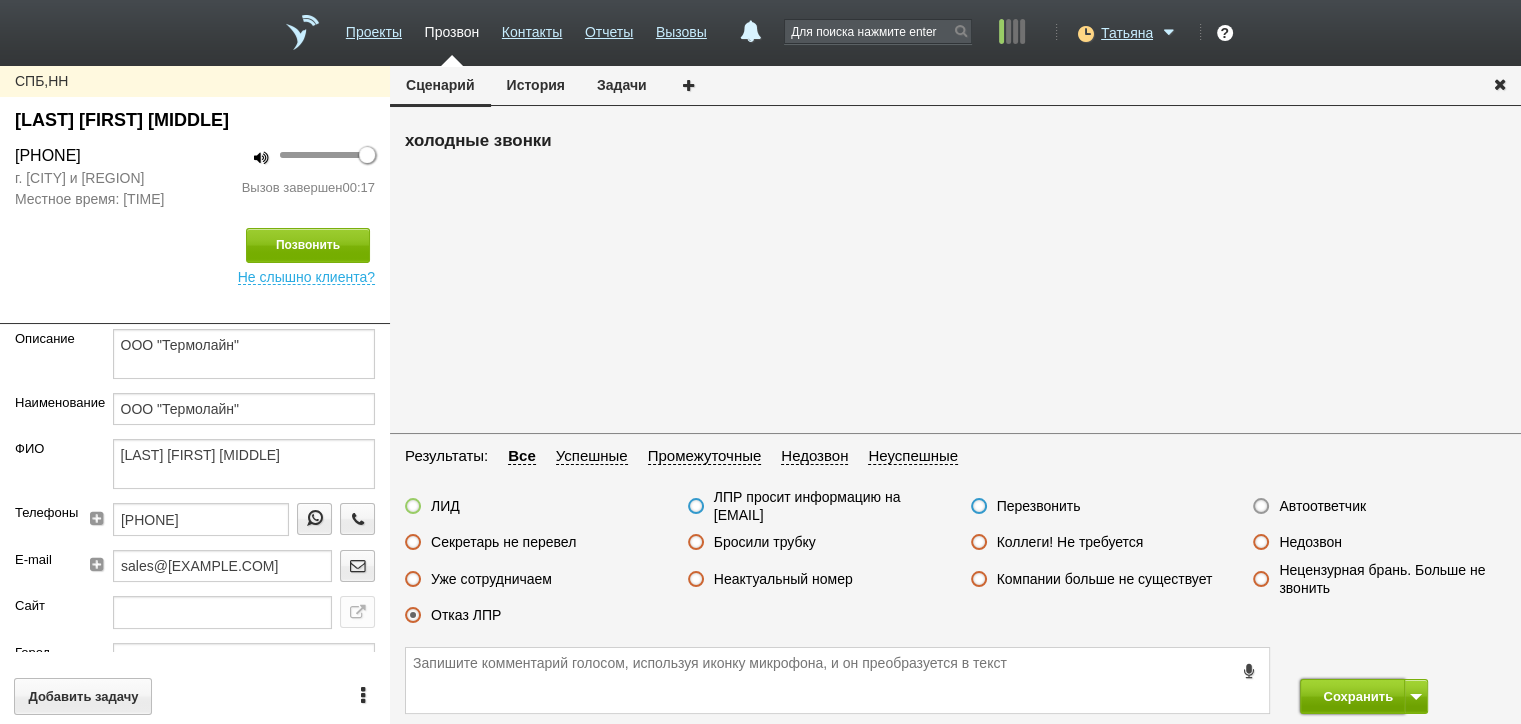 click on "Сохранить" at bounding box center (1352, 696) 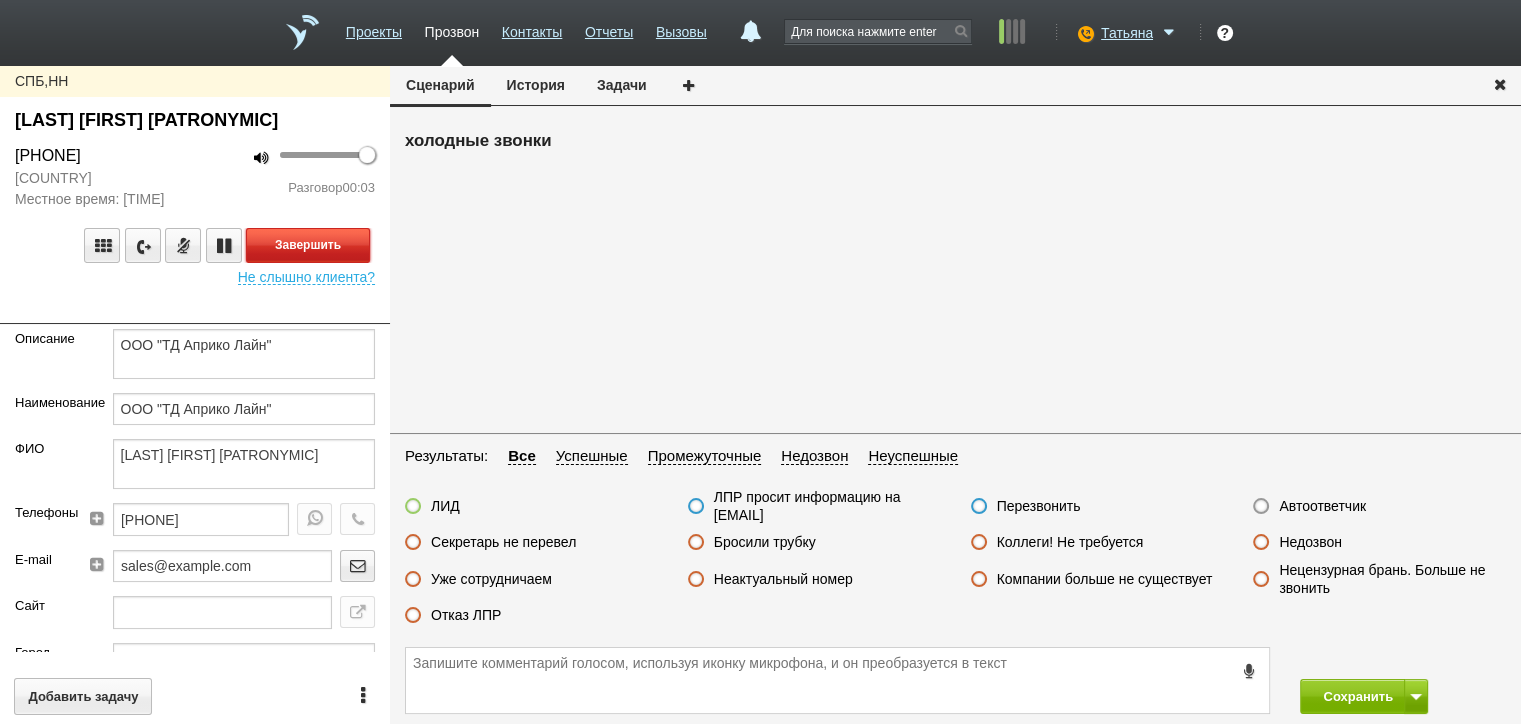 click on "Завершить" at bounding box center [308, 245] 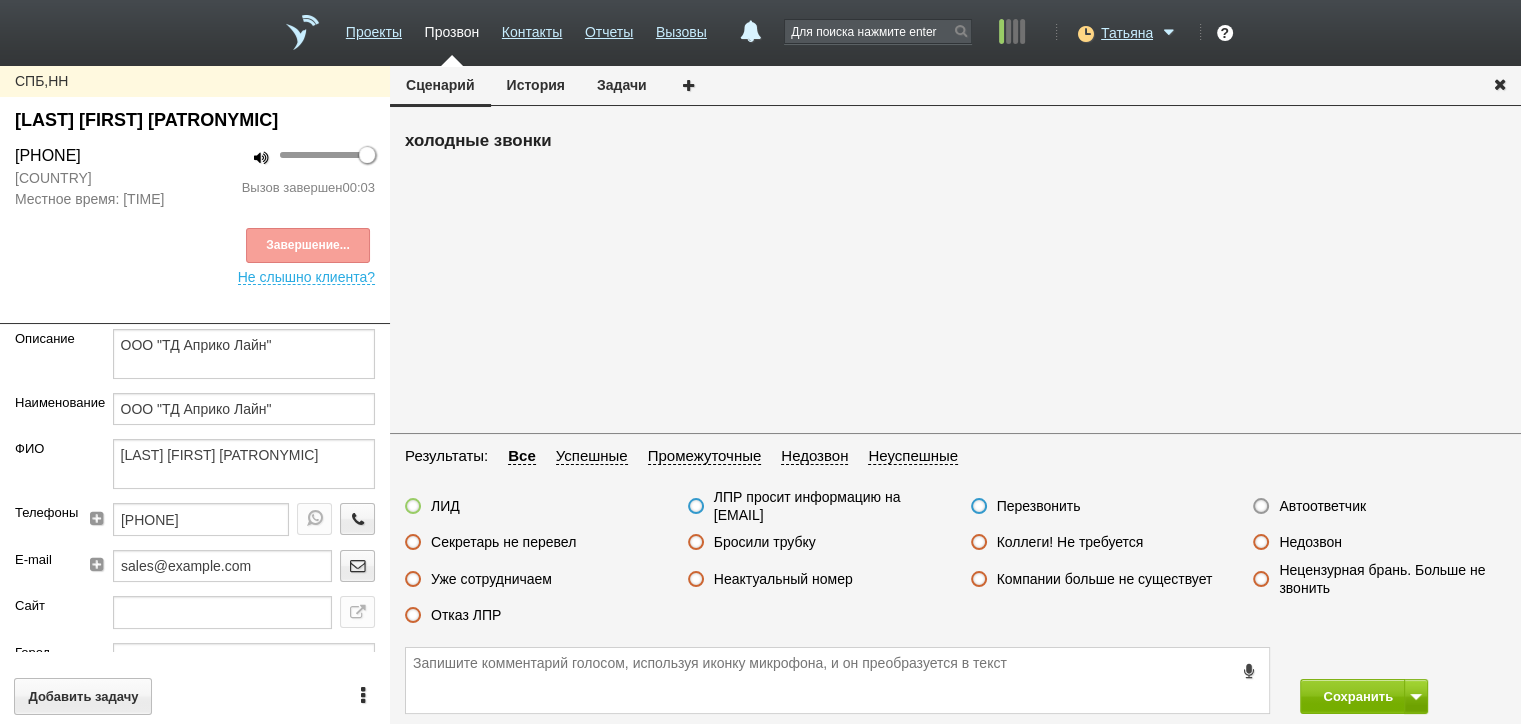 click on "Автоответчик" at bounding box center [1322, 506] 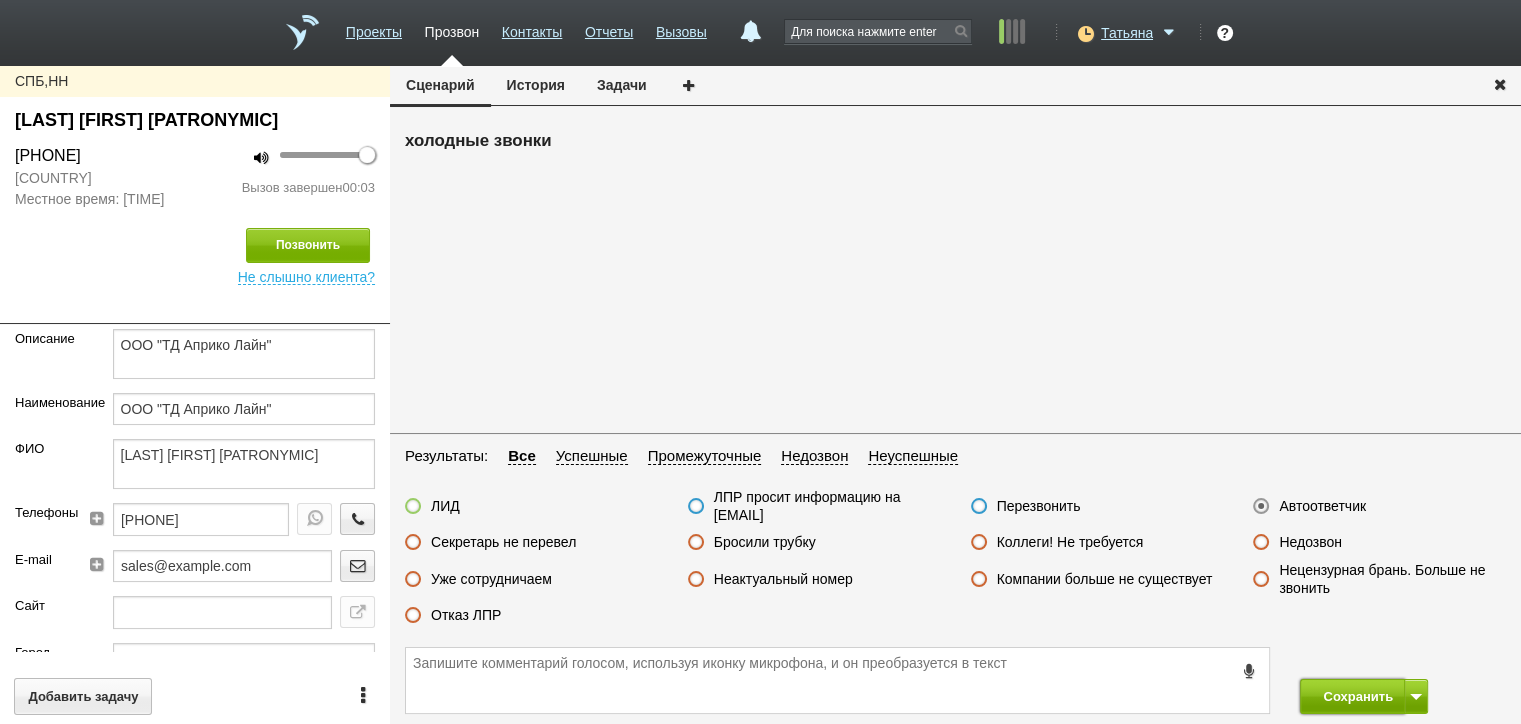 click on "Сохранить" at bounding box center (1352, 696) 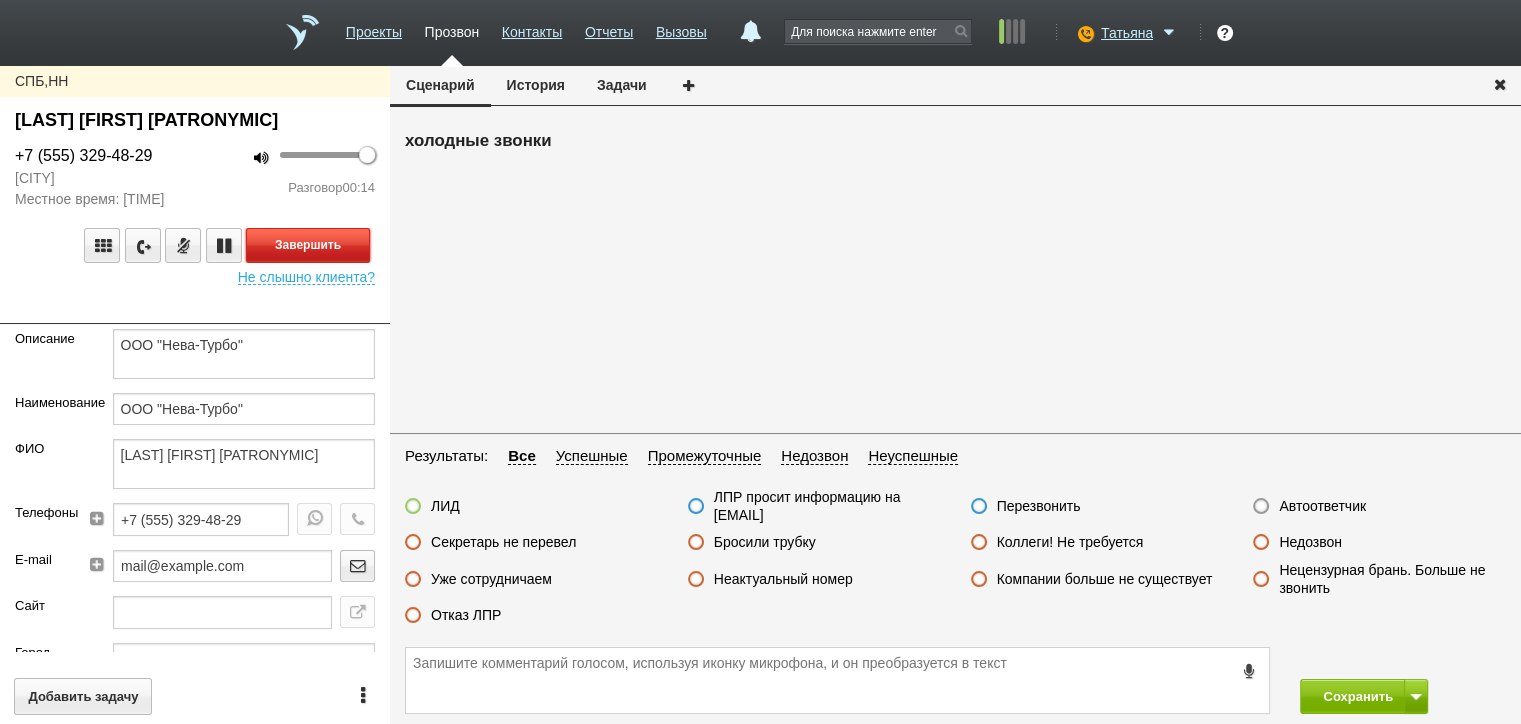 click on "Завершить" at bounding box center [308, 245] 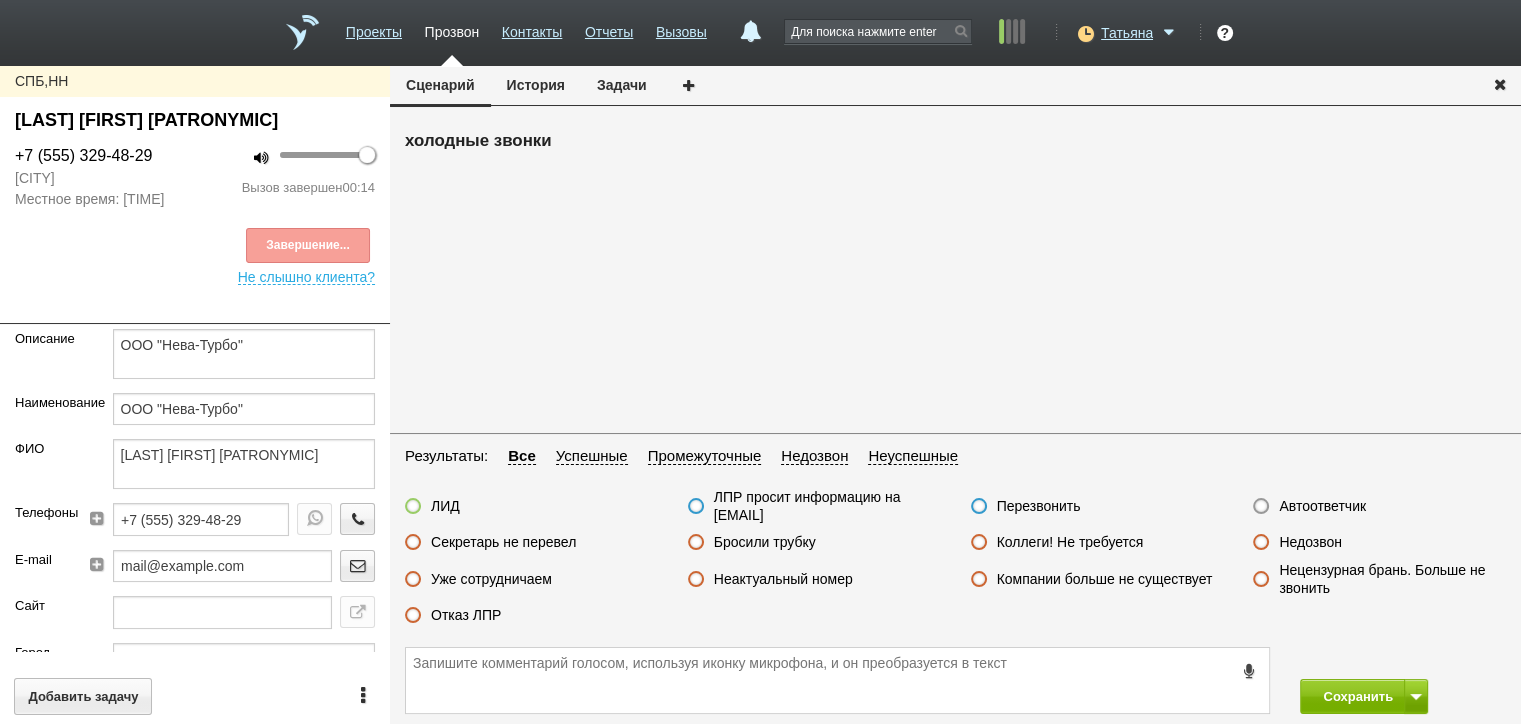 click on "Секретарь не перевел" at bounding box center (503, 542) 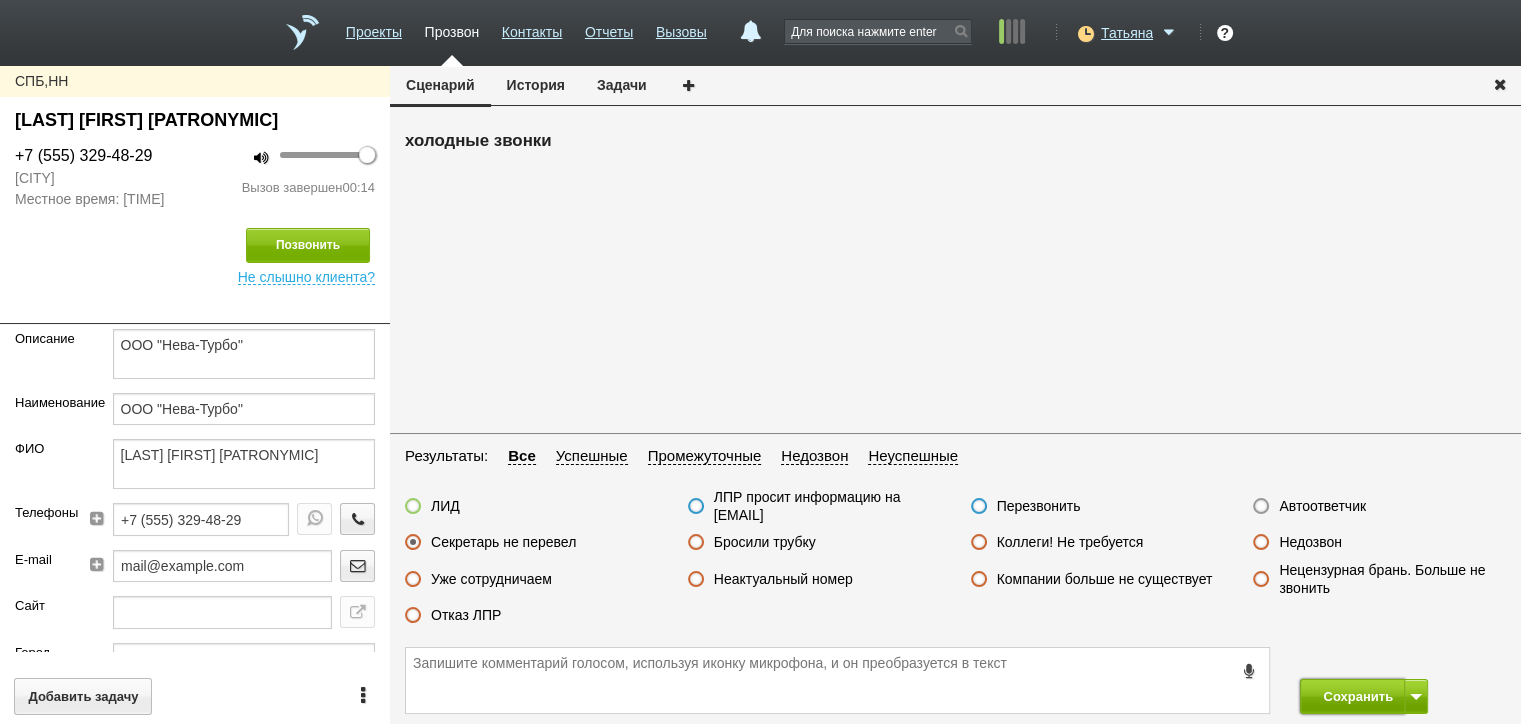 click on "Сохранить" at bounding box center [1352, 696] 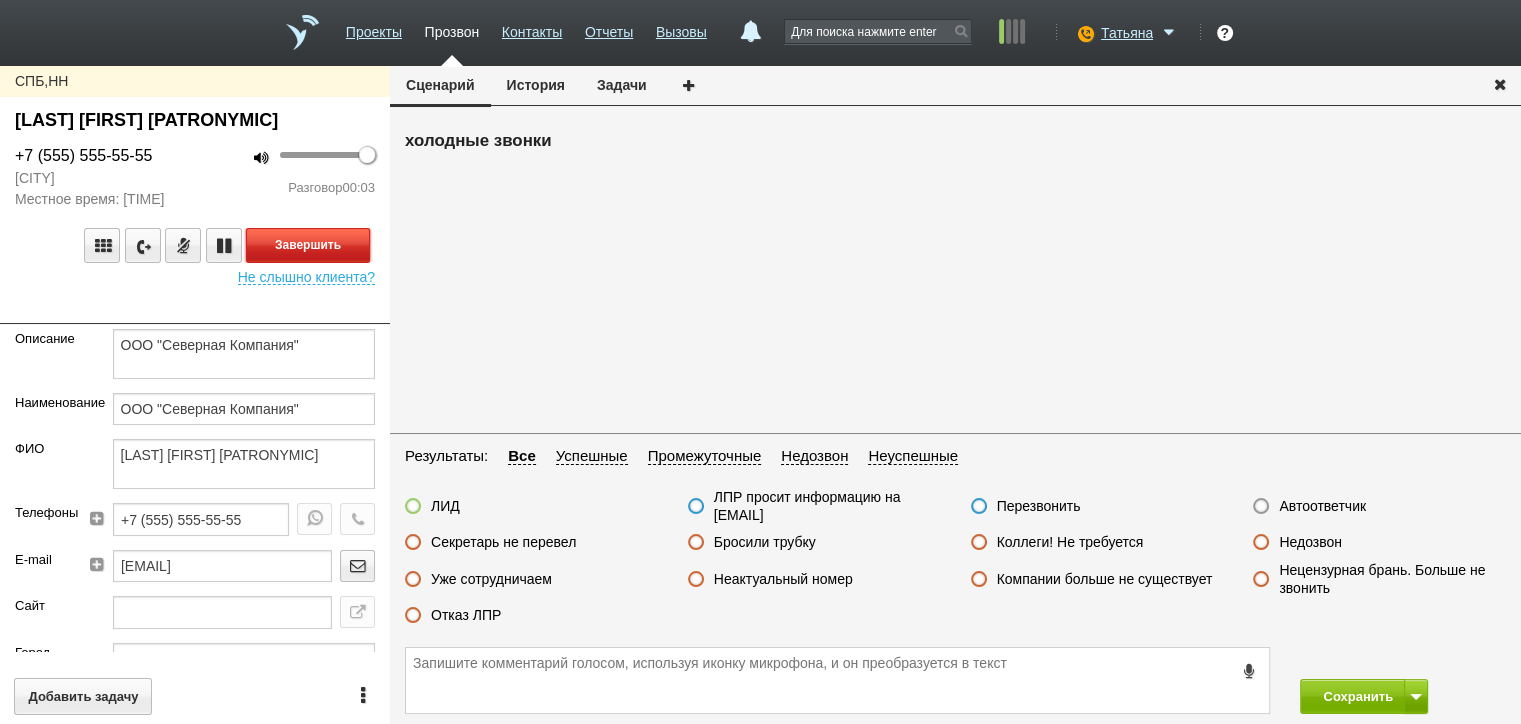 click on "Завершить" at bounding box center (308, 245) 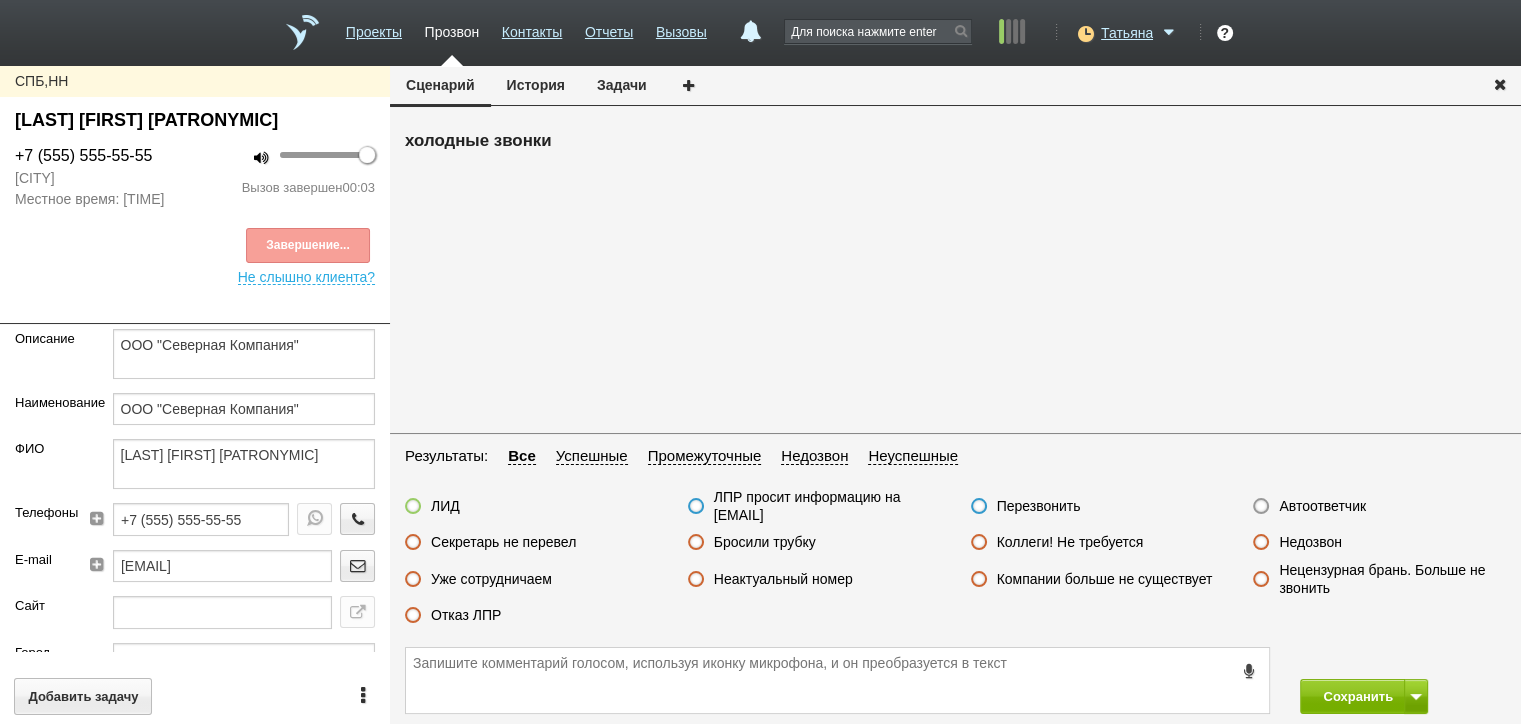 click on "Автоответчик" at bounding box center [1322, 506] 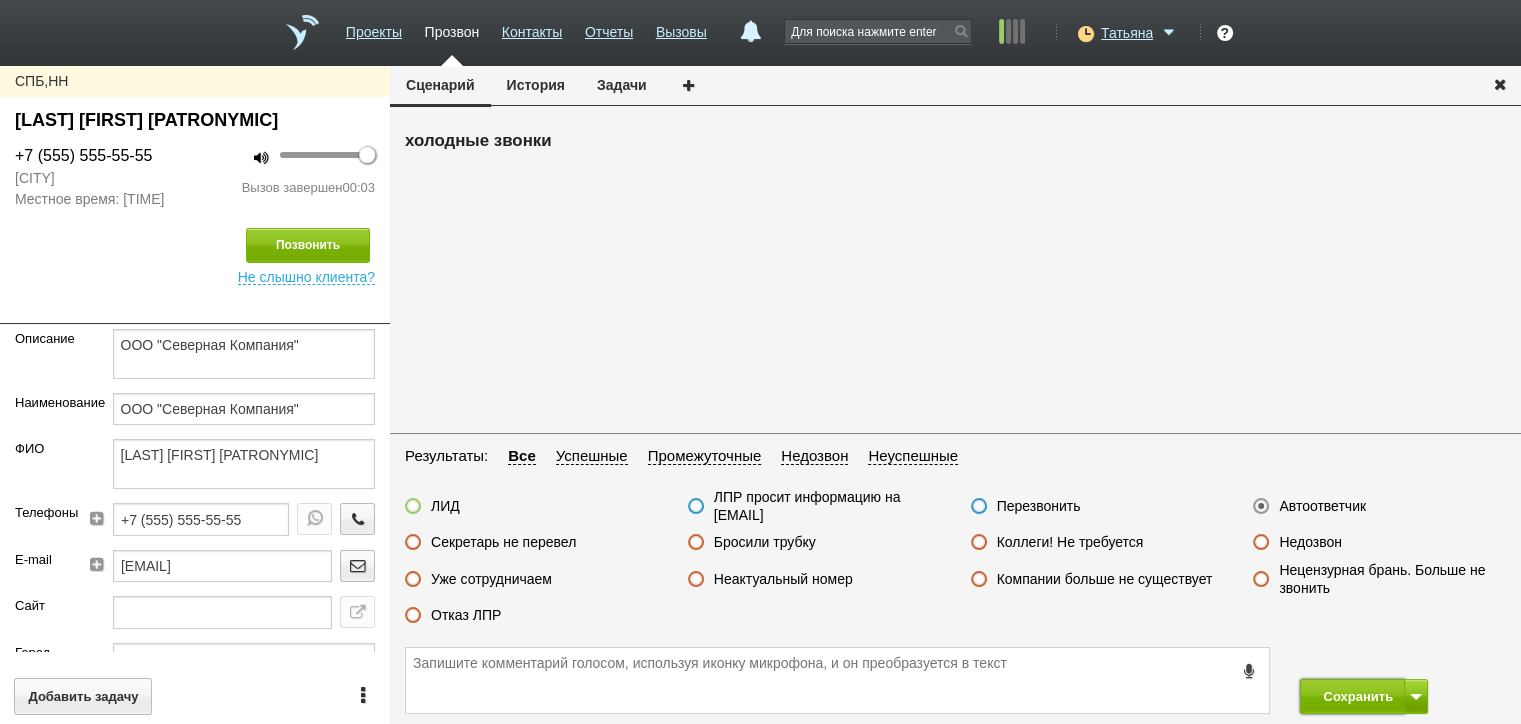 drag, startPoint x: 1324, startPoint y: 692, endPoint x: 1268, endPoint y: 519, distance: 181.83784 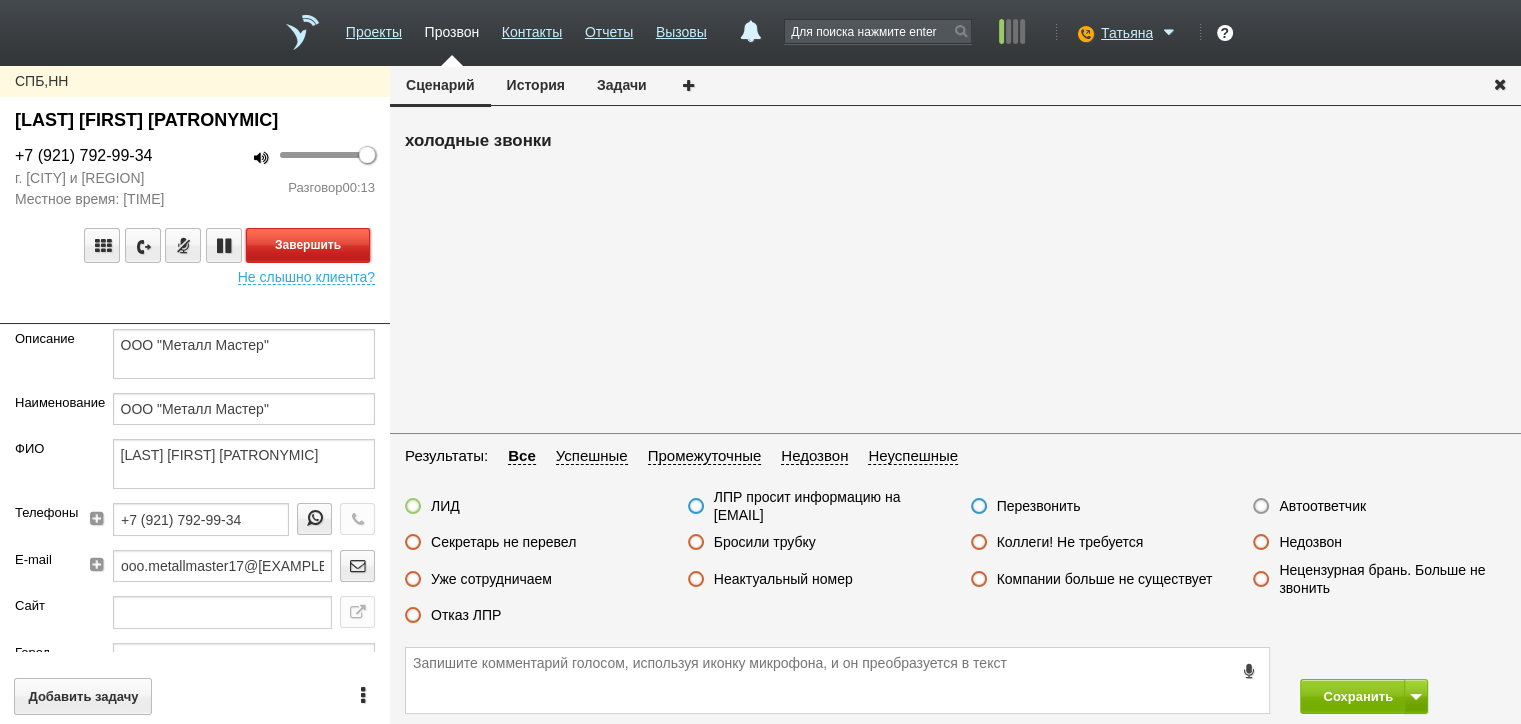 click on "Завершить" at bounding box center [308, 245] 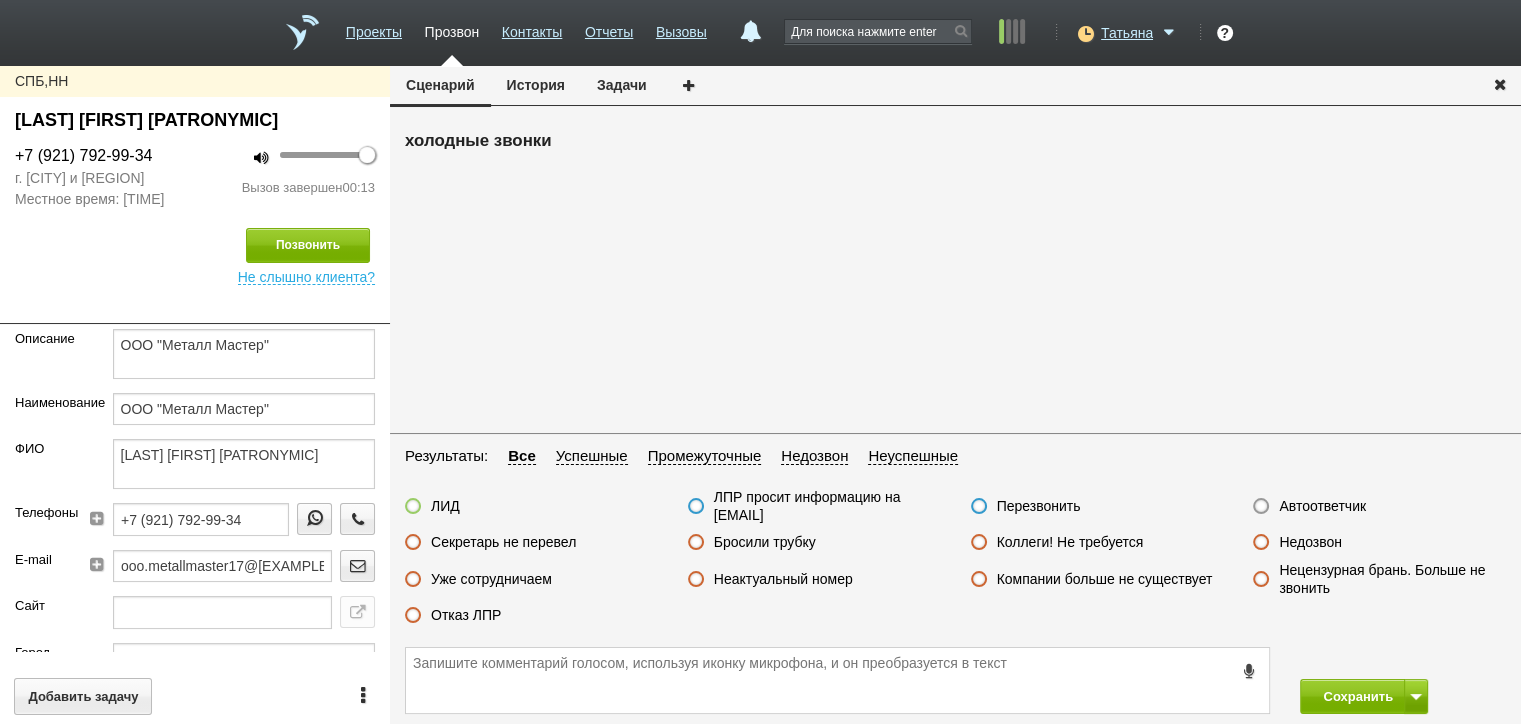 click on "Неактуальный номер" at bounding box center [814, 580] 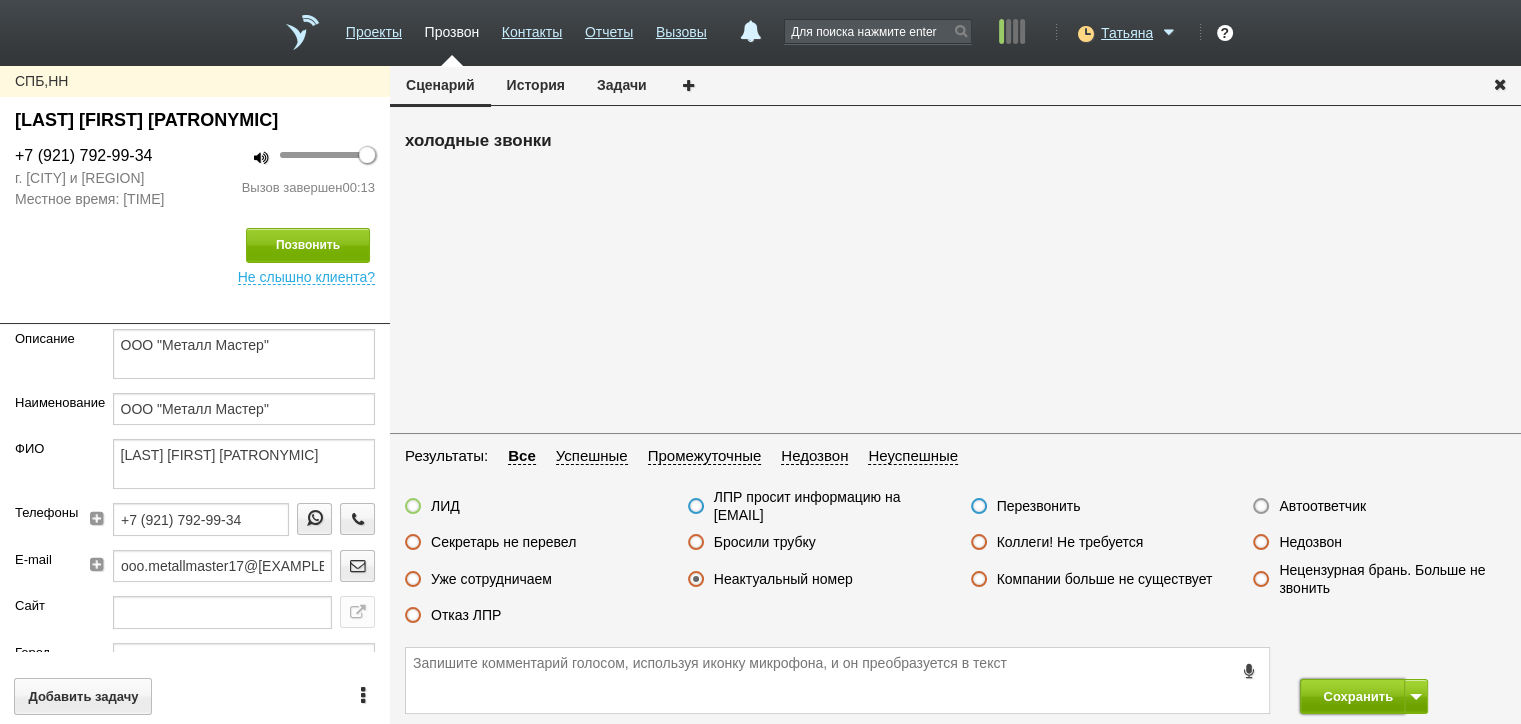 click on "Сохранить" at bounding box center [1352, 696] 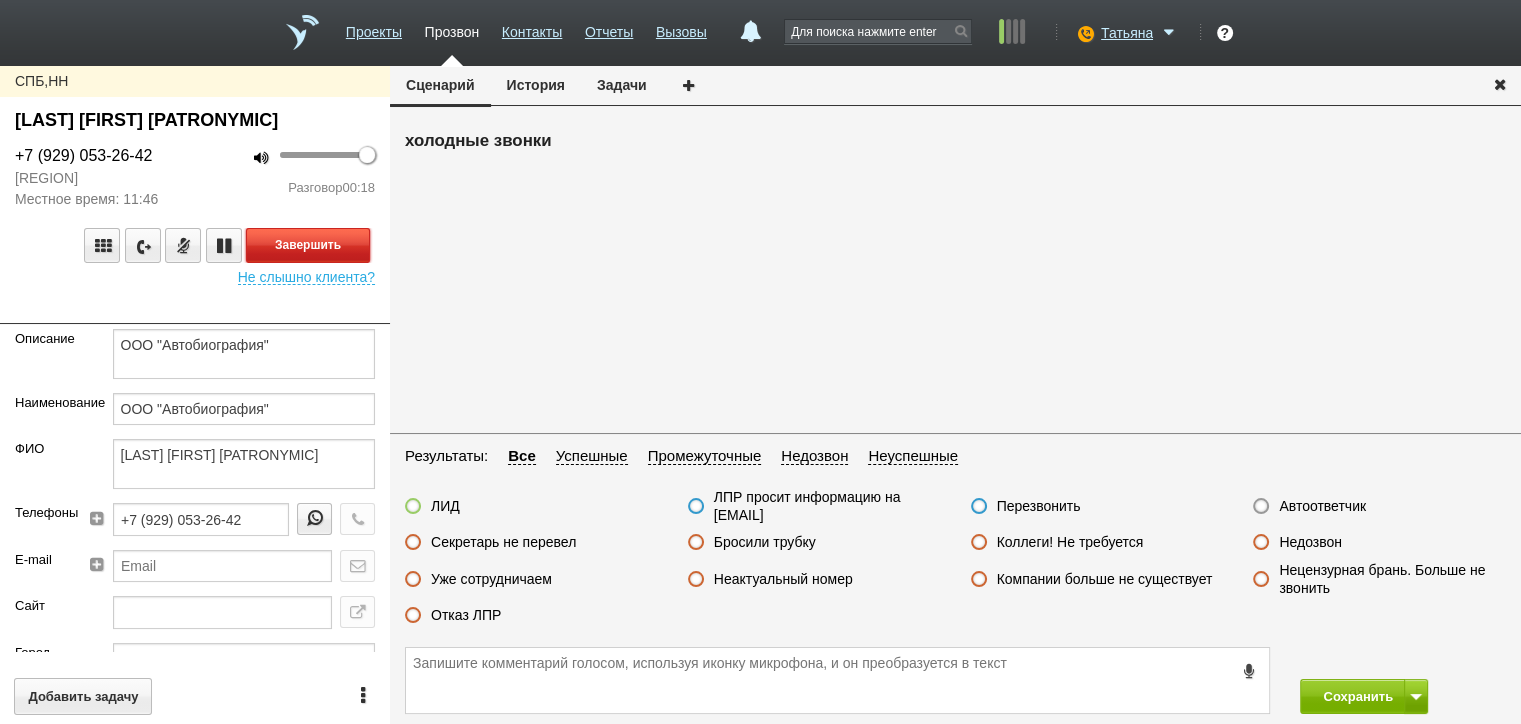 click on "Завершить" at bounding box center [308, 245] 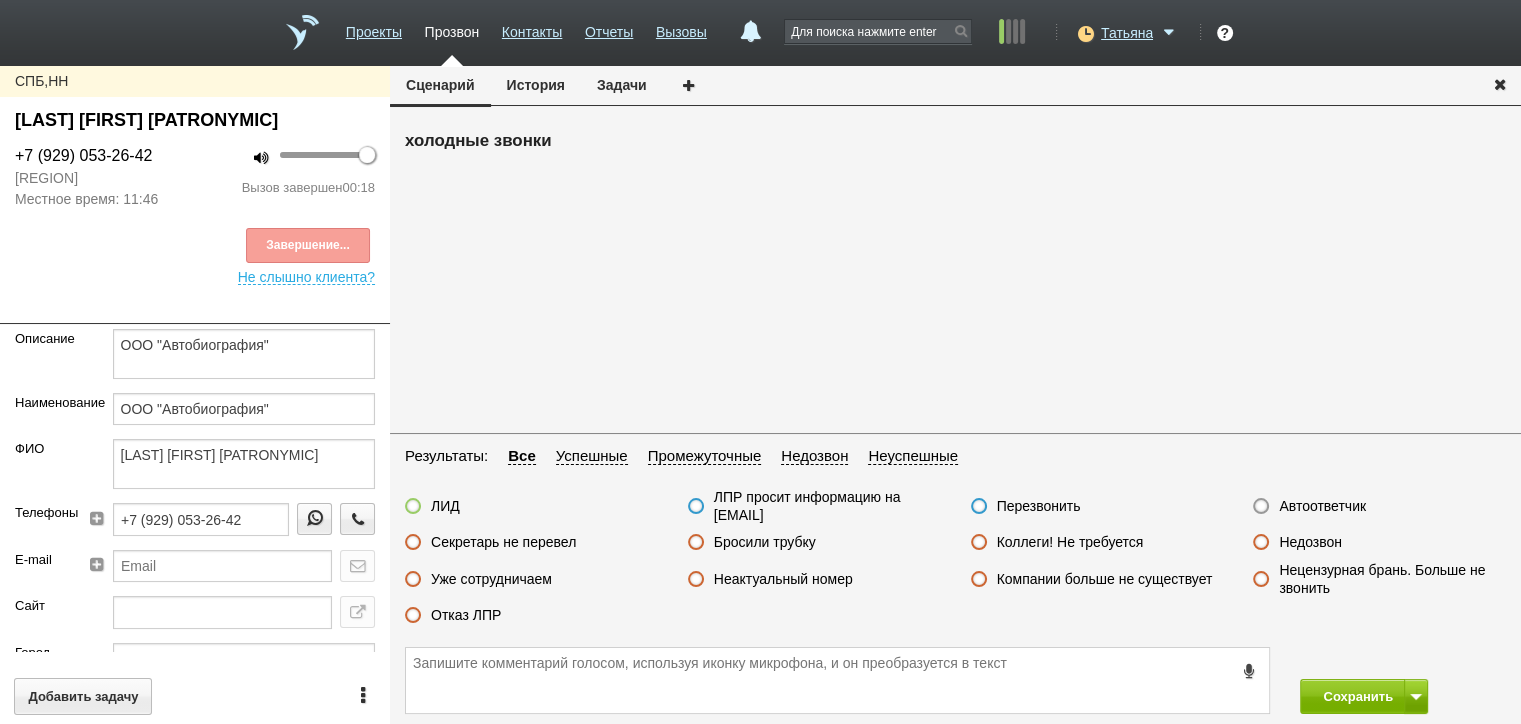 click on "Отказ ЛПР" at bounding box center (466, 615) 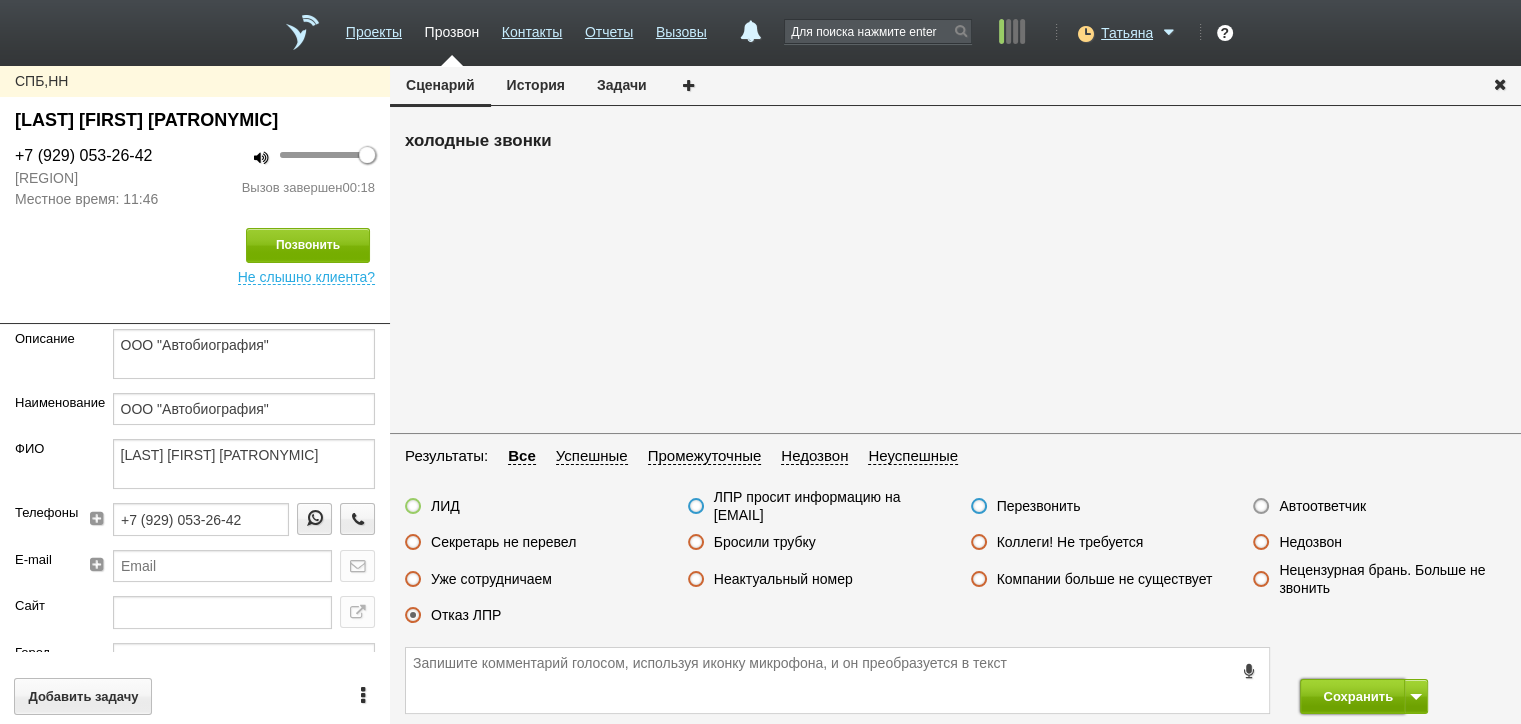 click on "Сохранить" at bounding box center [1352, 696] 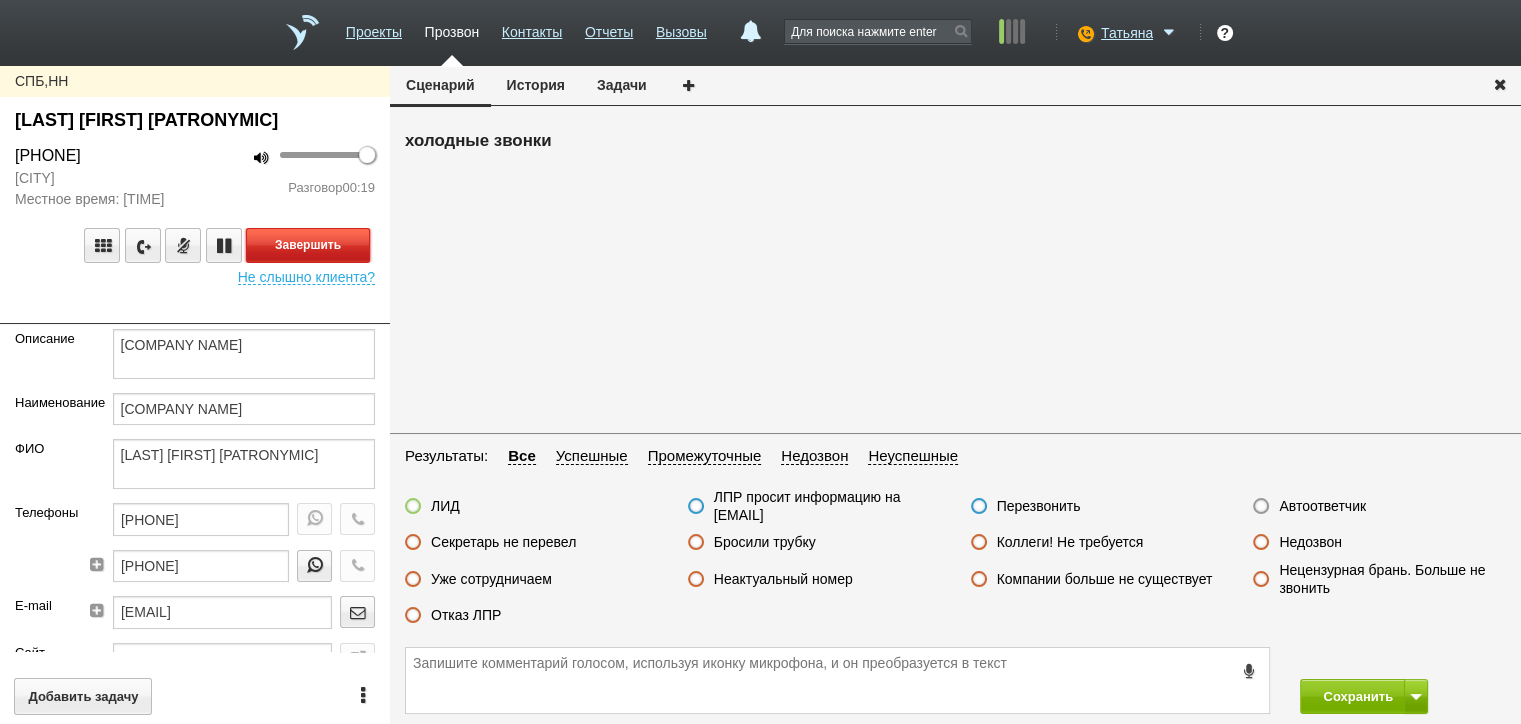 click on "Завершить" at bounding box center [308, 245] 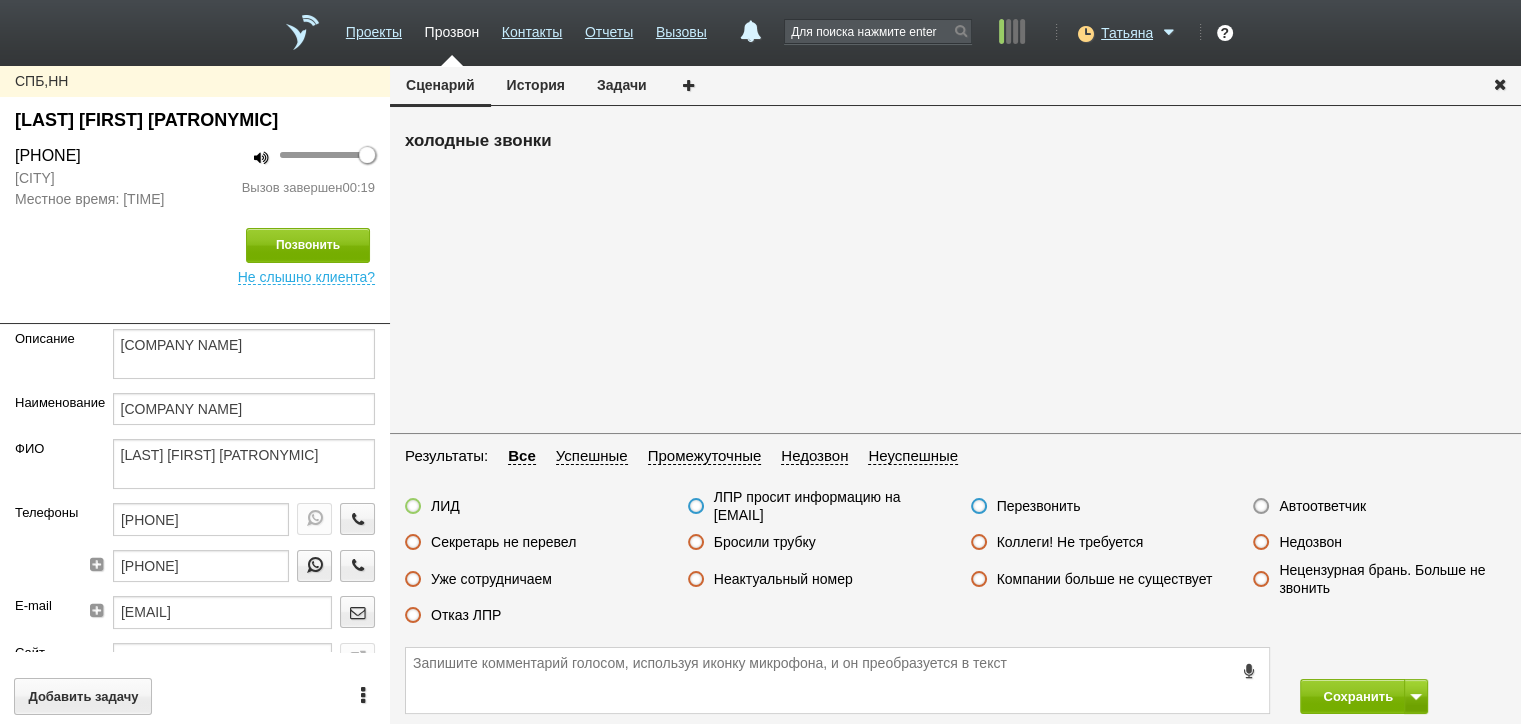 drag, startPoint x: 469, startPoint y: 615, endPoint x: 512, endPoint y: 623, distance: 43.737854 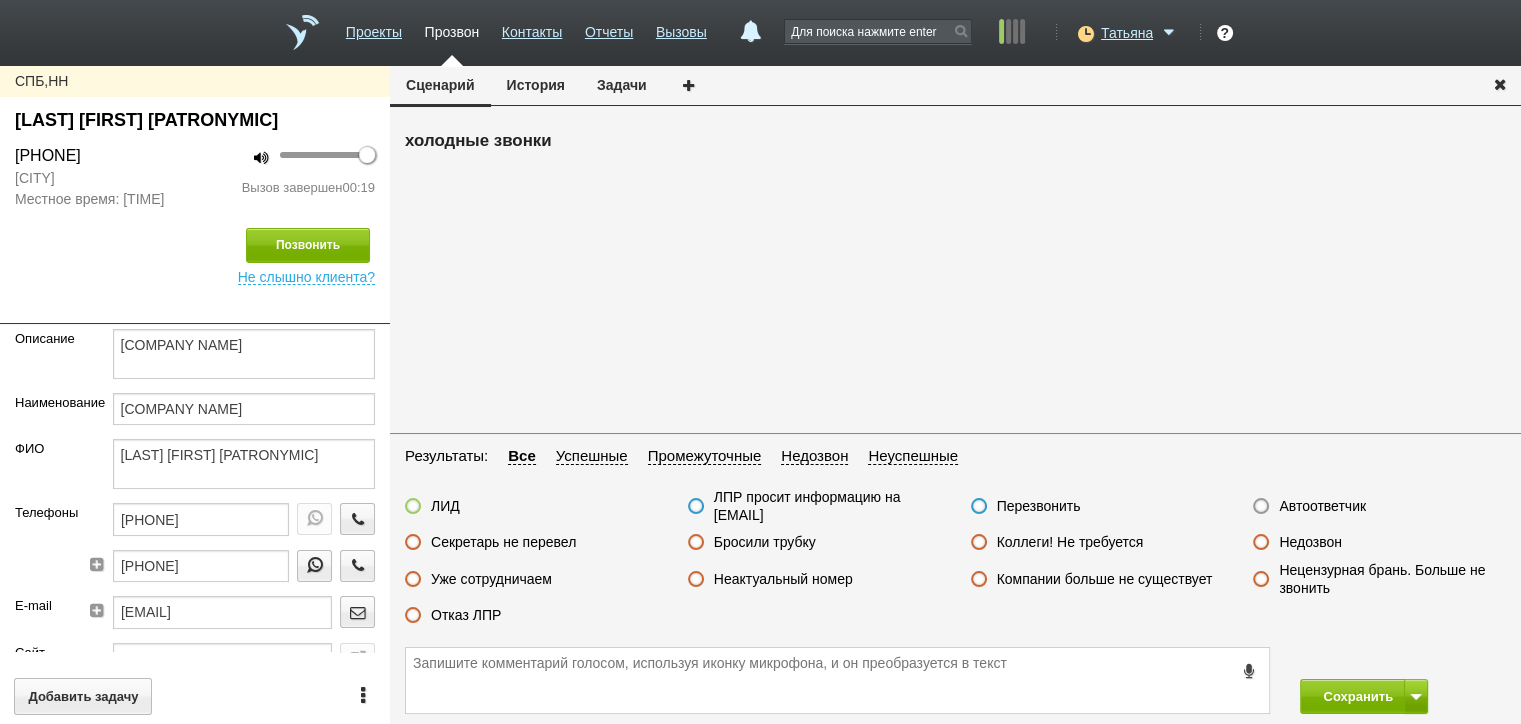 click on "Отказ ЛПР" at bounding box center [466, 615] 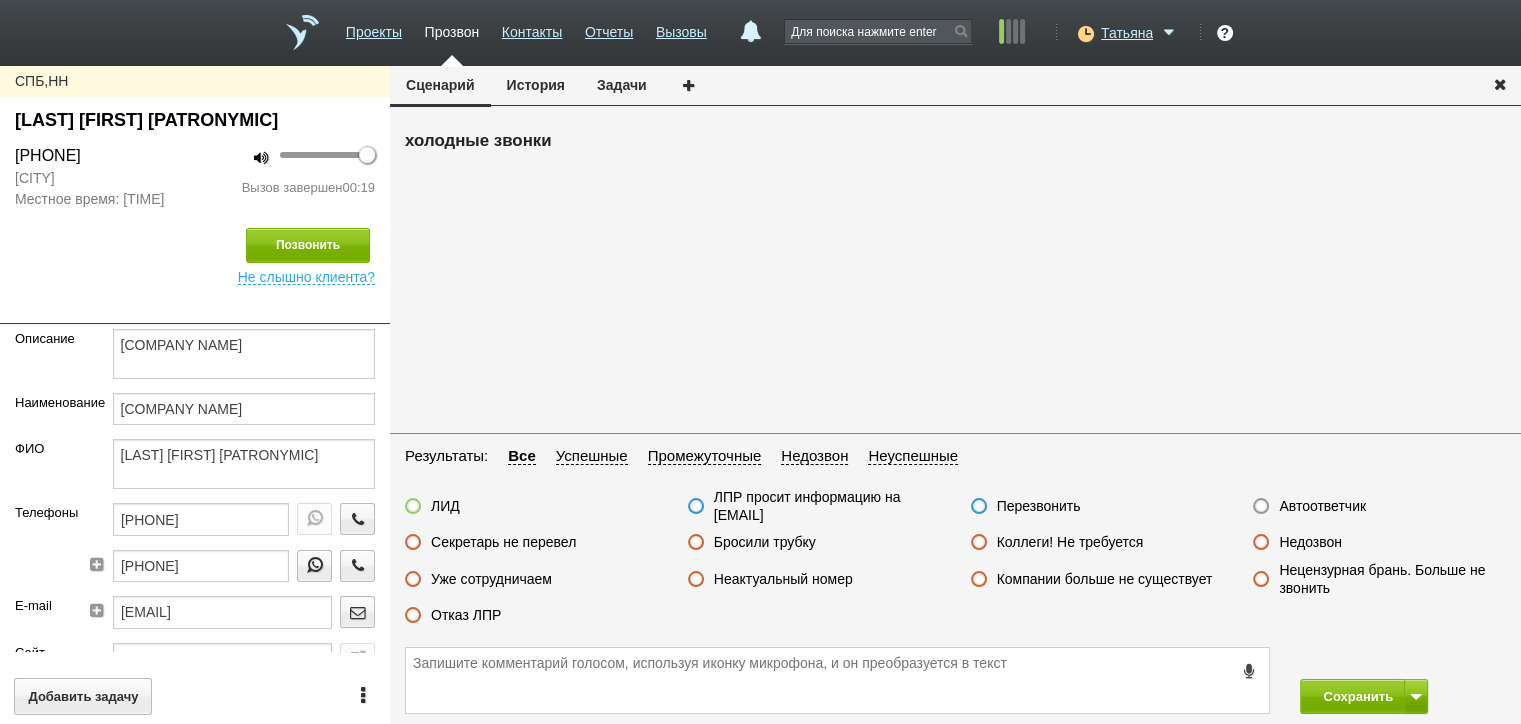 click on "Отказ ЛПР" at bounding box center (466, 615) 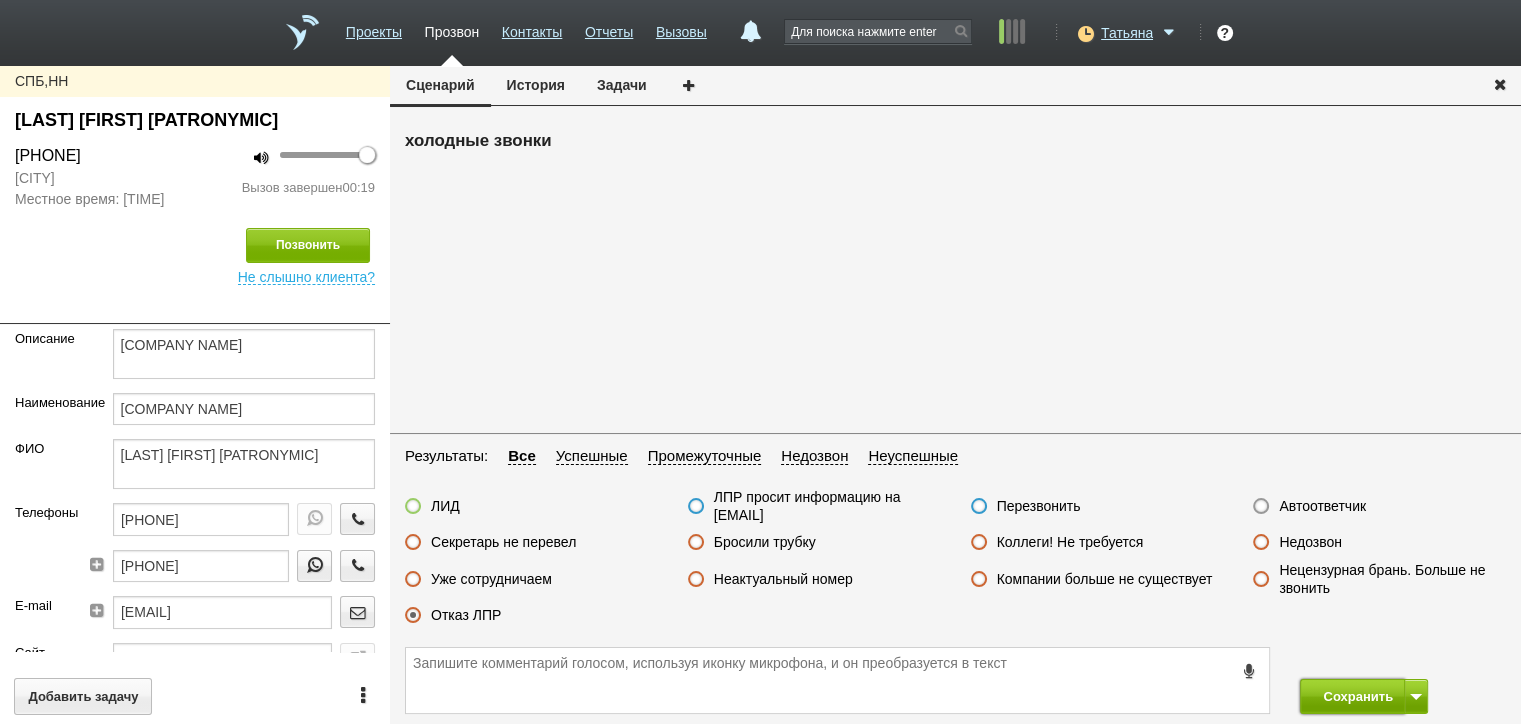 click on "Сохранить" at bounding box center [1352, 696] 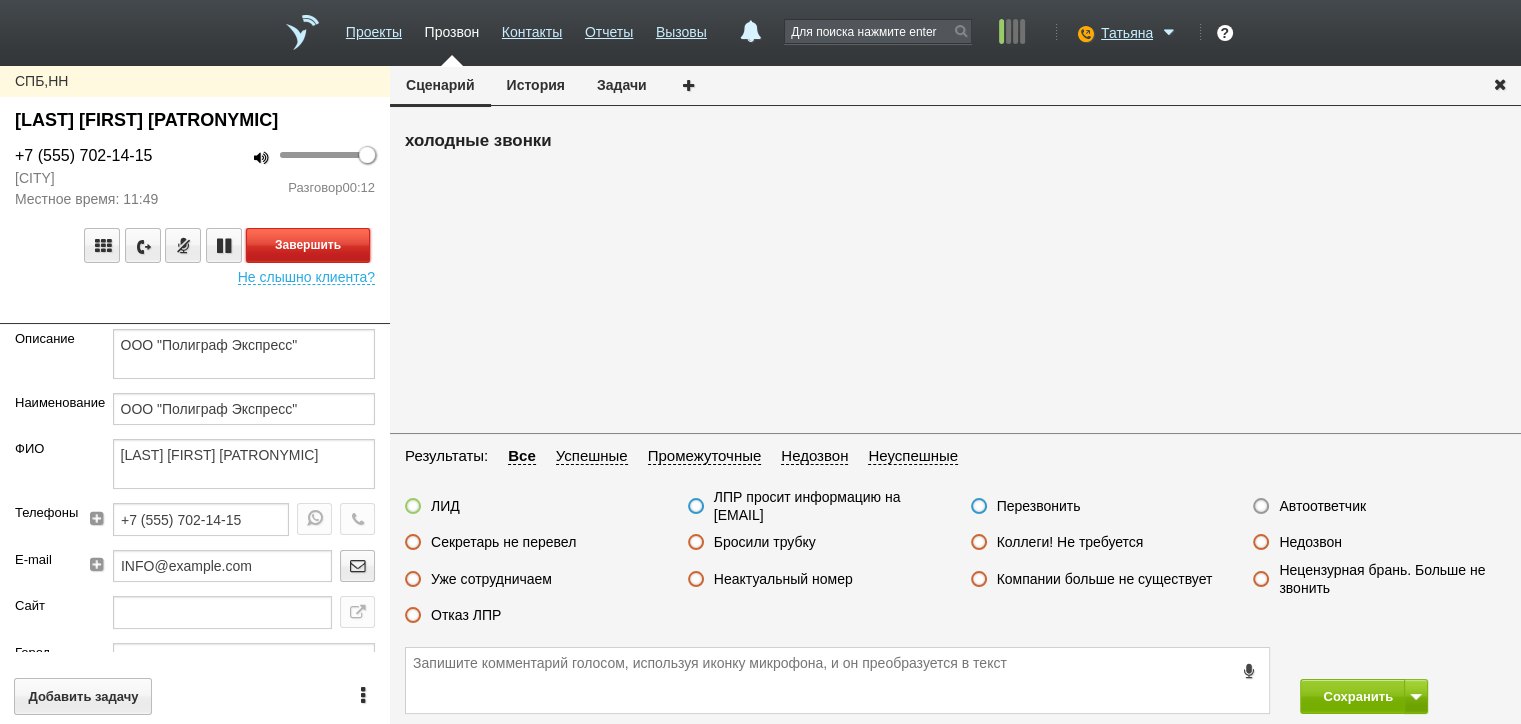 click on "Завершить" at bounding box center [308, 245] 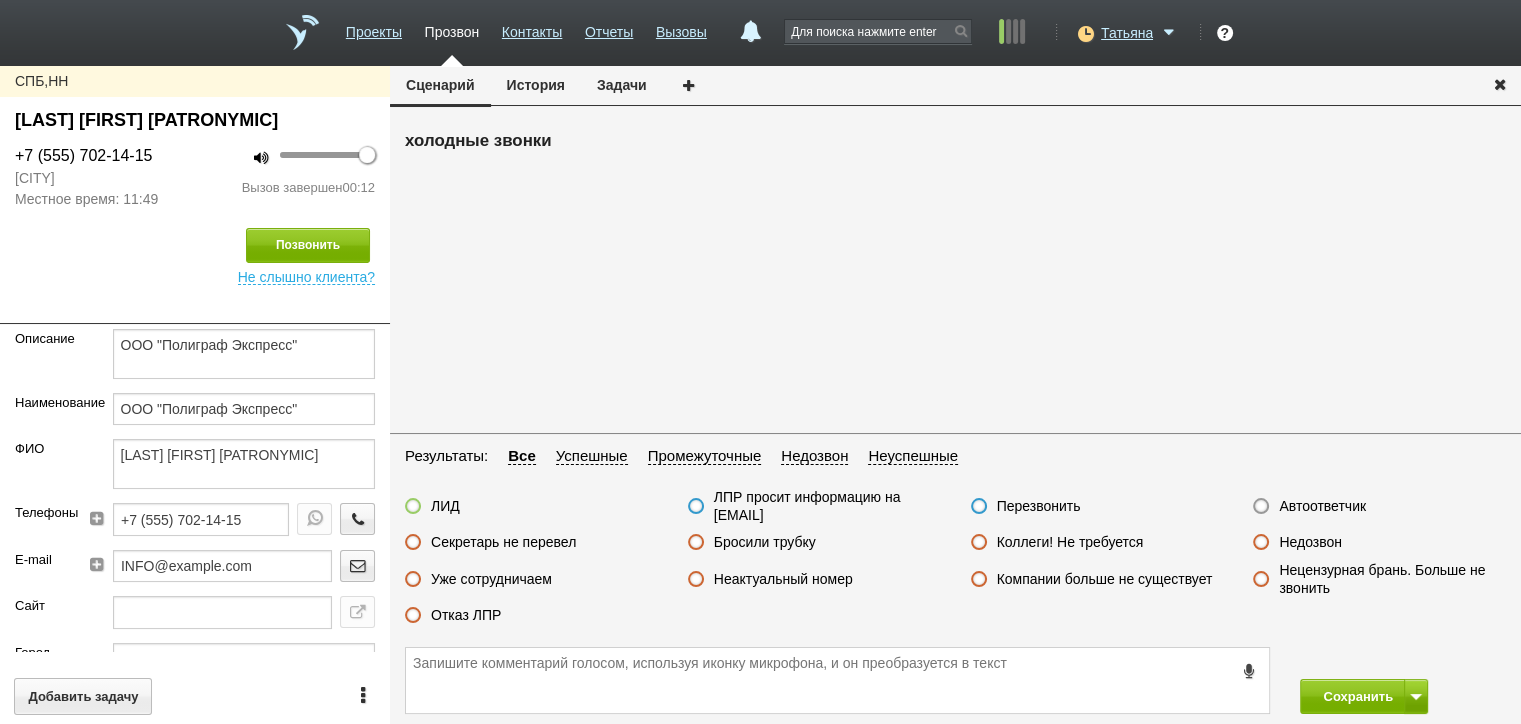 click on "Отказ ЛПР" at bounding box center (466, 615) 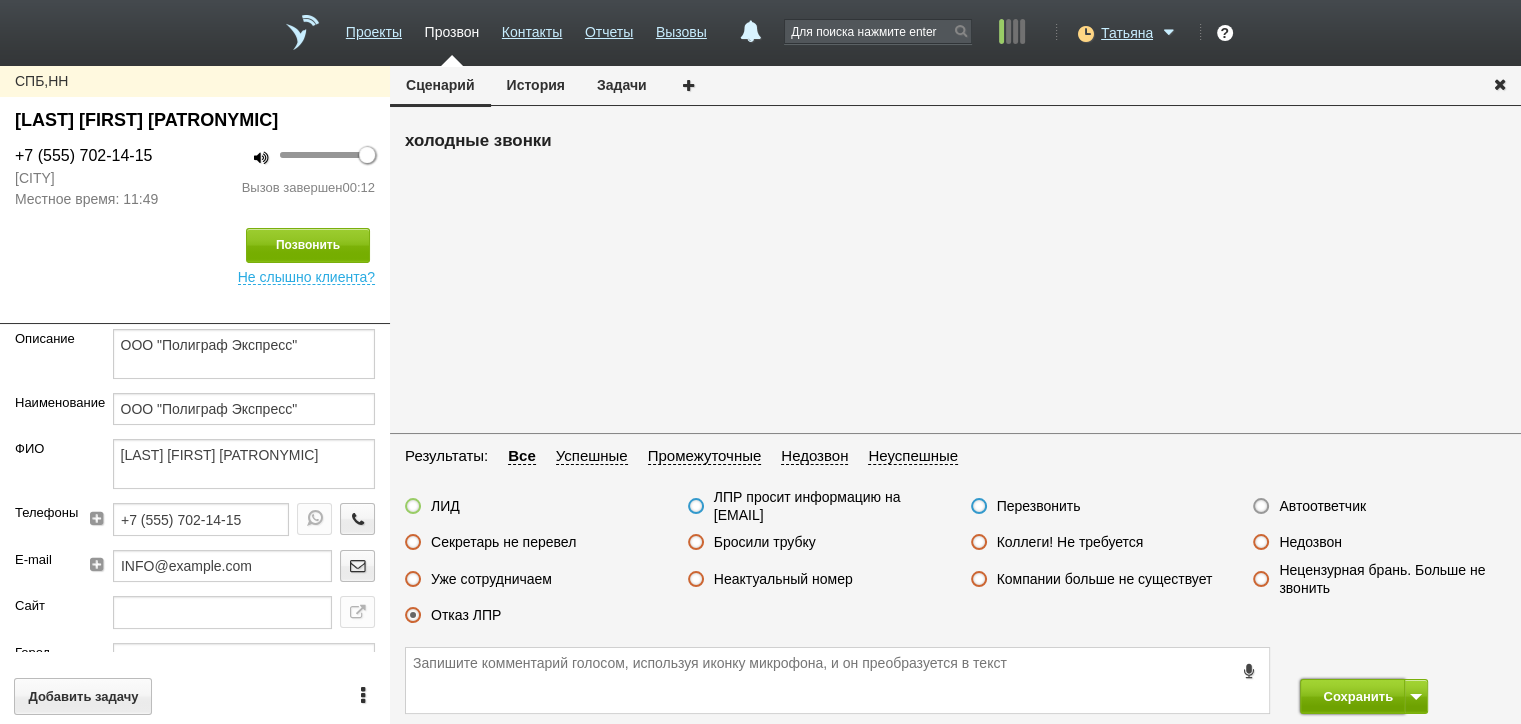 click on "Сохранить" at bounding box center (1352, 696) 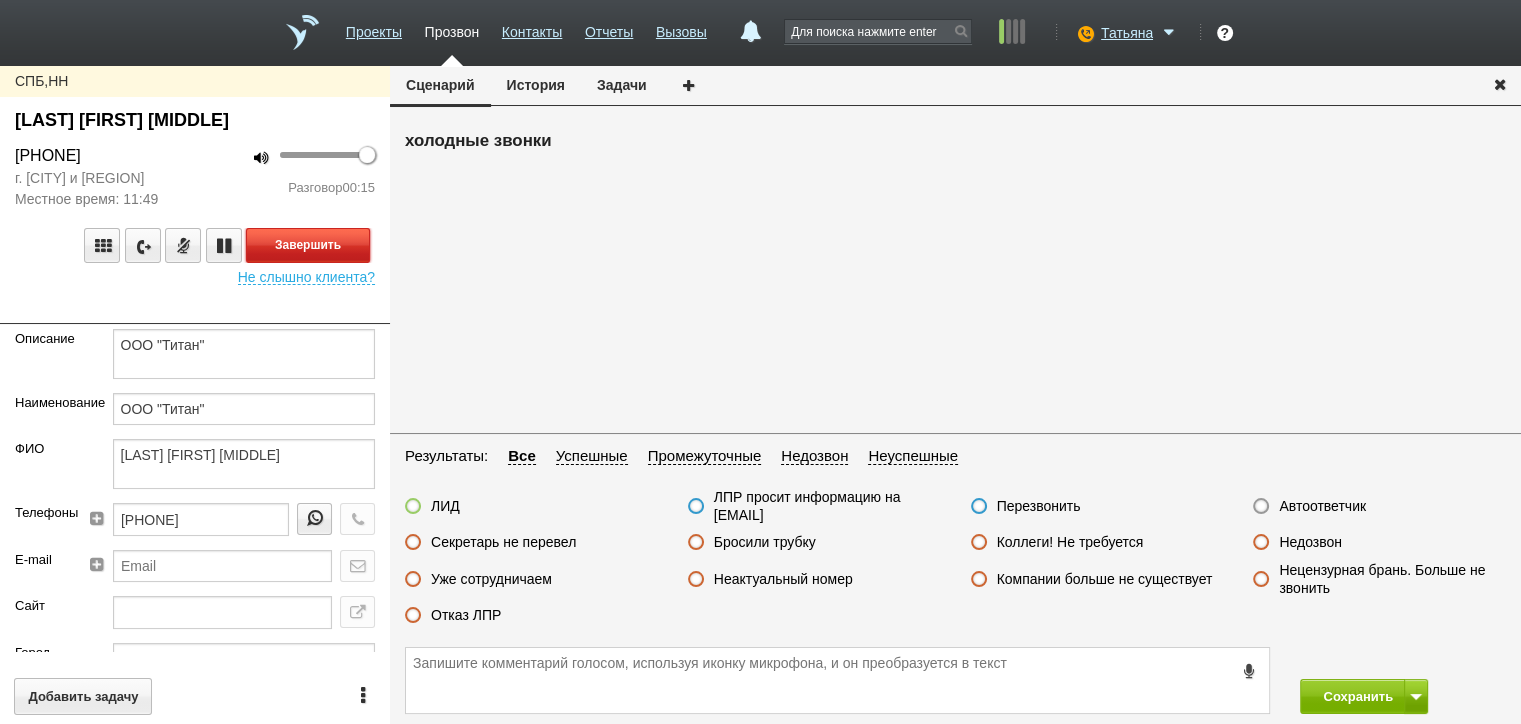 click on "Завершить" at bounding box center (308, 245) 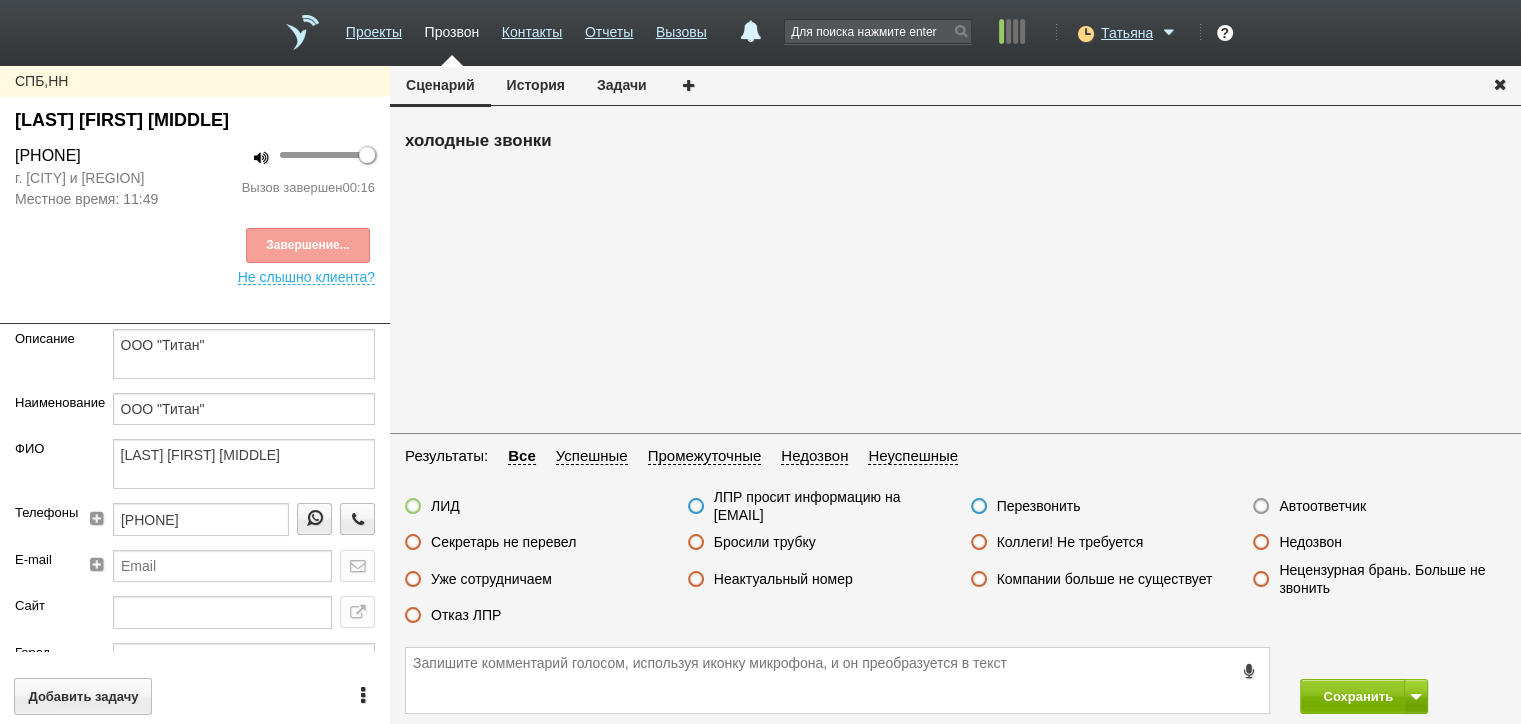 click on "Неактуальный номер" at bounding box center [783, 579] 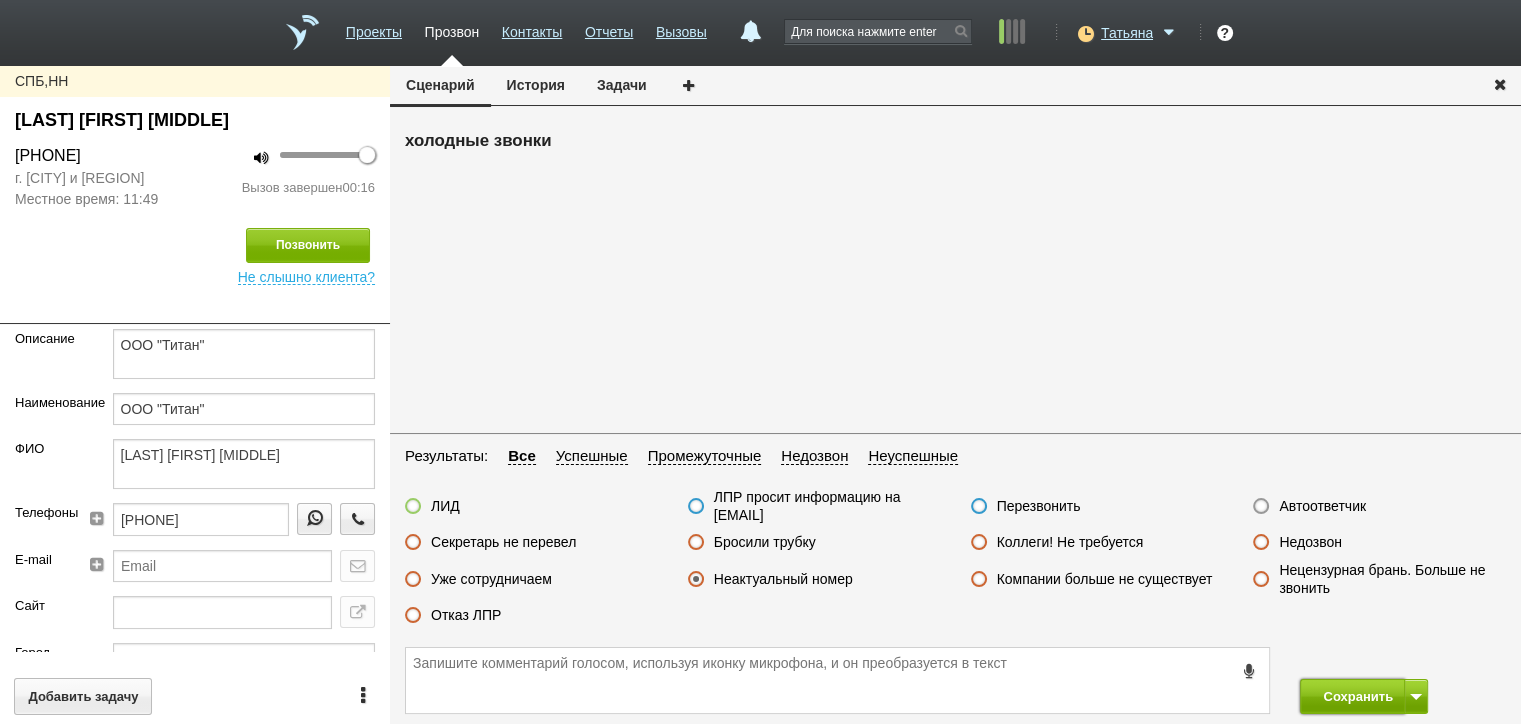click on "Сохранить" at bounding box center (1352, 696) 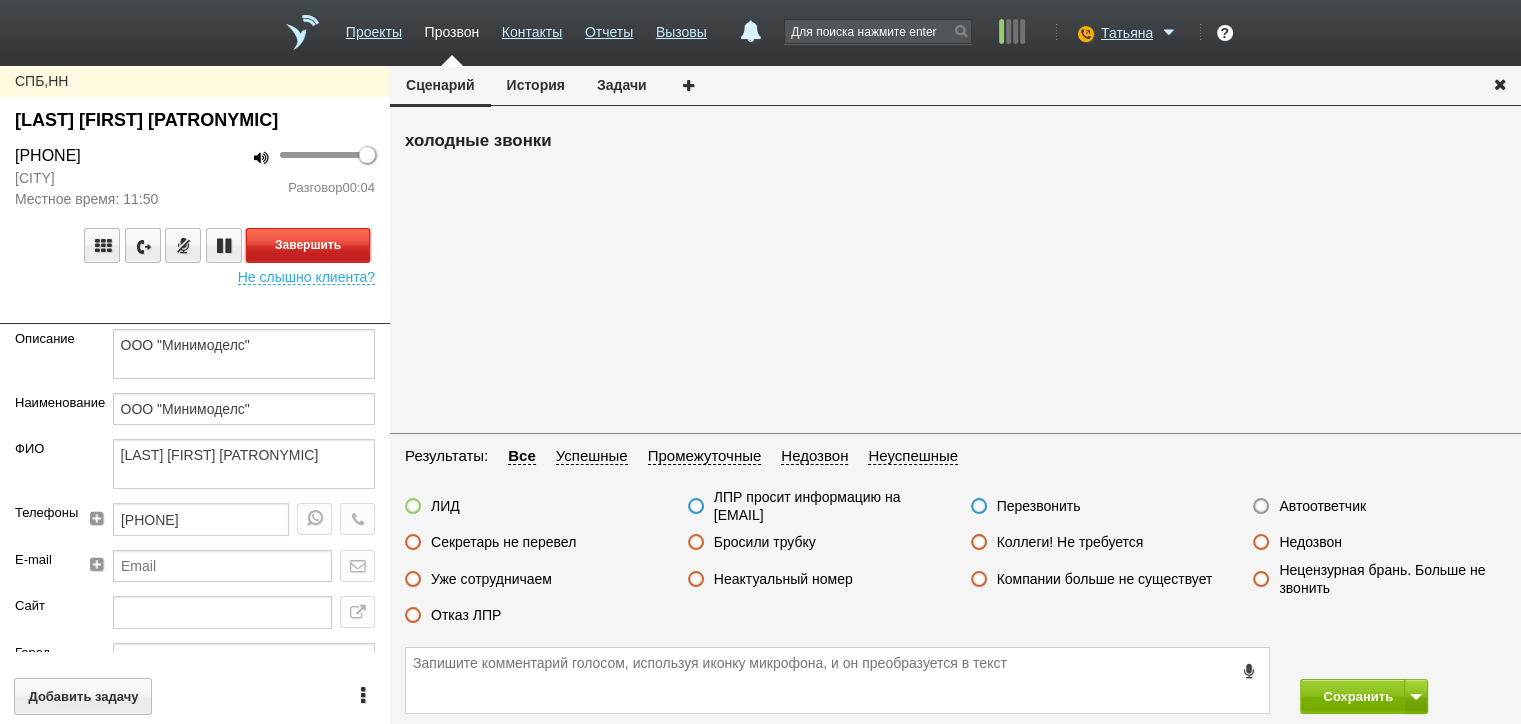 drag, startPoint x: 313, startPoint y: 239, endPoint x: 364, endPoint y: 255, distance: 53.450912 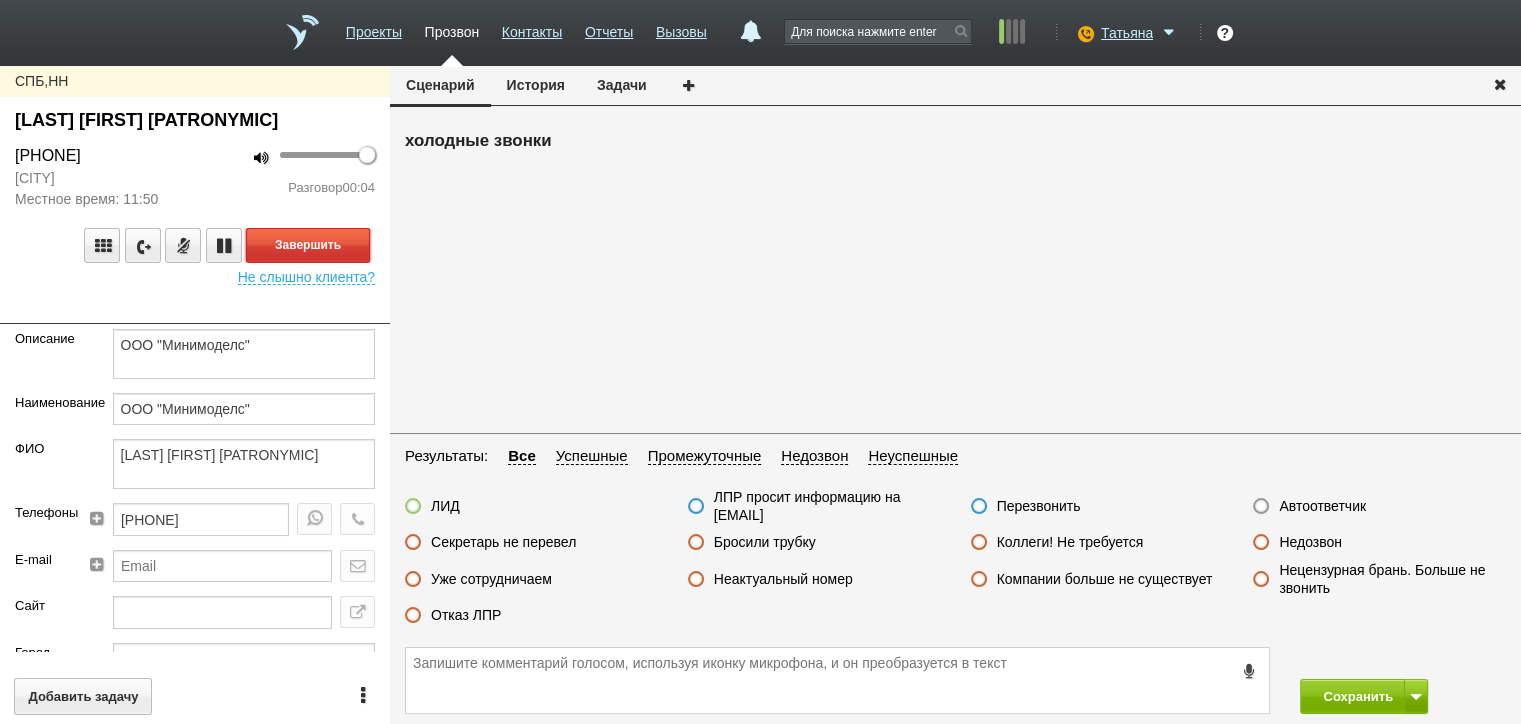 click on "Завершить" at bounding box center [308, 245] 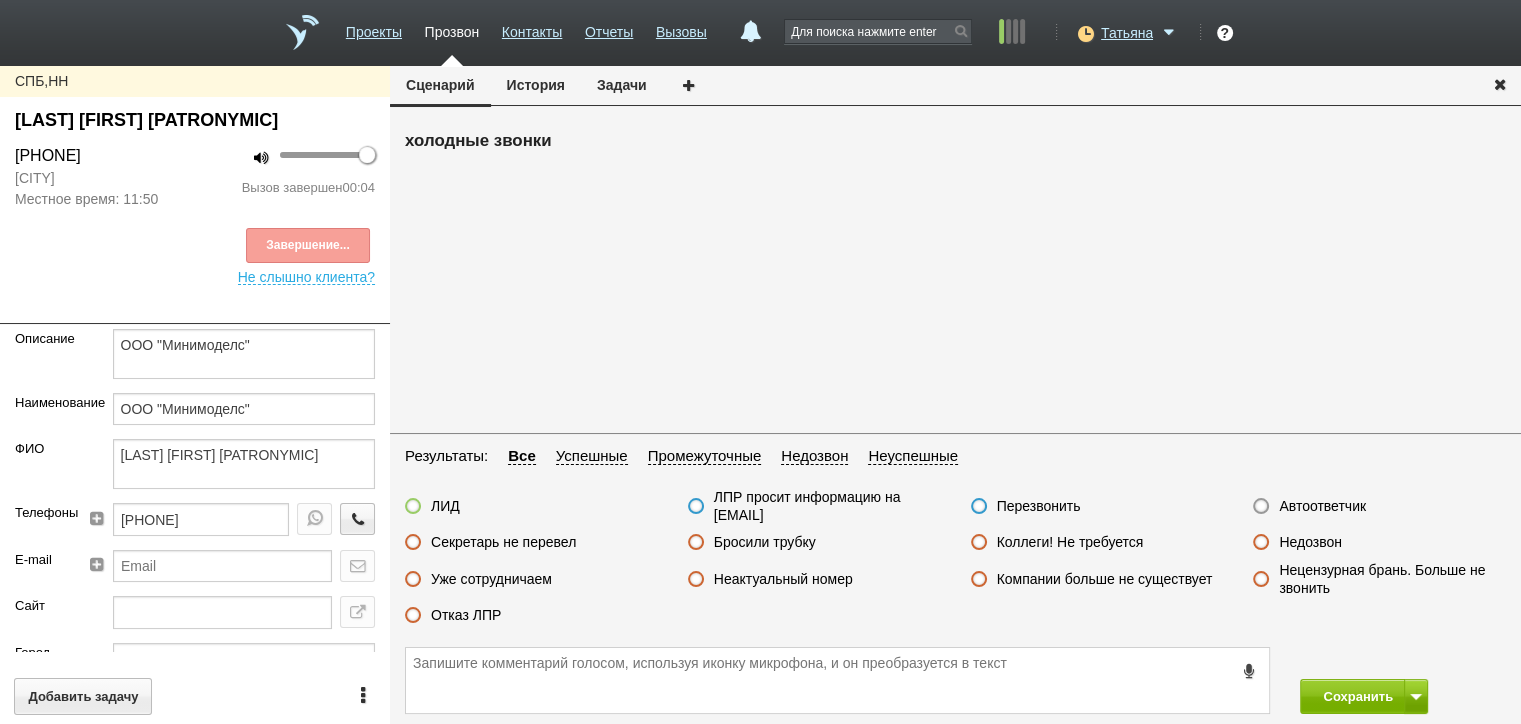 drag, startPoint x: 1300, startPoint y: 510, endPoint x: 1351, endPoint y: 569, distance: 77.987175 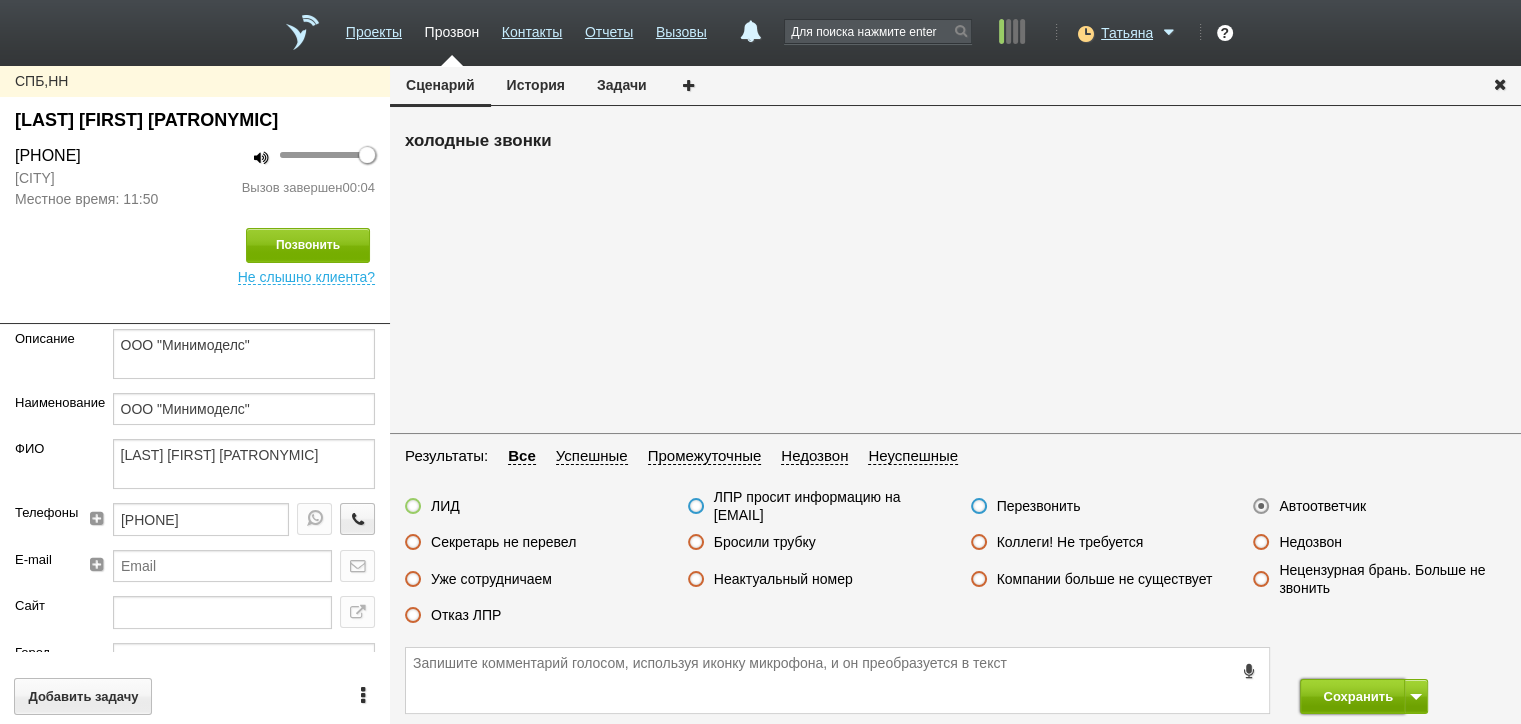 click on "Сохранить" at bounding box center [1352, 696] 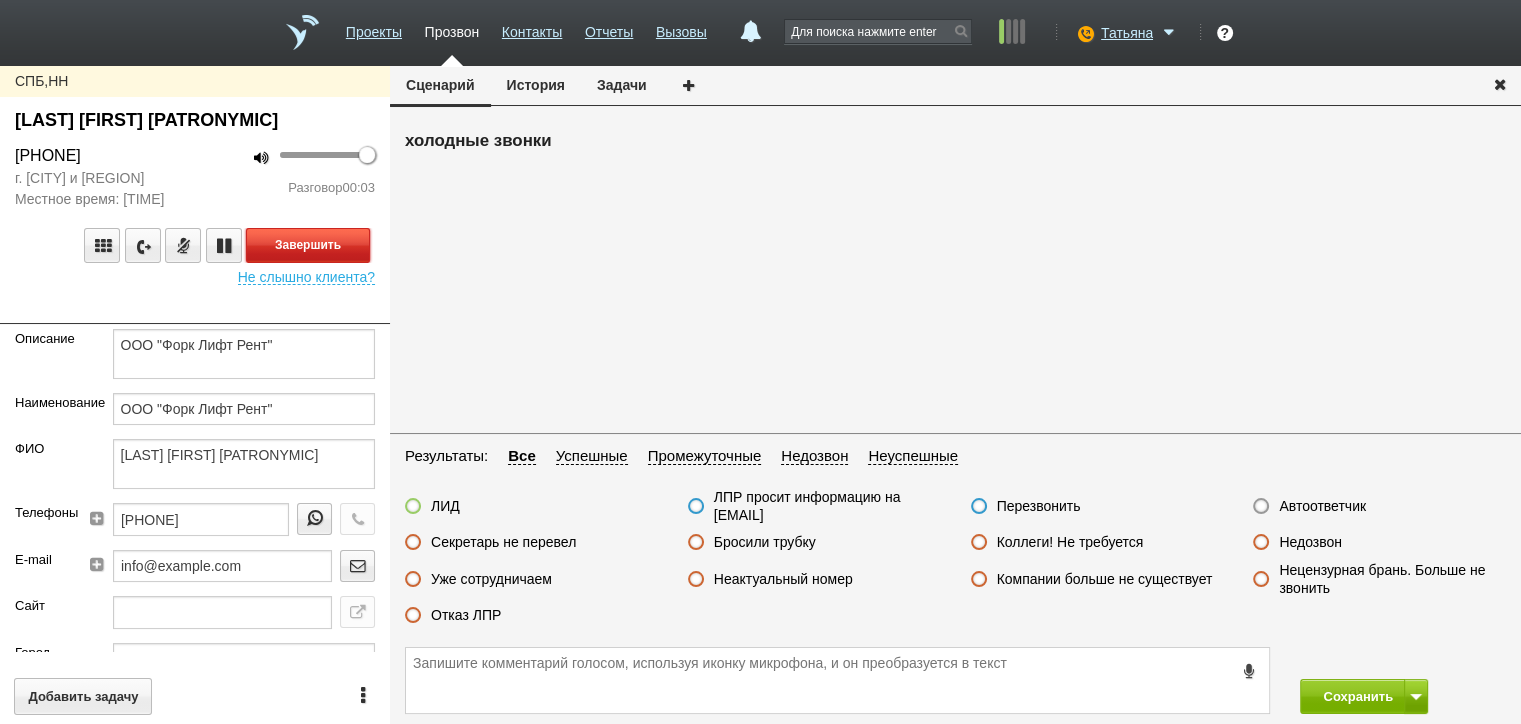 click on "Завершить" at bounding box center (308, 245) 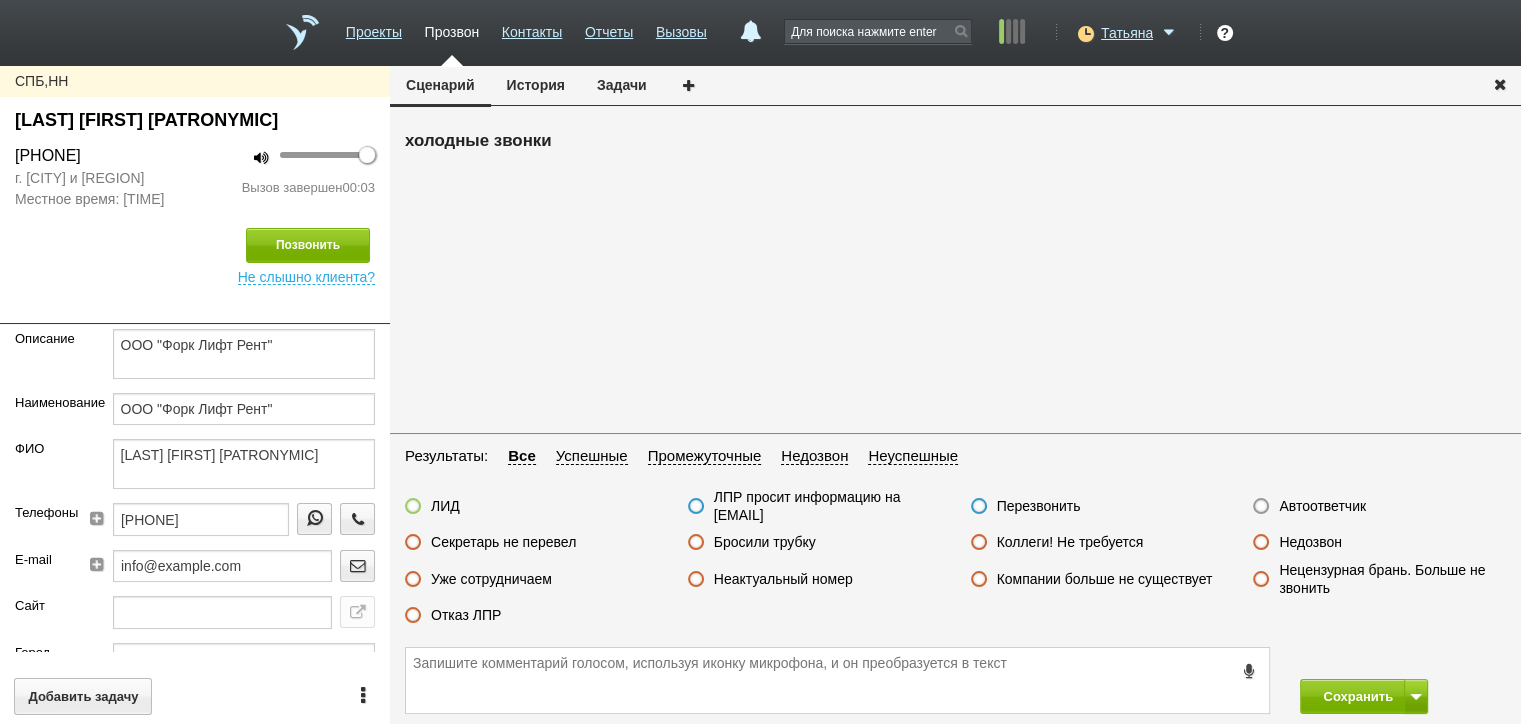 click on "Автоответчик" at bounding box center [1322, 506] 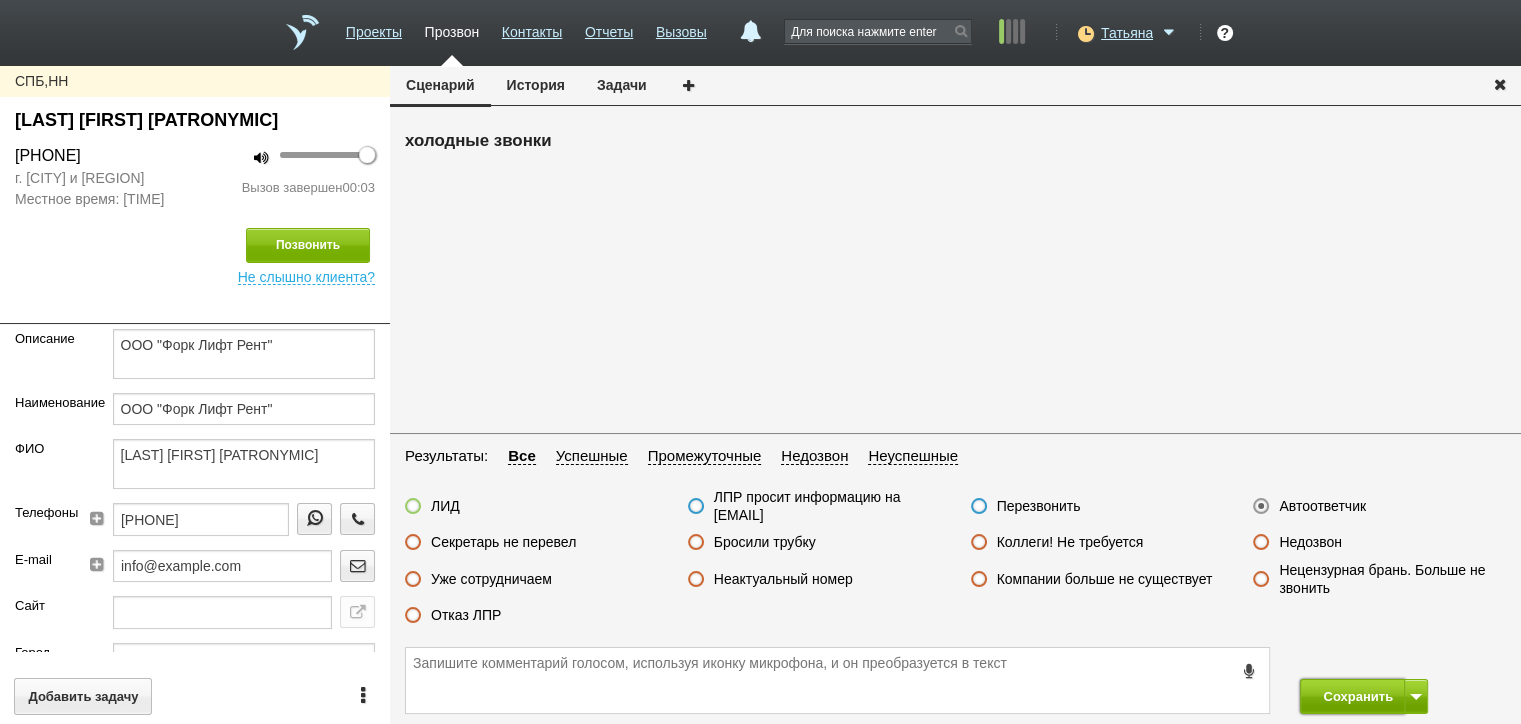 click on "Сохранить" at bounding box center [1352, 696] 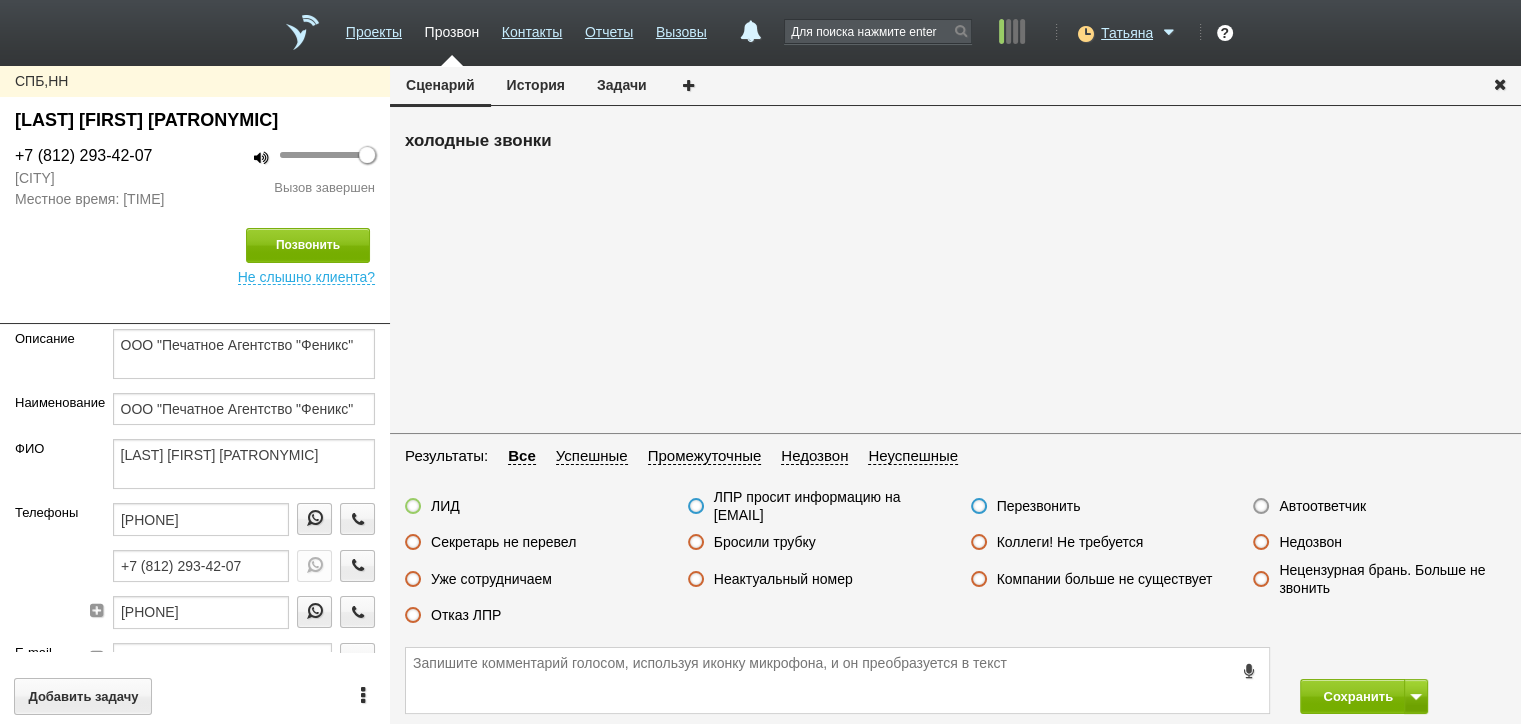 drag, startPoint x: 1302, startPoint y: 539, endPoint x: 1311, endPoint y: 547, distance: 12.0415945 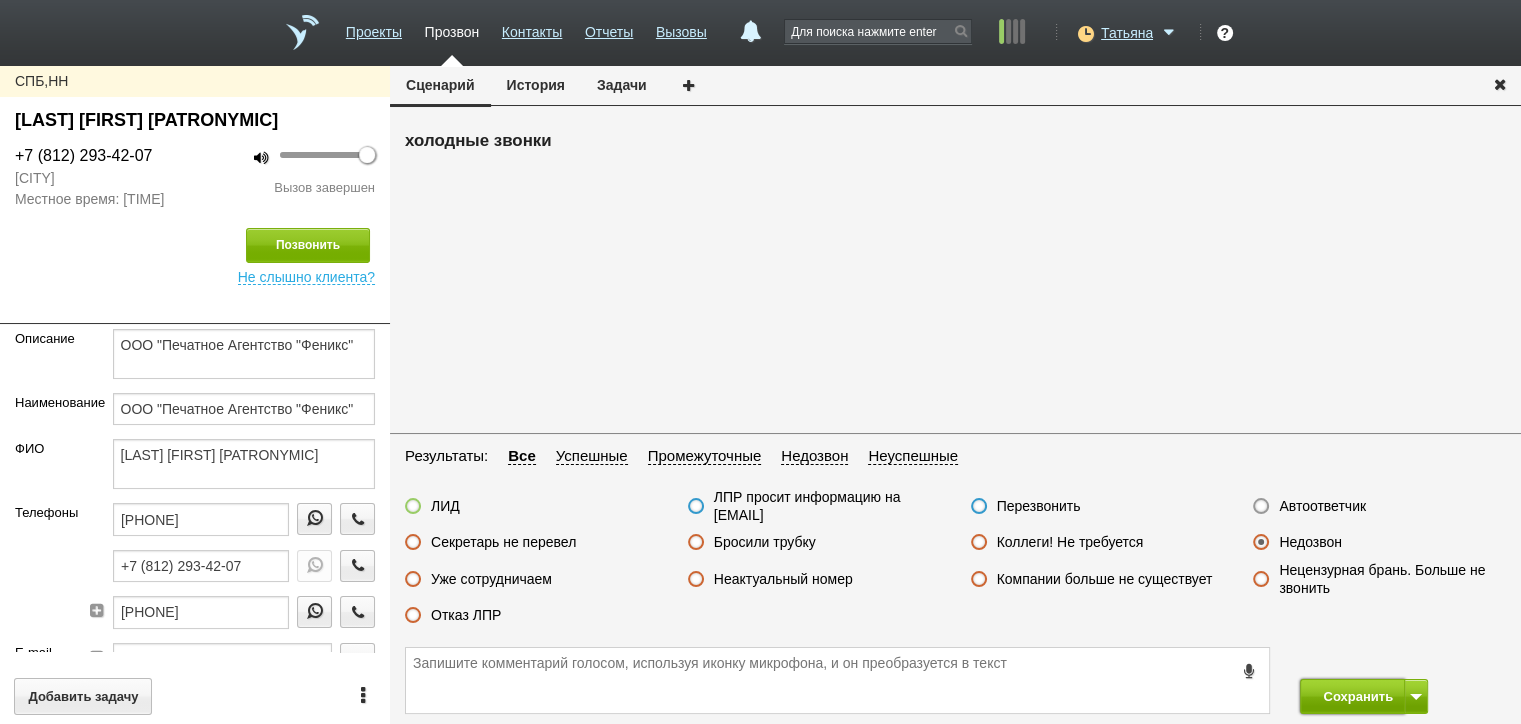 click on "Сохранить" at bounding box center [1352, 696] 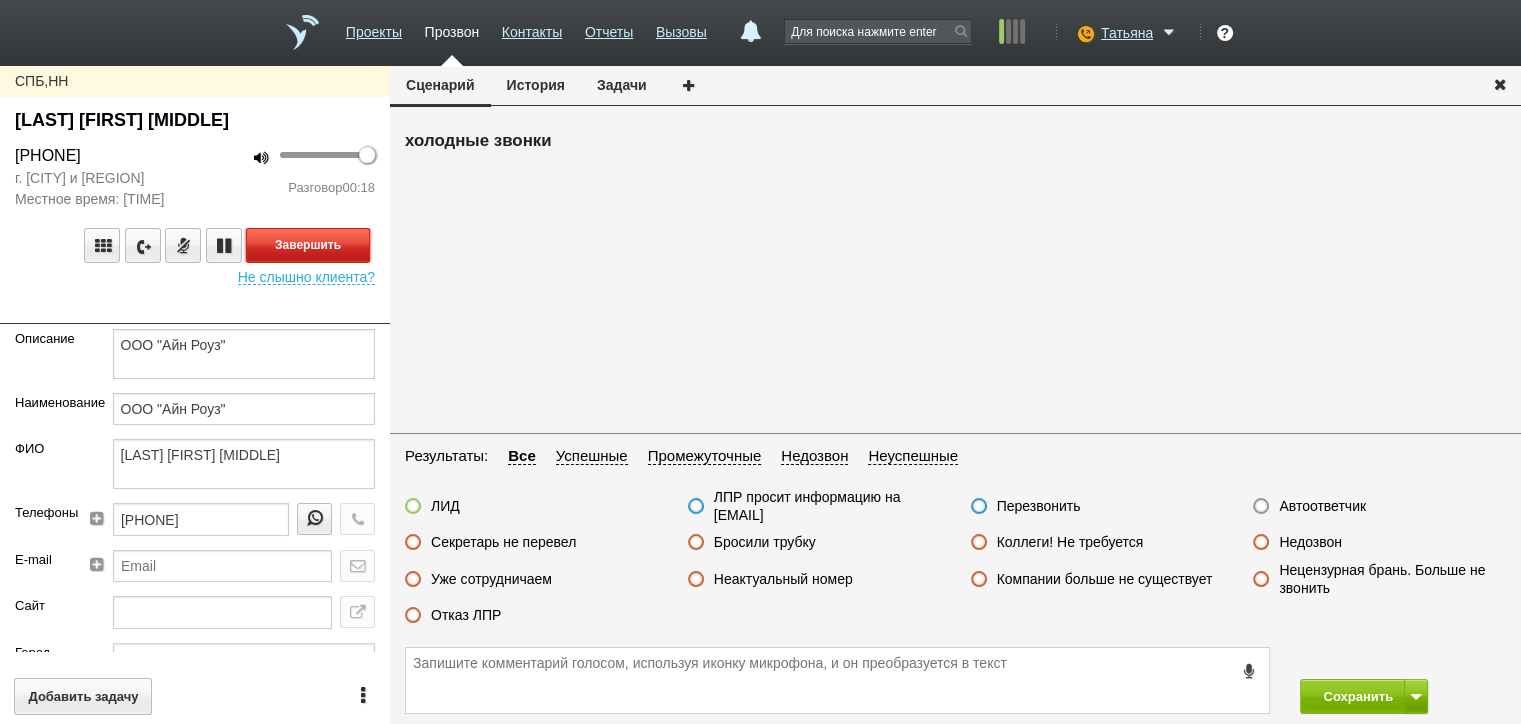 click on "Завершить" at bounding box center [308, 245] 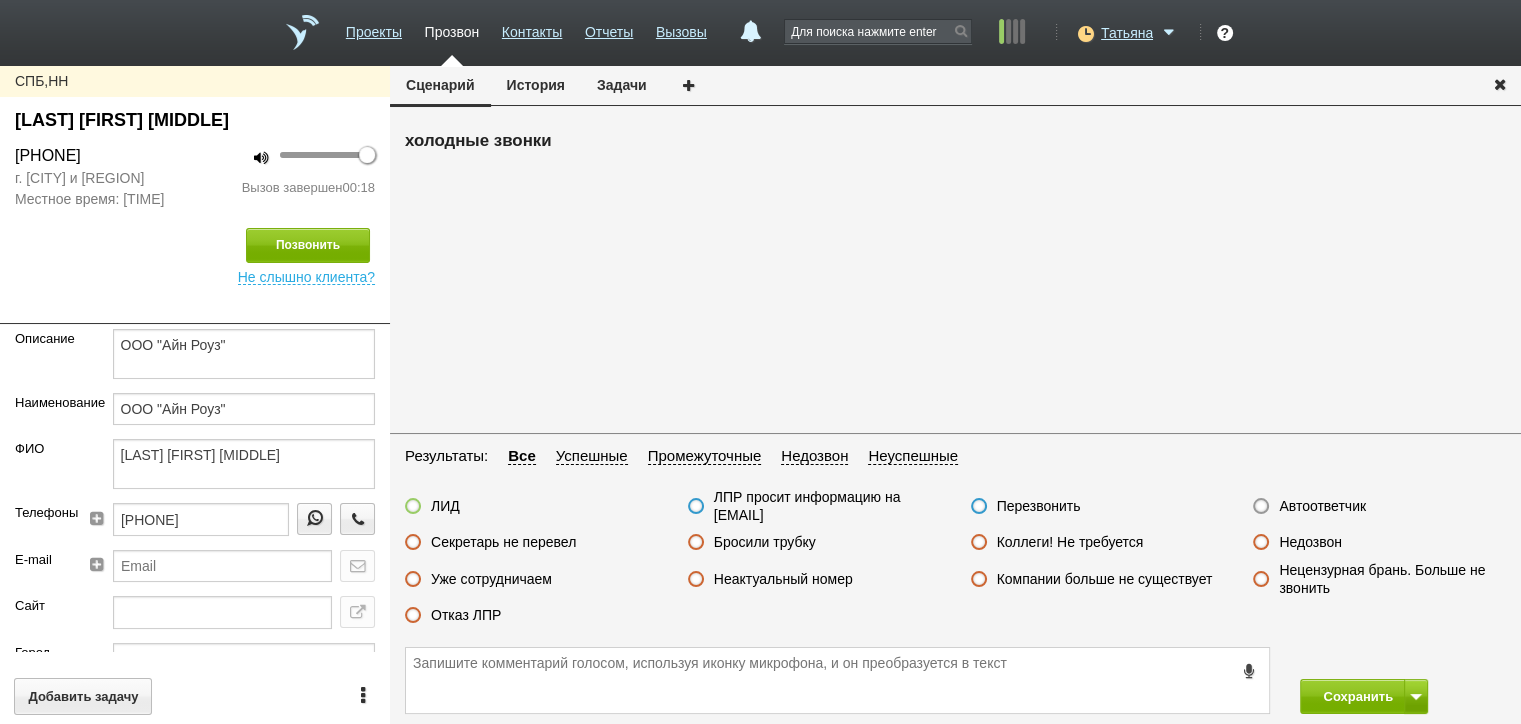 click on "Отказ ЛПР" at bounding box center (466, 615) 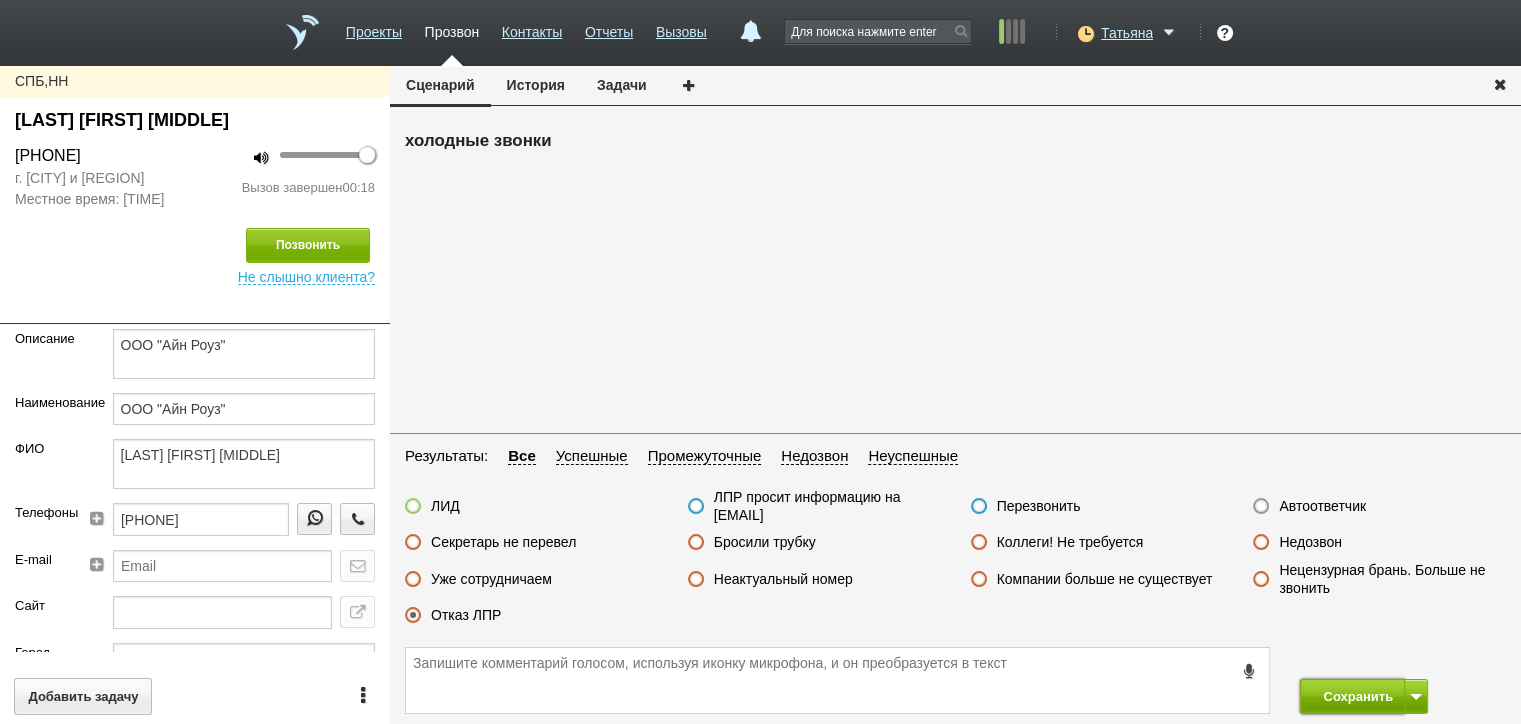 click on "Сохранить" at bounding box center (1352, 696) 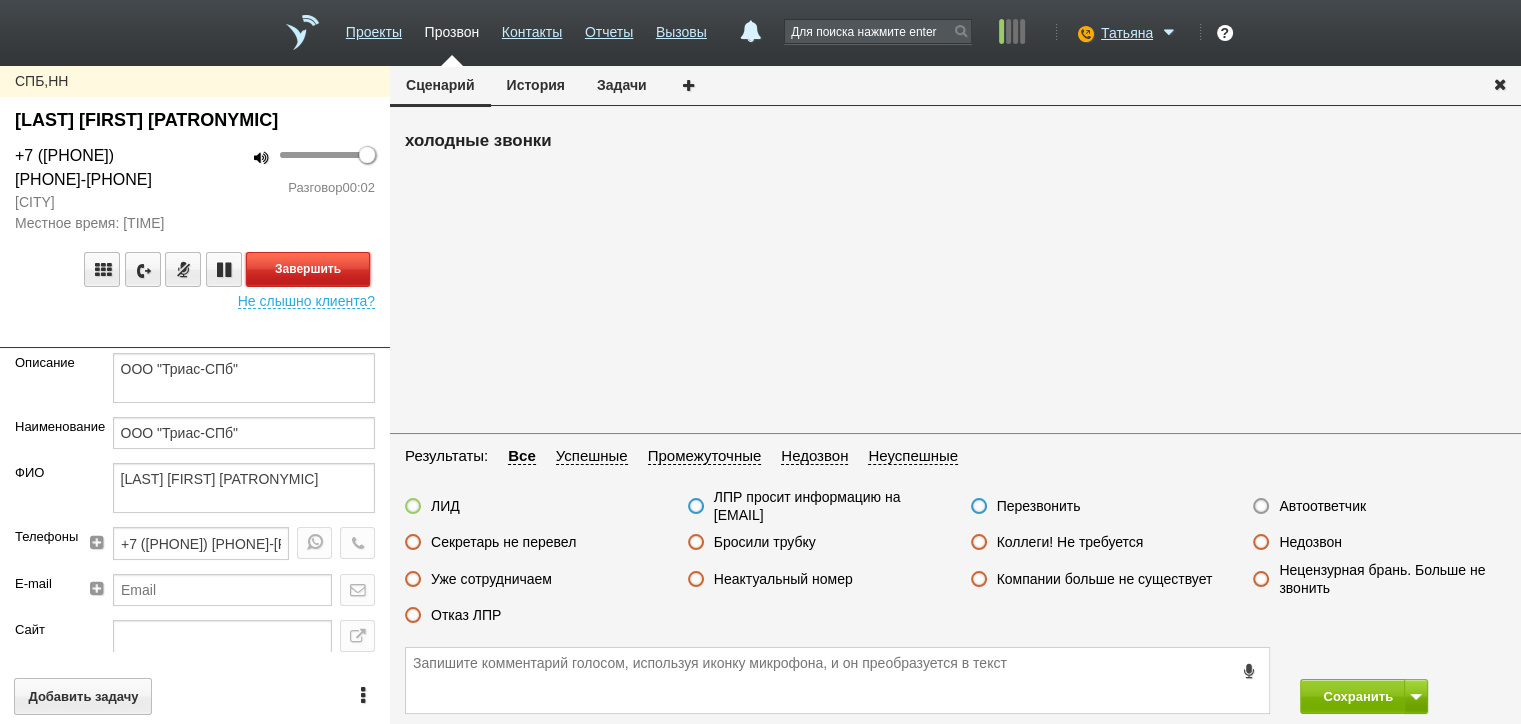 drag, startPoint x: 285, startPoint y: 241, endPoint x: 336, endPoint y: 267, distance: 57.245087 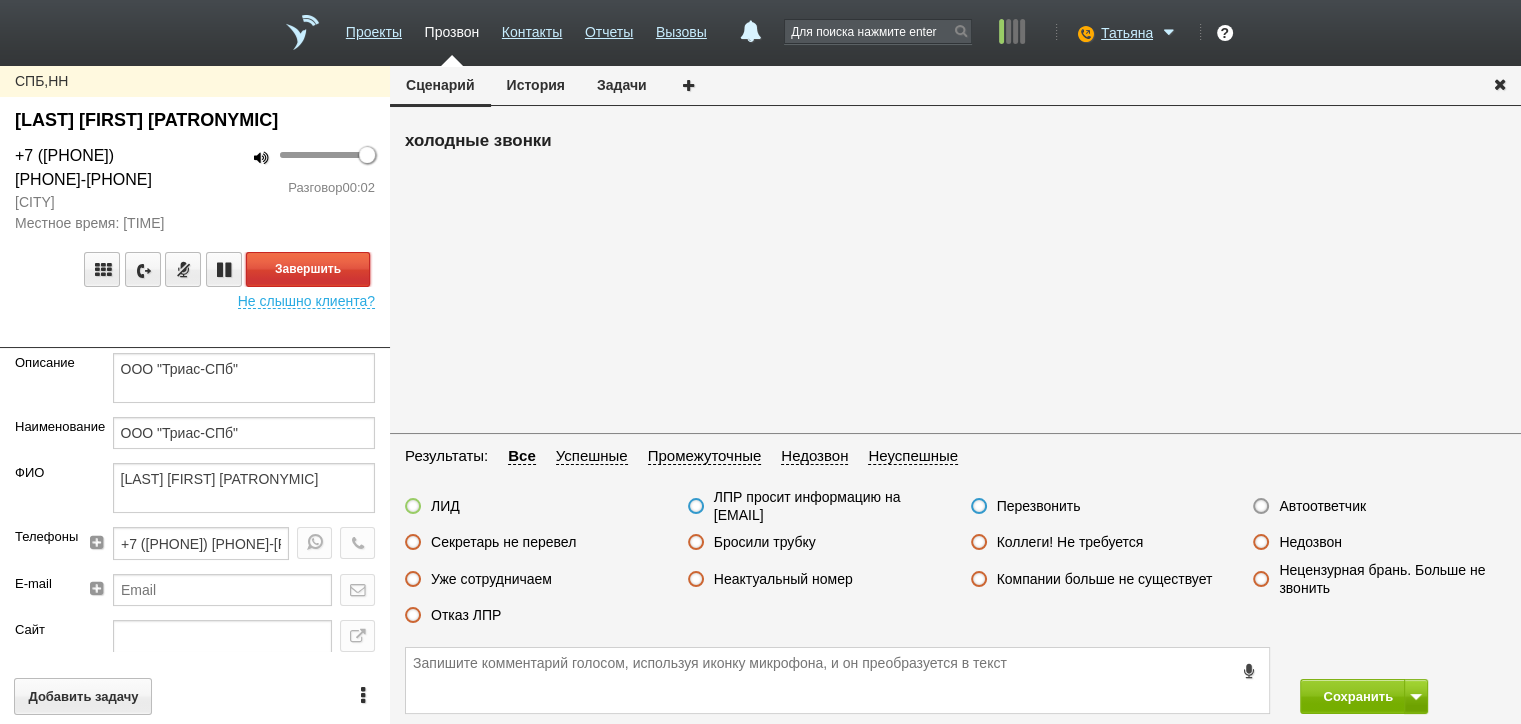 click on "Завершить" at bounding box center (308, 269) 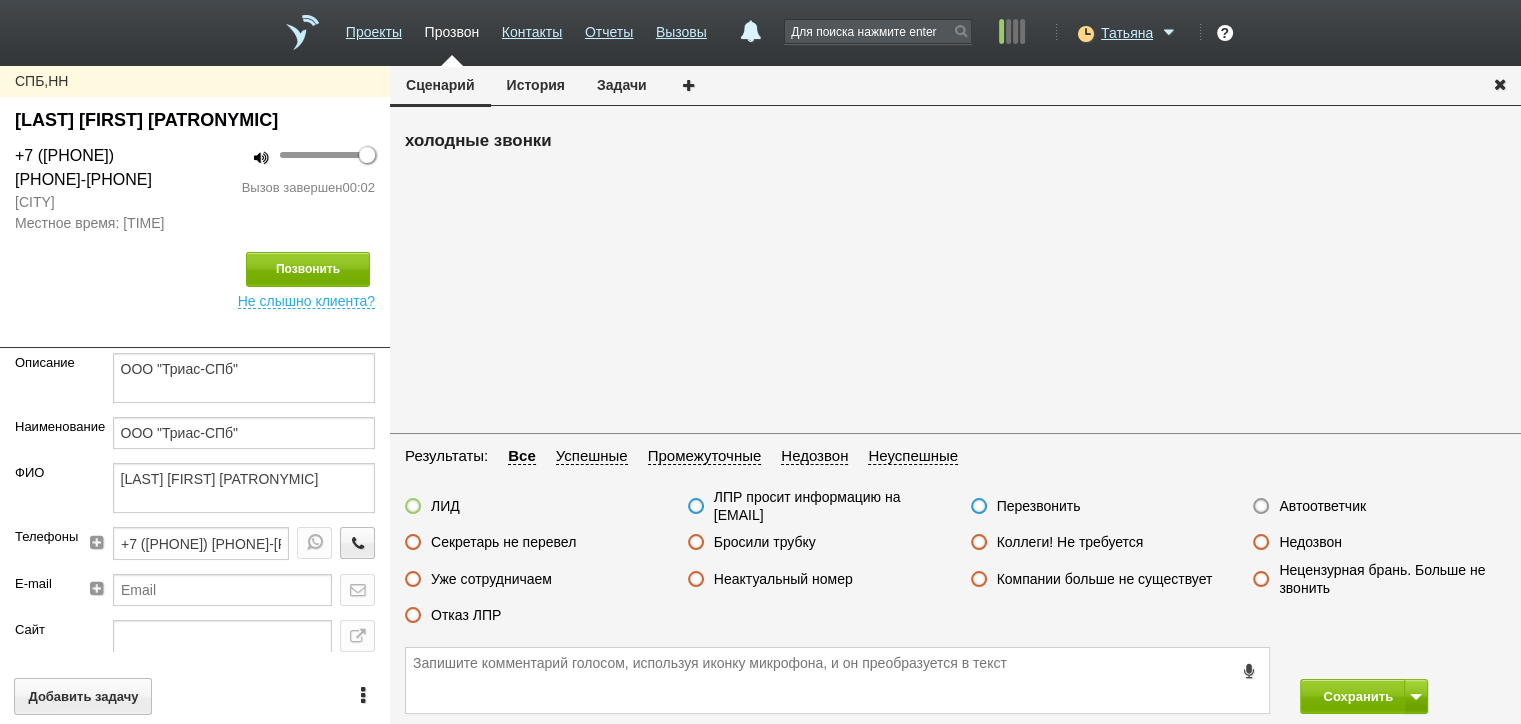 click on "Автоответчик" at bounding box center (1322, 506) 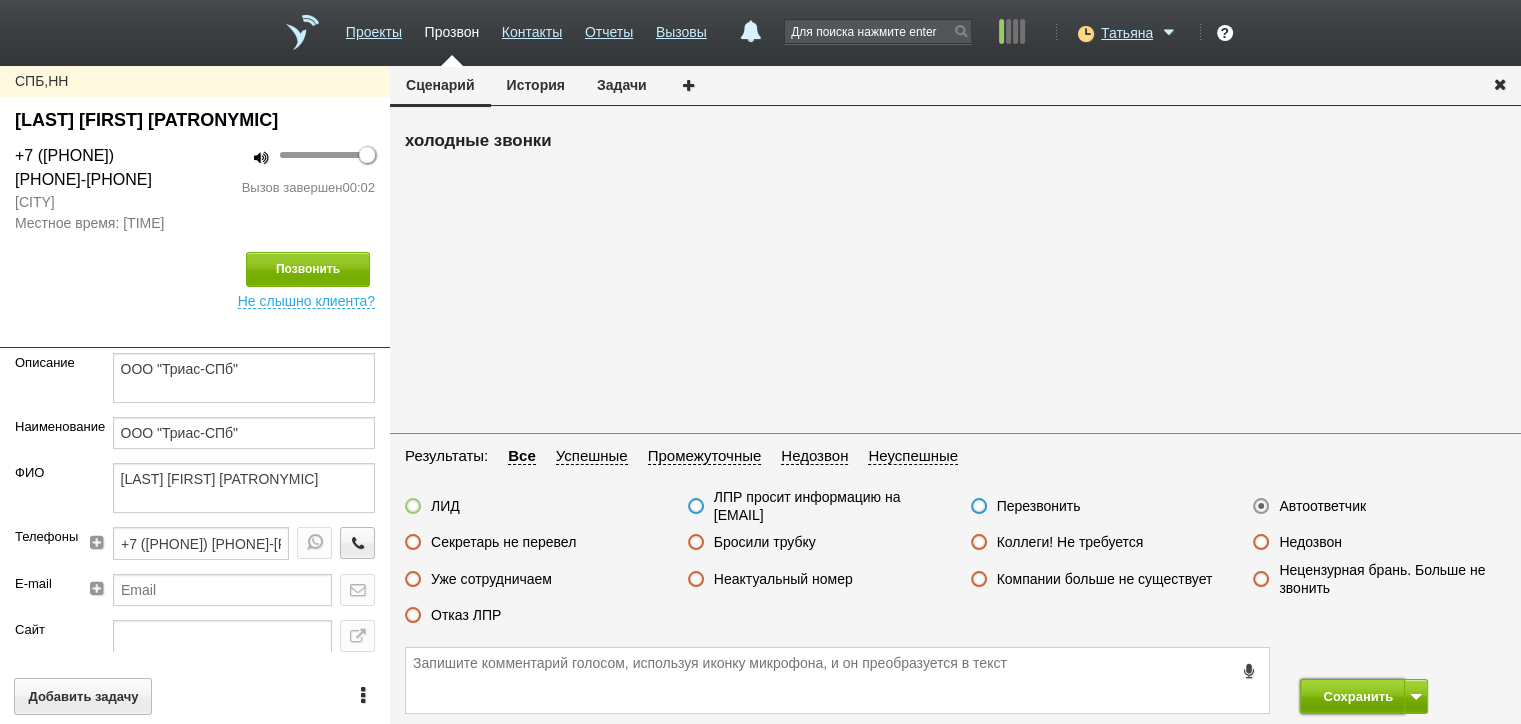 click on "Сохранить" at bounding box center [1352, 696] 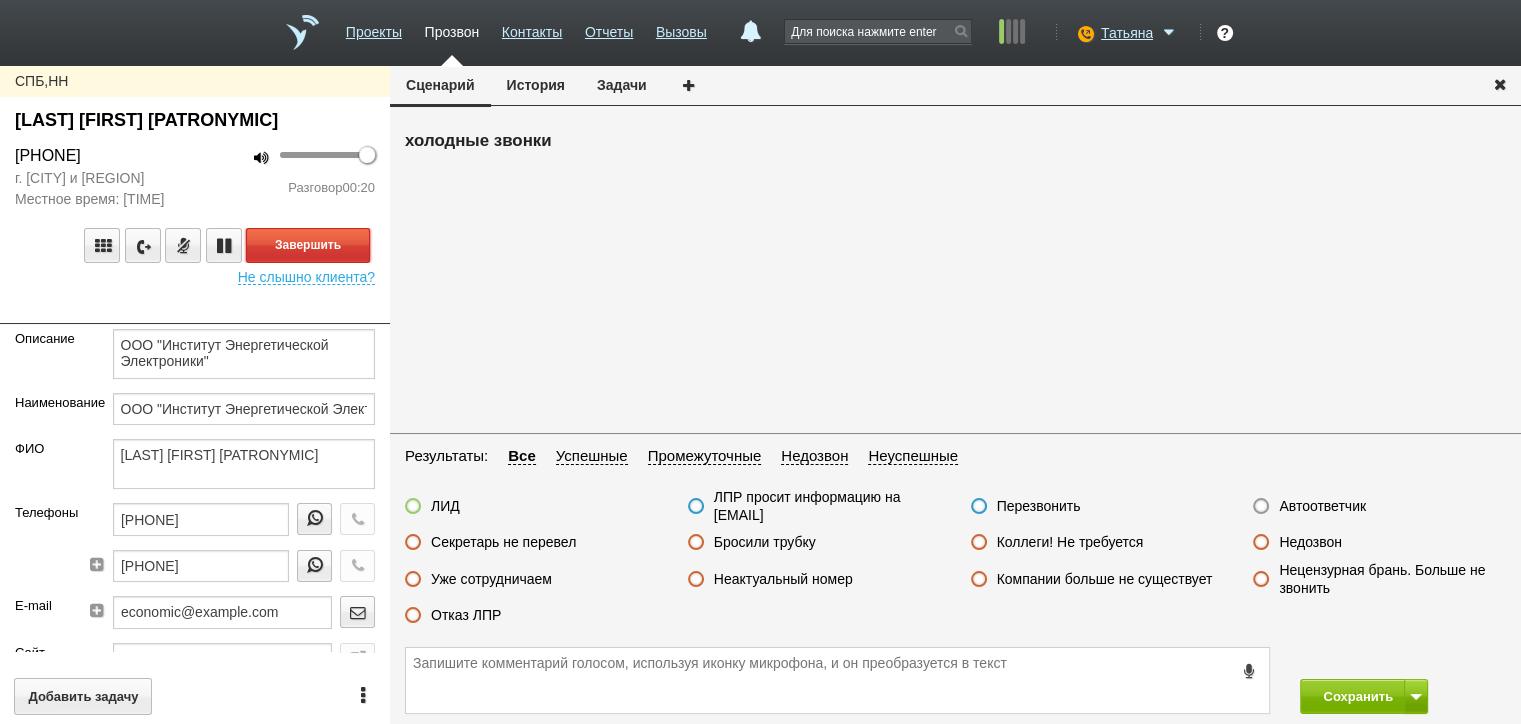 drag, startPoint x: 301, startPoint y: 267, endPoint x: 314, endPoint y: 278, distance: 17.029387 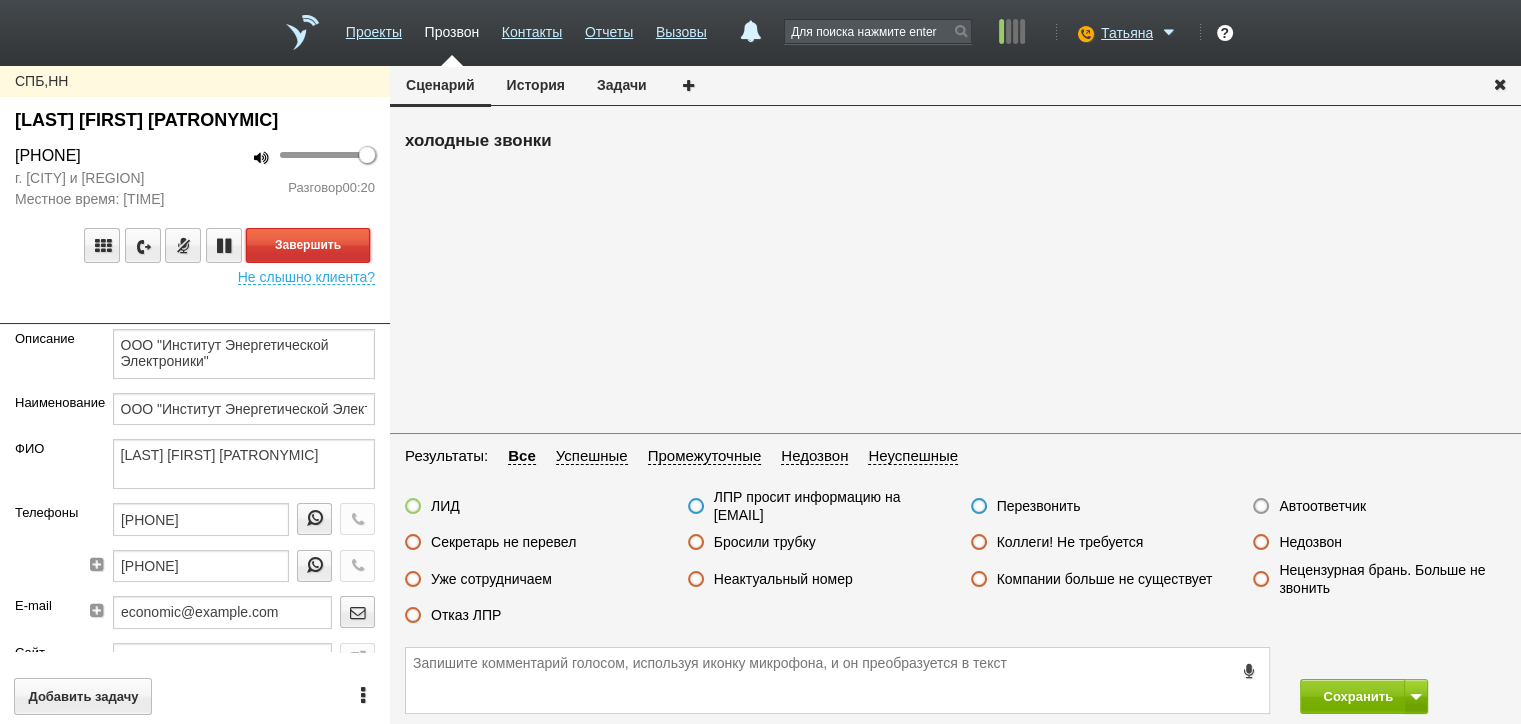 click on "Завершить" at bounding box center (308, 245) 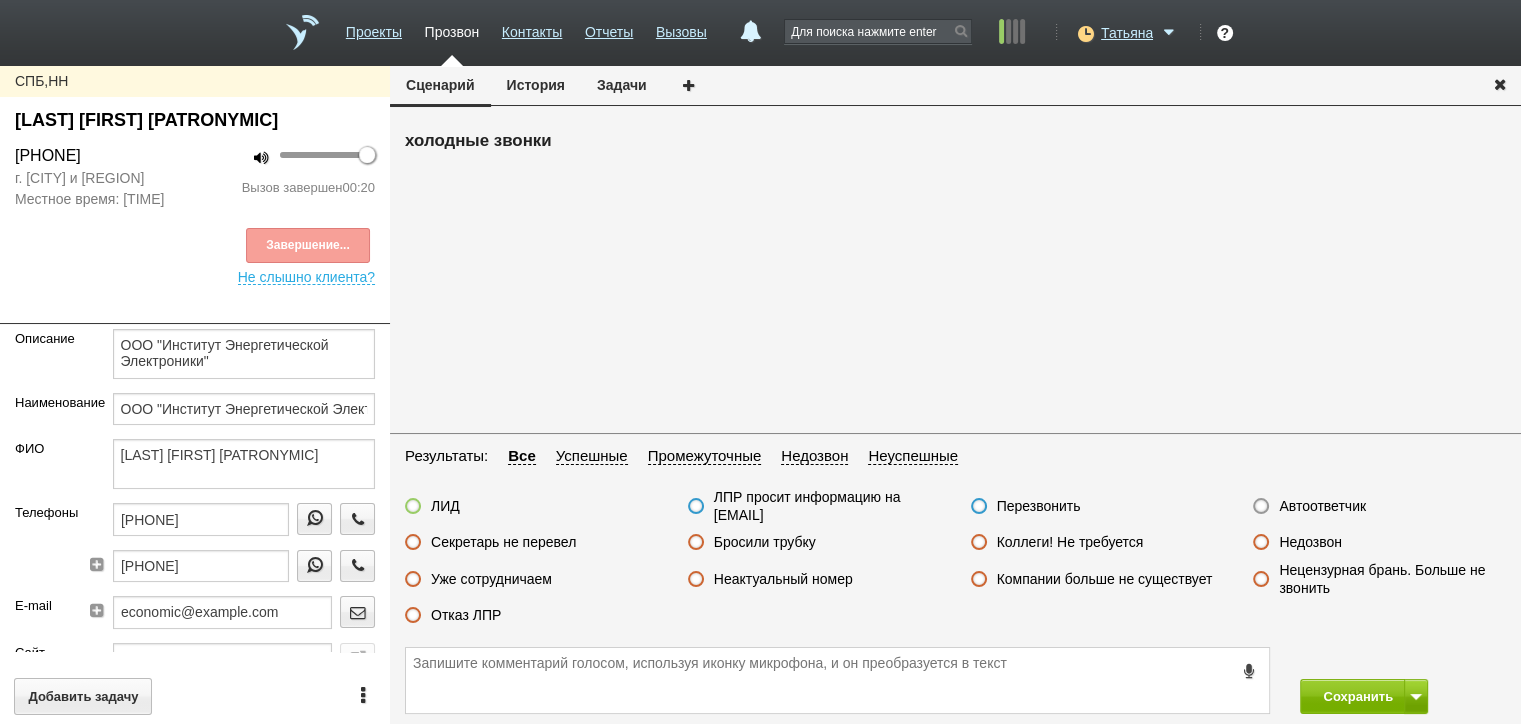 drag, startPoint x: 475, startPoint y: 608, endPoint x: 540, endPoint y: 620, distance: 66.09841 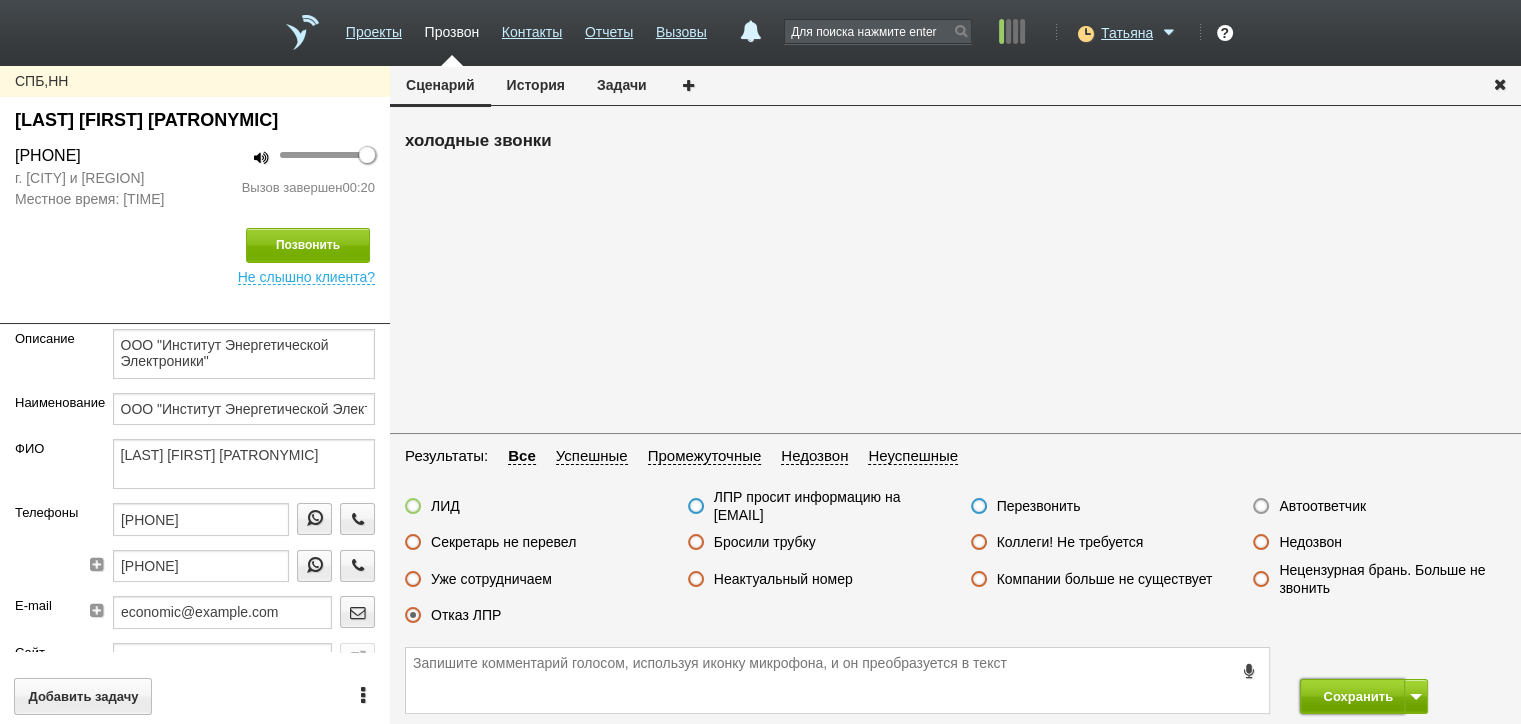 click on "Сохранить" at bounding box center [1352, 696] 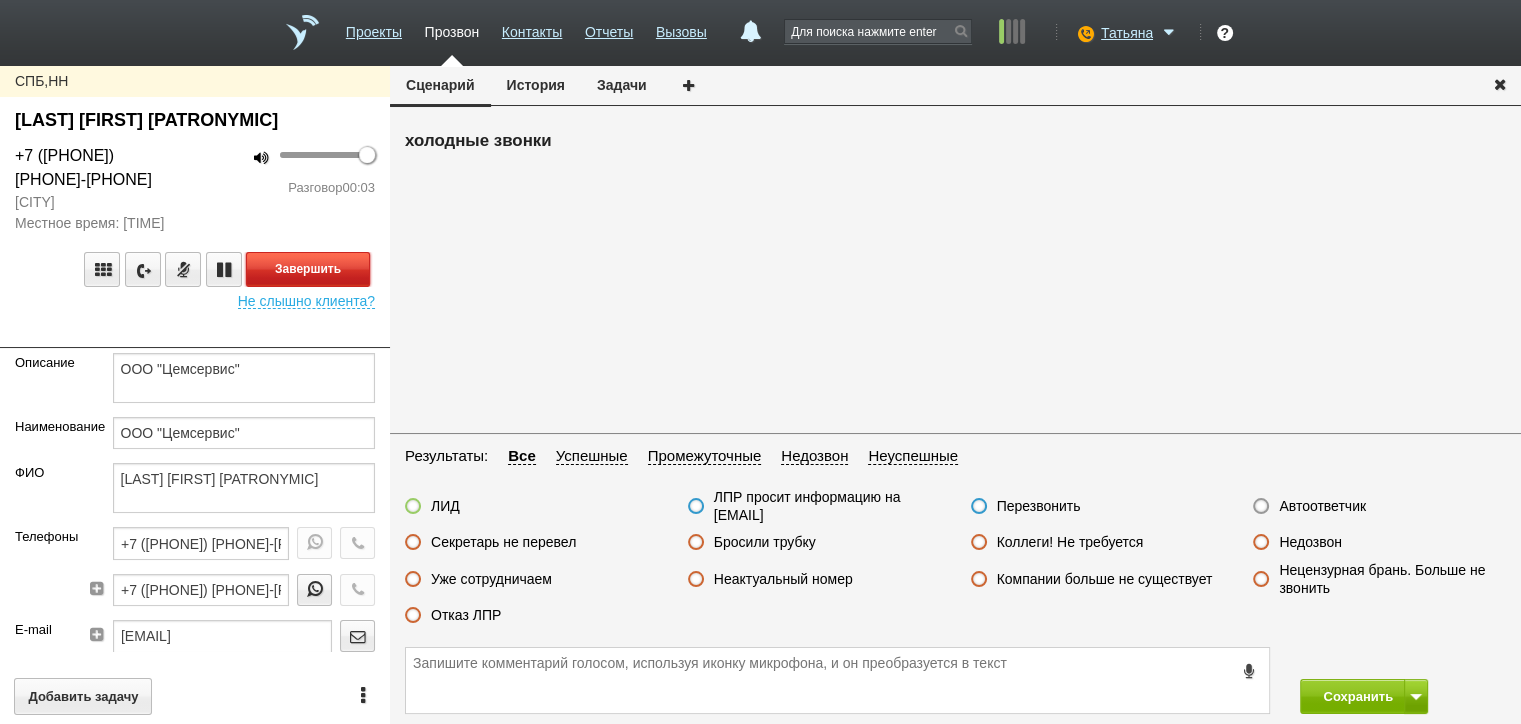 click on "Завершить" at bounding box center [308, 269] 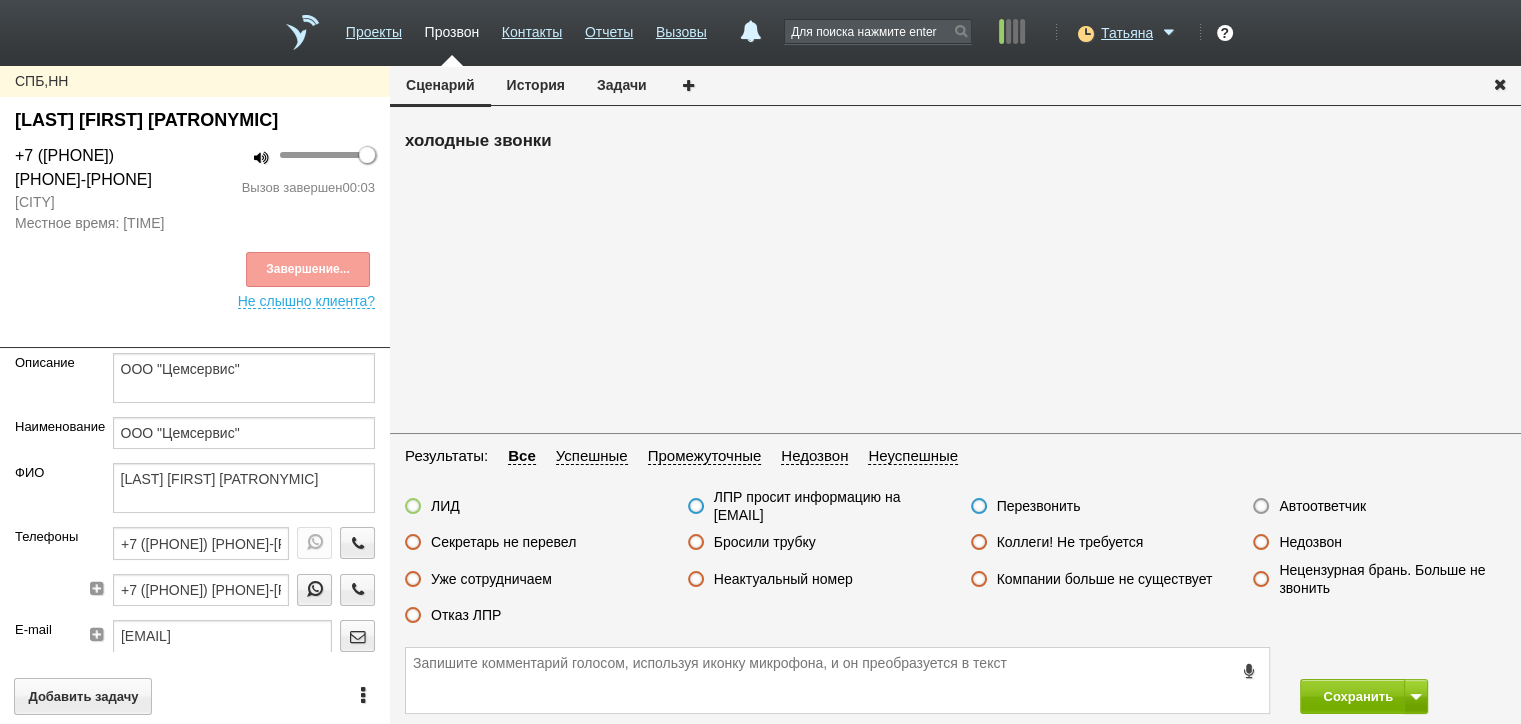 click on "Автоответчик" at bounding box center [1322, 506] 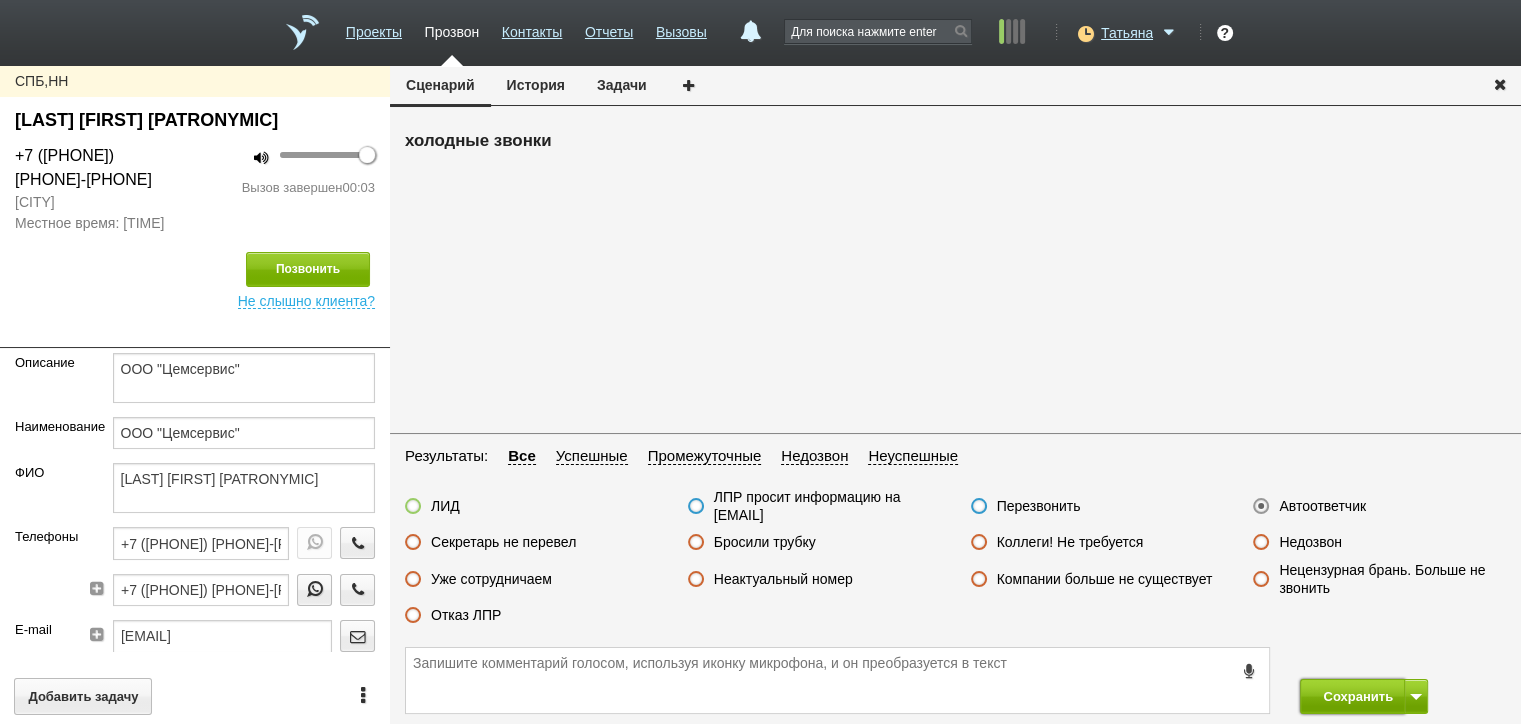 click on "Сохранить" at bounding box center (1352, 696) 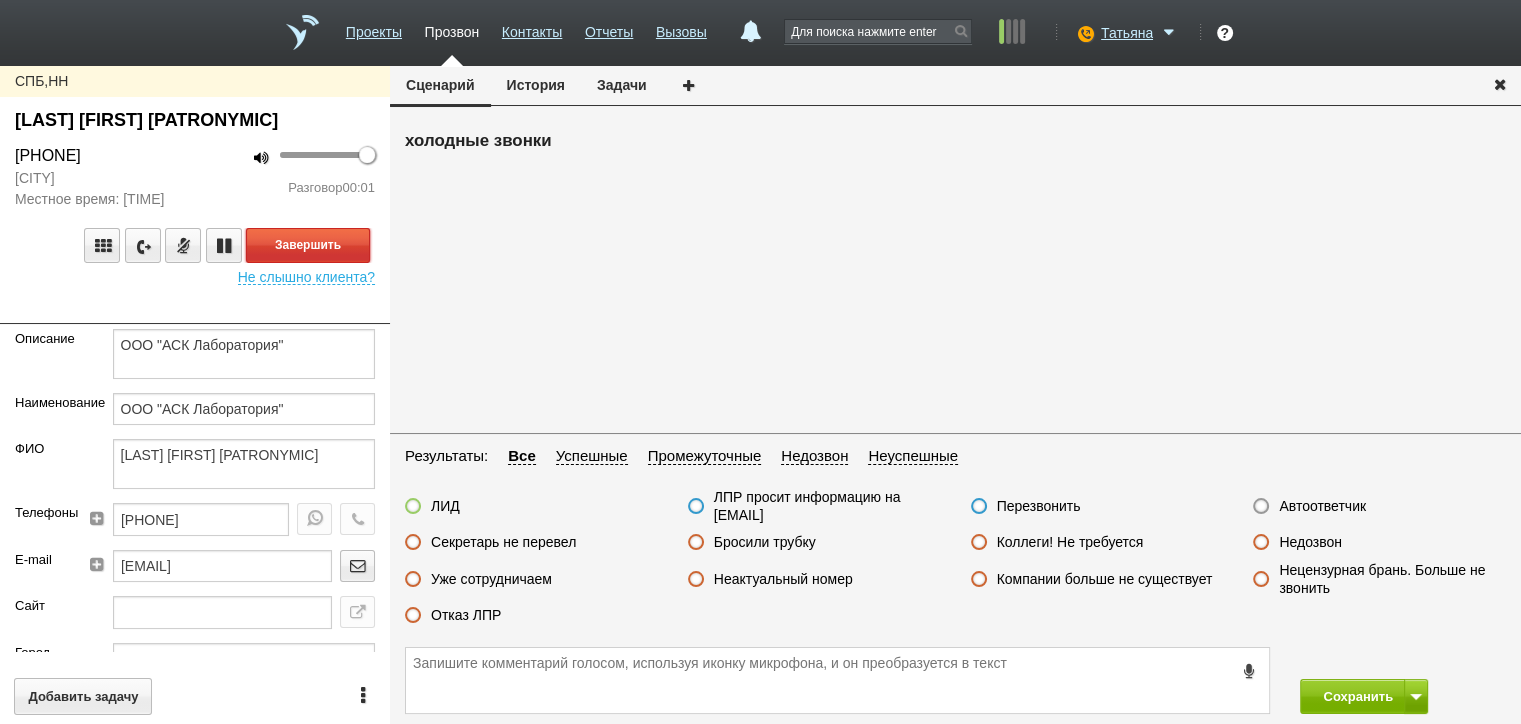 drag, startPoint x: 350, startPoint y: 249, endPoint x: 386, endPoint y: 268, distance: 40.706264 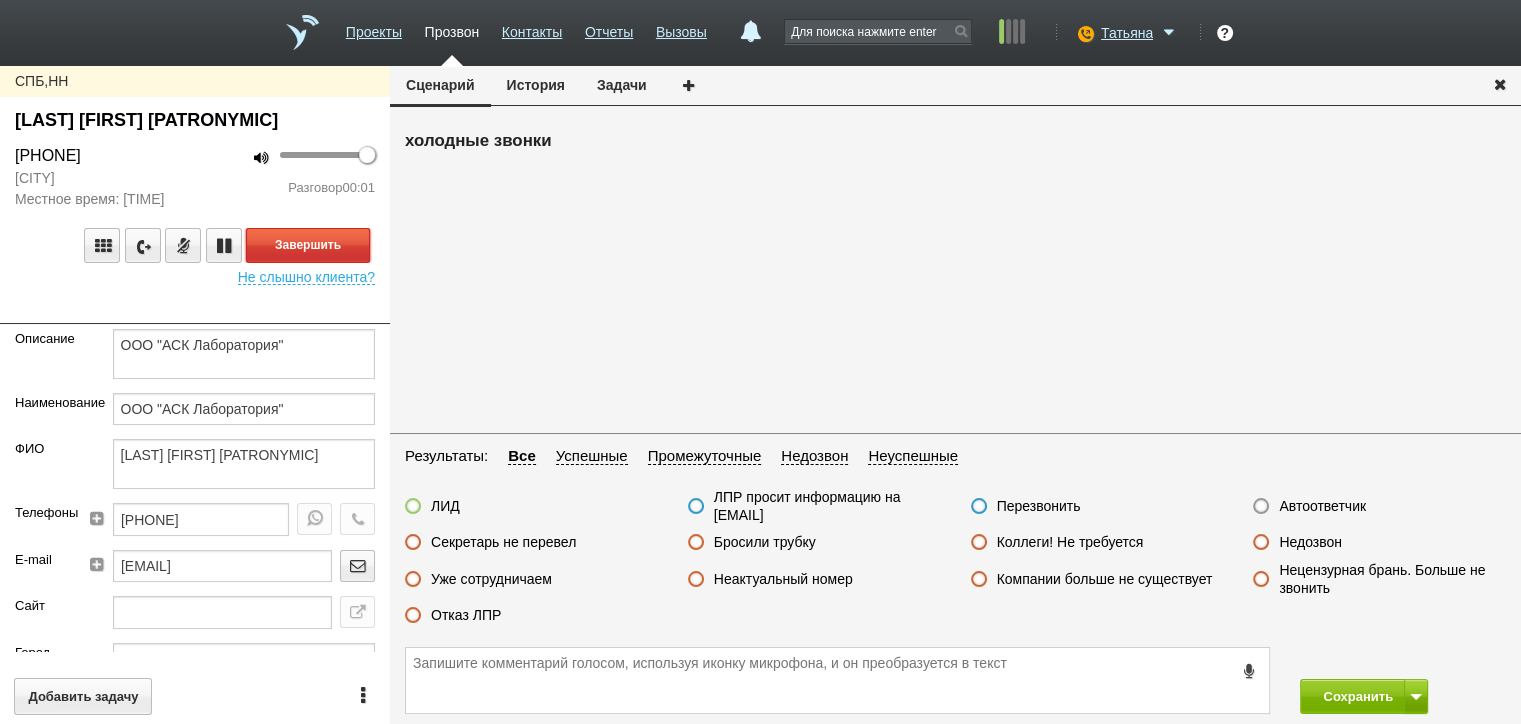 click on "Завершить" at bounding box center [308, 245] 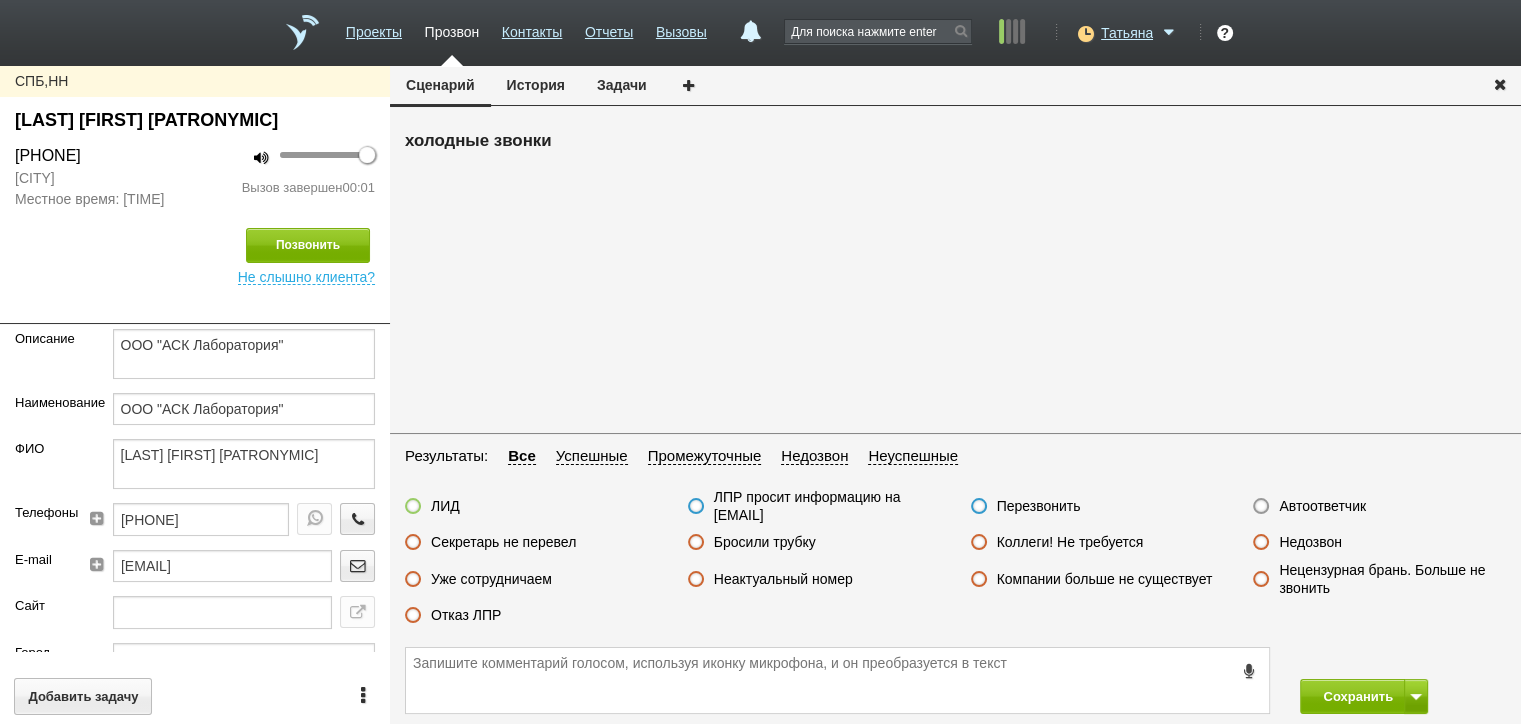 click on "Автоответчик" at bounding box center (1322, 506) 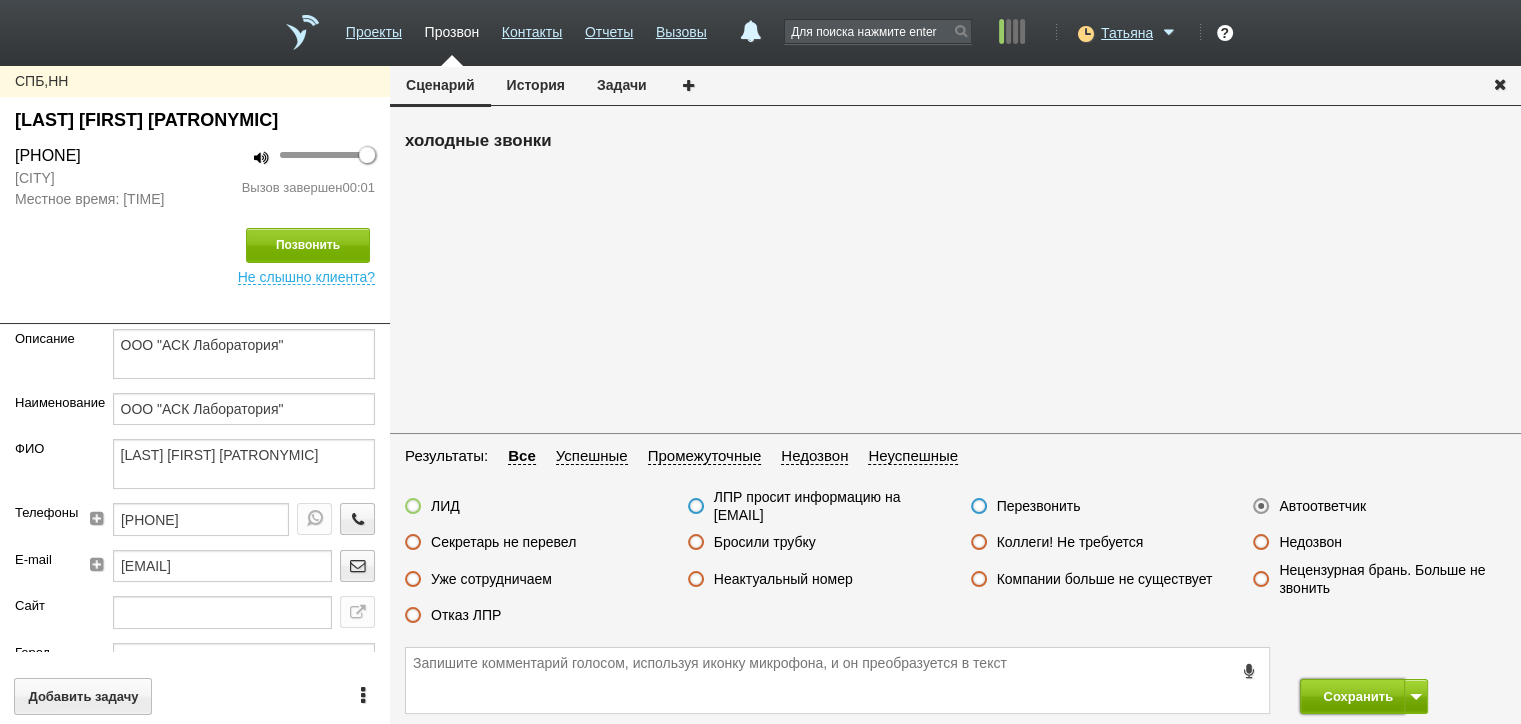 click on "Сохранить" at bounding box center [1352, 696] 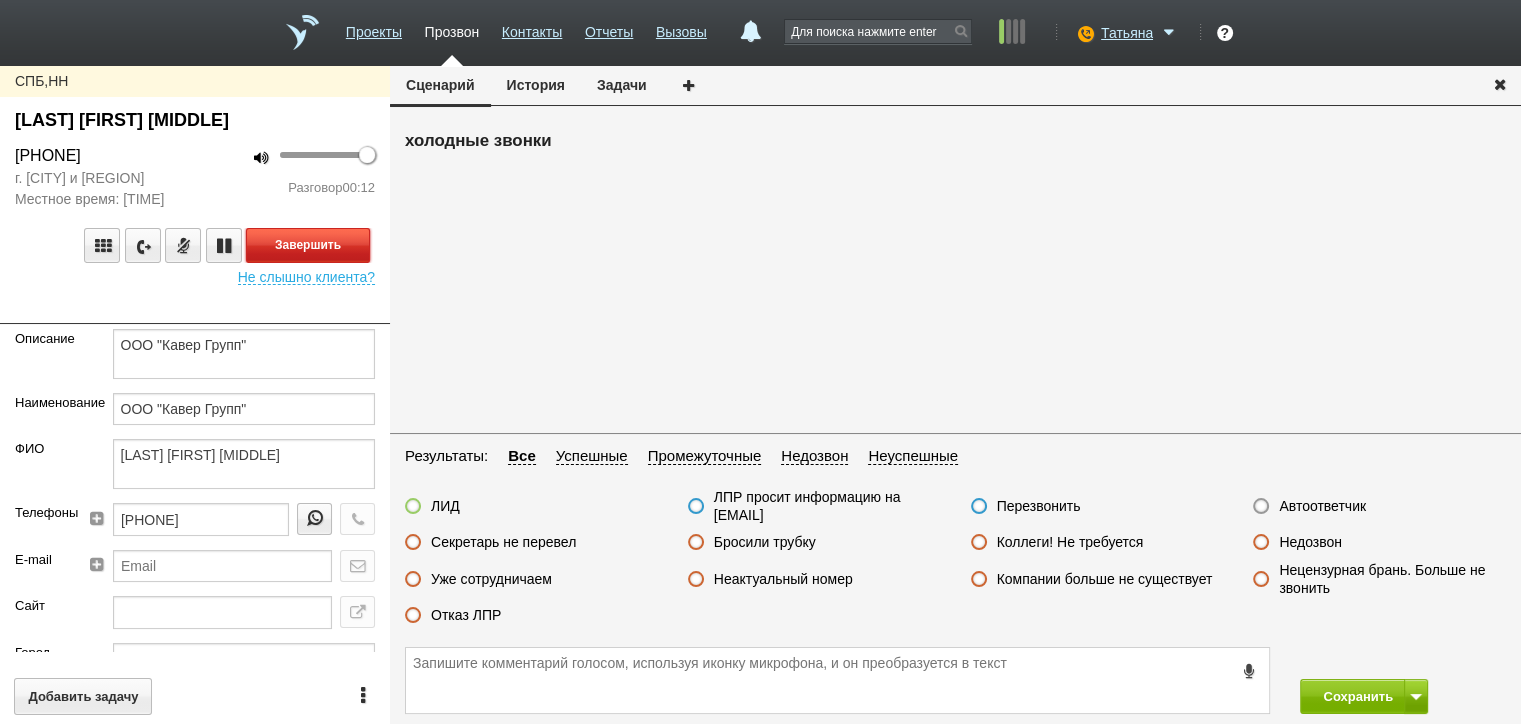 click on "Завершить" at bounding box center (308, 245) 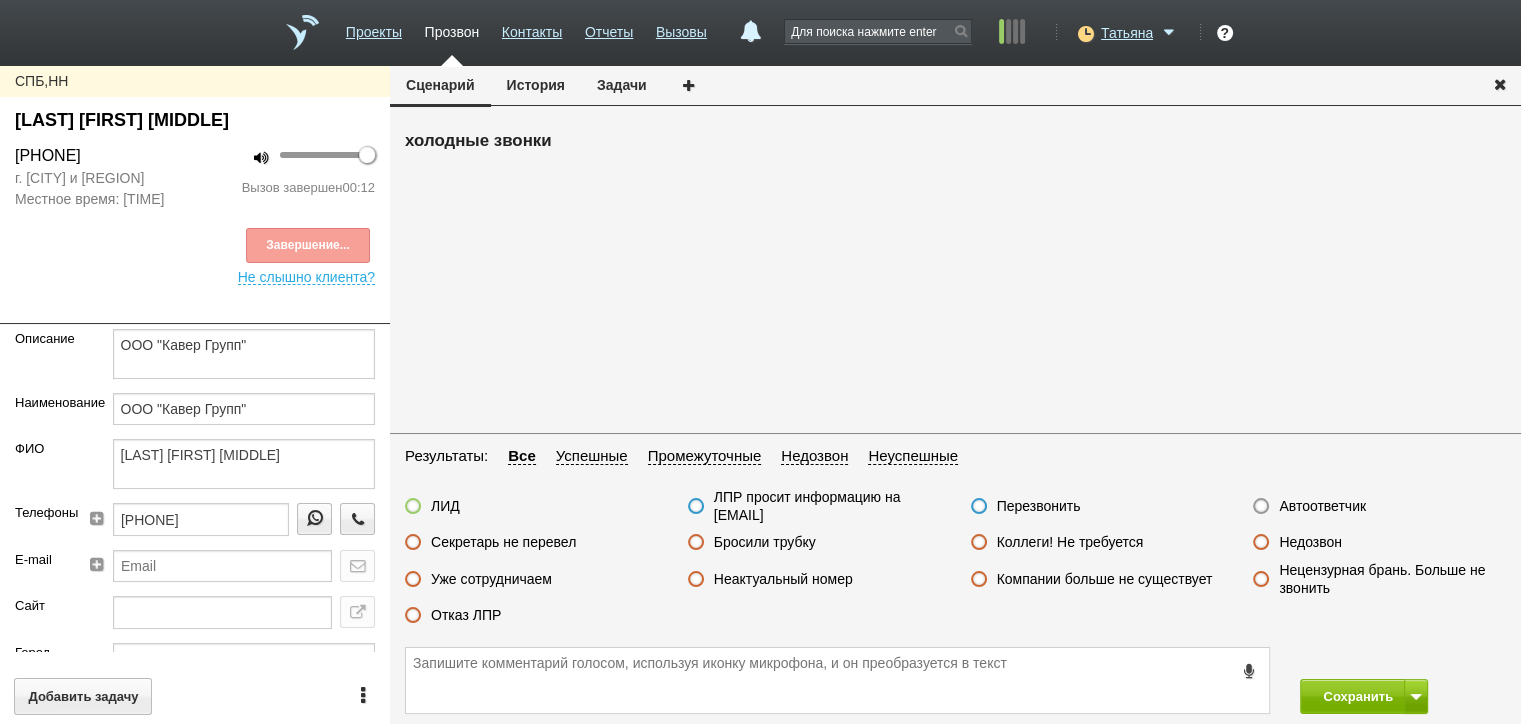 click on "Отказ ЛПР" at bounding box center (466, 615) 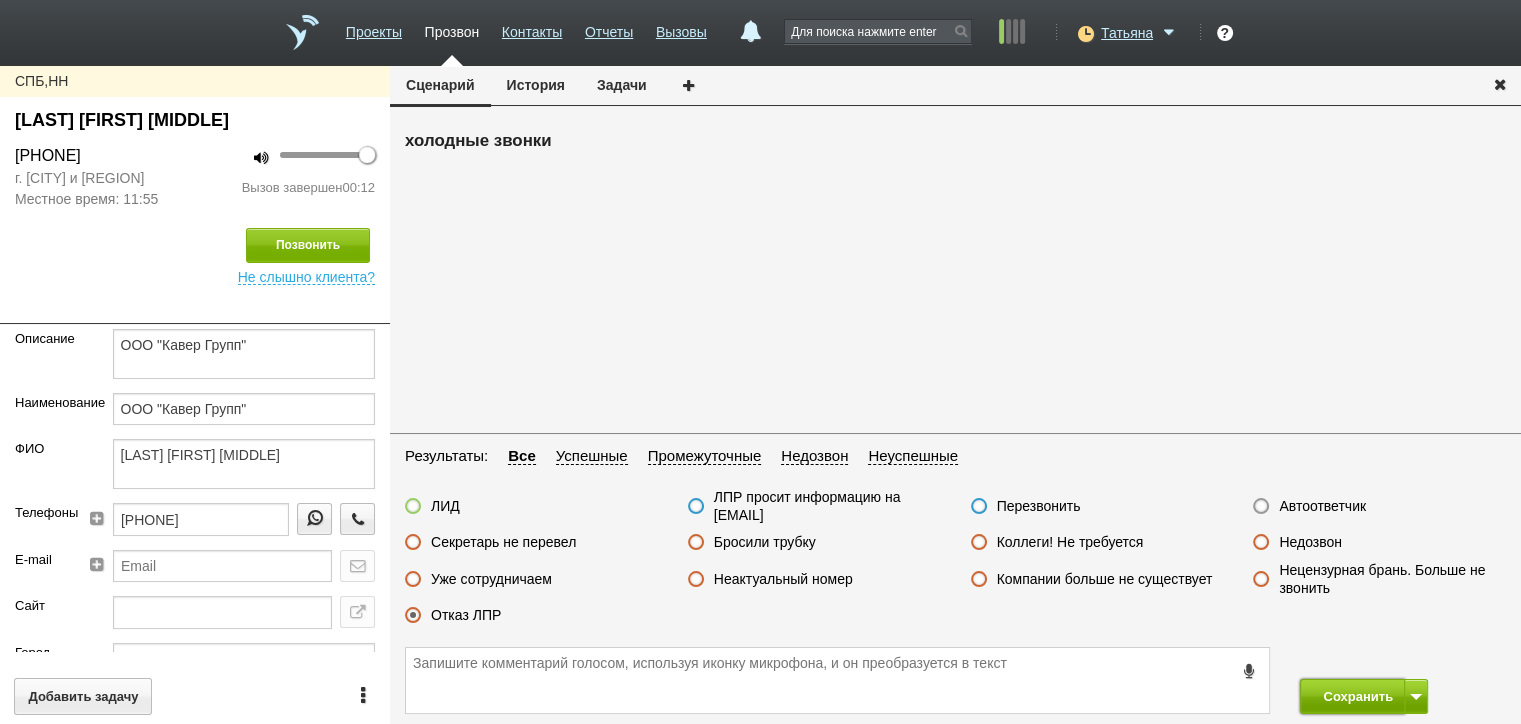 click on "Сохранить" at bounding box center [1352, 696] 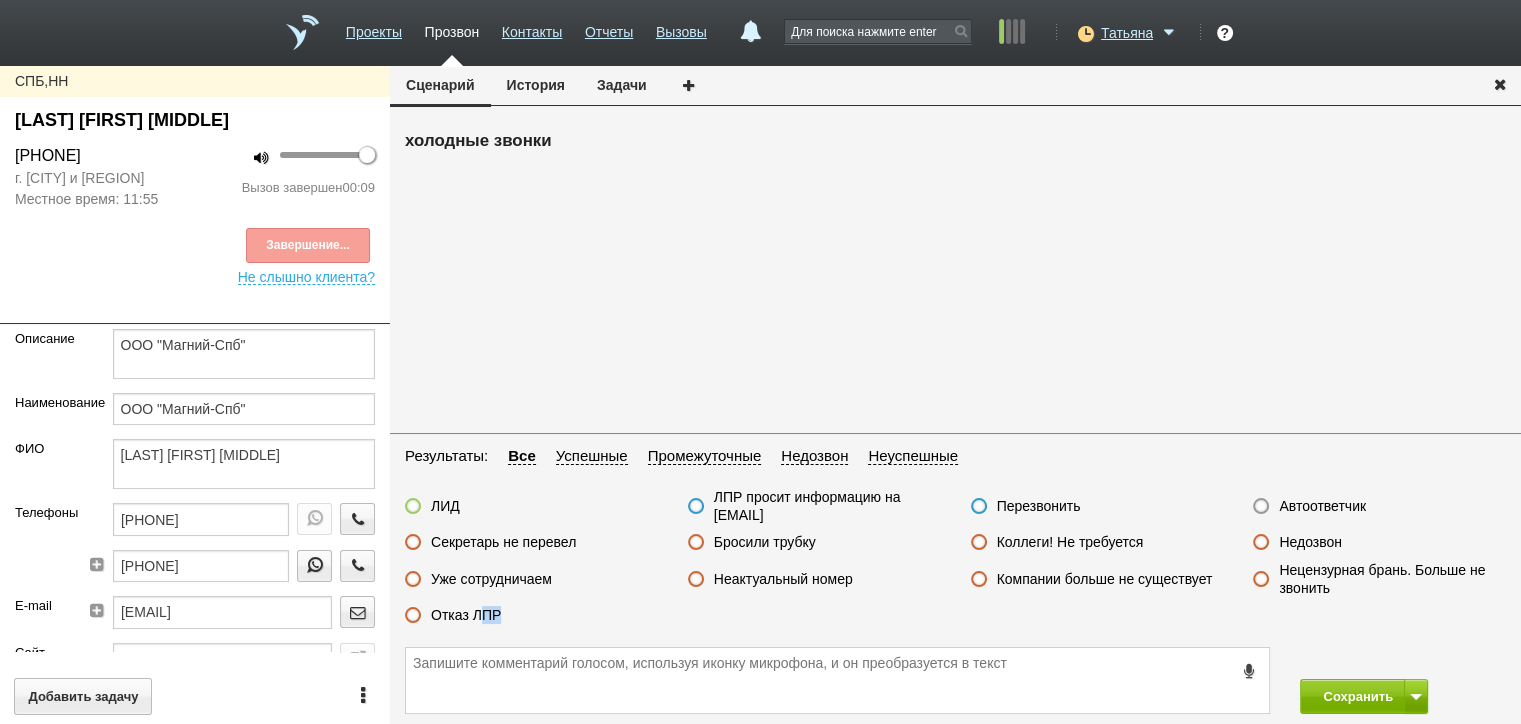 click on "Отказ ЛПР" at bounding box center (466, 615) 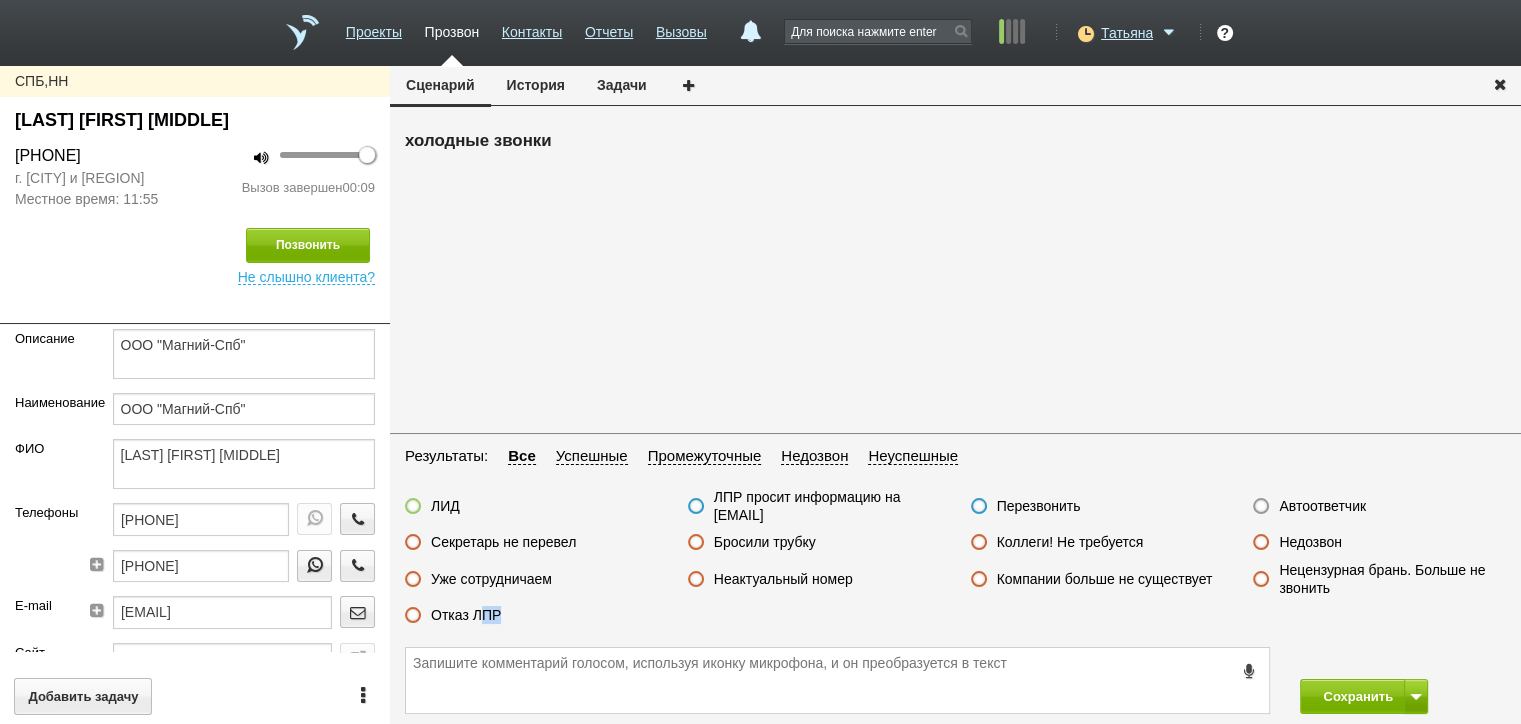 click on "Отказ ЛПР" at bounding box center [466, 615] 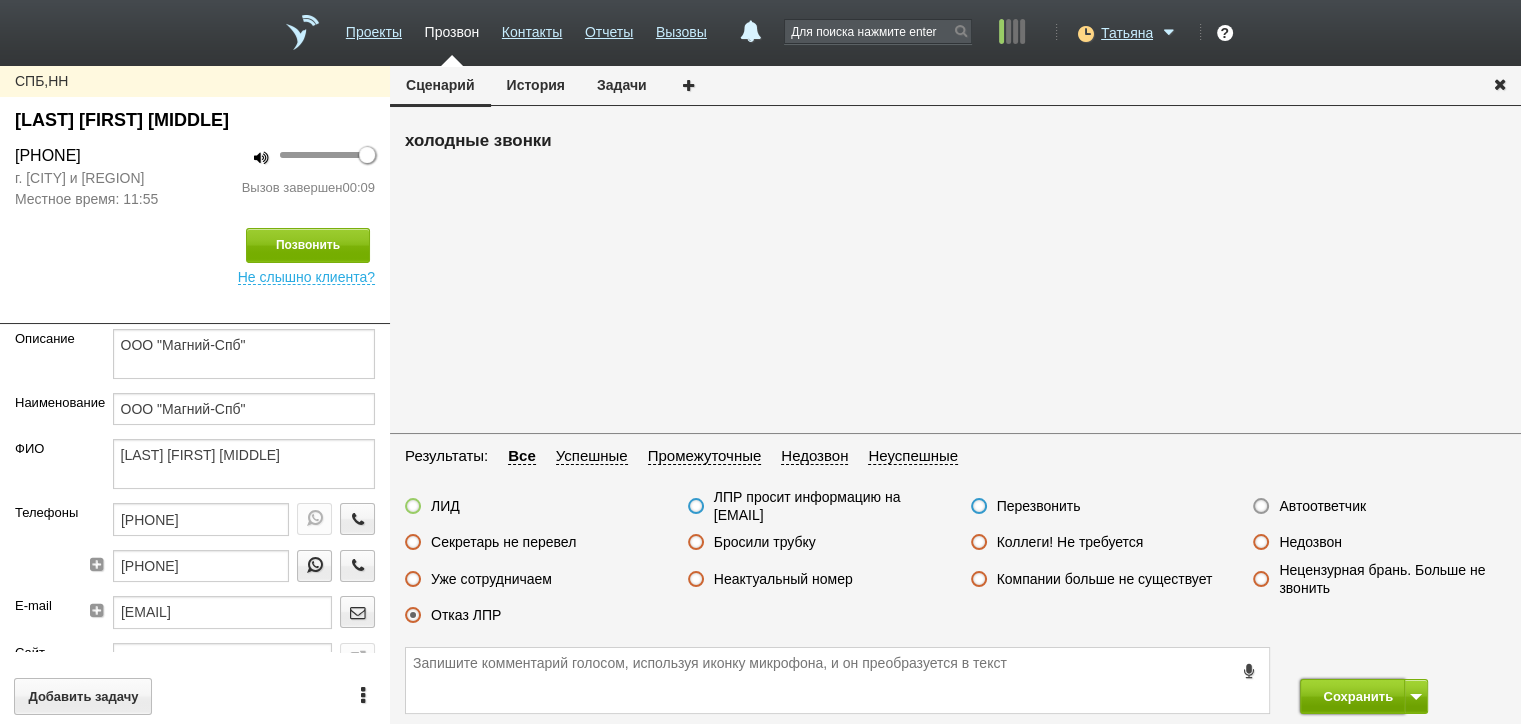 click on "Сохранить" at bounding box center [1352, 696] 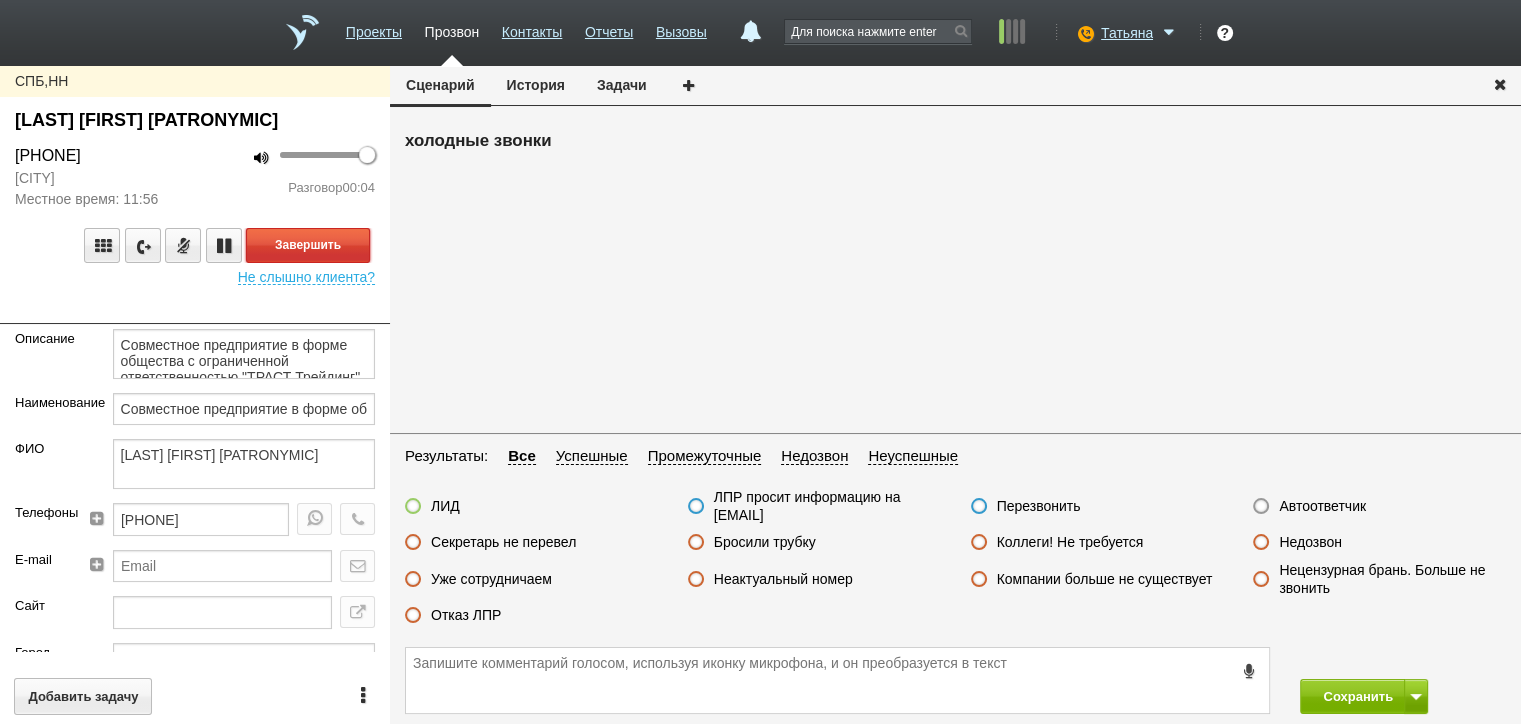 drag, startPoint x: 325, startPoint y: 244, endPoint x: 443, endPoint y: 292, distance: 127.38917 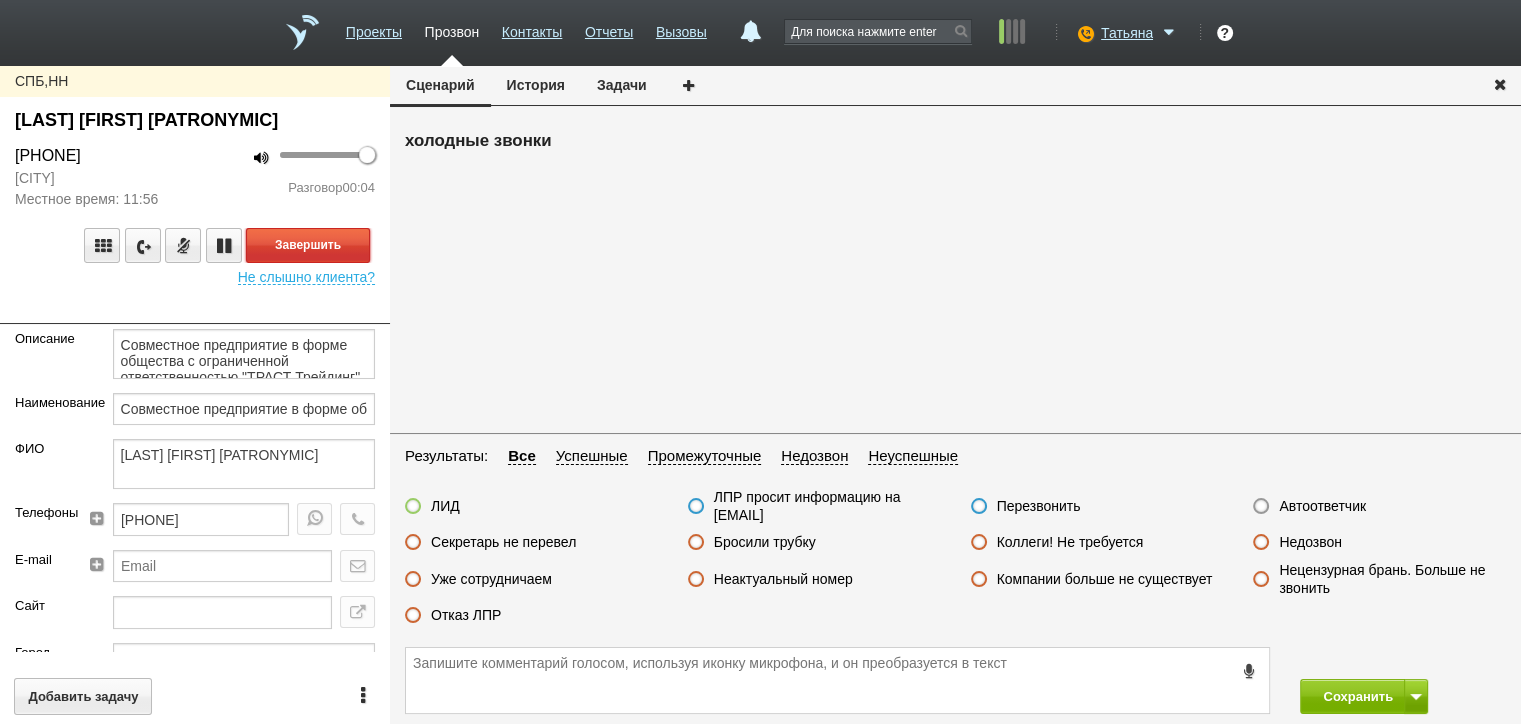 click on "Завершить" at bounding box center (308, 245) 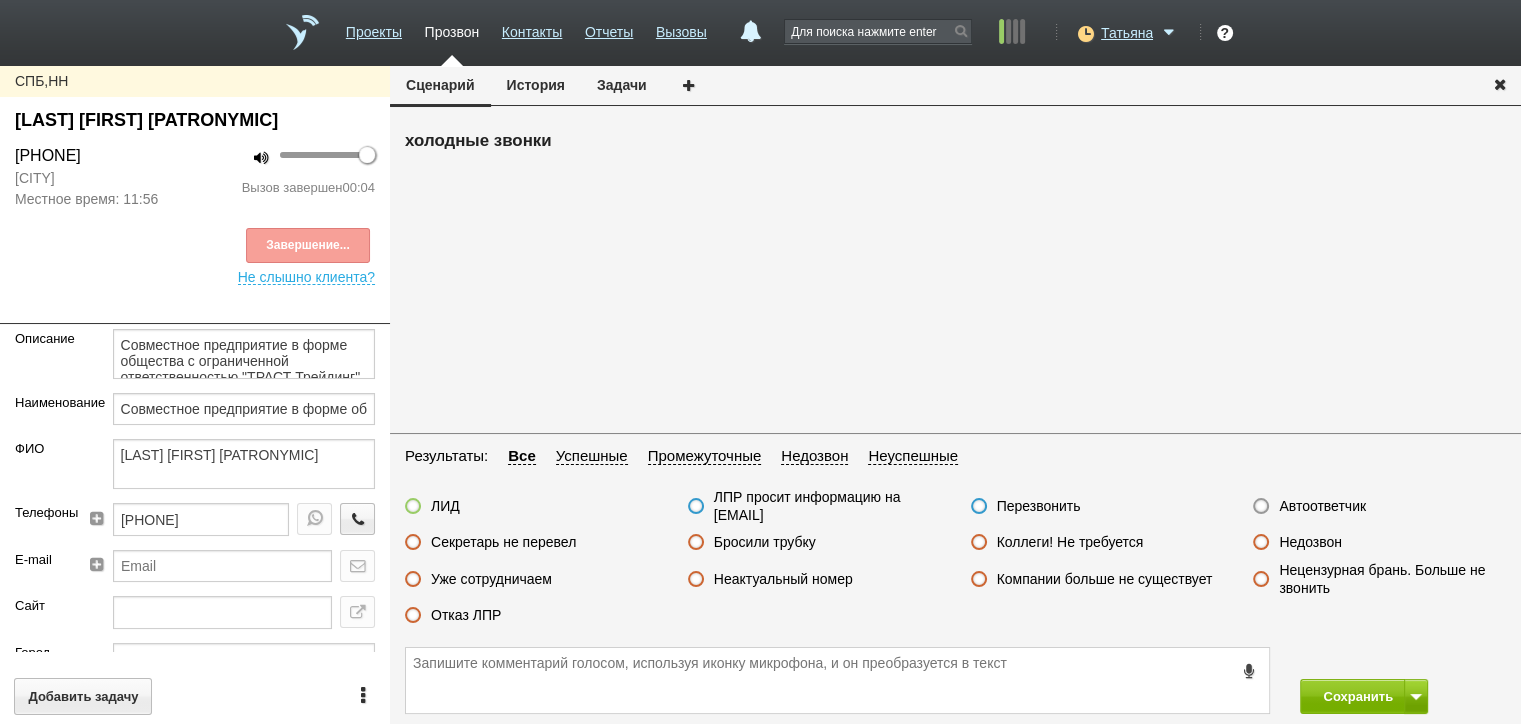 click on "Автоответчик" at bounding box center (1322, 506) 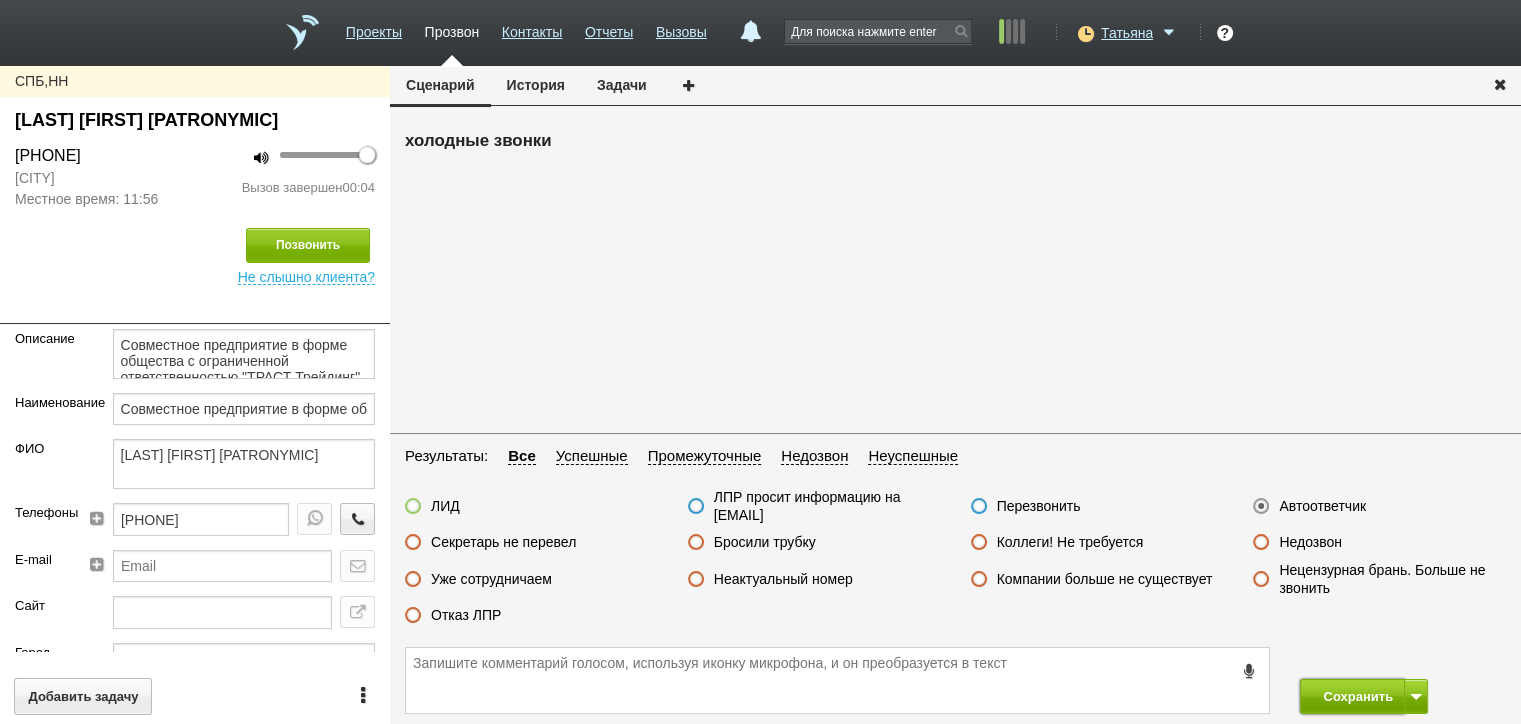 click on "Сохранить" at bounding box center (1352, 696) 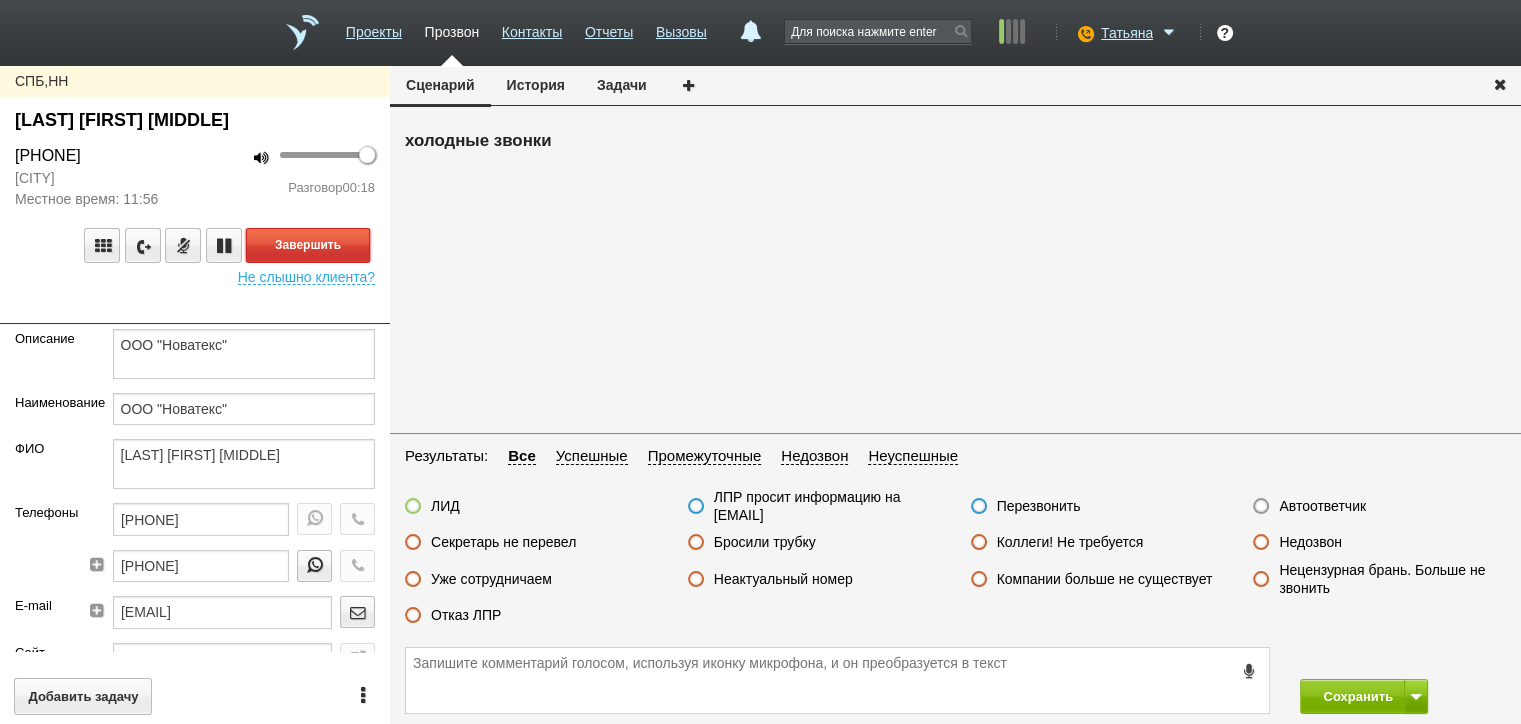 drag, startPoint x: 277, startPoint y: 252, endPoint x: 379, endPoint y: 352, distance: 142.84258 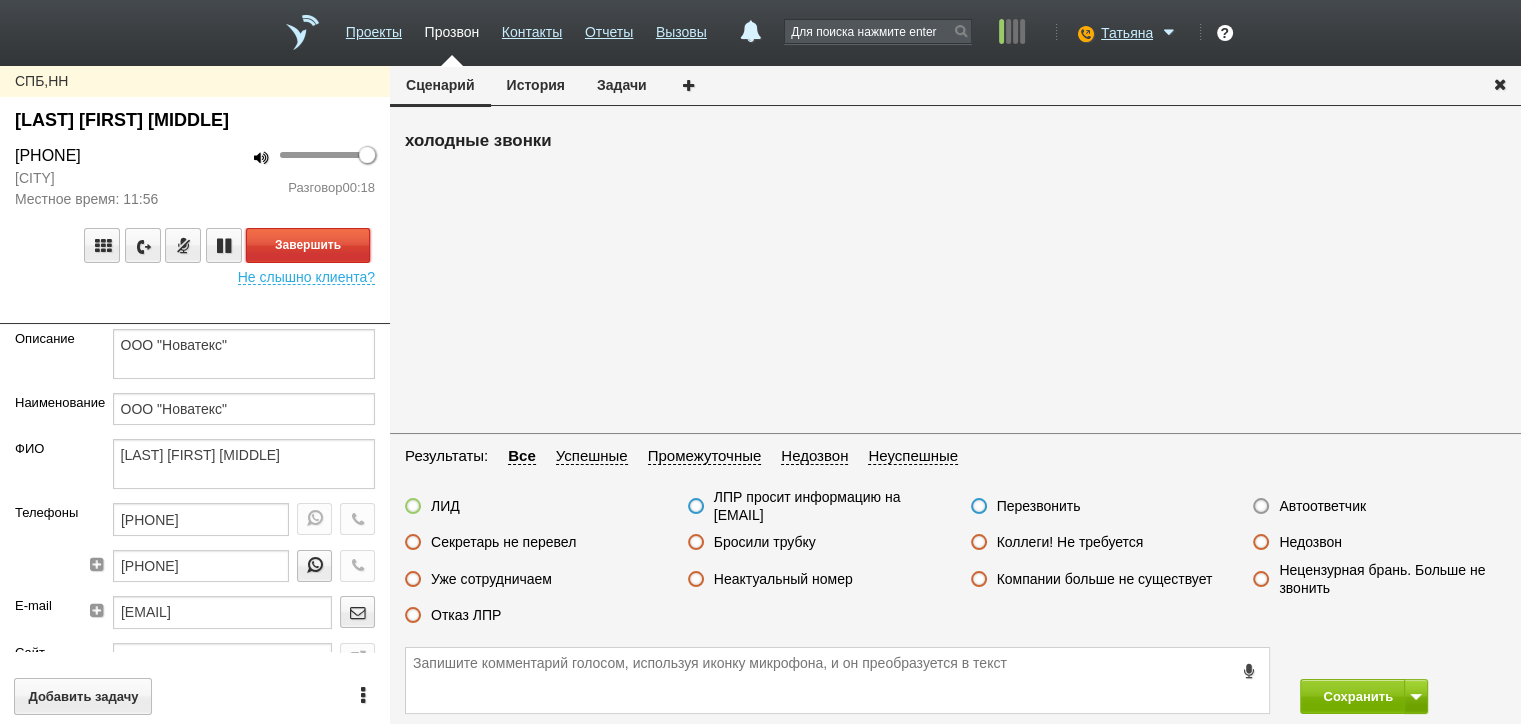 click on "Завершить" at bounding box center [308, 245] 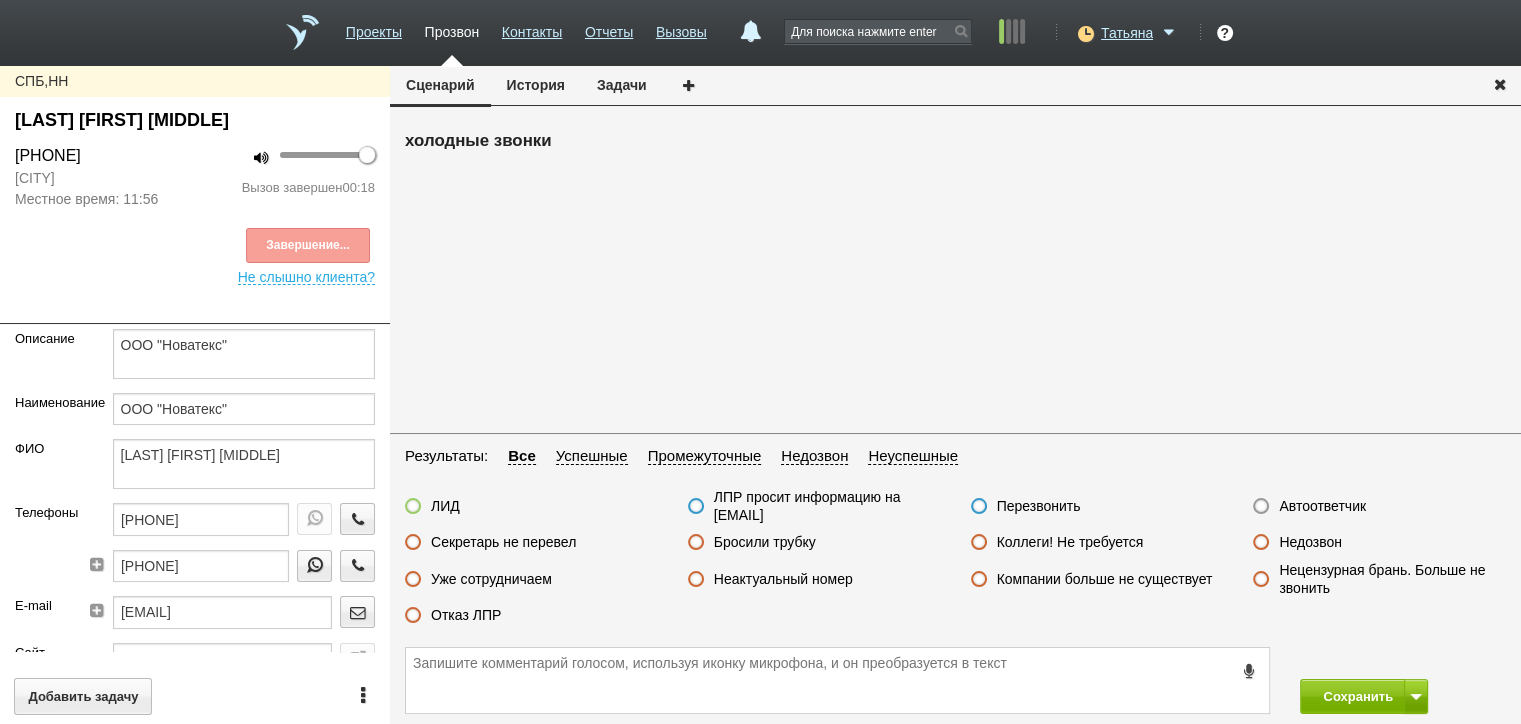 click on "Отказ ЛПР" at bounding box center [466, 615] 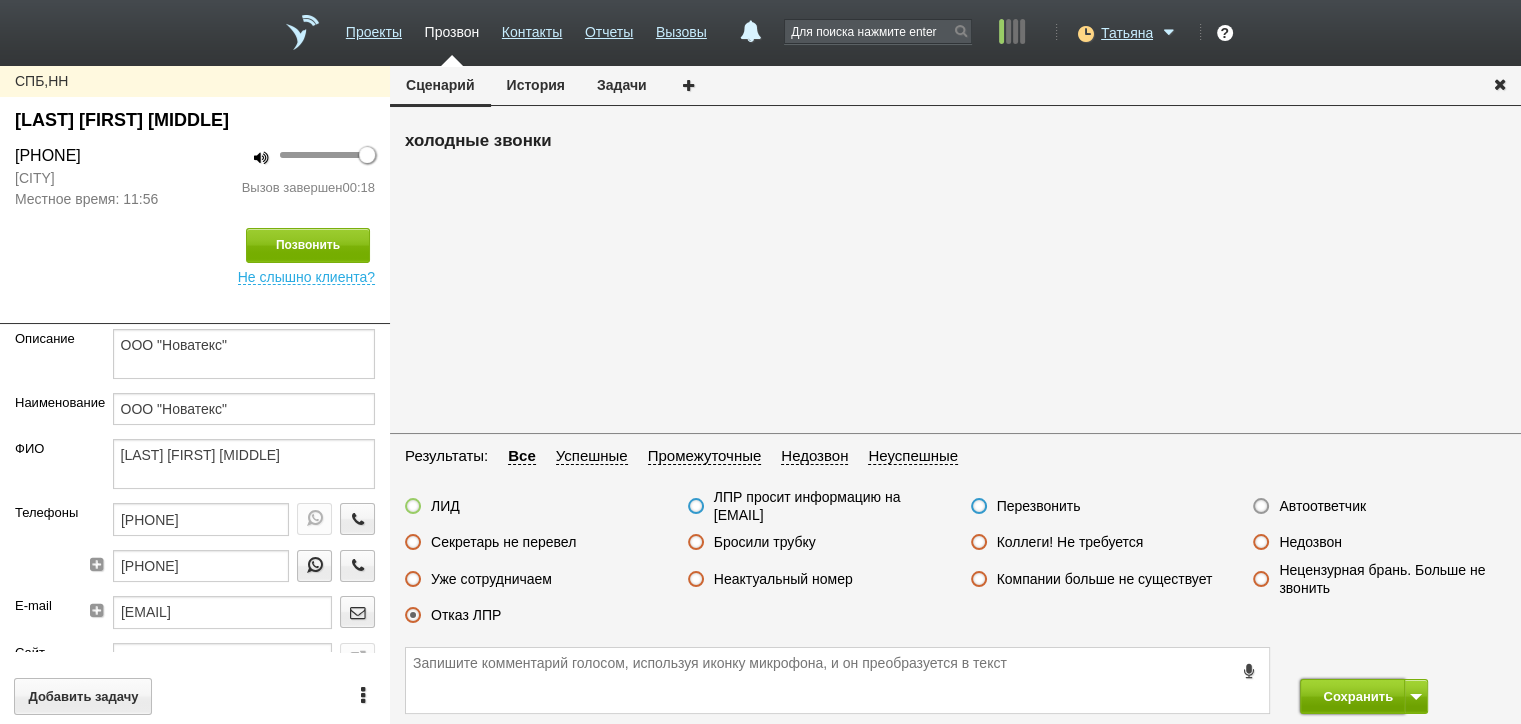 click on "Сохранить" at bounding box center [1352, 696] 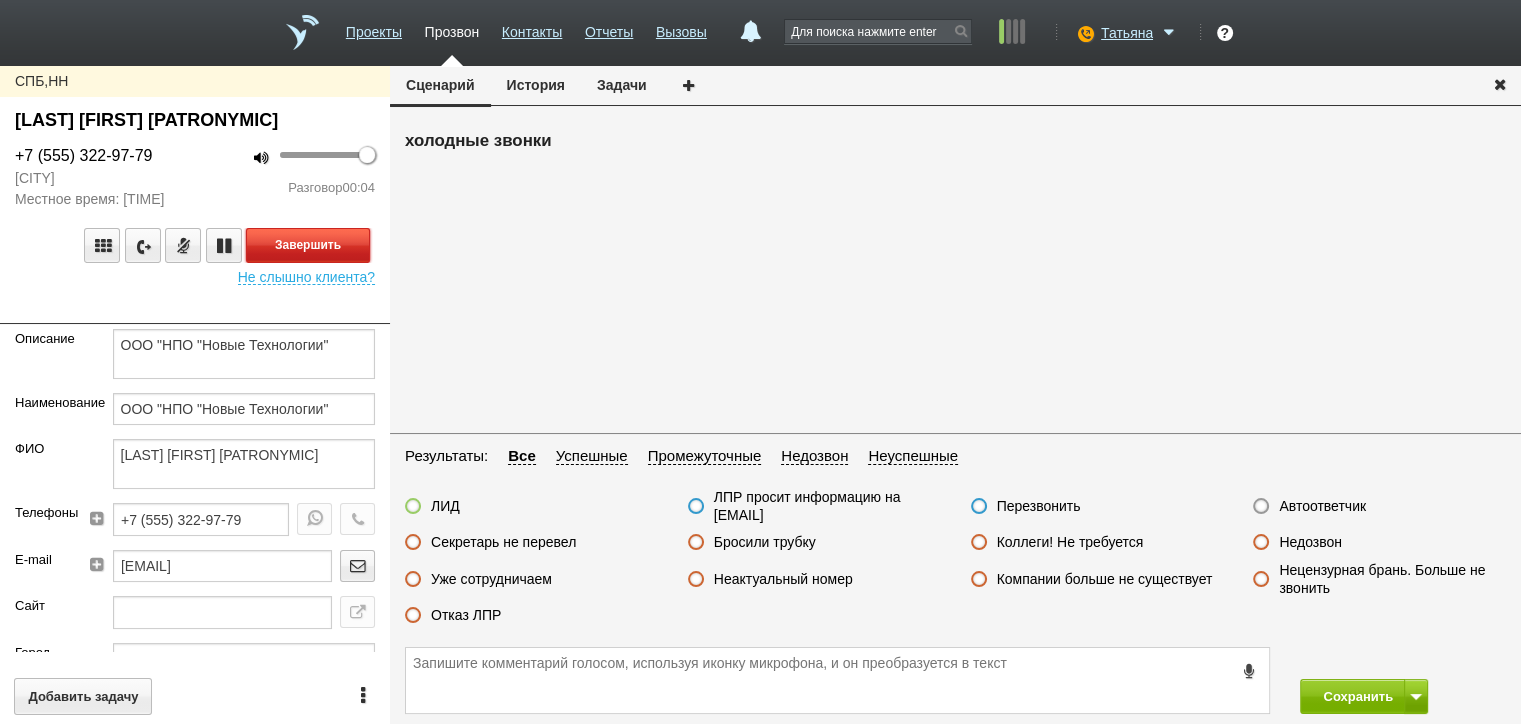 drag, startPoint x: 316, startPoint y: 235, endPoint x: 409, endPoint y: 274, distance: 100.84642 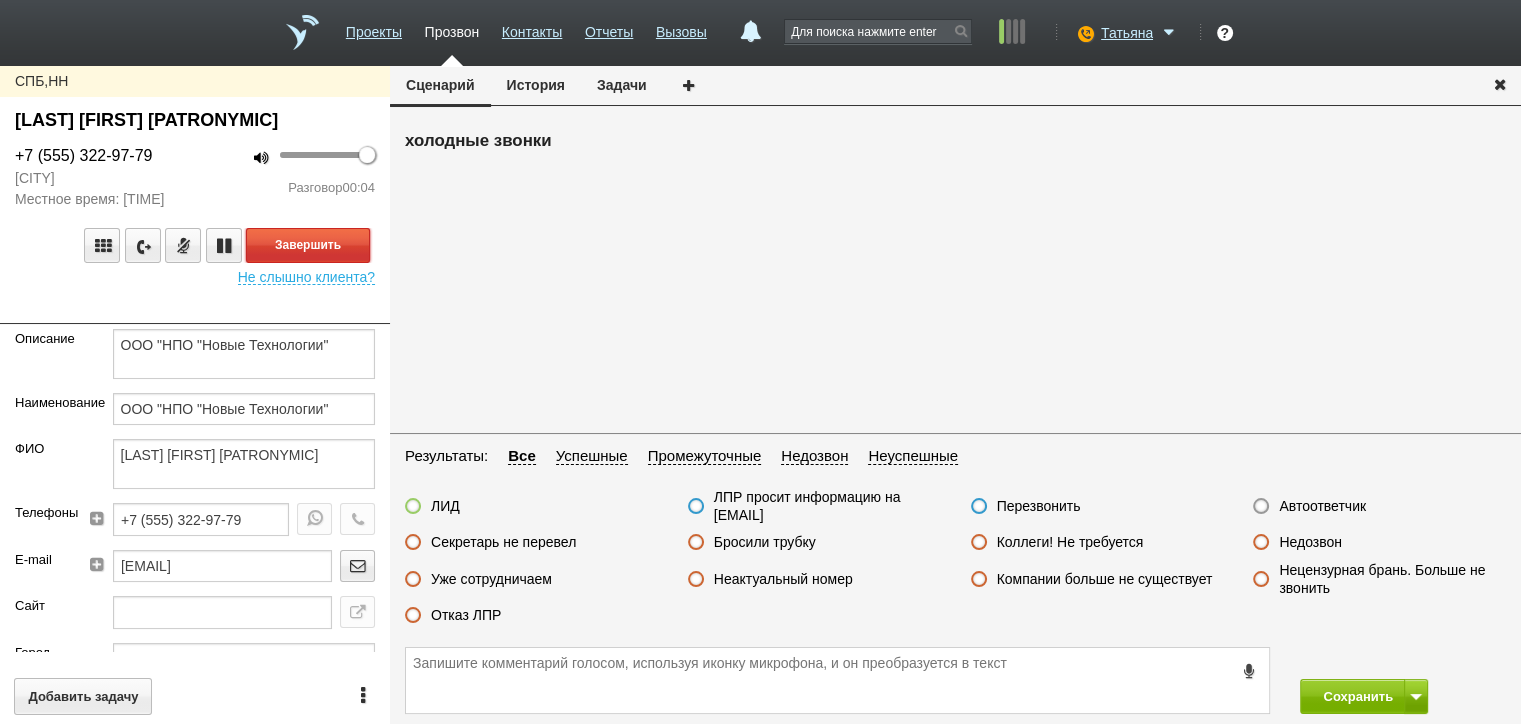 click on "Завершить" at bounding box center (308, 245) 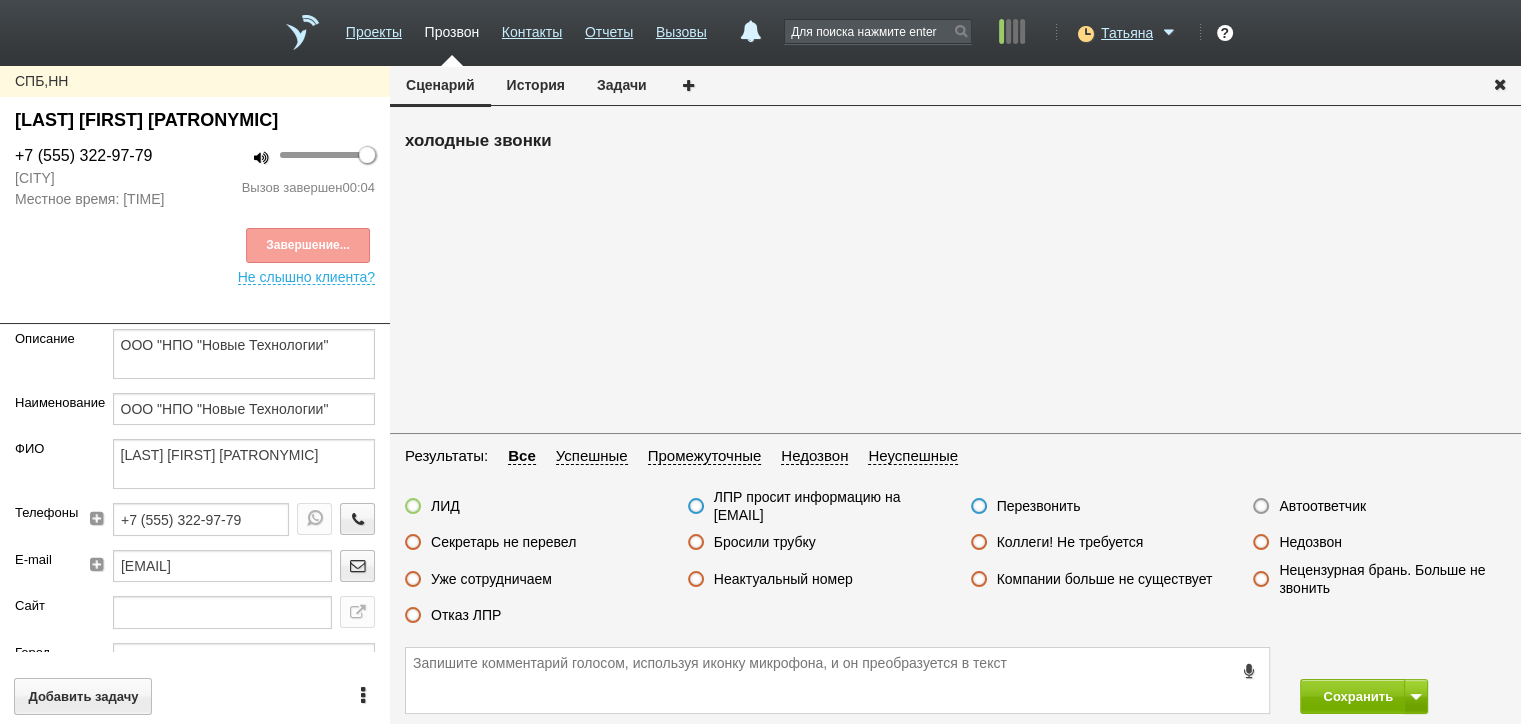 click on "Автоответчик" at bounding box center [1322, 506] 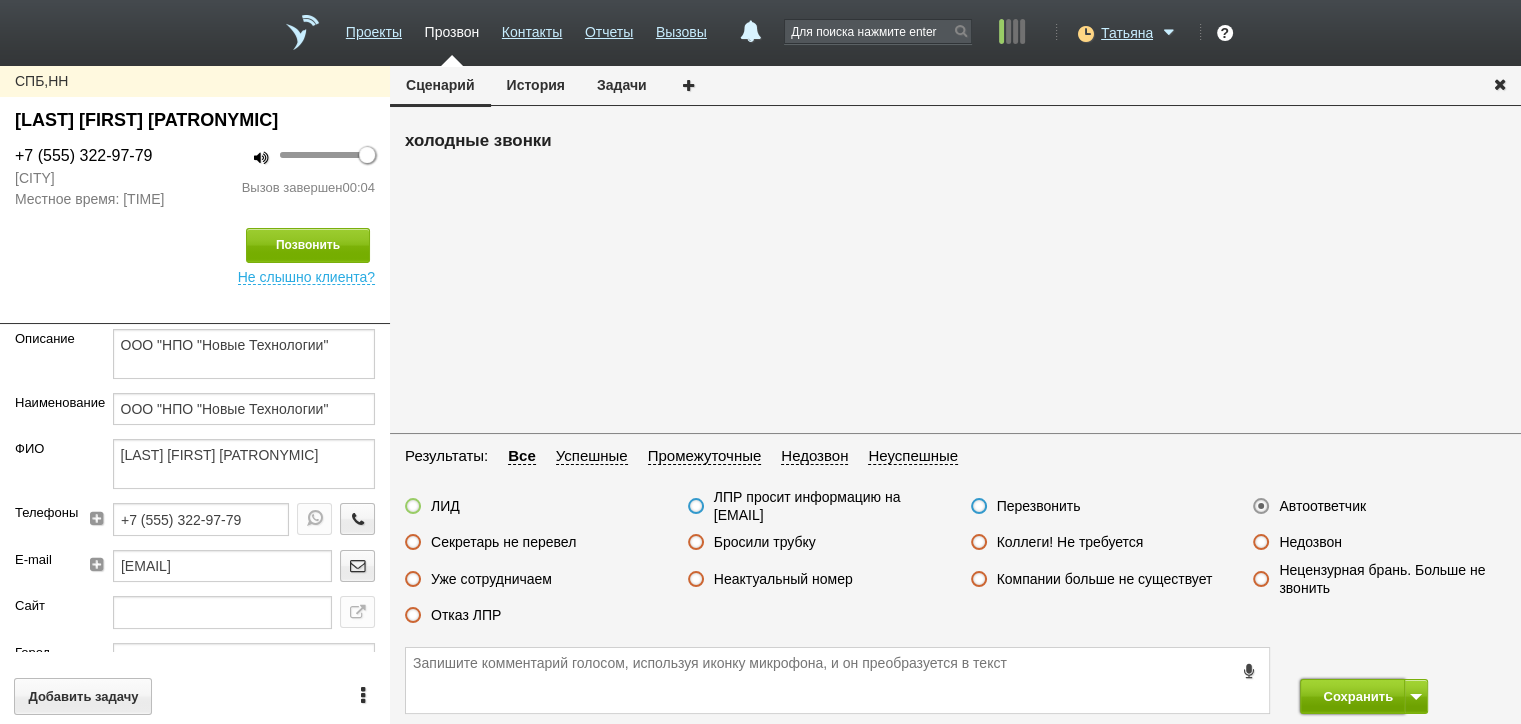 click on "Сохранить" at bounding box center [1352, 696] 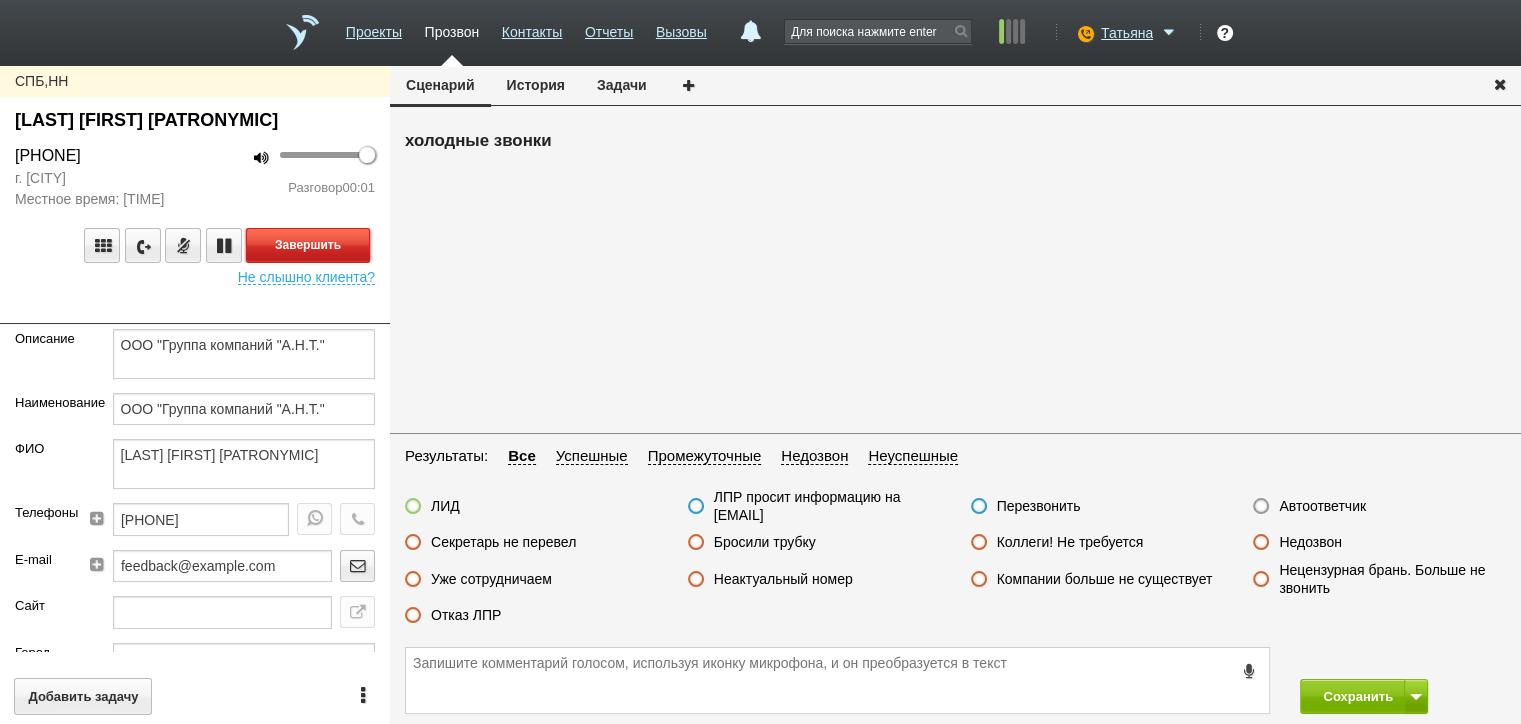 click on "Завершить" at bounding box center (308, 245) 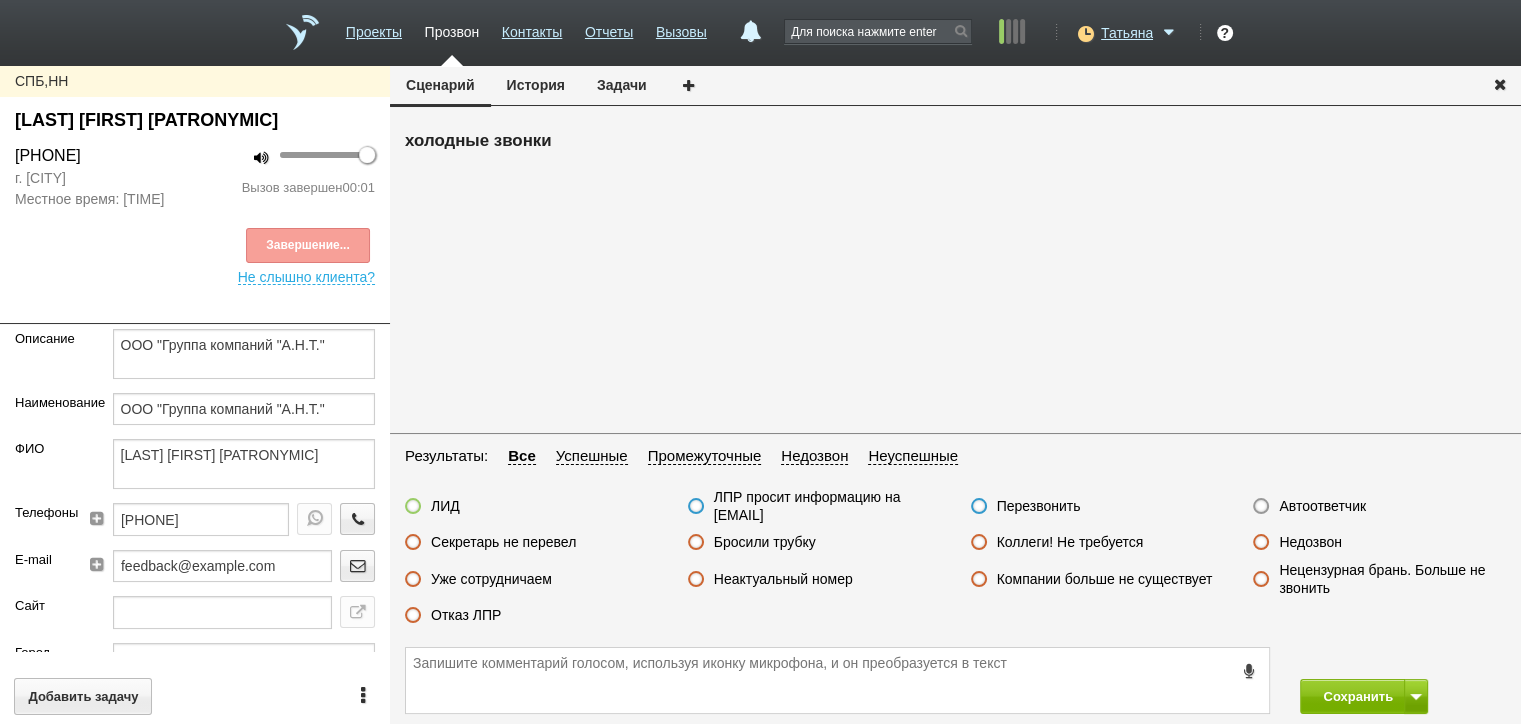 click on "Автоответчик" at bounding box center [1322, 506] 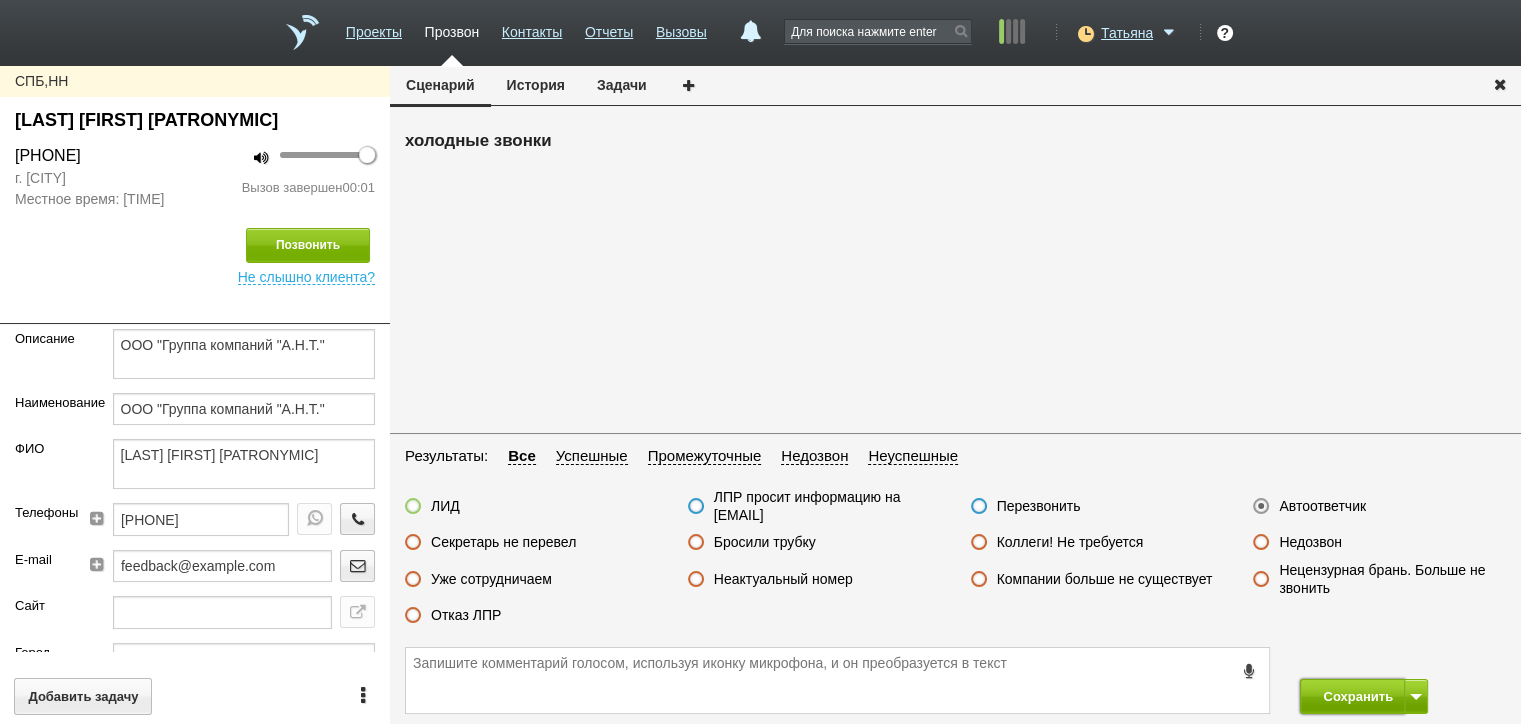click on "Сохранить" at bounding box center [1352, 696] 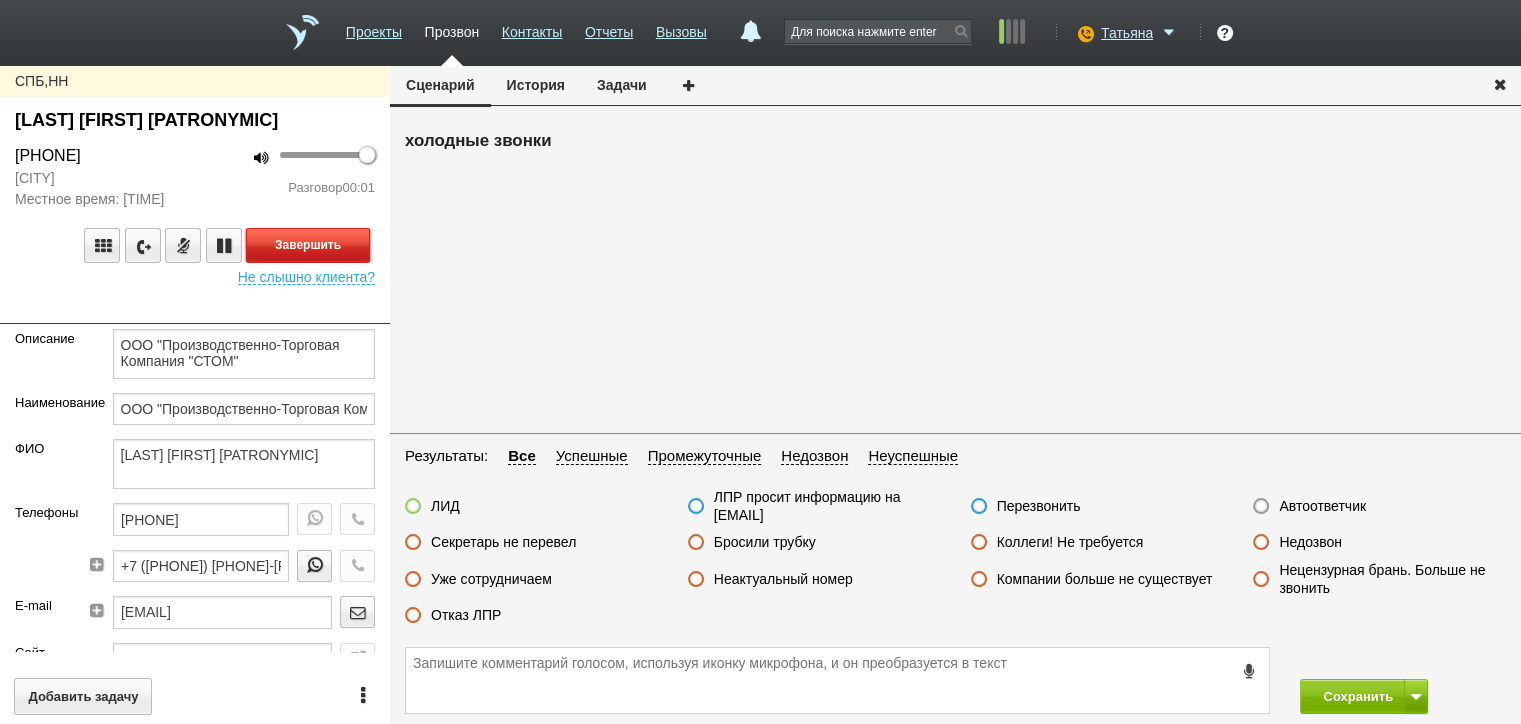 click on "Завершить" at bounding box center (308, 245) 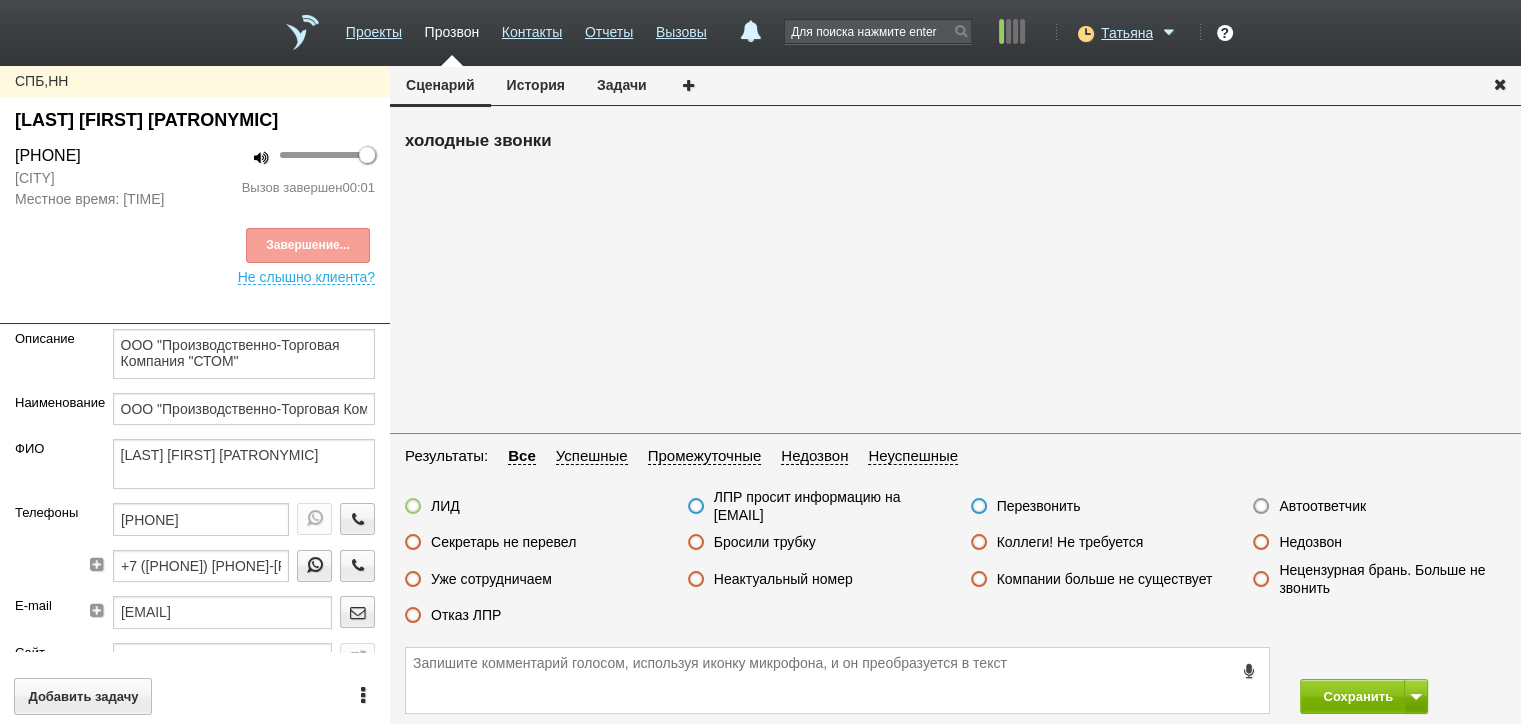 click on "Автоответчик" at bounding box center [1322, 506] 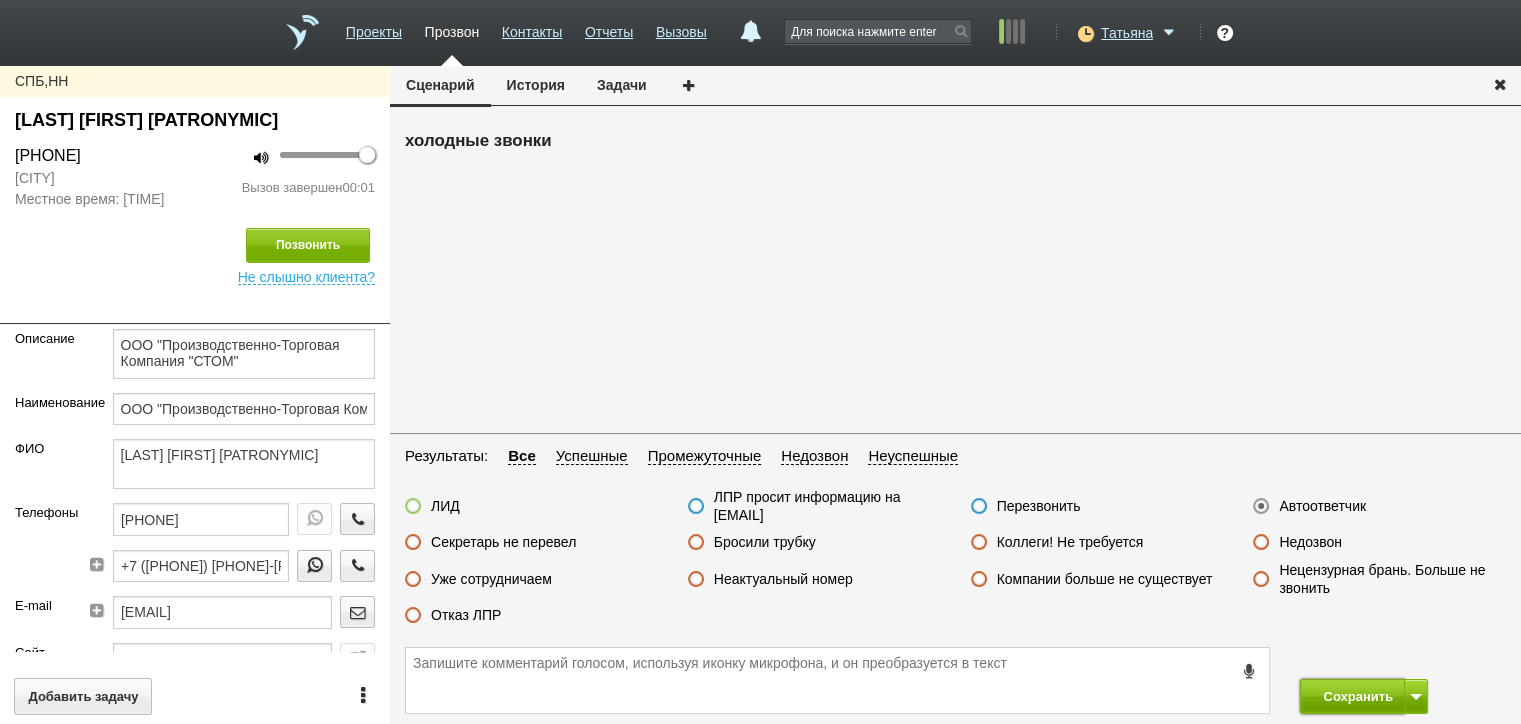 click on "Сохранить" at bounding box center (1352, 696) 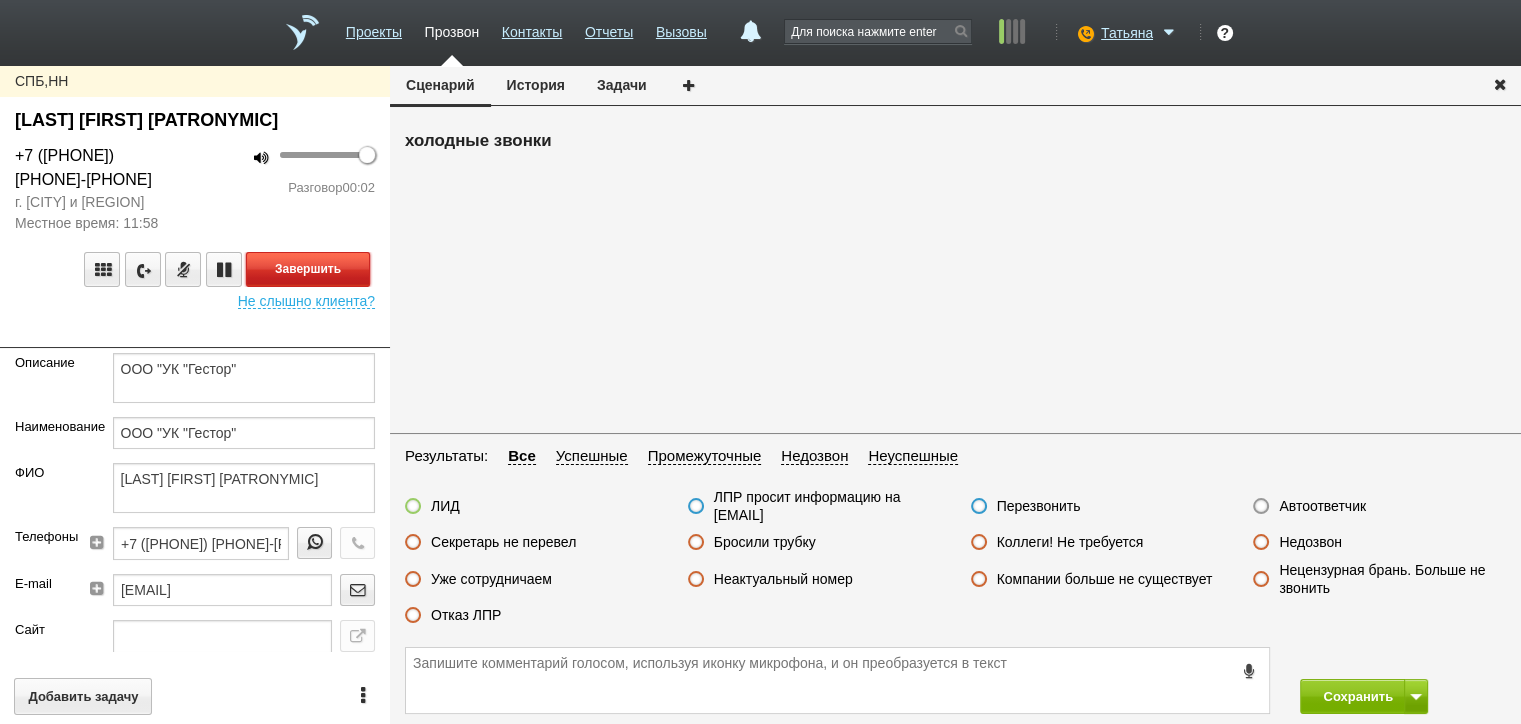 click on "Завершить" at bounding box center [308, 269] 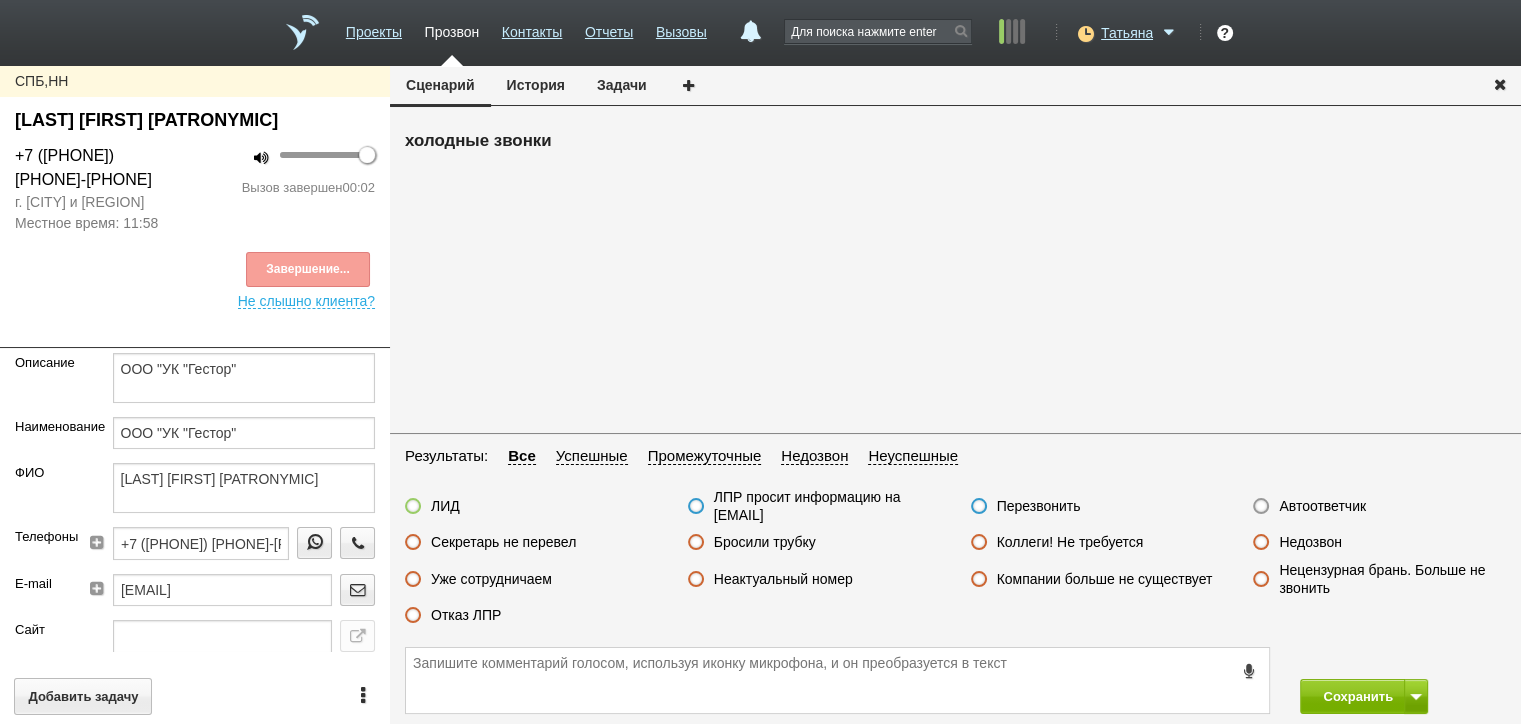 click on "Автоответчик" at bounding box center (1322, 506) 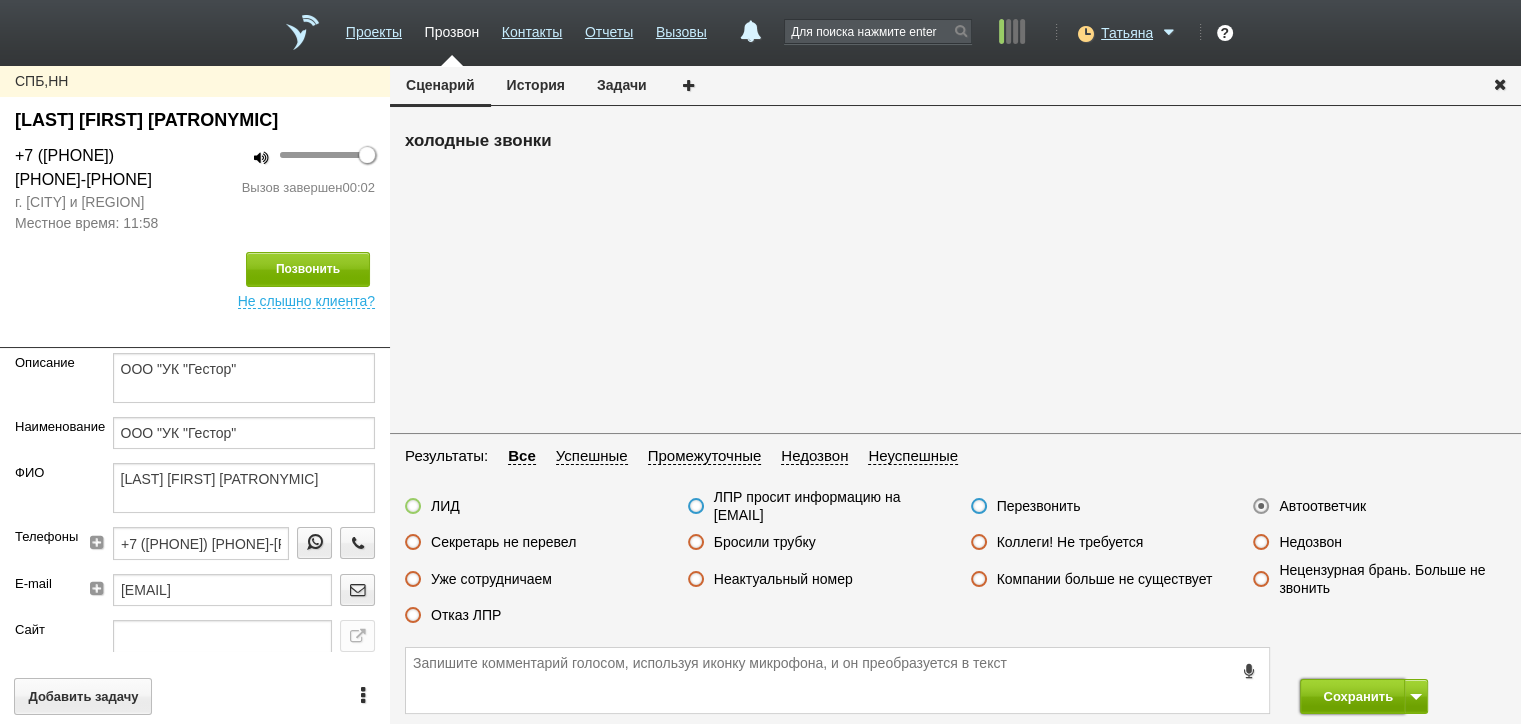 drag, startPoint x: 1346, startPoint y: 702, endPoint x: 1316, endPoint y: 647, distance: 62.649822 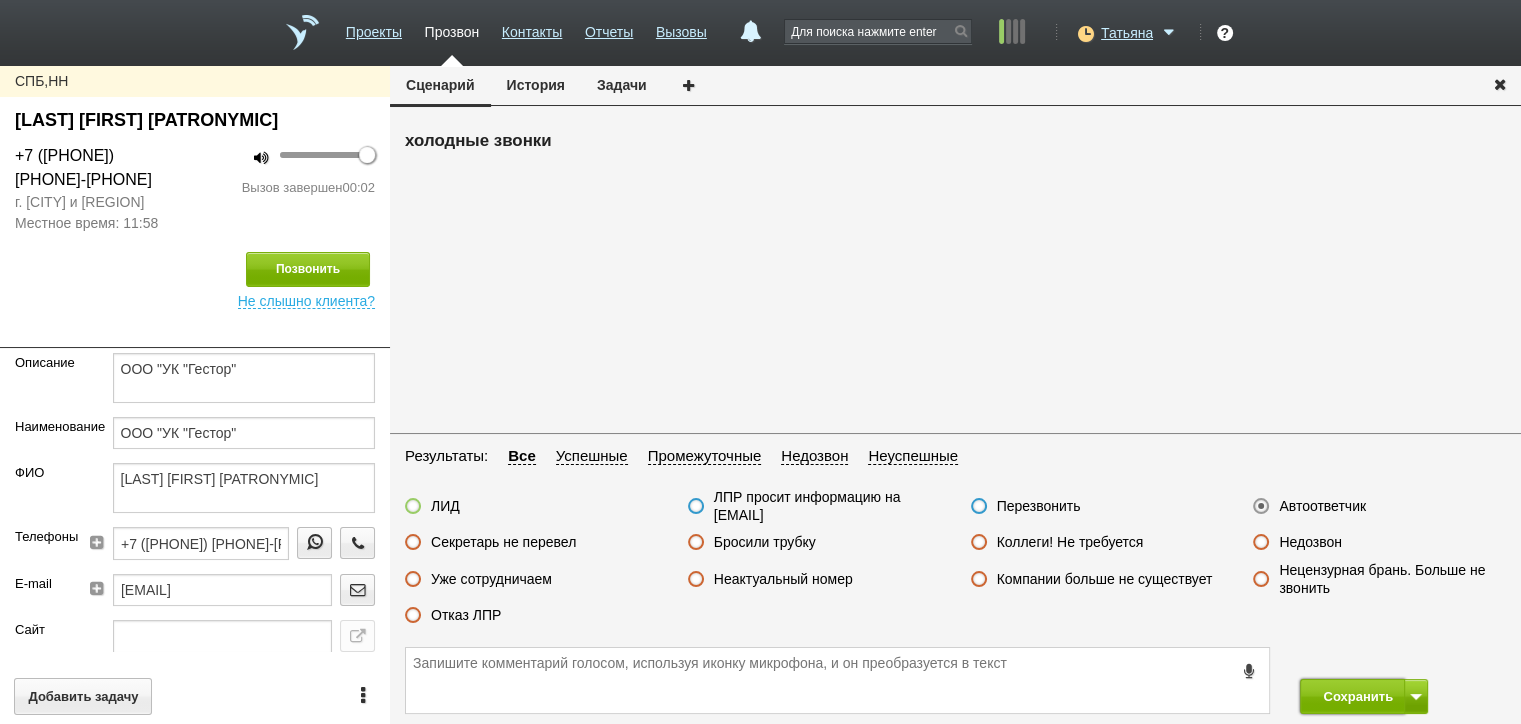 click on "Сохранить" at bounding box center (1352, 696) 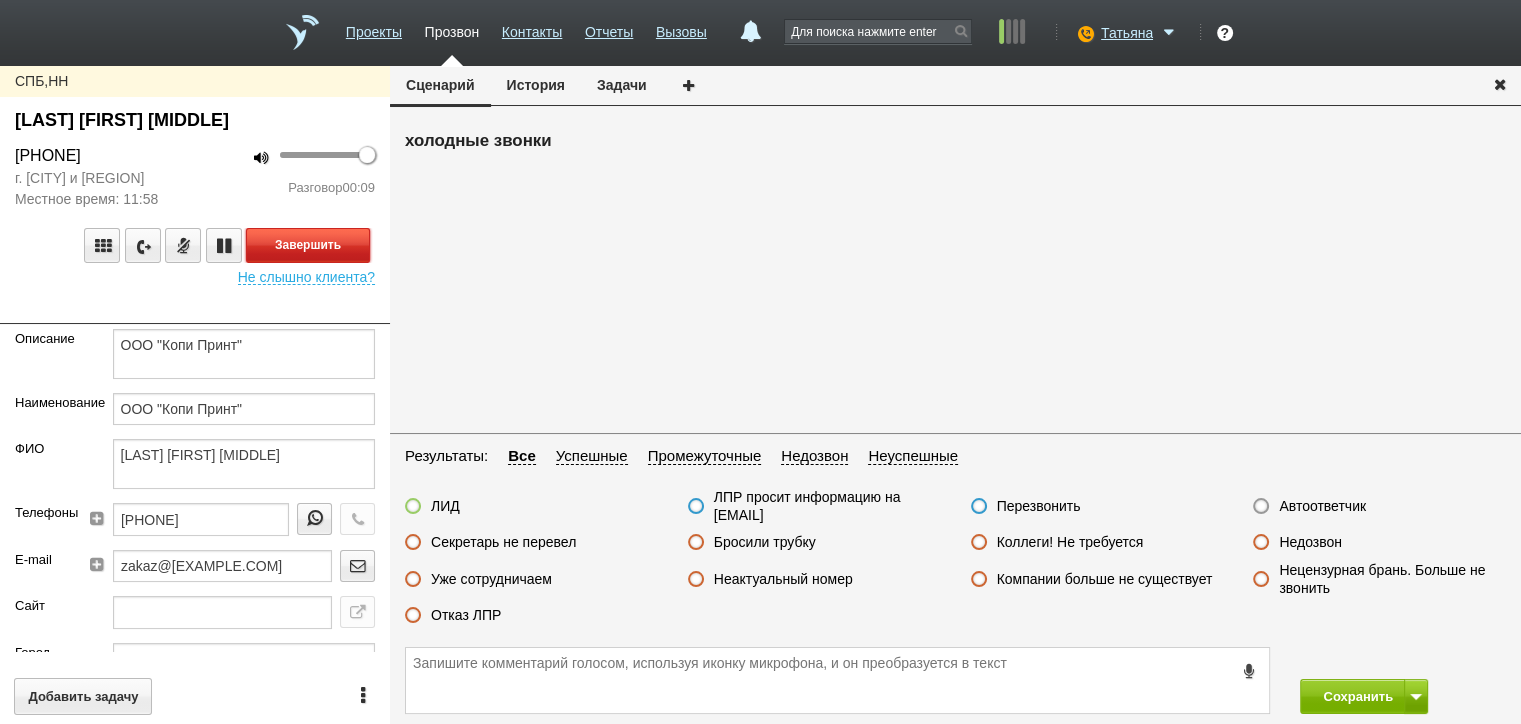 click on "Завершить" at bounding box center (308, 245) 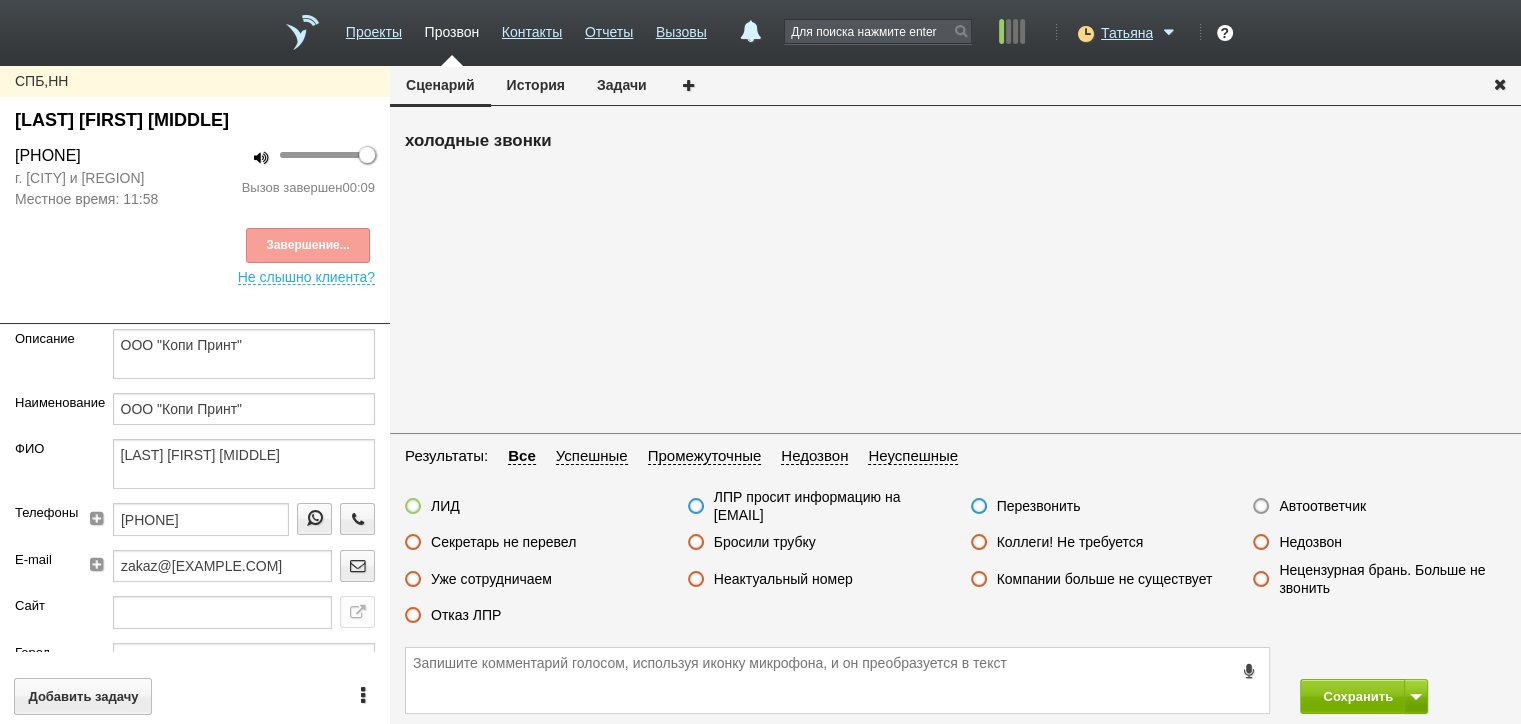 click on "Автоответчик" at bounding box center [1322, 506] 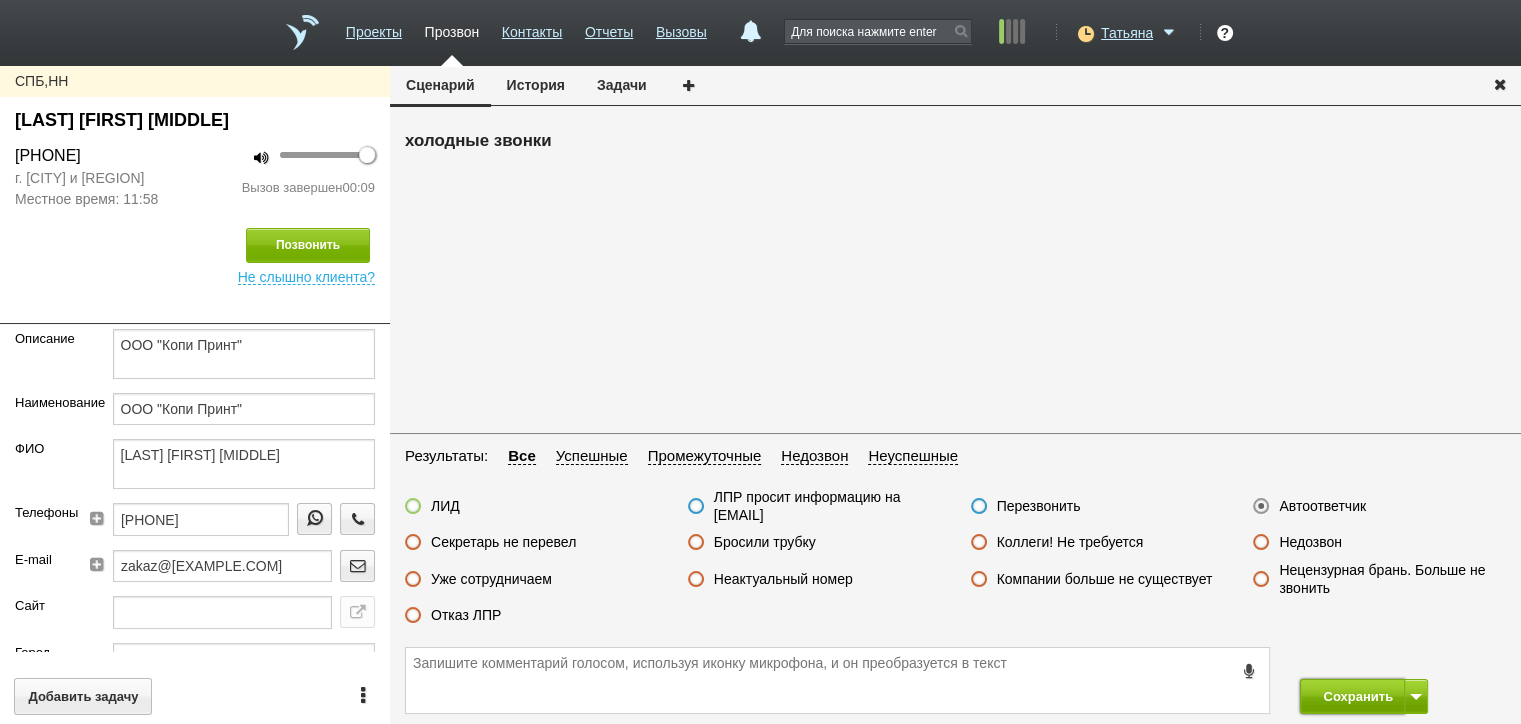 click on "Сохранить" at bounding box center [1352, 696] 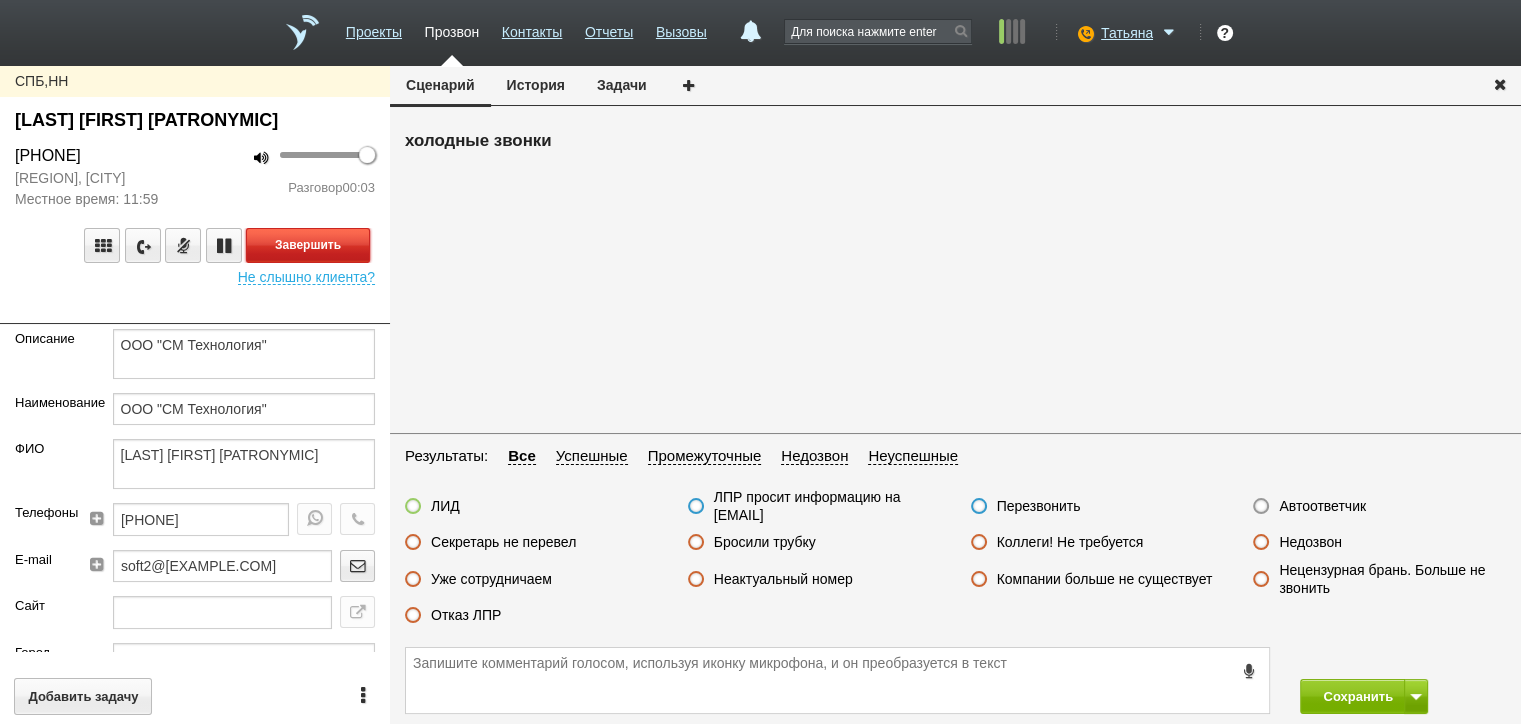 drag, startPoint x: 329, startPoint y: 257, endPoint x: 339, endPoint y: 264, distance: 12.206555 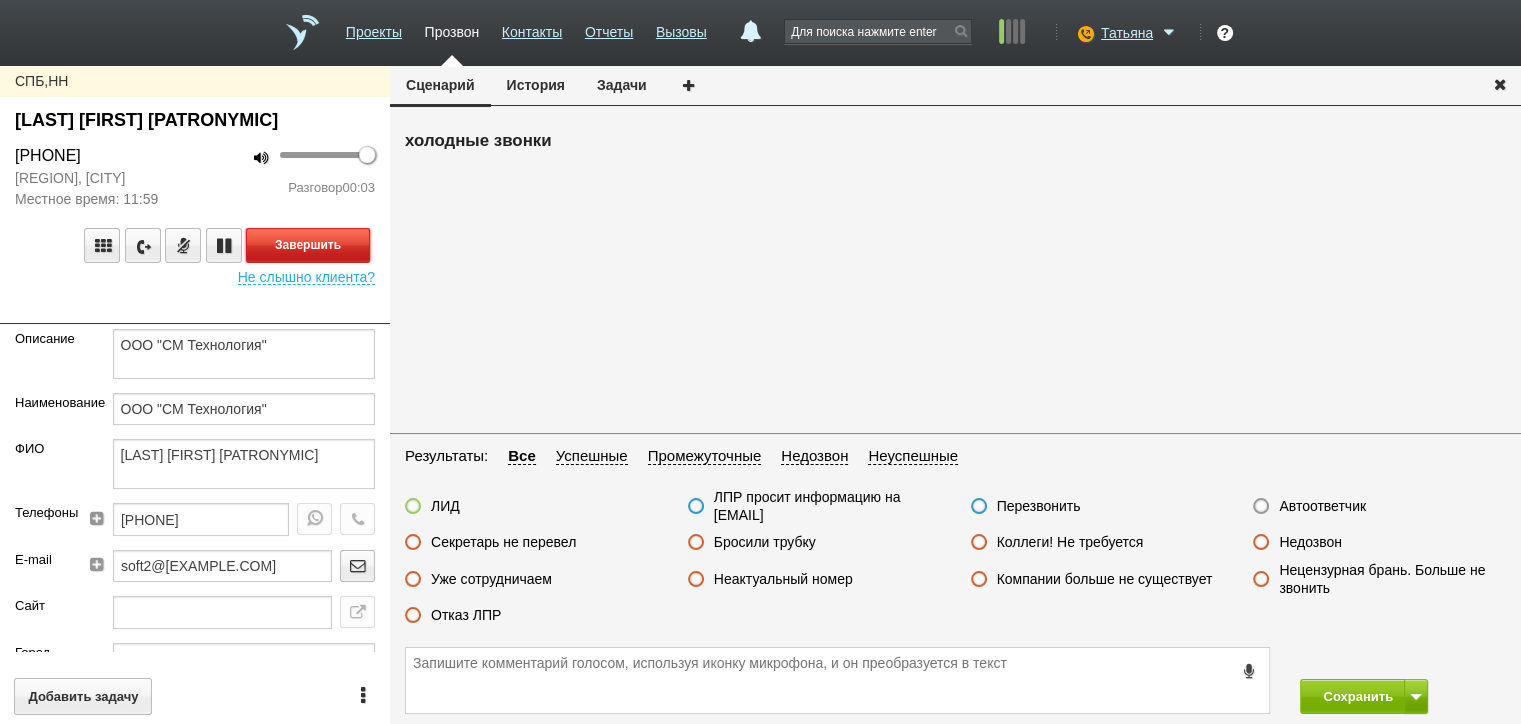click on "Завершить" at bounding box center [308, 245] 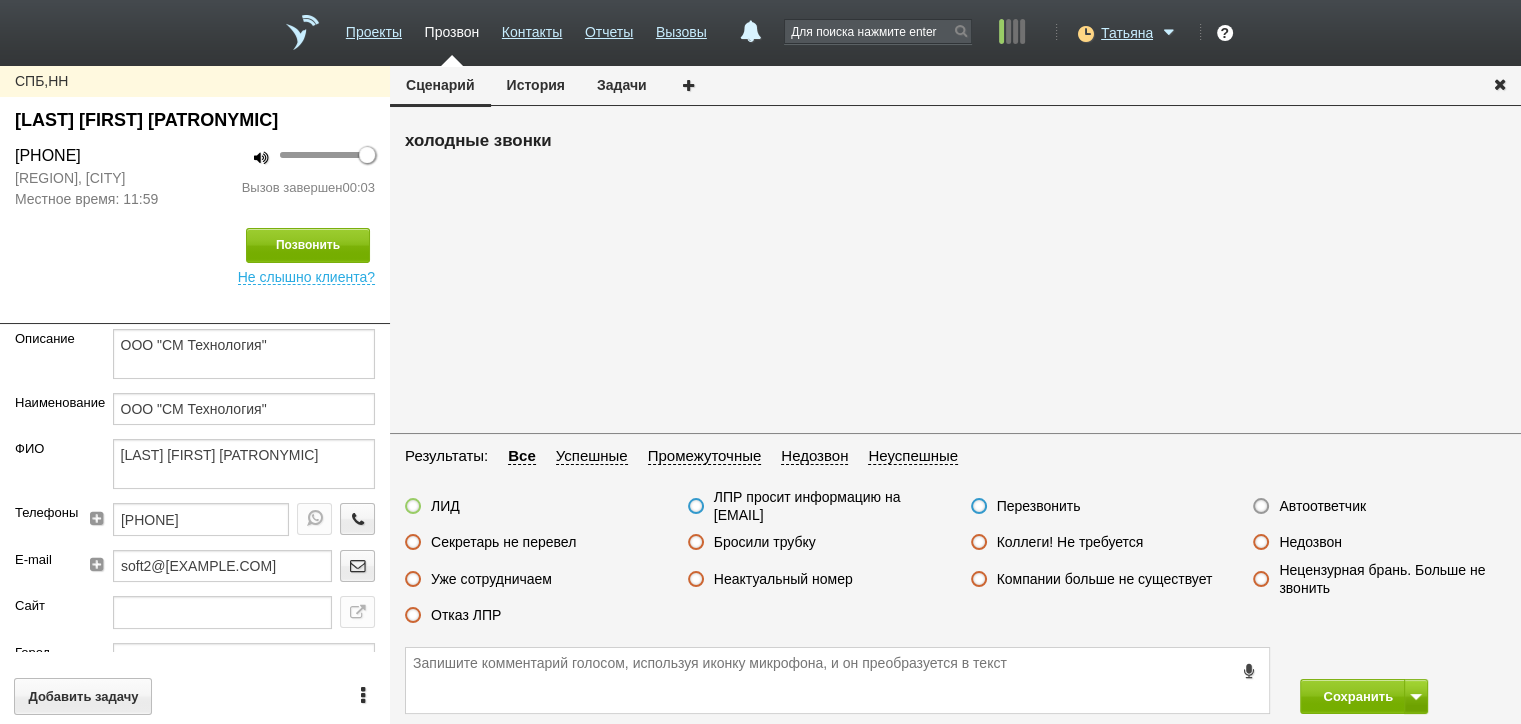 click on "Недозвон" at bounding box center (1310, 542) 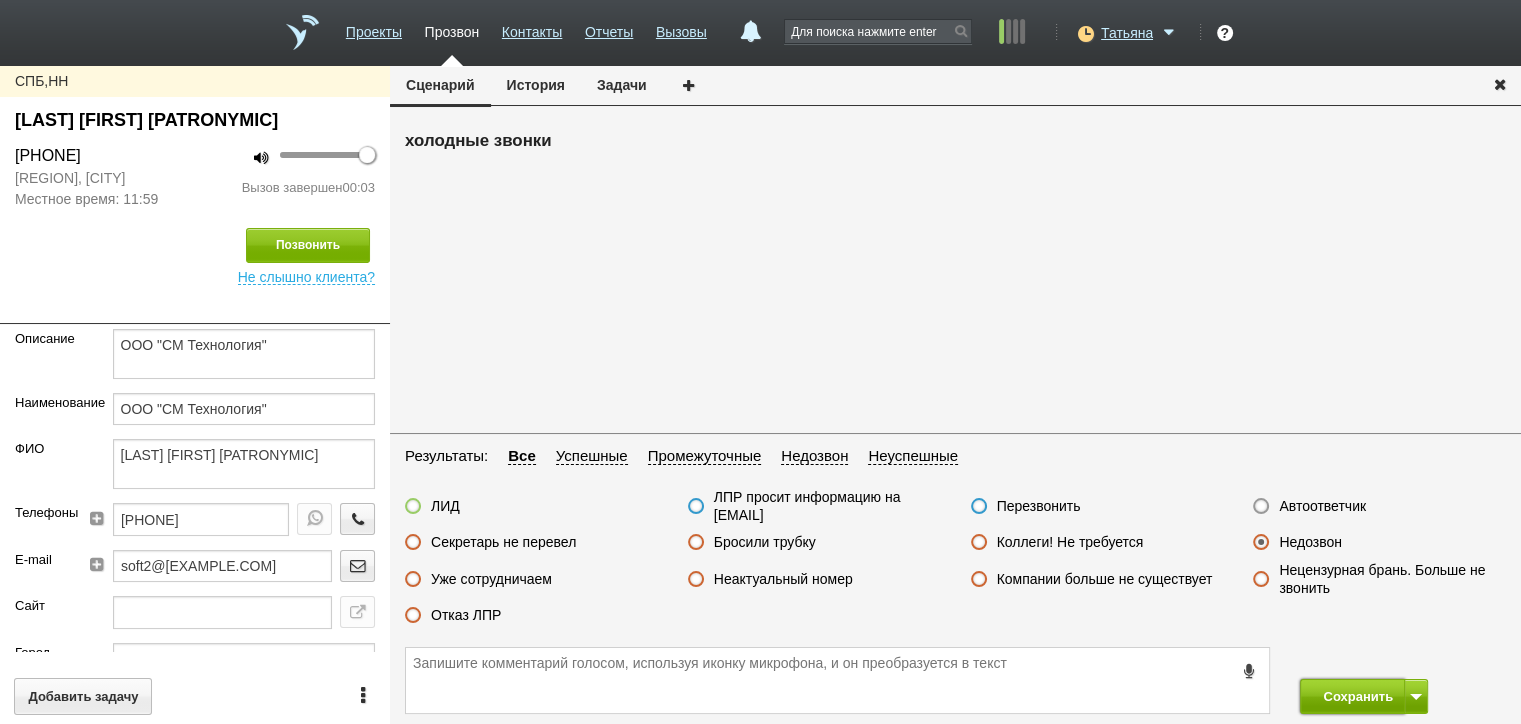click on "Сохранить" at bounding box center (1352, 696) 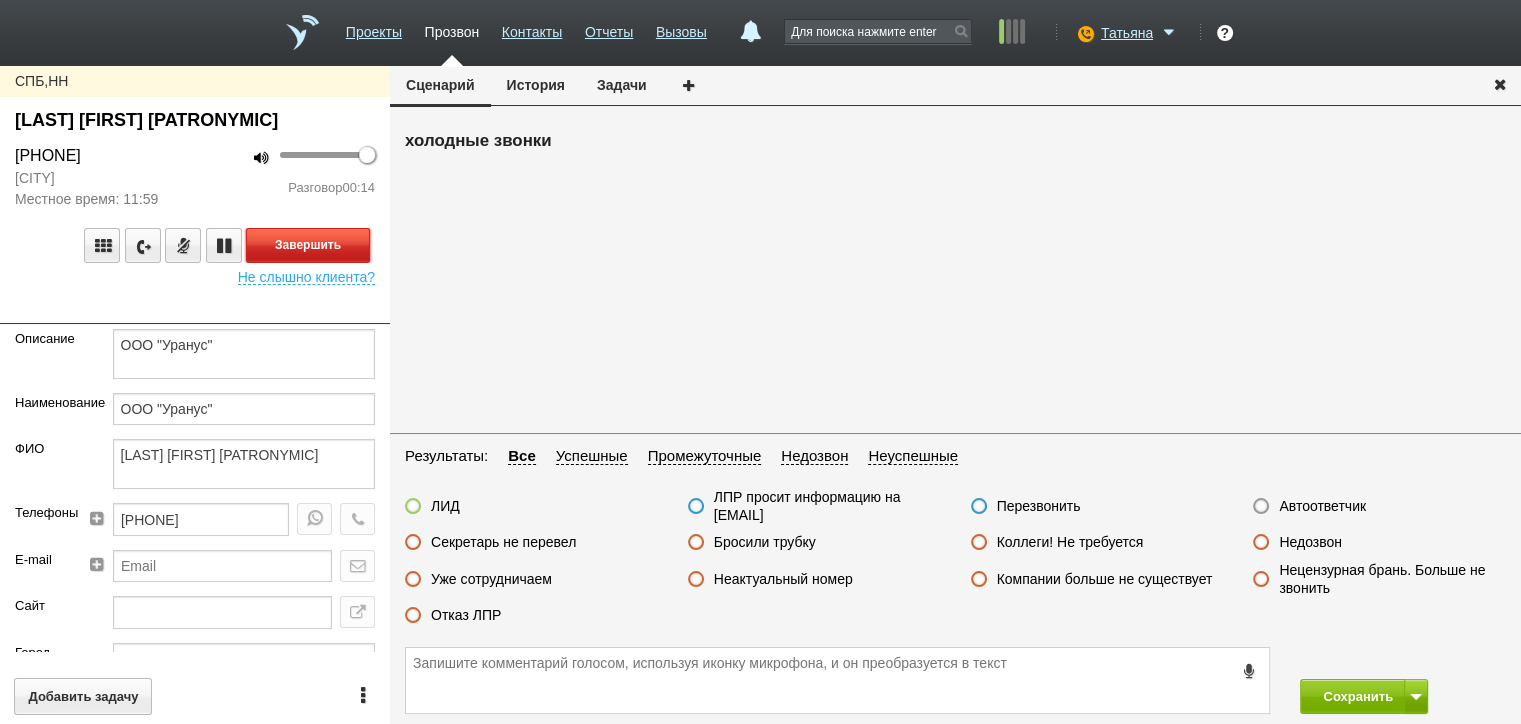 click on "Завершить" at bounding box center (308, 245) 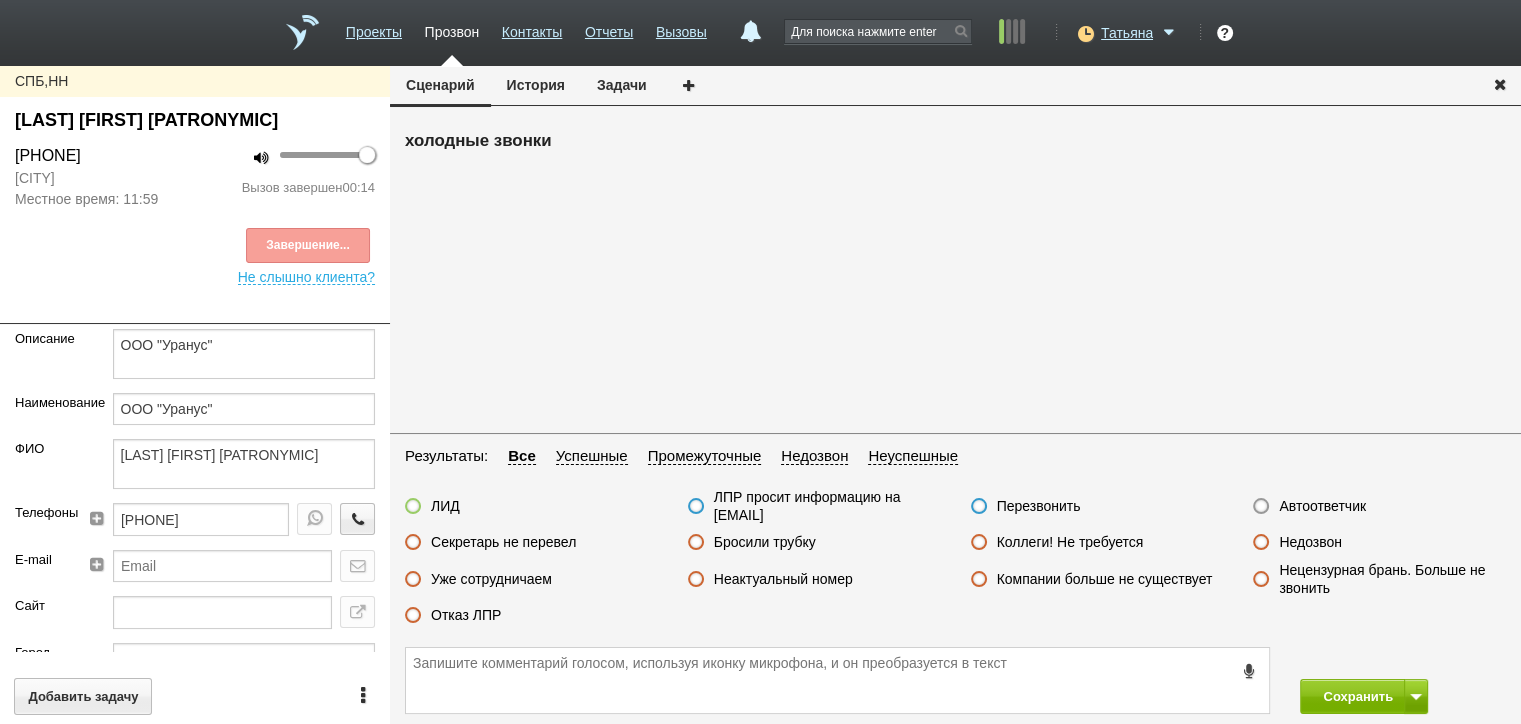 click on "Отказ ЛПР" at bounding box center (466, 615) 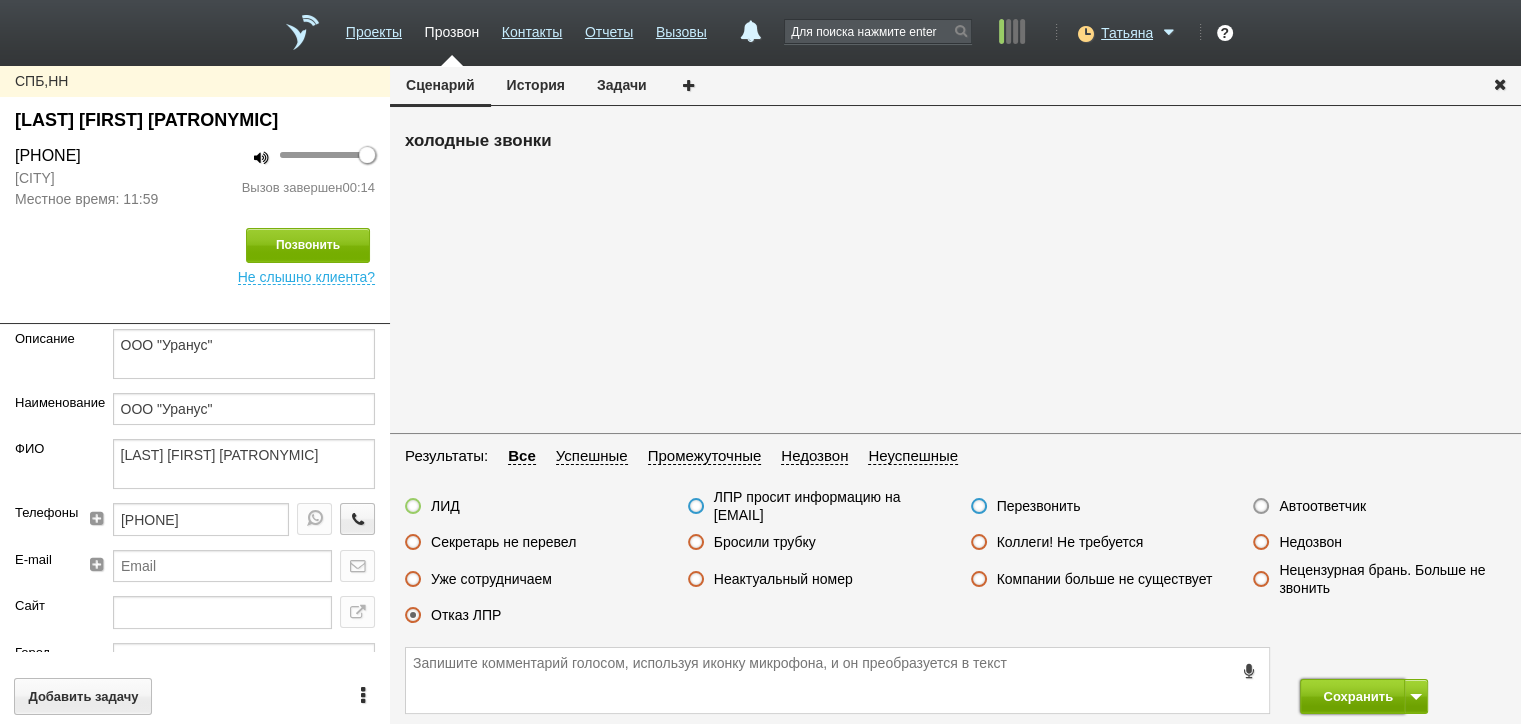 click on "Сохранить" at bounding box center [1352, 696] 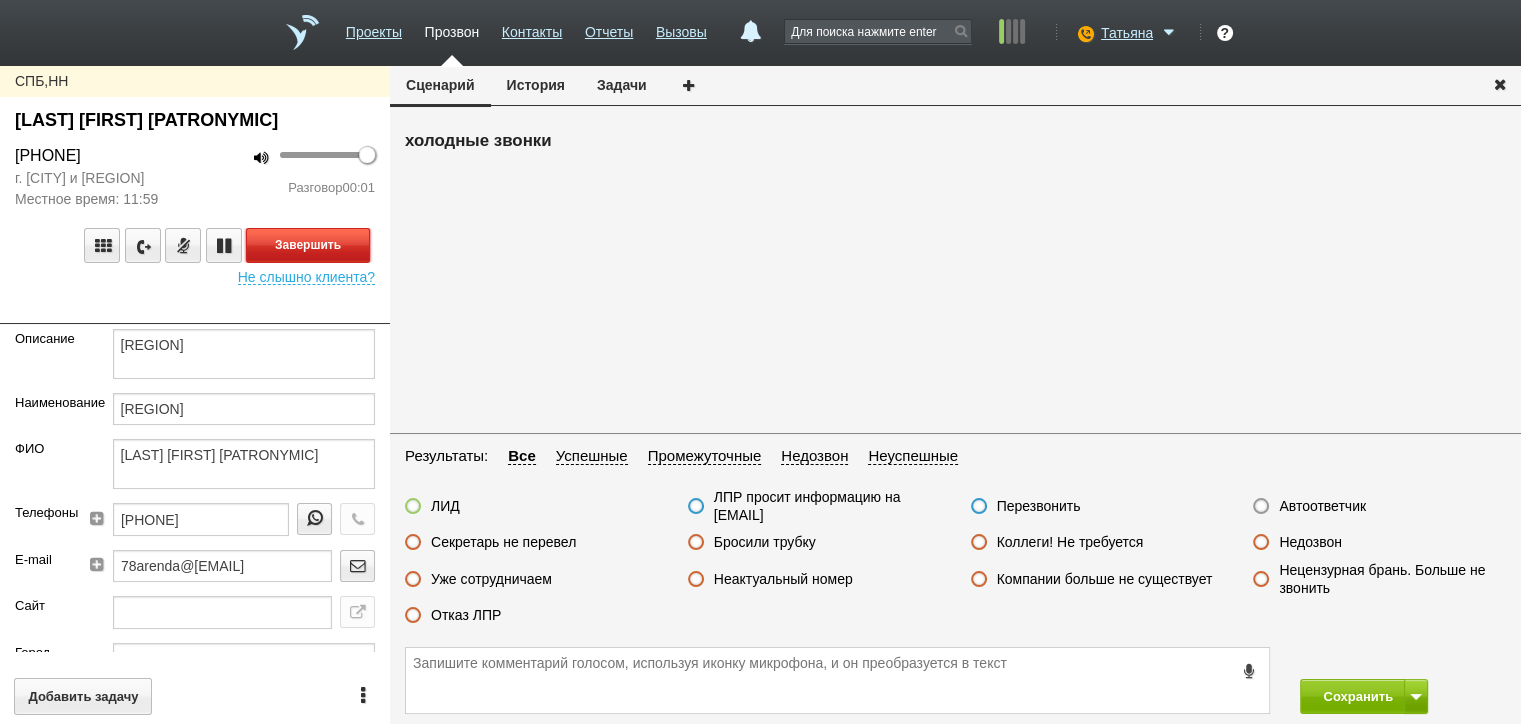click on "Завершить" at bounding box center (308, 245) 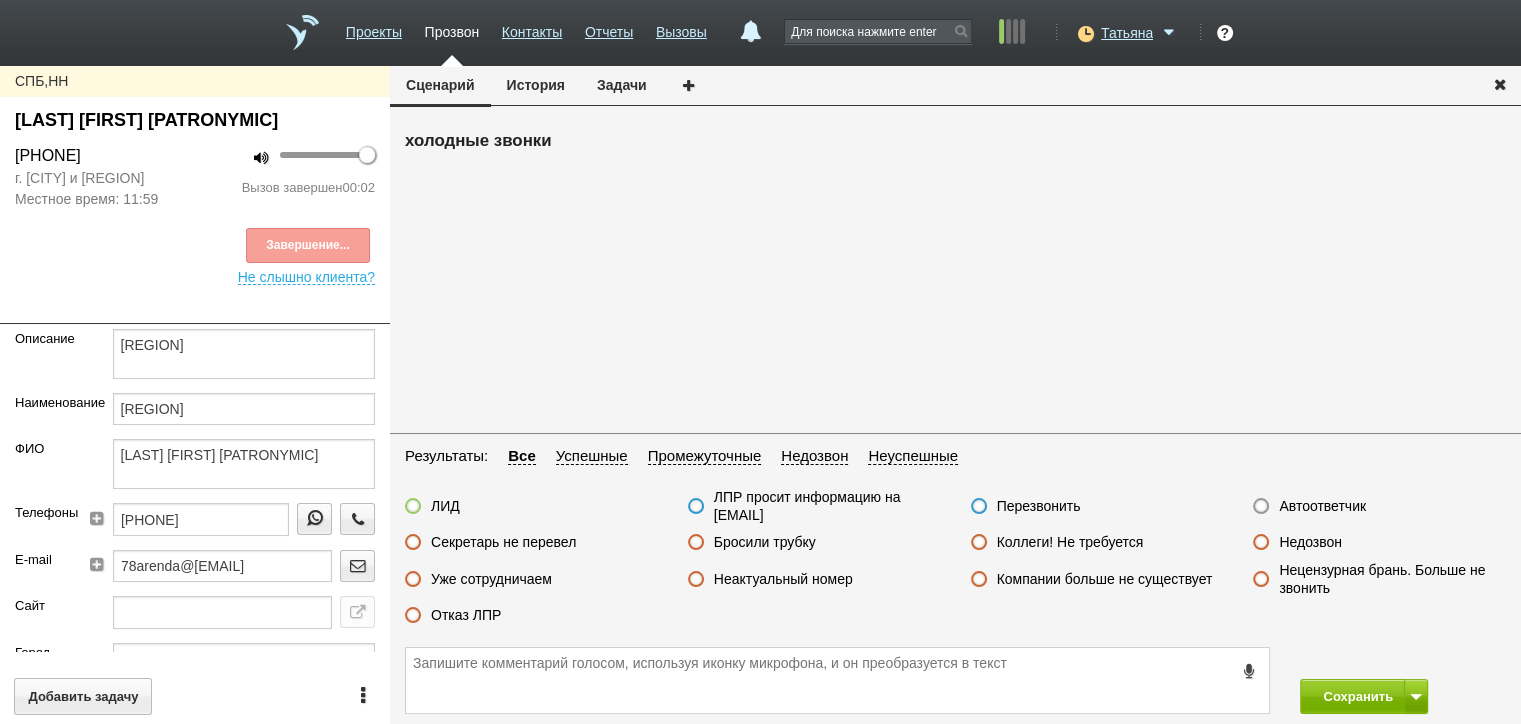 click on "Автоответчик" at bounding box center [1322, 506] 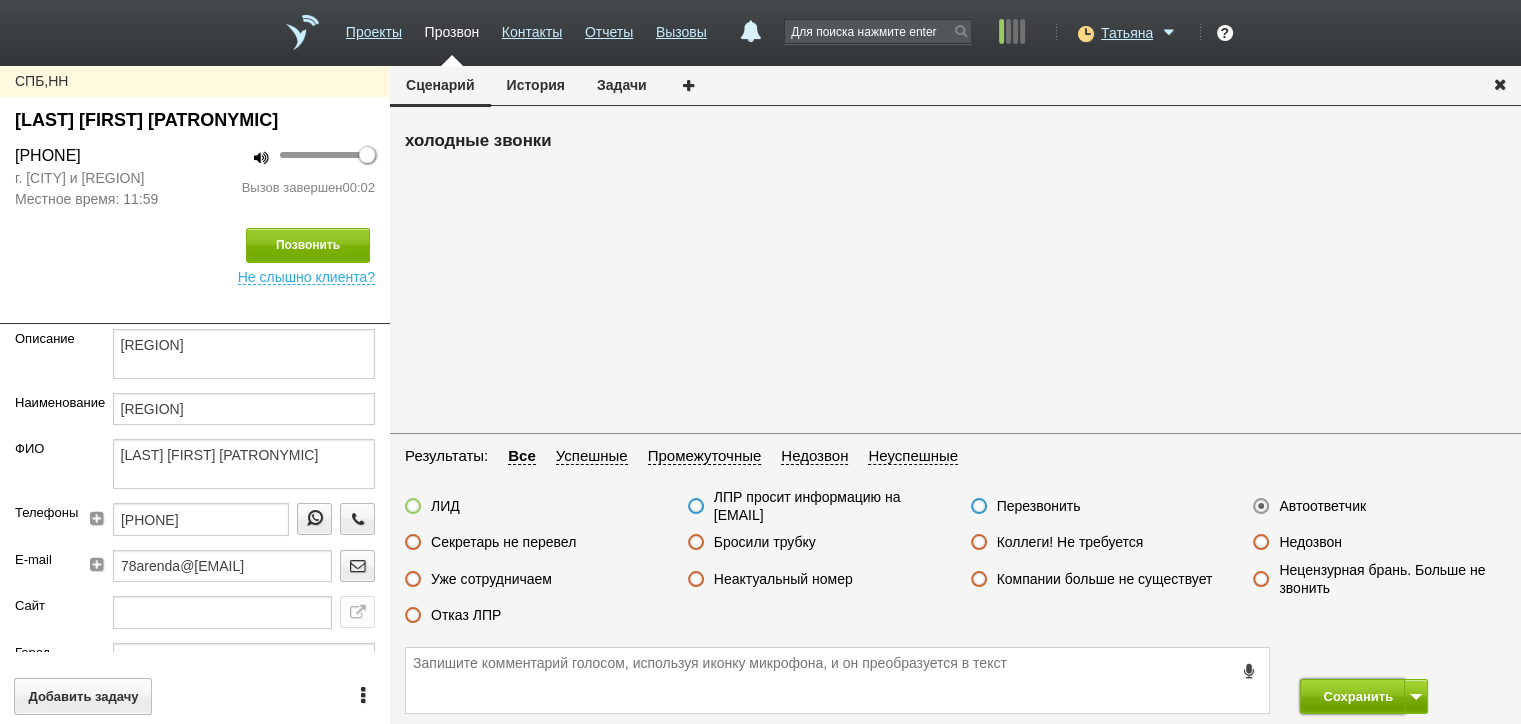 click on "Сохранить" at bounding box center (1352, 696) 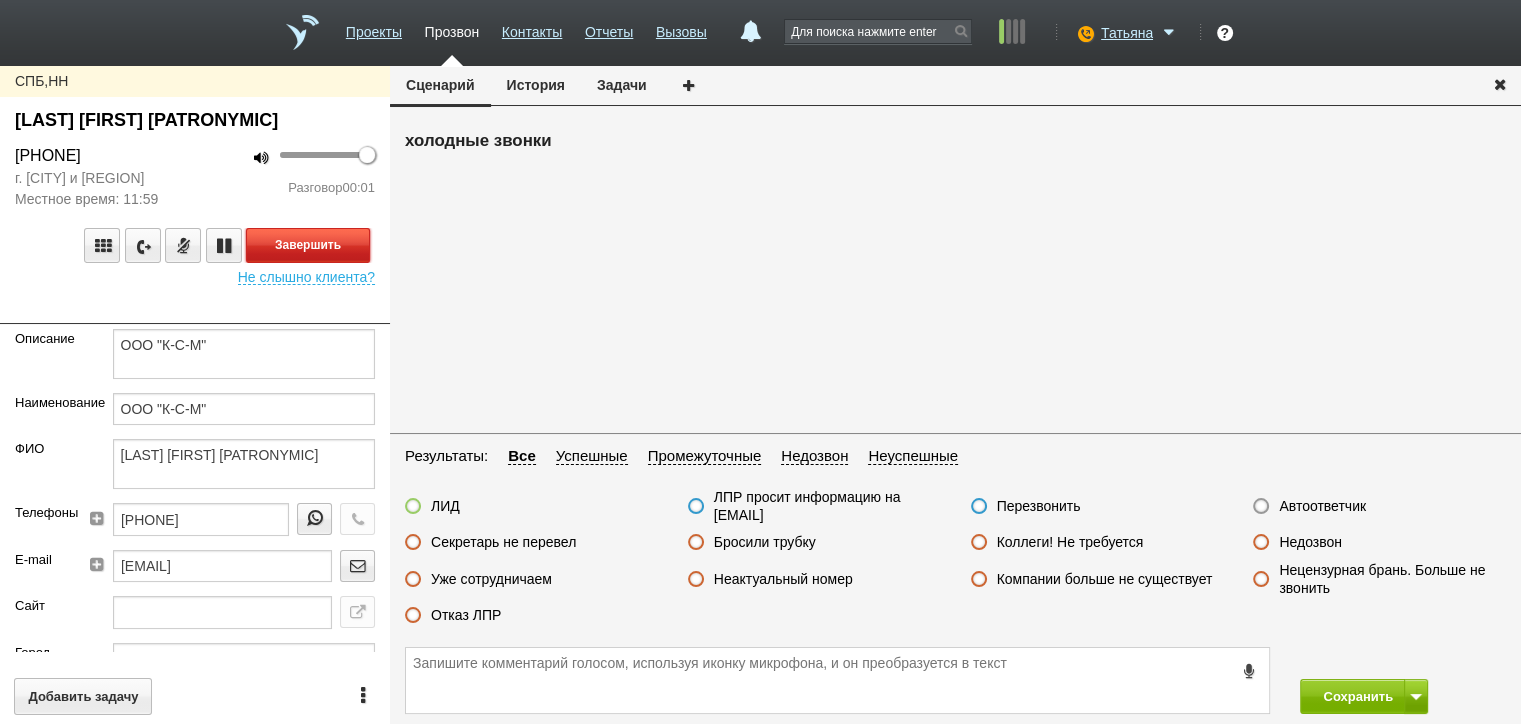 click on "Завершить" at bounding box center (308, 245) 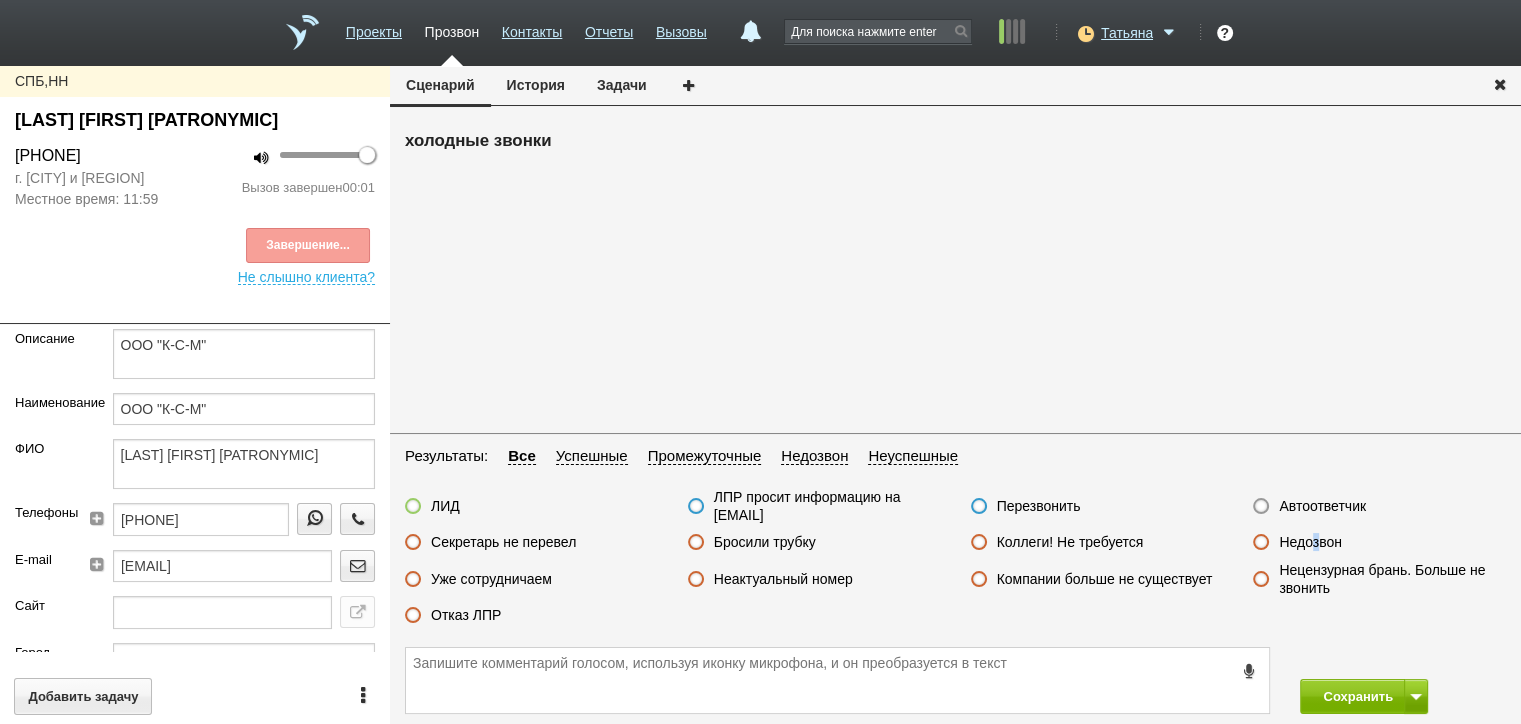 click on "Недозвон" at bounding box center (1310, 542) 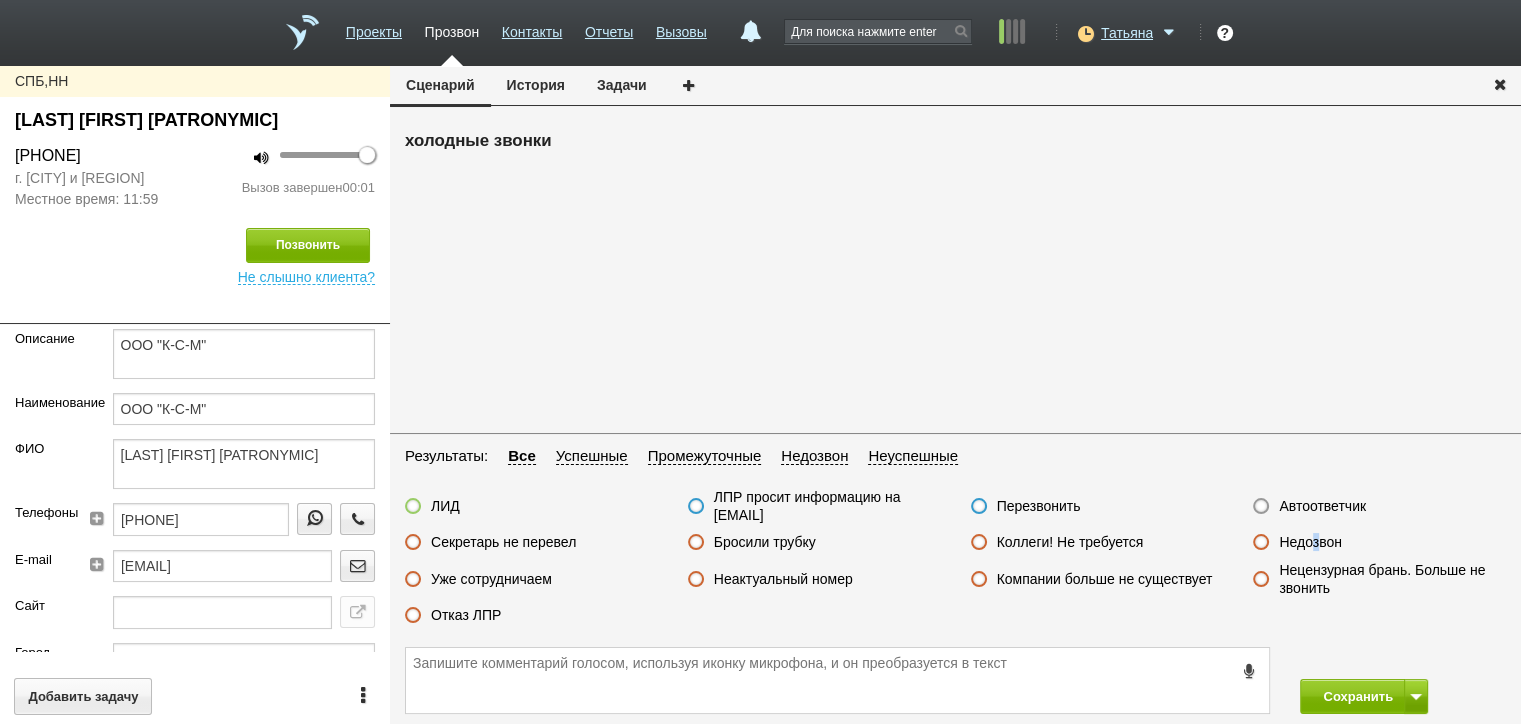 click on "ЛИД ЛПР просит информацию на почту Перезвонить Автоответчик Секретарь не перевел Бросили трубку Коллеги! Не требуется Недозвон Уже сотрудничаем Неактуальный номер Компании больше не существует Нецензурная брань. Больше не звонить Отказ ЛПР" at bounding box center (955, 561) 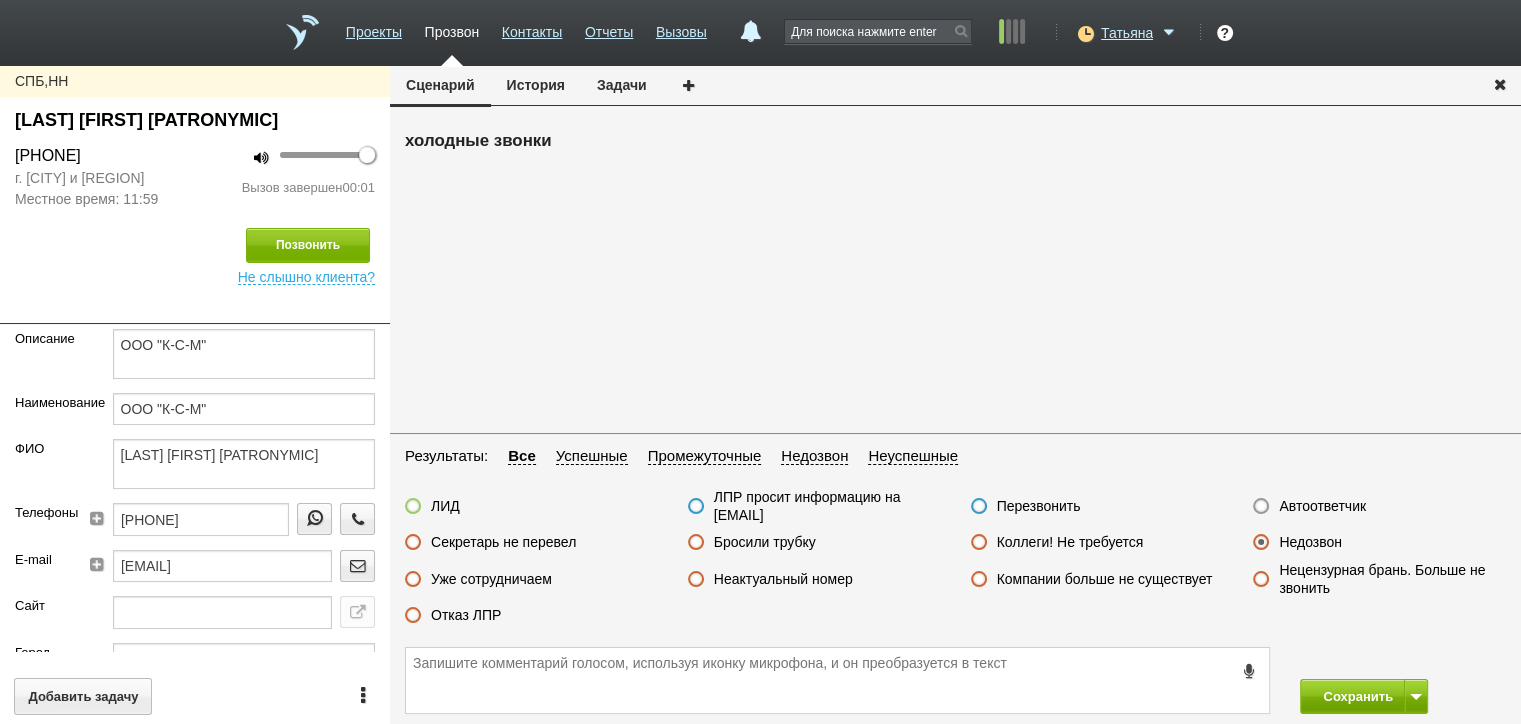 click on "Сохранить" at bounding box center (955, 680) 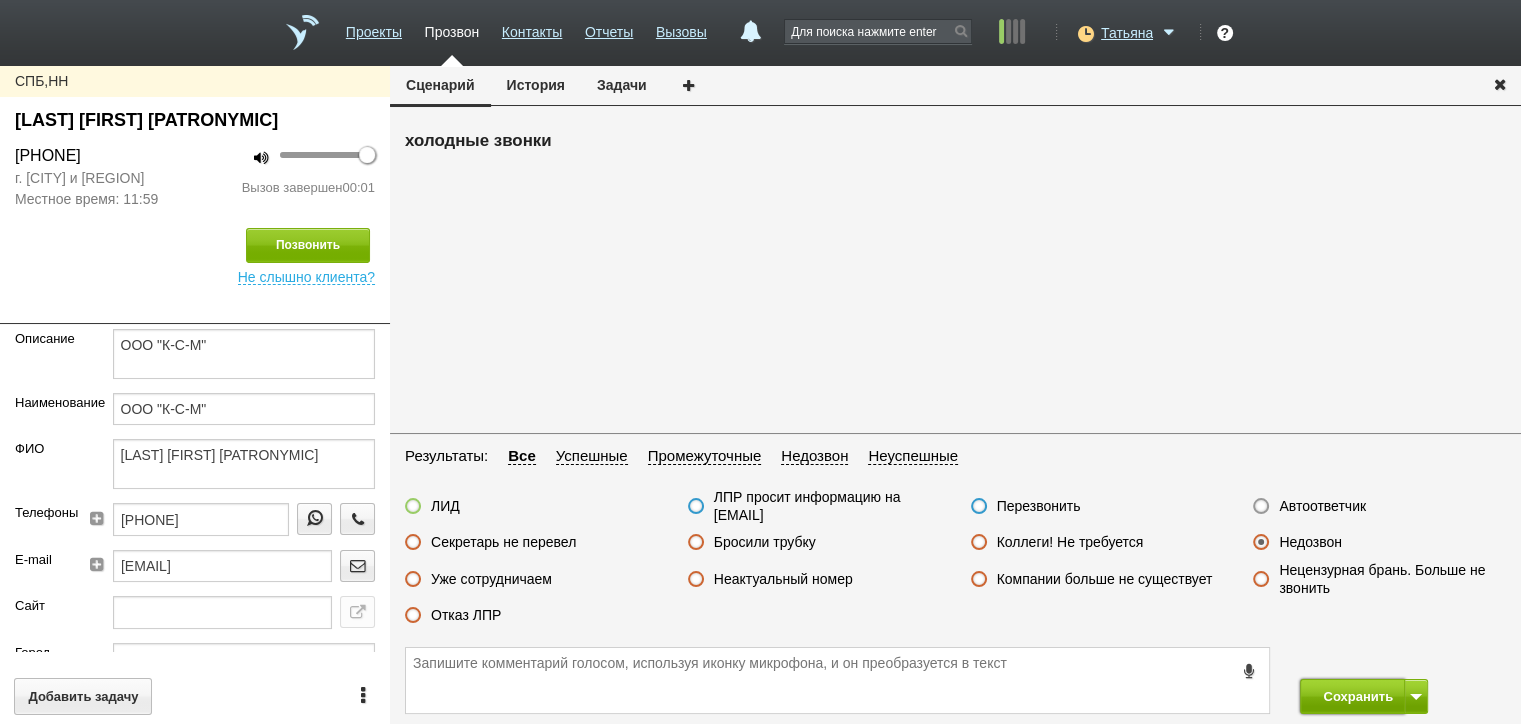 click on "Сохранить" at bounding box center [1352, 696] 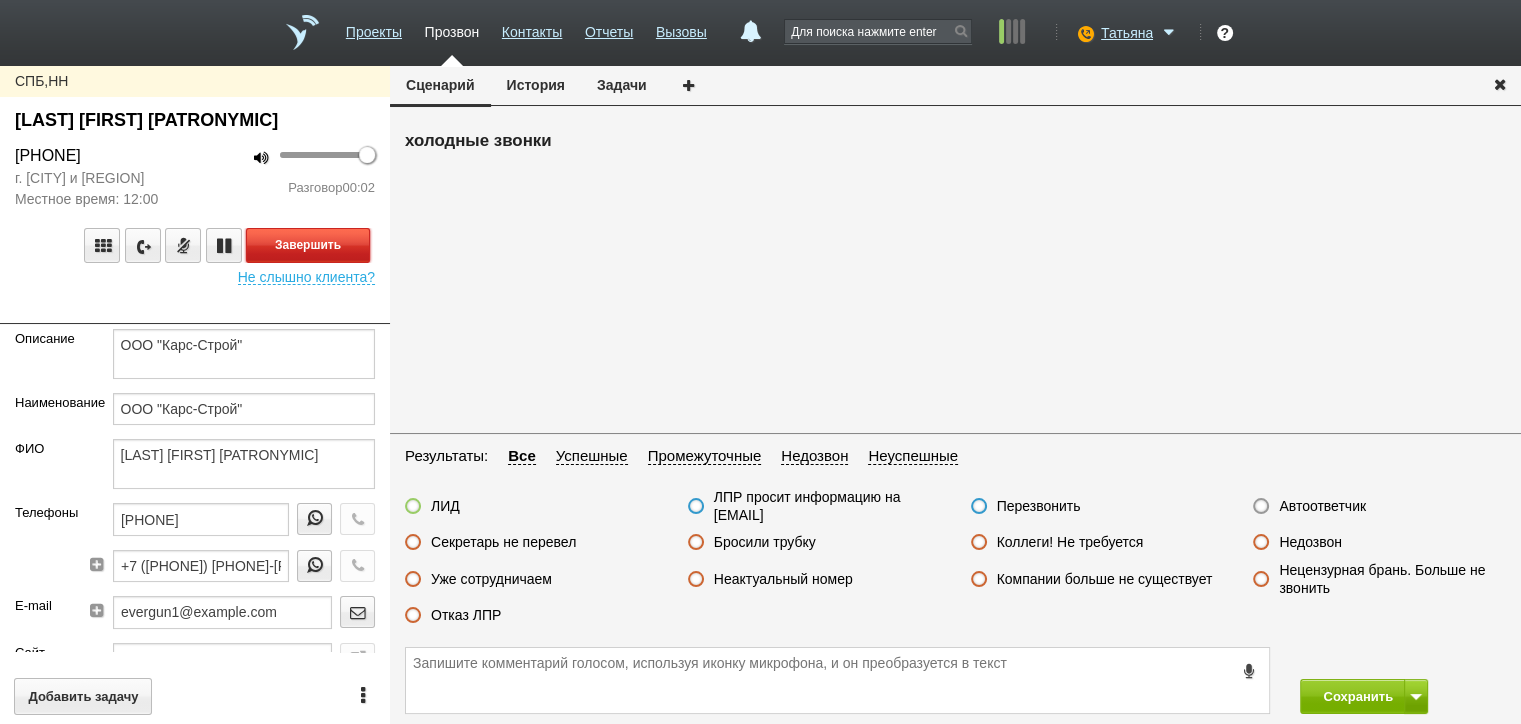 click on "Завершить" at bounding box center (308, 245) 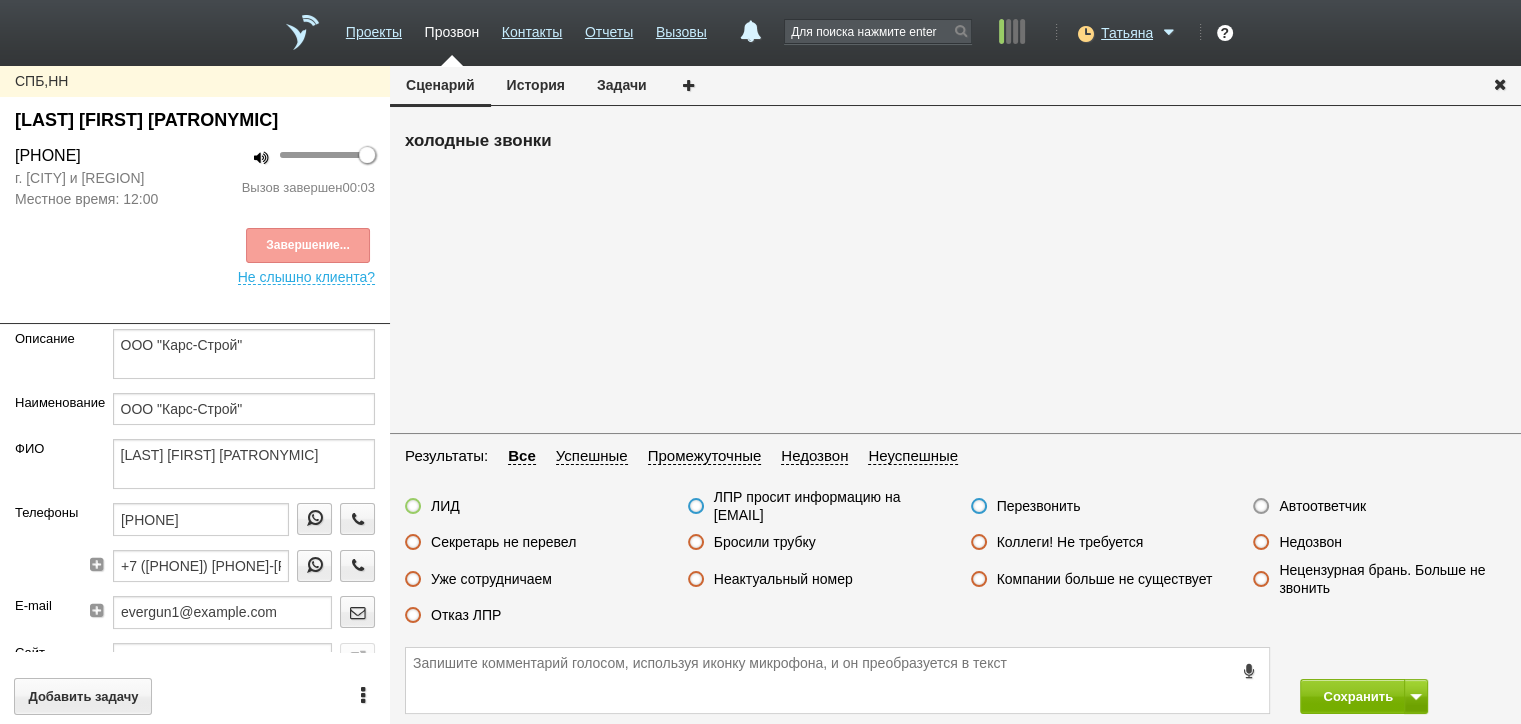 click on "Автоответчик" at bounding box center [1322, 506] 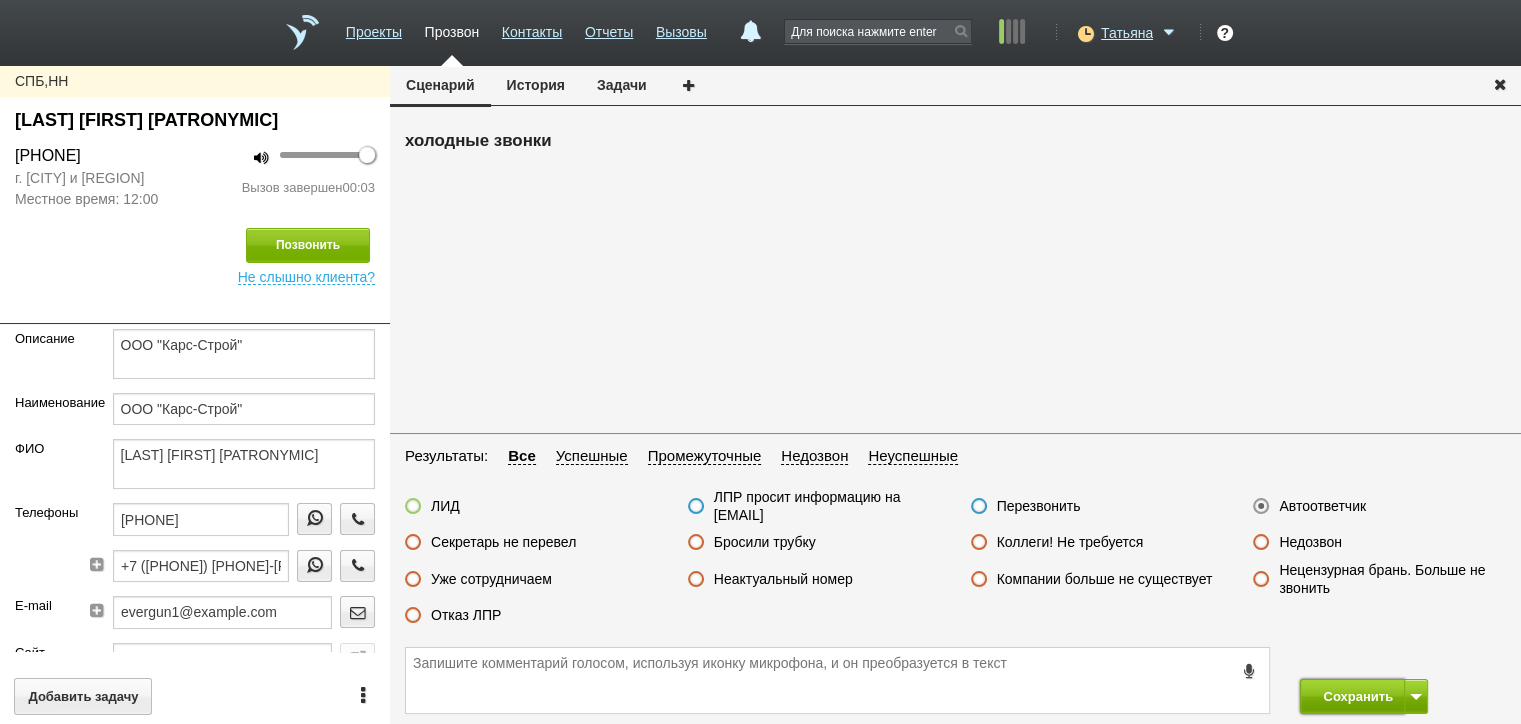 click on "Сохранить" at bounding box center [1352, 696] 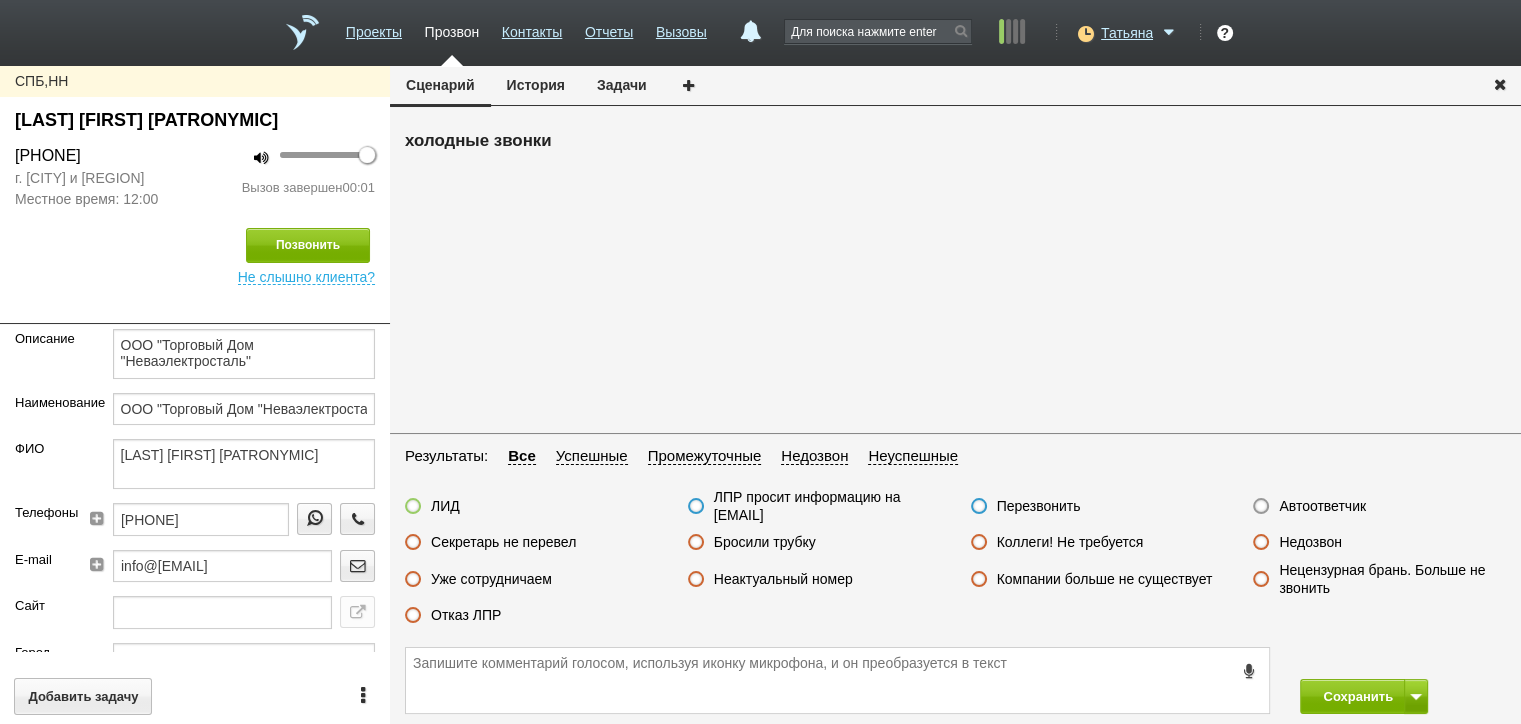 click on "Недозвон" at bounding box center [1310, 542] 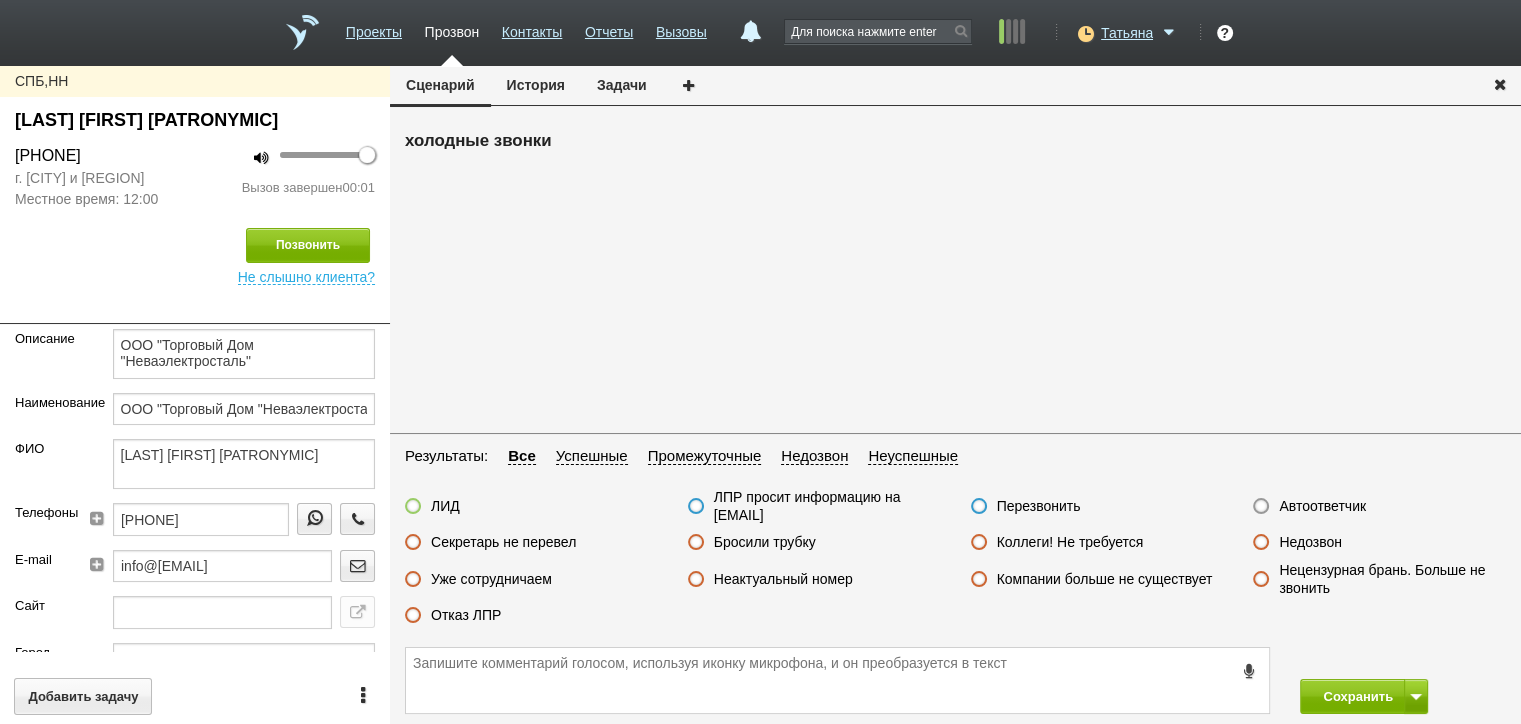 click on "Недозвон" at bounding box center (0, 0) 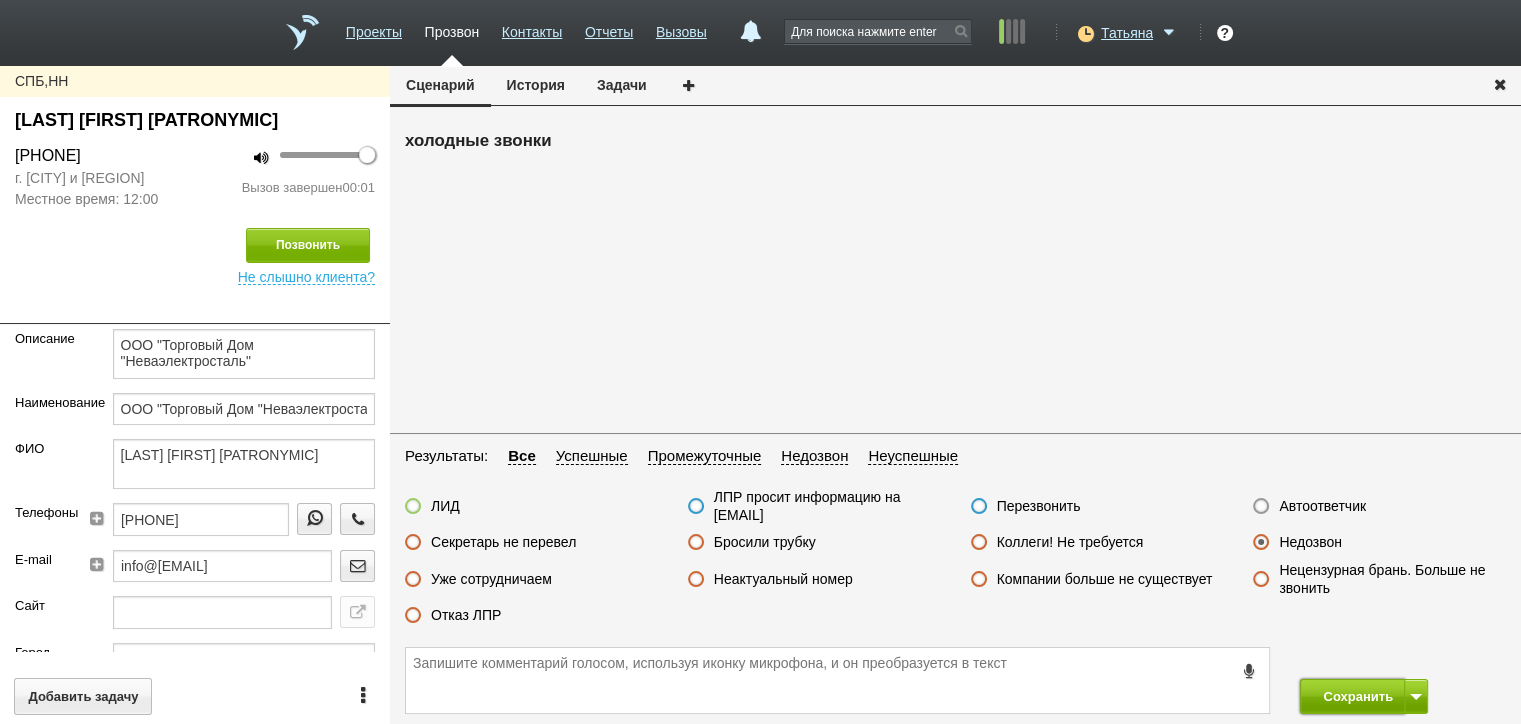 click on "Сохранить" at bounding box center [1352, 696] 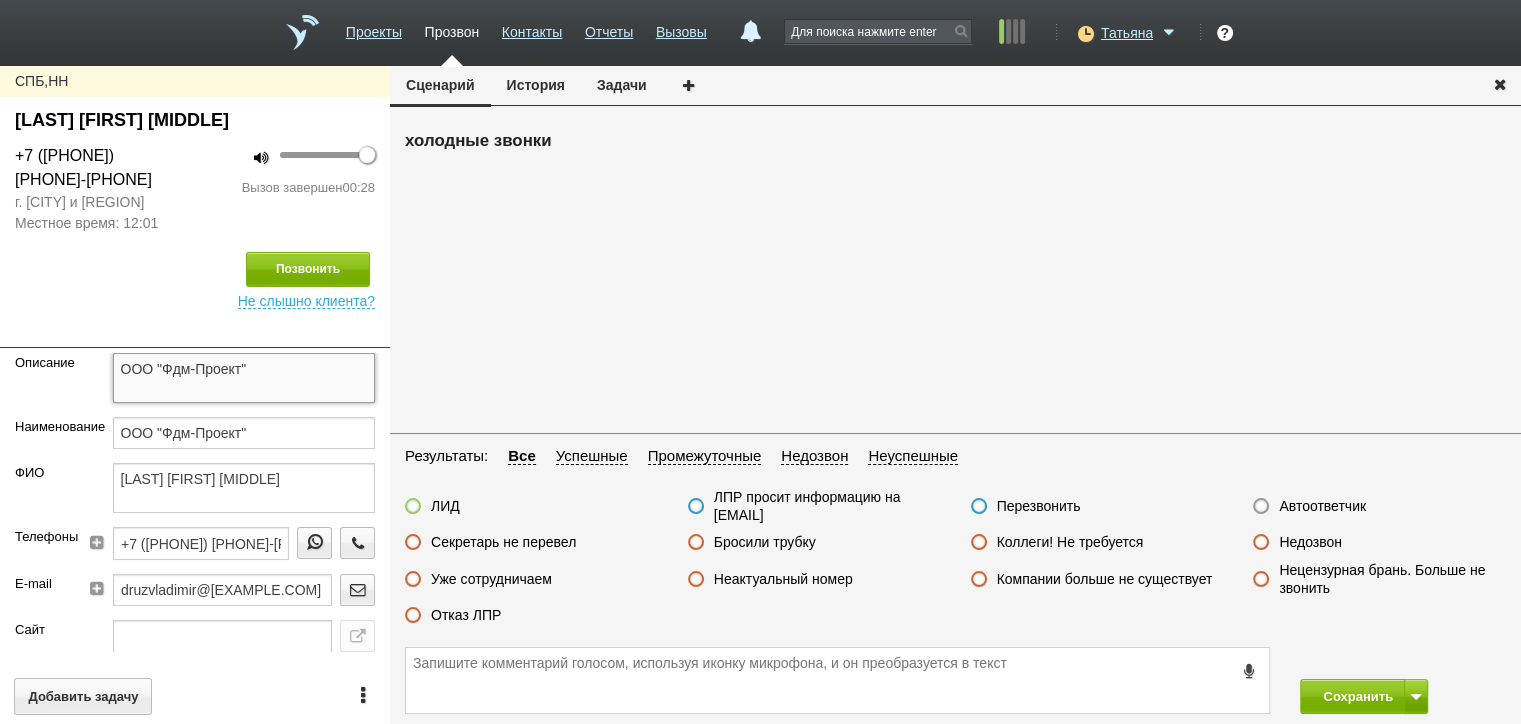 drag, startPoint x: 252, startPoint y: 359, endPoint x: 108, endPoint y: 360, distance: 144.00348 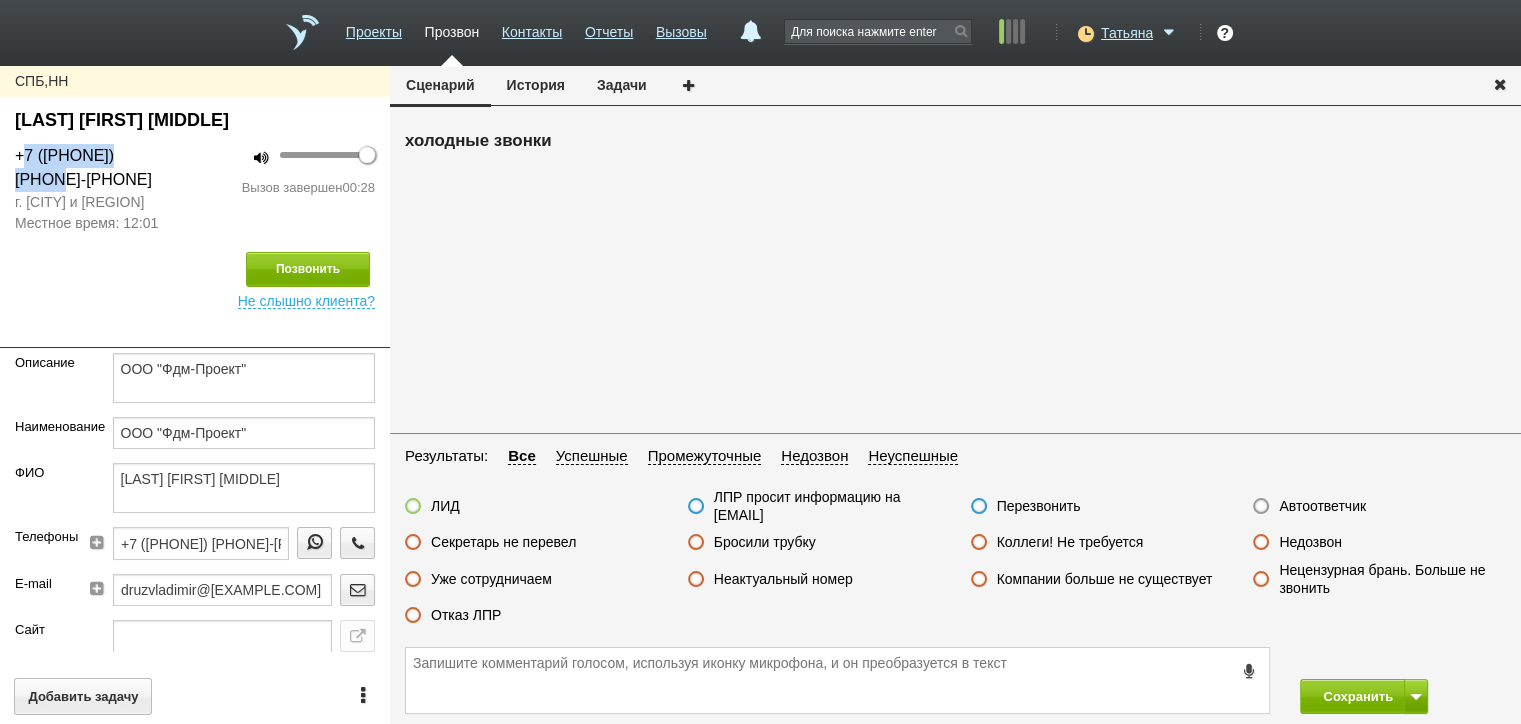 drag, startPoint x: 152, startPoint y: 152, endPoint x: 27, endPoint y: 163, distance: 125.48307 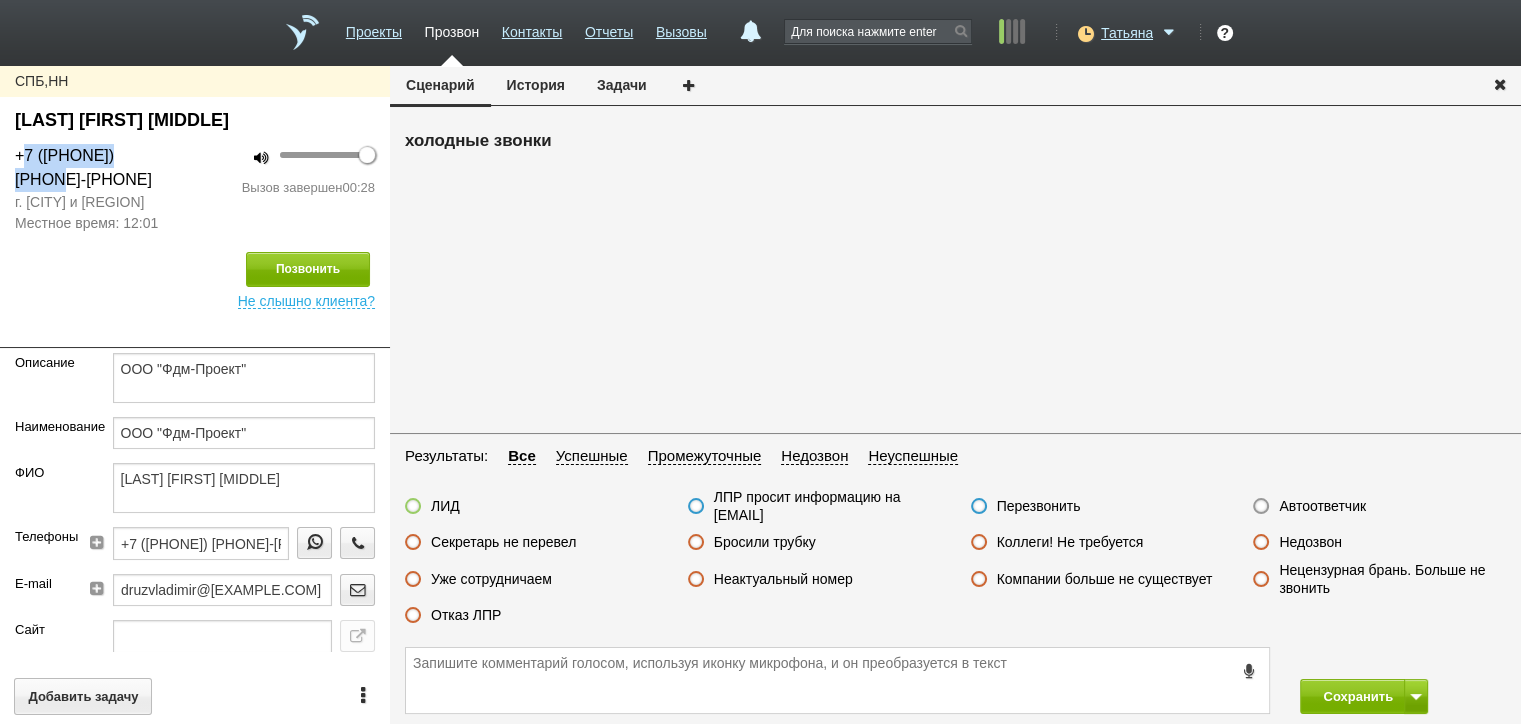 click on "+7 ([PHONE]) [PHONE]-[PHONE]" at bounding box center [97, 168] 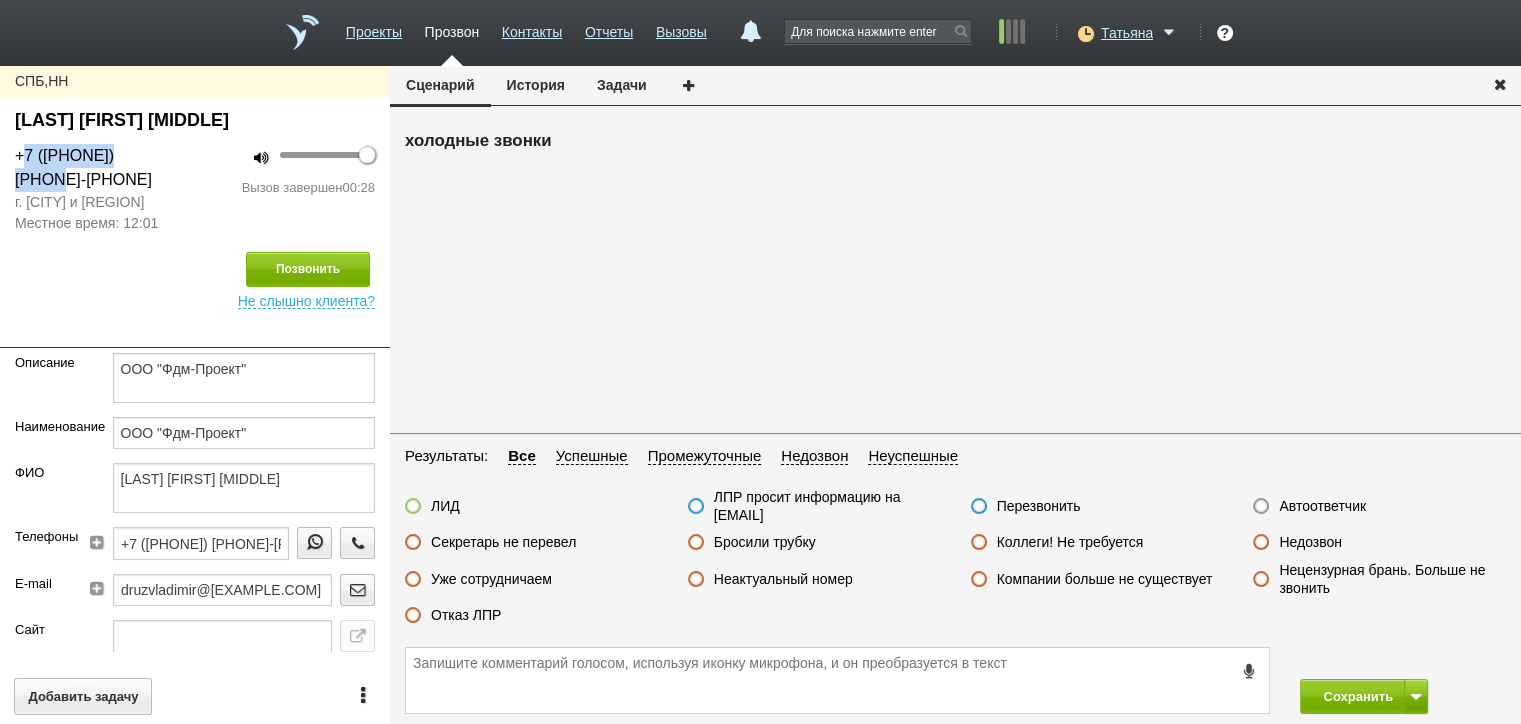 copy on "7 (911) 943-72-52" 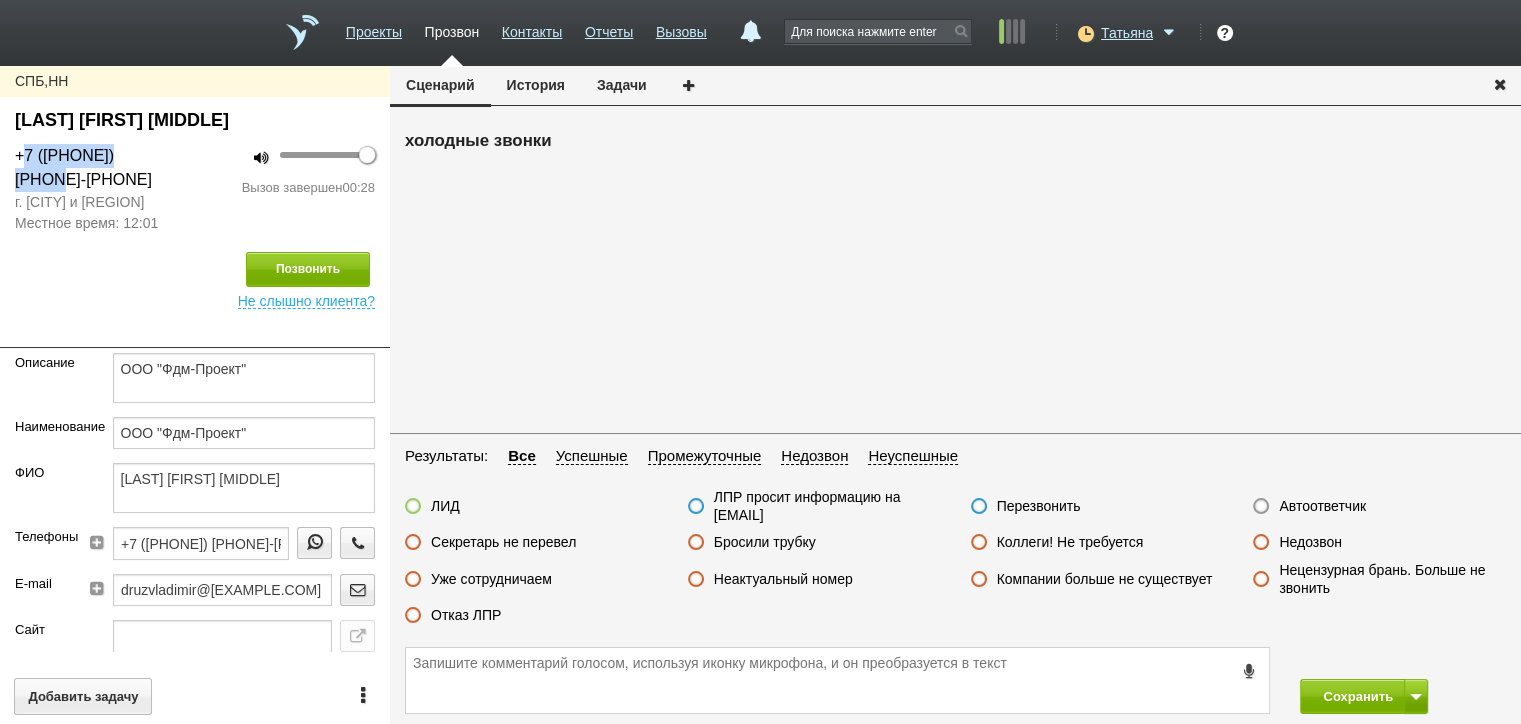 drag, startPoint x: 297, startPoint y: 114, endPoint x: 8, endPoint y: 124, distance: 289.17297 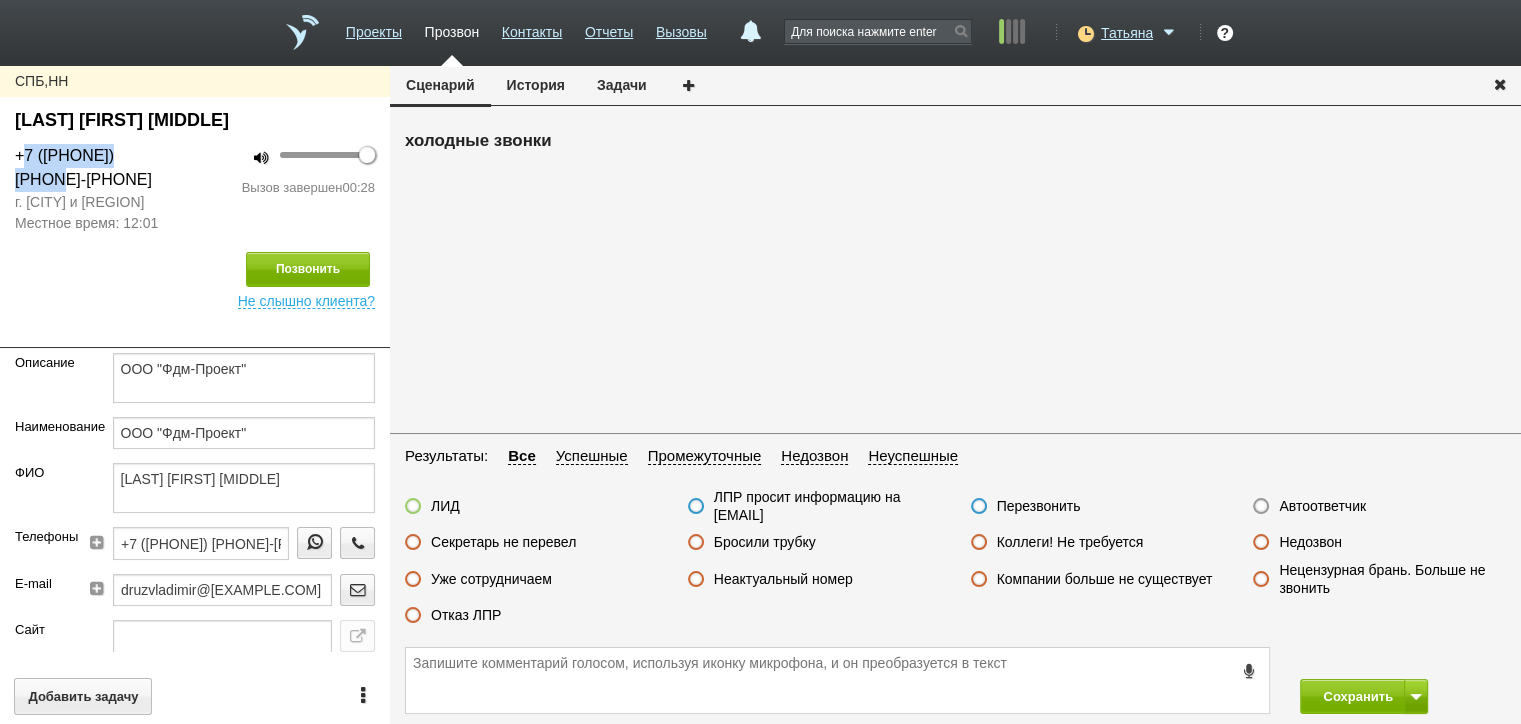 copy on "[LAST] [FIRST] [MIDDLE]" 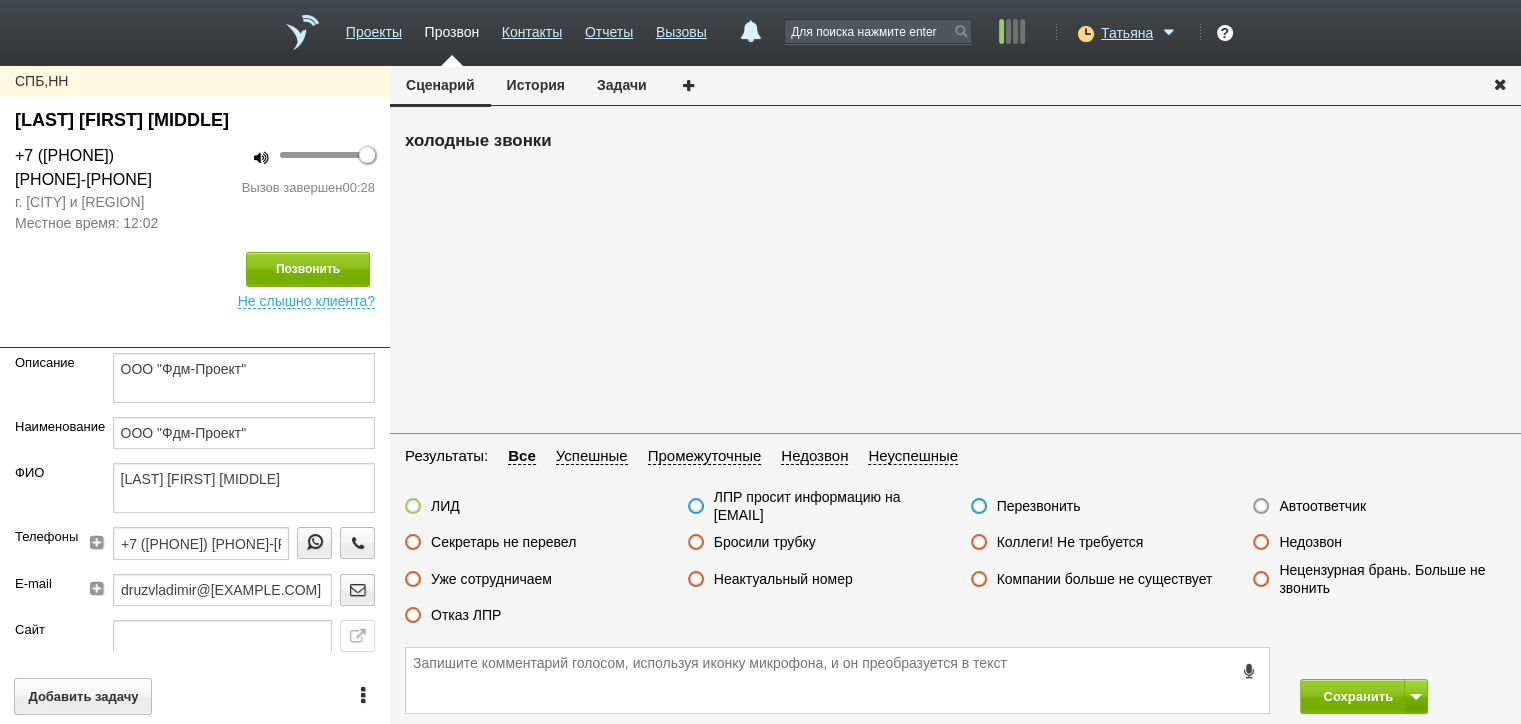 click on "ЛИД" at bounding box center [445, 506] 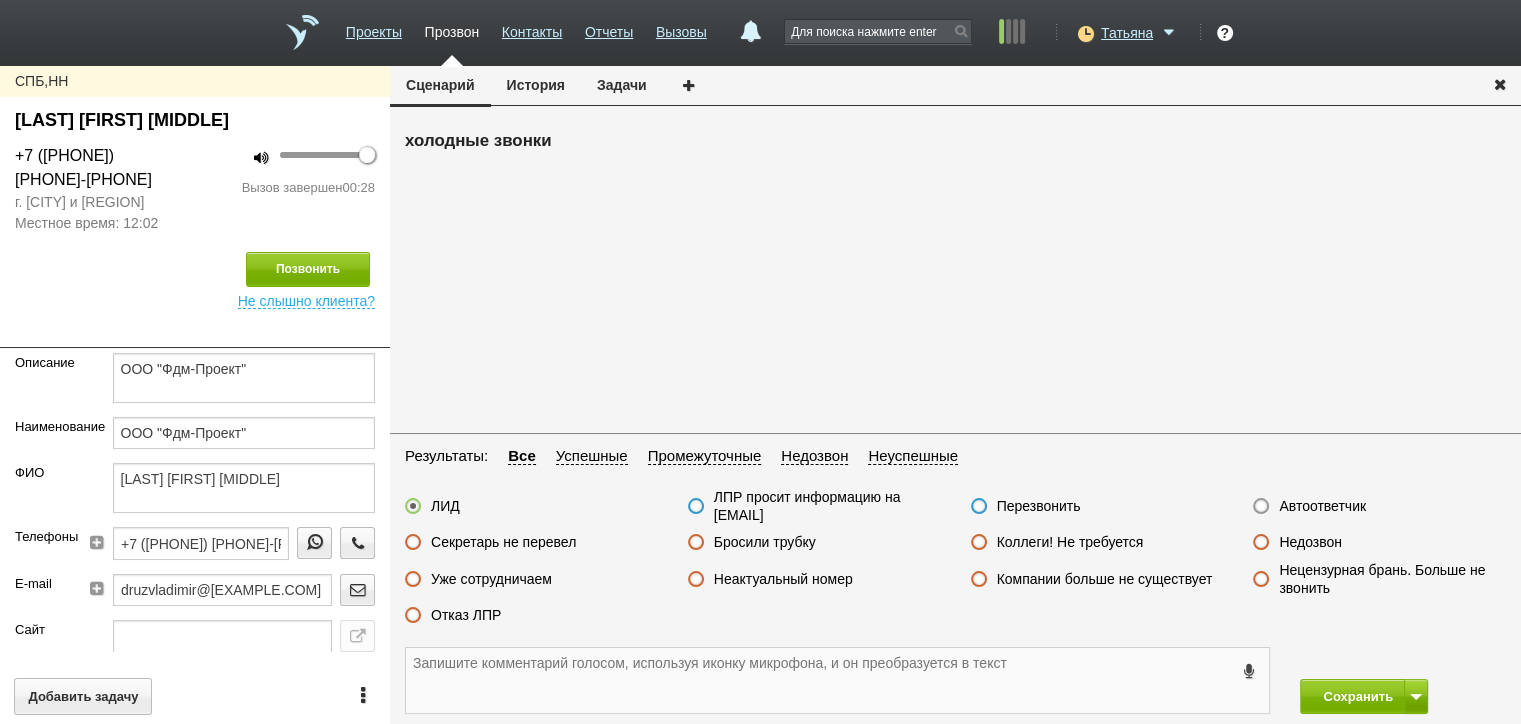 click at bounding box center (837, 680) 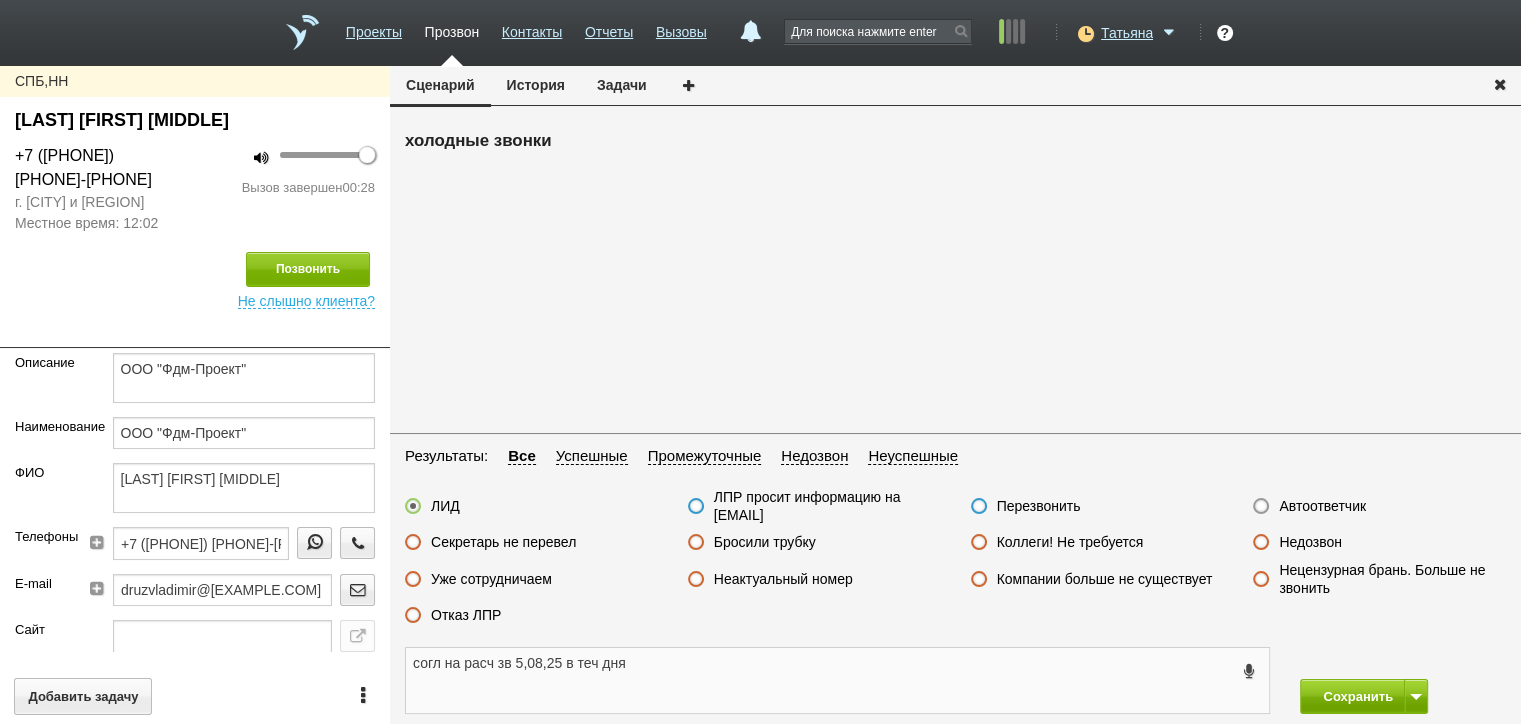 type on "согл на расч зв 5,08,25 в теч дня" 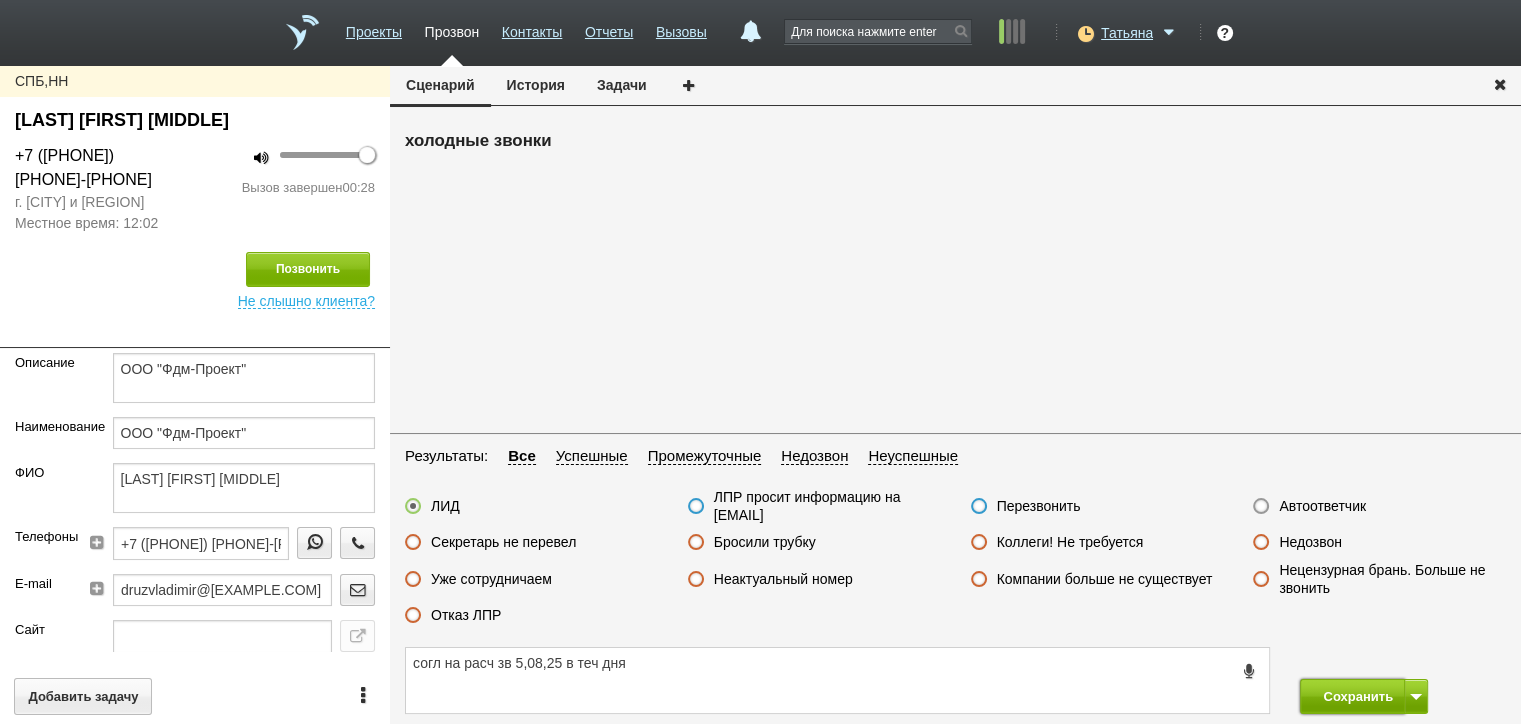 click on "Сохранить" at bounding box center [1352, 696] 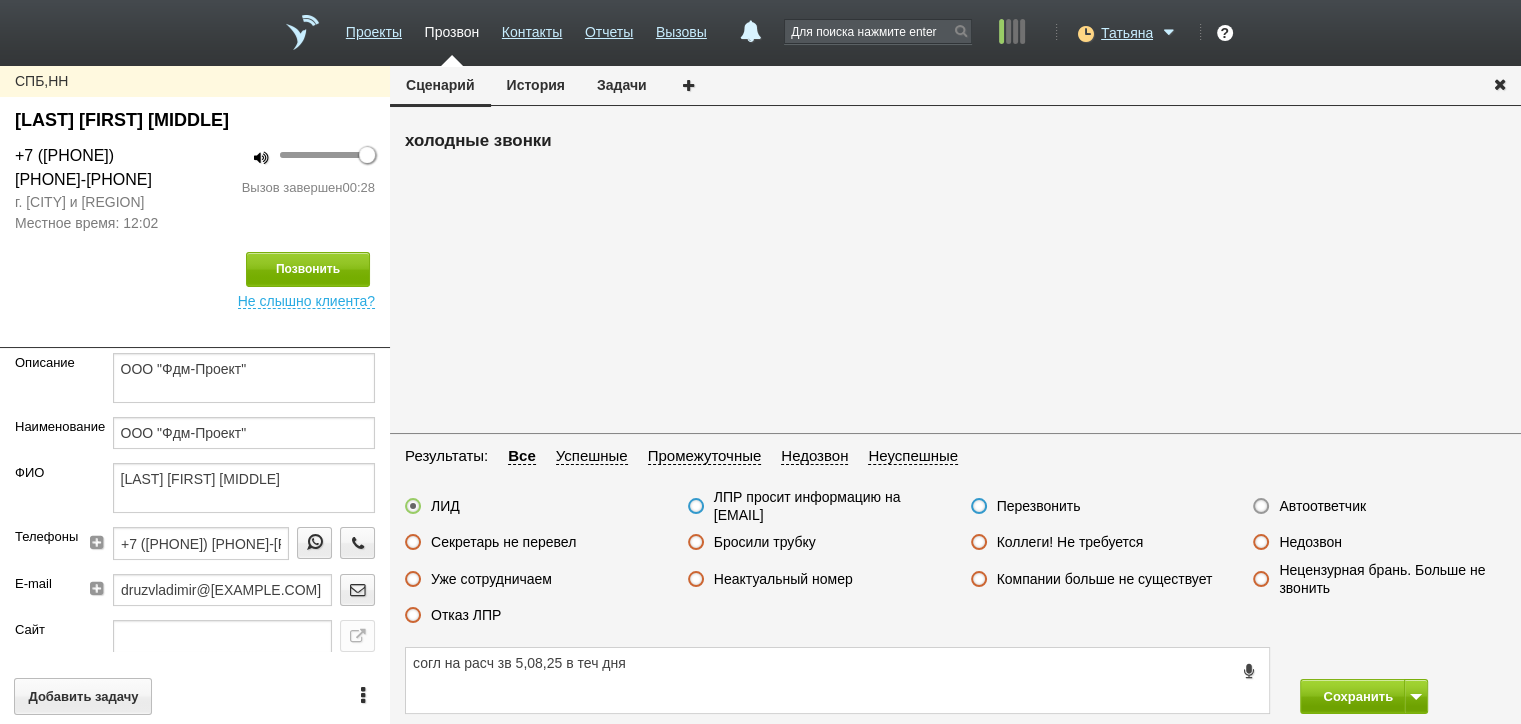 type 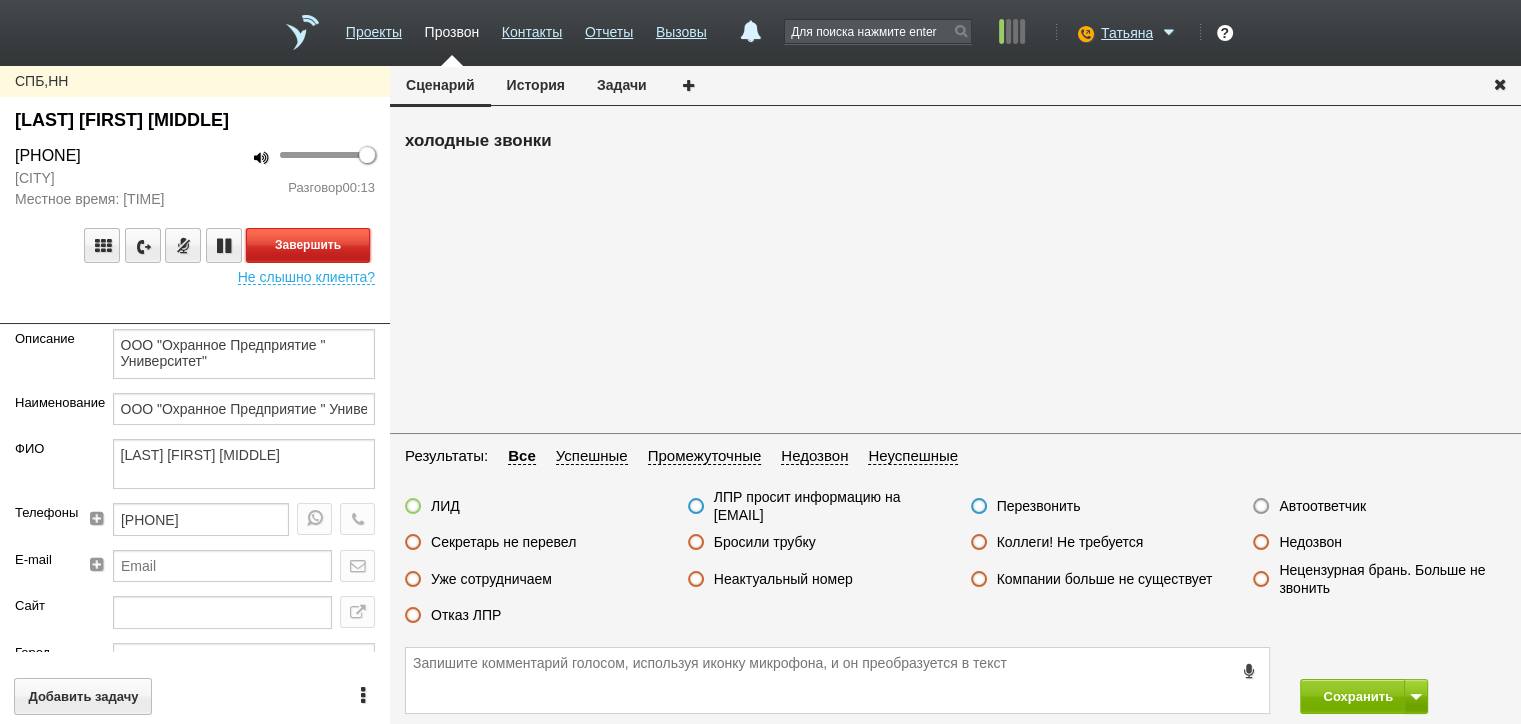 click on "Завершить" at bounding box center (308, 245) 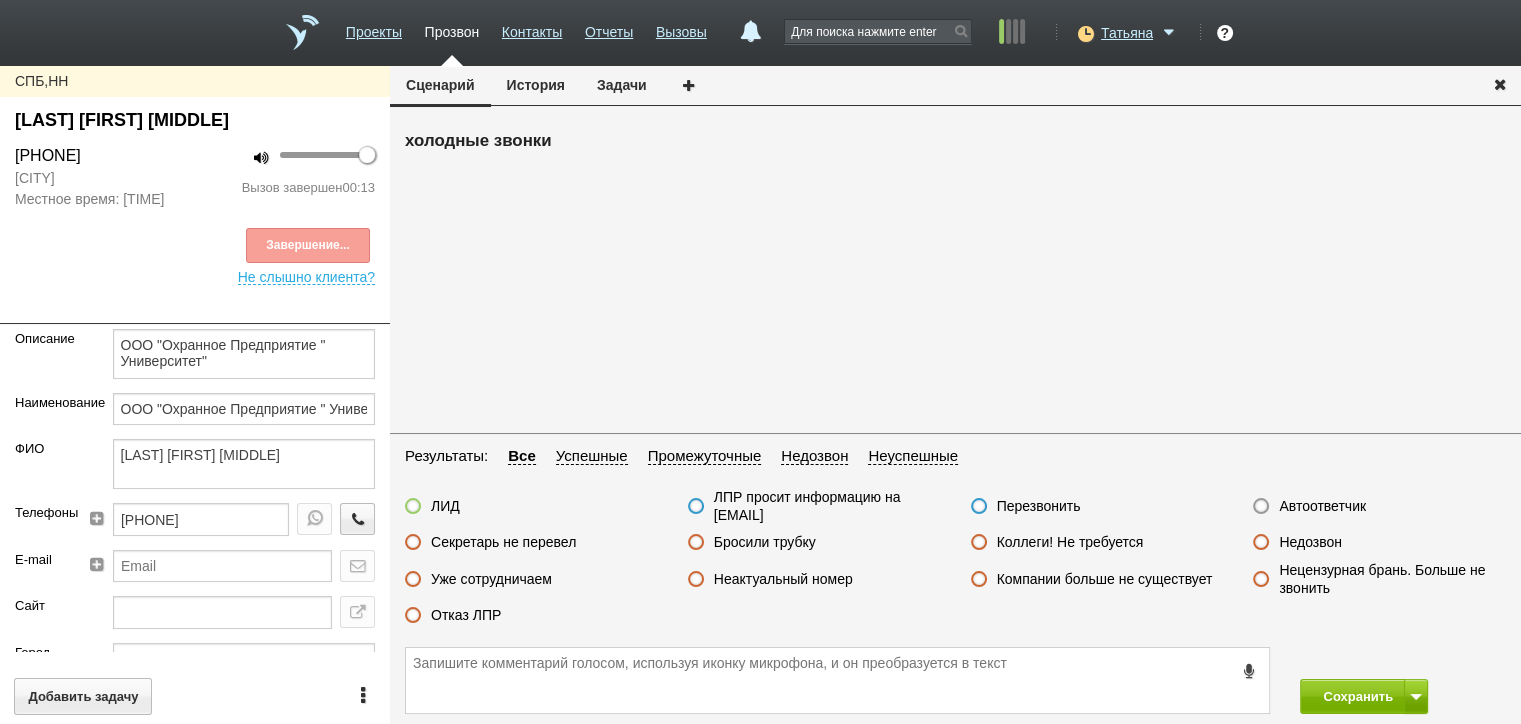 click on "Бросили трубку" at bounding box center [765, 542] 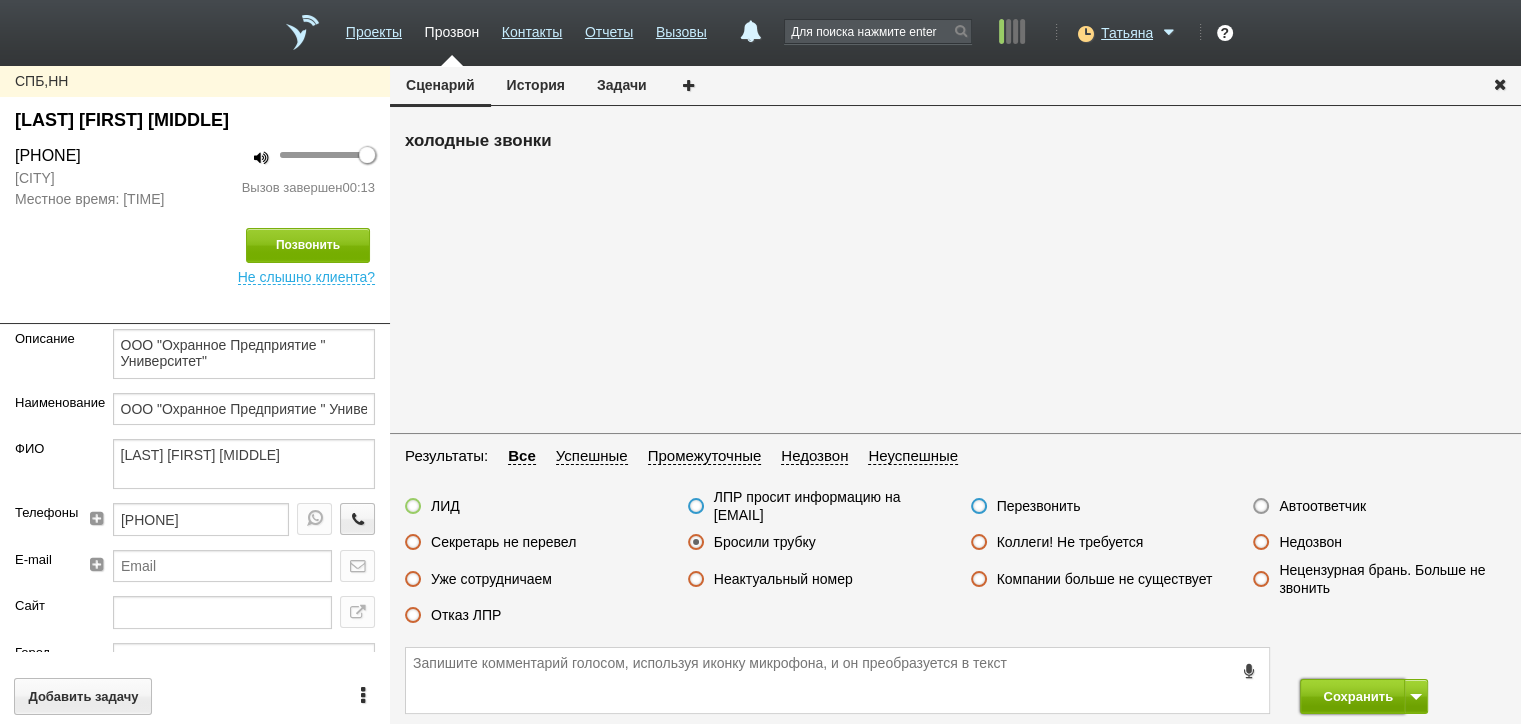 click on "Сохранить" at bounding box center (1352, 696) 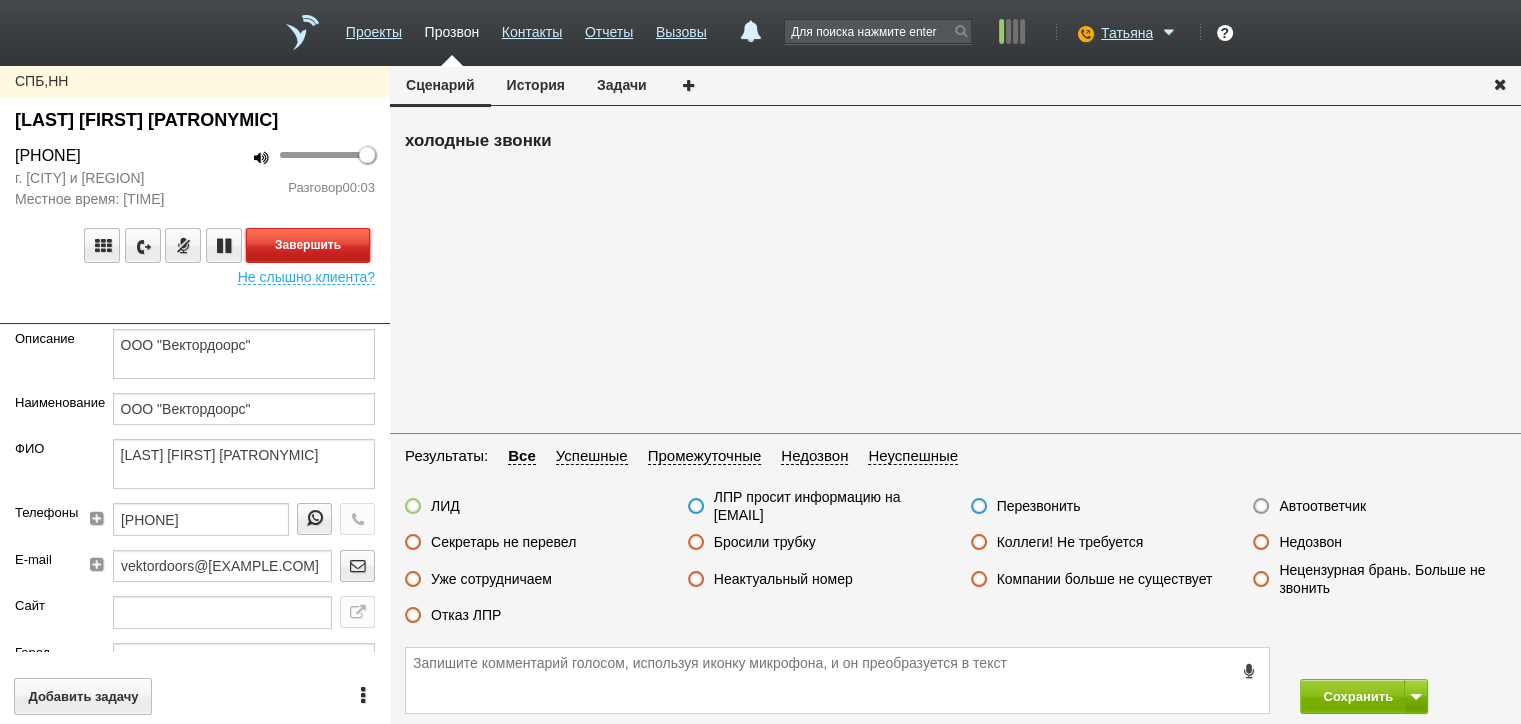 click on "Завершить" at bounding box center [308, 245] 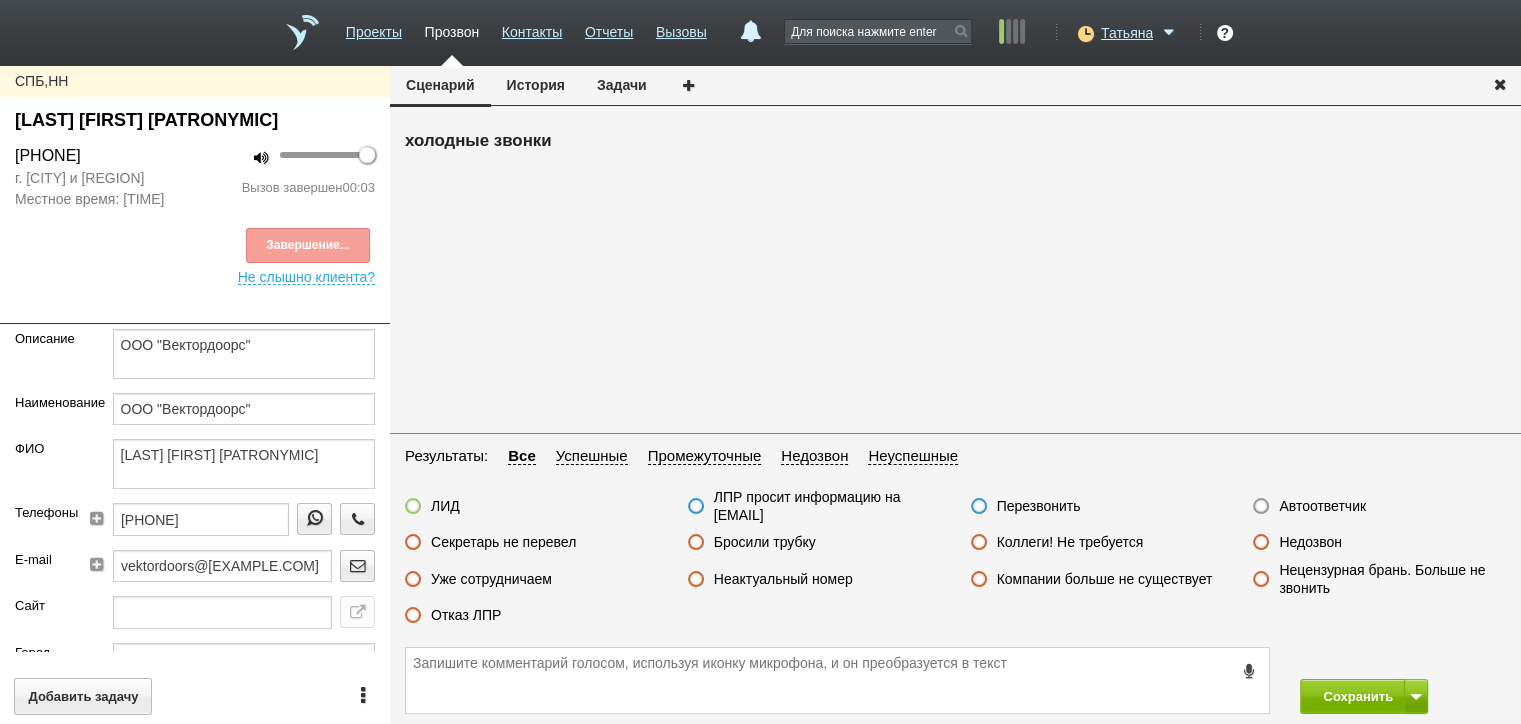 click on "Автоответчик" at bounding box center [1322, 506] 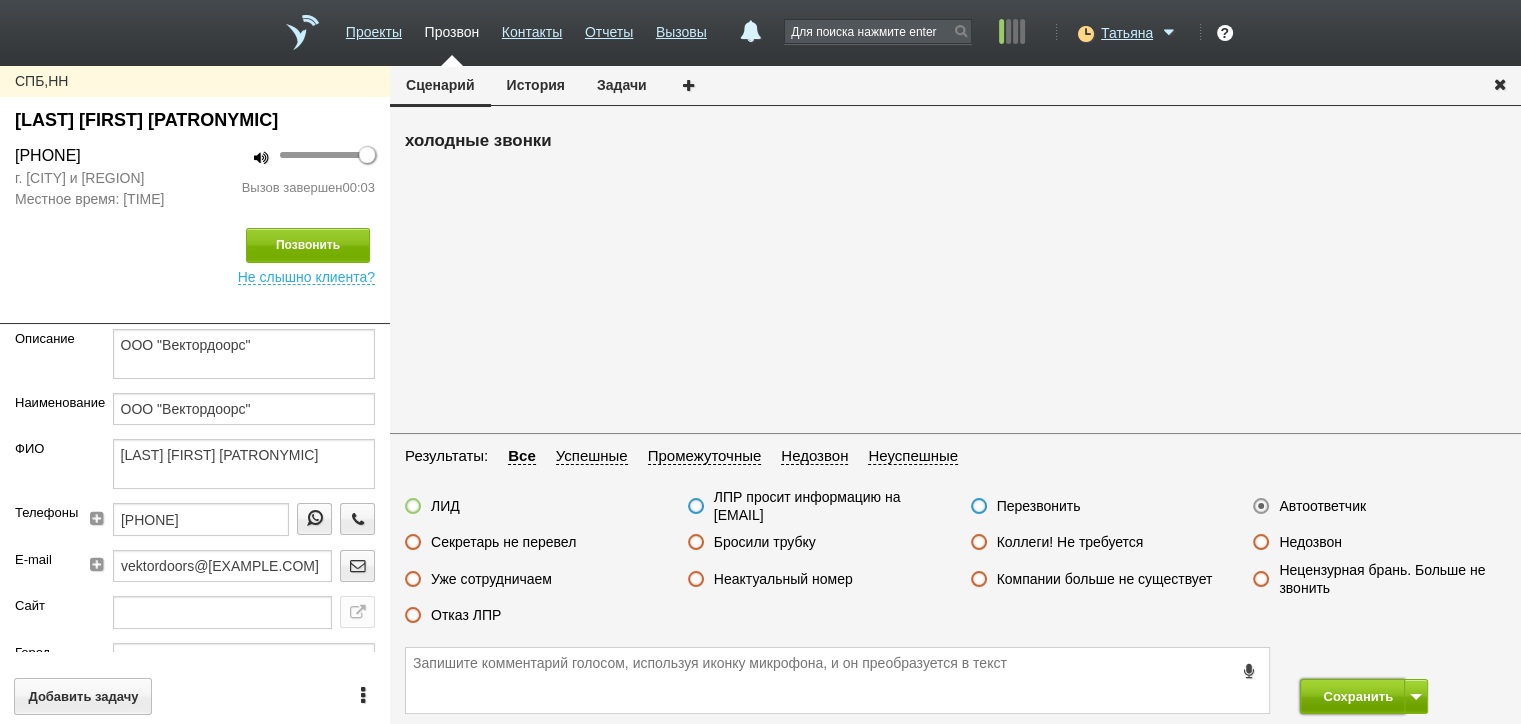 drag, startPoint x: 1359, startPoint y: 698, endPoint x: 1304, endPoint y: 650, distance: 73 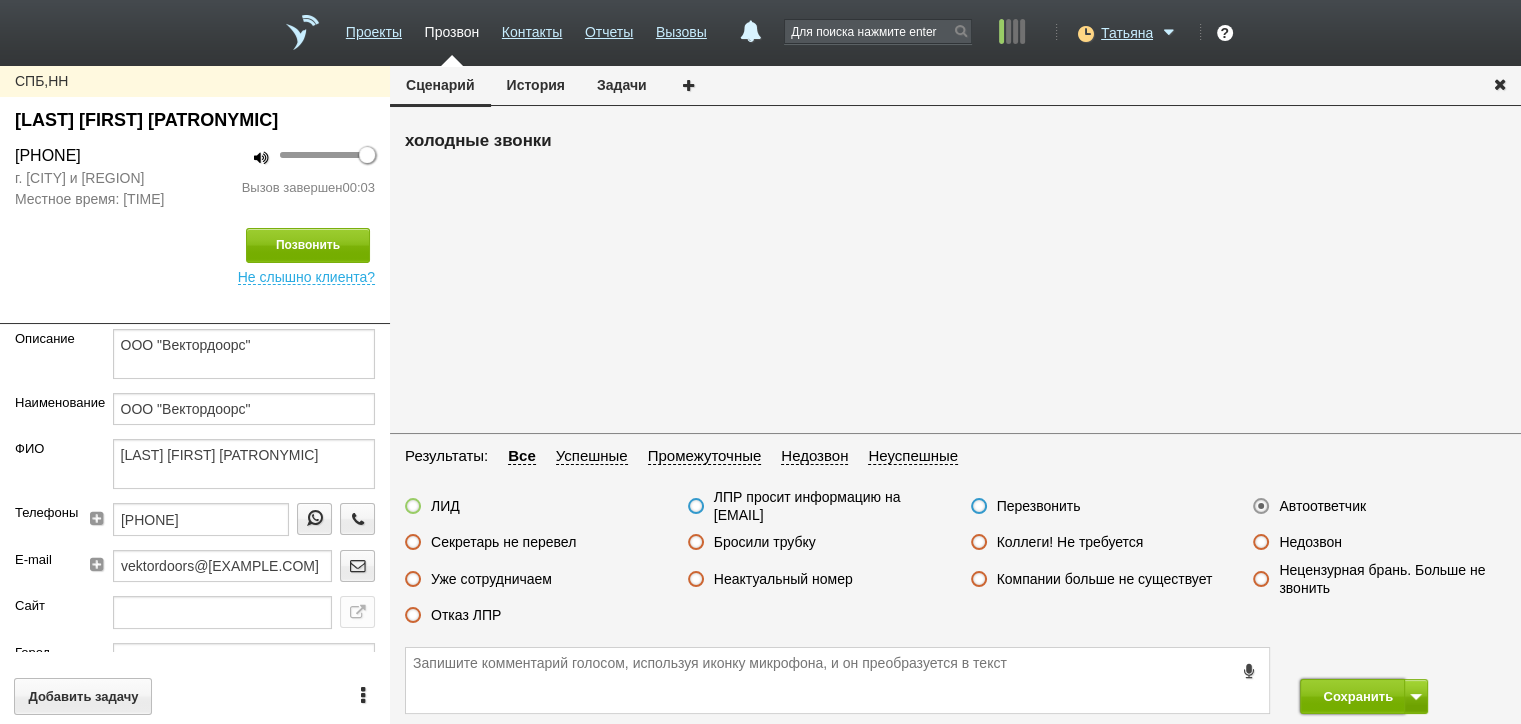 click on "Сохранить" at bounding box center (1352, 696) 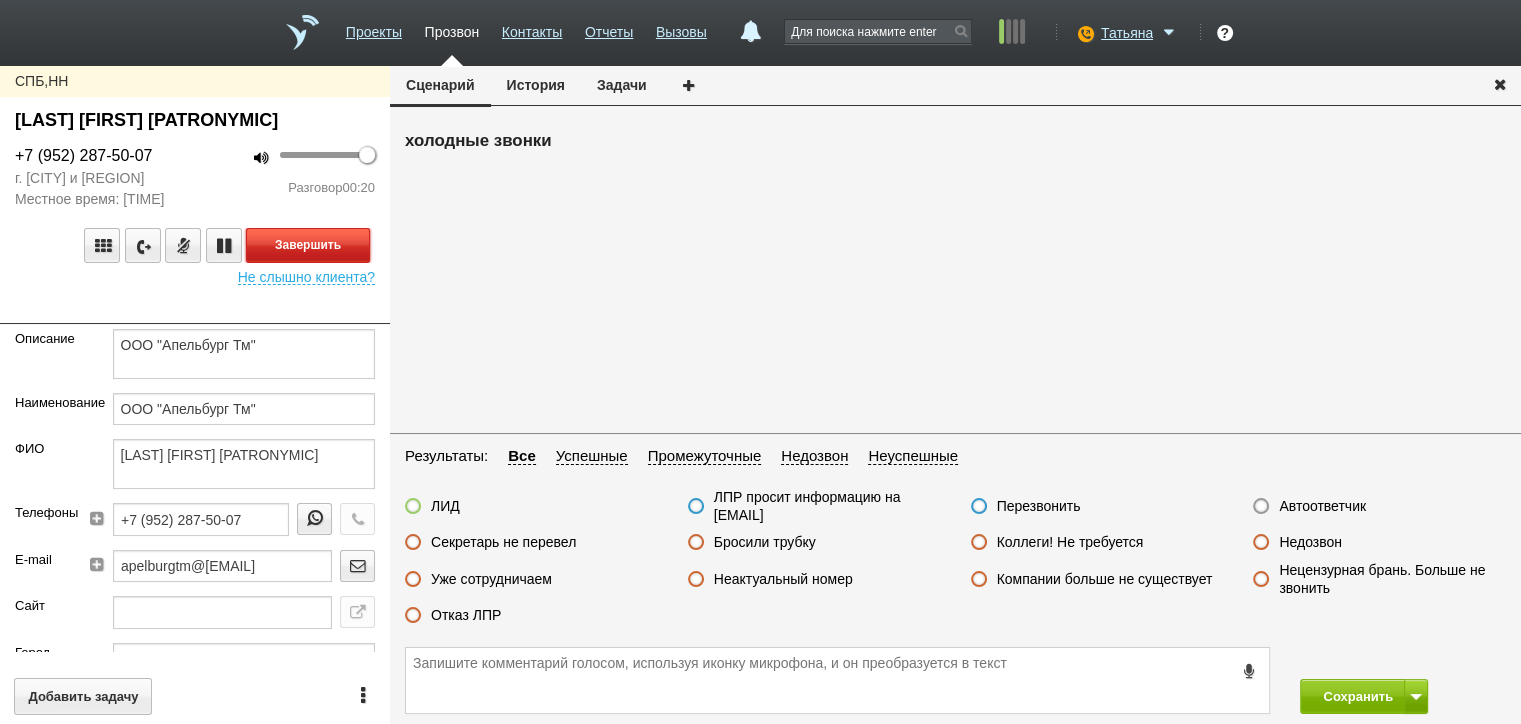 click on "Завершить" at bounding box center (308, 245) 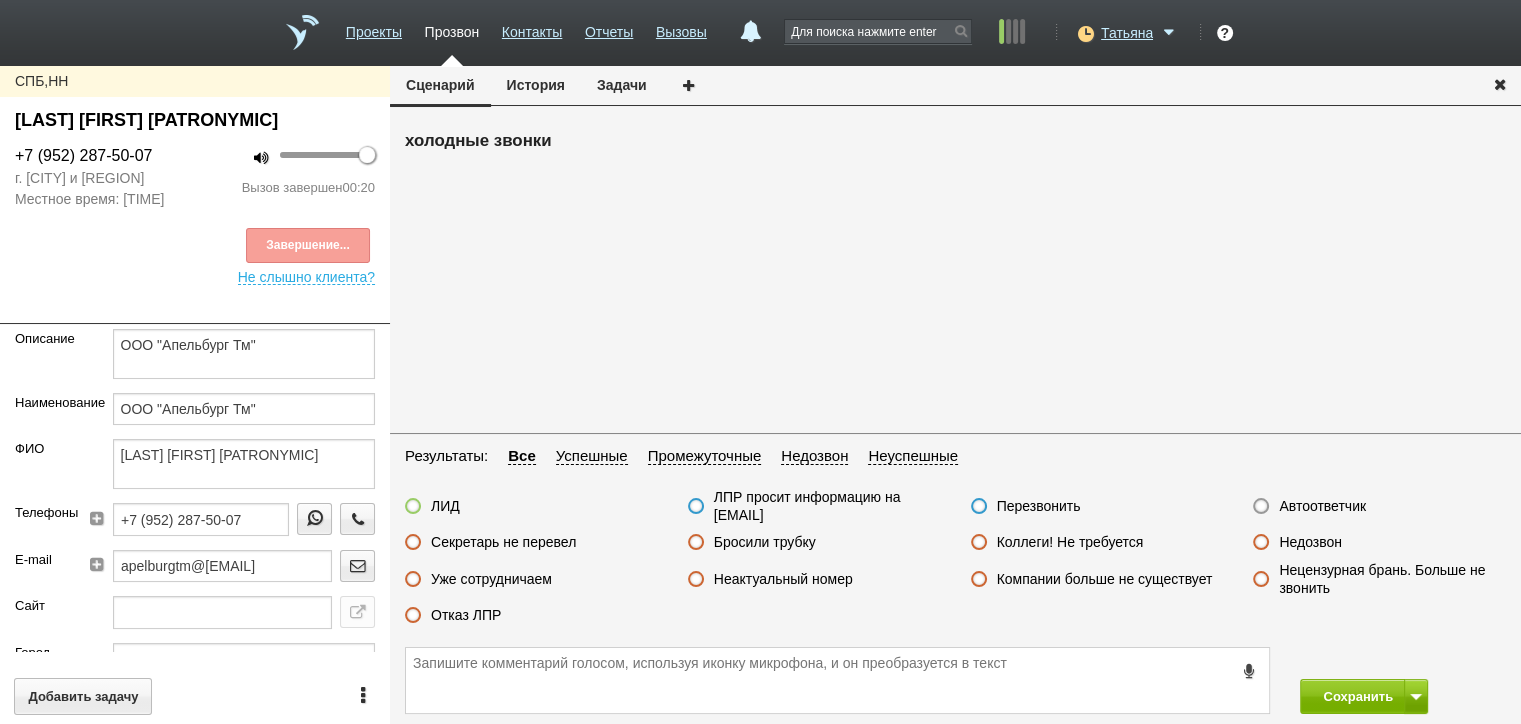 click on "Отказ ЛПР" at bounding box center [531, 616] 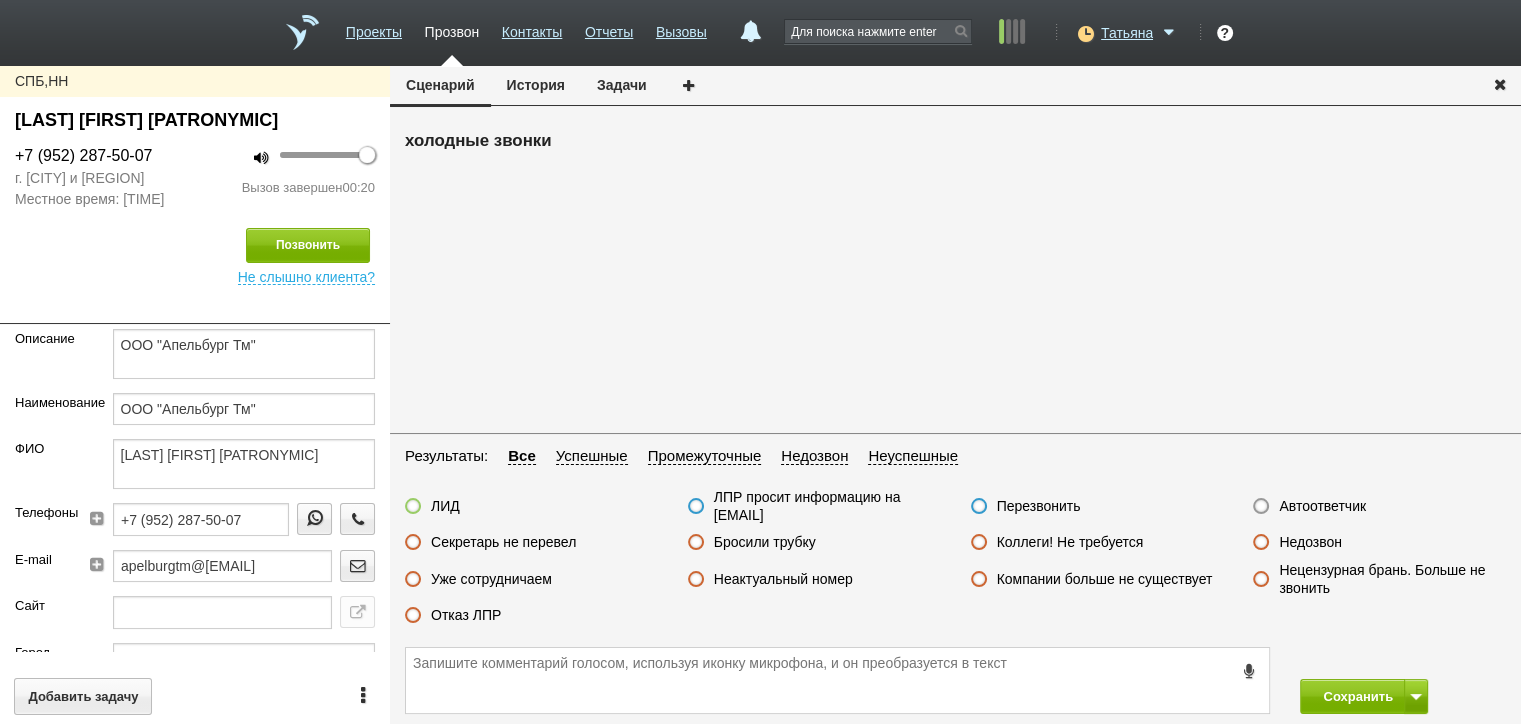 click on "Отказ ЛПР" at bounding box center (466, 615) 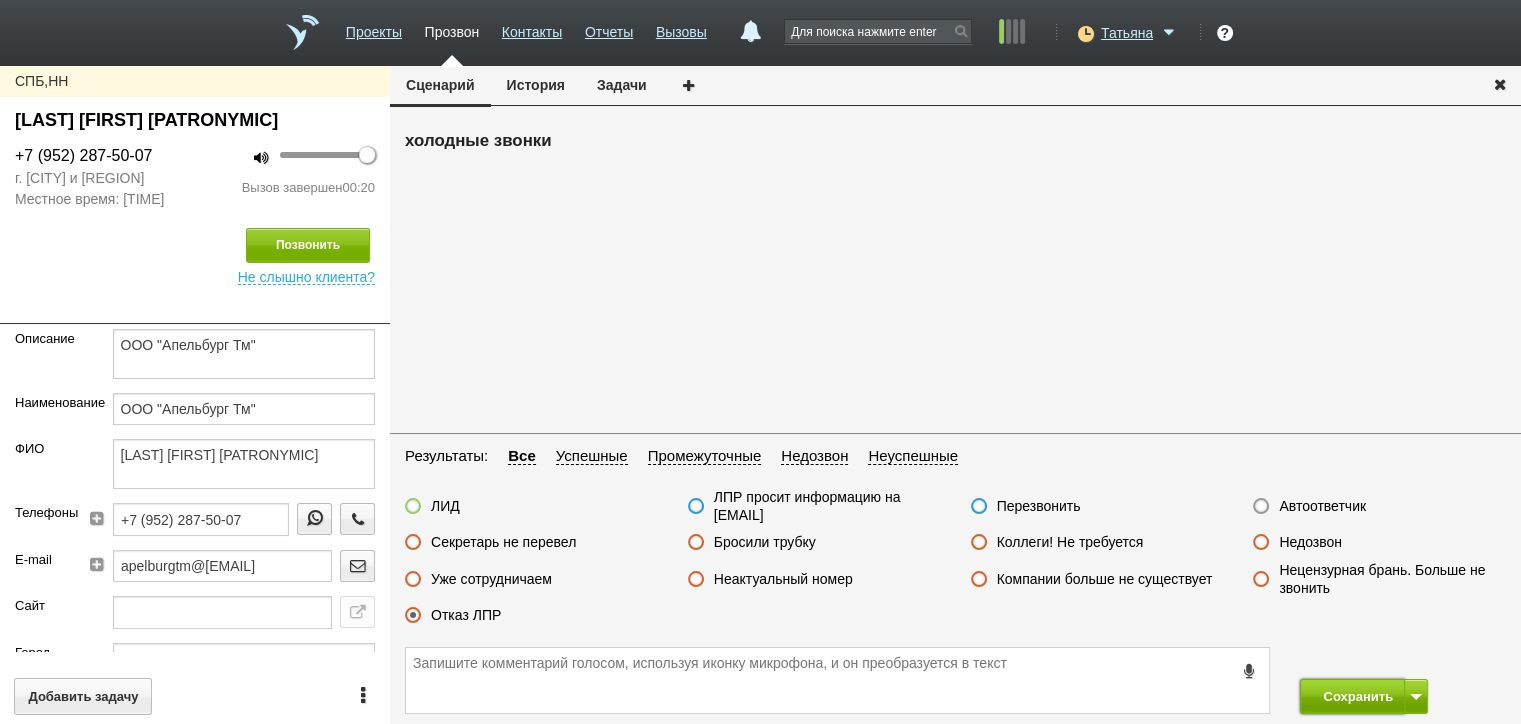 click on "Сохранить" at bounding box center (1352, 696) 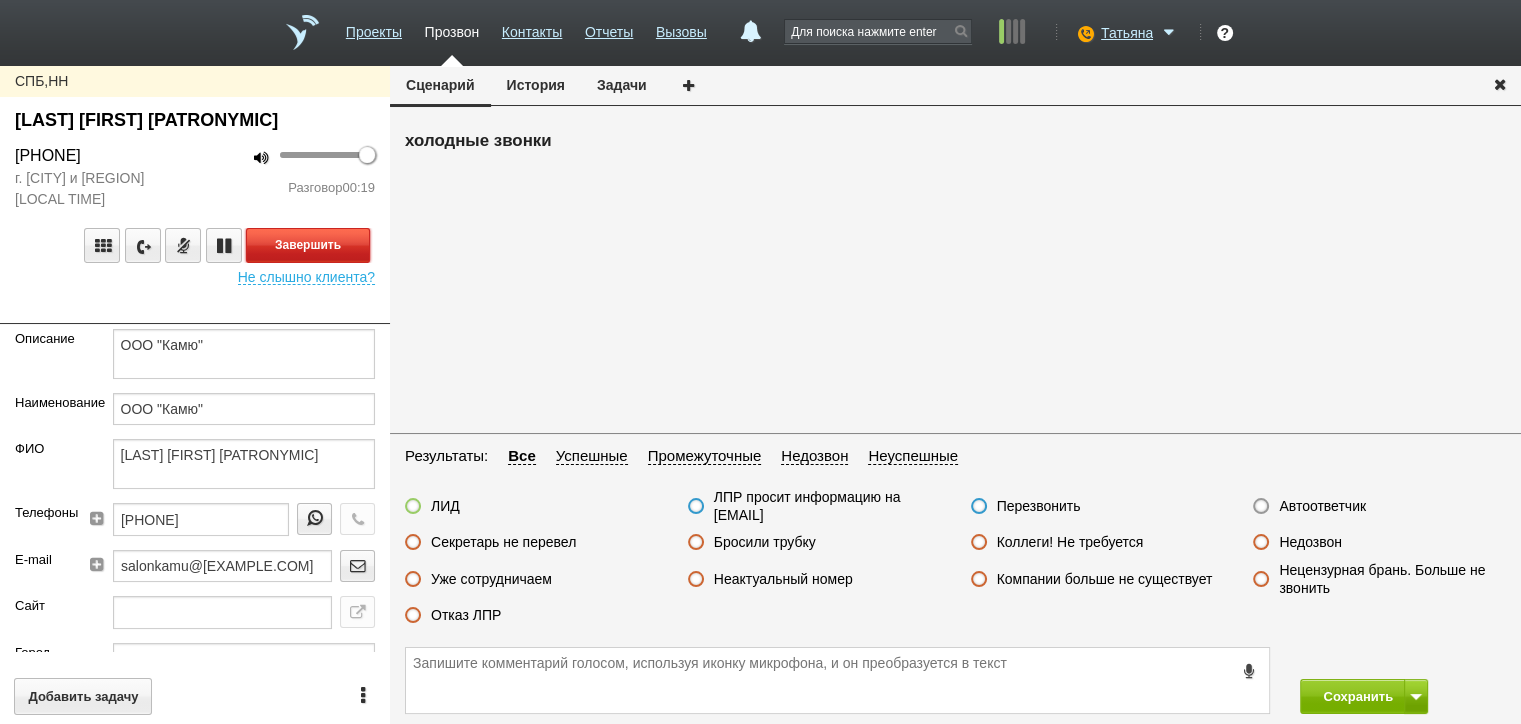 click on "Завершить" at bounding box center [308, 245] 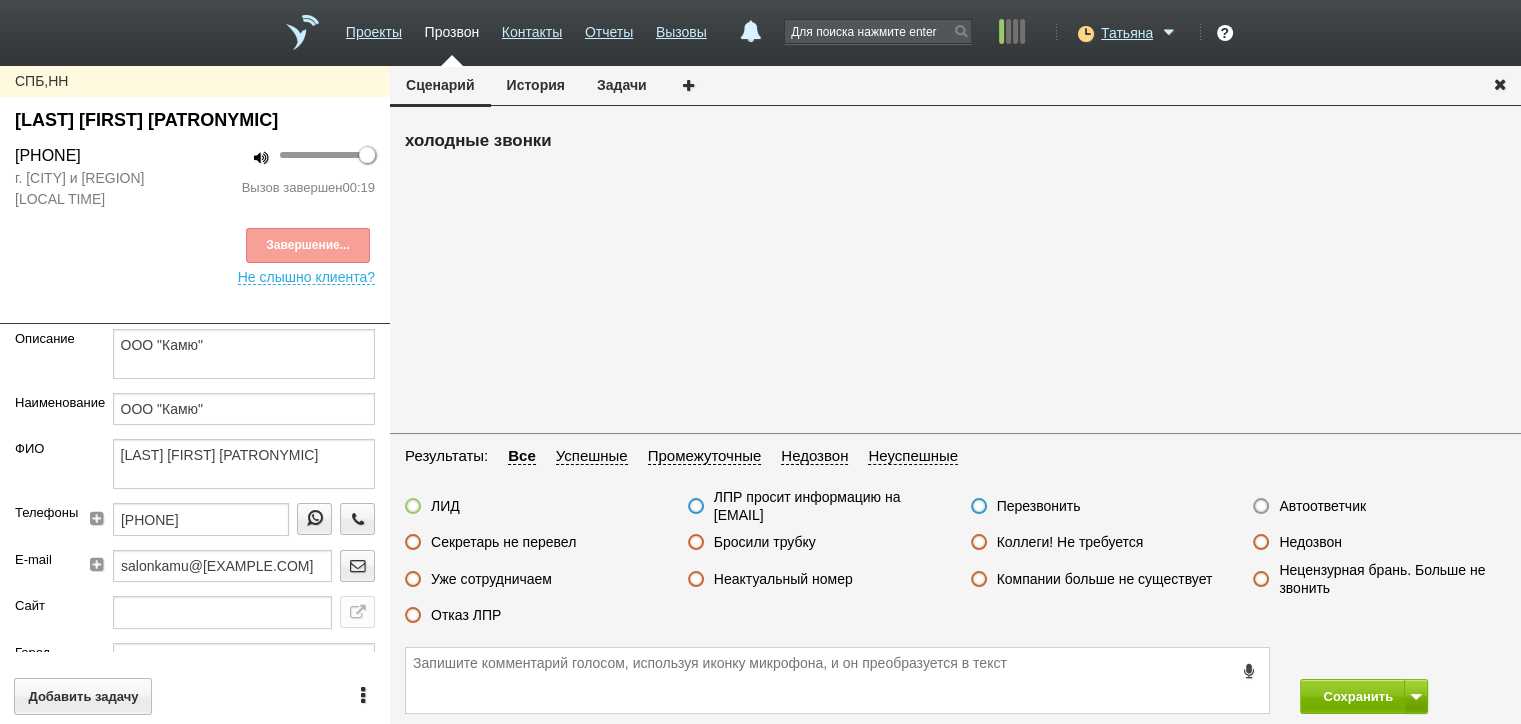 click on "Отказ ЛПР" at bounding box center [466, 615] 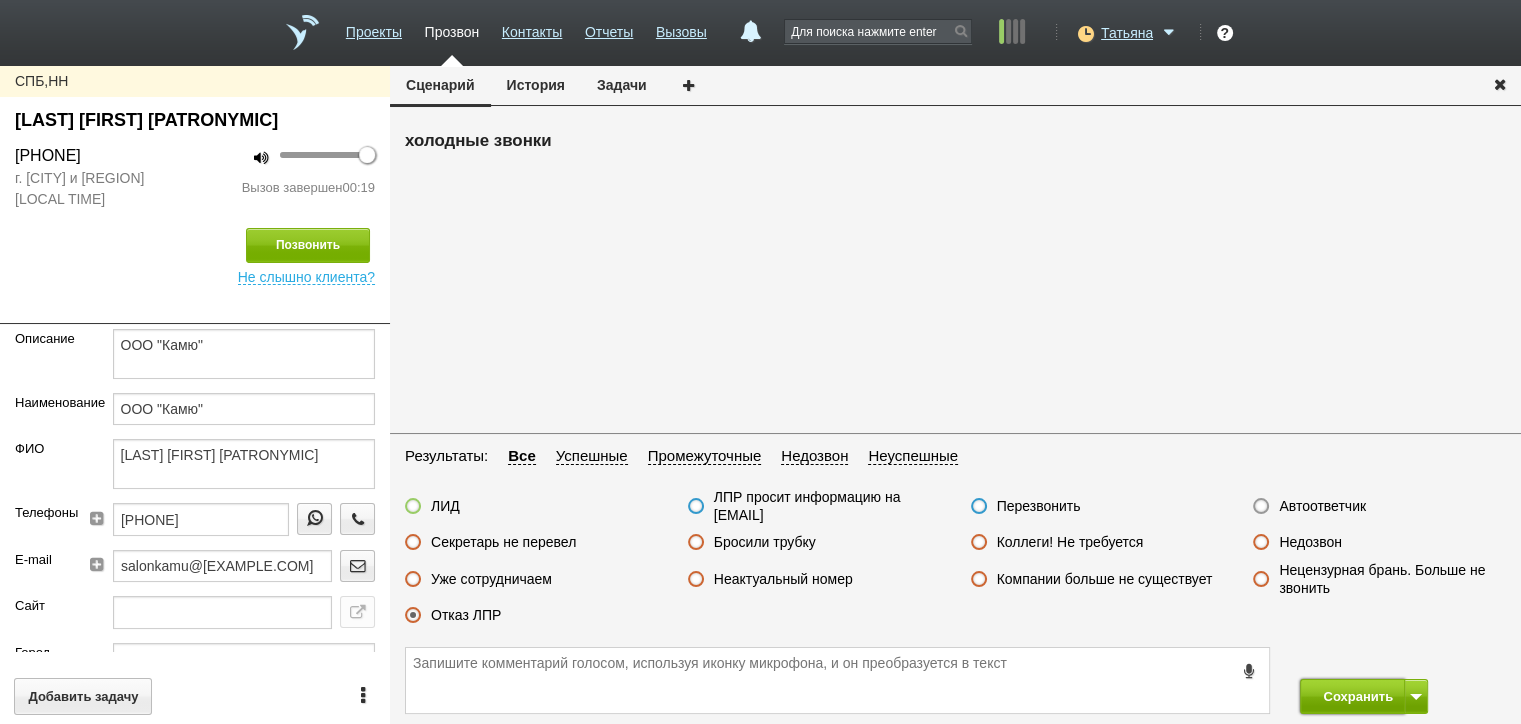 click on "Сохранить" at bounding box center [1352, 696] 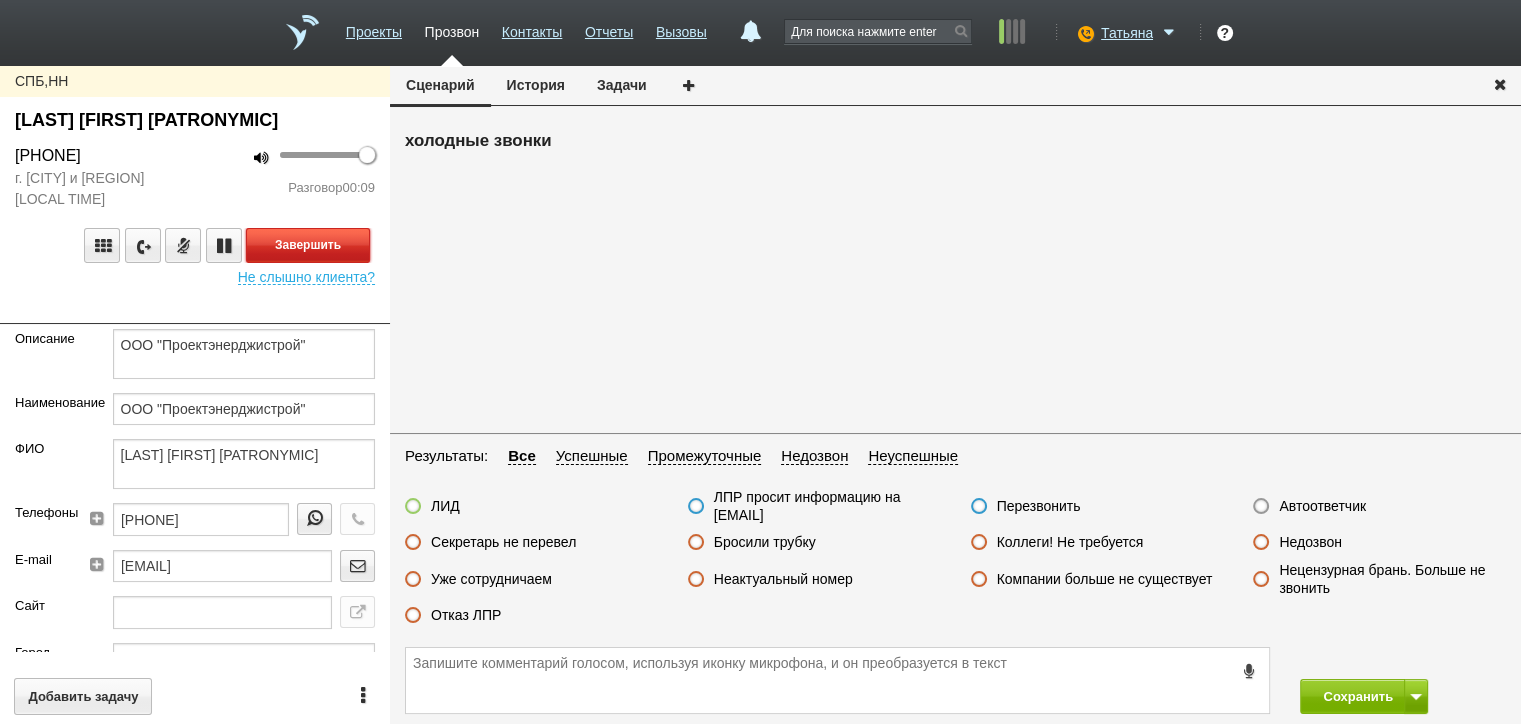 click on "Завершить" at bounding box center (308, 245) 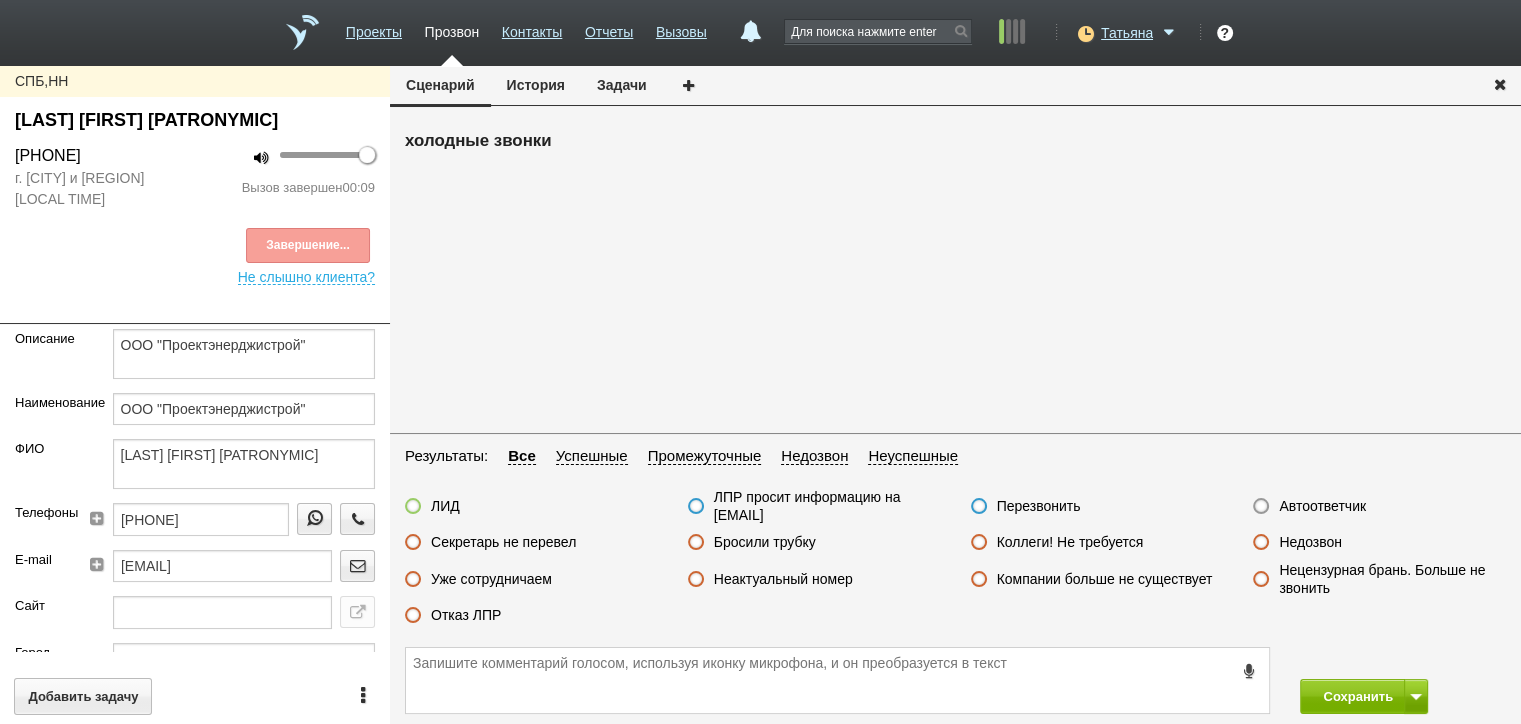 click on "Неактуальный номер" at bounding box center [783, 579] 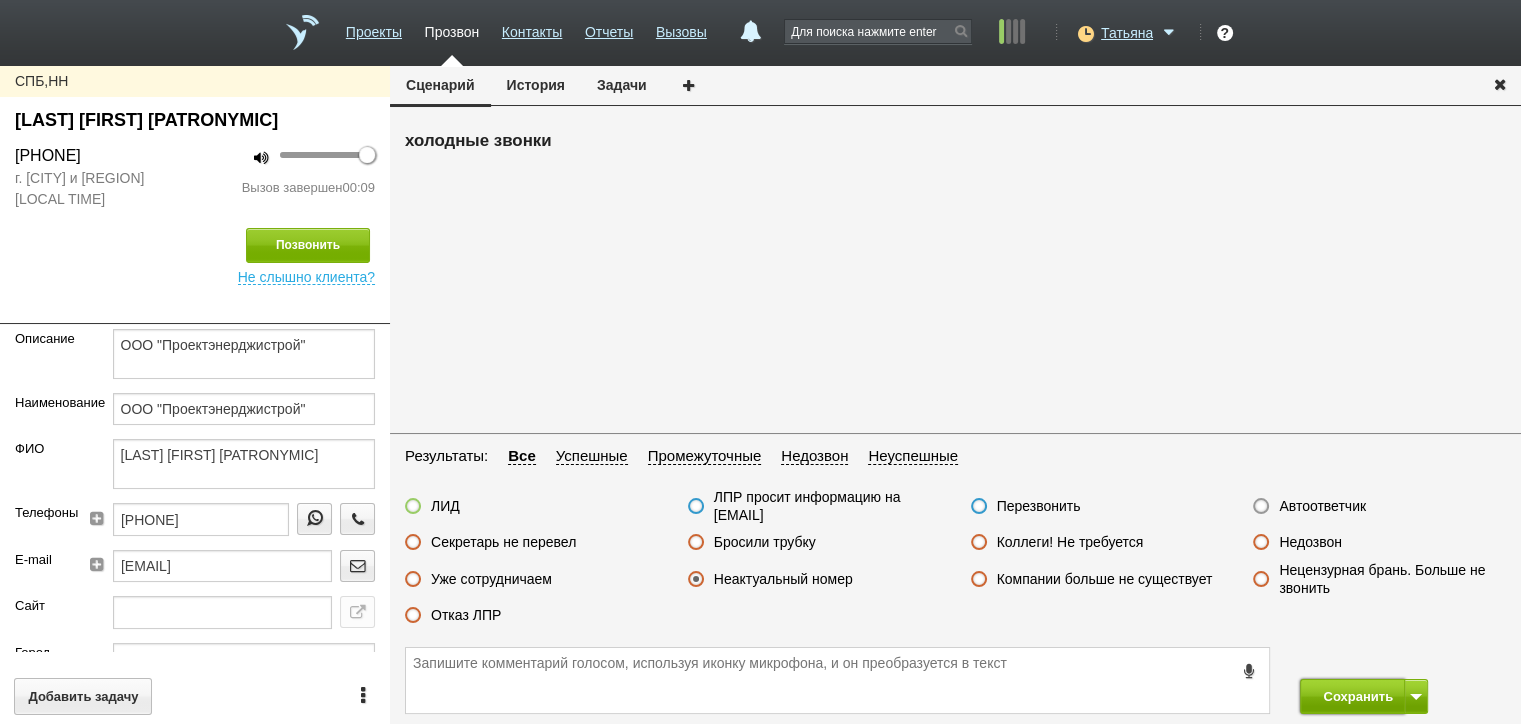 click on "Сохранить" at bounding box center [1352, 696] 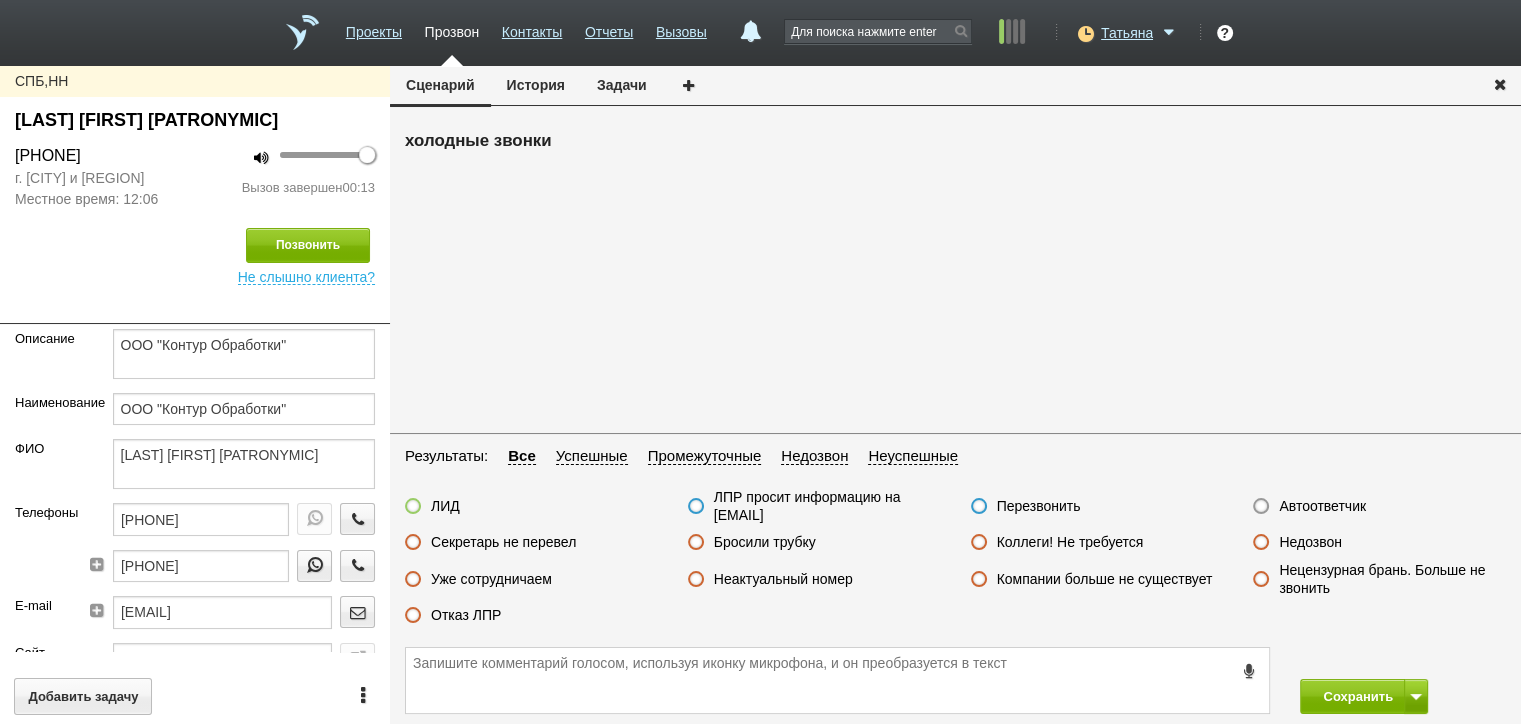 click on "Бросили трубку" at bounding box center (765, 542) 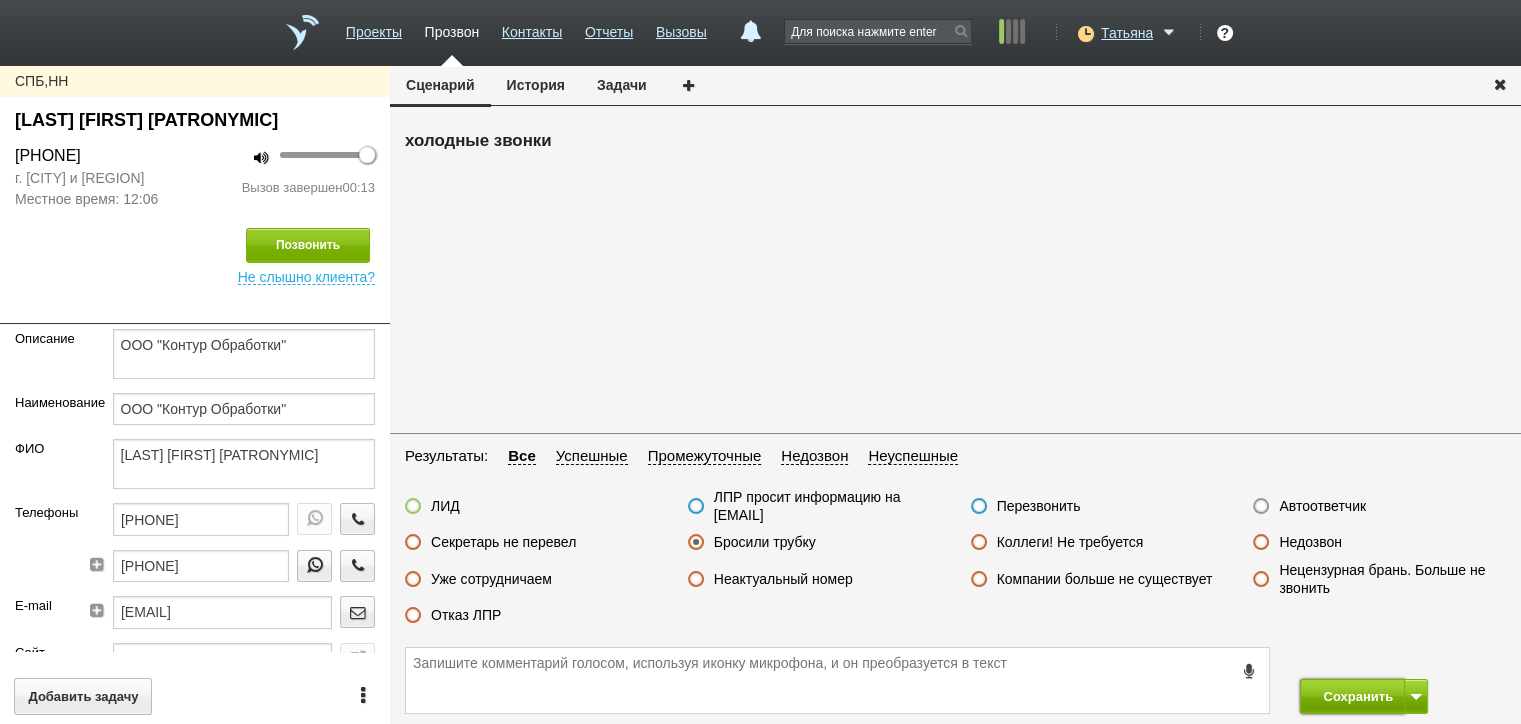 click on "Сохранить" at bounding box center (1352, 696) 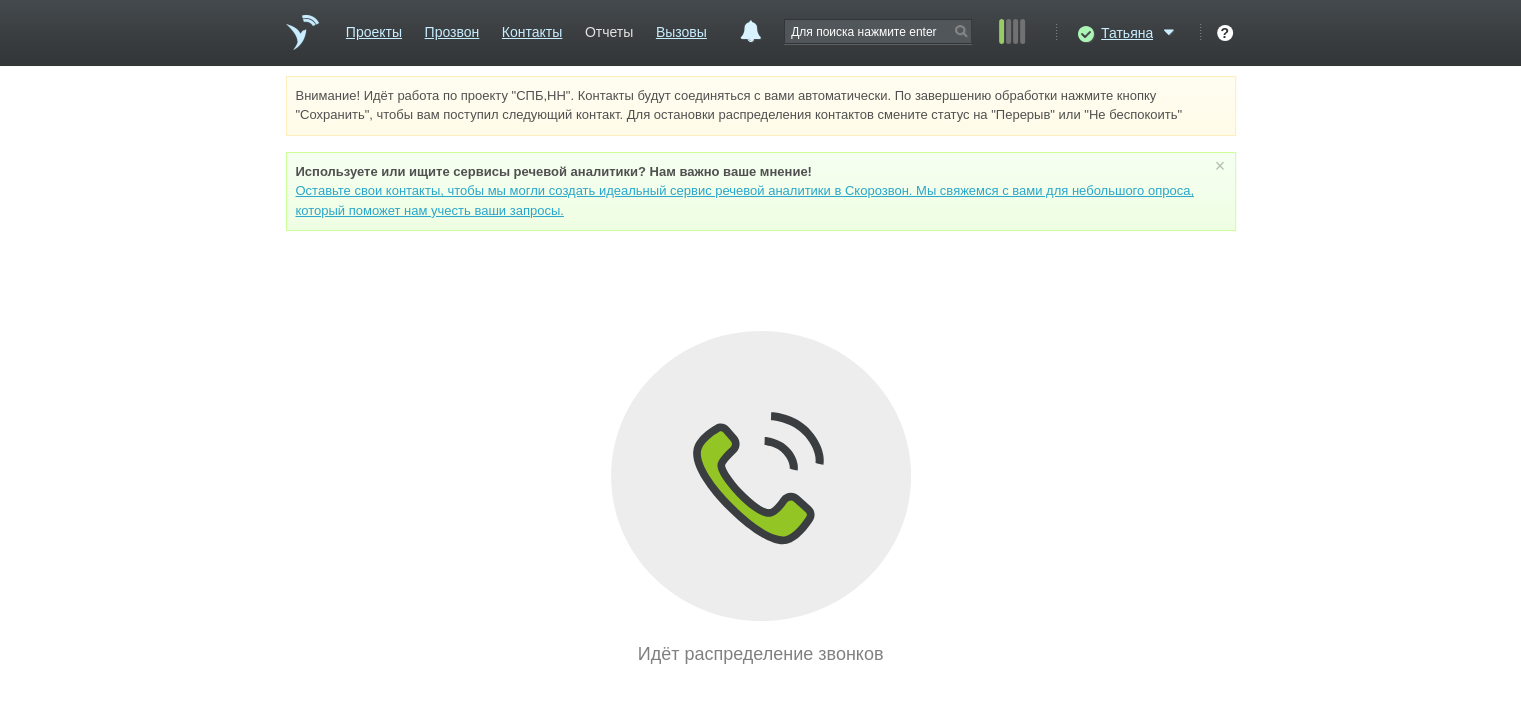 click on "Отчеты" at bounding box center [609, 28] 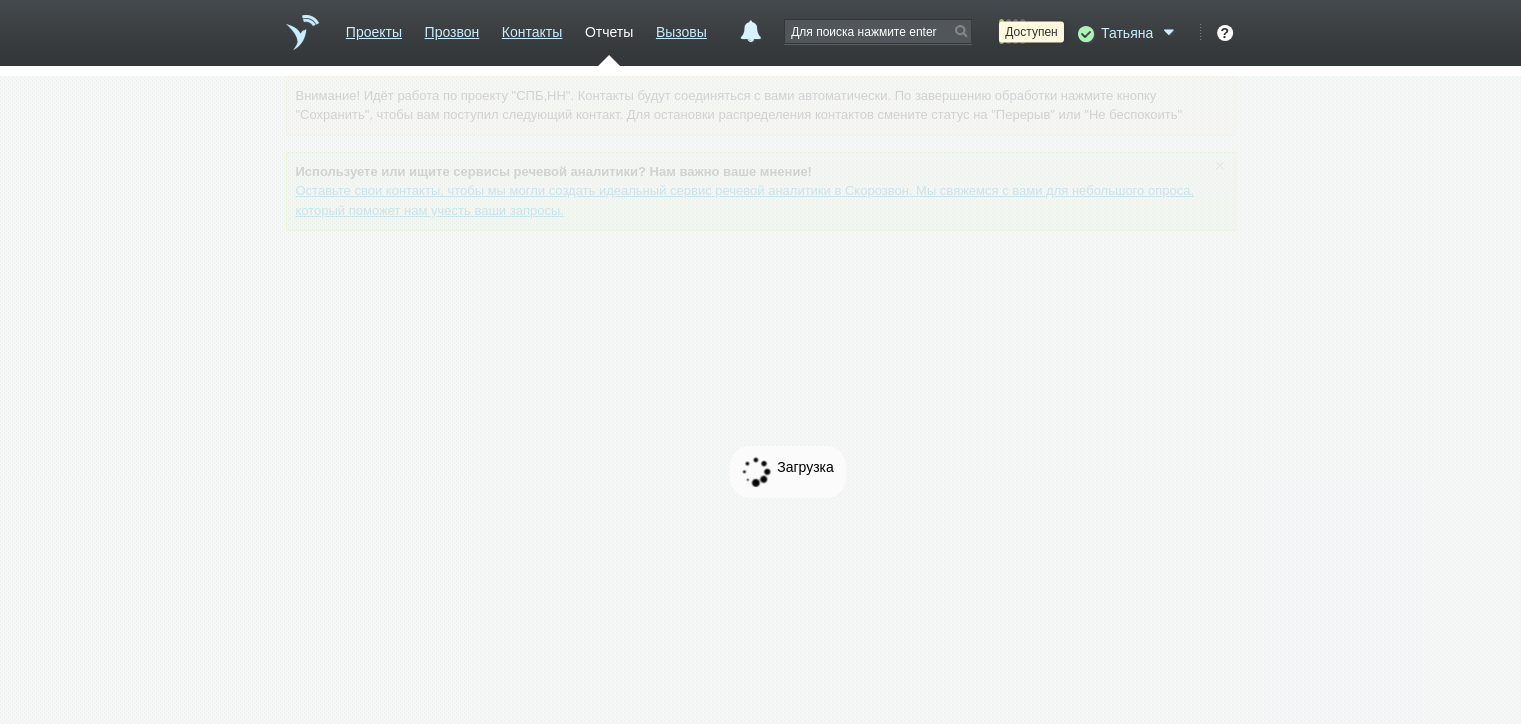 click at bounding box center [1083, 33] 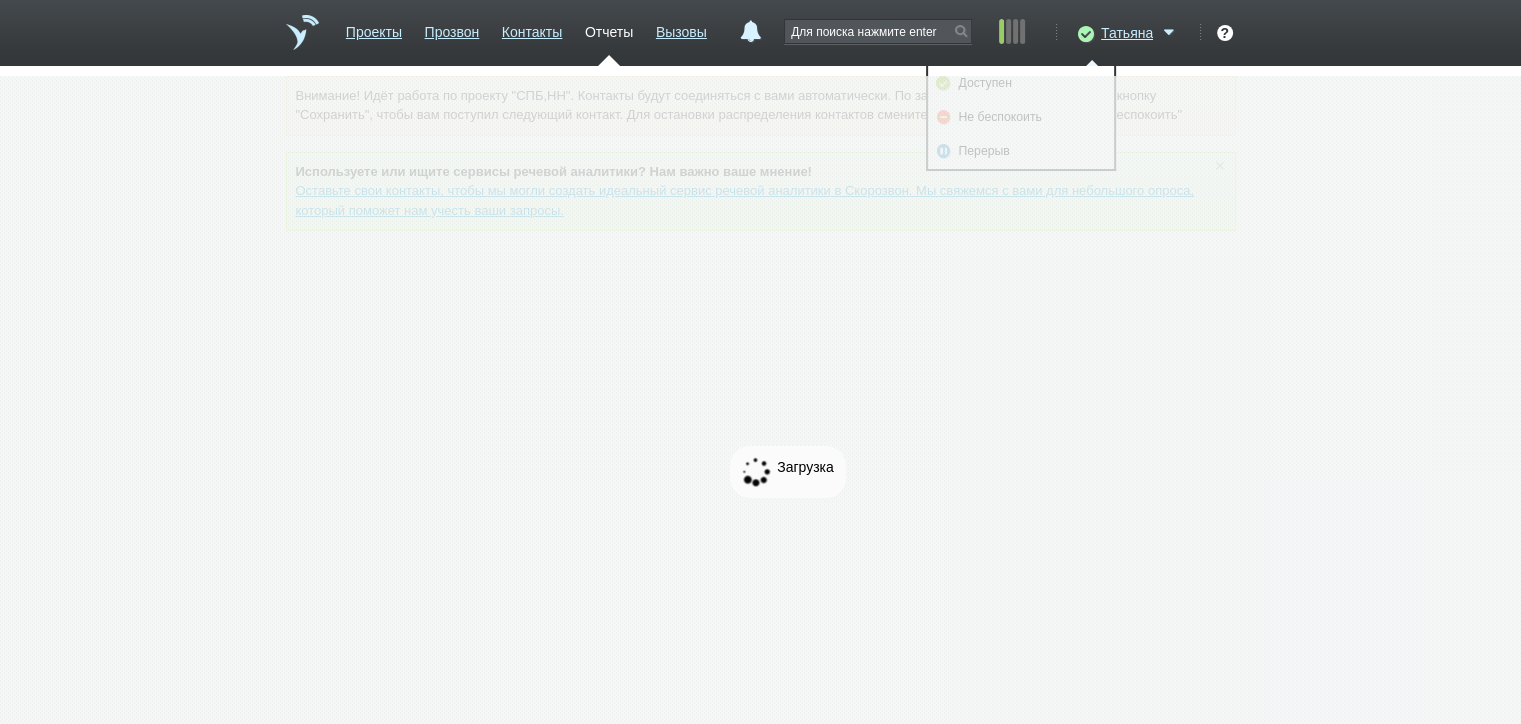 click at bounding box center (760, 461) 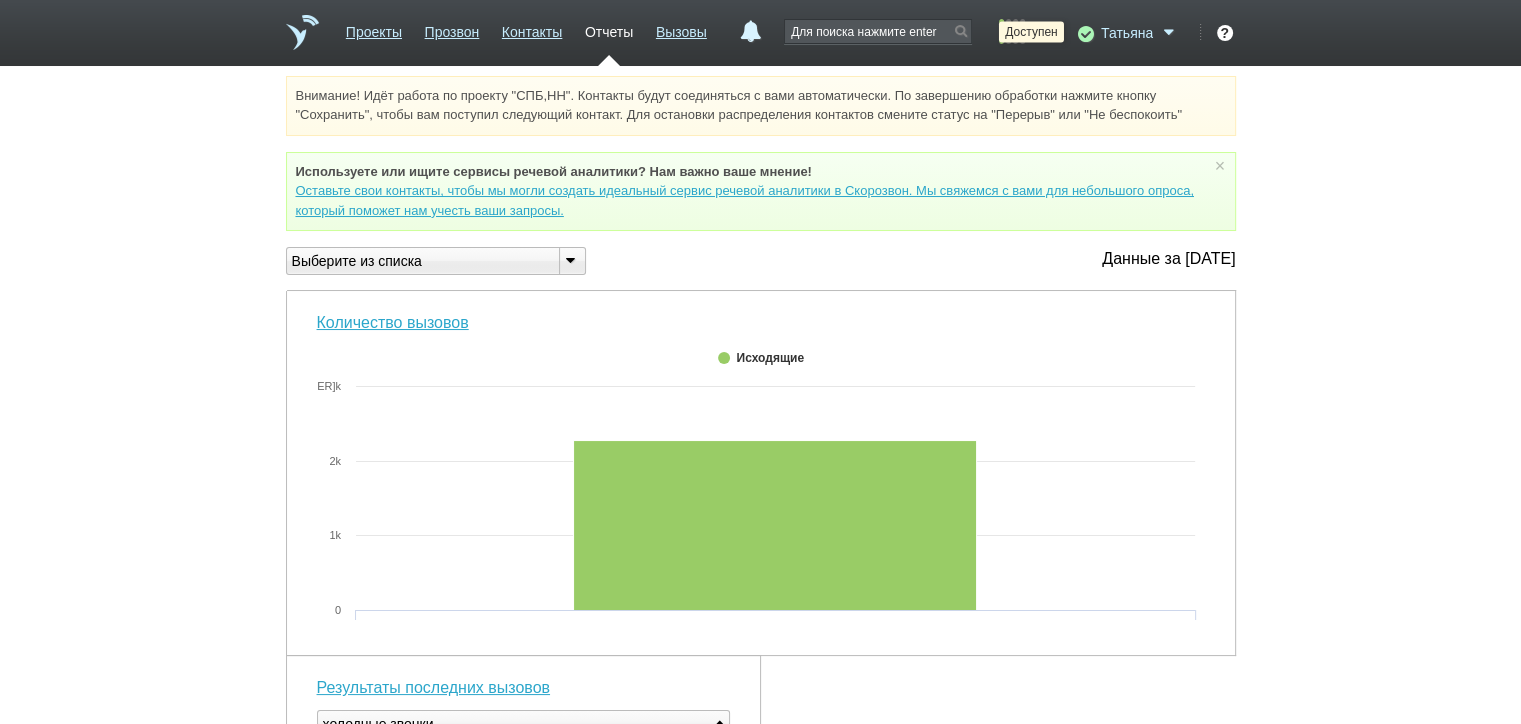 click at bounding box center (1083, 33) 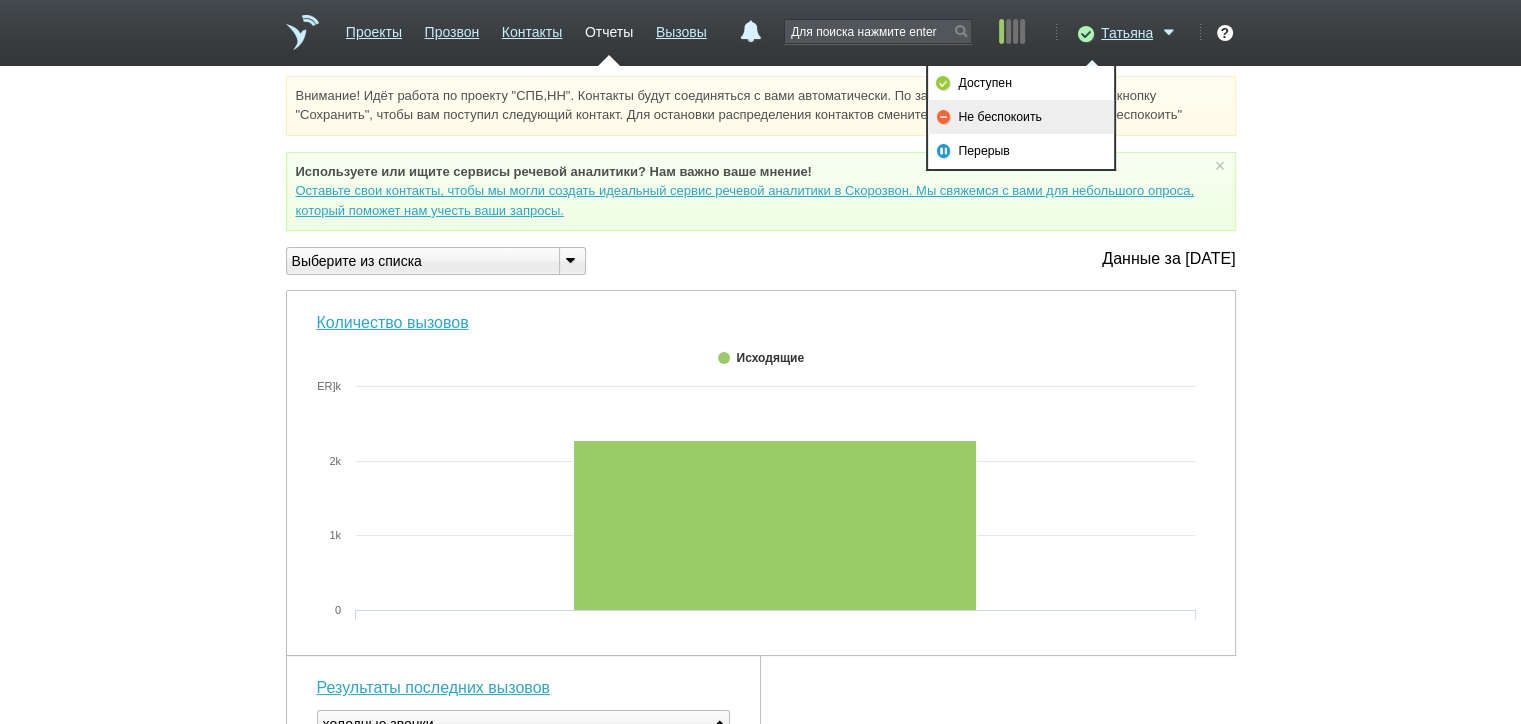 click on "Не беспокоить" at bounding box center [1021, 117] 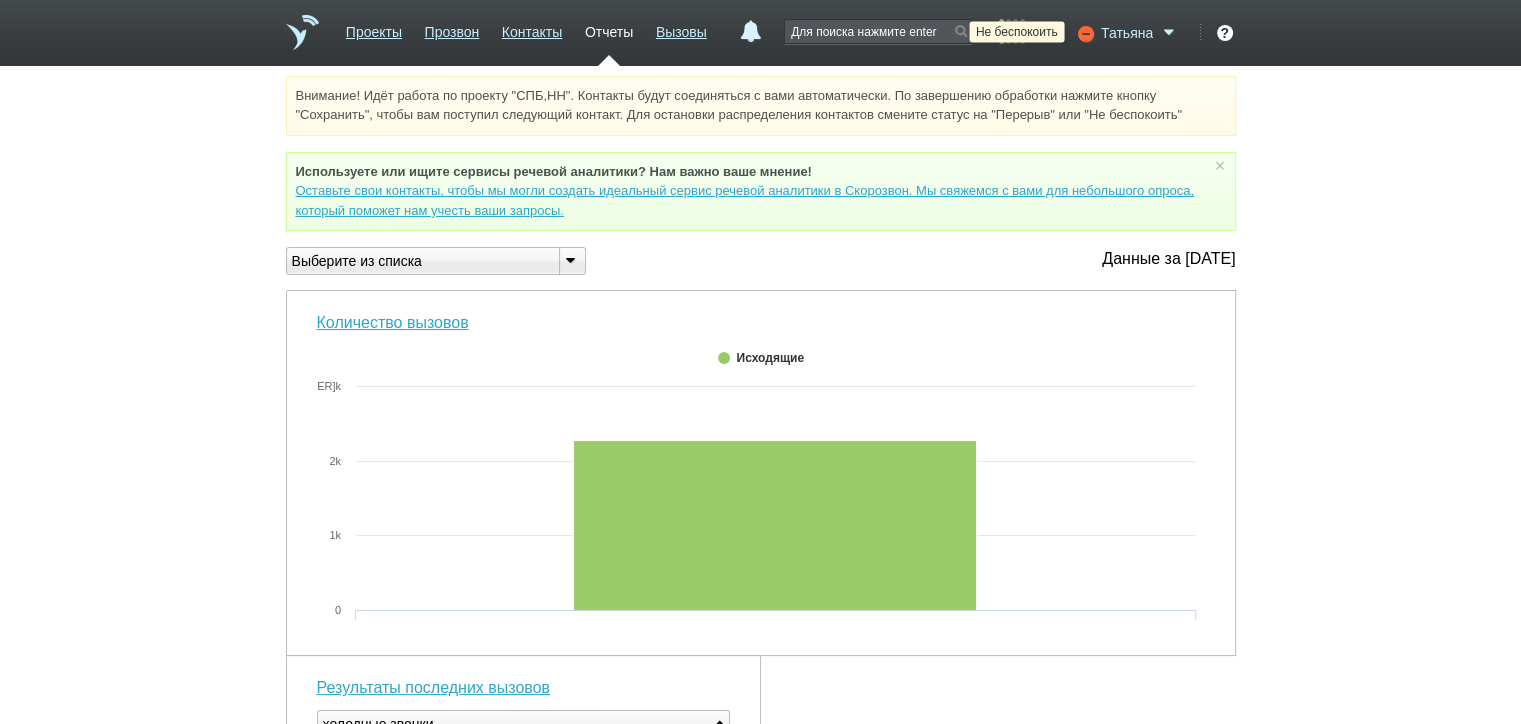 click at bounding box center [1083, 33] 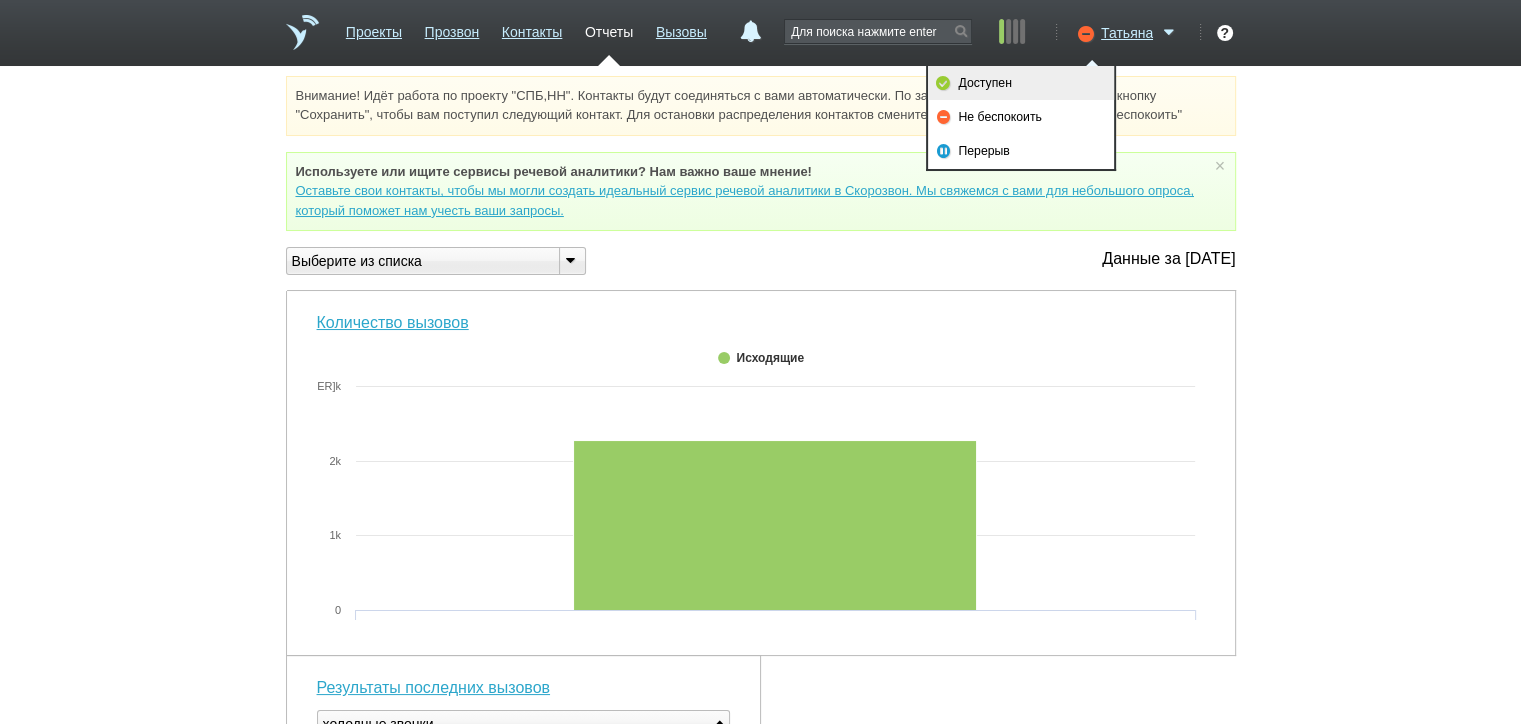 click on "Доступен" at bounding box center (1021, 83) 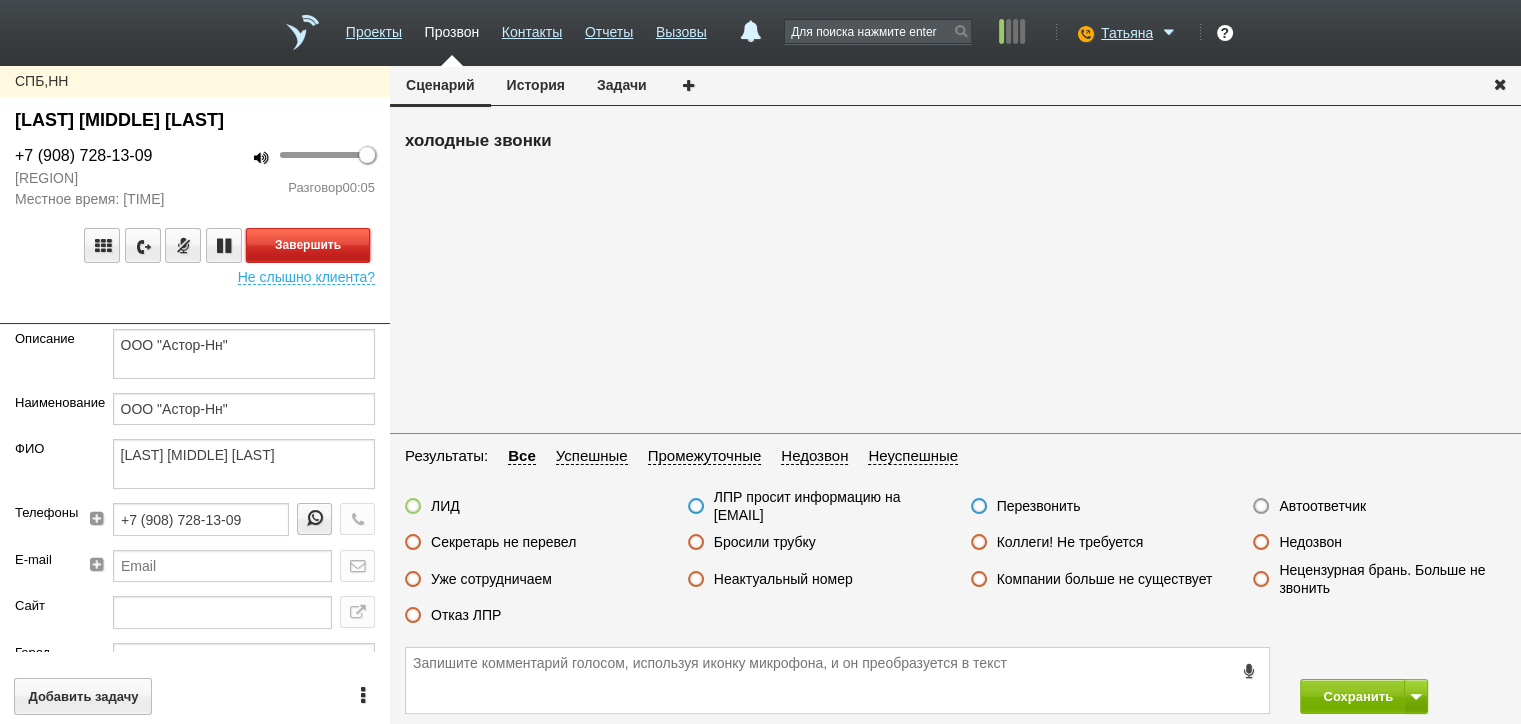 click on "Завершить" at bounding box center (308, 245) 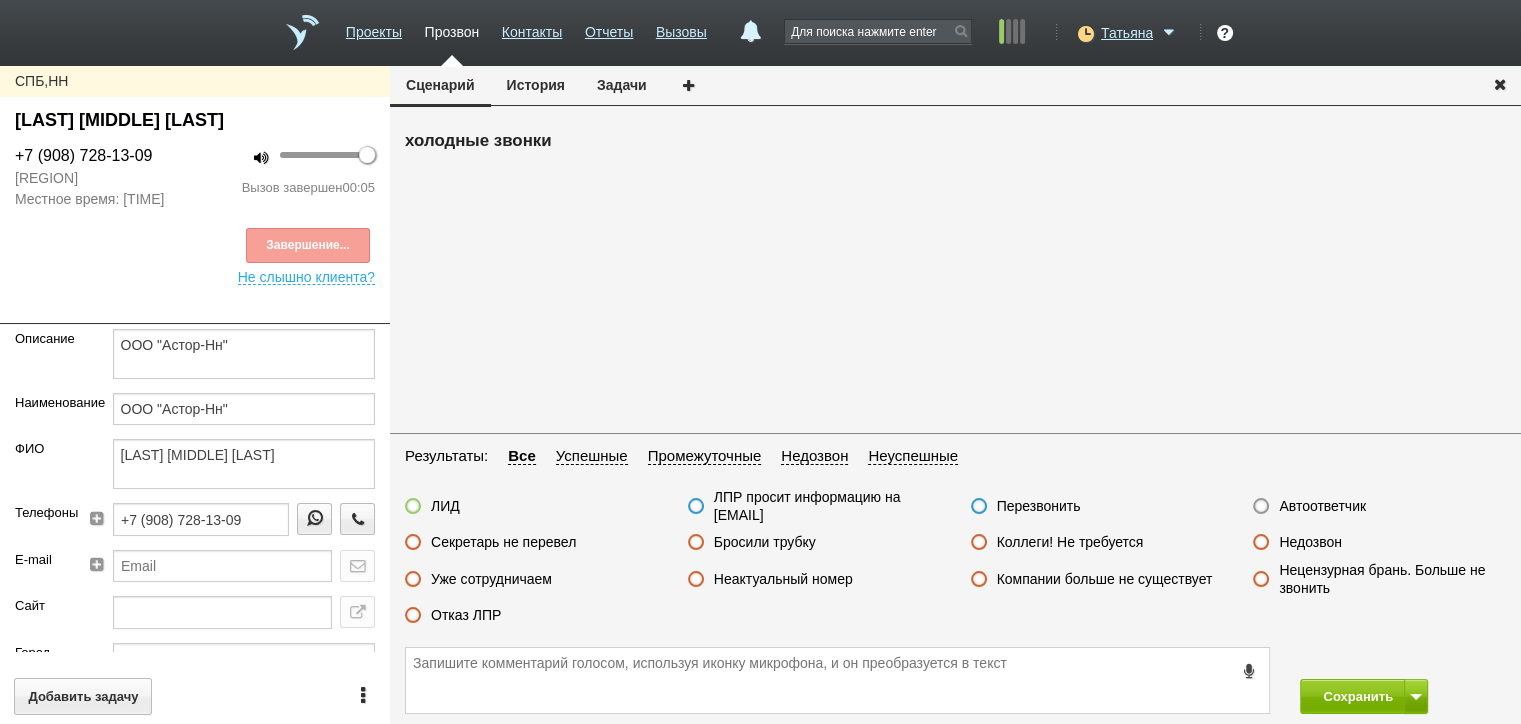 click on "Автоответчик" at bounding box center (1322, 506) 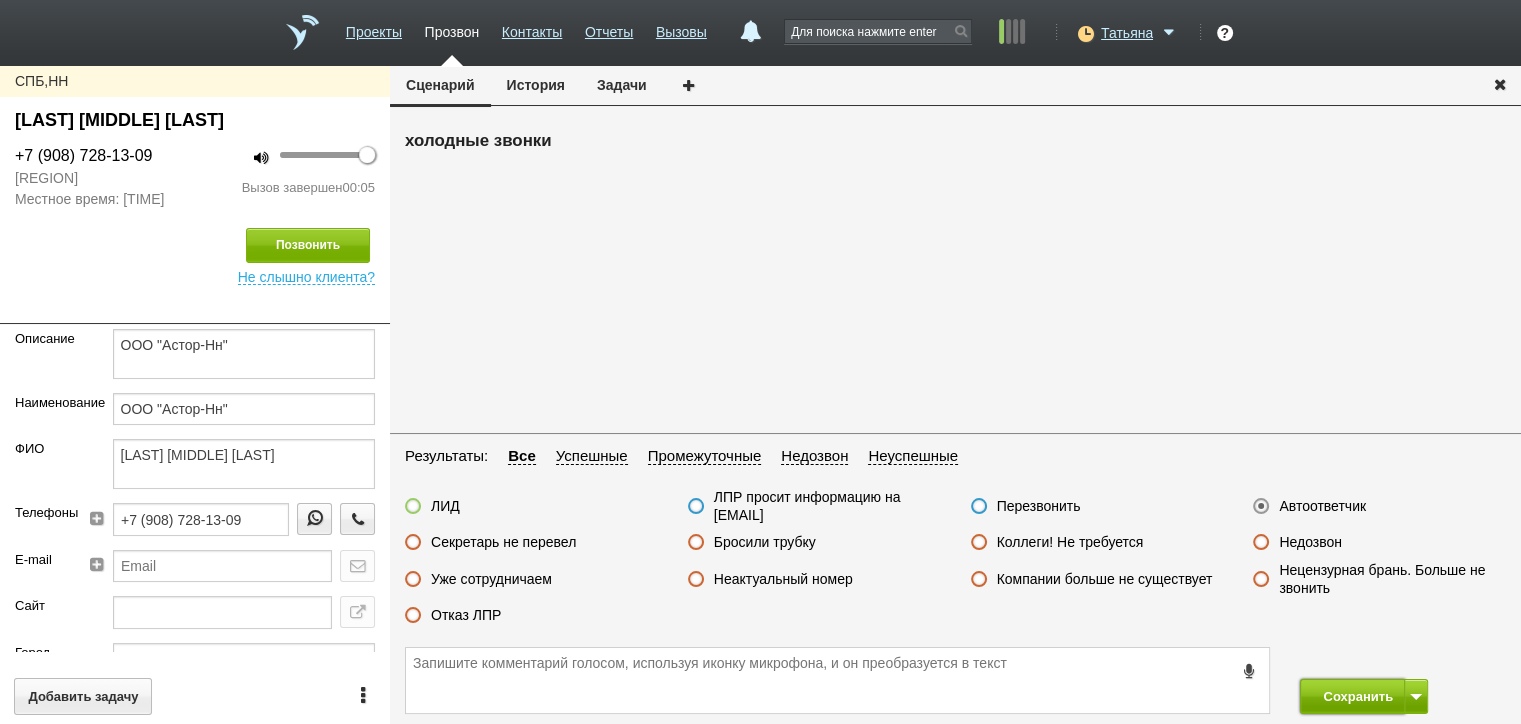 click on "Сохранить" at bounding box center (1352, 696) 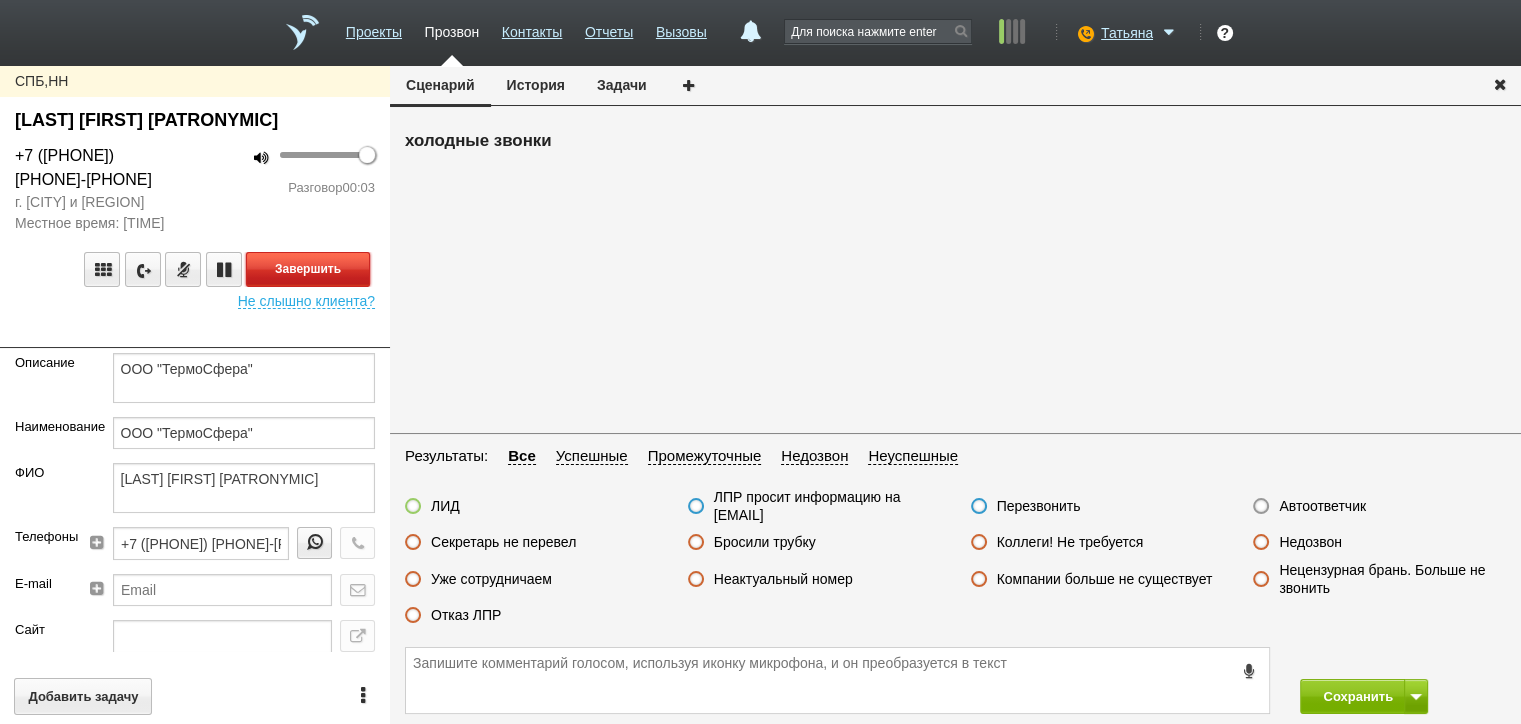 click on "Завершить" at bounding box center [308, 269] 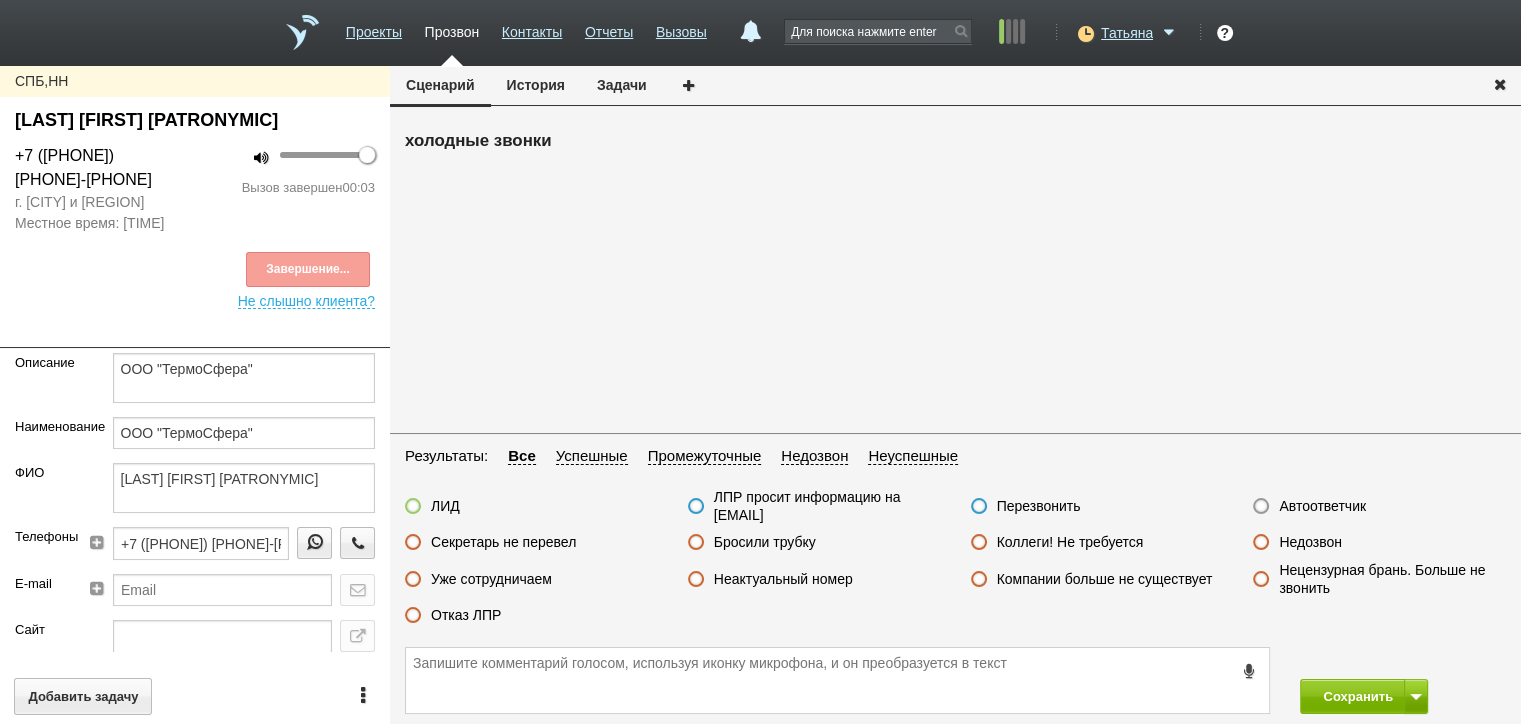 click on "Автоответчик" at bounding box center (1322, 506) 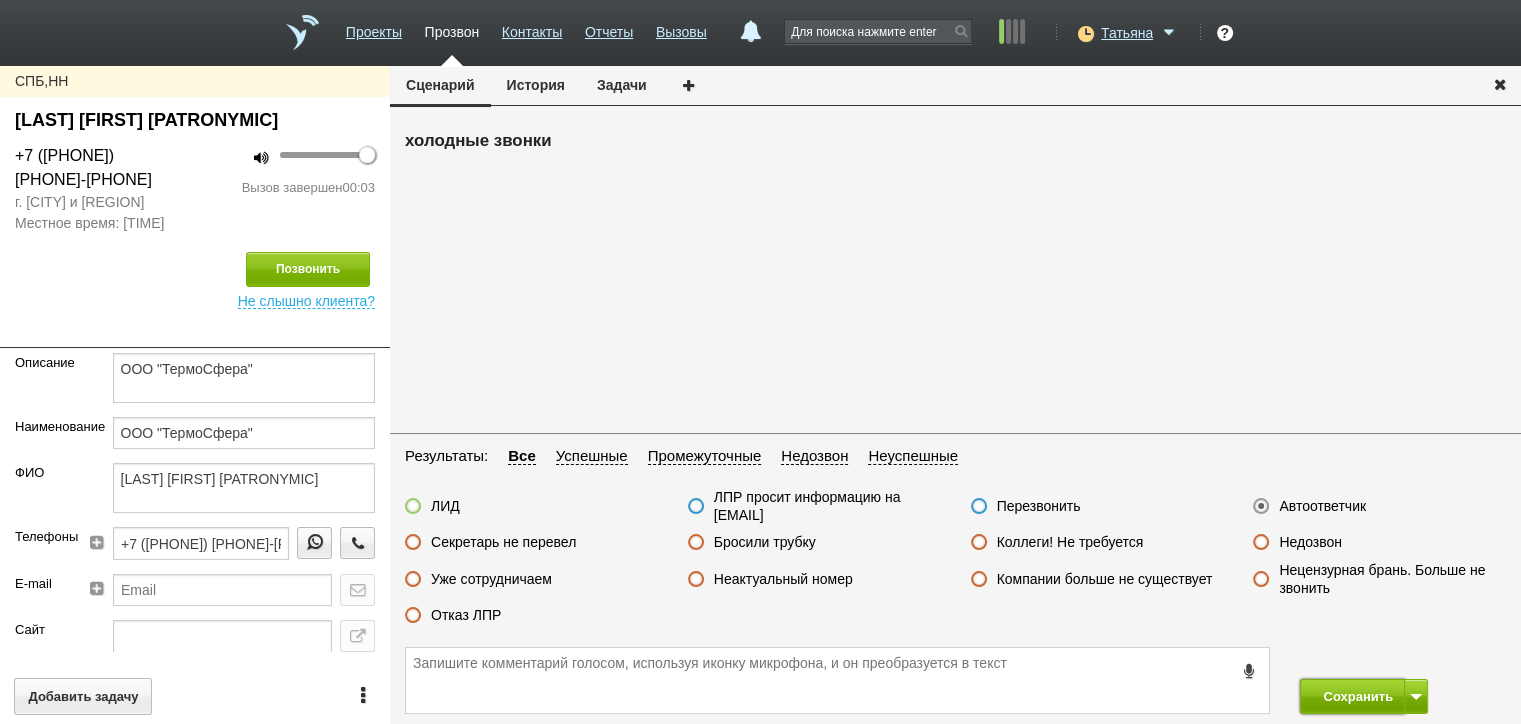 click on "Сохранить" at bounding box center (1352, 696) 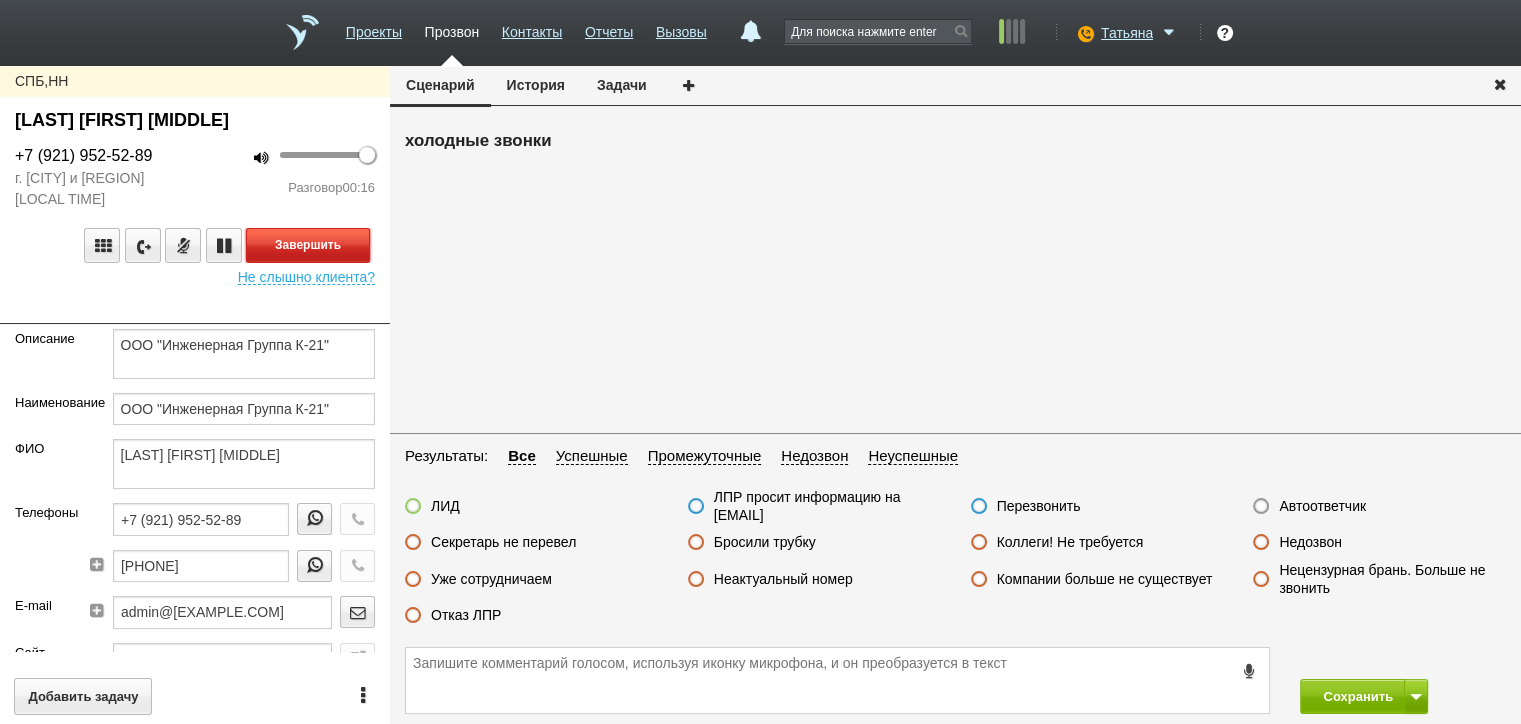 click on "Завершить" at bounding box center [308, 245] 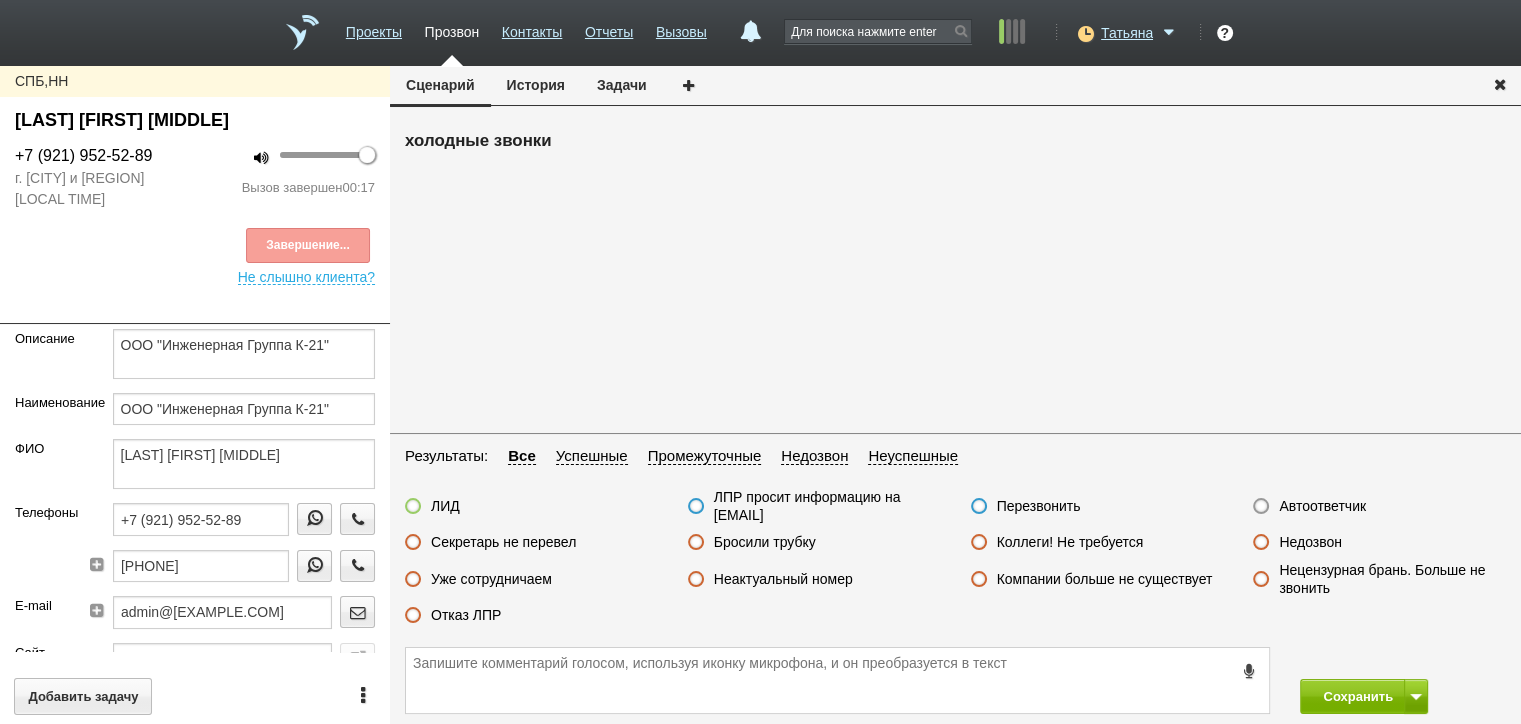 click on "Отказ ЛПР" at bounding box center [466, 615] 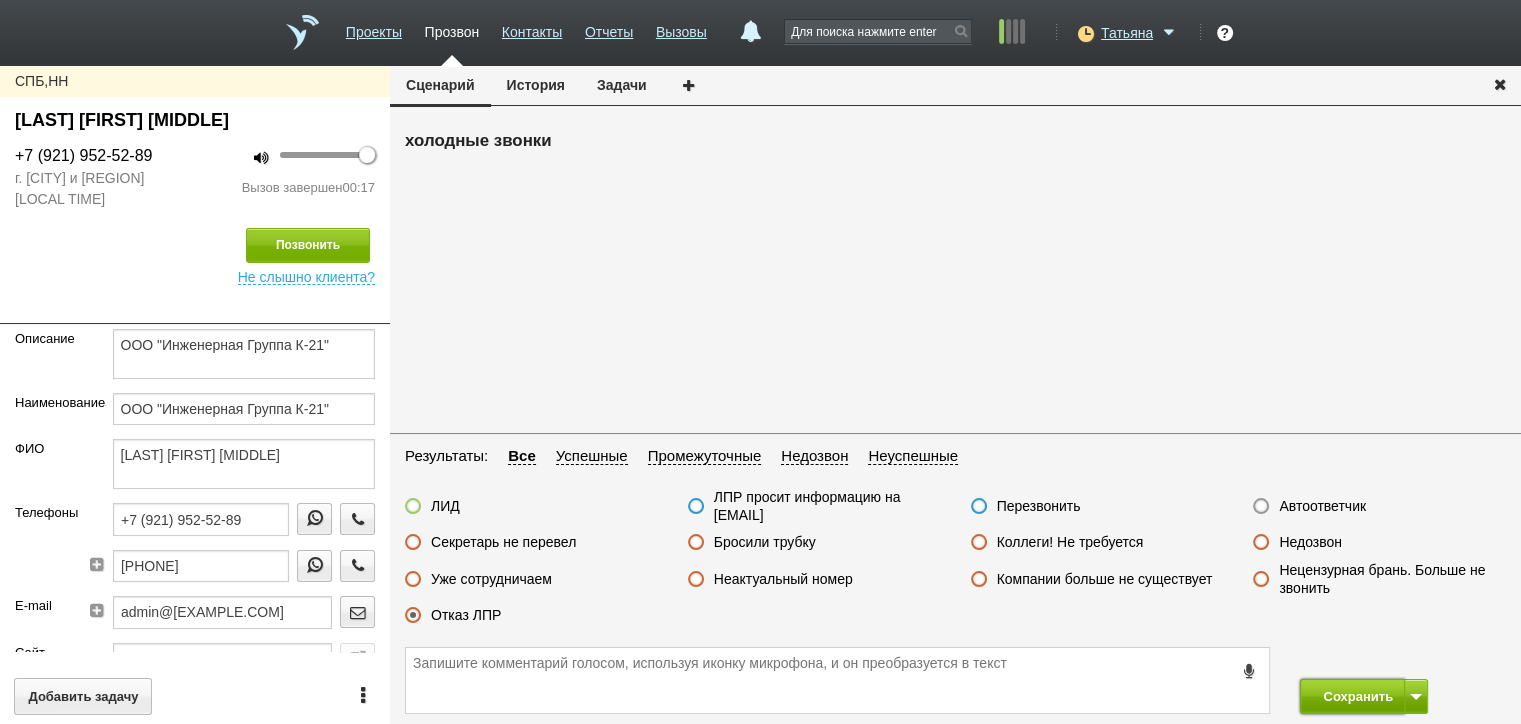 click on "Сохранить" at bounding box center (1352, 696) 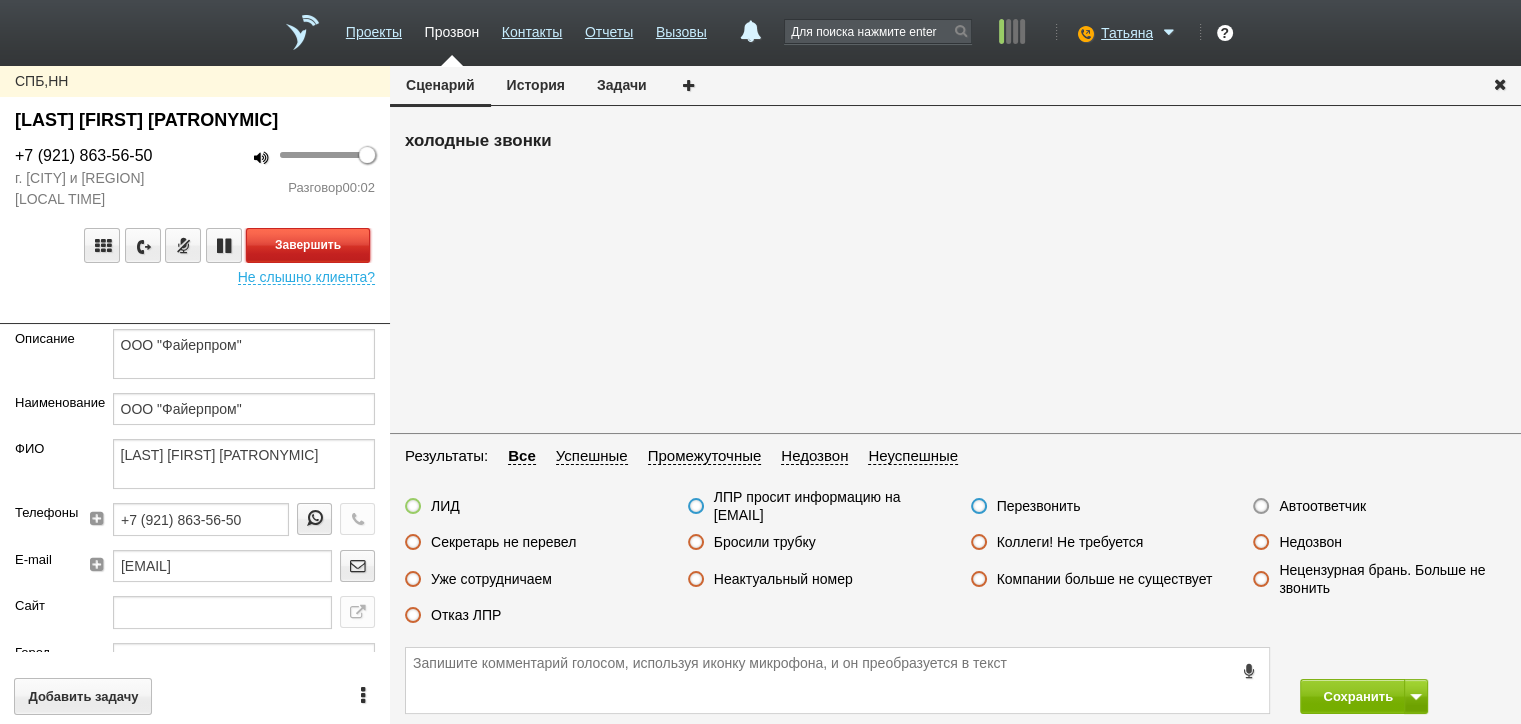 click on "Завершить" at bounding box center [308, 245] 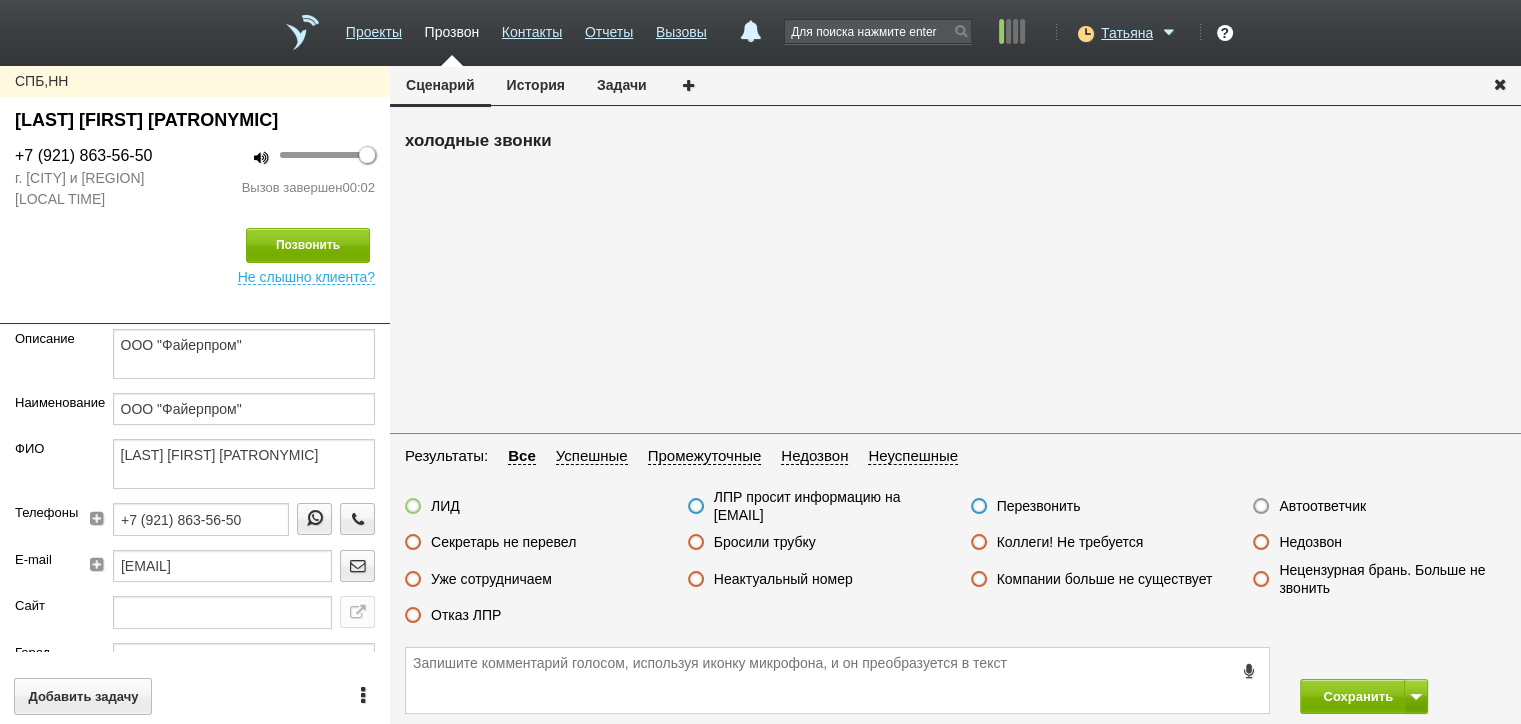 click on "Автоответчик" at bounding box center (1322, 506) 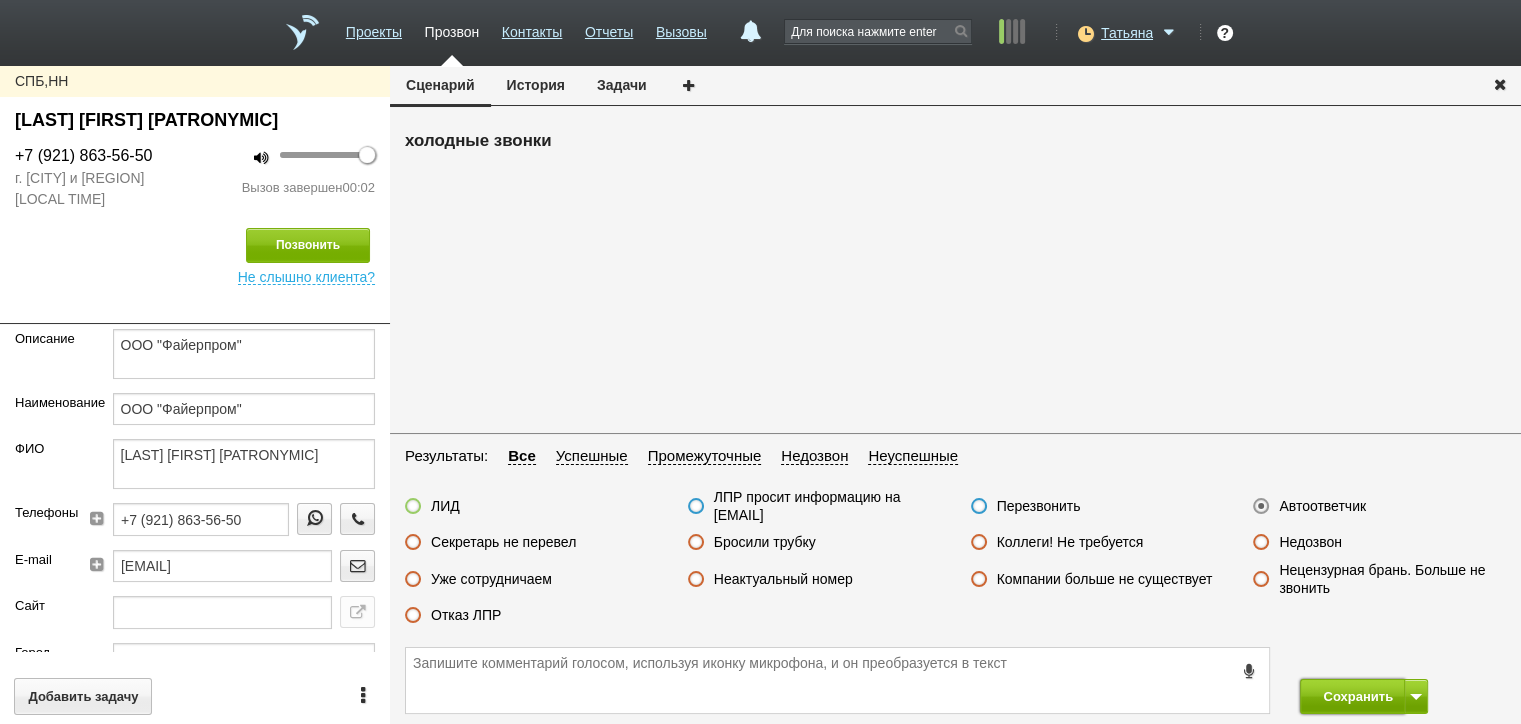 click on "Сохранить" at bounding box center (1352, 696) 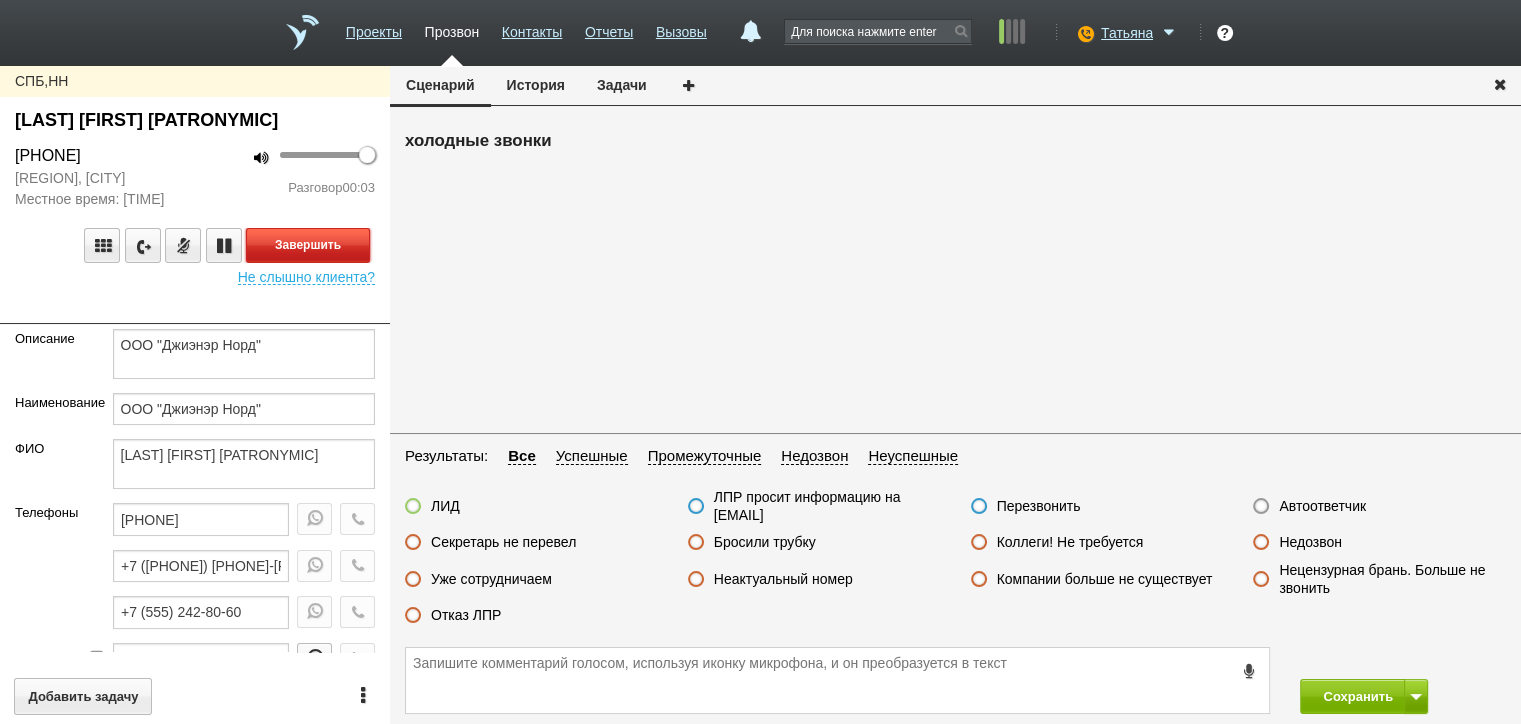 click on "Завершить" at bounding box center (308, 245) 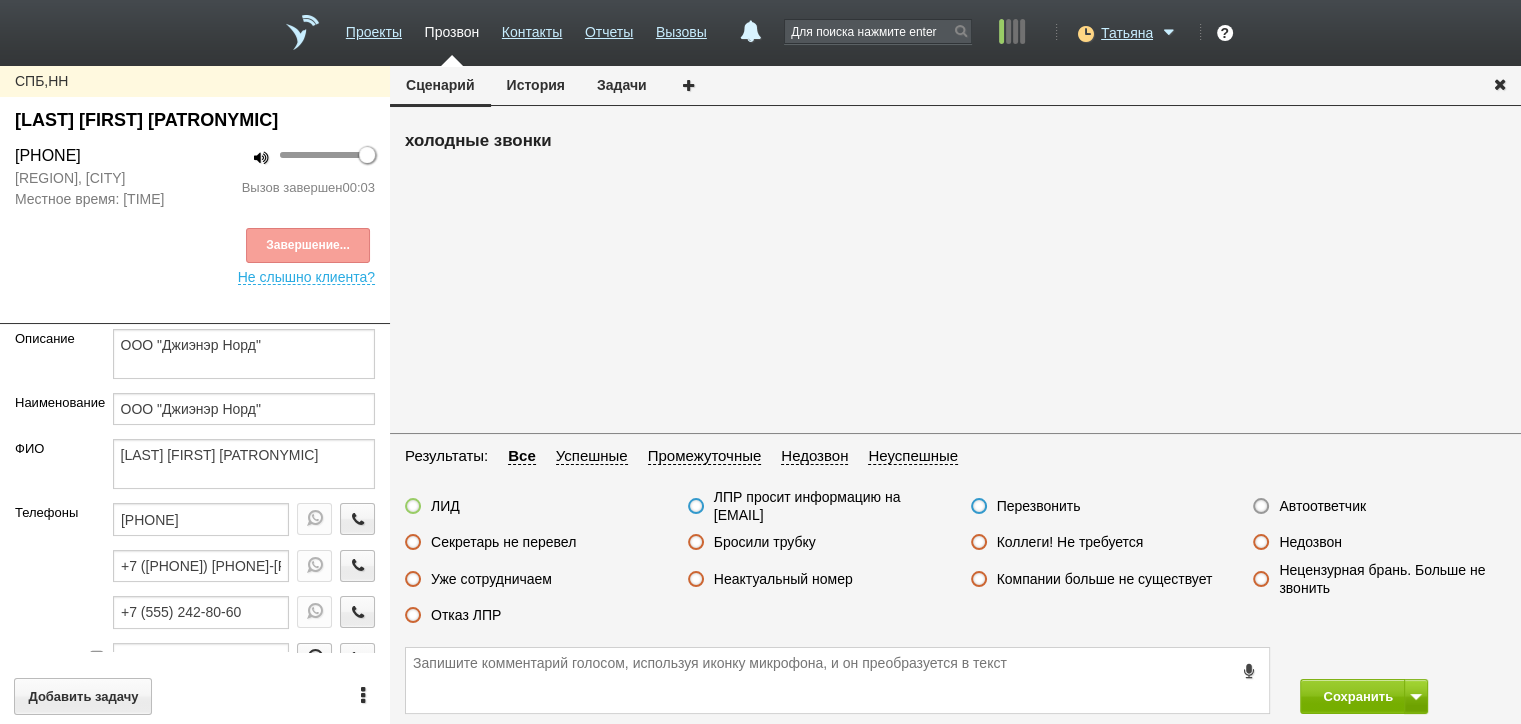click on "Автоответчик" at bounding box center (1322, 506) 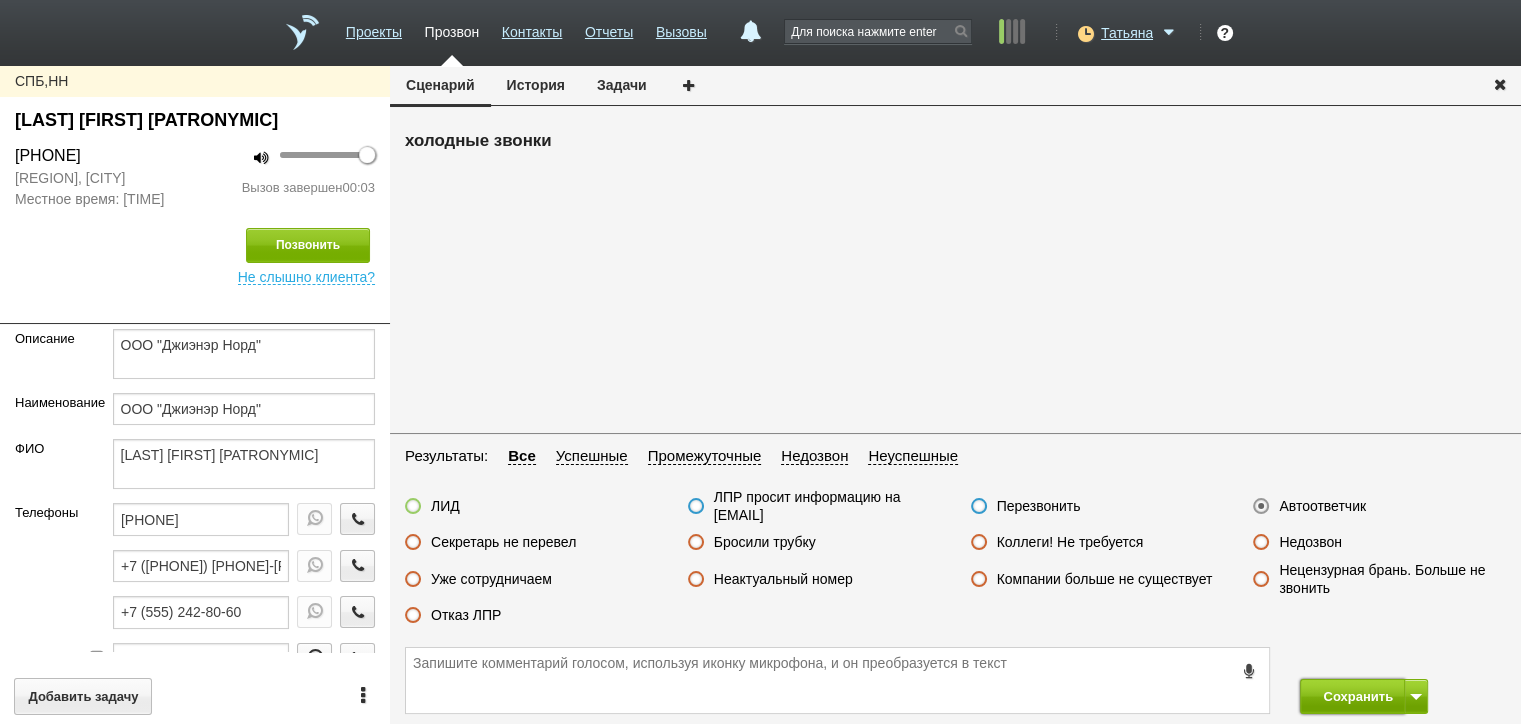 click on "Сохранить" at bounding box center (1352, 696) 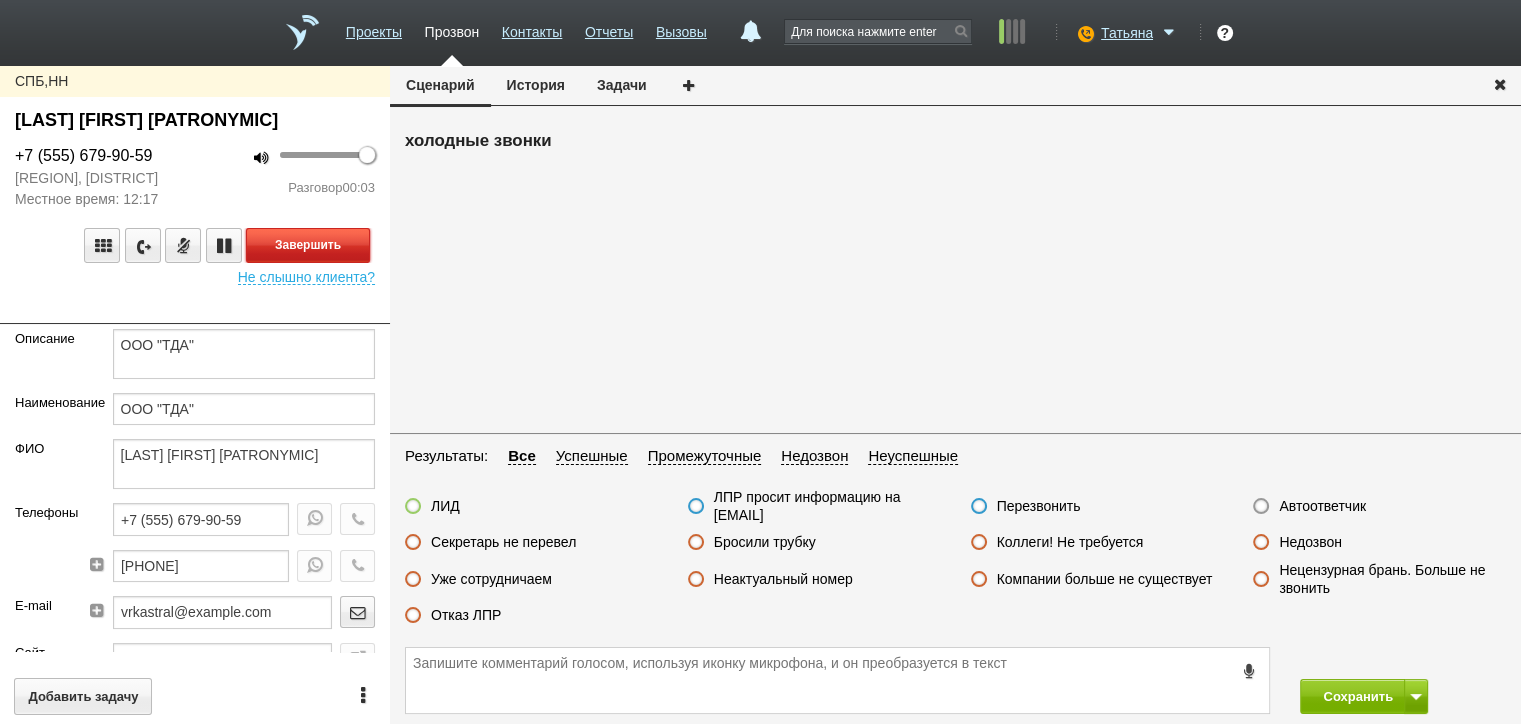 click on "Завершить" at bounding box center [308, 245] 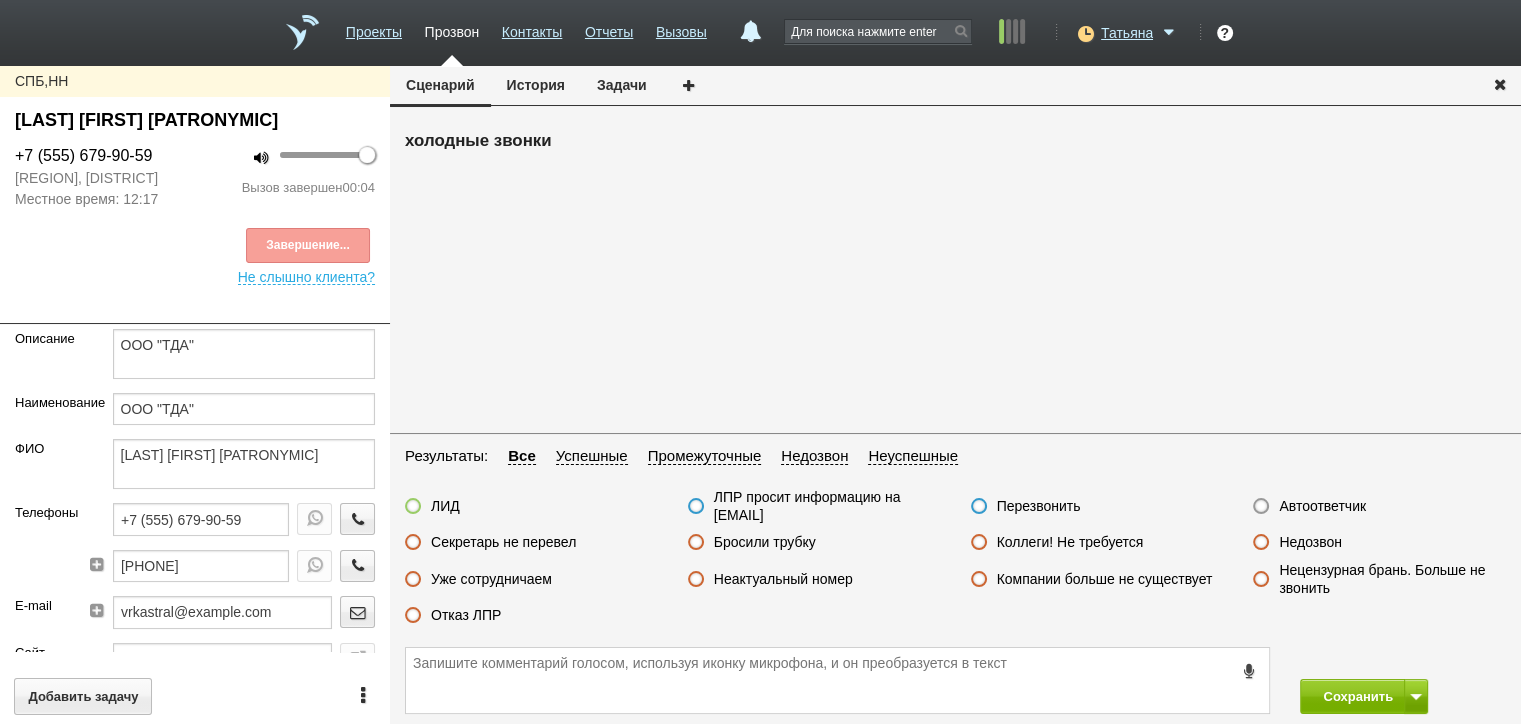 click on "Автоответчик" at bounding box center [1322, 506] 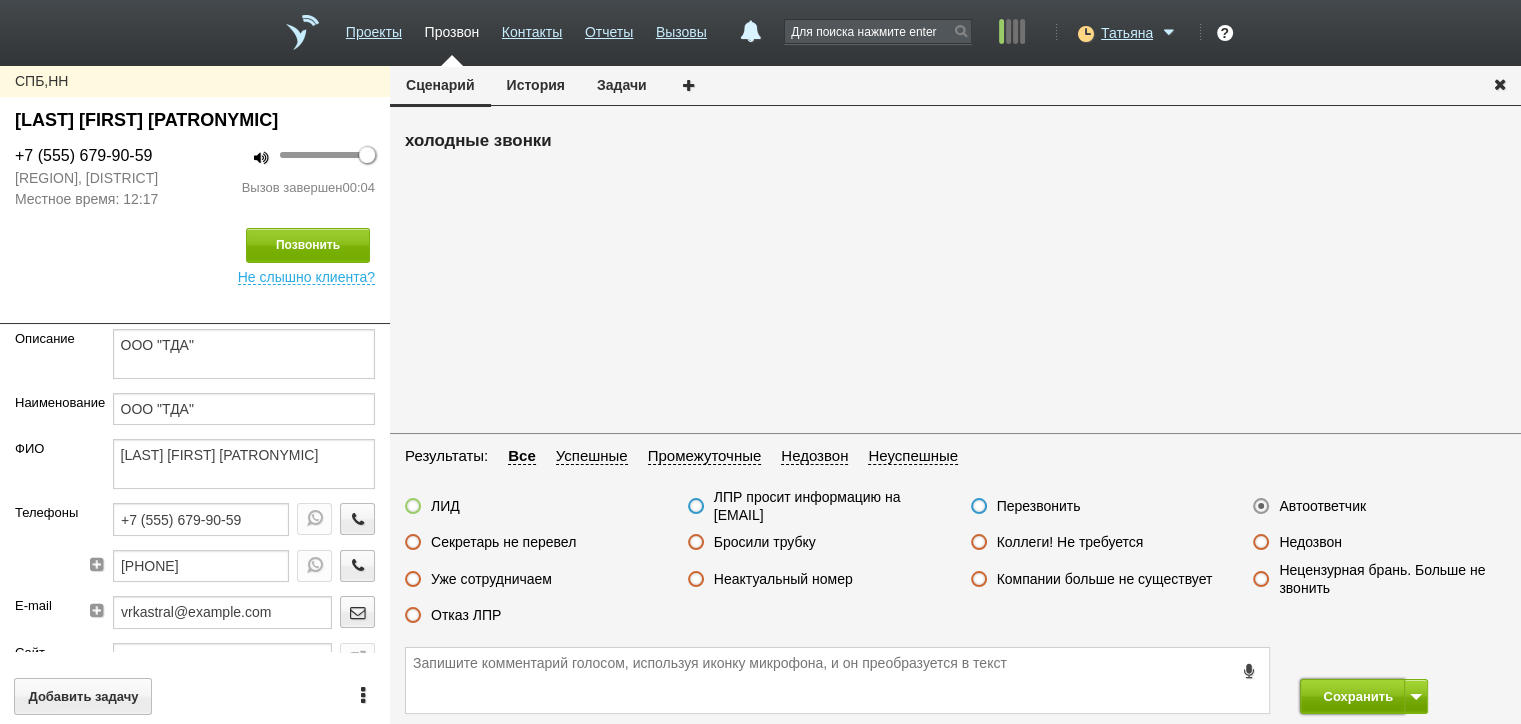 click on "Сохранить" at bounding box center [1352, 696] 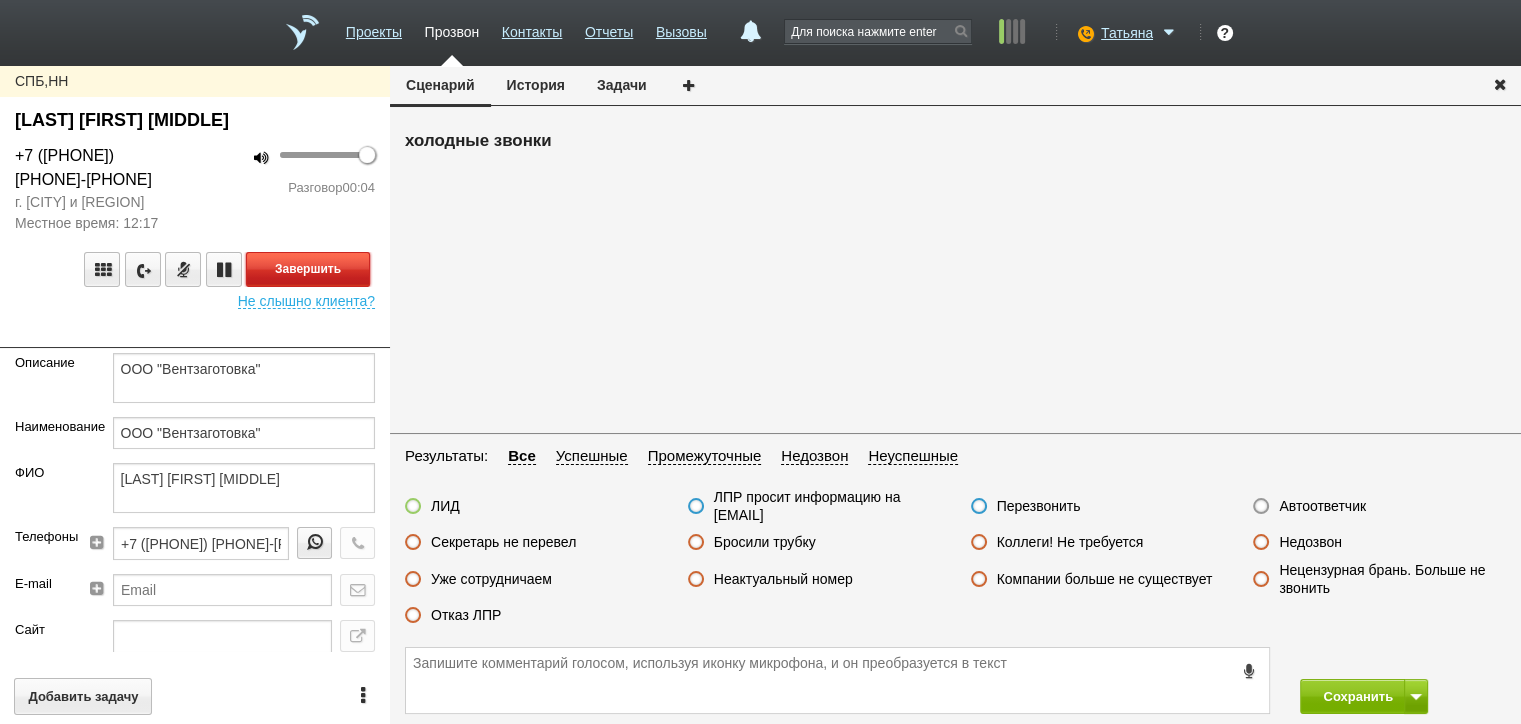 click on "Завершить" at bounding box center [308, 269] 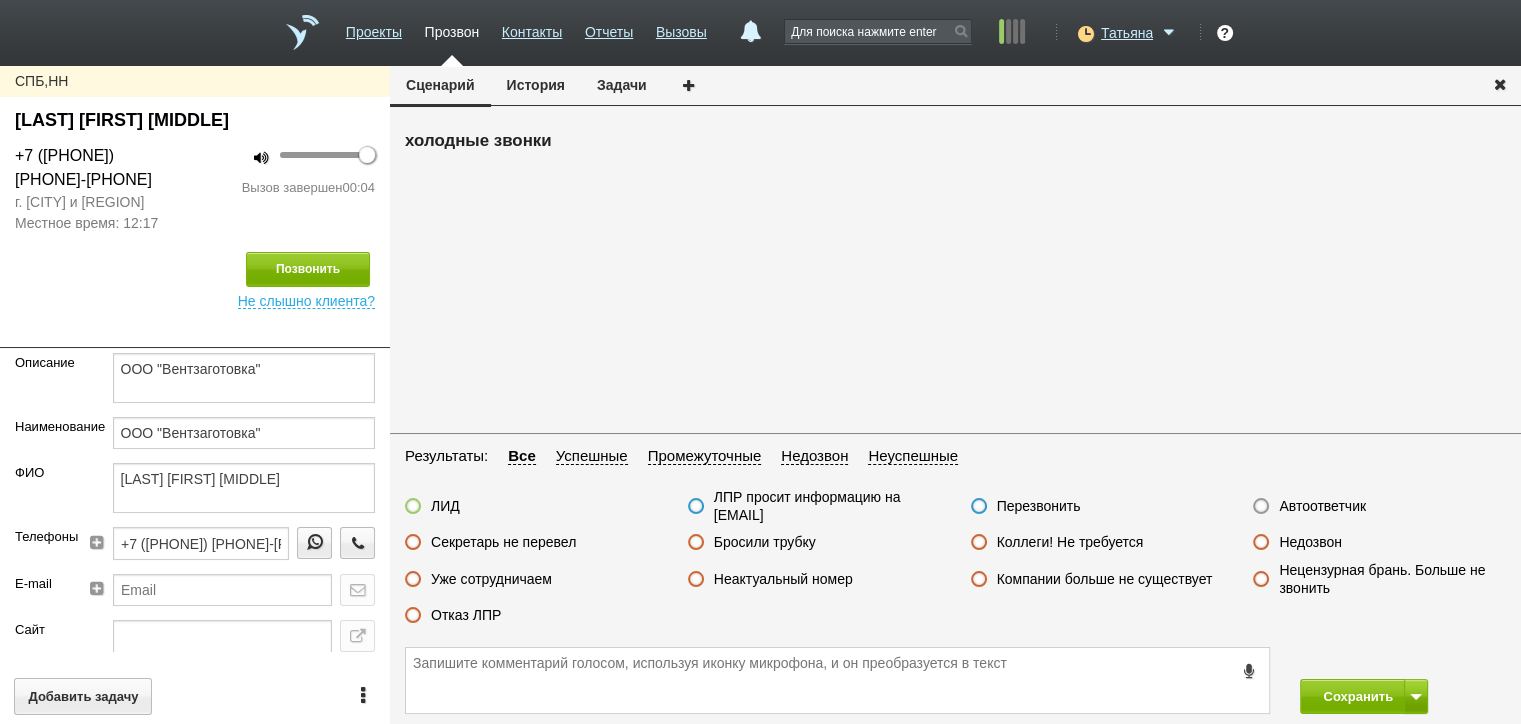 click on "Автоответчик" at bounding box center (1322, 506) 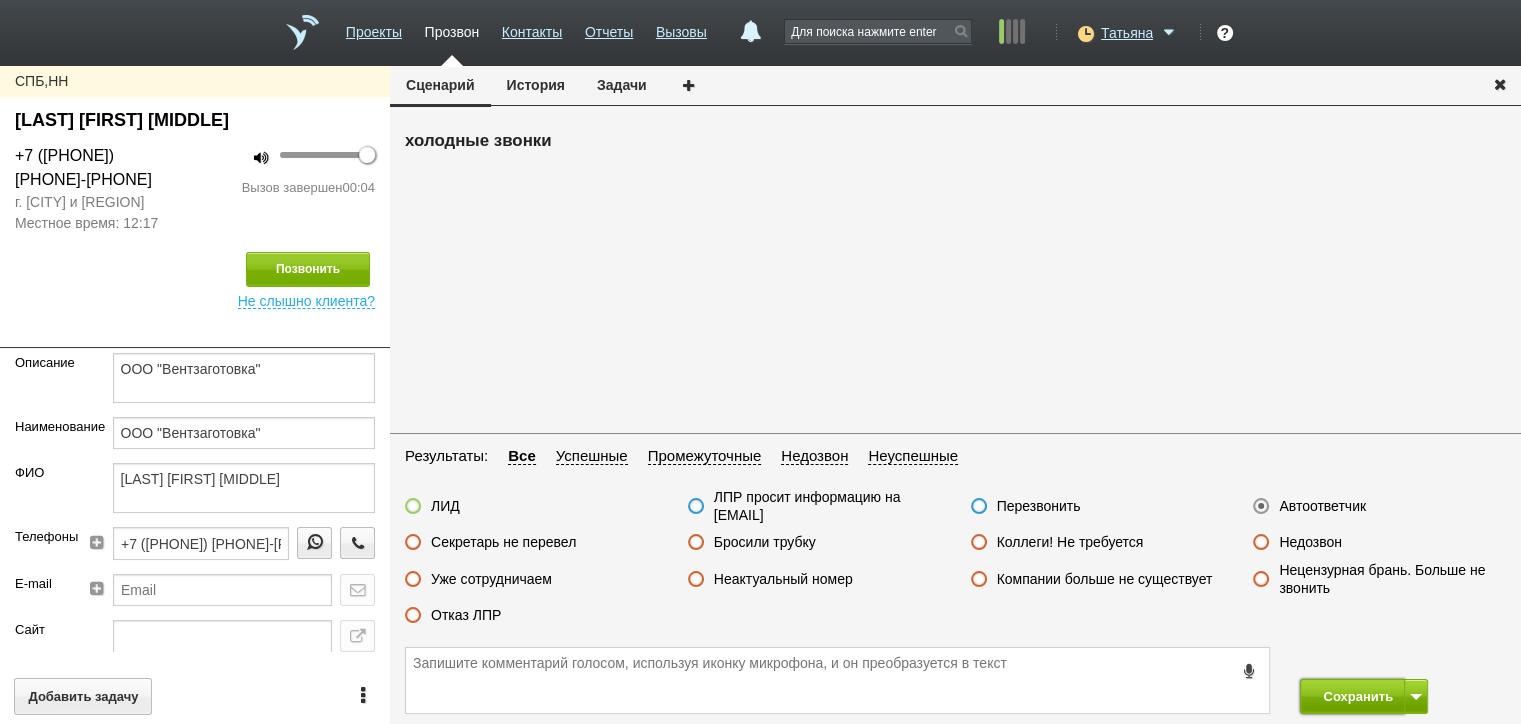 drag, startPoint x: 1340, startPoint y: 694, endPoint x: 1176, endPoint y: 476, distance: 272.8003 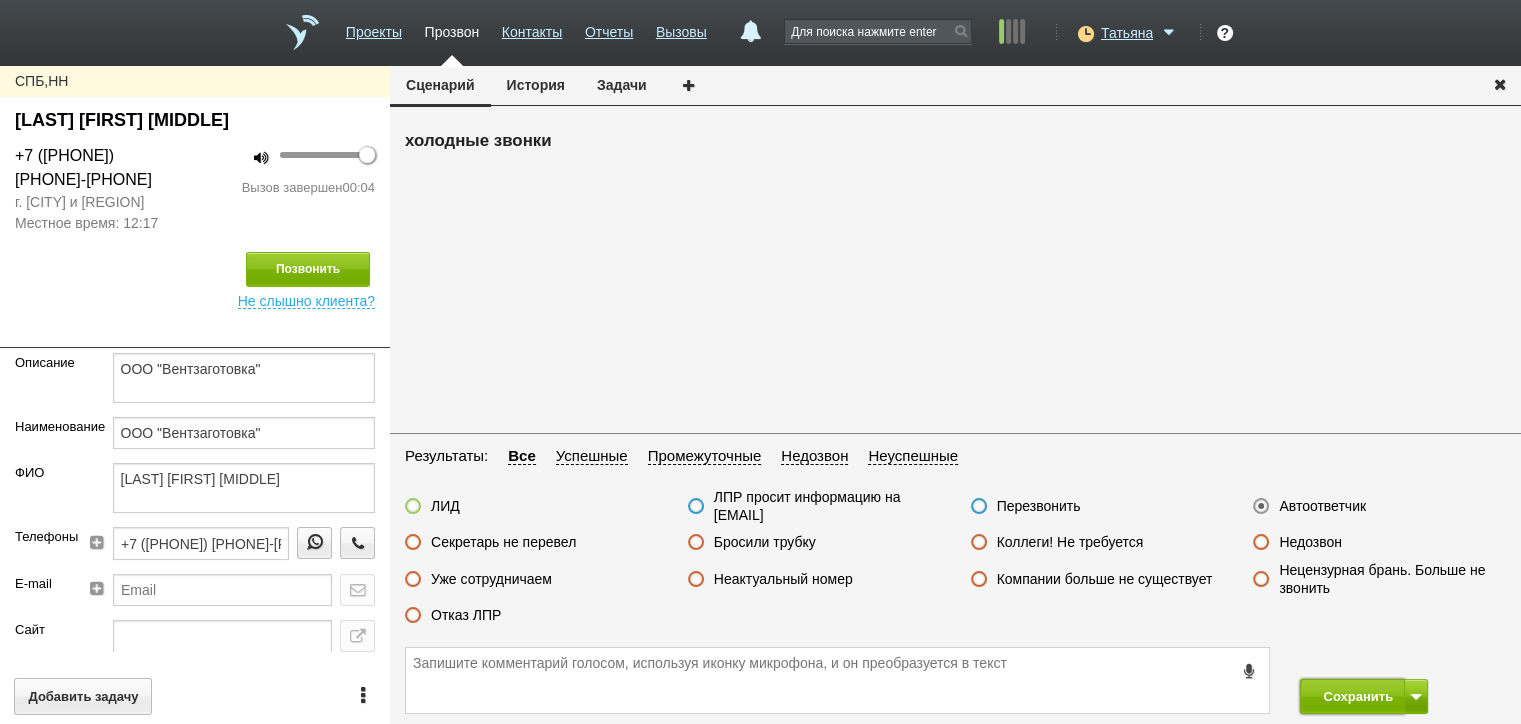 click on "Сохранить" at bounding box center (1352, 696) 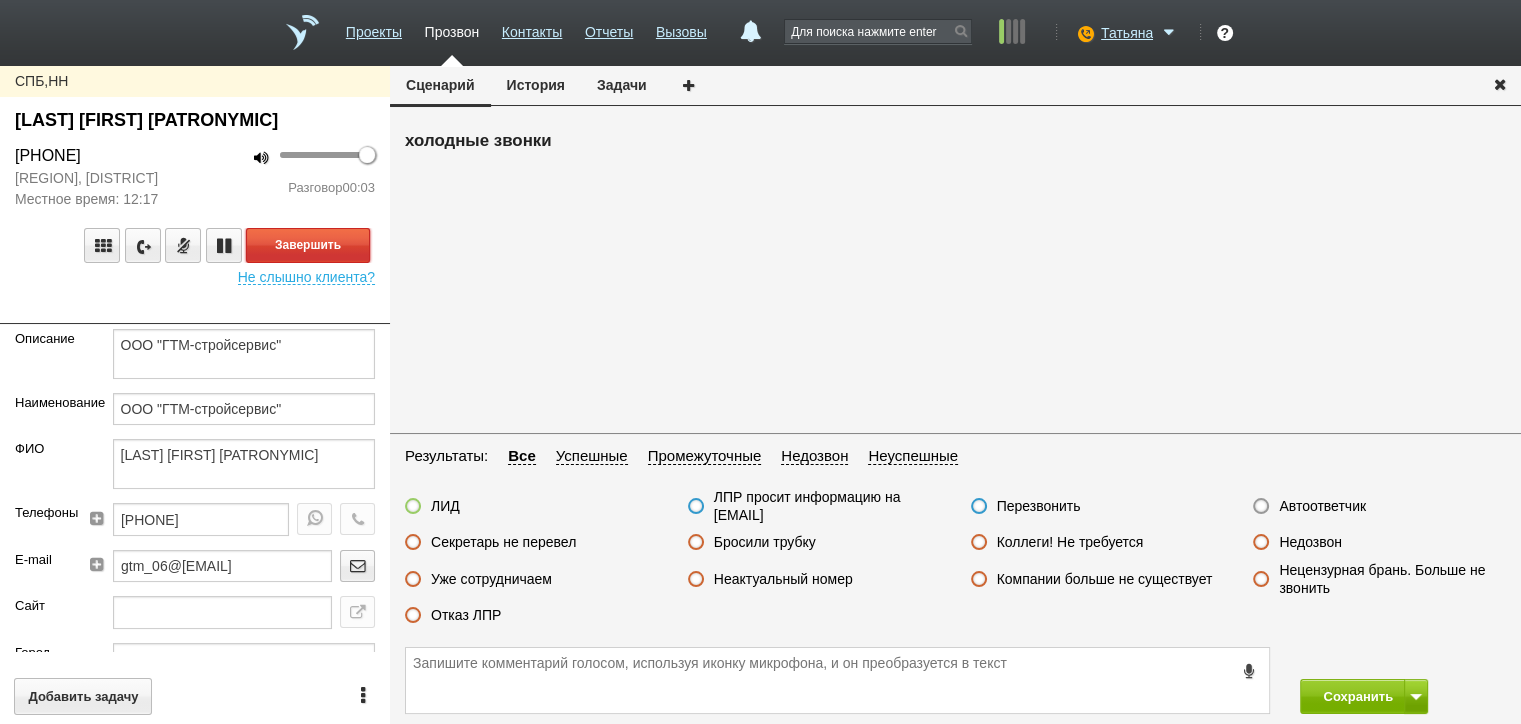 drag, startPoint x: 348, startPoint y: 264, endPoint x: 361, endPoint y: 284, distance: 23.853722 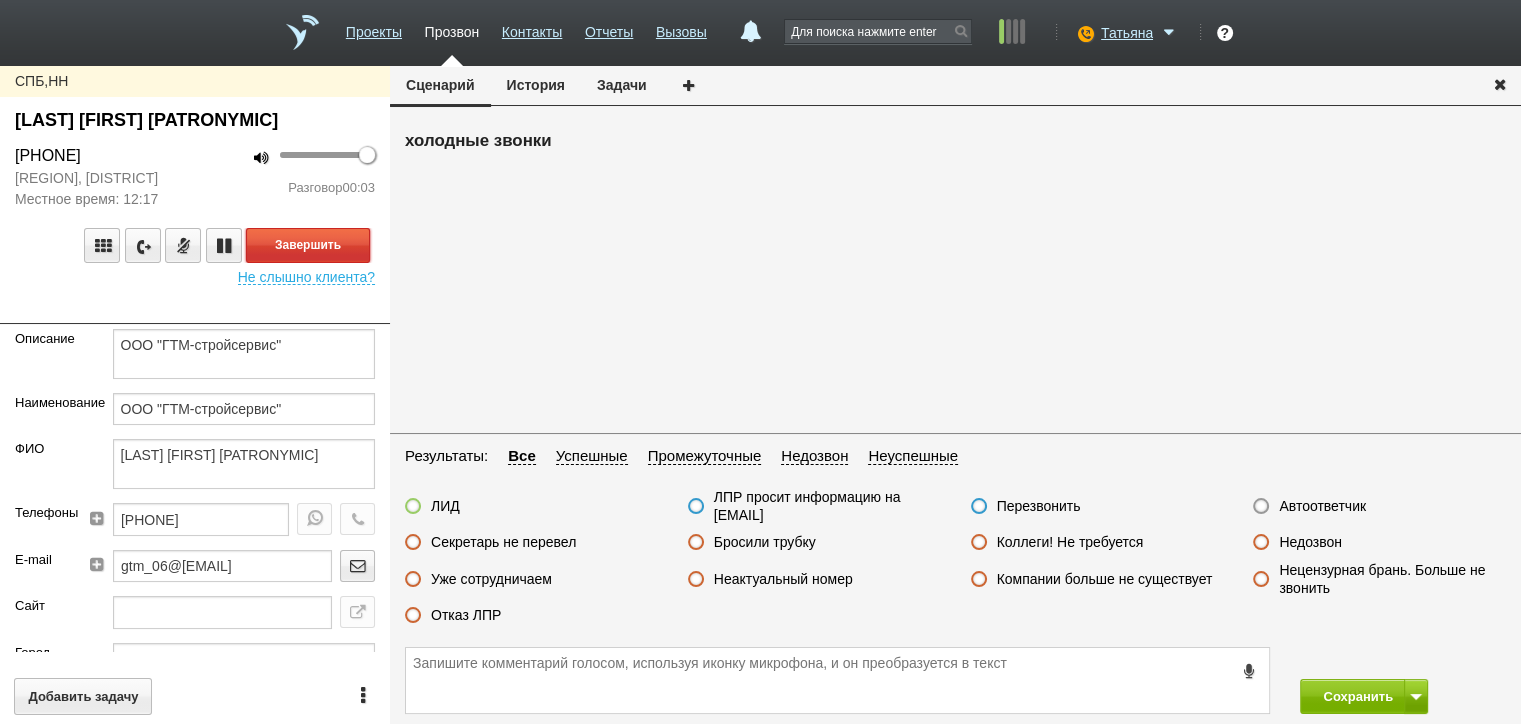 click on "Завершить" at bounding box center [308, 245] 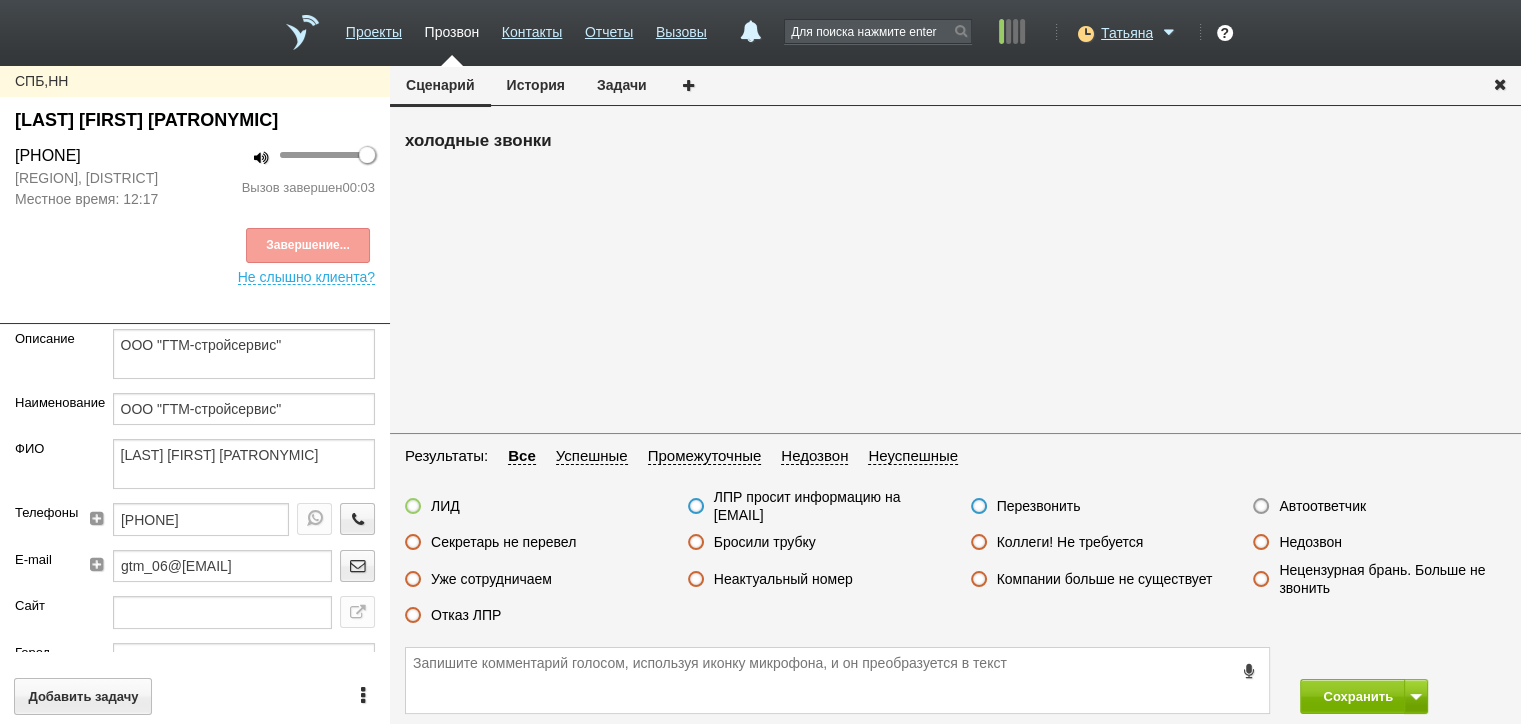 drag, startPoint x: 1308, startPoint y: 544, endPoint x: 1314, endPoint y: 556, distance: 13.416408 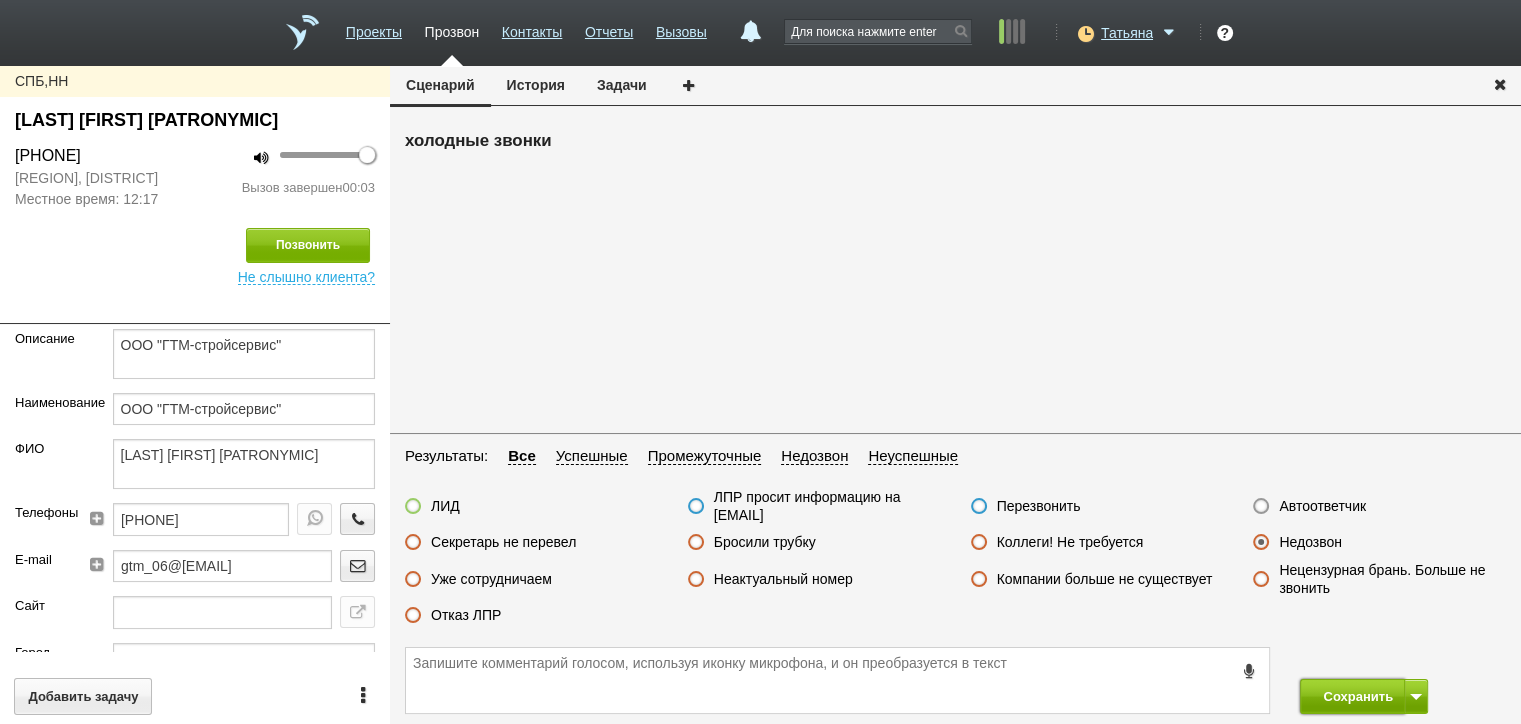 click on "Сохранить" at bounding box center (1352, 696) 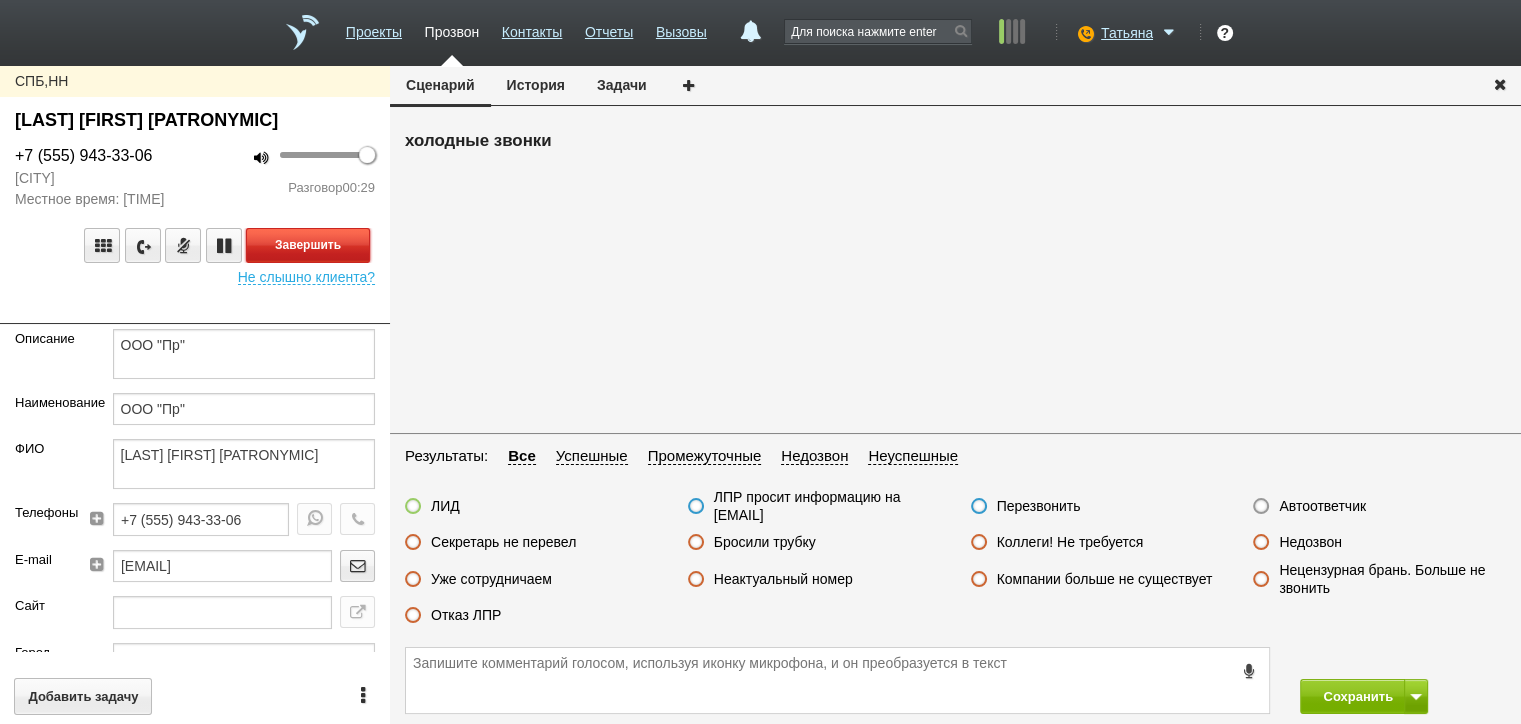 click on "Завершить" at bounding box center (308, 245) 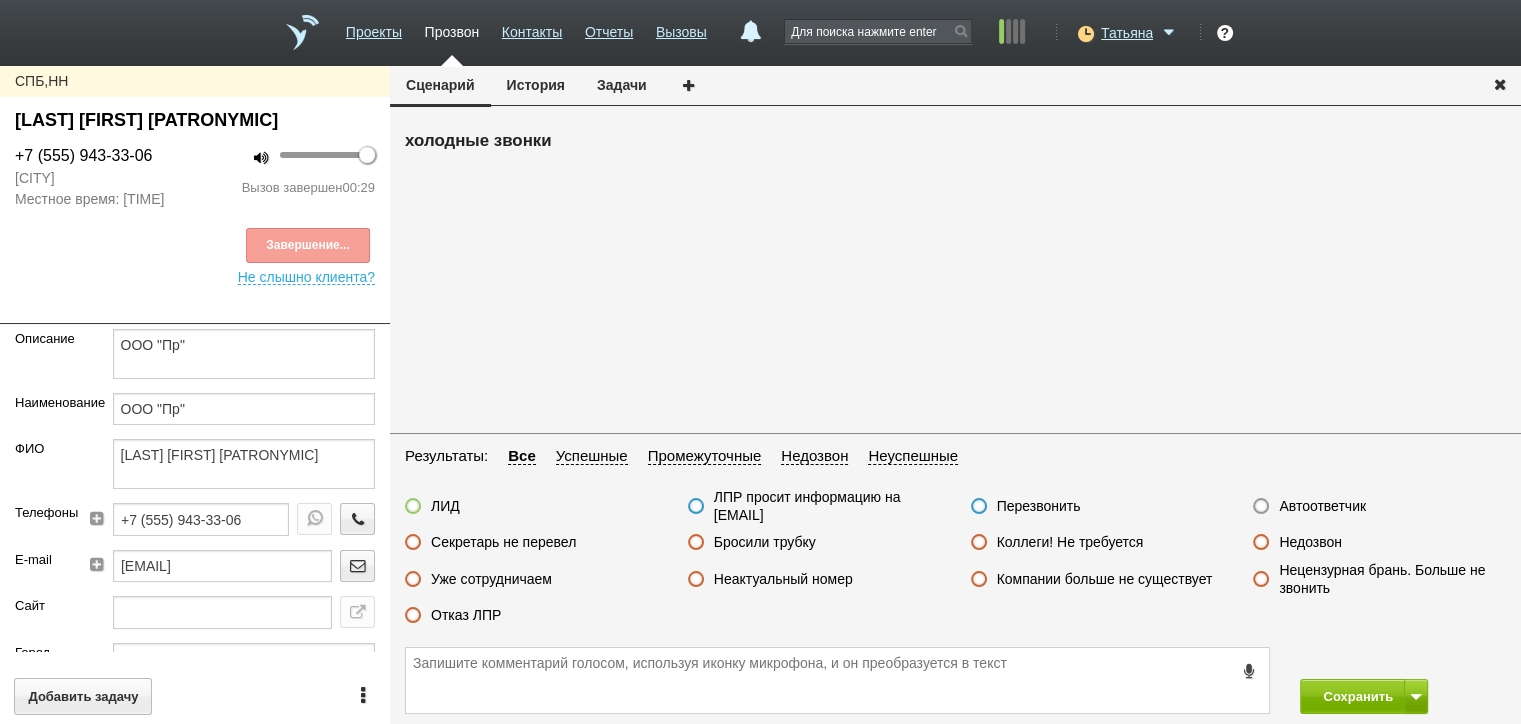 click on "Отказ ЛПР" at bounding box center (466, 615) 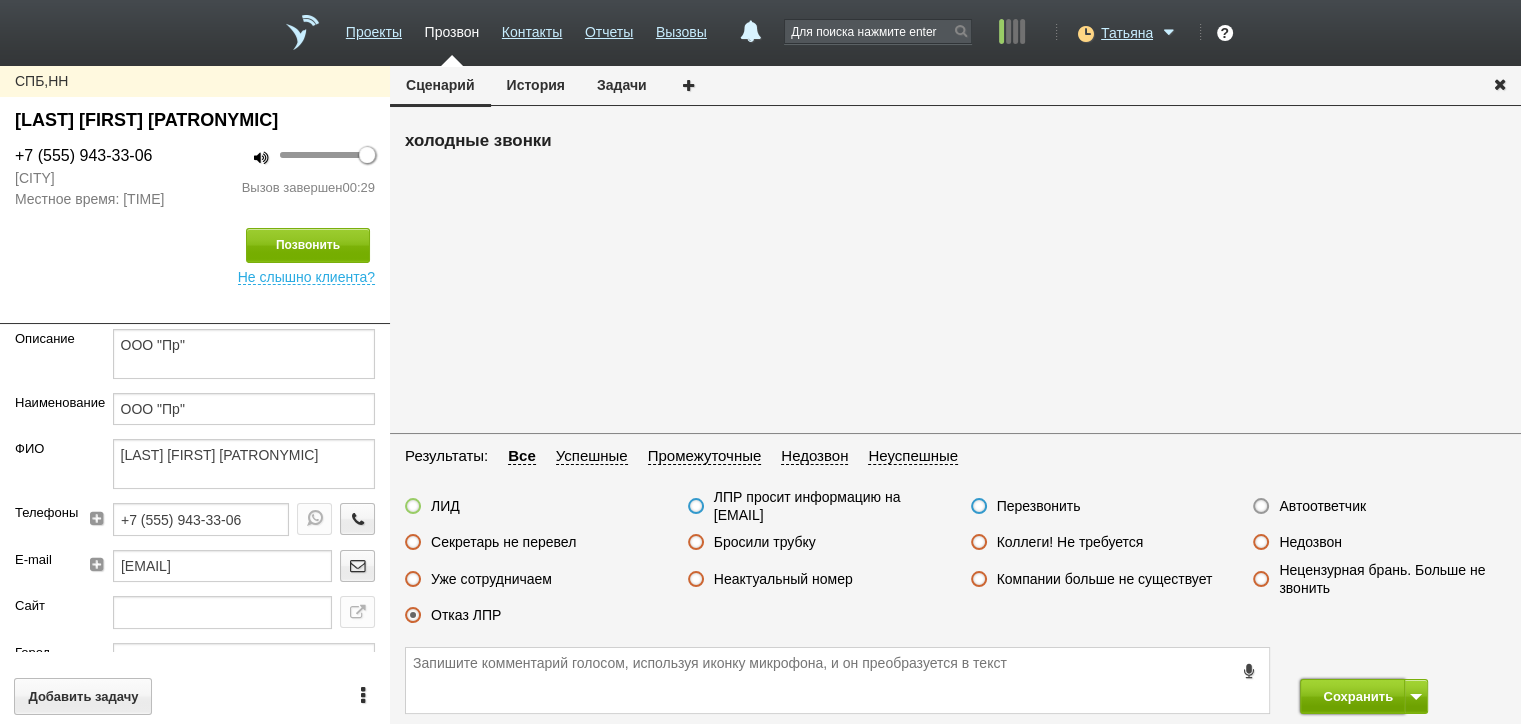 click on "Сохранить" at bounding box center (1352, 696) 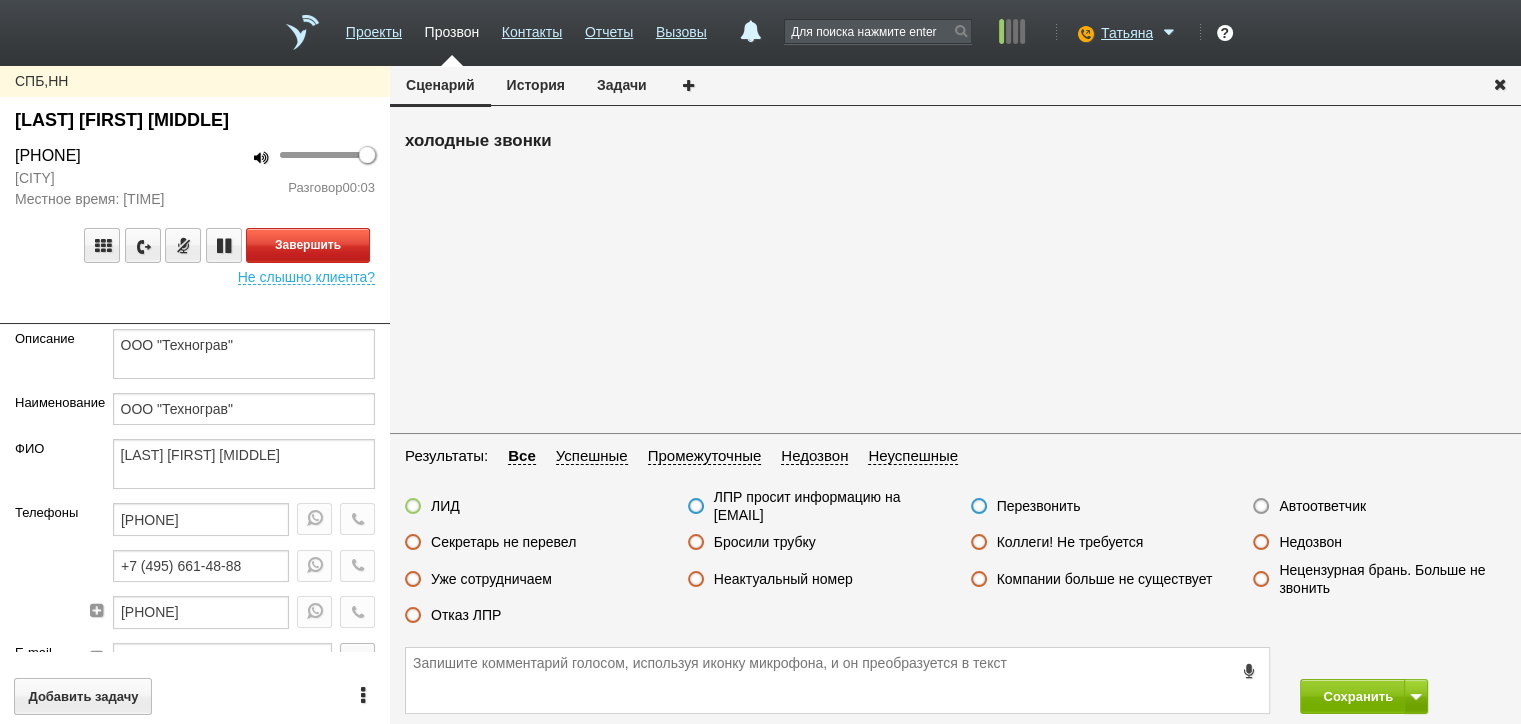 drag, startPoint x: 349, startPoint y: 251, endPoint x: 376, endPoint y: 258, distance: 27.89265 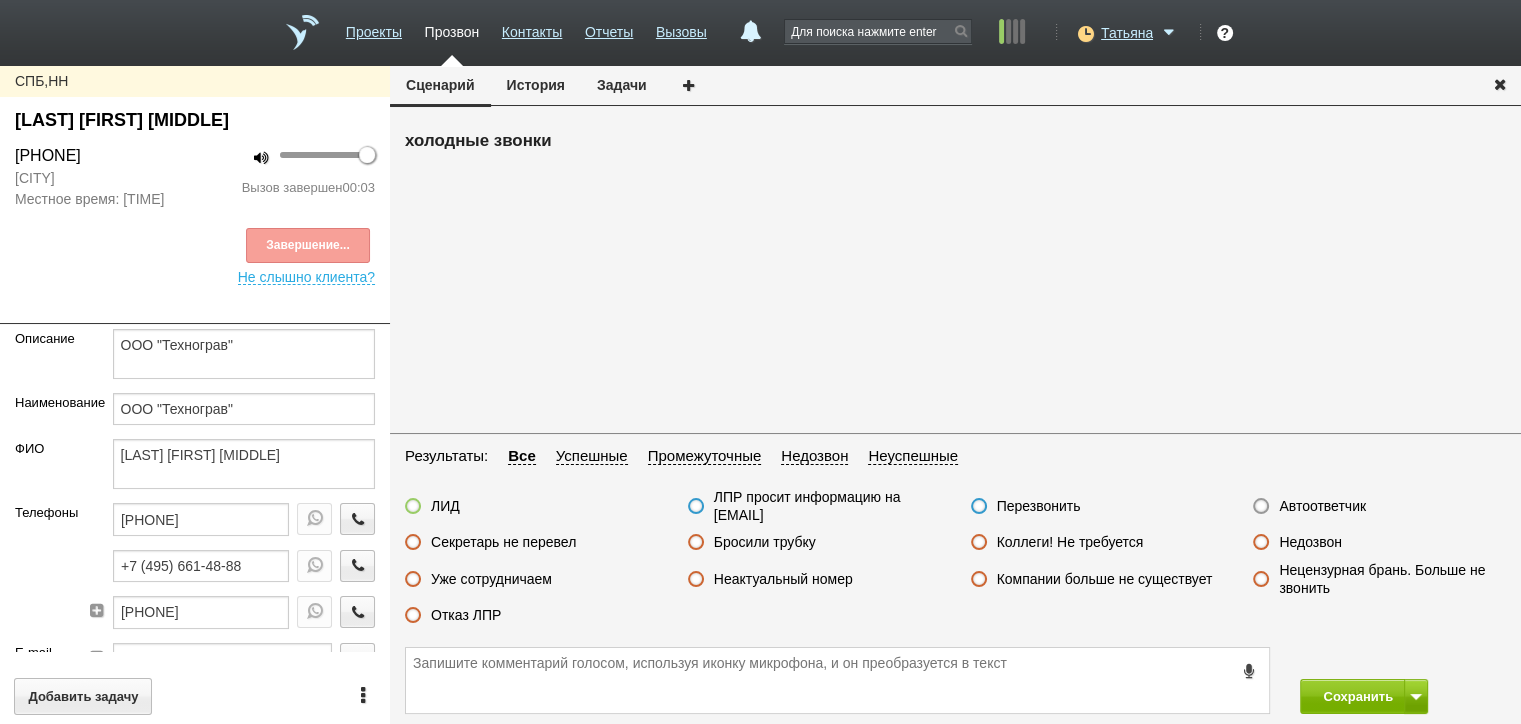 drag, startPoint x: 1316, startPoint y: 512, endPoint x: 1316, endPoint y: 555, distance: 43 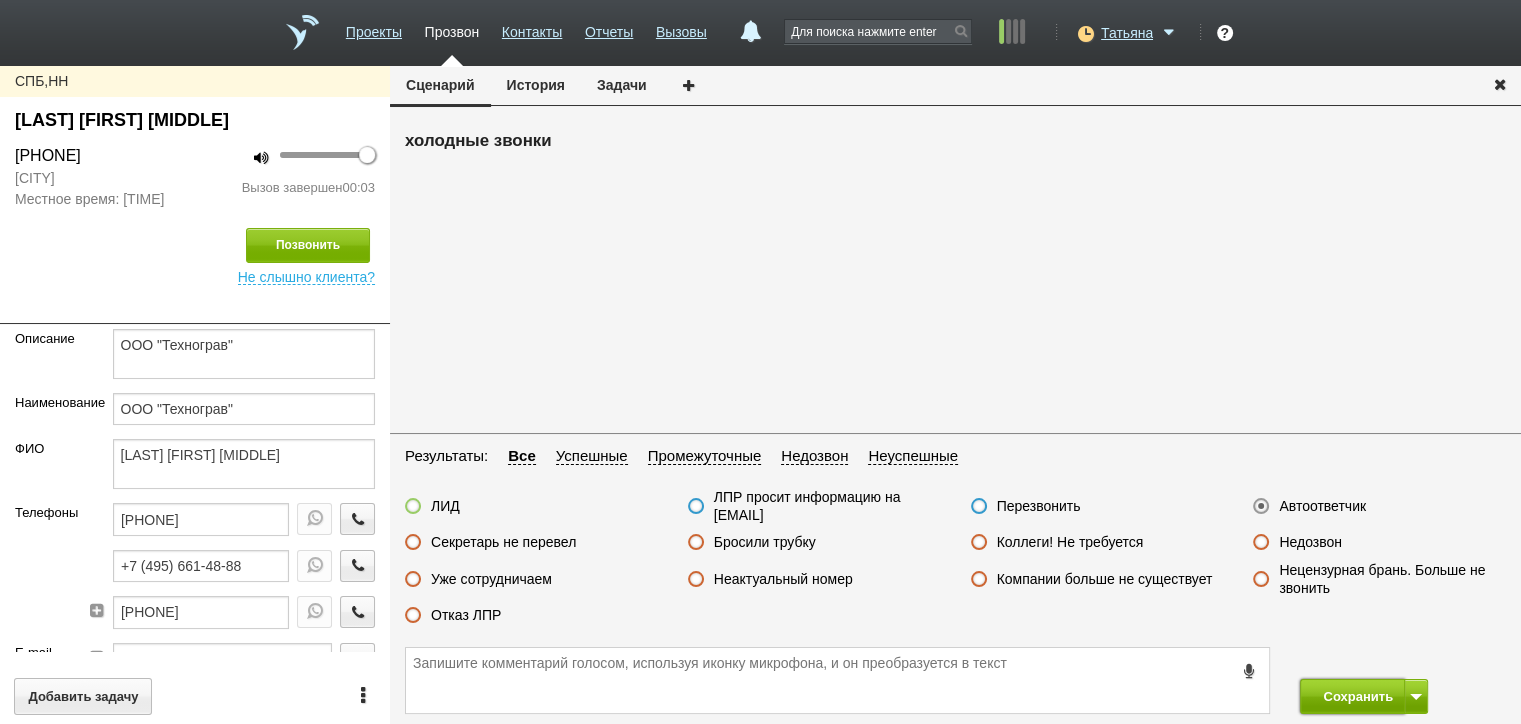 drag, startPoint x: 1327, startPoint y: 688, endPoint x: 1320, endPoint y: 680, distance: 10.630146 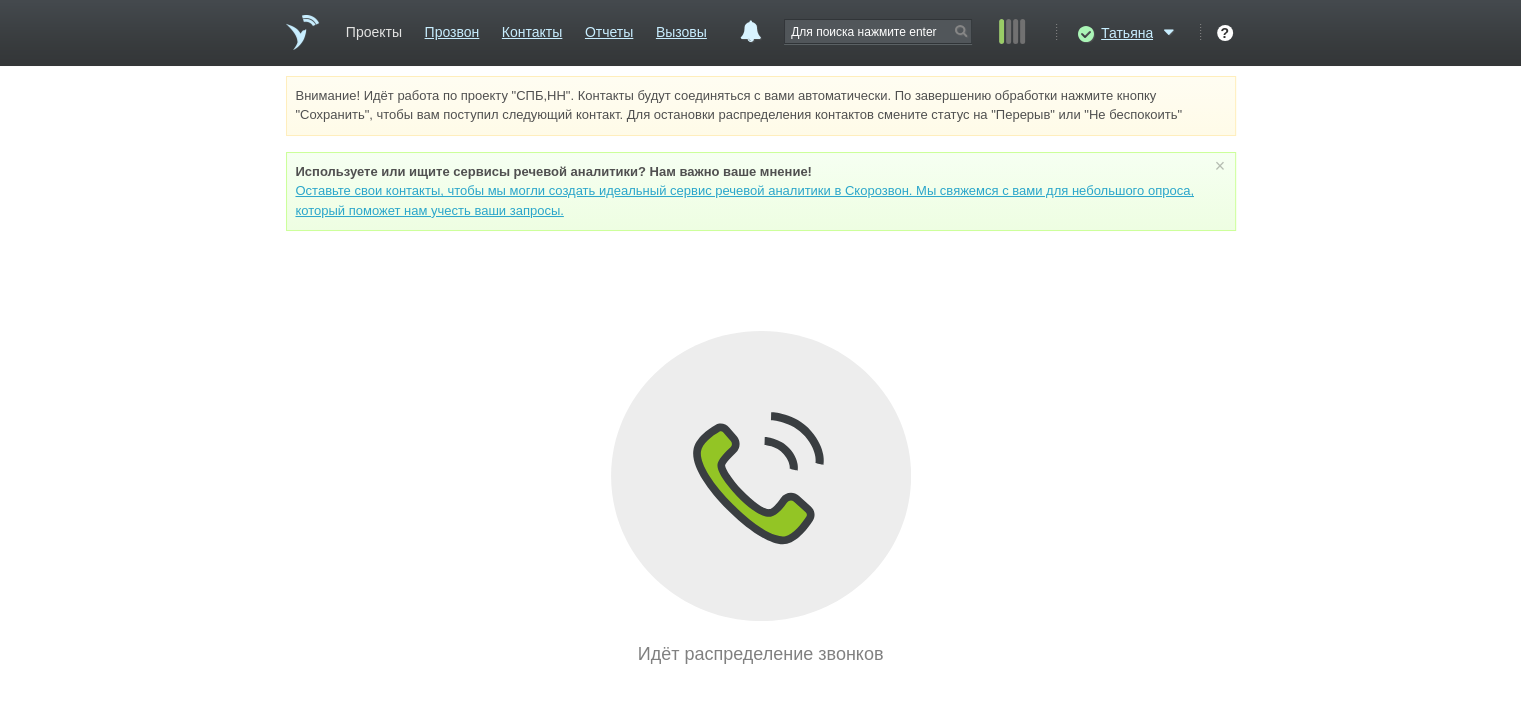 click on "Проекты" at bounding box center [374, 28] 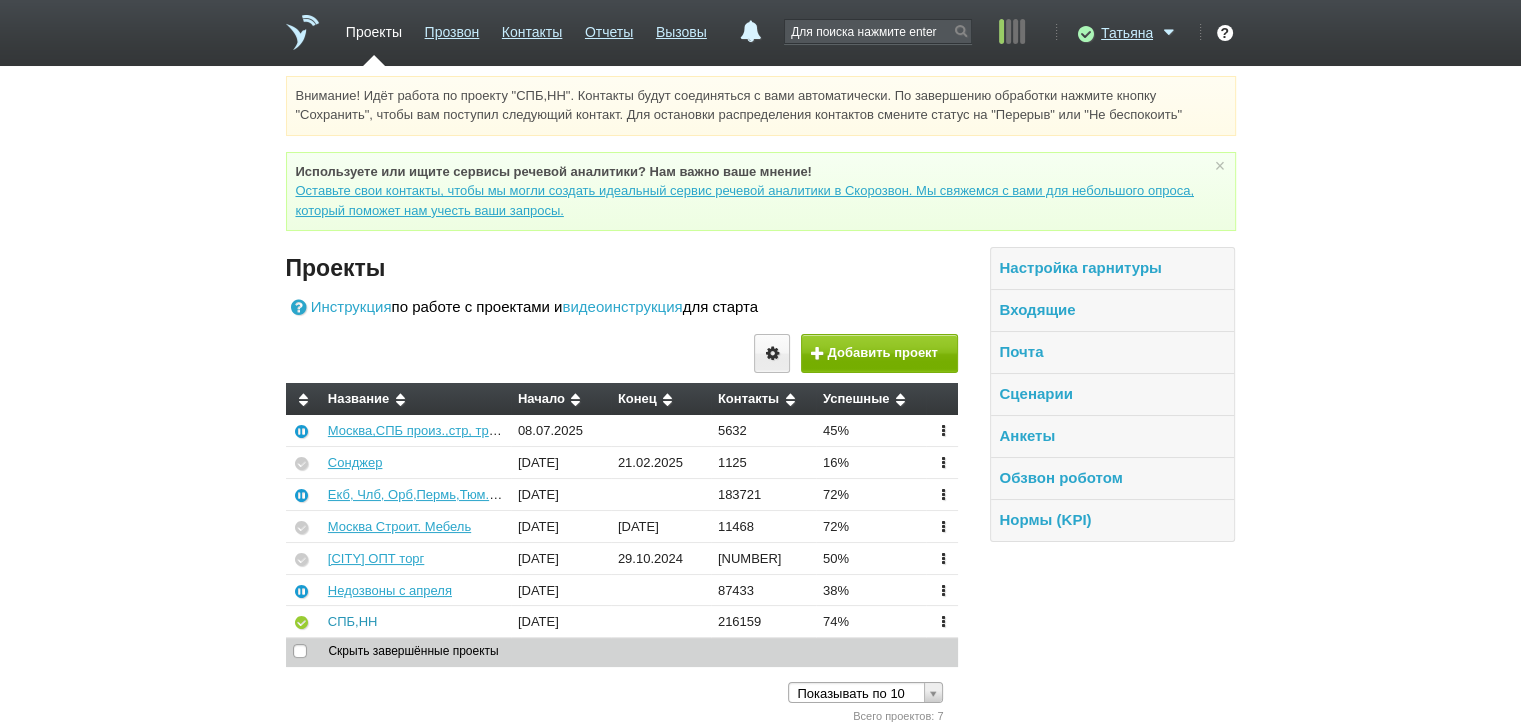 click on "СПБ,НН" at bounding box center [353, 621] 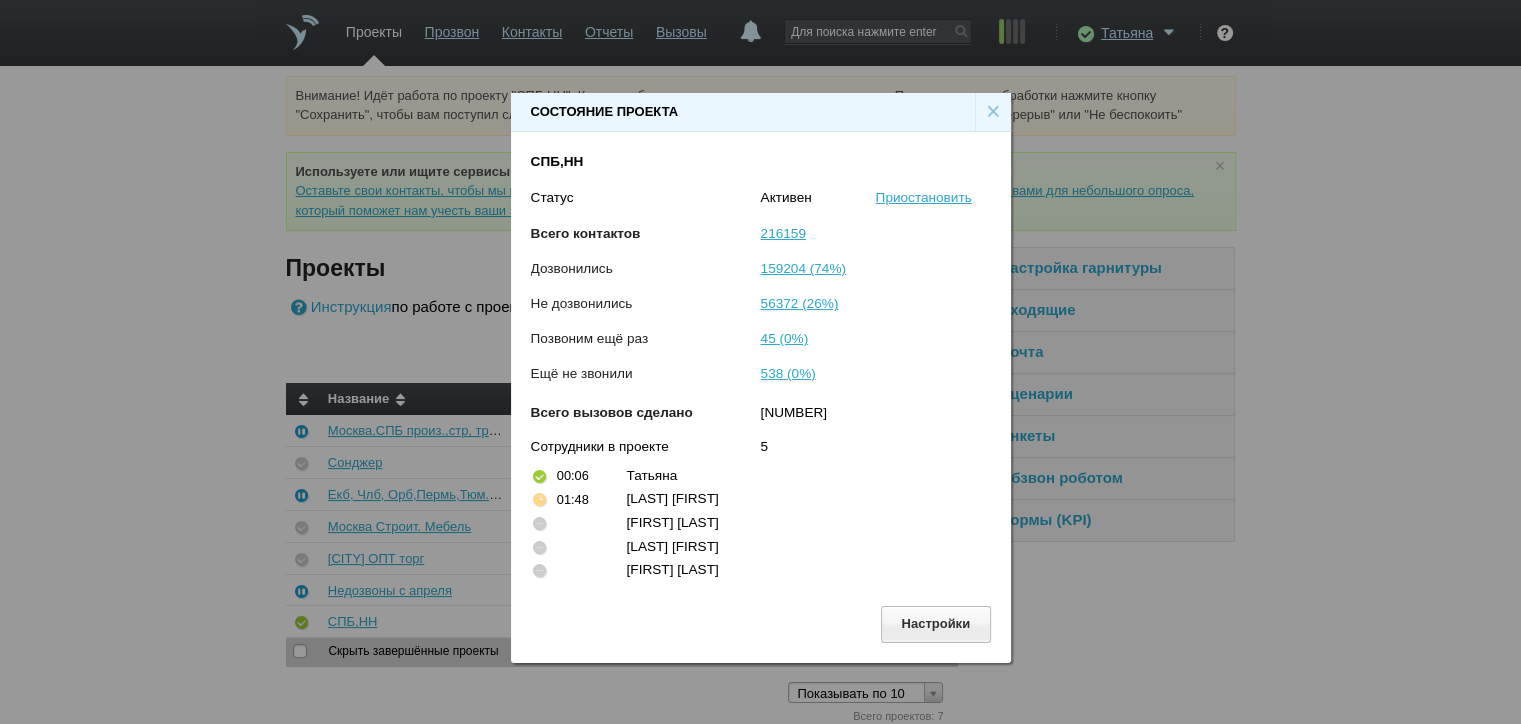 drag, startPoint x: 986, startPoint y: 108, endPoint x: 917, endPoint y: 104, distance: 69.115845 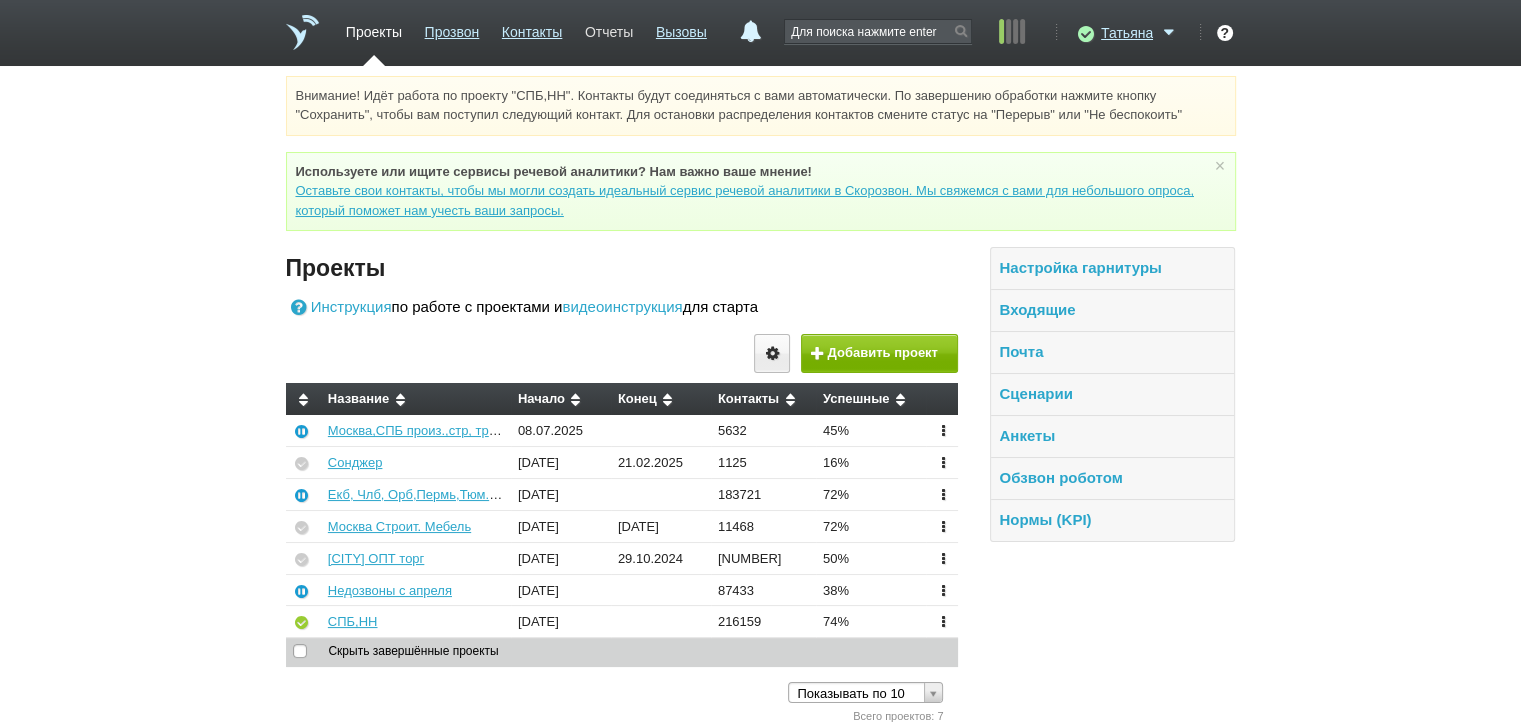 click on "Отчеты" at bounding box center [609, 28] 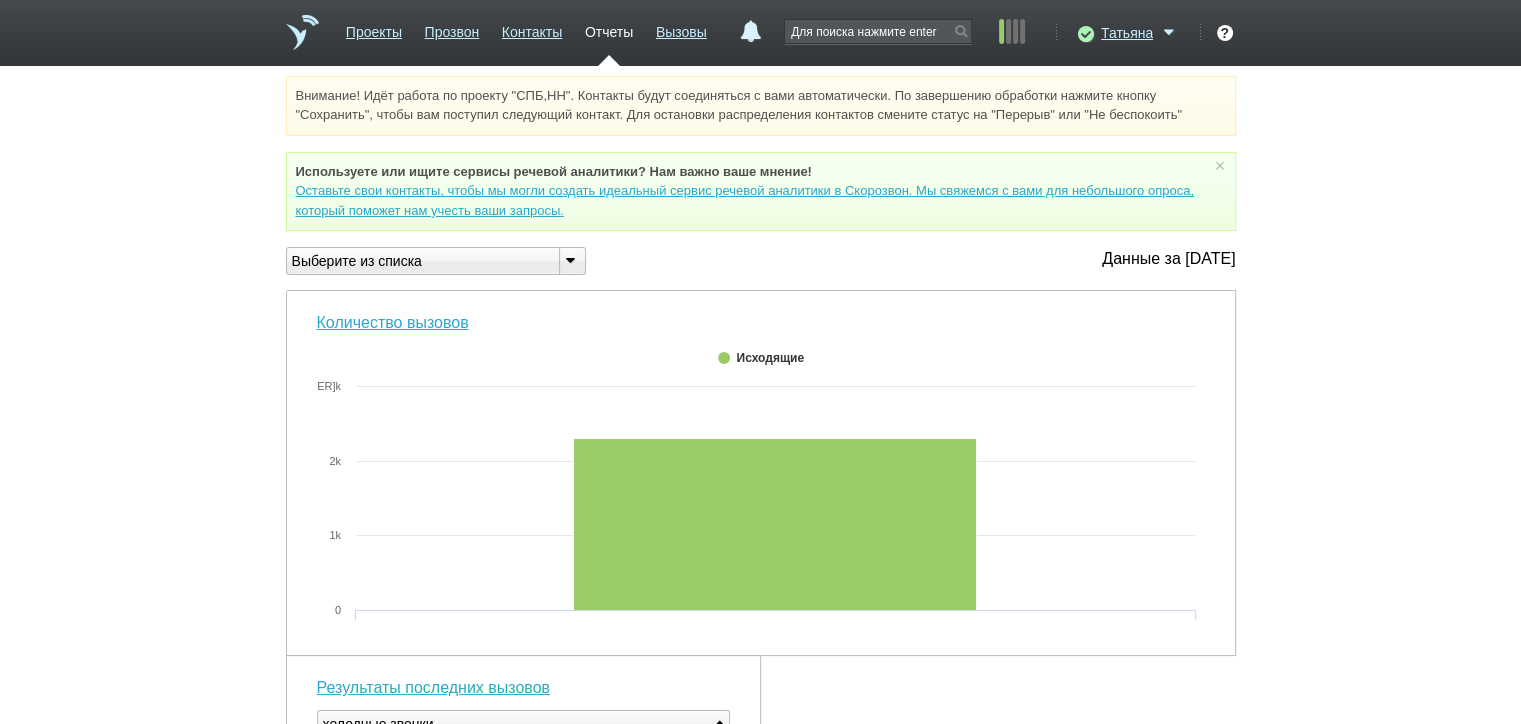 click at bounding box center [571, 259] 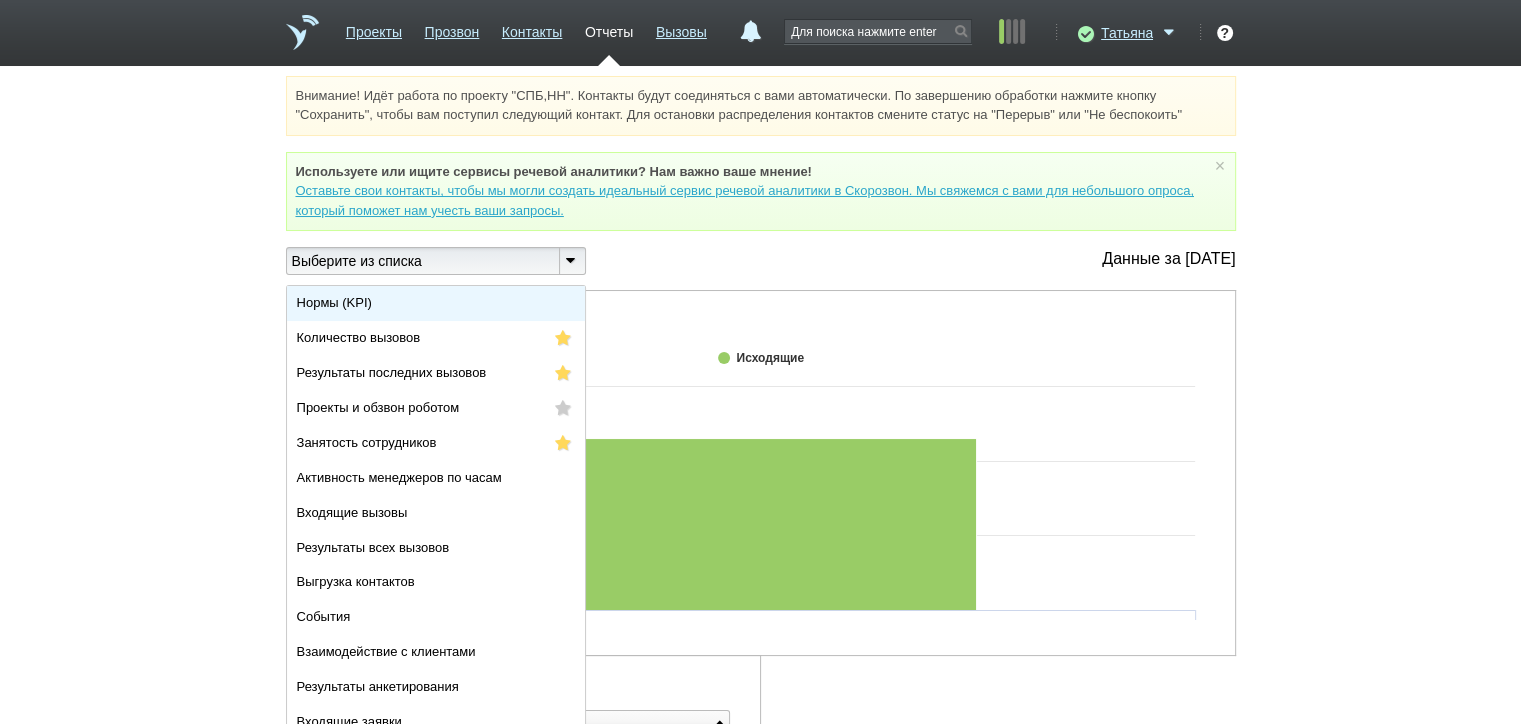 click on "Нормы (KPI)" at bounding box center (436, 303) 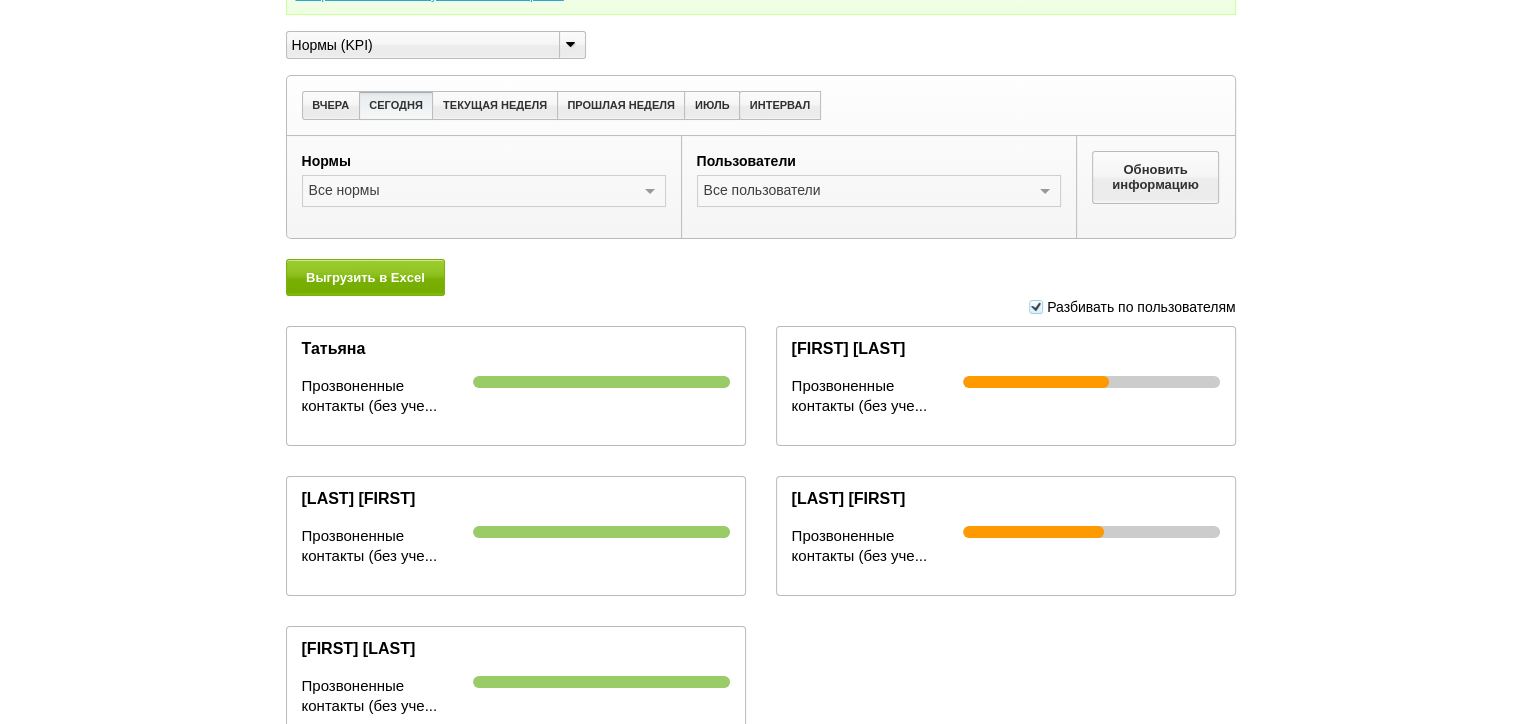 scroll, scrollTop: 300, scrollLeft: 0, axis: vertical 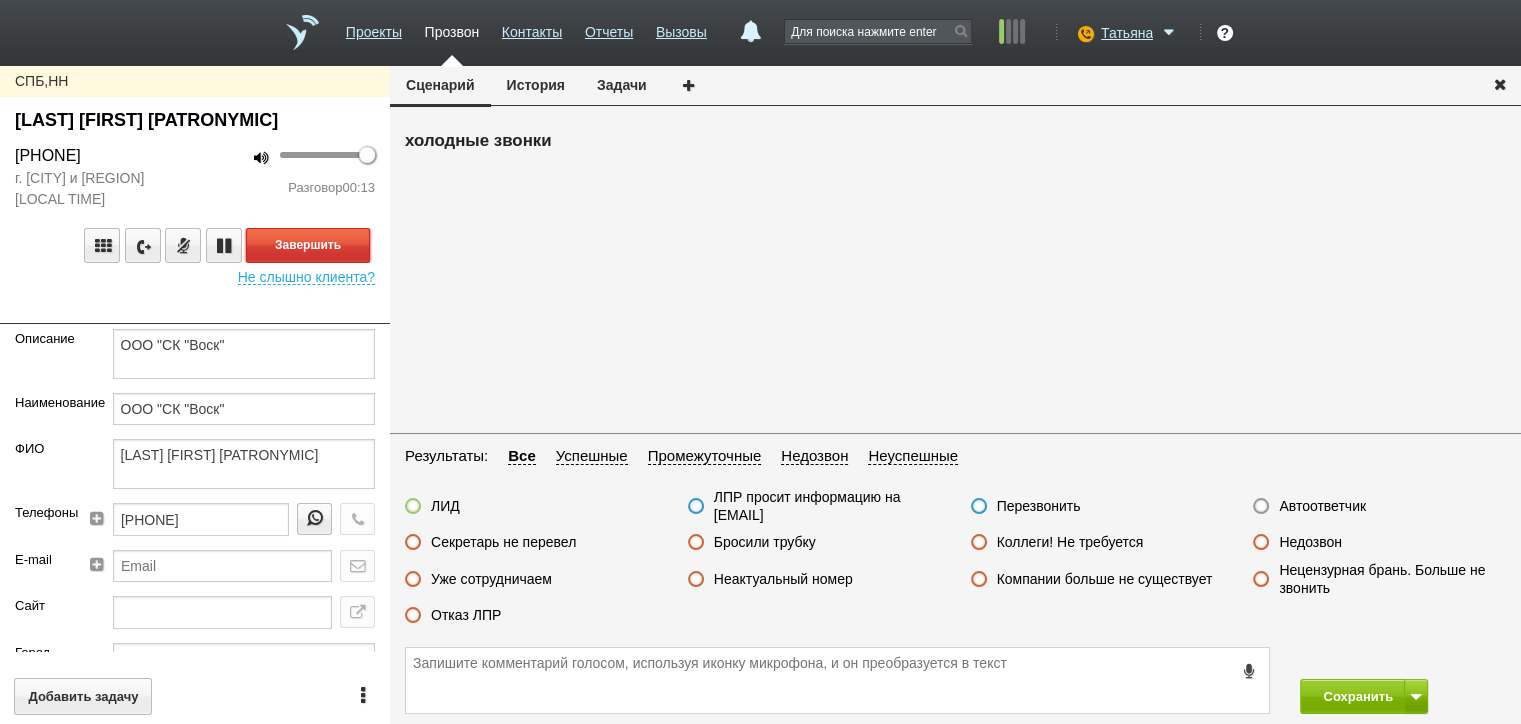 drag, startPoint x: 343, startPoint y: 264, endPoint x: 360, endPoint y: 279, distance: 22.671568 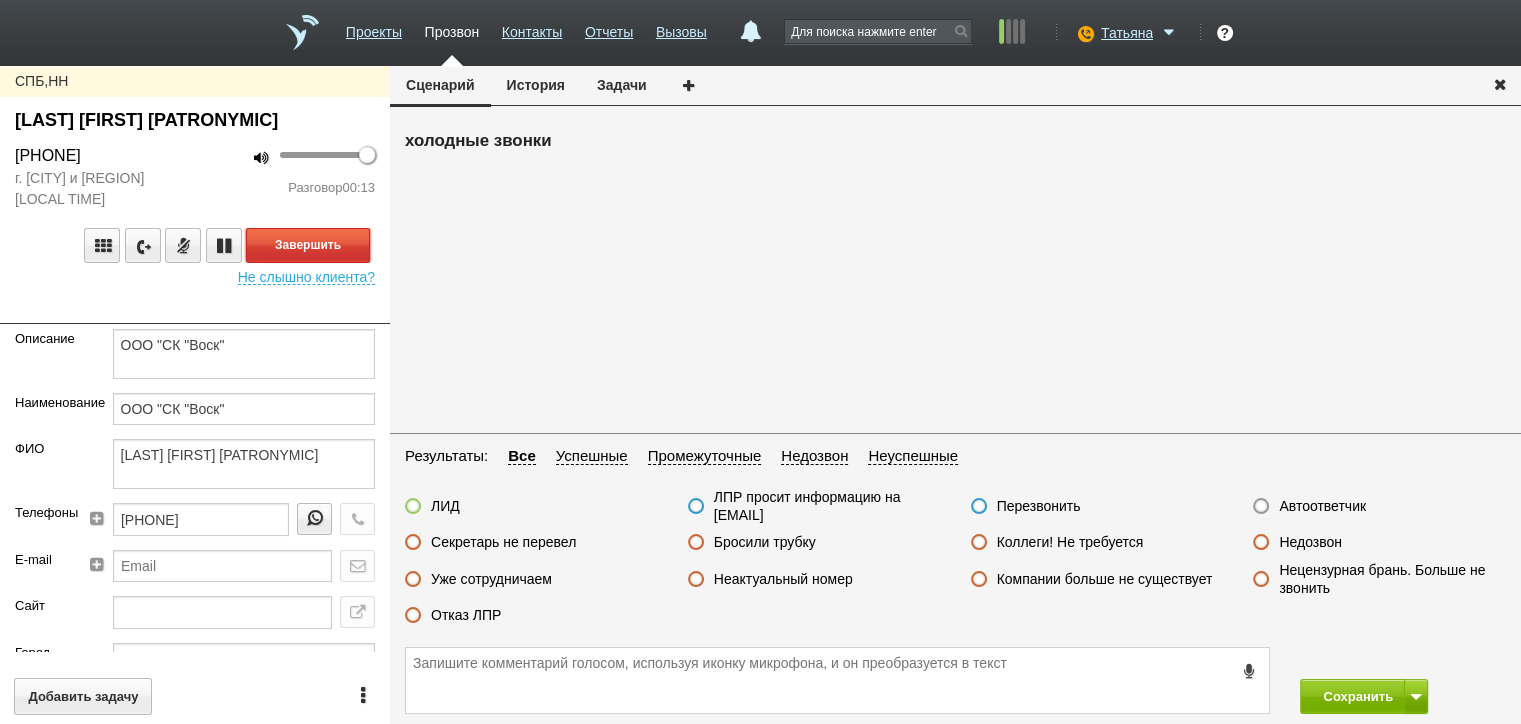 click on "Завершить" at bounding box center [308, 245] 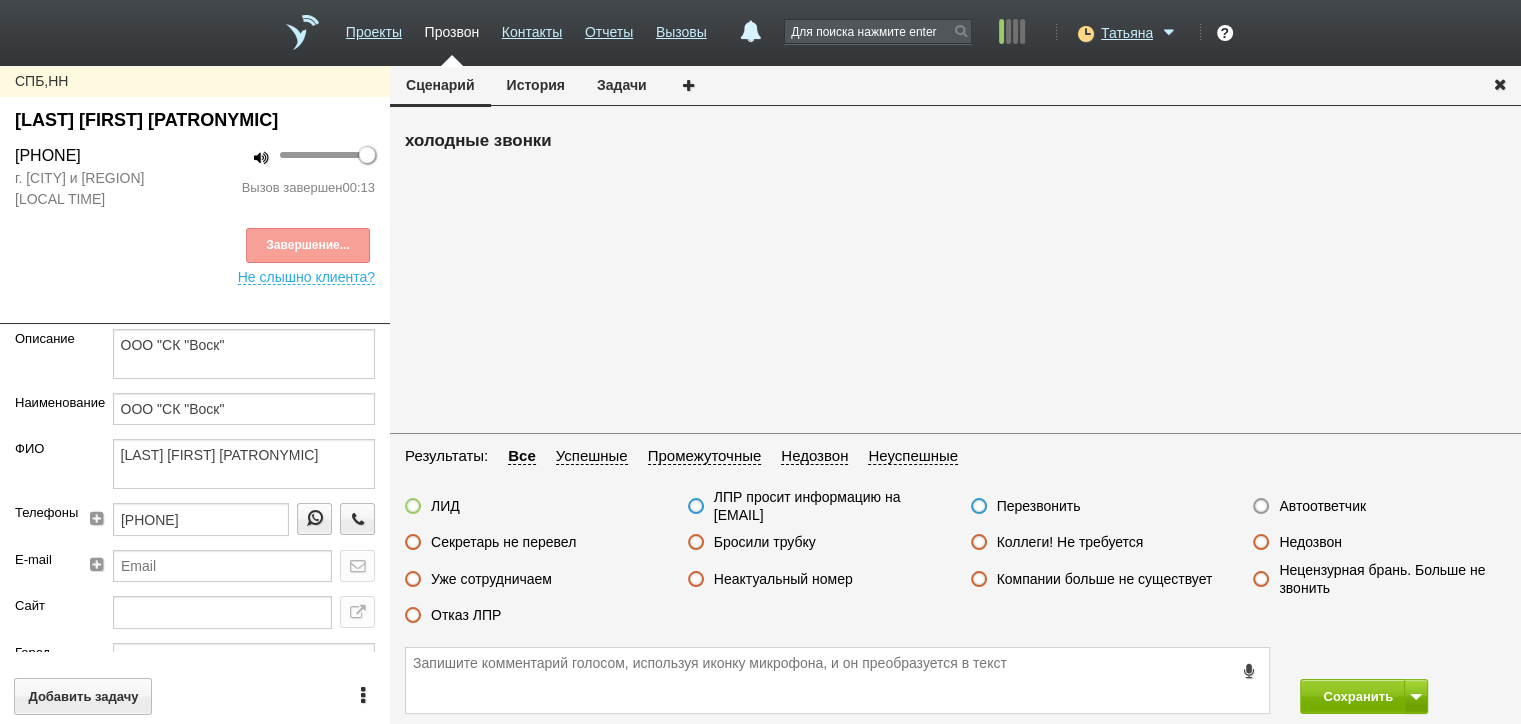 click on "Отказ ЛПР" at bounding box center (466, 615) 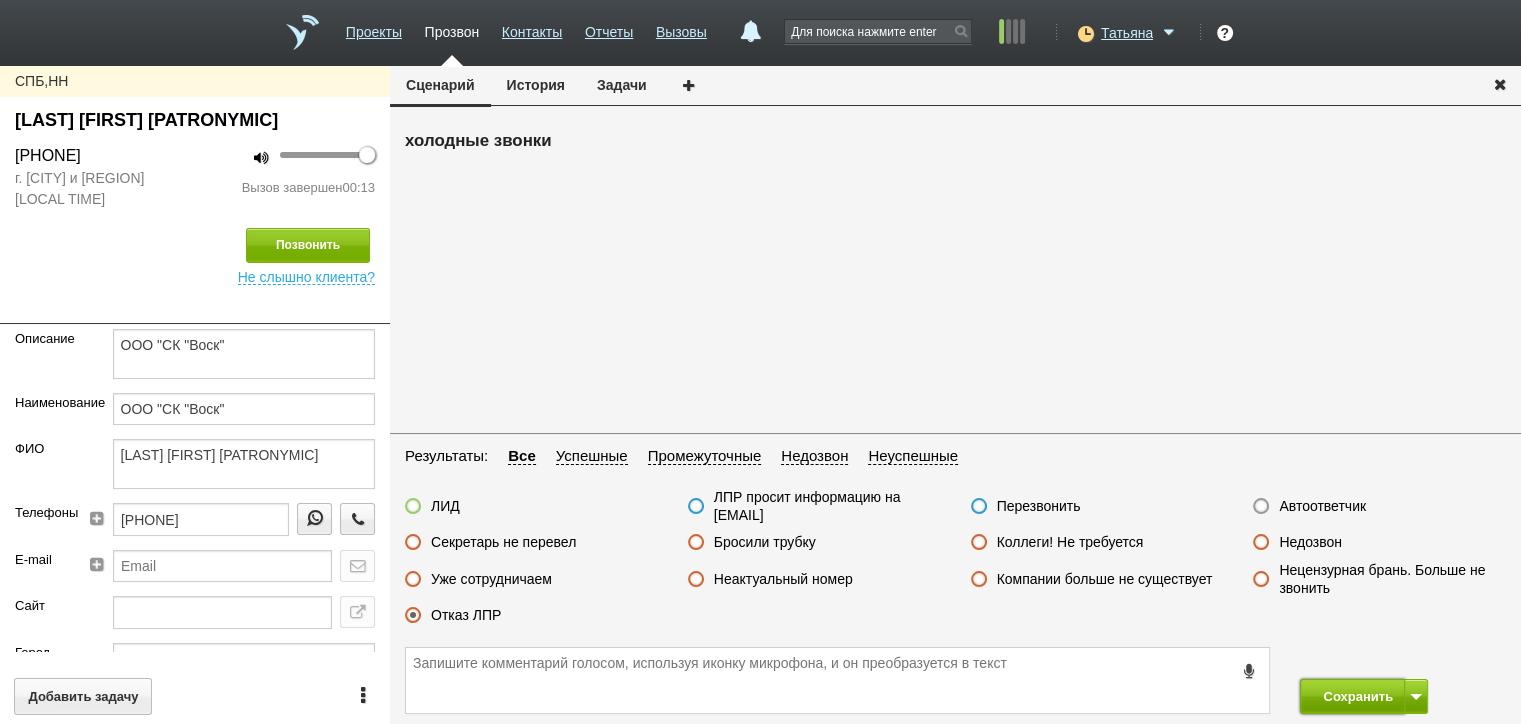 click on "Сохранить" at bounding box center [1352, 696] 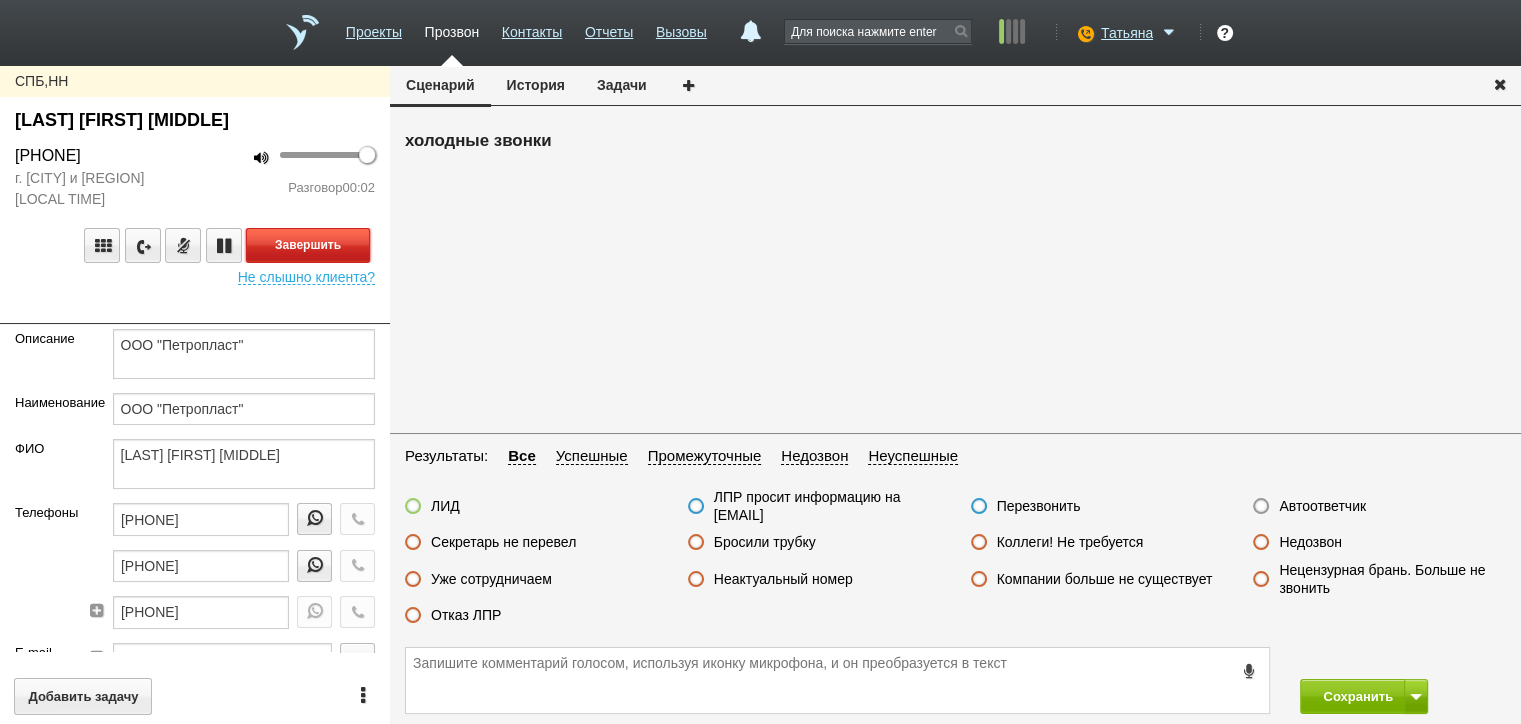 drag, startPoint x: 297, startPoint y: 251, endPoint x: 307, endPoint y: 254, distance: 10.440307 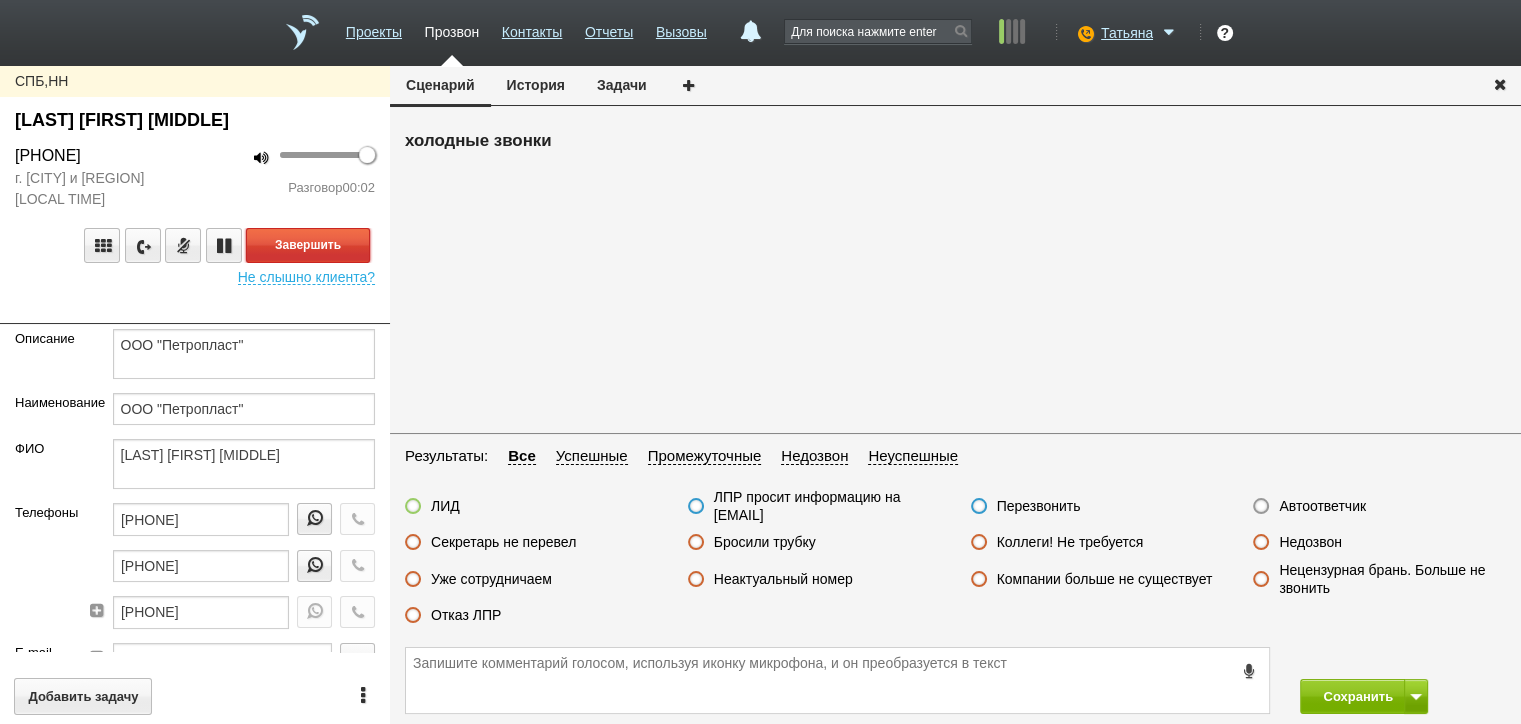 click on "Завершить" at bounding box center [308, 245] 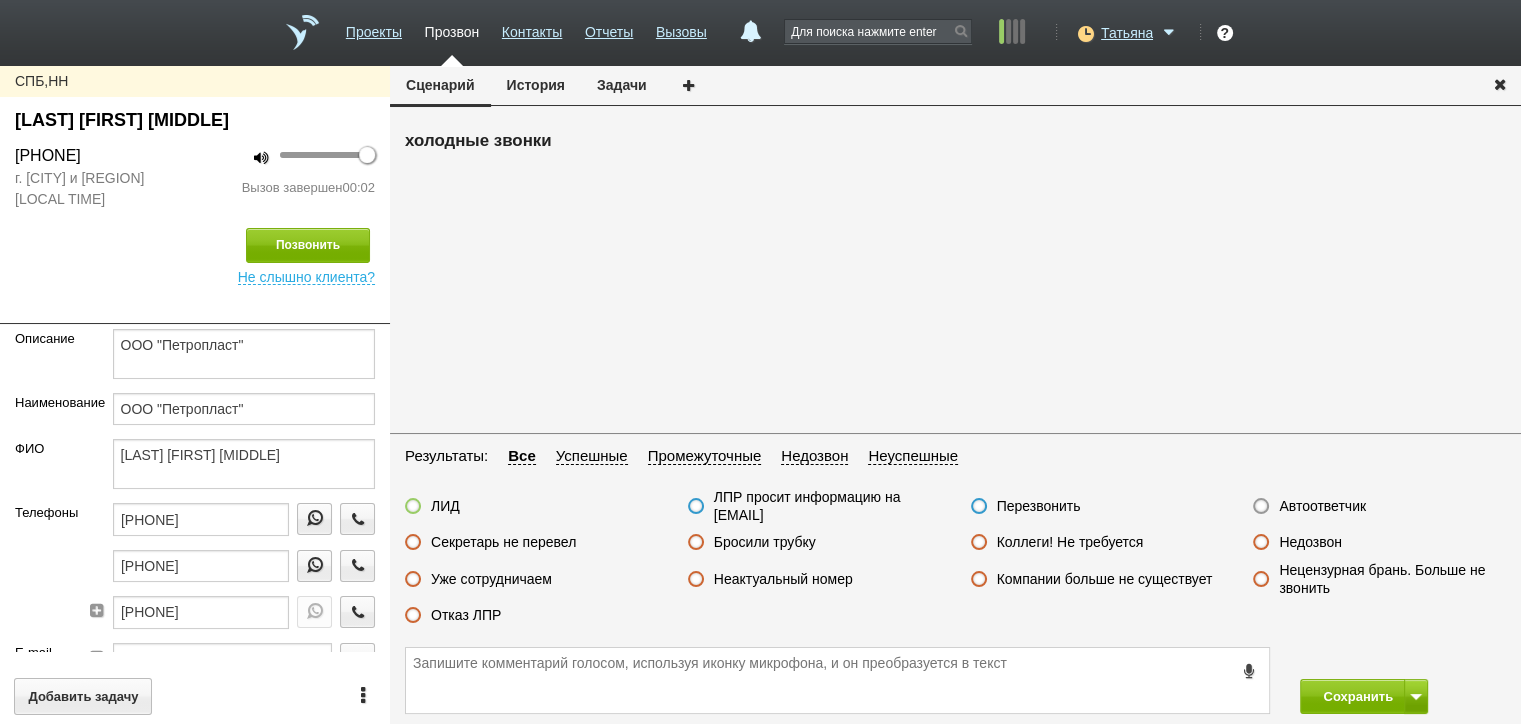 click on "Недозвон" at bounding box center [1310, 542] 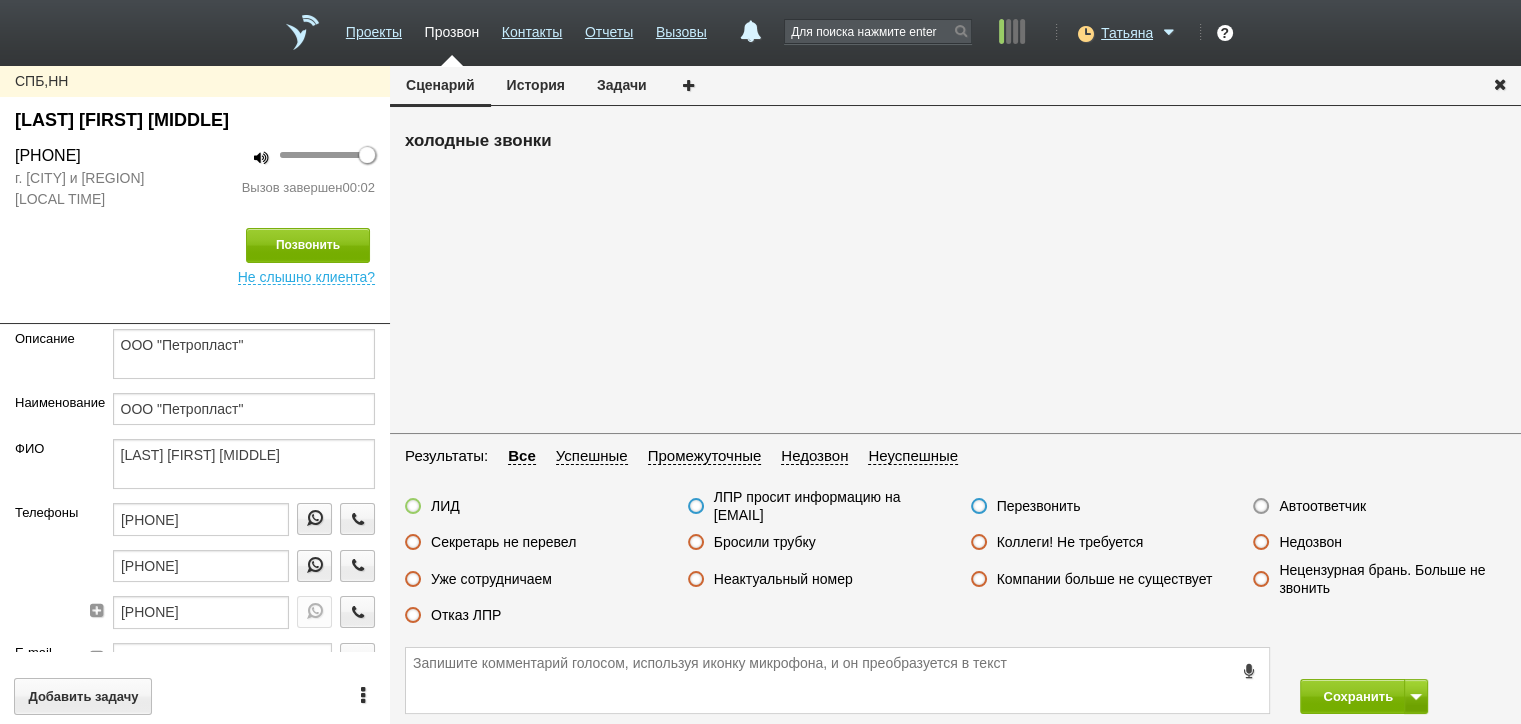click on "Недозвон" at bounding box center [0, 0] 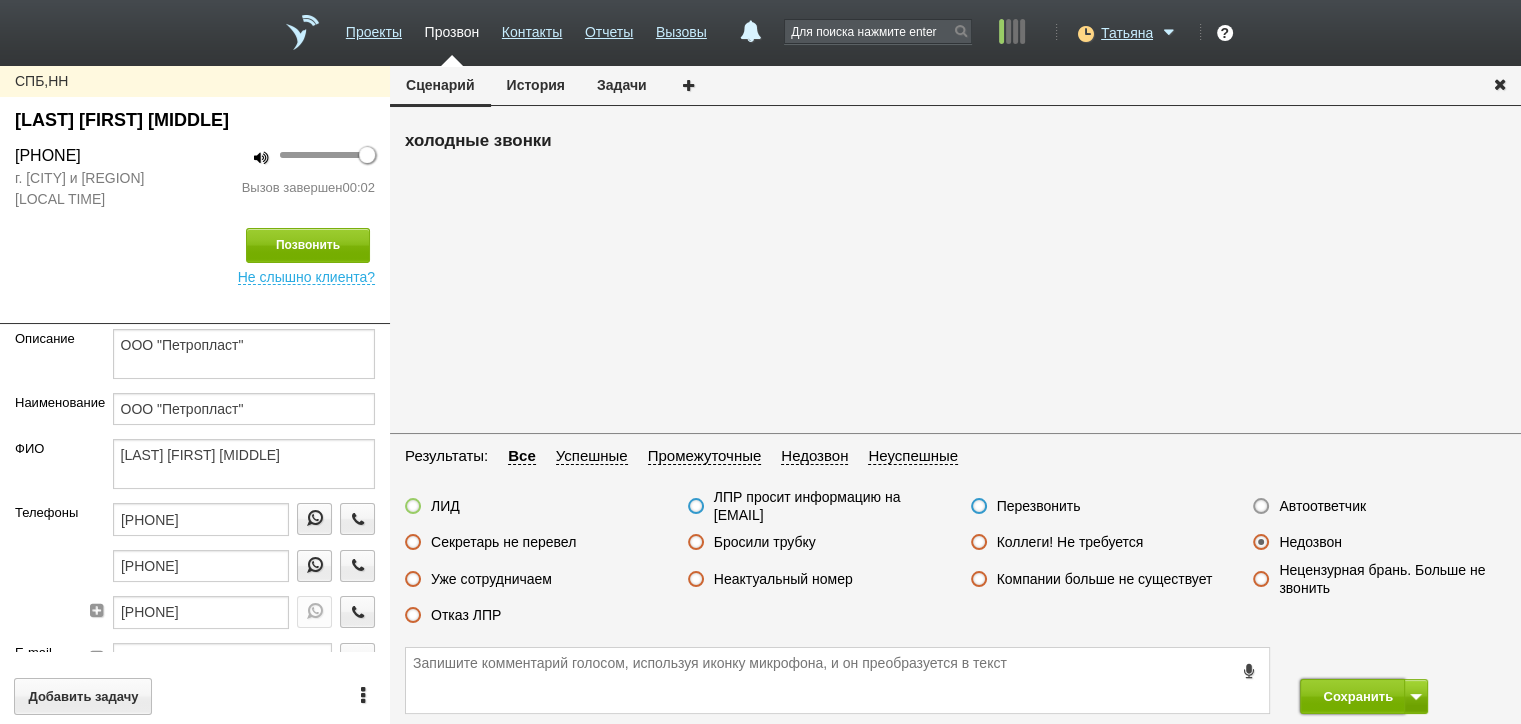 drag, startPoint x: 1335, startPoint y: 688, endPoint x: 952, endPoint y: 452, distance: 449.8722 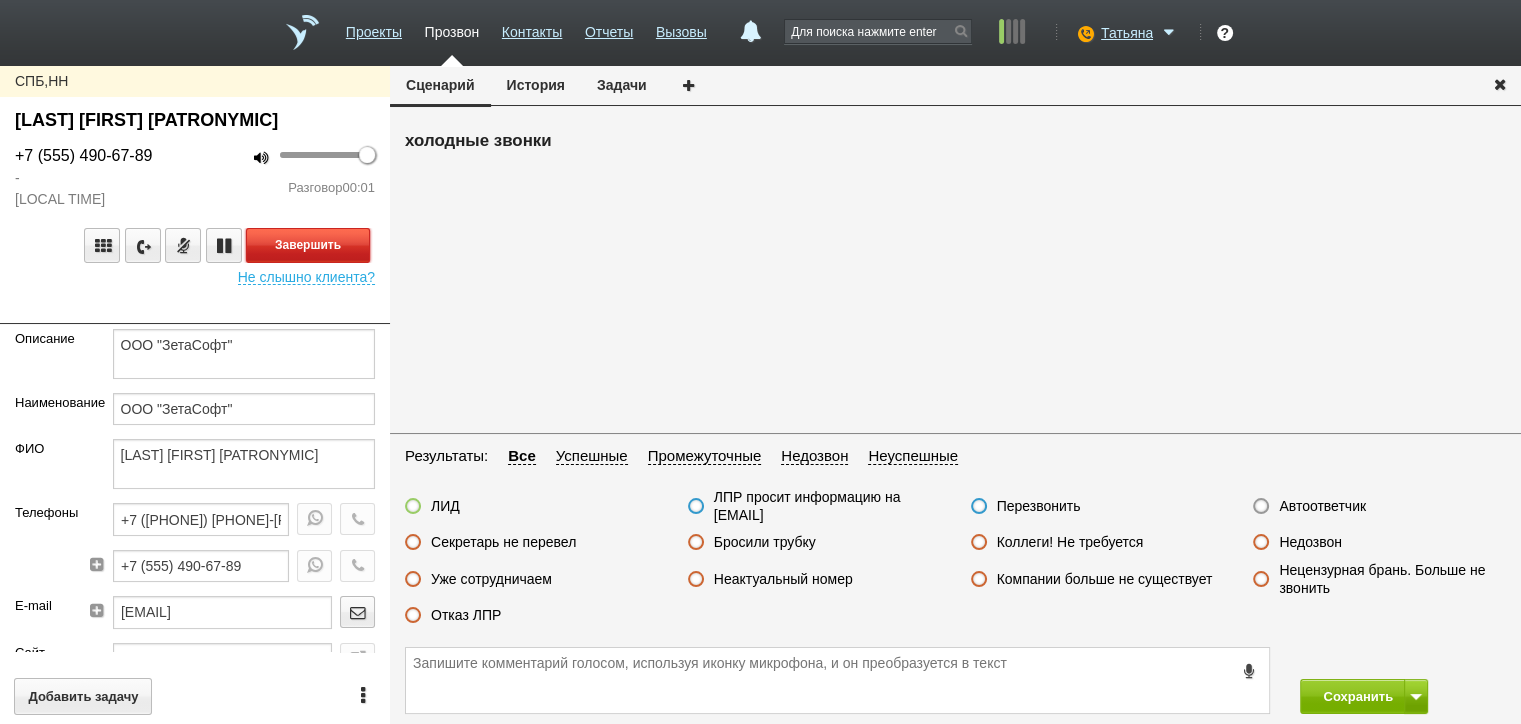 click on "Завершить" at bounding box center [308, 245] 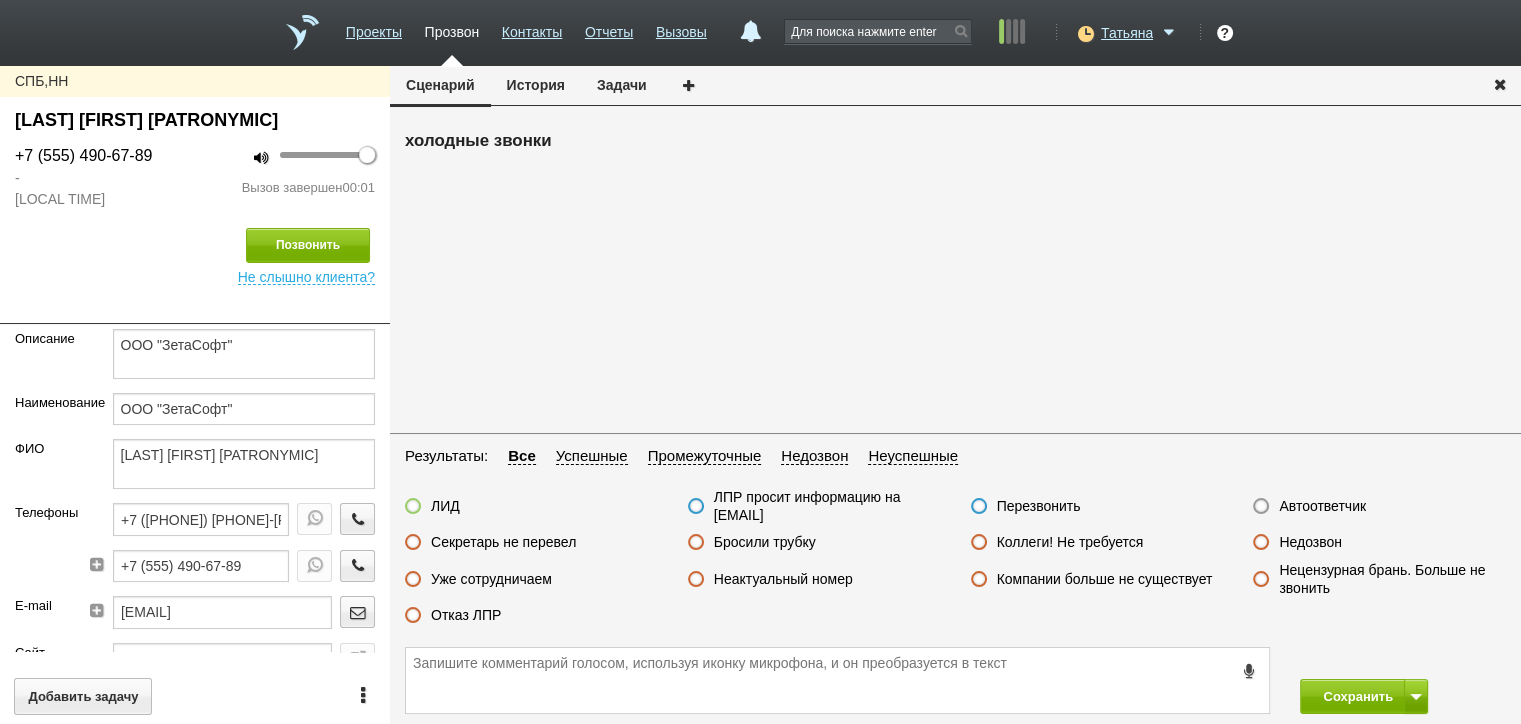 click on "Автоответчик" at bounding box center [1322, 506] 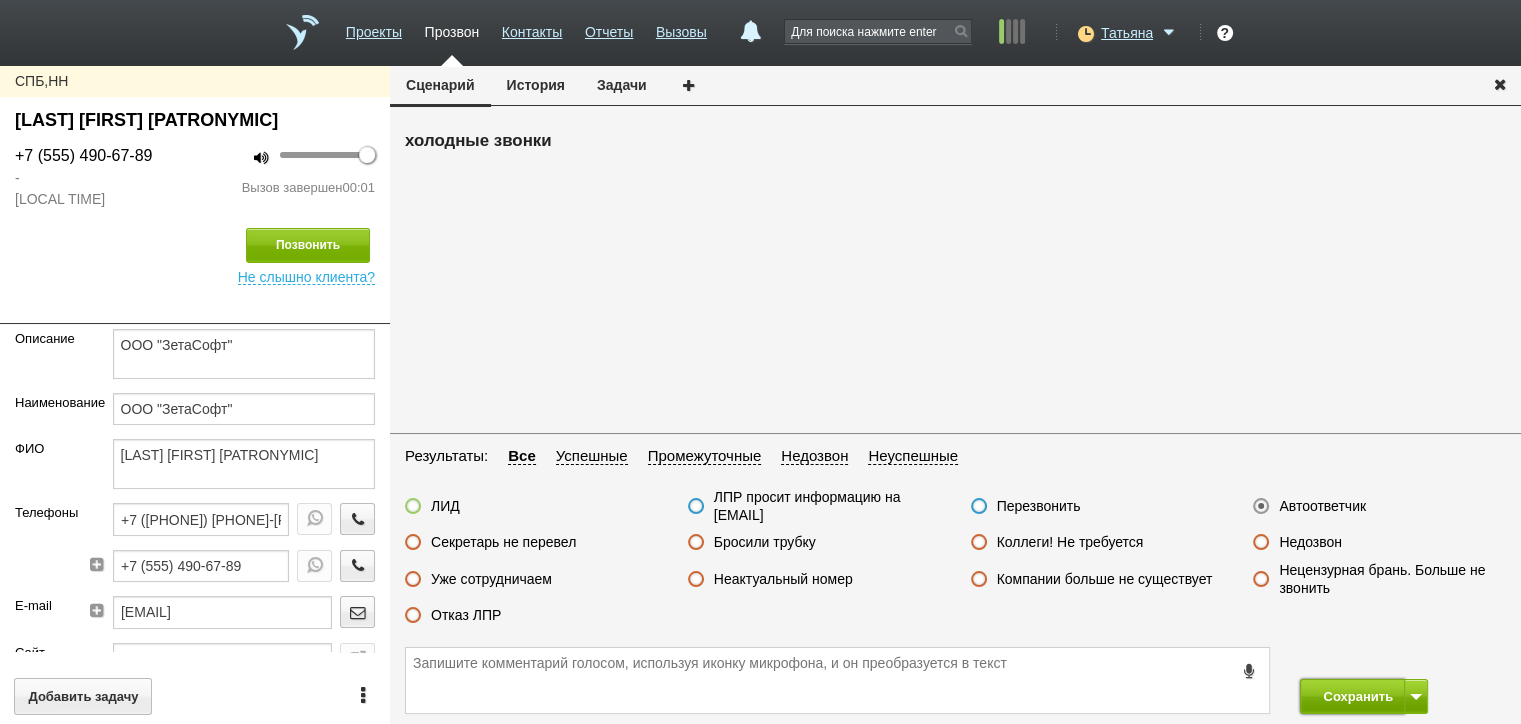 click on "Сохранить" at bounding box center [1352, 696] 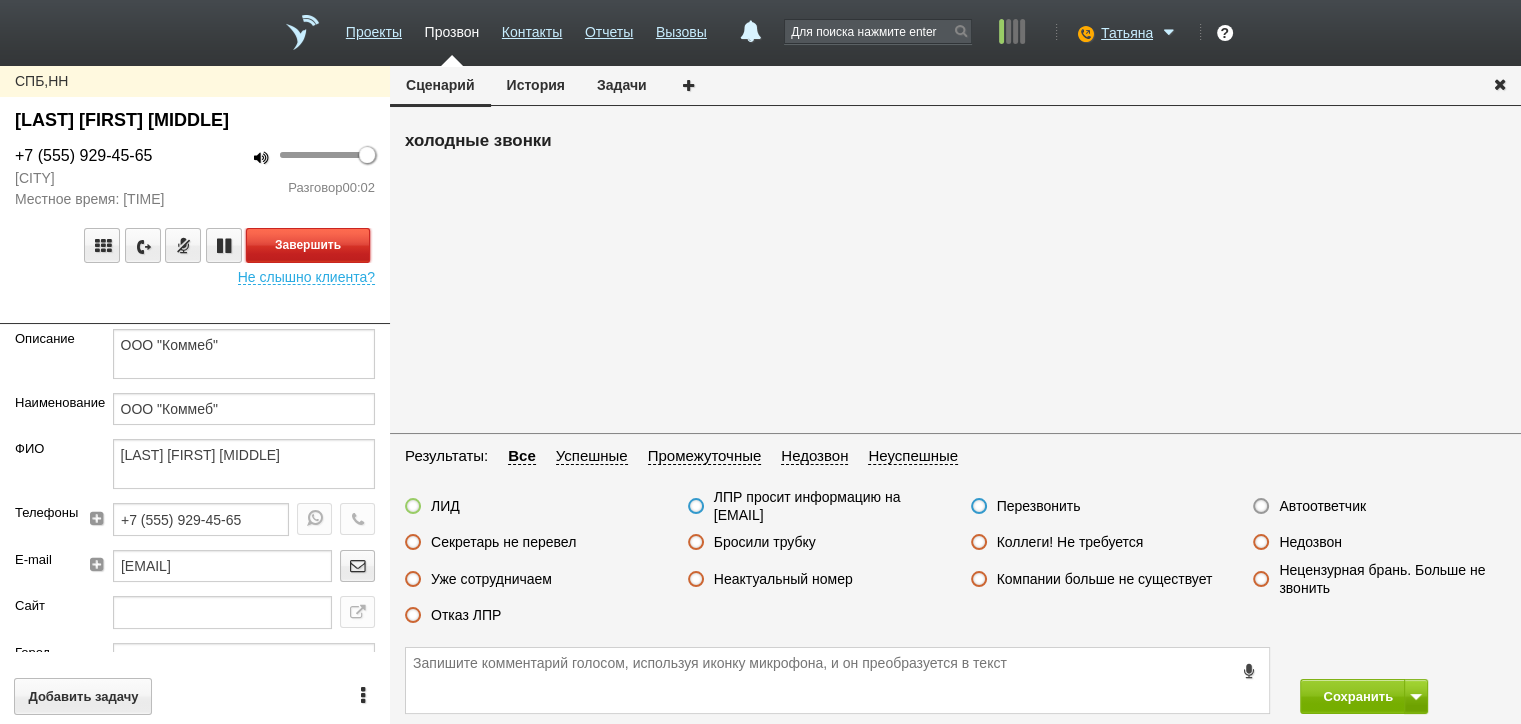 click on "Завершить" at bounding box center [308, 245] 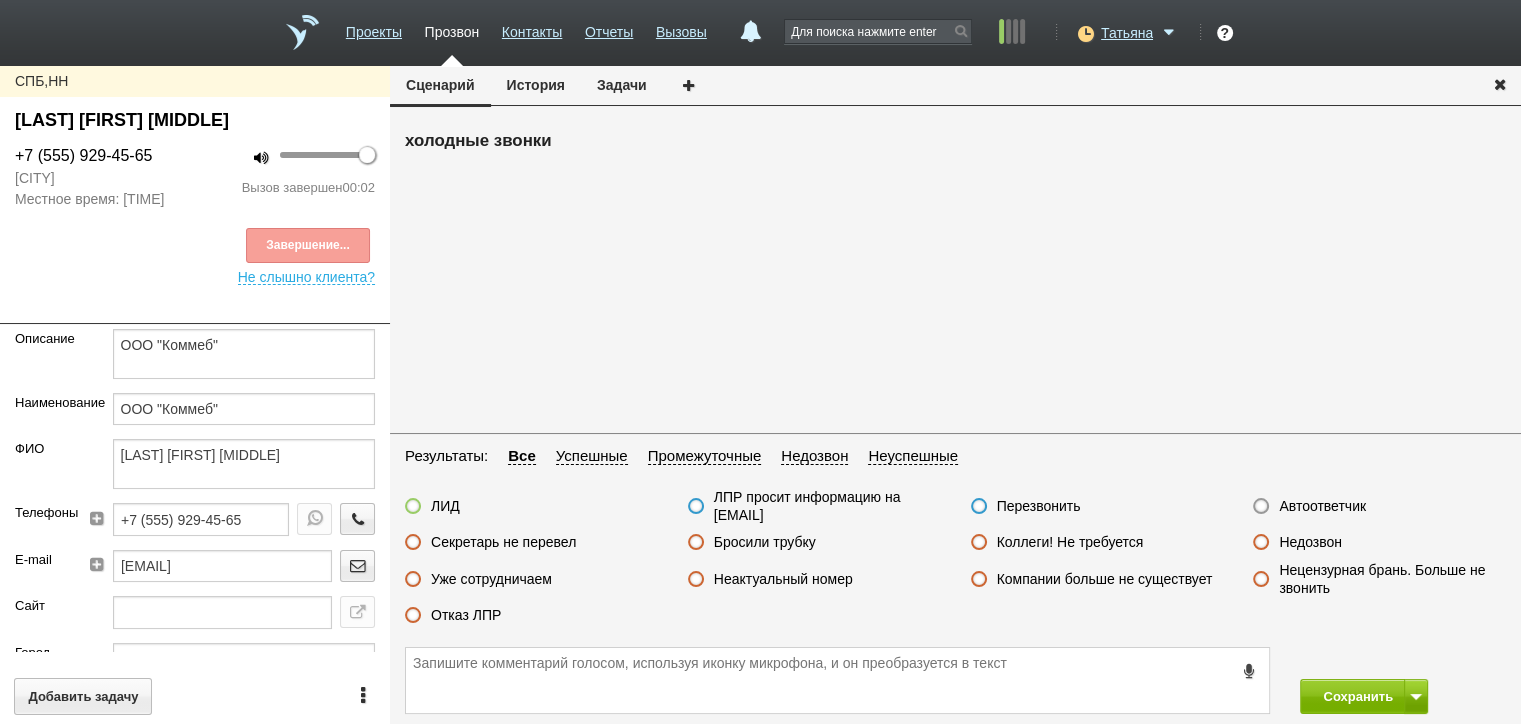 click on "Автоответчик" at bounding box center [1322, 506] 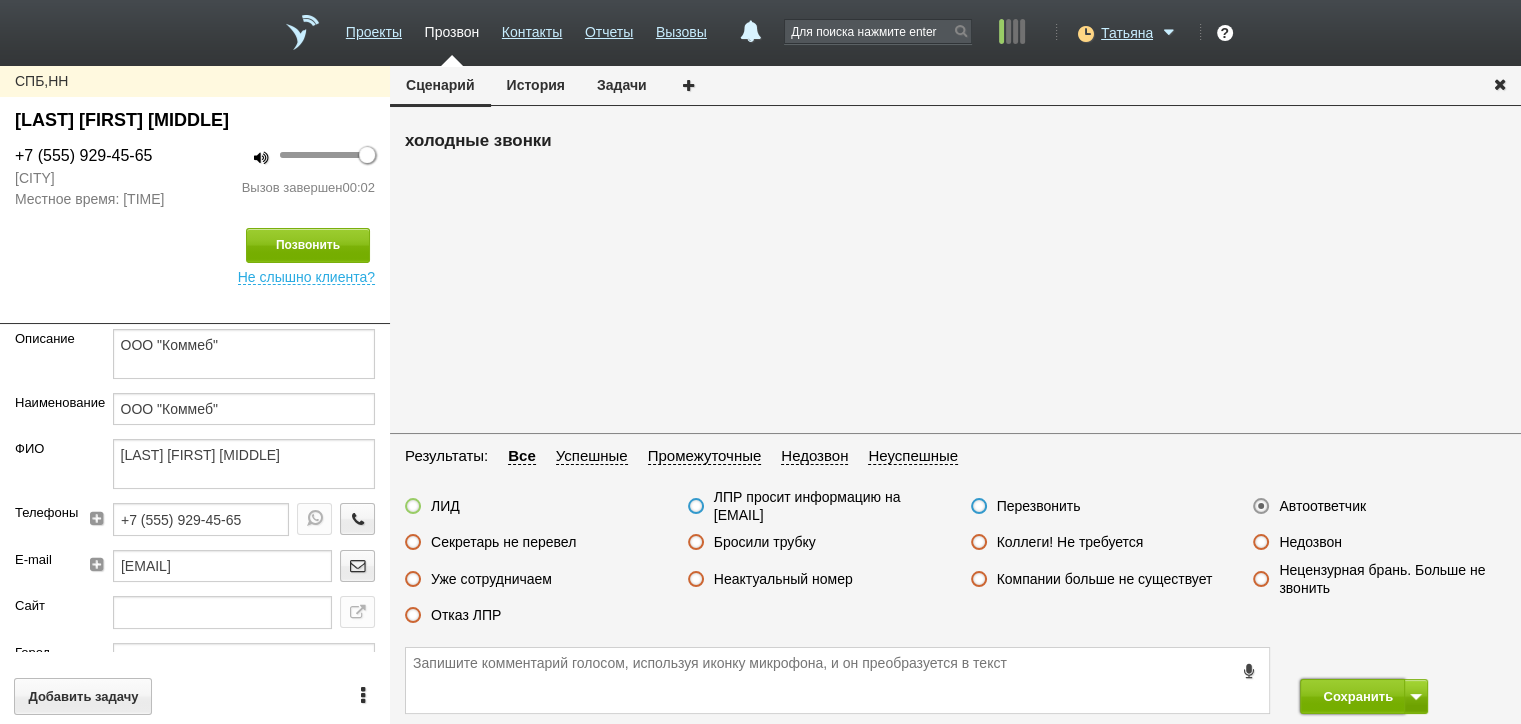 drag, startPoint x: 1341, startPoint y: 688, endPoint x: 1331, endPoint y: 672, distance: 18.867962 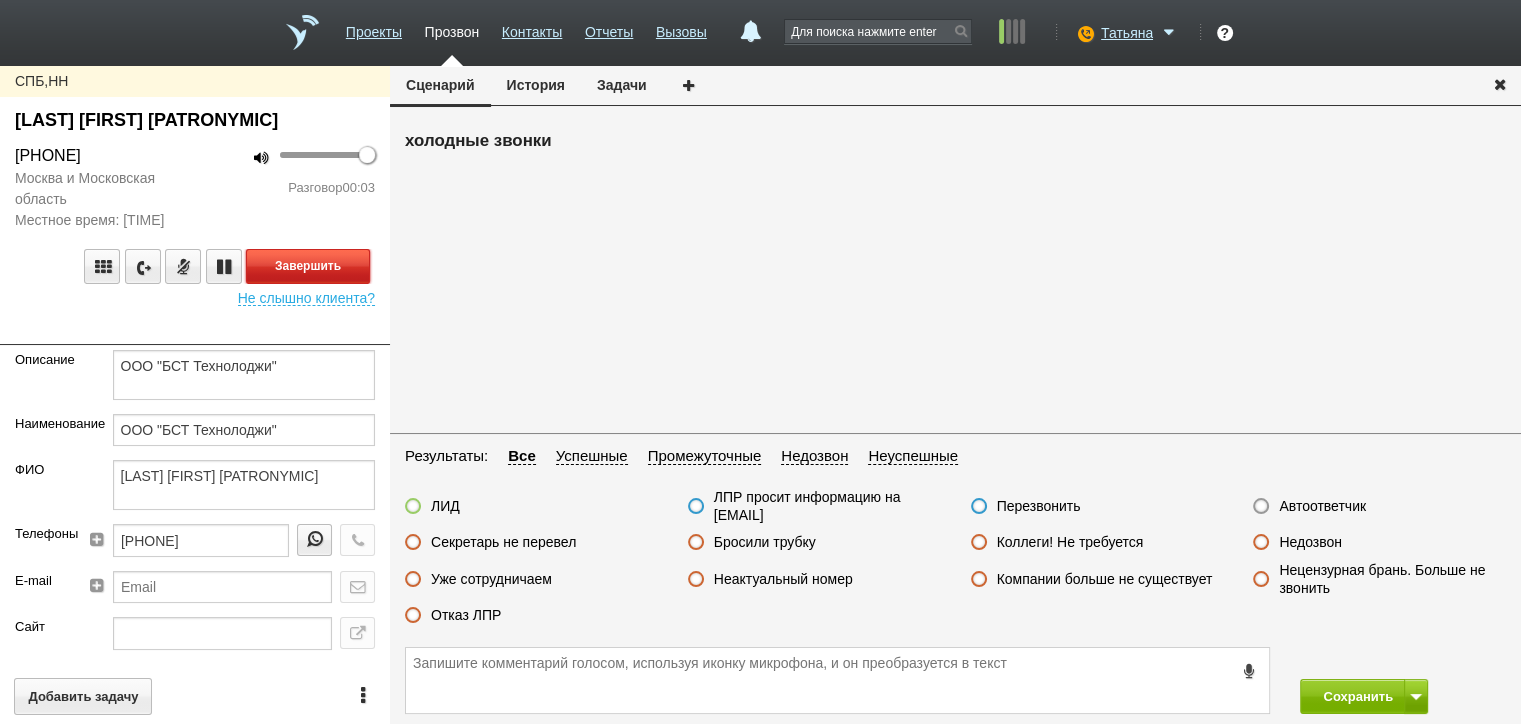 click on "Завершить" at bounding box center [308, 266] 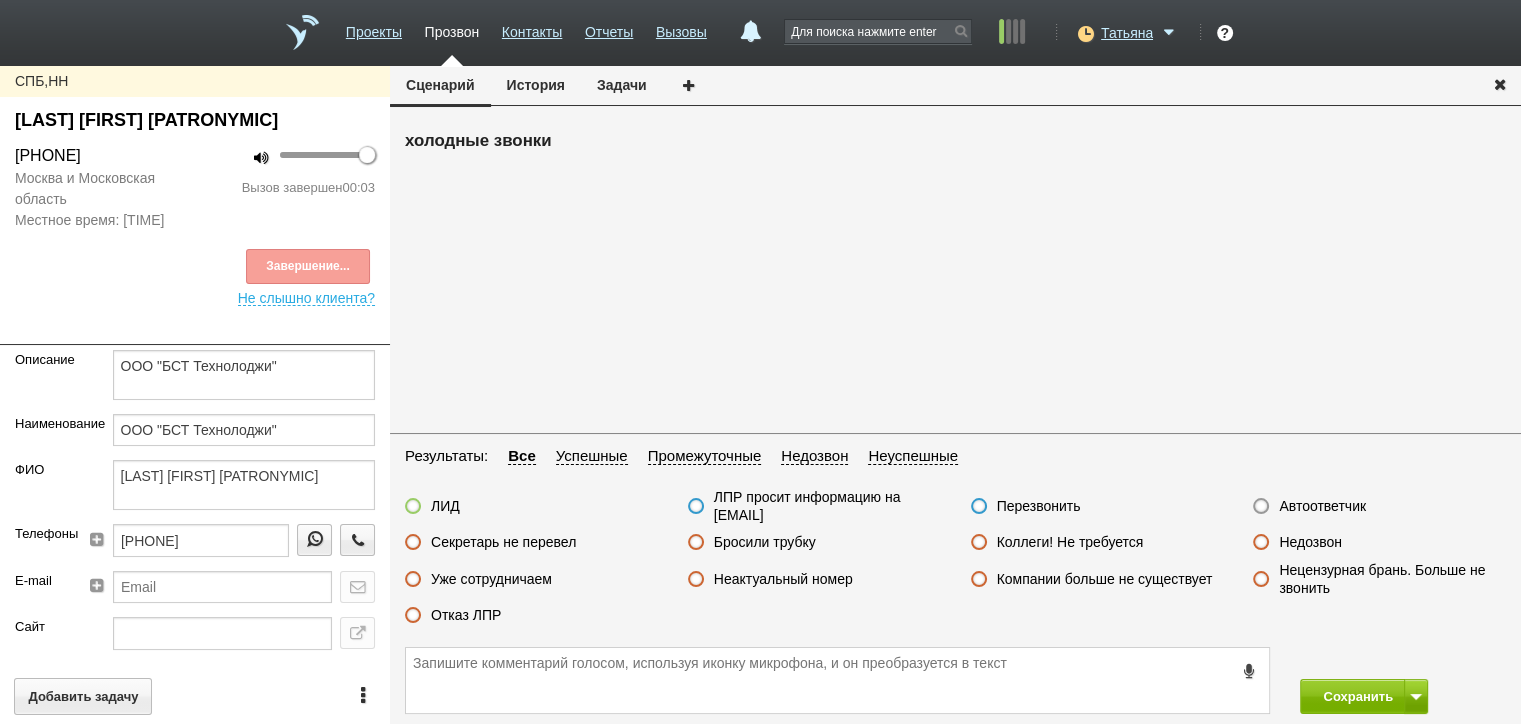 drag, startPoint x: 1320, startPoint y: 508, endPoint x: 1337, endPoint y: 593, distance: 86.683334 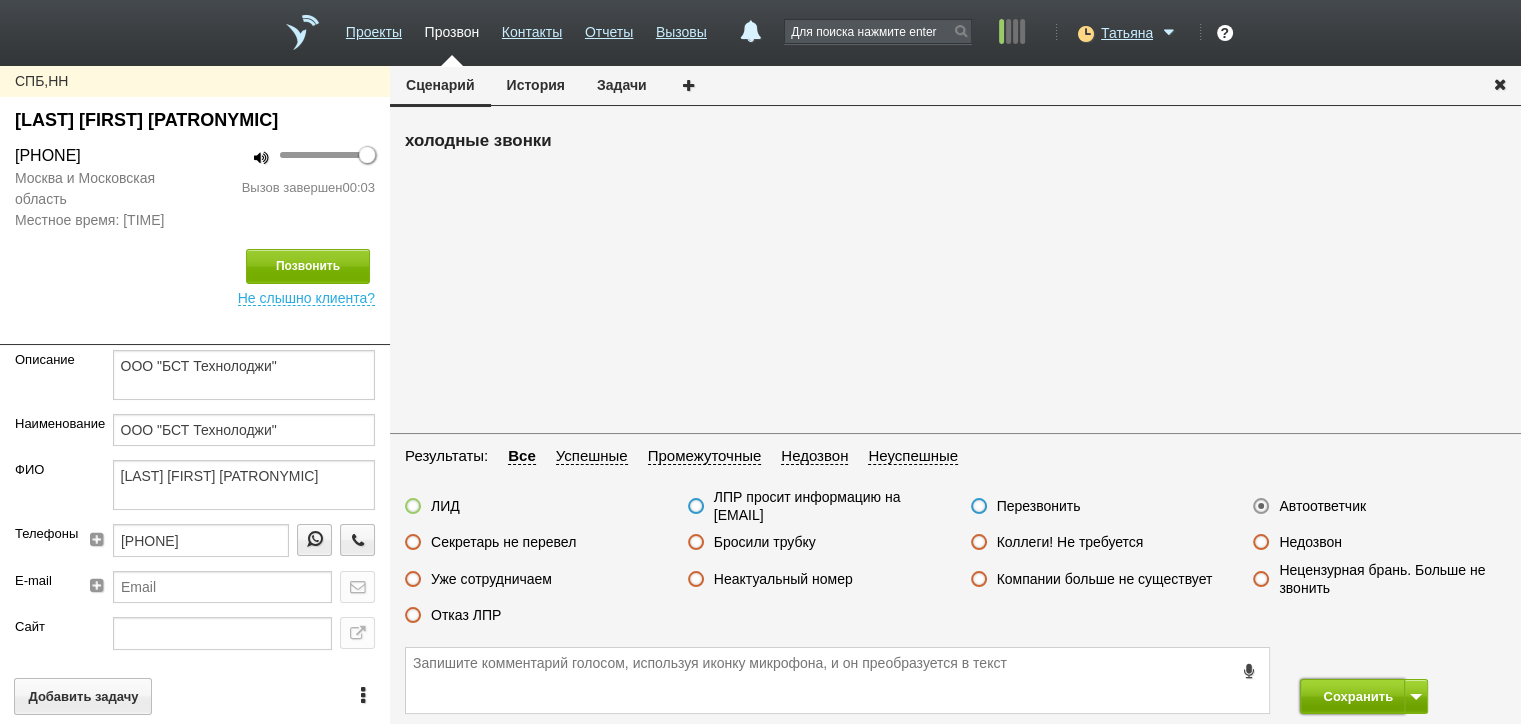 click on "Сохранить" at bounding box center [1352, 696] 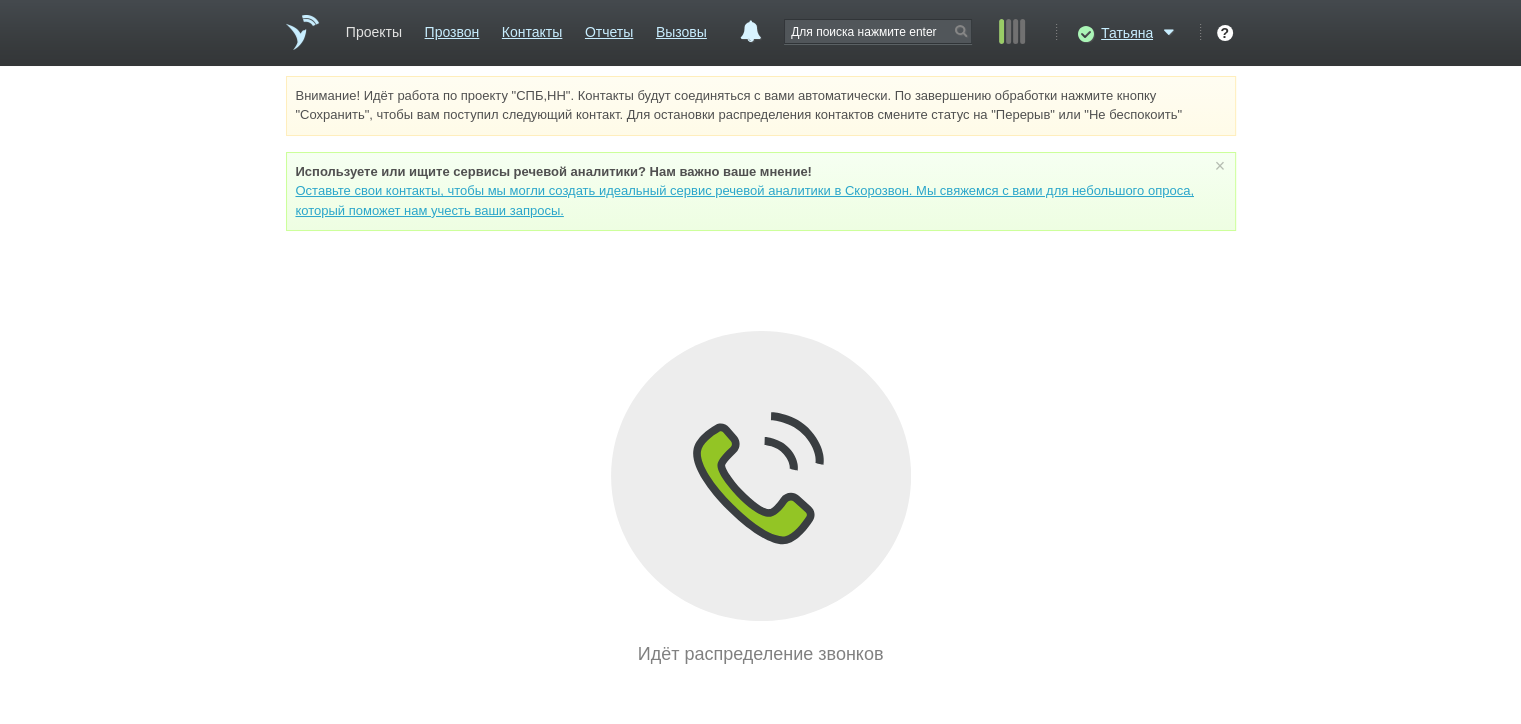 click on "Проекты" at bounding box center (374, 28) 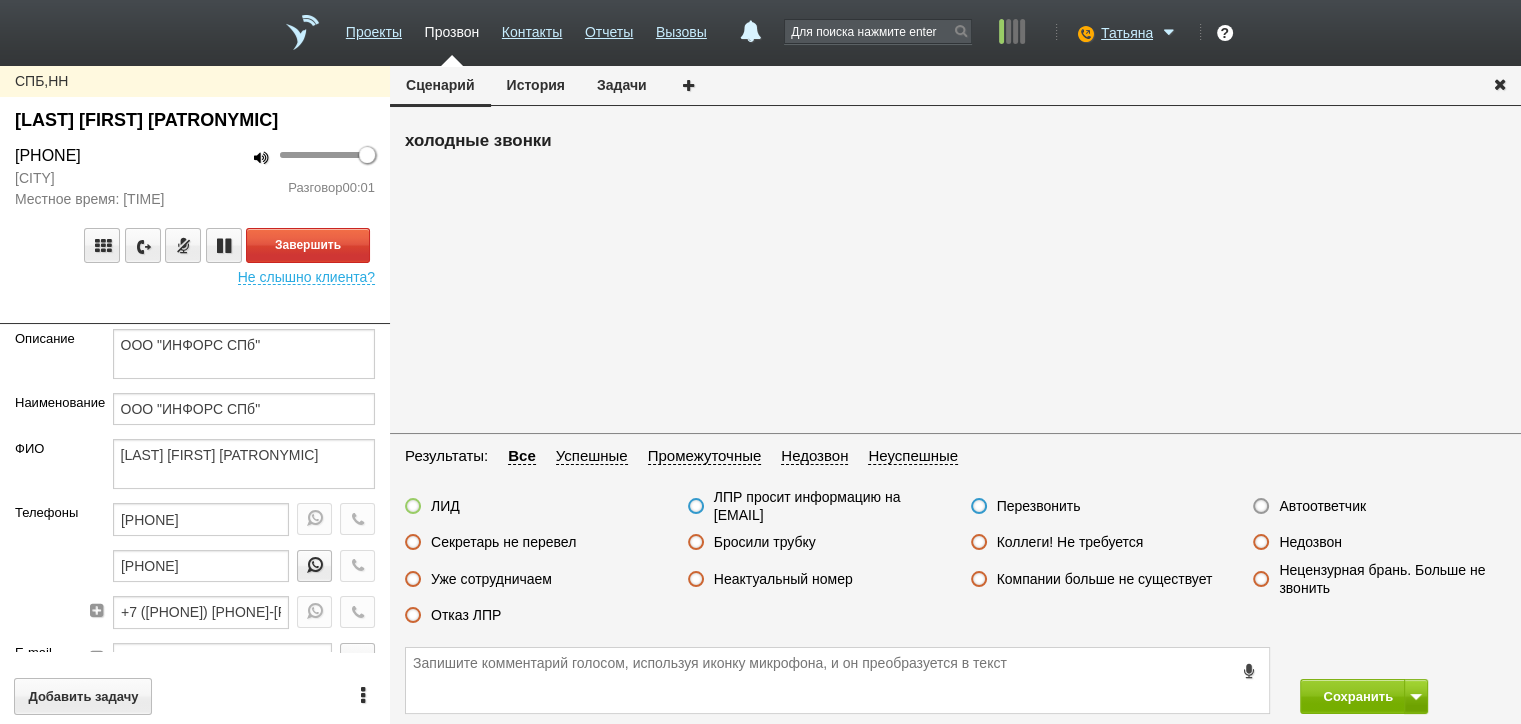 click on "Завершить" at bounding box center (195, 245) 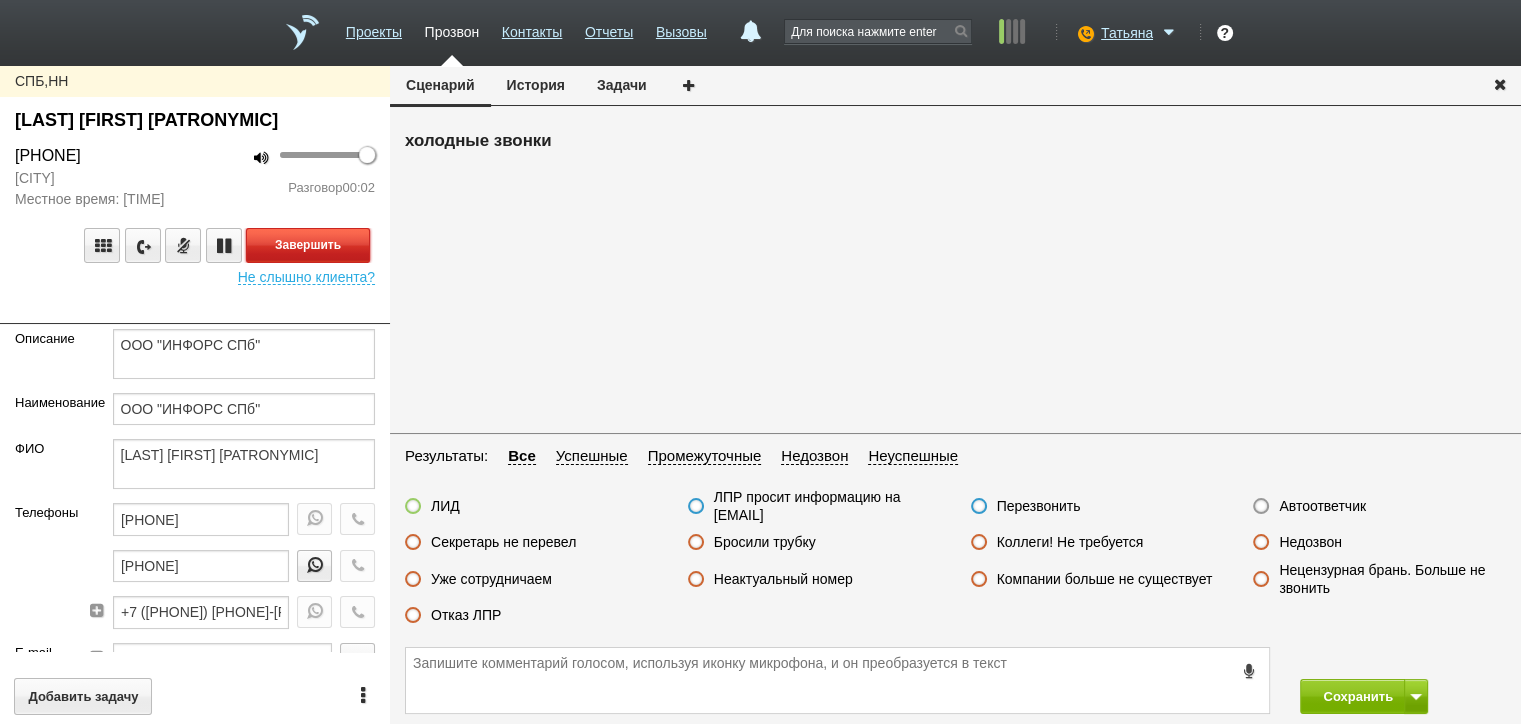 click on "Завершить" at bounding box center (308, 245) 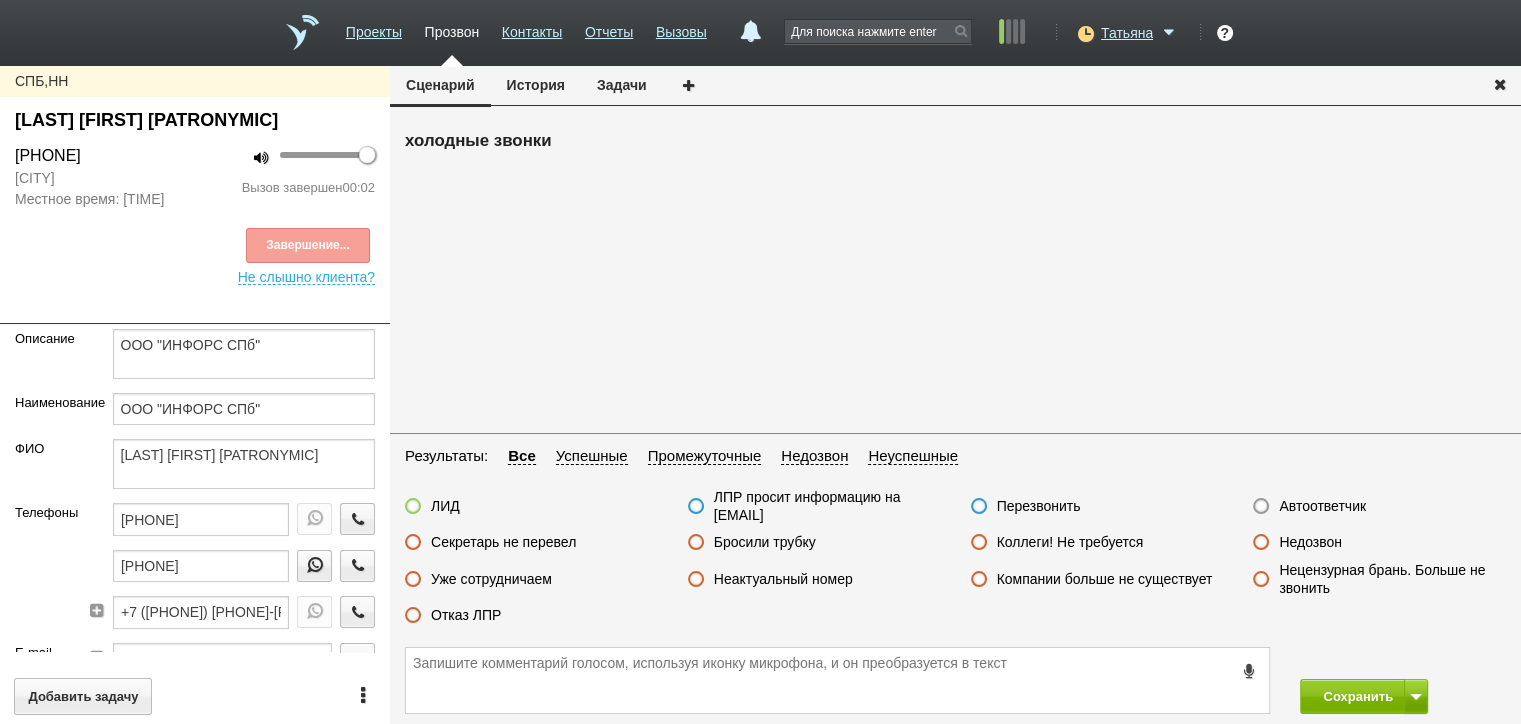 click on "Автоответчик" at bounding box center [1322, 506] 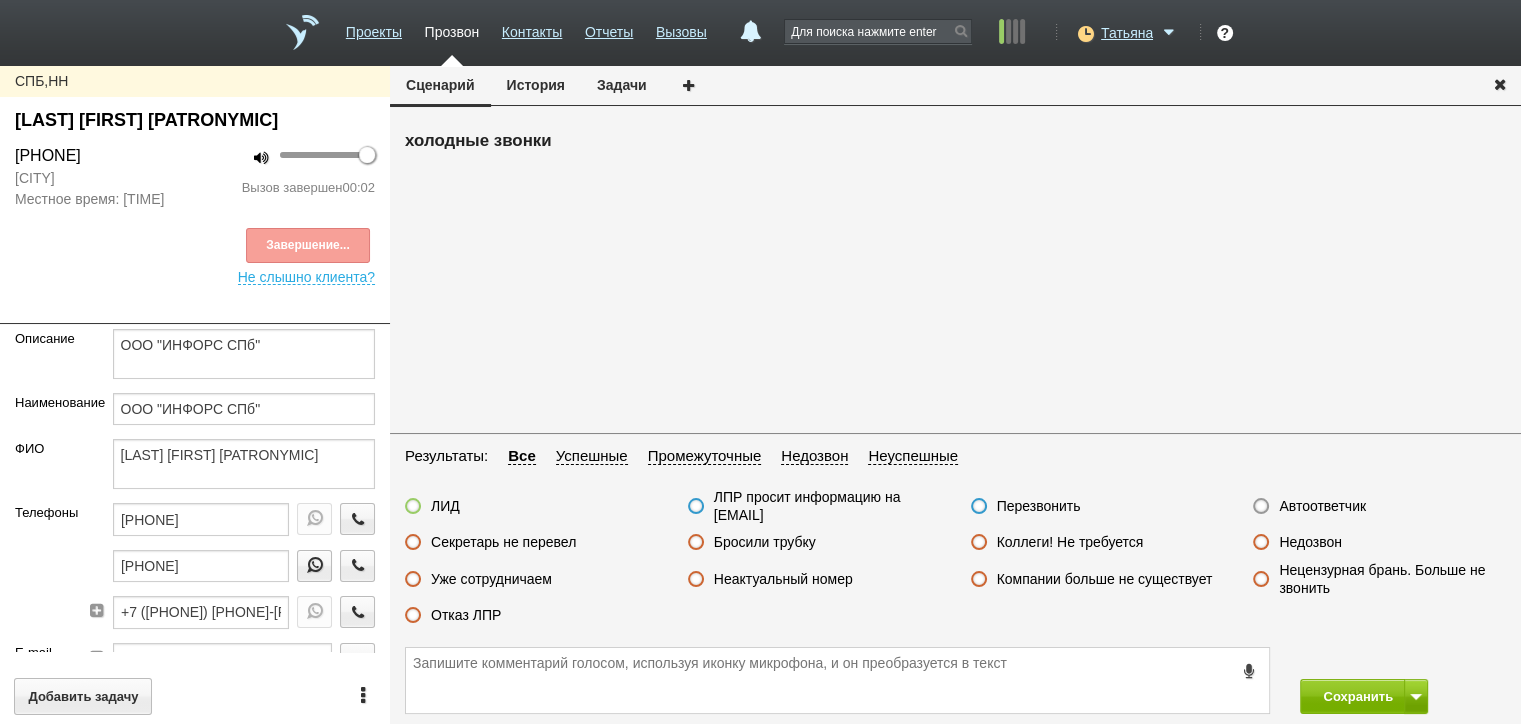 click on "Автоответчик" at bounding box center (0, 0) 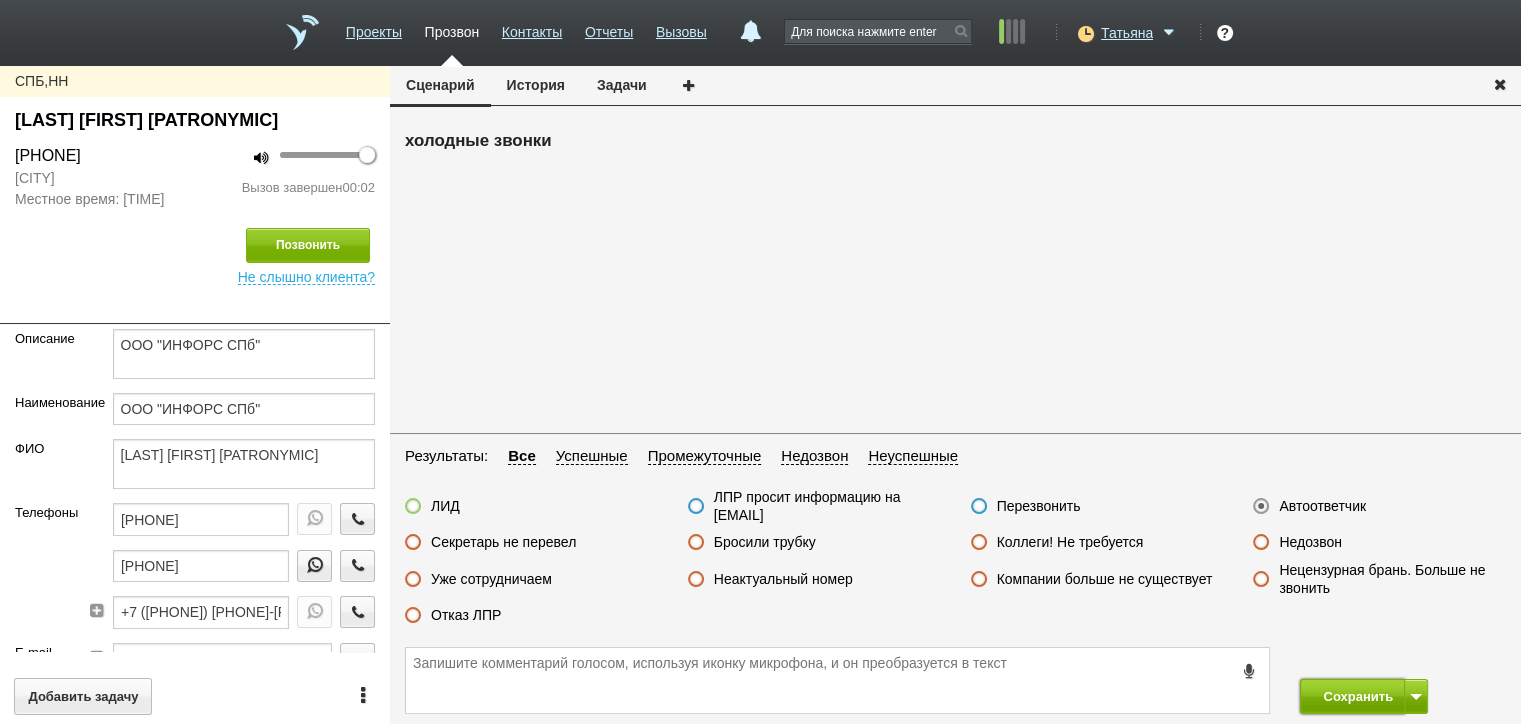 click on "Сохранить" at bounding box center (1352, 696) 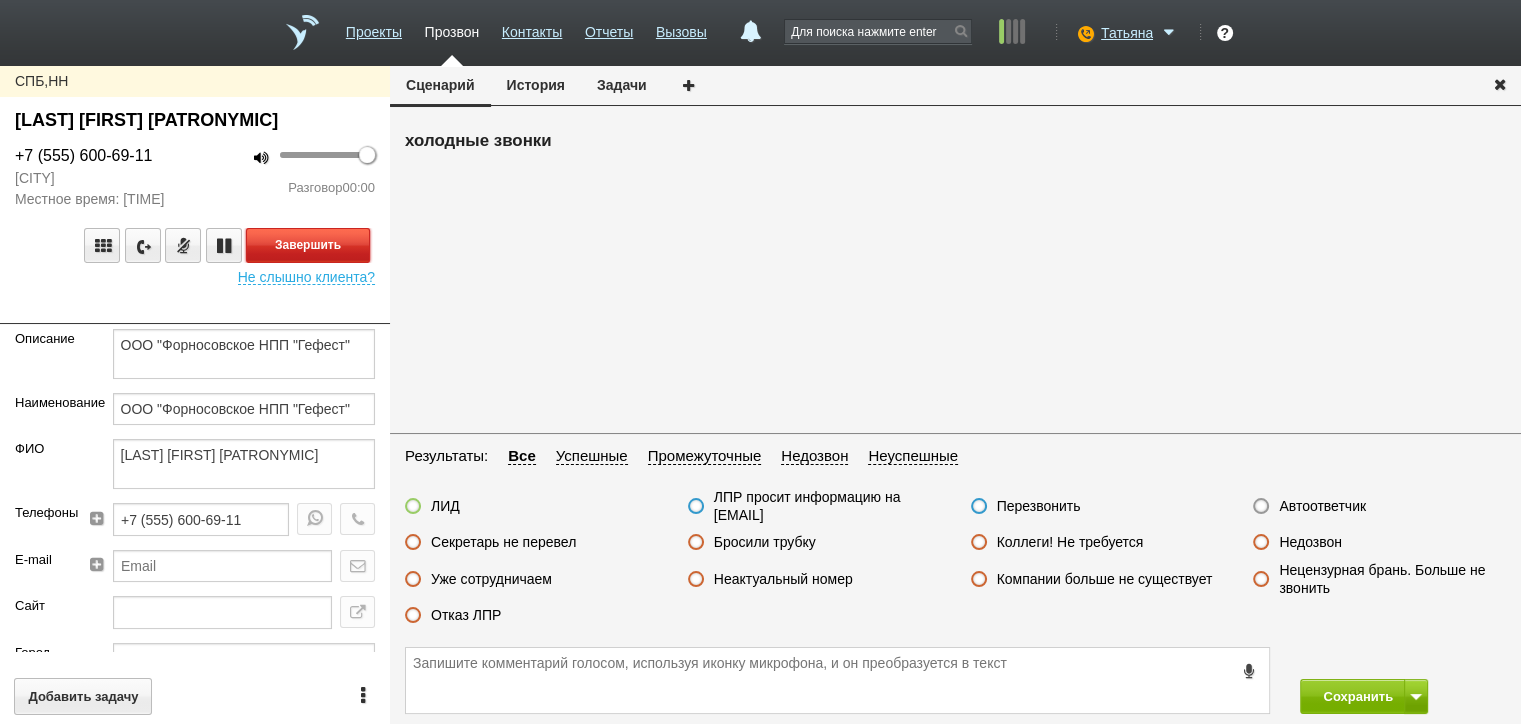 click on "Завершить" at bounding box center [308, 245] 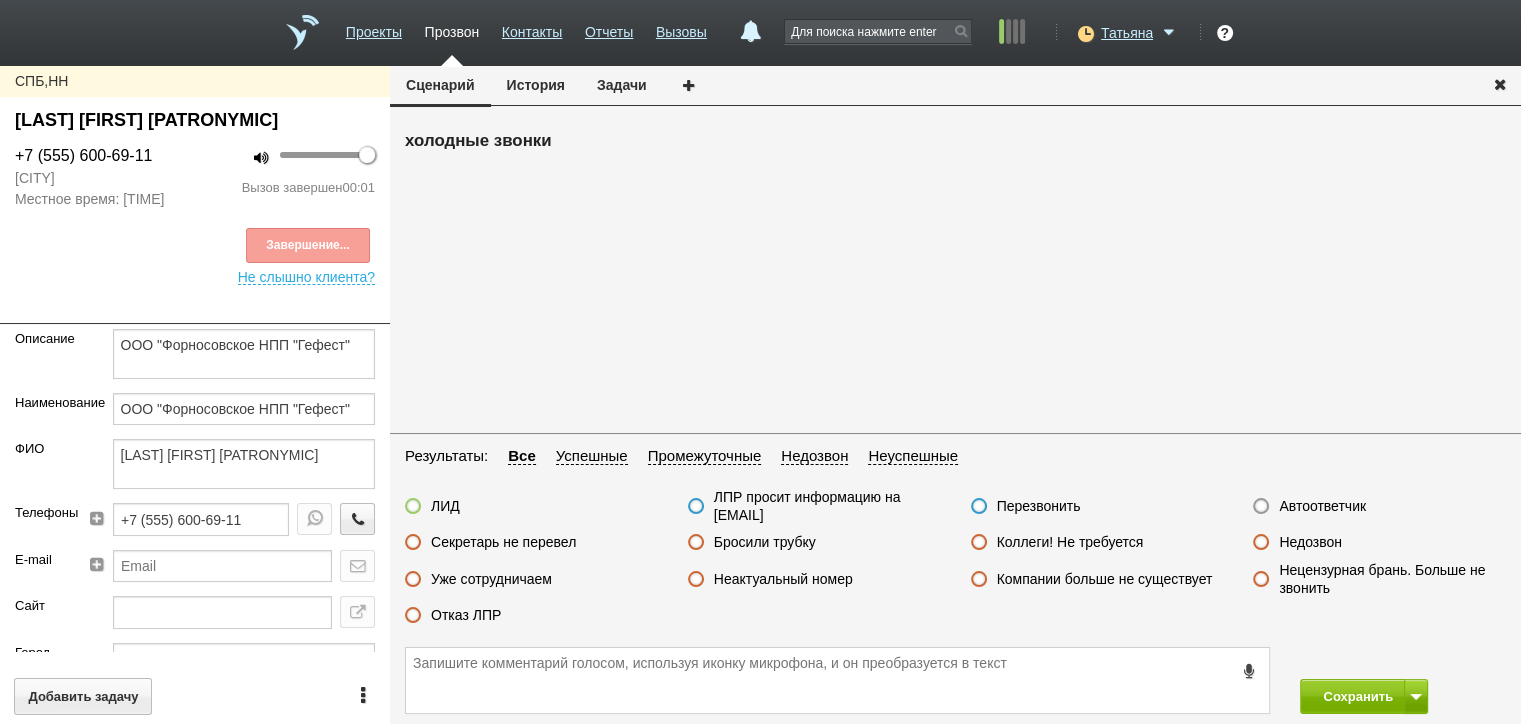 drag, startPoint x: 1339, startPoint y: 507, endPoint x: 1339, endPoint y: 523, distance: 16 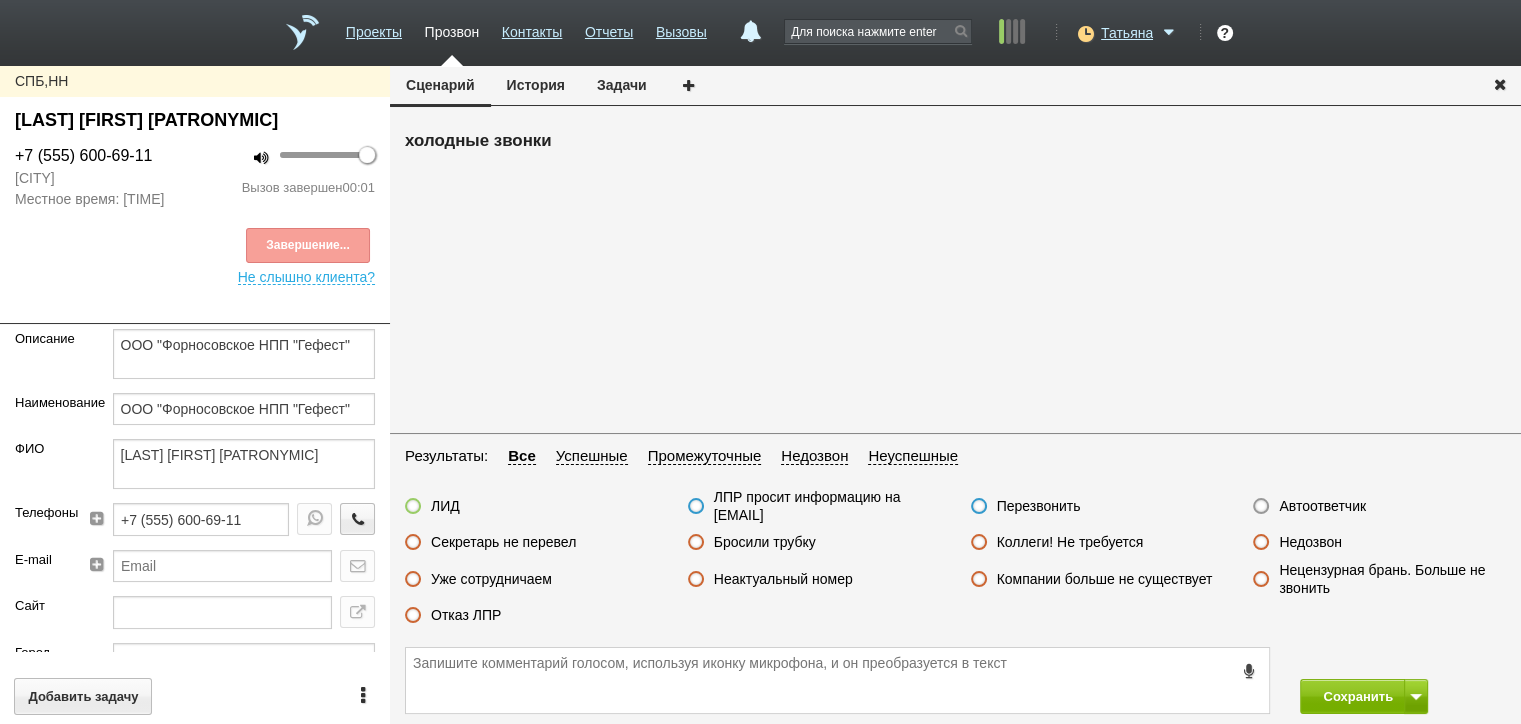 click on "Автоответчик" at bounding box center [1322, 506] 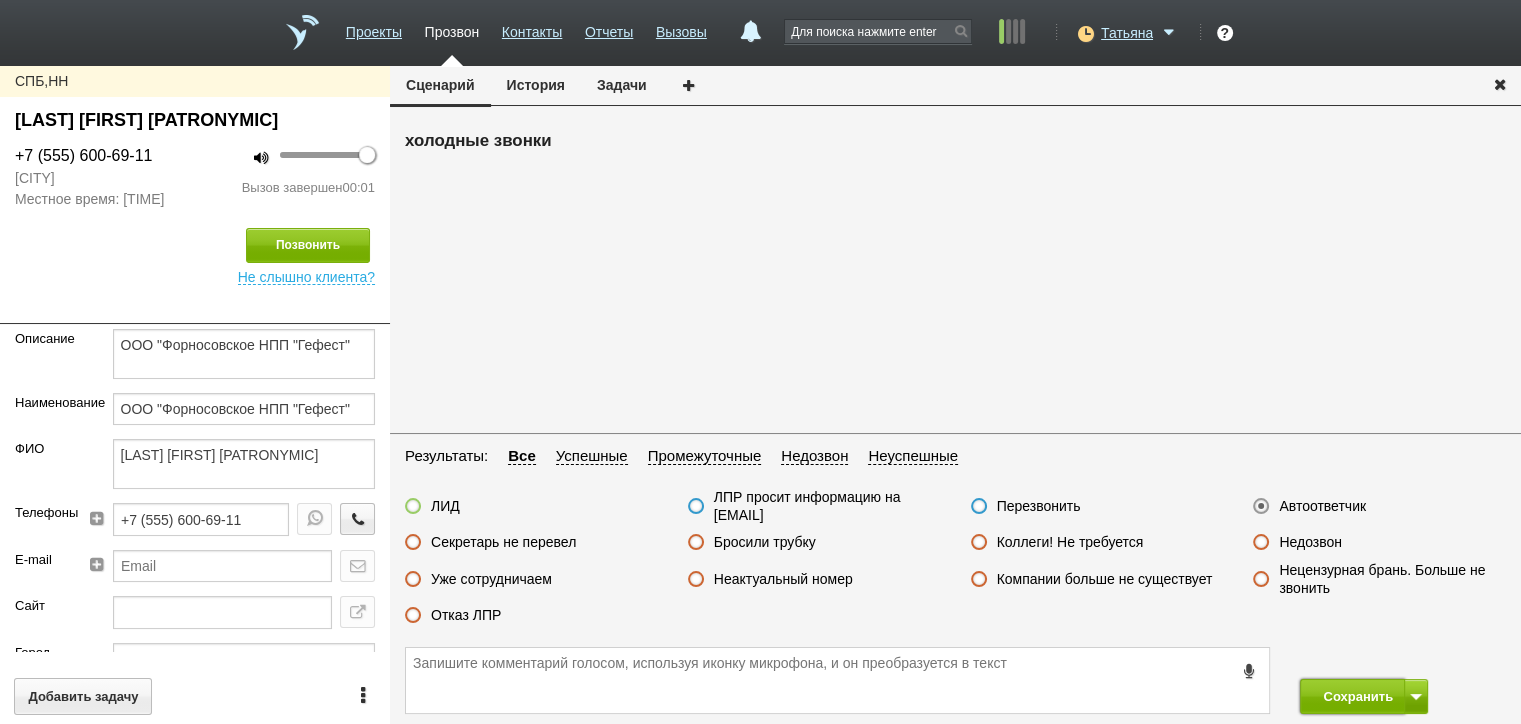 drag, startPoint x: 1346, startPoint y: 688, endPoint x: 1268, endPoint y: 627, distance: 99.0202 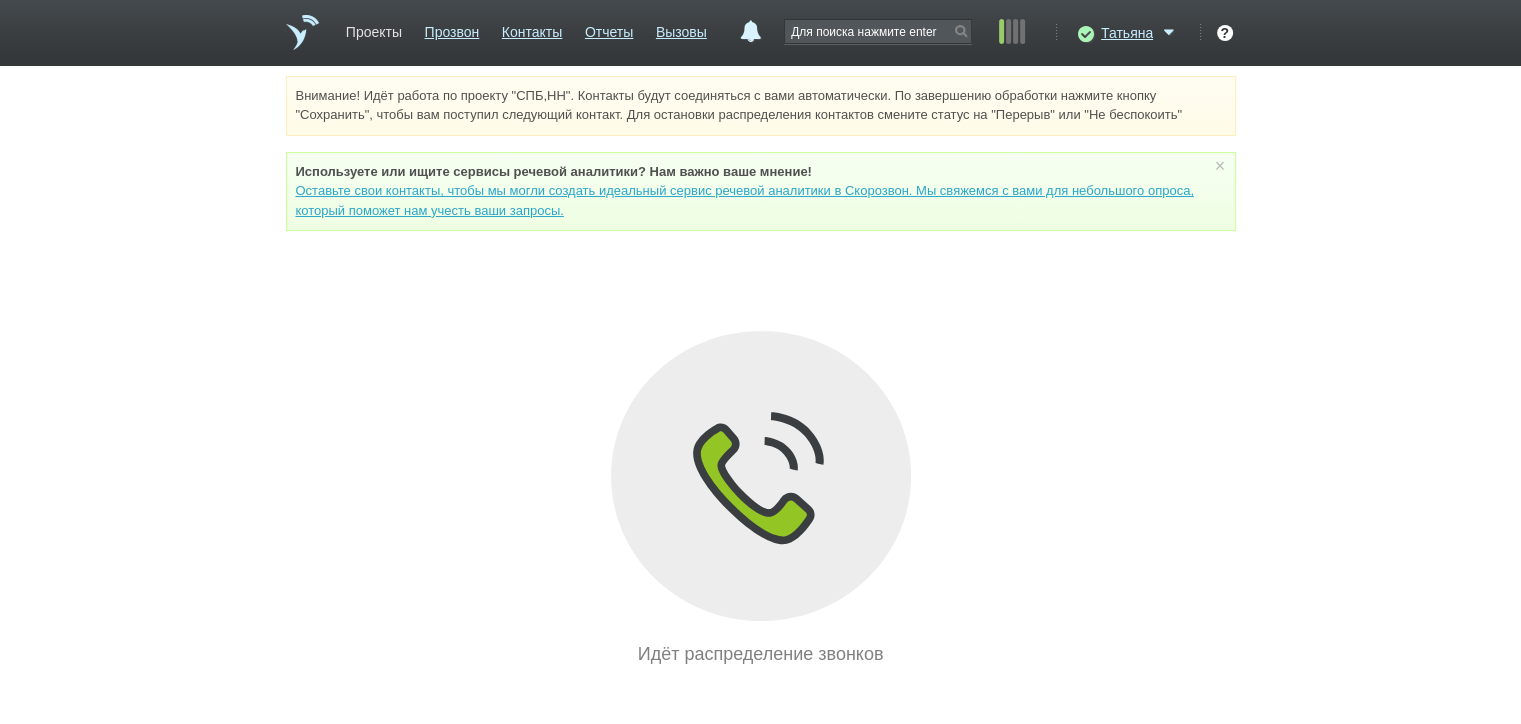 click on "Проекты" at bounding box center [374, 28] 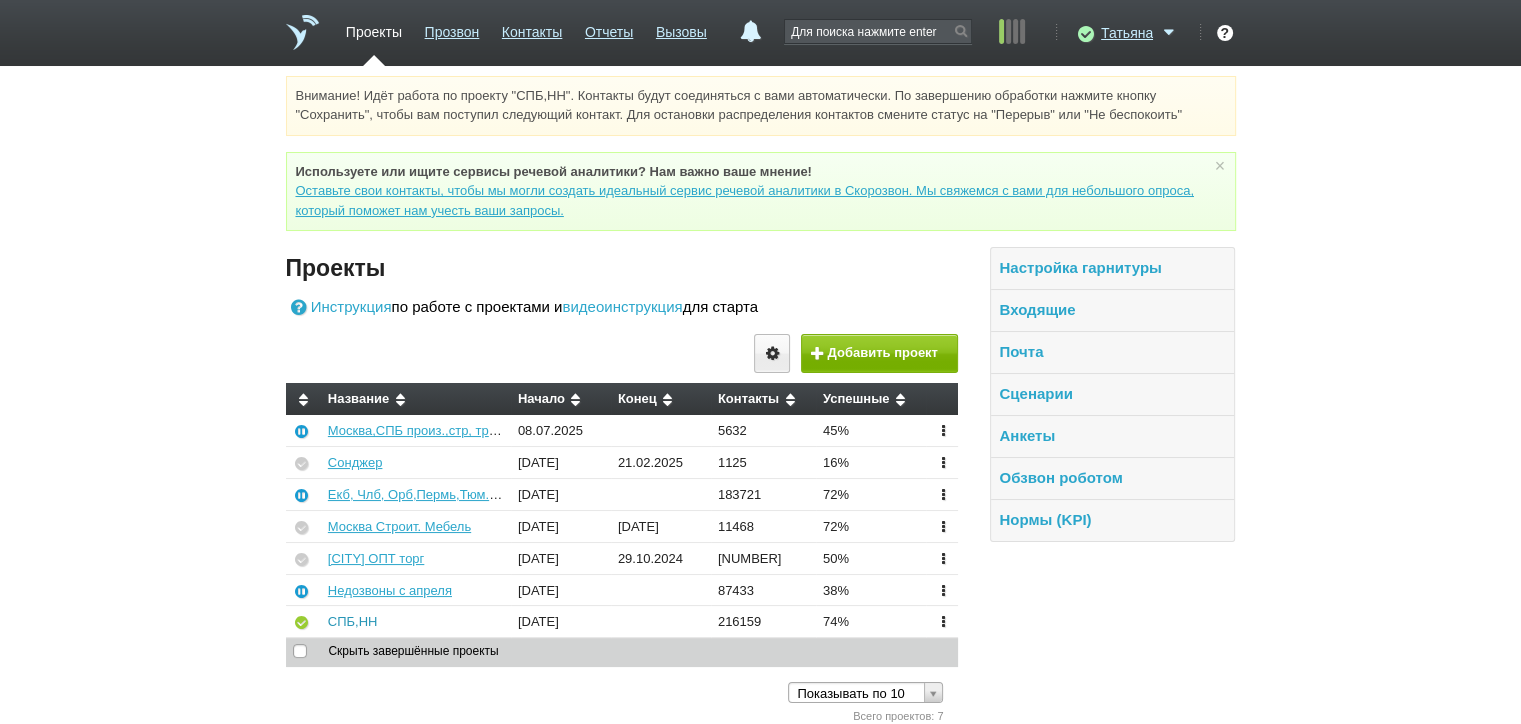 click on "СПБ,НН" at bounding box center (353, 621) 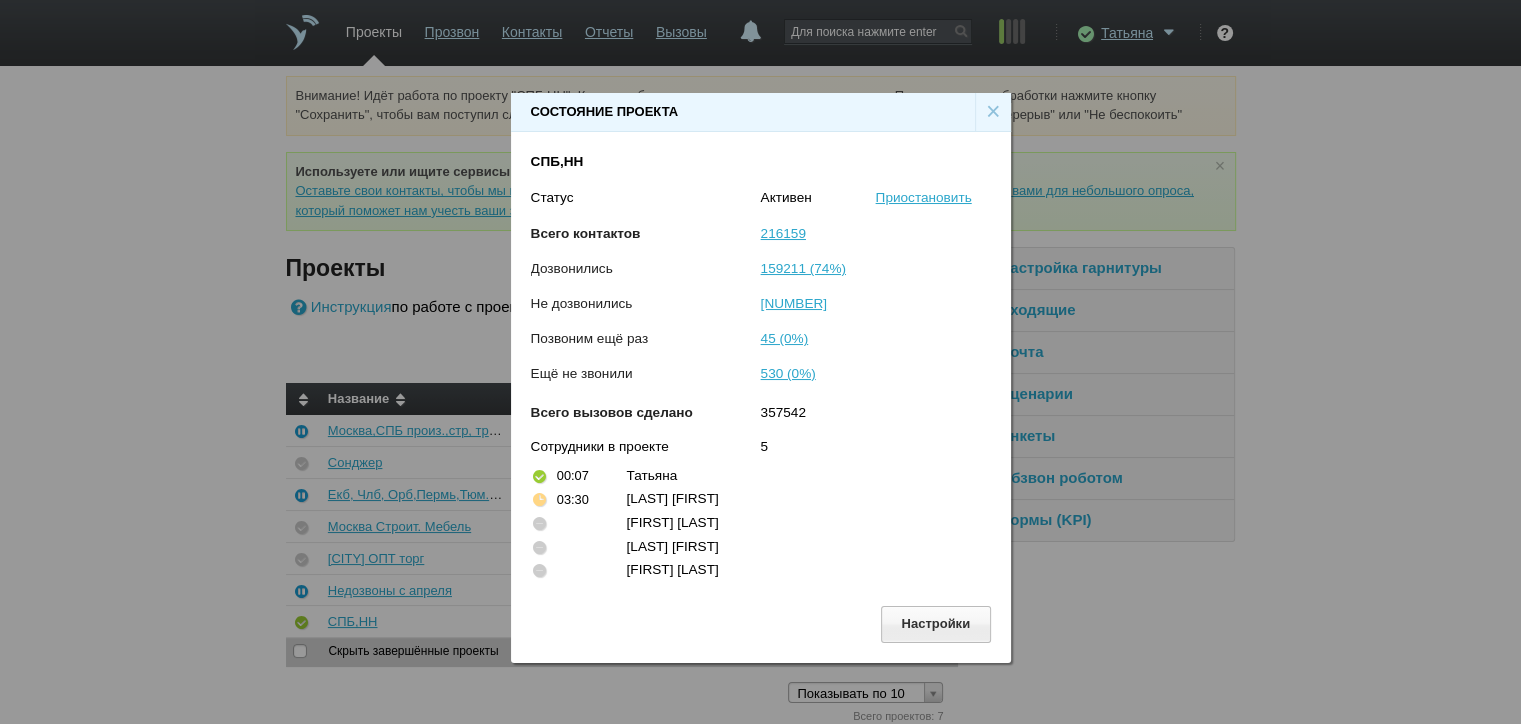 click on "×" at bounding box center (993, 112) 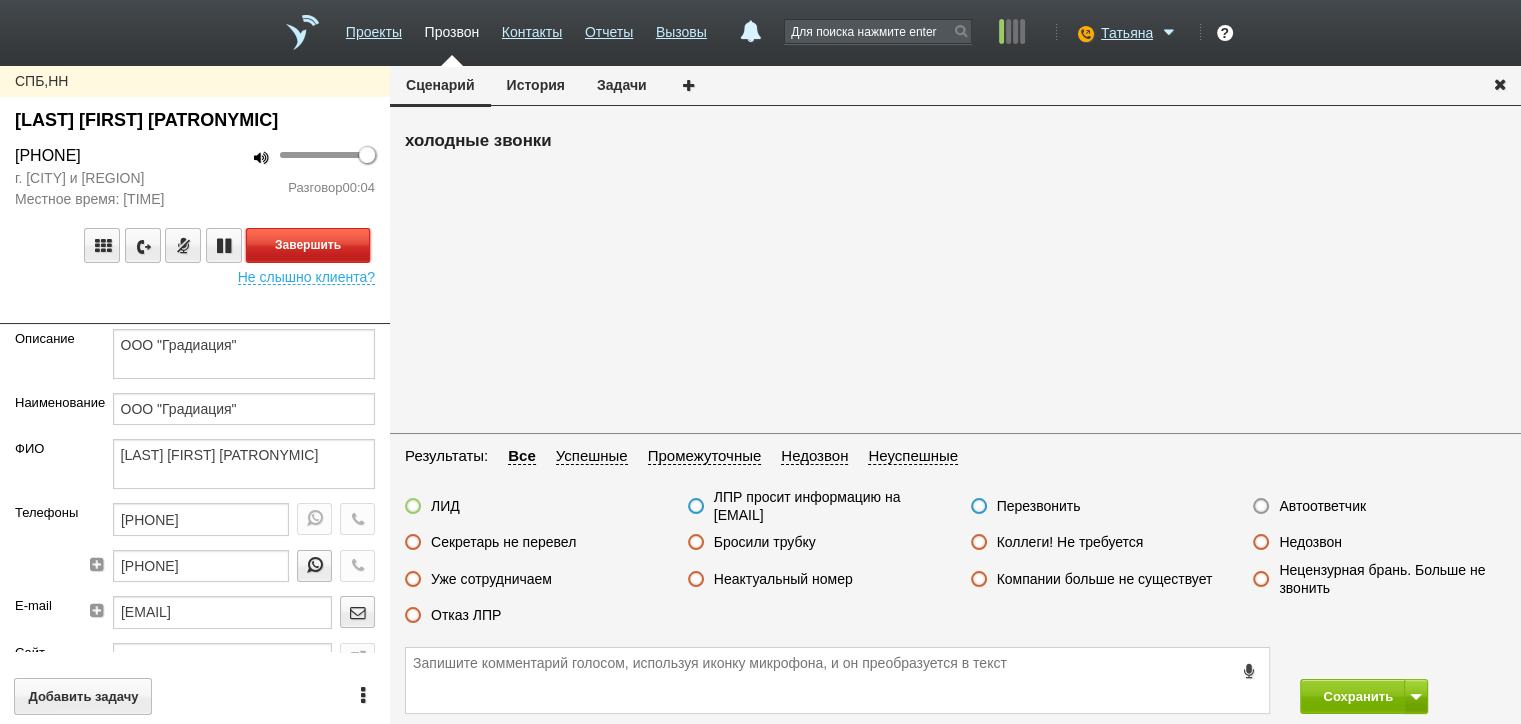 click on "Завершить" at bounding box center [308, 245] 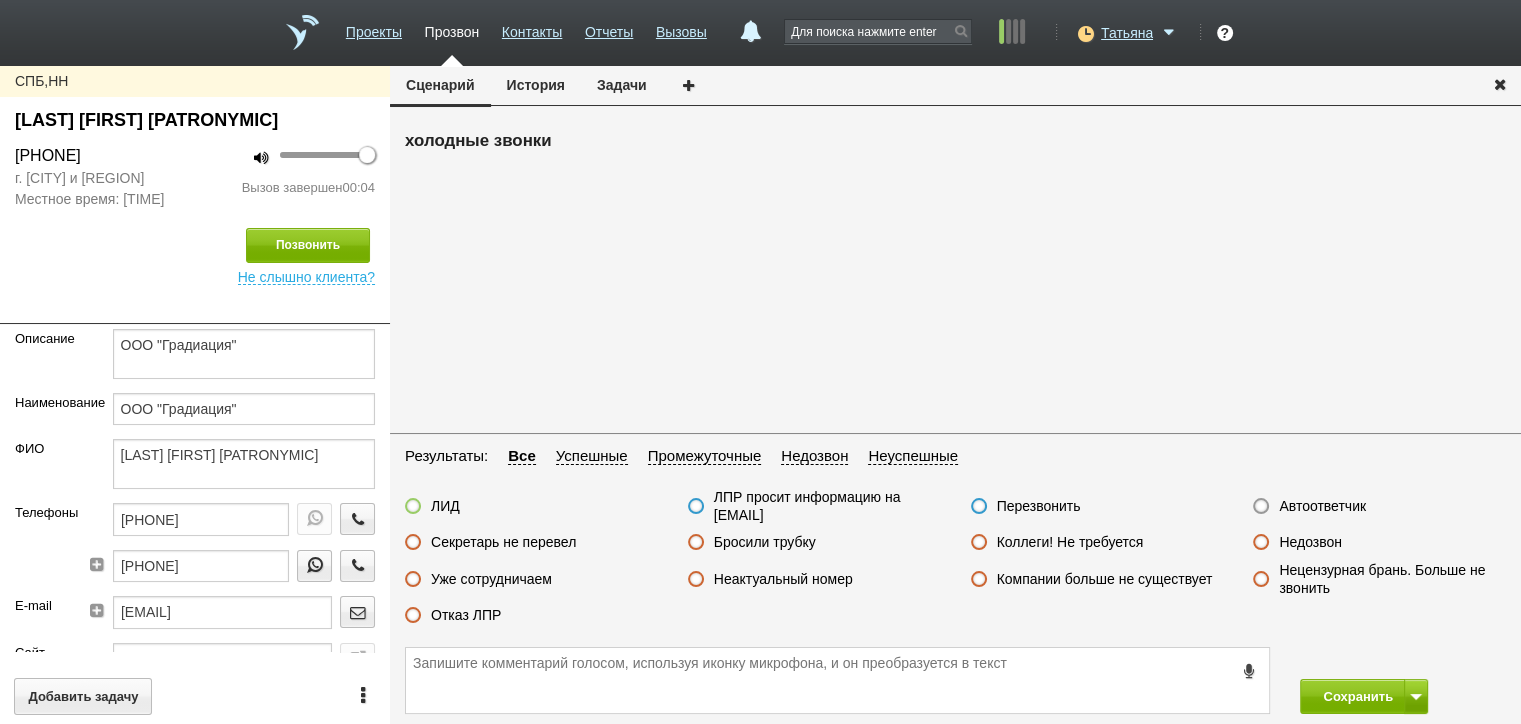 drag, startPoint x: 752, startPoint y: 543, endPoint x: 798, endPoint y: 552, distance: 46.872166 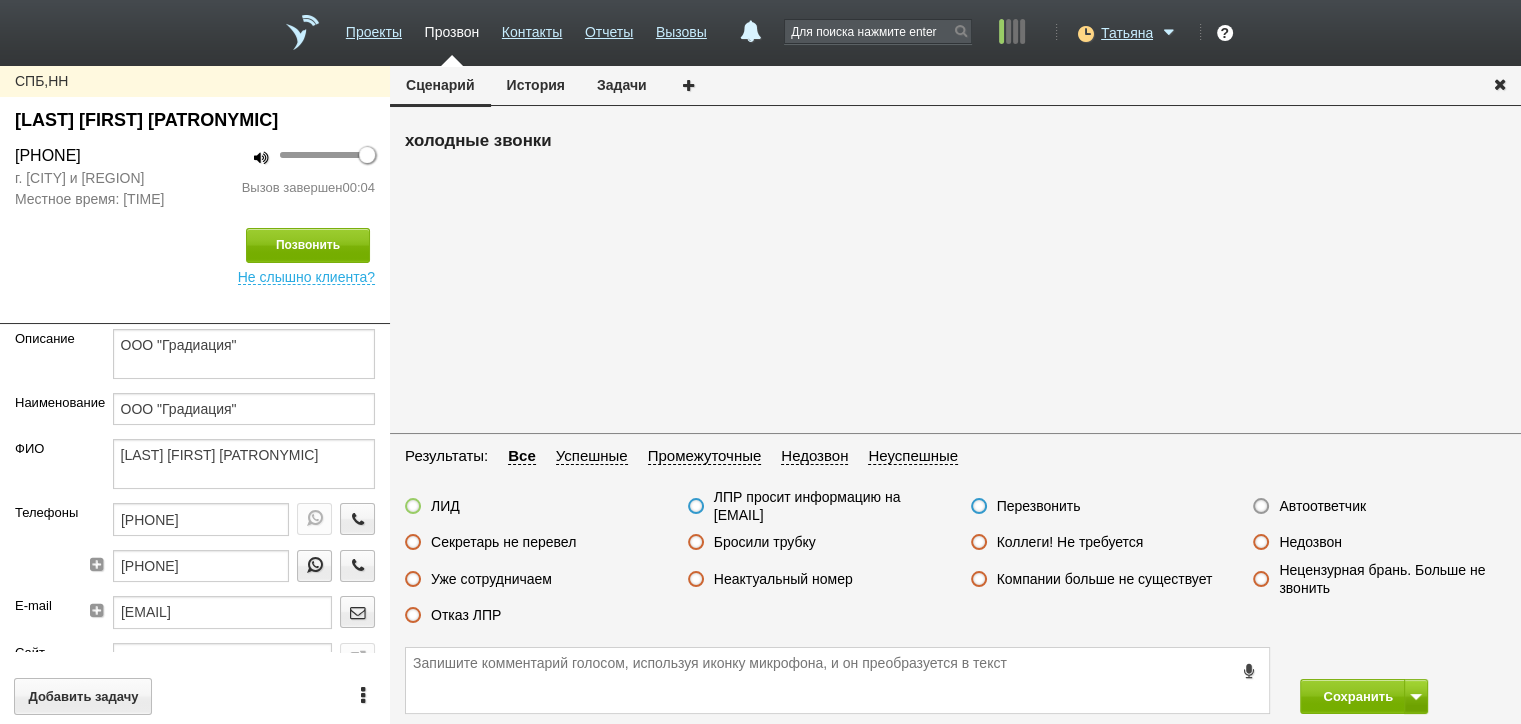 click on "Бросили трубку" at bounding box center (765, 542) 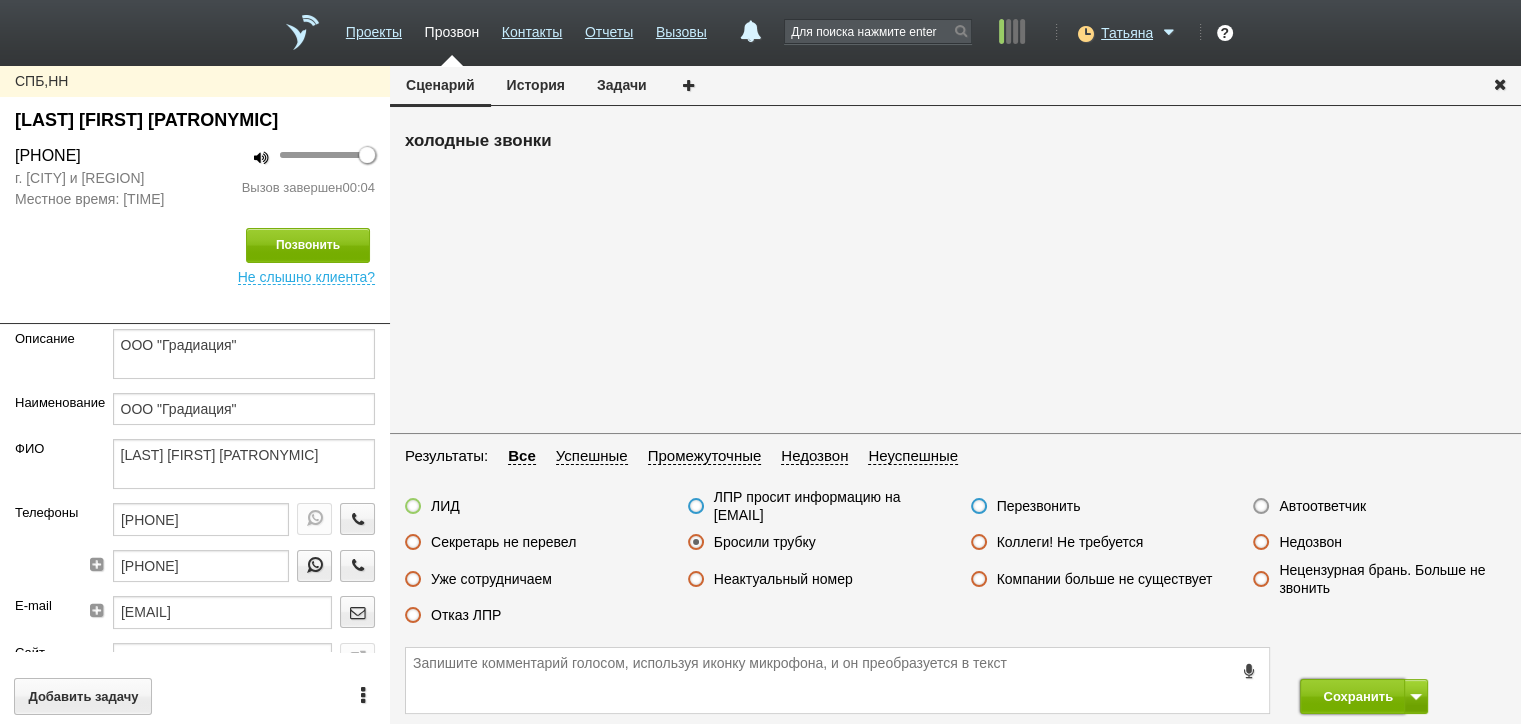 drag, startPoint x: 1366, startPoint y: 698, endPoint x: 1235, endPoint y: 463, distance: 269.04648 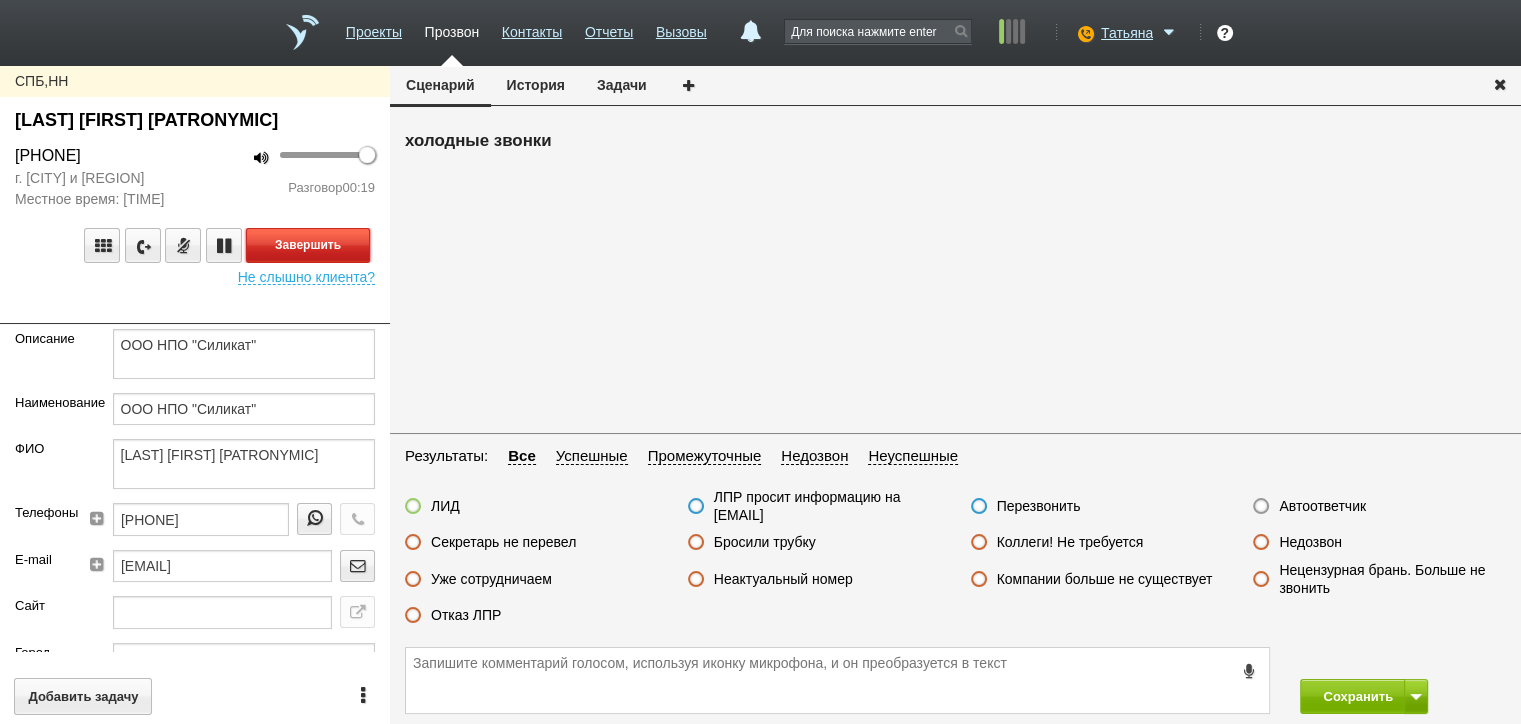 click on "Завершить" at bounding box center [308, 245] 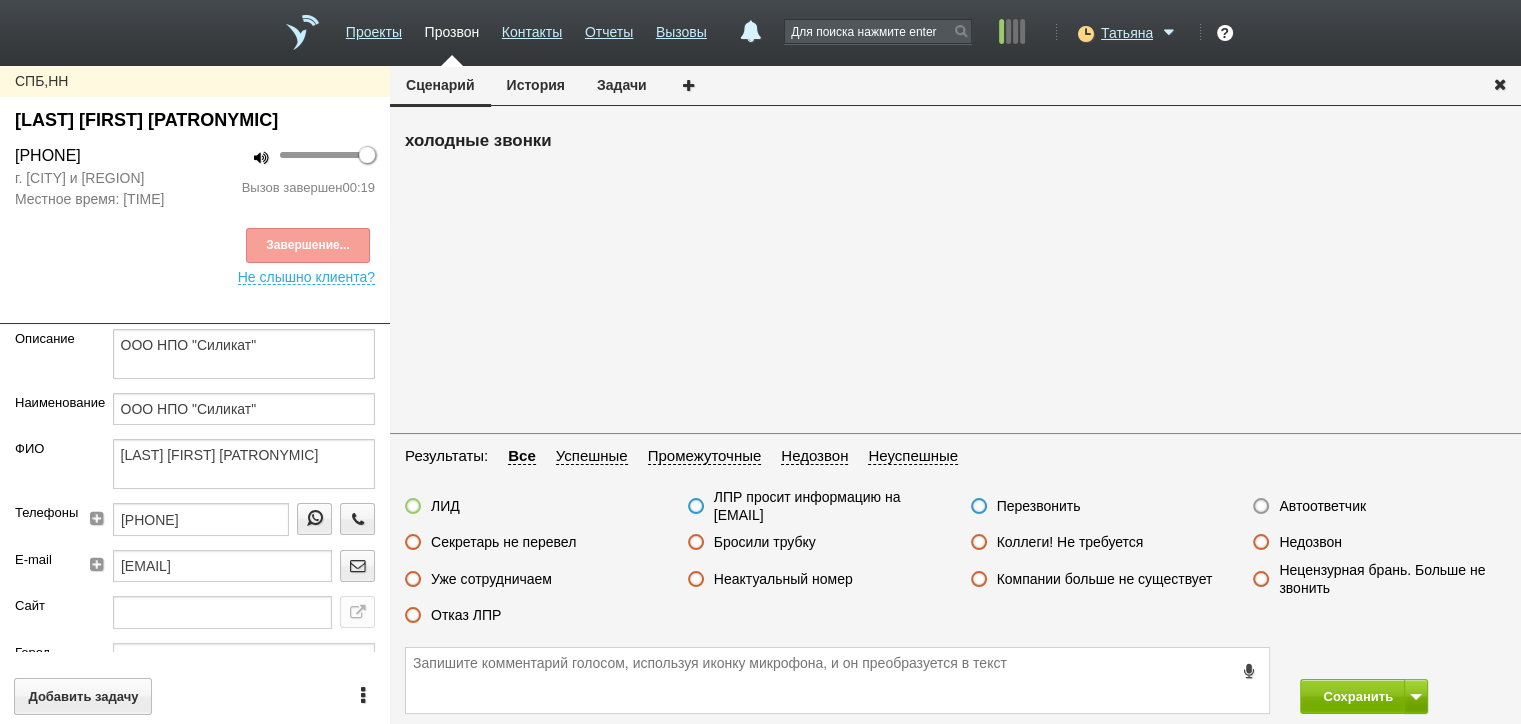 drag, startPoint x: 732, startPoint y: 543, endPoint x: 833, endPoint y: 568, distance: 104.048065 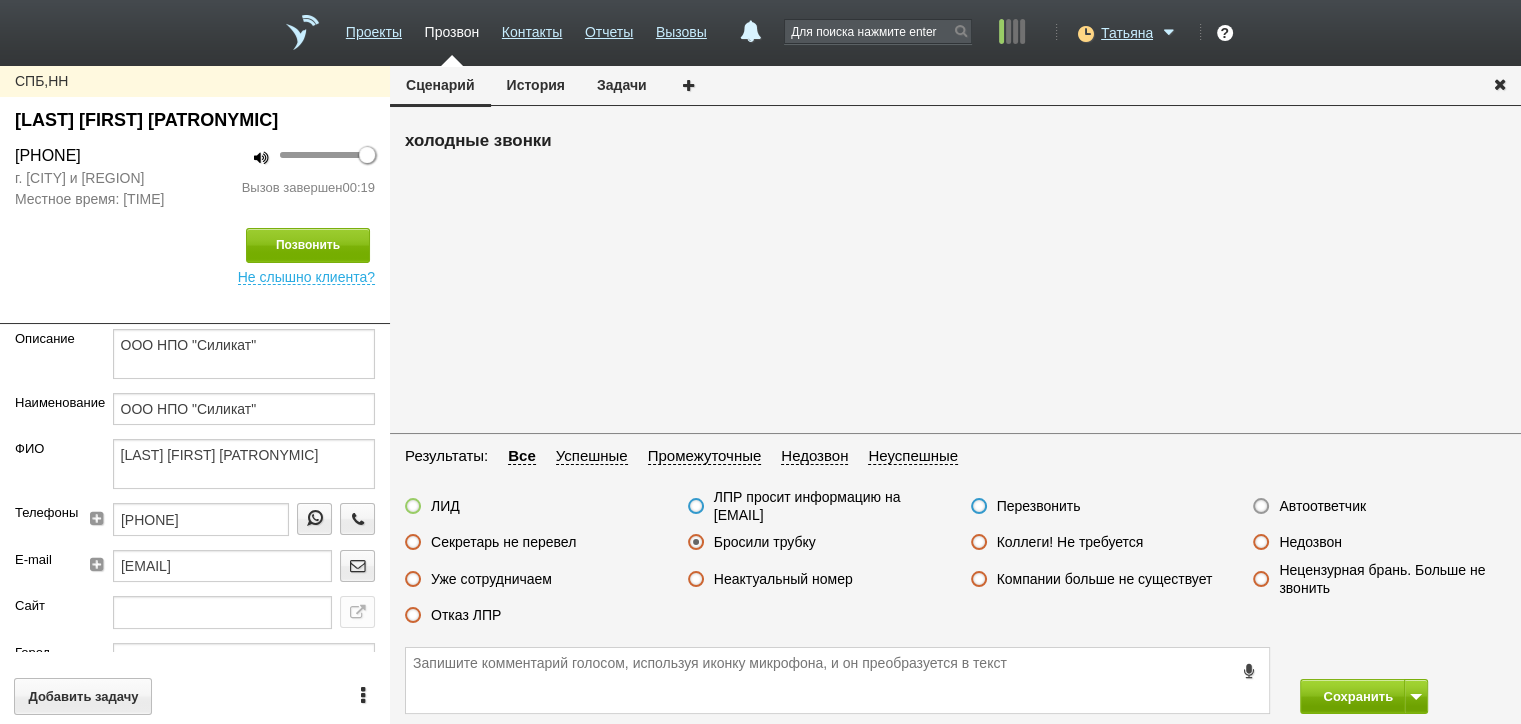drag, startPoint x: 1295, startPoint y: 681, endPoint x: 1324, endPoint y: 688, distance: 29.832869 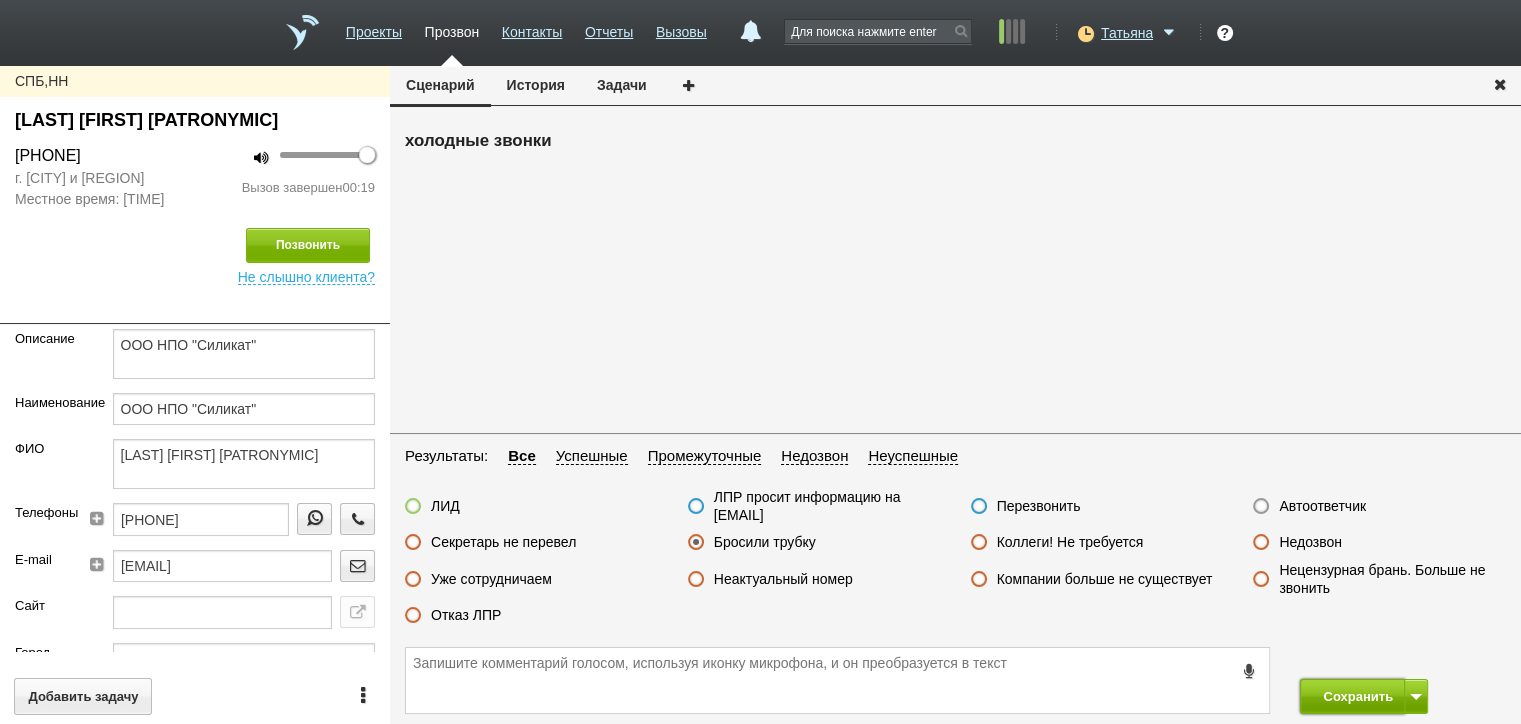 click on "Сохранить" at bounding box center (1352, 696) 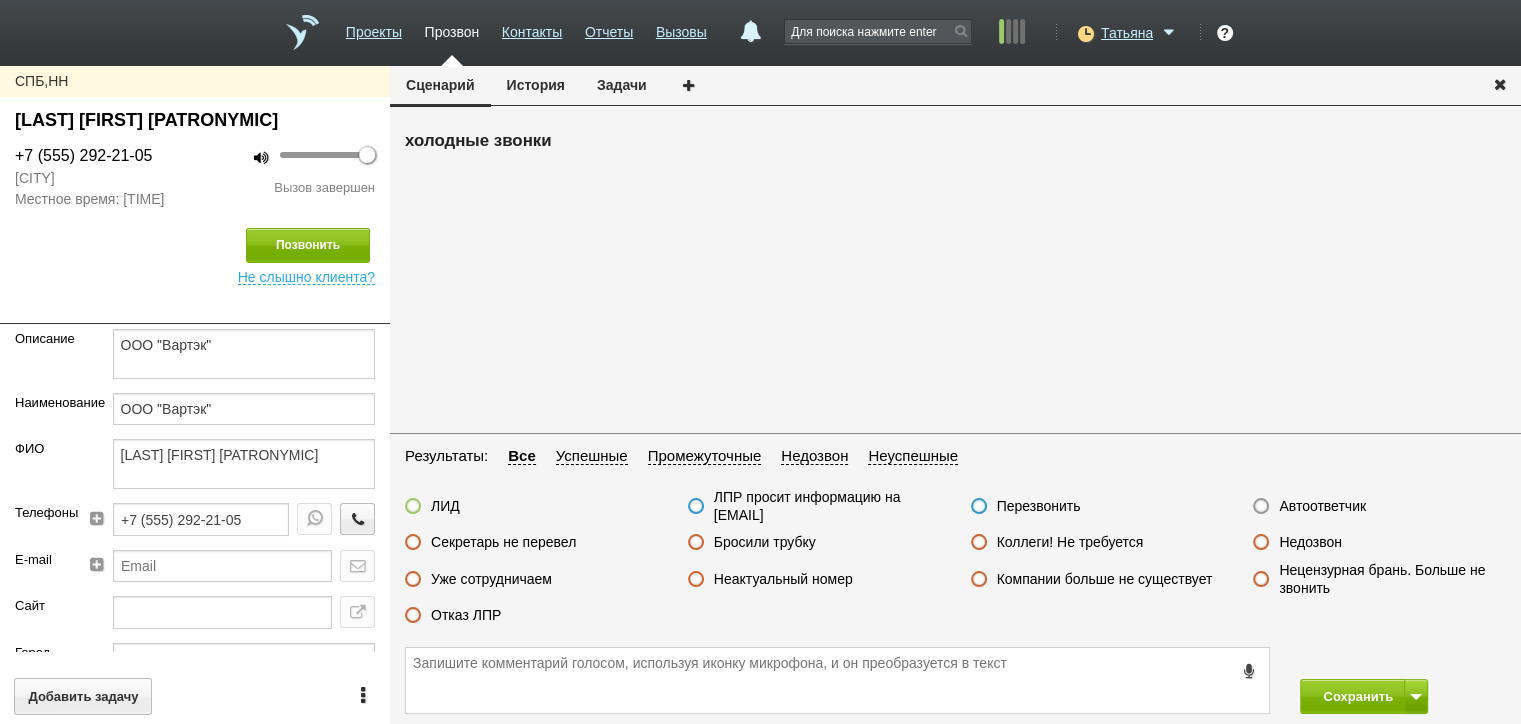 drag, startPoint x: 1321, startPoint y: 540, endPoint x: 1324, endPoint y: 550, distance: 10.440307 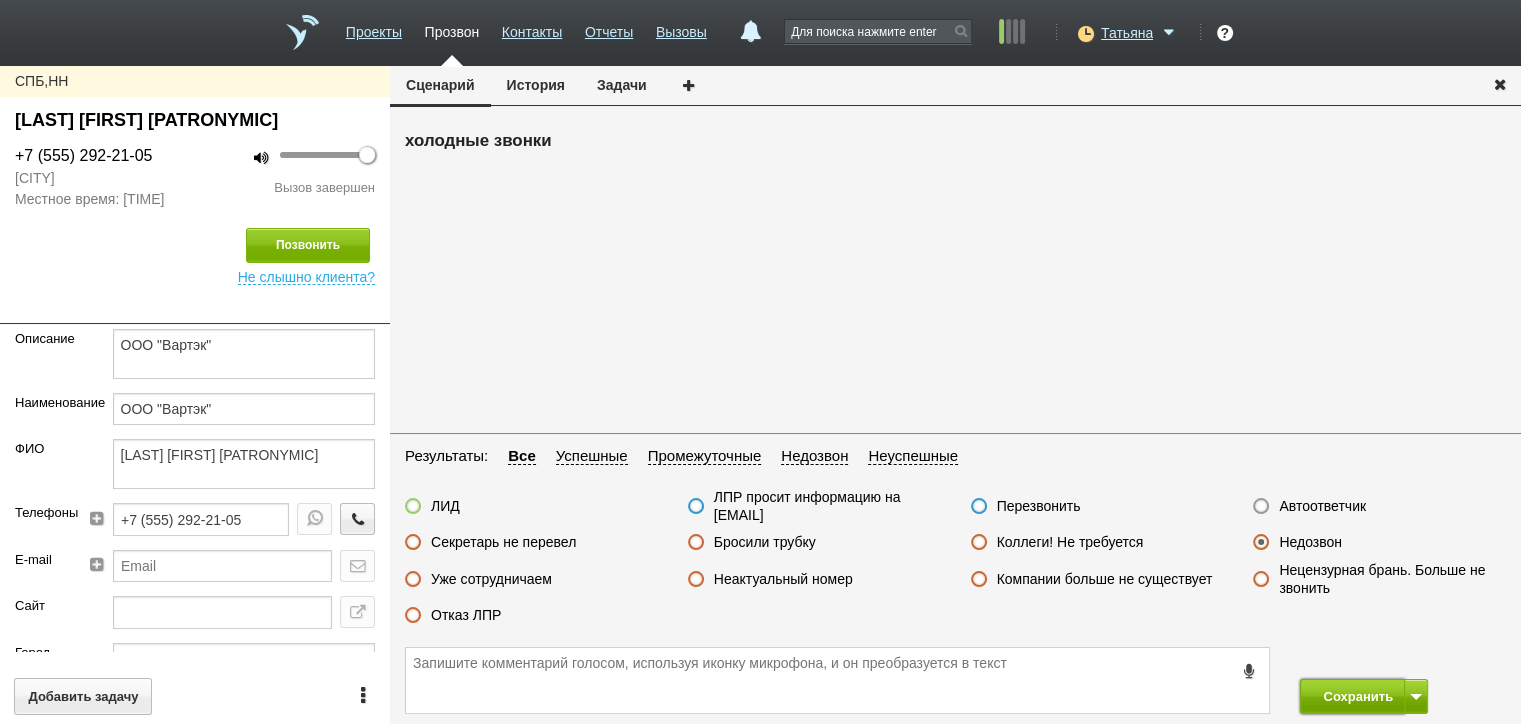 click on "Сохранить" at bounding box center [1352, 696] 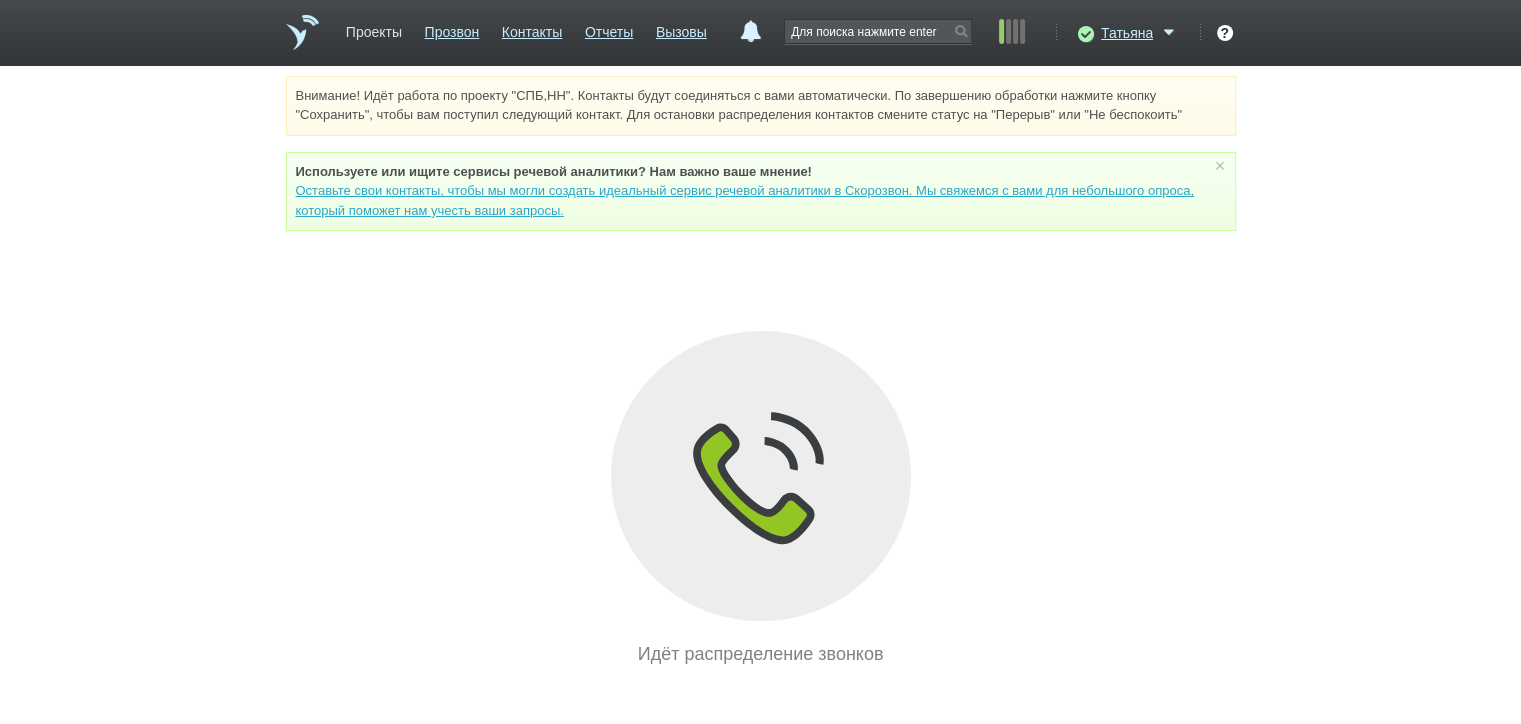 click on "Проекты" at bounding box center (374, 28) 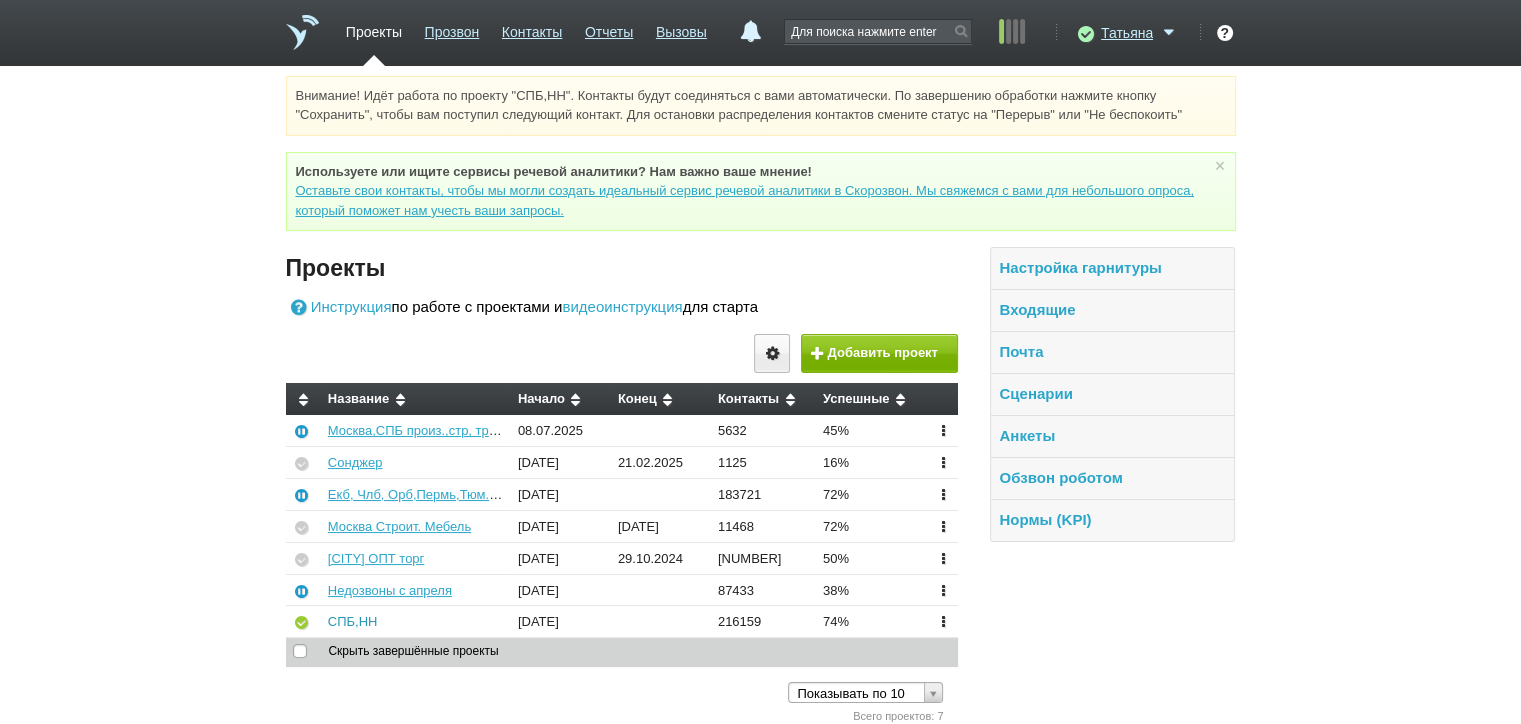 click on "СПБ,НН" at bounding box center (353, 621) 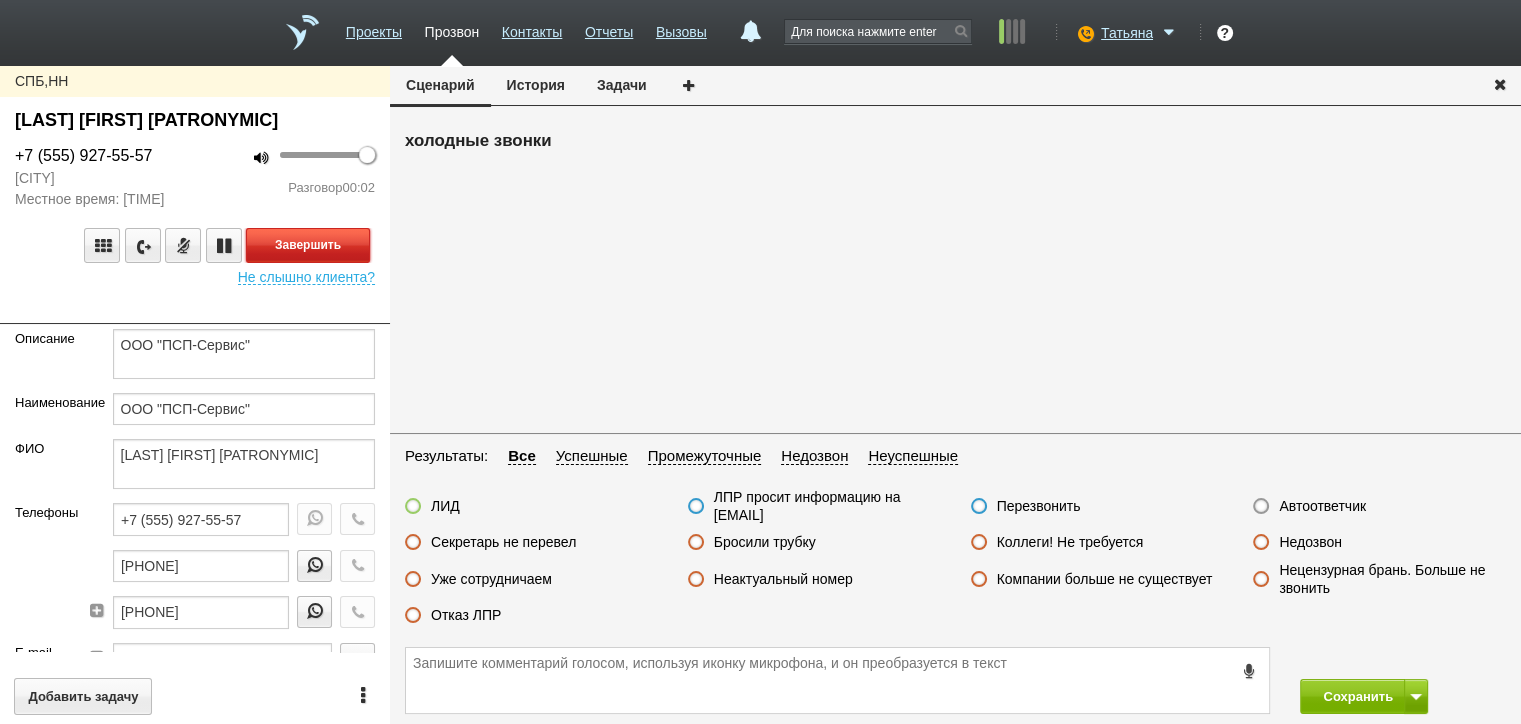 click on "Завершить" at bounding box center (308, 245) 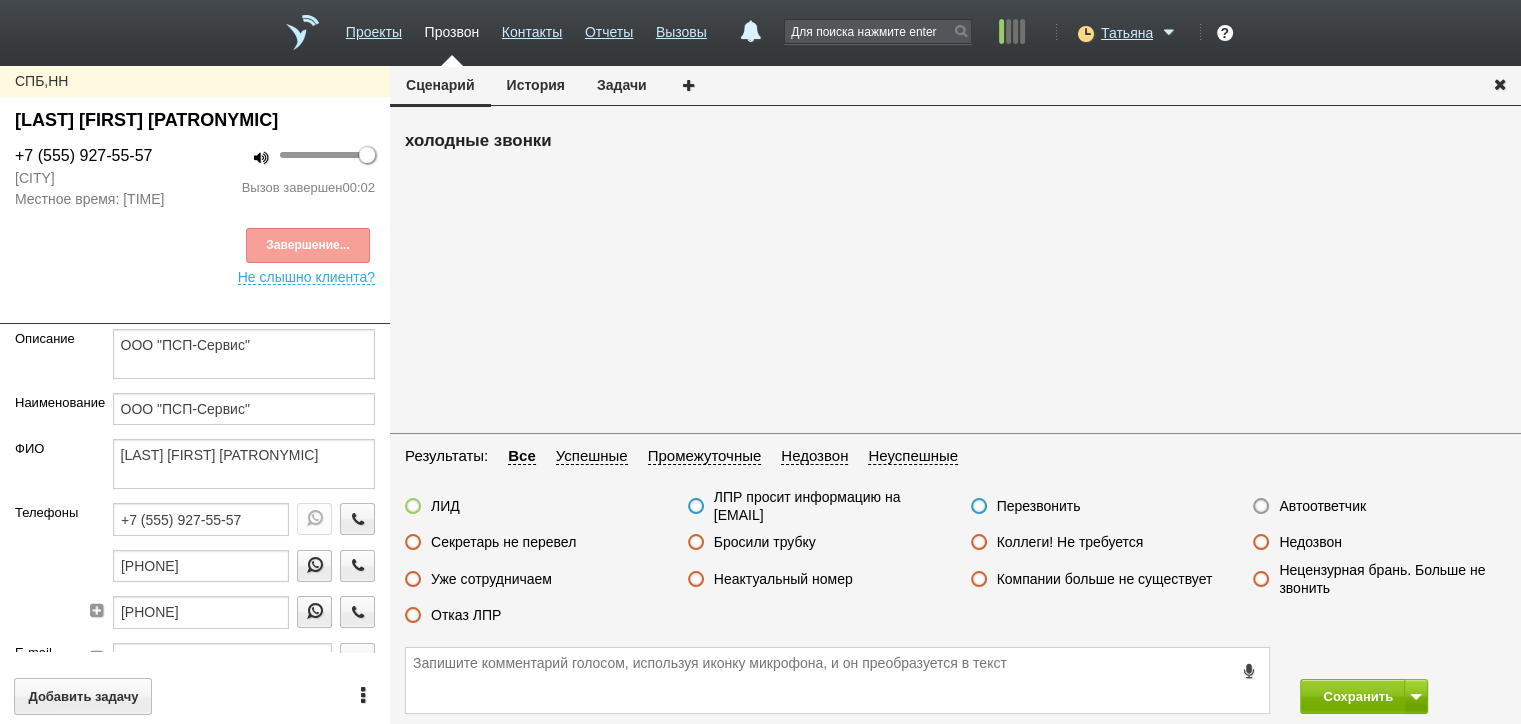click on "Автоответчик" at bounding box center [1322, 506] 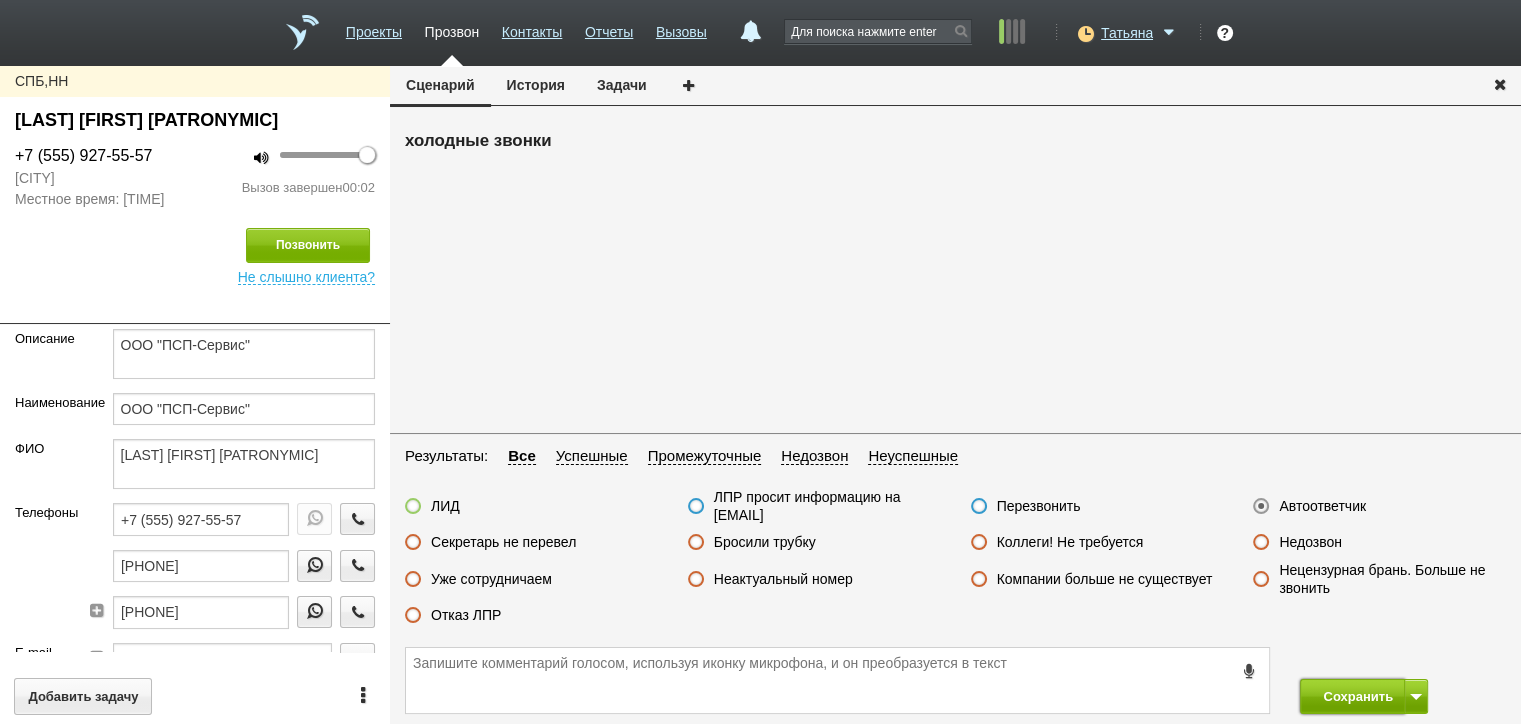click on "Сохранить" at bounding box center (1352, 696) 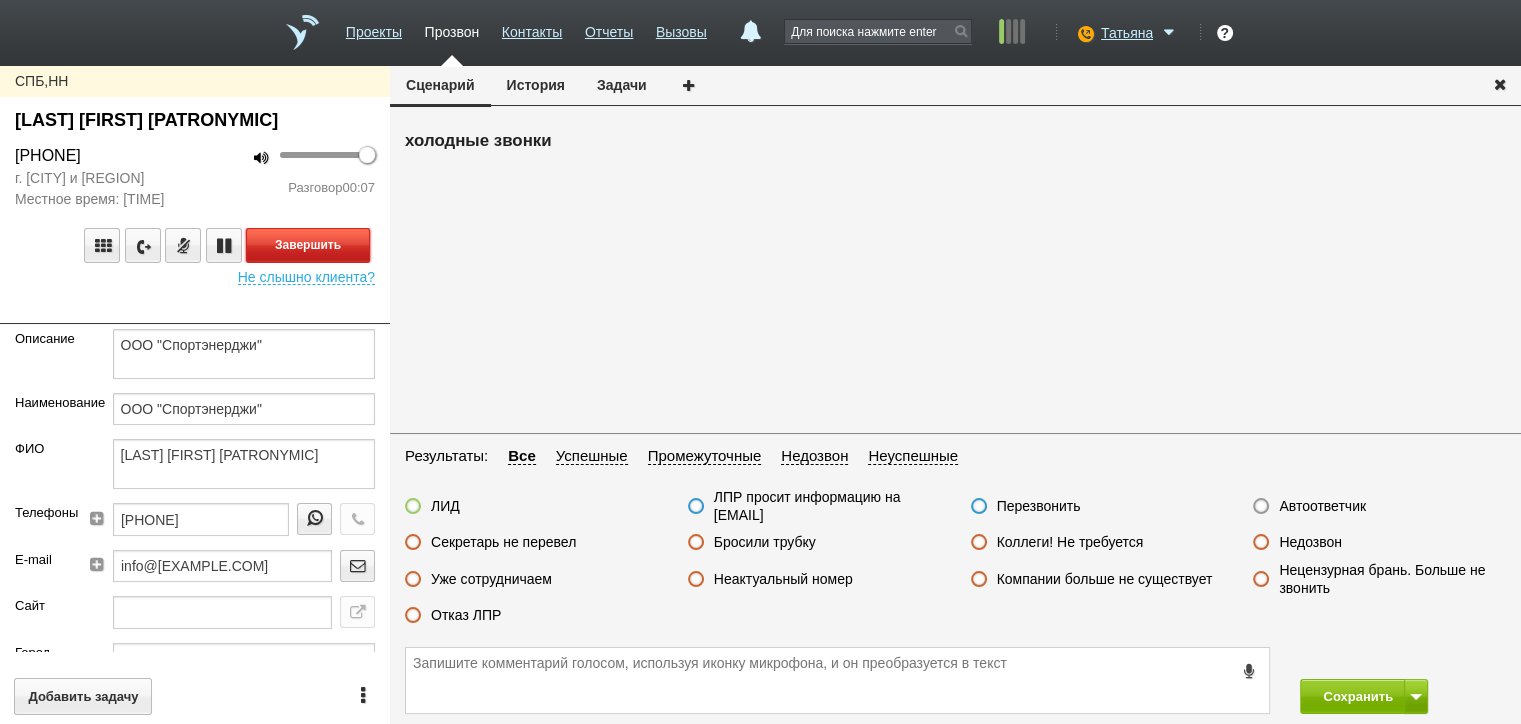 click on "Завершить" at bounding box center [308, 245] 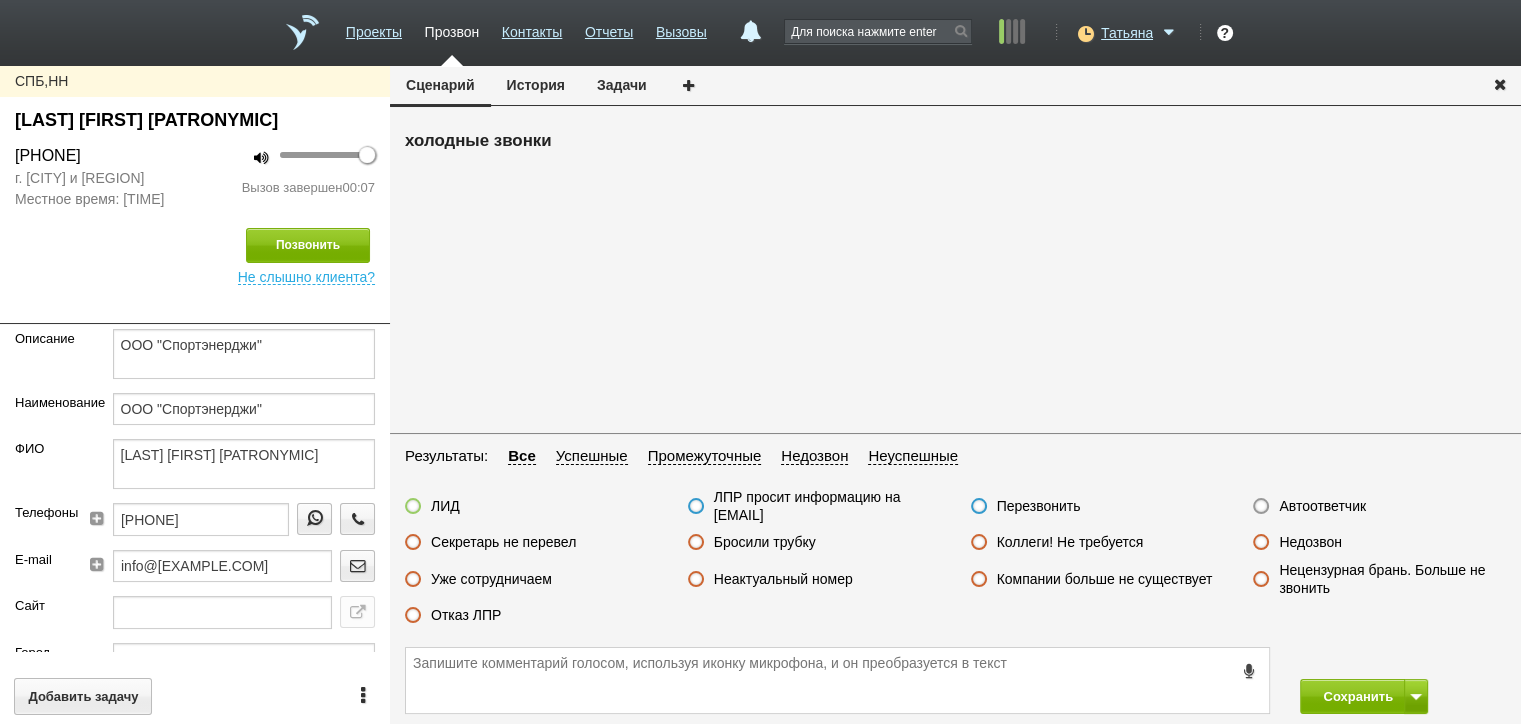 click on "Бросили трубку" at bounding box center [765, 542] 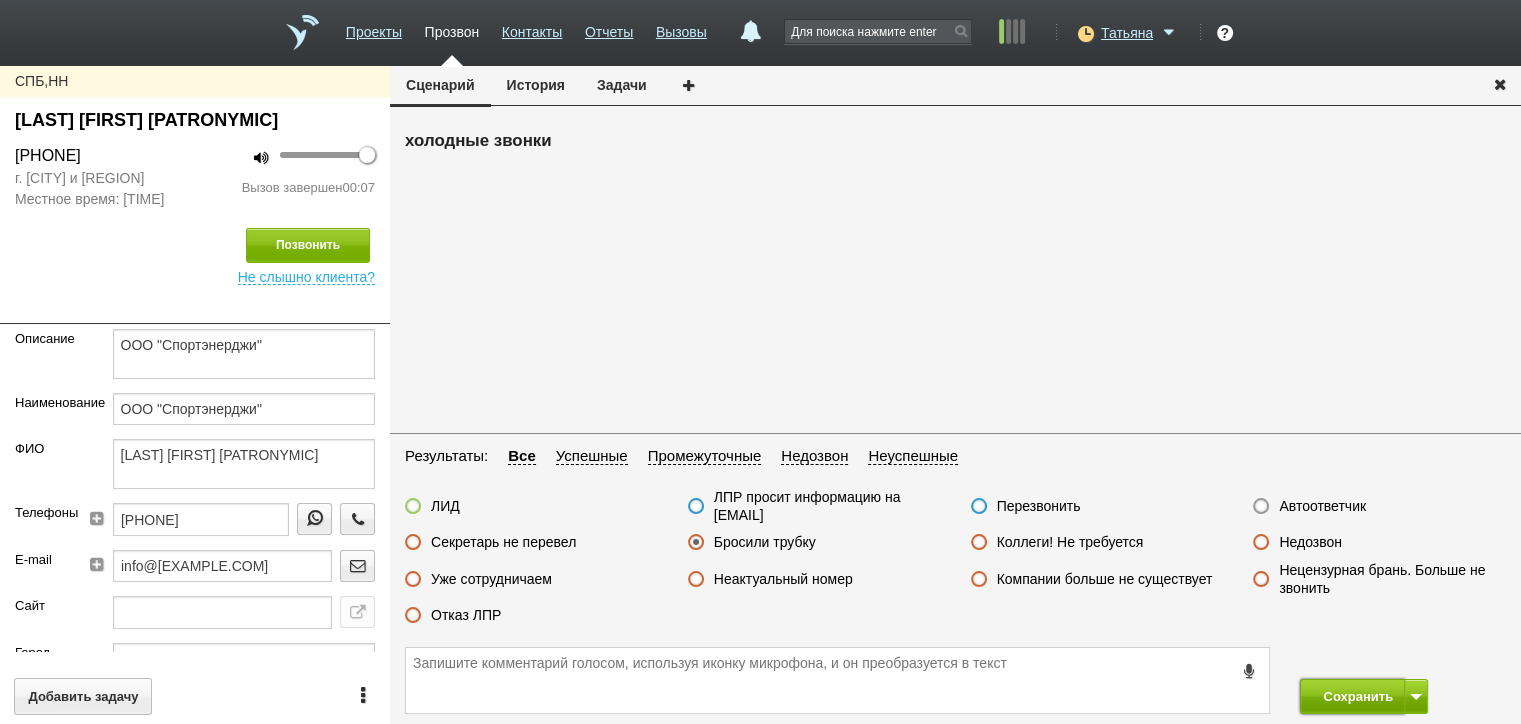 click on "Сохранить" at bounding box center [1352, 696] 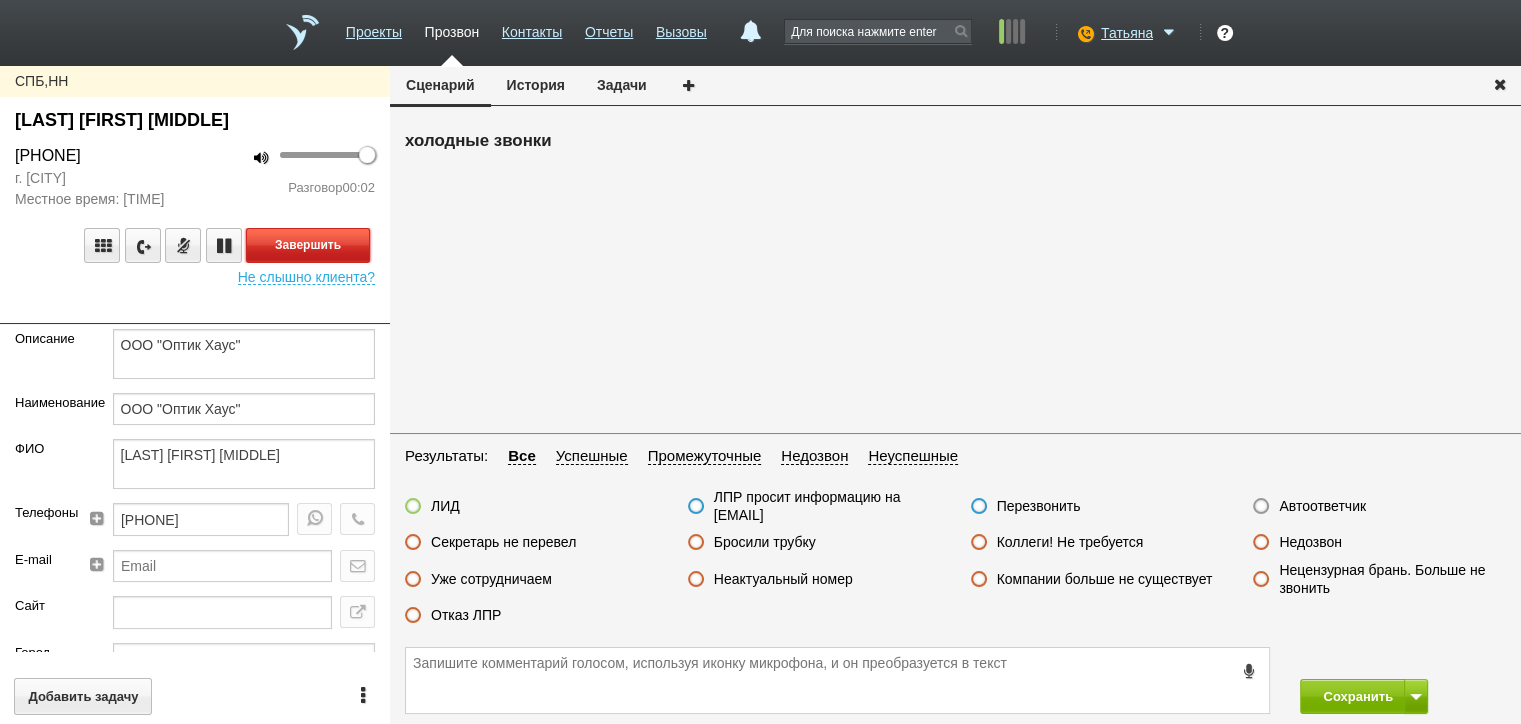 click on "Завершить" at bounding box center [308, 245] 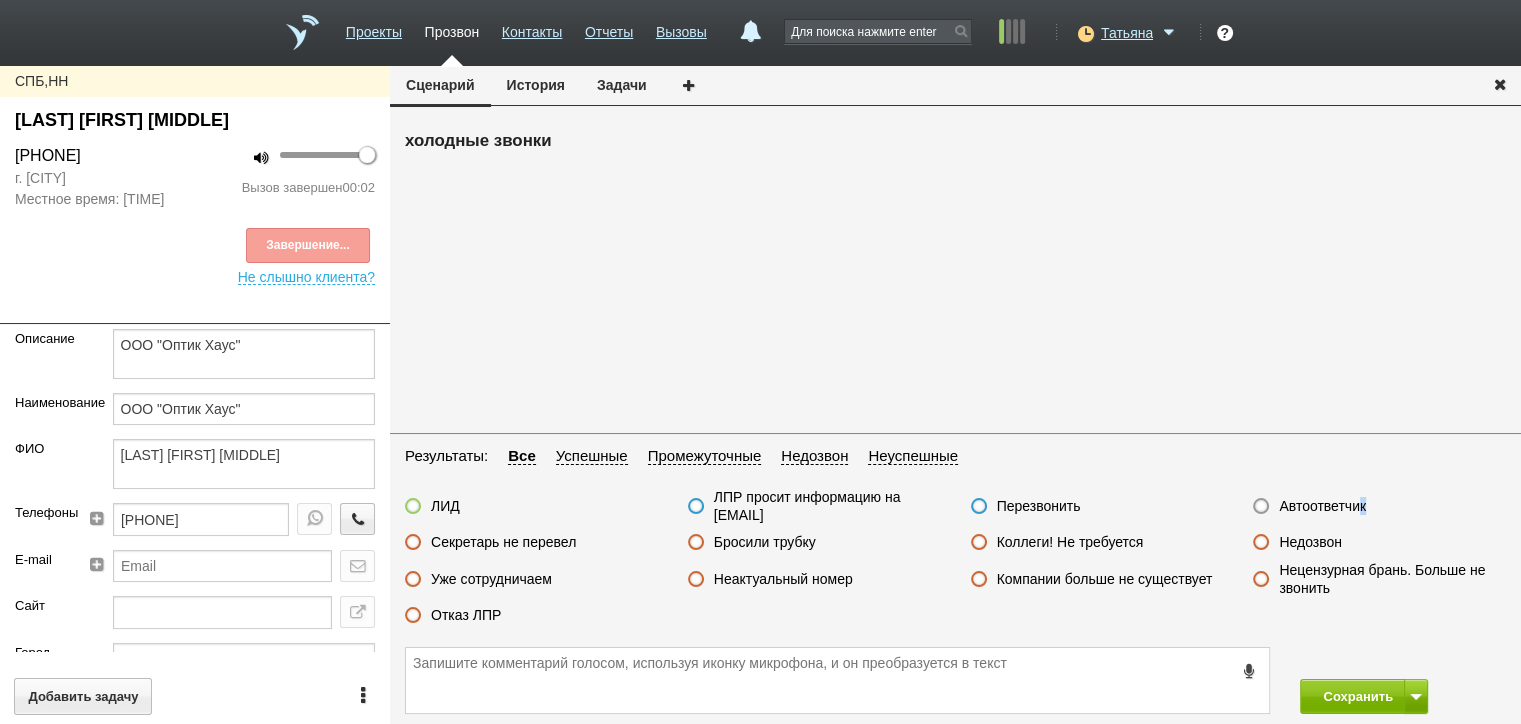 click on "Результаты: Все Успешные Промежуточные Недозвон Неуспешные ЛИД ЛПР просит информацию на почту Перезвонить Автоответчик Секретарь не перевел Бросили трубку Коллеги! Не требуется Недозвон Уже сотрудничаем Неактуальный номер Компании больше не существует Нецензурная брань. Больше не звонить Отказ ЛПР" at bounding box center [955, 541] 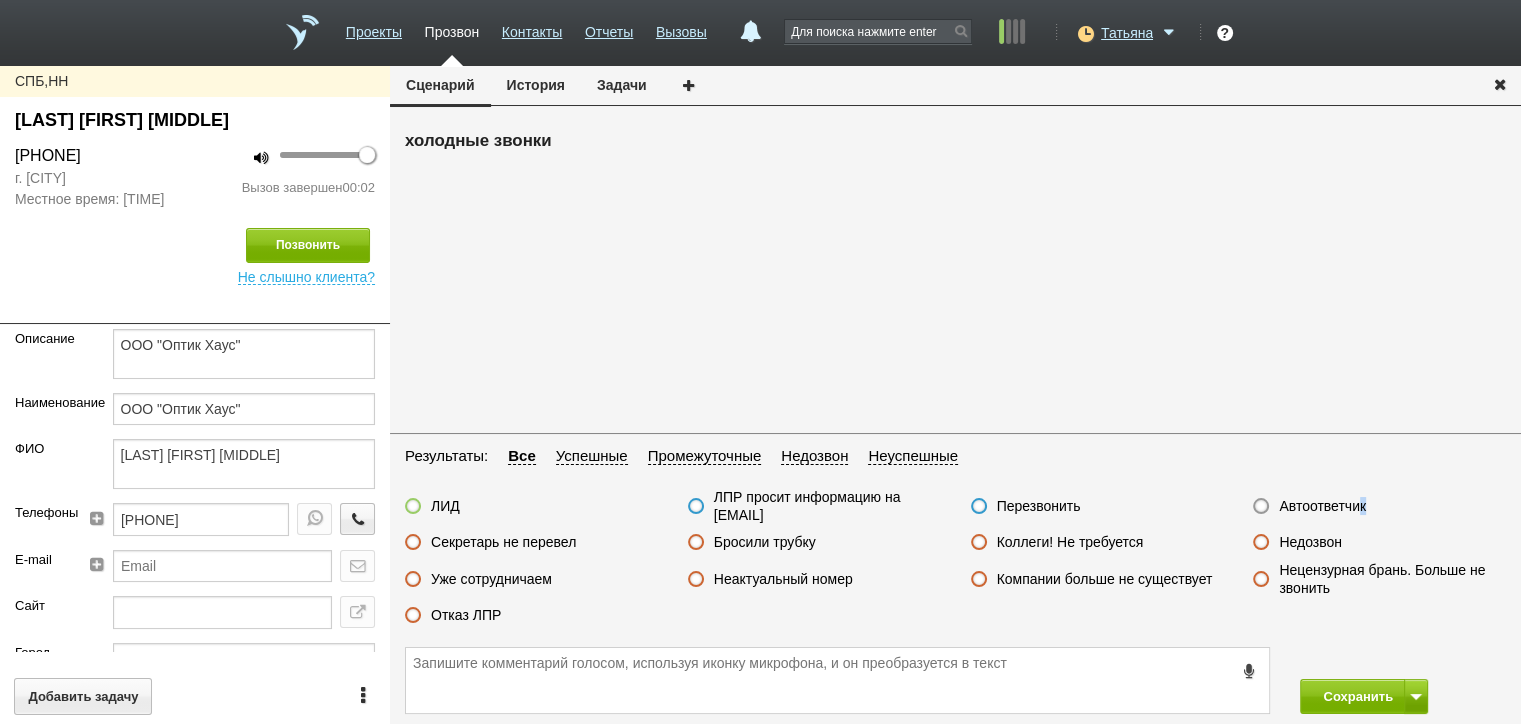 click on "Автоответчик" at bounding box center (1322, 506) 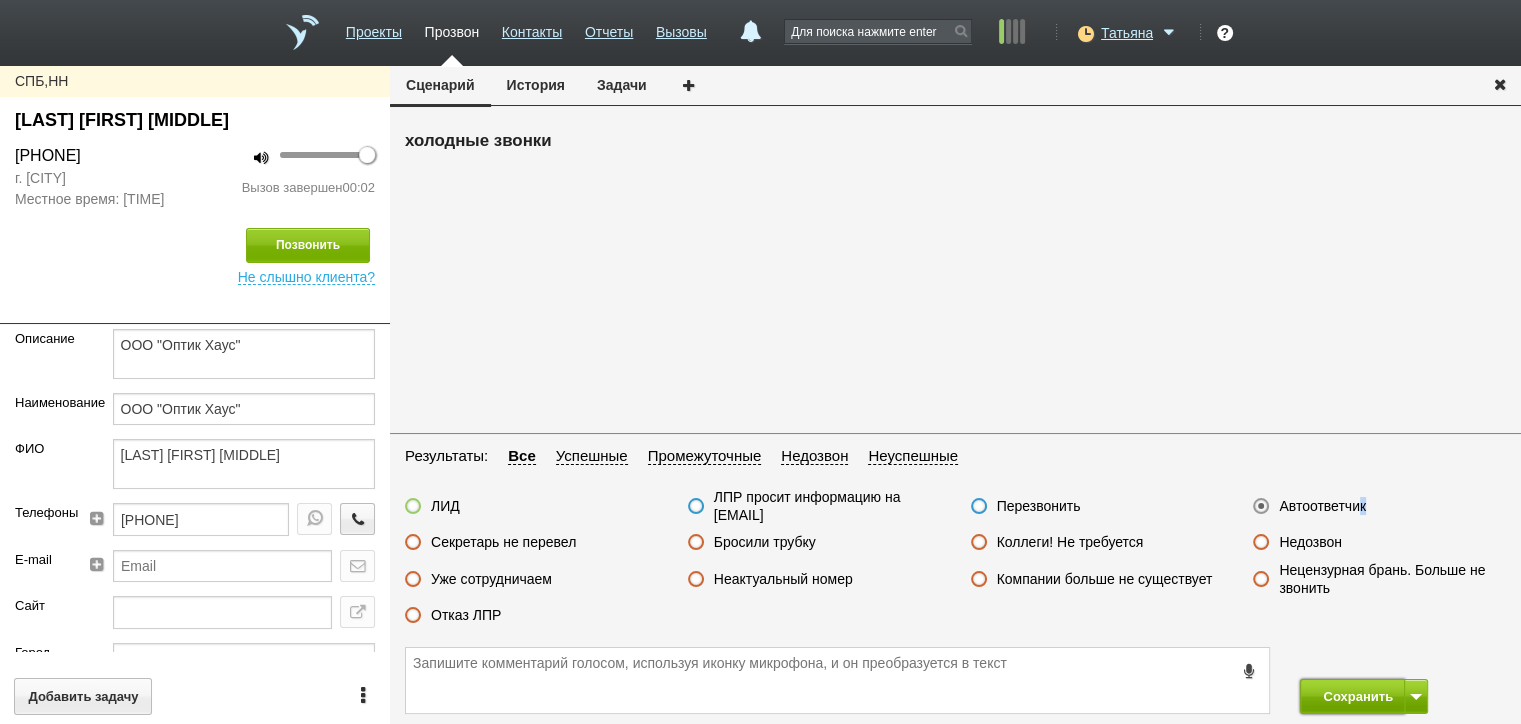 click on "Сохранить" at bounding box center [1352, 696] 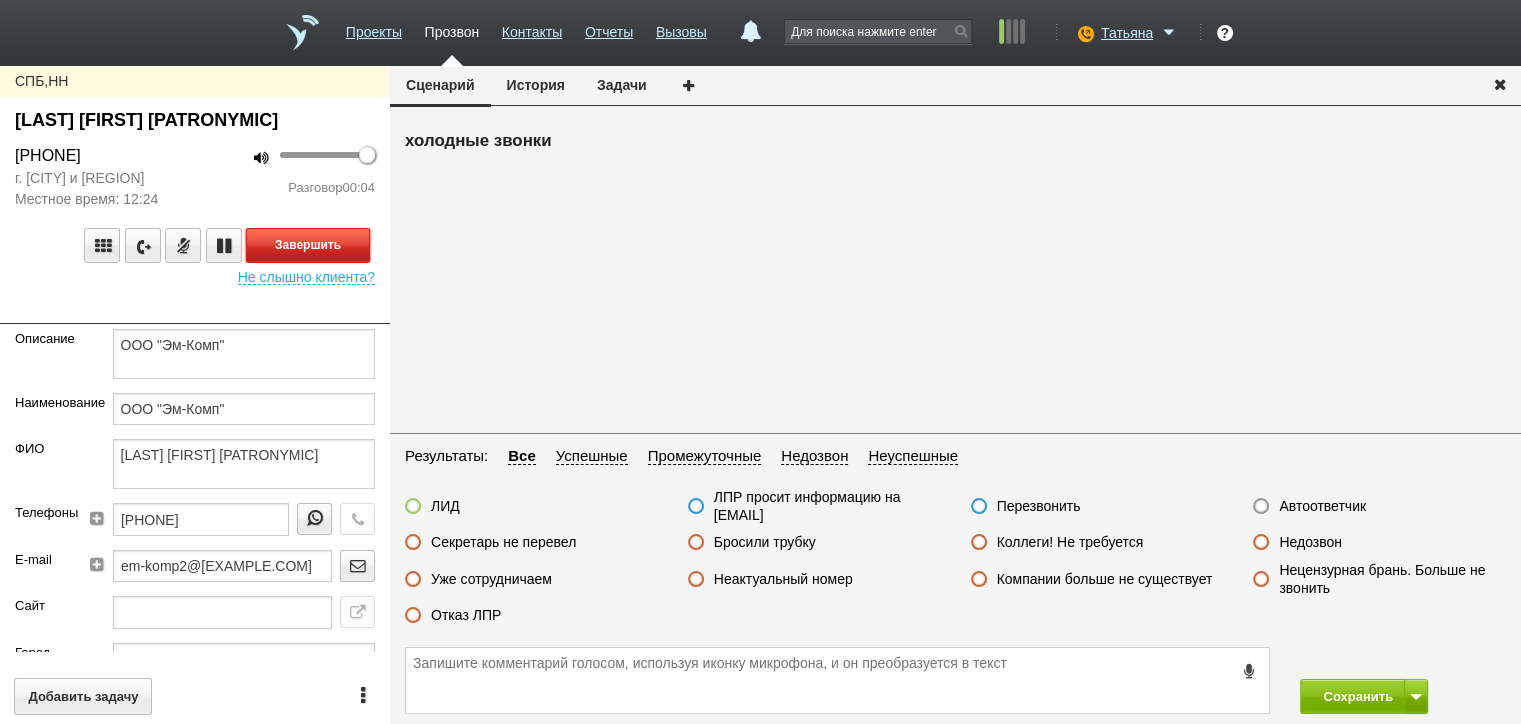 click on "Завершить" at bounding box center (308, 245) 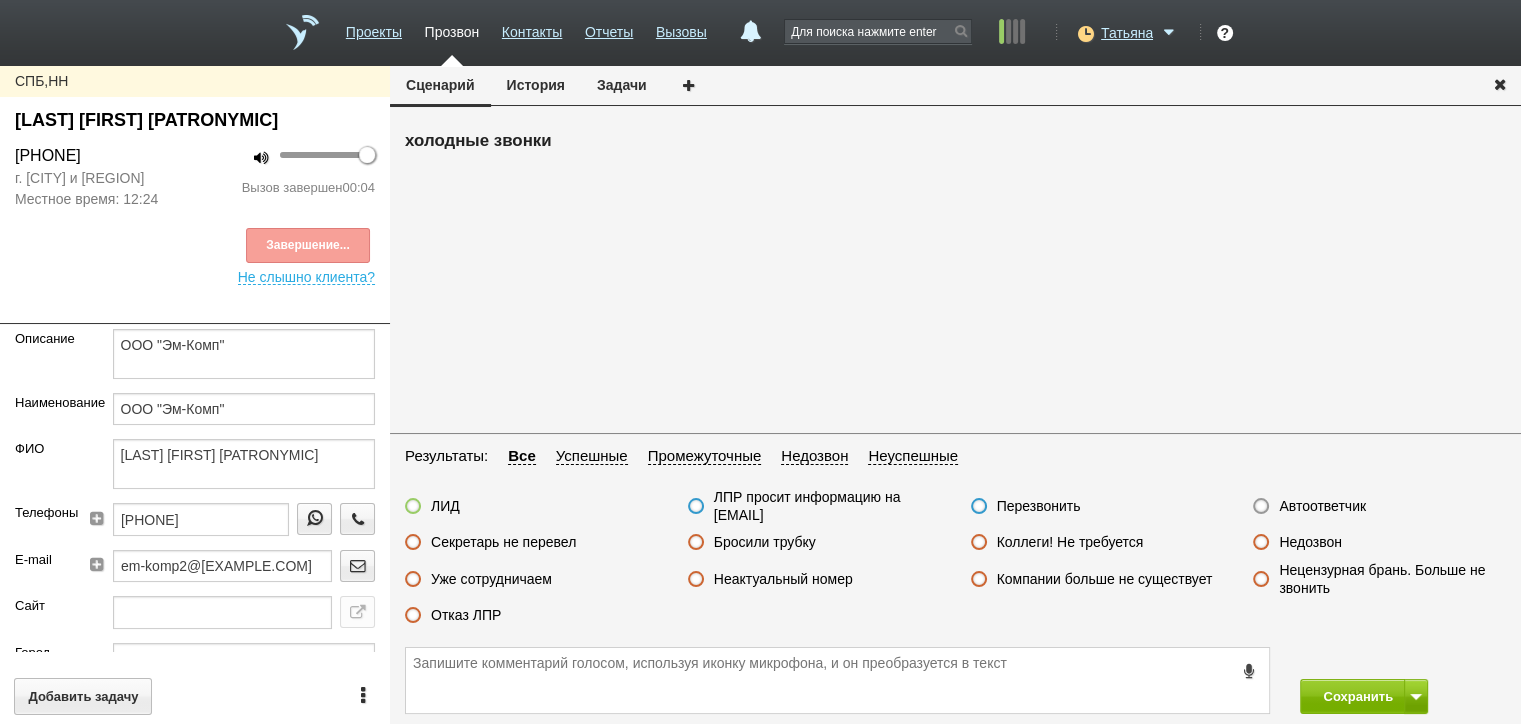 click on "Бросили трубку" at bounding box center (765, 542) 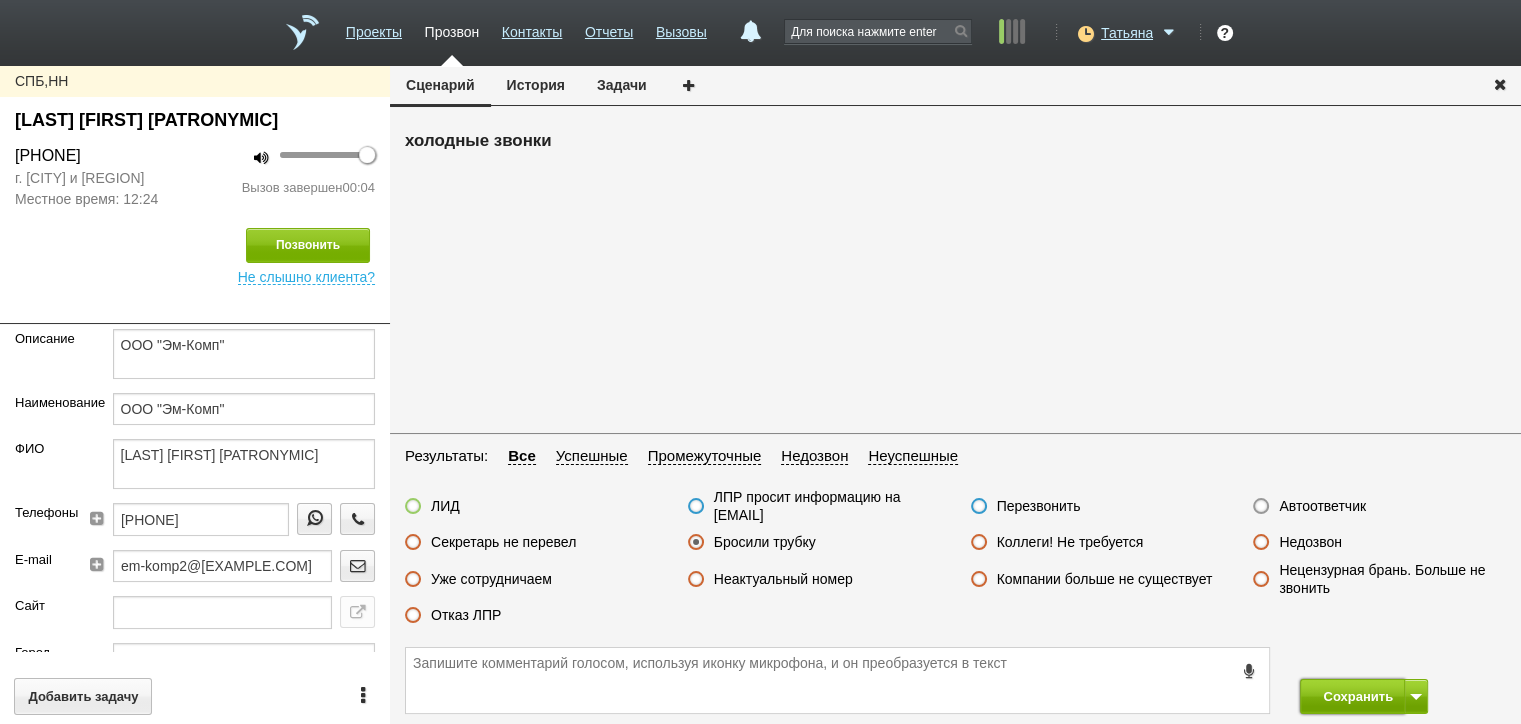 click on "Сохранить" at bounding box center [1352, 696] 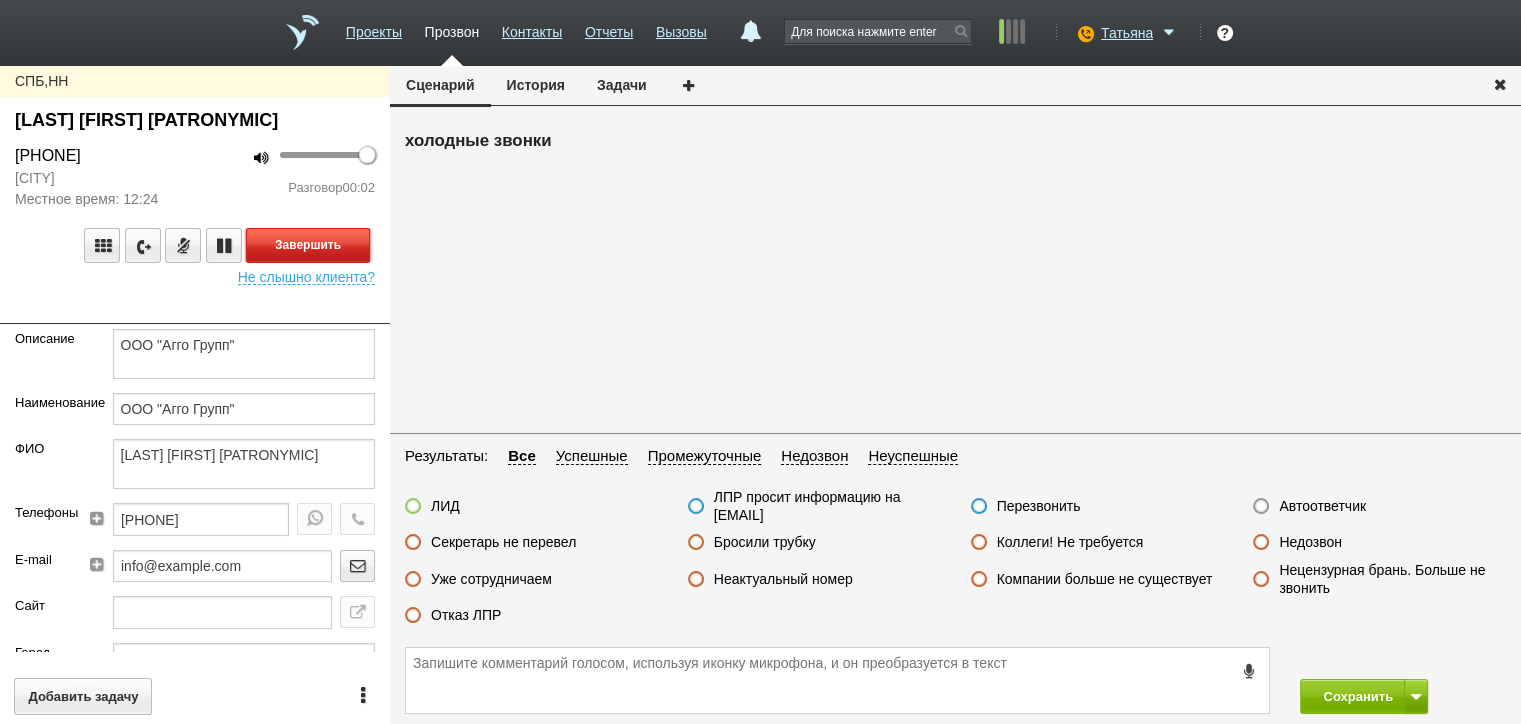 click on "Завершить" at bounding box center (308, 245) 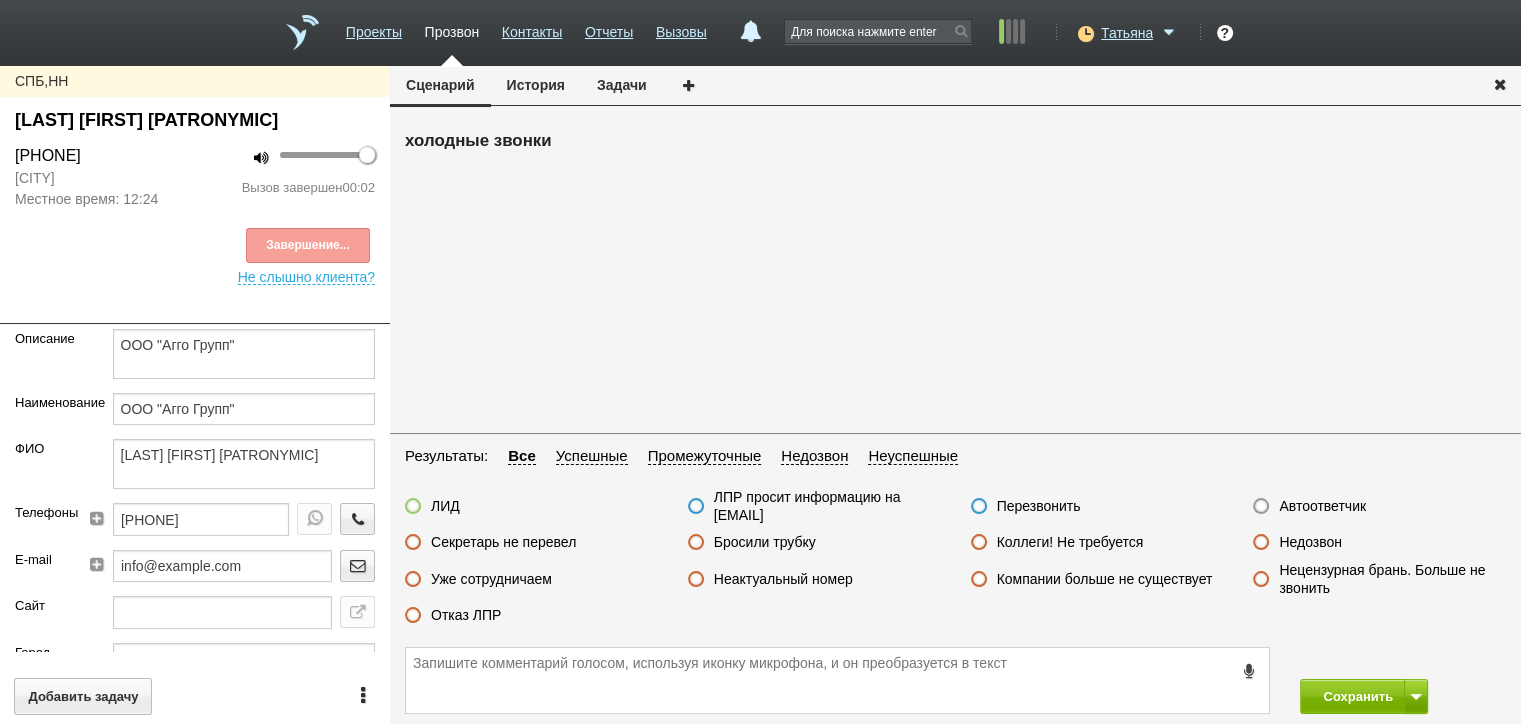 click on "Автоответчик" at bounding box center (1322, 506) 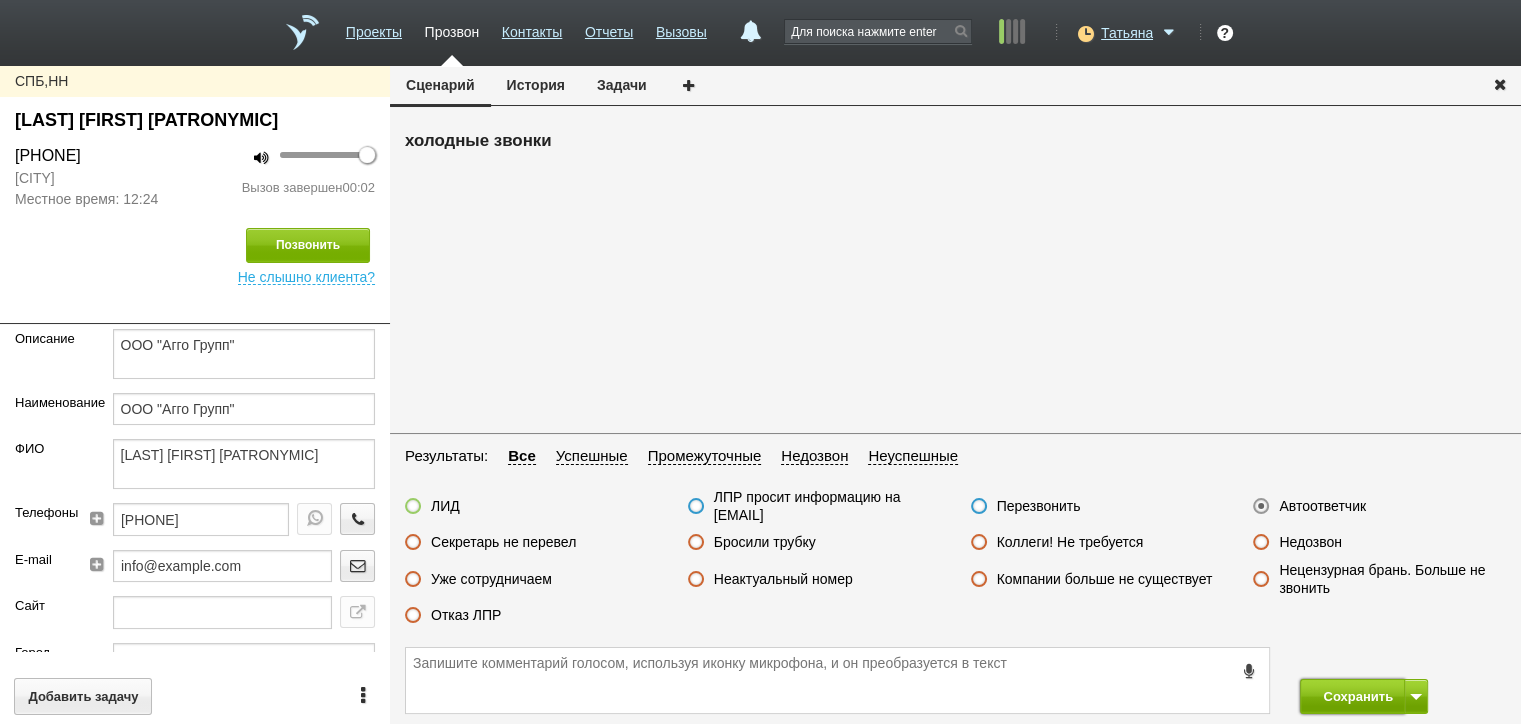 click on "Сохранить" at bounding box center [1352, 696] 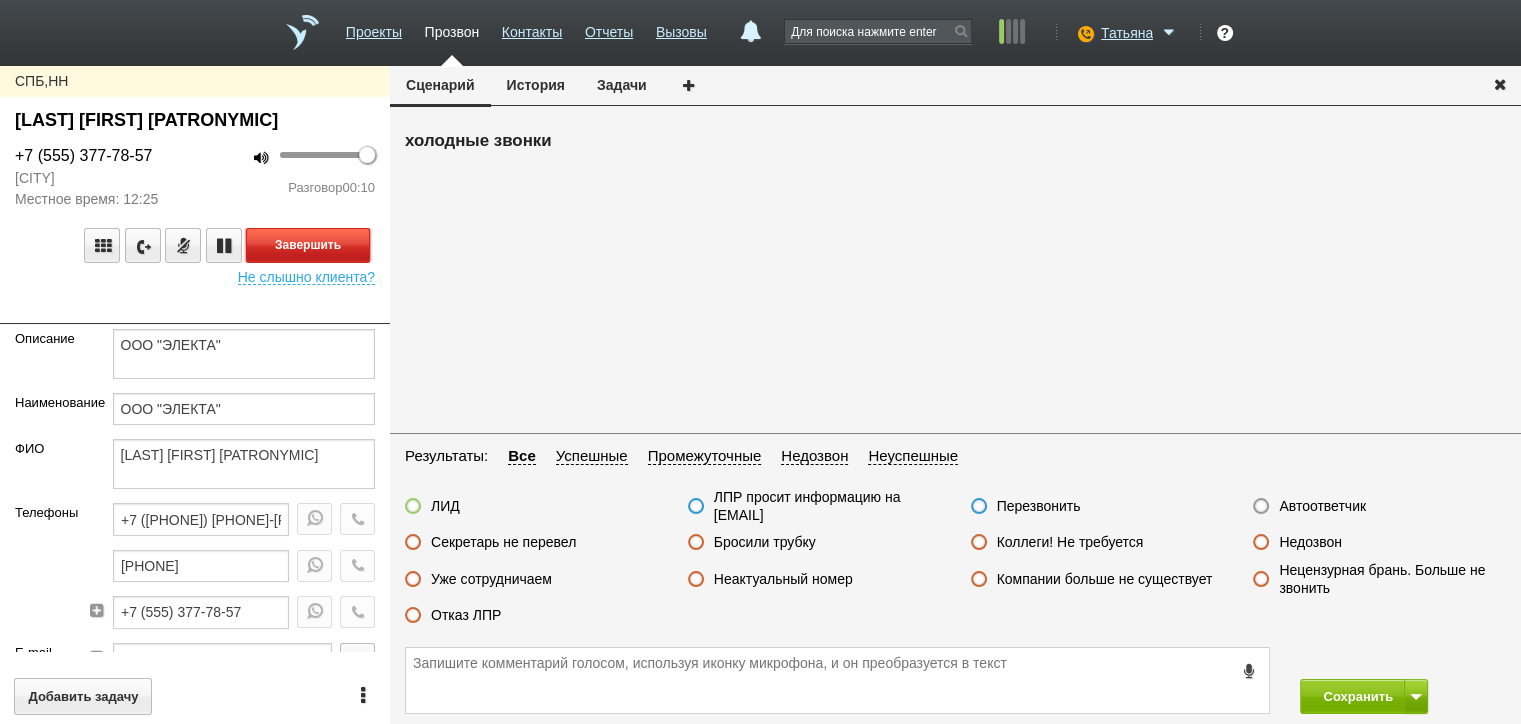 click on "Завершить" at bounding box center (308, 245) 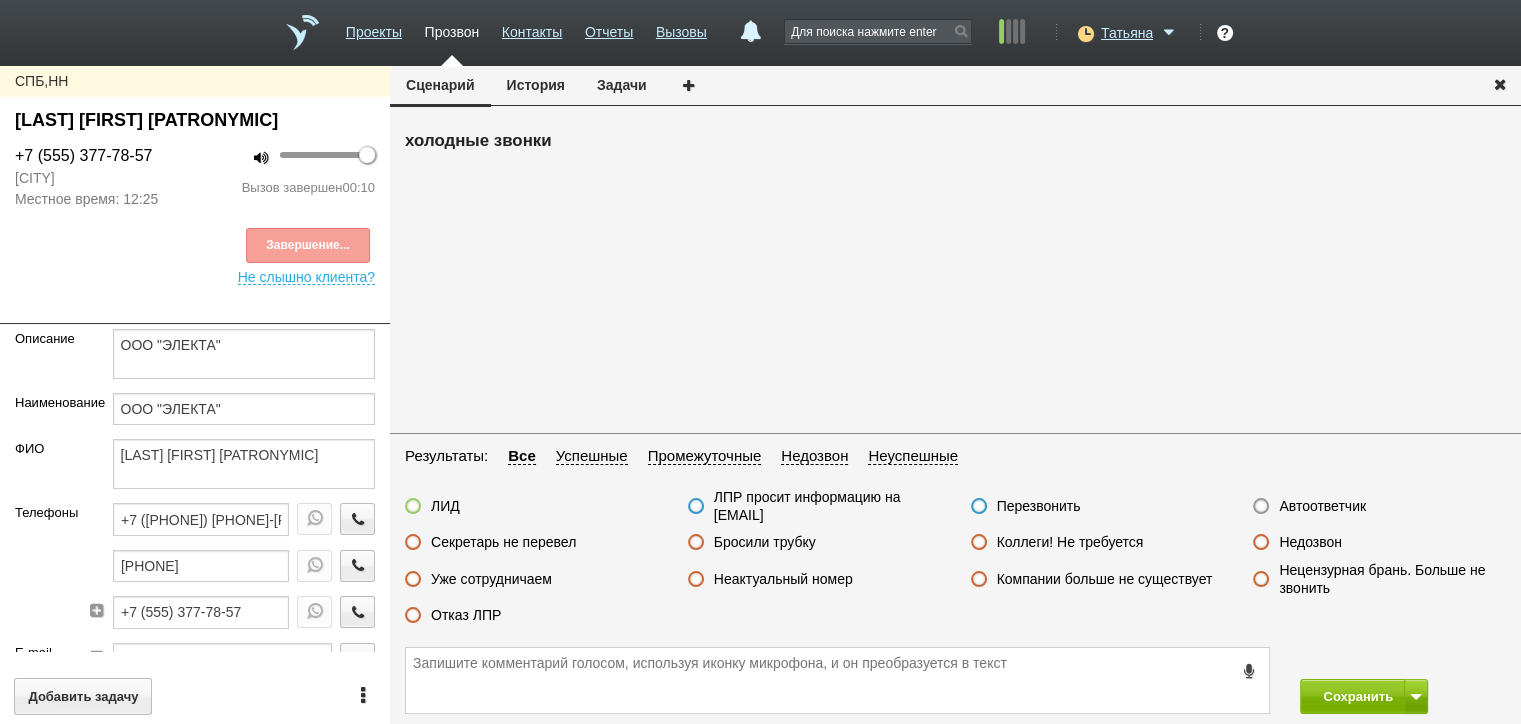 click on "Отказ ЛПР" at bounding box center (466, 615) 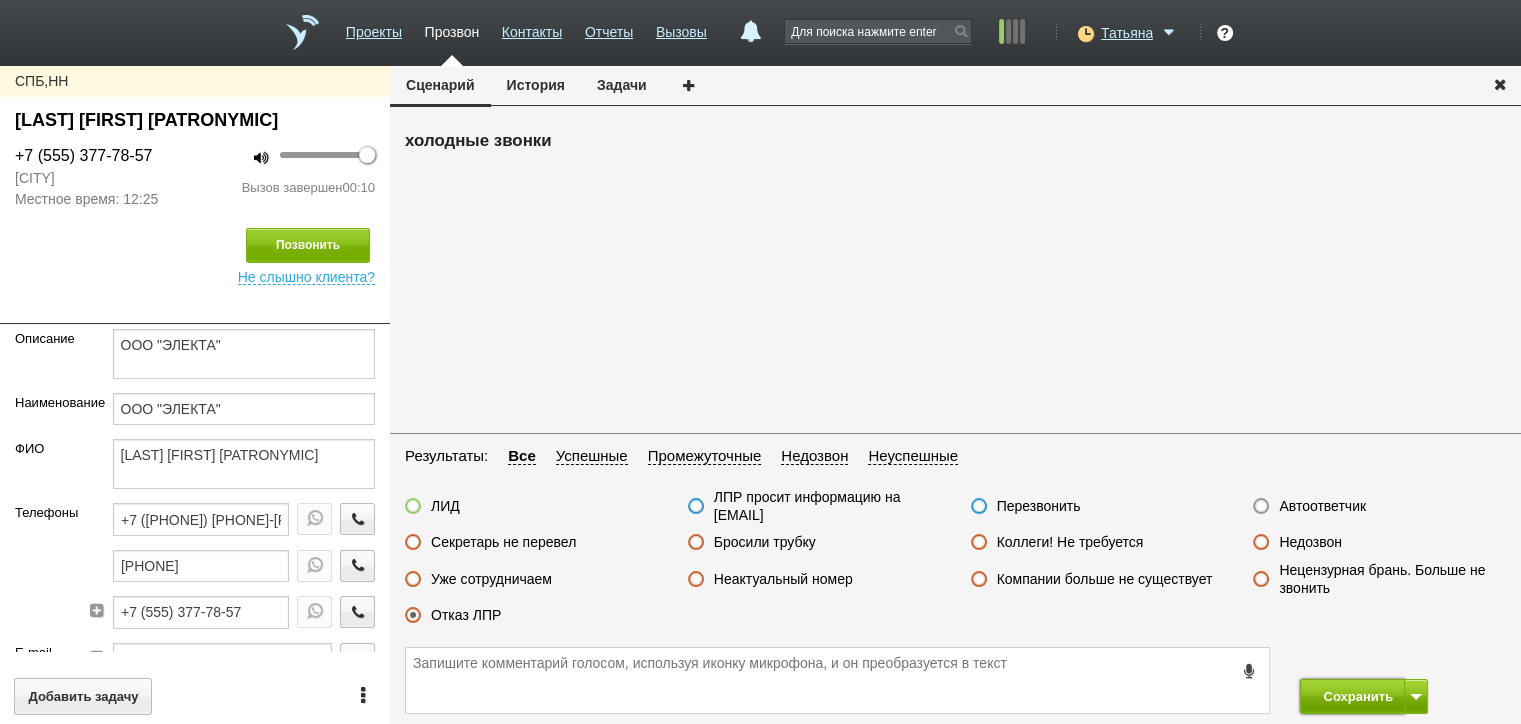click on "Сохранить" at bounding box center (1352, 696) 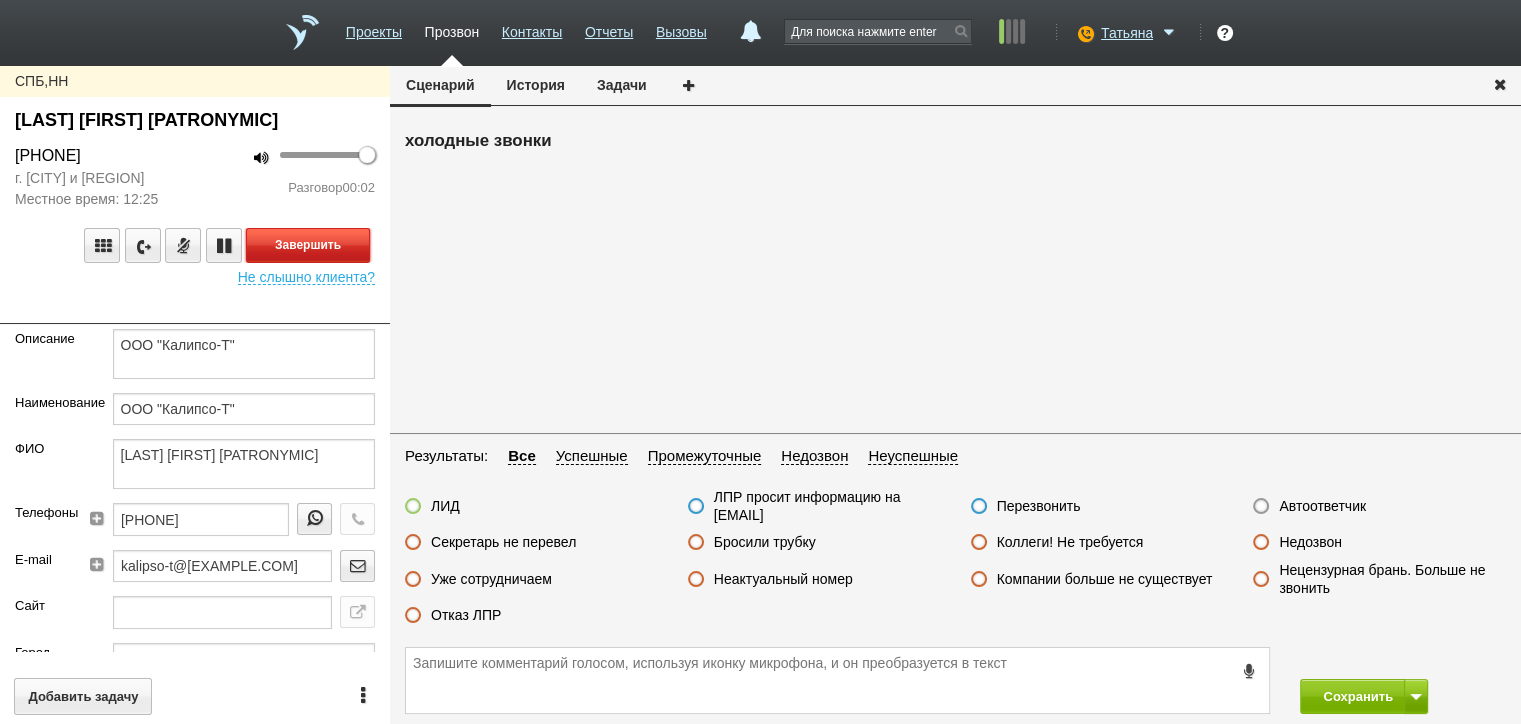 click on "Завершить" at bounding box center (308, 245) 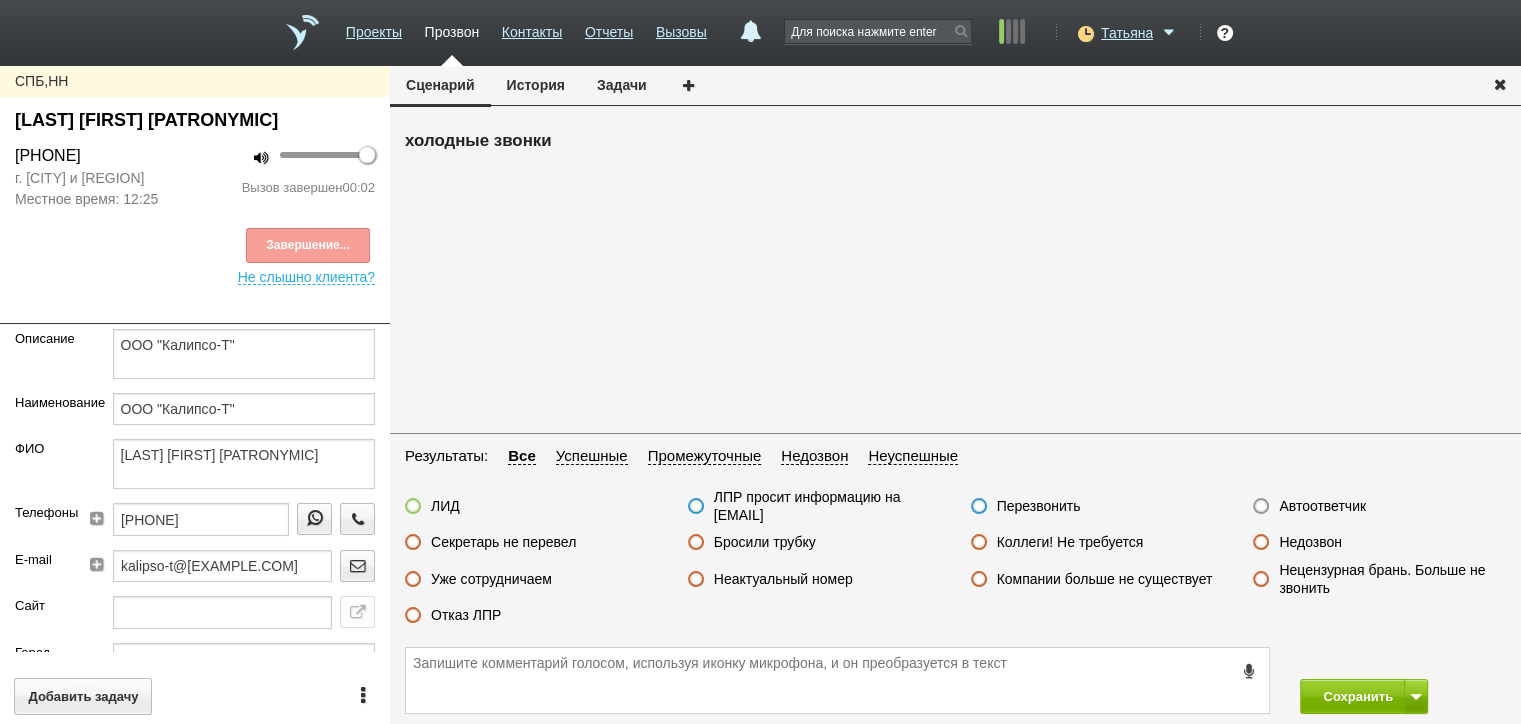 click on "Автоответчик" at bounding box center [1322, 506] 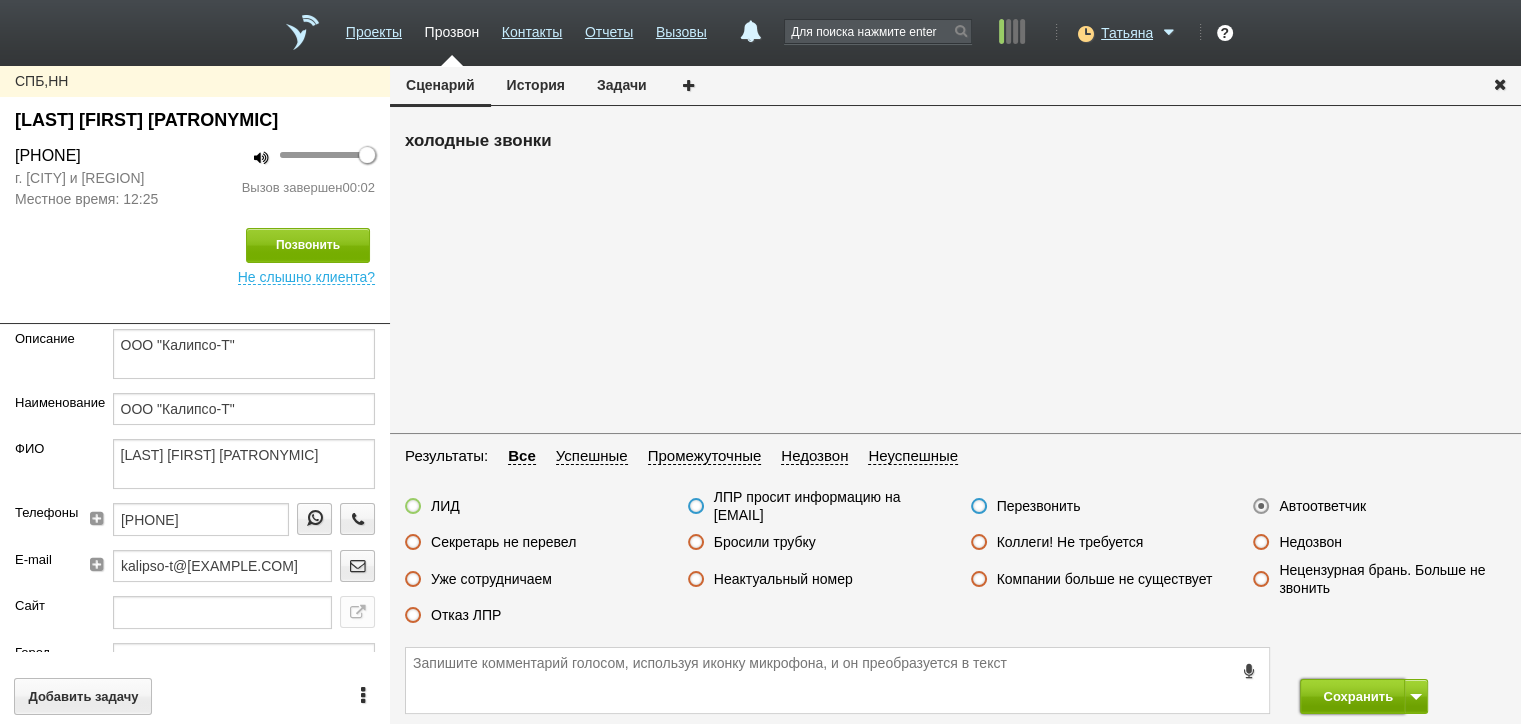 click on "Сохранить" at bounding box center (1352, 696) 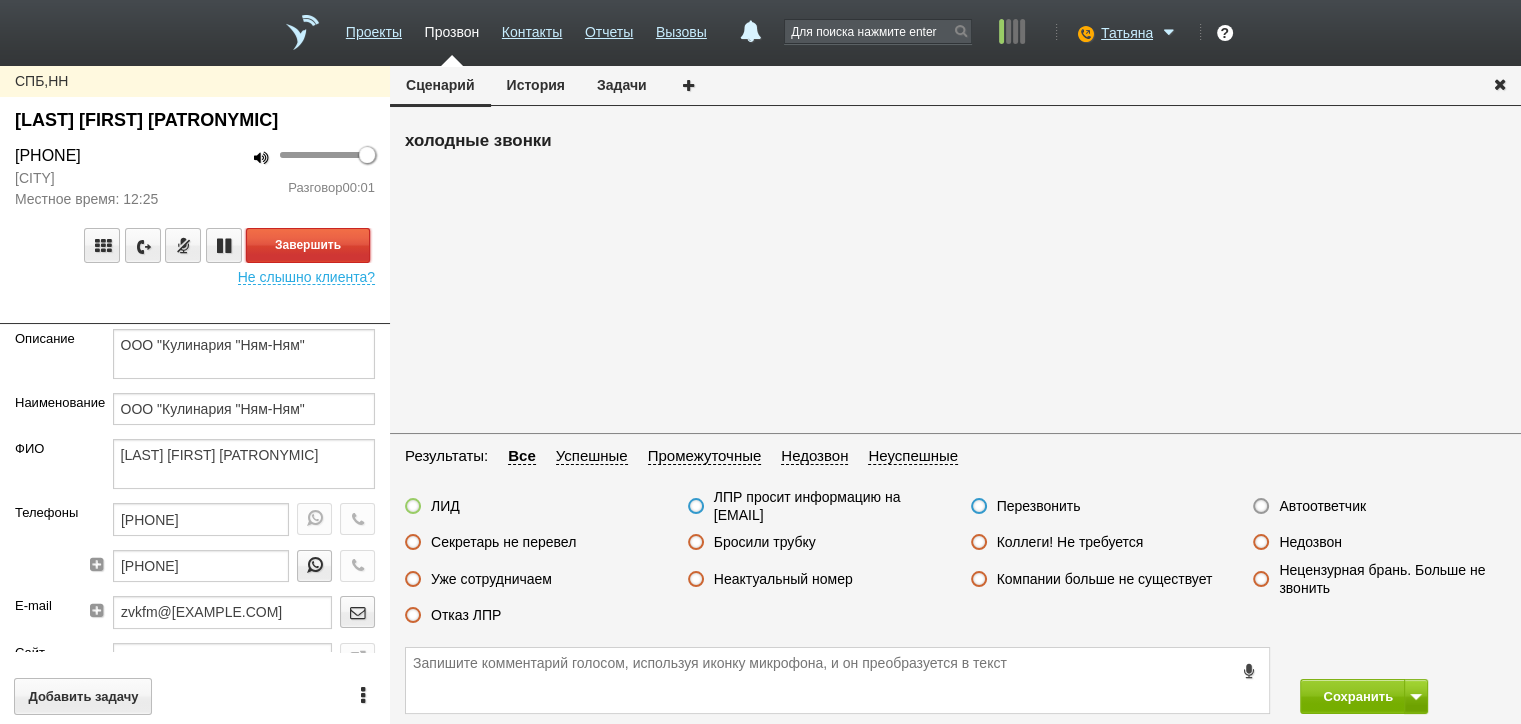 drag, startPoint x: 348, startPoint y: 233, endPoint x: 633, endPoint y: 388, distance: 324.42258 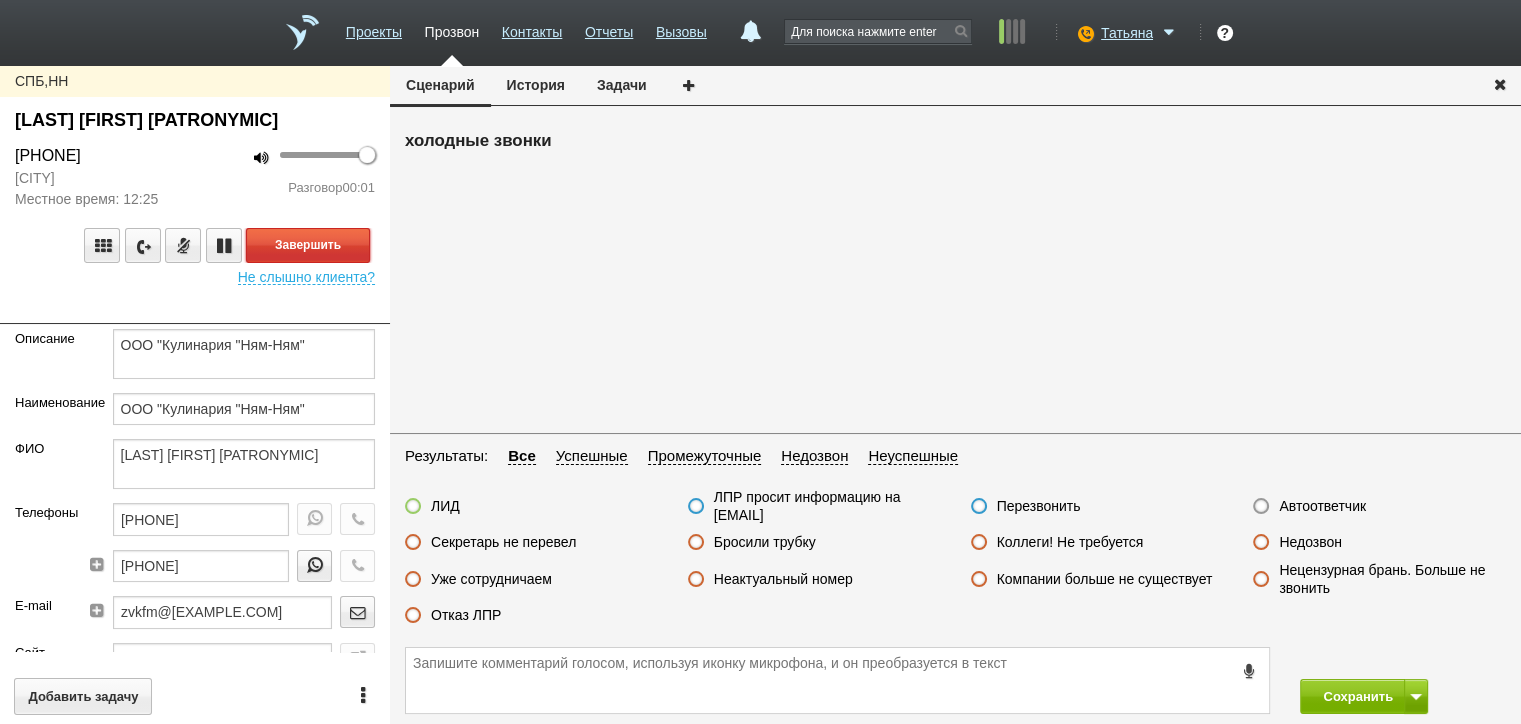 click on "Завершить" at bounding box center [308, 245] 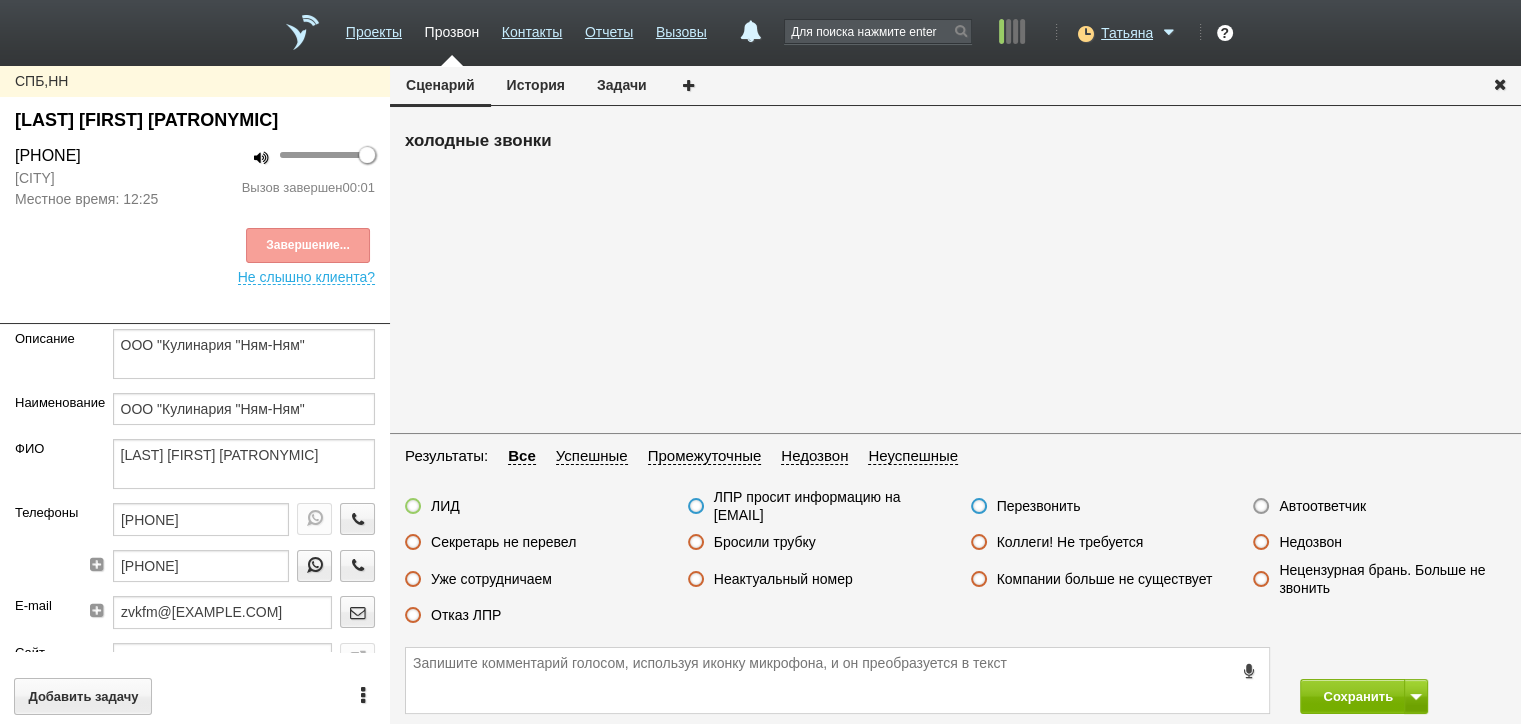 click on "Автоответчик" at bounding box center [1309, 507] 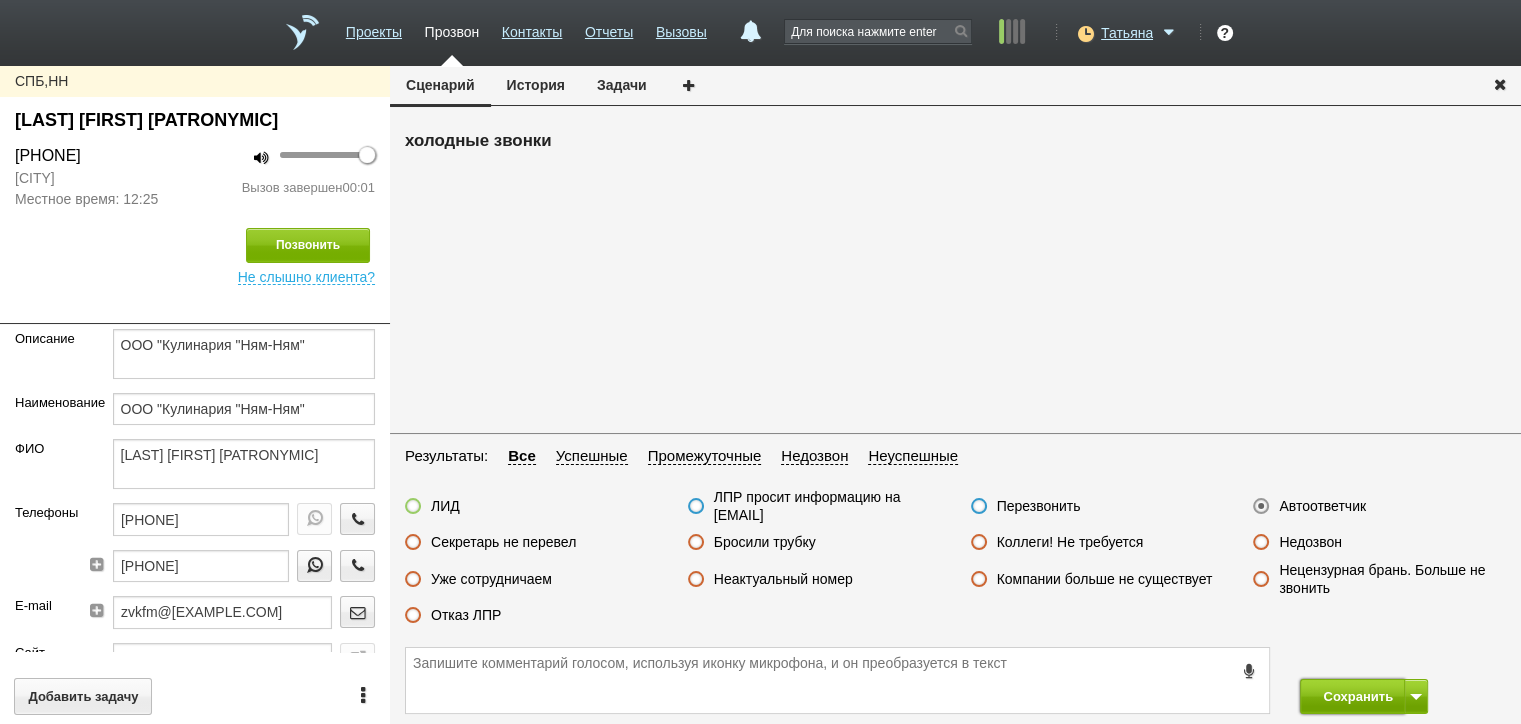 click on "Сохранить" at bounding box center (1352, 696) 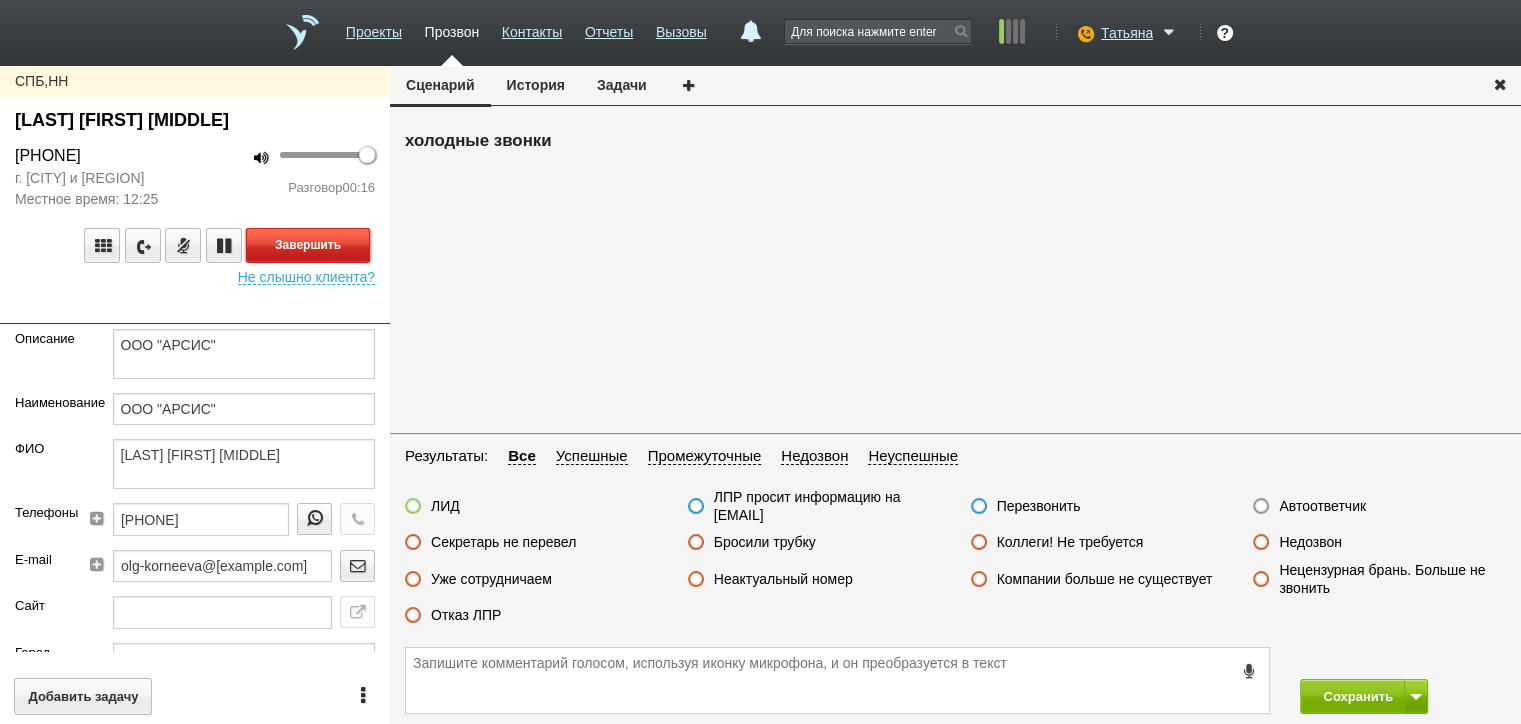 click on "Завершить" at bounding box center [308, 245] 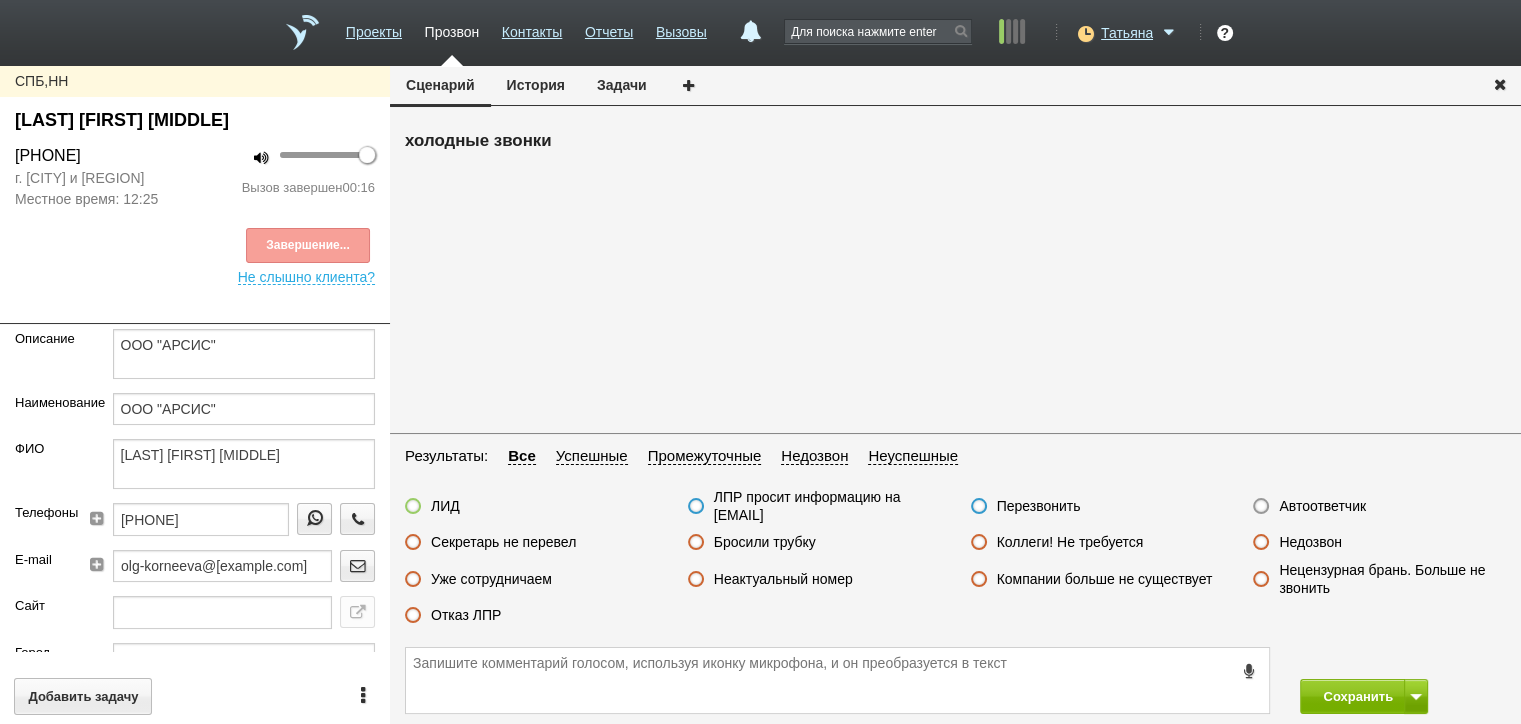 click on "Отказ ЛПР" at bounding box center (466, 615) 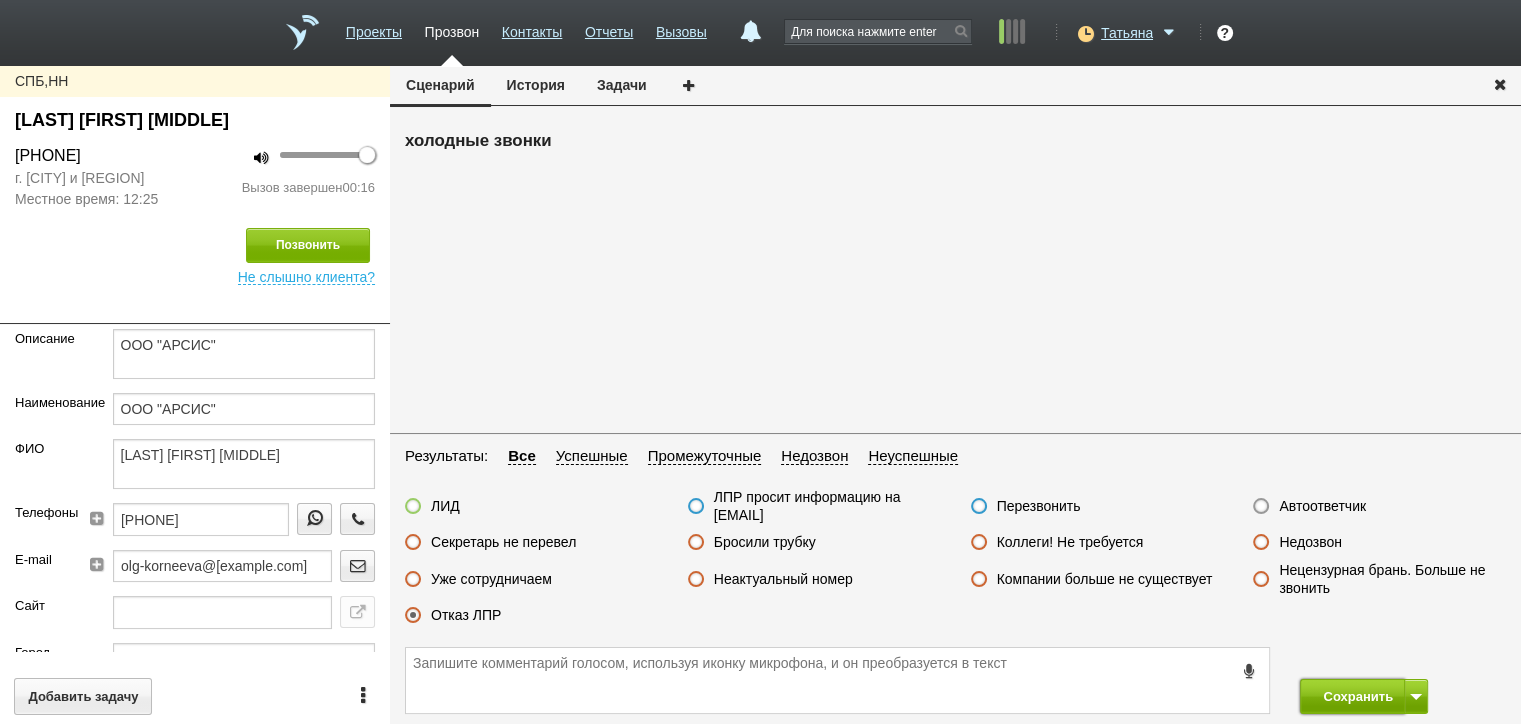 click on "Сохранить" at bounding box center [1352, 696] 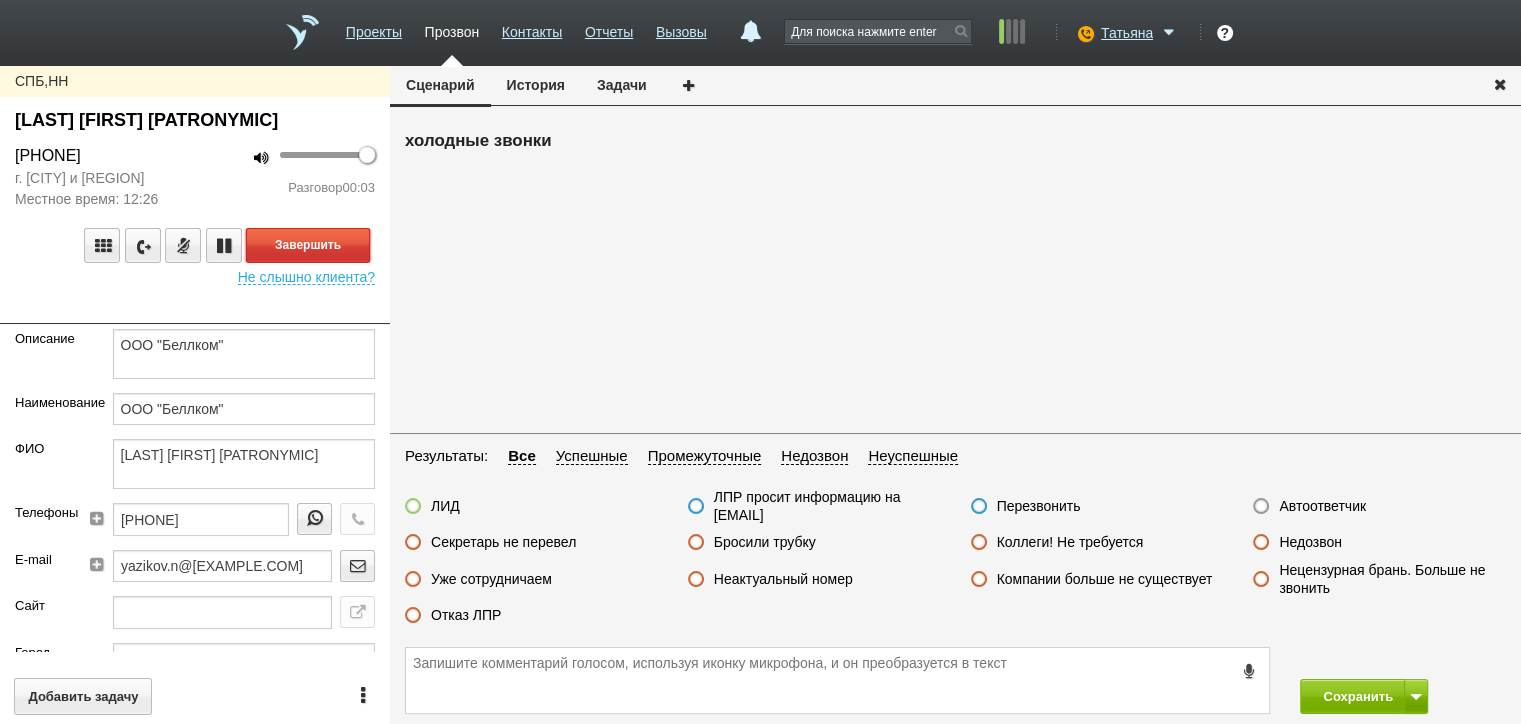 drag, startPoint x: 355, startPoint y: 256, endPoint x: 548, endPoint y: 351, distance: 215.11392 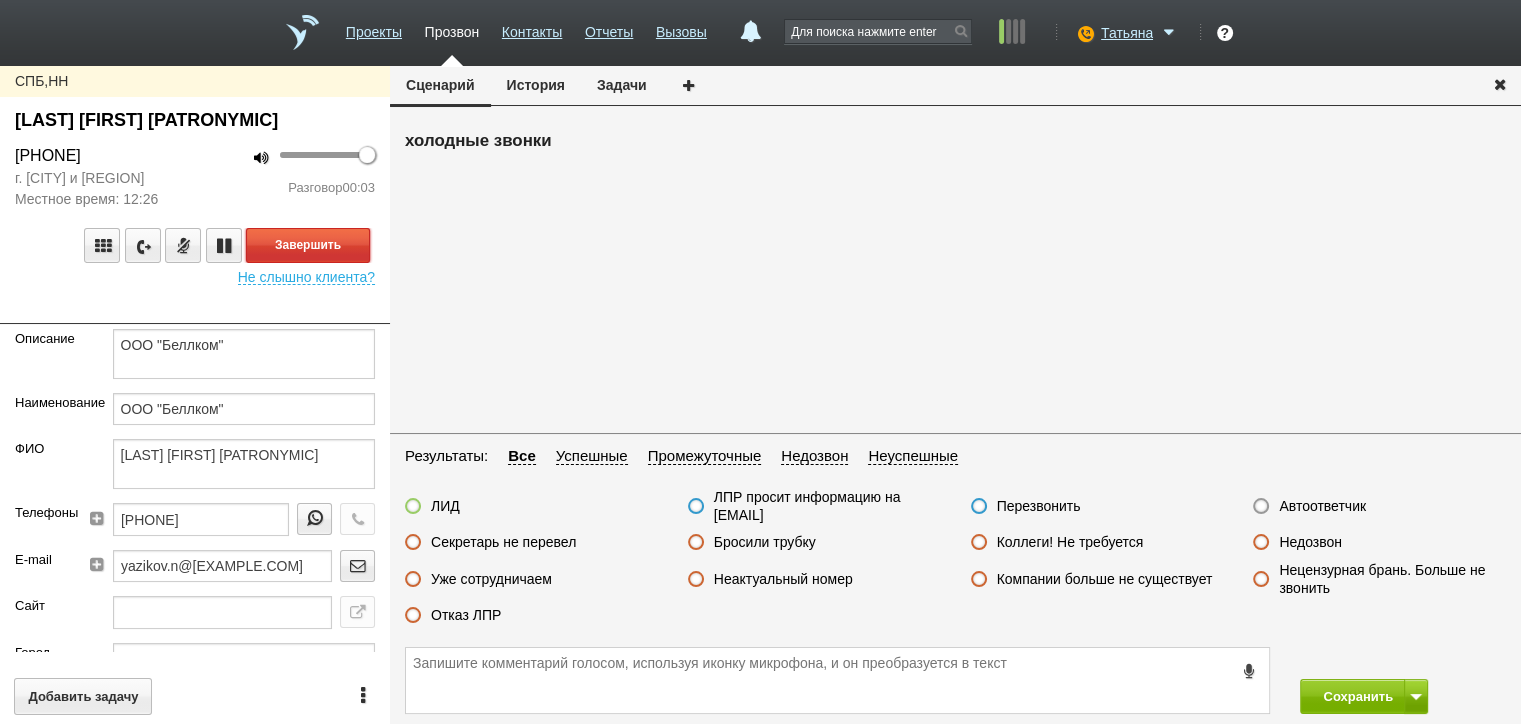 click on "Завершить" at bounding box center [308, 245] 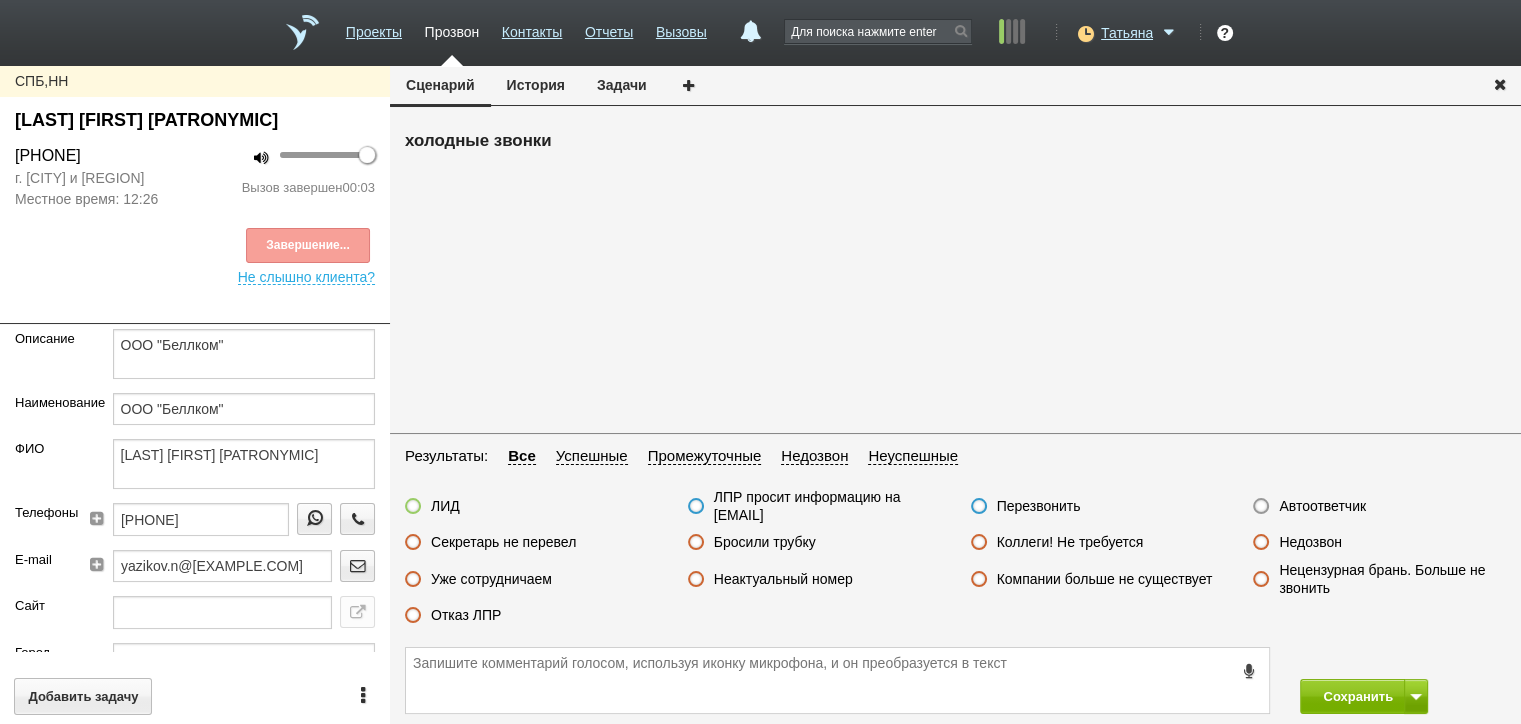 click on "Автоответчик" at bounding box center (1322, 506) 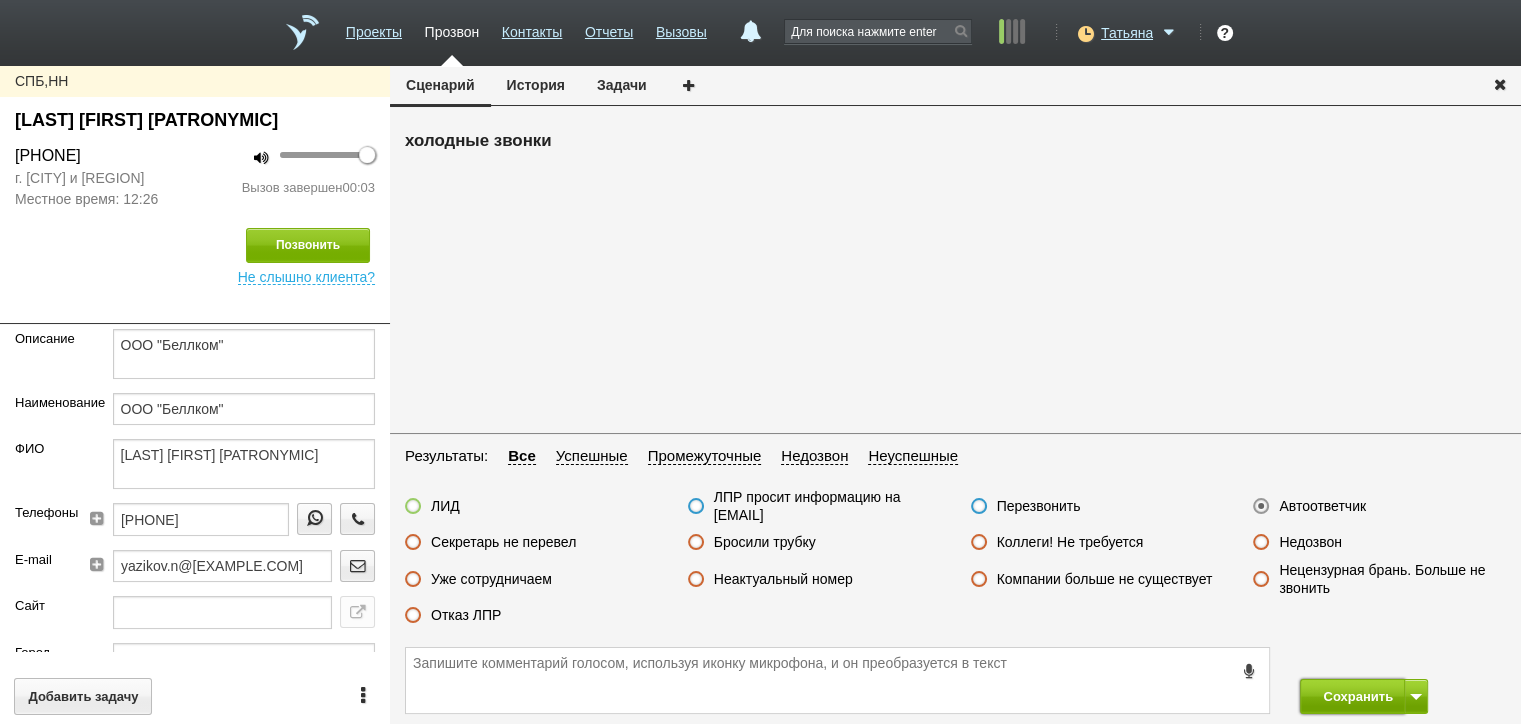 click on "Сохранить" at bounding box center (1352, 696) 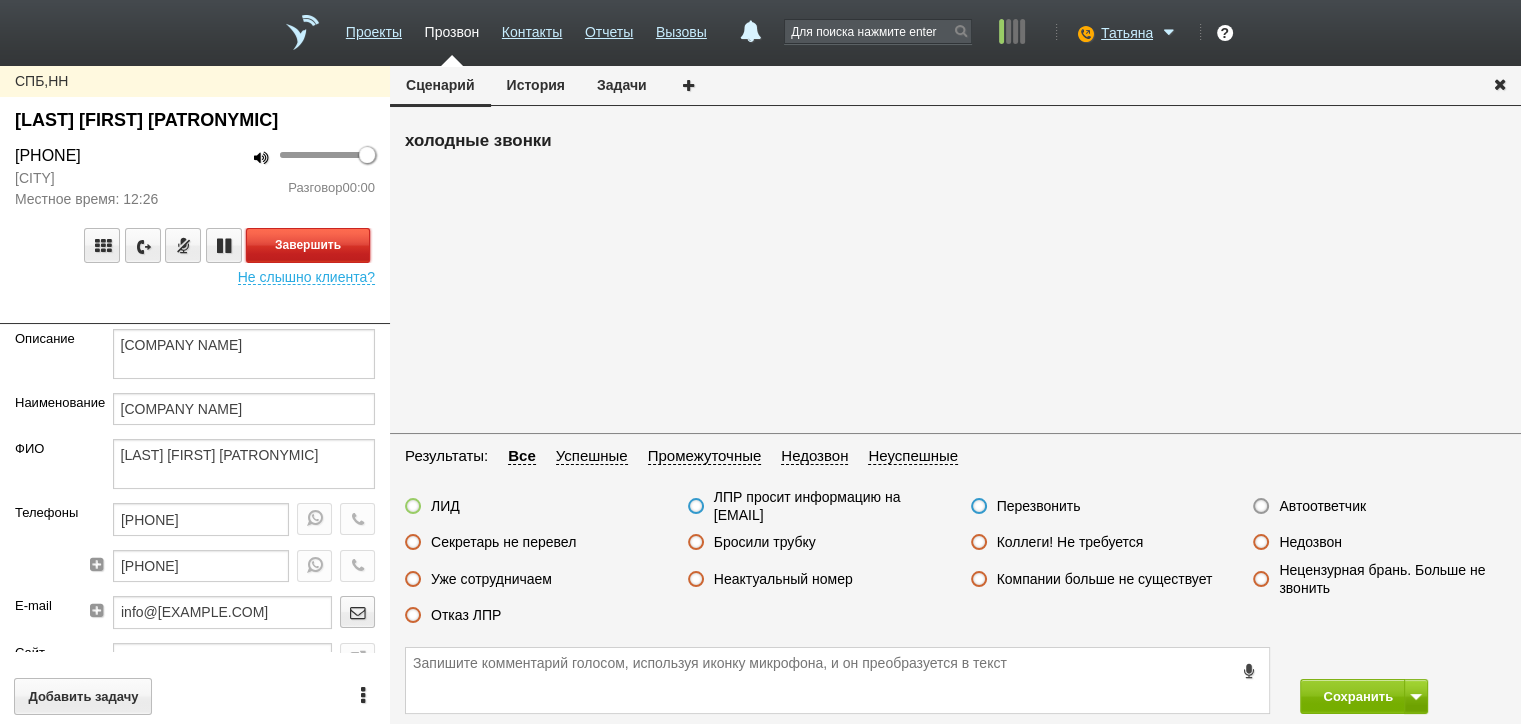 click on "Завершить" at bounding box center (308, 245) 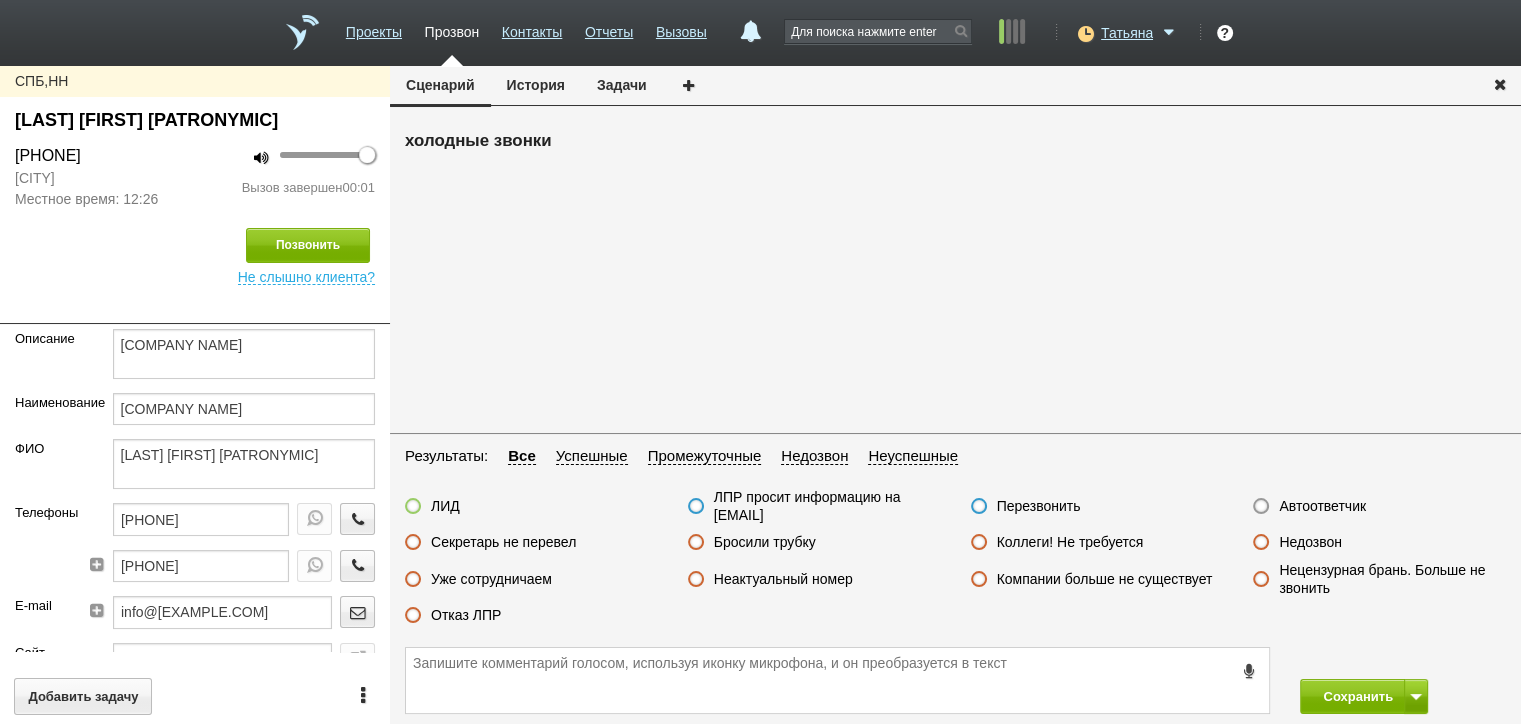 drag, startPoint x: 1297, startPoint y: 544, endPoint x: 1317, endPoint y: 628, distance: 86.34813 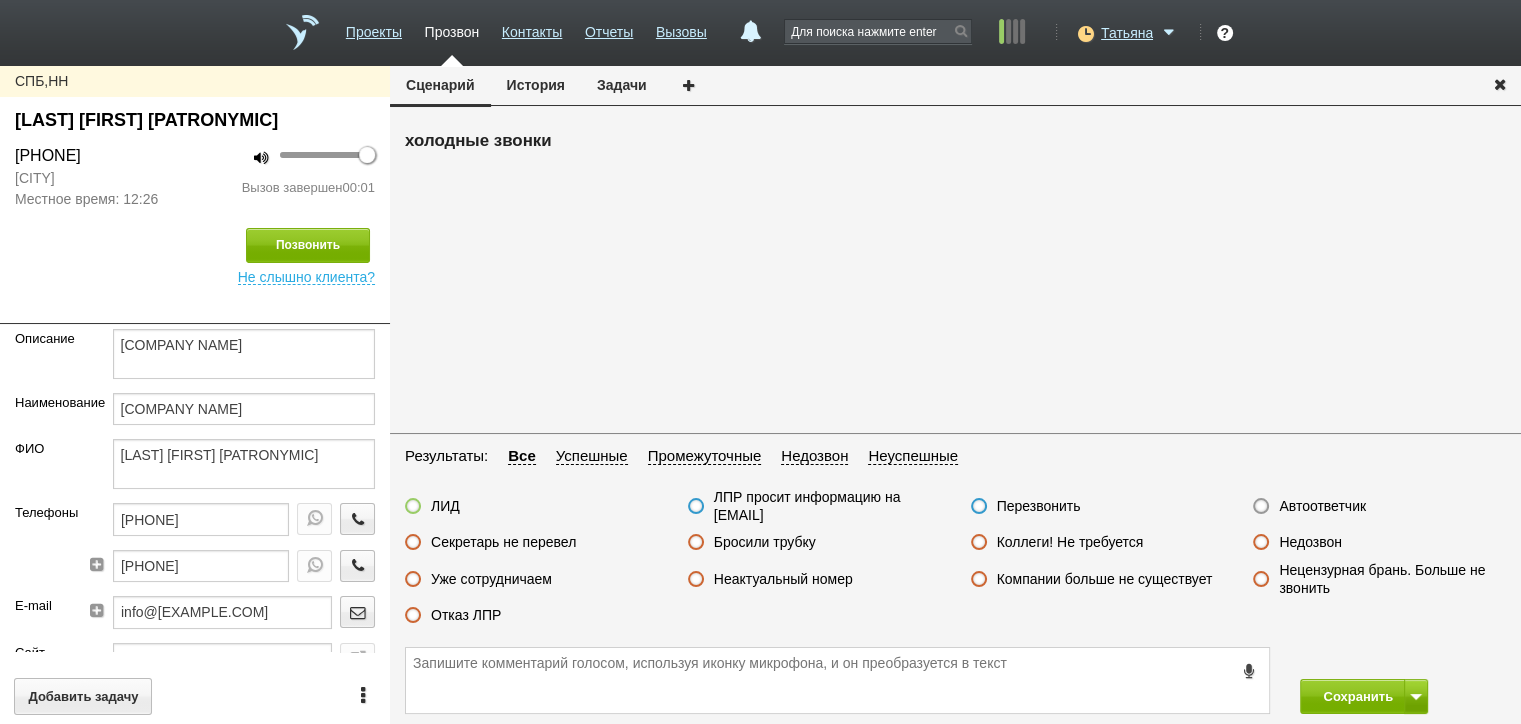click on "Недозвон" at bounding box center (1310, 542) 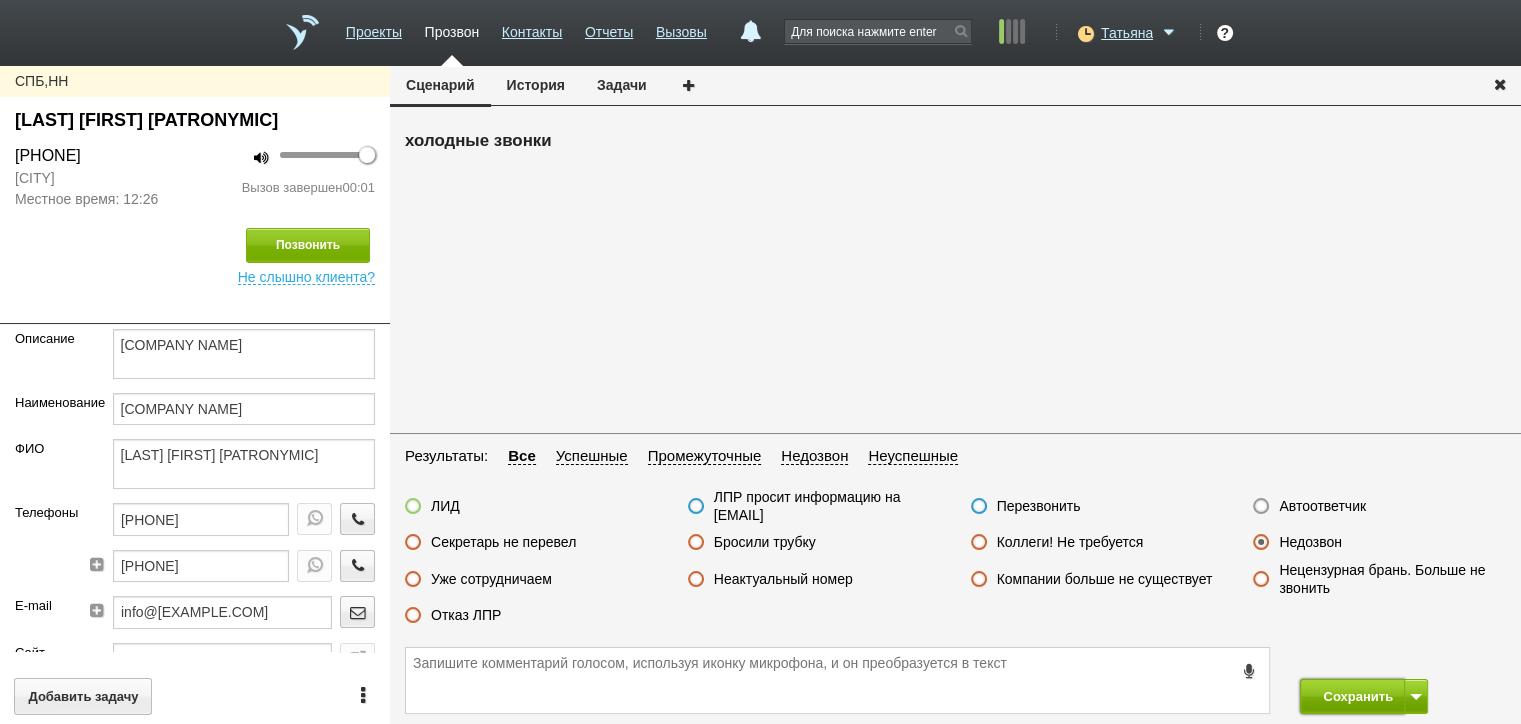 click on "Сохранить" at bounding box center [1352, 696] 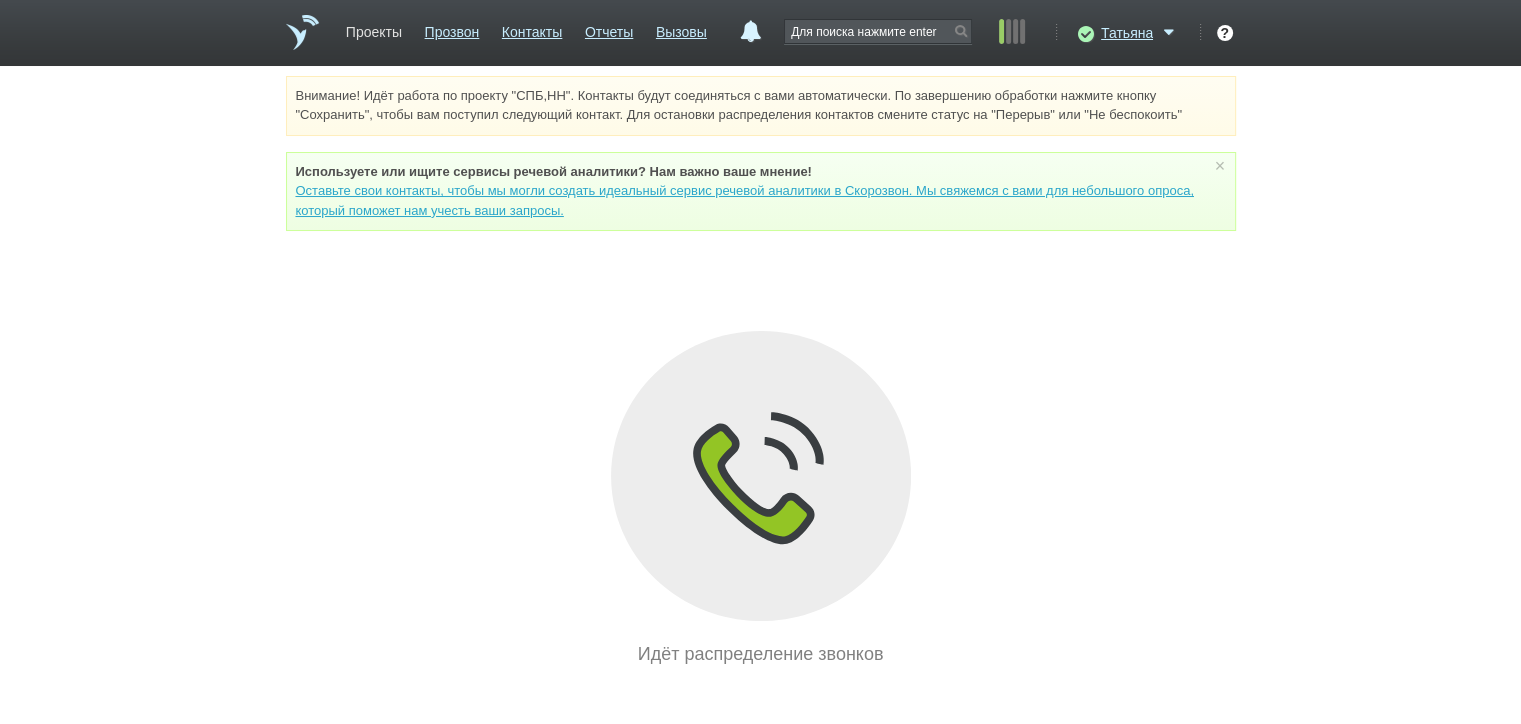 click on "Проекты" at bounding box center (374, 28) 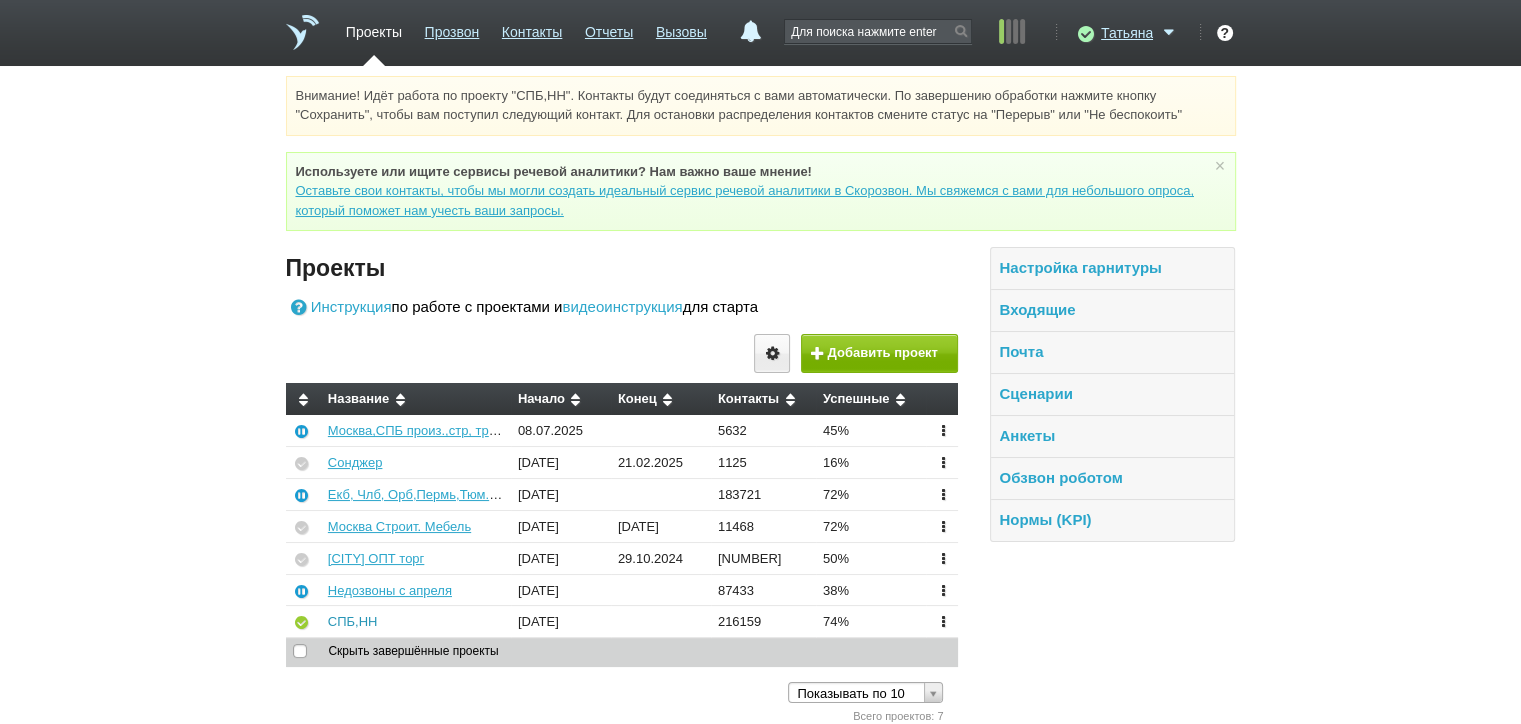 click on "СПБ,НН" at bounding box center [353, 621] 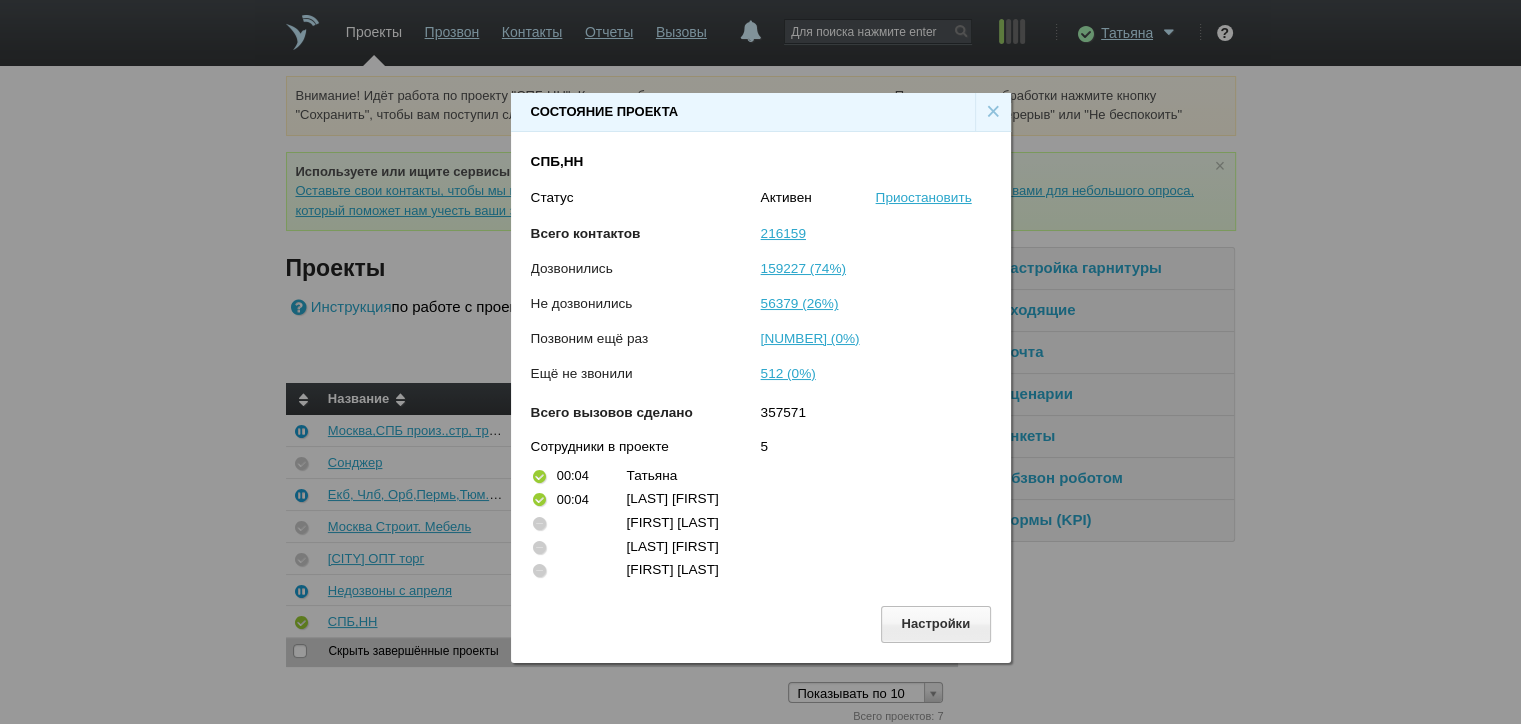 click on "×" at bounding box center (993, 112) 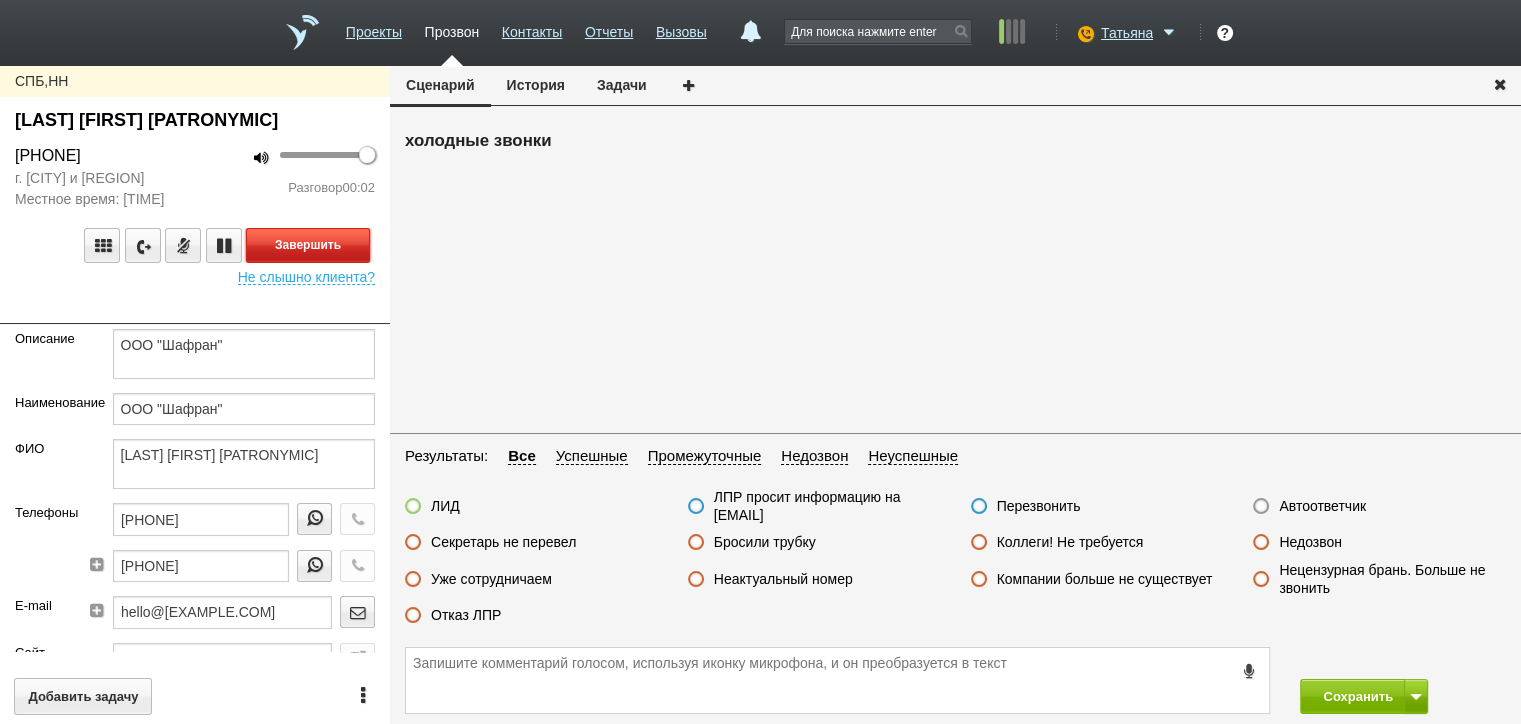 click on "Завершить" at bounding box center (308, 245) 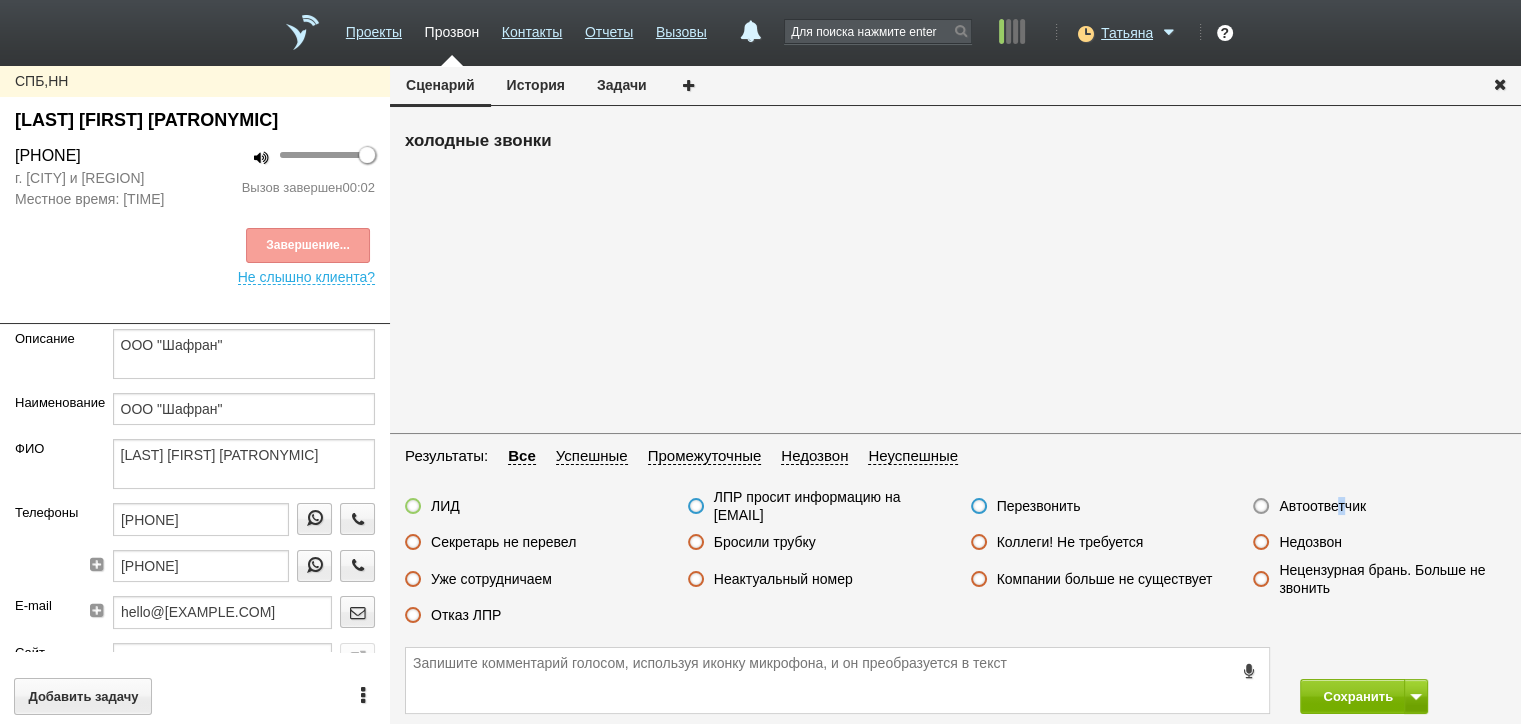 click on "Автоответчик" at bounding box center (1322, 506) 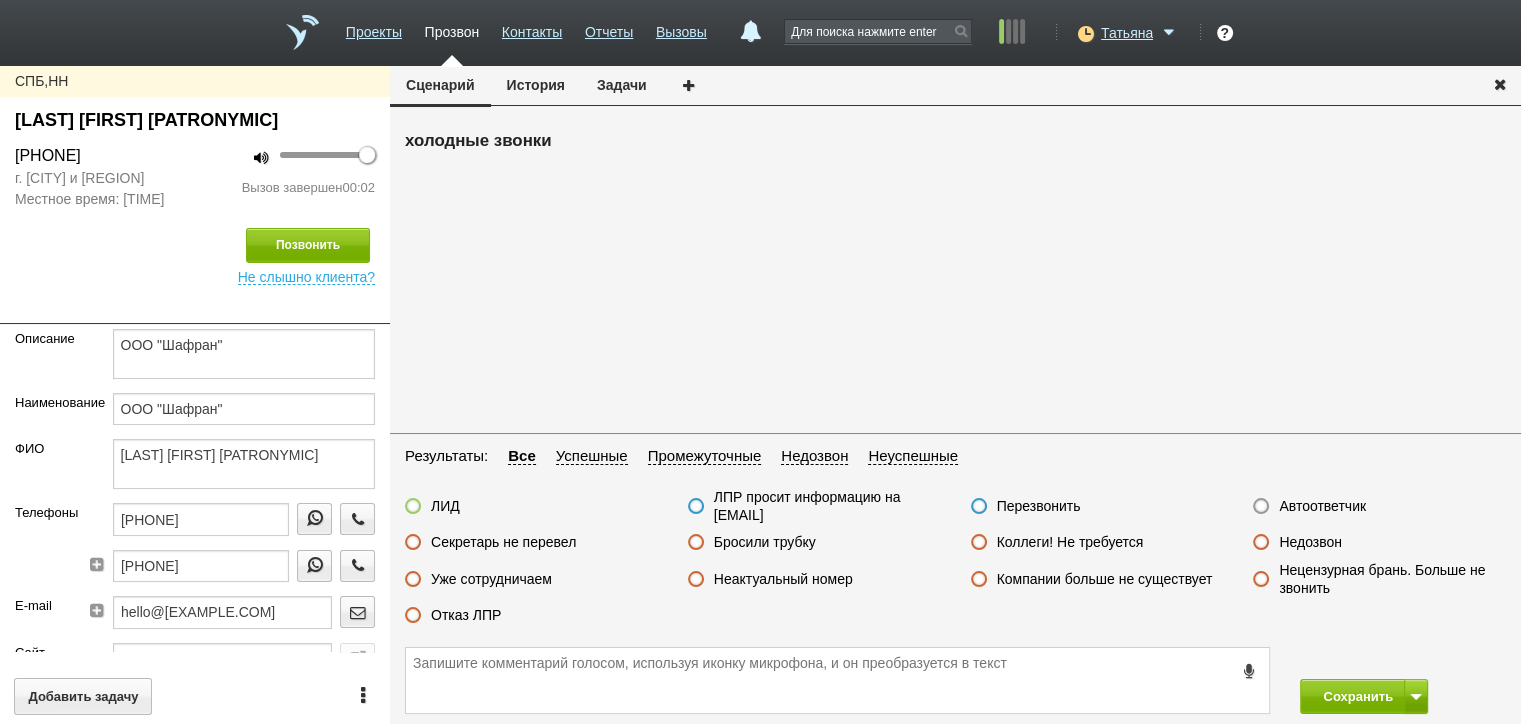 click on "Автоответчик" at bounding box center (1322, 506) 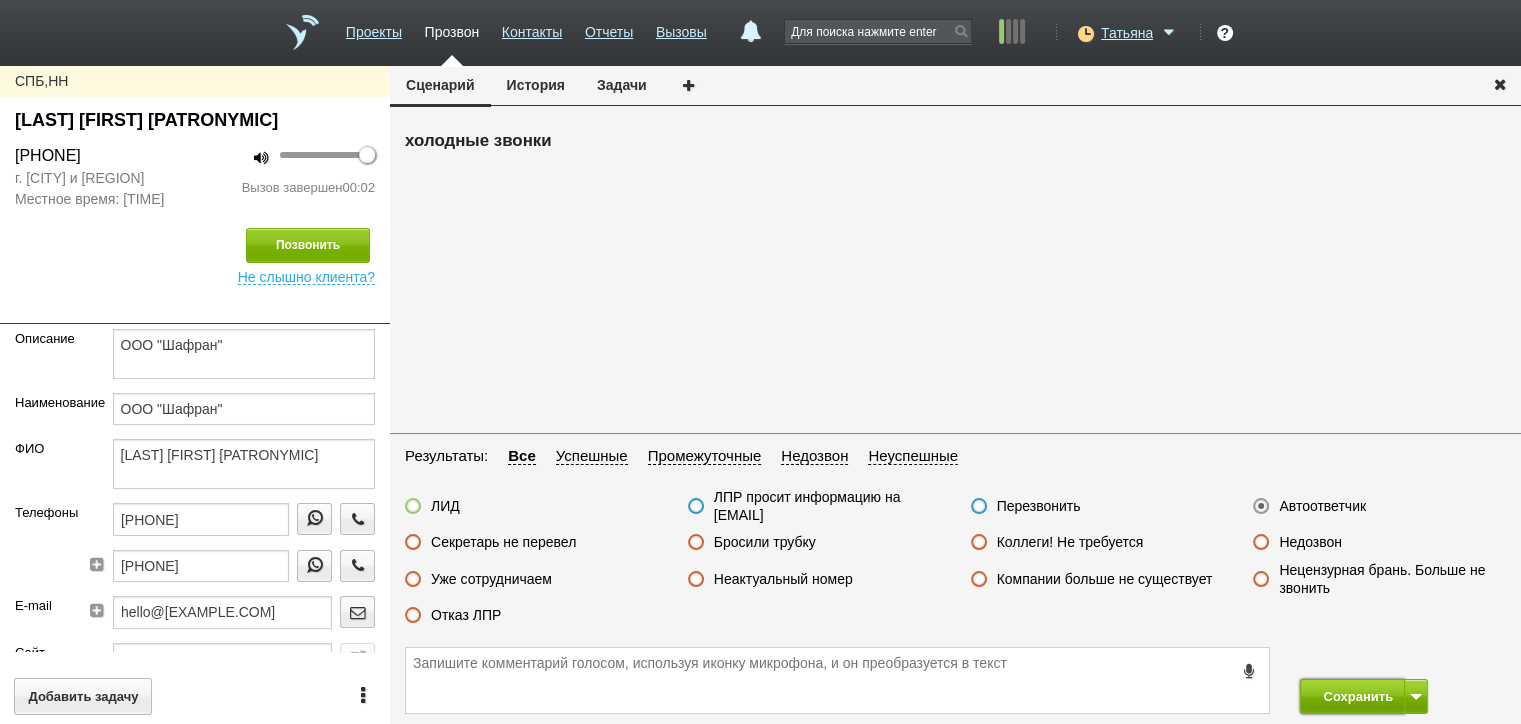 click on "Сохранить" at bounding box center (1352, 696) 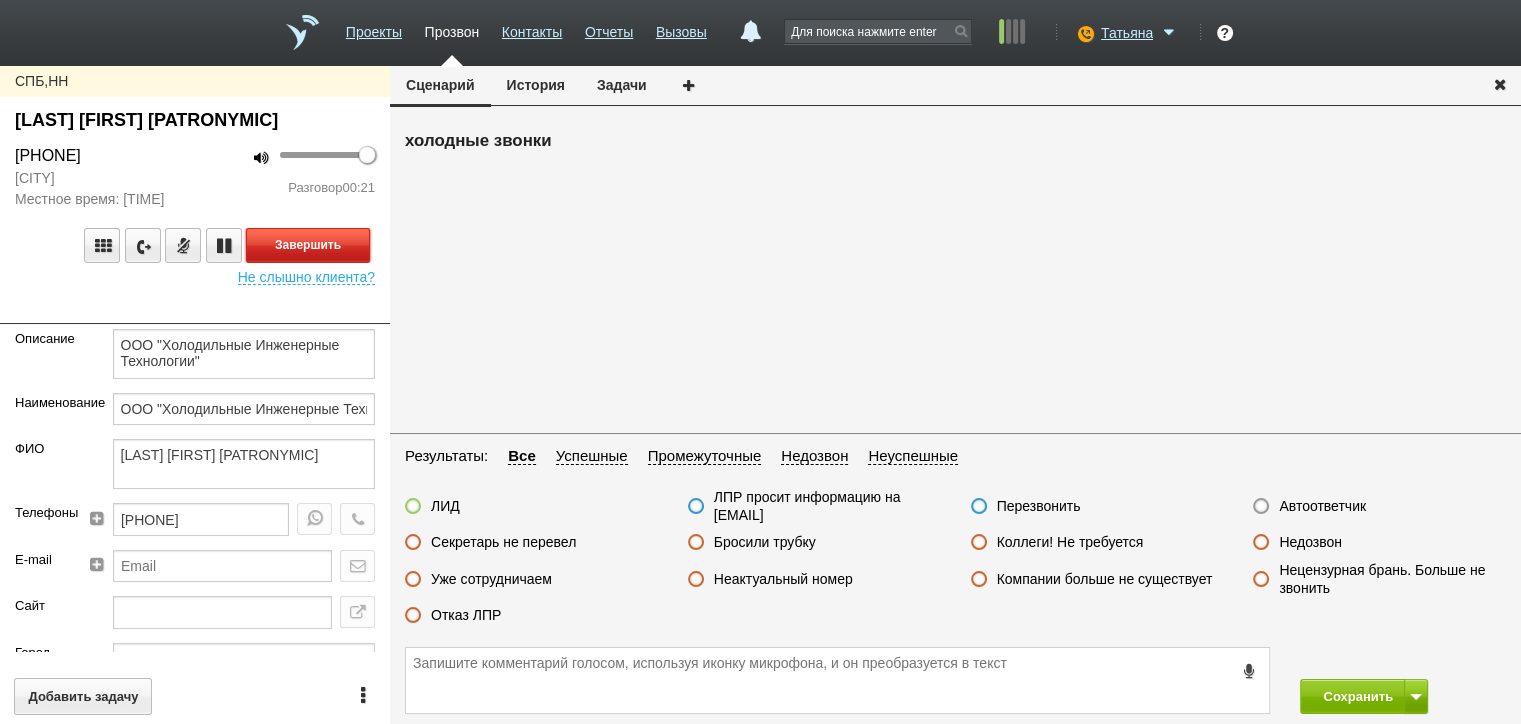 click on "Завершить" at bounding box center (308, 245) 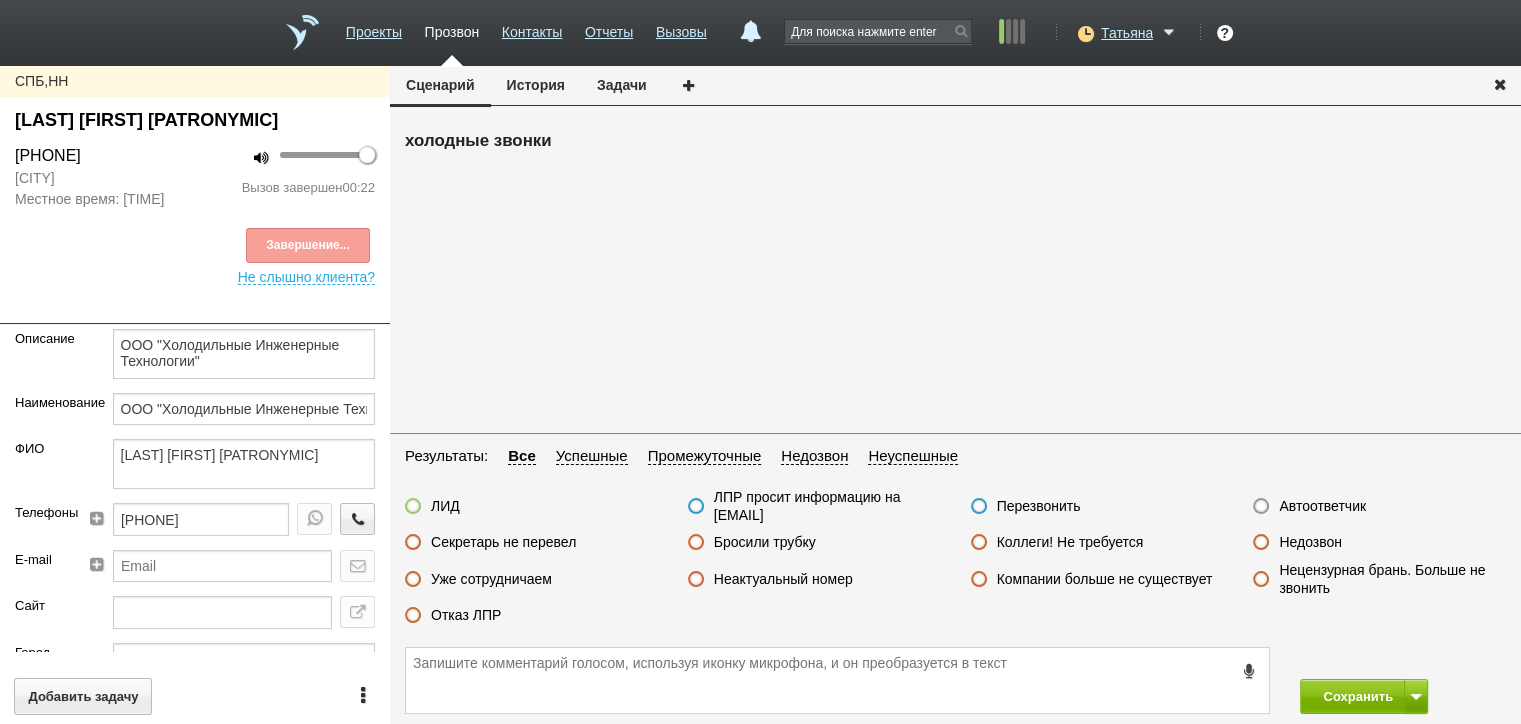 drag, startPoint x: 442, startPoint y: 614, endPoint x: 468, endPoint y: 616, distance: 26.076809 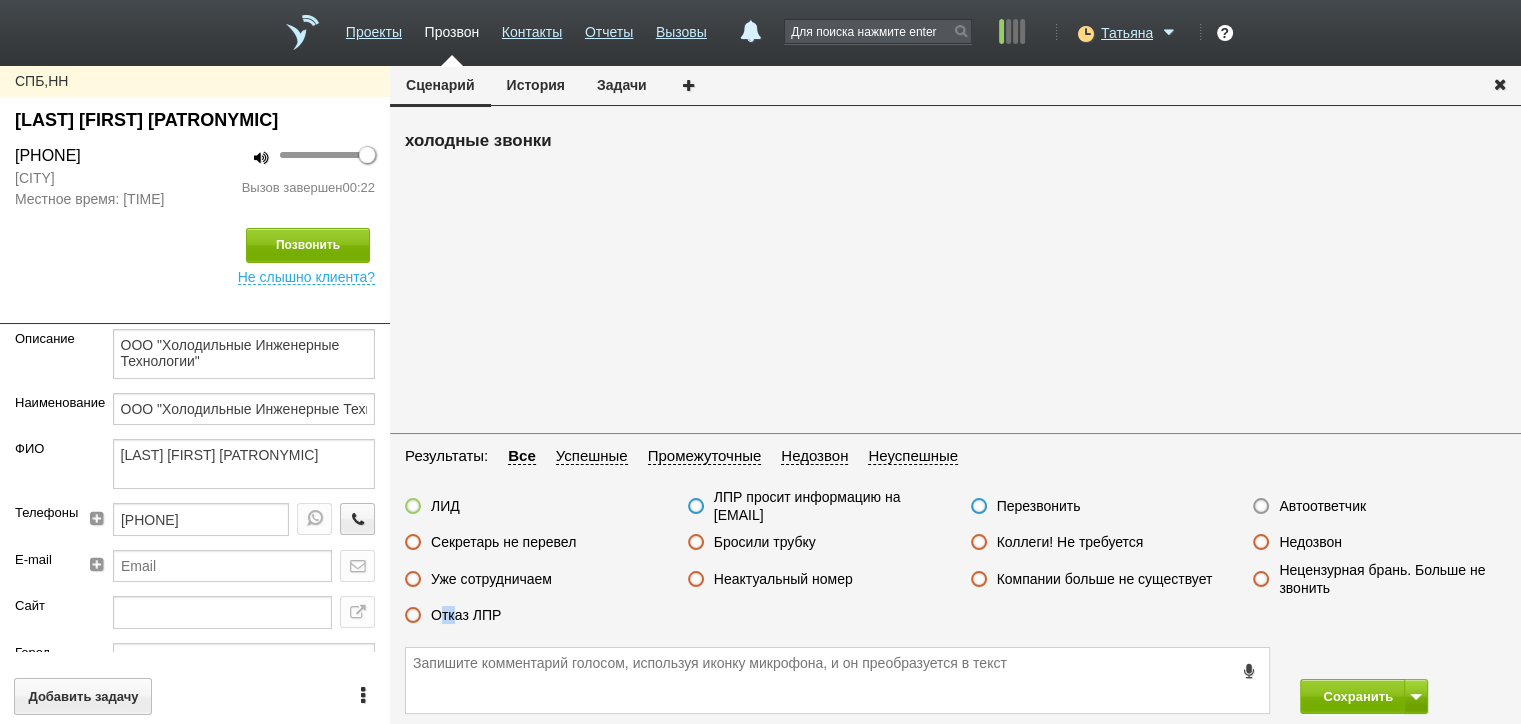 click on "Отказ ЛПР" at bounding box center [466, 615] 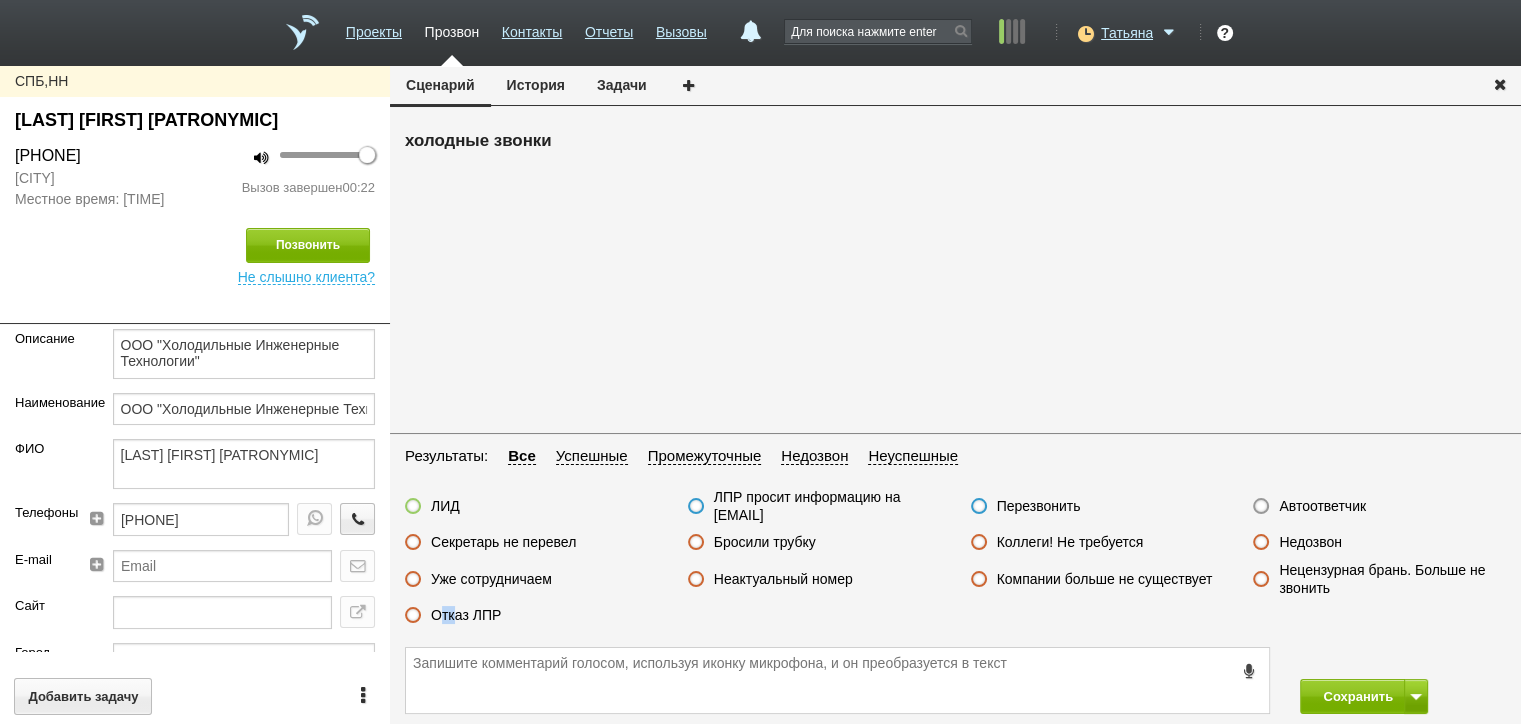 click on "Отказ ЛПР" at bounding box center [0, 0] 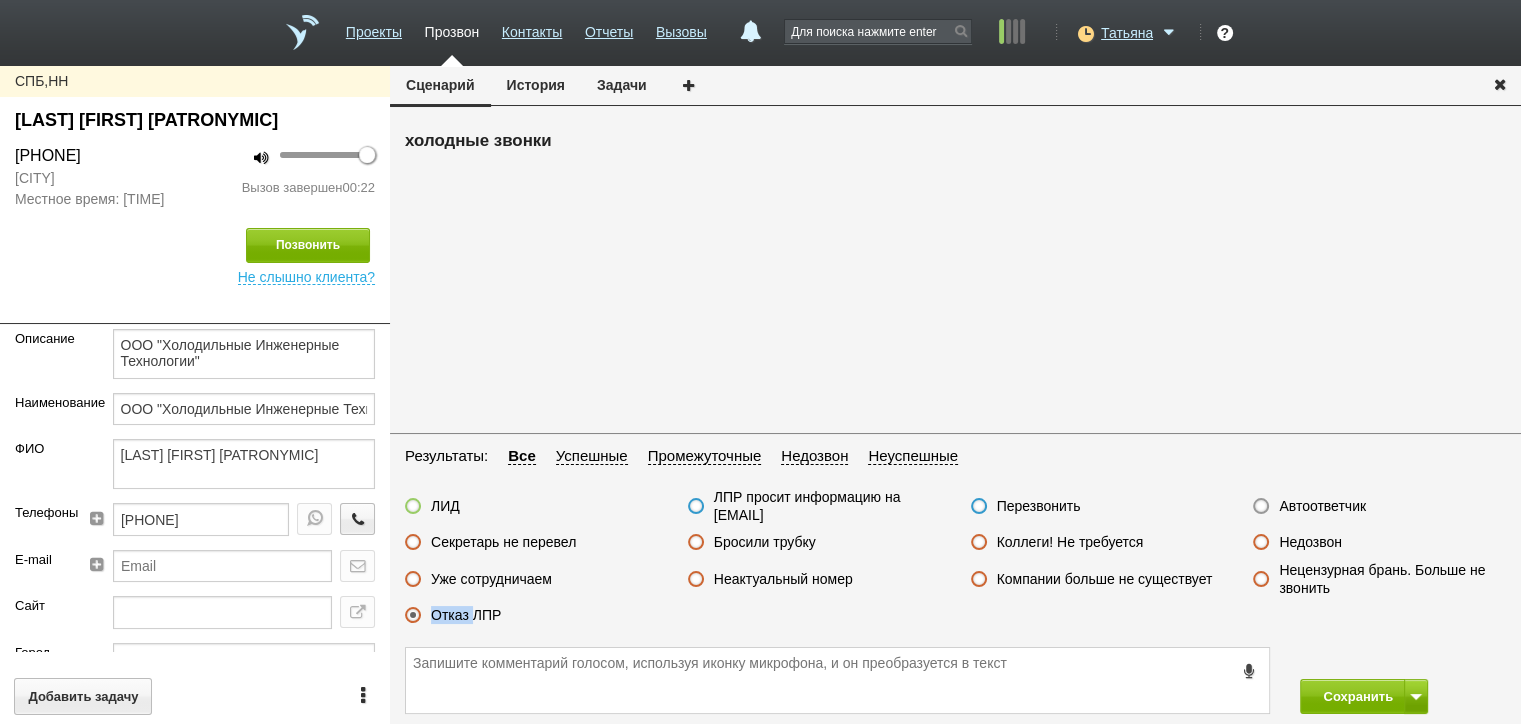 click on "Отказ ЛПР" at bounding box center [466, 615] 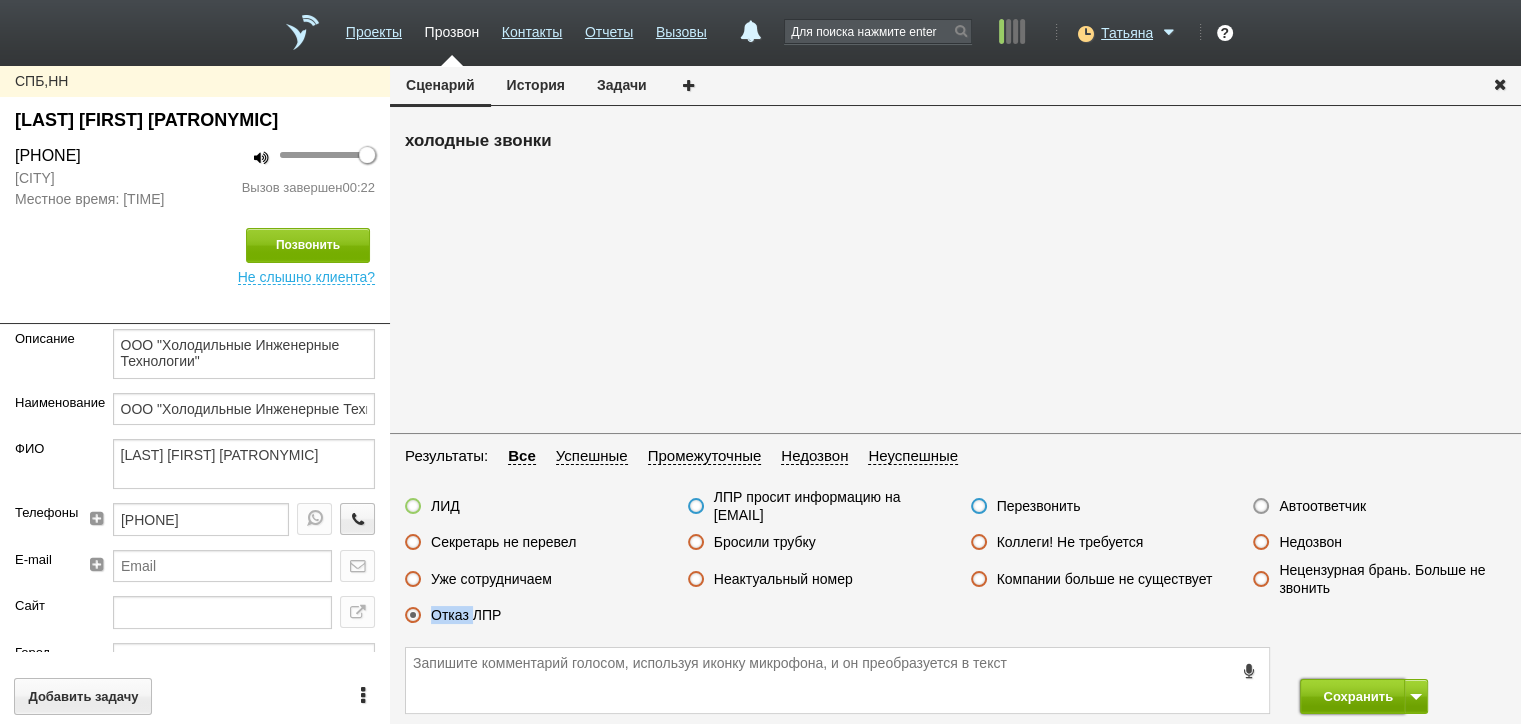 click on "Сохранить" at bounding box center (1352, 696) 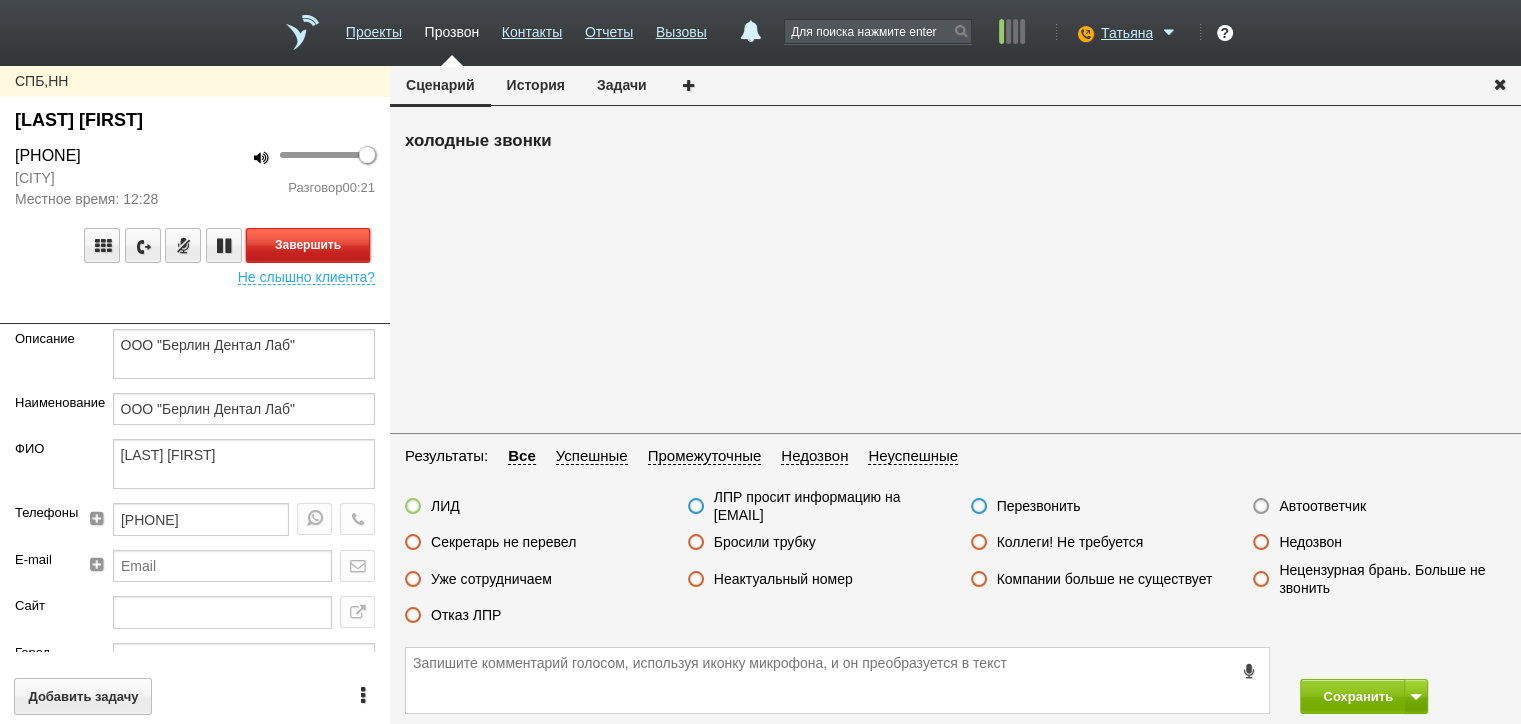 click on "Завершить" at bounding box center [308, 245] 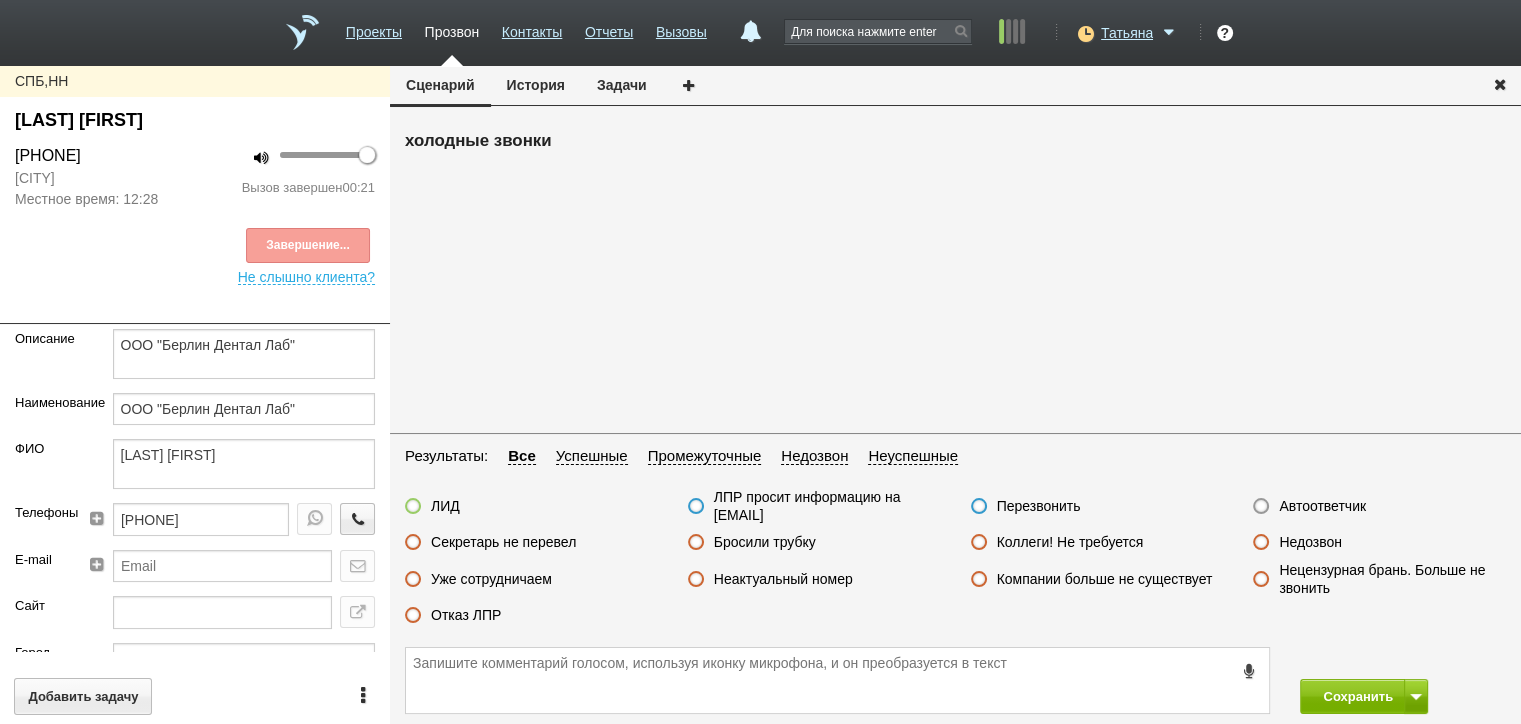 click on "Отказ ЛПР" at bounding box center [466, 615] 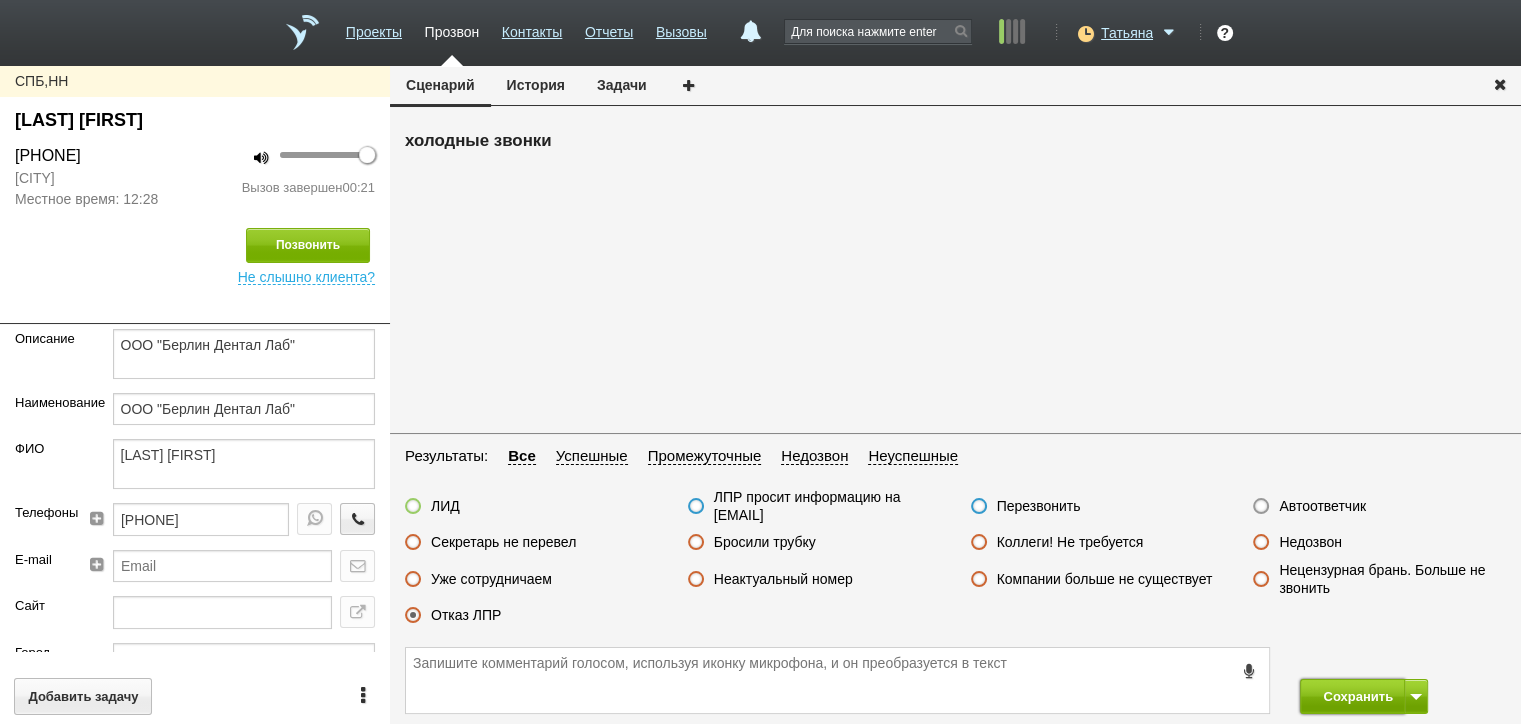 click on "Сохранить" at bounding box center [1352, 696] 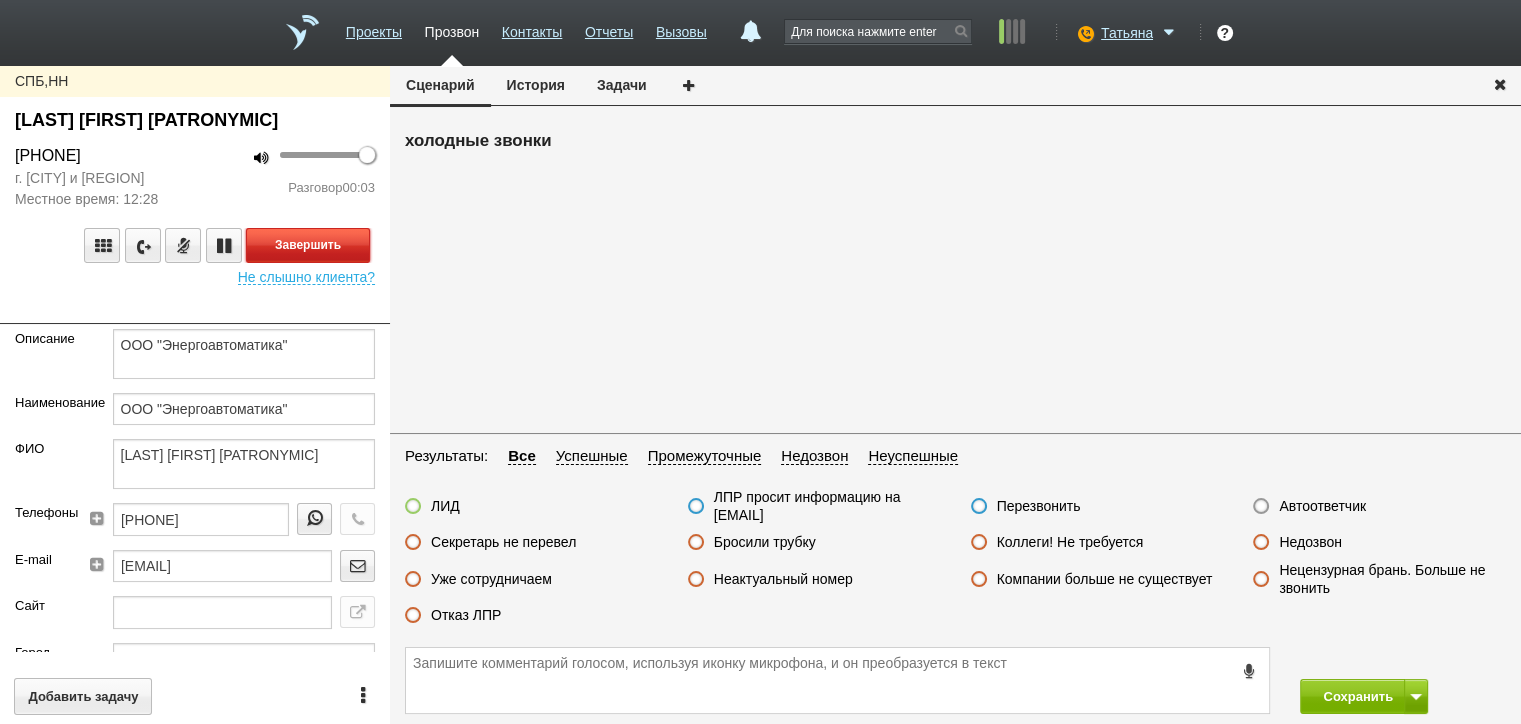 click on "Завершить" at bounding box center [308, 245] 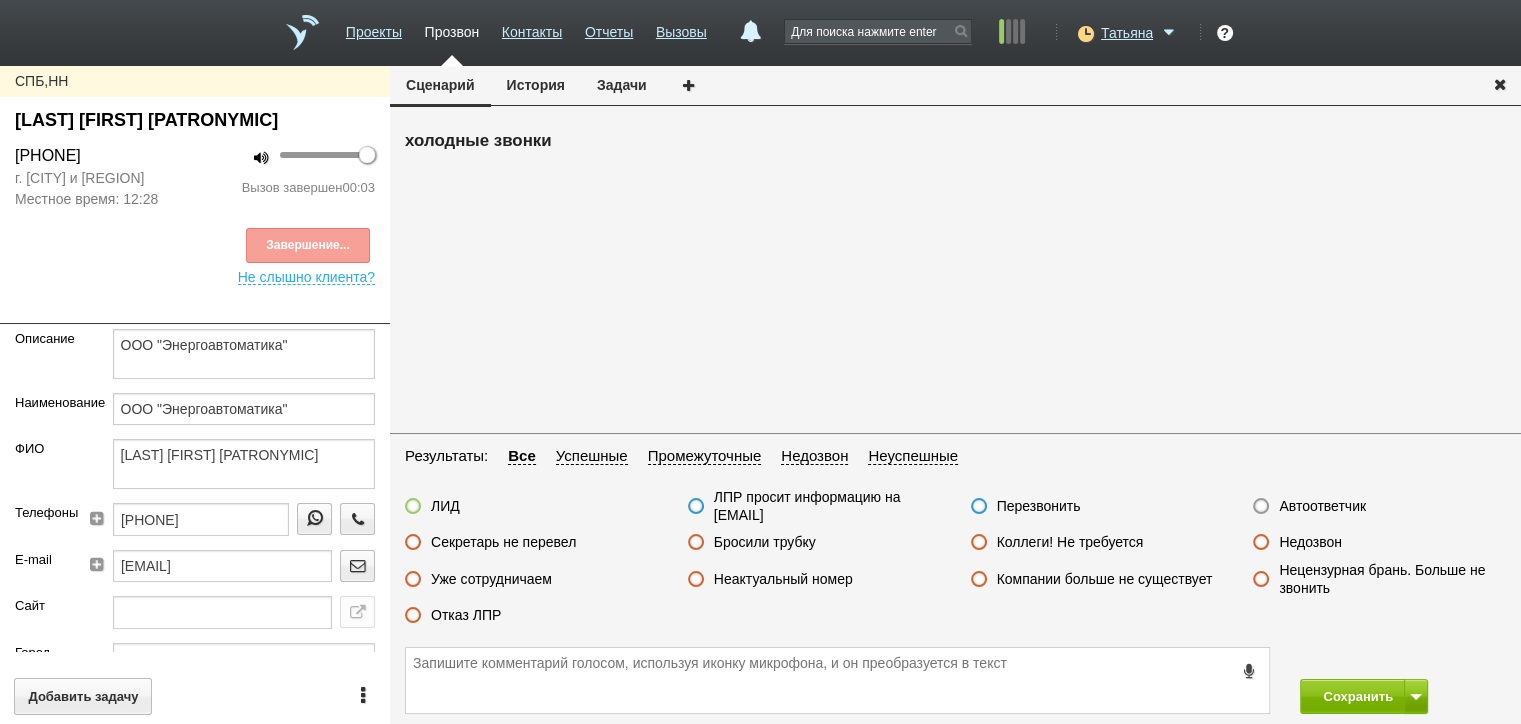 click on "Автоответчик" at bounding box center [1322, 506] 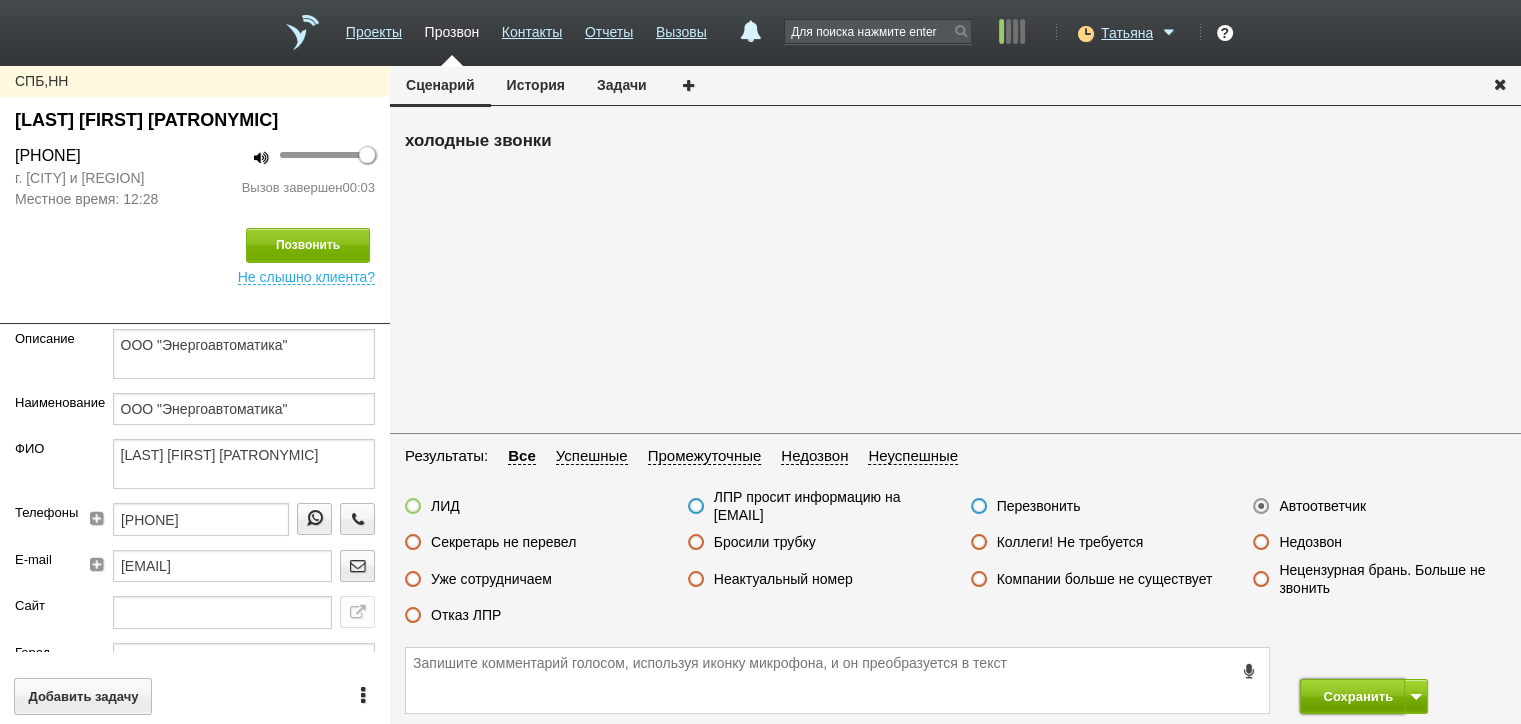 click on "Сохранить" at bounding box center (1352, 696) 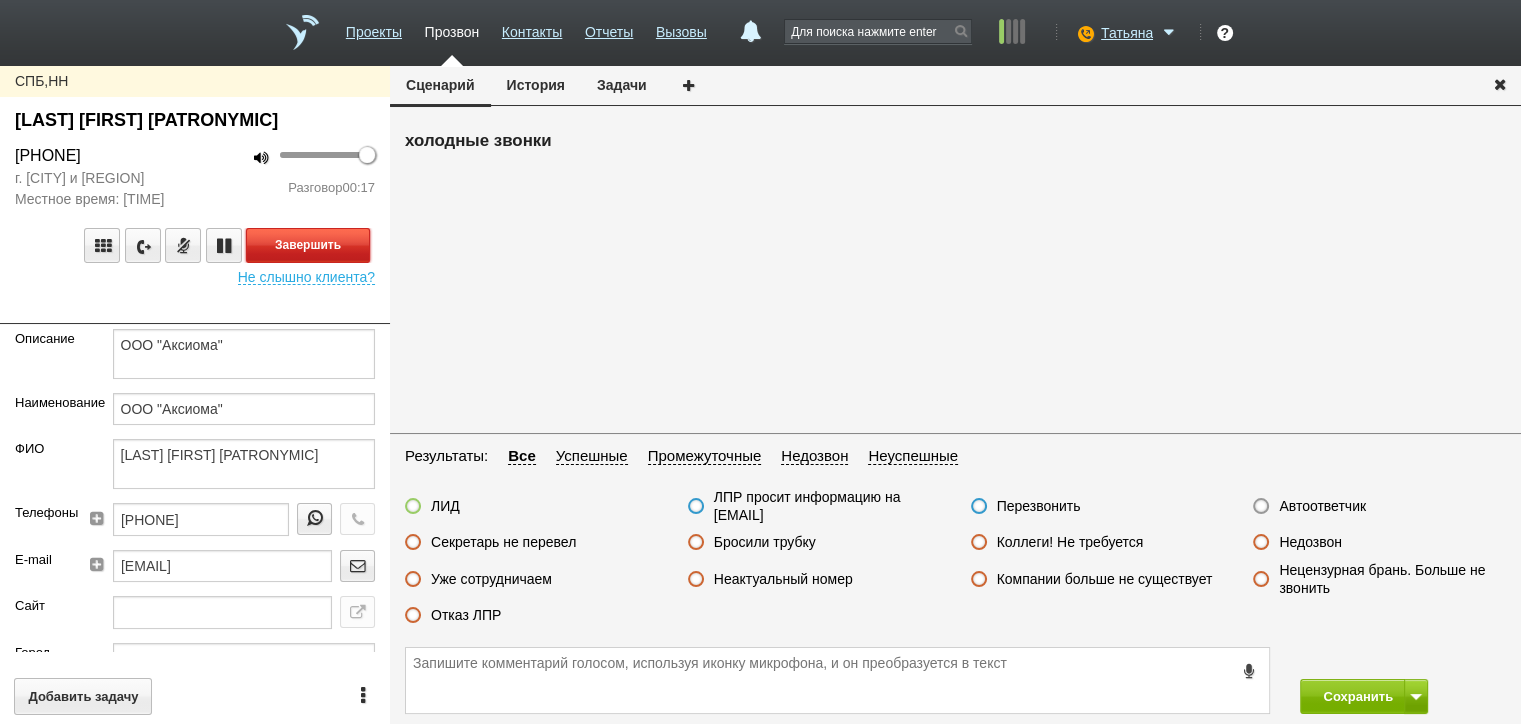 click on "Завершить" at bounding box center [308, 245] 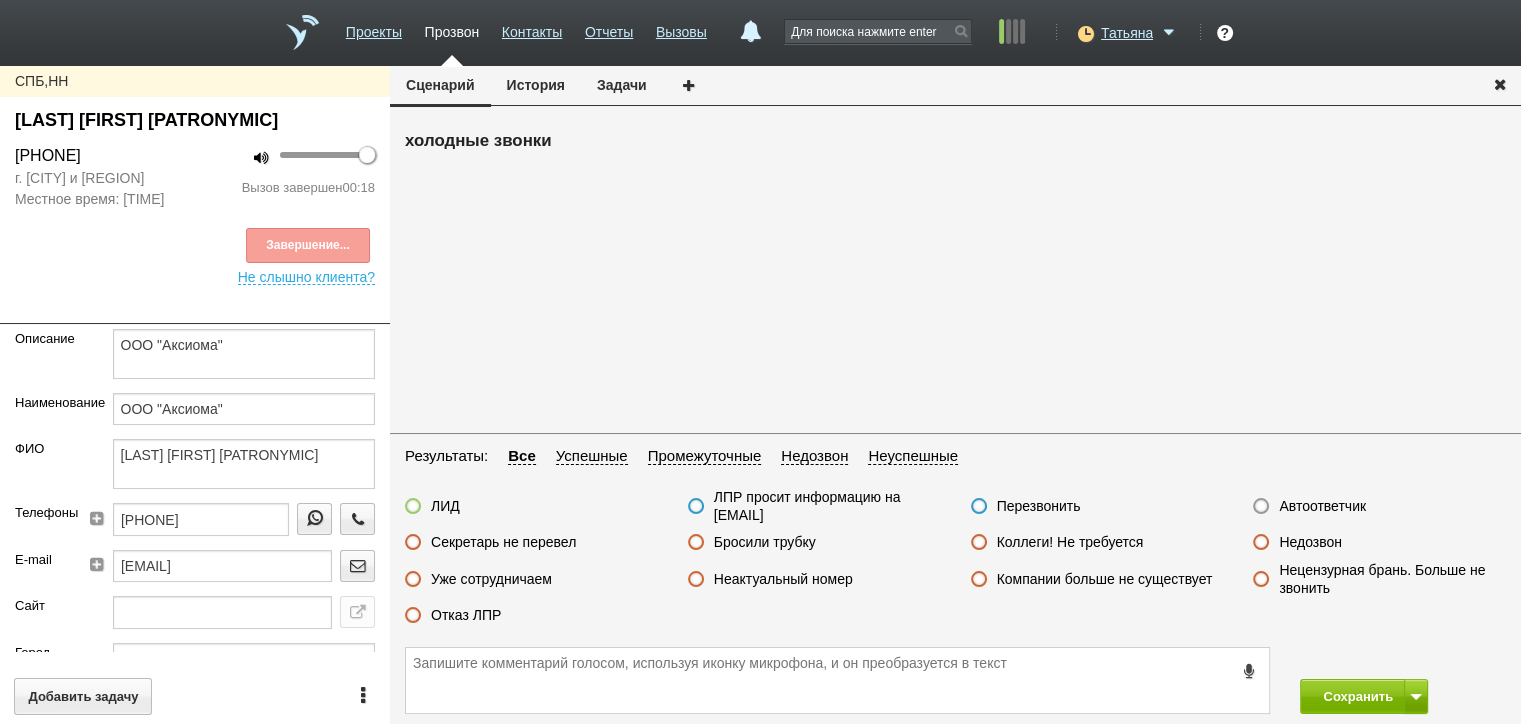 click on "Отказ ЛПР" at bounding box center (466, 615) 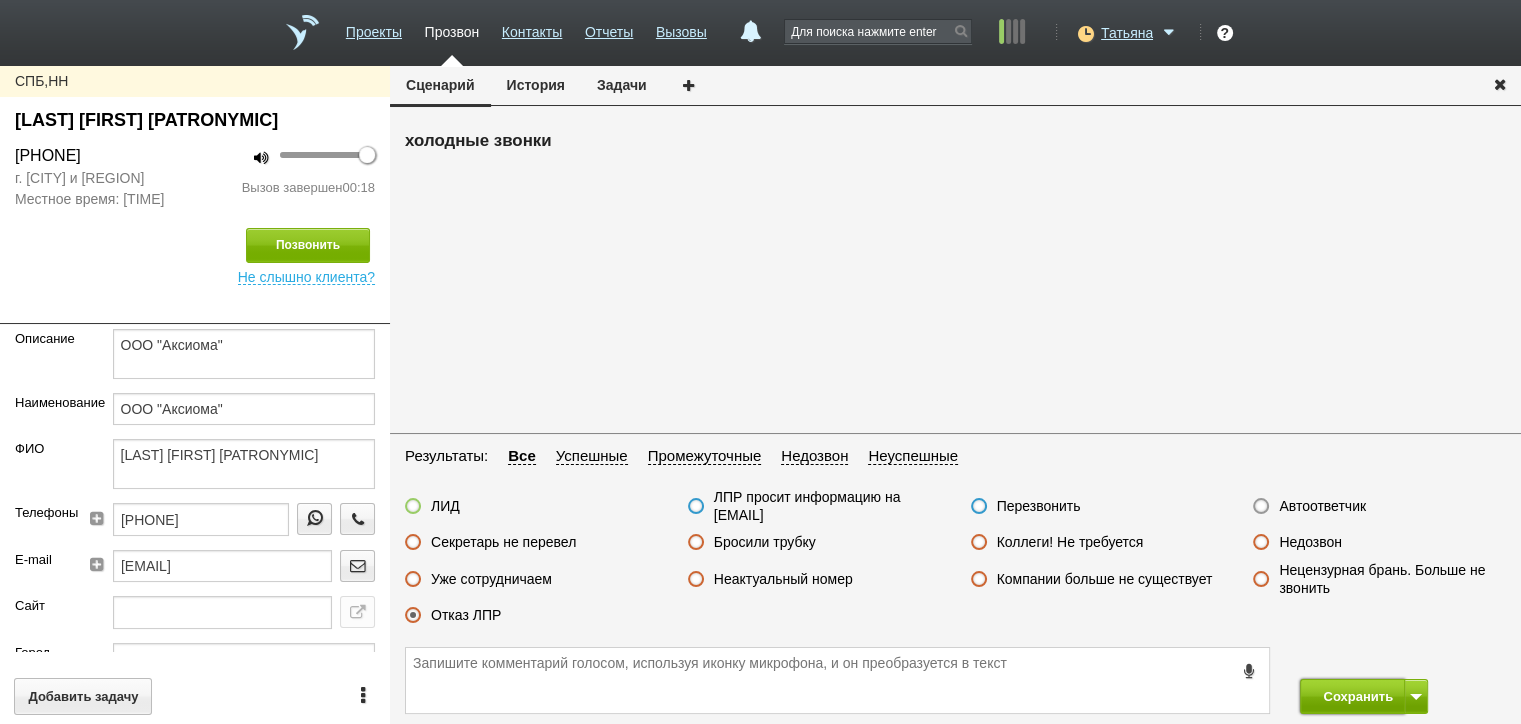 click on "Сохранить" at bounding box center [1352, 696] 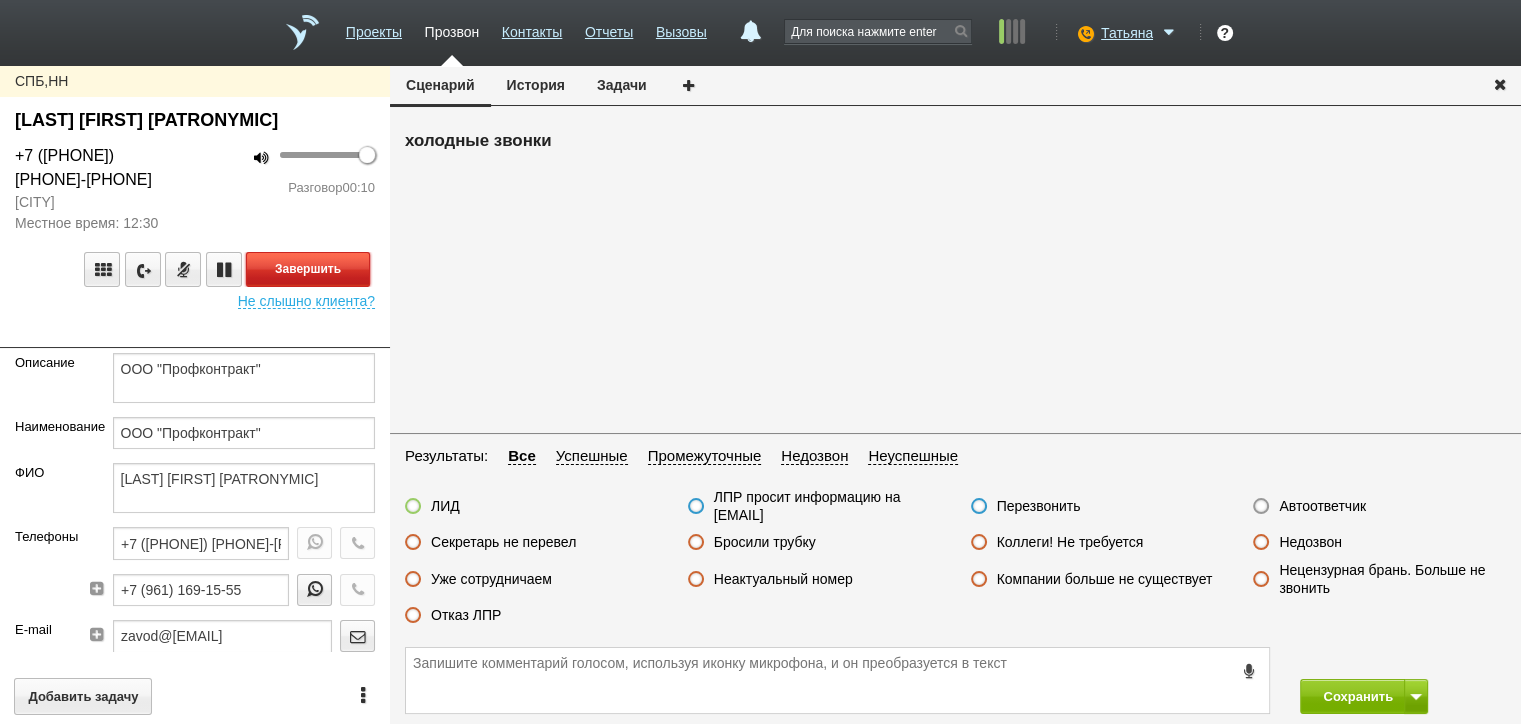click on "Завершить" at bounding box center (308, 269) 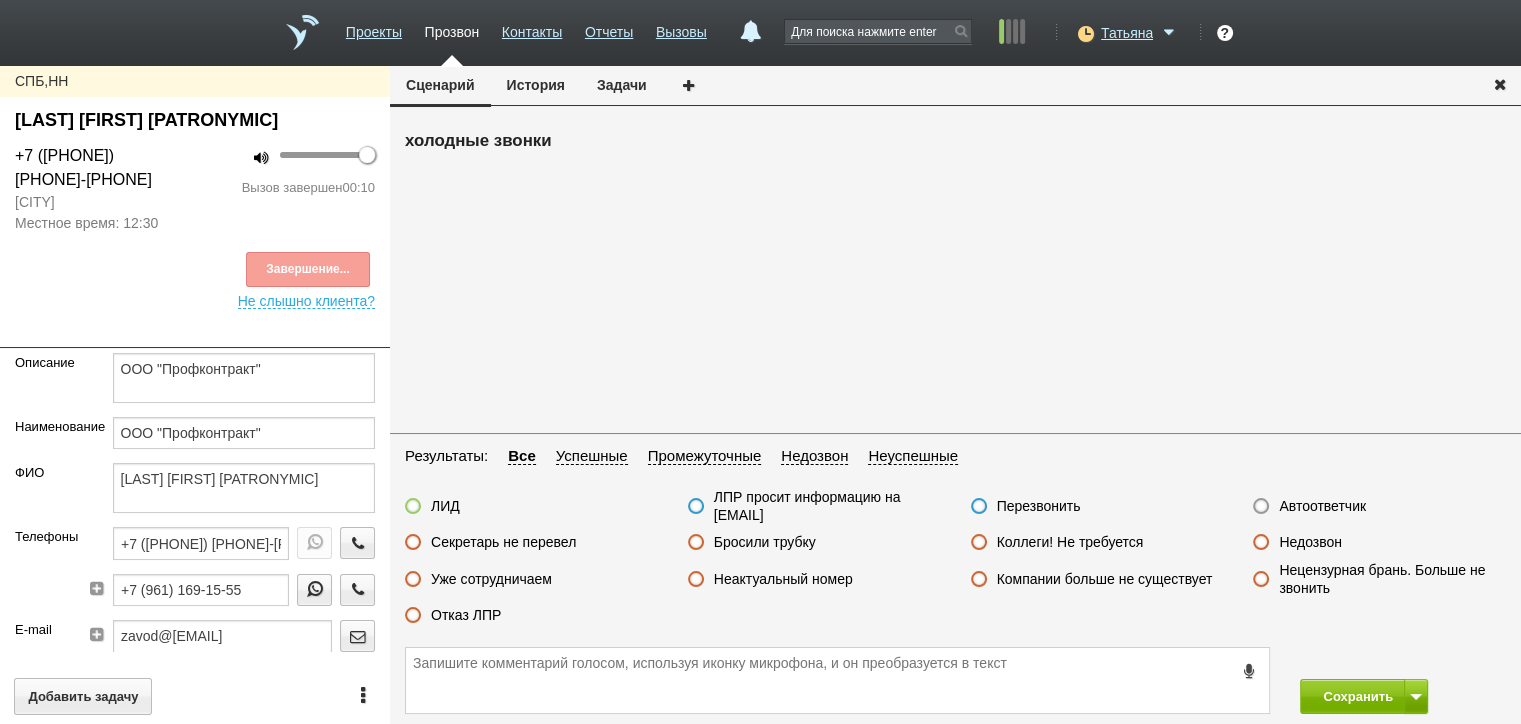 click on "Отказ ЛПР" at bounding box center (466, 615) 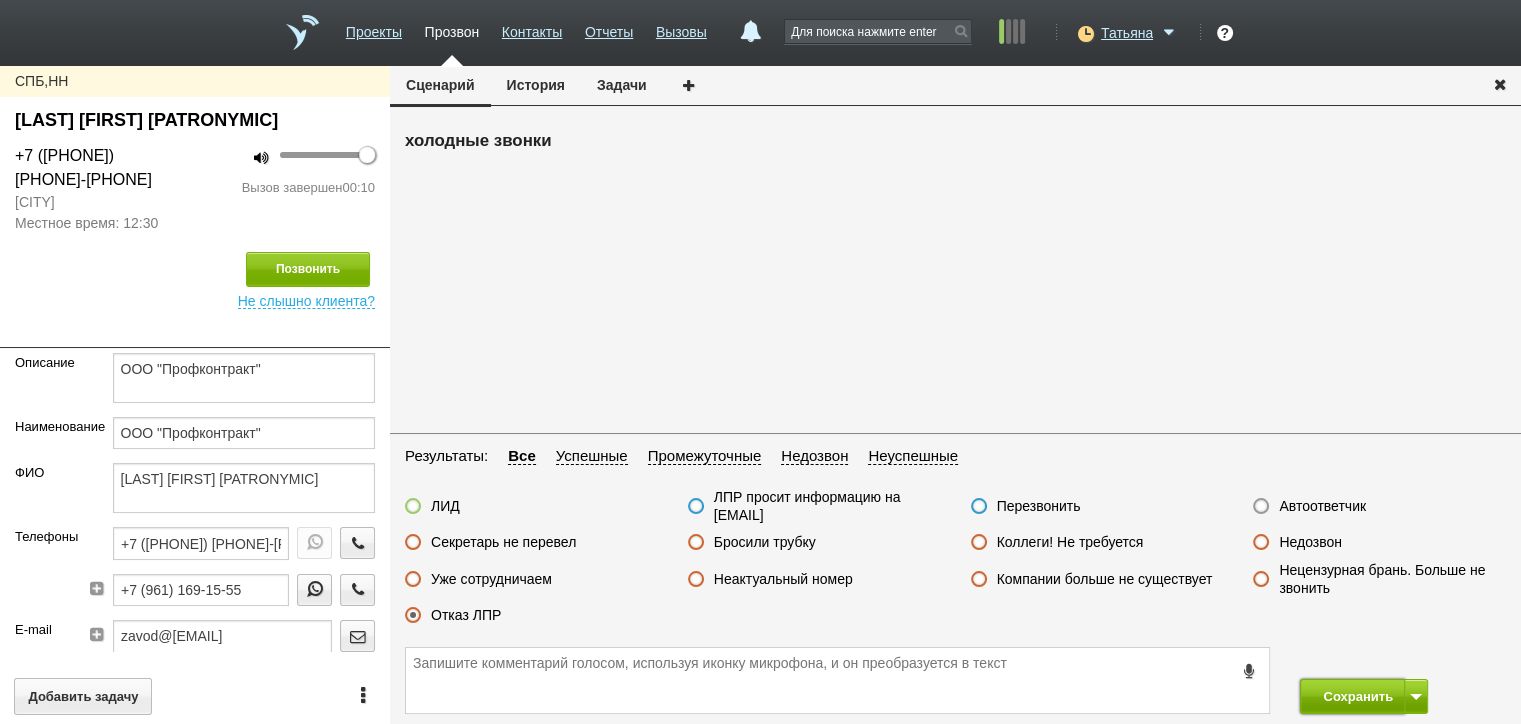 click on "Сохранить" at bounding box center [1352, 696] 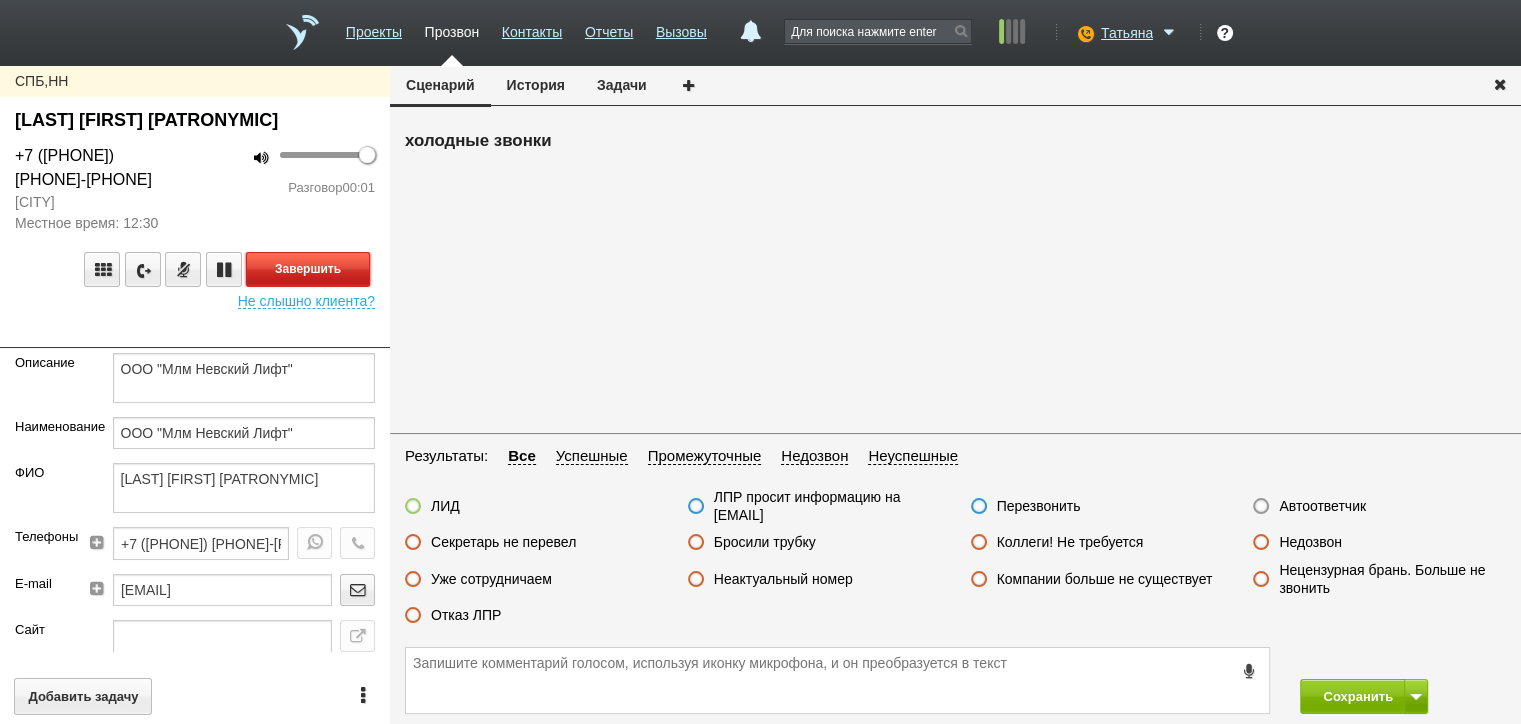 click on "Завершить" at bounding box center (308, 269) 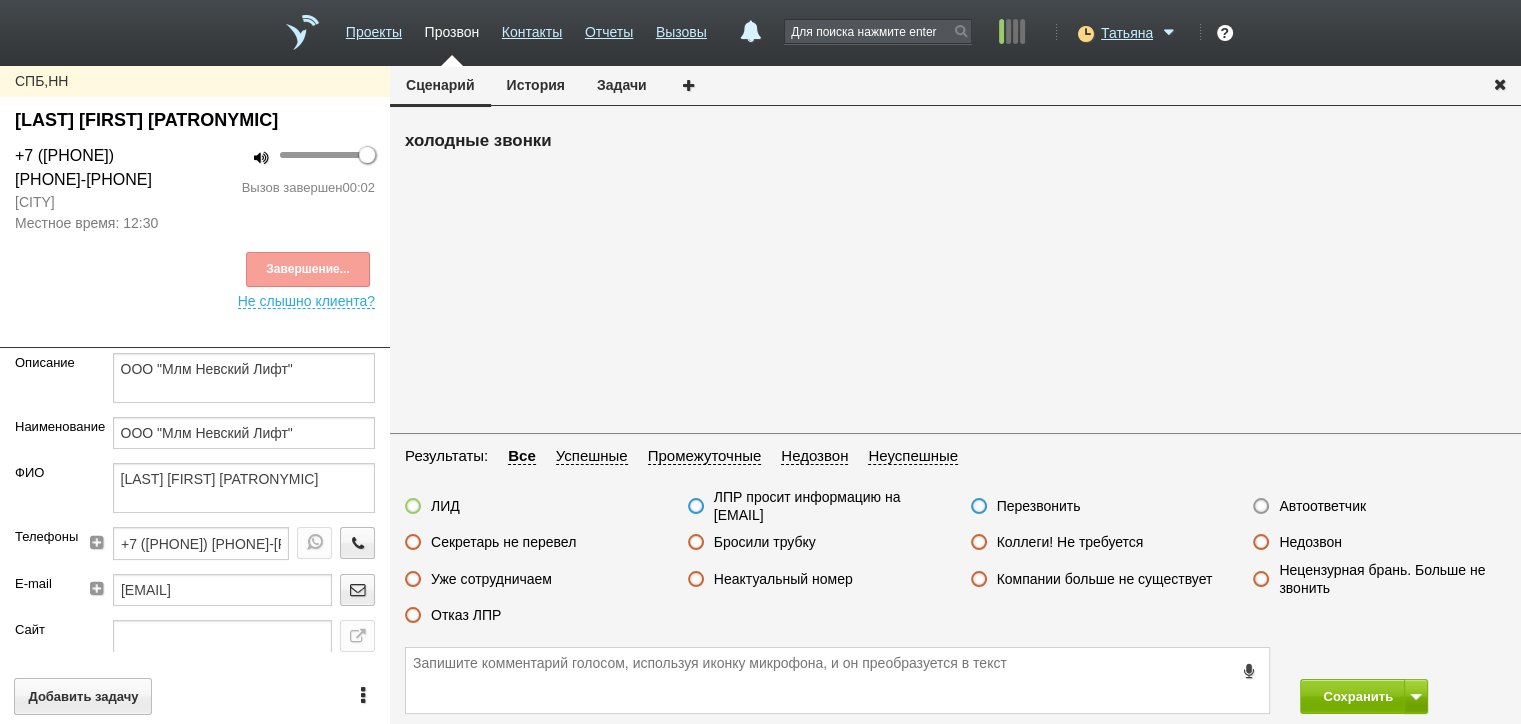 click on "Автоответчик" at bounding box center [1322, 506] 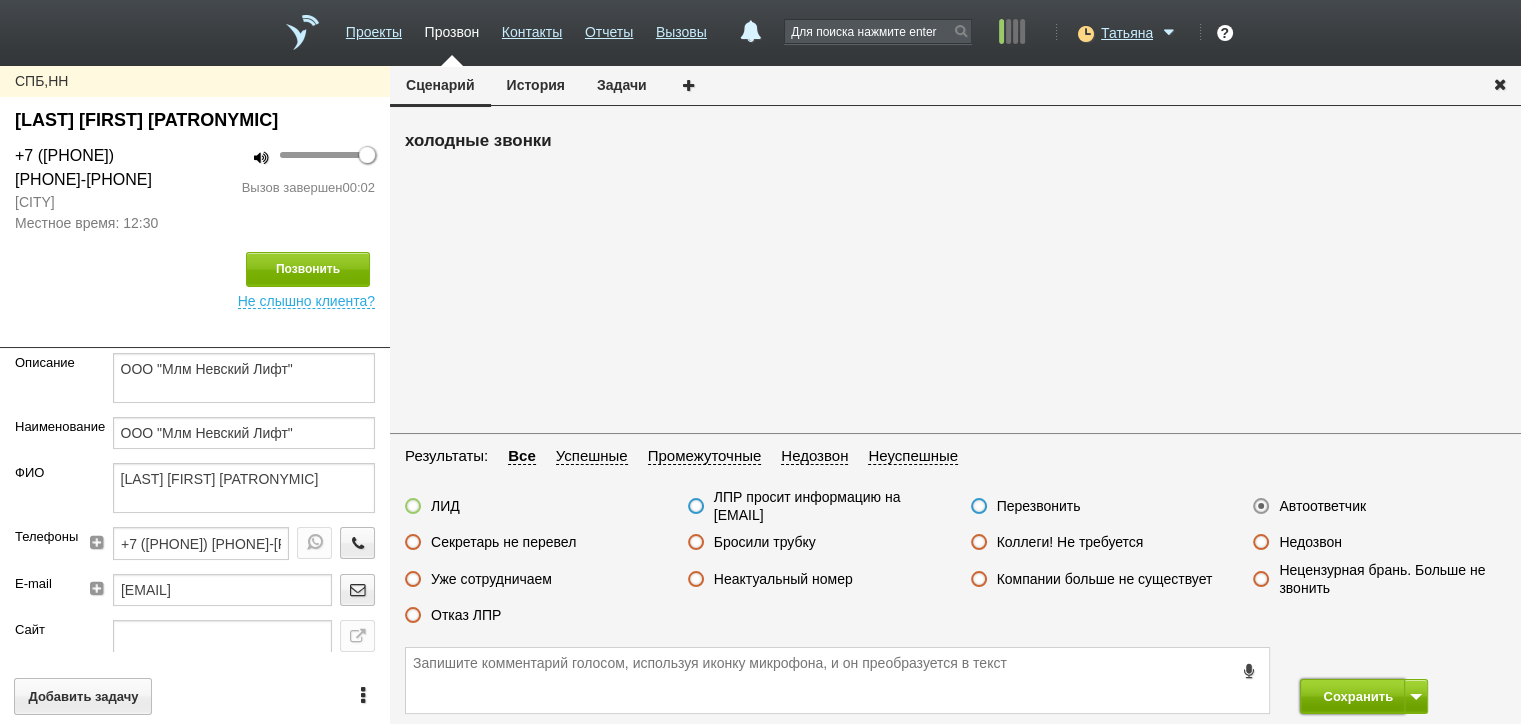 click on "Сохранить" at bounding box center (1352, 696) 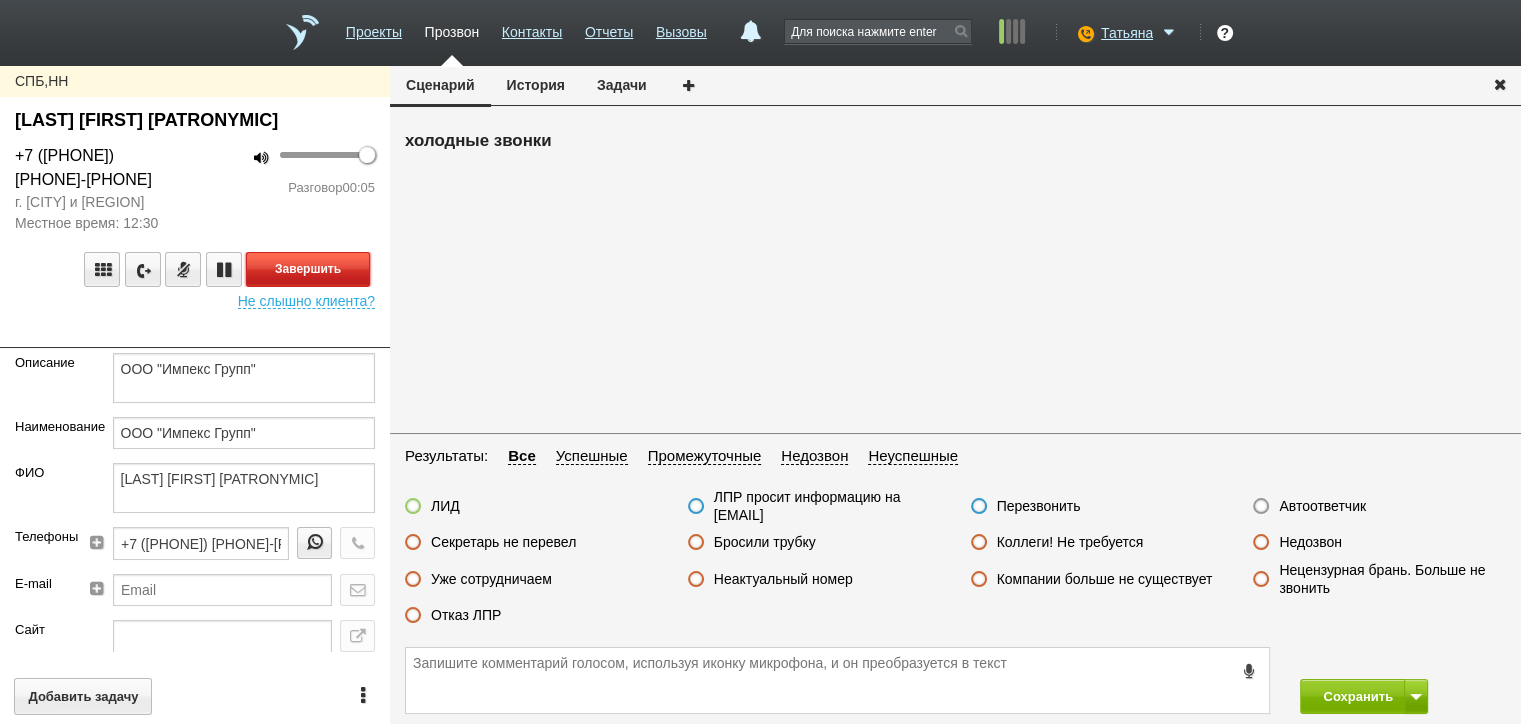 click on "Завершить" at bounding box center (308, 269) 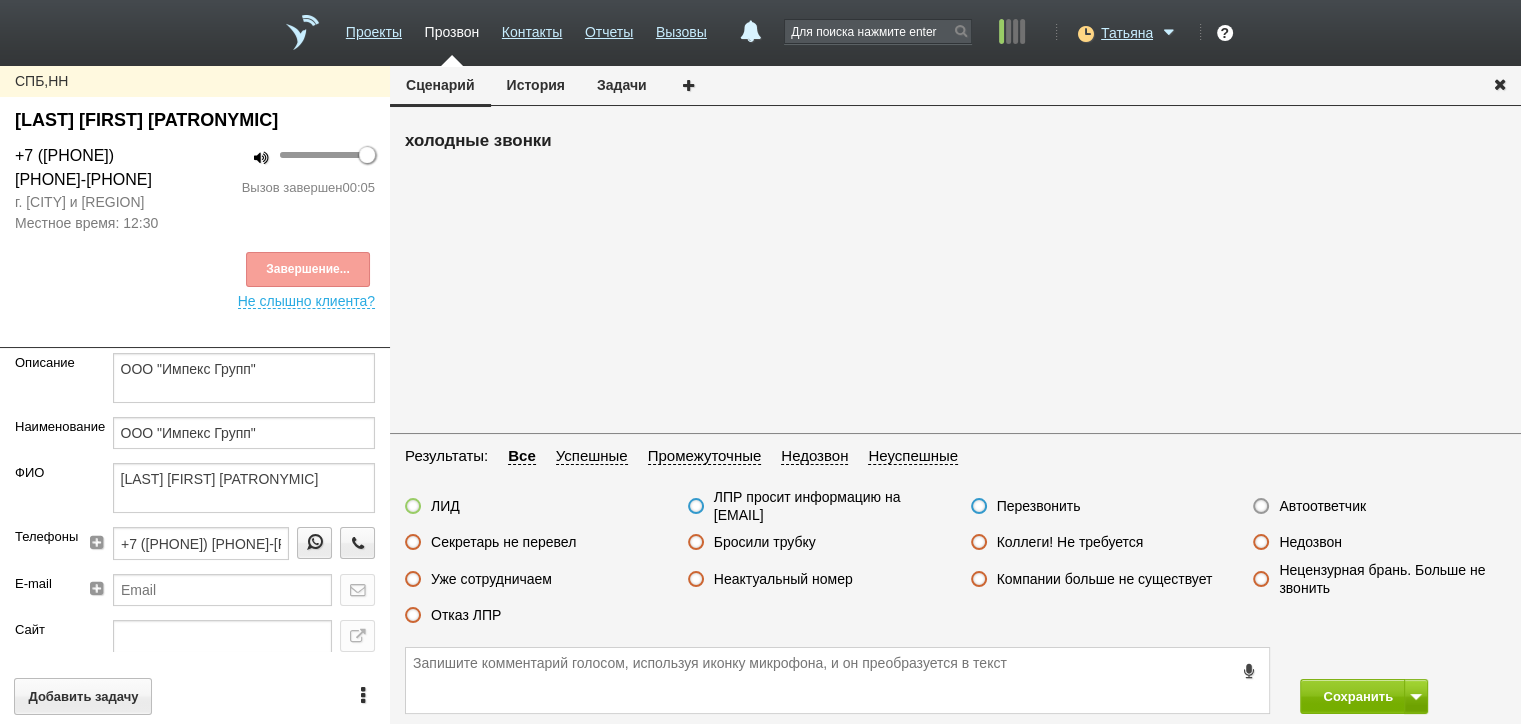 click on "Бросили трубку" at bounding box center [765, 542] 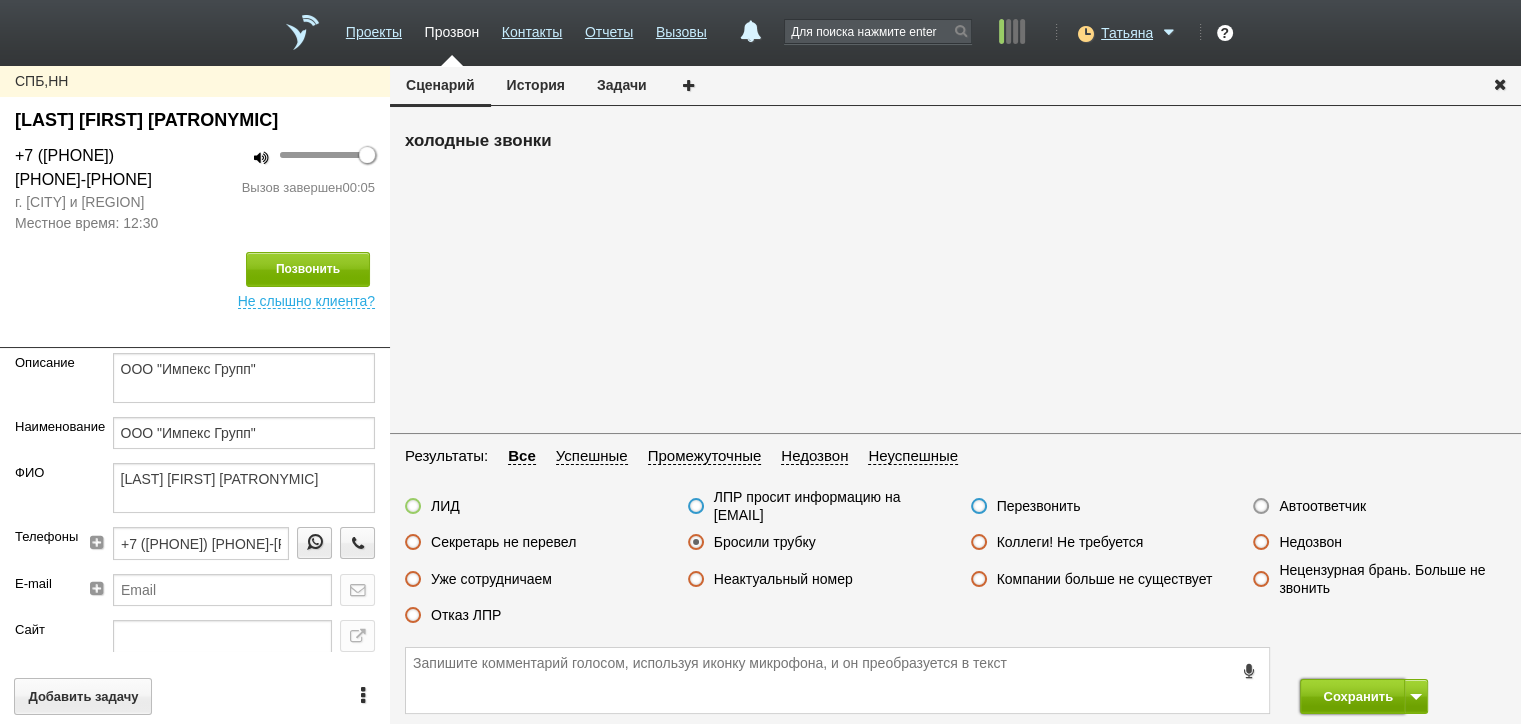 drag, startPoint x: 1361, startPoint y: 703, endPoint x: 1345, endPoint y: 688, distance: 21.931713 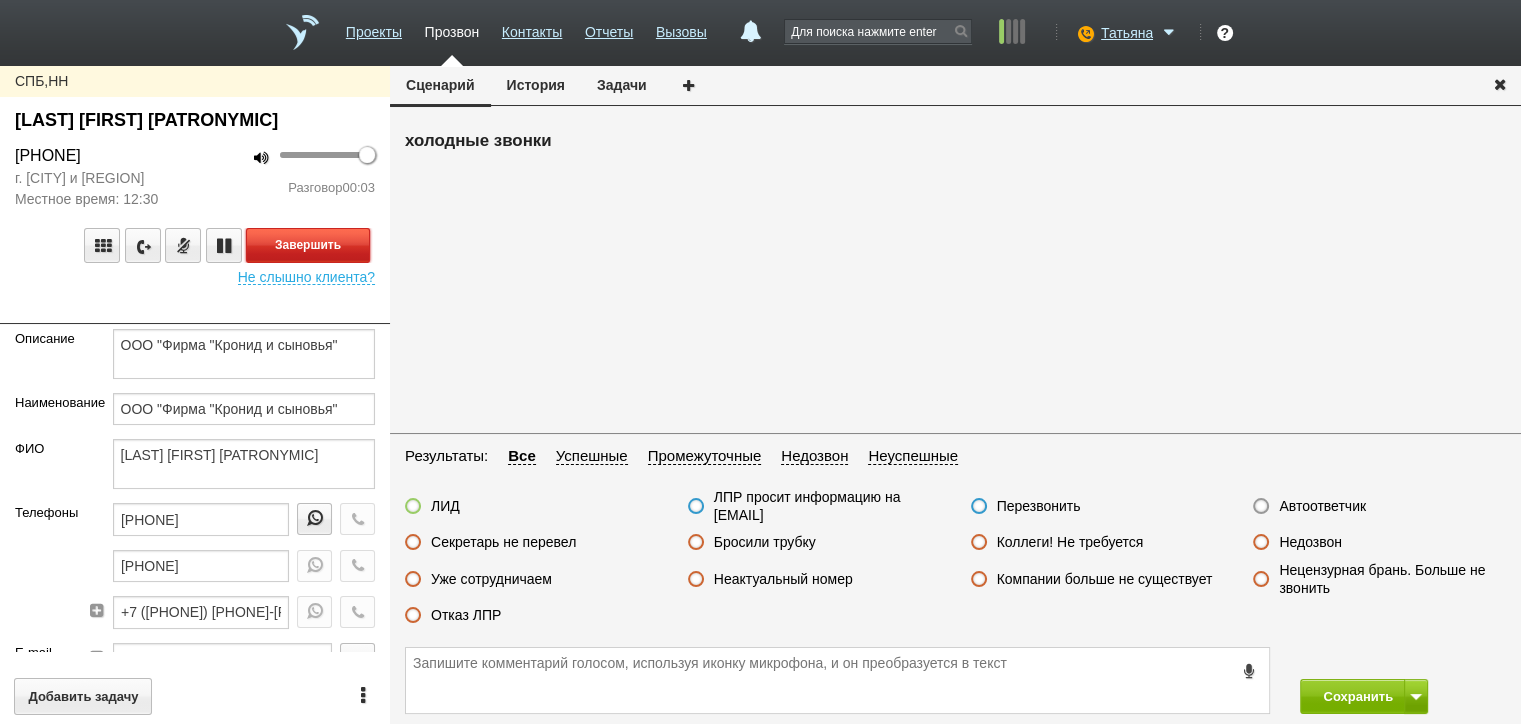 click on "Завершить" at bounding box center [308, 245] 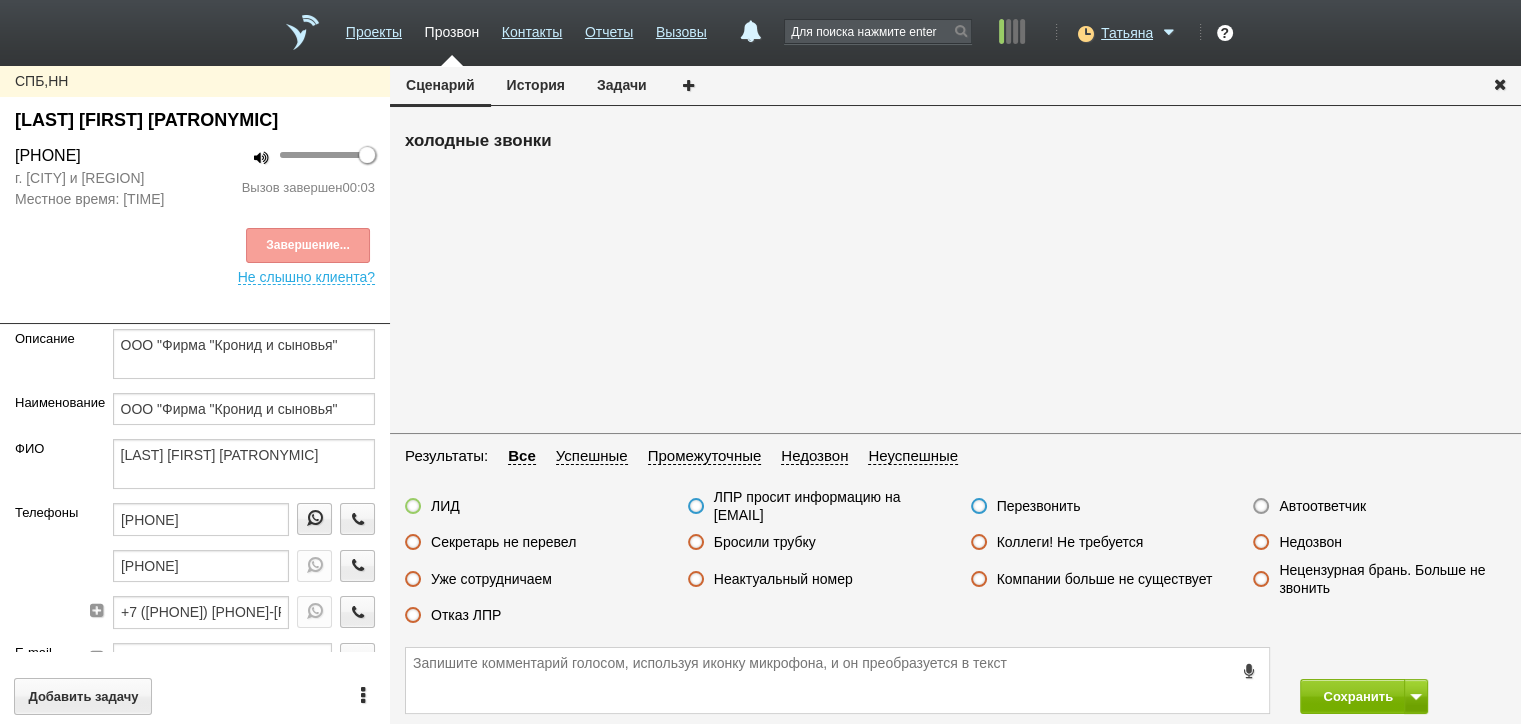 click on "Автоответчик" at bounding box center (1322, 506) 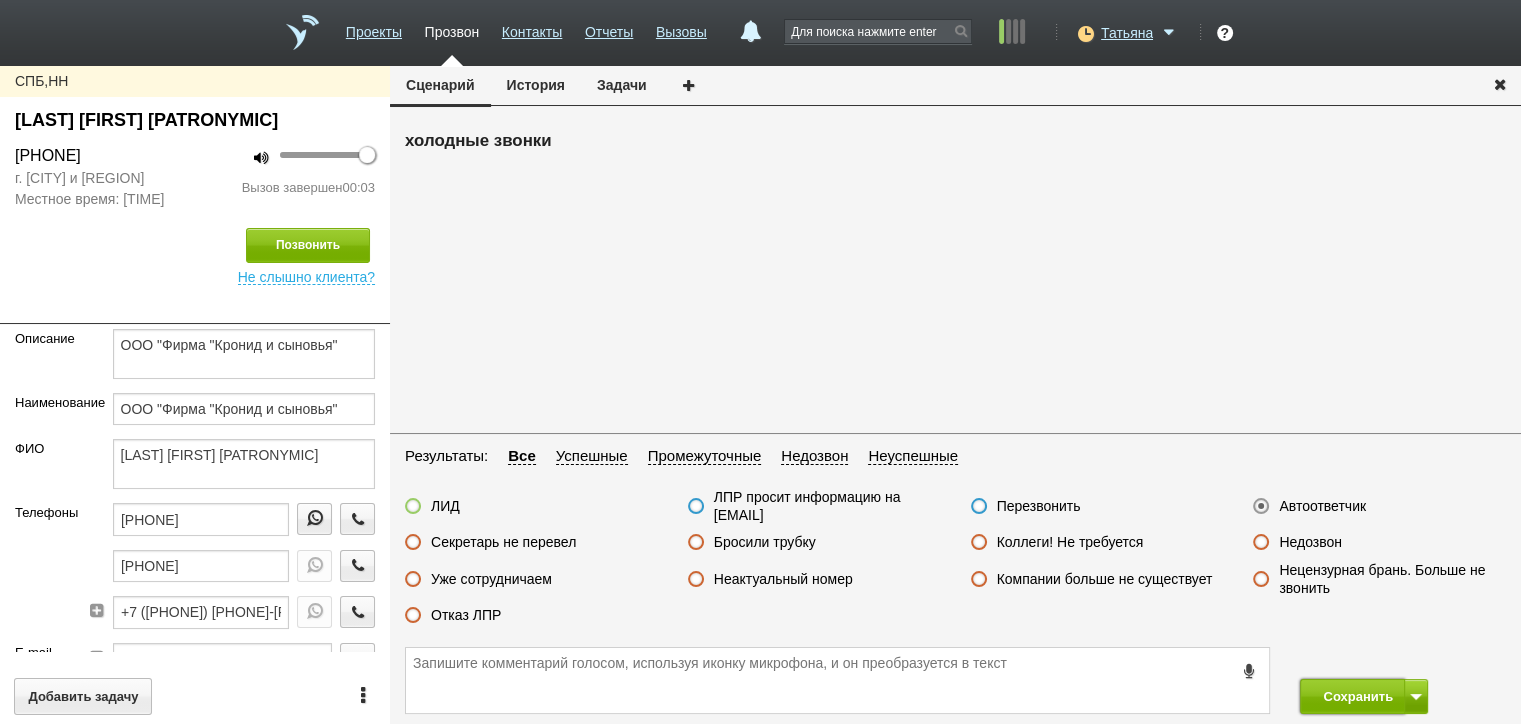 drag, startPoint x: 1339, startPoint y: 694, endPoint x: 1318, endPoint y: 645, distance: 53.310413 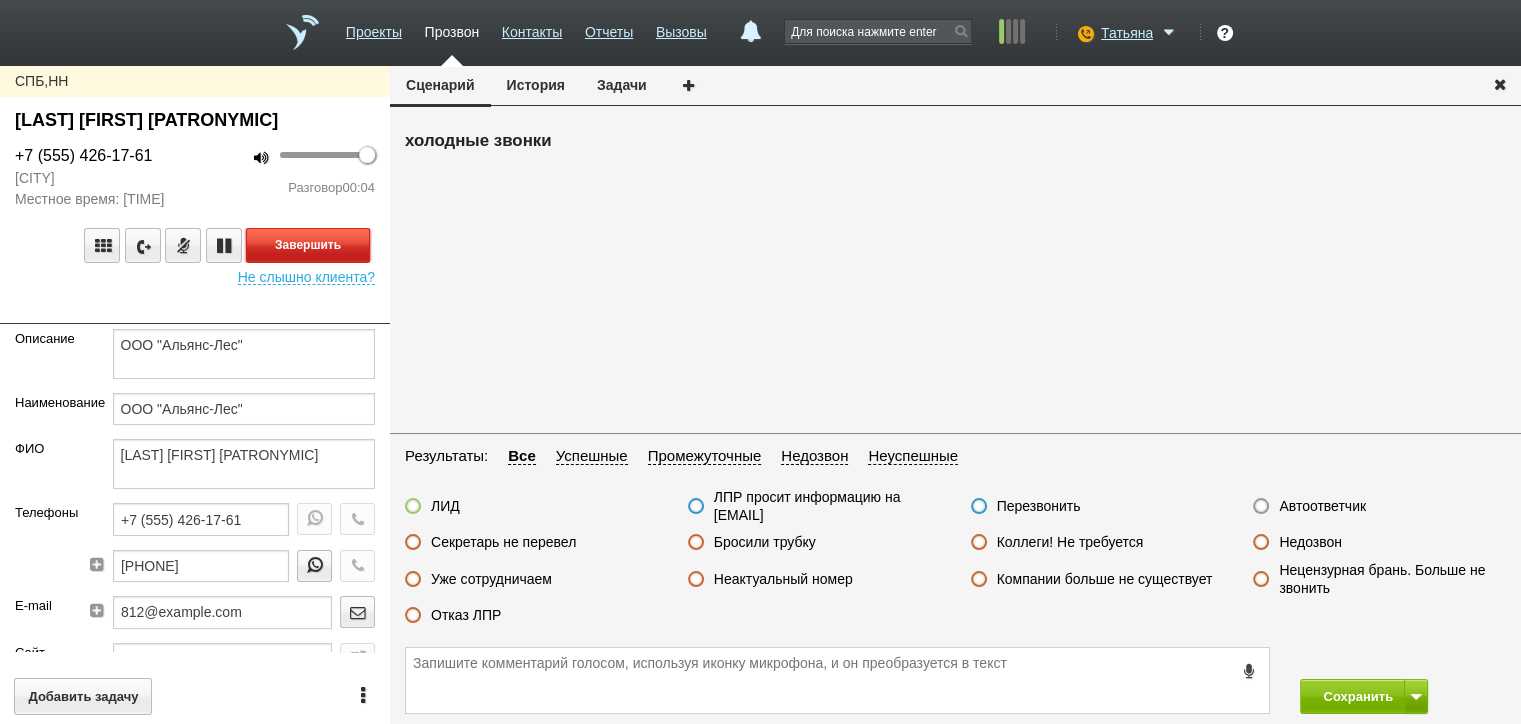 click on "Завершить" at bounding box center (308, 245) 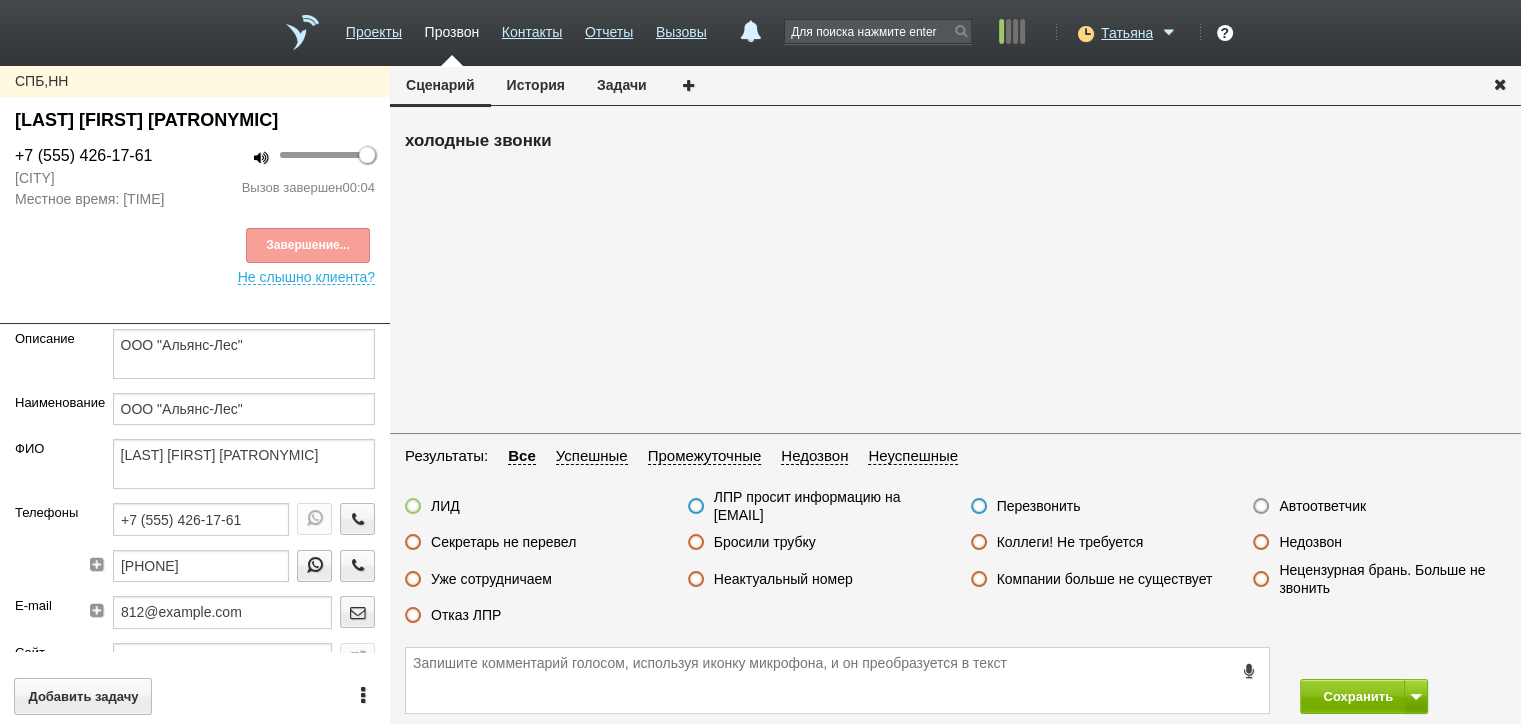 click on "Недозвон" at bounding box center [1310, 542] 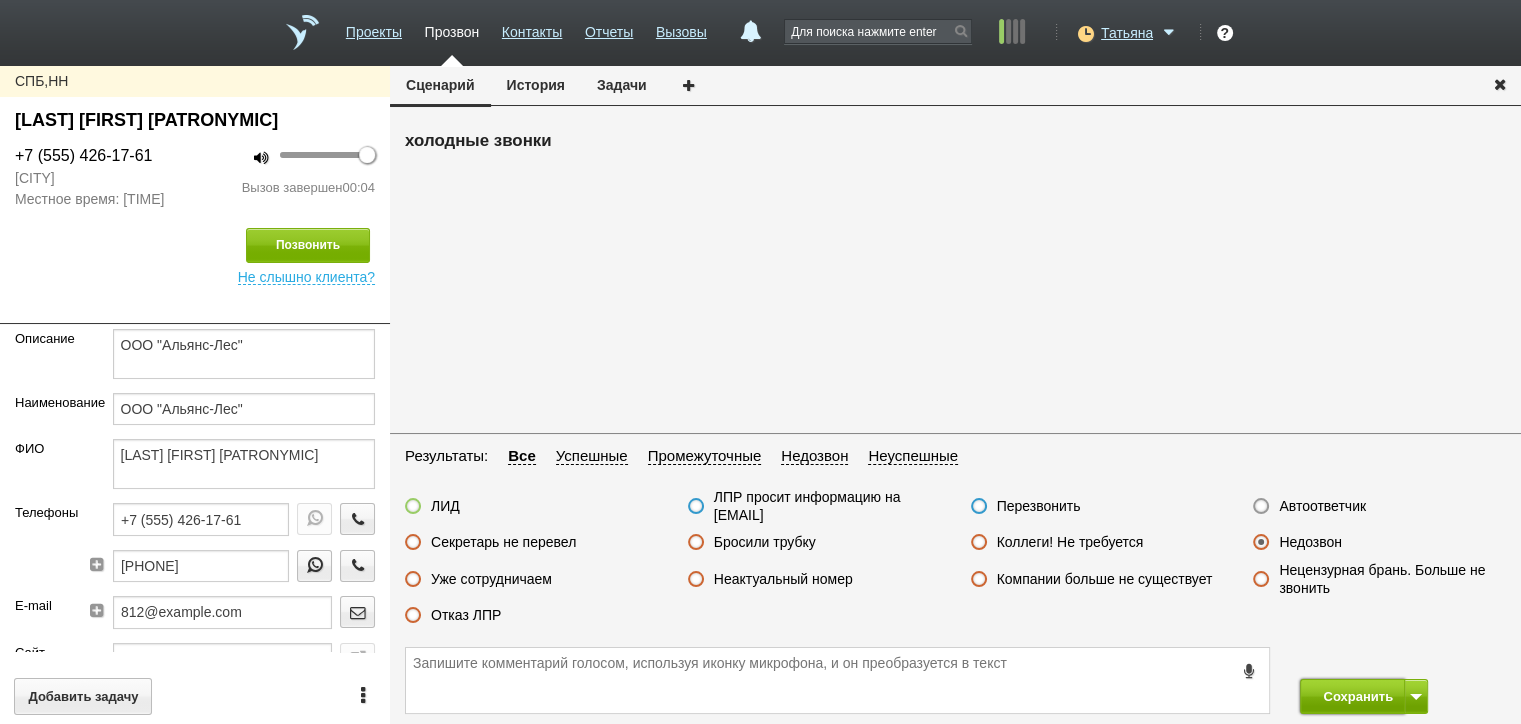 click on "Сохранить" at bounding box center [1352, 696] 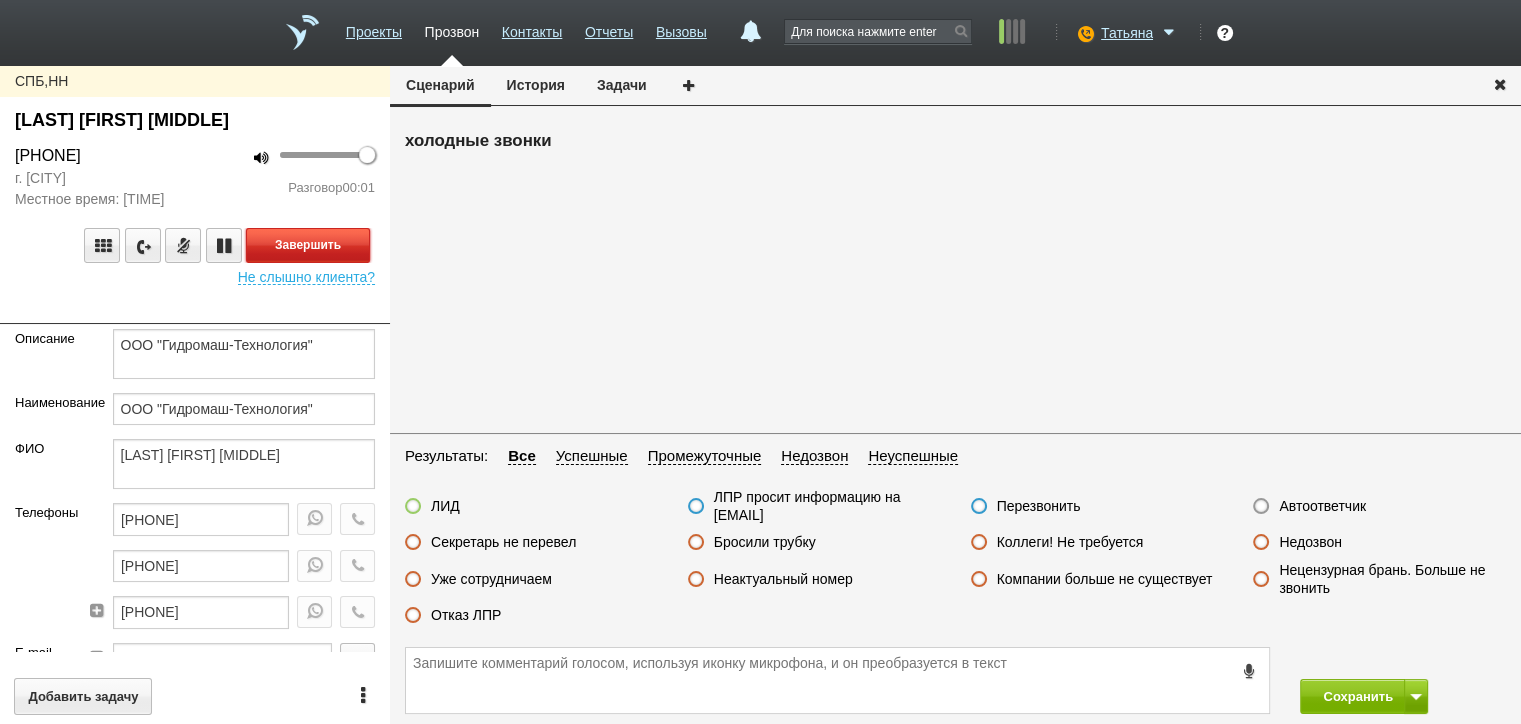 click on "Завершить" at bounding box center (308, 245) 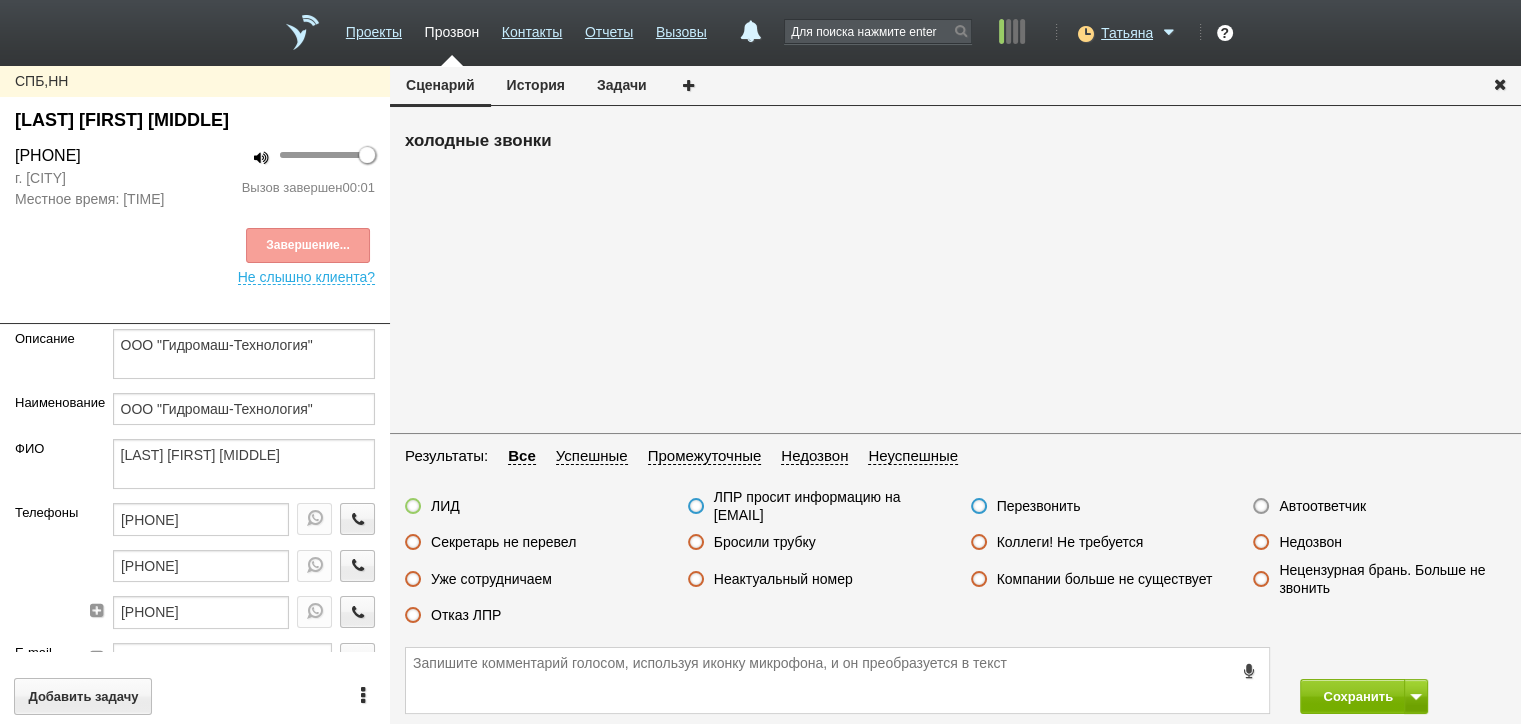 click on "Автоответчик" at bounding box center (1322, 506) 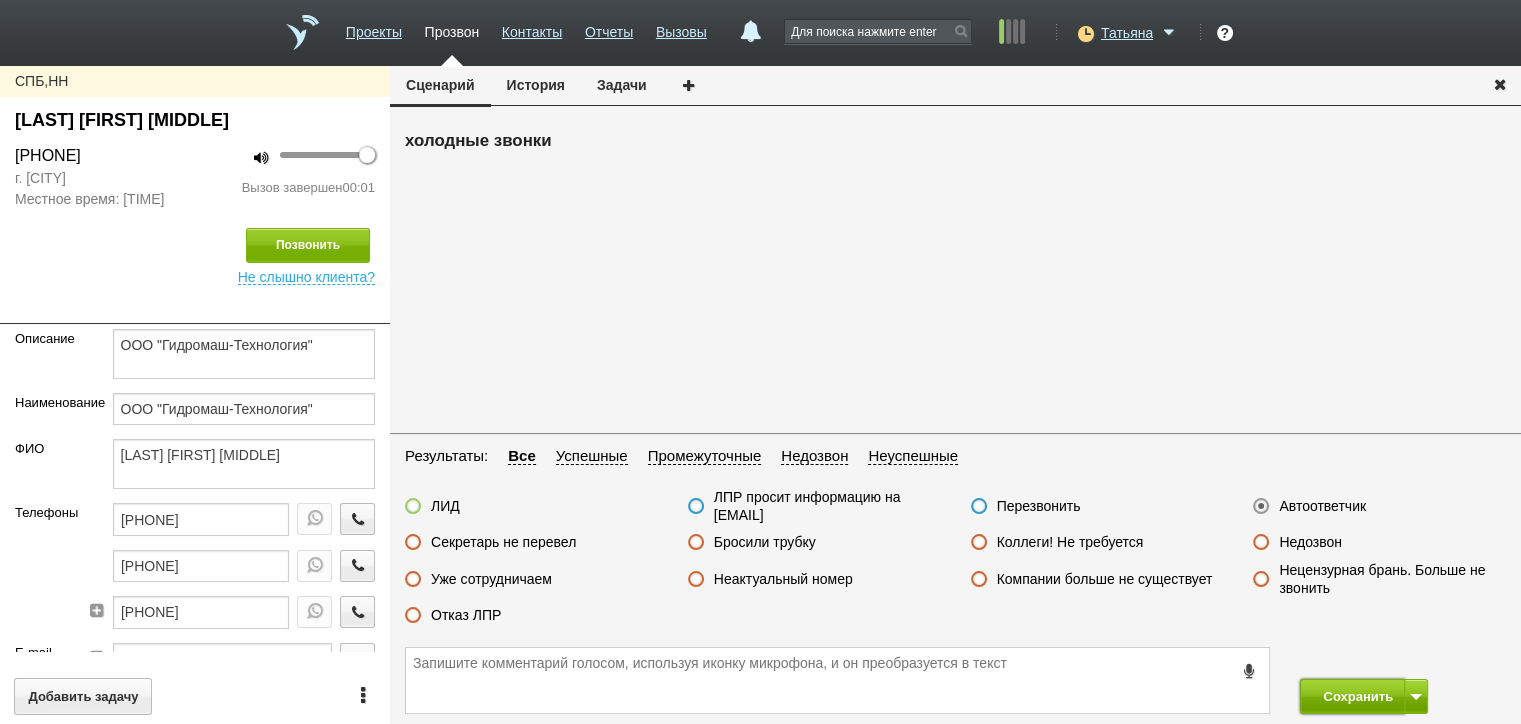 click on "Сохранить" at bounding box center (1352, 696) 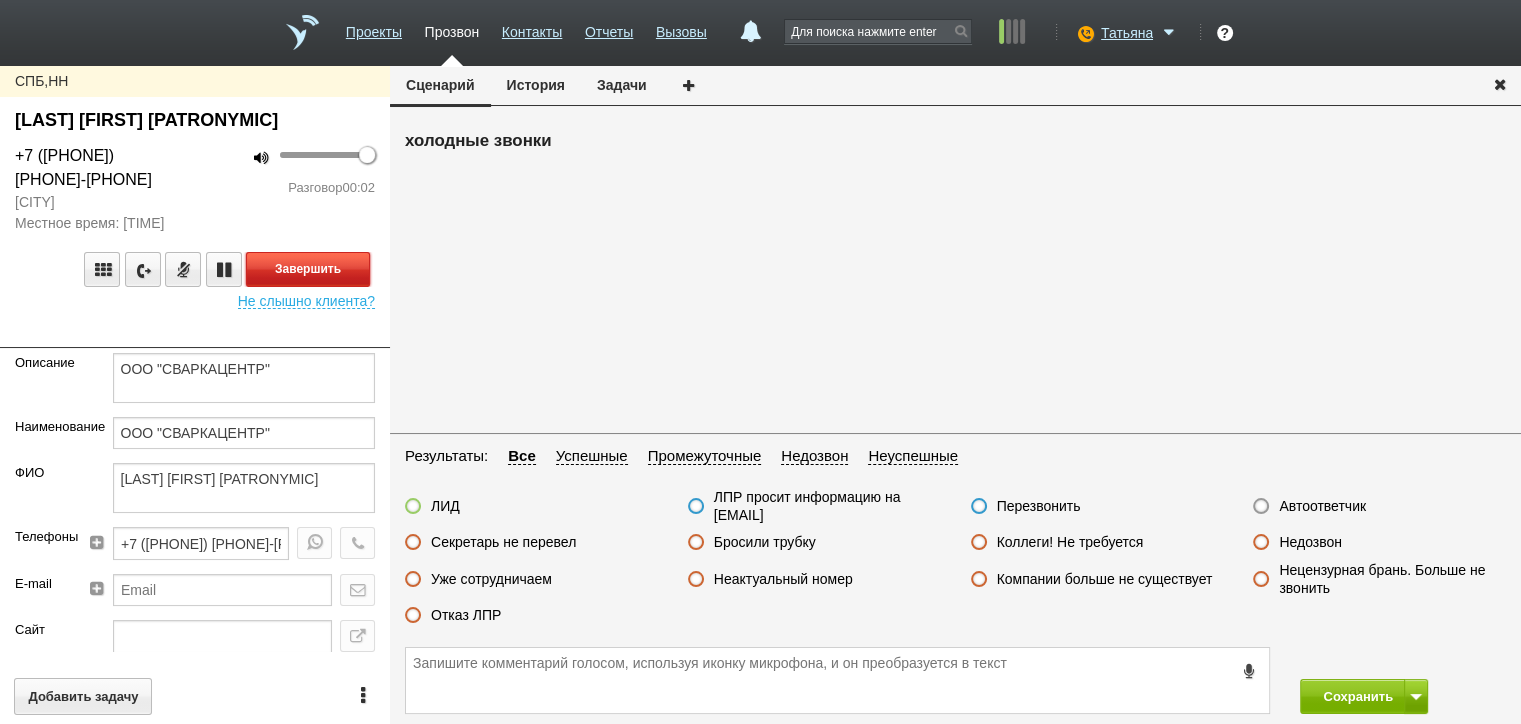 drag, startPoint x: 310, startPoint y: 237, endPoint x: 592, endPoint y: 353, distance: 304.9262 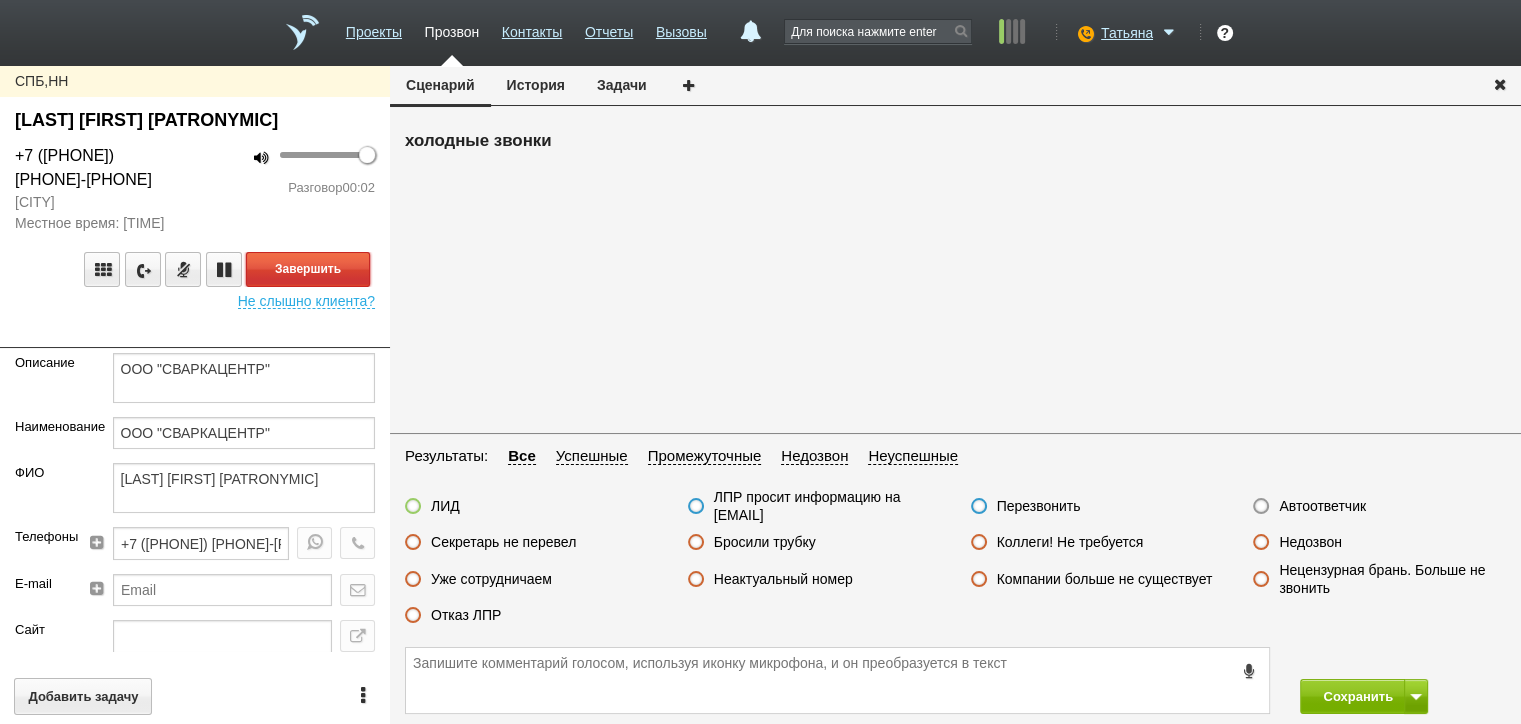 click on "Завершить" at bounding box center (308, 269) 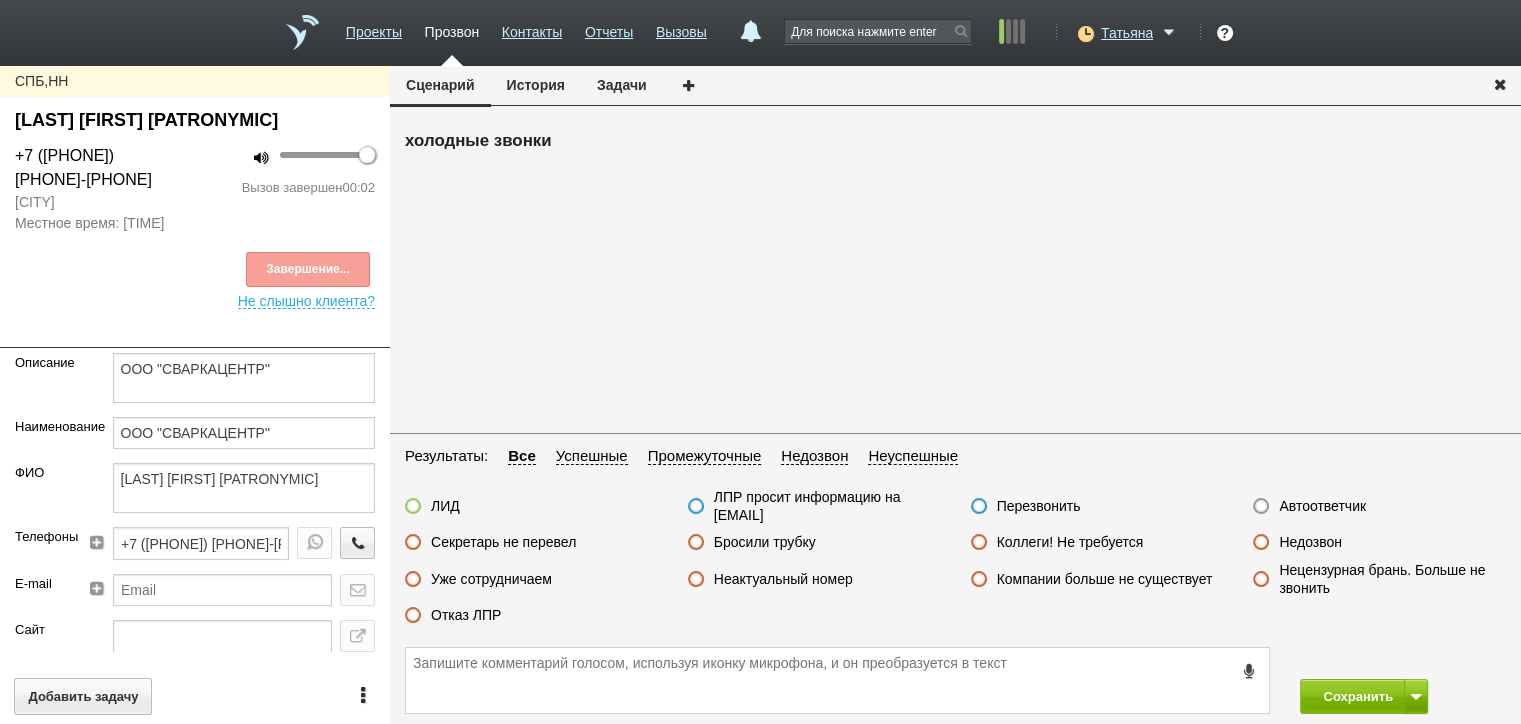 click on "Автоответчик" at bounding box center (1322, 506) 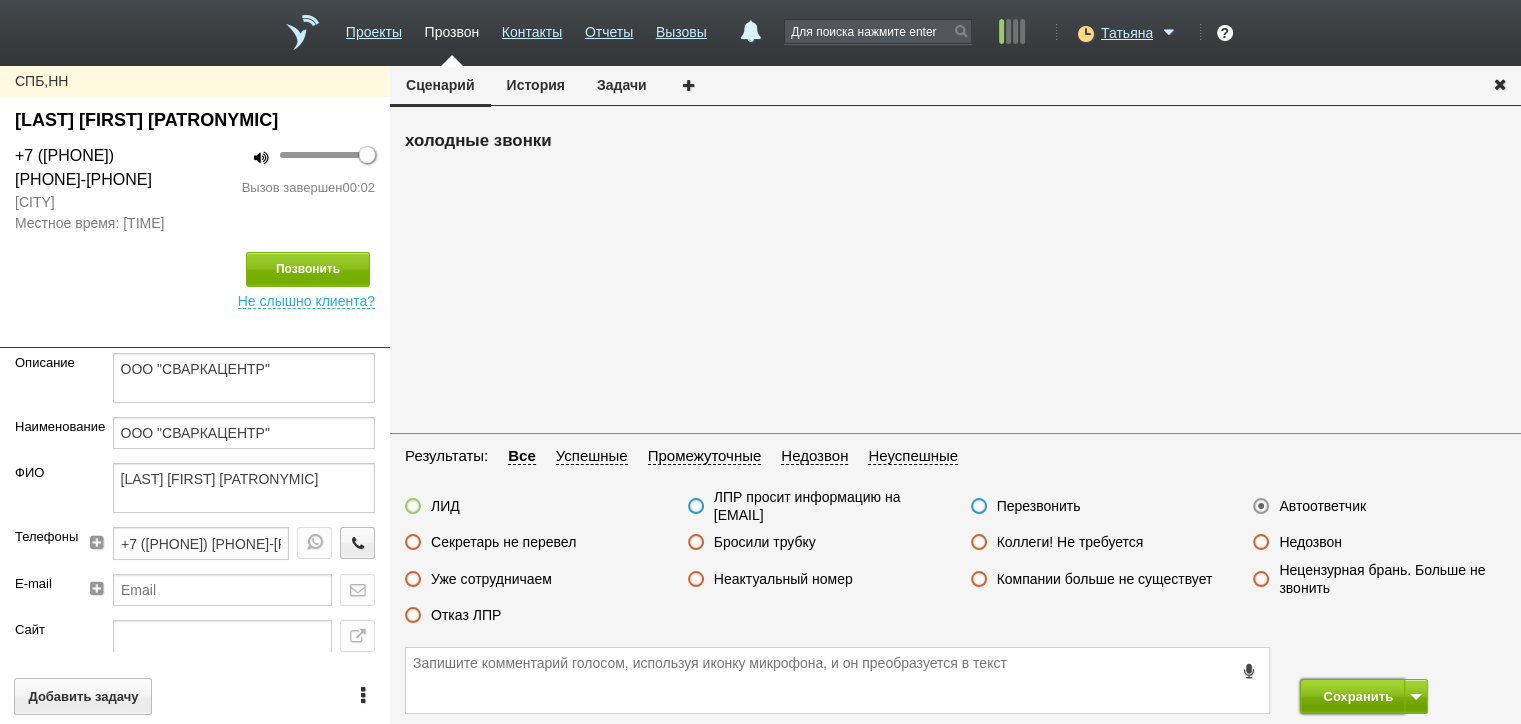 click on "Сохранить" at bounding box center [1352, 696] 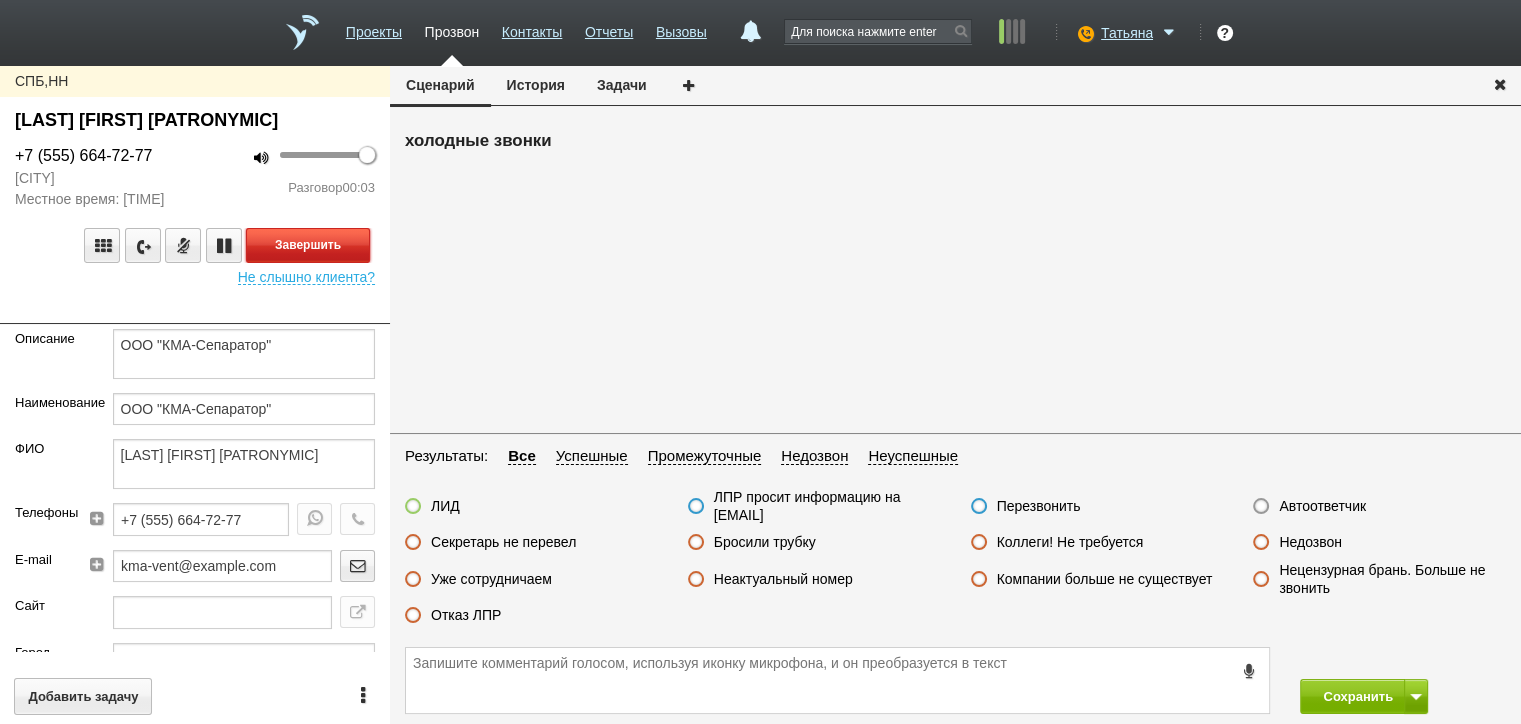 click on "Завершить" at bounding box center [308, 245] 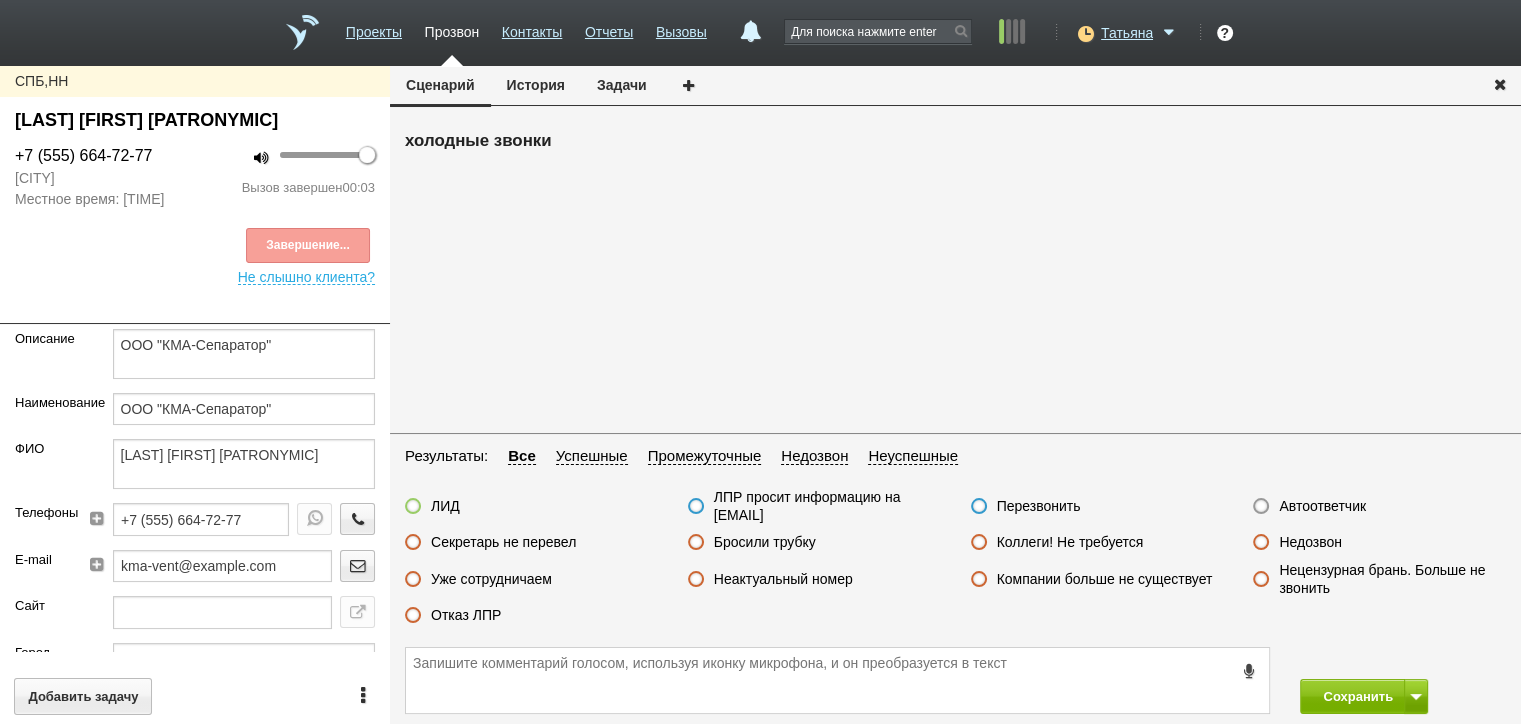 click on "Недозвон" at bounding box center (1310, 542) 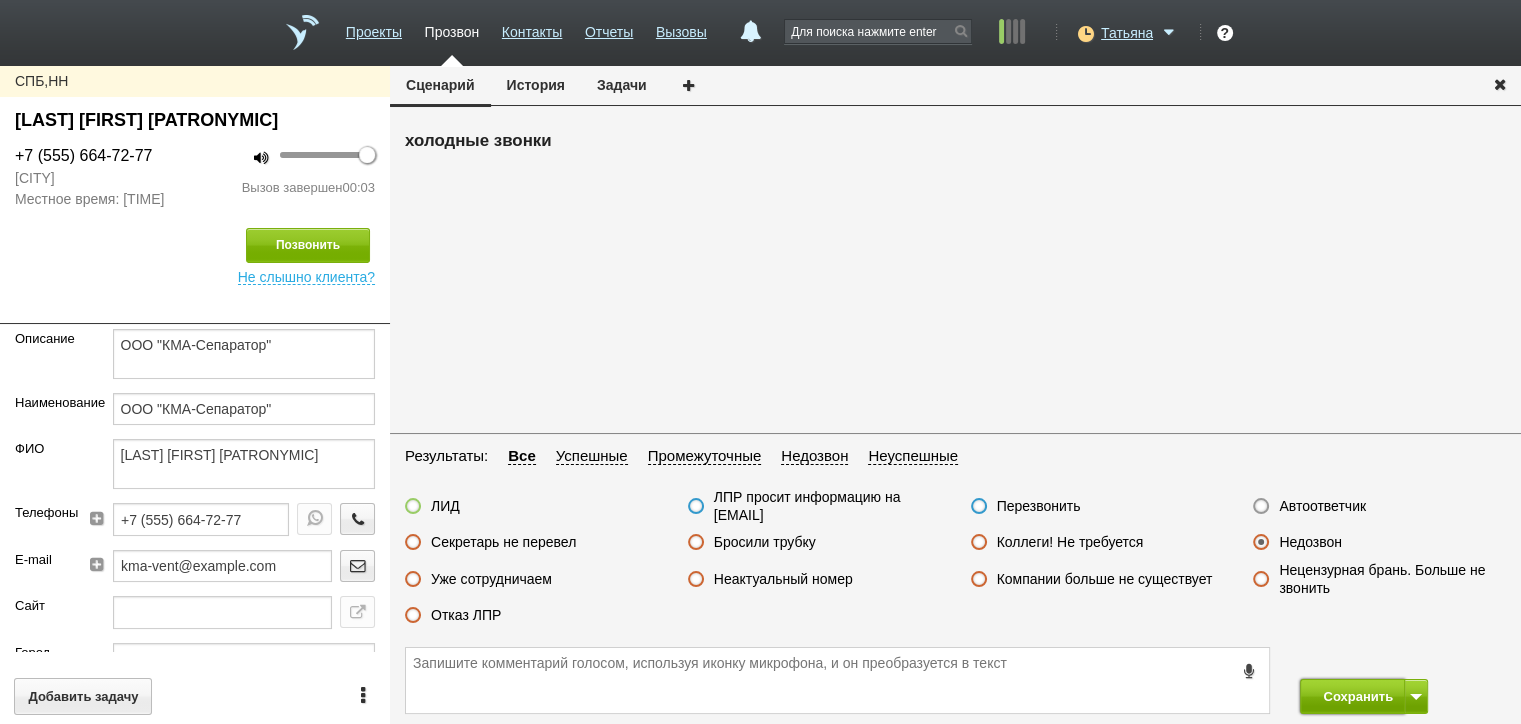 click on "Сохранить" at bounding box center [1352, 696] 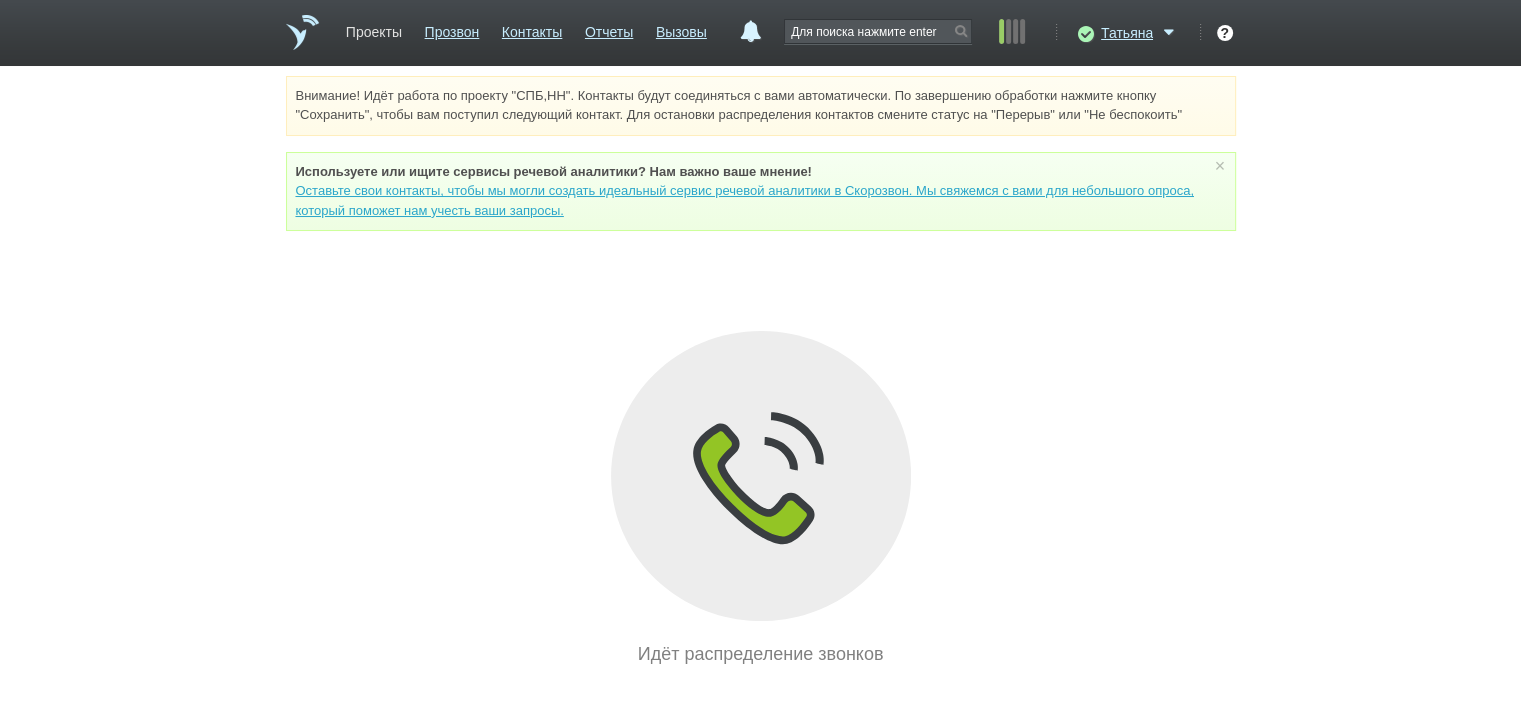 click on "Проекты" at bounding box center [374, 28] 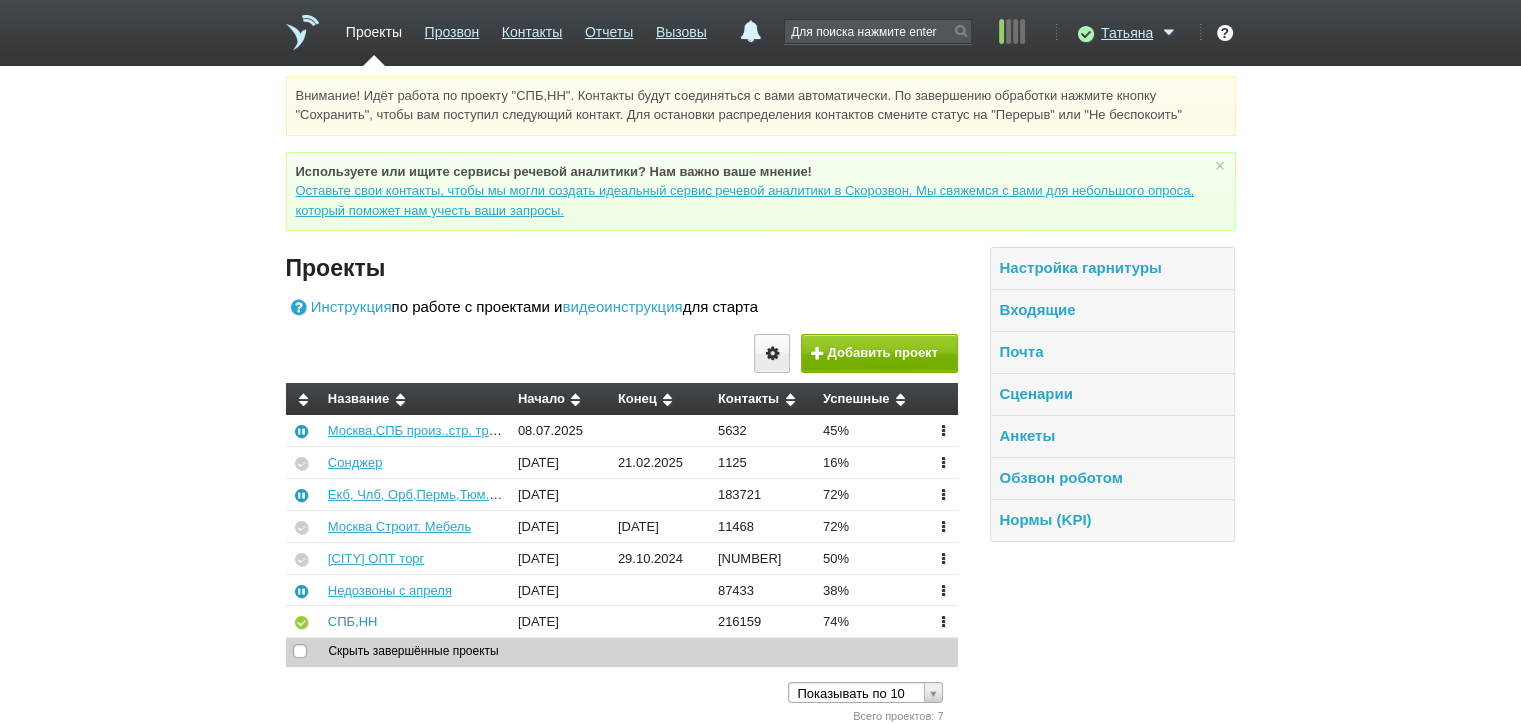 click on "СПБ,НН" at bounding box center [353, 621] 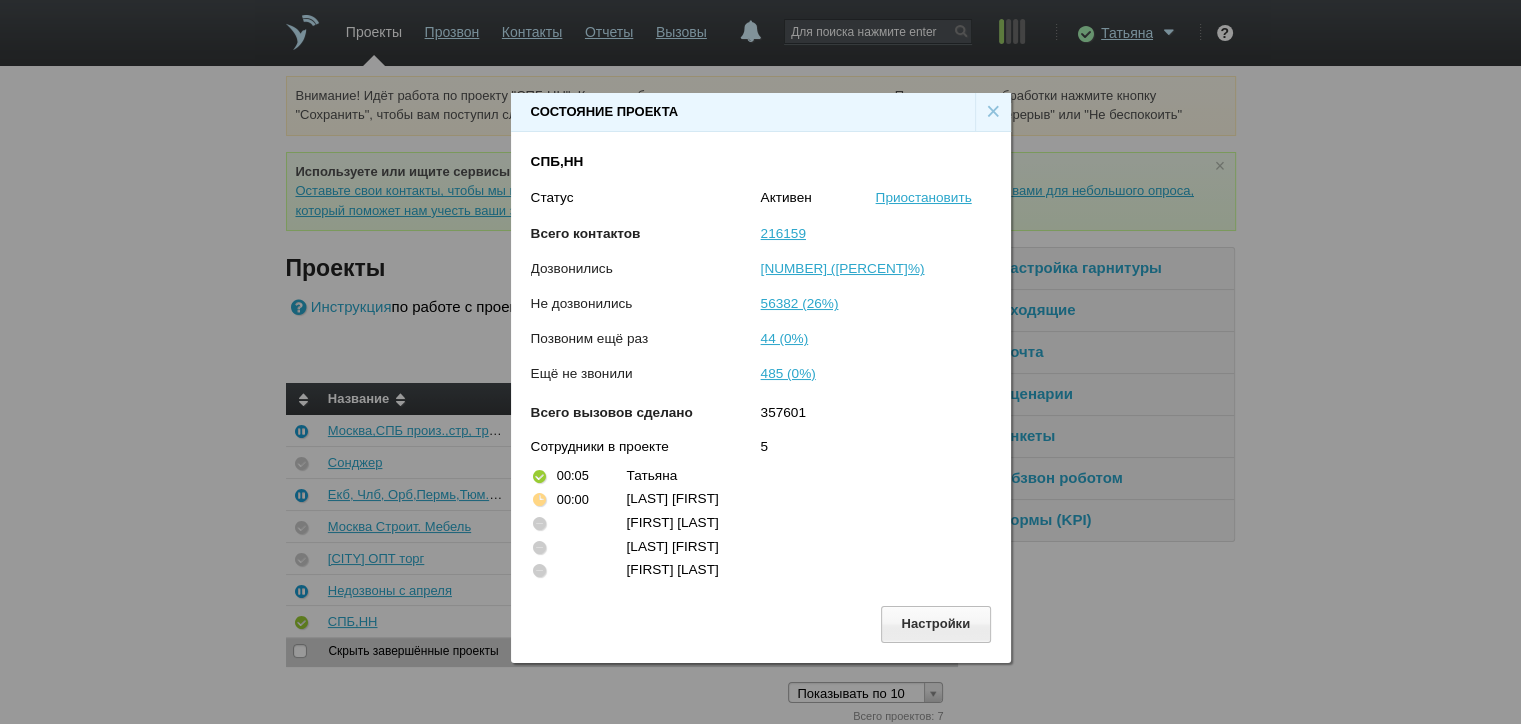 click on "×" at bounding box center (993, 112) 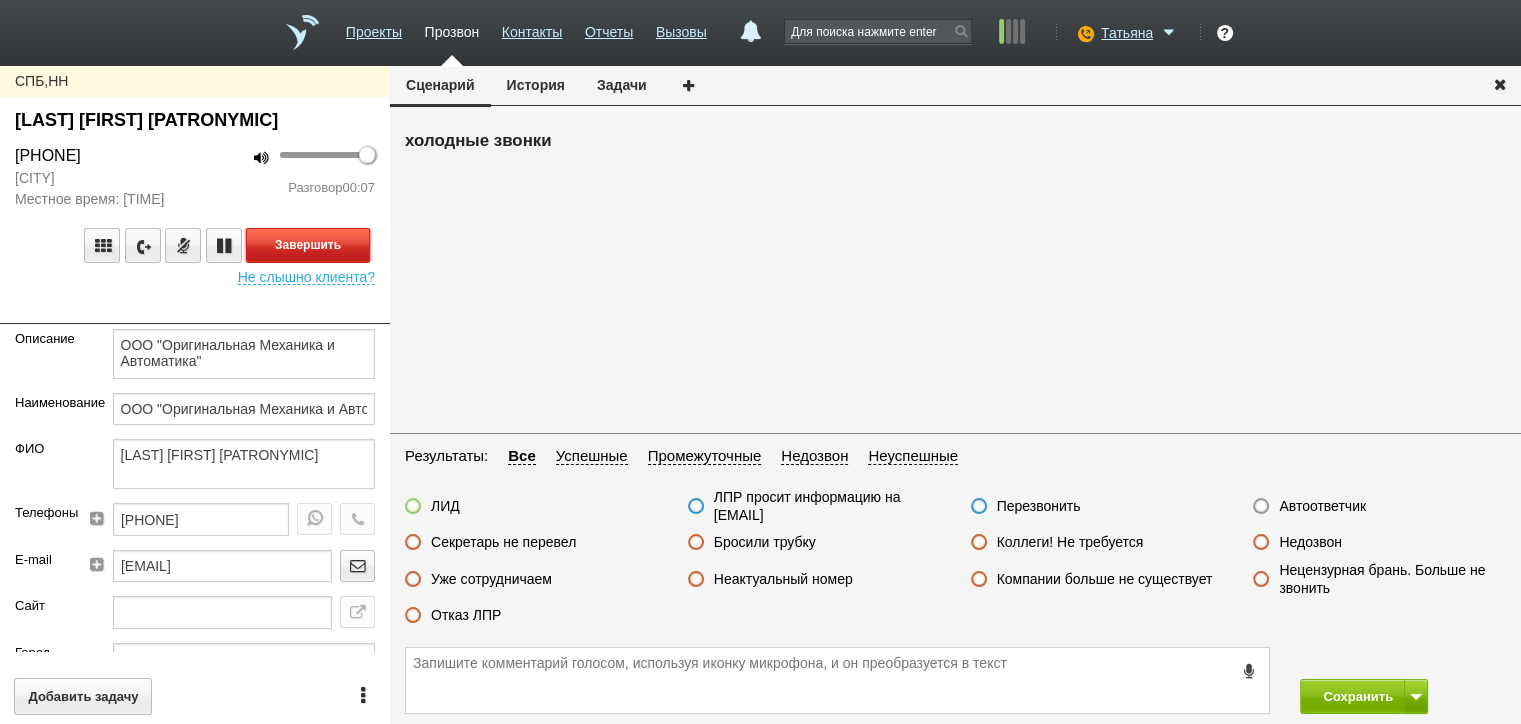 click on "Завершить" at bounding box center (308, 245) 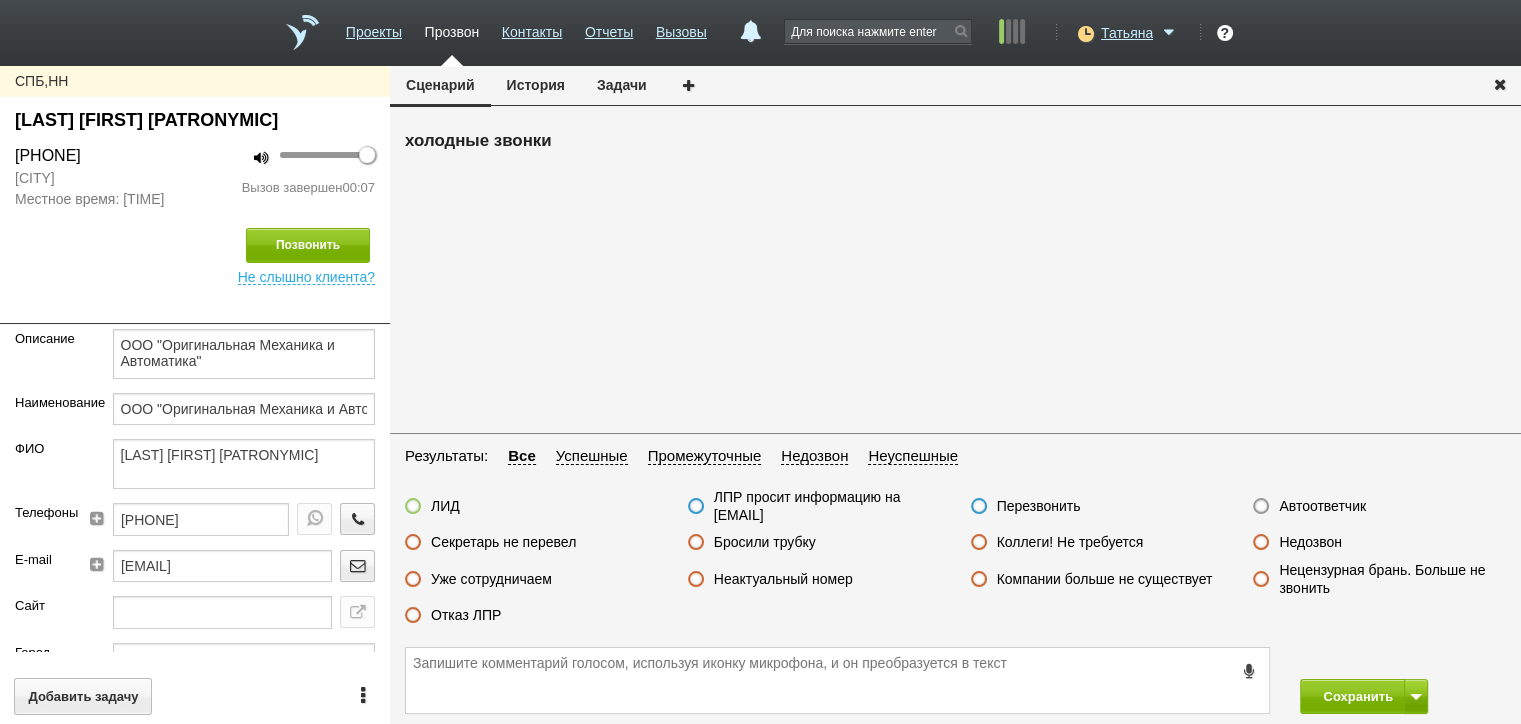 click on "Секретарь не перевел" at bounding box center [503, 542] 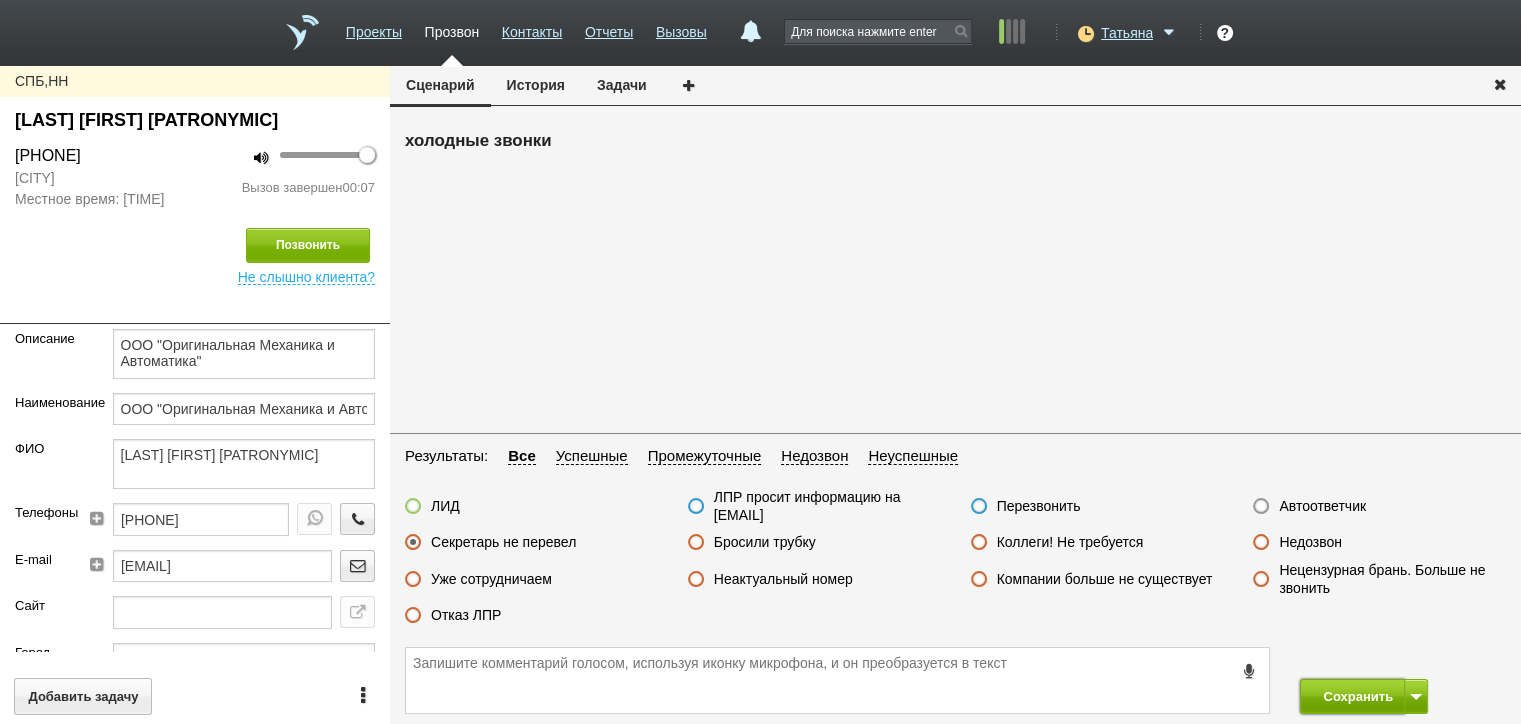 click on "Сохранить" at bounding box center [1352, 696] 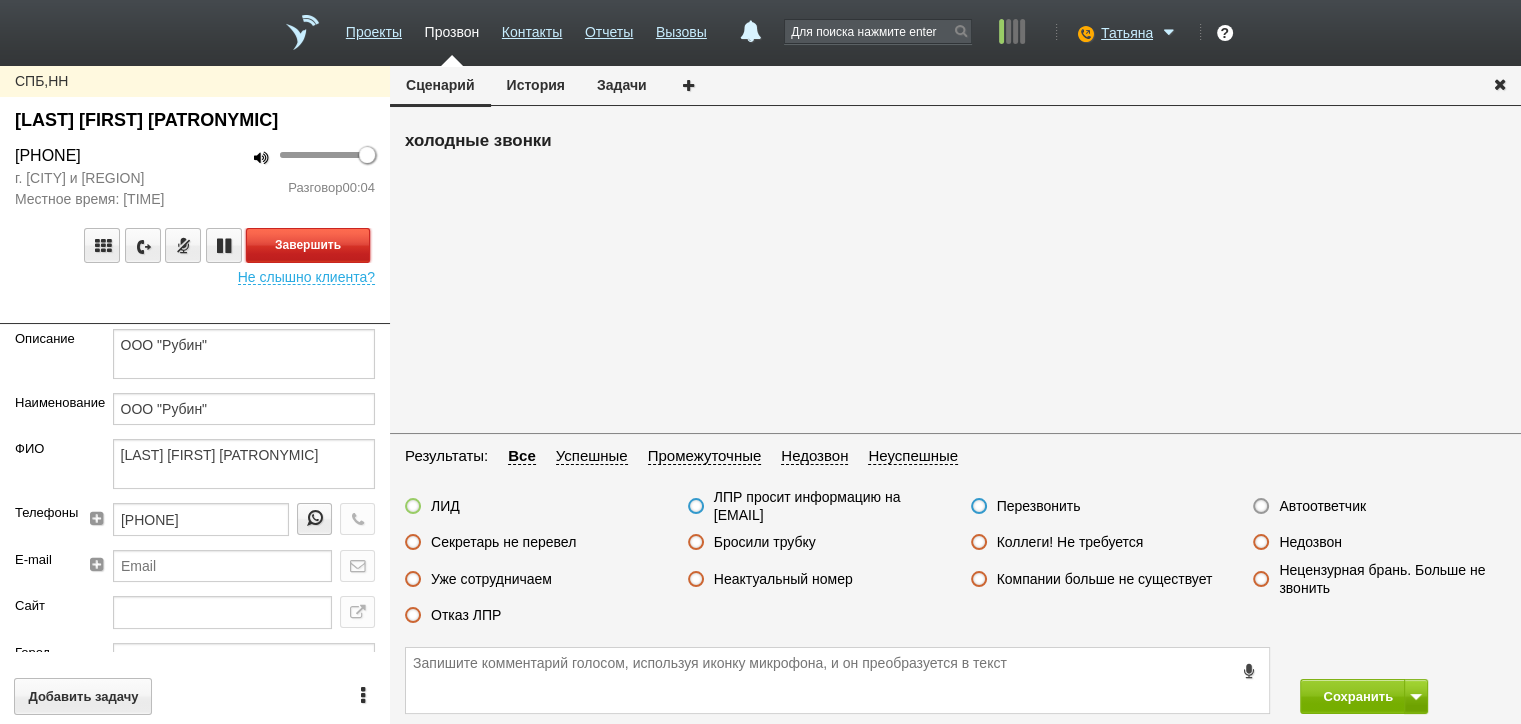 click on "Завершить" at bounding box center [308, 245] 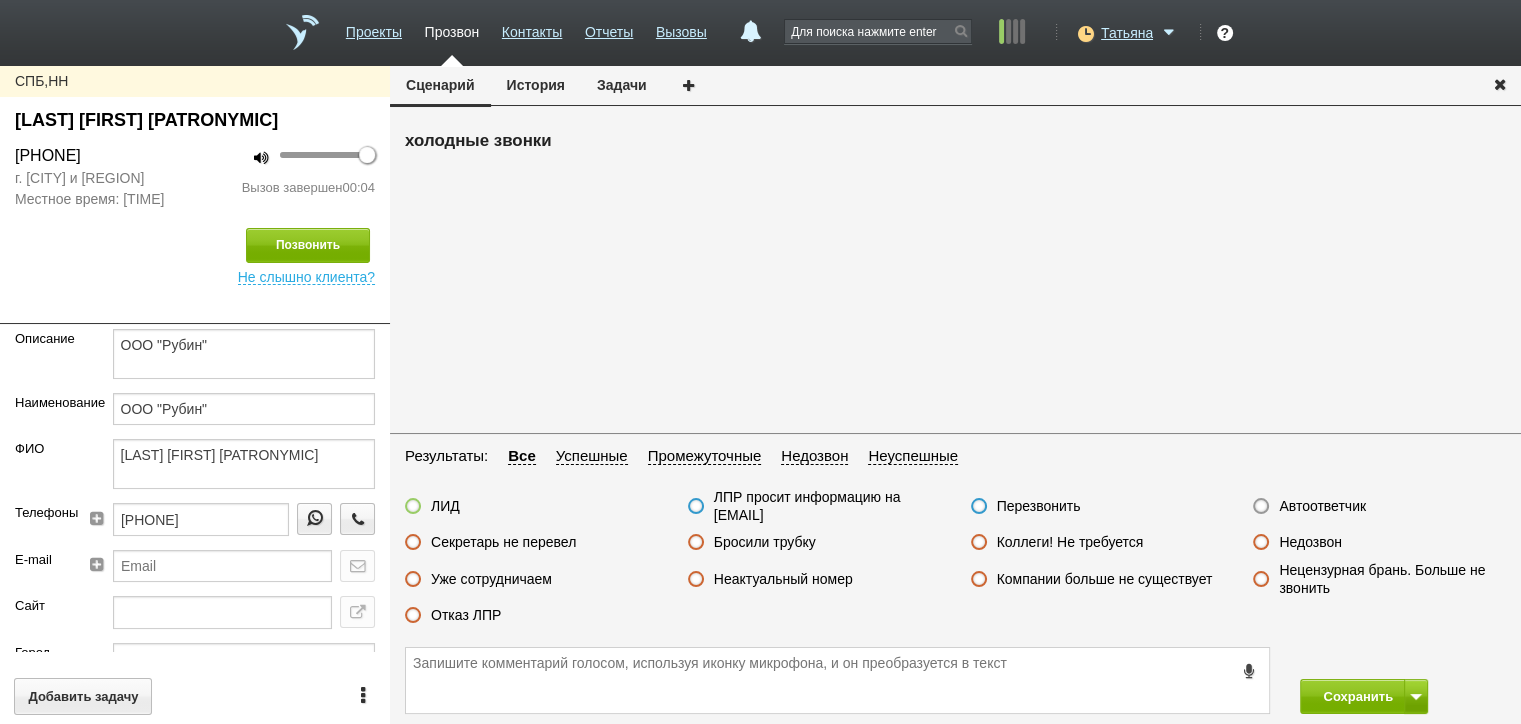 click on "Автоответчик" at bounding box center (1322, 506) 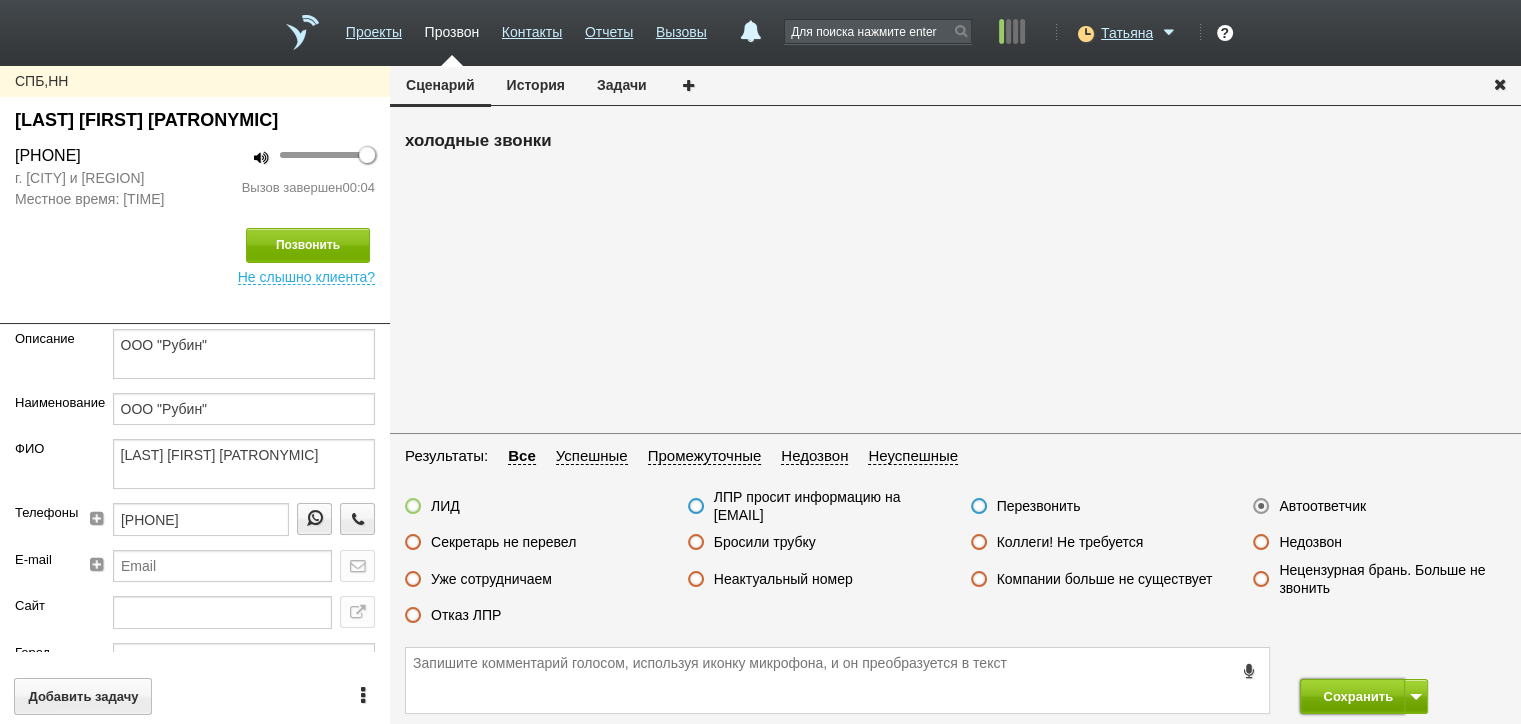 drag, startPoint x: 1344, startPoint y: 686, endPoint x: 1330, endPoint y: 696, distance: 17.20465 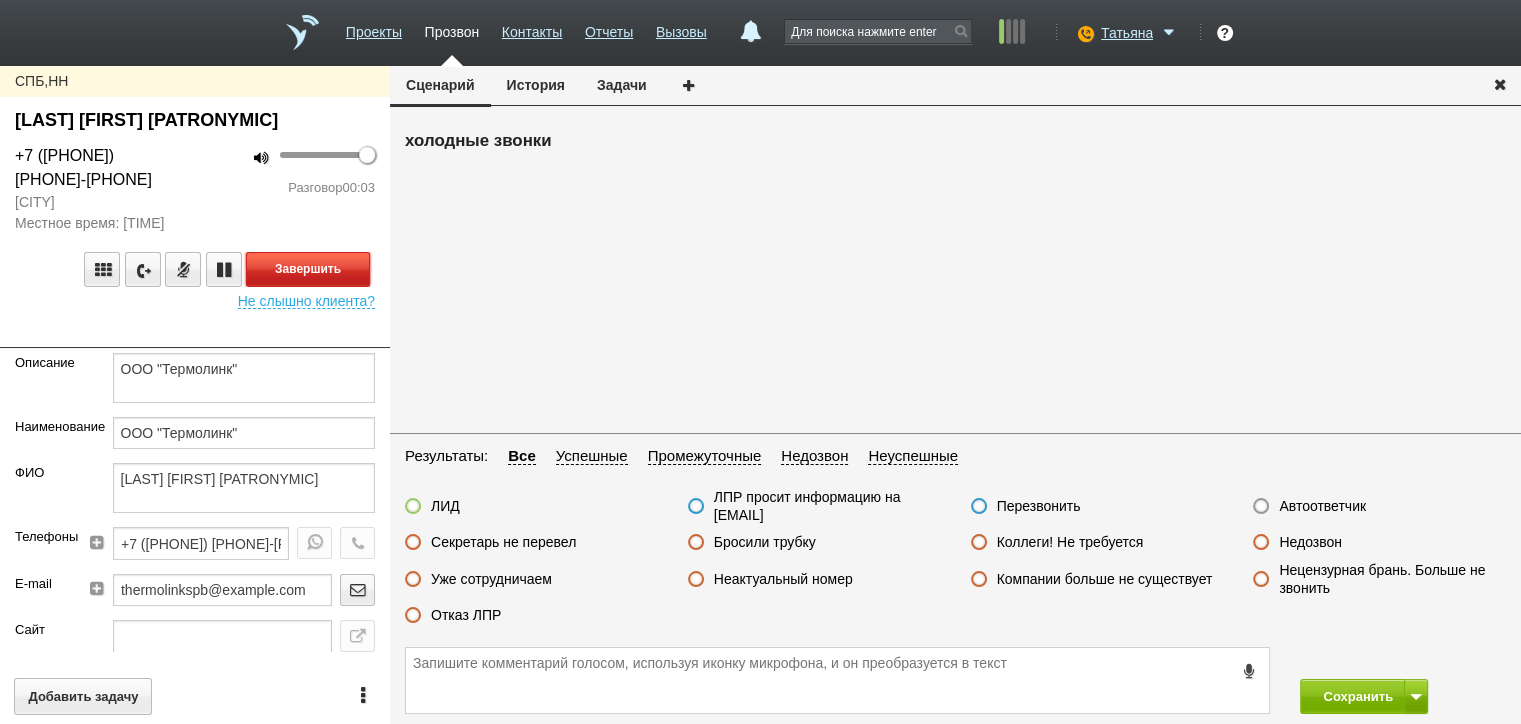 click on "Завершить" at bounding box center [308, 269] 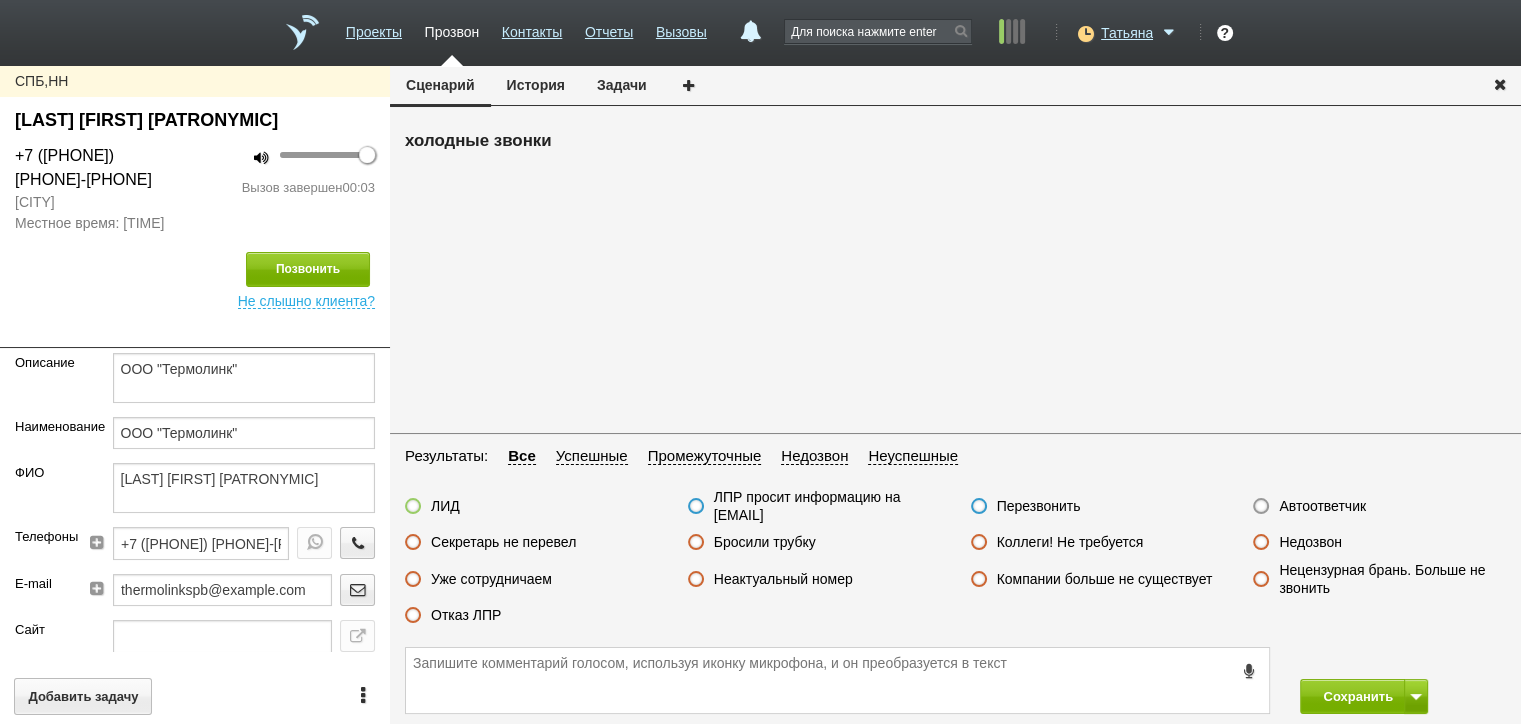 drag, startPoint x: 1312, startPoint y: 514, endPoint x: 1334, endPoint y: 595, distance: 83.9345 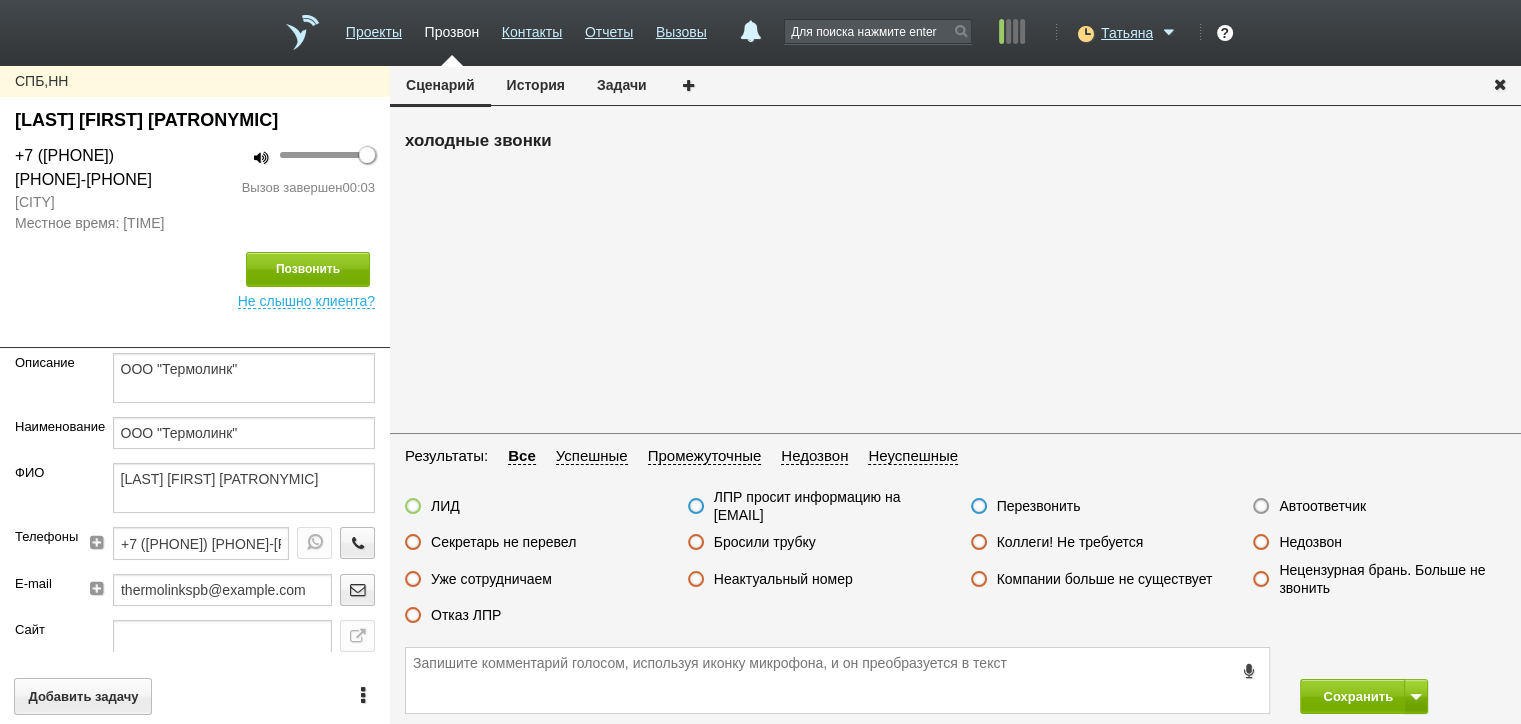 click on "Автоответчик" at bounding box center (1322, 506) 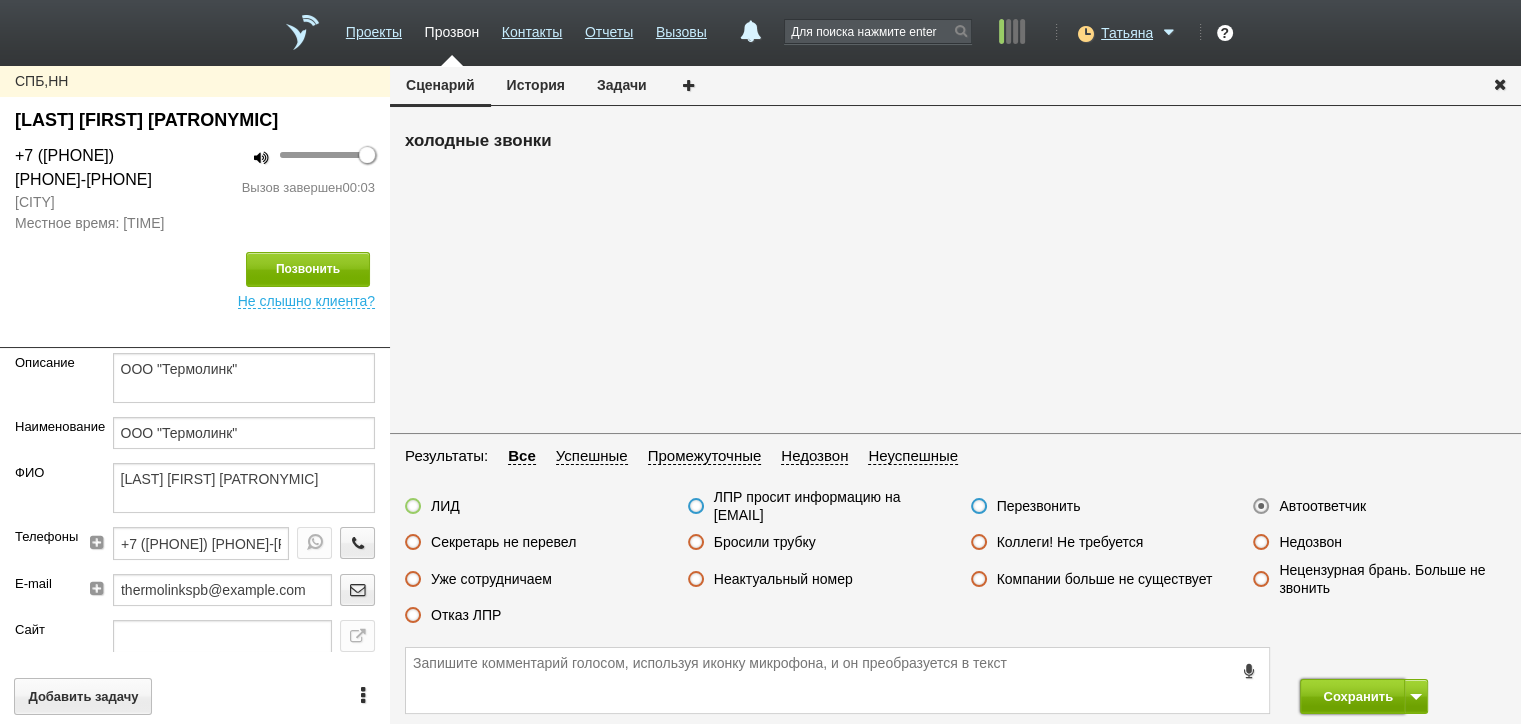 click on "Сохранить" at bounding box center (1352, 696) 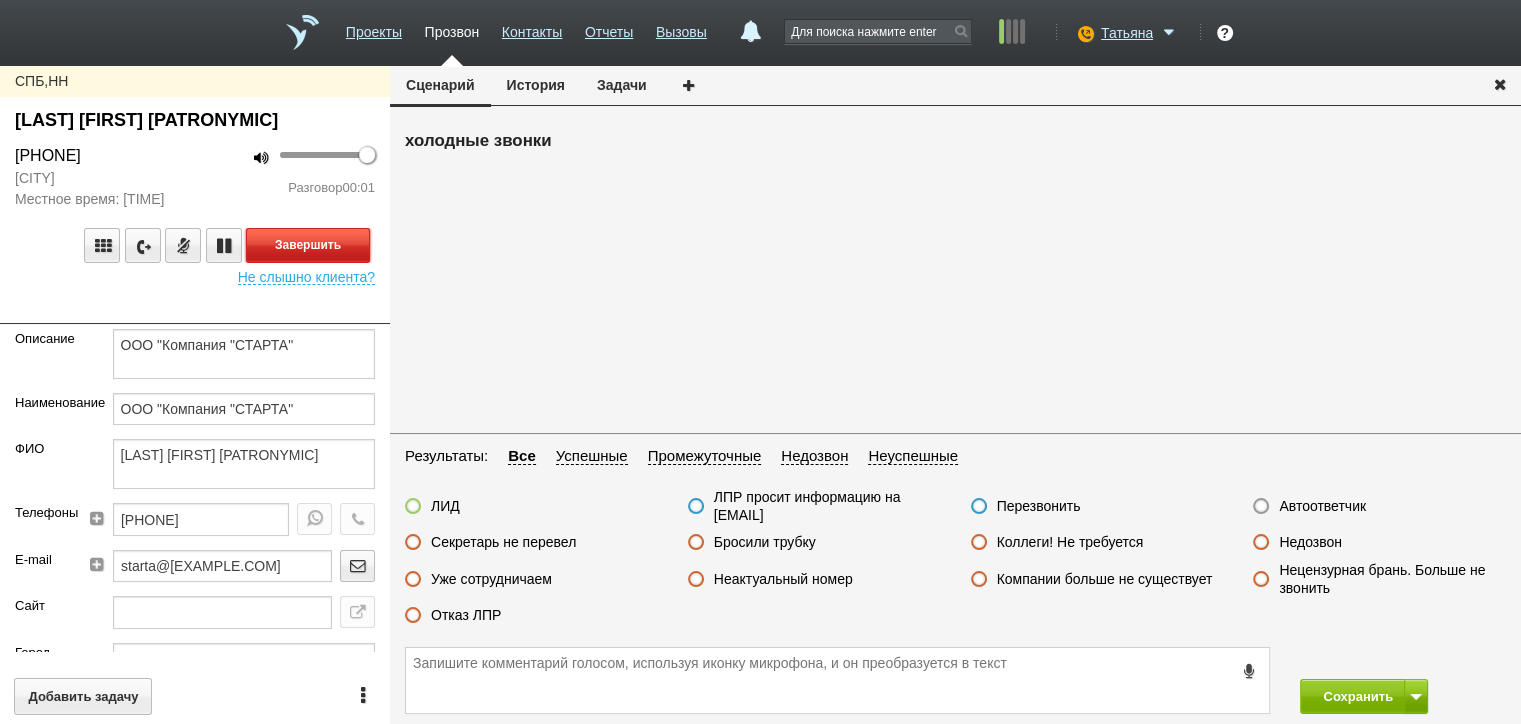 click on "Завершить" at bounding box center [308, 245] 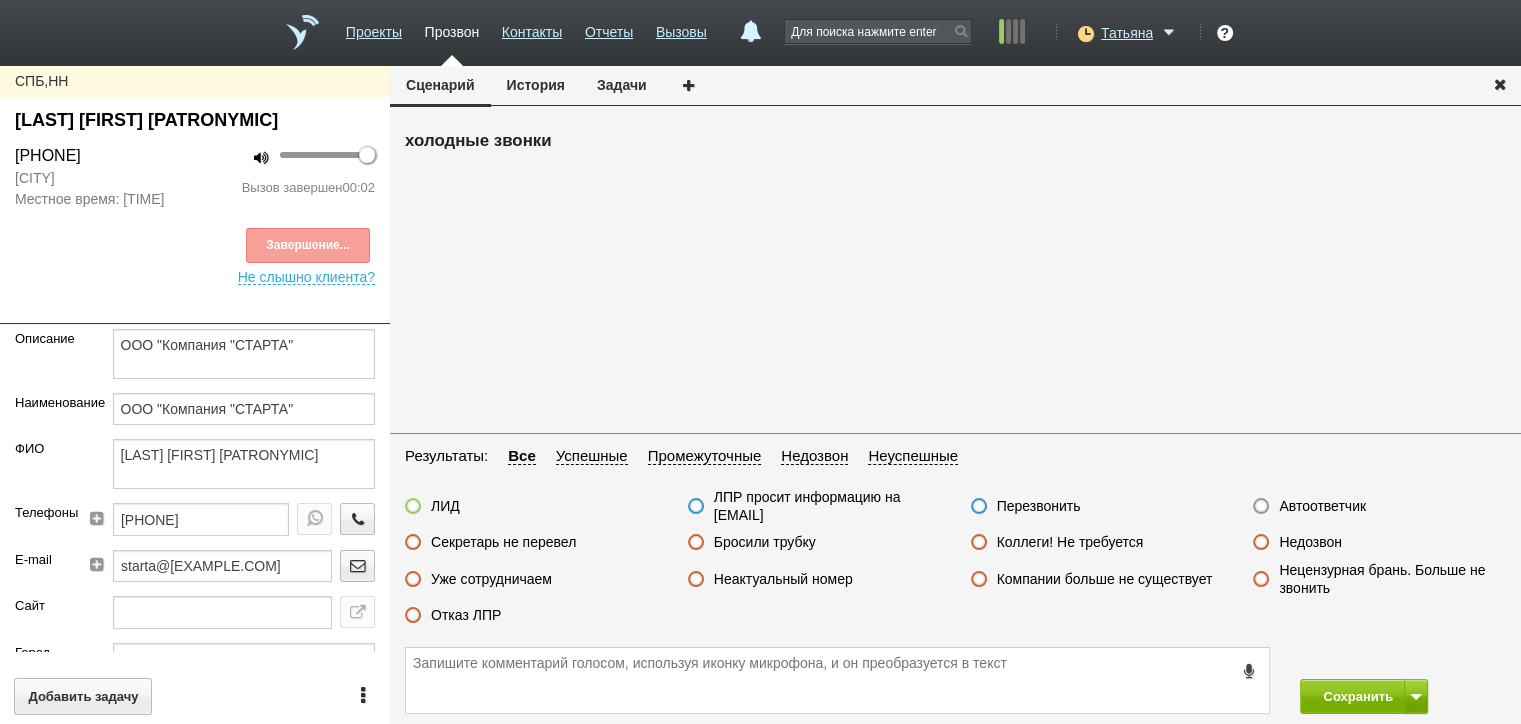 click on "Автоответчик" at bounding box center (1322, 506) 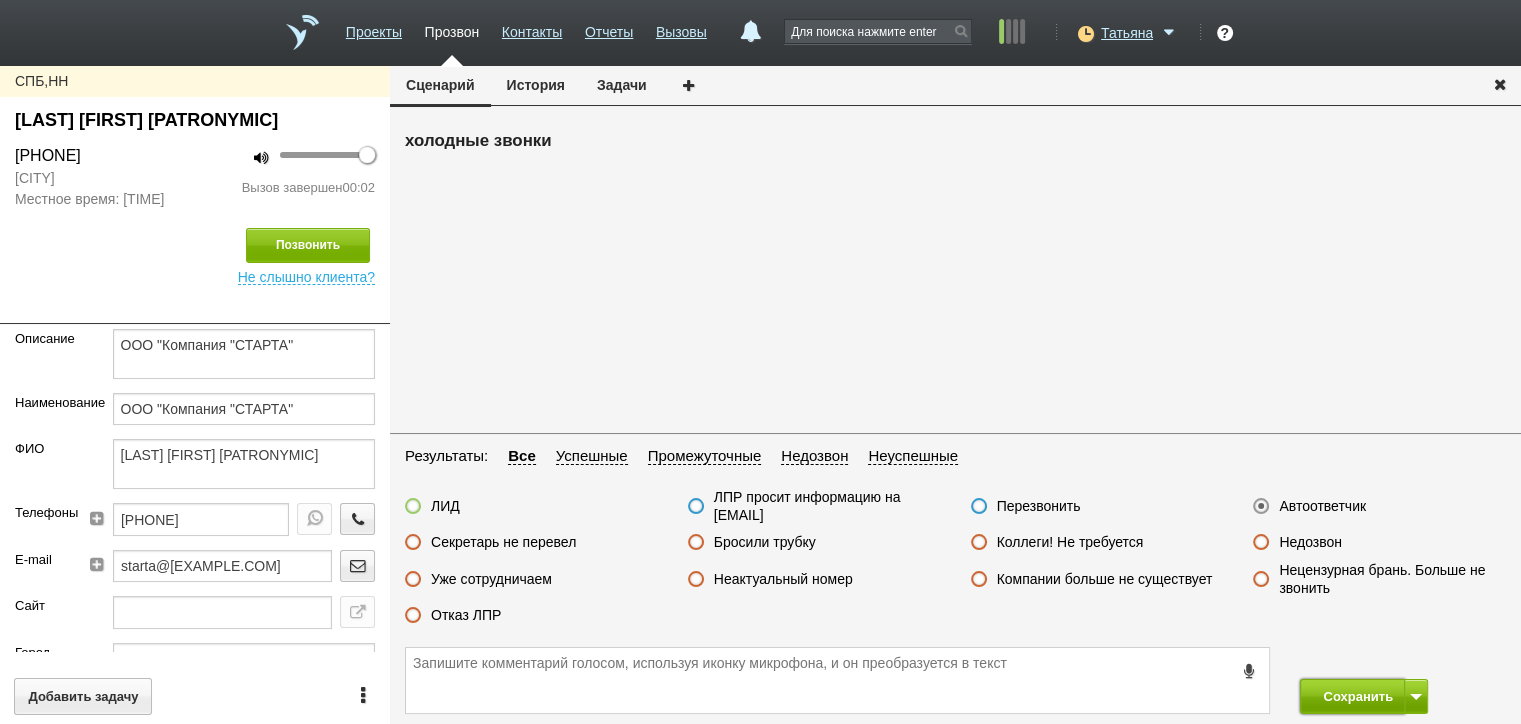 click on "Сохранить" at bounding box center (1352, 696) 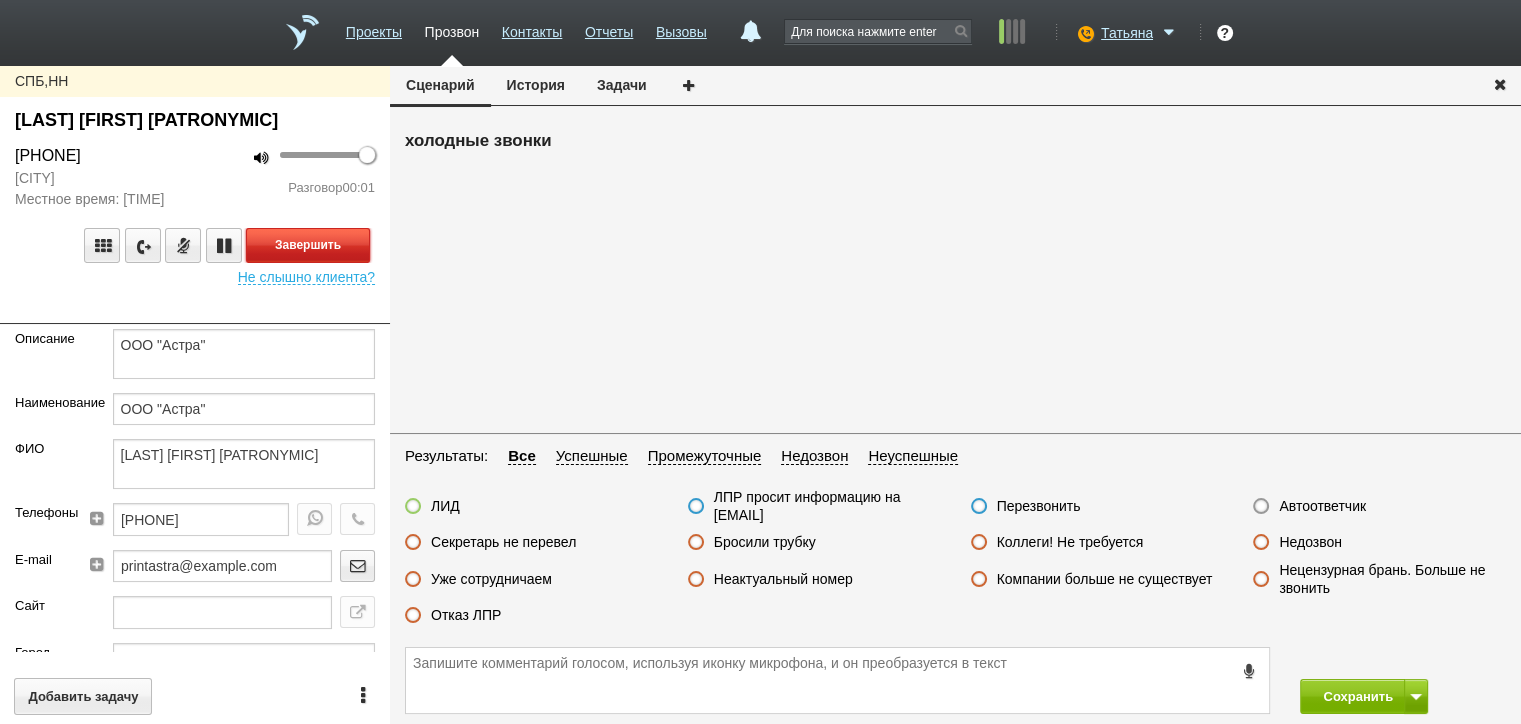 click on "Завершить" at bounding box center (308, 245) 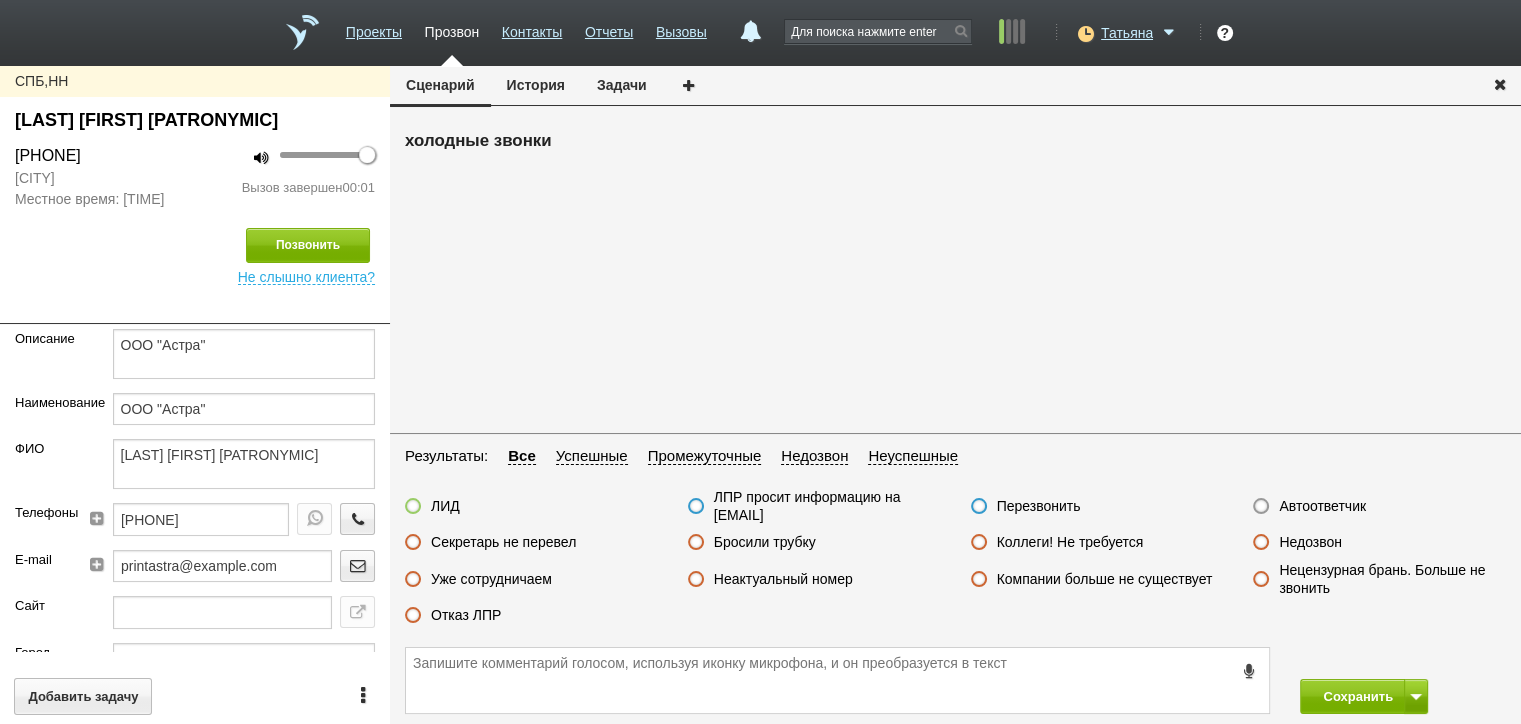 click on "Автоответчик" at bounding box center [1322, 506] 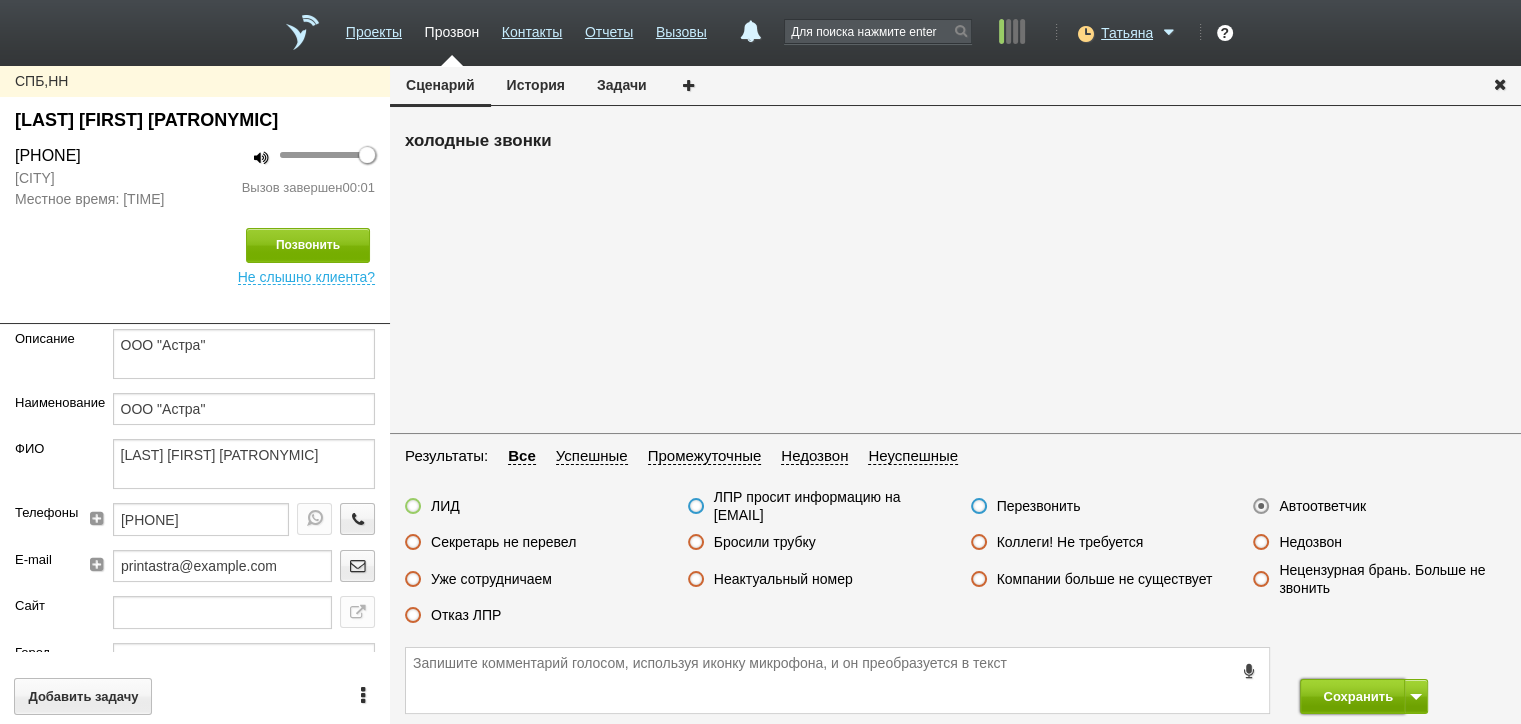 click on "Сохранить" at bounding box center (1352, 696) 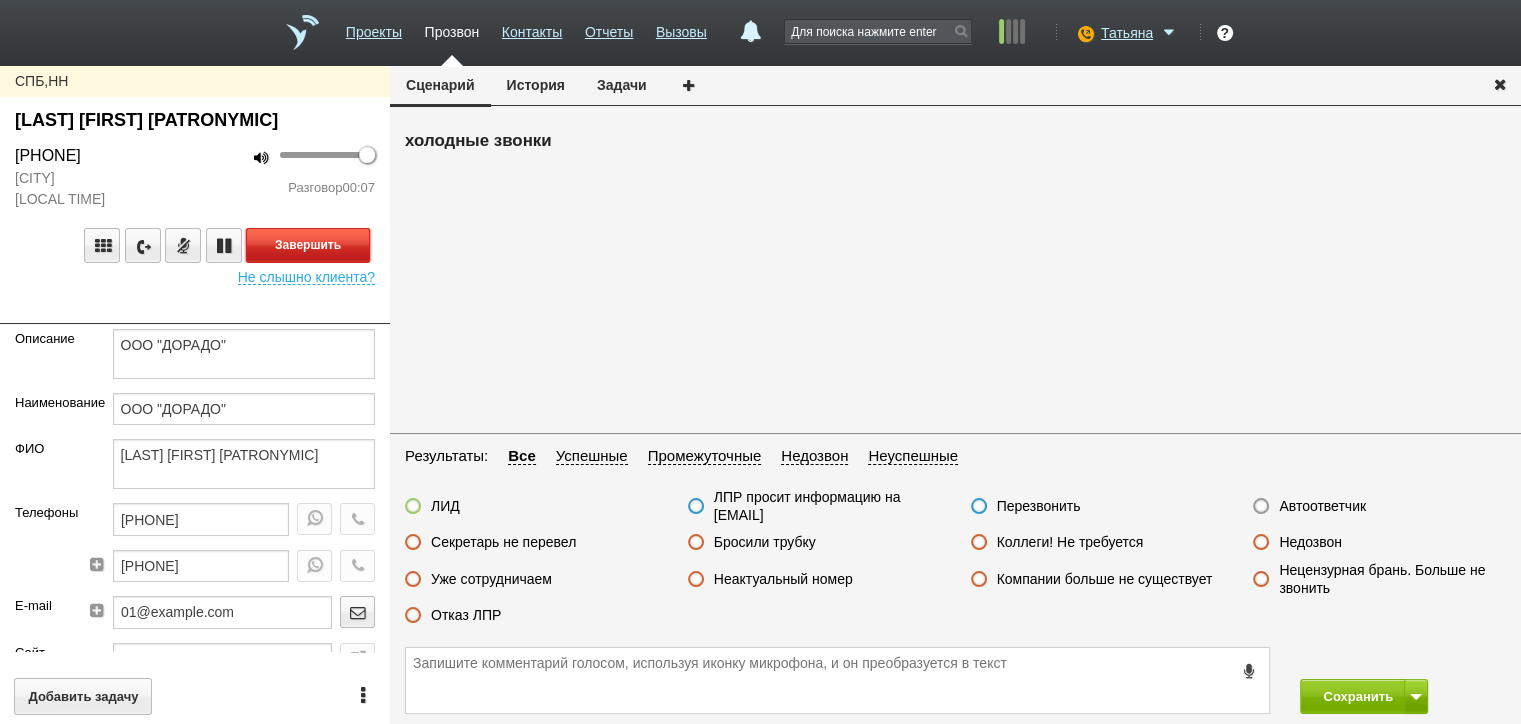 click on "Завершить" at bounding box center (308, 245) 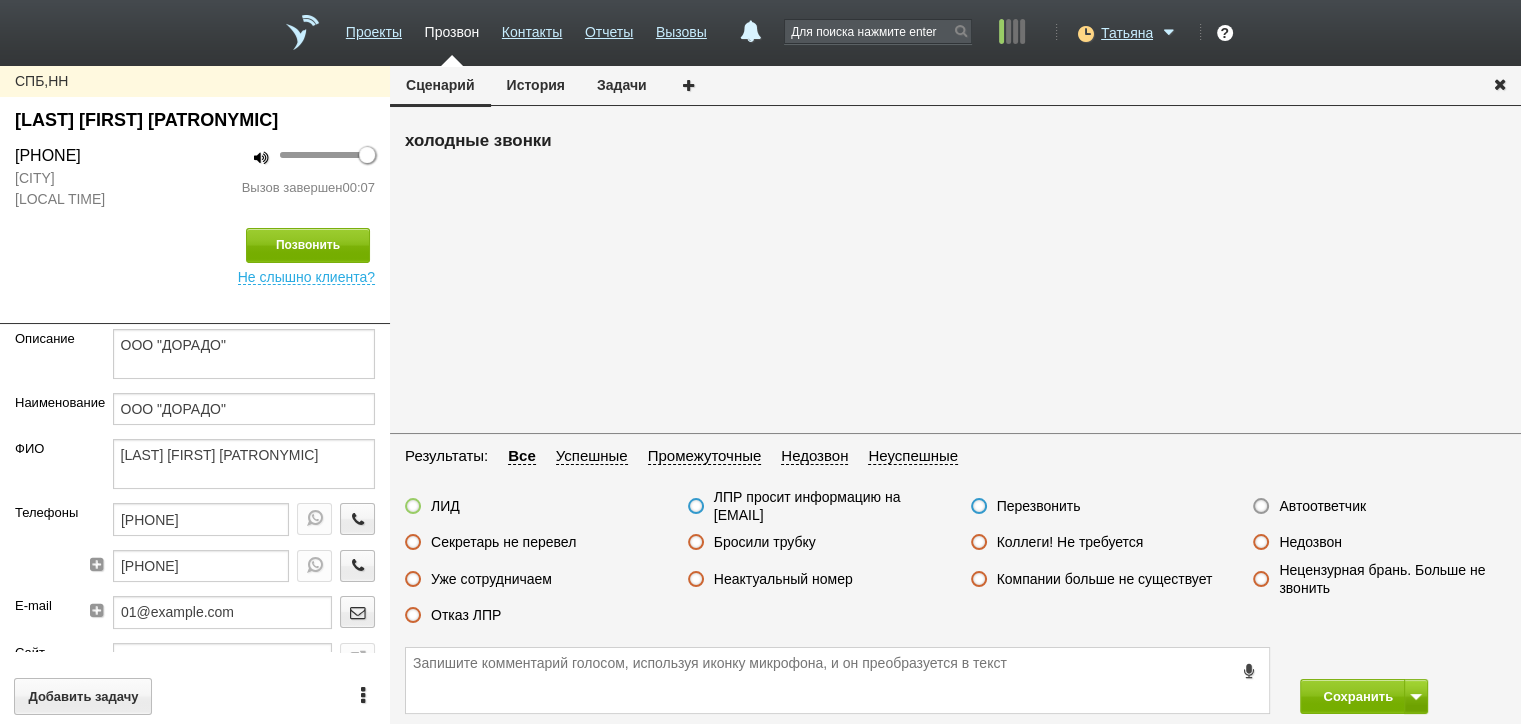 click on "Неактуальный номер" at bounding box center (783, 579) 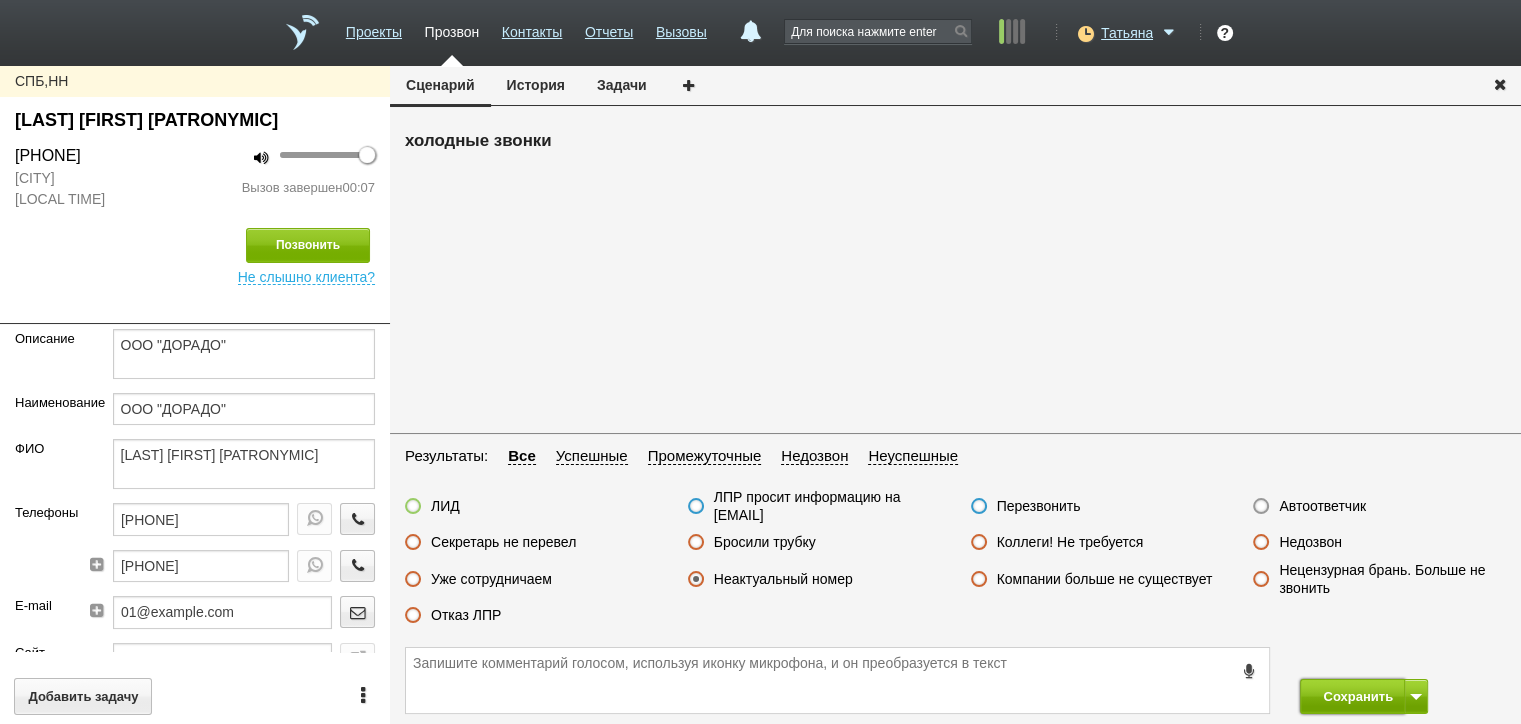 click on "Сохранить" at bounding box center [1352, 696] 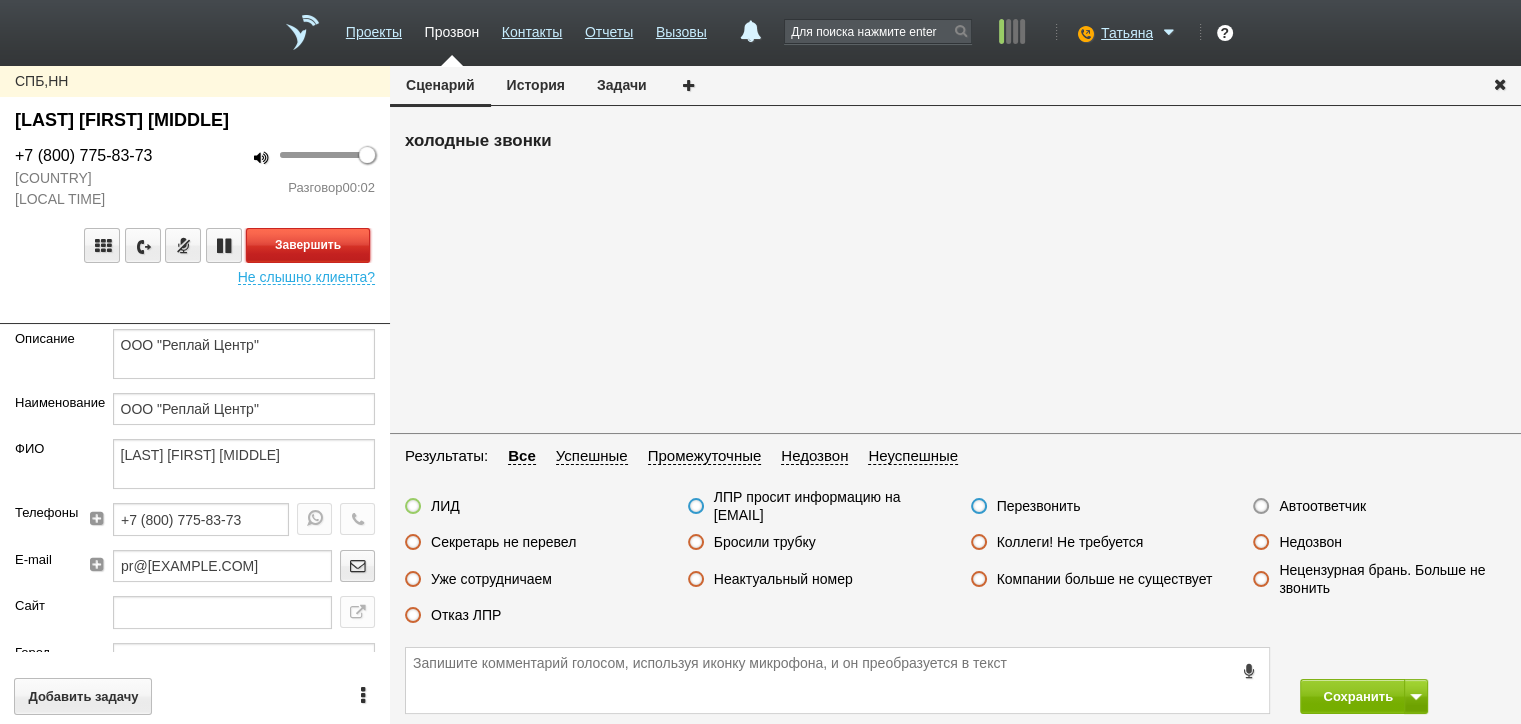 click on "Завершить" at bounding box center [308, 245] 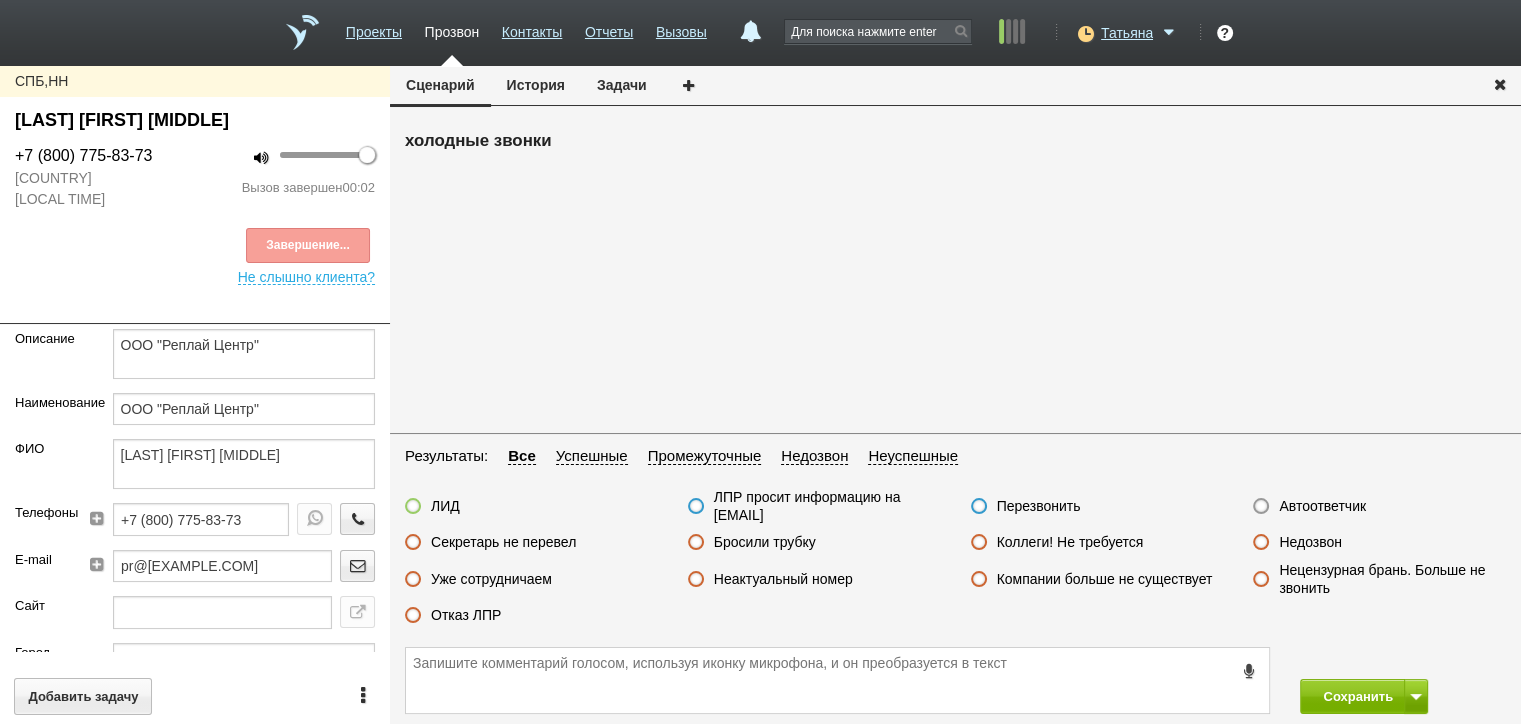 click on "Автоответчик" at bounding box center (1322, 506) 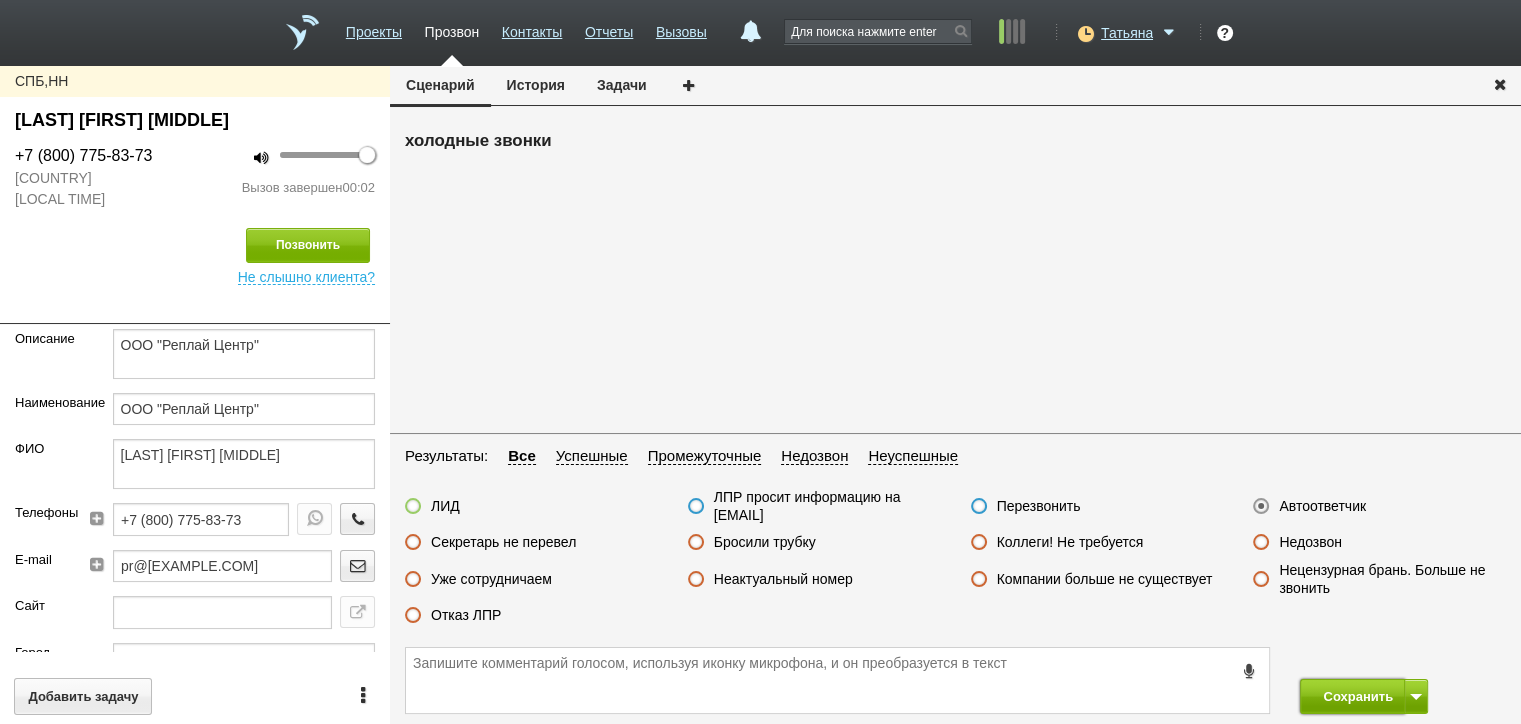 click on "Сохранить" at bounding box center [1352, 696] 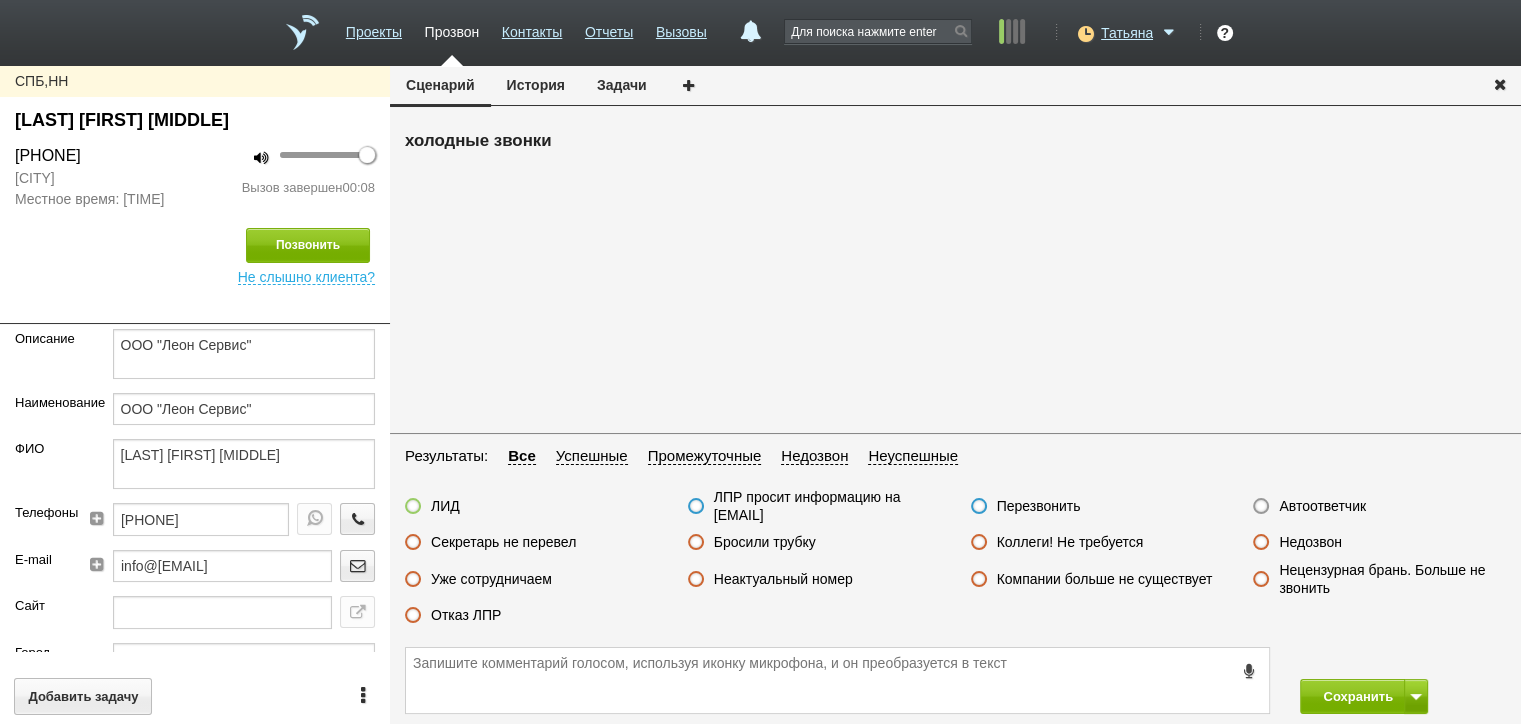 click on "Бросили трубку" at bounding box center [765, 542] 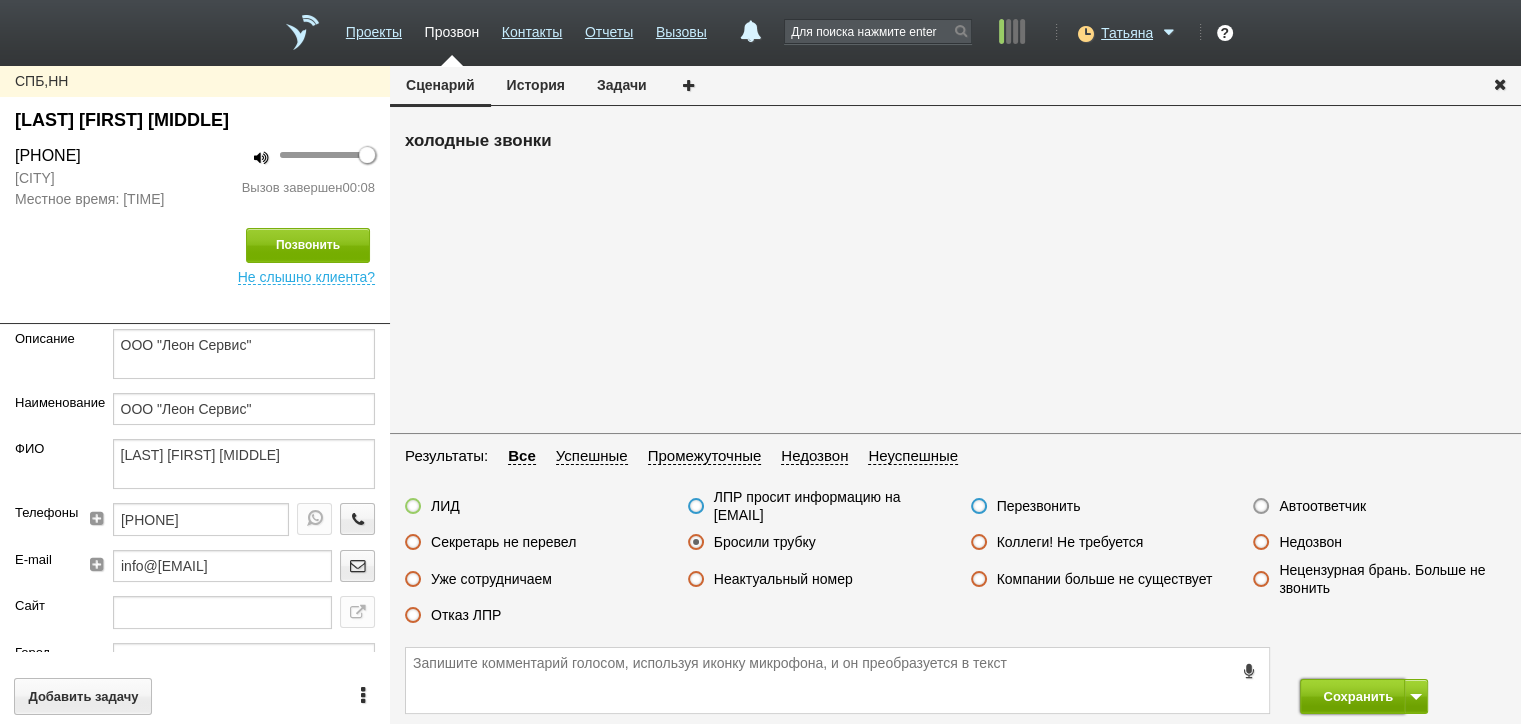 click on "Сохранить" at bounding box center (1352, 696) 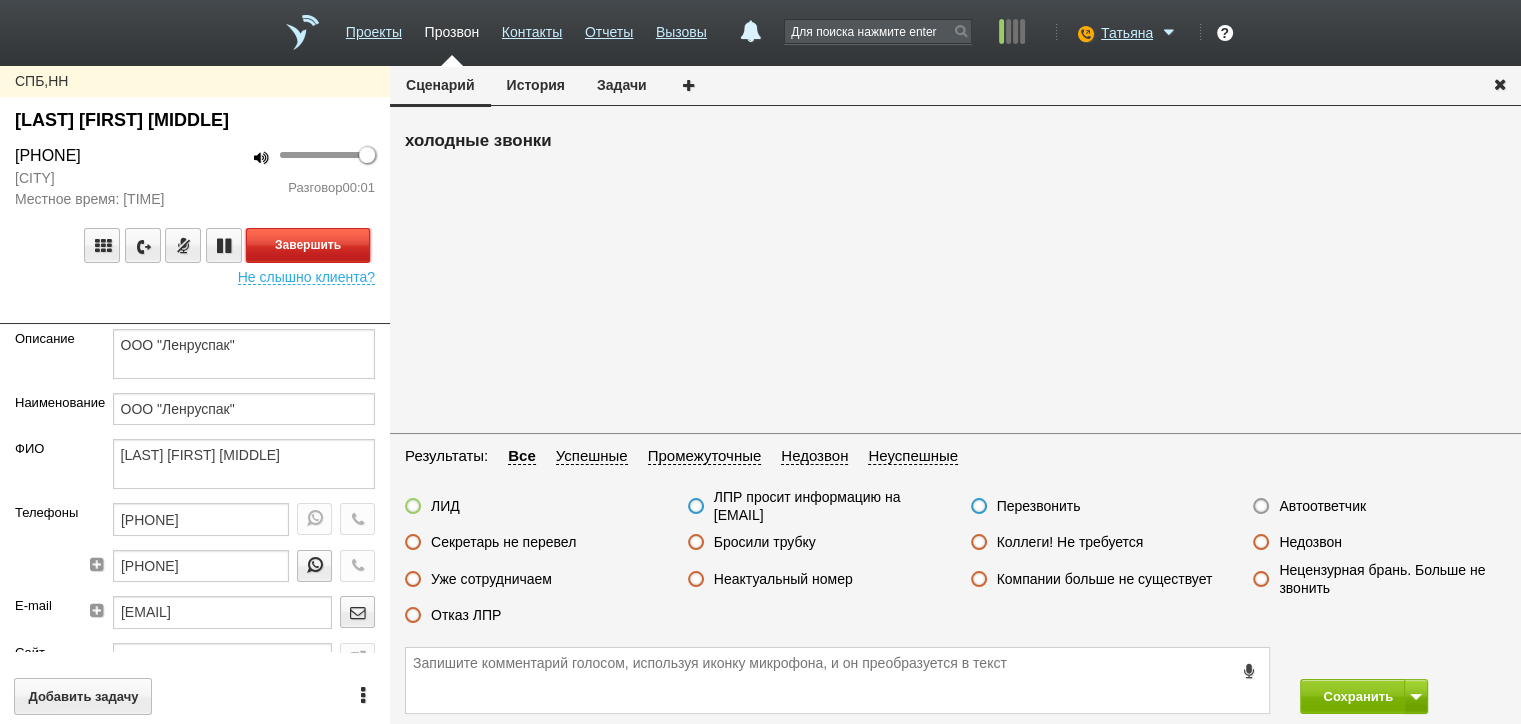 click on "Завершить" at bounding box center (308, 245) 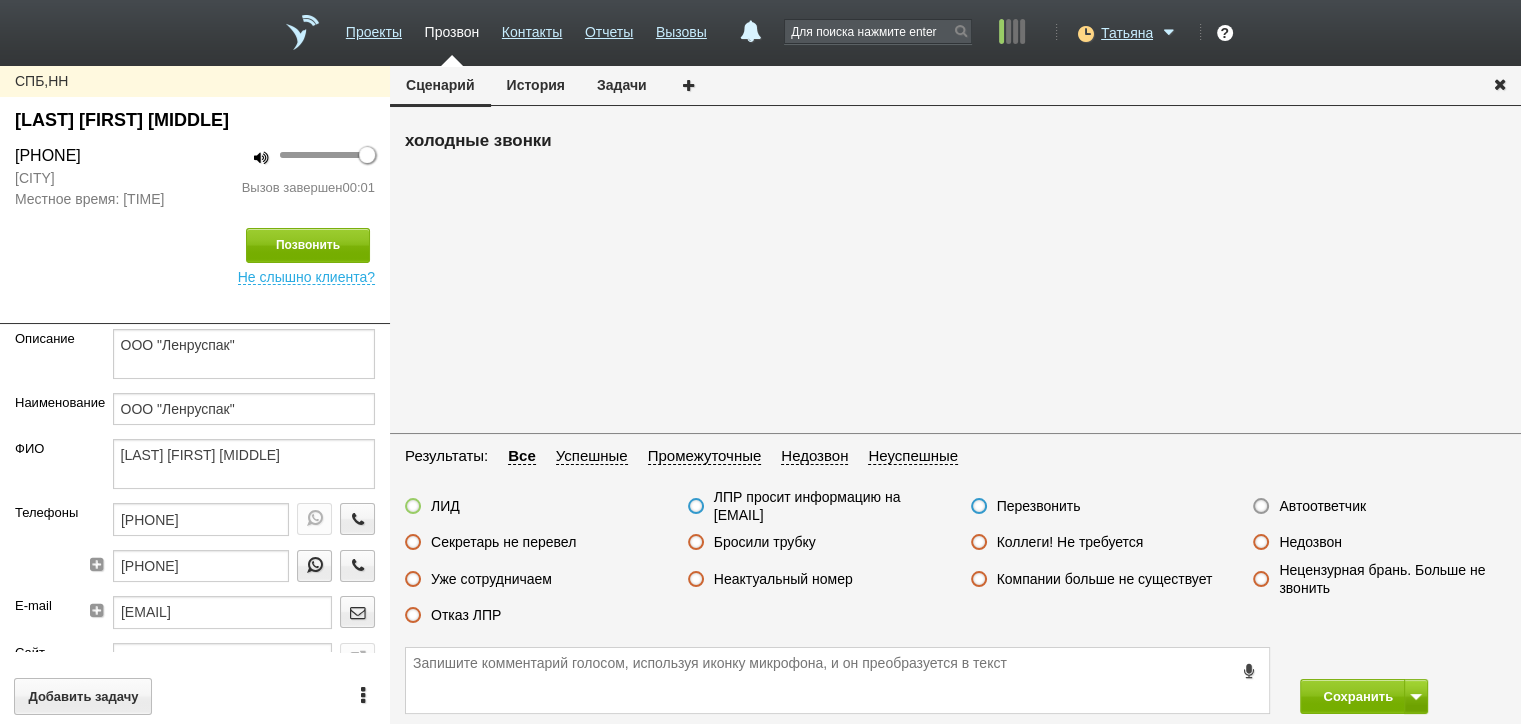 click on "Бросили трубку" at bounding box center [765, 542] 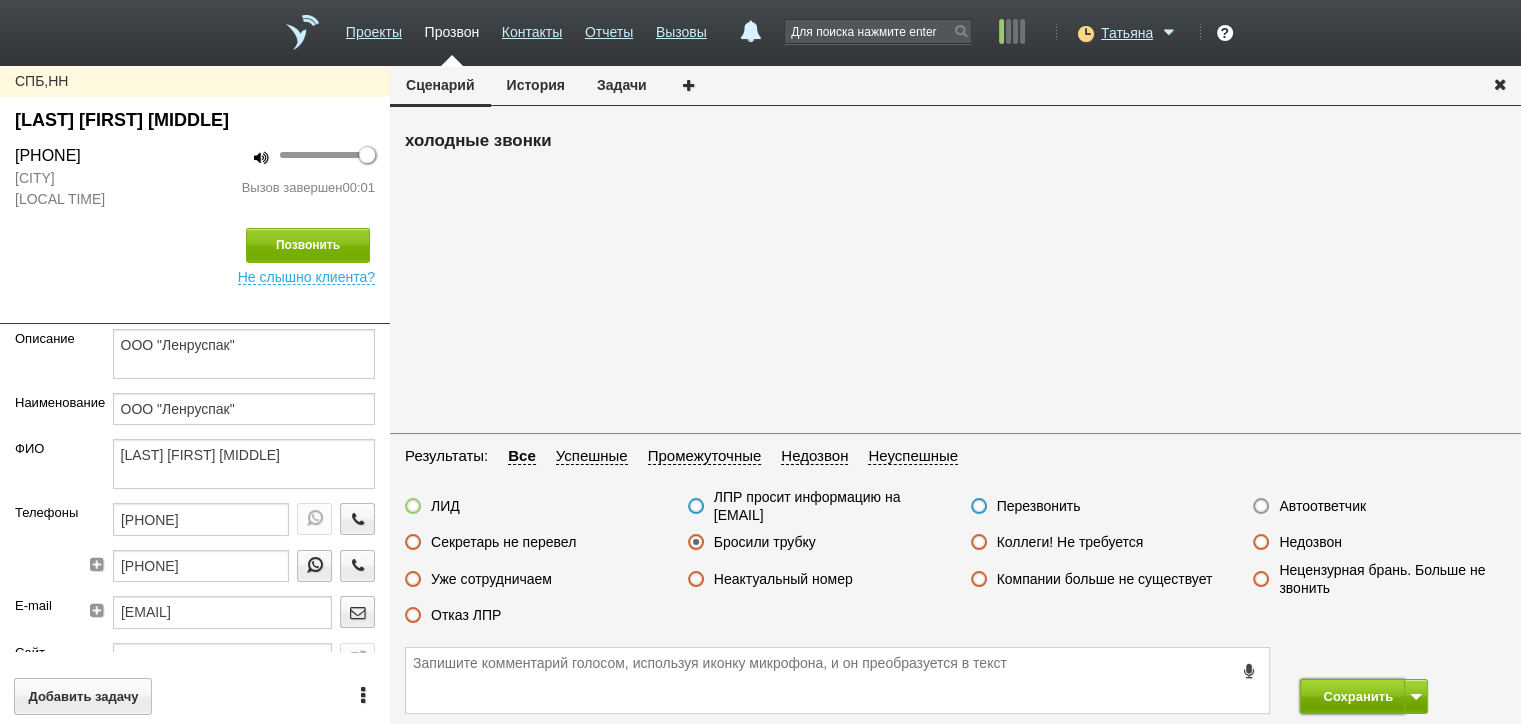 click on "Сохранить" at bounding box center (1352, 696) 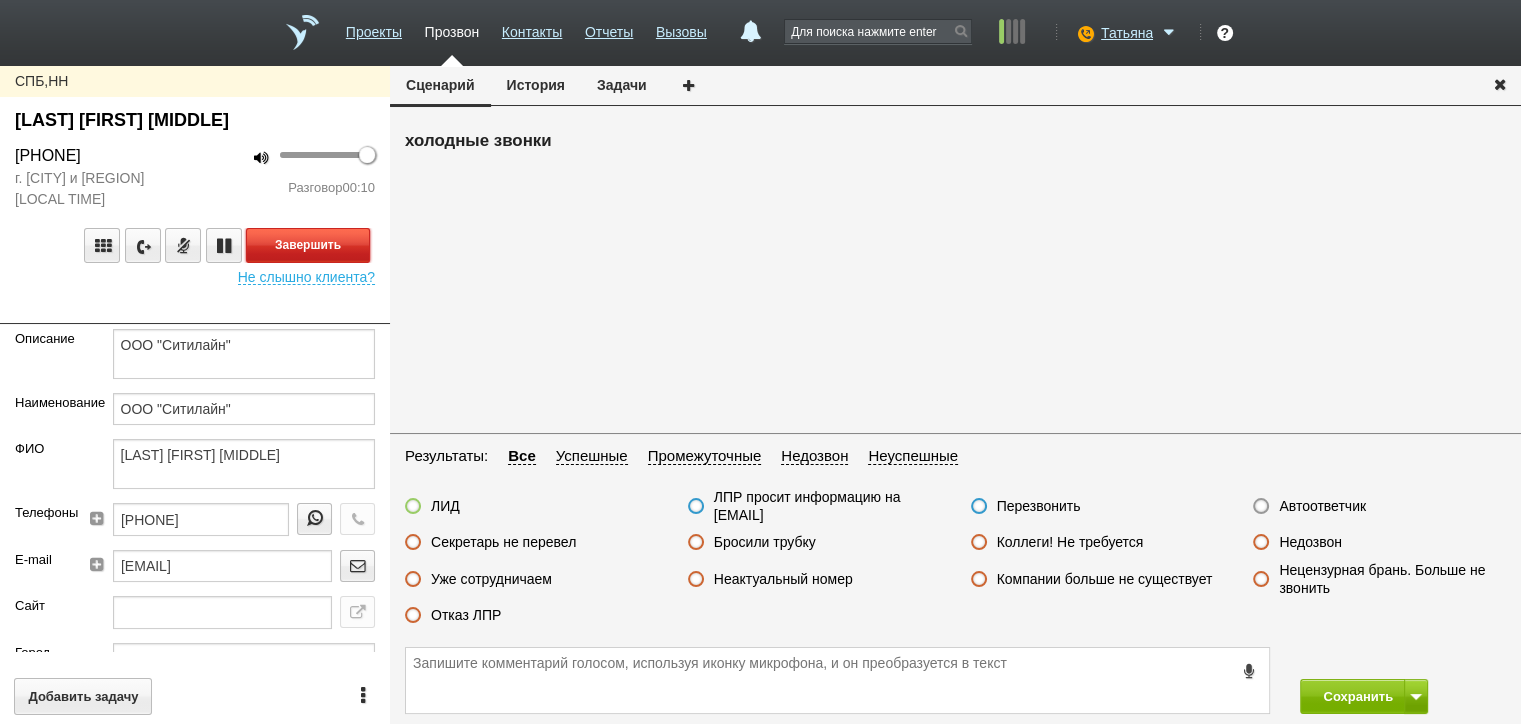 drag, startPoint x: 308, startPoint y: 261, endPoint x: 419, endPoint y: 322, distance: 126.65702 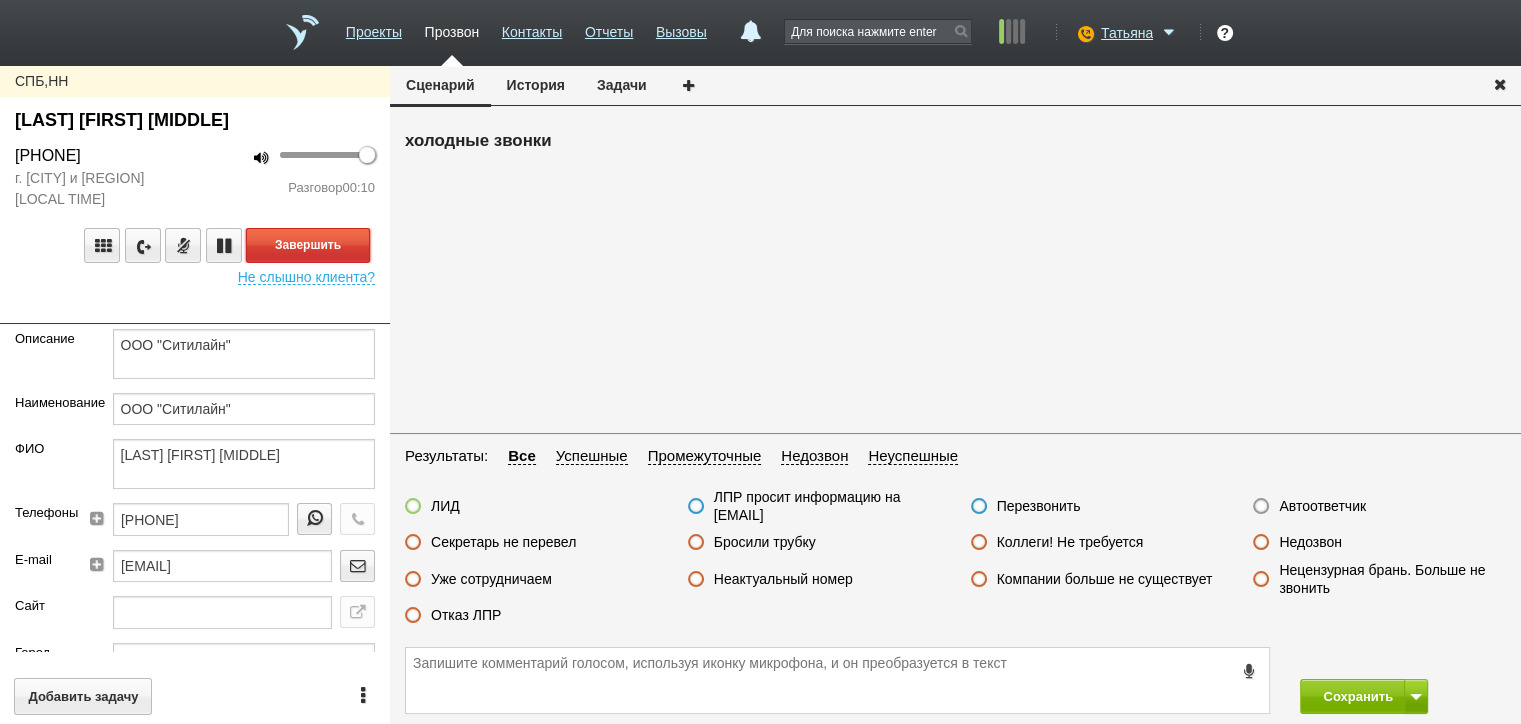 click on "Завершить" at bounding box center (308, 245) 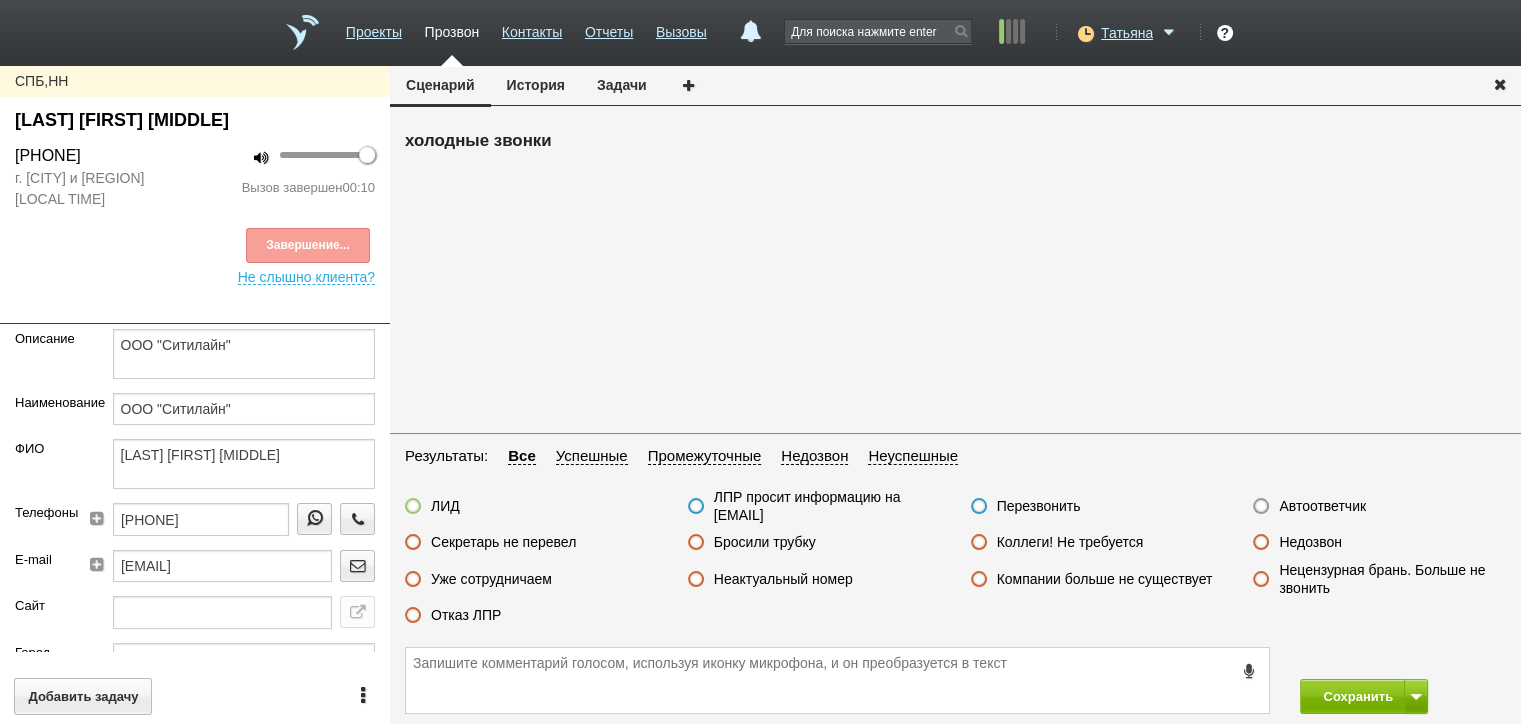 click on "Отказ ЛПР" at bounding box center (466, 615) 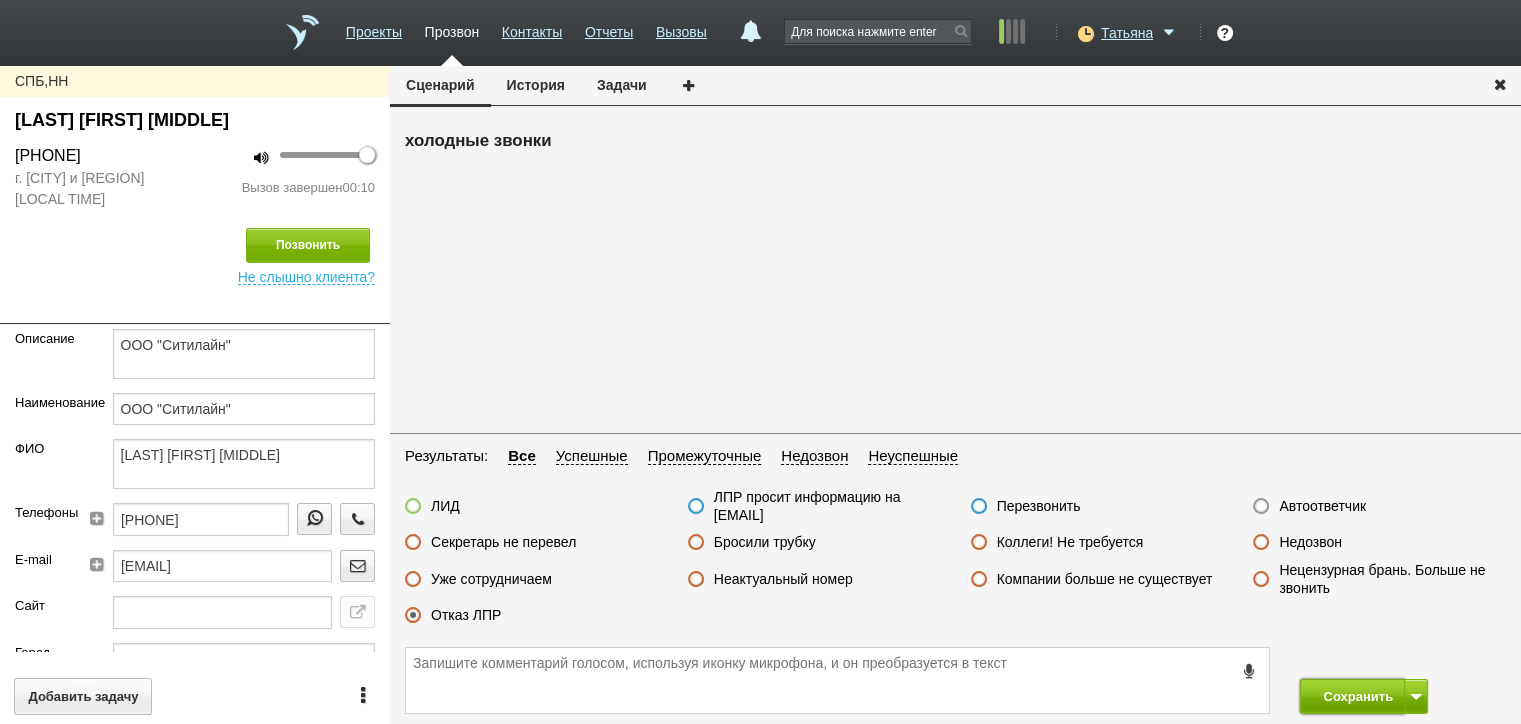 click on "Сохранить" at bounding box center [1352, 696] 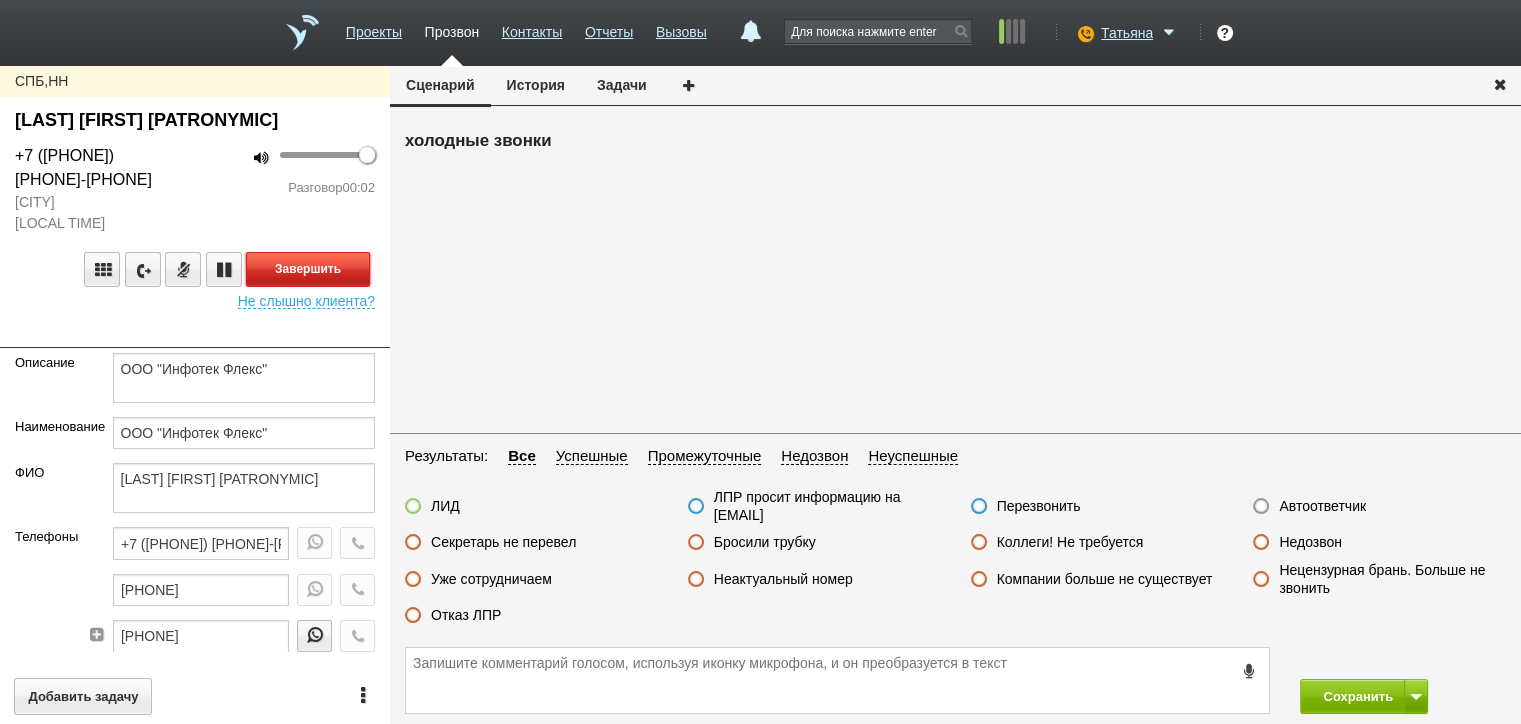 click on "Завершить" at bounding box center [308, 269] 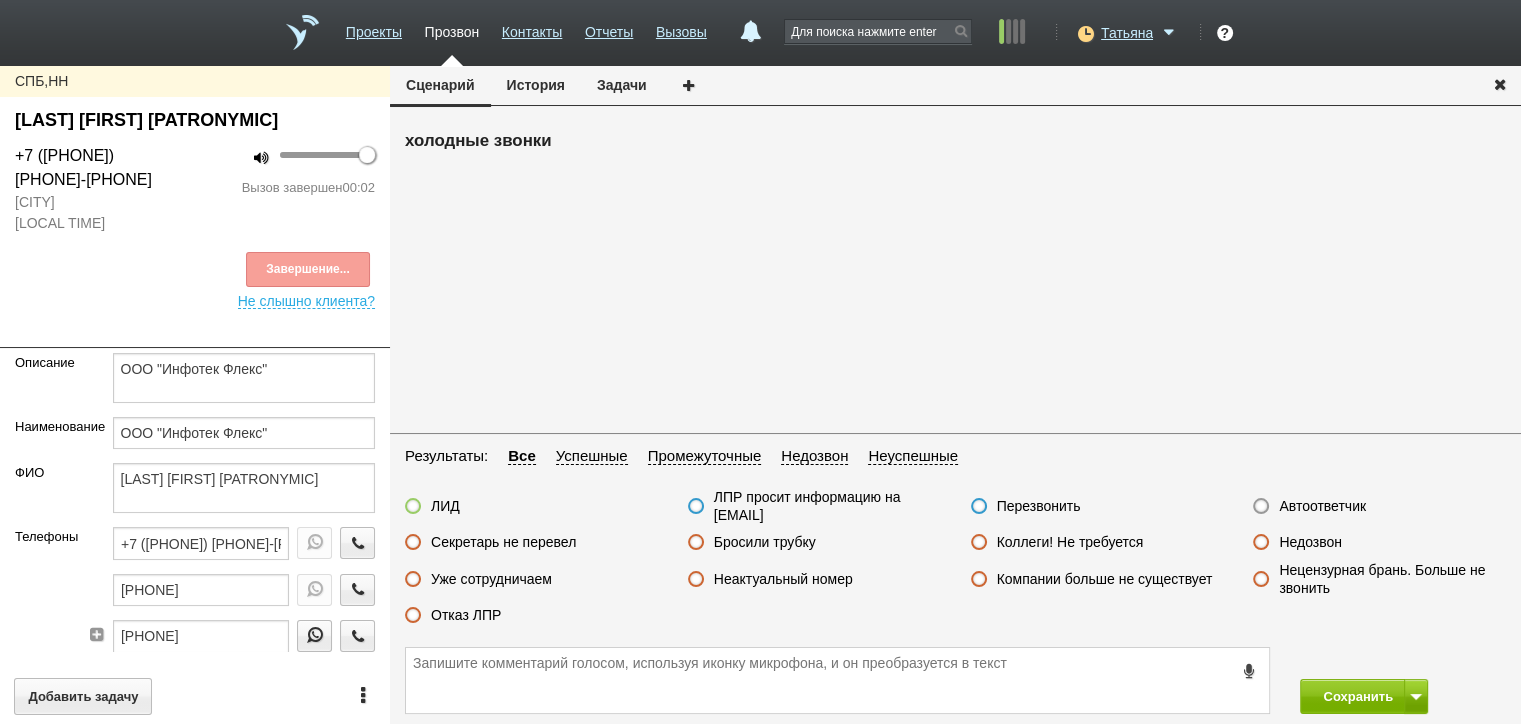 click on "Автоответчик" at bounding box center (1322, 506) 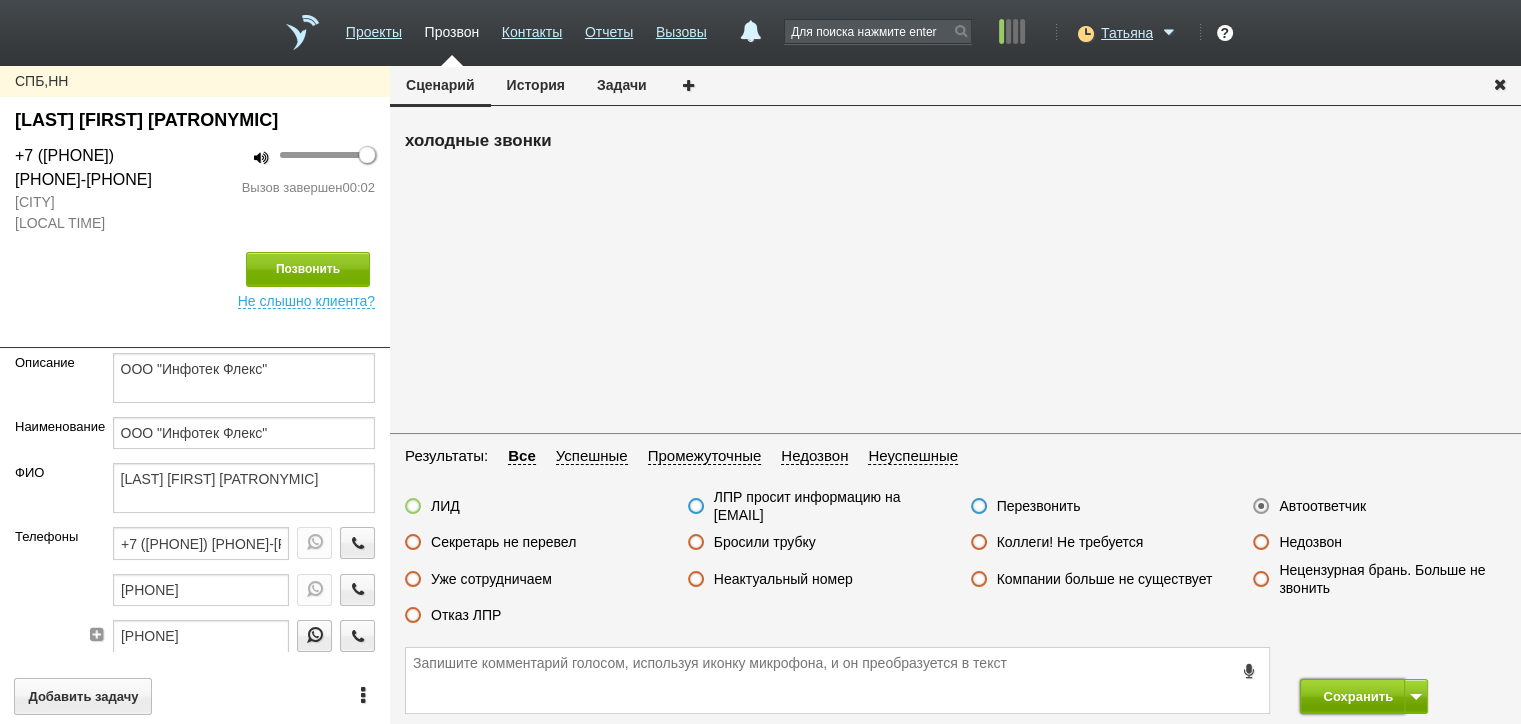 click on "Сохранить" at bounding box center (1352, 696) 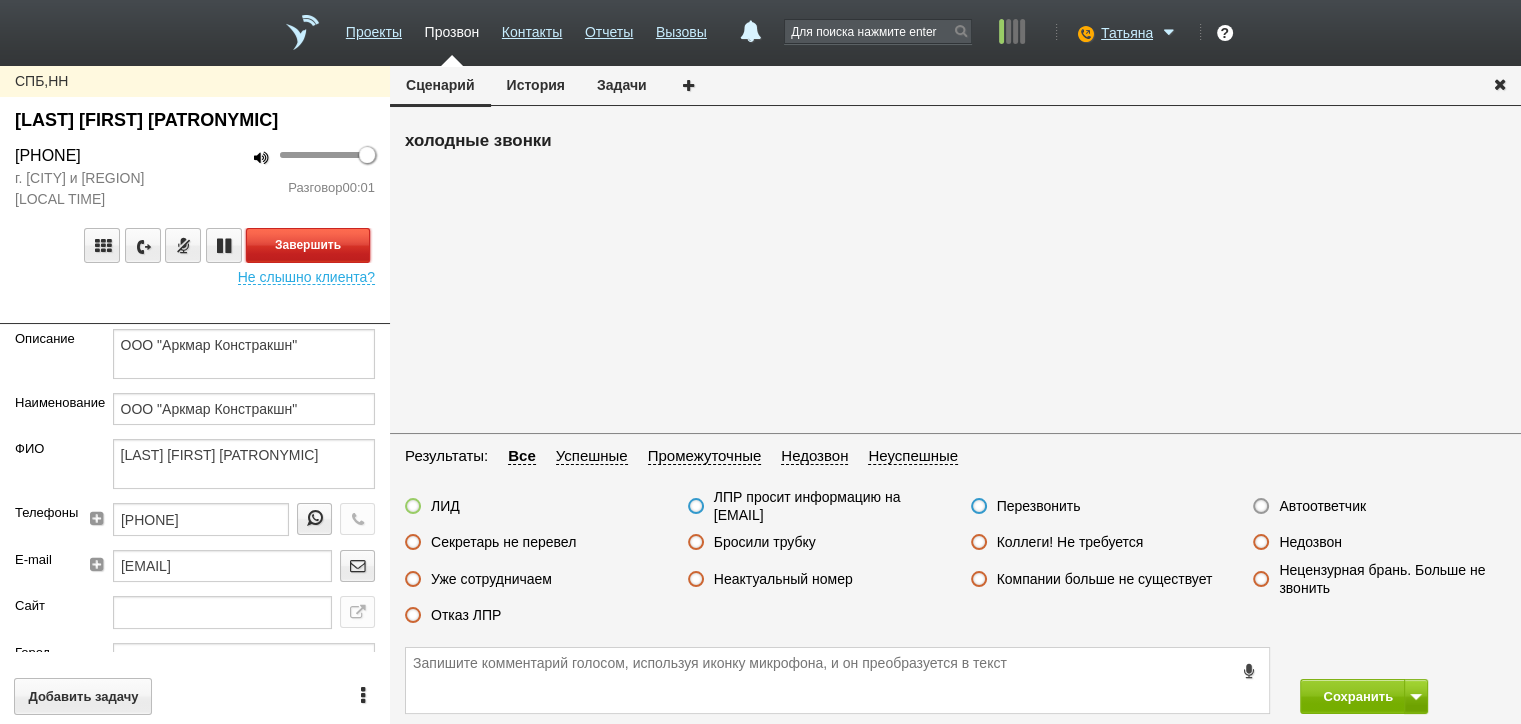 click on "Завершить" at bounding box center [308, 245] 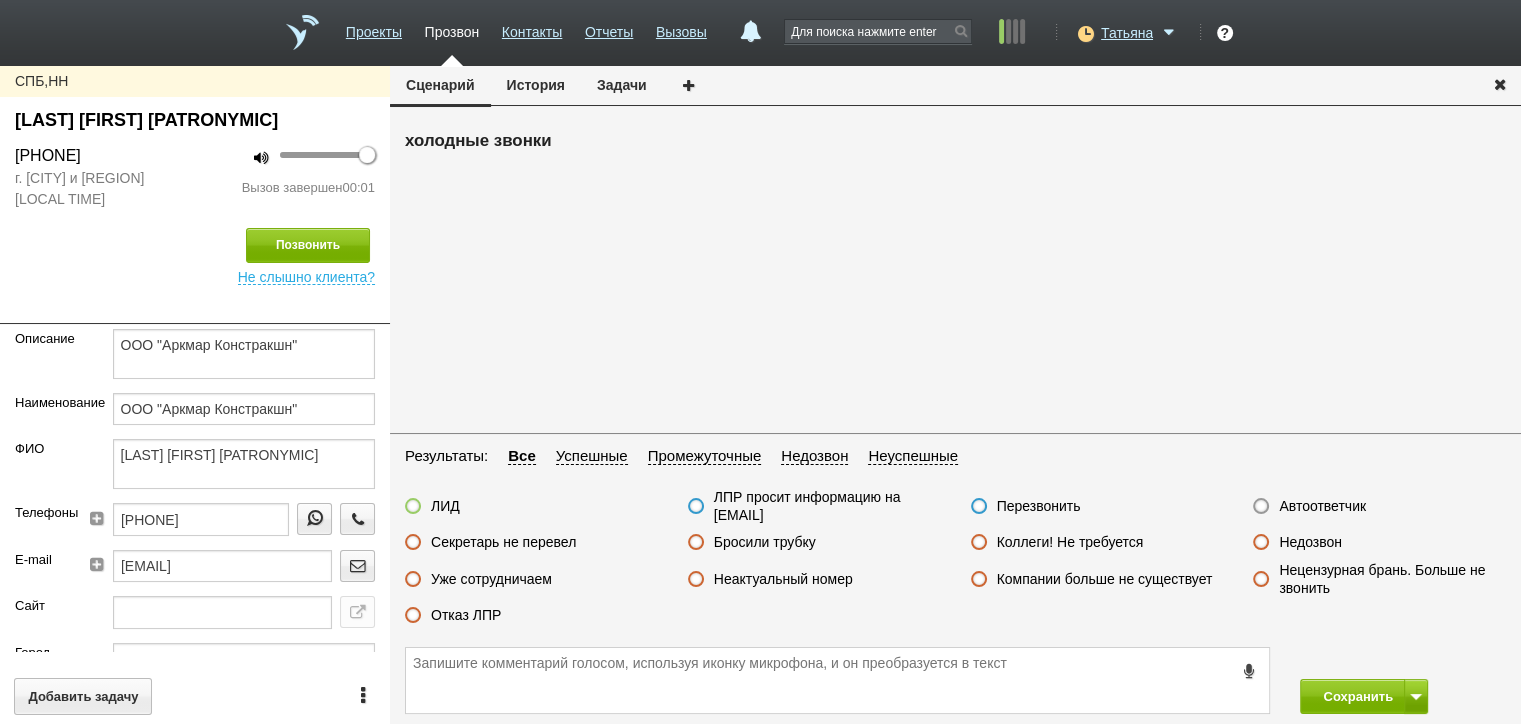click on "Недозвон" at bounding box center (1310, 542) 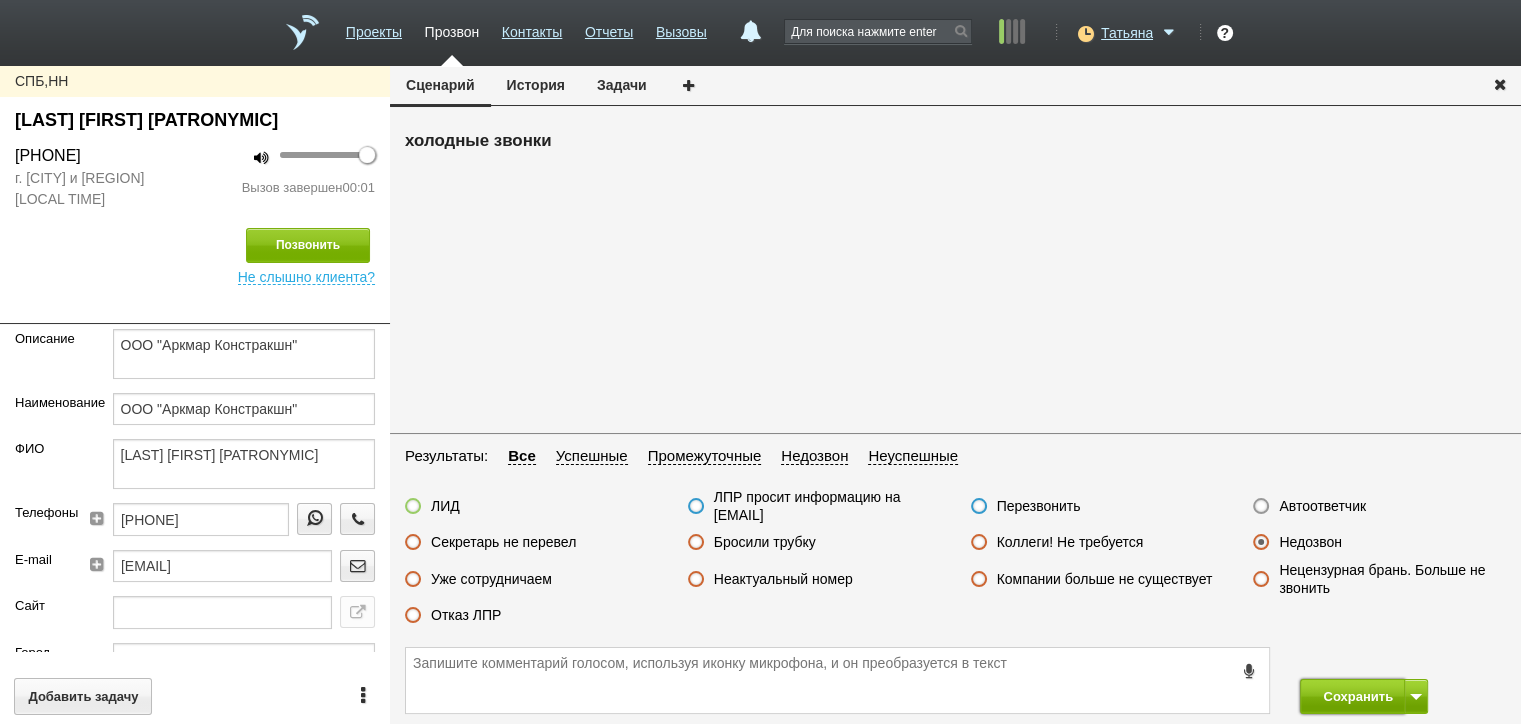 click on "Сохранить" at bounding box center (1352, 696) 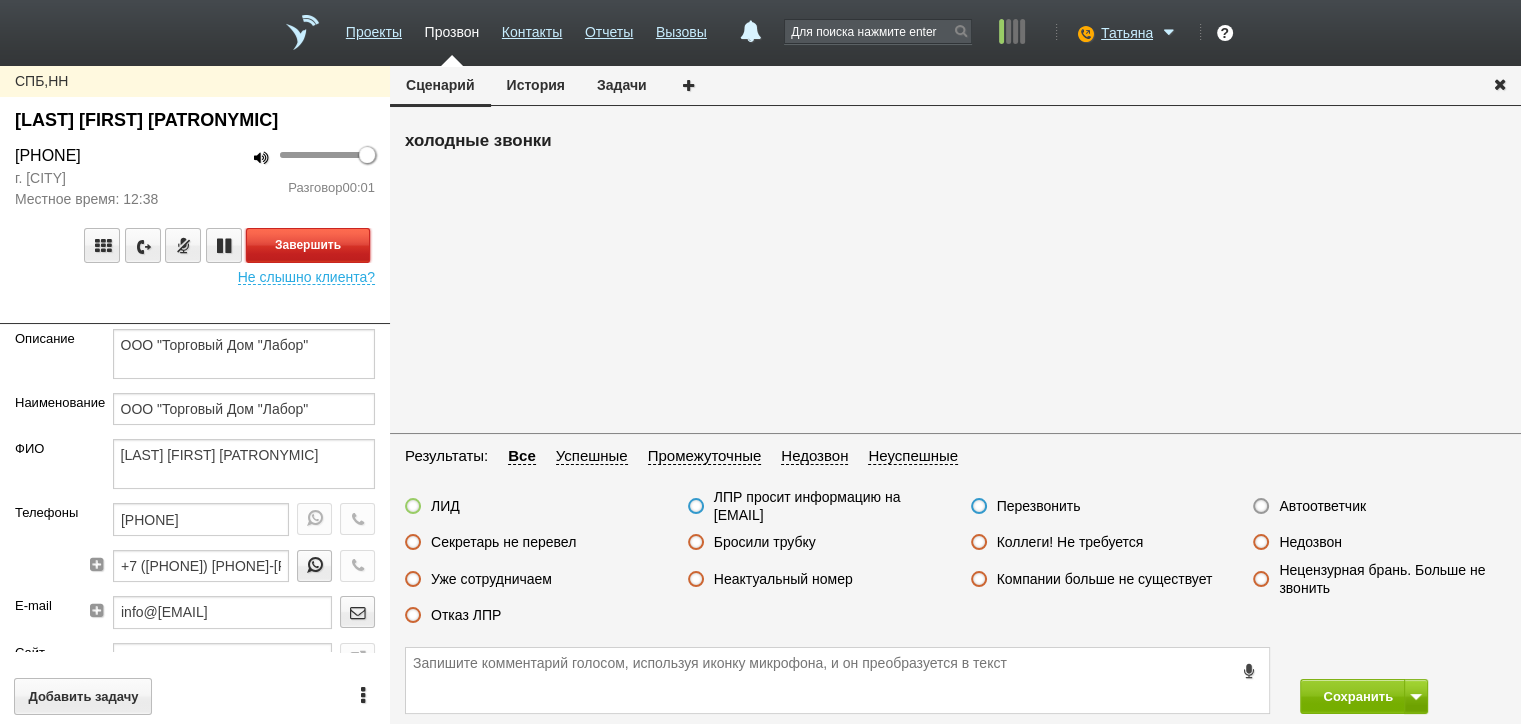 click on "Завершить" at bounding box center [308, 245] 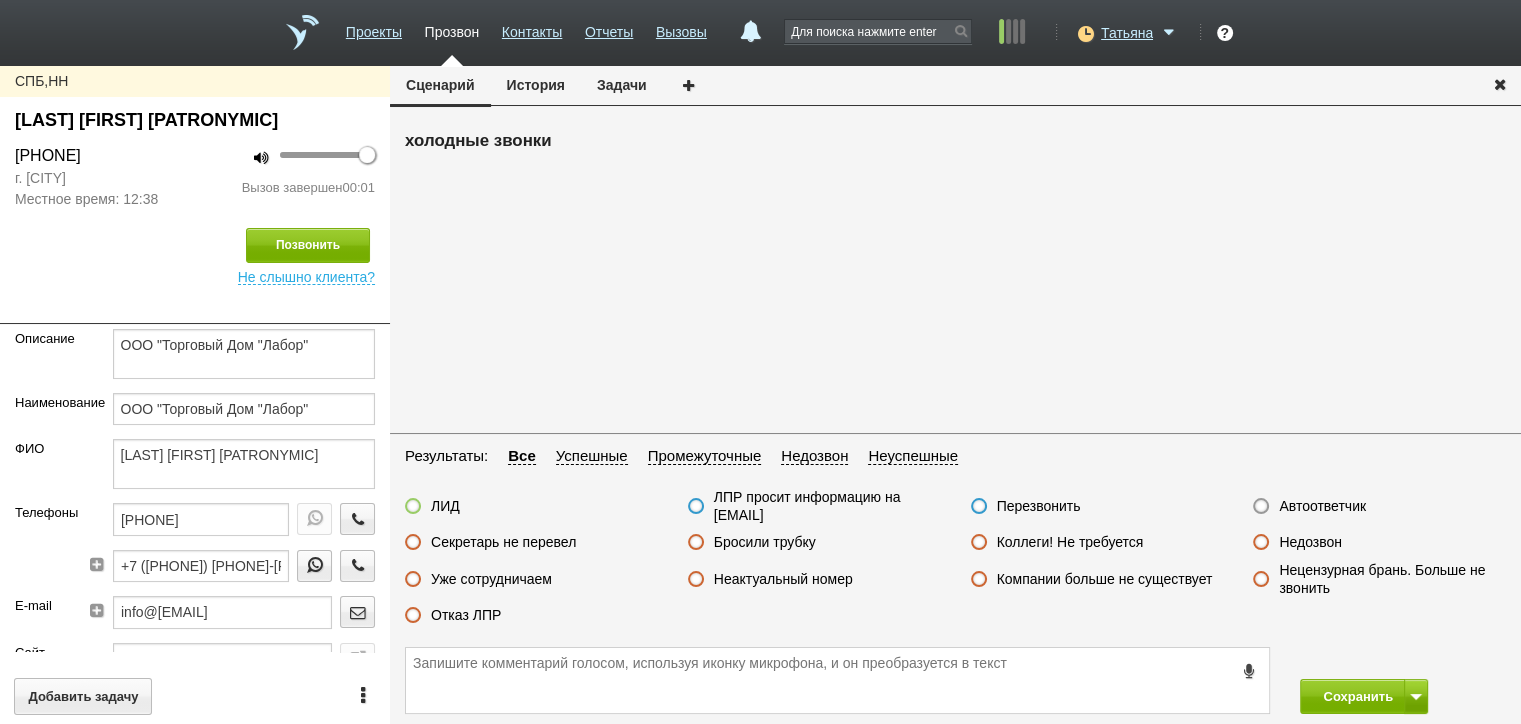 click on "Недозвон" at bounding box center (1310, 542) 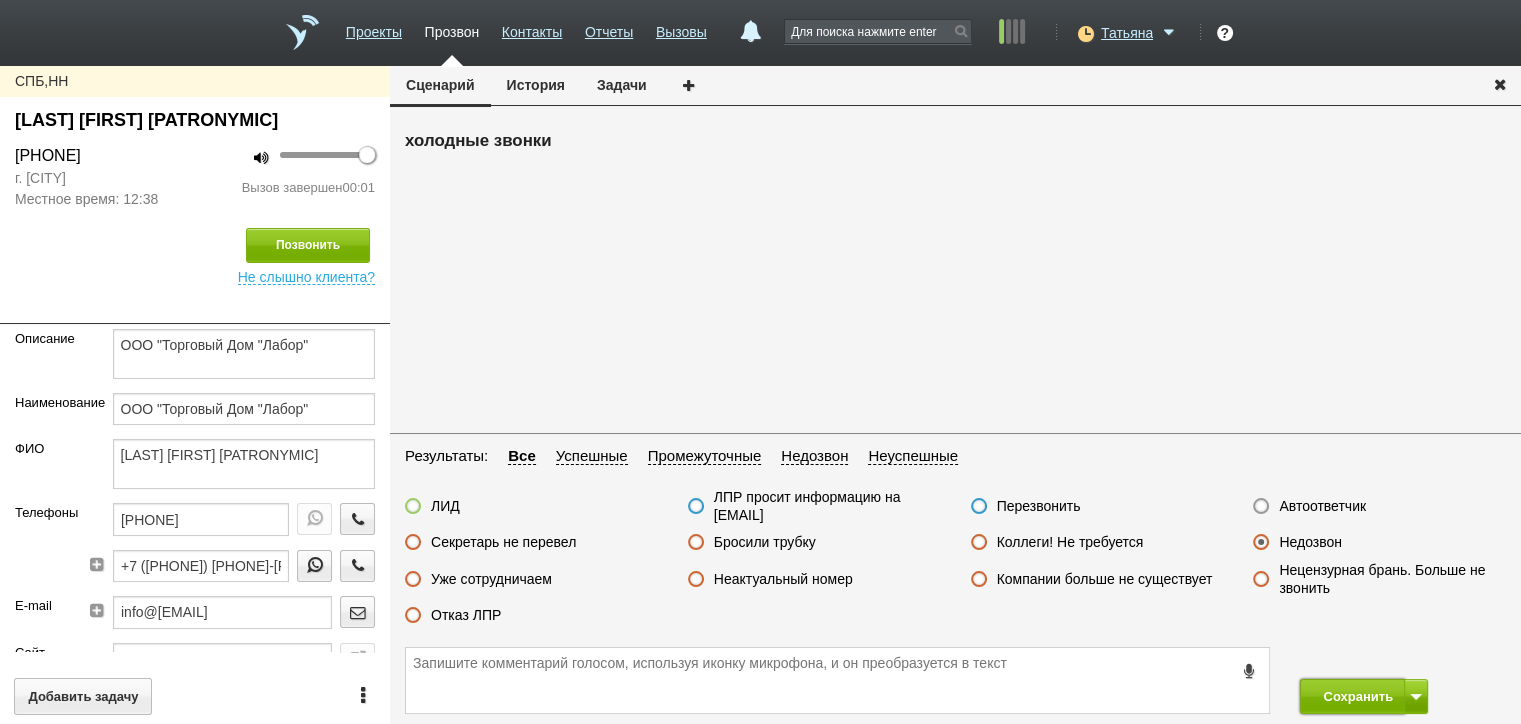 drag, startPoint x: 1331, startPoint y: 689, endPoint x: 1300, endPoint y: 636, distance: 61.400326 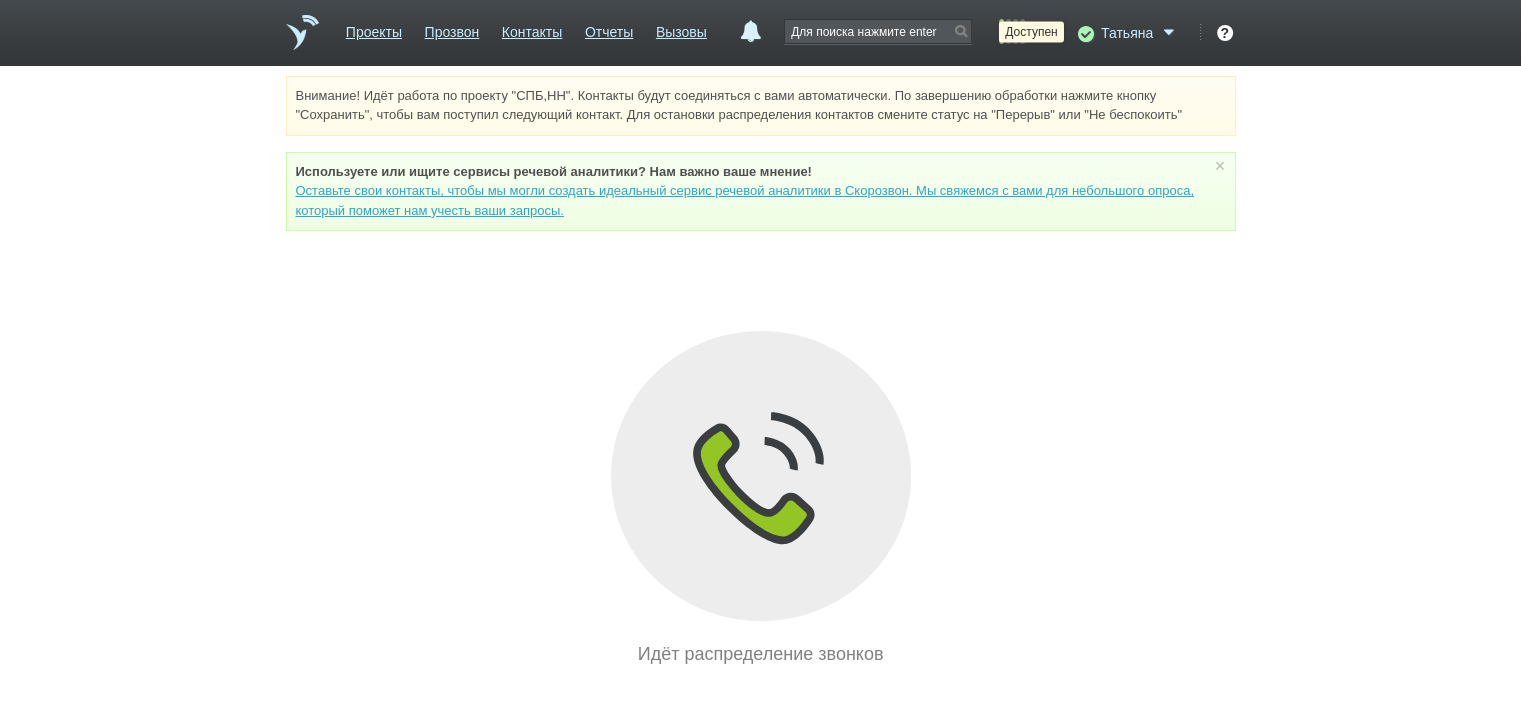 click at bounding box center (1083, 33) 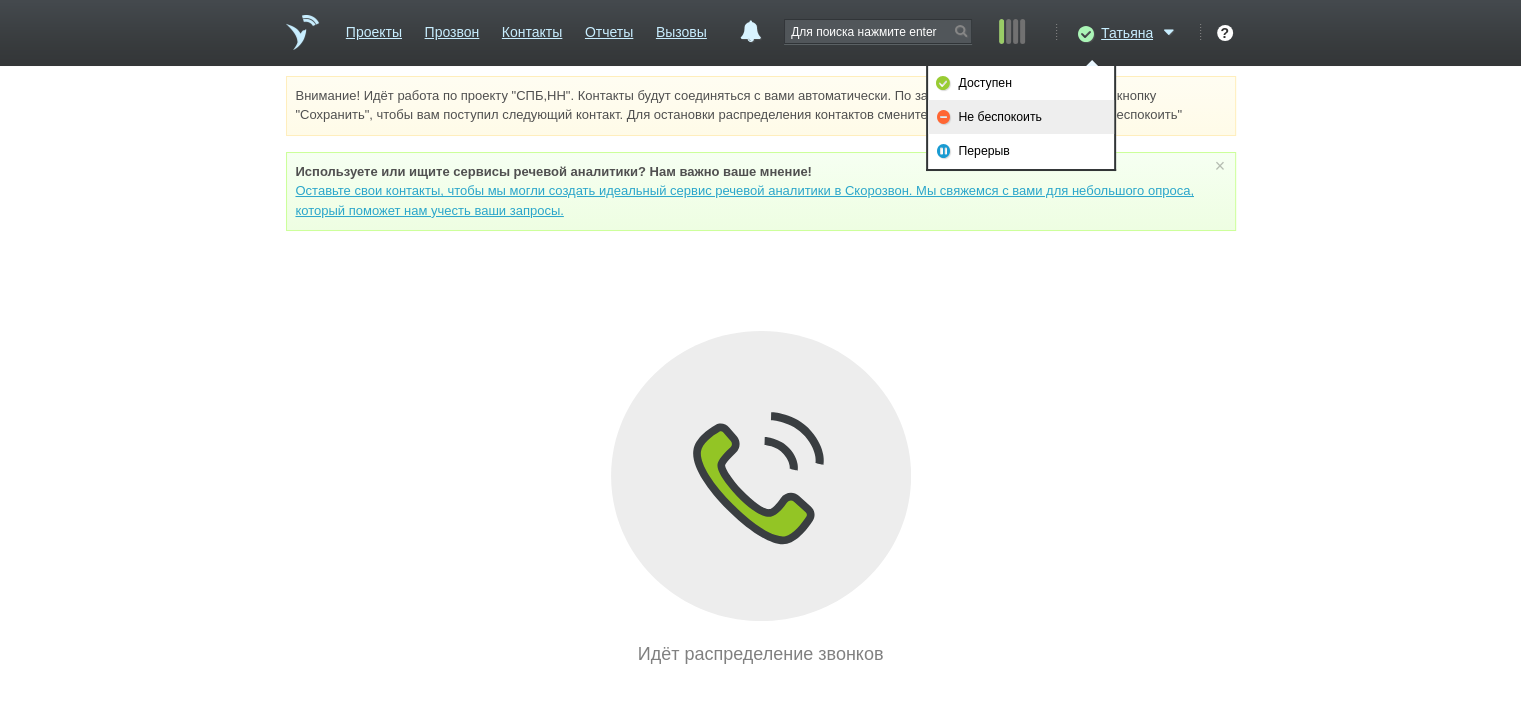 click on "Не беспокоить" at bounding box center (1021, 117) 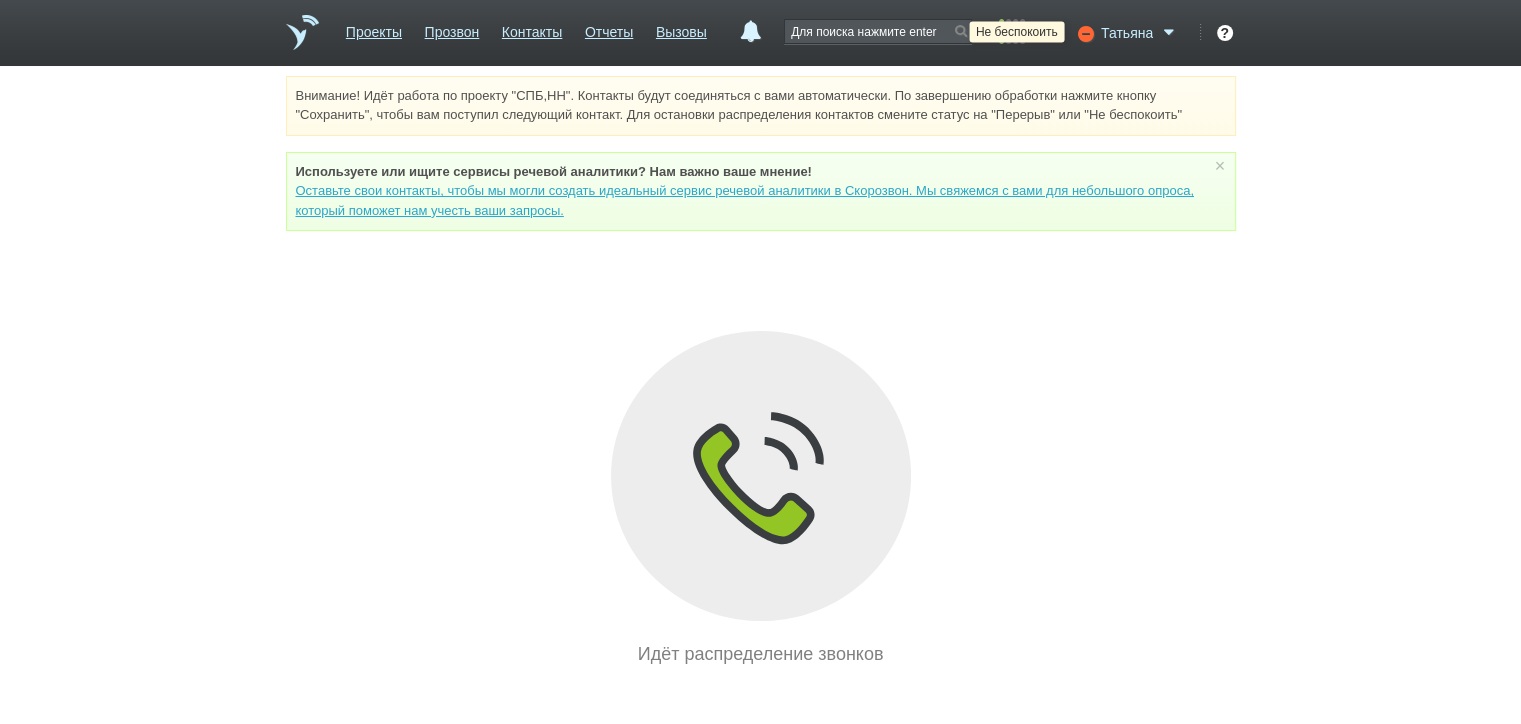 click at bounding box center (1083, 33) 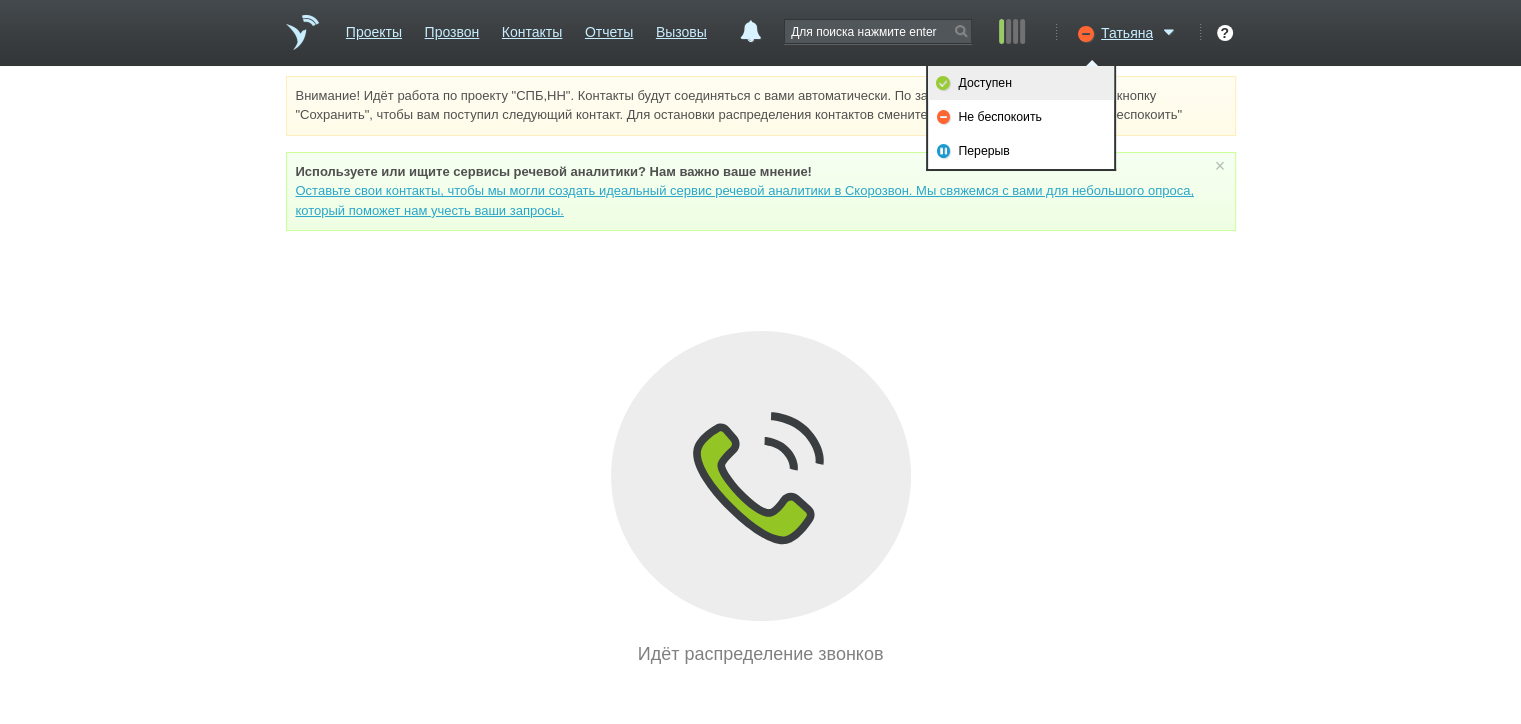 click on "Доступен" at bounding box center (1021, 83) 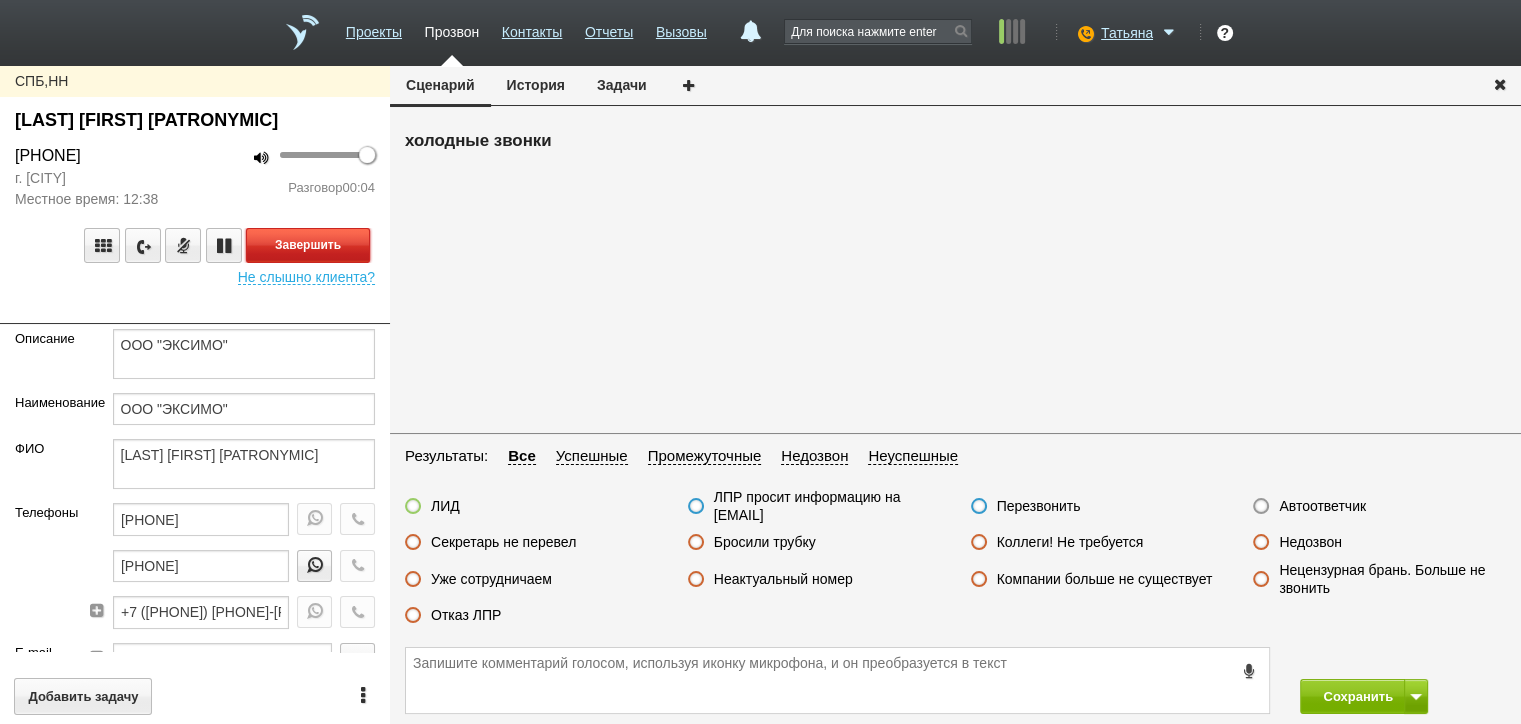 click on "Завершить" at bounding box center (308, 245) 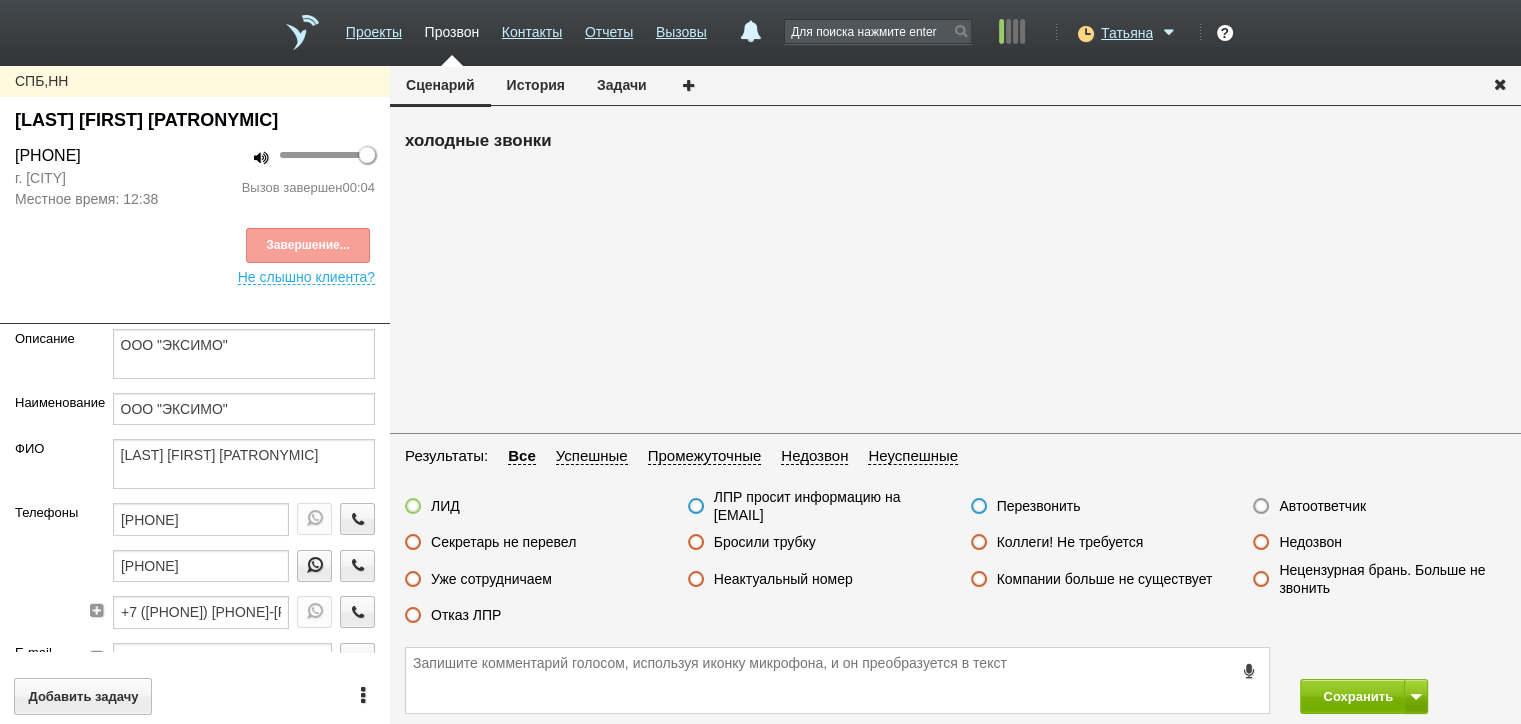 click on "Недозвон" at bounding box center [1310, 542] 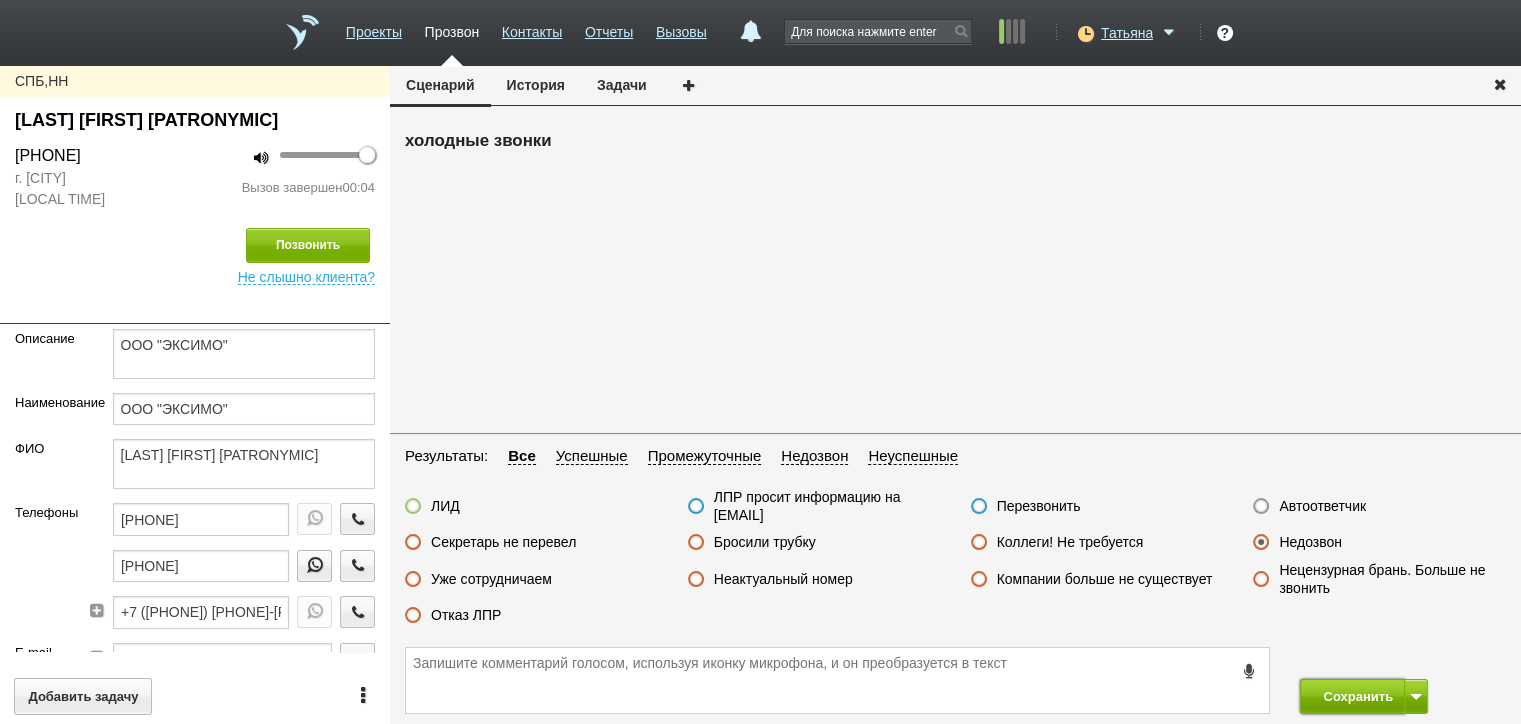 click on "Сохранить" at bounding box center (1352, 696) 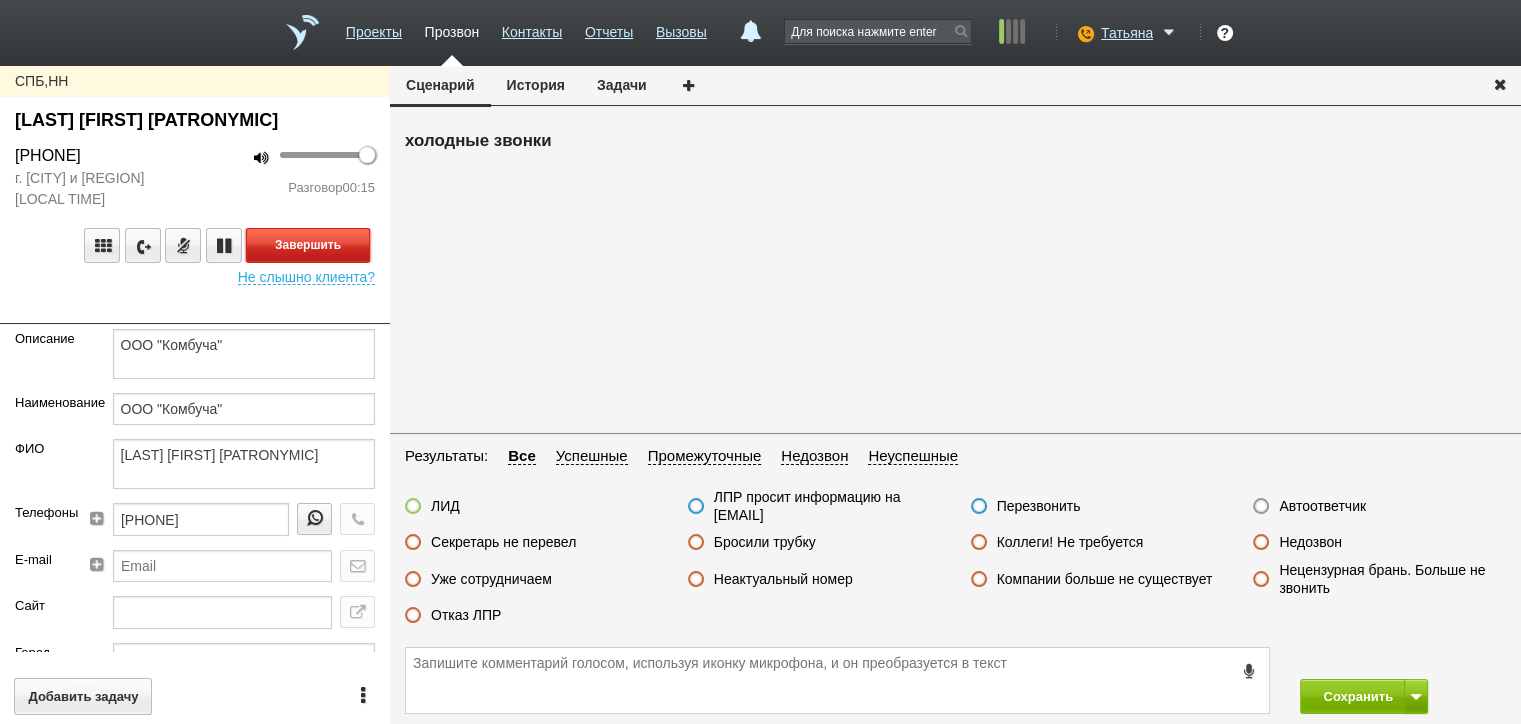 click on "Завершить" at bounding box center [308, 245] 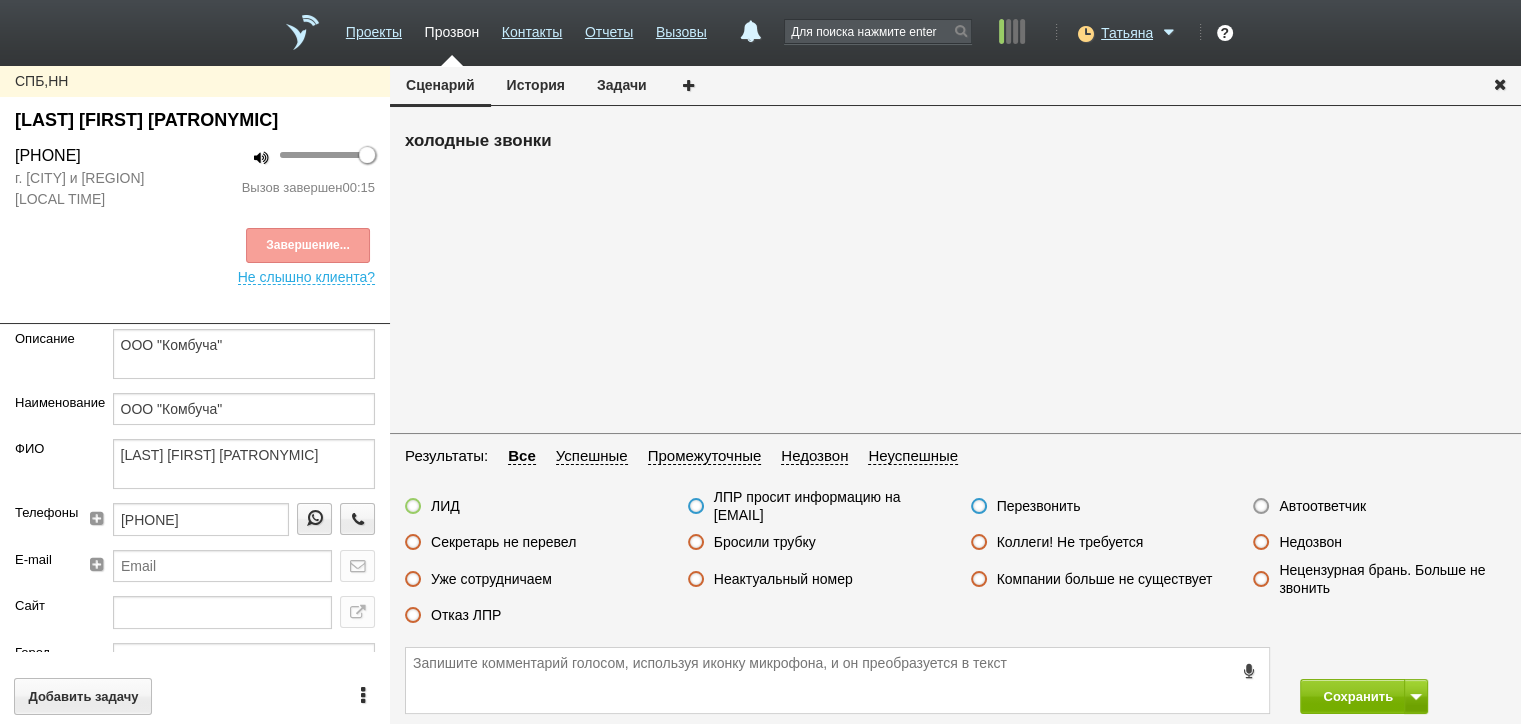 click on "Отказ ЛПР" at bounding box center (466, 615) 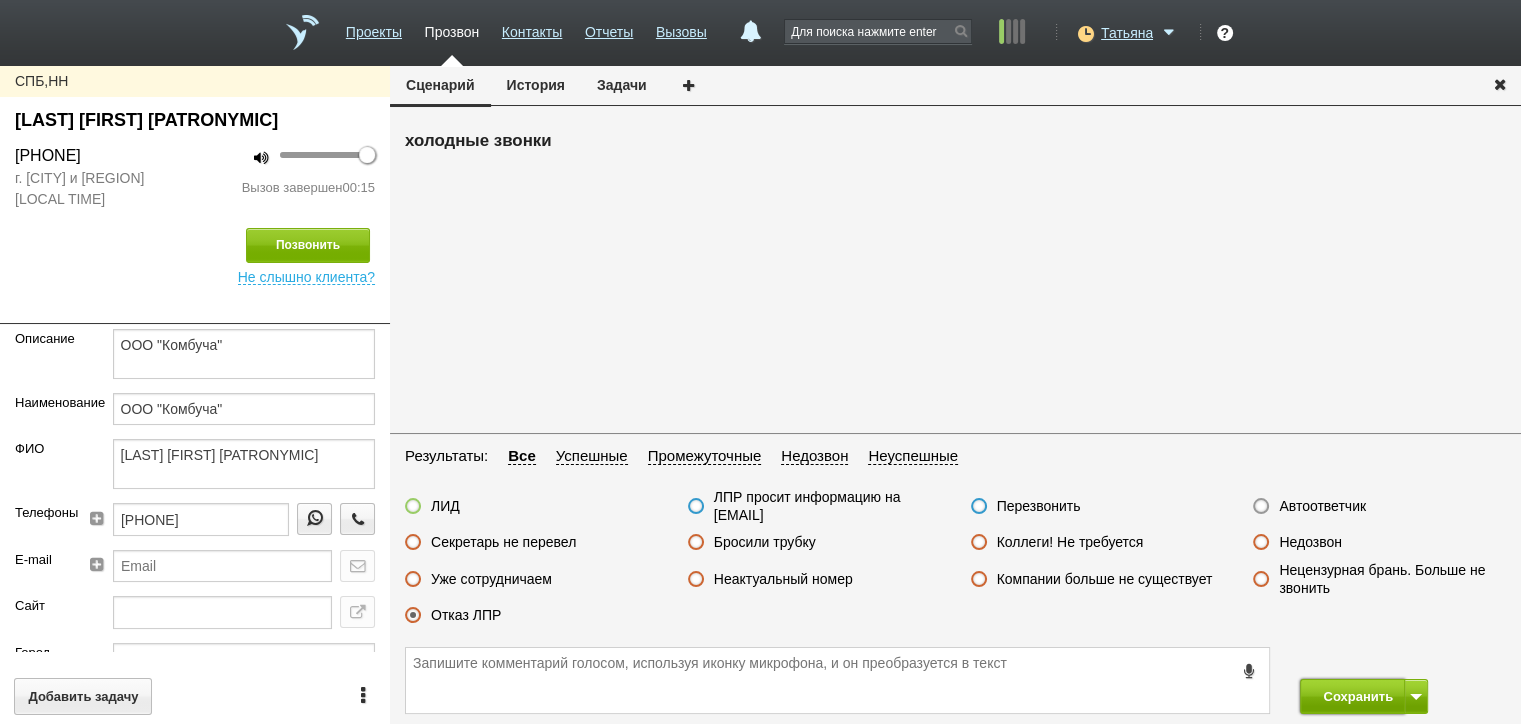 click on "Сохранить" at bounding box center (1352, 696) 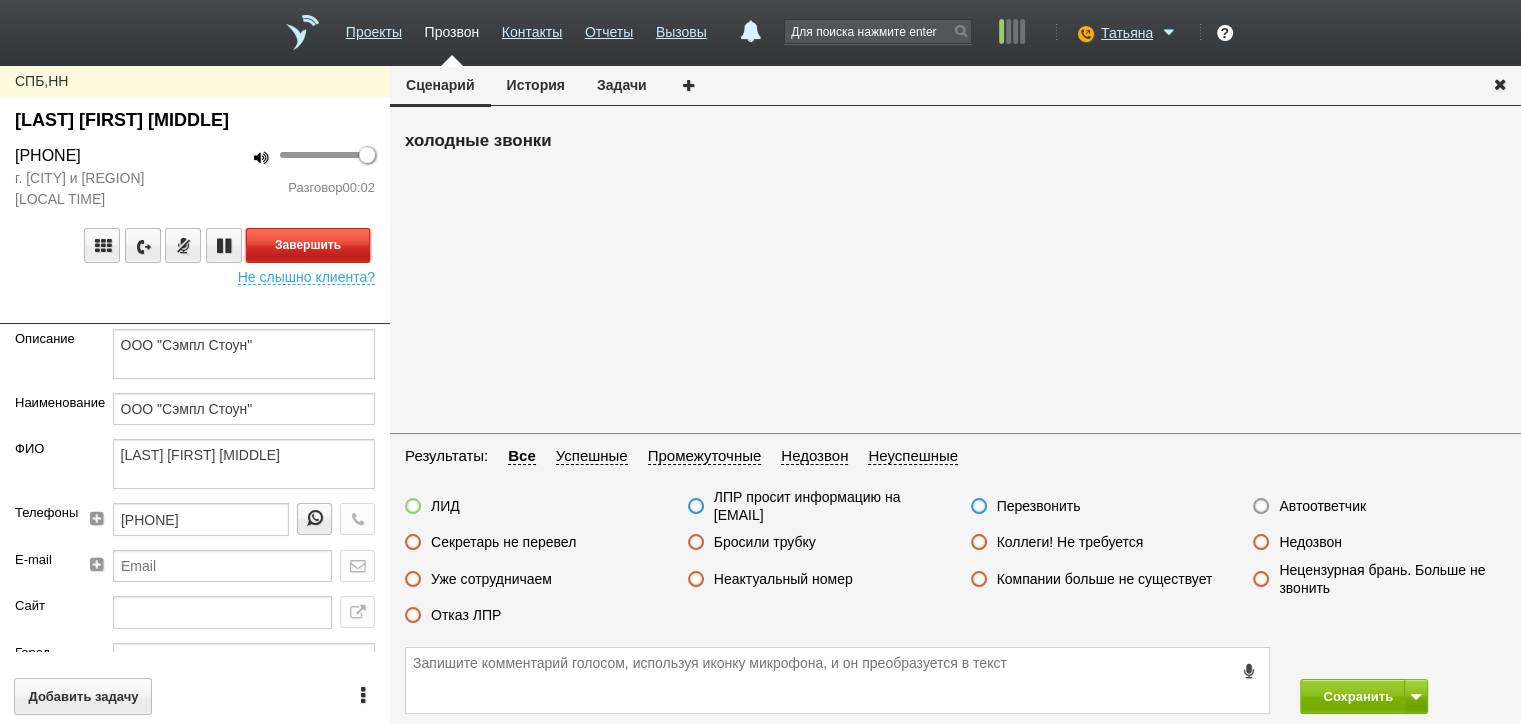 click on "Завершить" at bounding box center (308, 245) 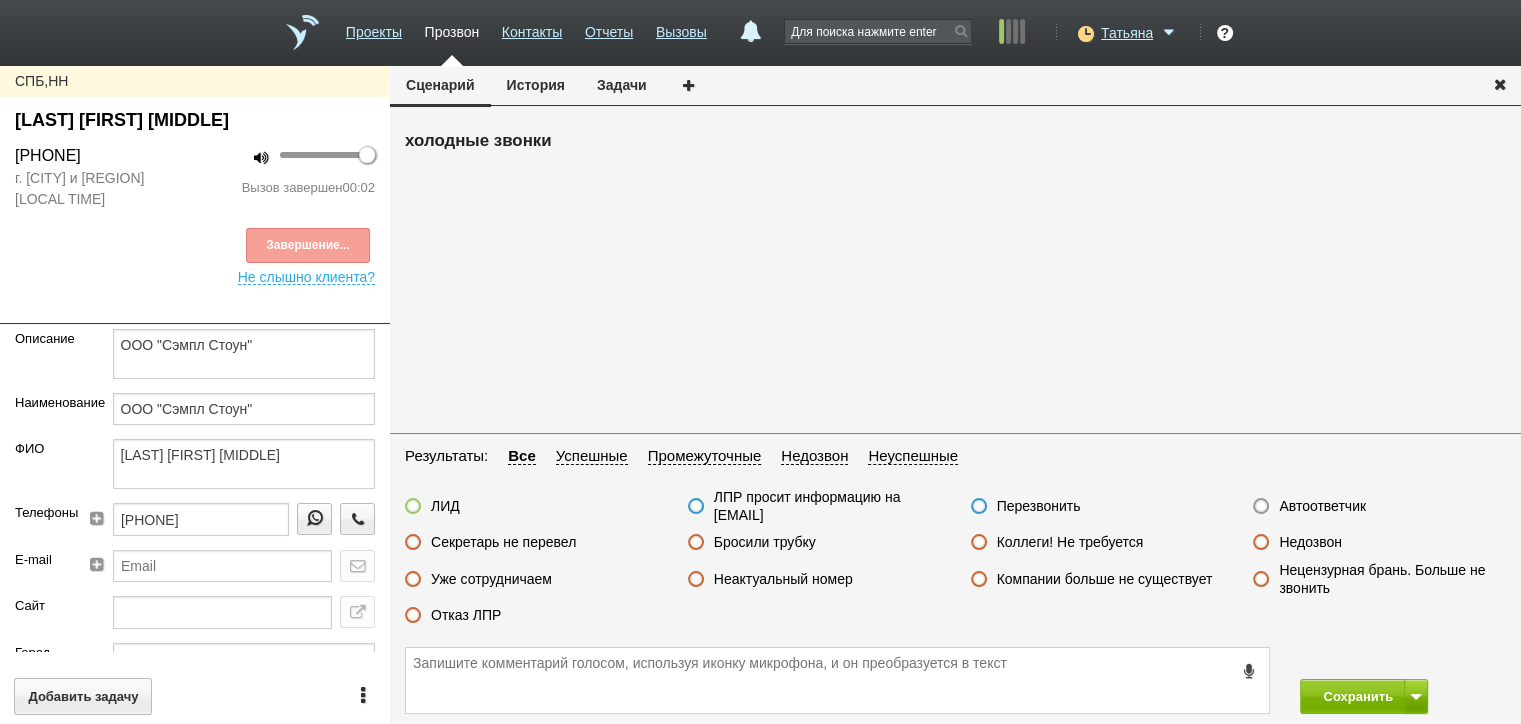 click on "Автоответчик" at bounding box center [1322, 506] 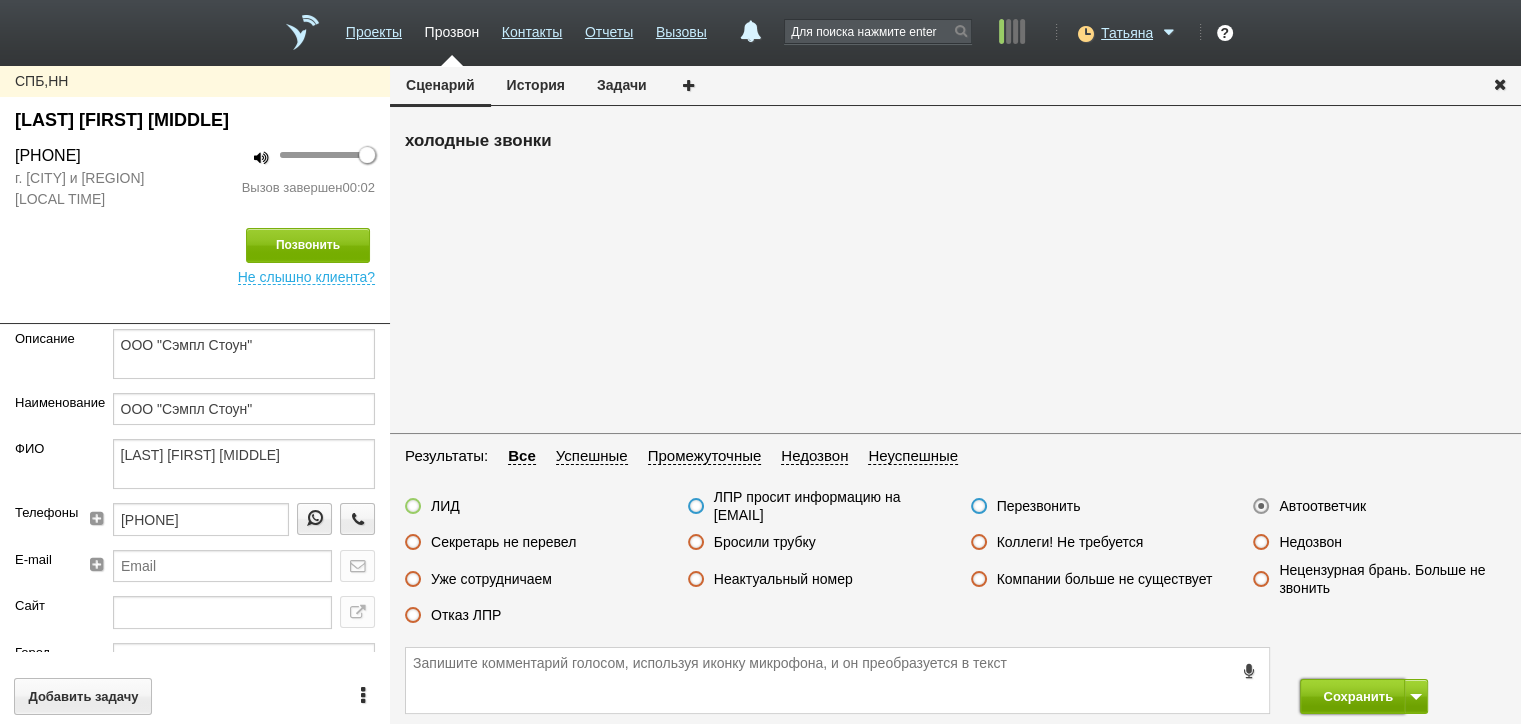 click on "Сохранить" at bounding box center (1352, 696) 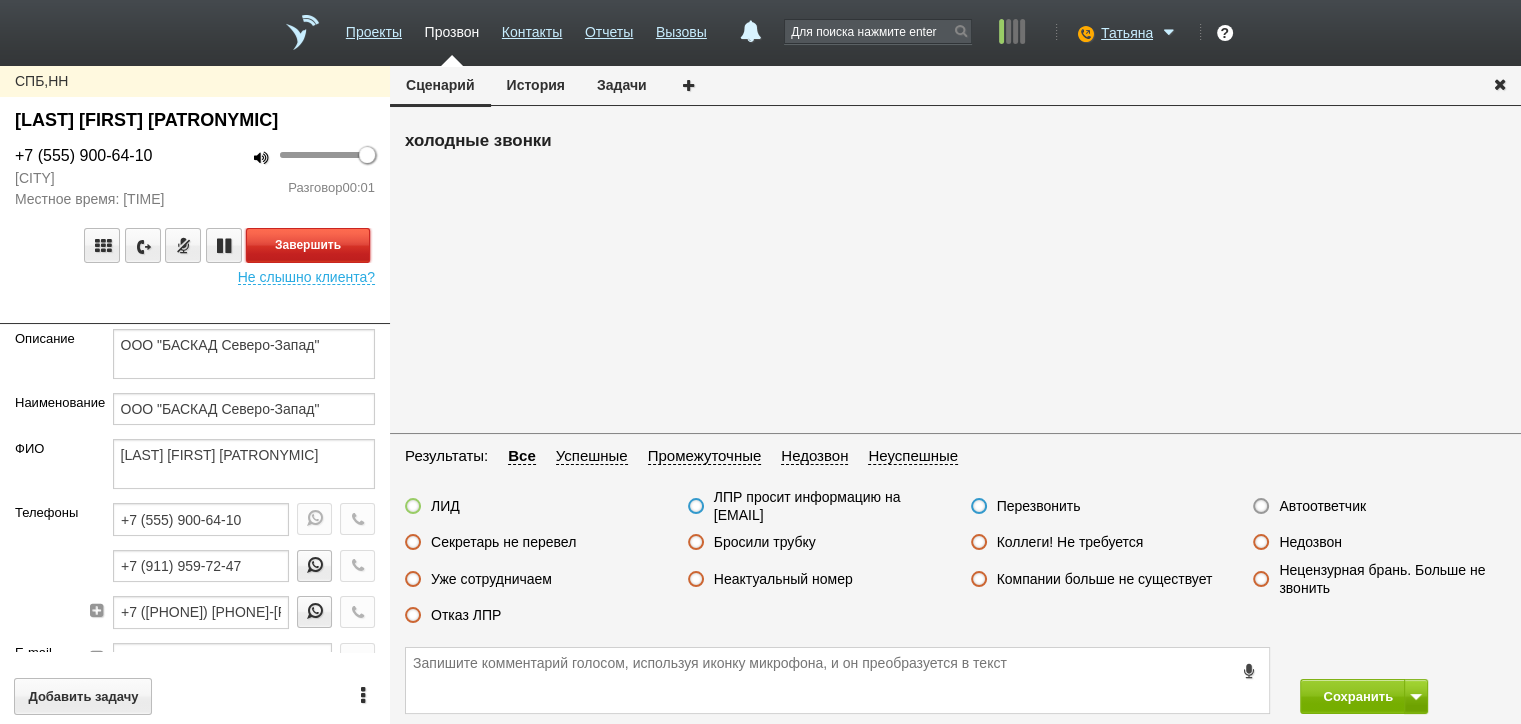 click on "Завершить" at bounding box center [308, 245] 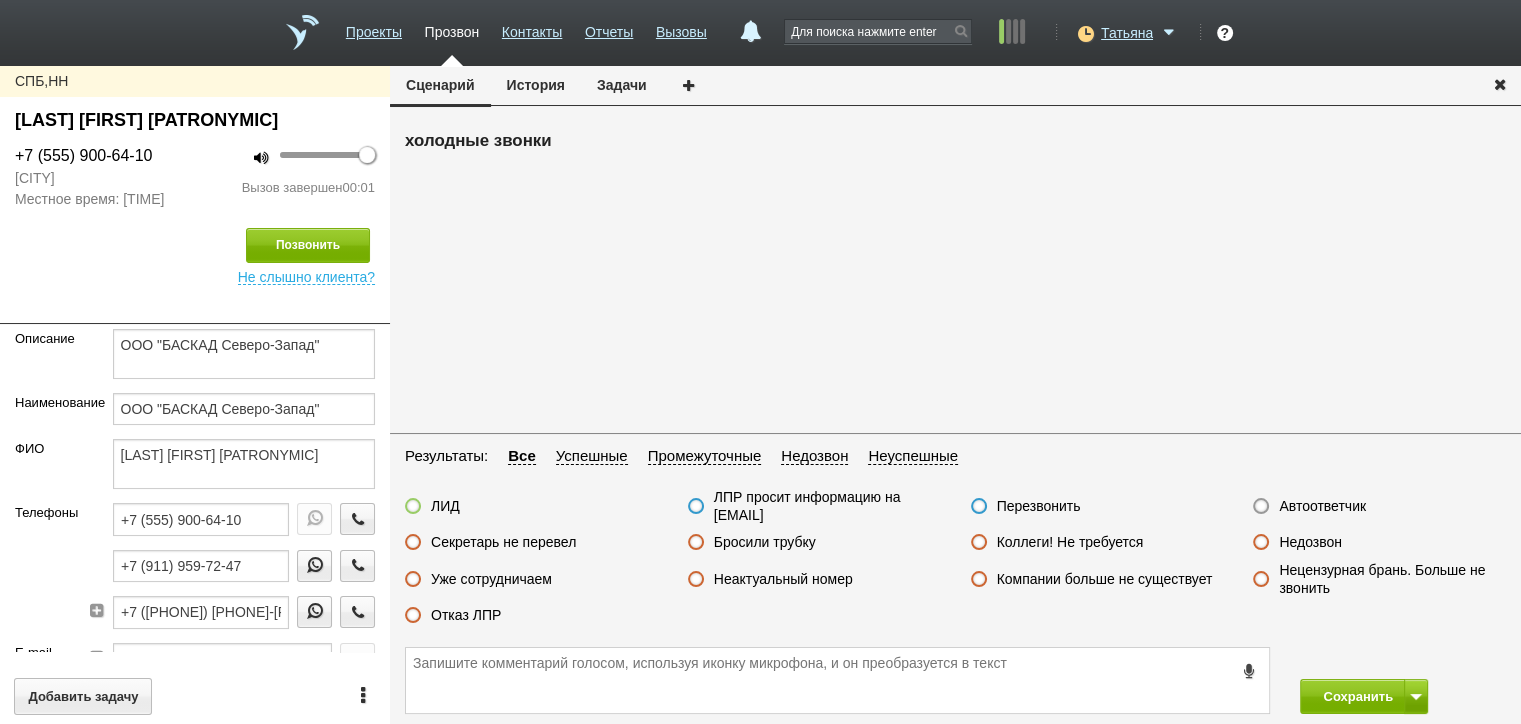click on "Автоответчик" at bounding box center (1322, 506) 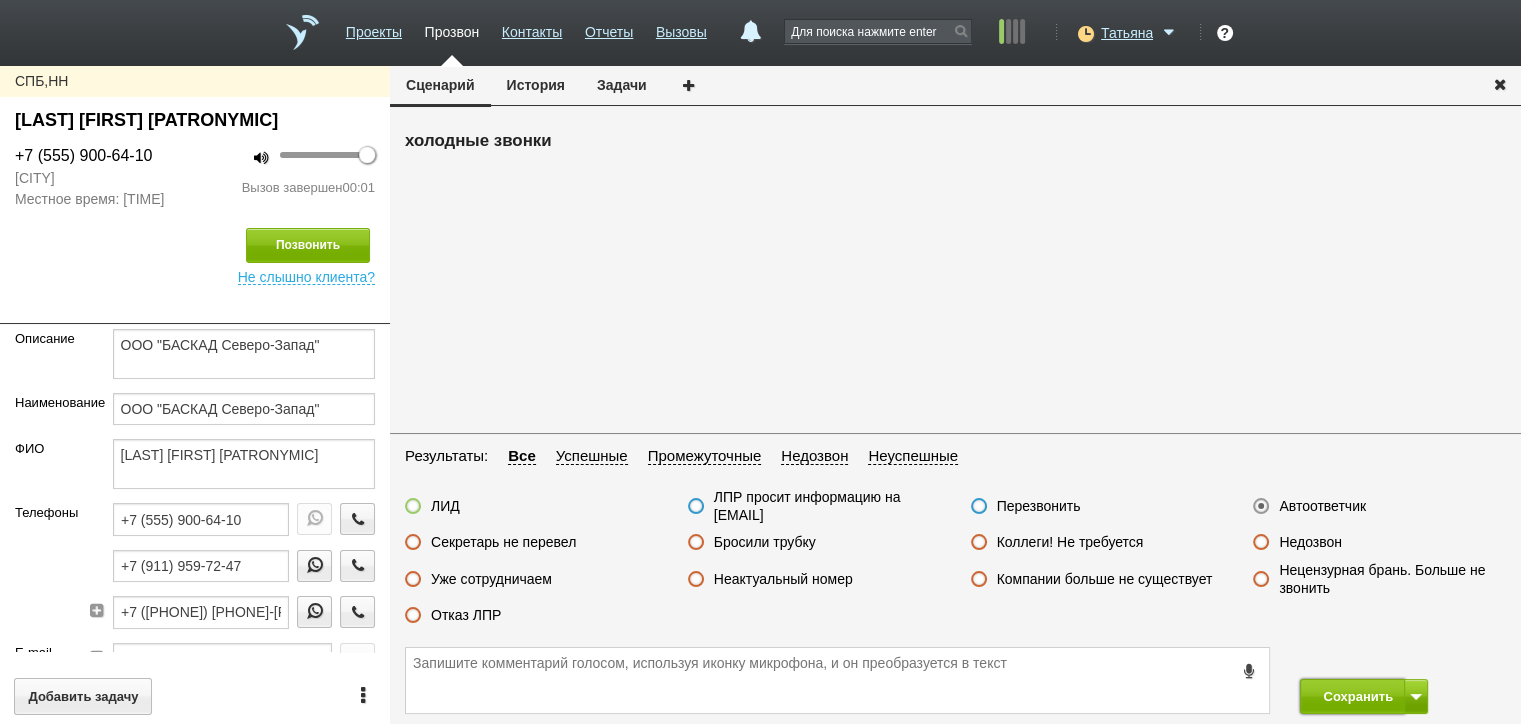 drag, startPoint x: 1350, startPoint y: 701, endPoint x: 1220, endPoint y: 536, distance: 210.05951 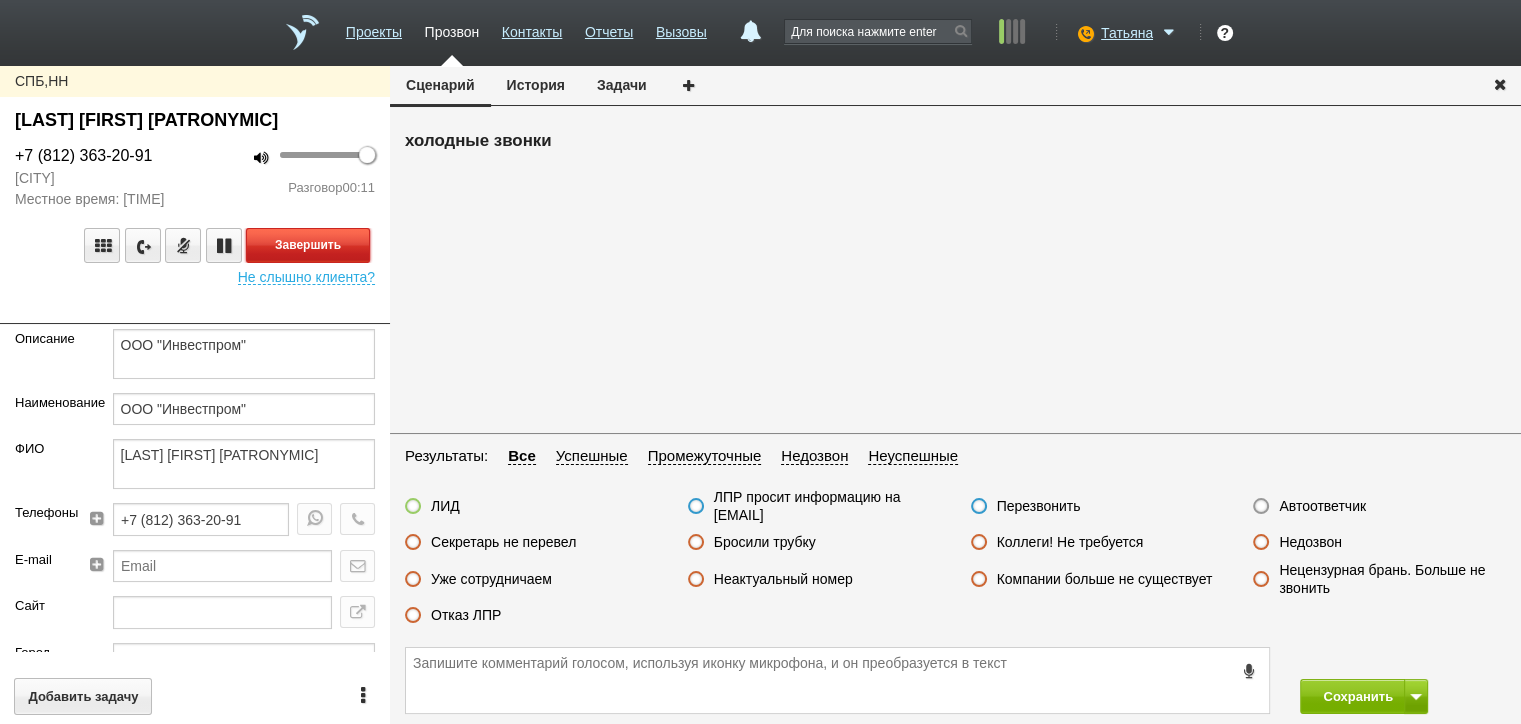 drag, startPoint x: 331, startPoint y: 240, endPoint x: 342, endPoint y: 254, distance: 17.804493 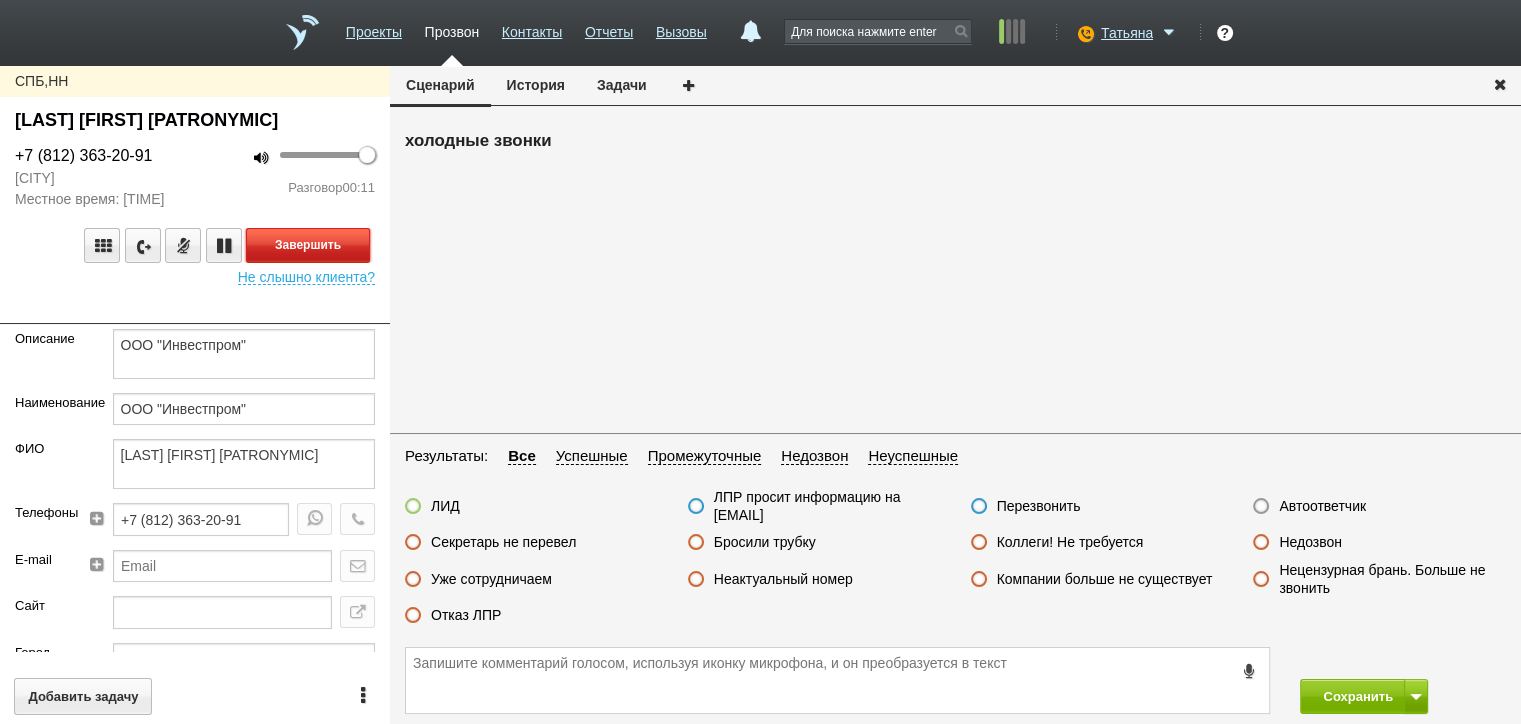click on "Завершить" at bounding box center [308, 245] 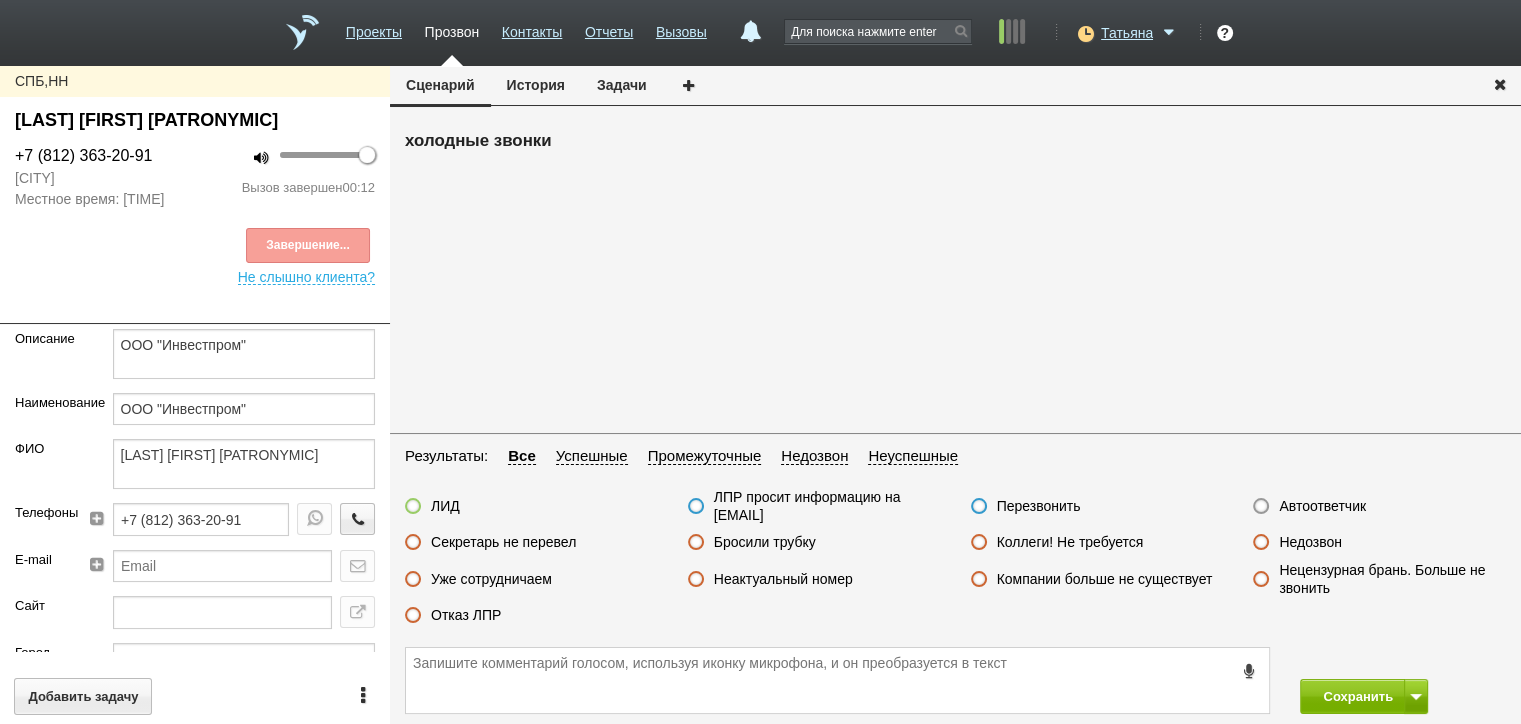 click on "Отказ ЛПР" at bounding box center (466, 615) 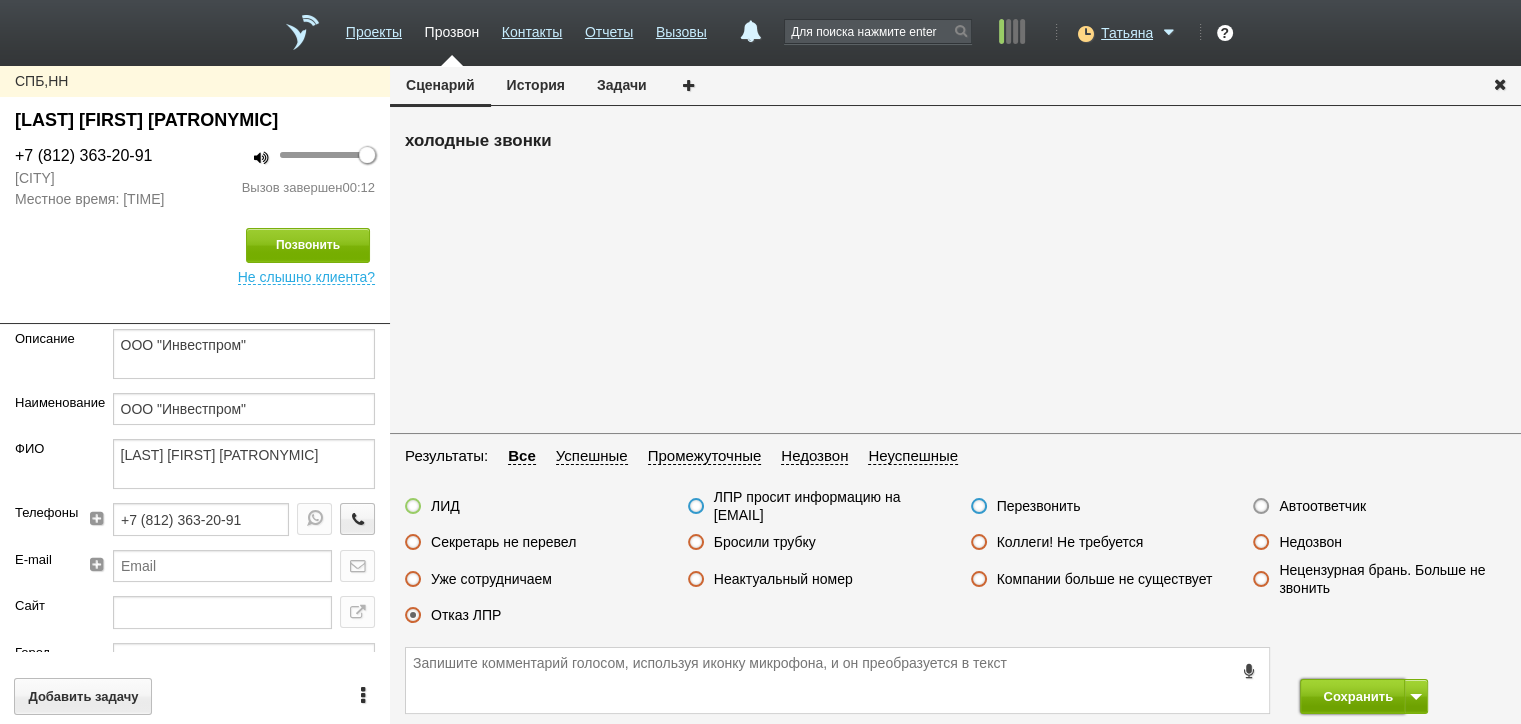 click on "Сохранить" at bounding box center [1352, 696] 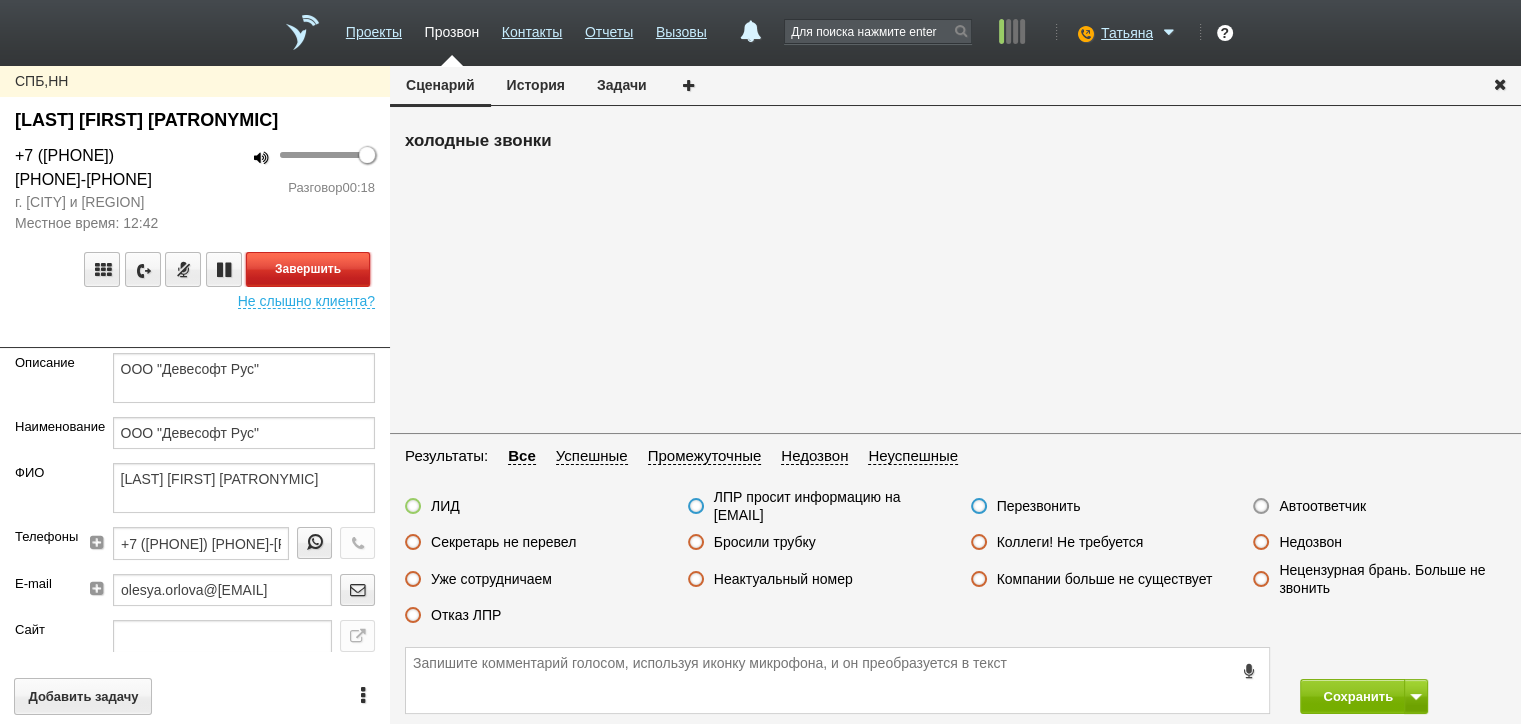 click on "Завершить" at bounding box center [308, 269] 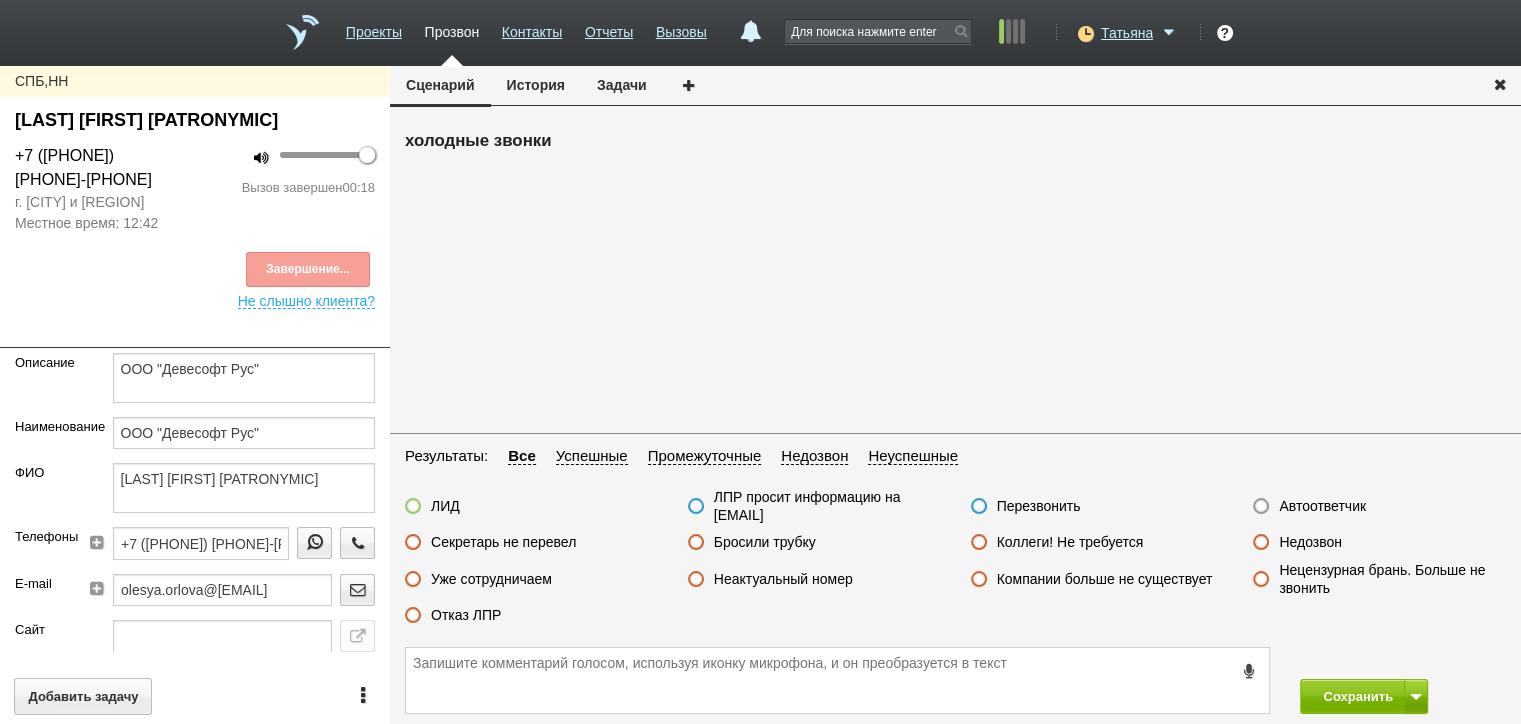 click on "Отказ ЛПР" at bounding box center [466, 615] 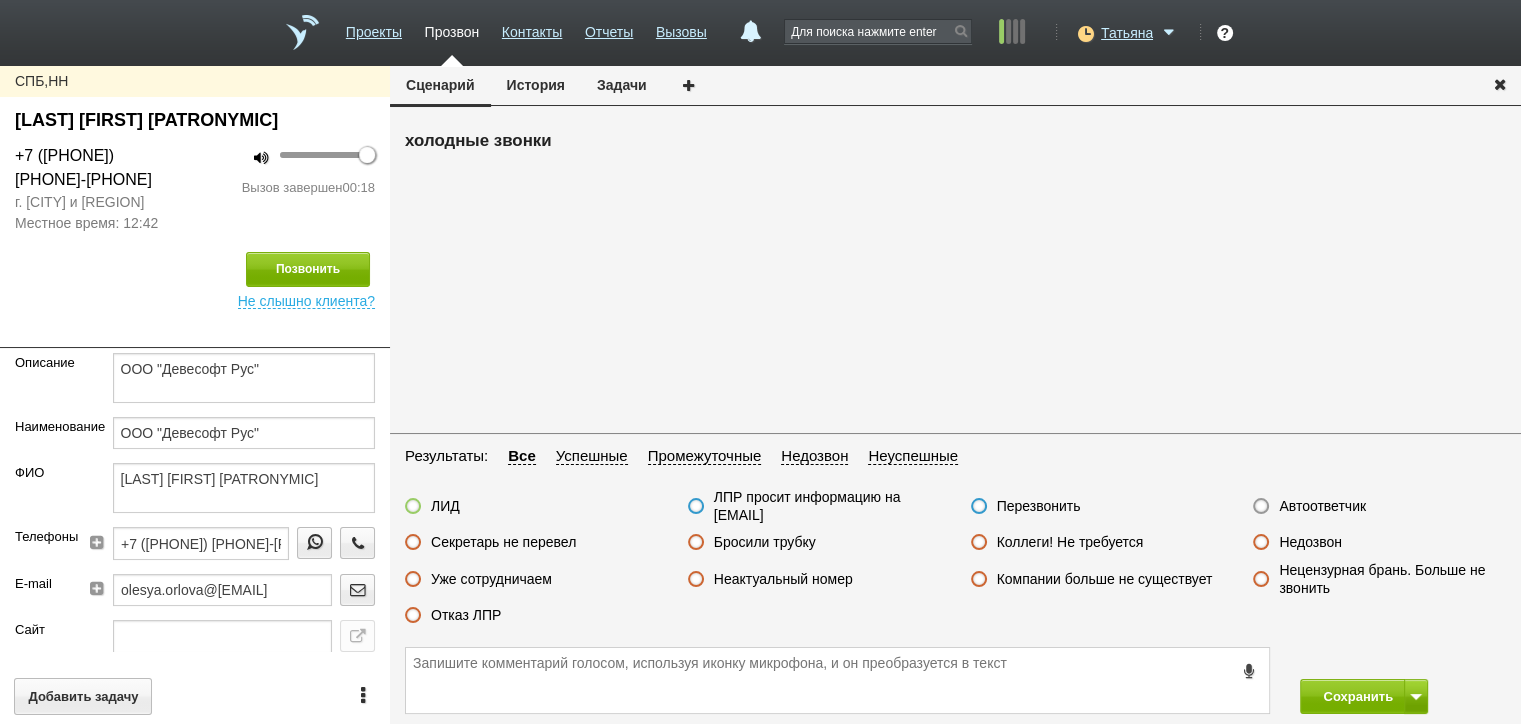 click on "Отказ ЛПР" at bounding box center [466, 615] 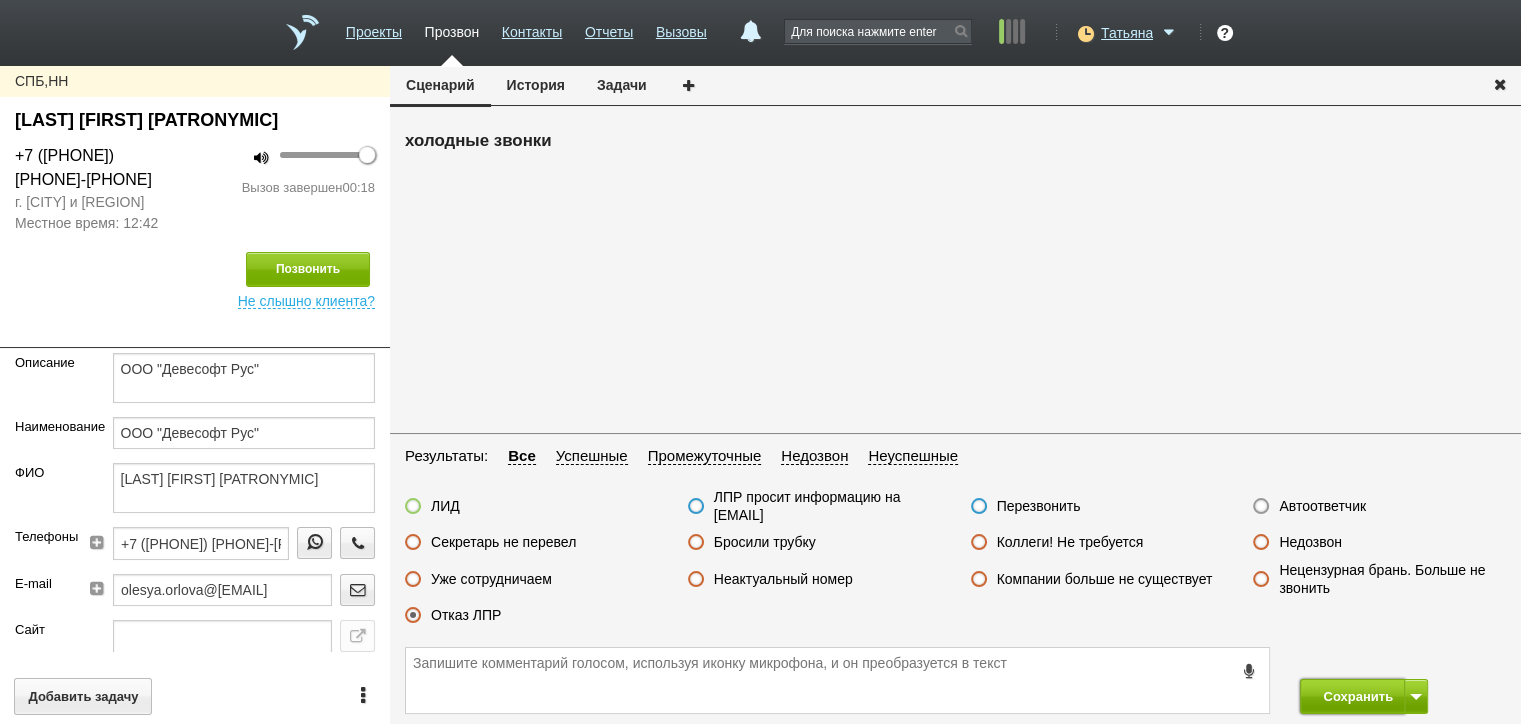 click on "Сохранить" at bounding box center [1352, 696] 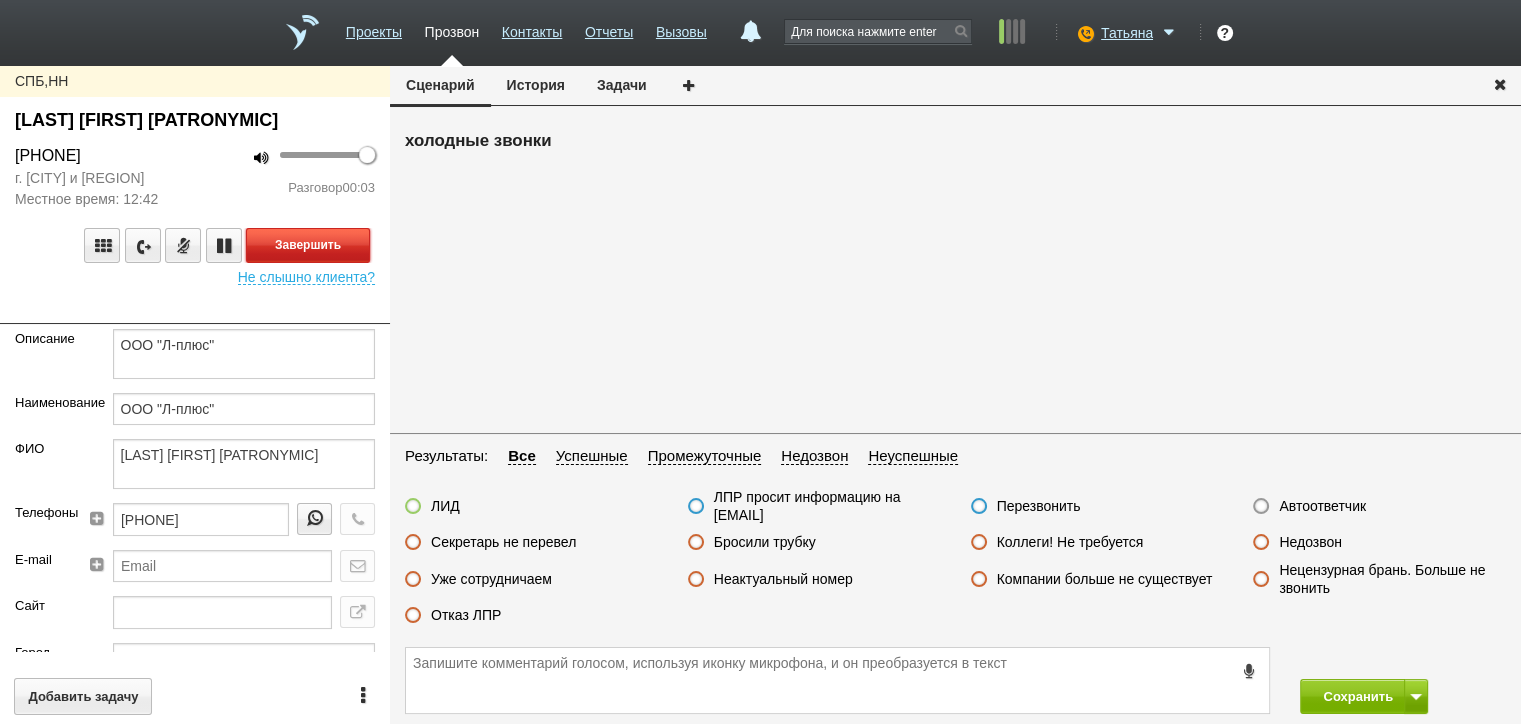 click on "Завершить" at bounding box center (308, 245) 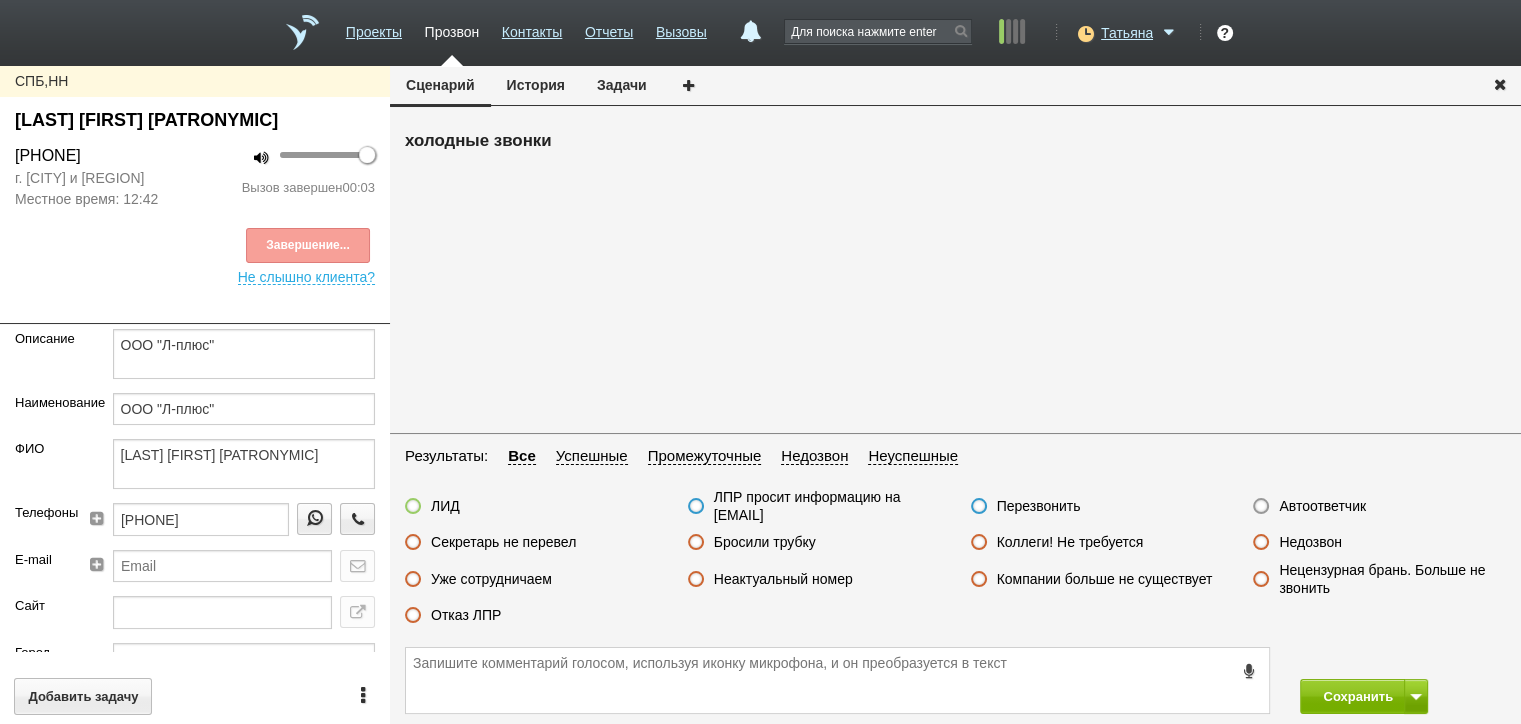 click on "Автоответчик" at bounding box center [1322, 506] 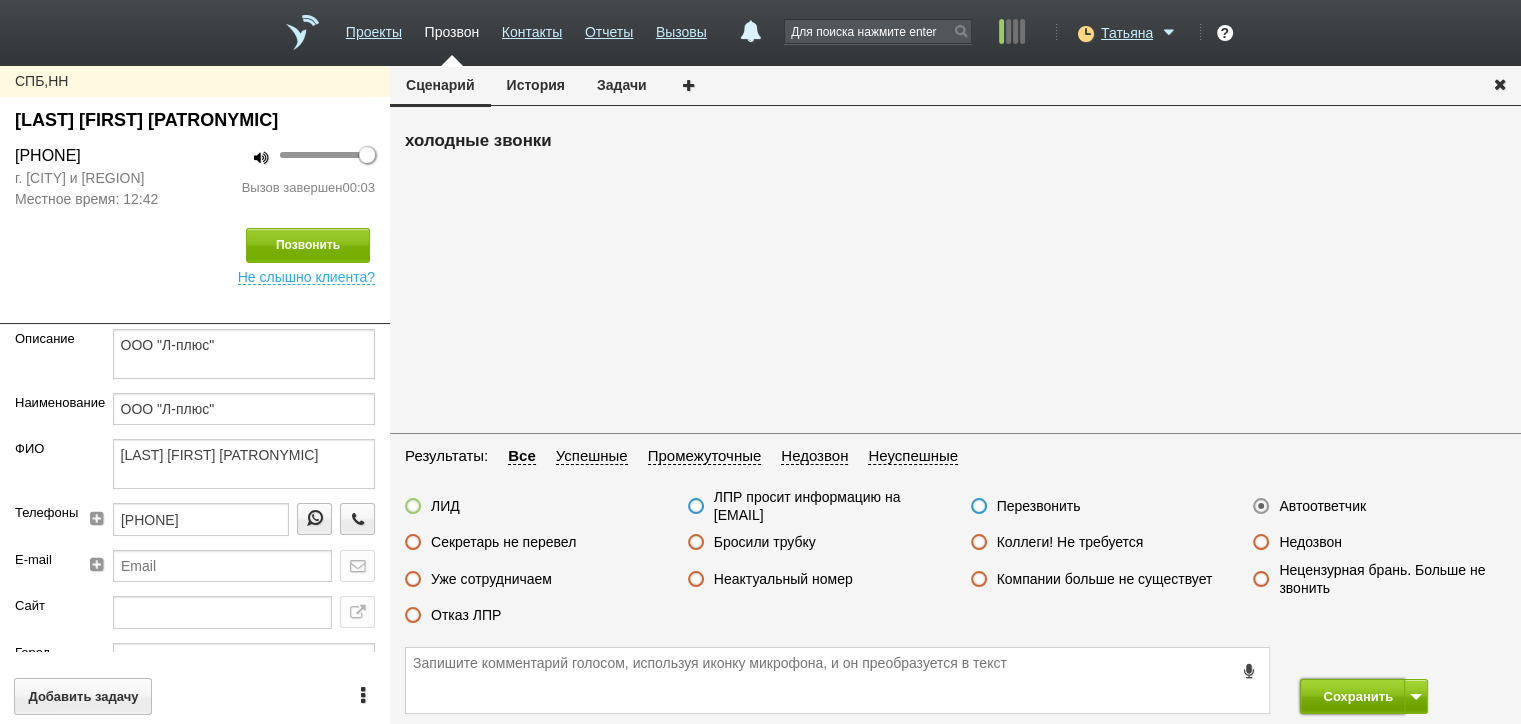 click on "Сохранить" at bounding box center (1352, 696) 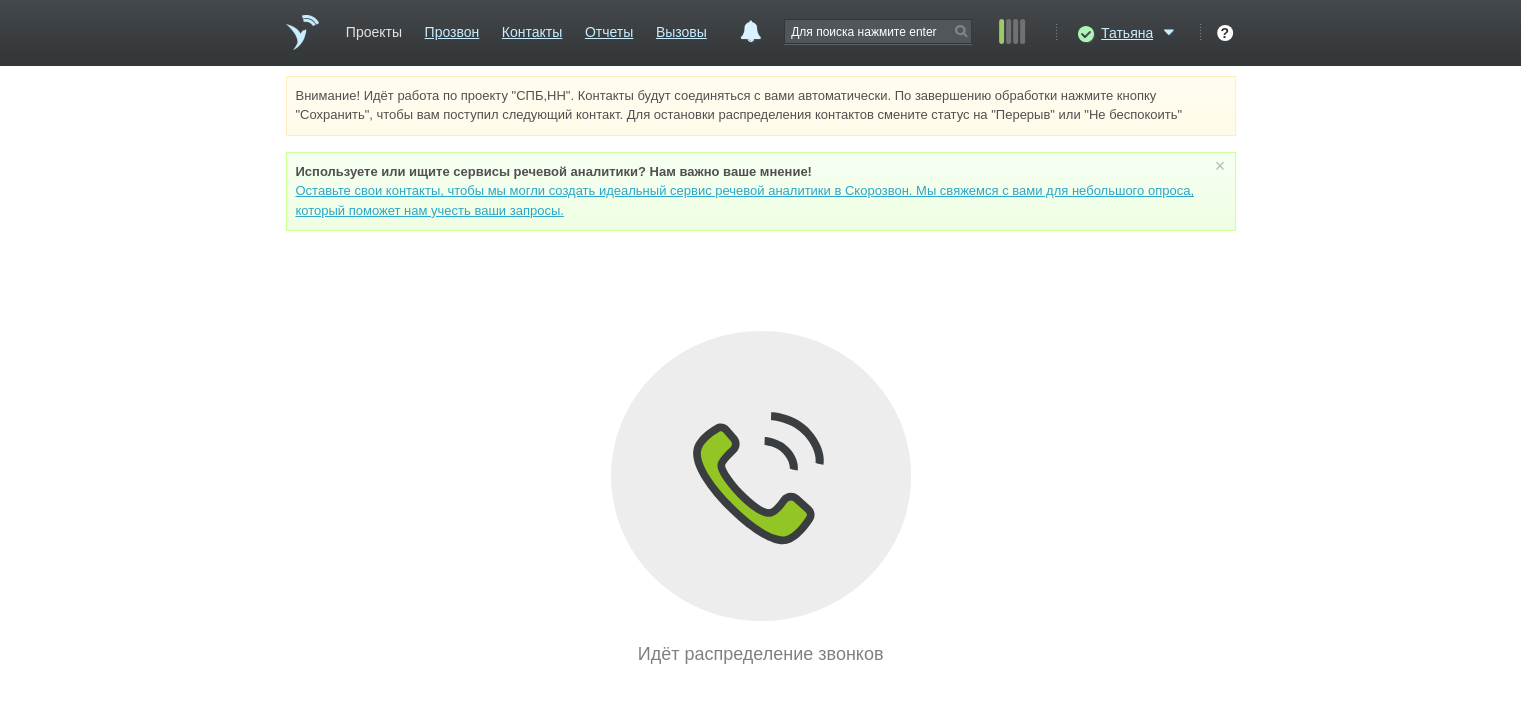click on "Проекты" at bounding box center [374, 28] 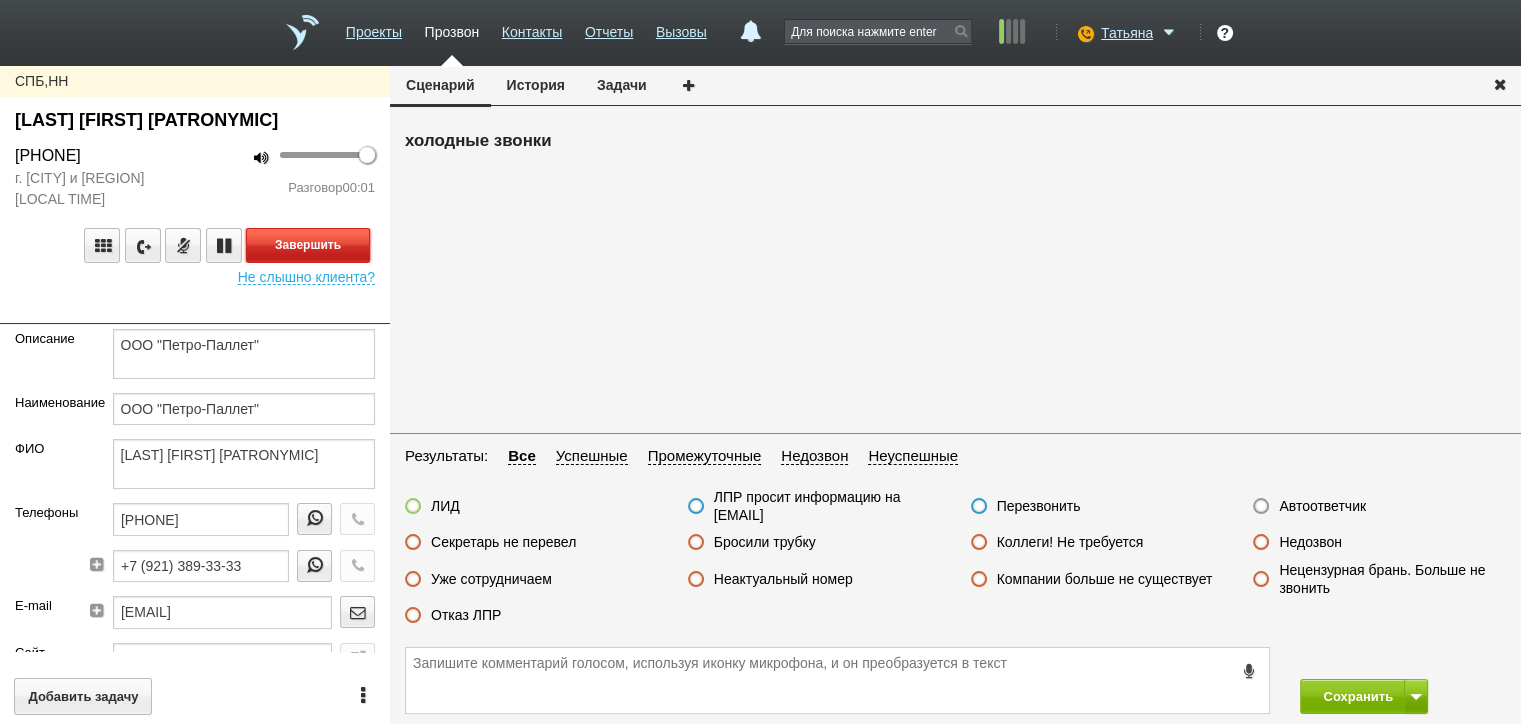 click on "Завершить" at bounding box center (308, 245) 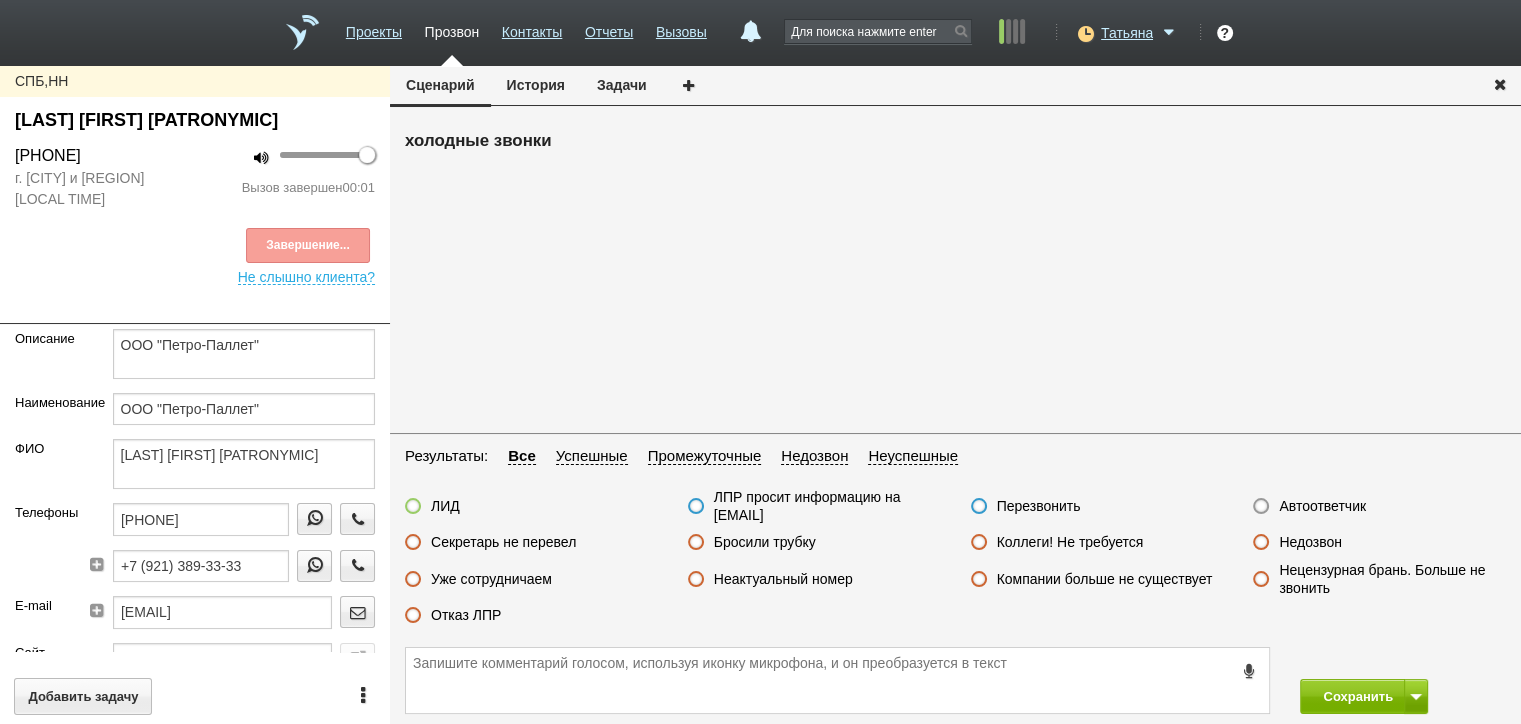 click on "Автоответчик" at bounding box center (1322, 506) 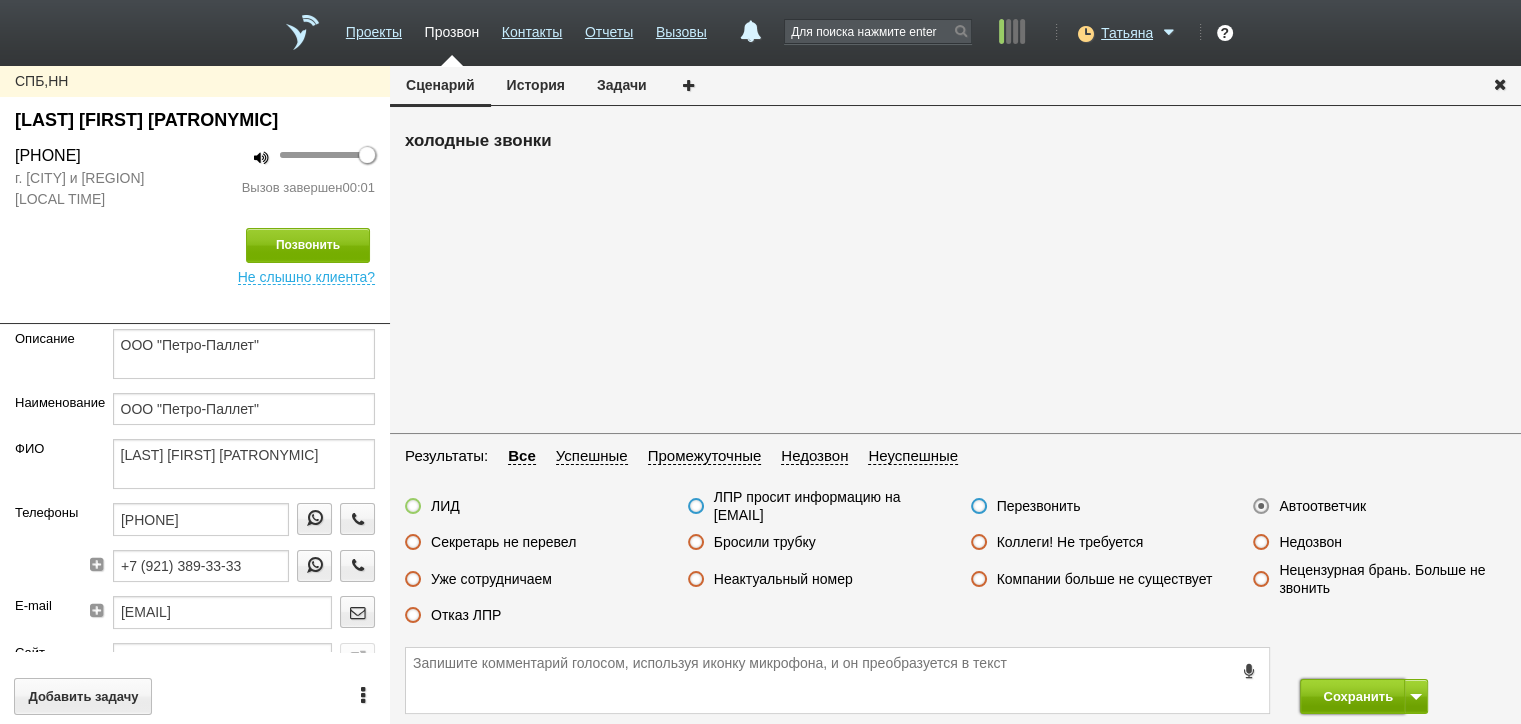 click on "Сохранить" at bounding box center (1352, 696) 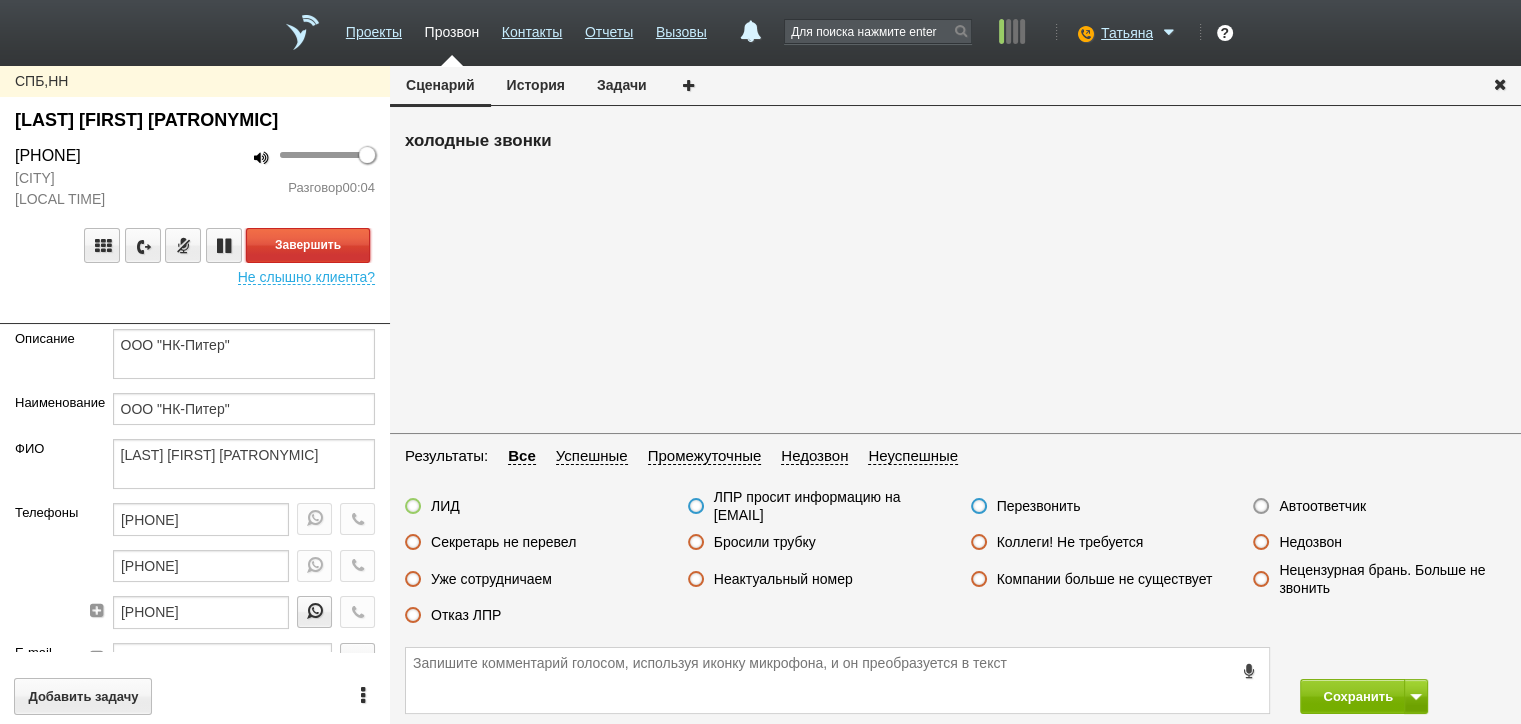 drag, startPoint x: 333, startPoint y: 248, endPoint x: 567, endPoint y: 346, distance: 253.69273 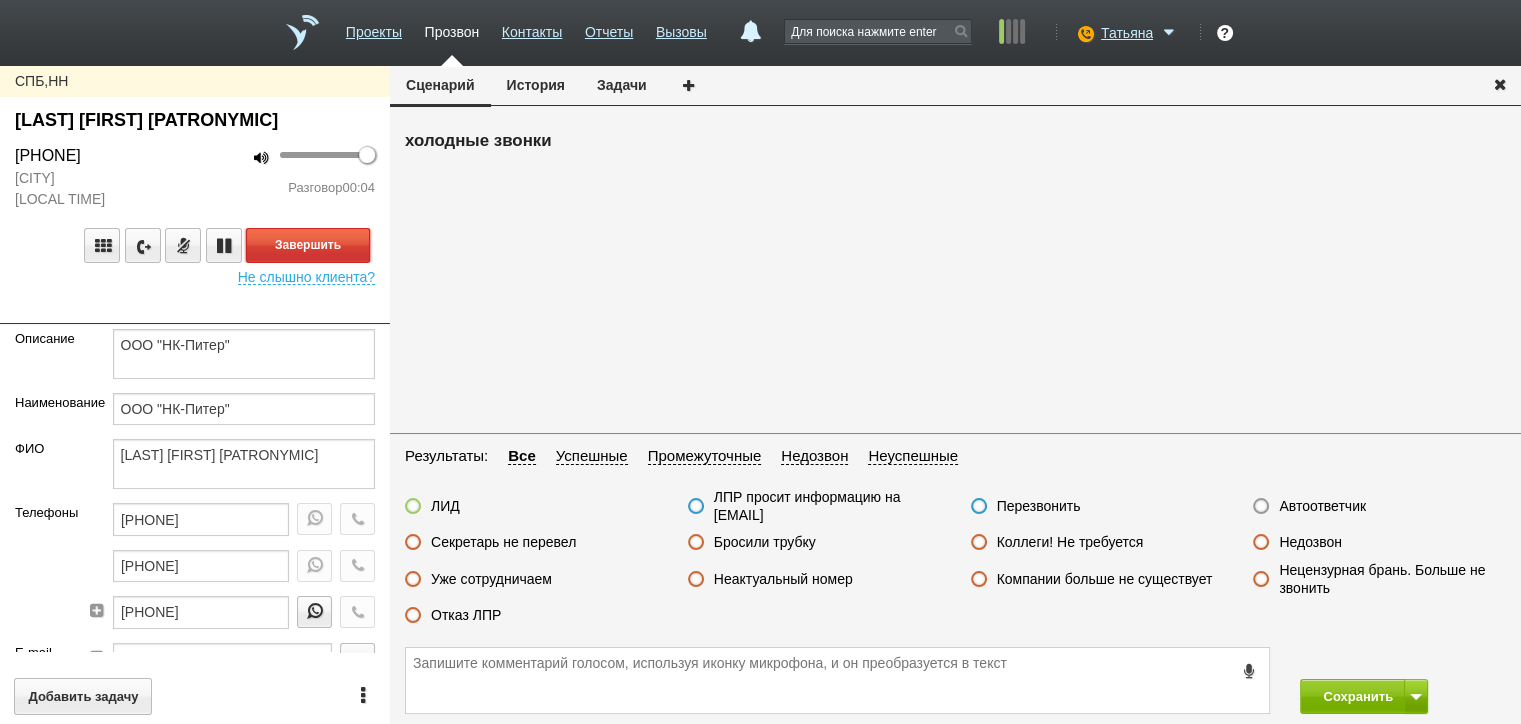 click on "Завершить" at bounding box center [308, 245] 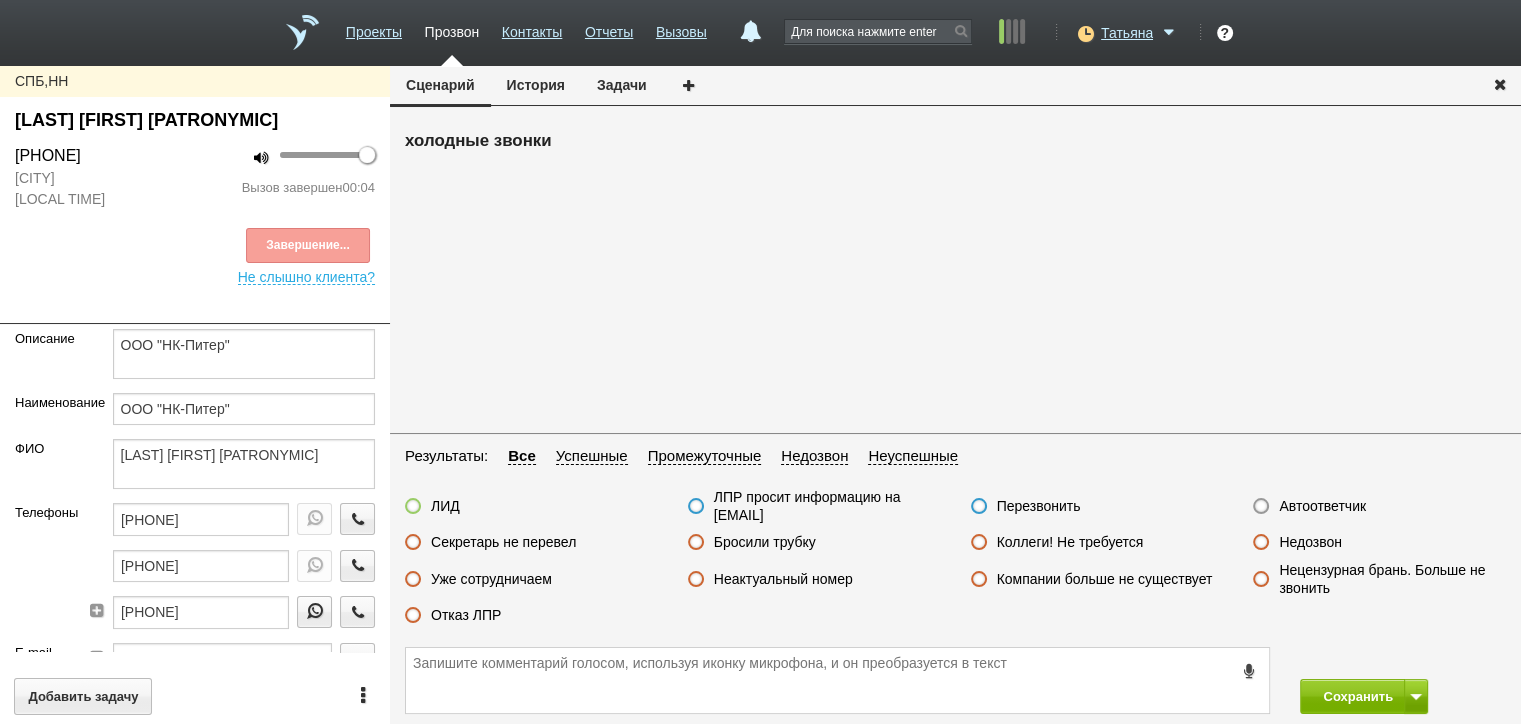 click on "Автоответчик" at bounding box center (1322, 506) 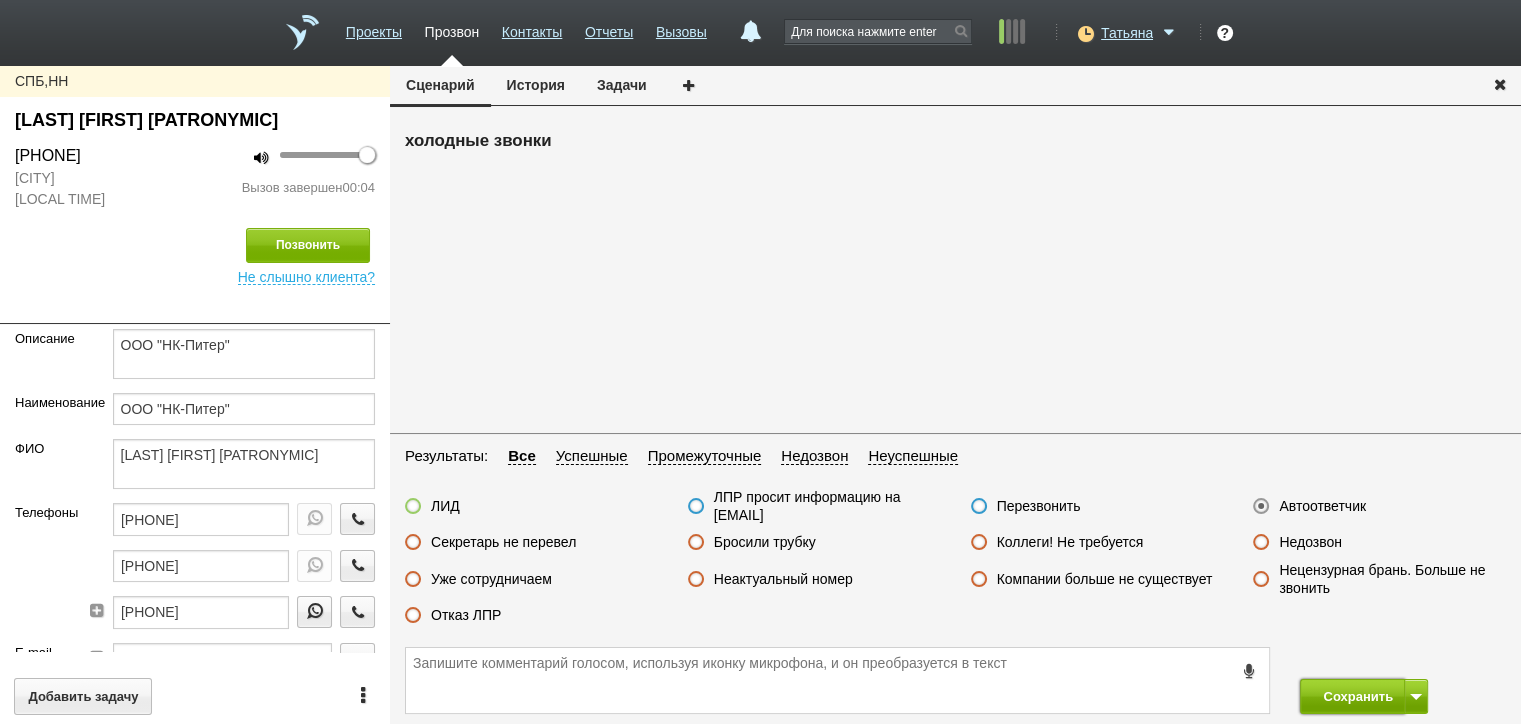 click on "Сохранить" at bounding box center (1352, 696) 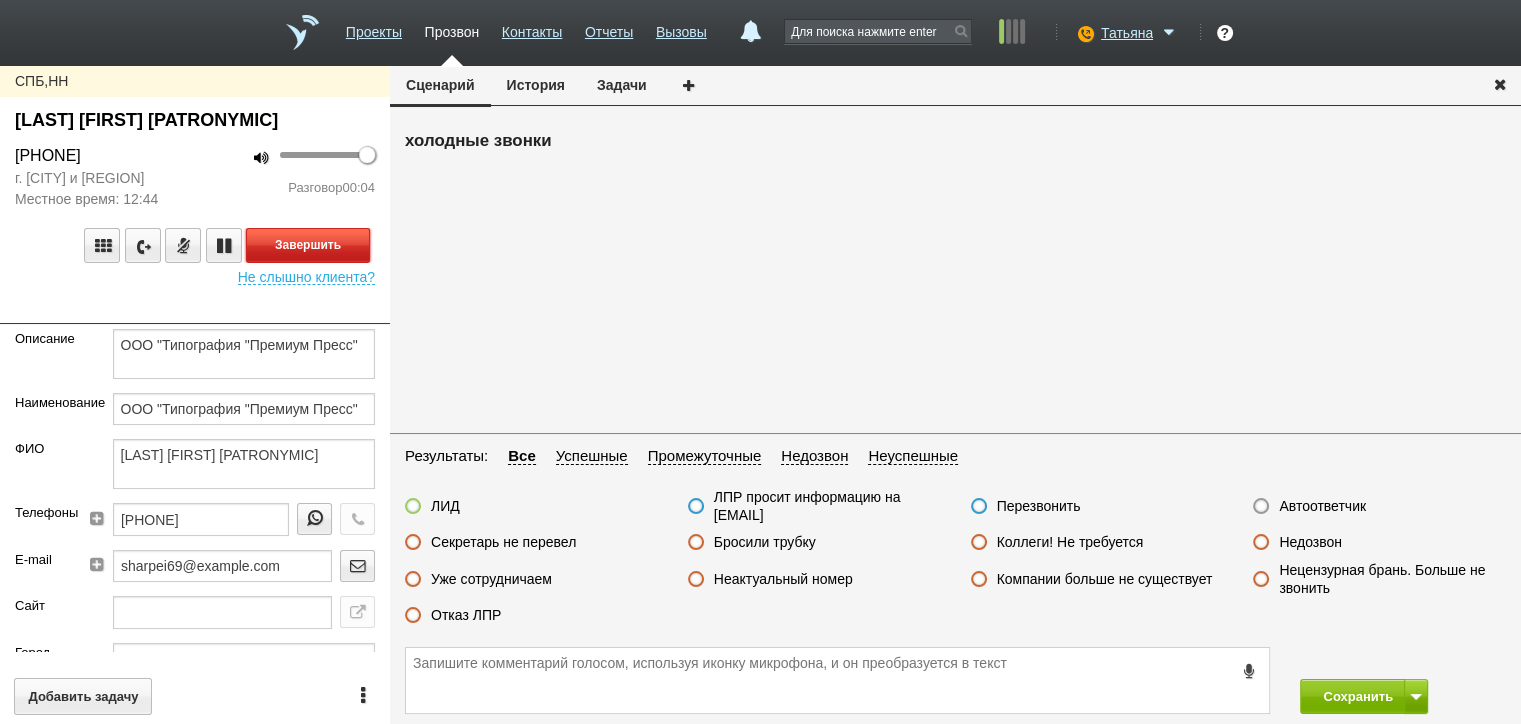 click on "Завершить" at bounding box center (308, 245) 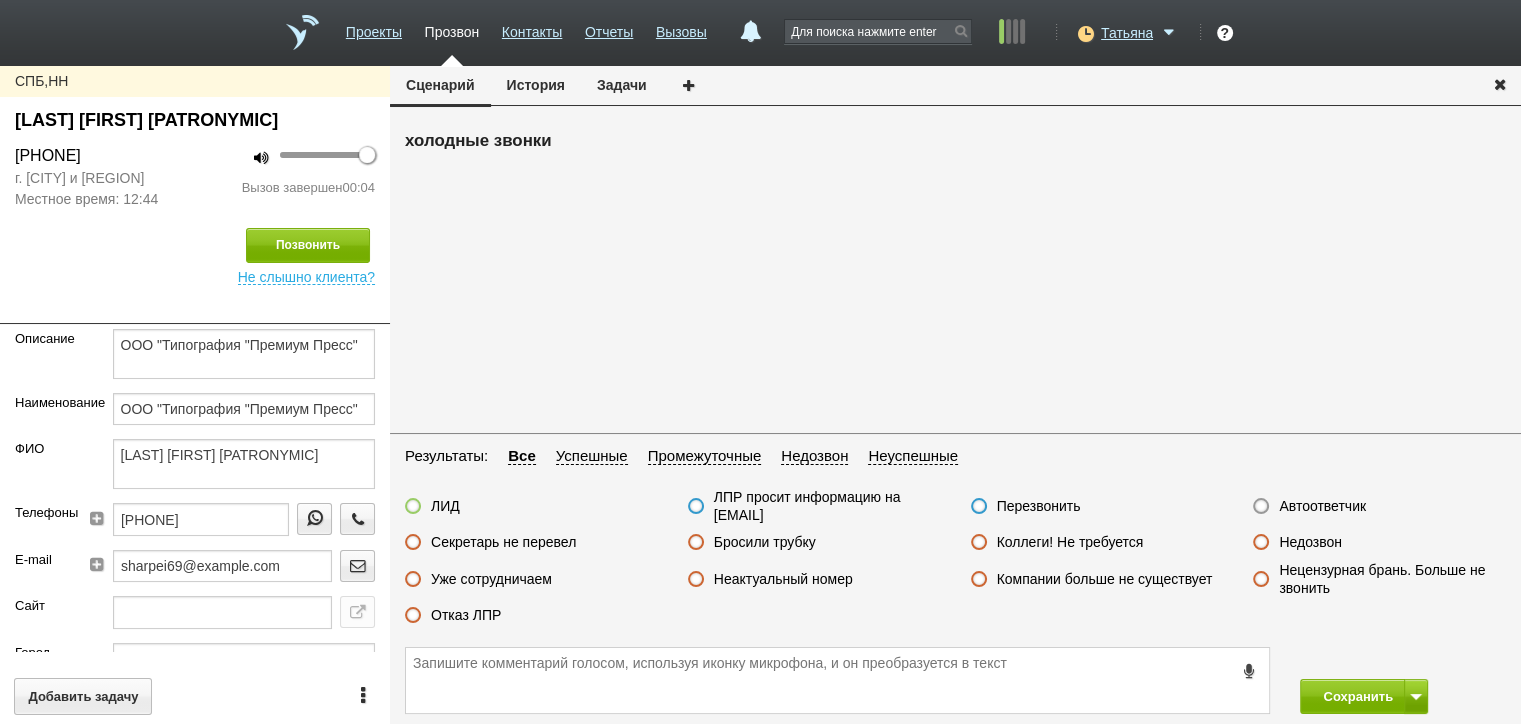 drag, startPoint x: 814, startPoint y: 545, endPoint x: 798, endPoint y: 540, distance: 16.763054 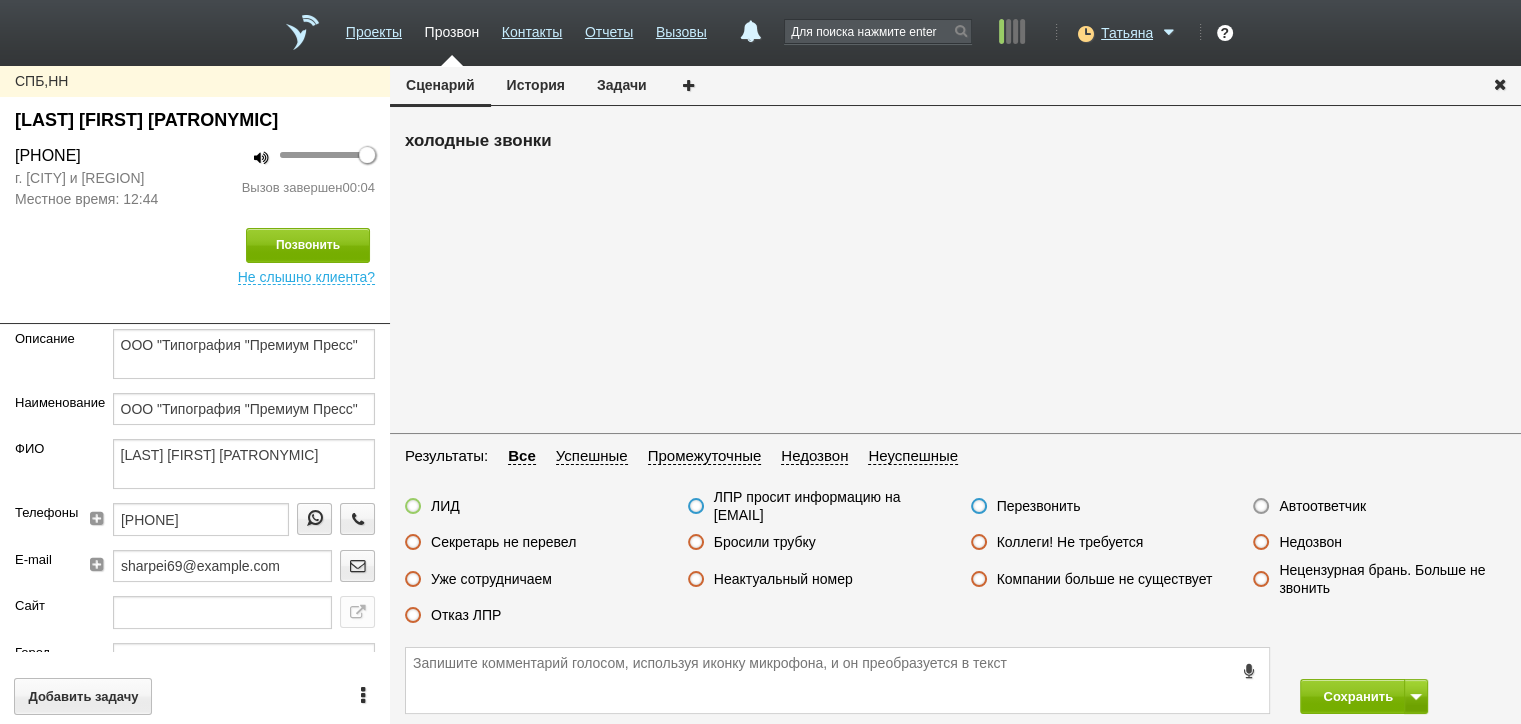 click on "Бросили трубку" at bounding box center (765, 542) 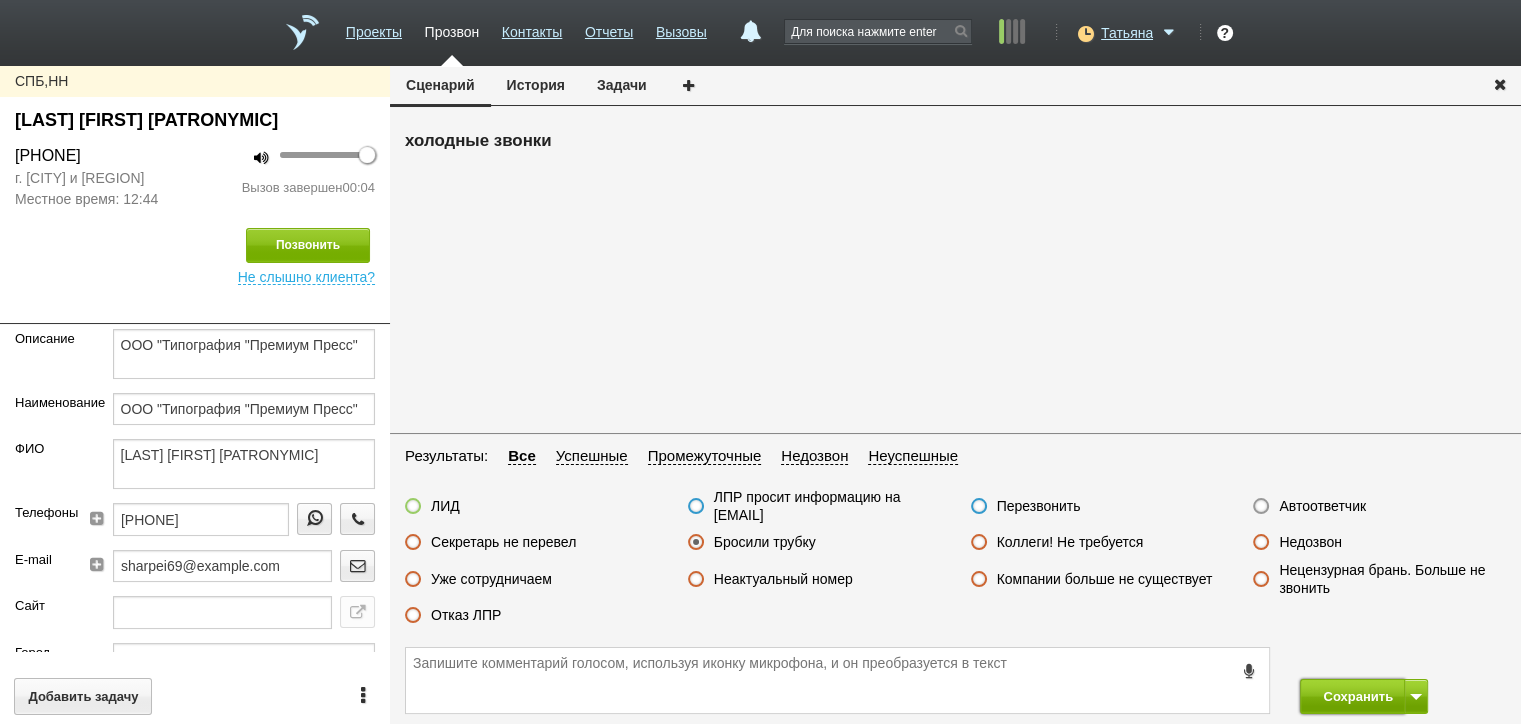 click on "Сохранить" at bounding box center [1352, 696] 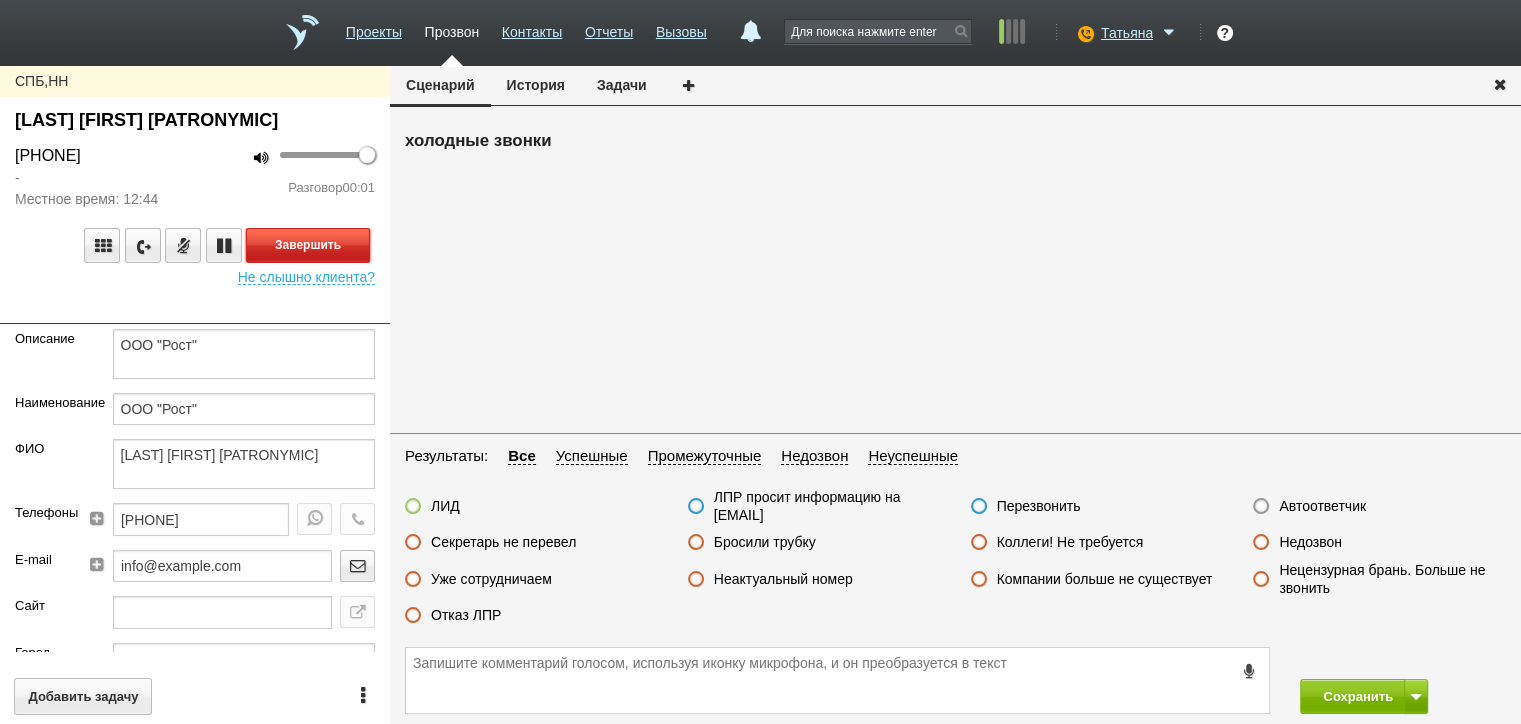 click on "Завершить" at bounding box center [308, 245] 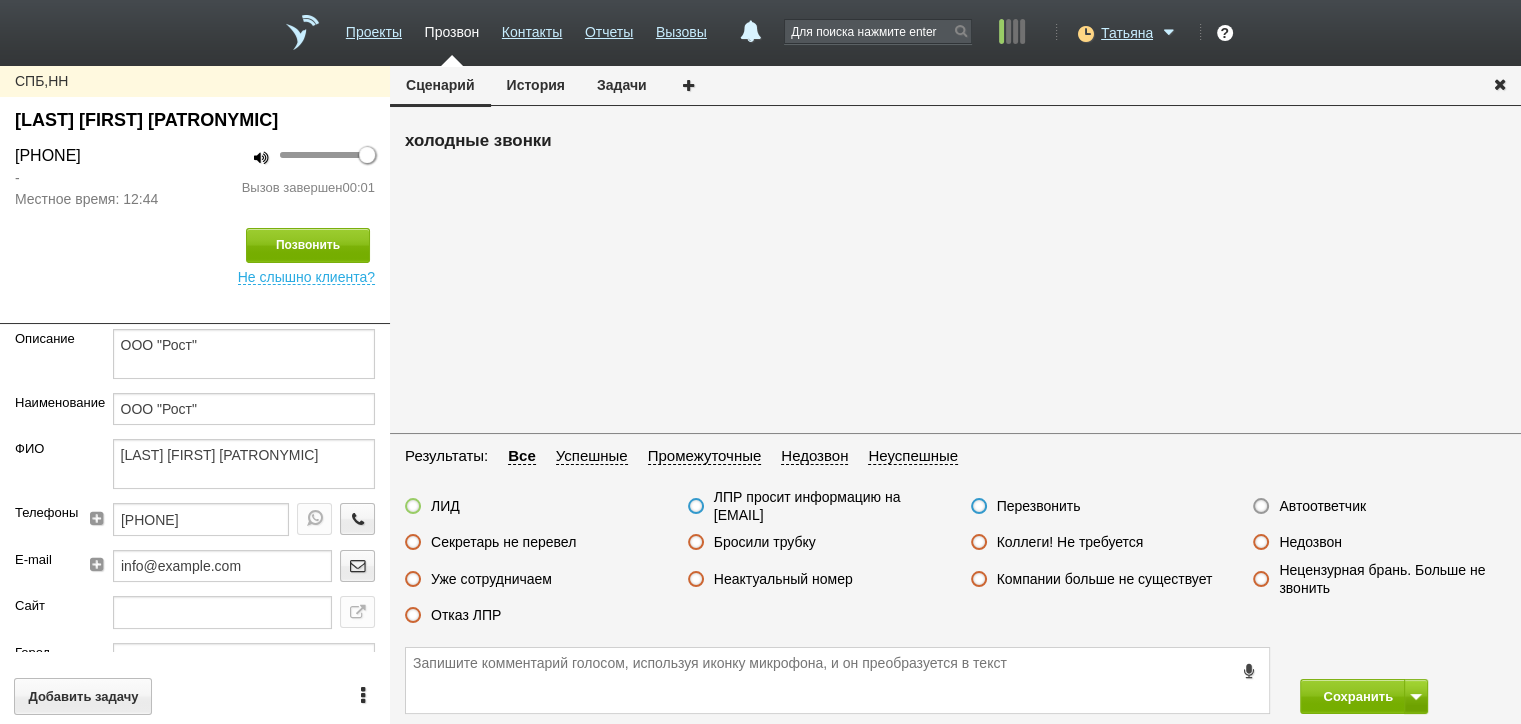 click on "Автоответчик" at bounding box center (1322, 506) 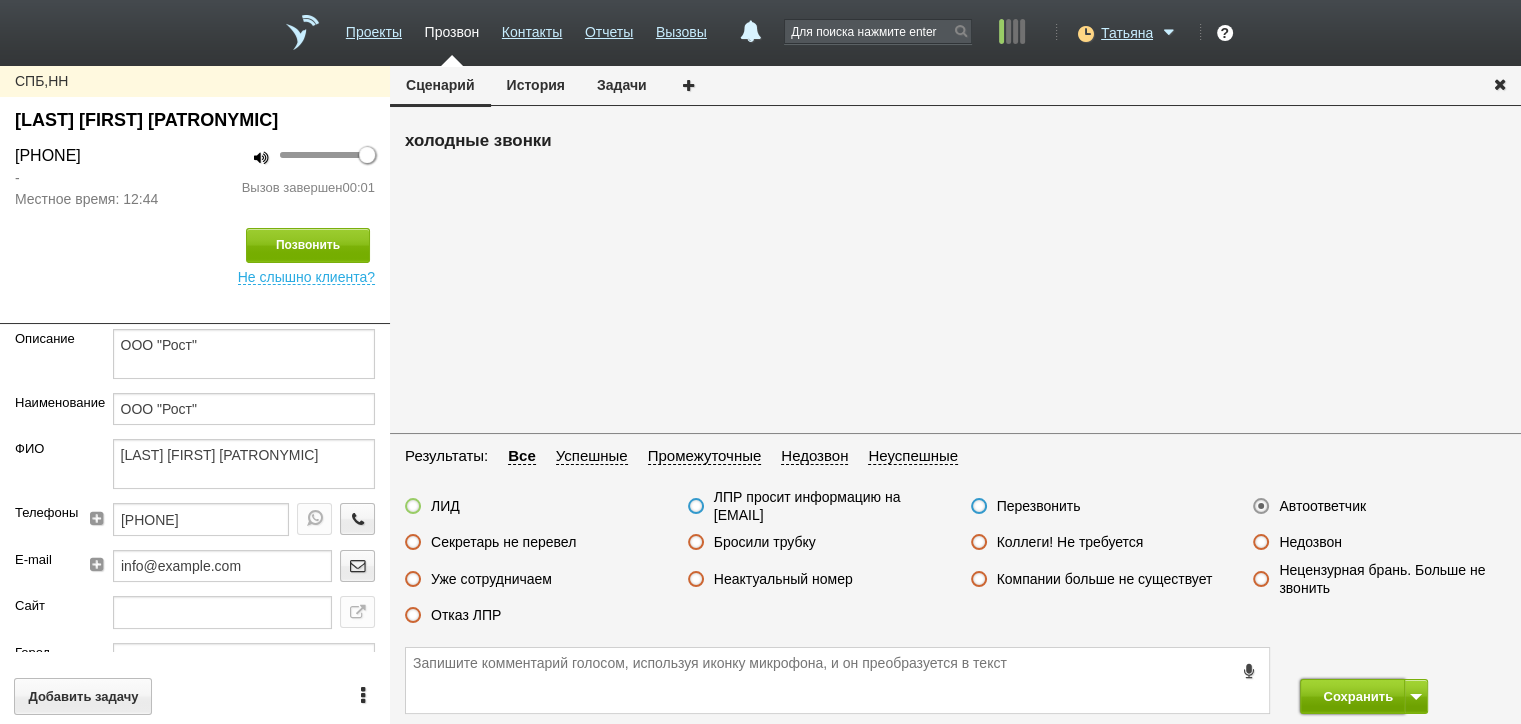 click on "Сохранить" at bounding box center (1352, 696) 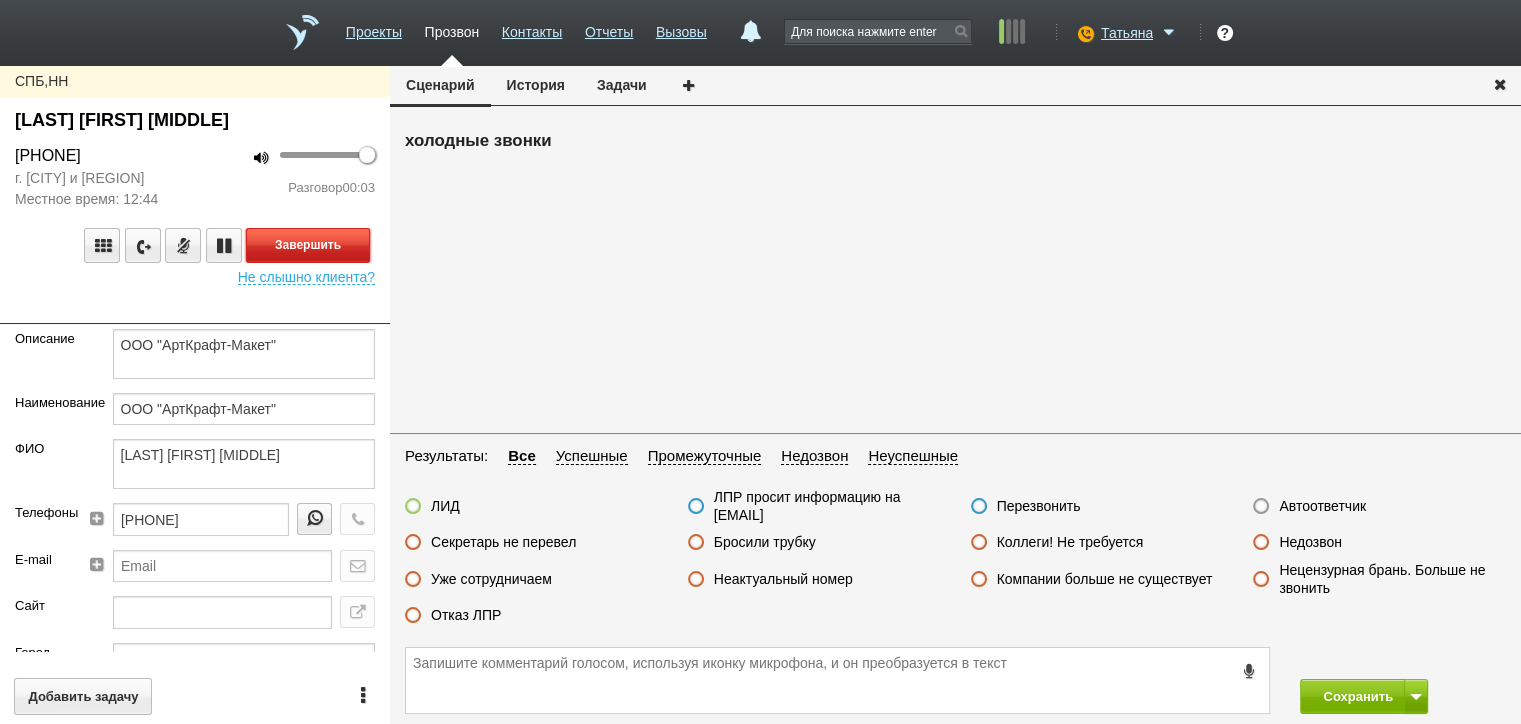 click on "Завершить" at bounding box center [308, 245] 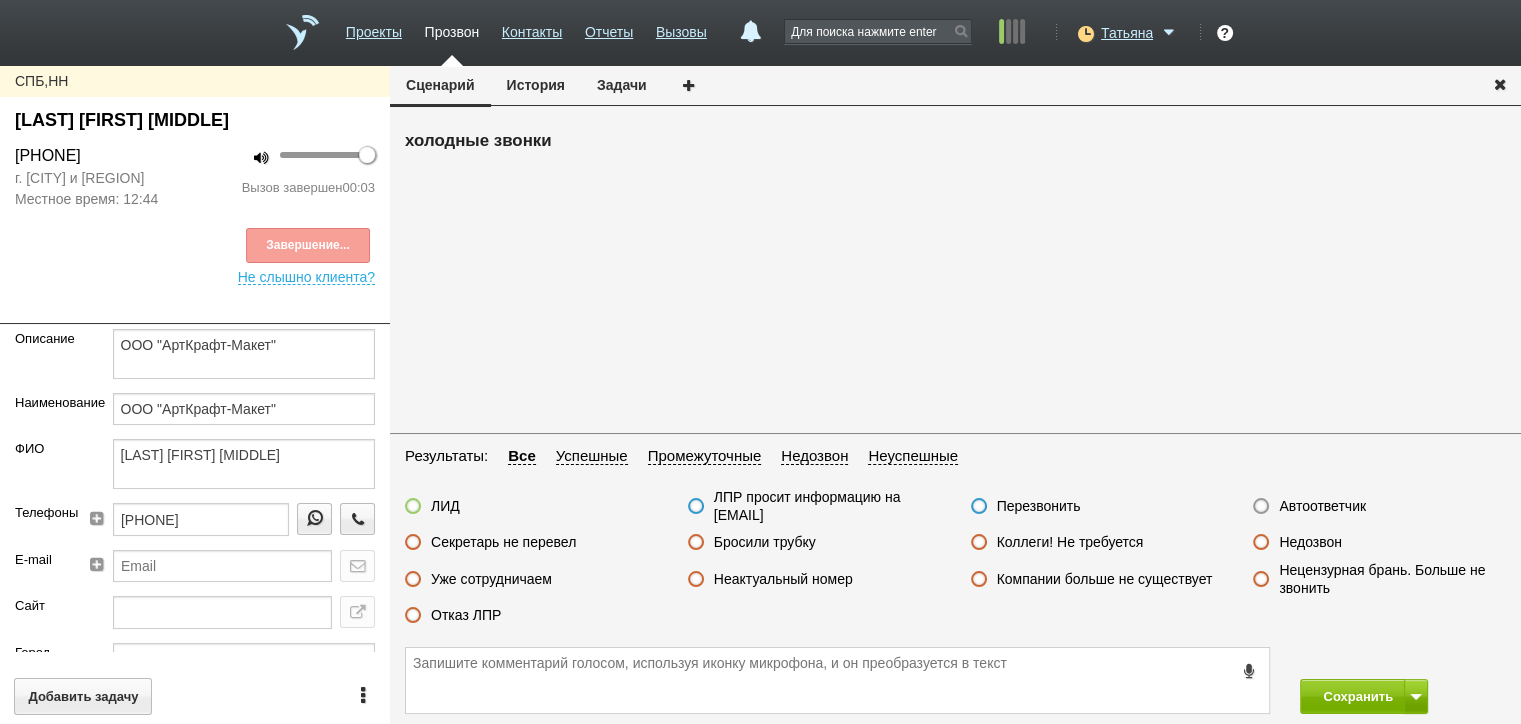 click on "Автоответчик" at bounding box center (1322, 506) 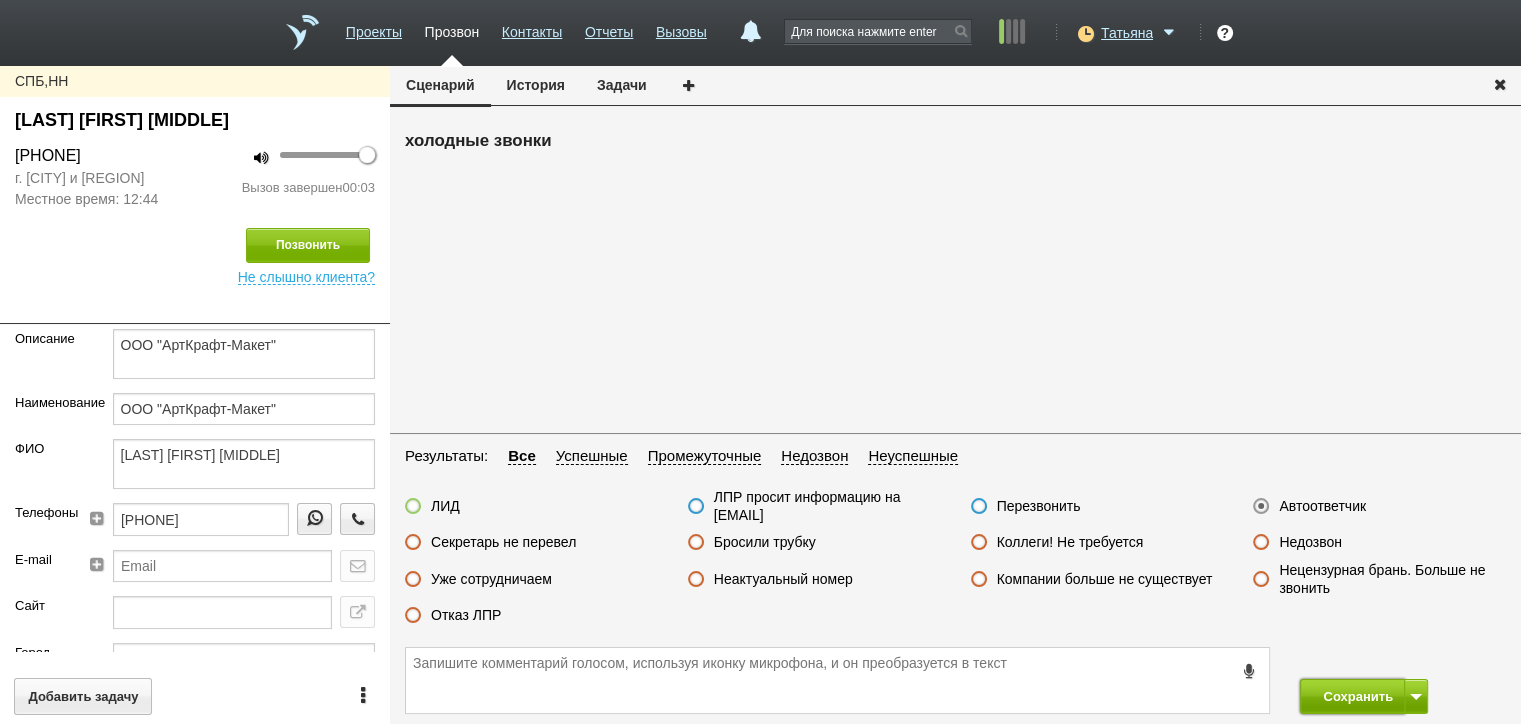 click on "Сохранить" at bounding box center [1352, 696] 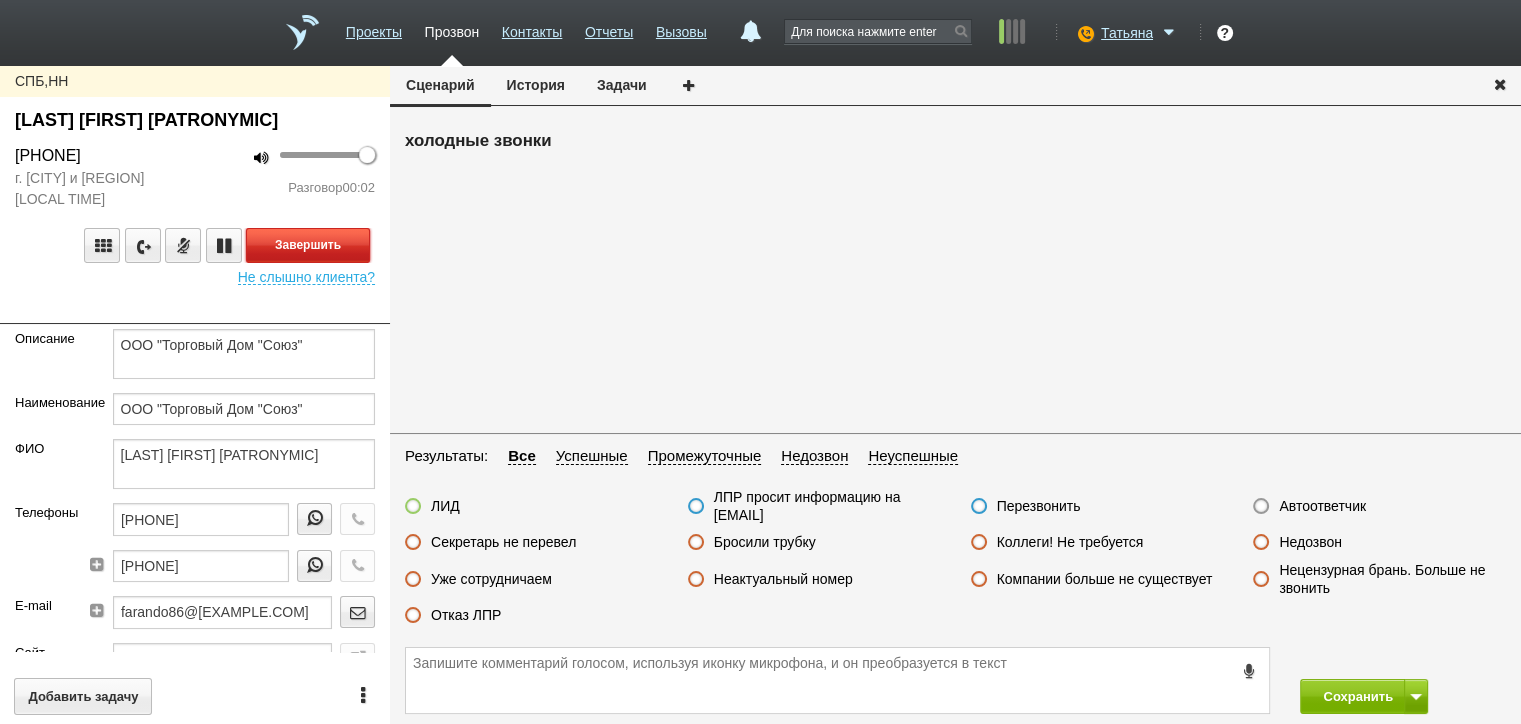 click on "Завершить" at bounding box center [308, 245] 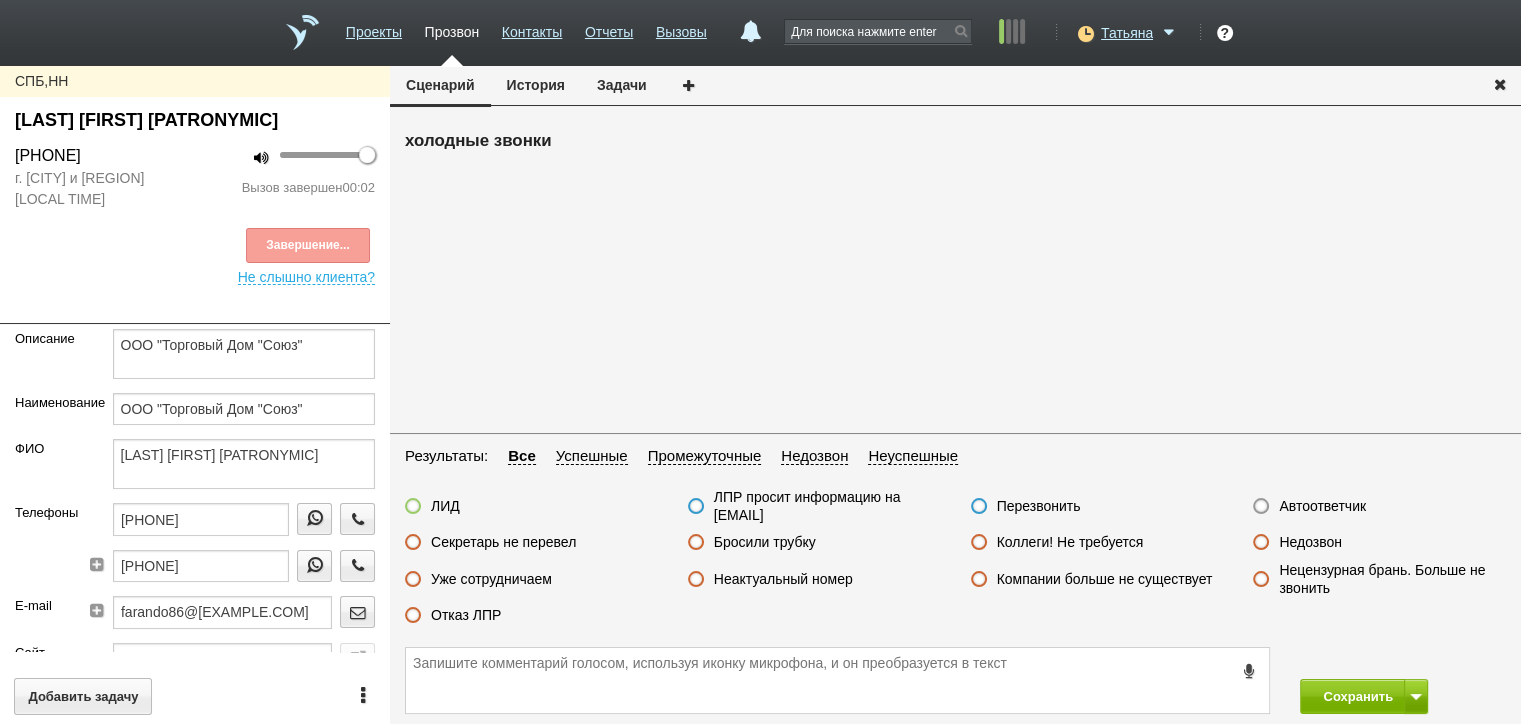 drag, startPoint x: 1312, startPoint y: 512, endPoint x: 1359, endPoint y: 608, distance: 106.887794 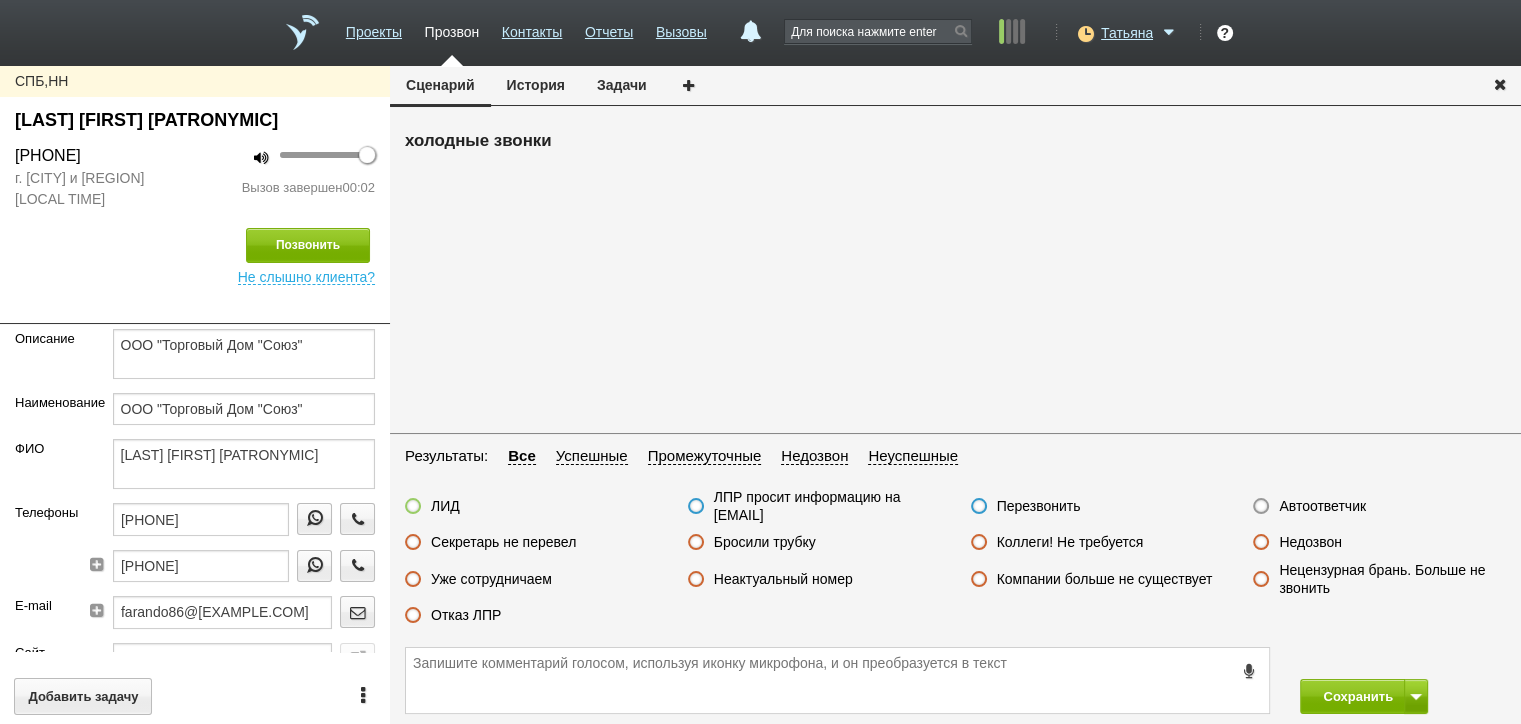 click on "Автоответчик" at bounding box center (1322, 506) 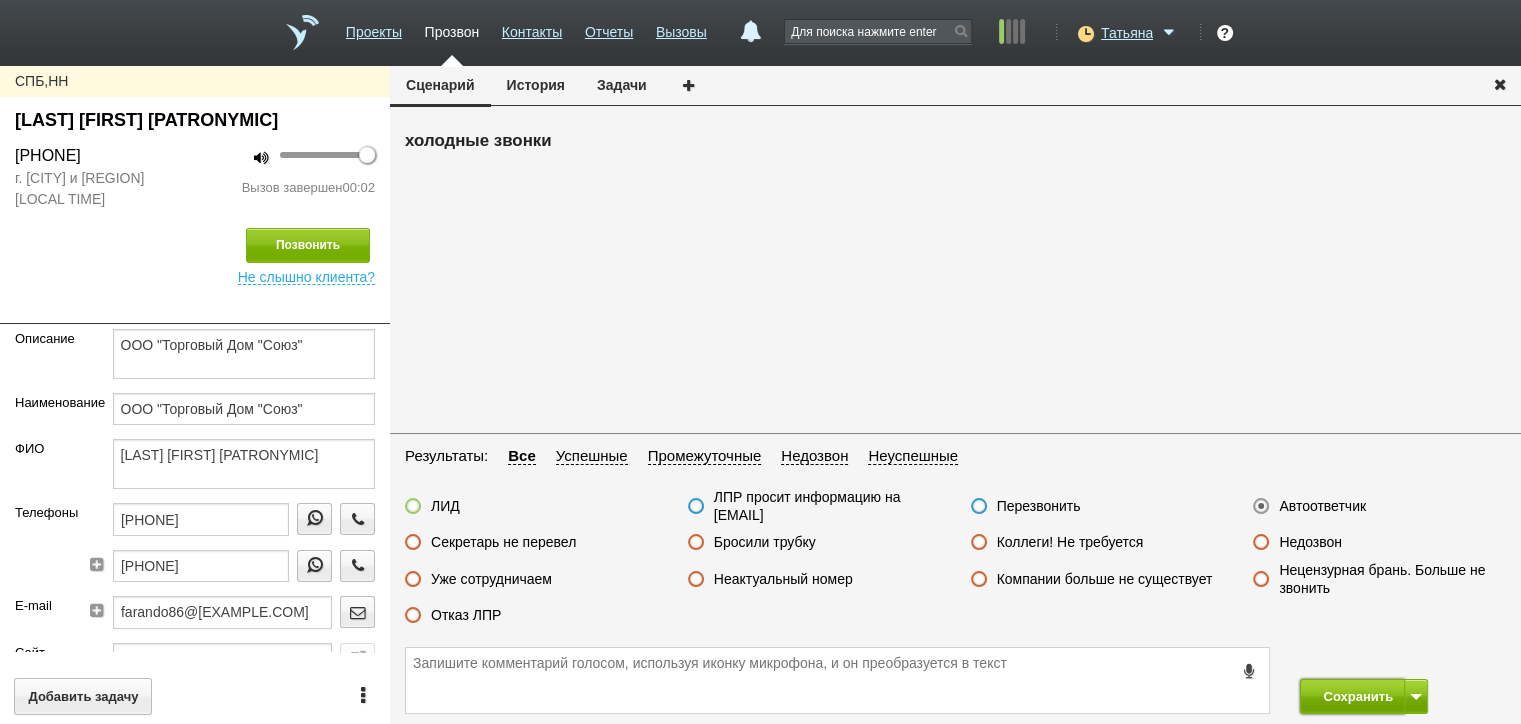 click on "Сохранить" at bounding box center [1352, 696] 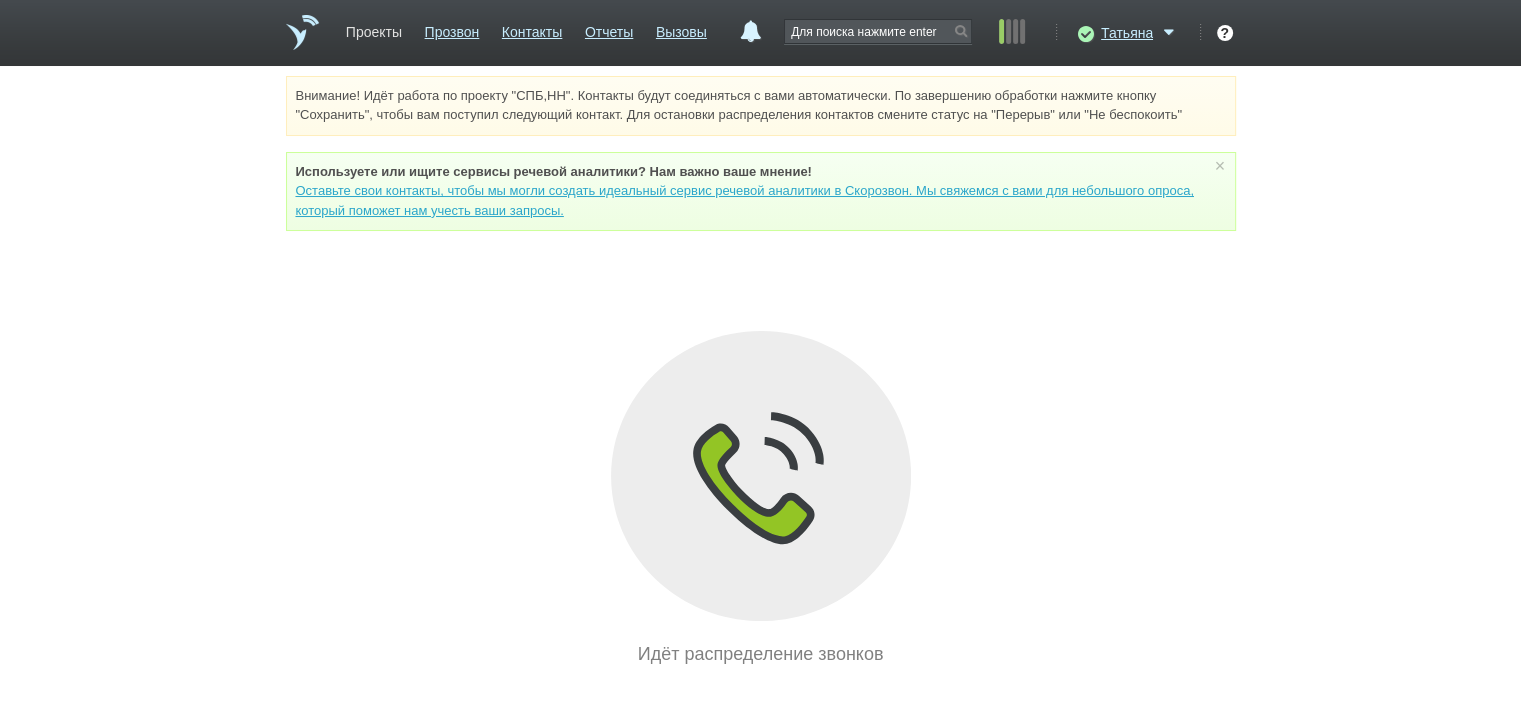 click on "Проекты" at bounding box center [374, 28] 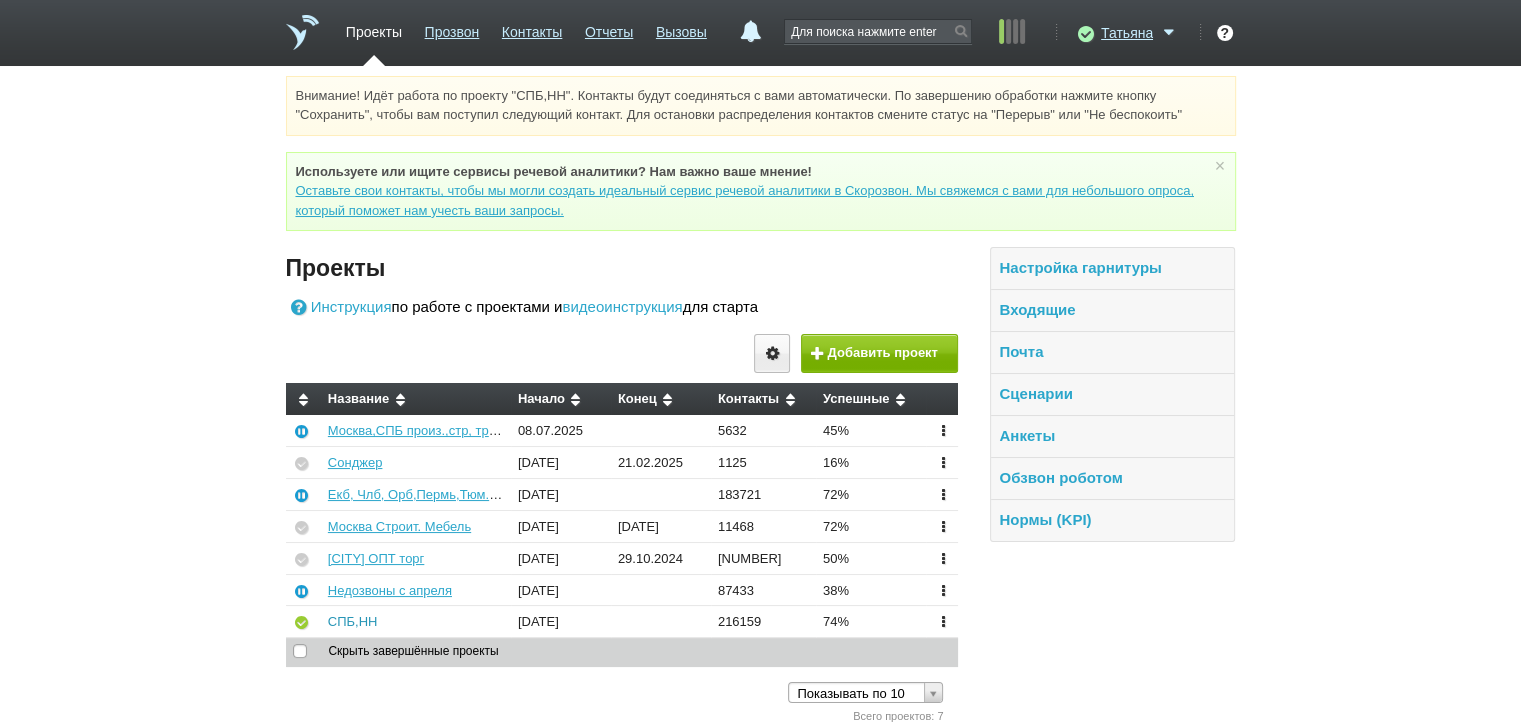 click on "СПБ,НН" at bounding box center (353, 621) 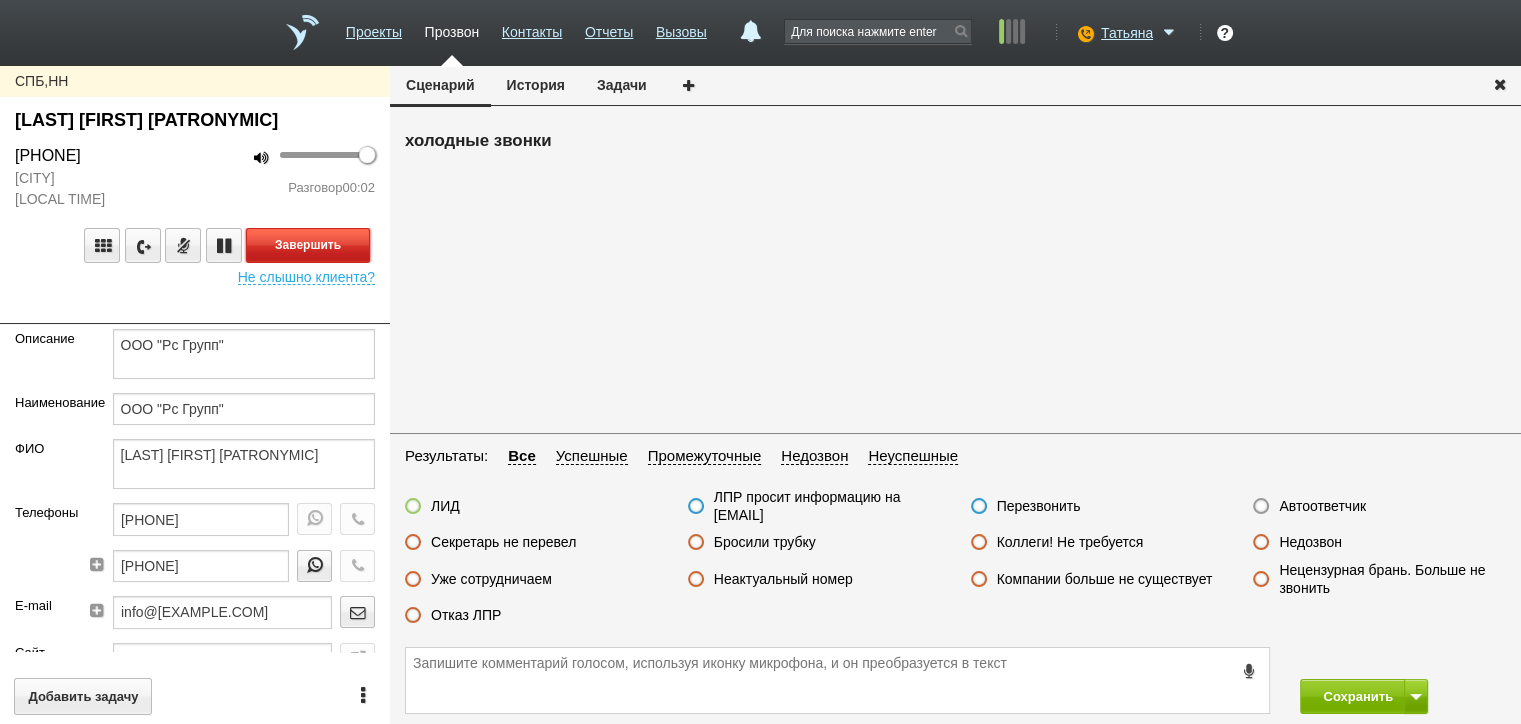 click on "Завершить" at bounding box center (308, 245) 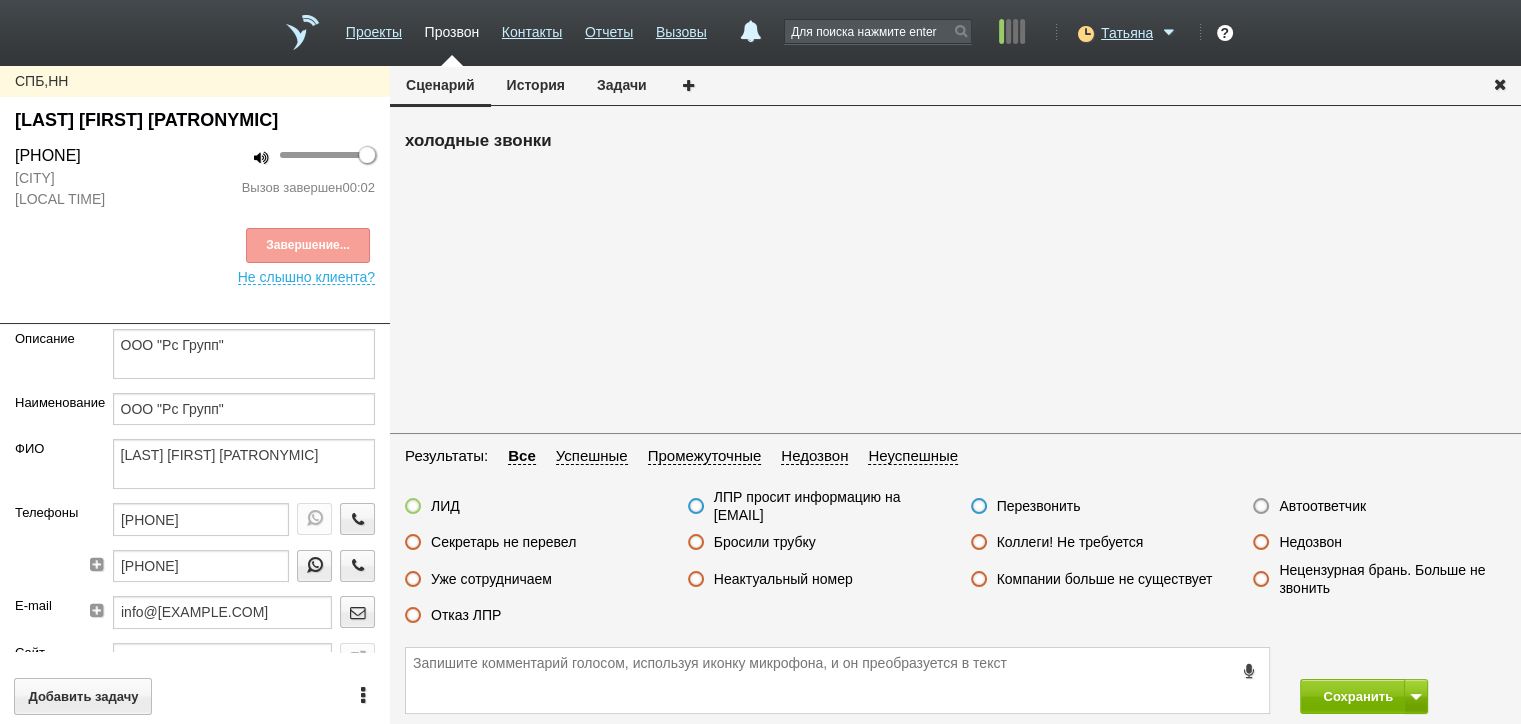 drag, startPoint x: 1309, startPoint y: 513, endPoint x: 1331, endPoint y: 561, distance: 52.801514 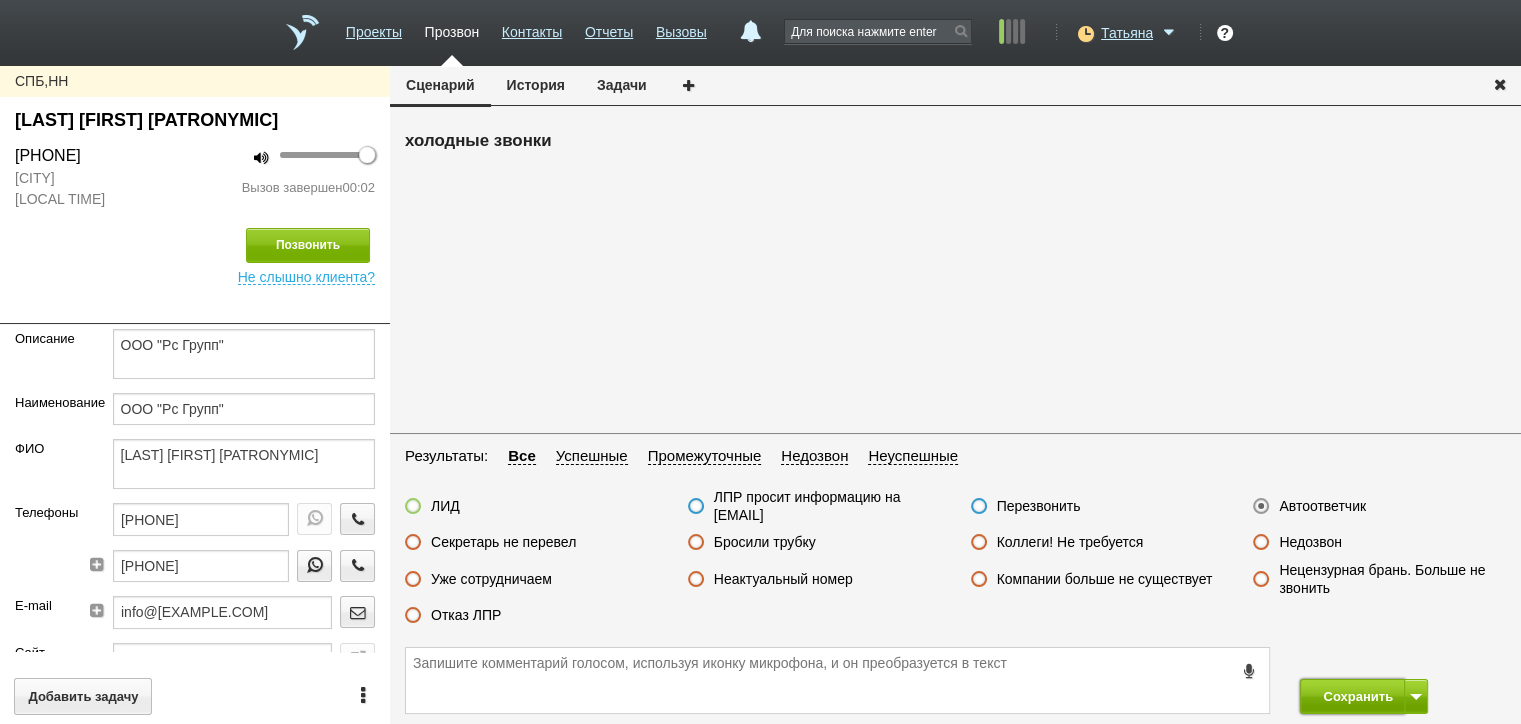 click on "Сохранить" at bounding box center [1352, 696] 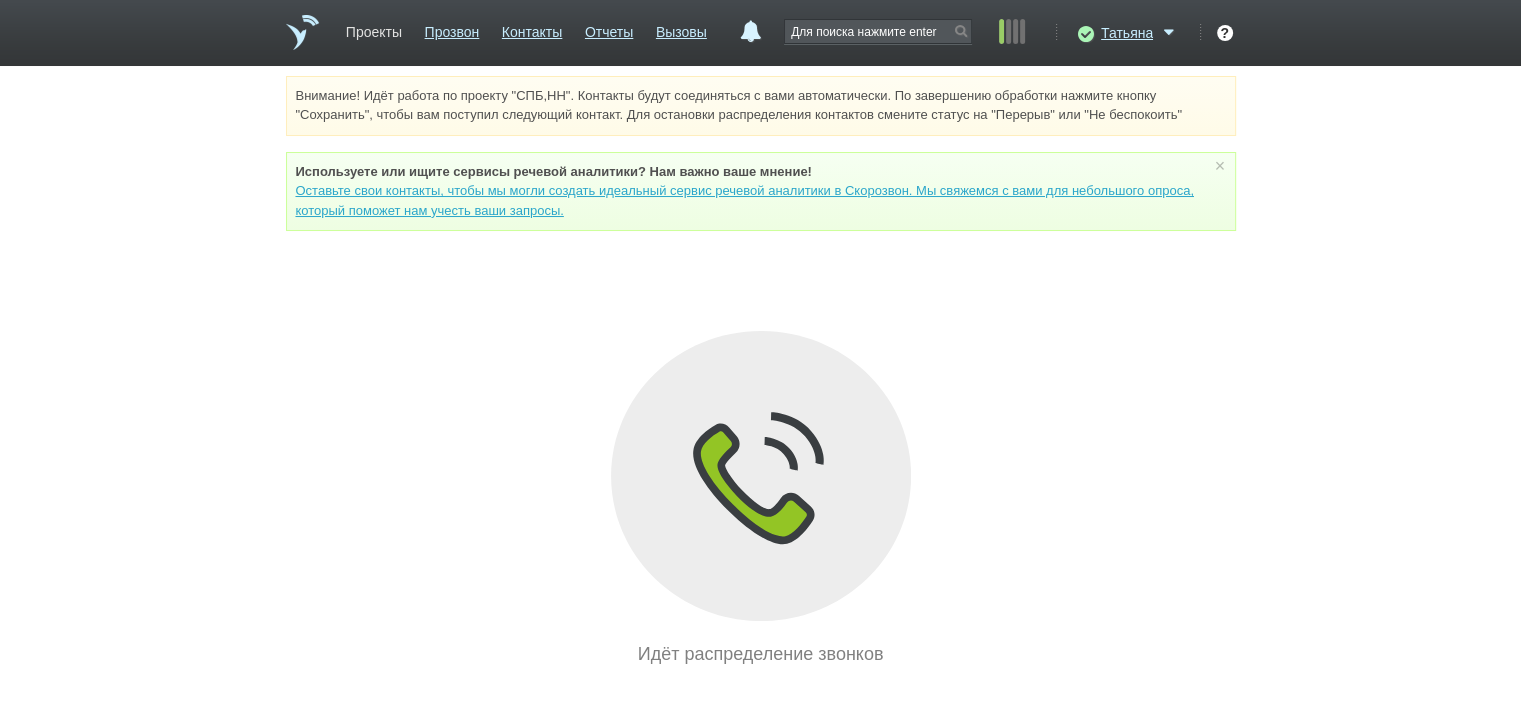 click on "Проекты" at bounding box center [374, 28] 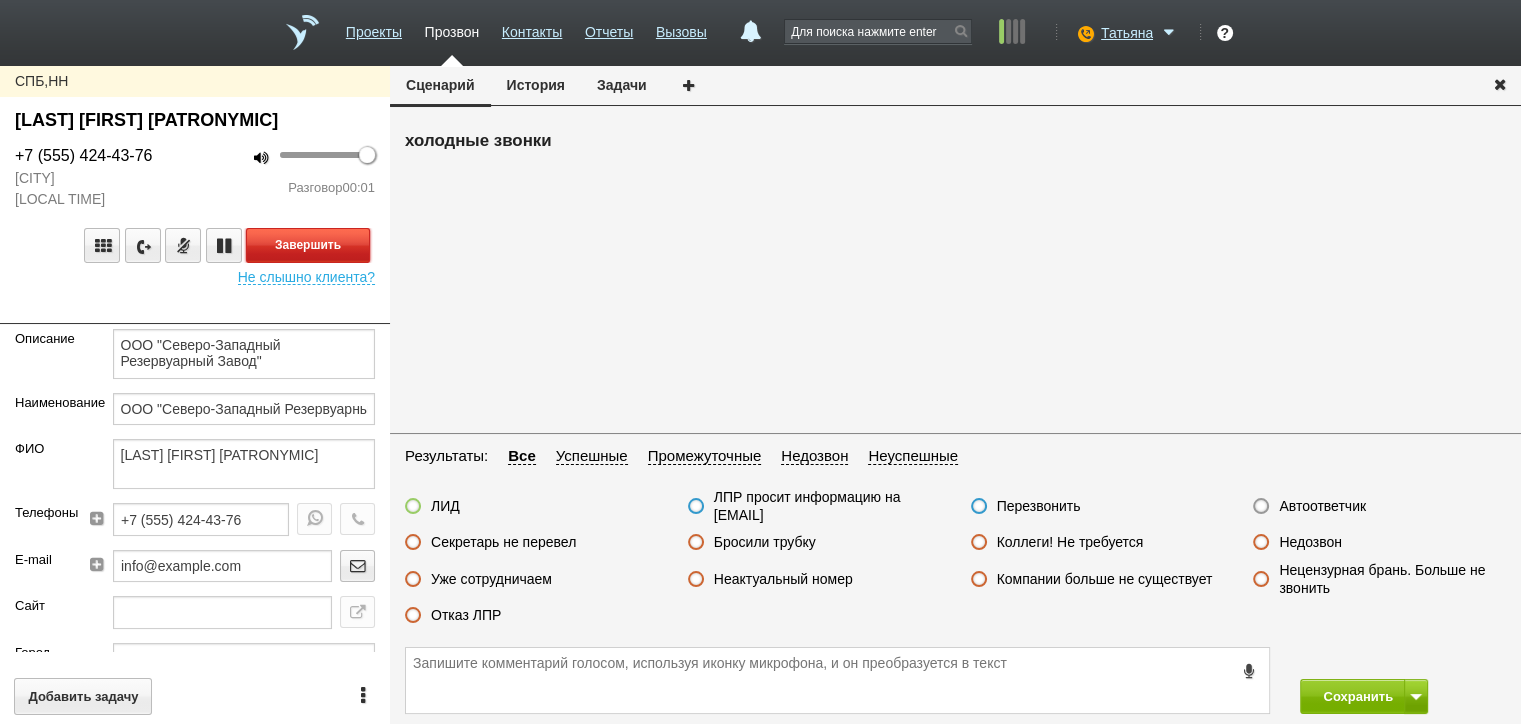 click on "Завершить" at bounding box center [308, 245] 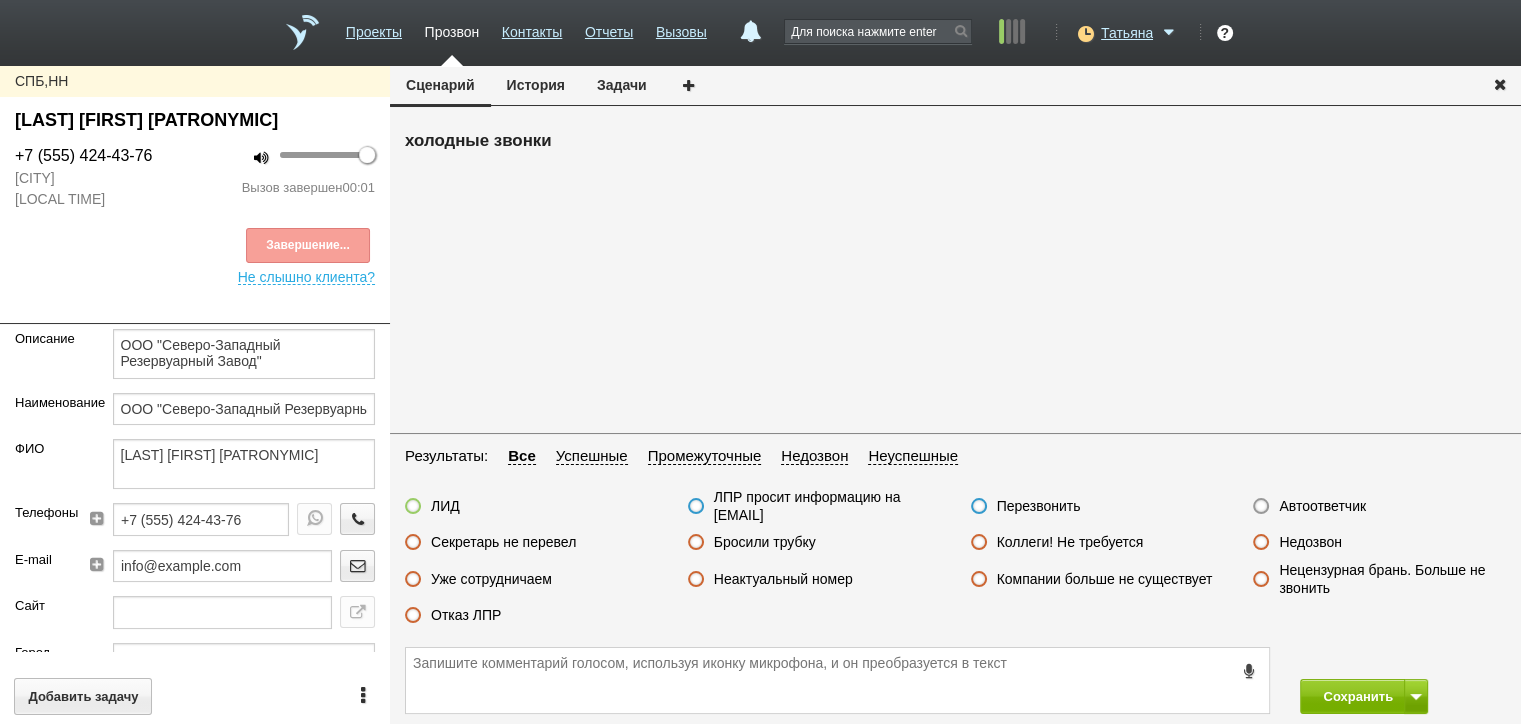 click on "Автоответчик" at bounding box center [1322, 506] 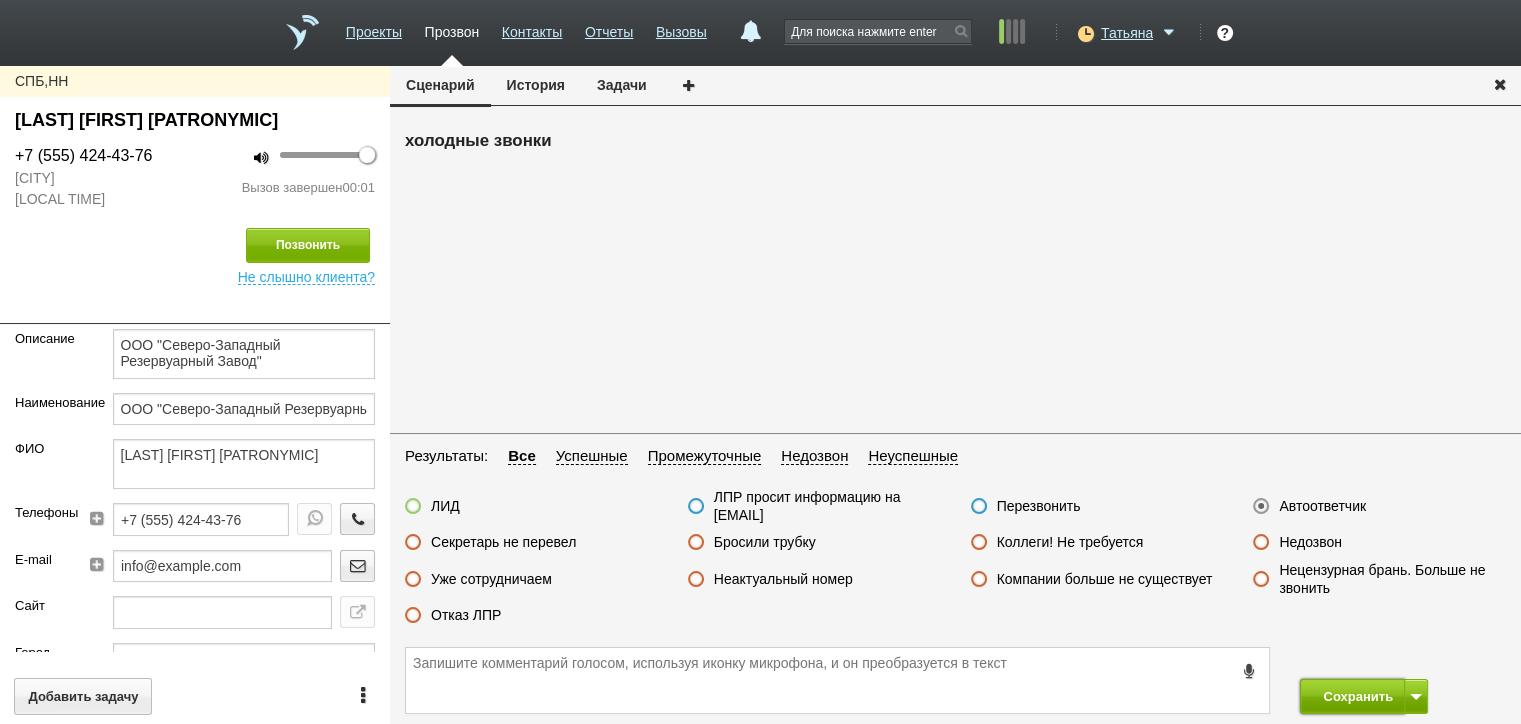 click on "Сохранить" at bounding box center (1352, 696) 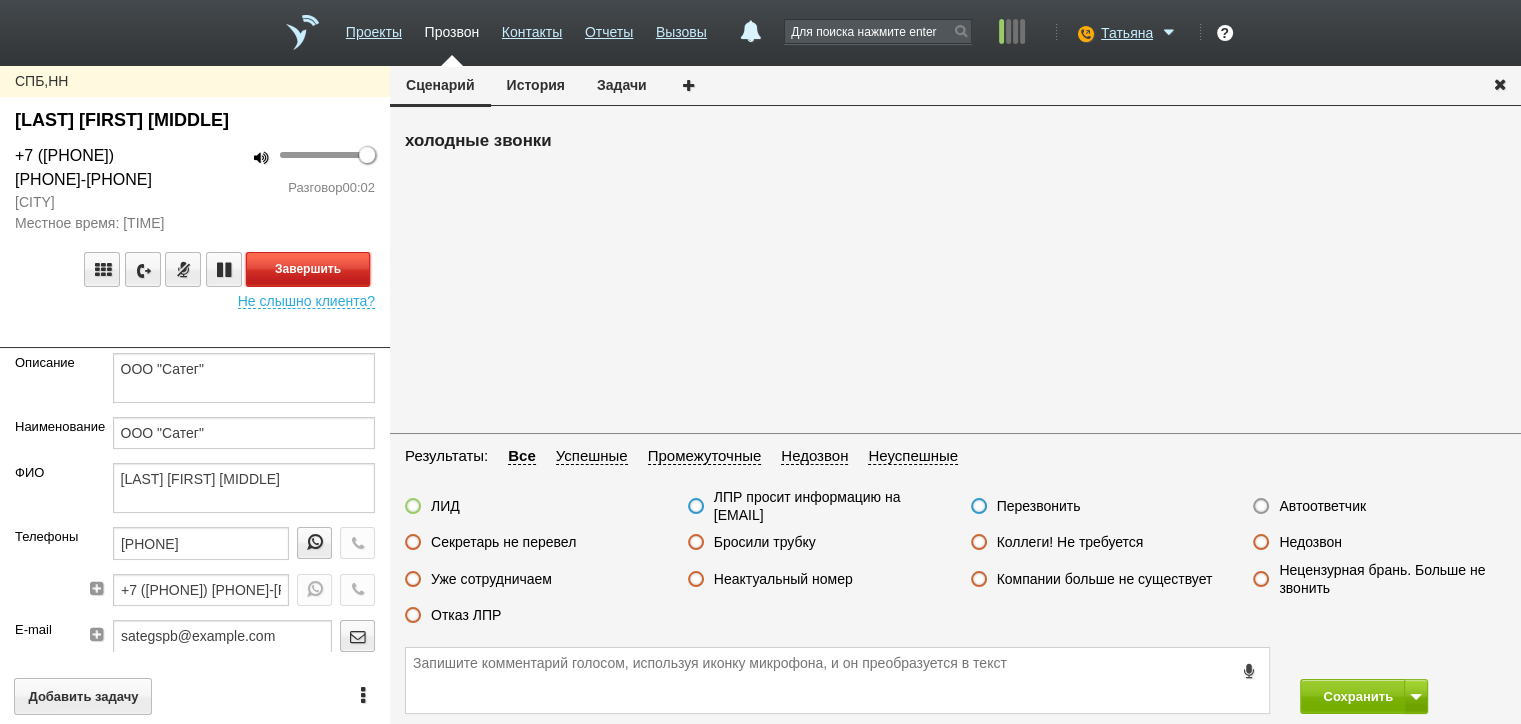 drag, startPoint x: 295, startPoint y: 241, endPoint x: 348, endPoint y: 264, distance: 57.77543 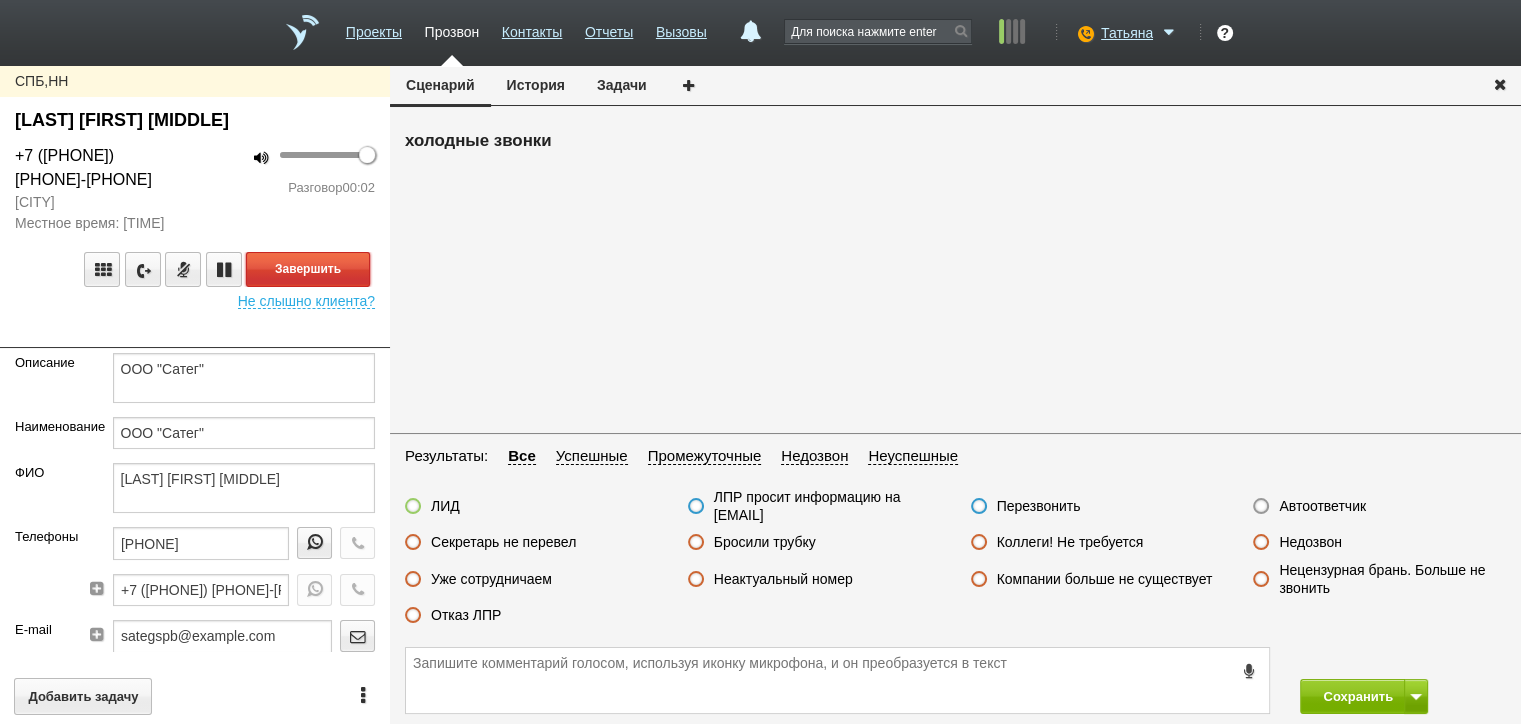 click on "Завершить" at bounding box center (308, 269) 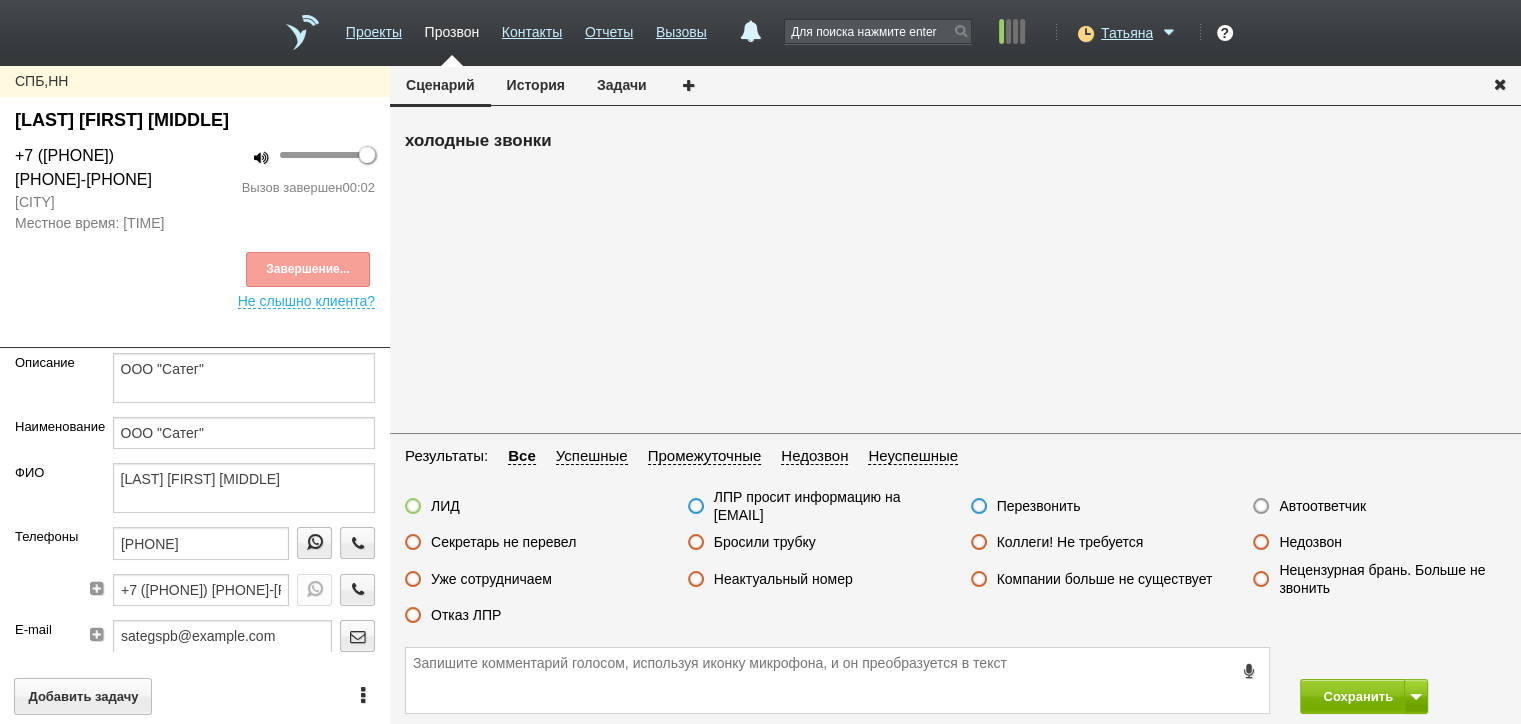 click on "Автоответчик" at bounding box center [1322, 506] 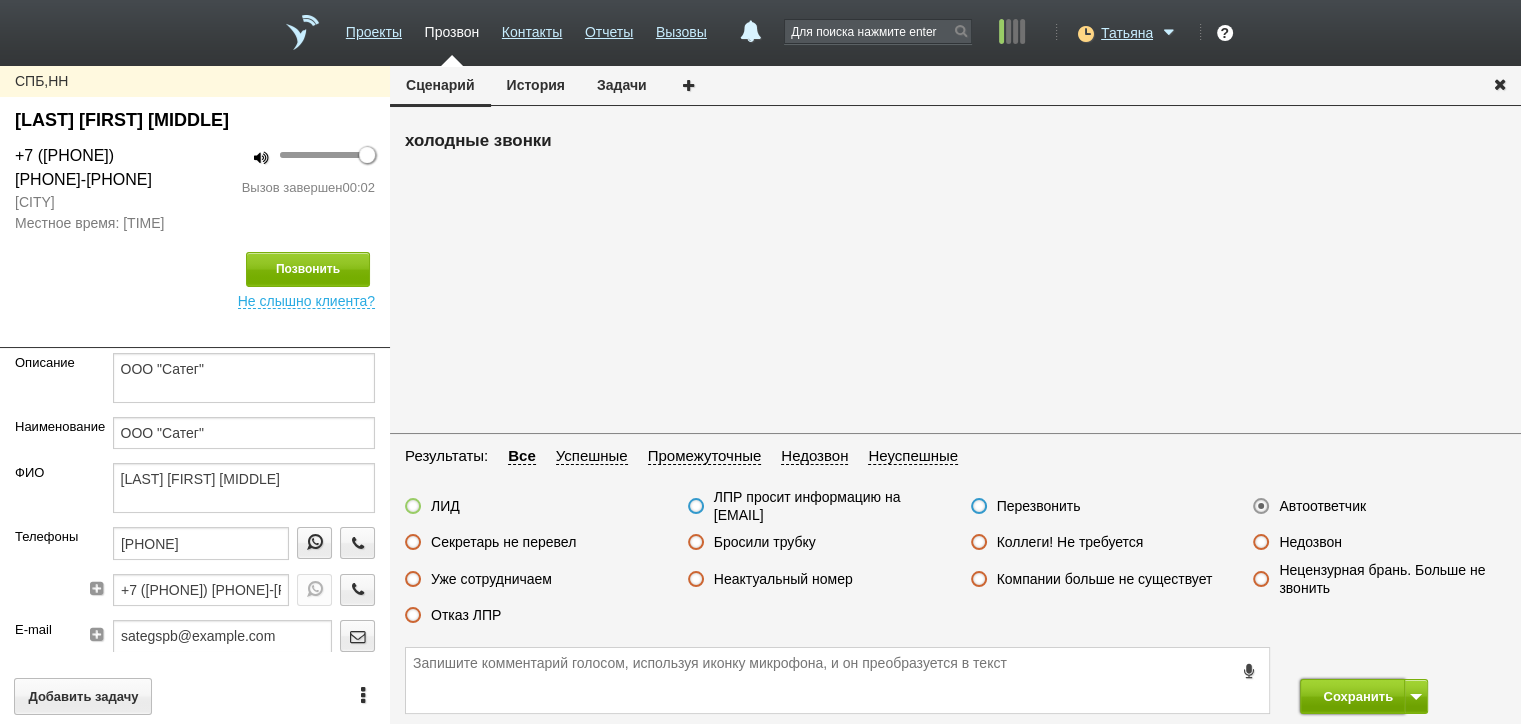 click on "Сохранить" at bounding box center (1352, 696) 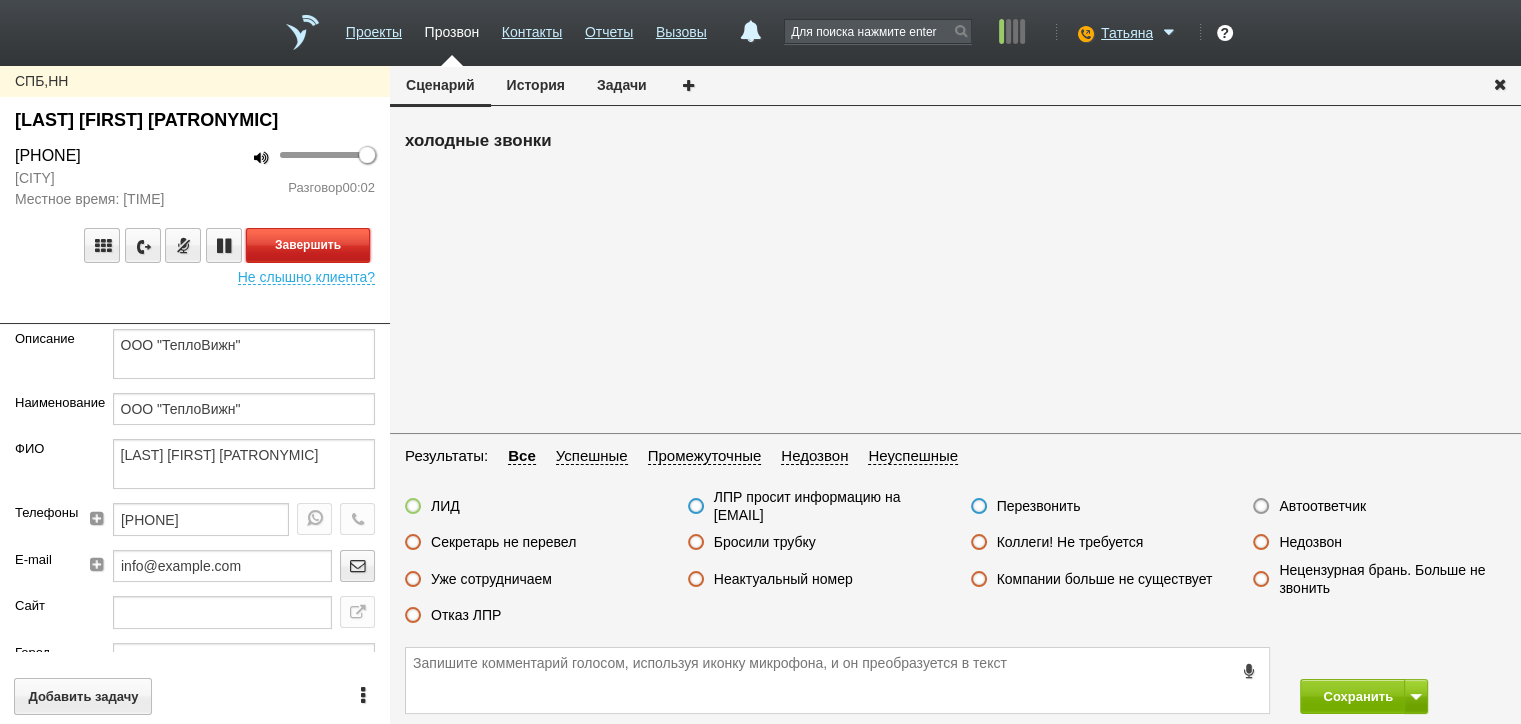 click on "Завершить" at bounding box center [308, 245] 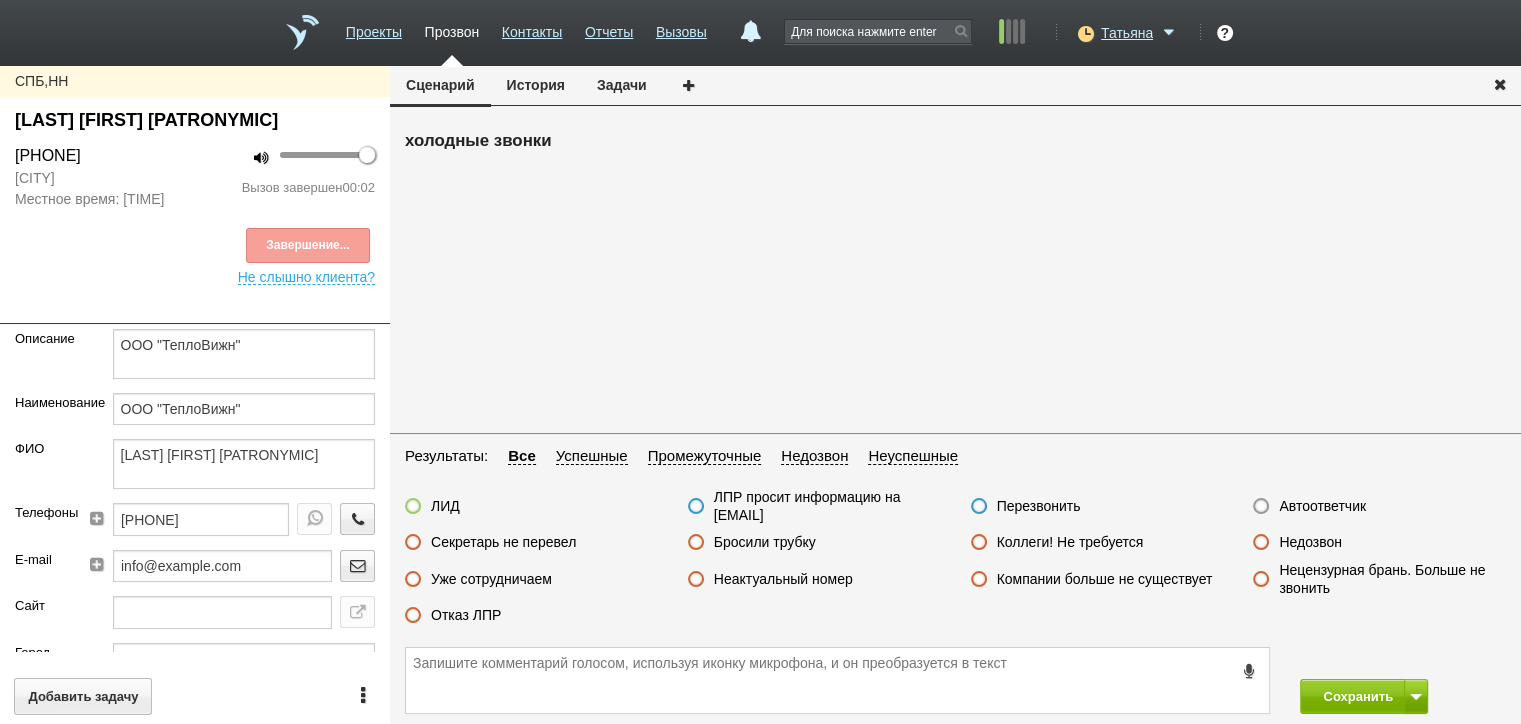 click on "Автоответчик" at bounding box center (1322, 506) 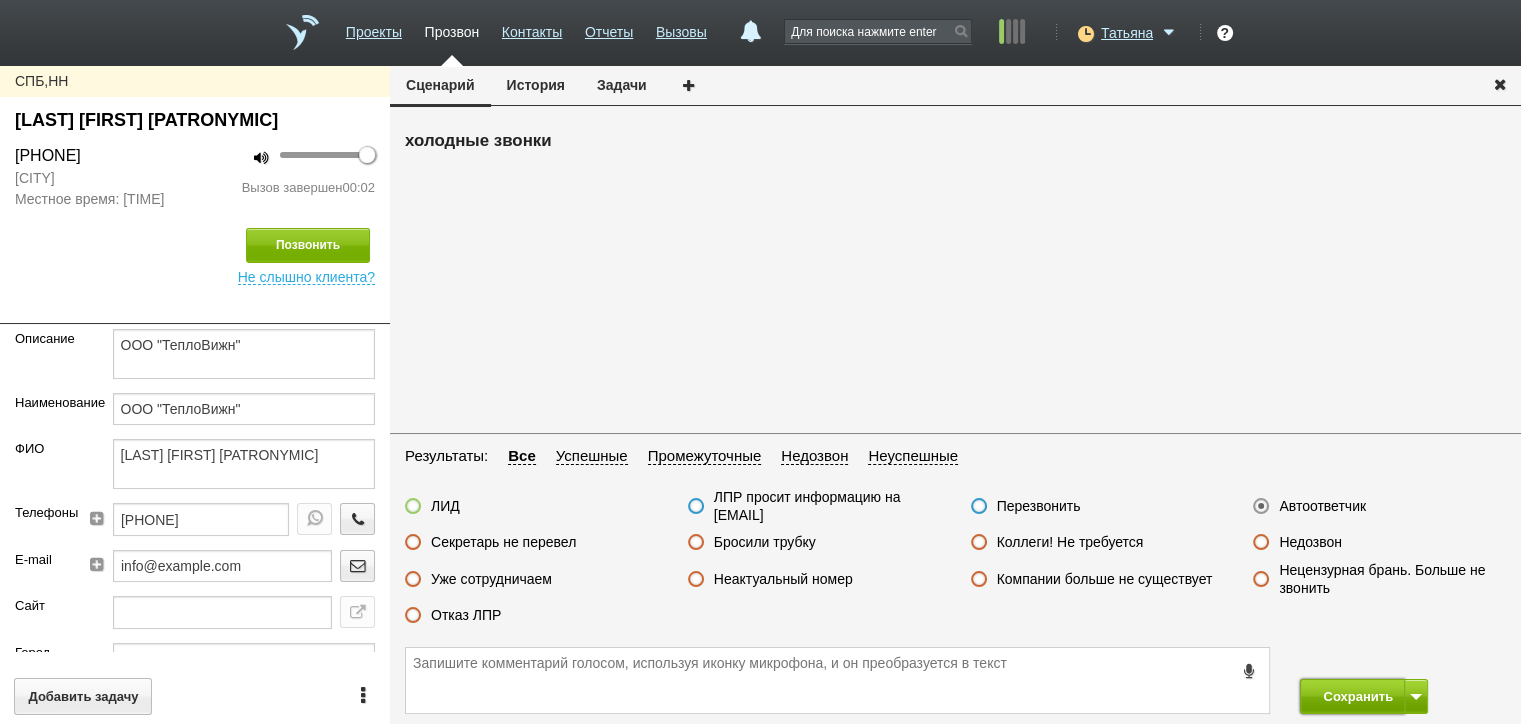 click on "Сохранить" at bounding box center (1352, 696) 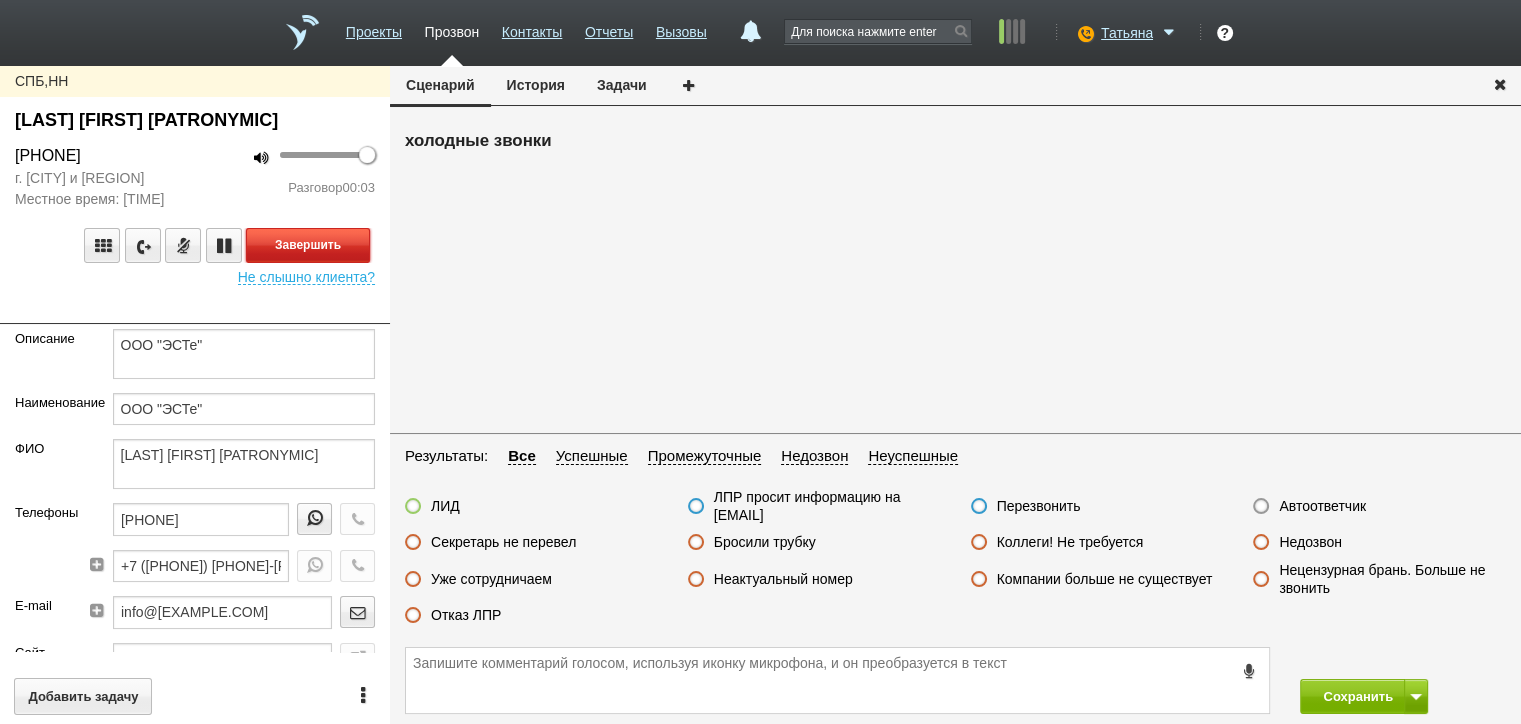 click on "Завершить" at bounding box center [308, 245] 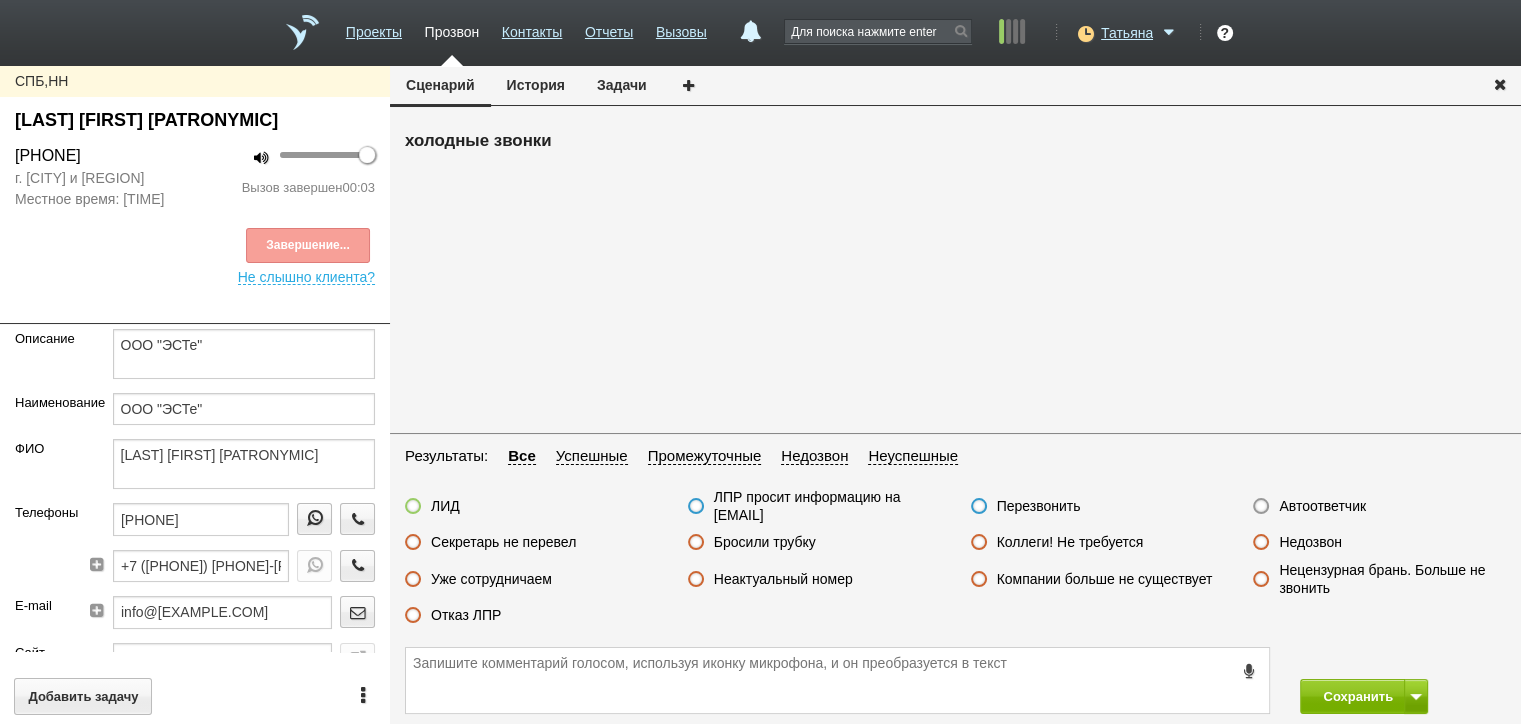 drag, startPoint x: 1292, startPoint y: 510, endPoint x: 1306, endPoint y: 524, distance: 19.79899 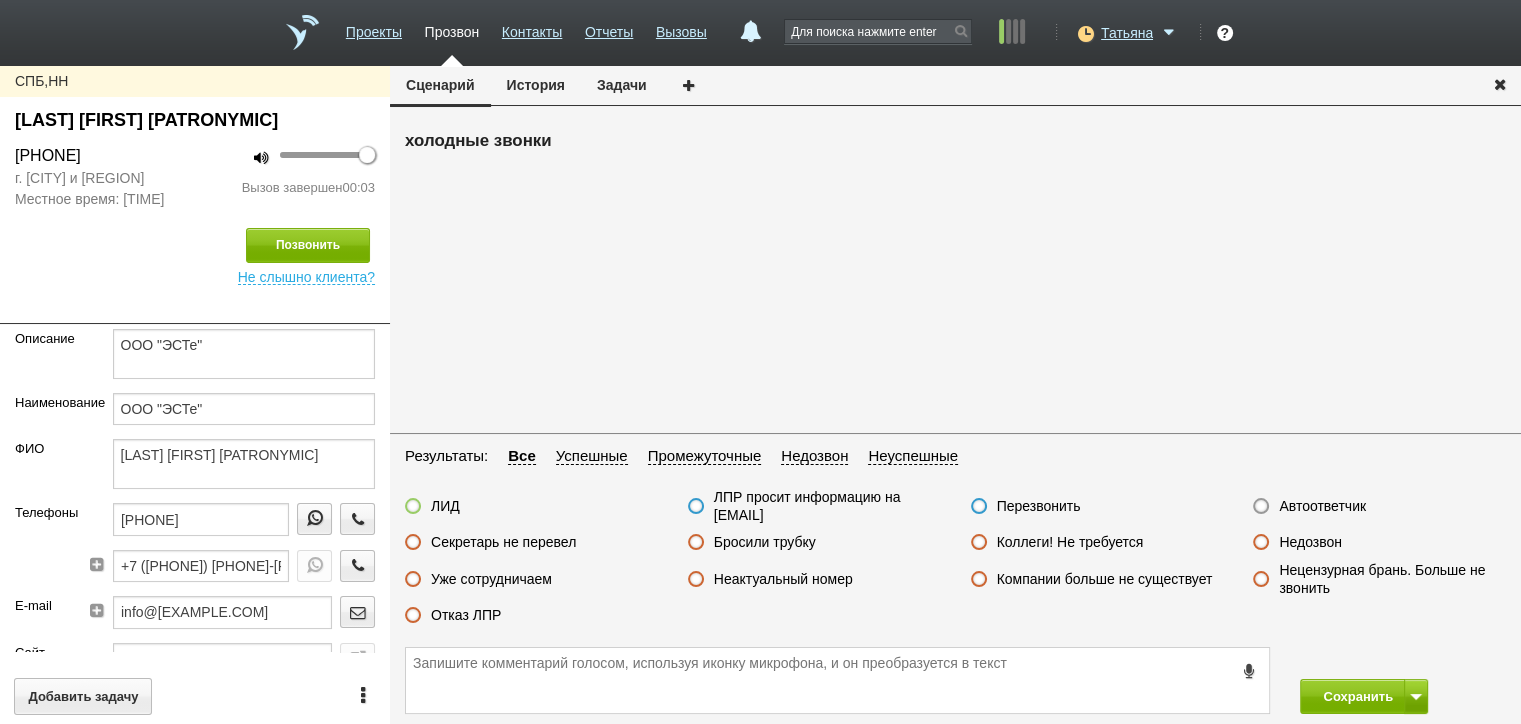 click on "Автоответчик" at bounding box center (1322, 506) 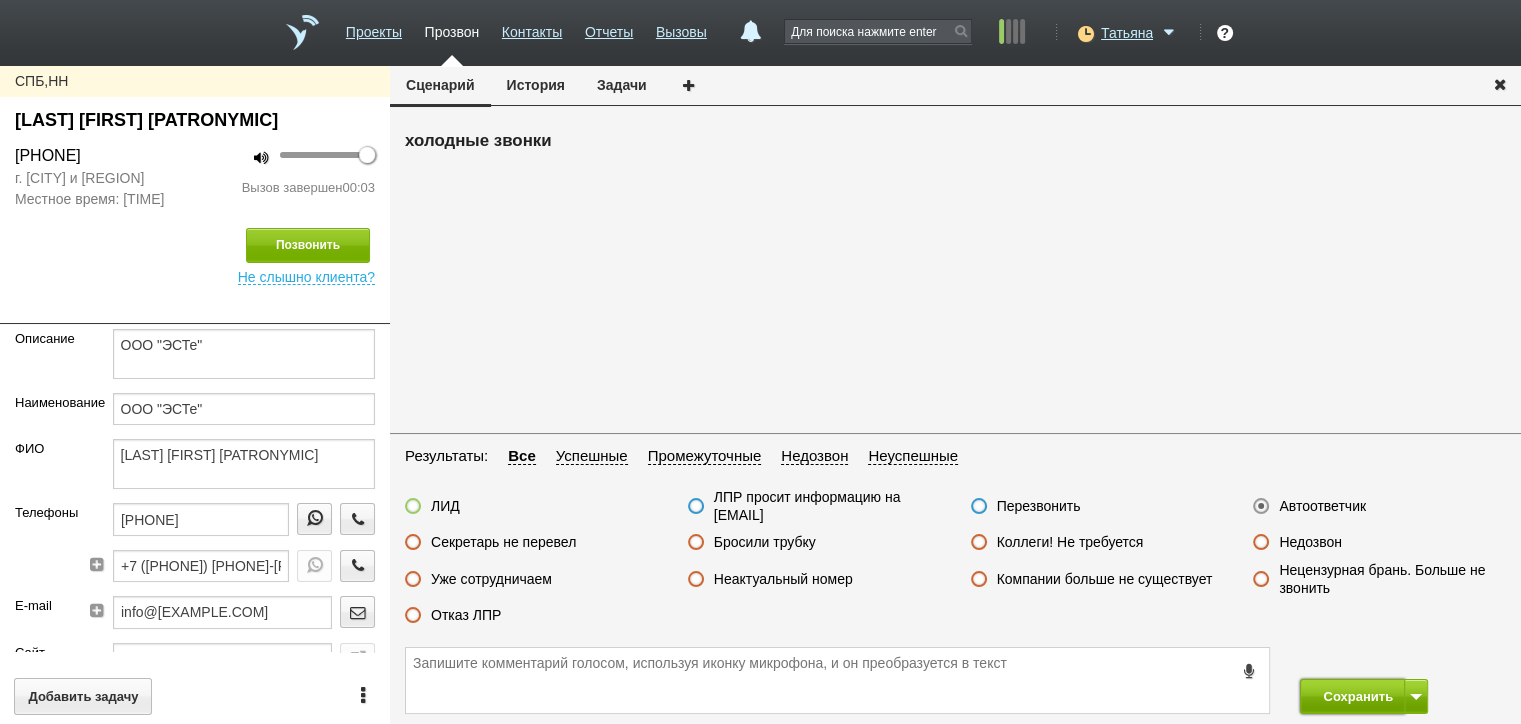 drag, startPoint x: 1340, startPoint y: 698, endPoint x: 1302, endPoint y: 626, distance: 81.41253 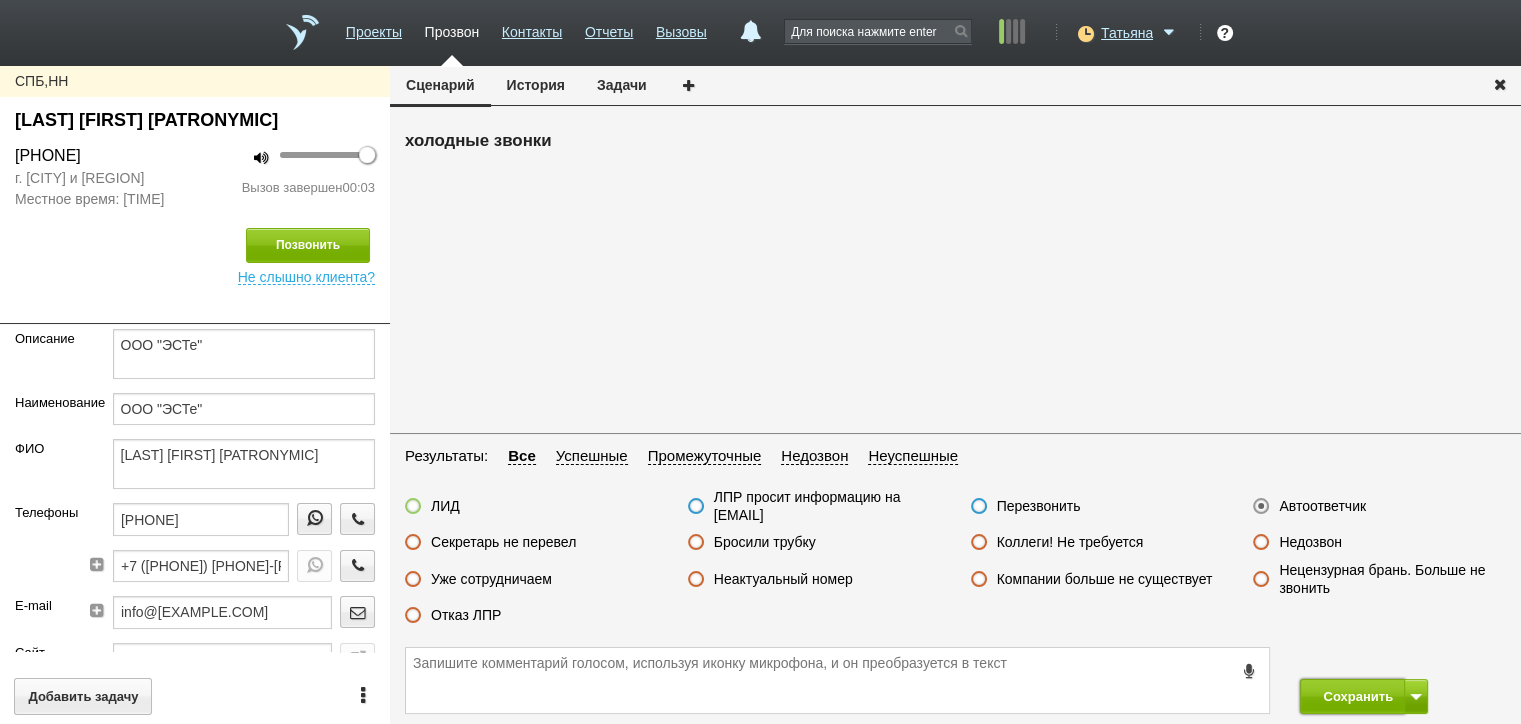 click on "Сохранить" at bounding box center [1352, 696] 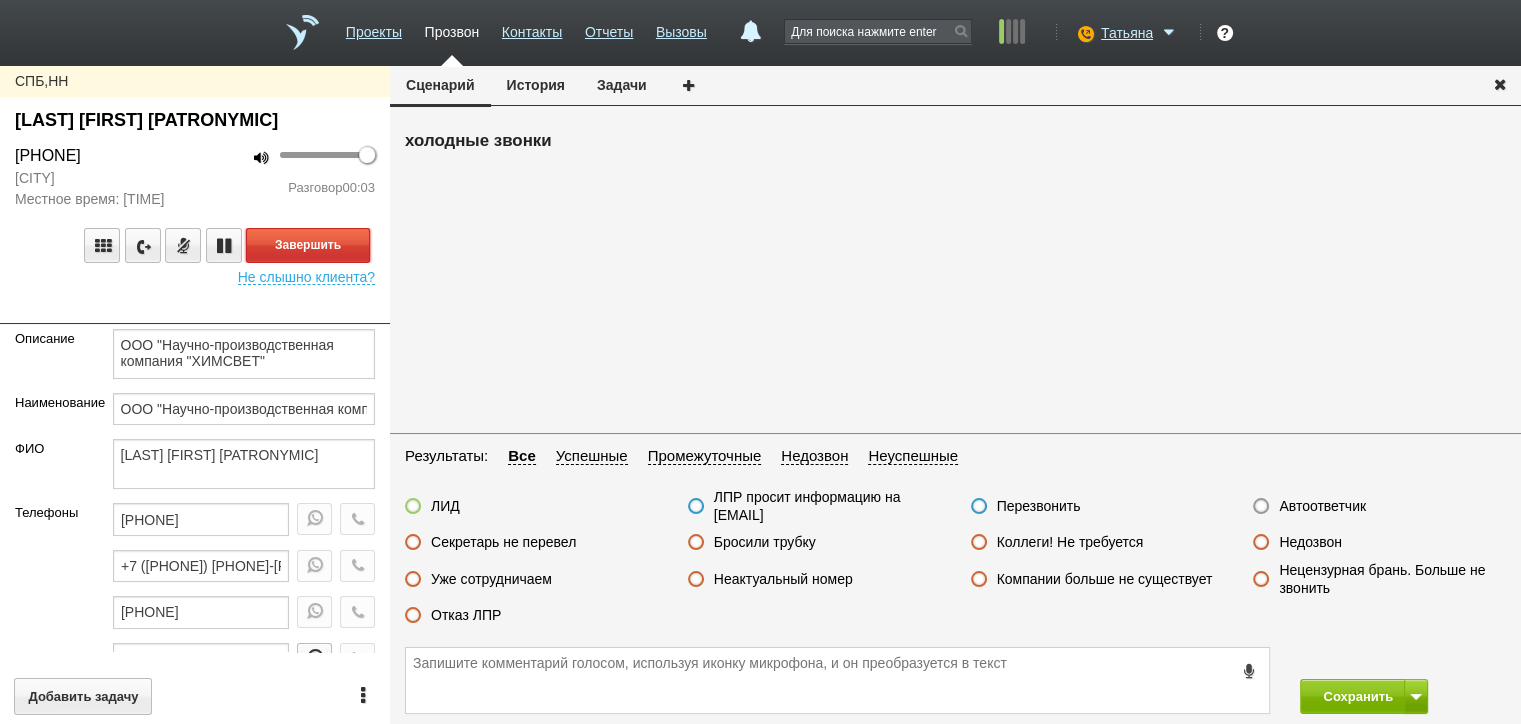 drag, startPoint x: 326, startPoint y: 245, endPoint x: 397, endPoint y: 292, distance: 85.146935 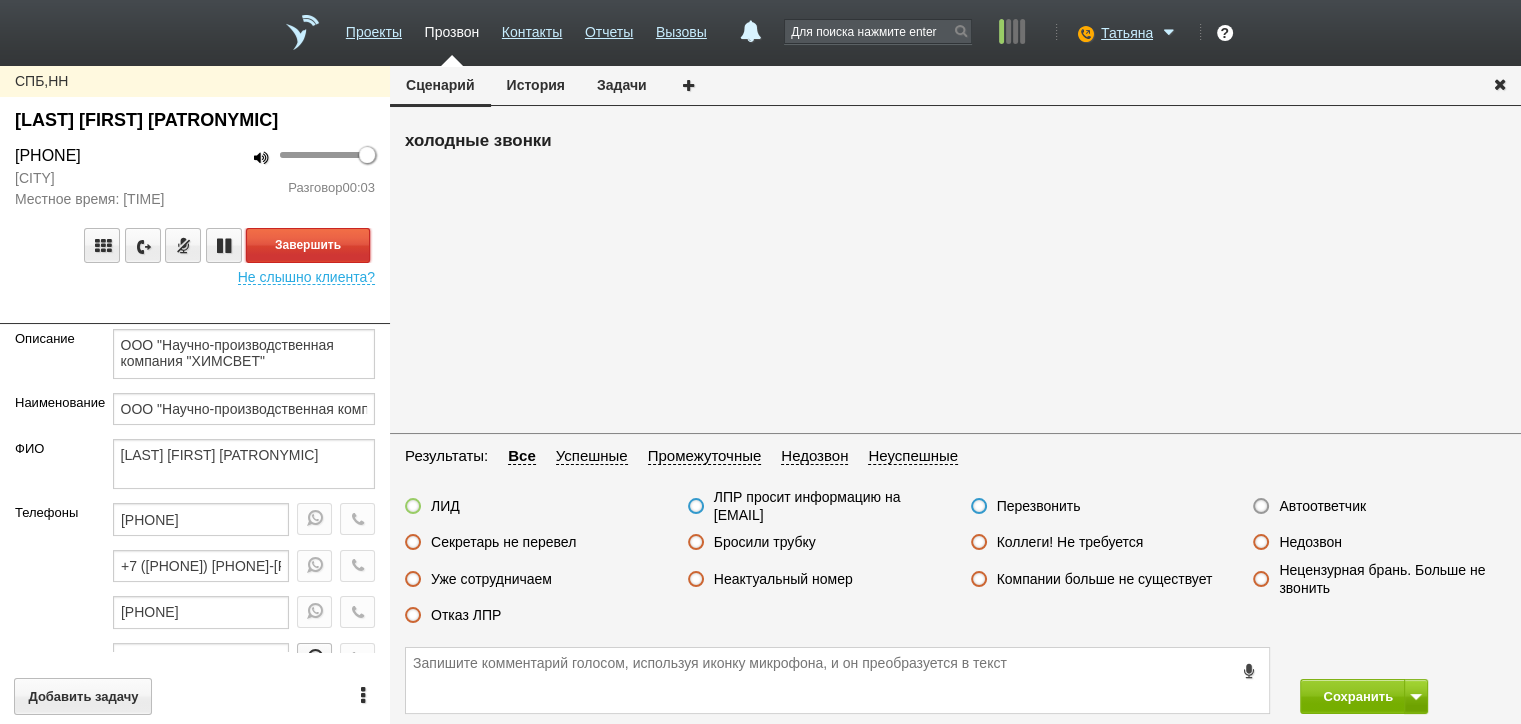 click on "Завершить" at bounding box center (308, 245) 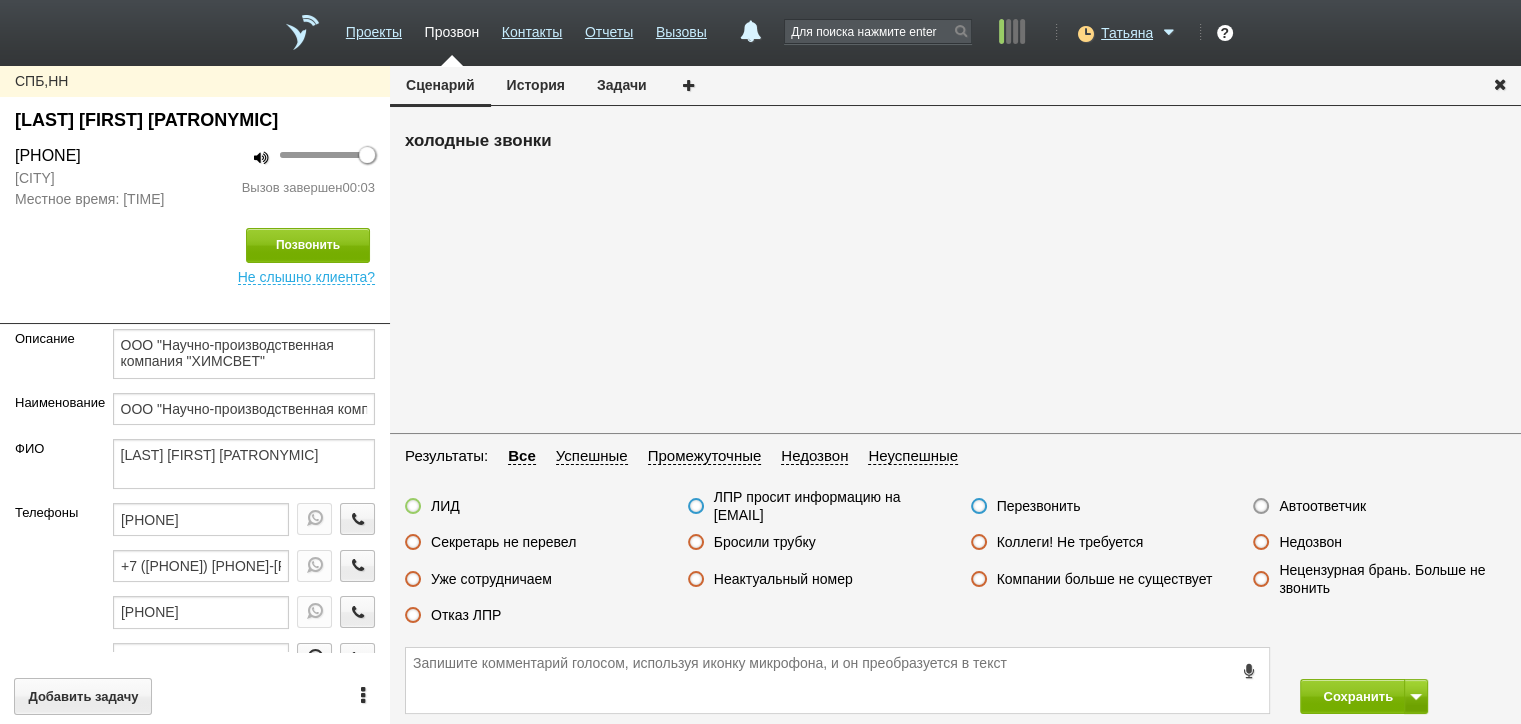 click on "Недозвон" at bounding box center [1310, 542] 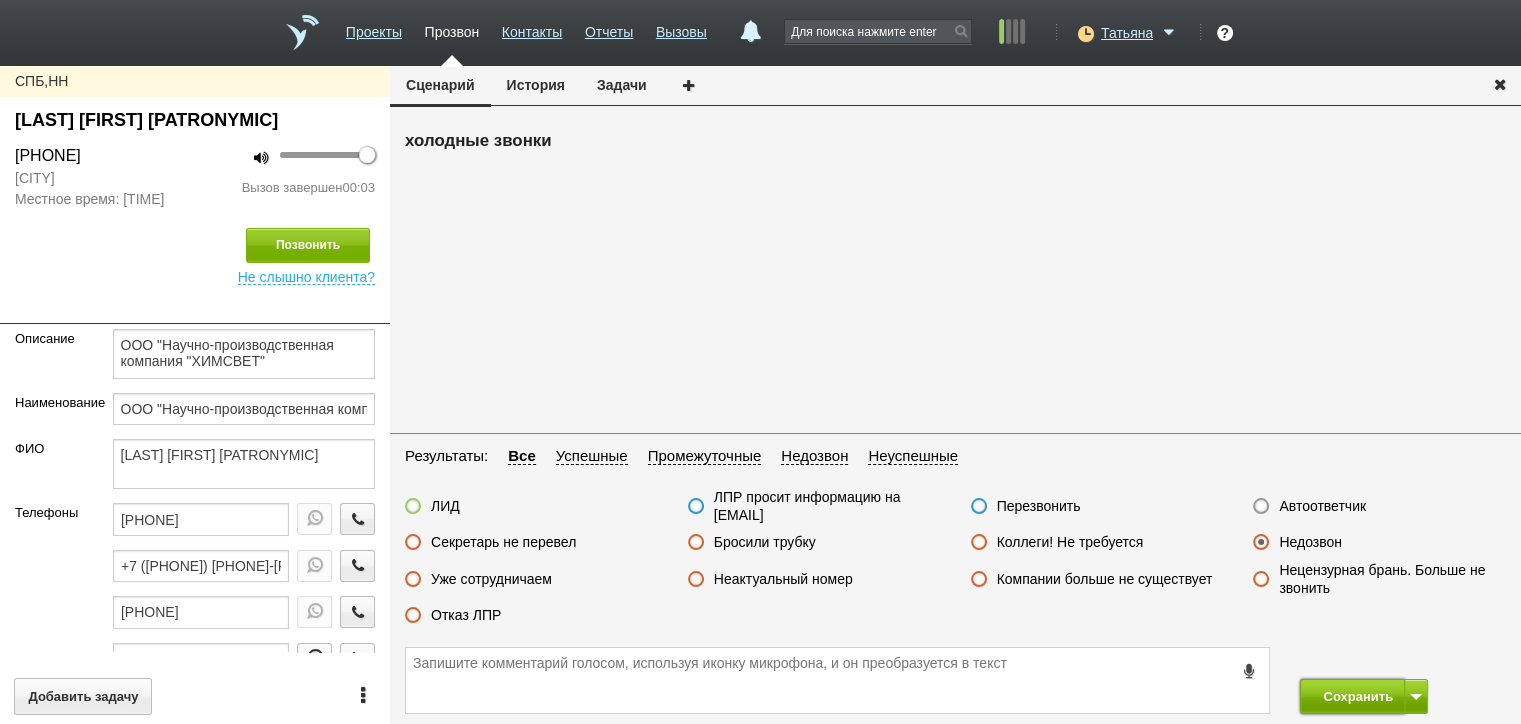 click on "Сохранить" at bounding box center [1352, 696] 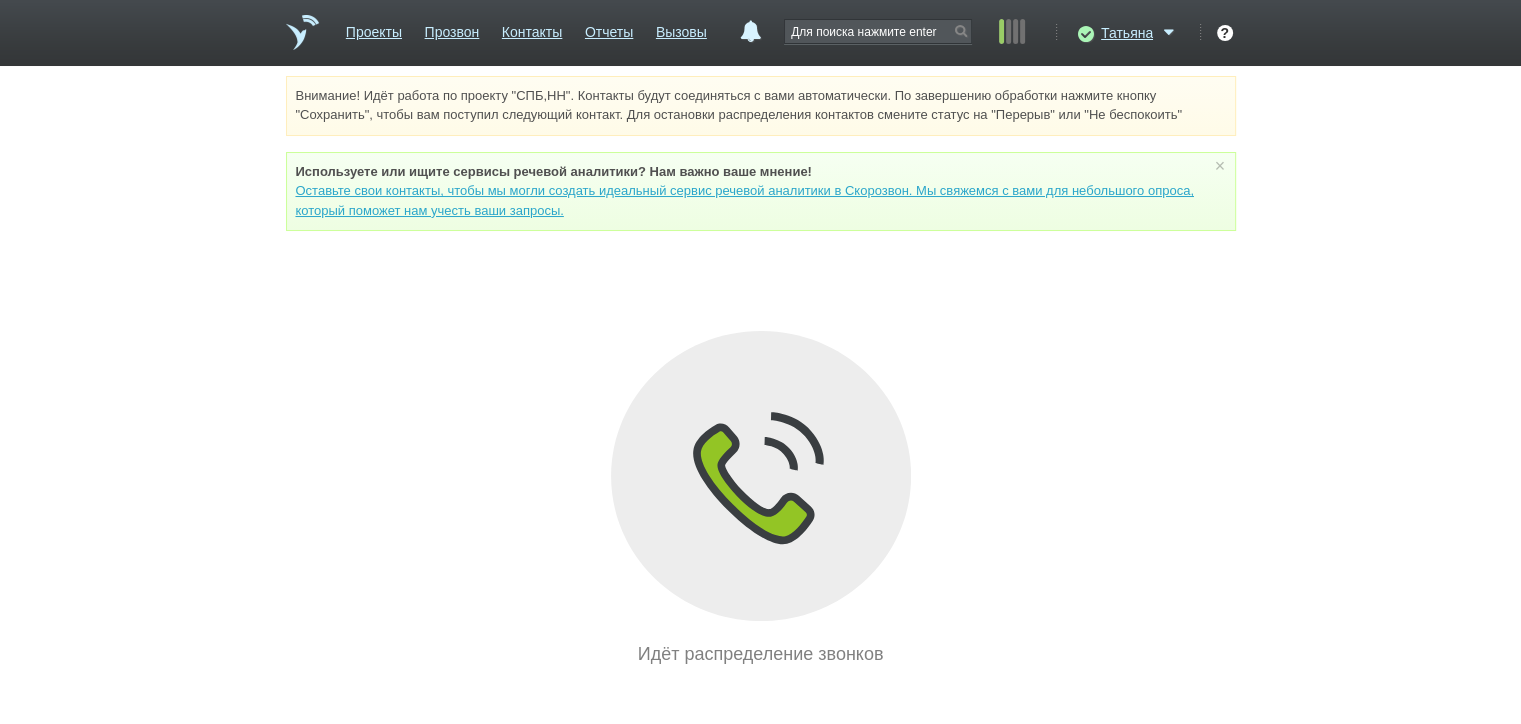 click on "Идёт распределение звонков" at bounding box center (761, 499) 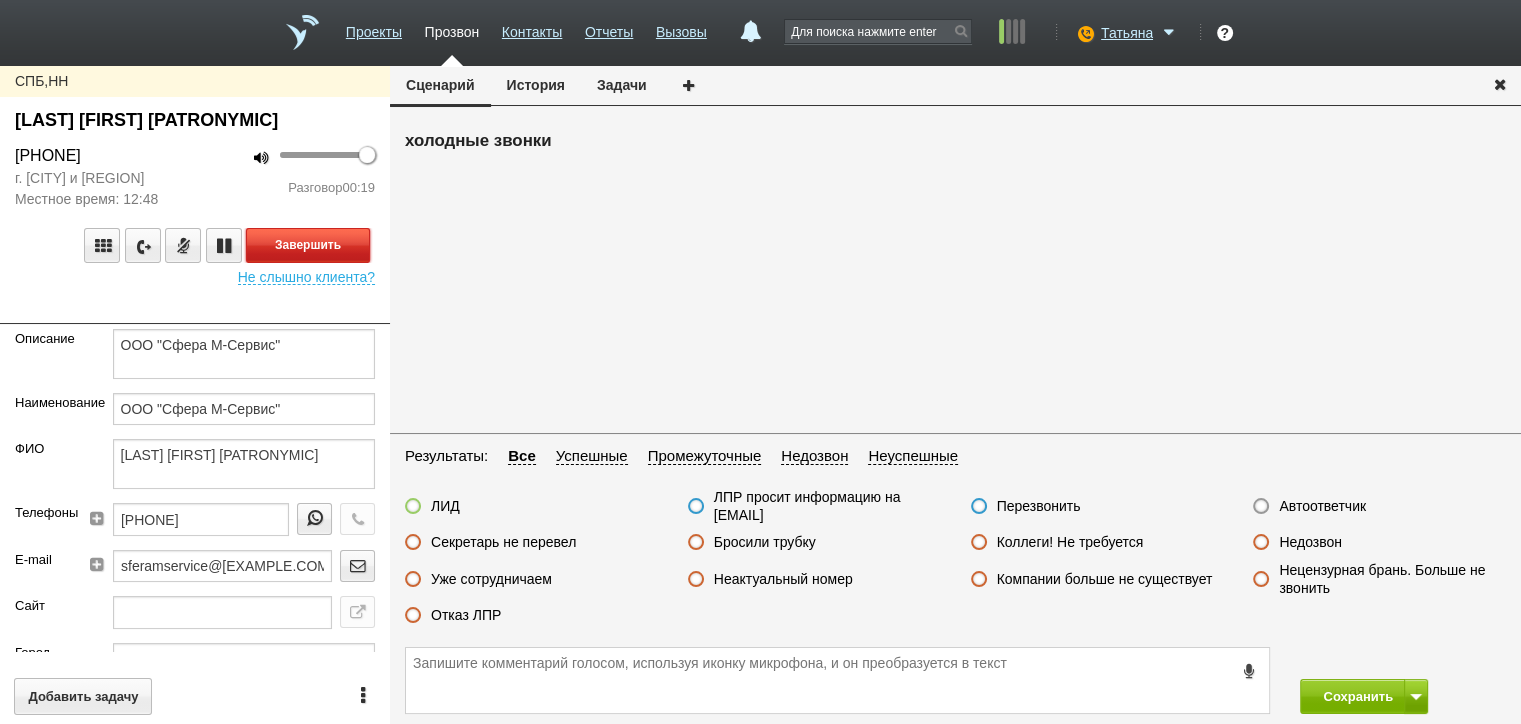 click on "Завершить" at bounding box center [308, 245] 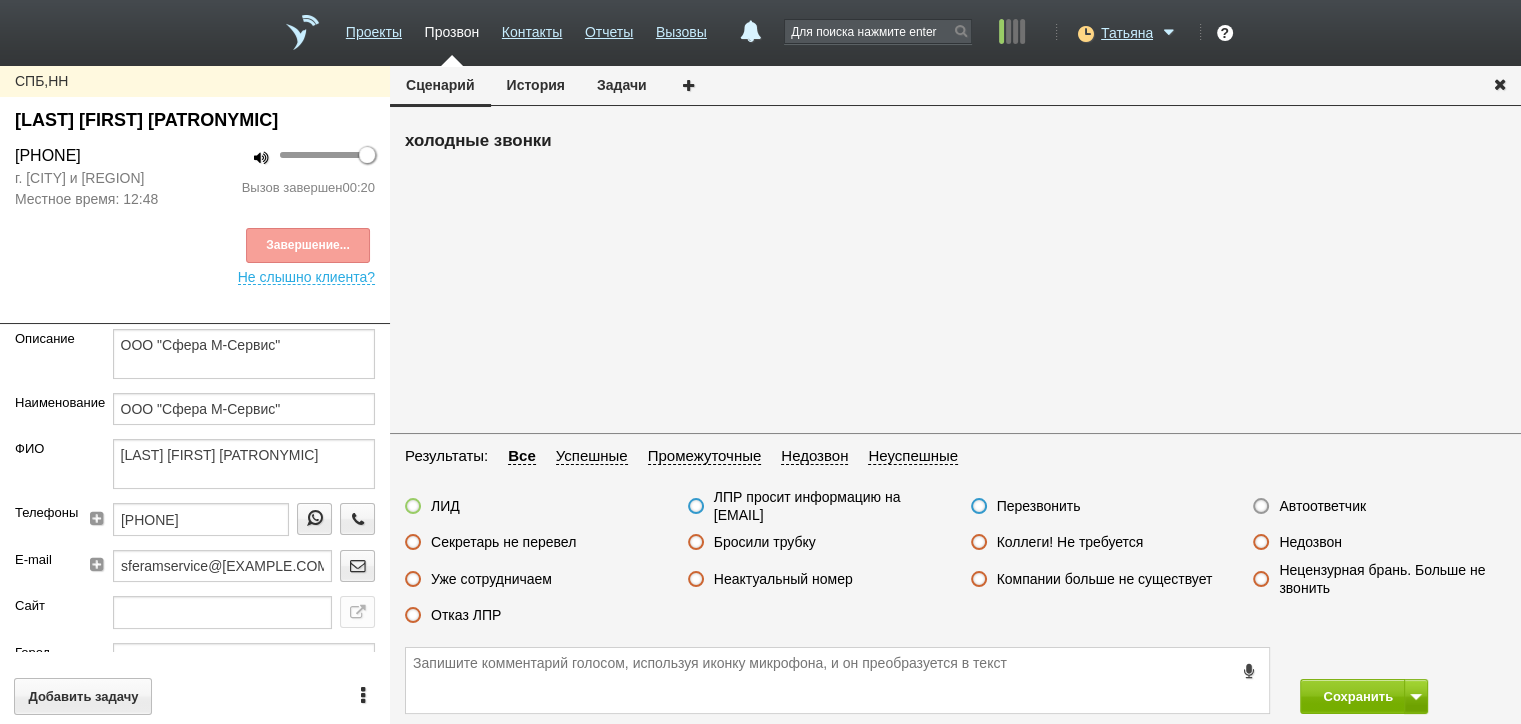 click on "Отказ ЛПР" at bounding box center [466, 615] 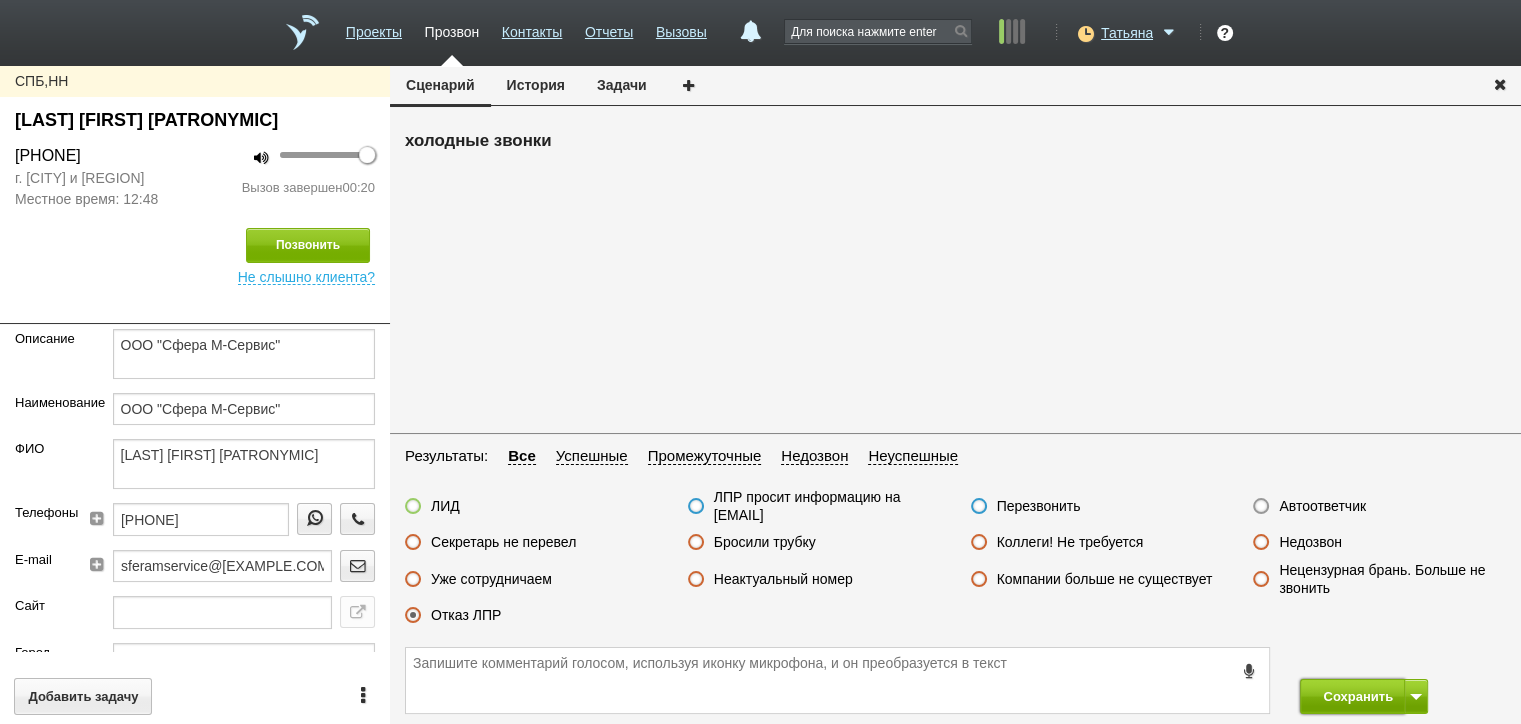 click on "Сохранить" at bounding box center (1352, 696) 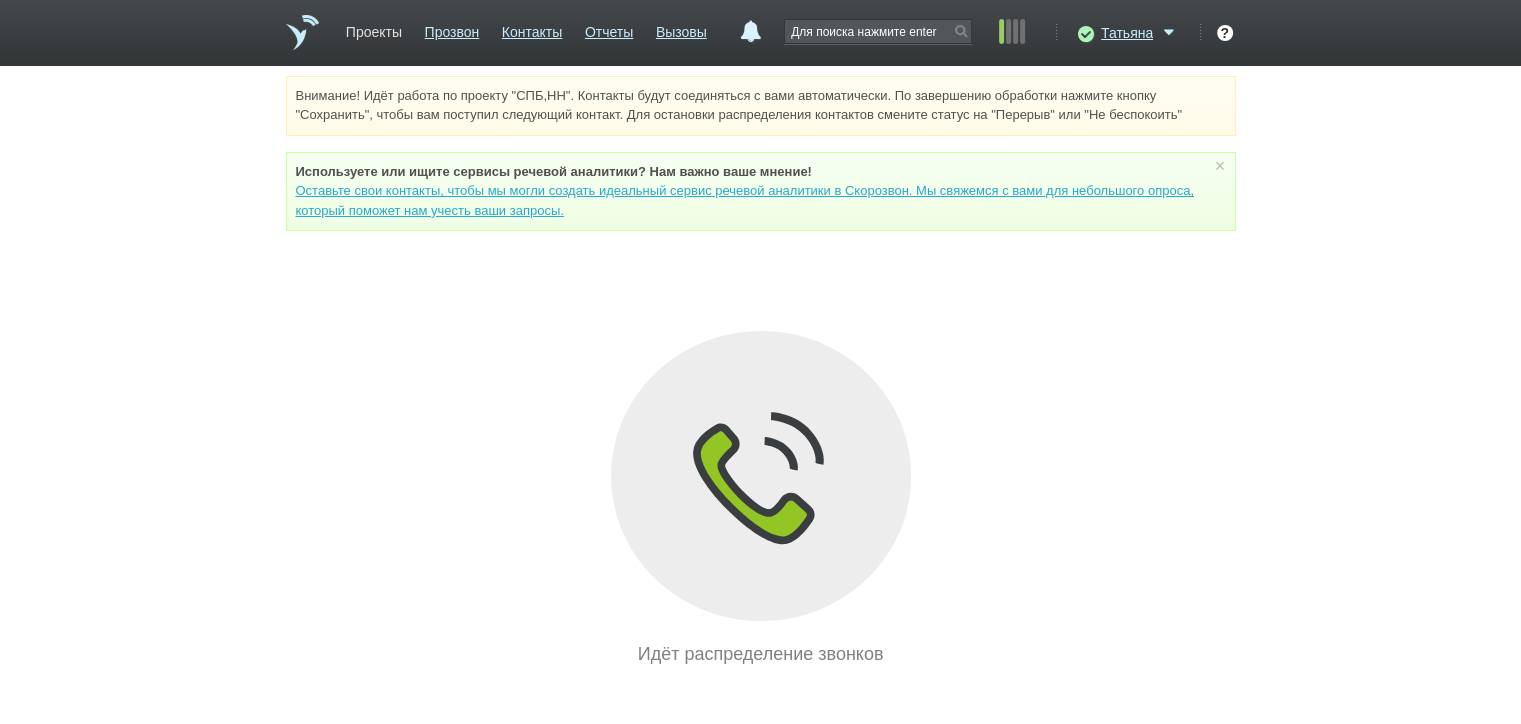 click on "Проекты" at bounding box center [374, 28] 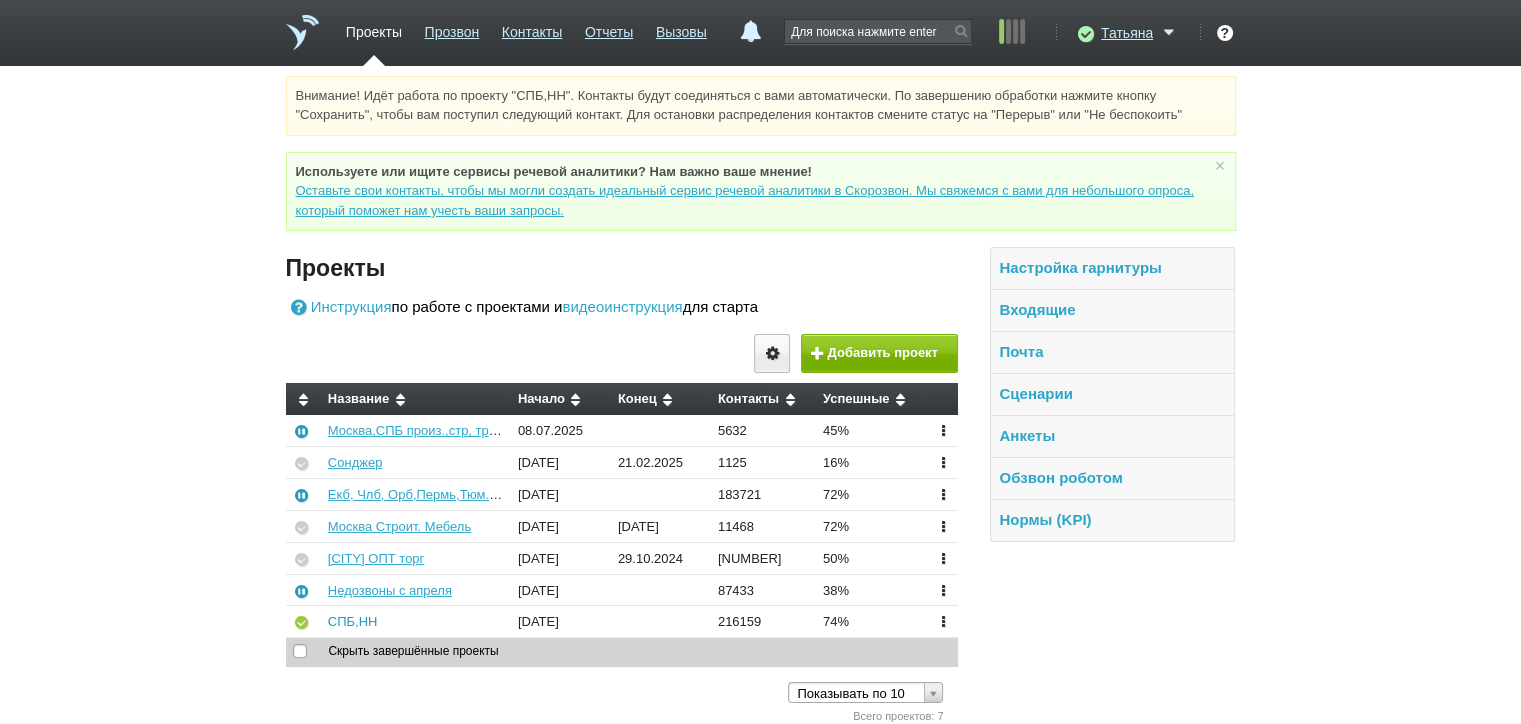 click on "СПБ,НН" at bounding box center (353, 621) 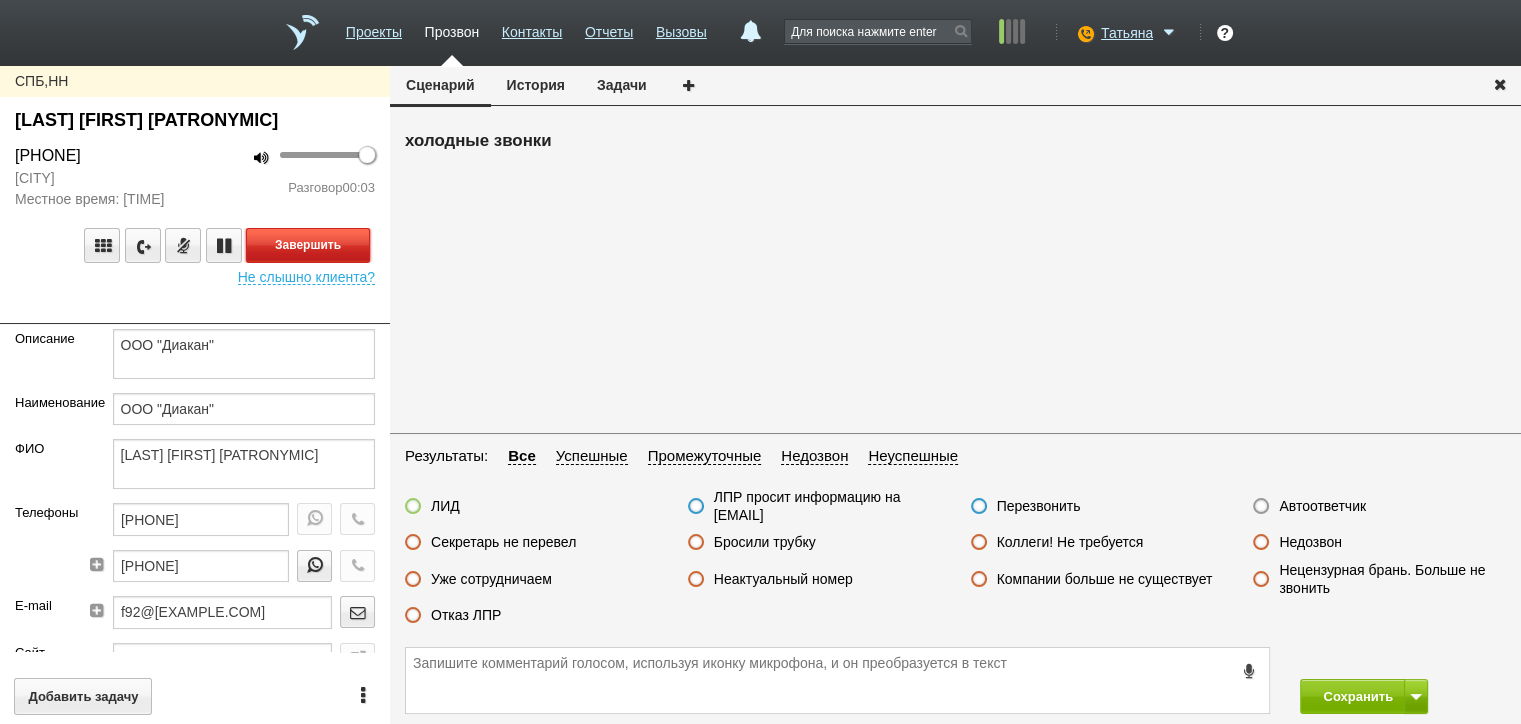 drag, startPoint x: 314, startPoint y: 246, endPoint x: 330, endPoint y: 248, distance: 16.124516 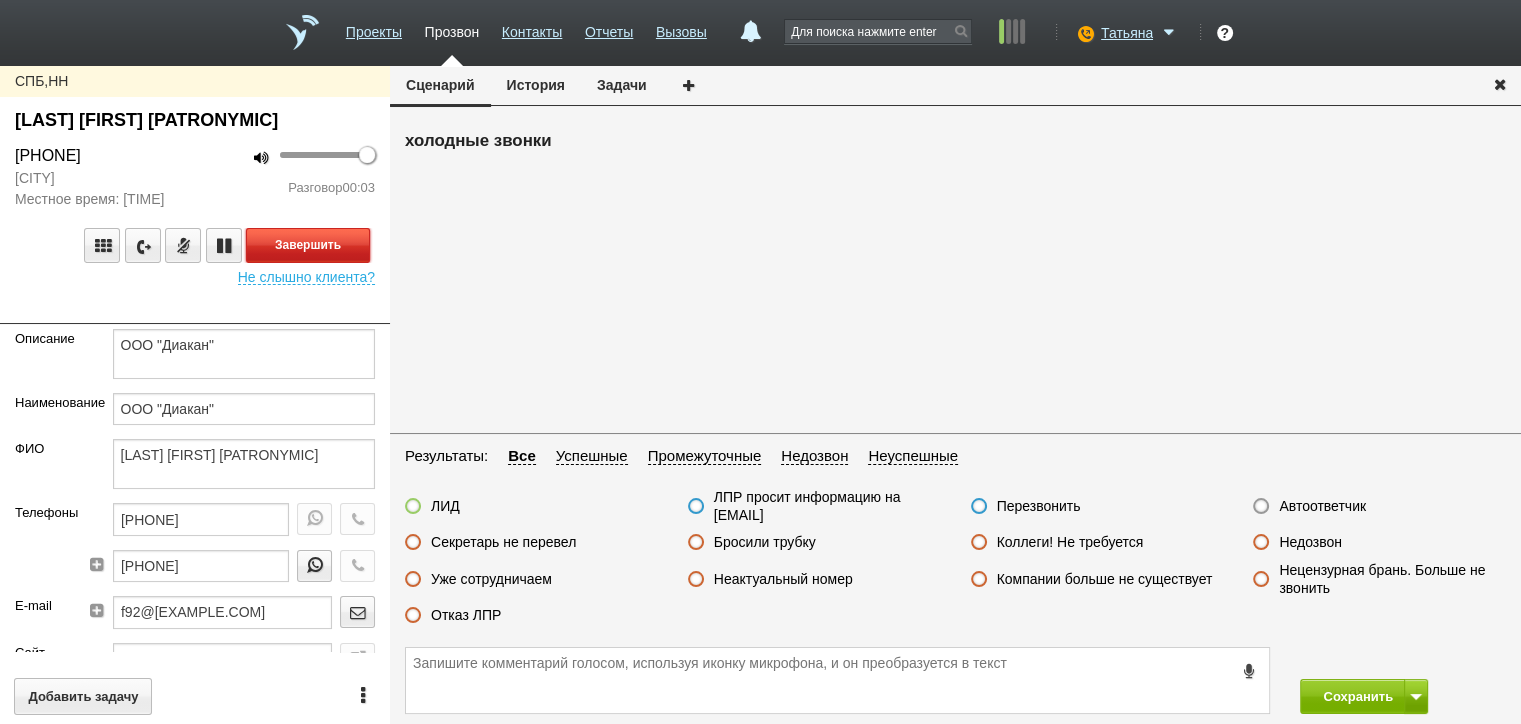 click on "Завершить" at bounding box center [308, 245] 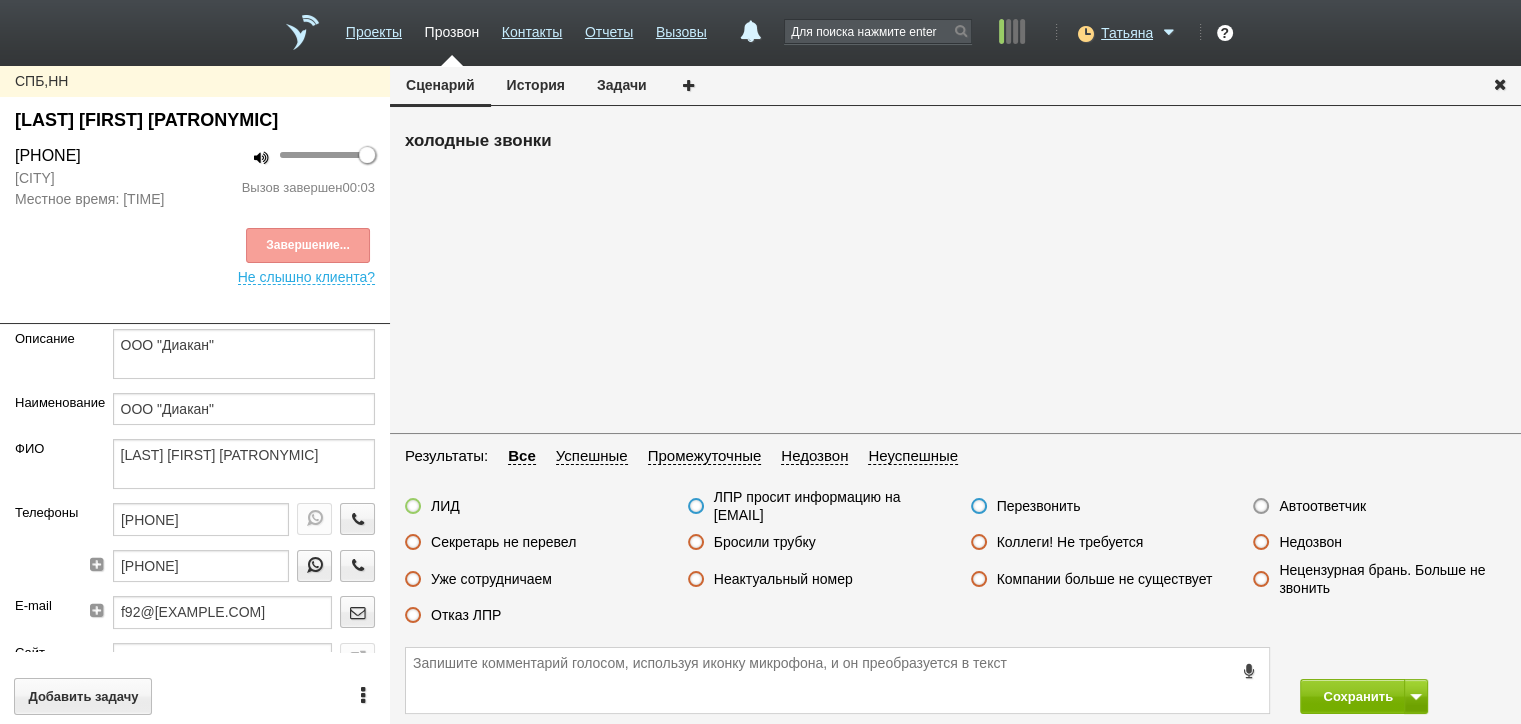 click on "Автоответчик" at bounding box center [1322, 506] 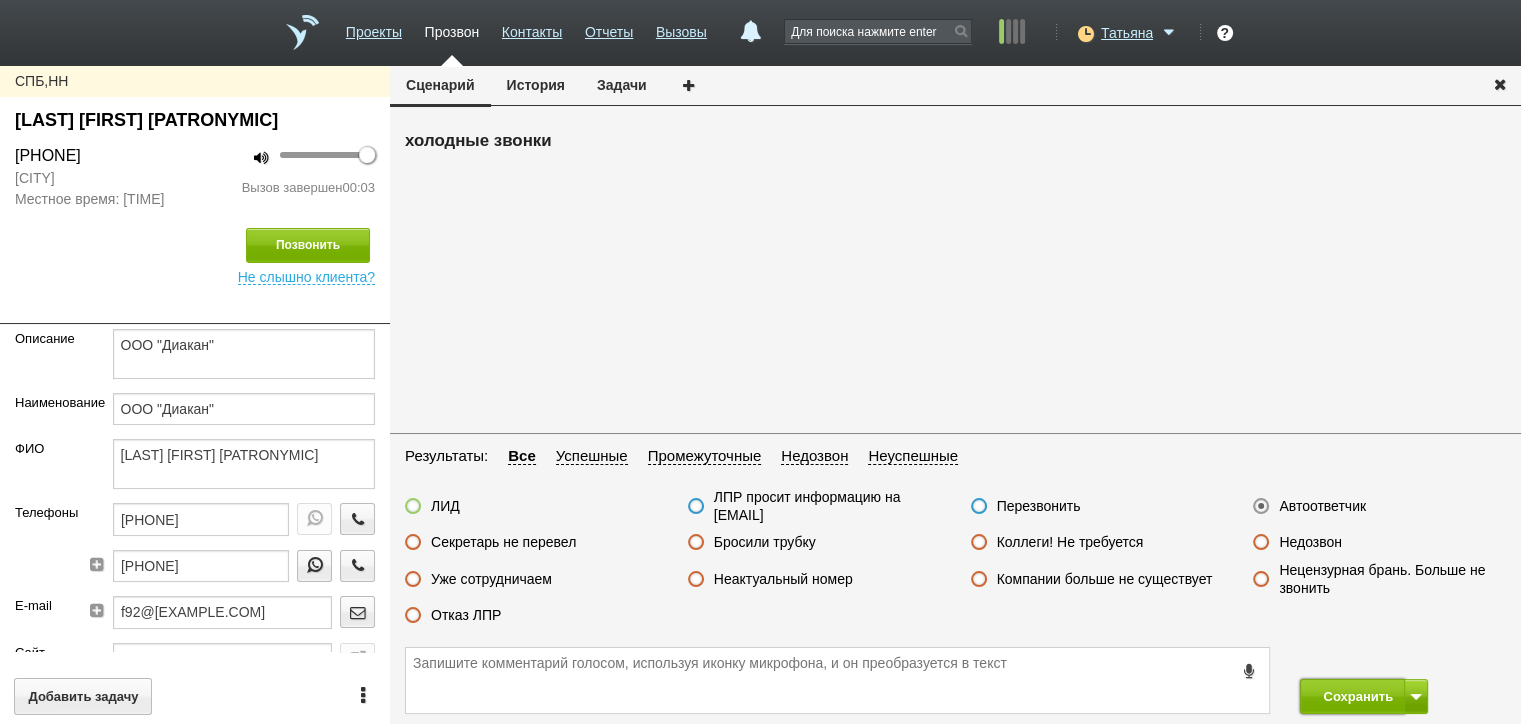 drag, startPoint x: 1362, startPoint y: 694, endPoint x: 1256, endPoint y: 610, distance: 135.24792 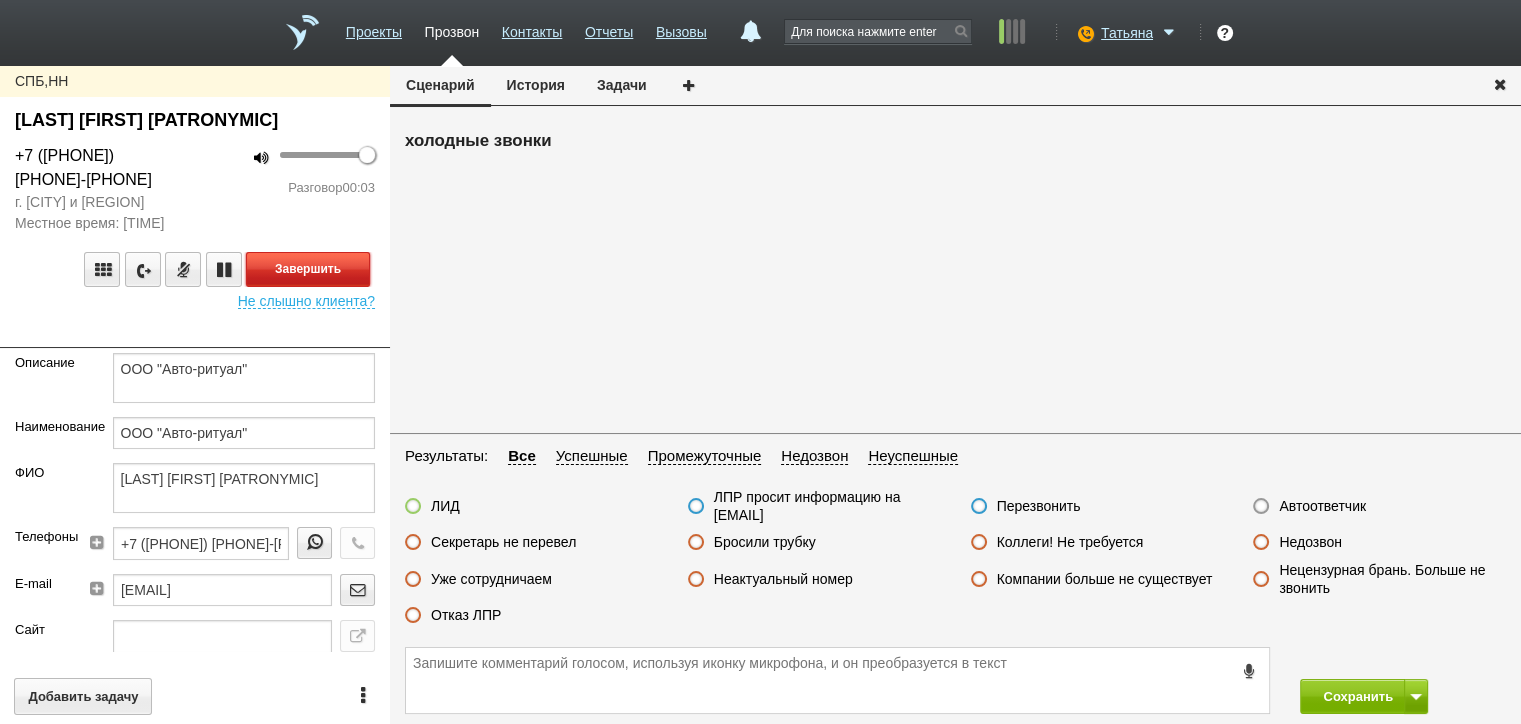 click on "Завершить" at bounding box center [308, 269] 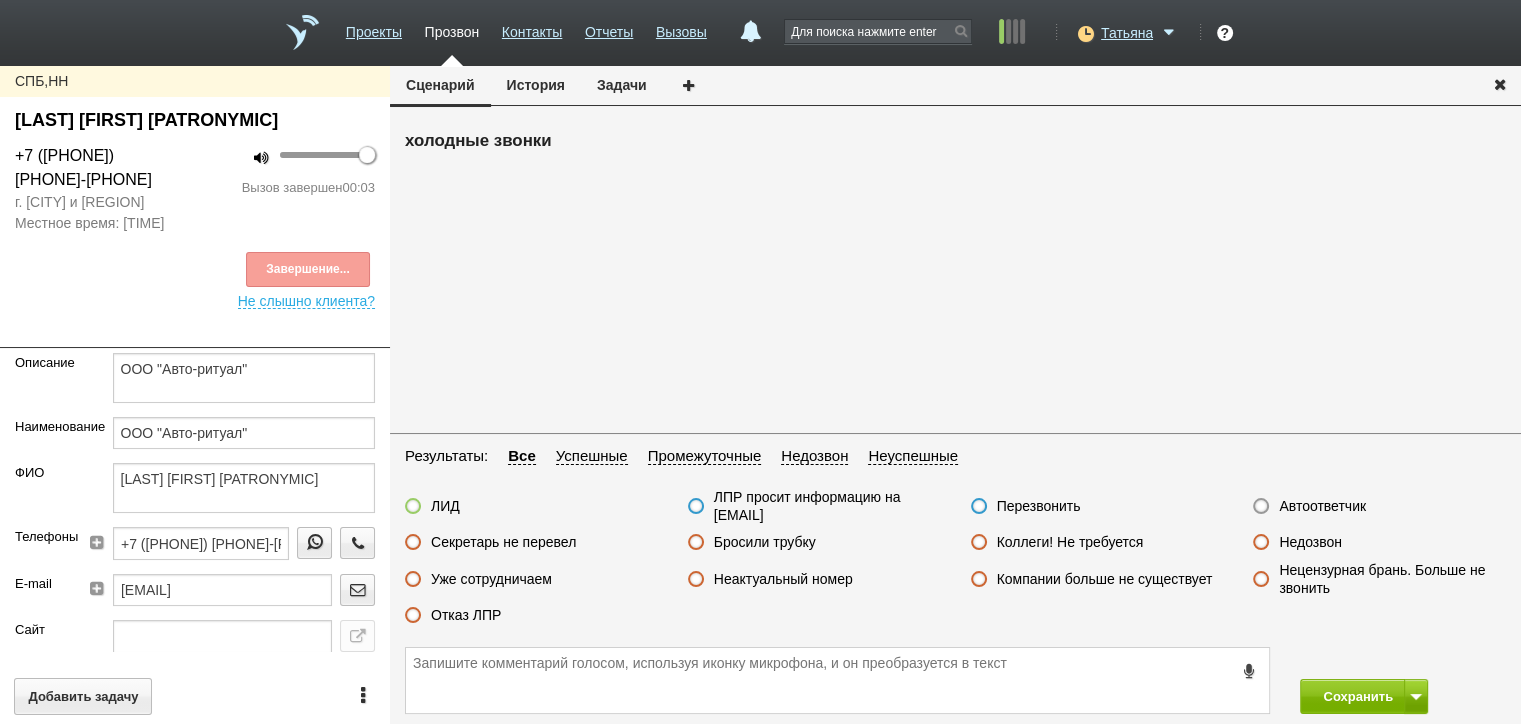 click on "Автоответчик" at bounding box center [1322, 506] 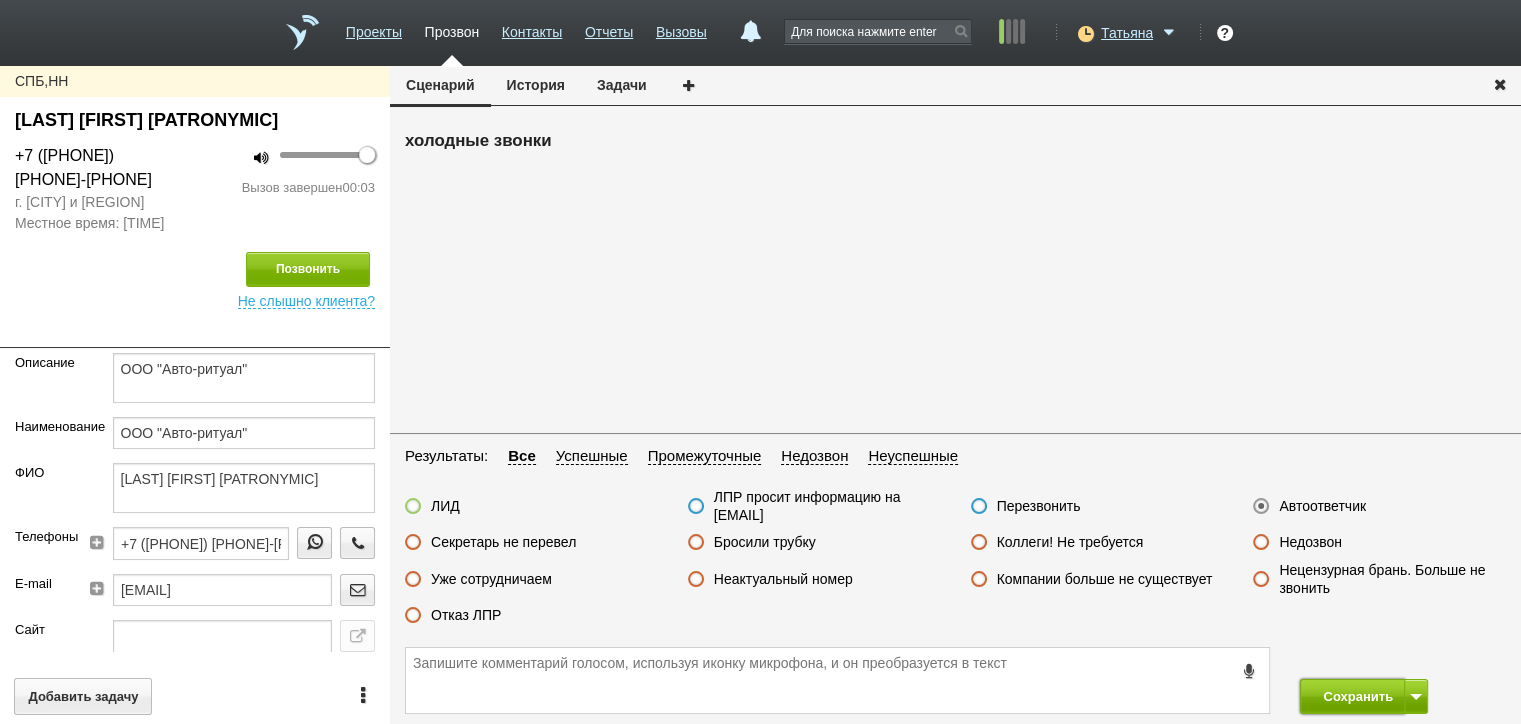 click on "Сохранить" at bounding box center [1352, 696] 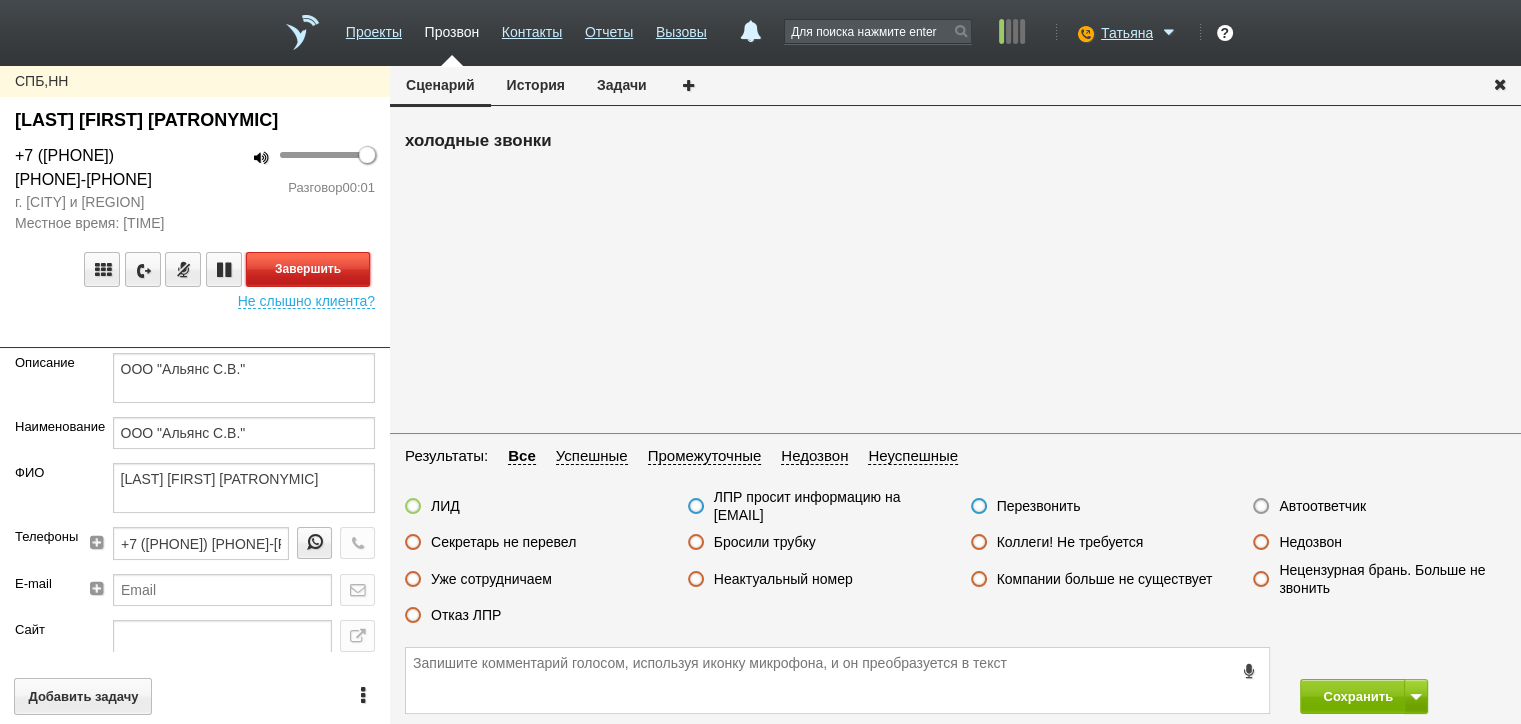 click on "Завершить" at bounding box center (308, 269) 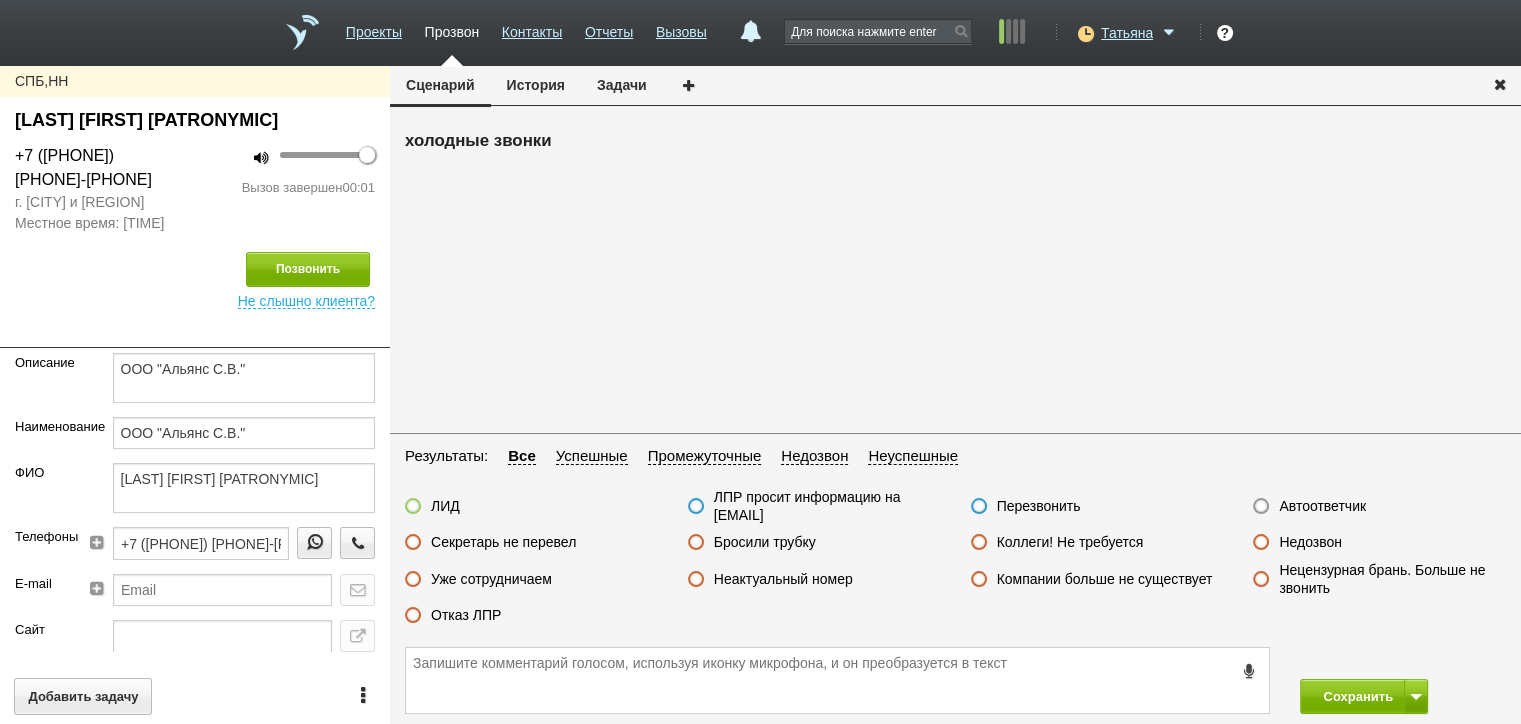 click on "Автоответчик" at bounding box center [1322, 506] 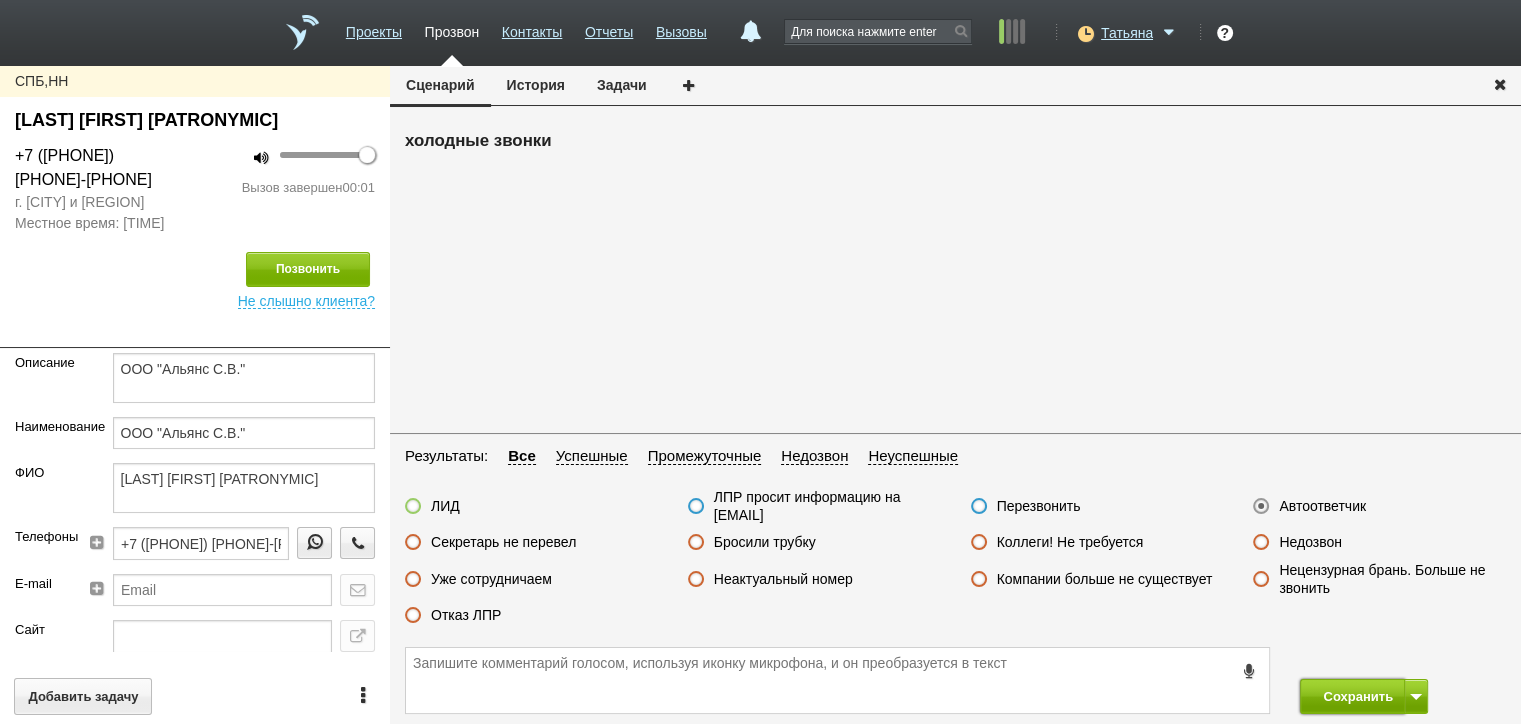 click on "Сохранить" at bounding box center [1352, 696] 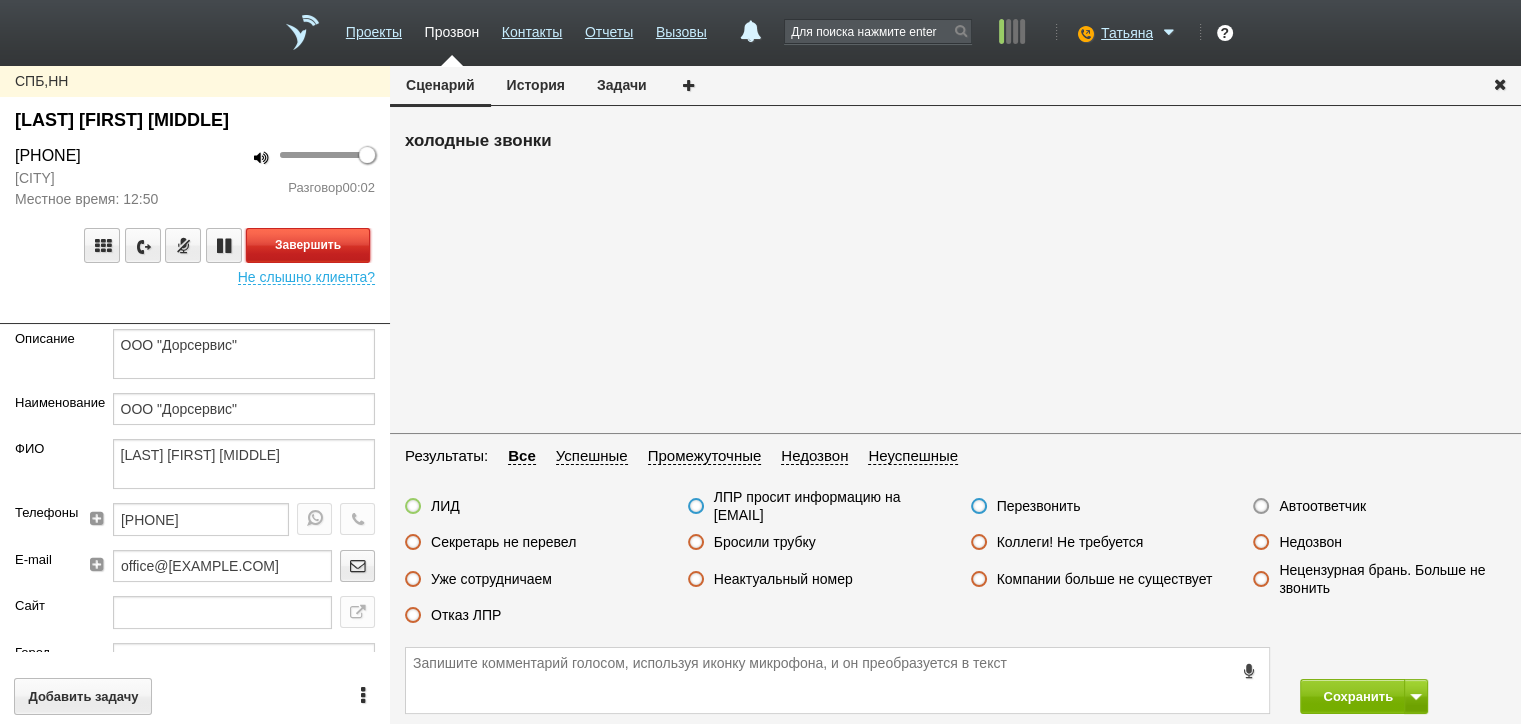 click on "Завершить" at bounding box center [308, 245] 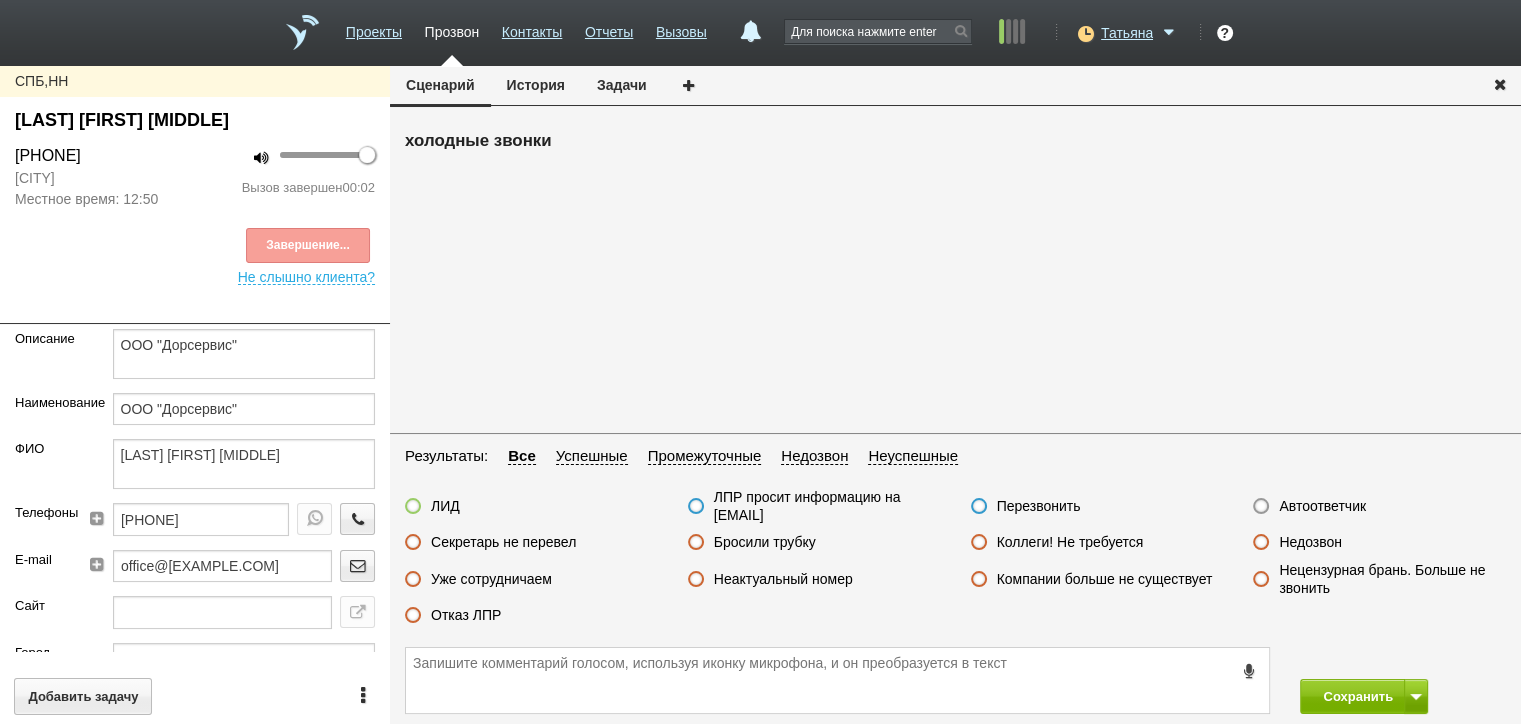 click on "Автоответчик" at bounding box center (1322, 506) 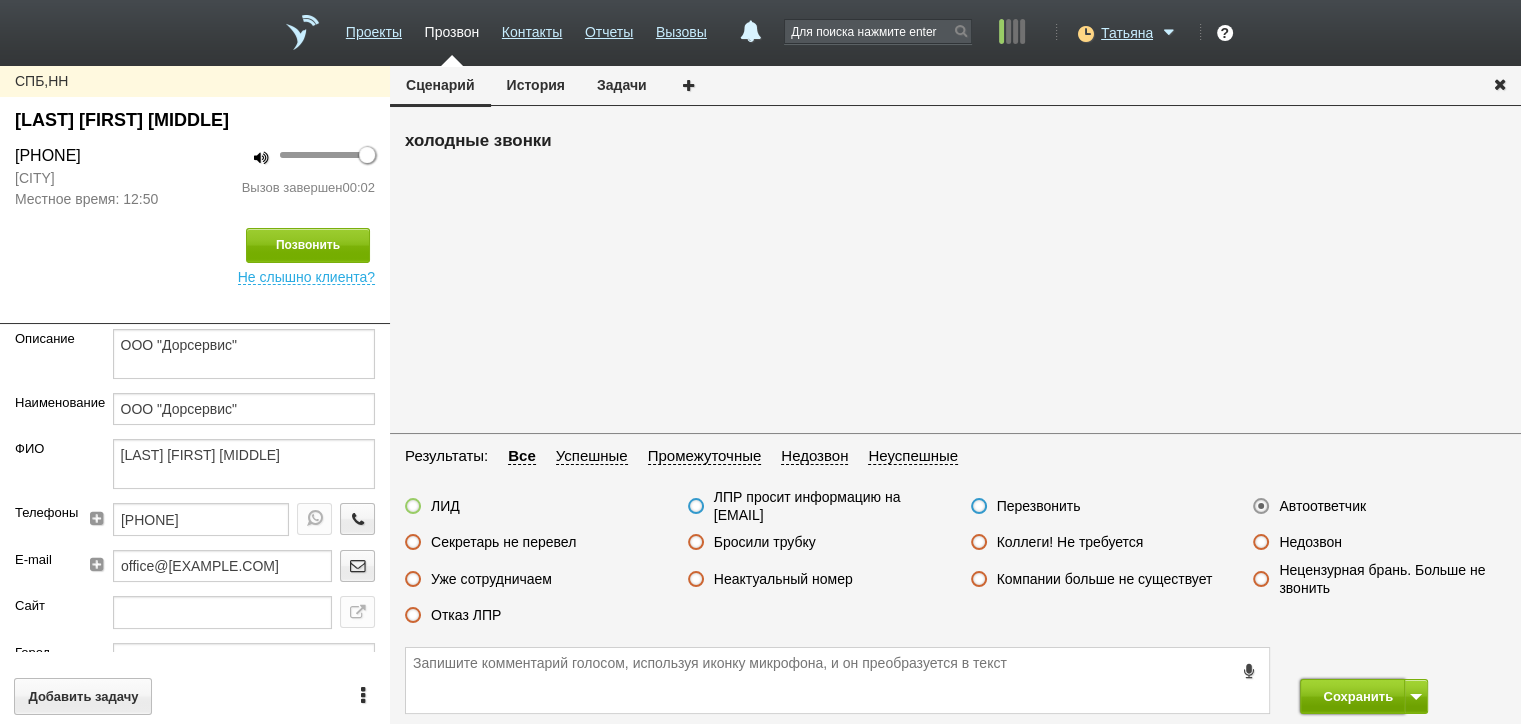 drag, startPoint x: 1347, startPoint y: 704, endPoint x: 1289, endPoint y: 546, distance: 168.30923 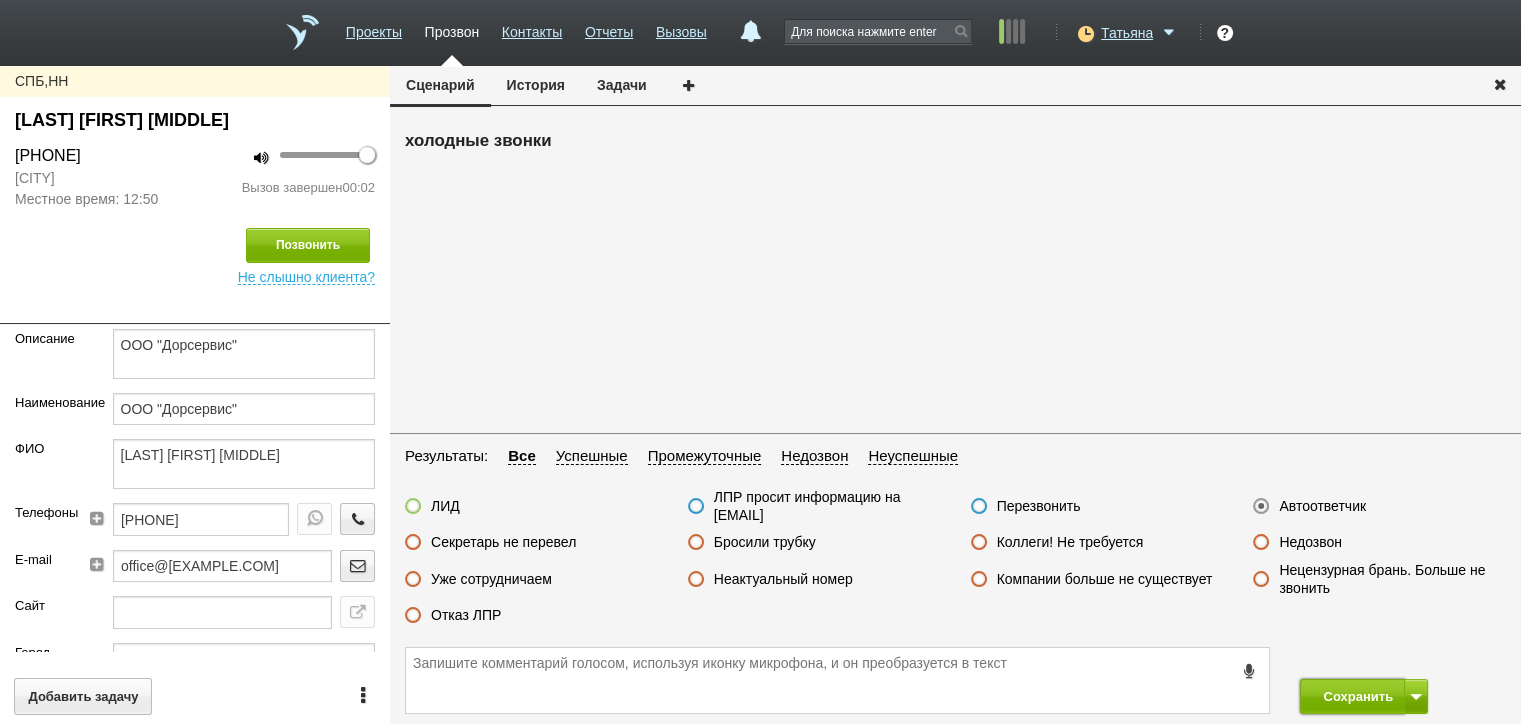 click on "Сохранить" at bounding box center [1352, 696] 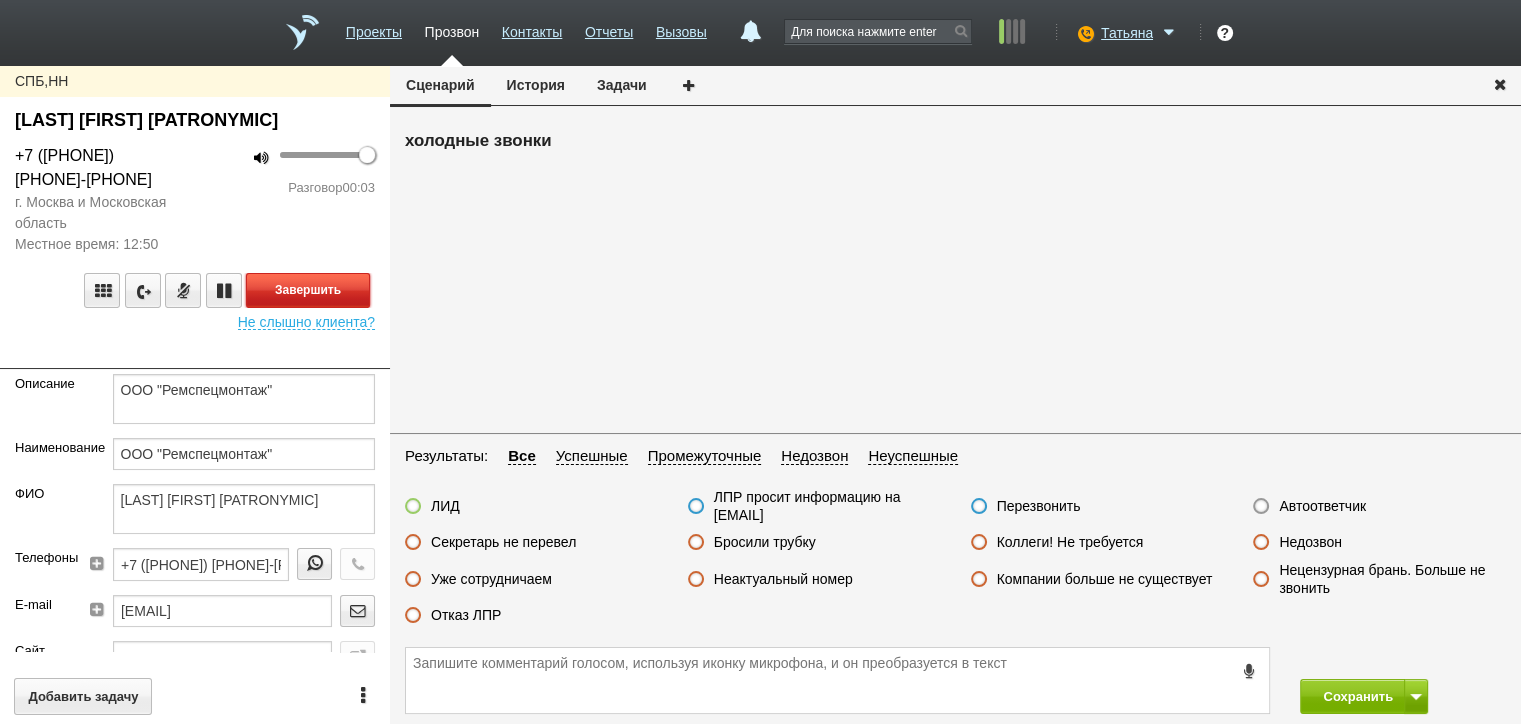 click on "Завершить" at bounding box center (308, 290) 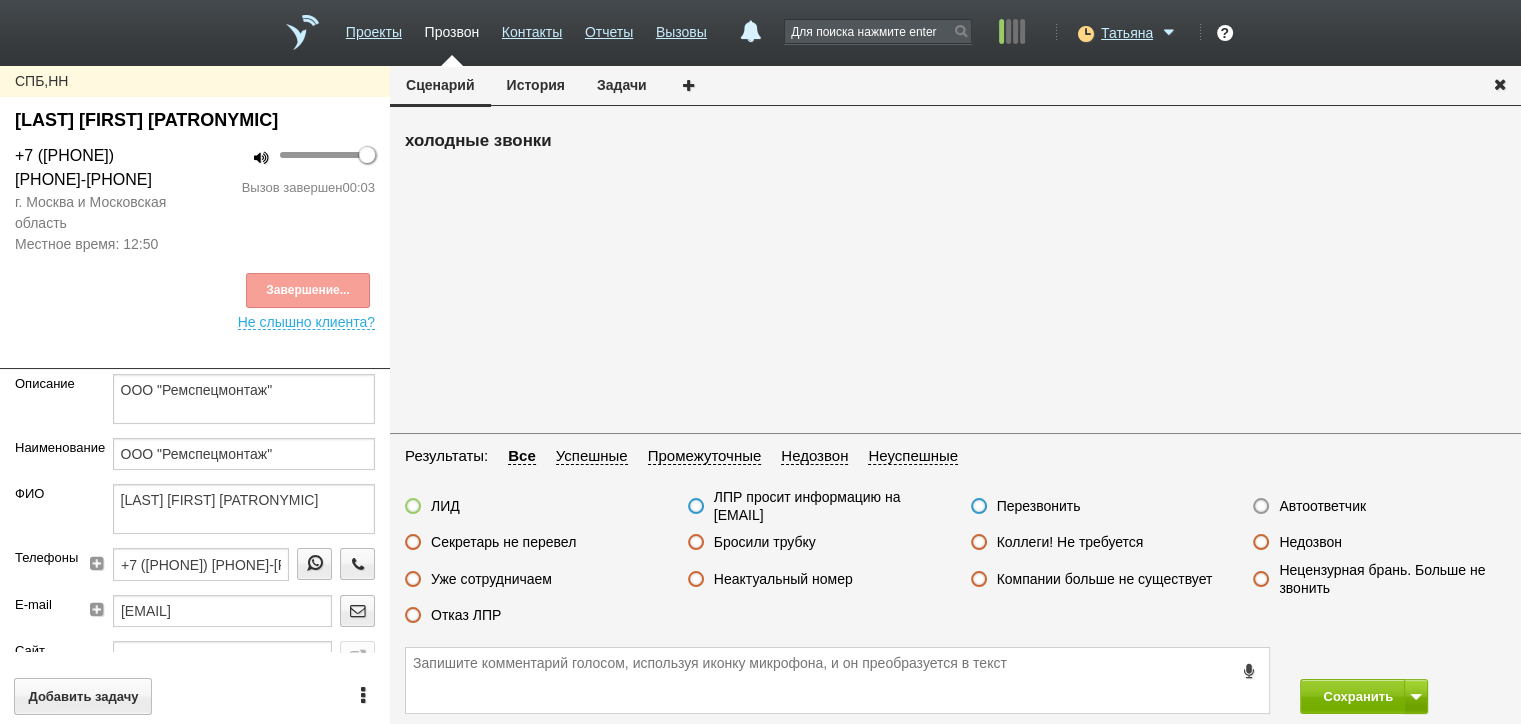 click on "Автоответчик" at bounding box center (1322, 506) 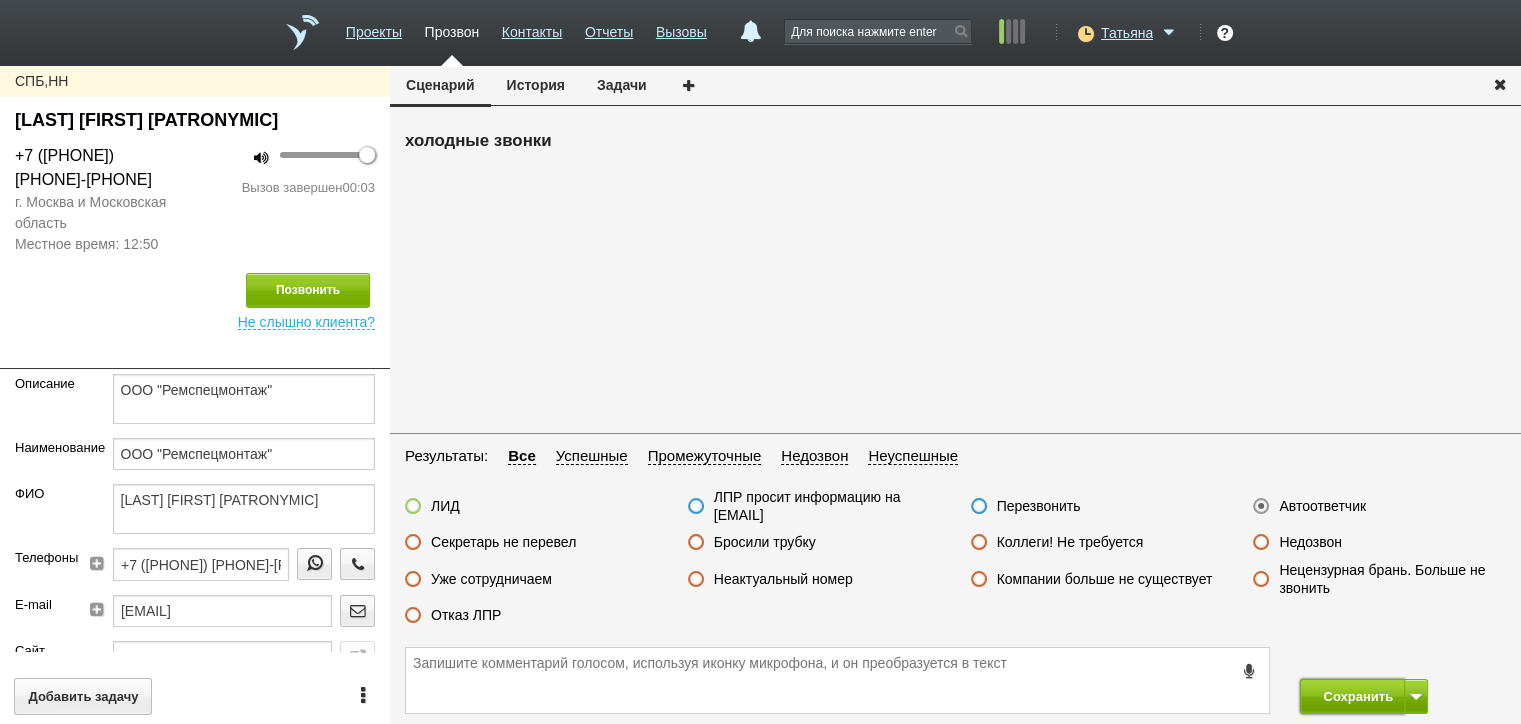 click on "Сохранить" at bounding box center [1352, 696] 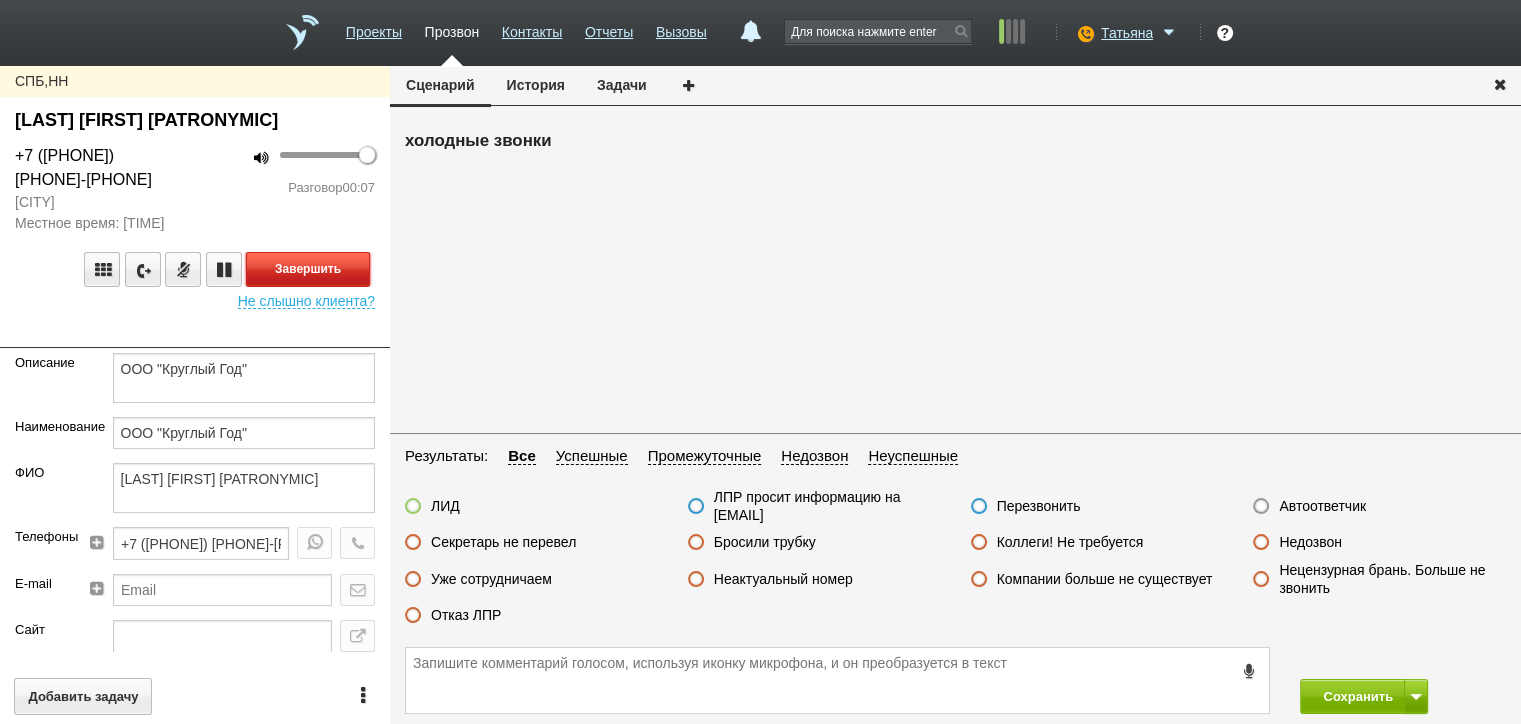 click on "Завершить" at bounding box center [308, 269] 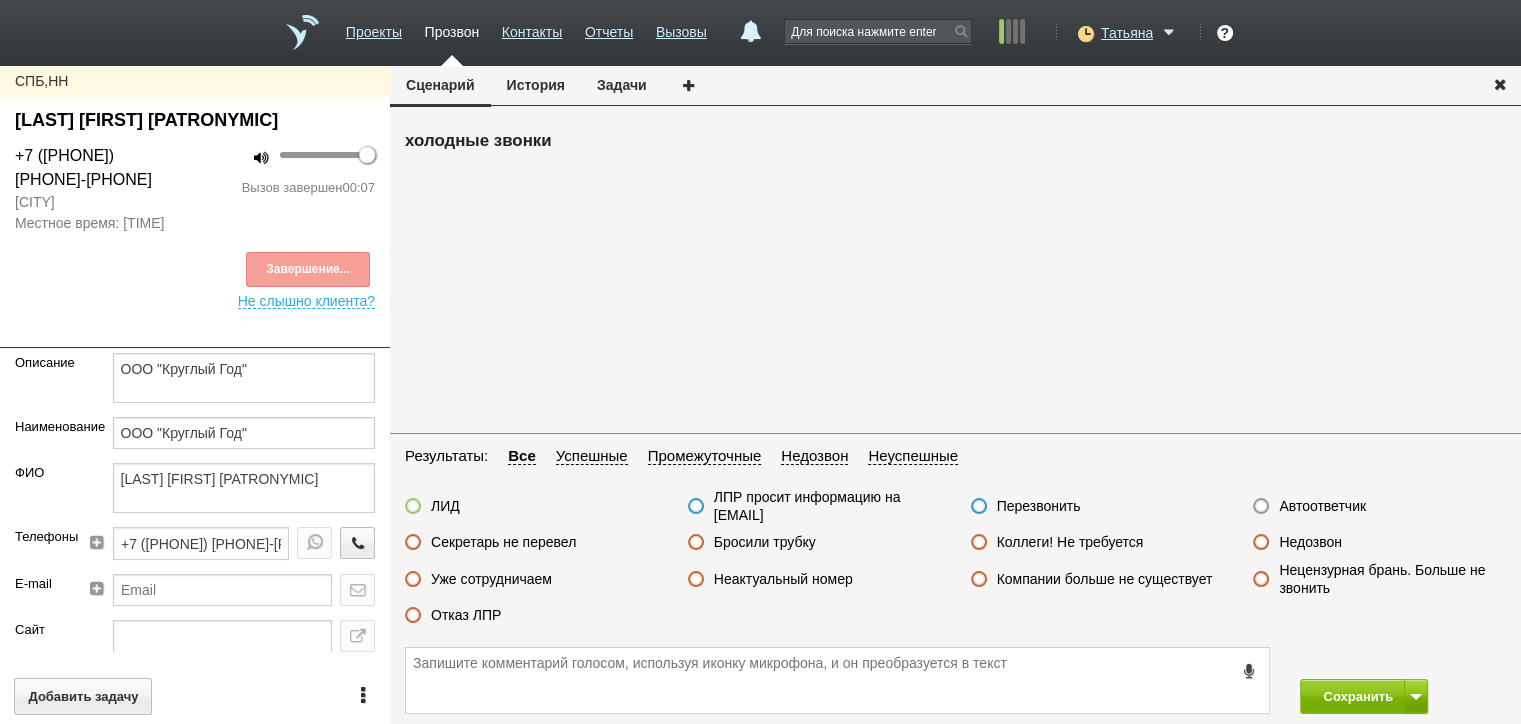 click on "Бросили трубку" at bounding box center (765, 542) 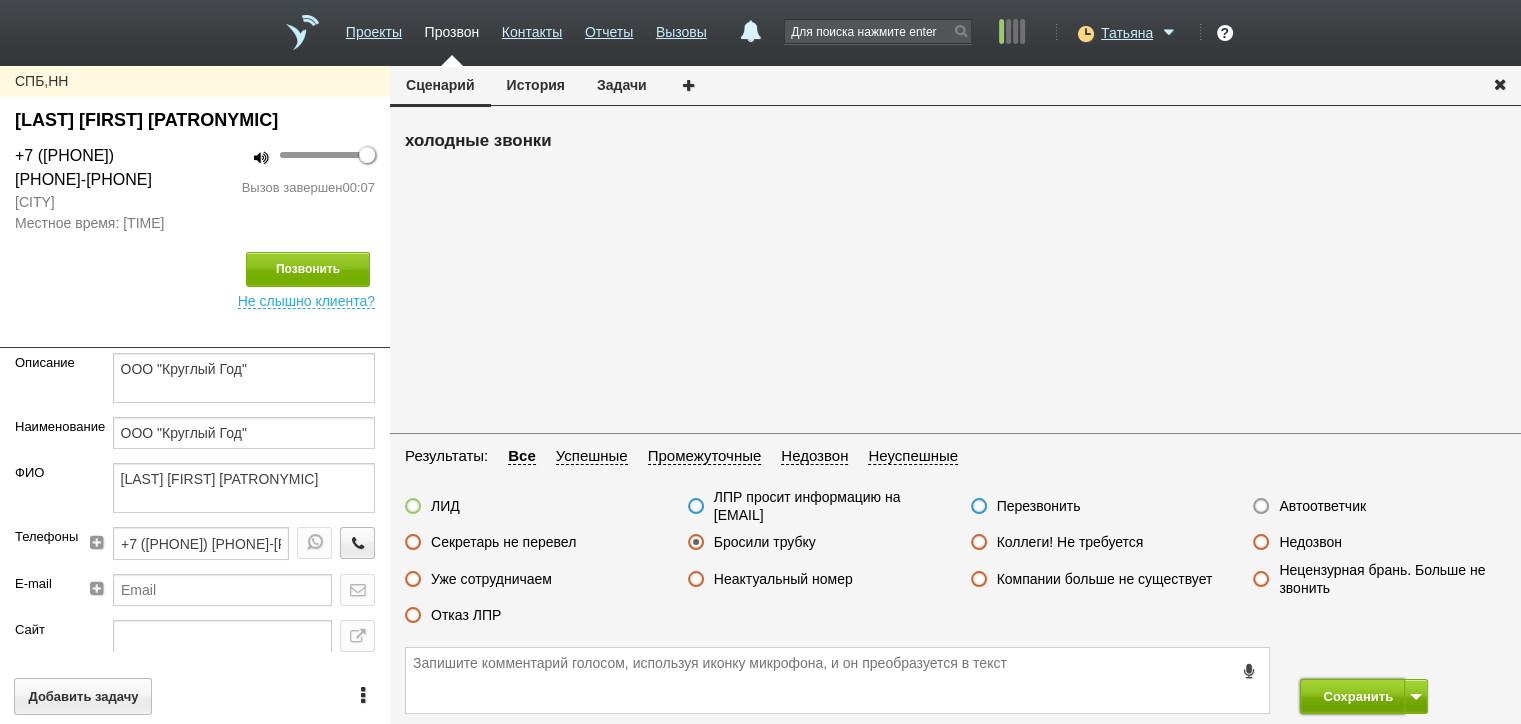 click on "Сохранить" at bounding box center [1352, 696] 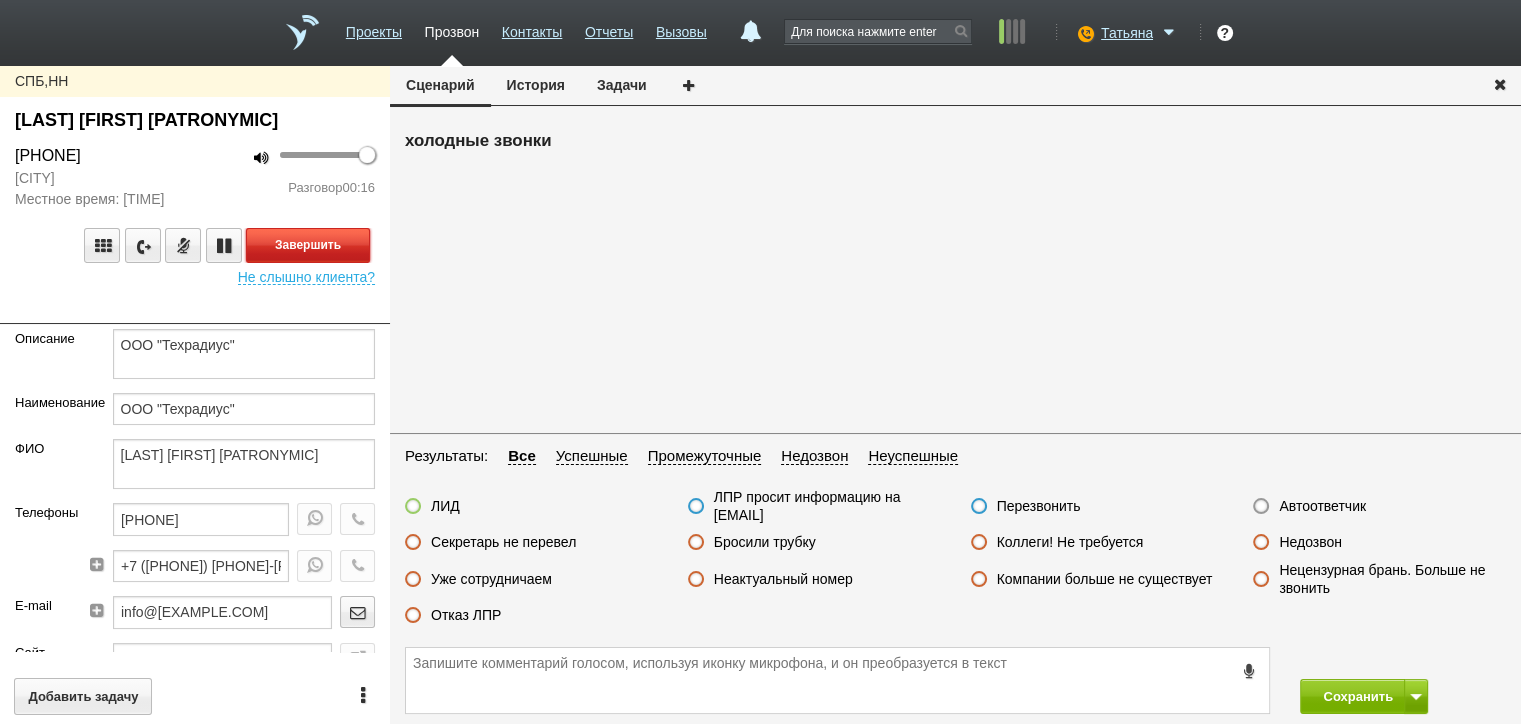 drag, startPoint x: 312, startPoint y: 246, endPoint x: 364, endPoint y: 252, distance: 52.34501 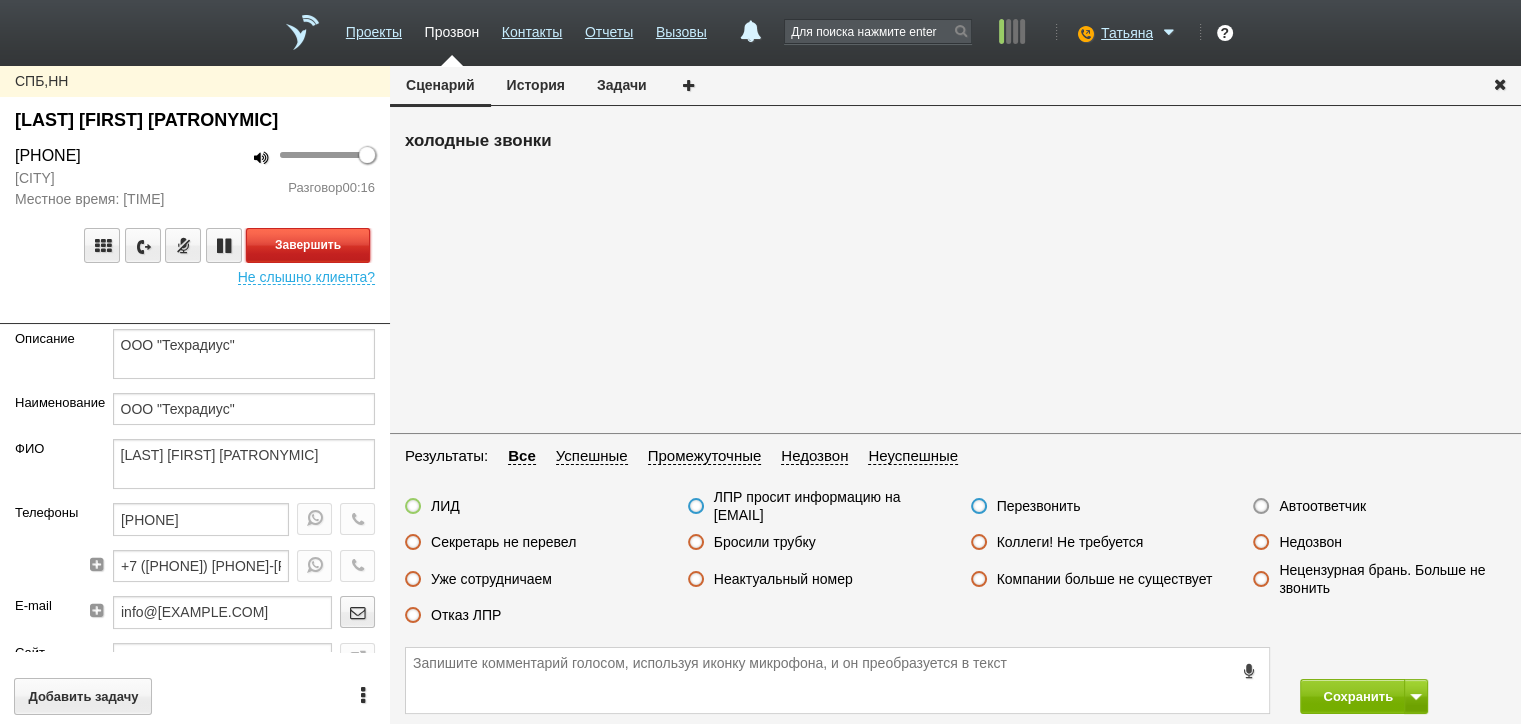 click on "Завершить" at bounding box center [308, 245] 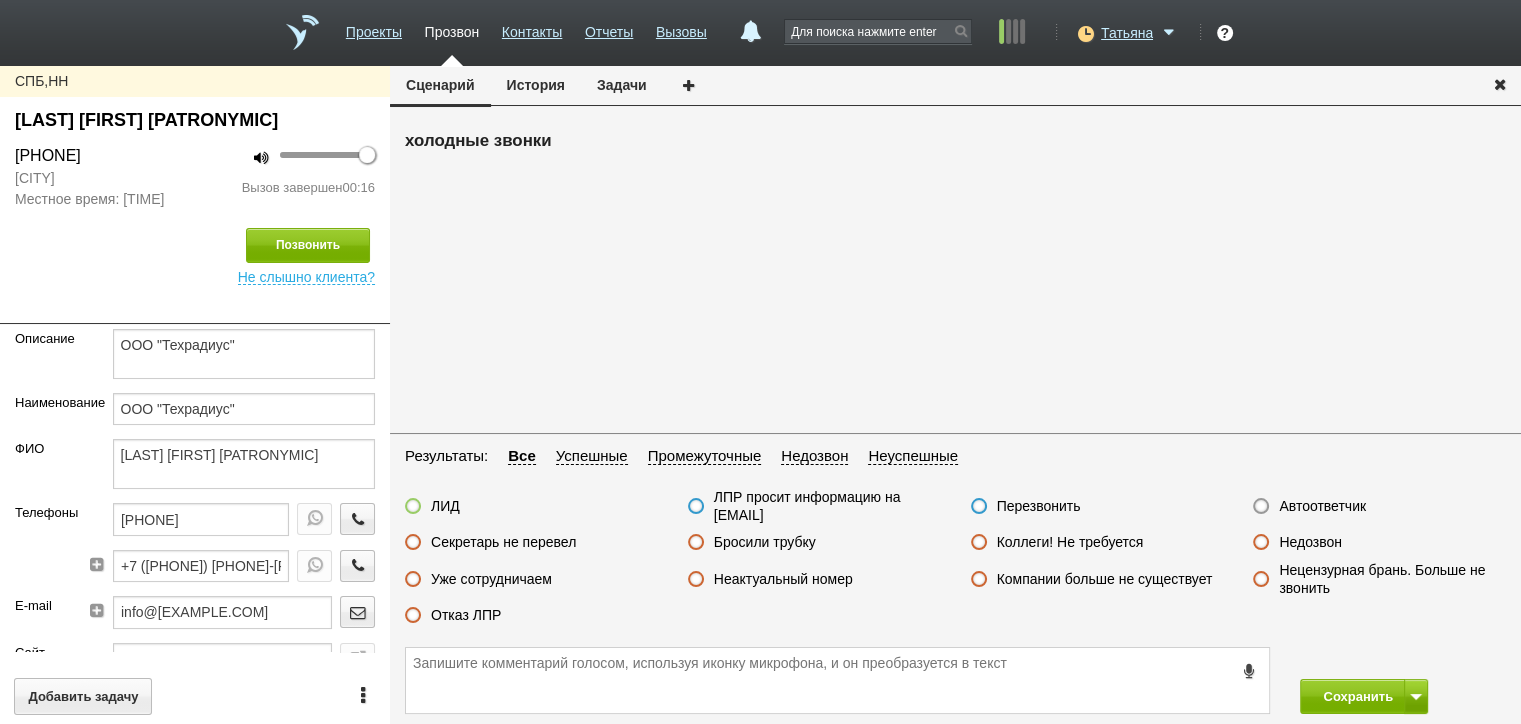 click on "Секретарь не перевел" at bounding box center (503, 542) 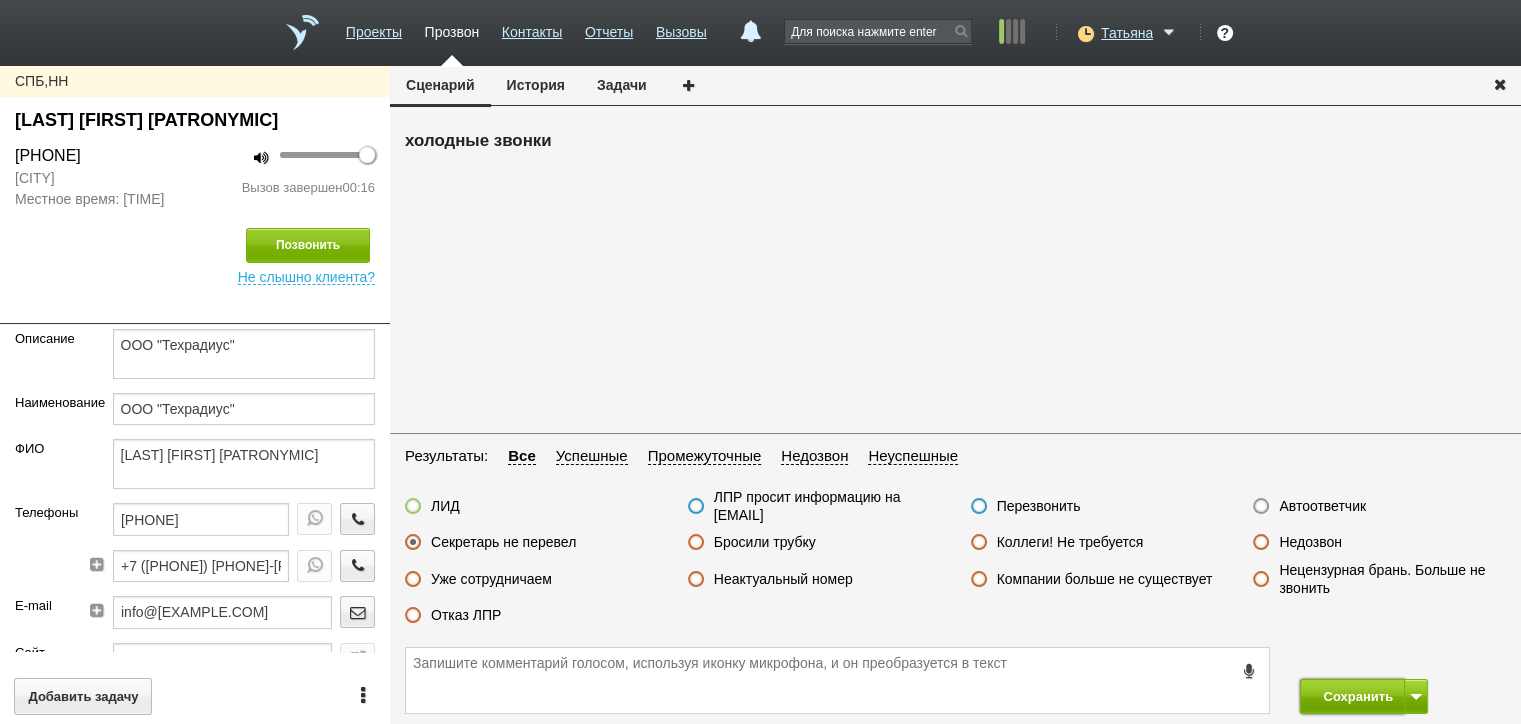 drag, startPoint x: 1348, startPoint y: 706, endPoint x: 1325, endPoint y: 662, distance: 49.648766 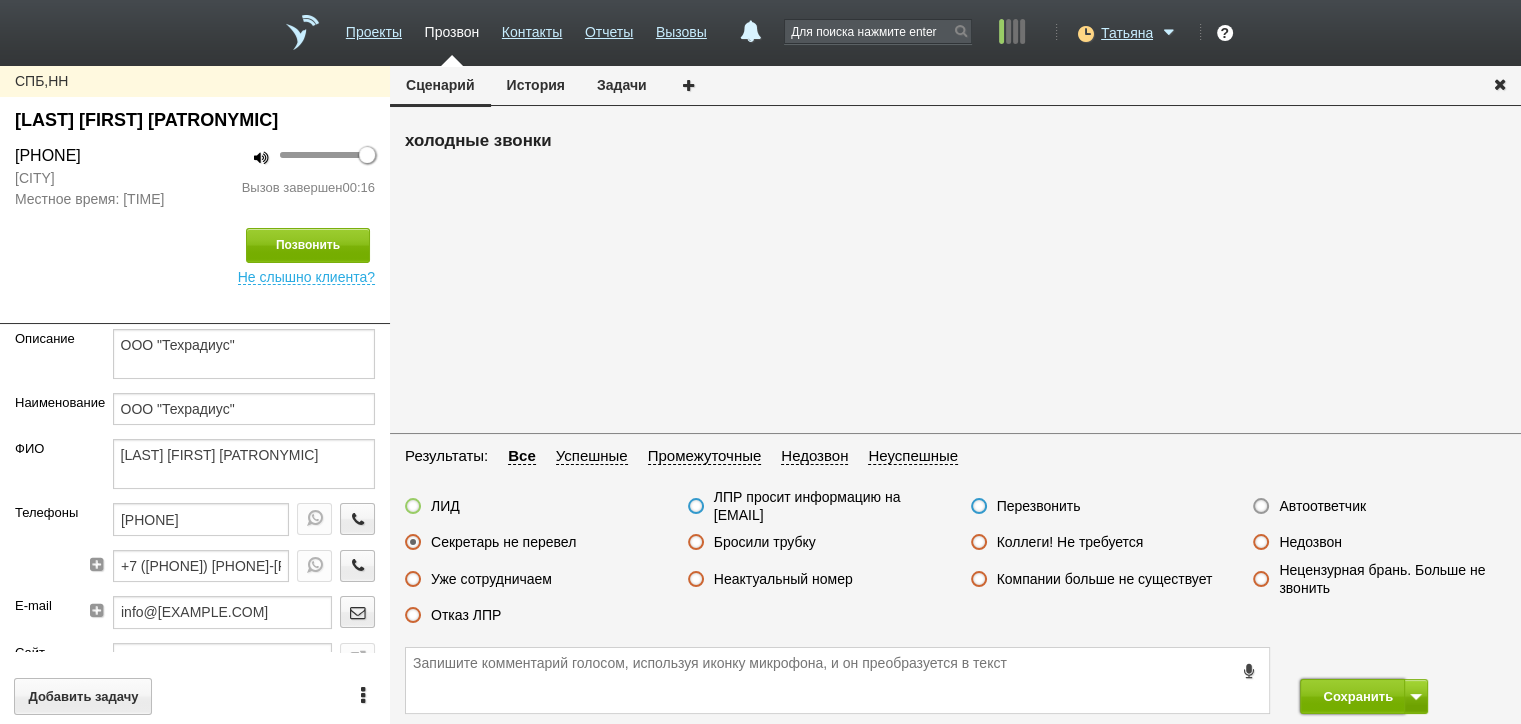 click on "Сохранить" at bounding box center (1352, 696) 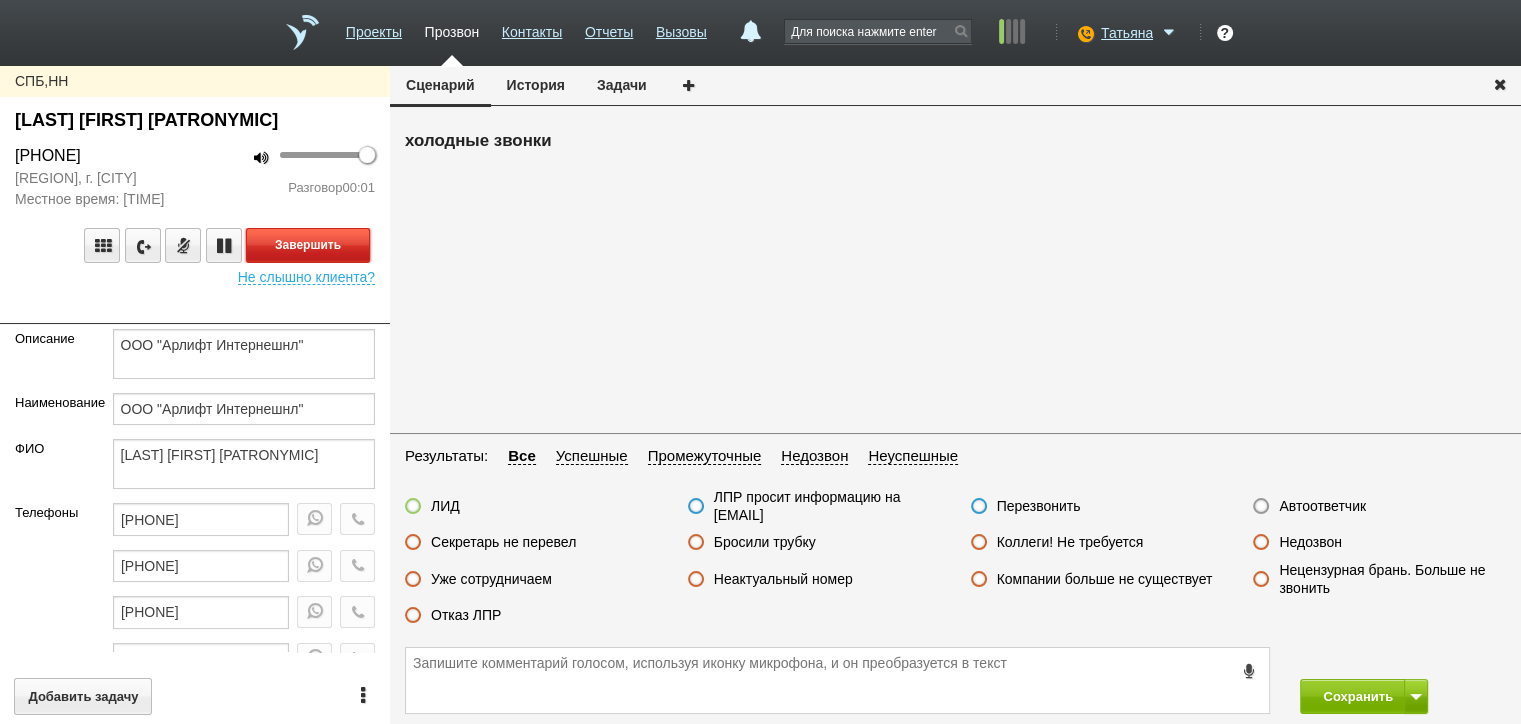 click on "Завершить" at bounding box center [308, 245] 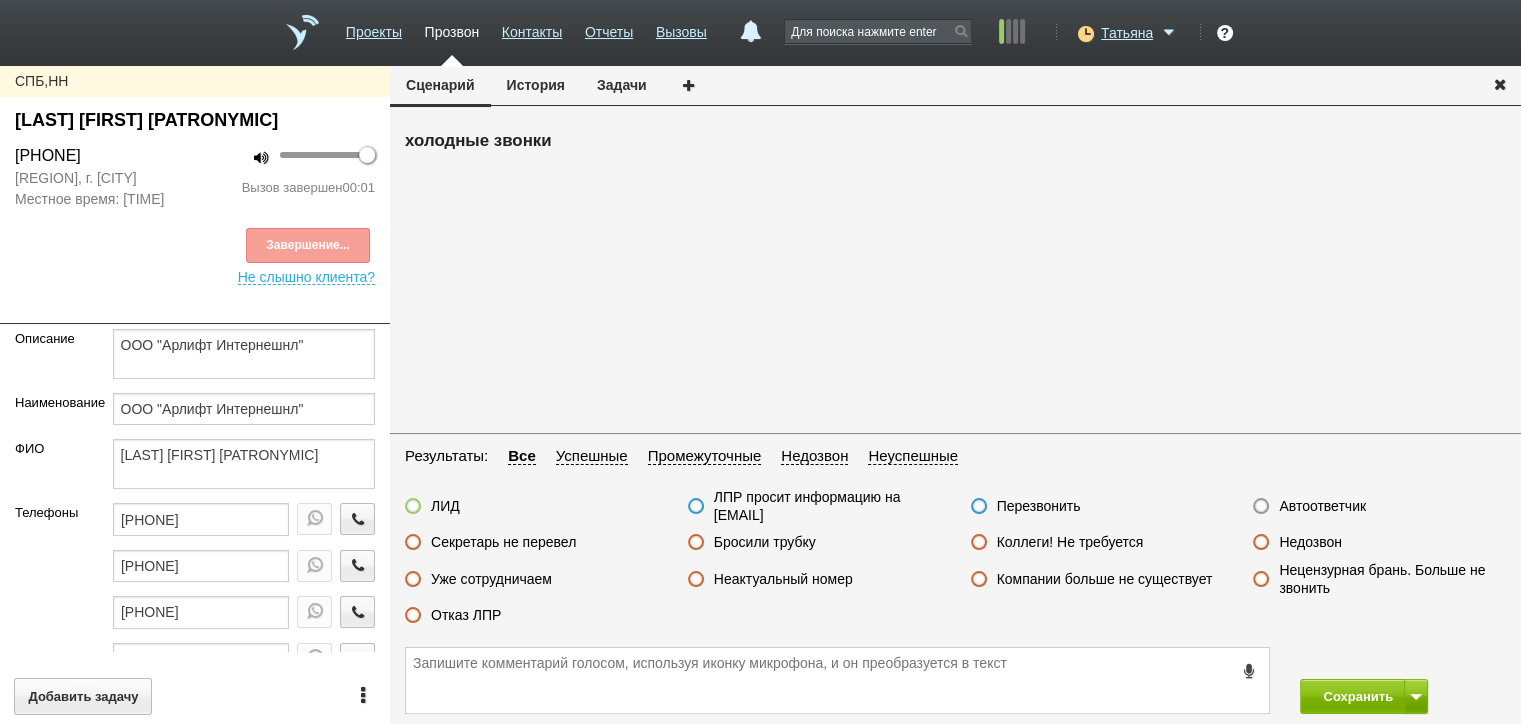 drag, startPoint x: 1324, startPoint y: 516, endPoint x: 1334, endPoint y: 533, distance: 19.723083 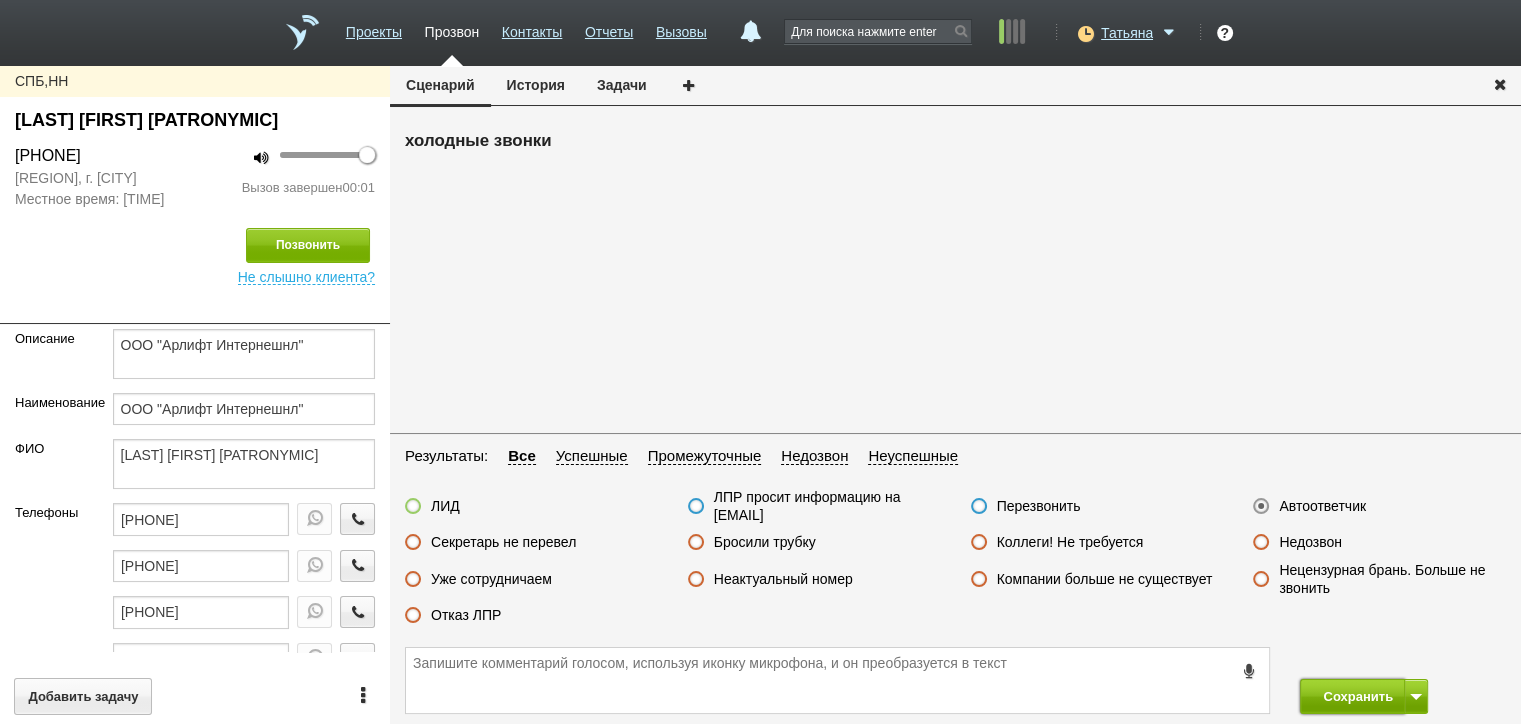 drag, startPoint x: 1352, startPoint y: 692, endPoint x: 1254, endPoint y: 549, distance: 173.35802 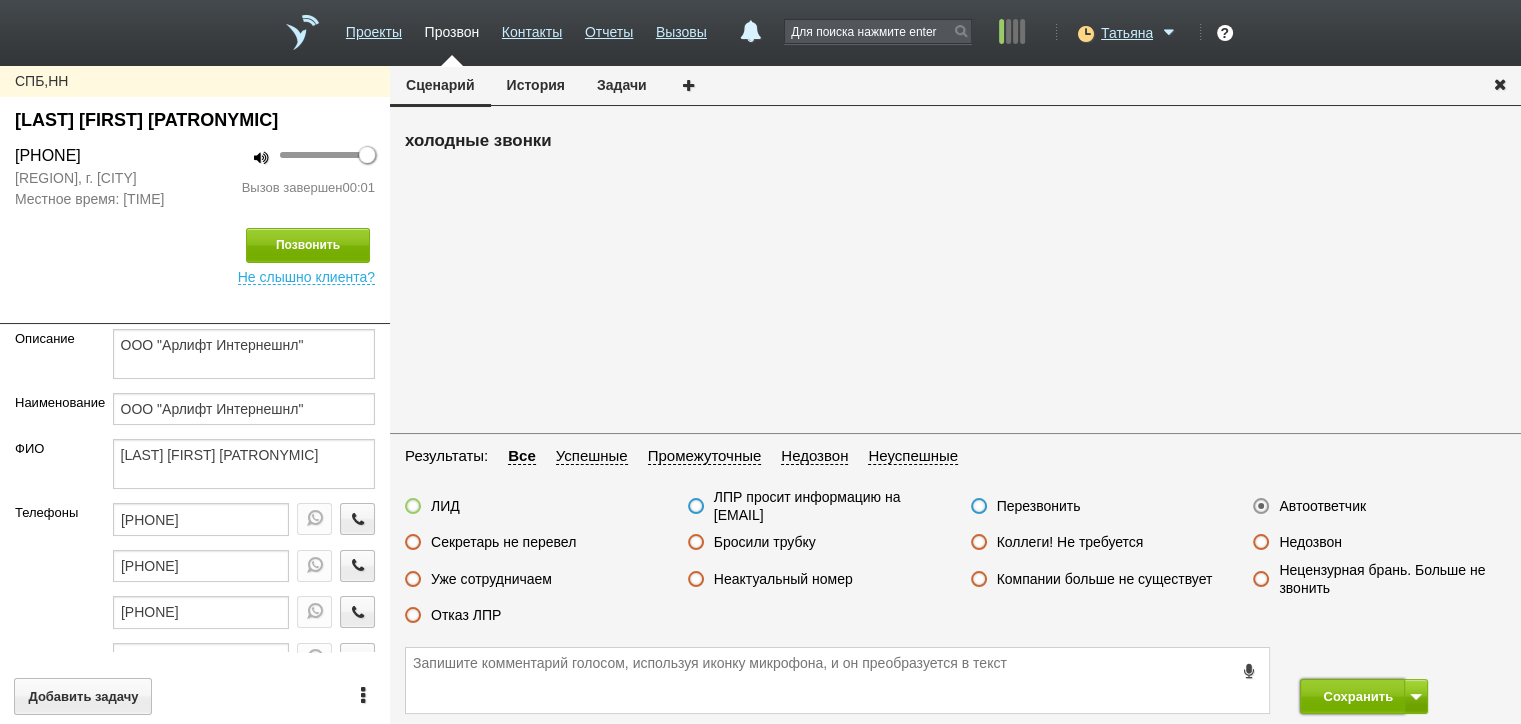 click on "Сохранить" at bounding box center (1352, 696) 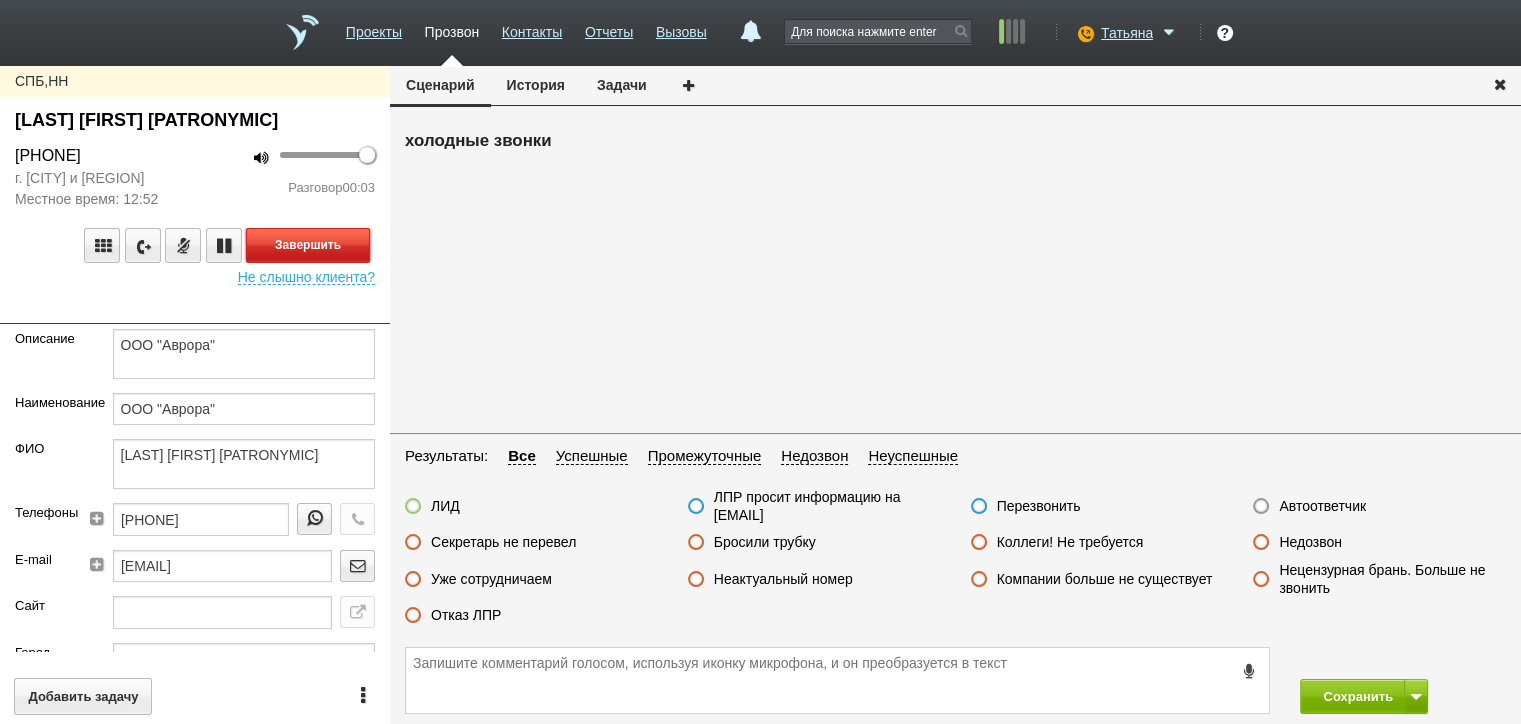 click on "Завершить" at bounding box center (308, 245) 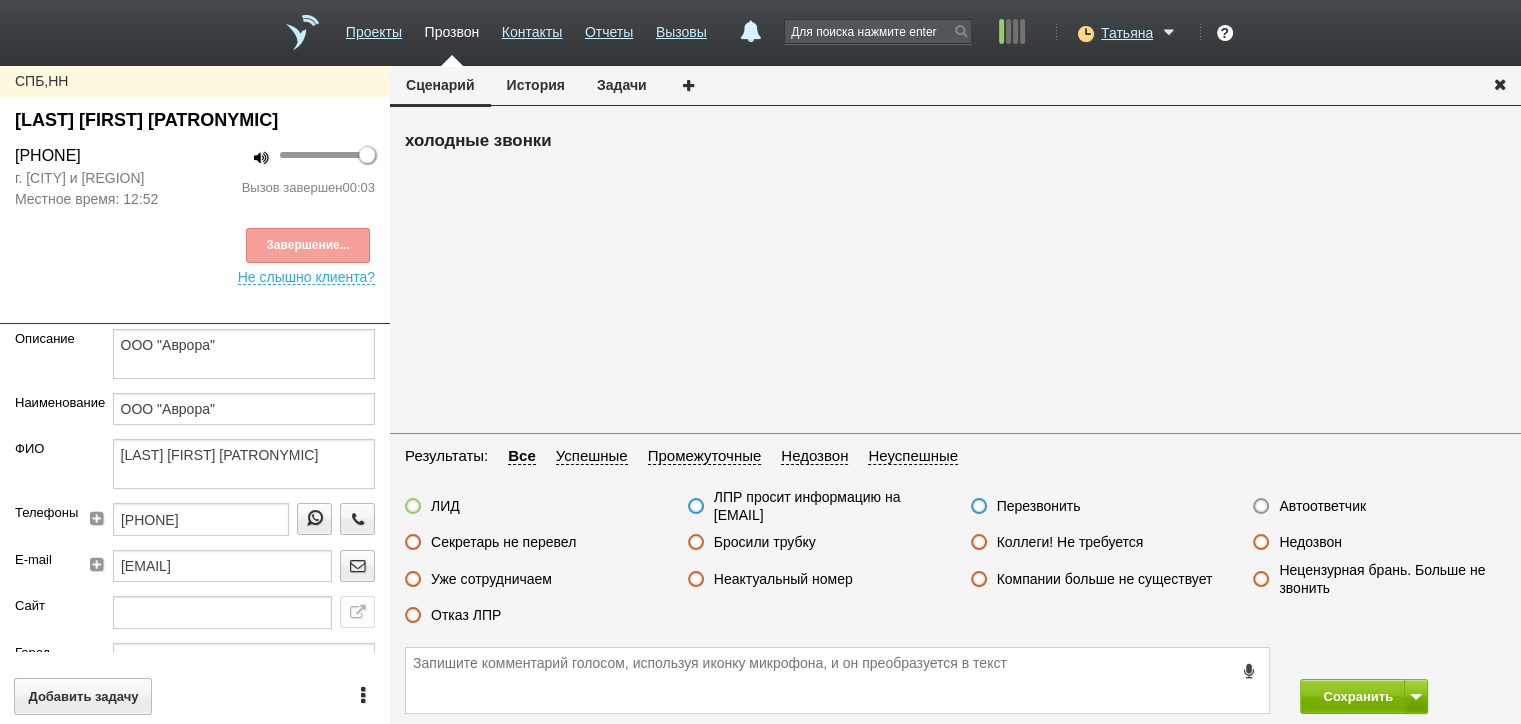 click on "Автоответчик" at bounding box center [1322, 506] 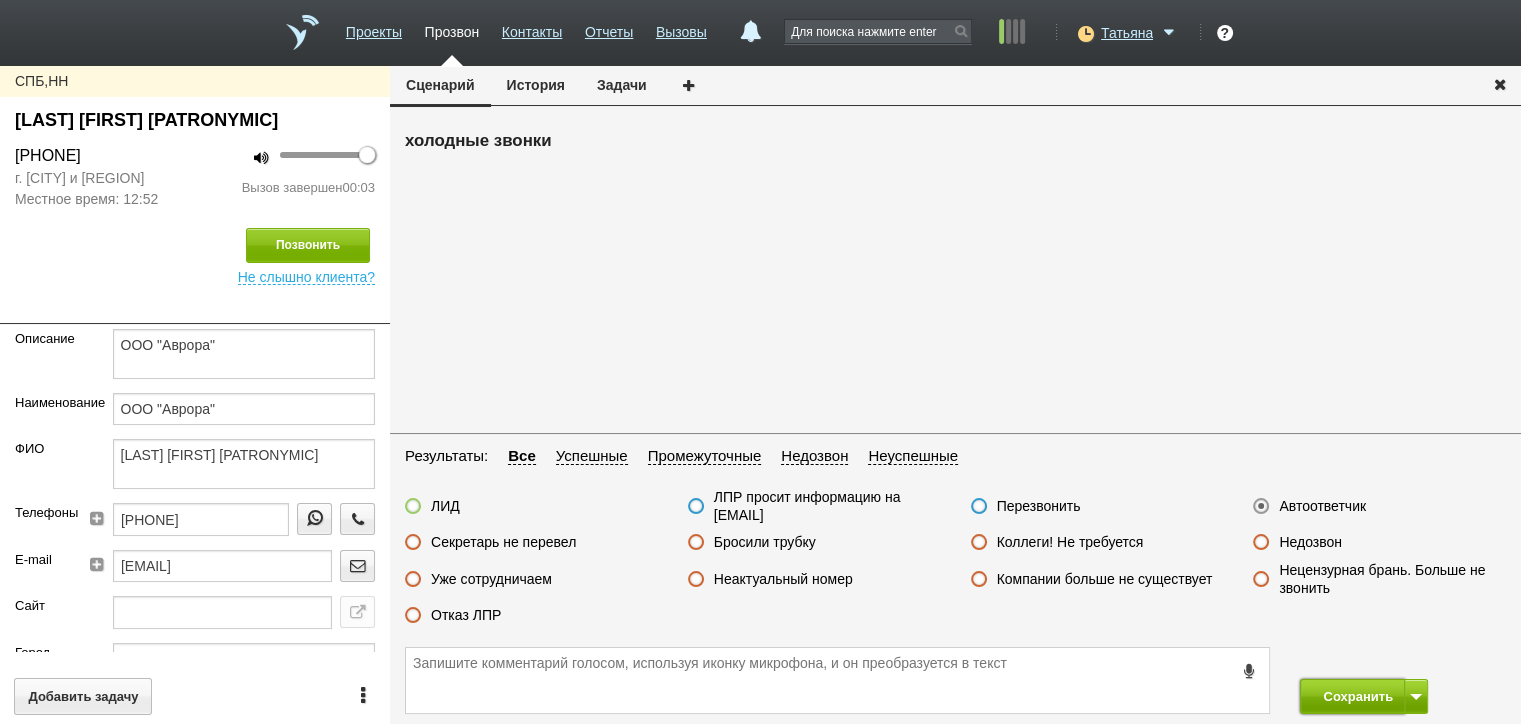 drag, startPoint x: 1338, startPoint y: 701, endPoint x: 1172, endPoint y: 400, distance: 343.73972 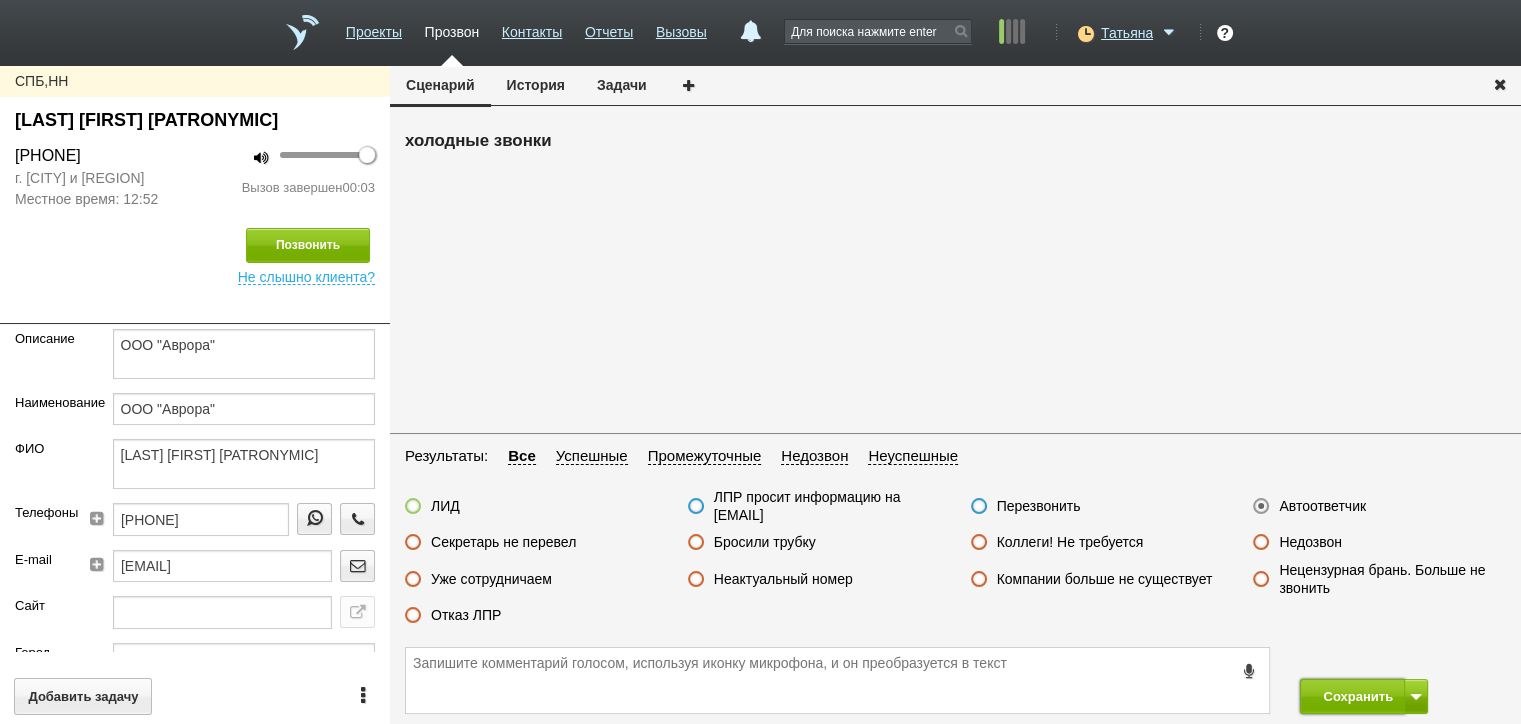 click on "Сохранить" at bounding box center (1352, 696) 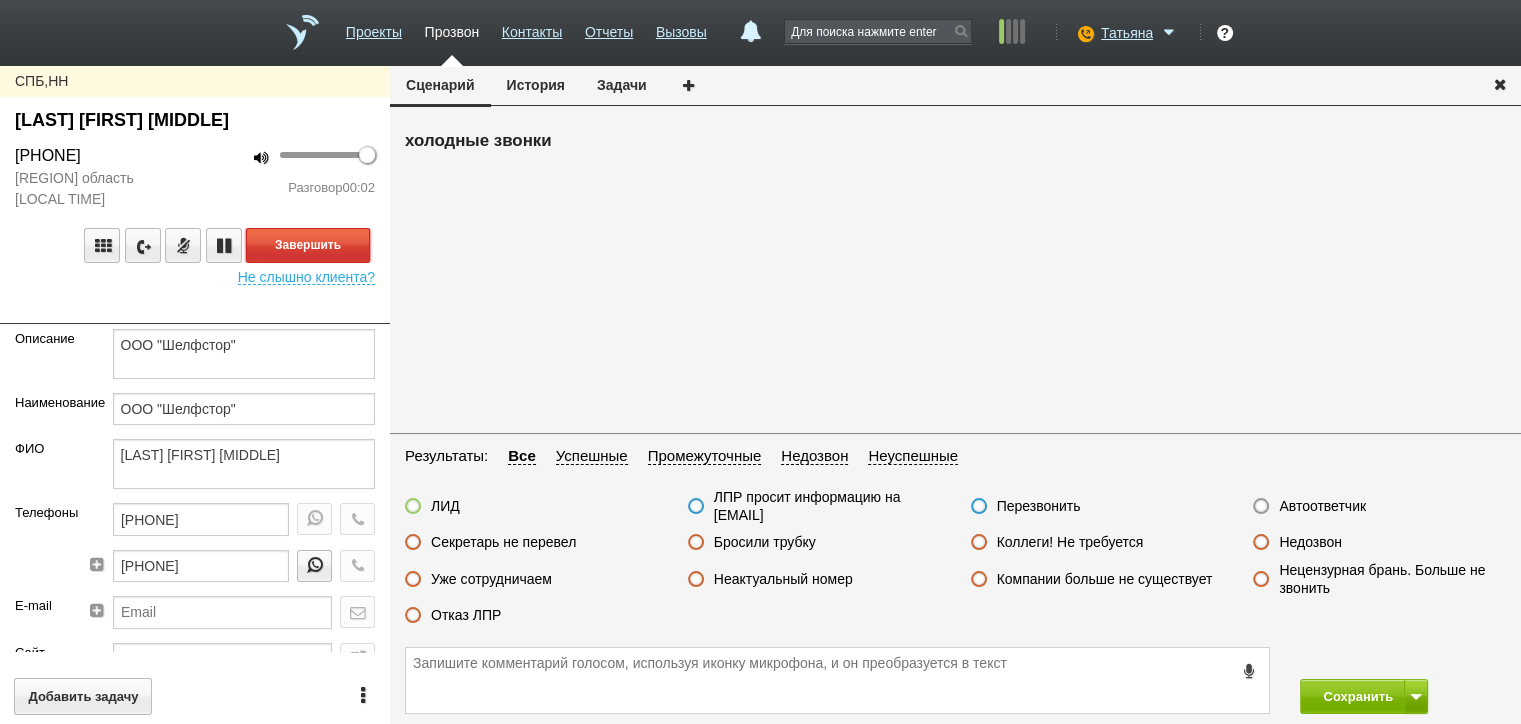 click on "Завершить" at bounding box center [308, 245] 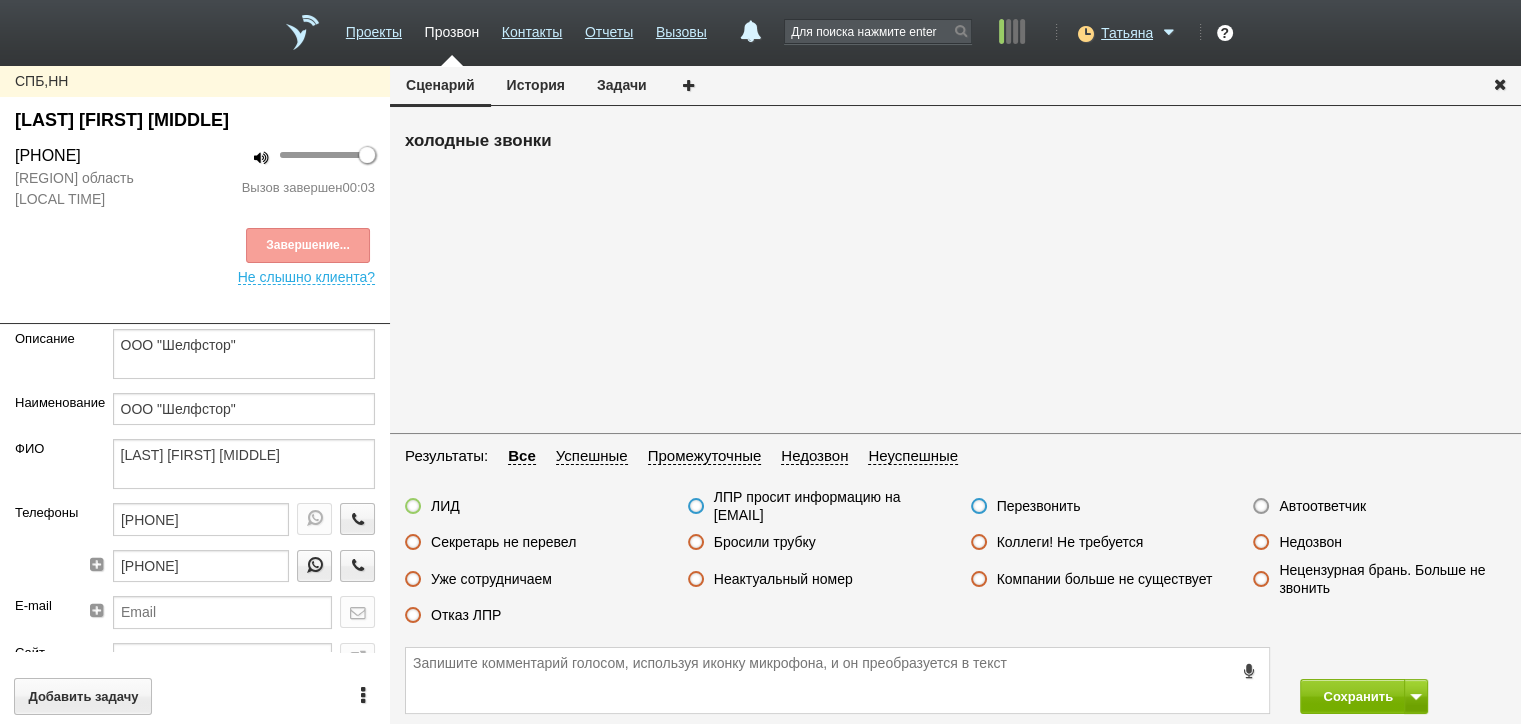 drag, startPoint x: 1311, startPoint y: 507, endPoint x: 1312, endPoint y: 528, distance: 21.023796 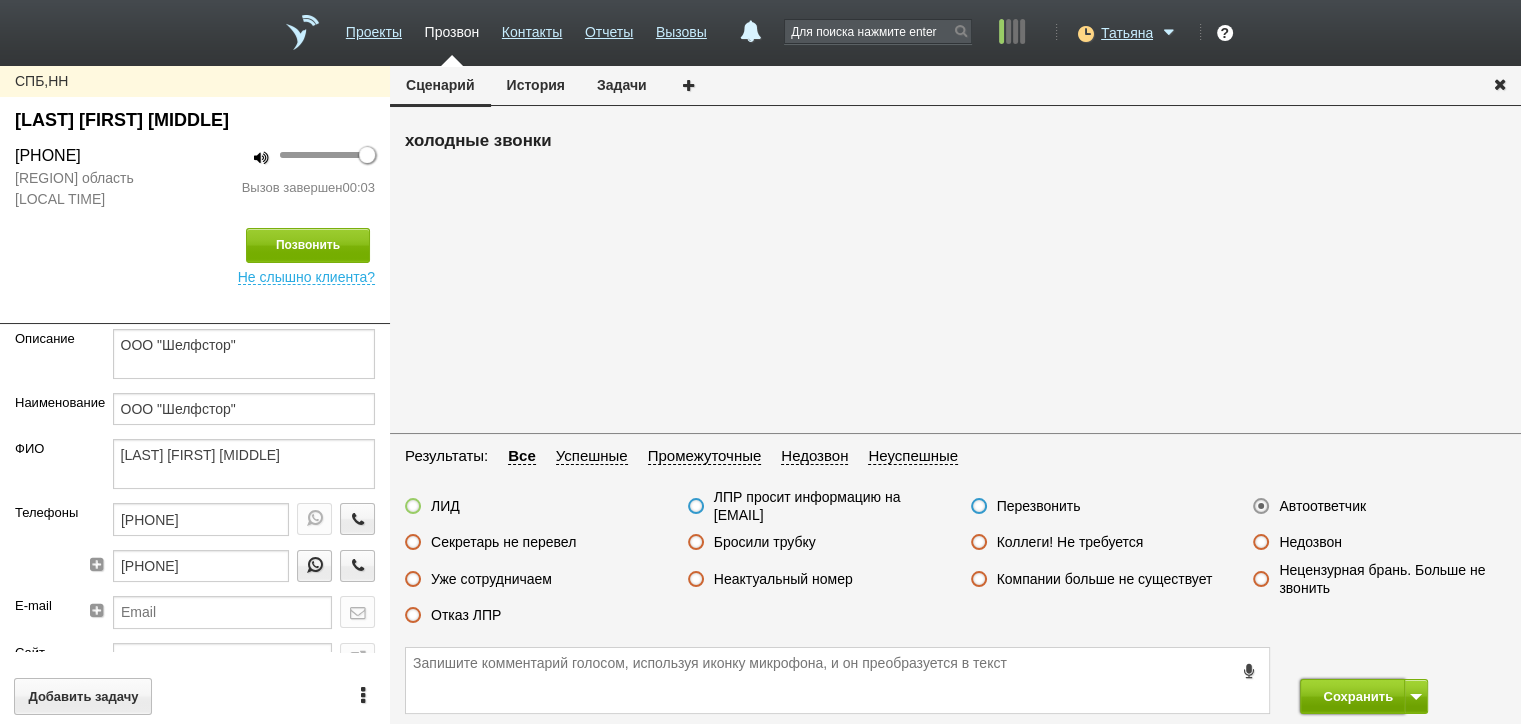 click on "Сохранить" at bounding box center (1352, 696) 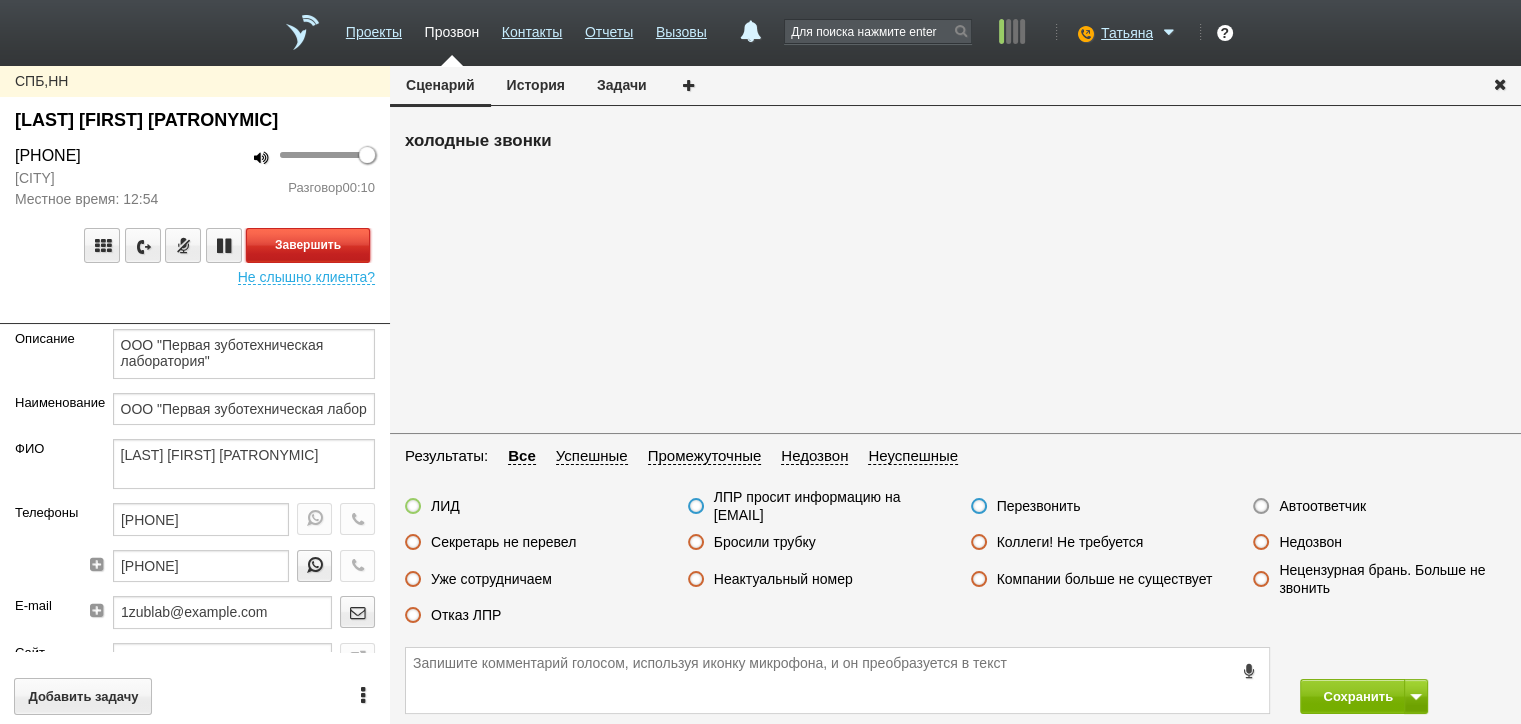 drag, startPoint x: 304, startPoint y: 246, endPoint x: 373, endPoint y: 277, distance: 75.643906 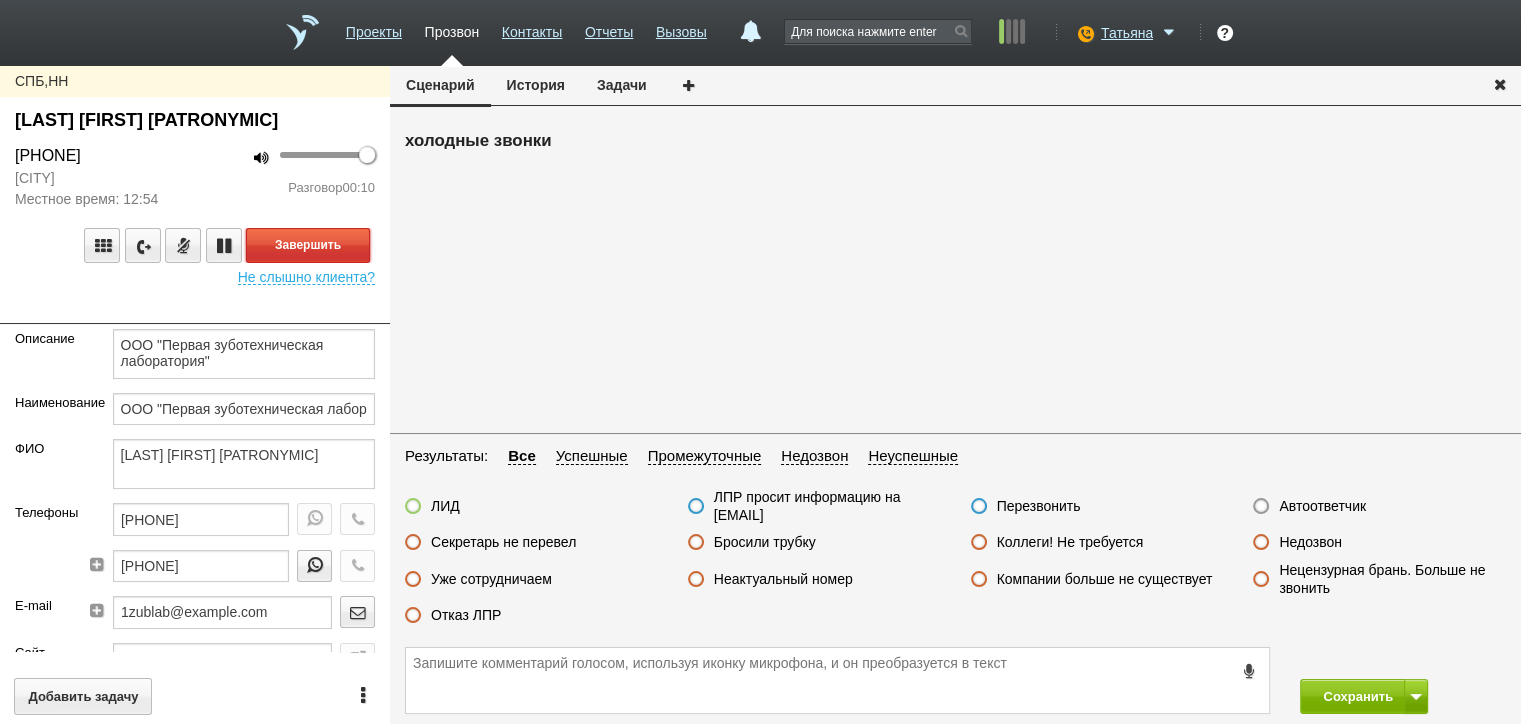 click on "Завершить" at bounding box center (308, 245) 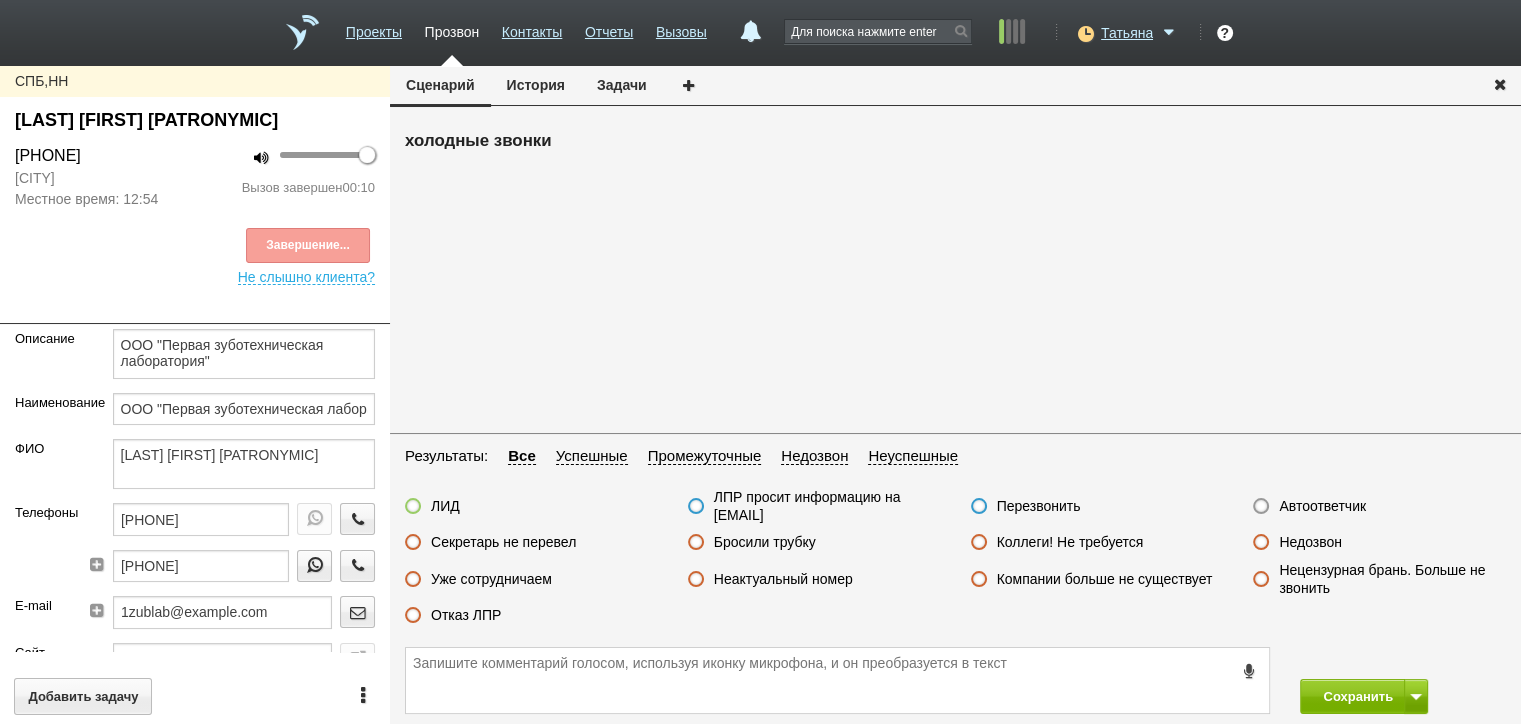 click on "Отказ ЛПР" at bounding box center (466, 615) 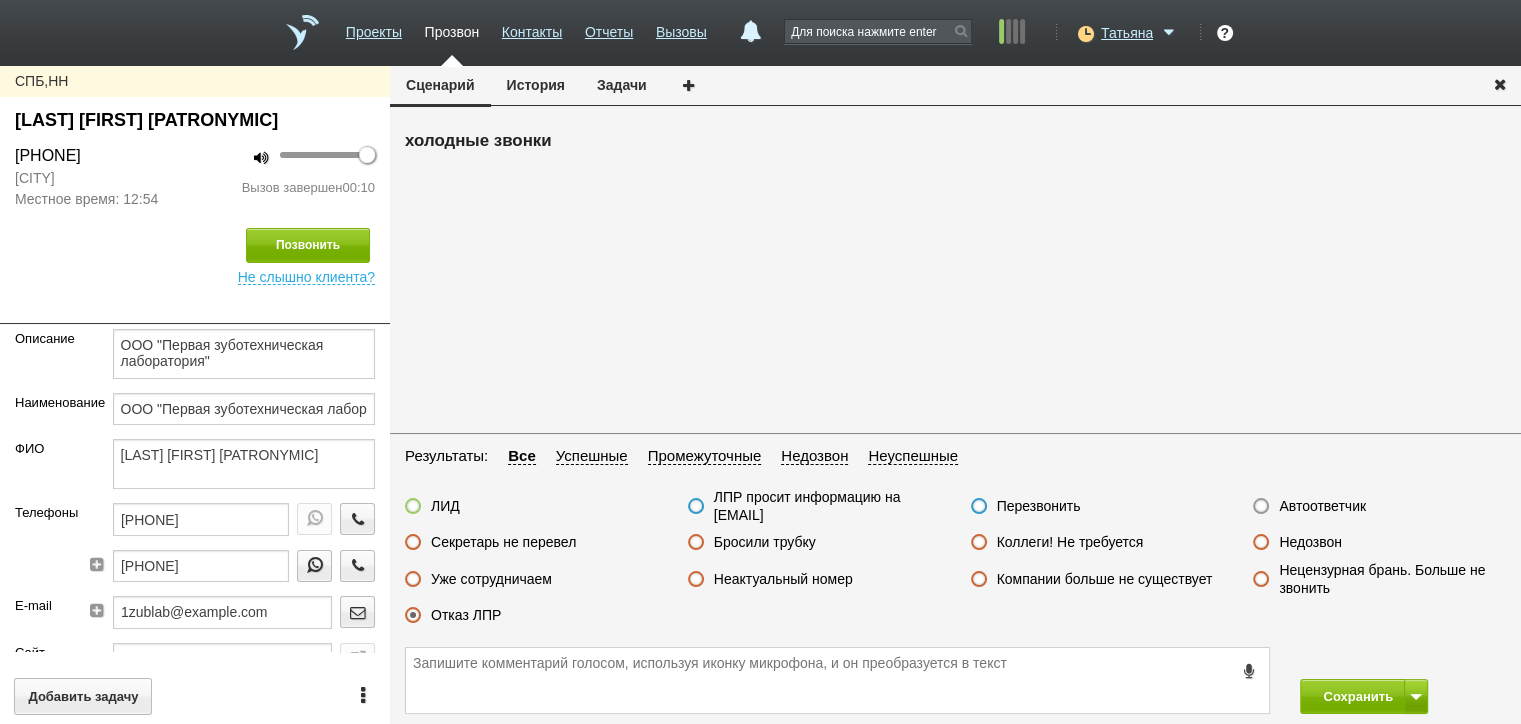 click on "Сохранить" at bounding box center (1403, 696) 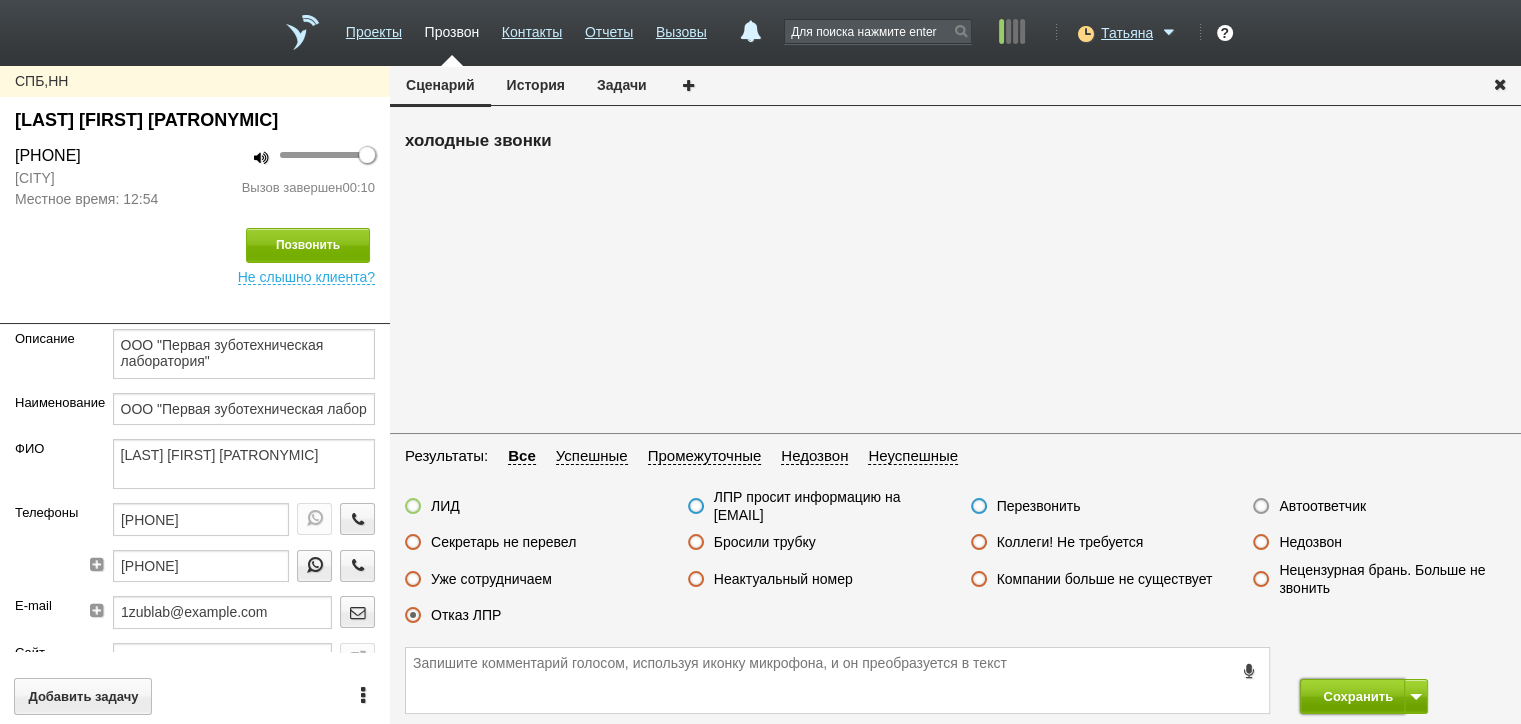 click on "Сохранить" at bounding box center [1352, 696] 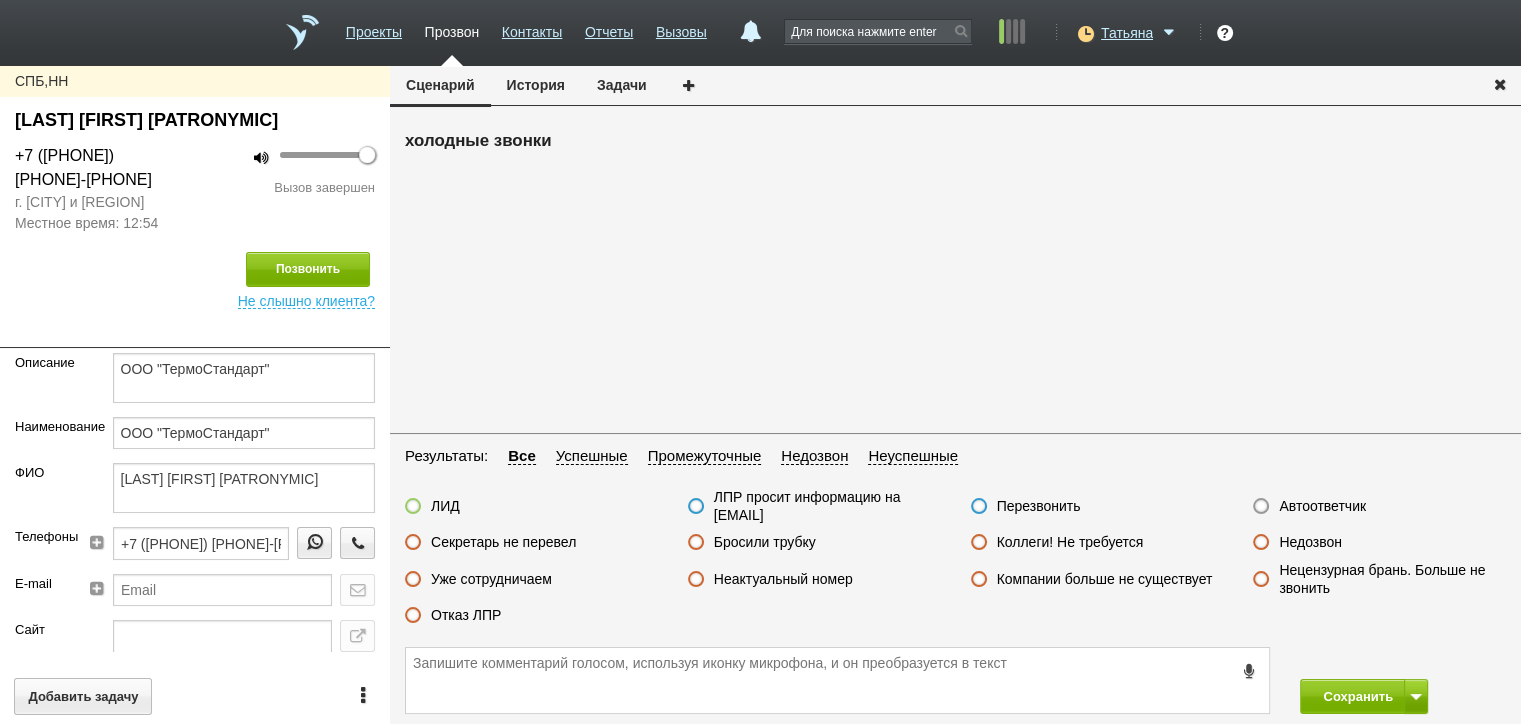 click on "Недозвон" at bounding box center [1310, 542] 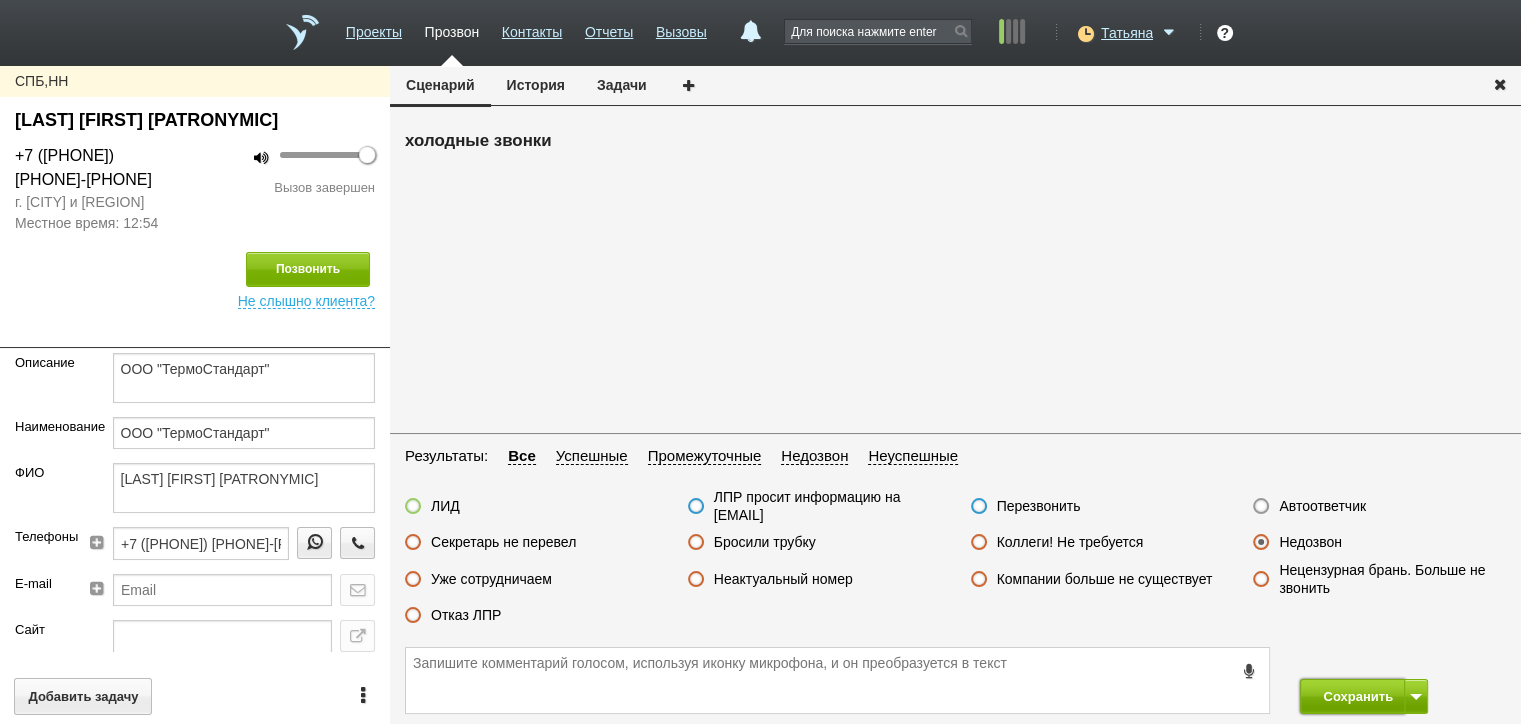 drag, startPoint x: 1349, startPoint y: 692, endPoint x: 1284, endPoint y: 580, distance: 129.49518 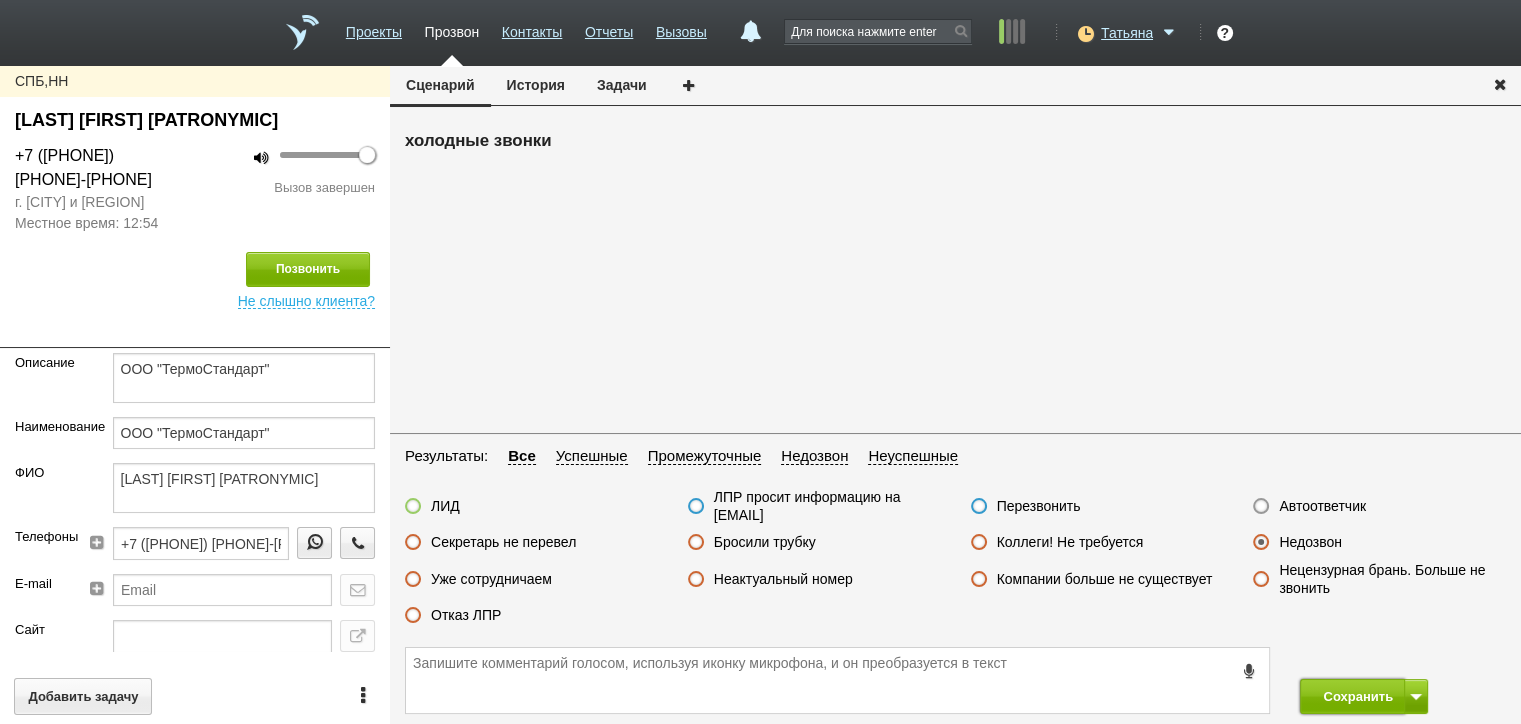 click on "Сохранить" at bounding box center (1352, 696) 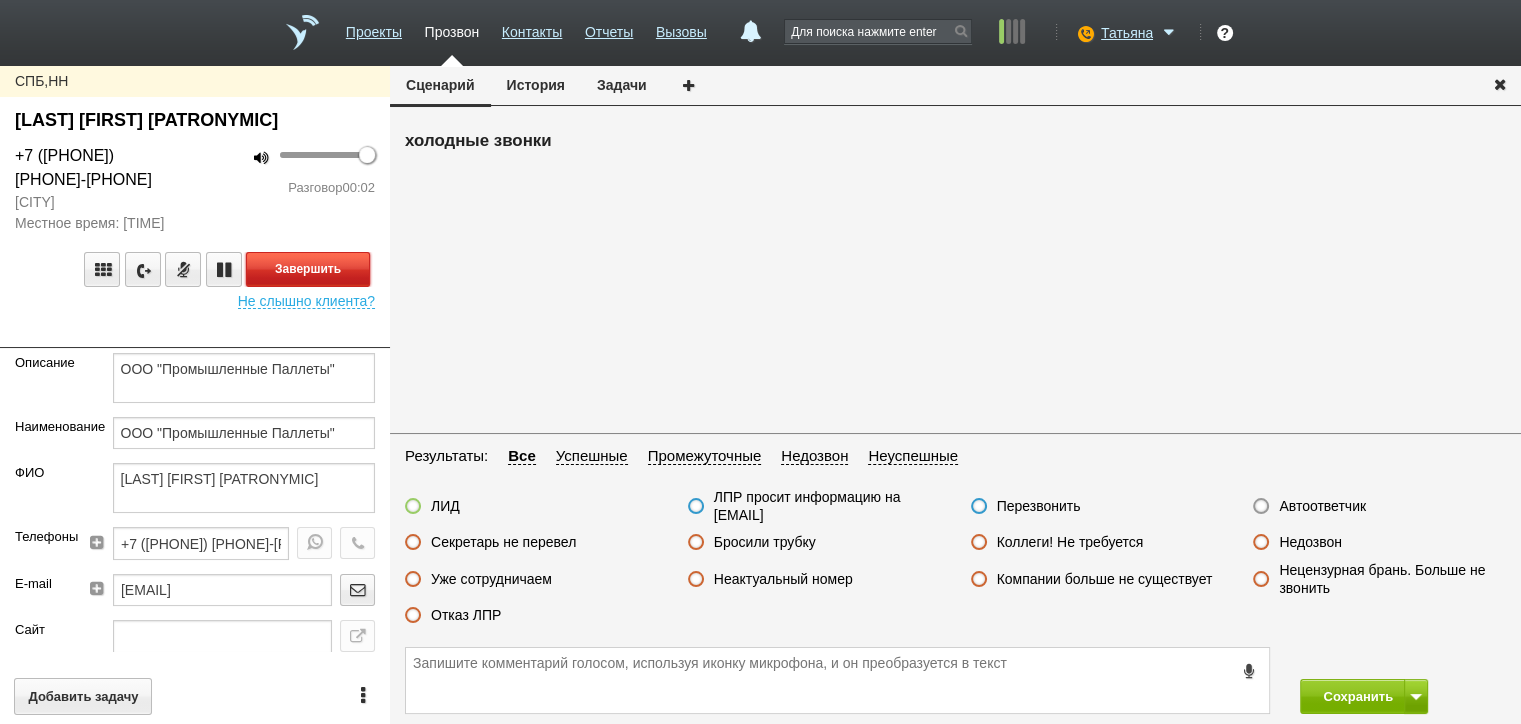 click on "Завершить" at bounding box center (308, 269) 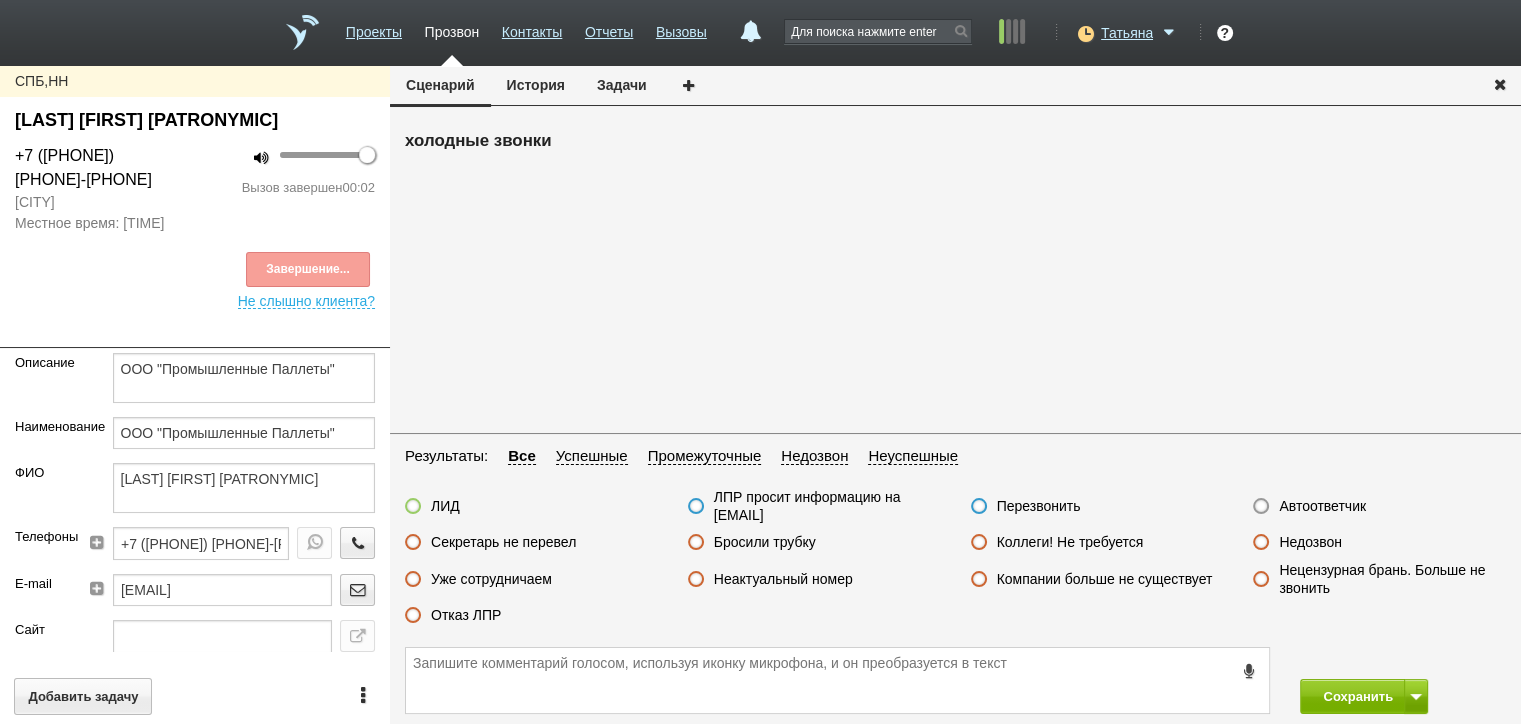 click on "Недозвон" at bounding box center (1310, 542) 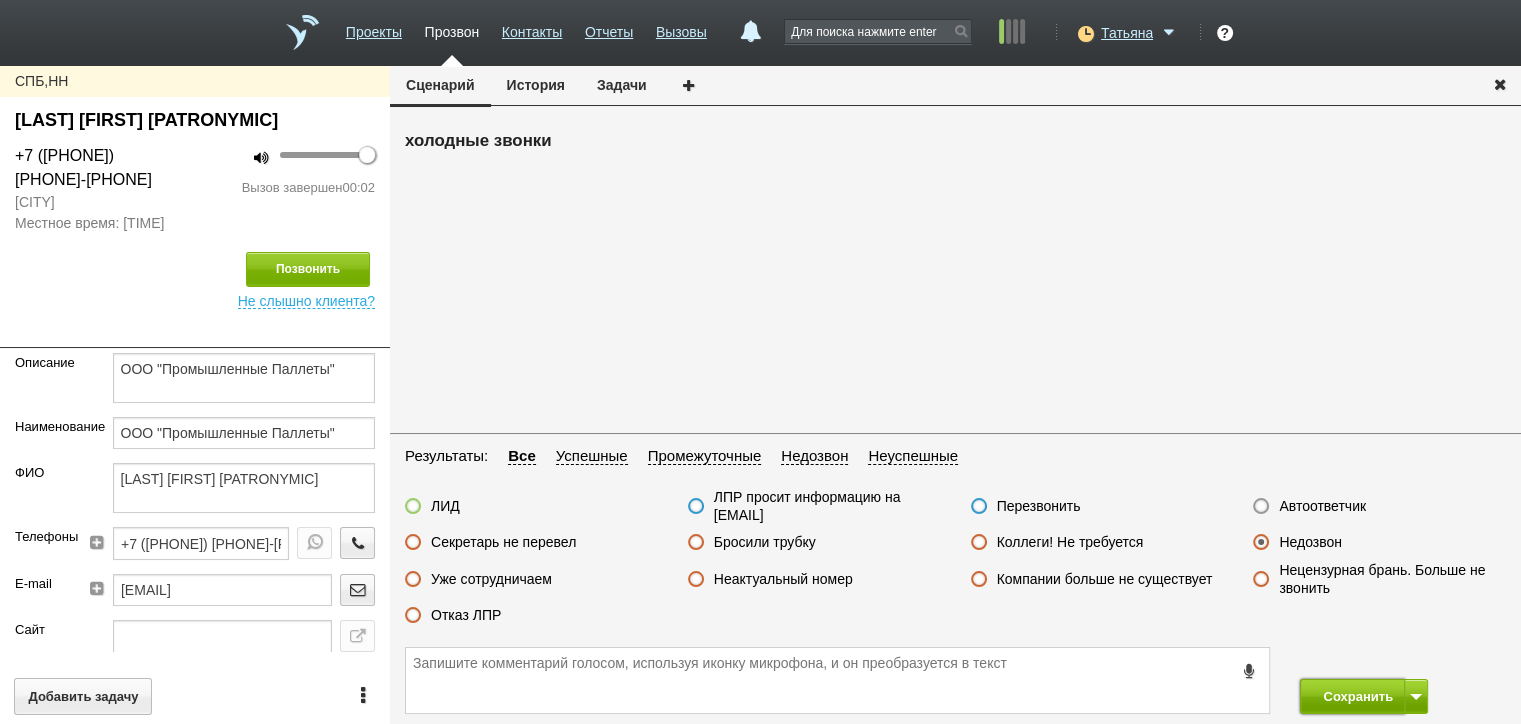 click on "Сохранить" at bounding box center [1352, 696] 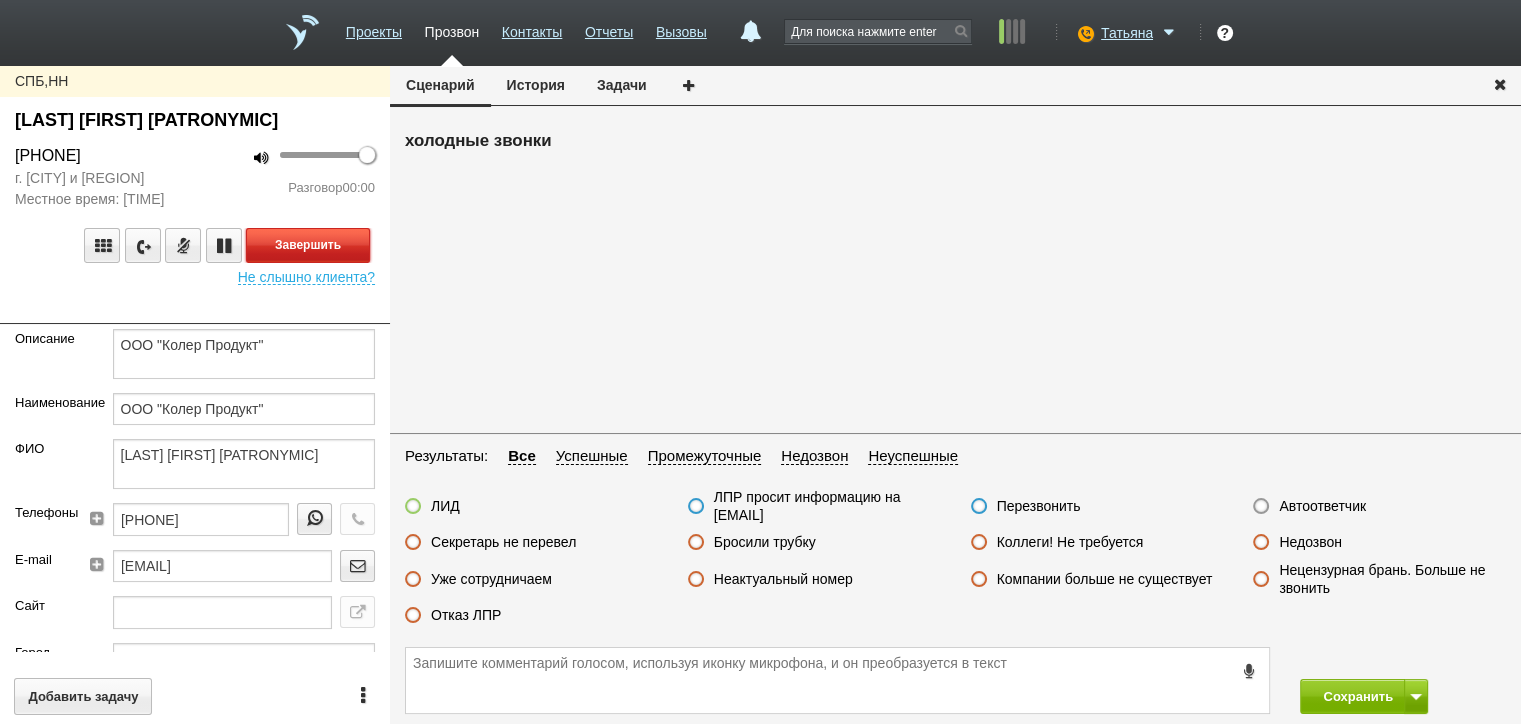 drag, startPoint x: 329, startPoint y: 256, endPoint x: 340, endPoint y: 267, distance: 15.556349 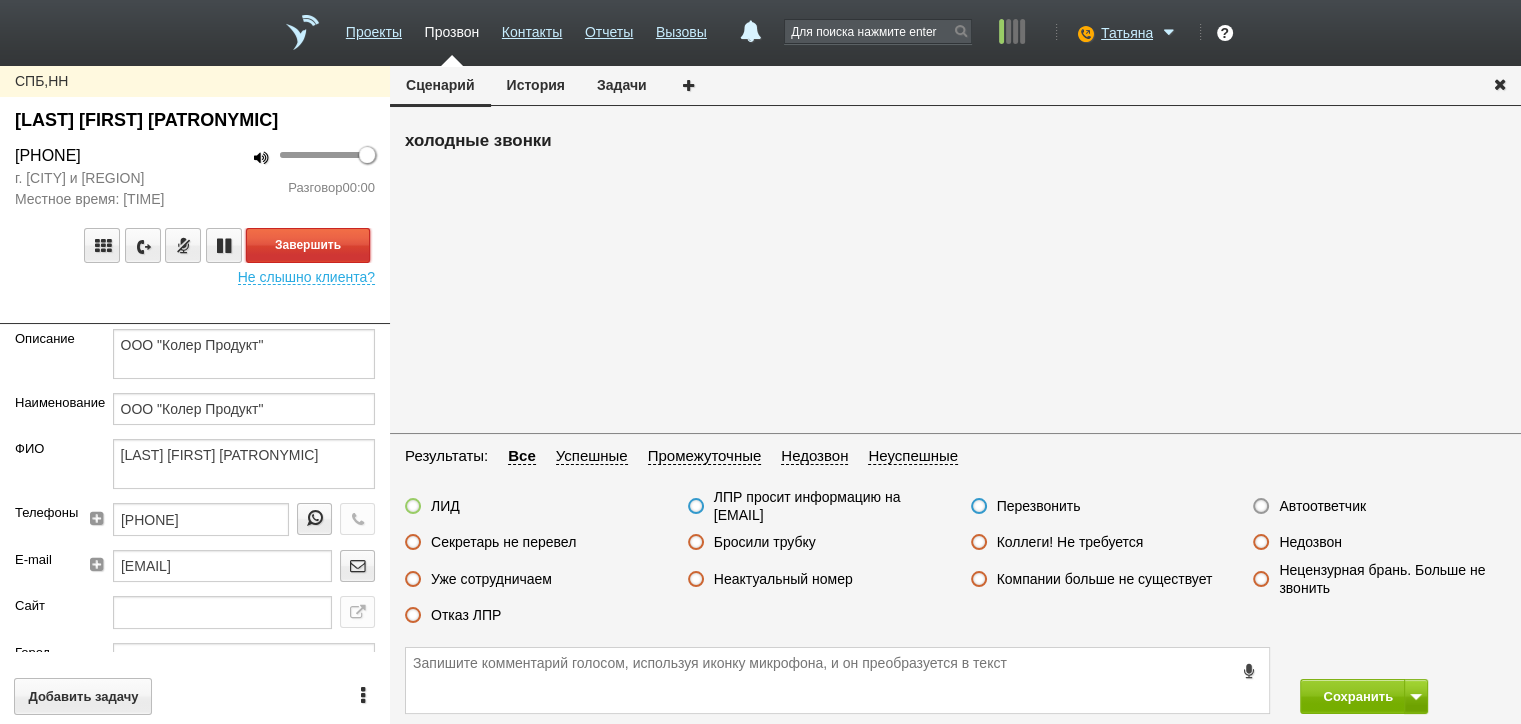 click on "Завершить" at bounding box center (308, 245) 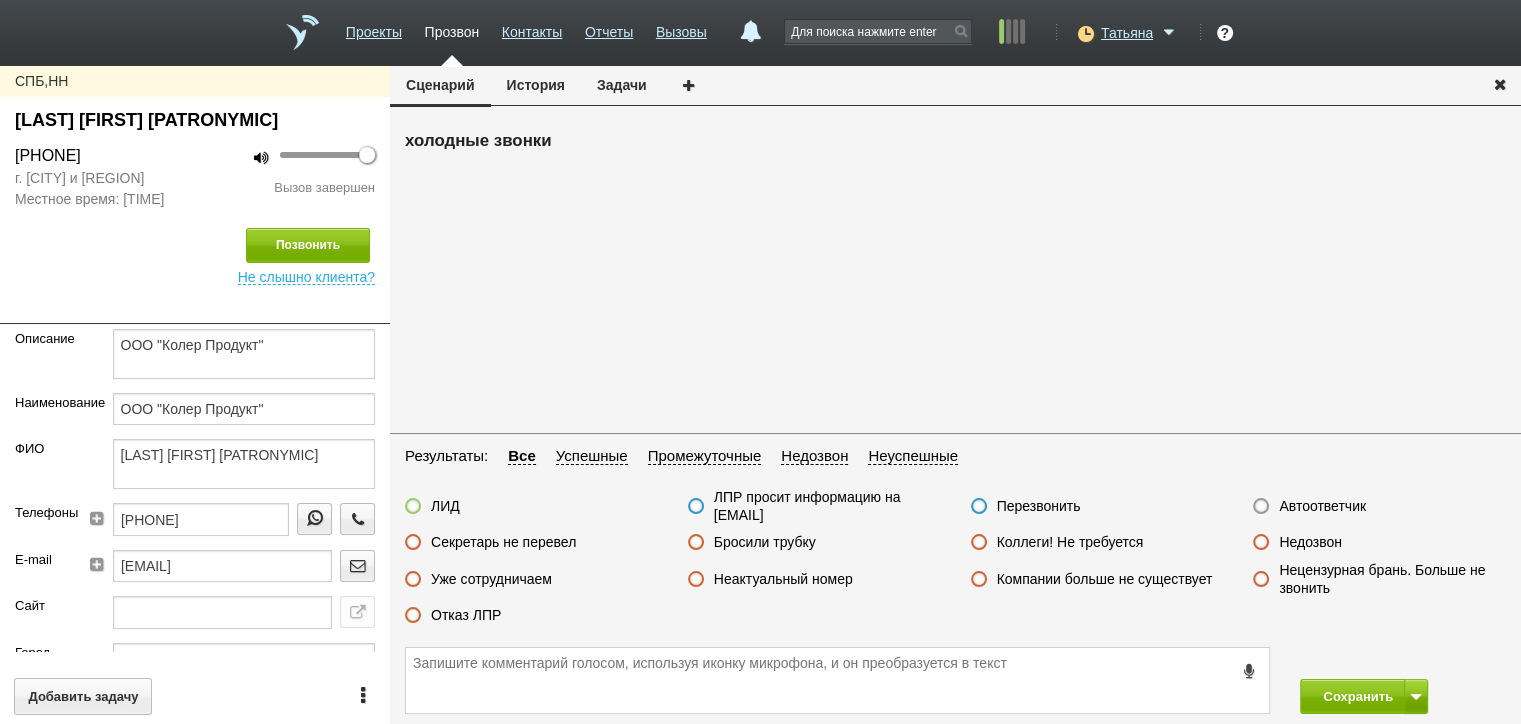 drag, startPoint x: 1302, startPoint y: 510, endPoint x: 1332, endPoint y: 608, distance: 102.48902 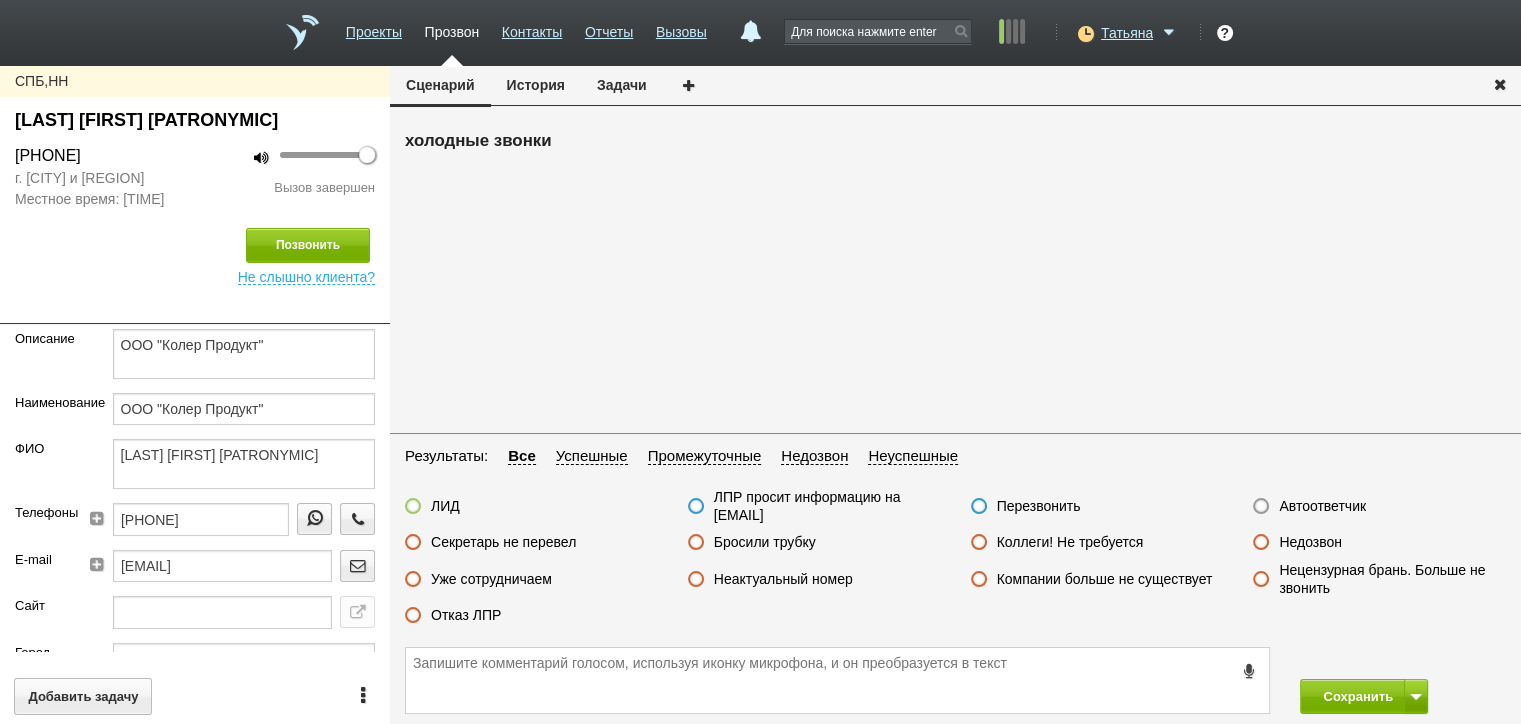 click on "Автоответчик" at bounding box center (1322, 506) 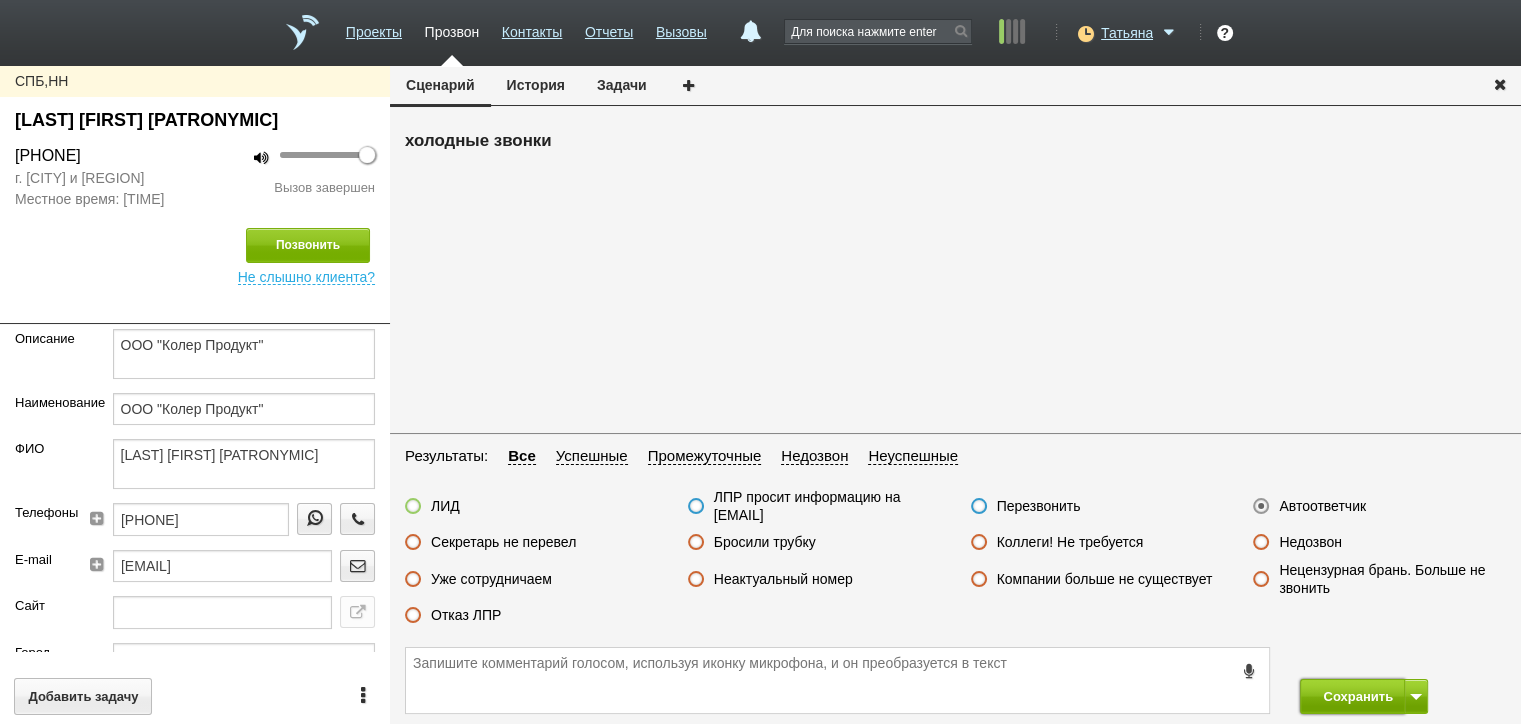 click on "Сохранить" at bounding box center [1352, 696] 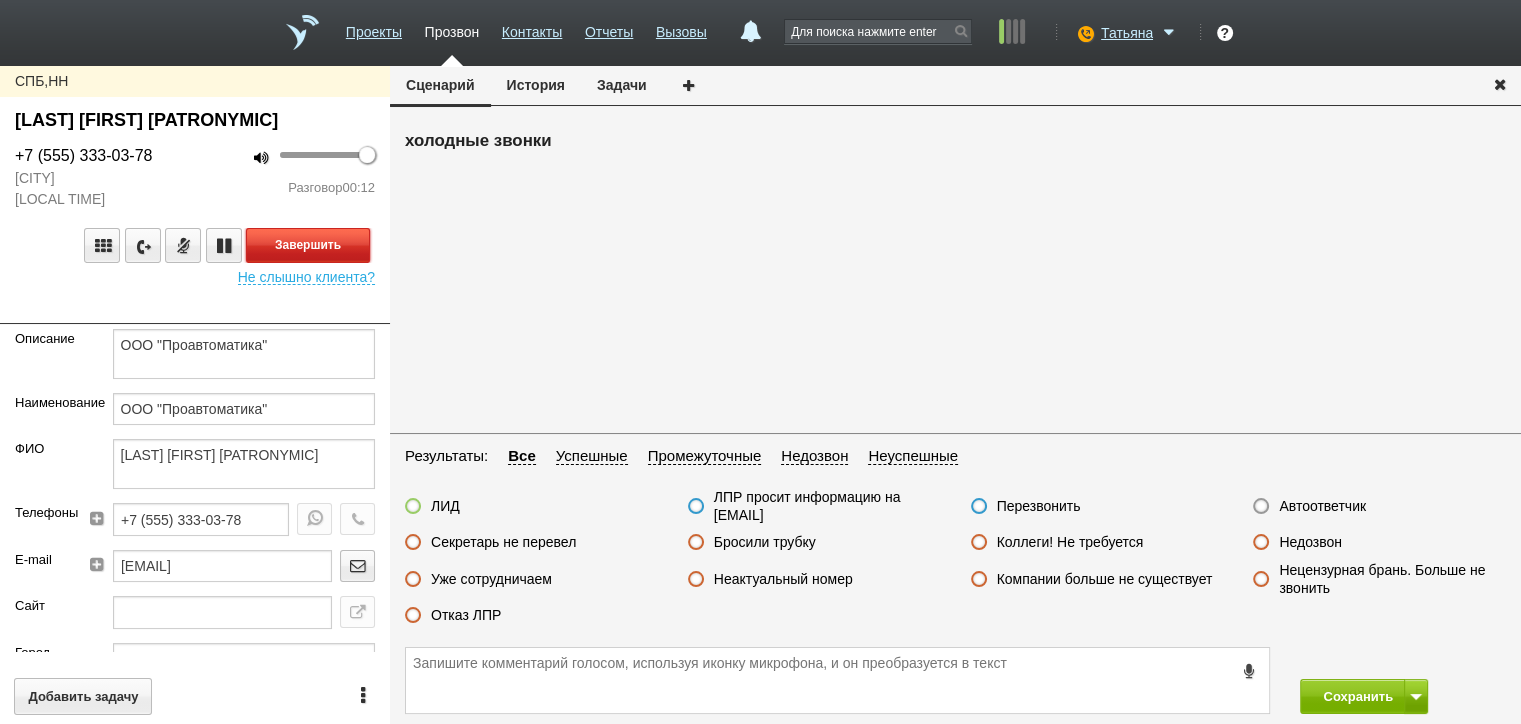 click on "Завершить" at bounding box center (308, 245) 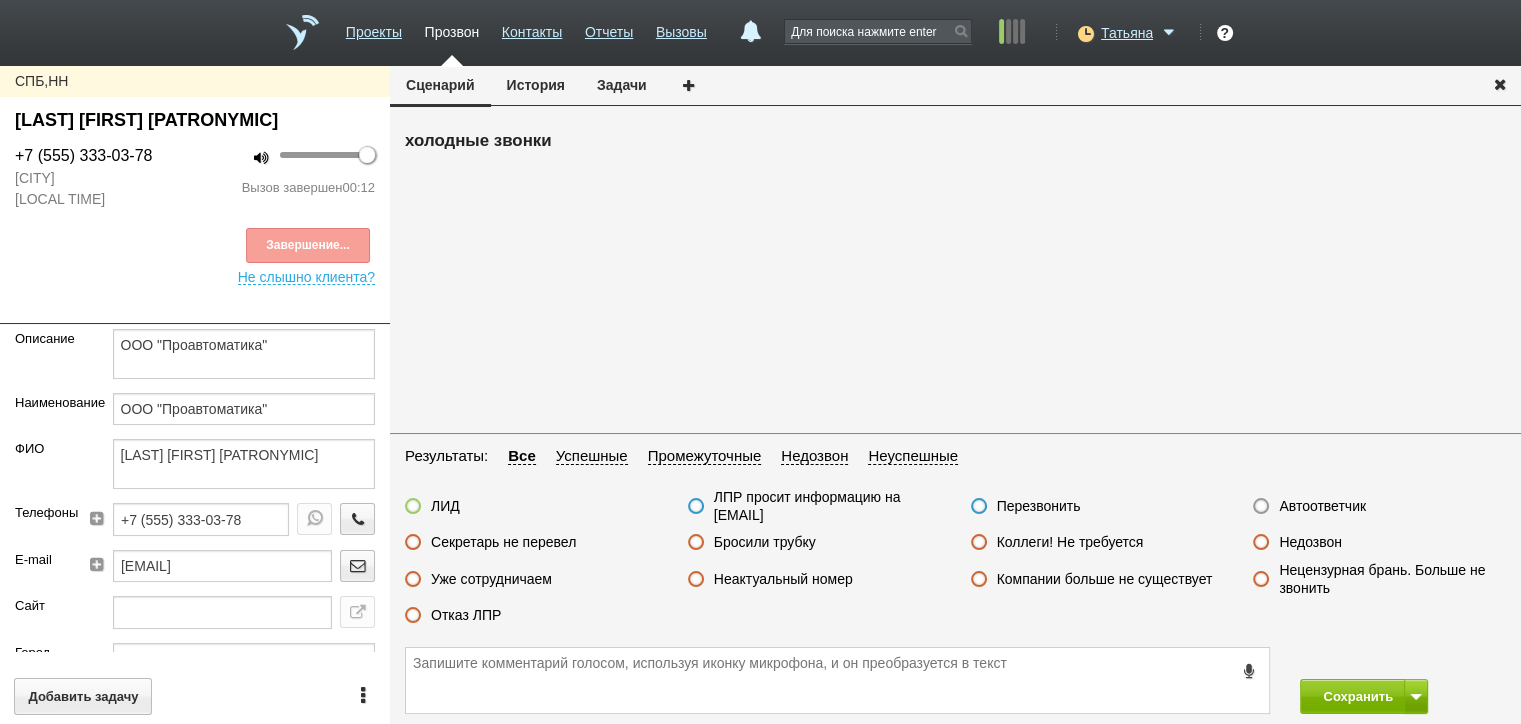 click on "Отказ ЛПР" at bounding box center [466, 615] 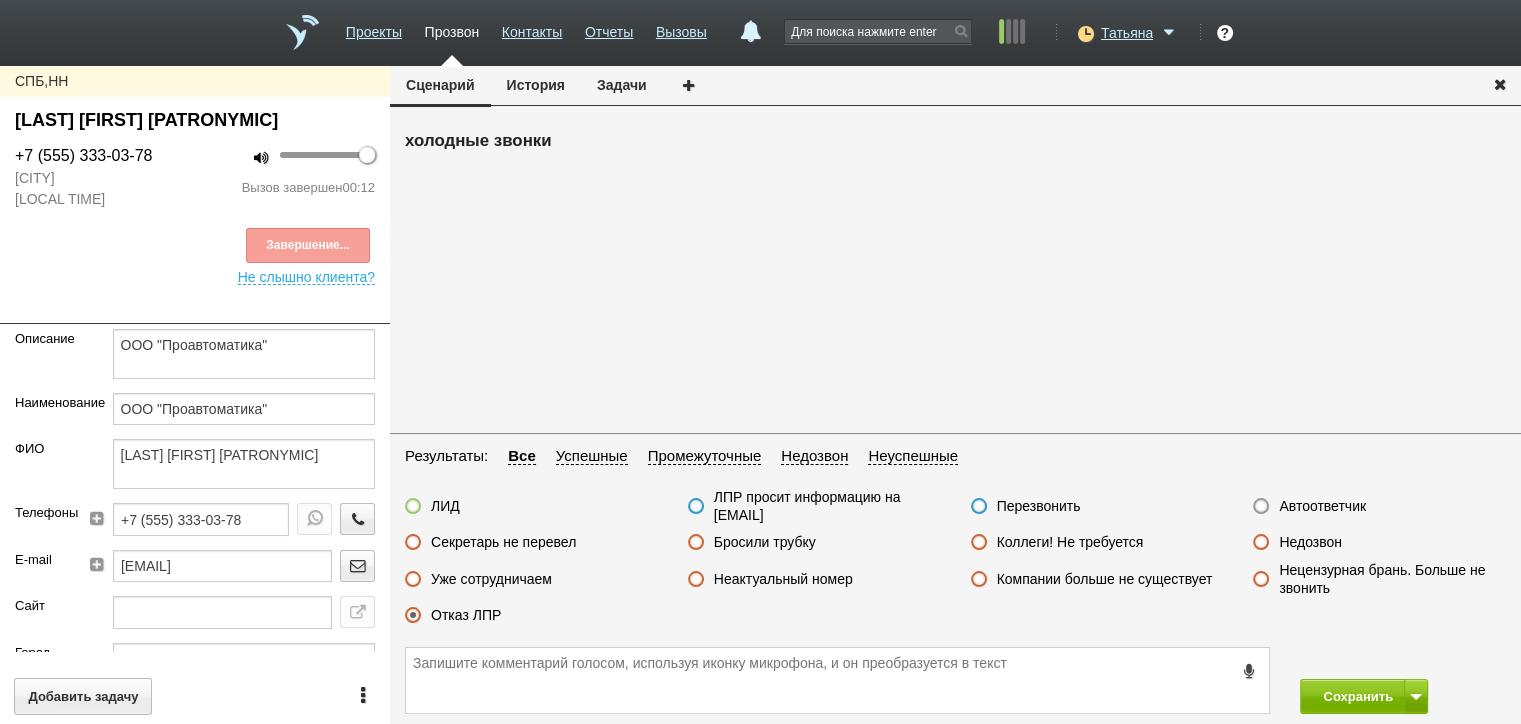 click on "Отказ ЛПР" at bounding box center (466, 615) 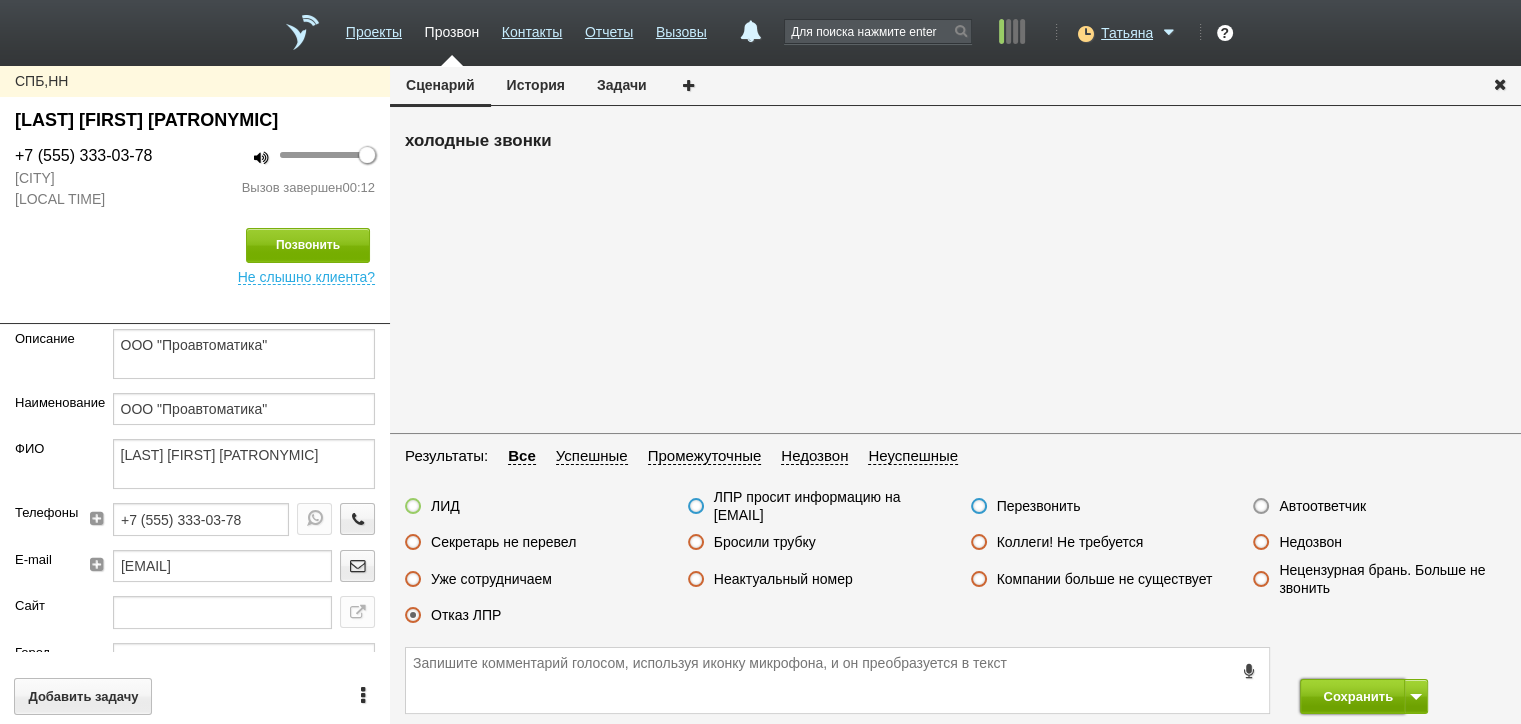 click on "Сохранить" at bounding box center (1352, 696) 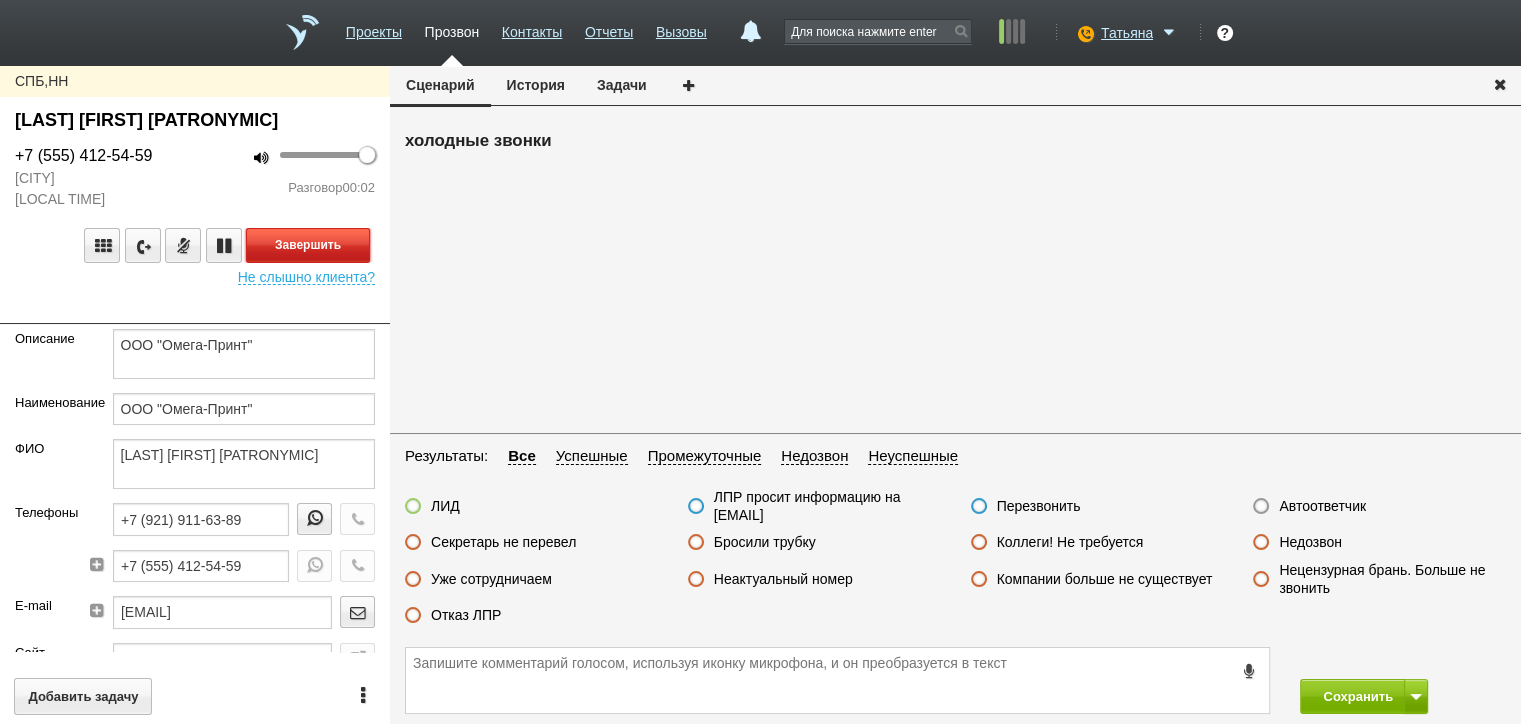 click on "Завершить" at bounding box center (308, 245) 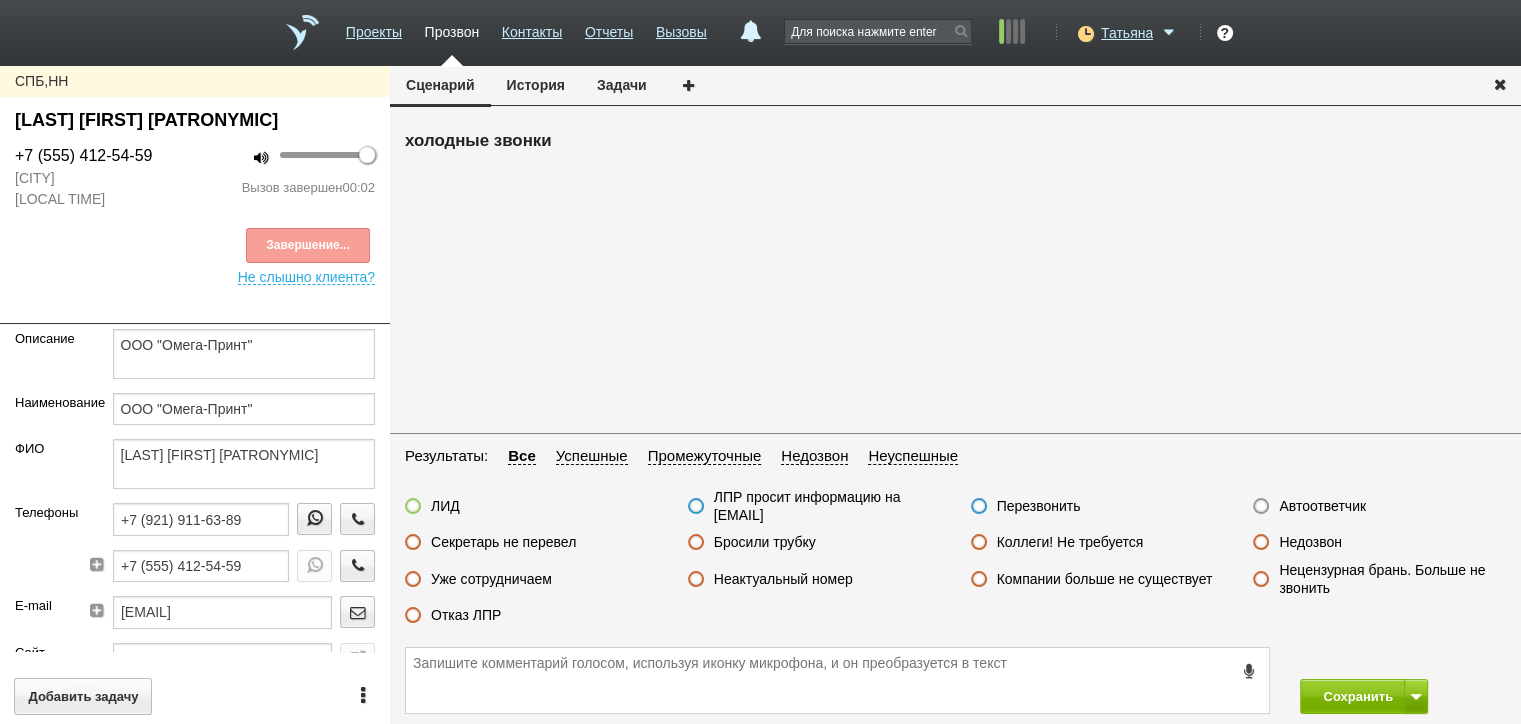 click on "Недозвон" at bounding box center [1310, 542] 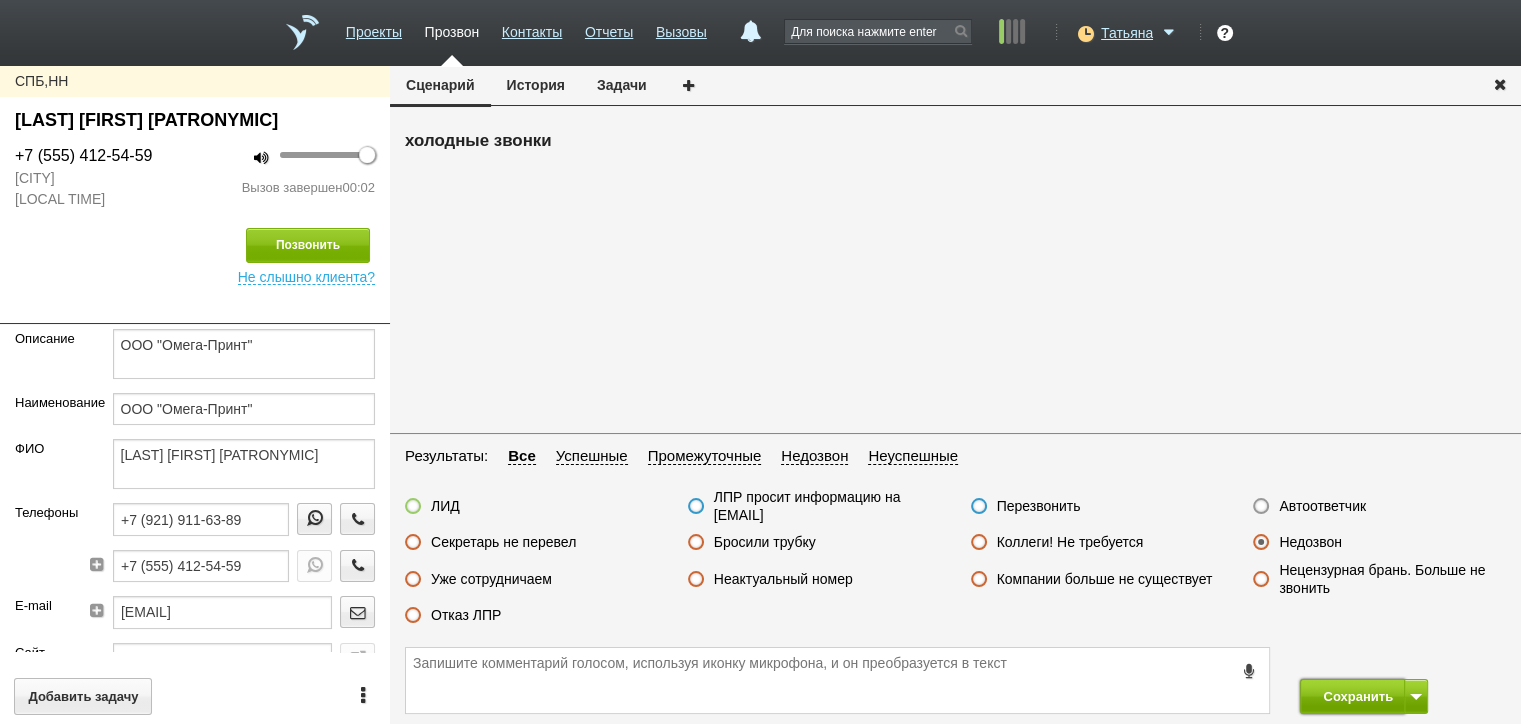 click on "Сохранить" at bounding box center [1352, 696] 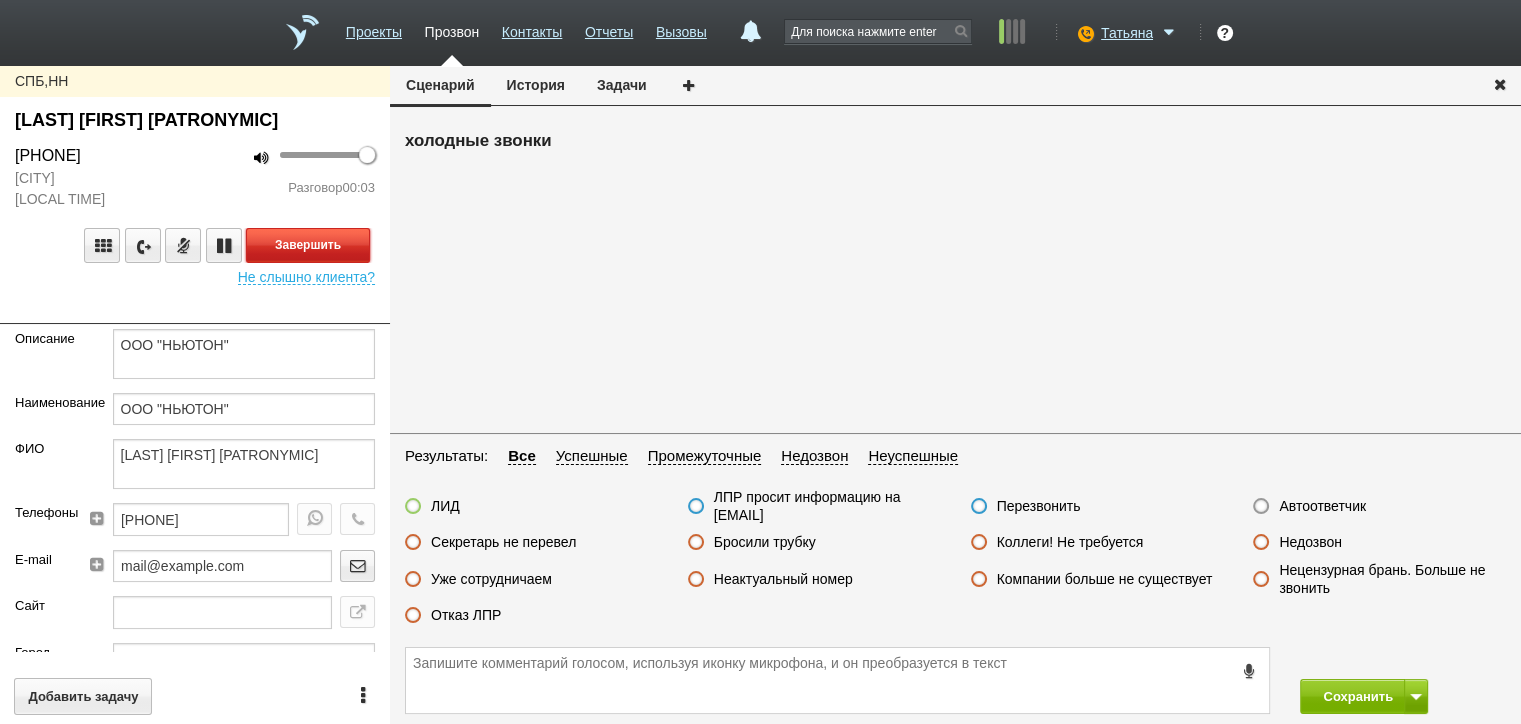 click on "Завершить" at bounding box center (308, 245) 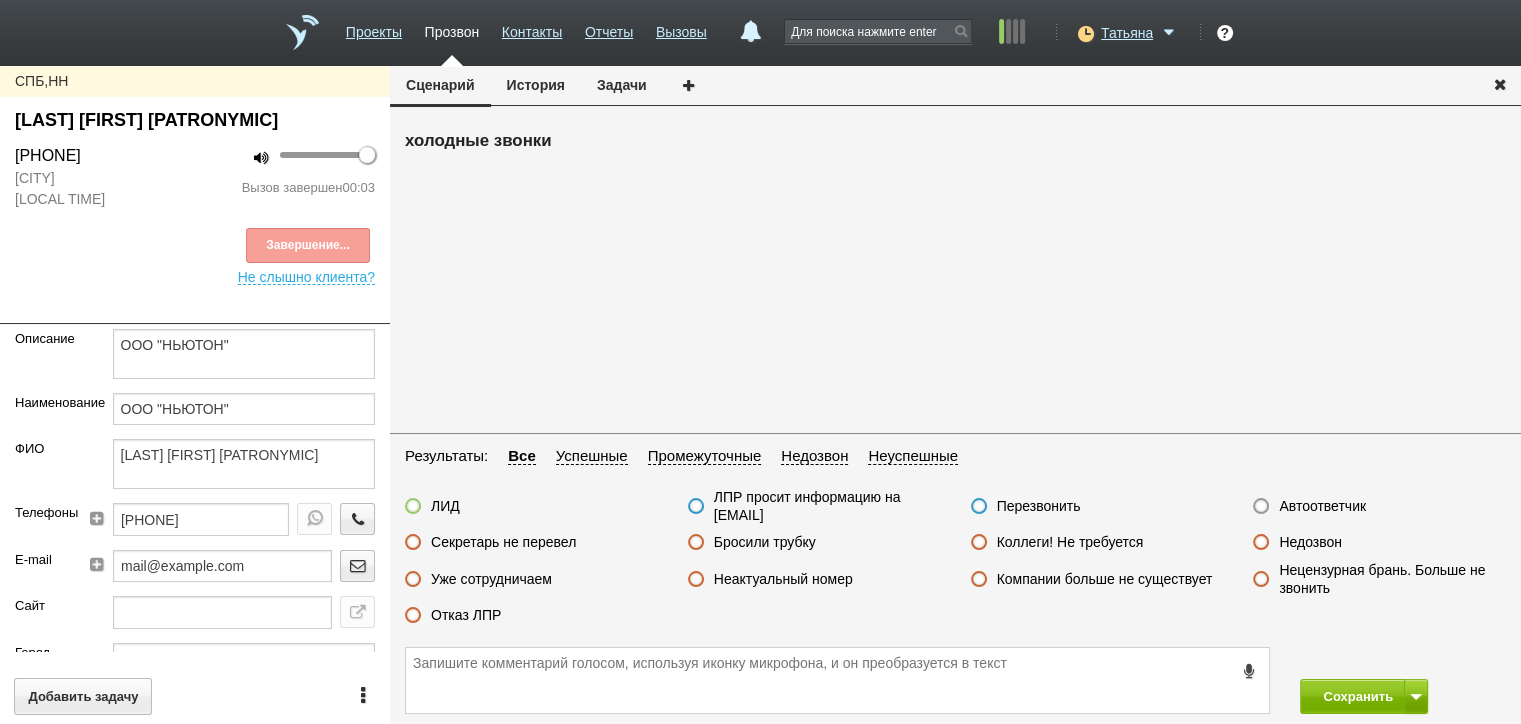 click on "Недозвон" at bounding box center [1310, 542] 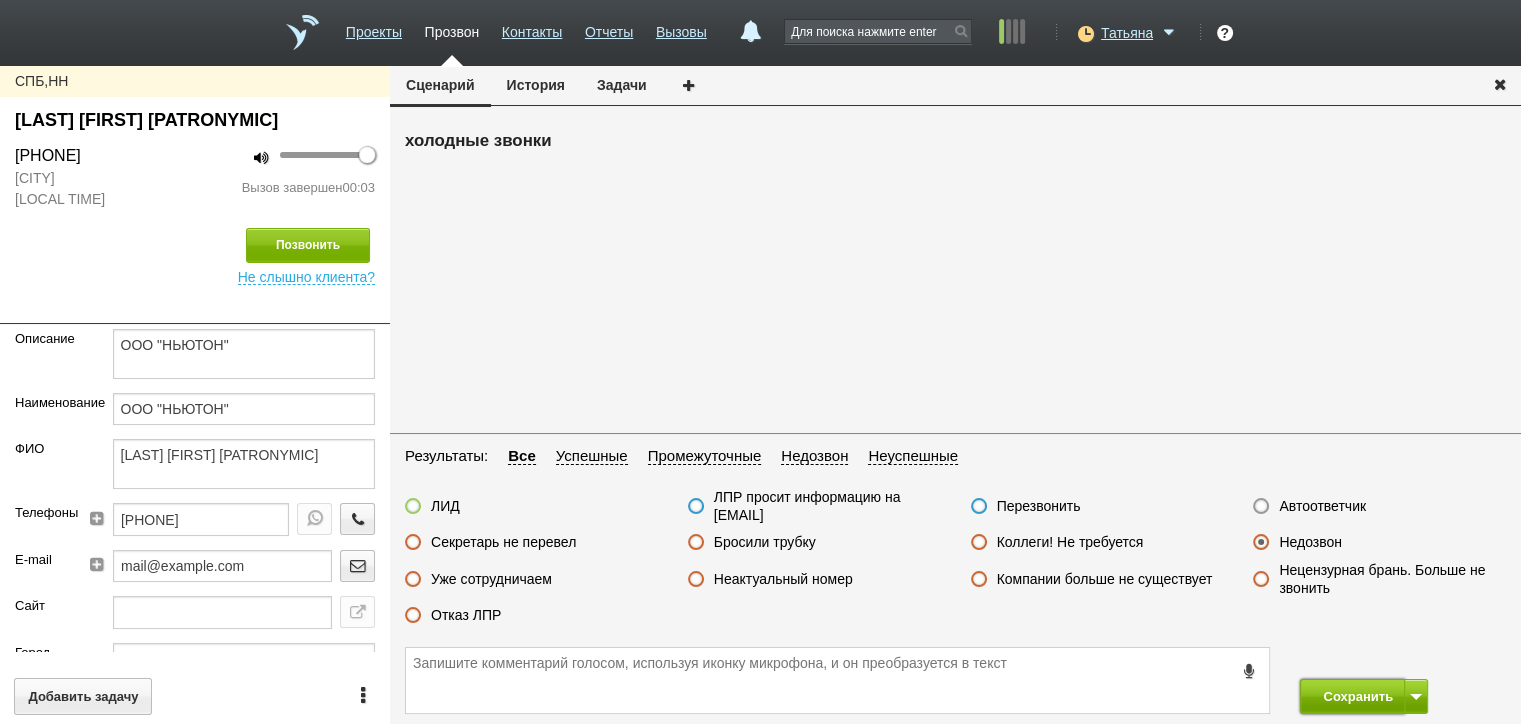 drag, startPoint x: 1343, startPoint y: 701, endPoint x: 1333, endPoint y: 685, distance: 18.867962 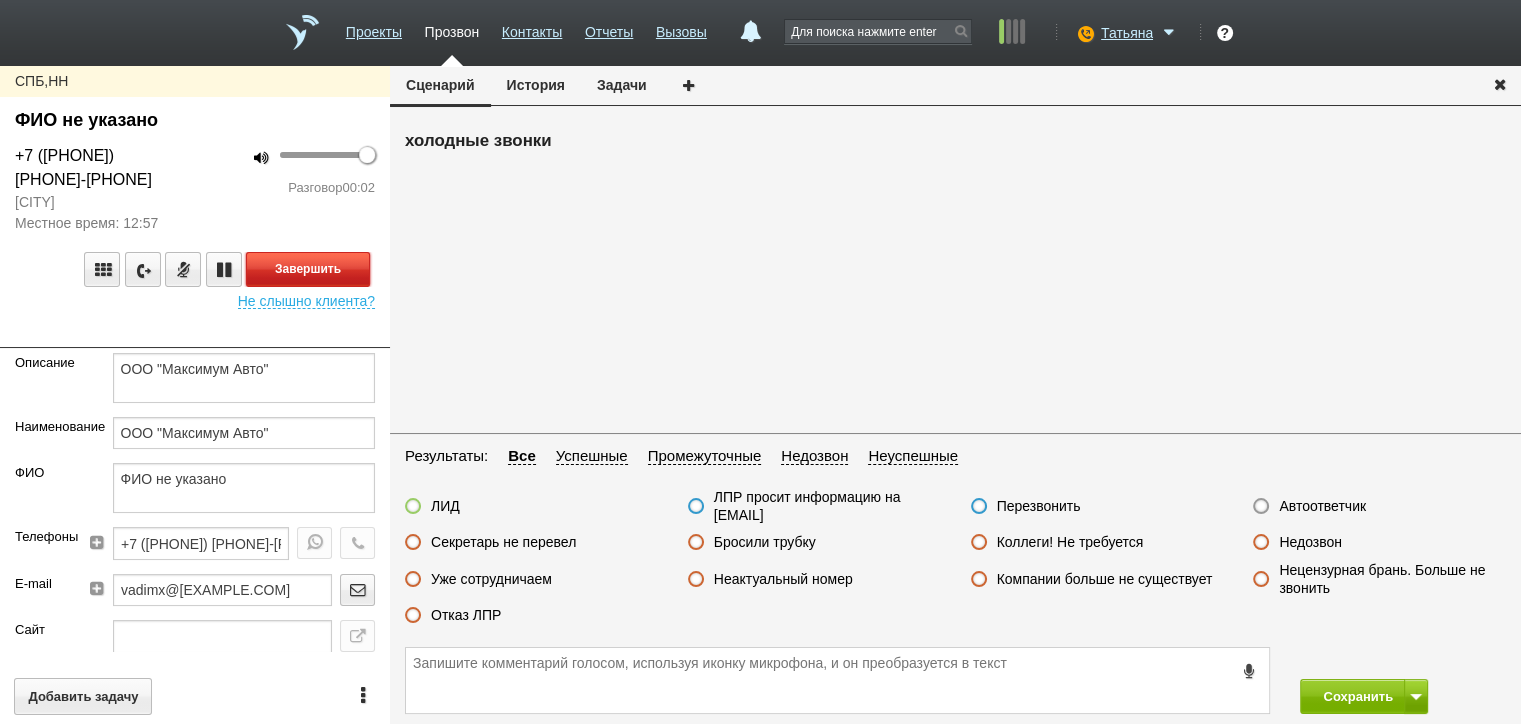 click on "Завершить" at bounding box center (308, 269) 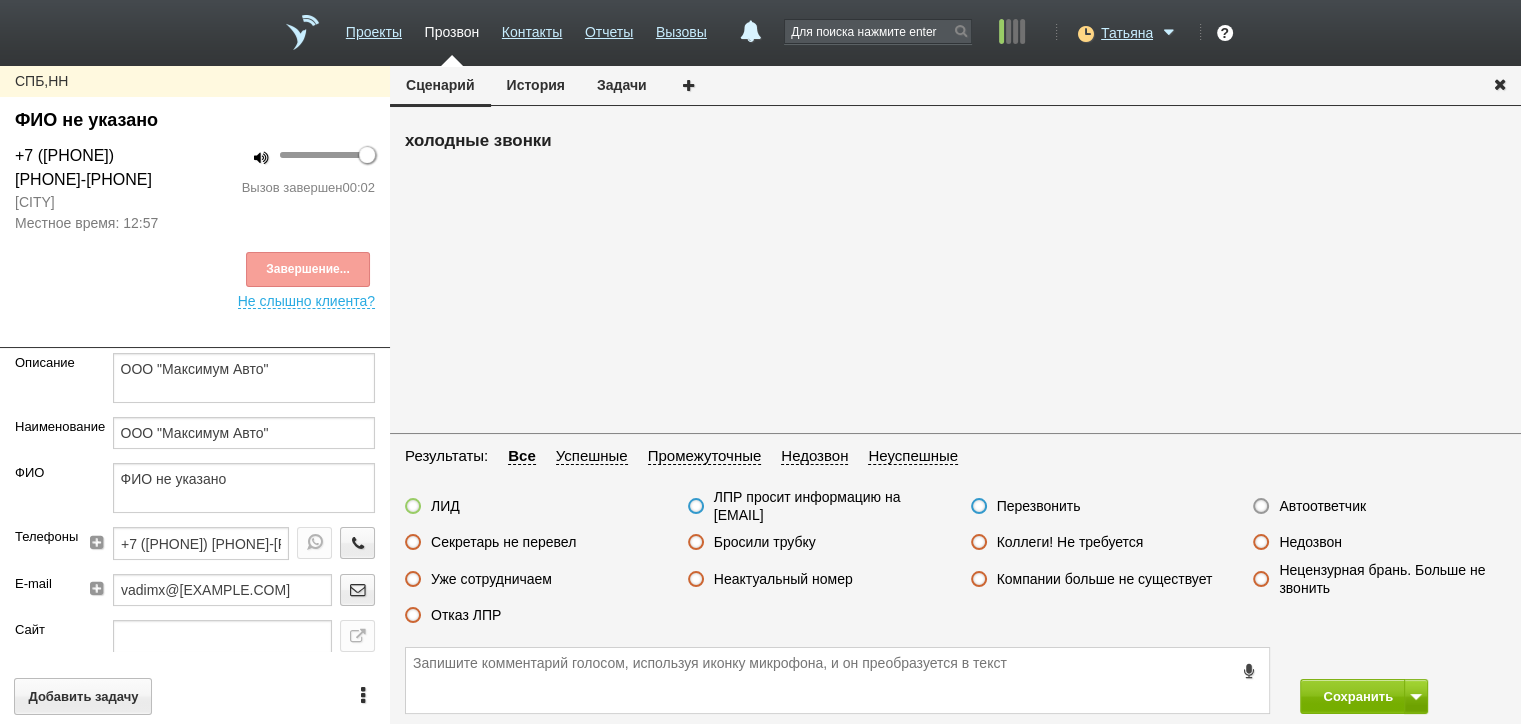 drag, startPoint x: 1340, startPoint y: 512, endPoint x: 1380, endPoint y: 616, distance: 111.42711 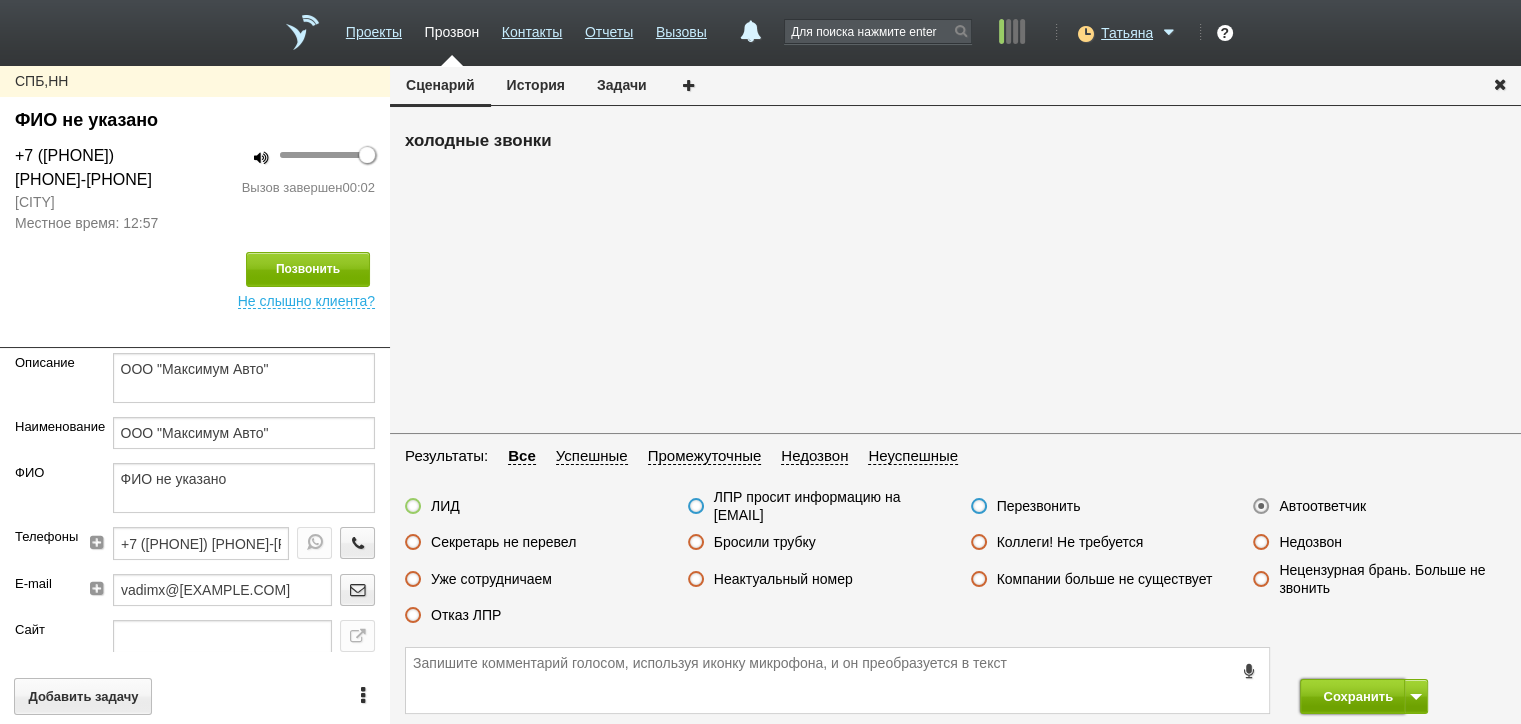 click on "Сохранить" at bounding box center (1352, 696) 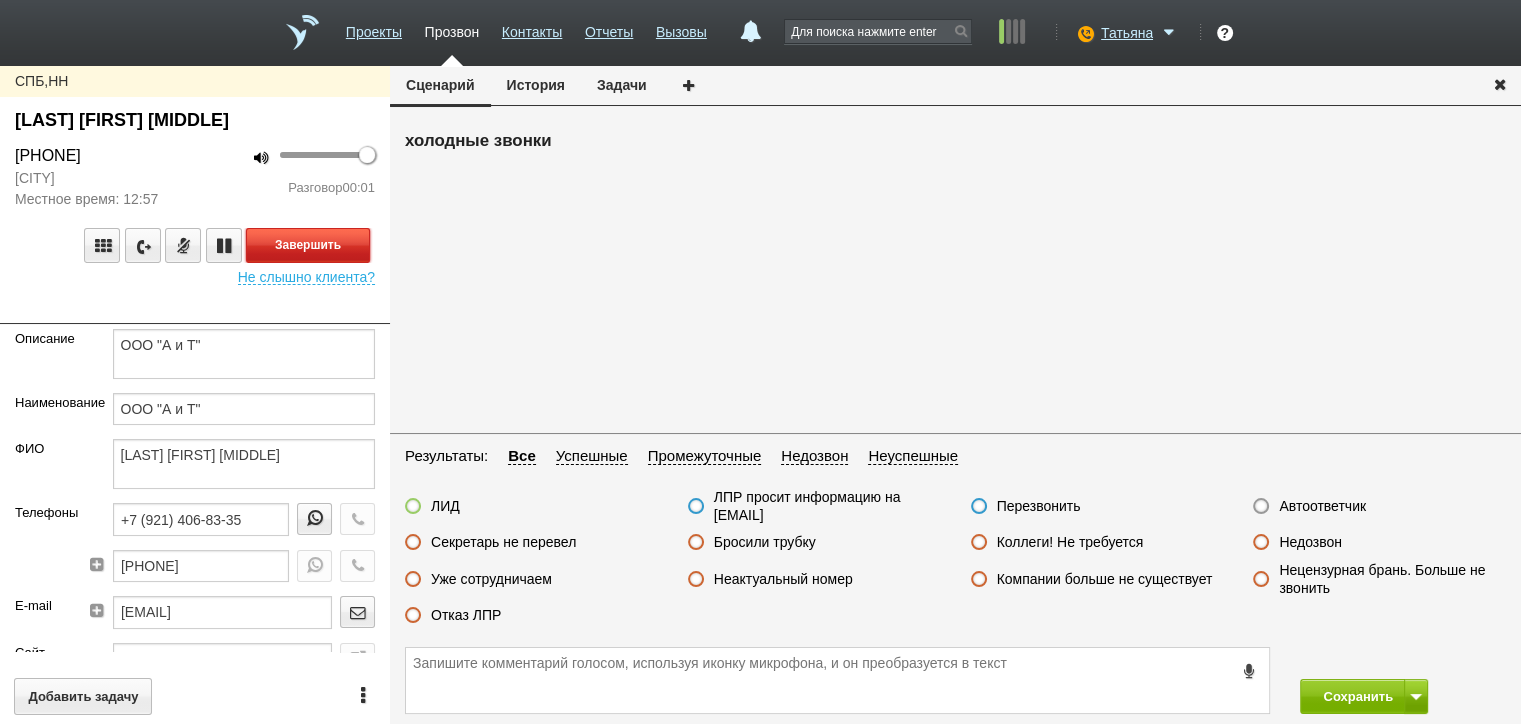 click on "Завершить" at bounding box center (308, 245) 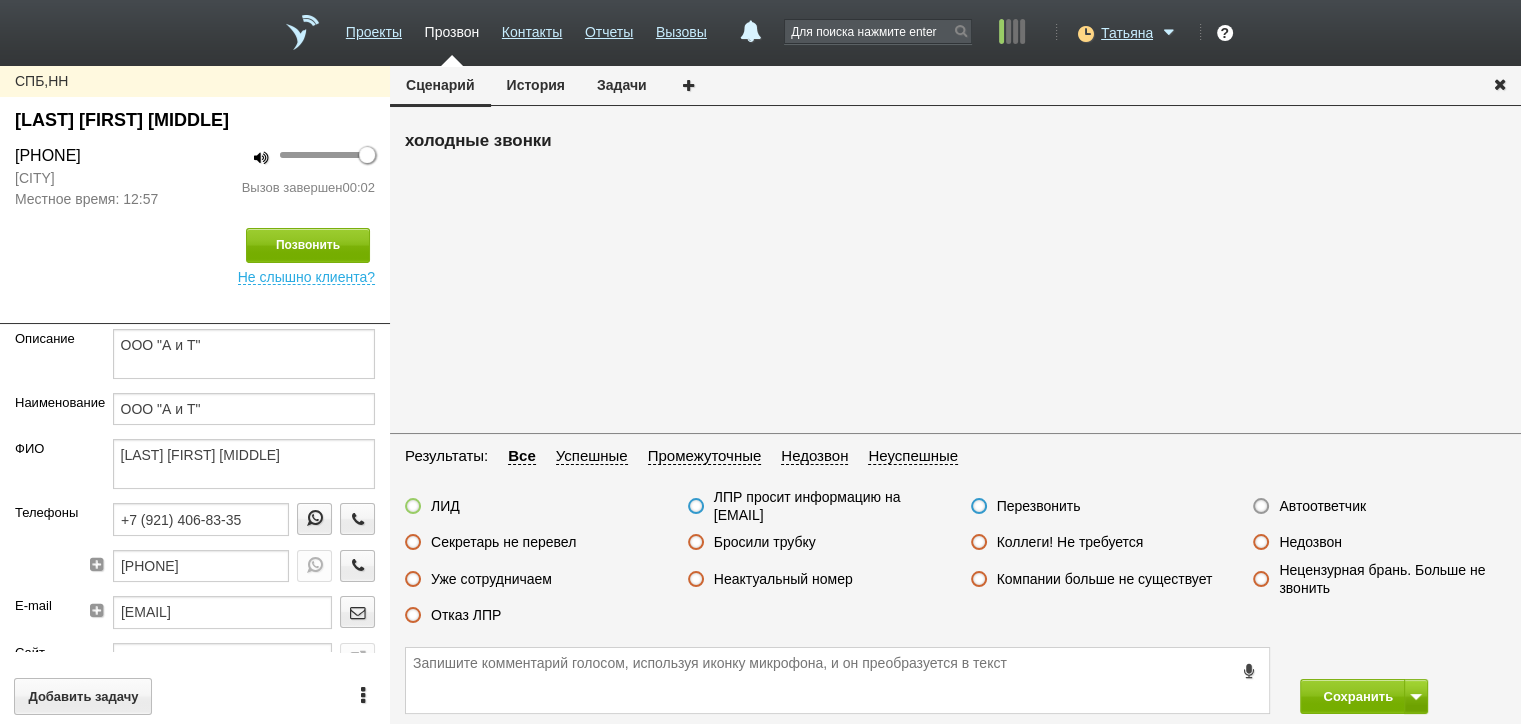 click on "Недозвон" at bounding box center [1310, 542] 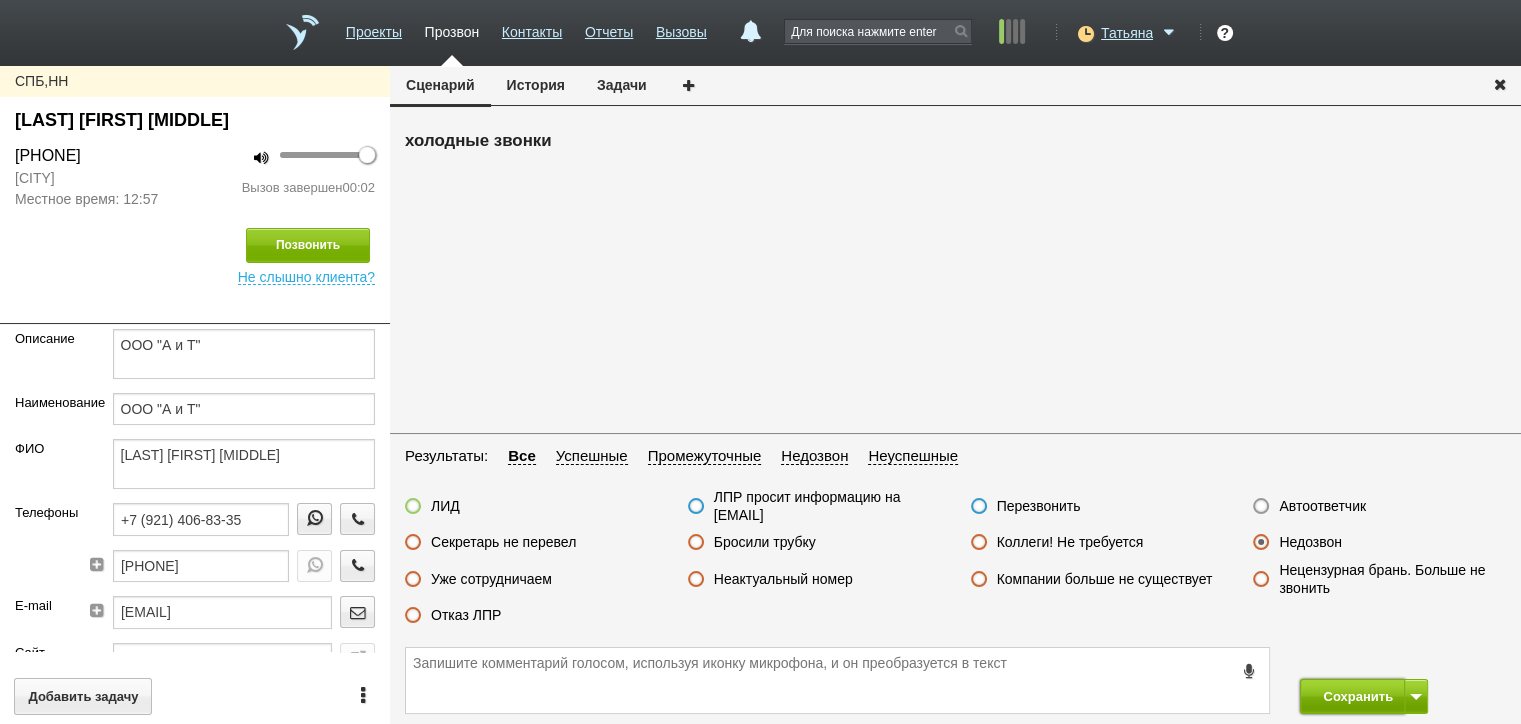 click on "Сохранить" at bounding box center (1352, 696) 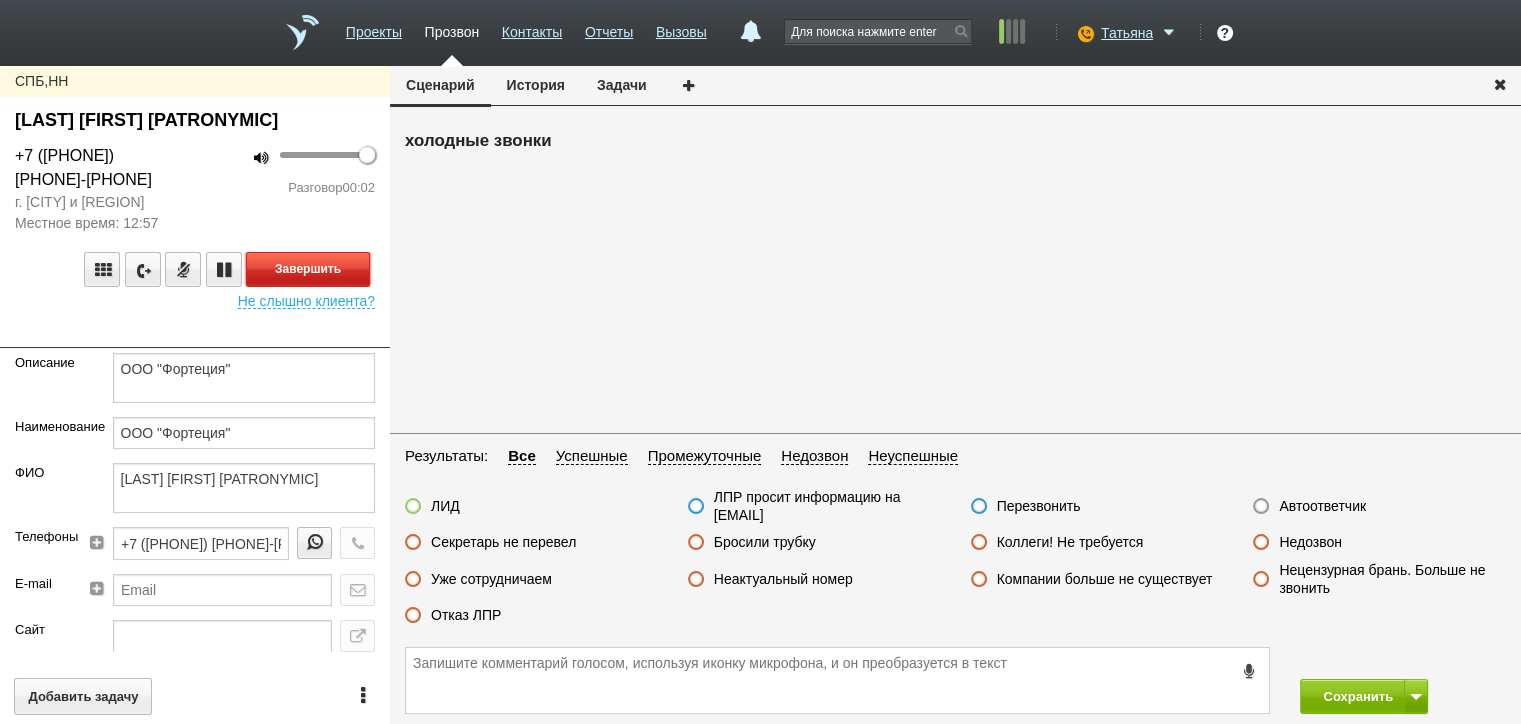 click on "Завершить" at bounding box center [308, 269] 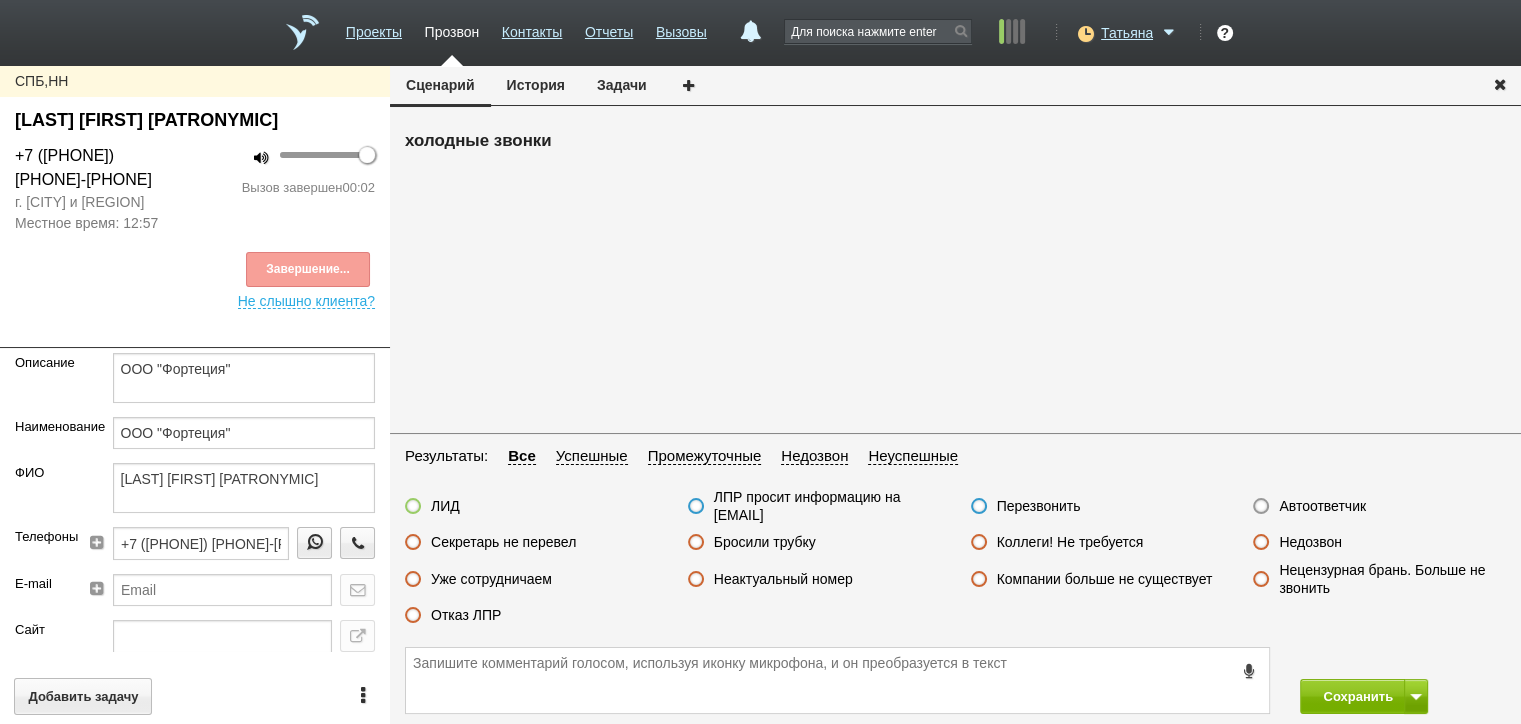 click on "Автоответчик" at bounding box center (1322, 506) 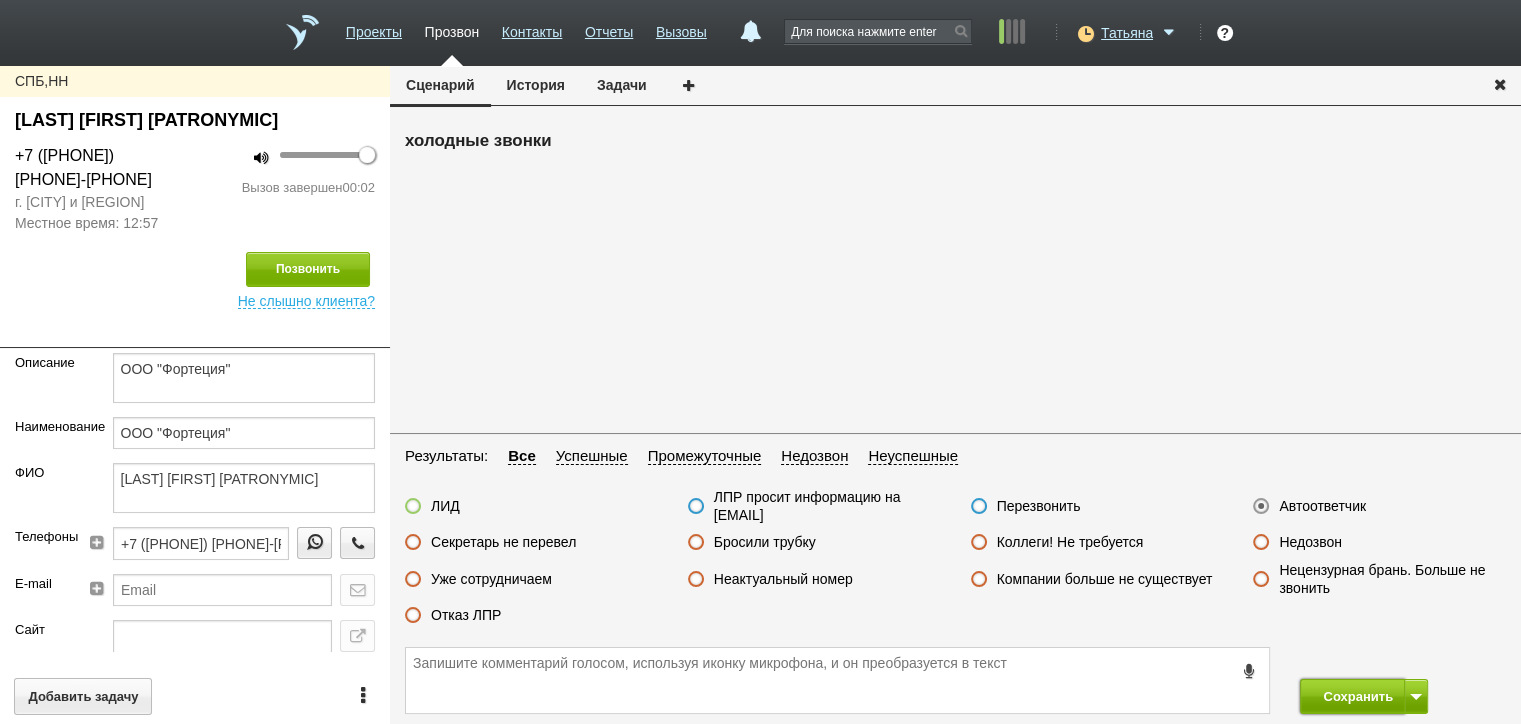click on "Сохранить" at bounding box center (1352, 696) 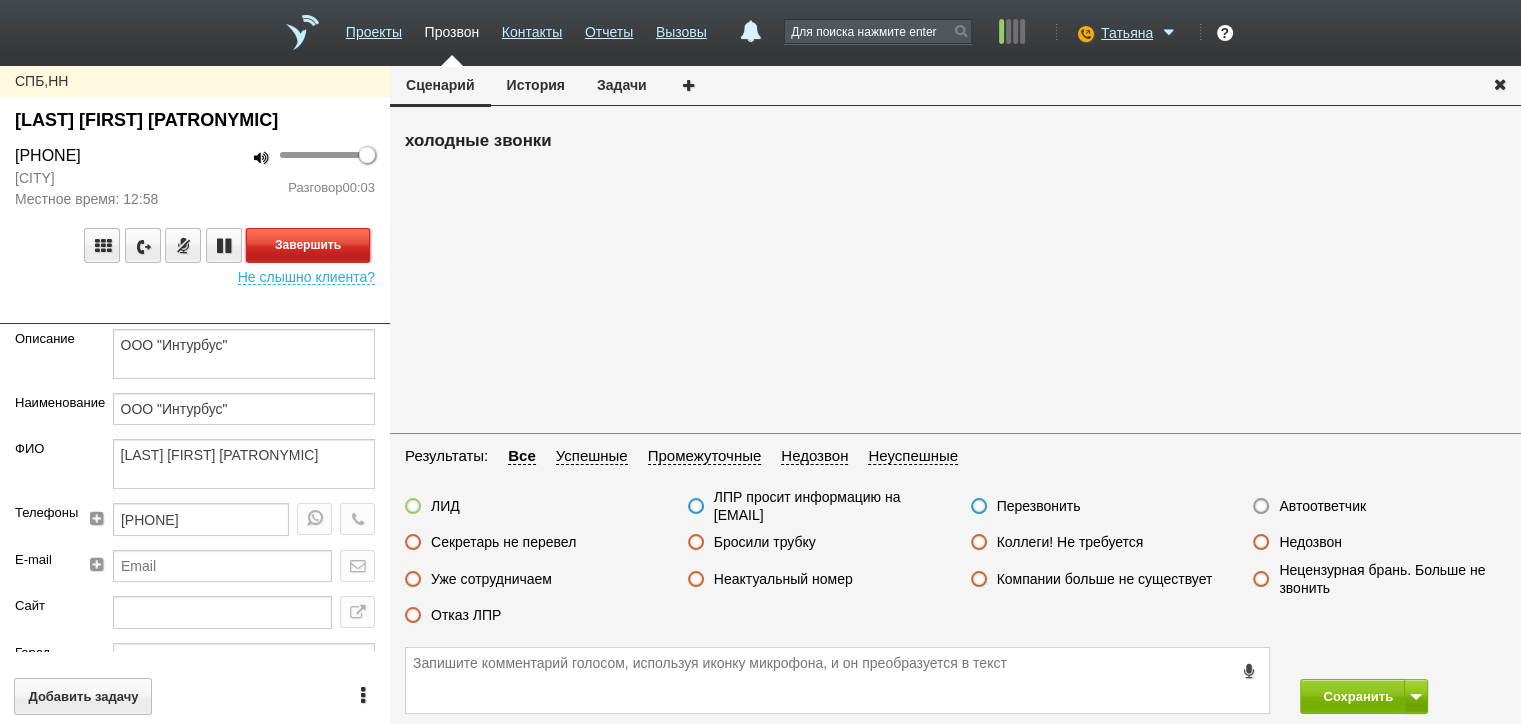 click on "Завершить" at bounding box center (308, 245) 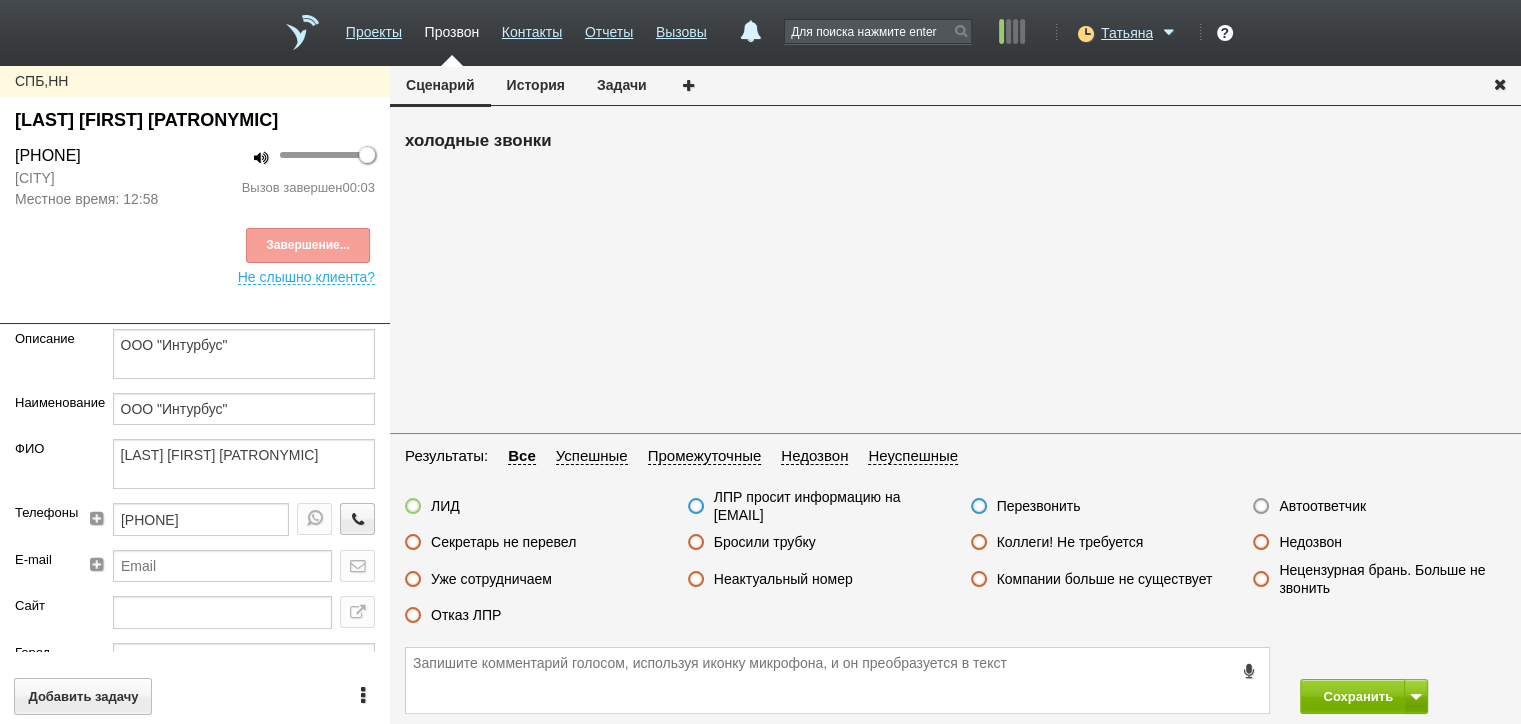 click on "Недозвон" at bounding box center [1310, 542] 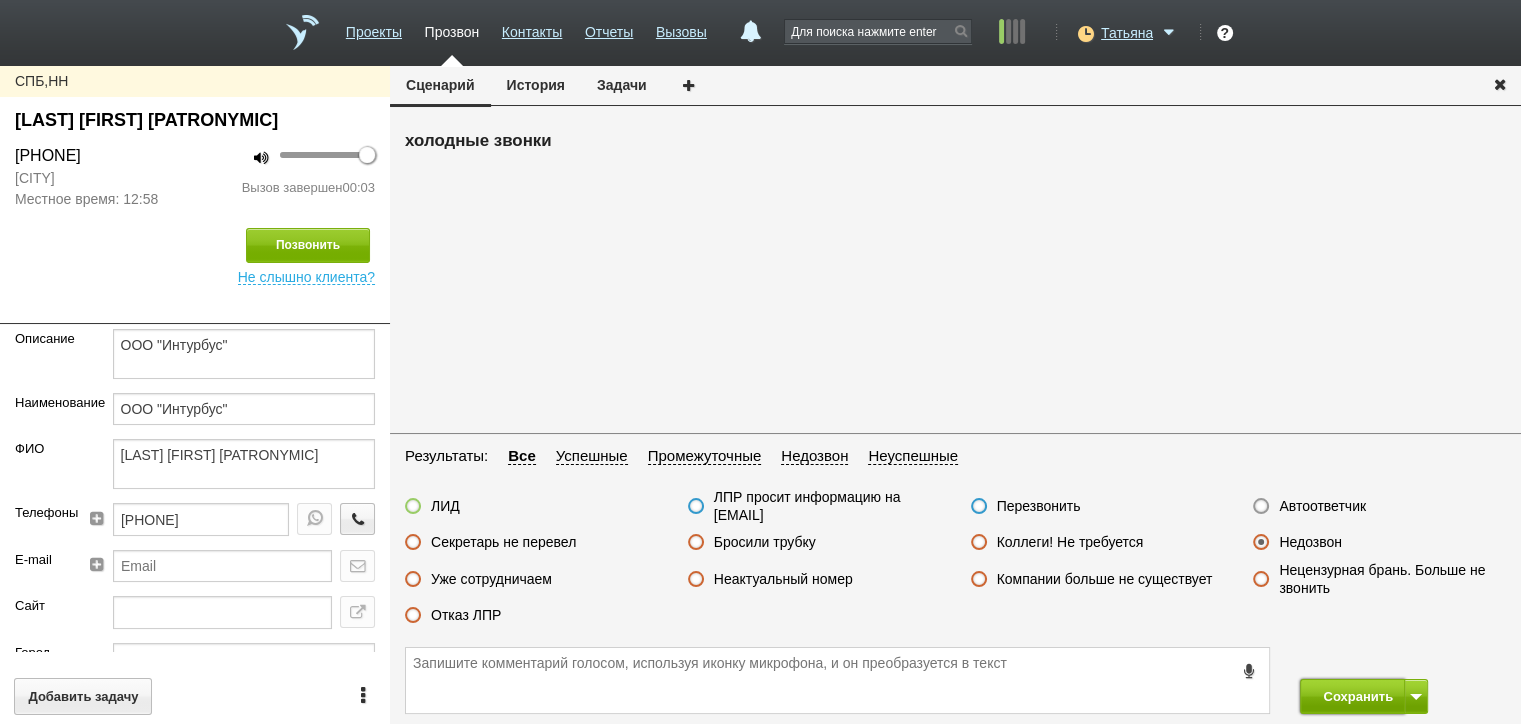 click on "Сохранить" at bounding box center (1352, 696) 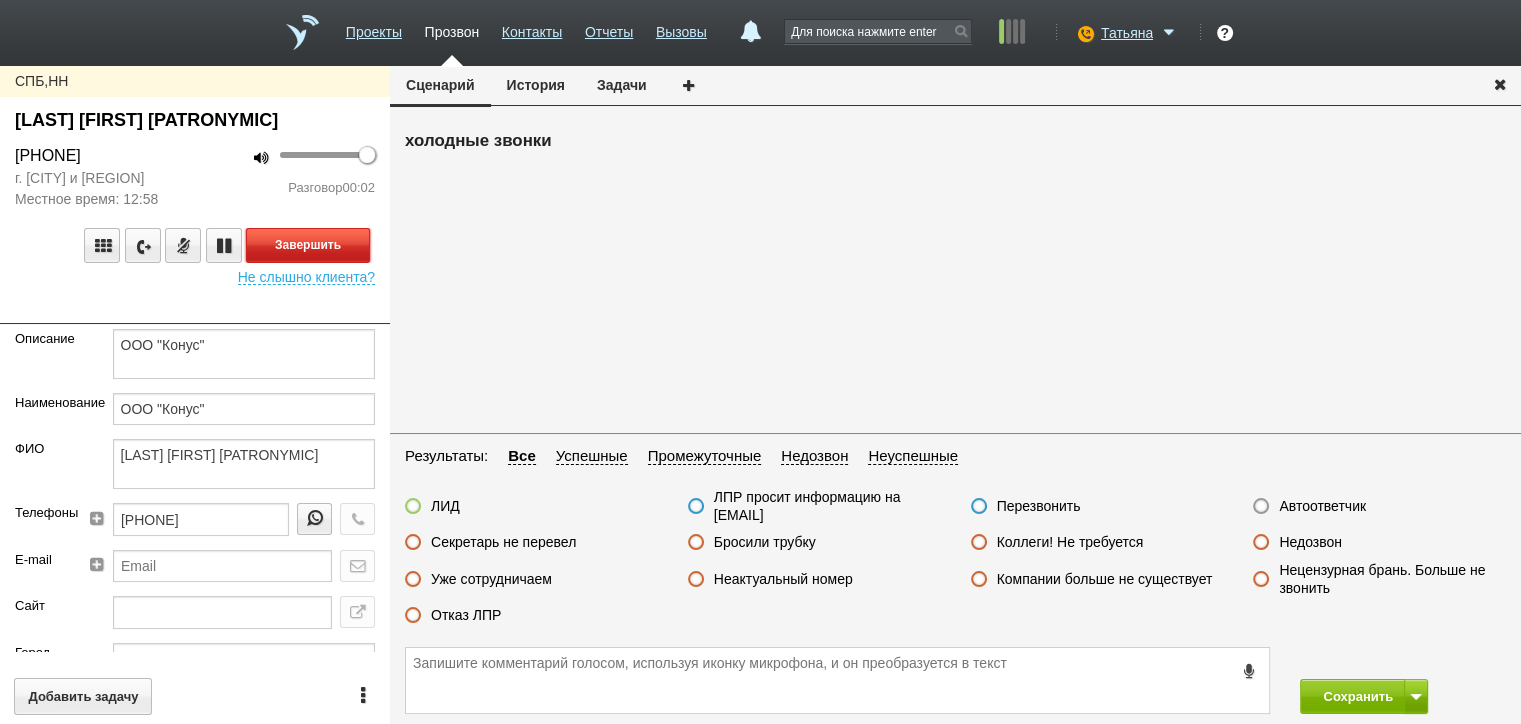 click on "Завершить" at bounding box center (308, 245) 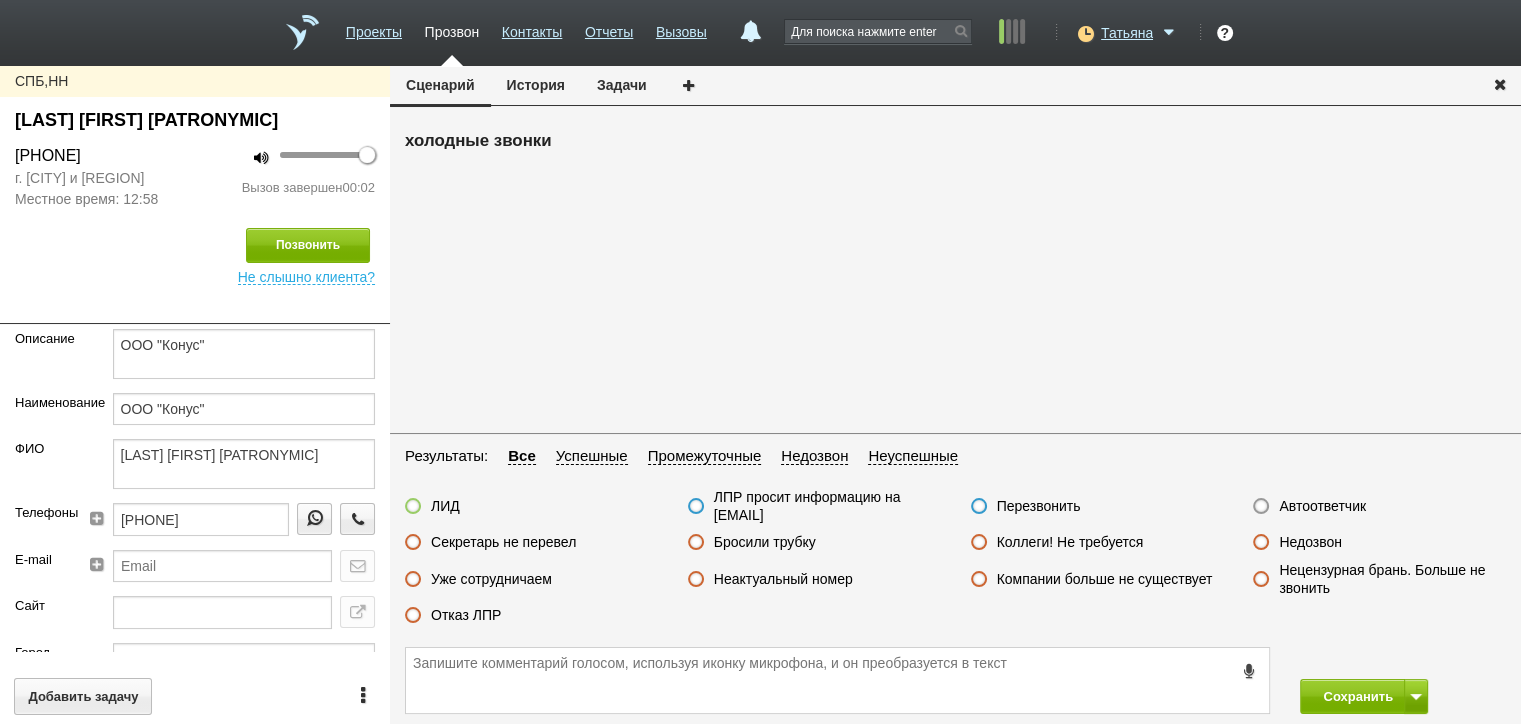 click on "Автоответчик" at bounding box center [1322, 506] 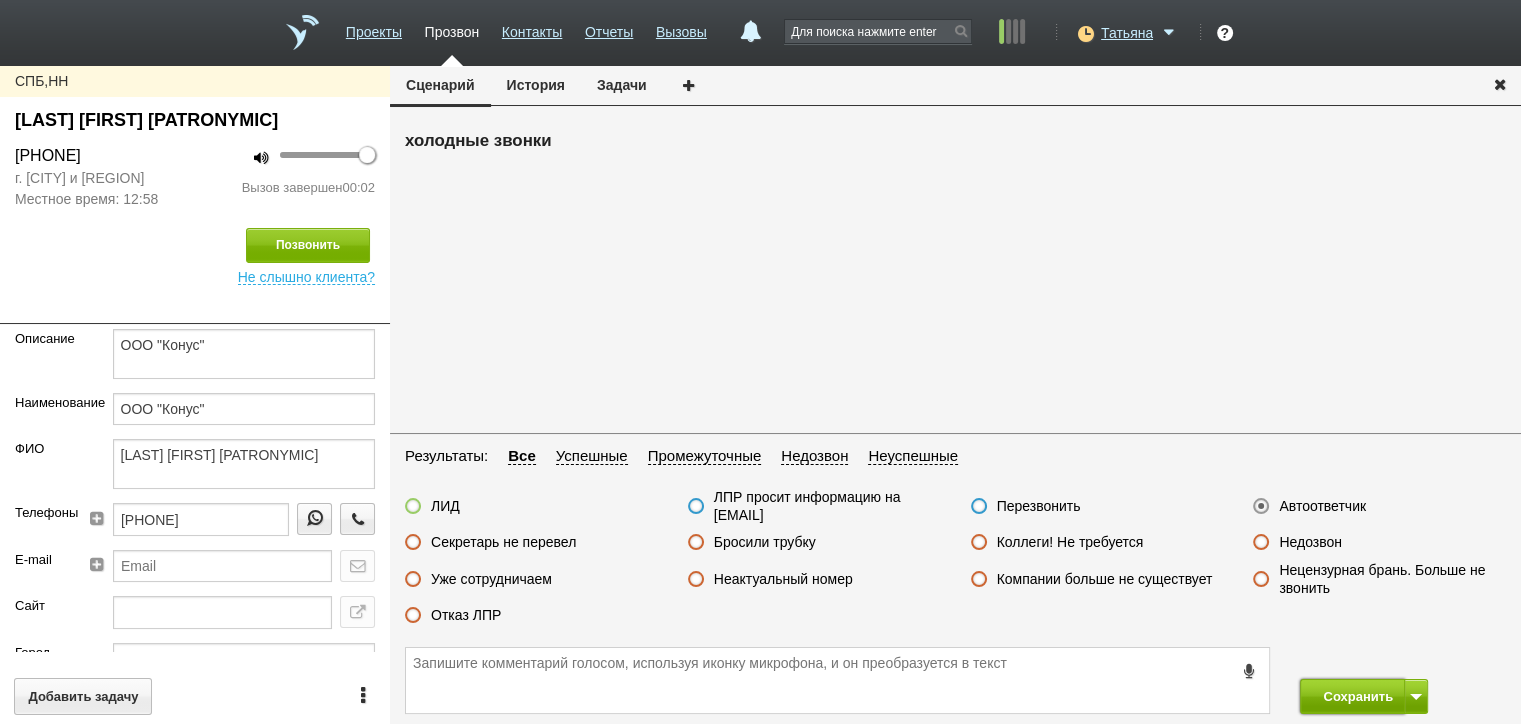 click on "Сохранить" at bounding box center [1352, 696] 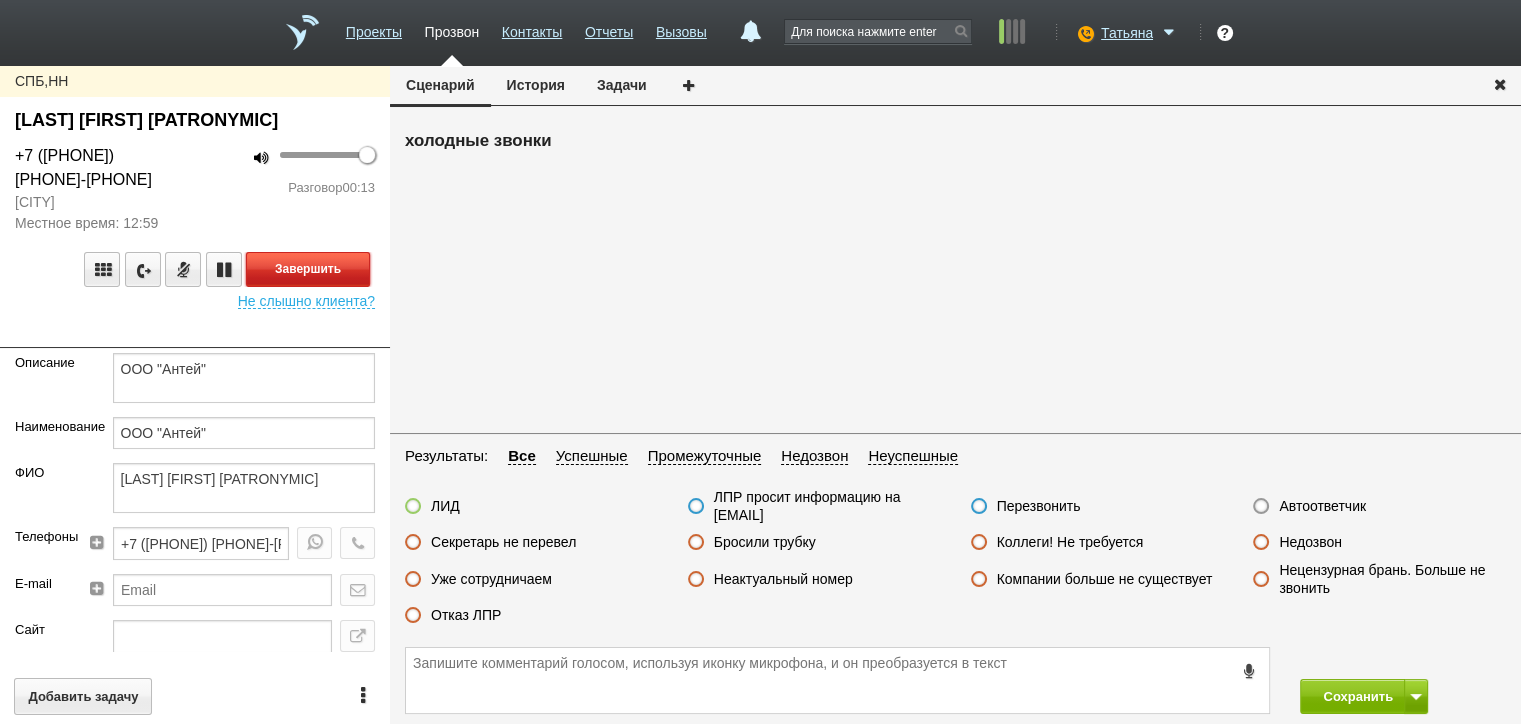 click on "Завершить" at bounding box center (308, 269) 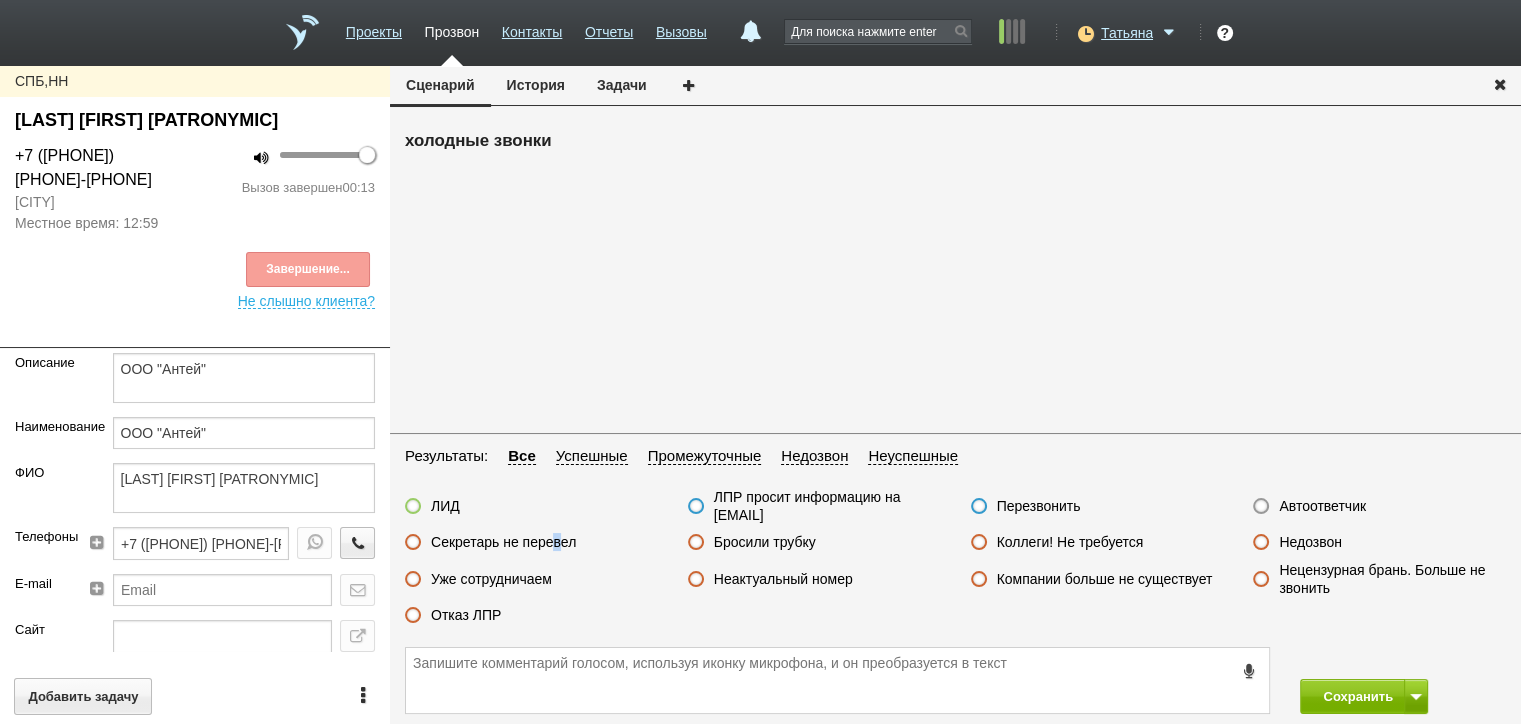 drag, startPoint x: 556, startPoint y: 546, endPoint x: 670, endPoint y: 568, distance: 116.1034 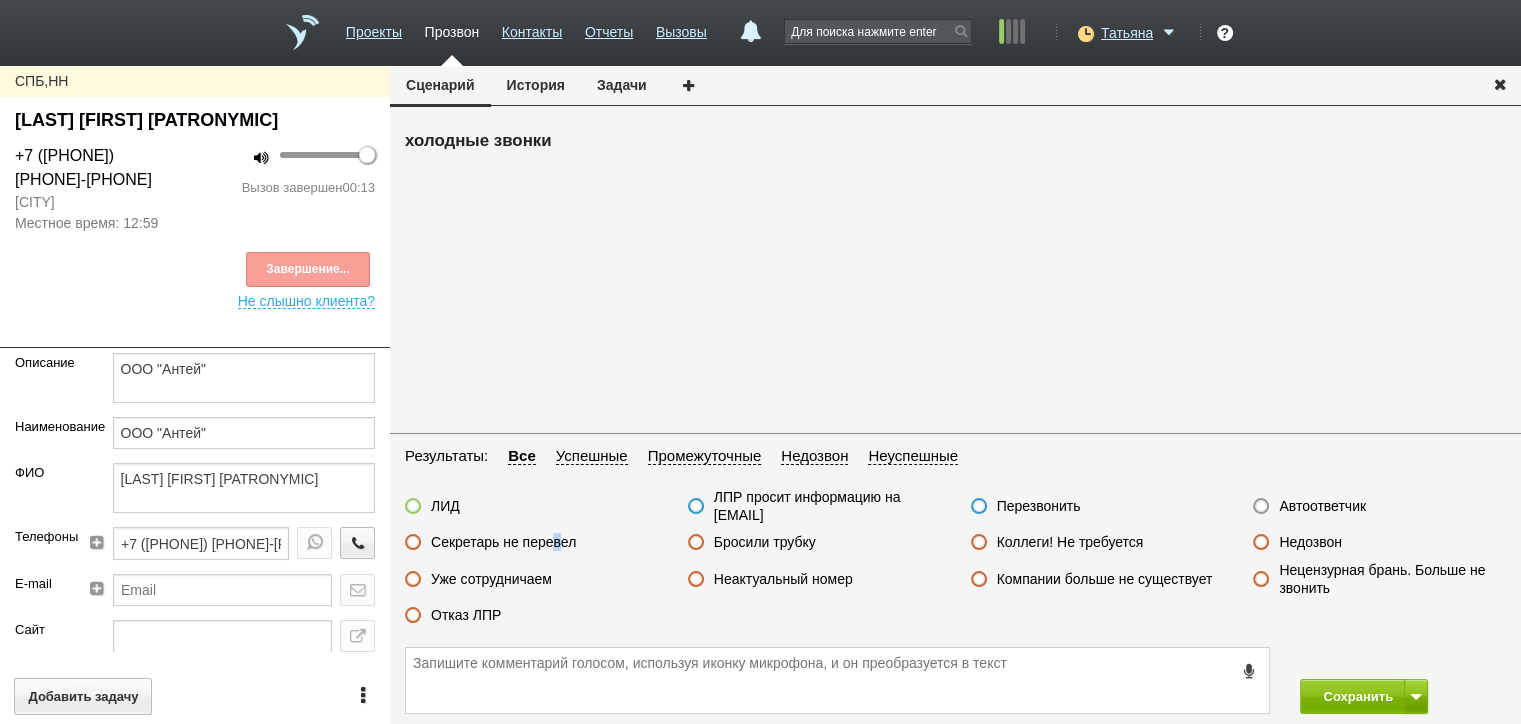 click on "Секретарь не перевел" at bounding box center [503, 542] 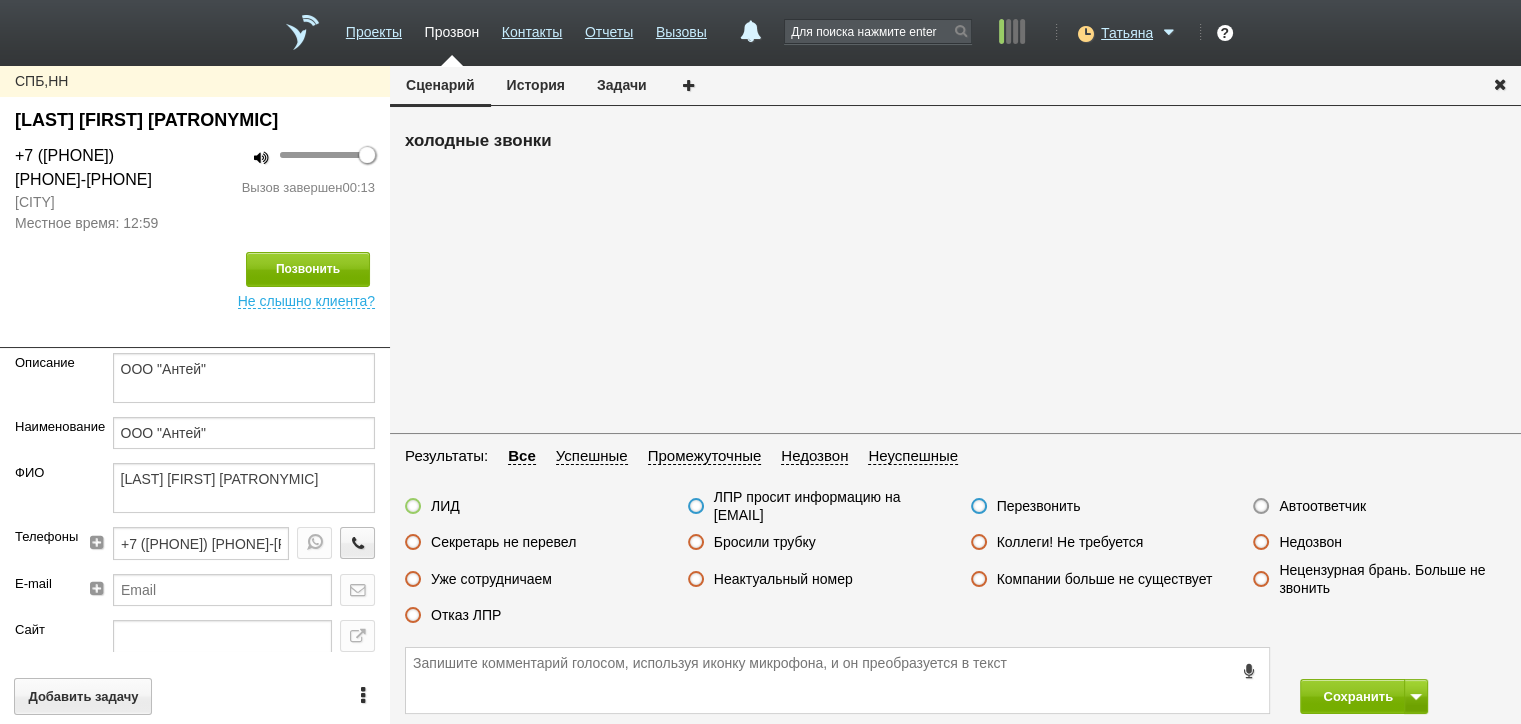 click on "Секретарь не перевел" at bounding box center (503, 542) 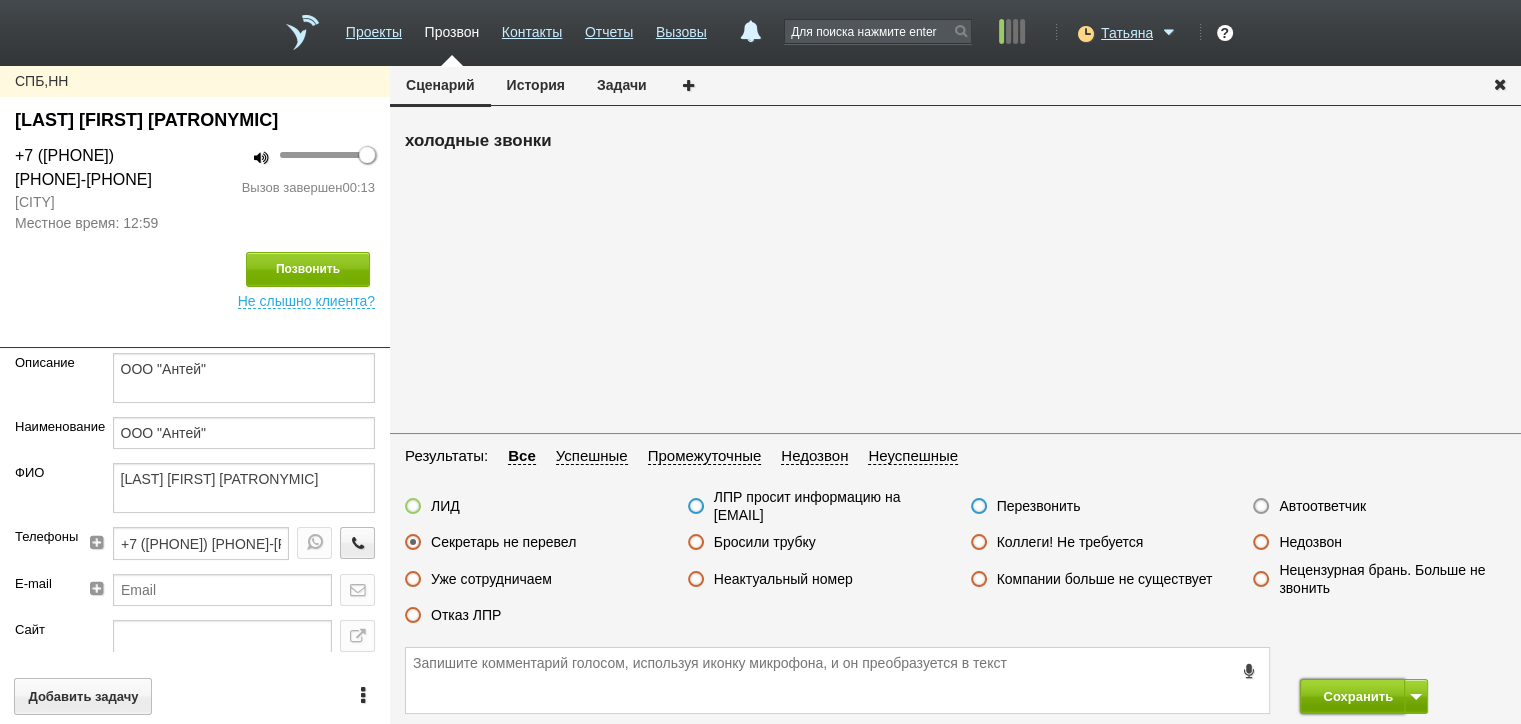 click on "Сохранить" at bounding box center [1352, 696] 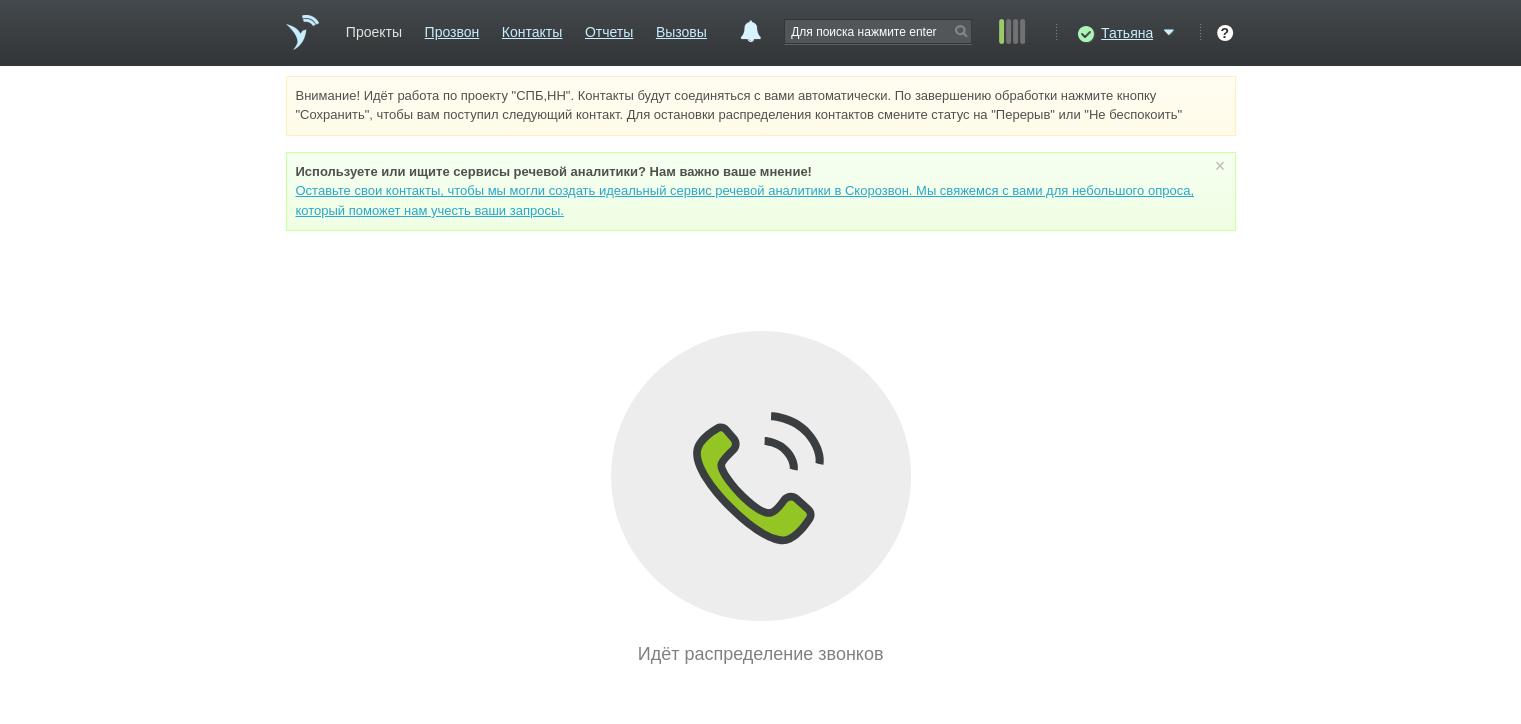 click on "Проекты" at bounding box center (374, 28) 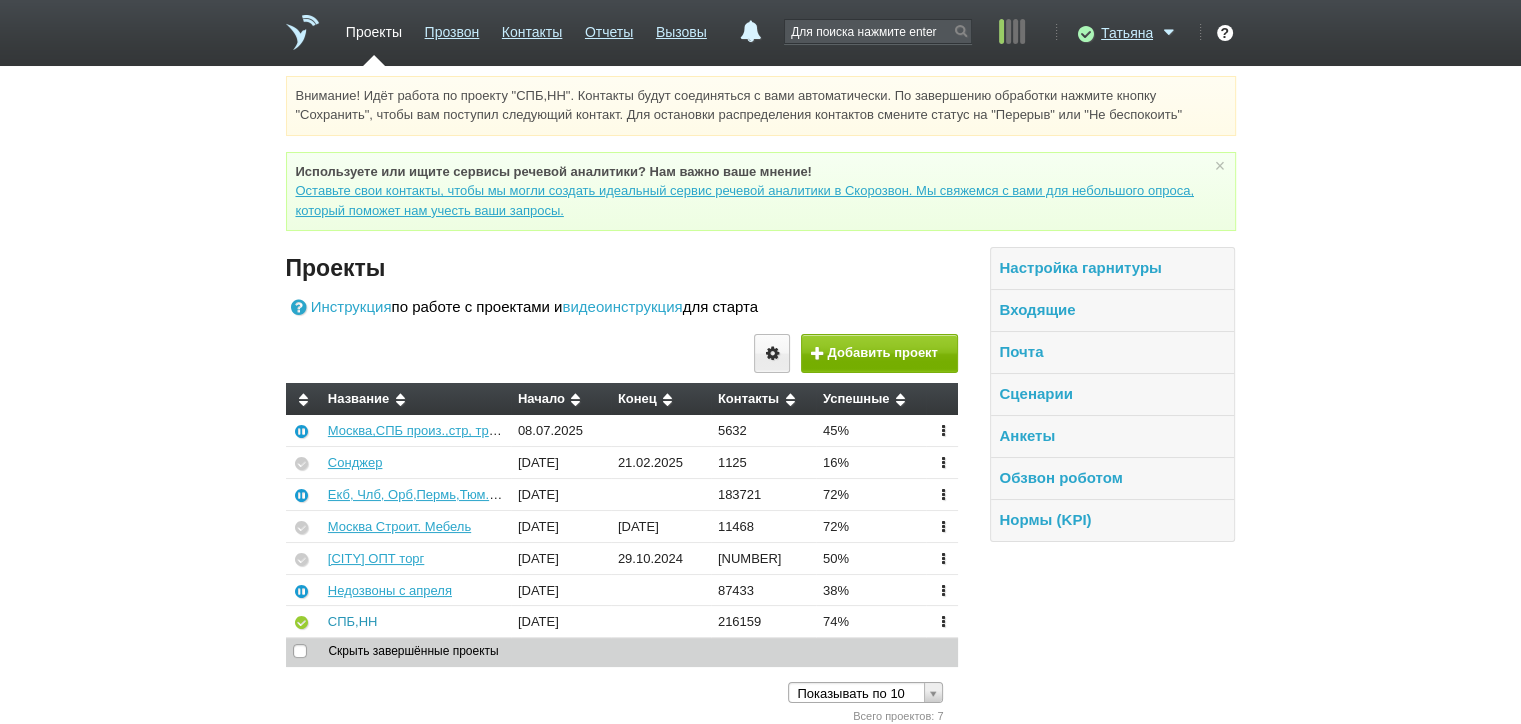 click on "СПБ,НН" at bounding box center [353, 621] 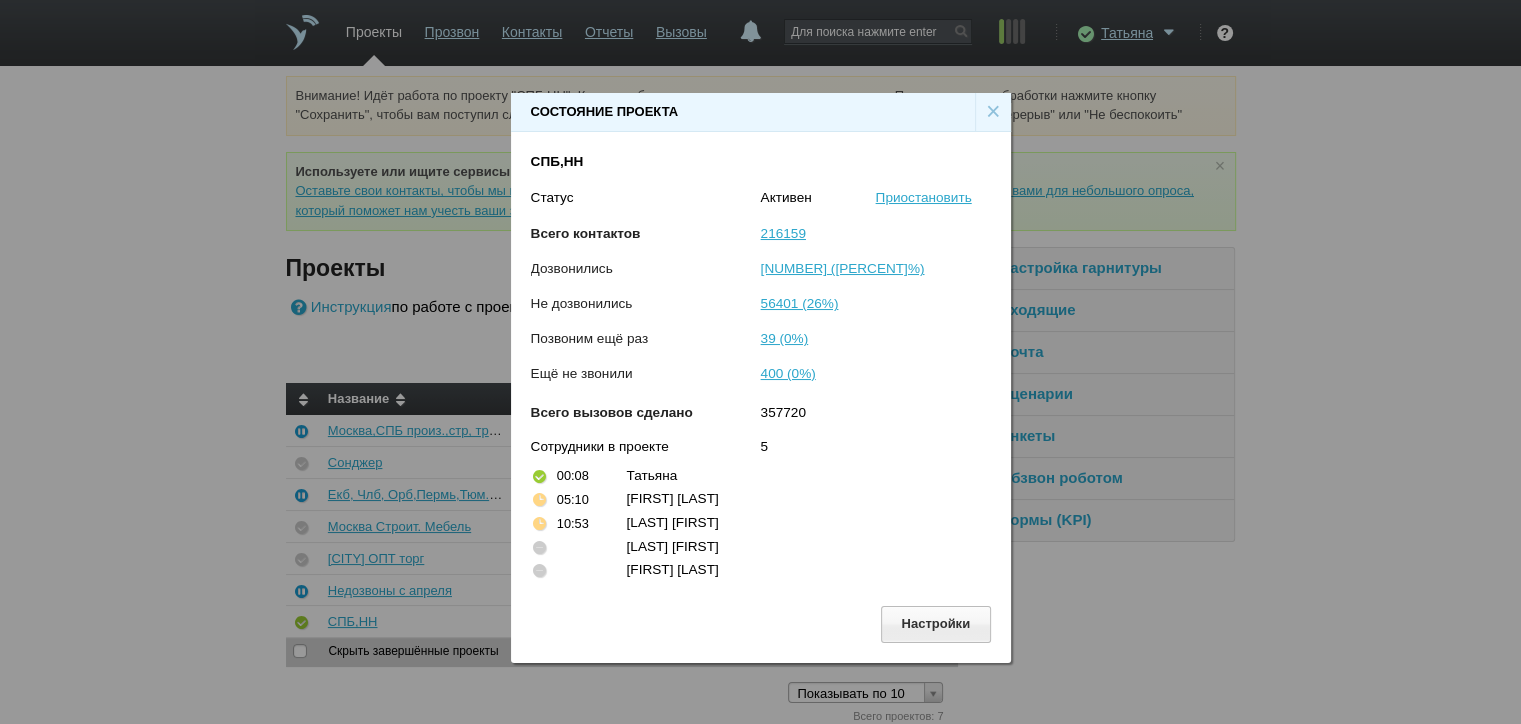 click on "×" at bounding box center (993, 112) 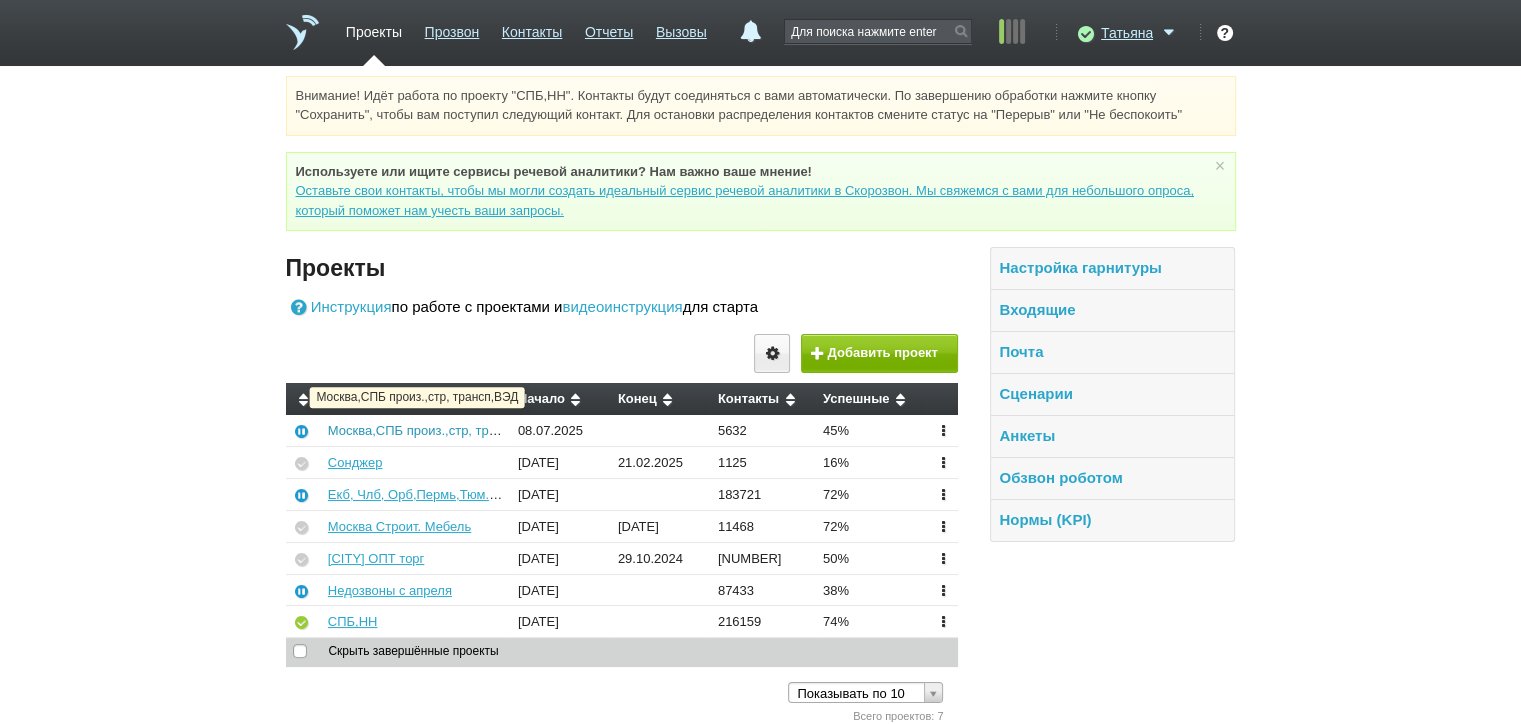 click on "Москва,СПБ произ.,стр, трансп,ВЭД" at bounding box center [437, 430] 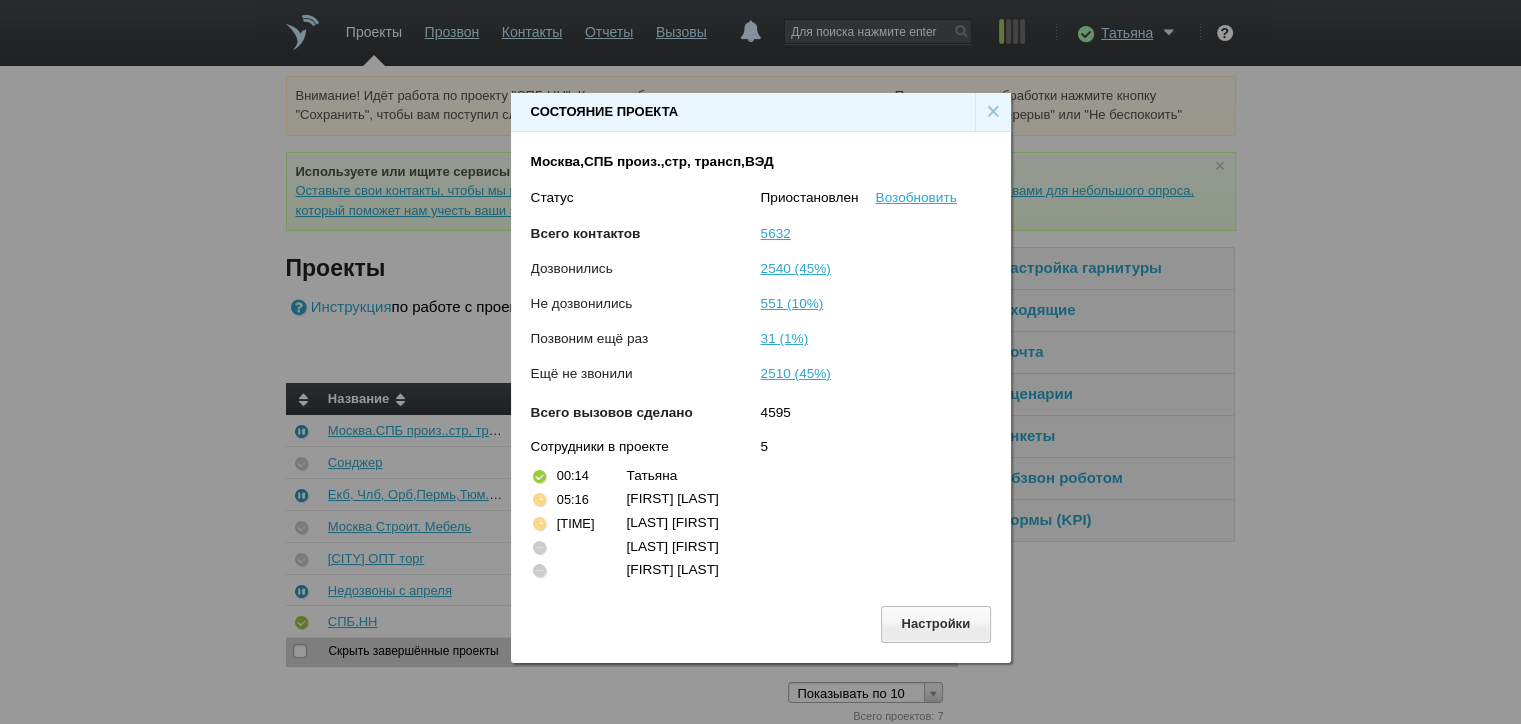 click on "×" at bounding box center [993, 112] 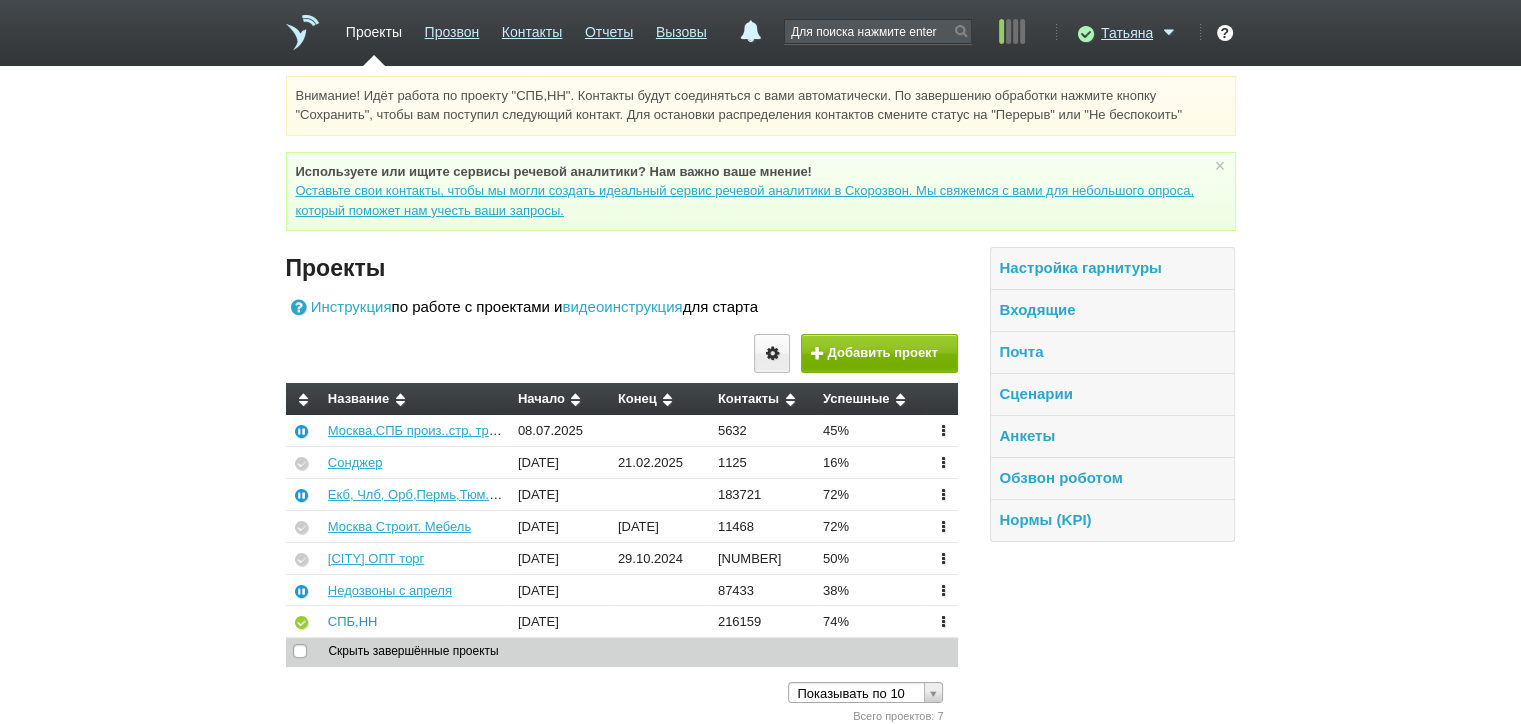 click on "СПБ,НН" at bounding box center (353, 621) 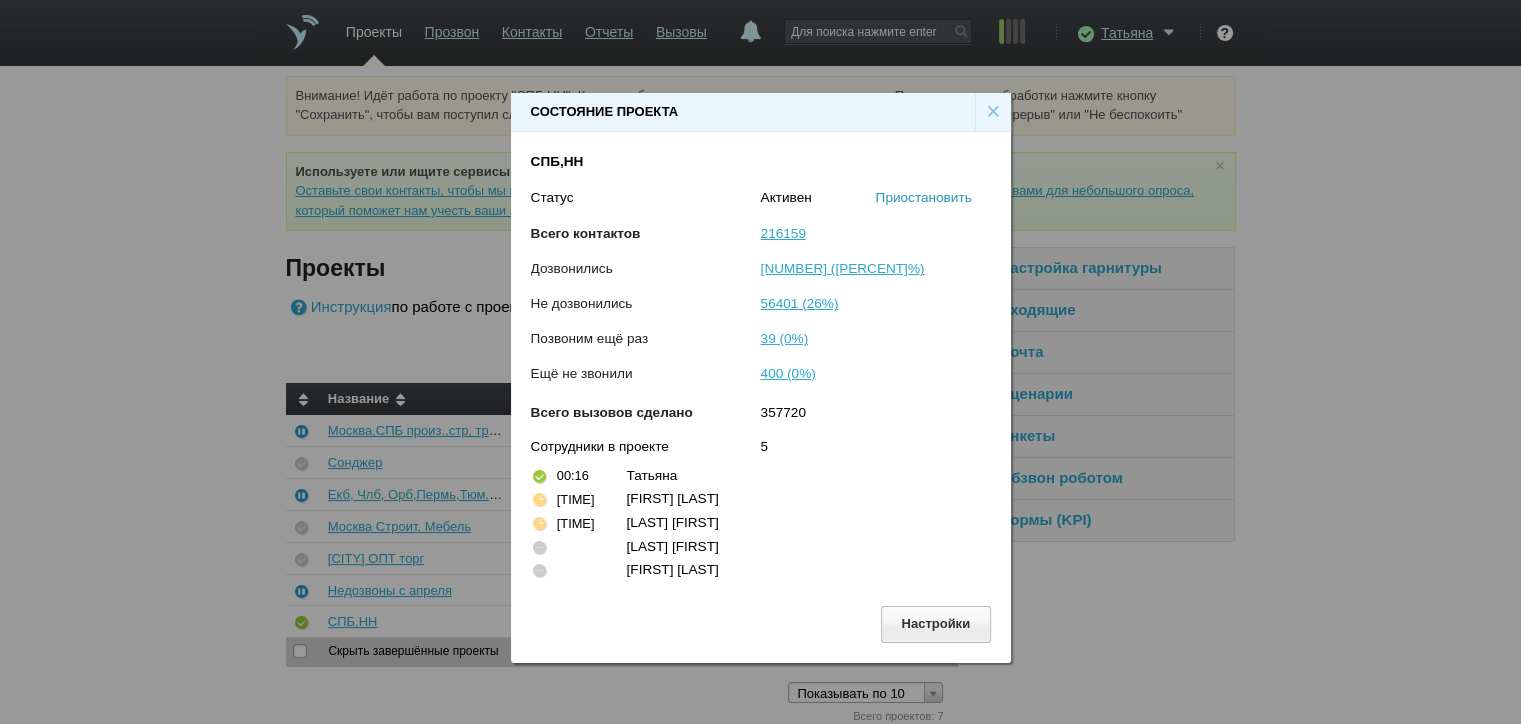 click on "Приостановить" at bounding box center [924, 197] 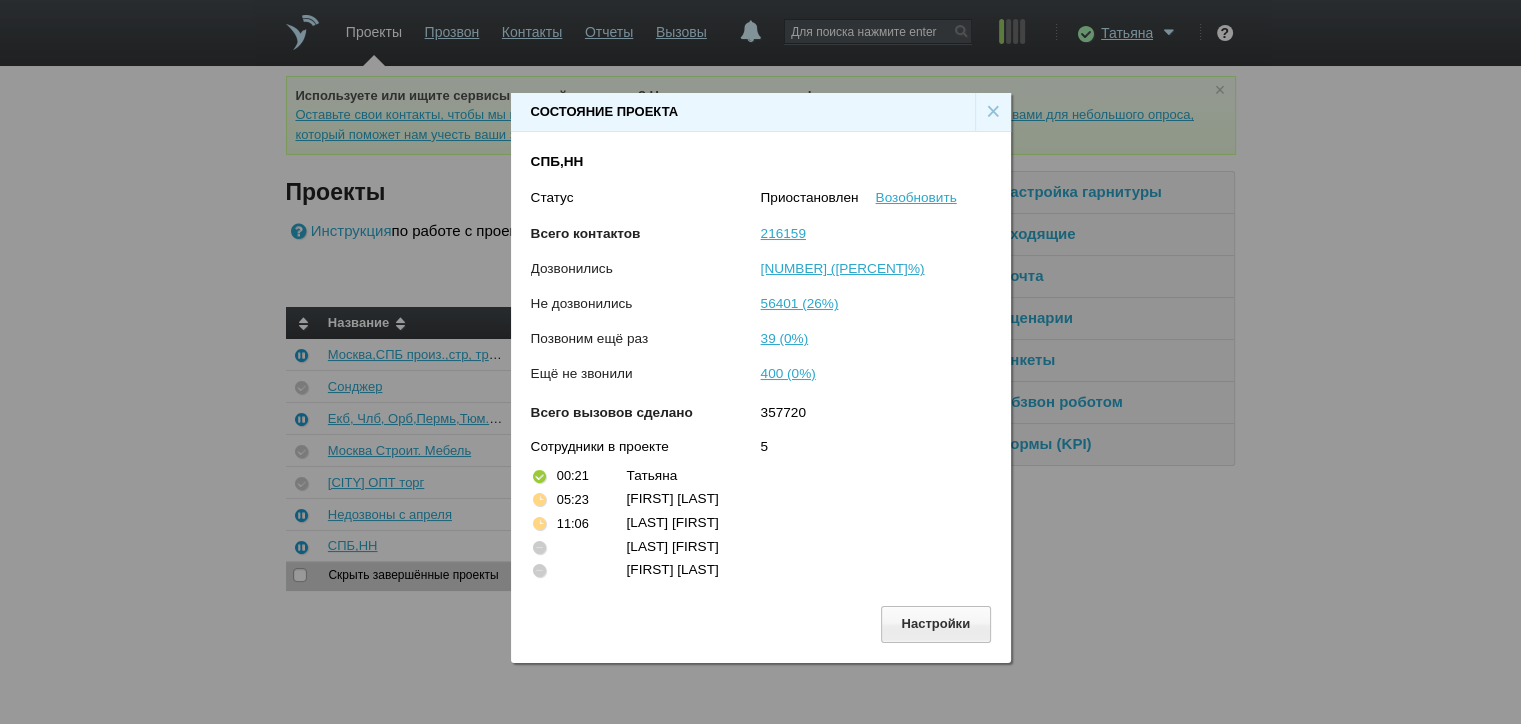 click on "×" at bounding box center [993, 112] 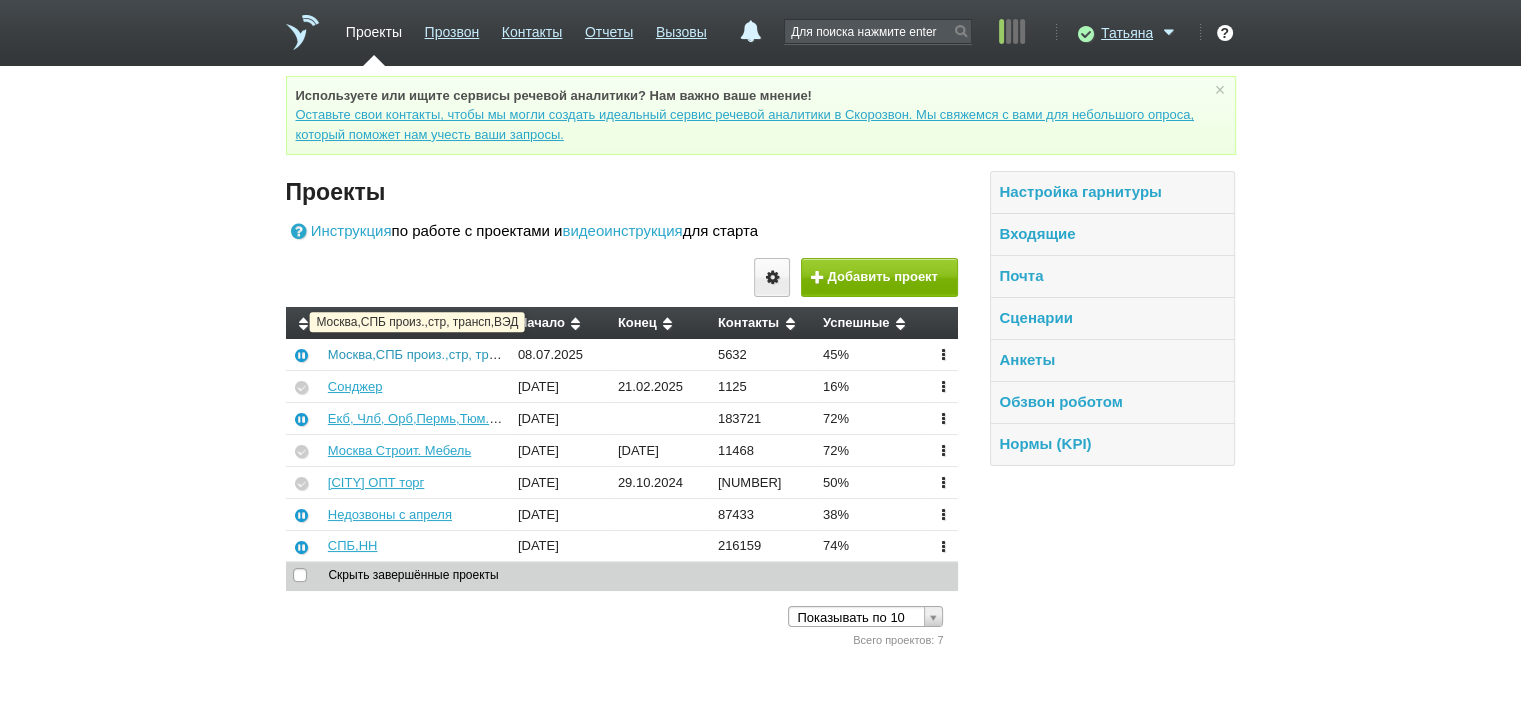 click on "Москва,СПБ произ.,стр, трансп,ВЭД" at bounding box center (437, 354) 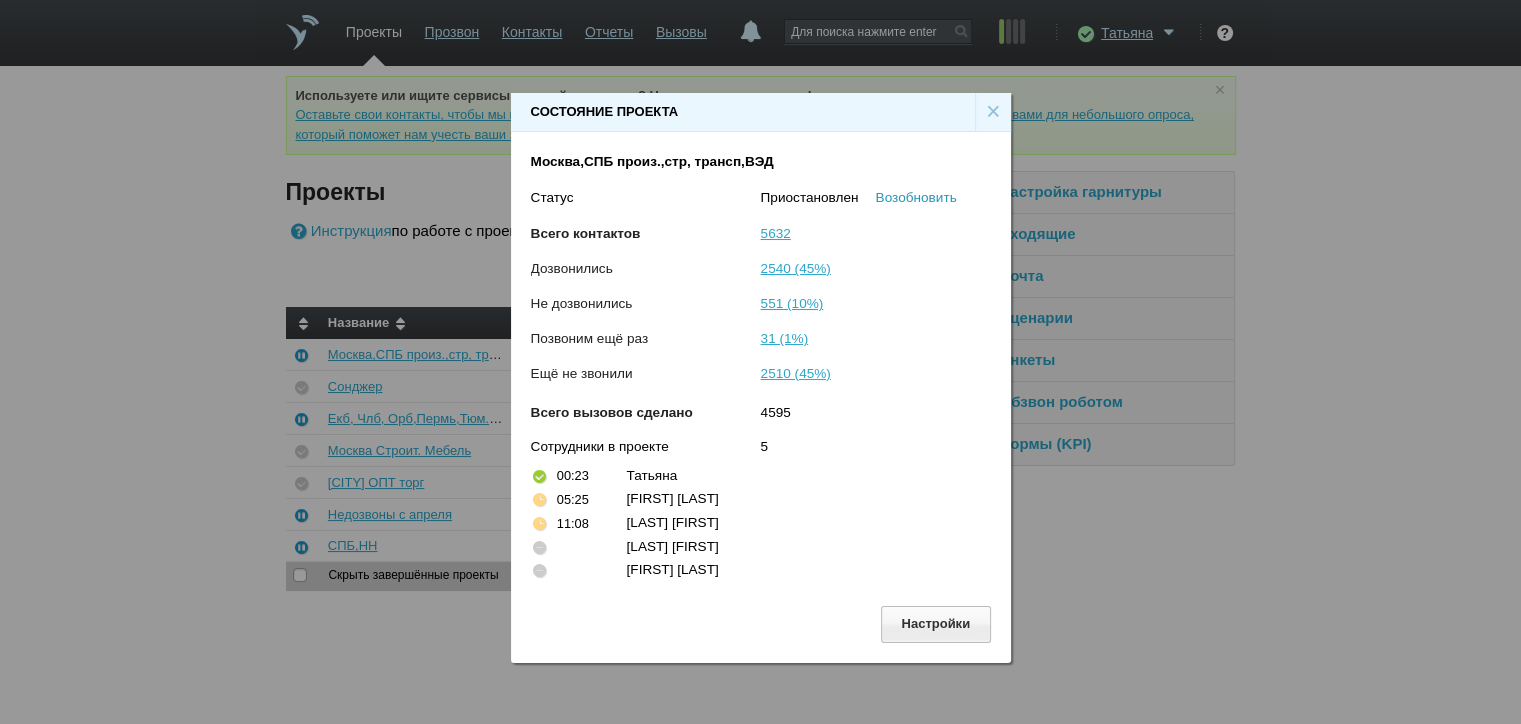 click on "Возобновить" at bounding box center [916, 197] 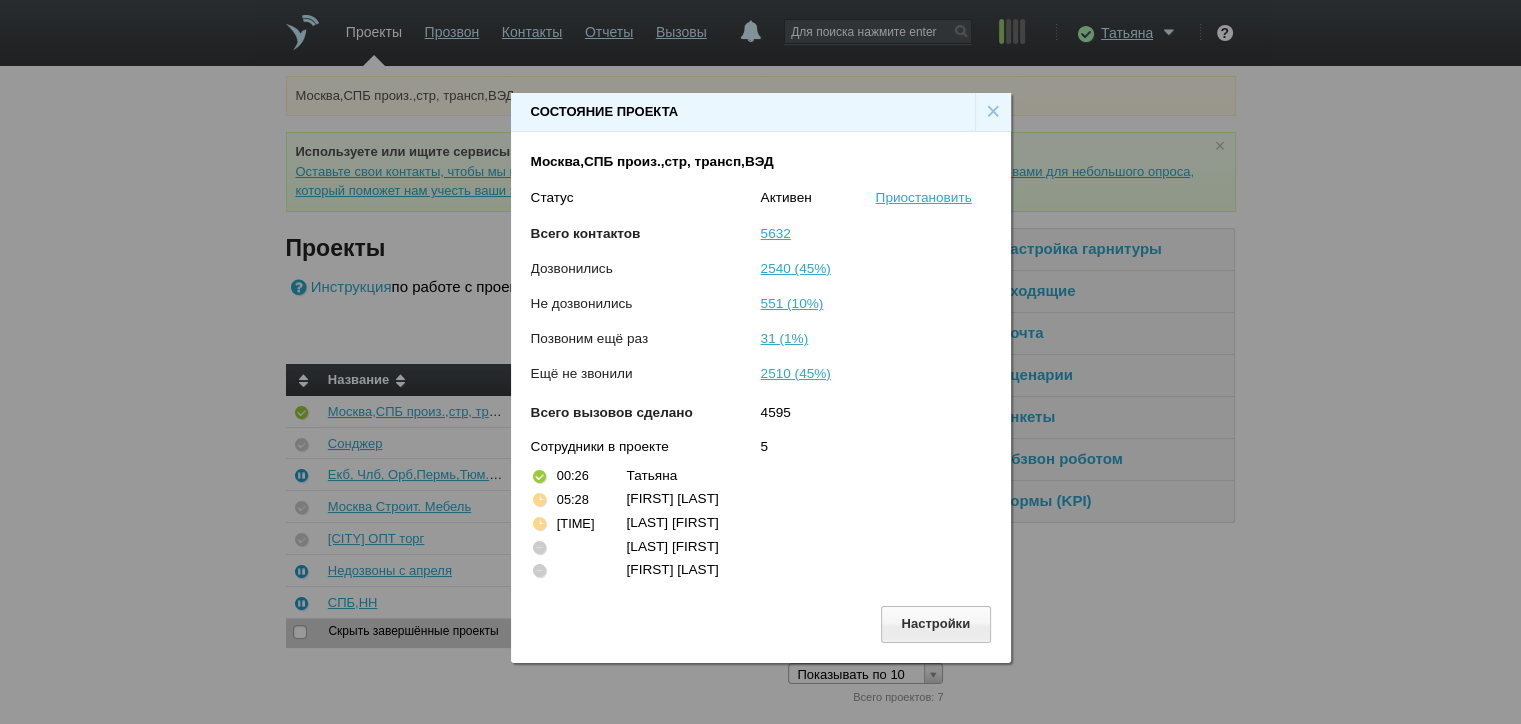 click on "×" at bounding box center [993, 112] 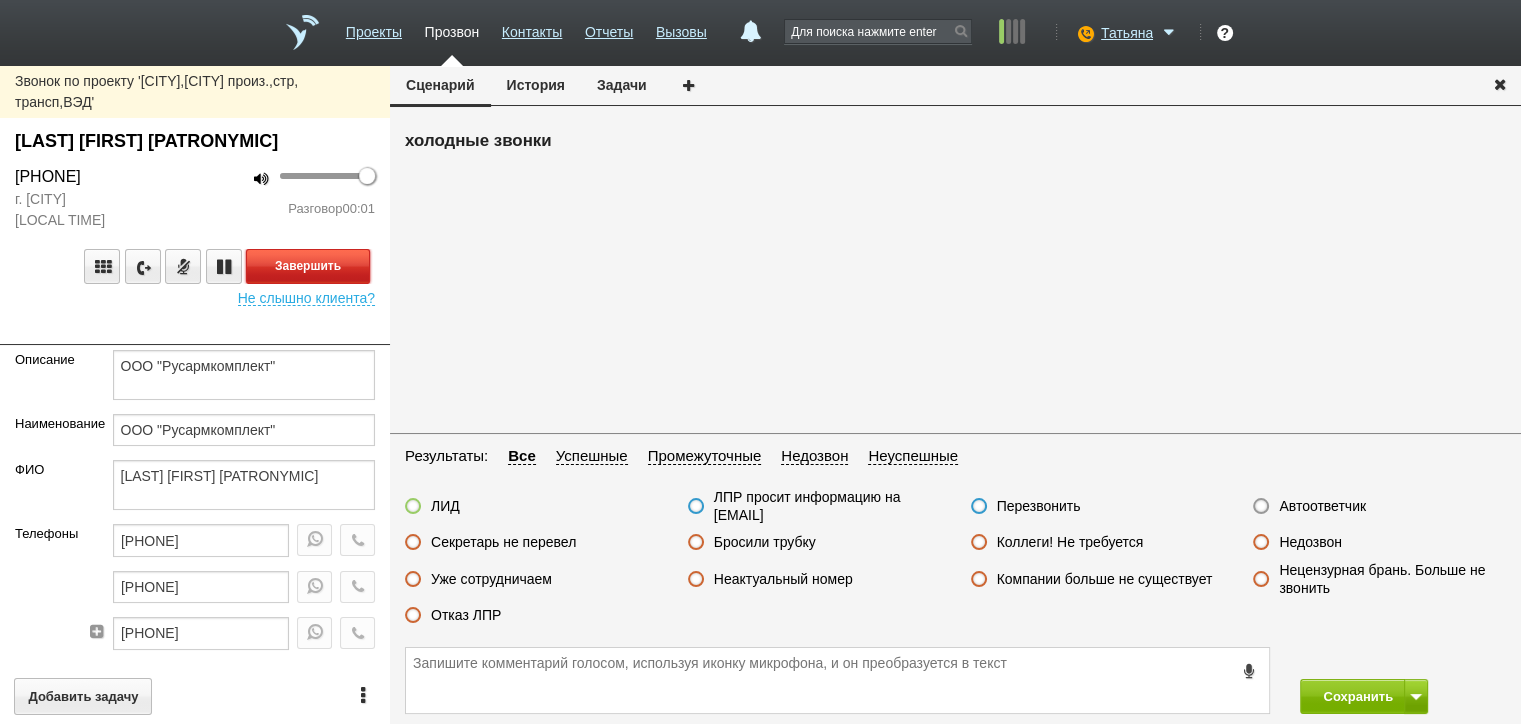 click on "Завершить" at bounding box center (308, 266) 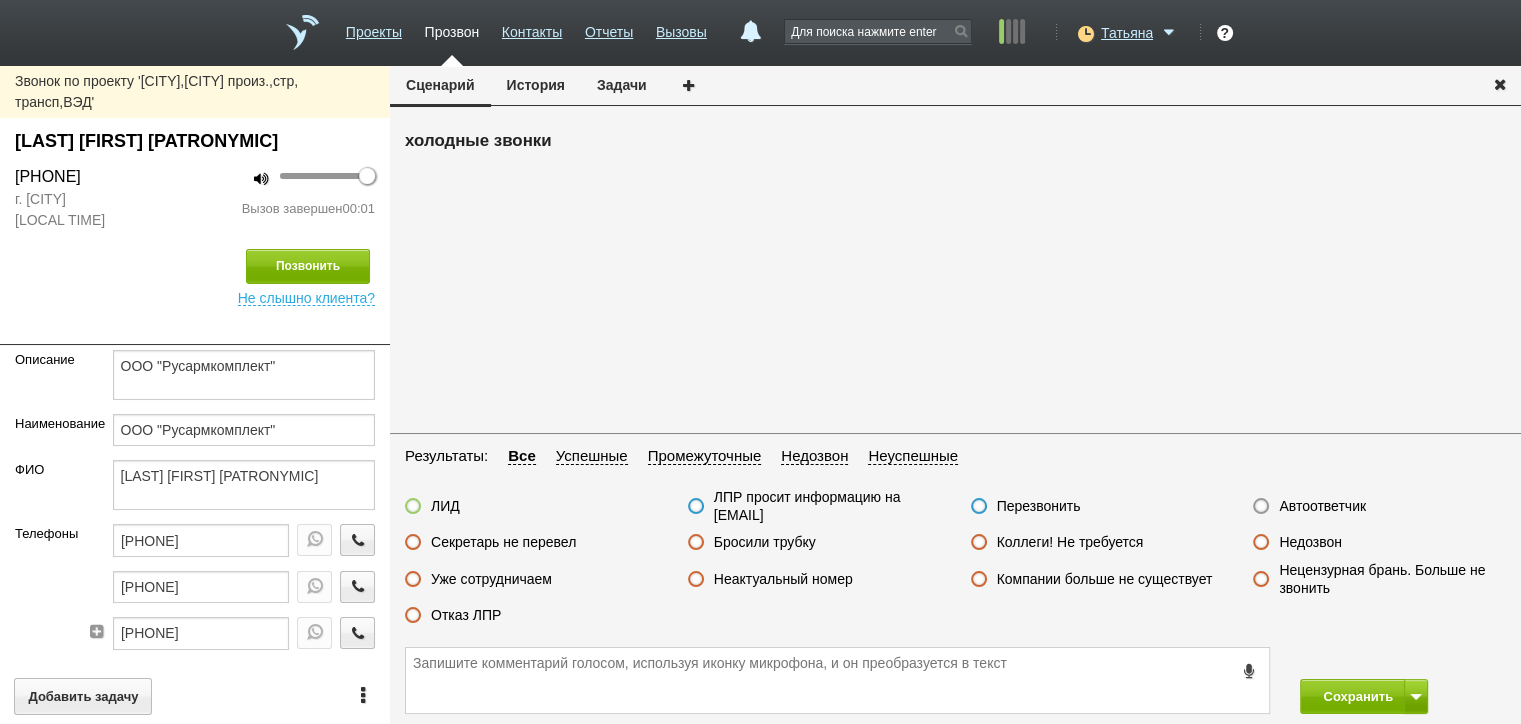 click on "Автоответчик" at bounding box center (1322, 506) 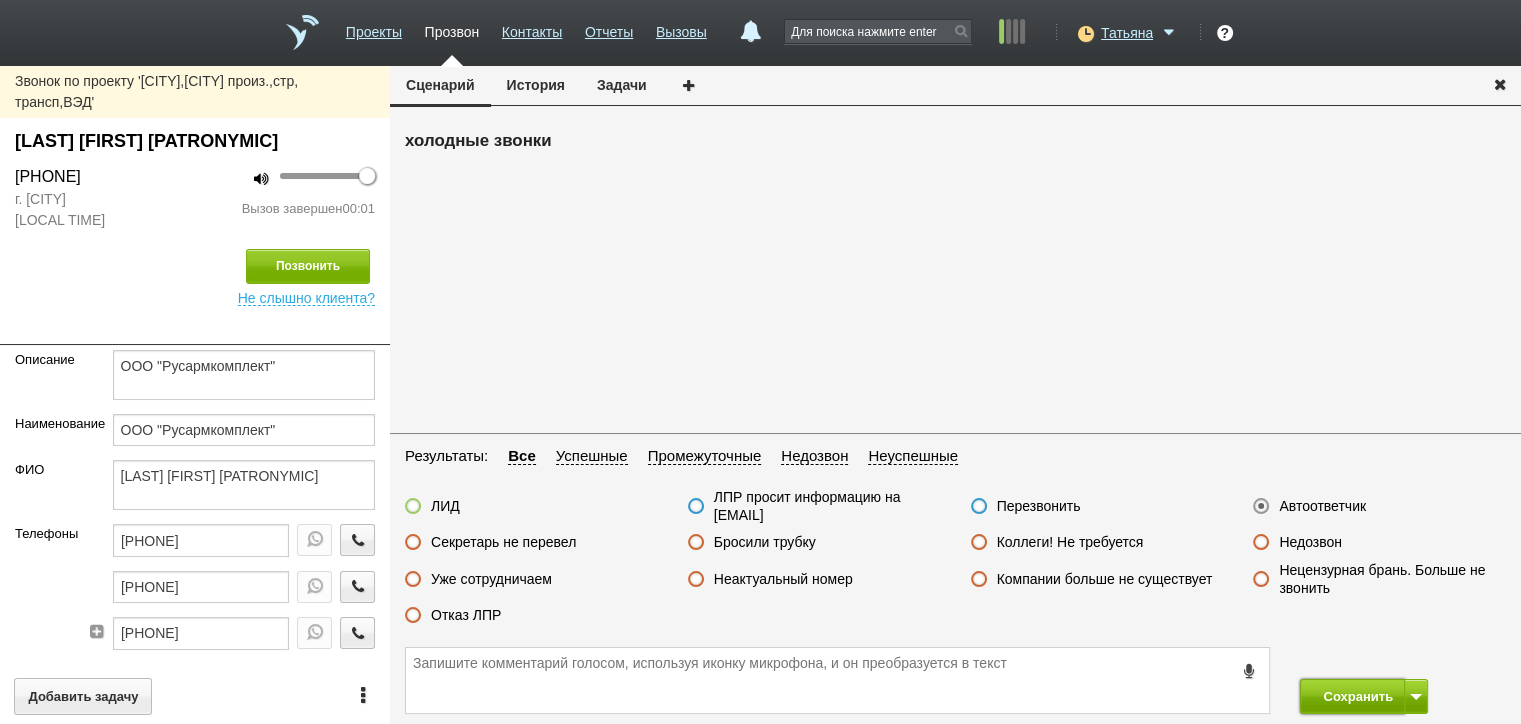 click on "Сохранить" at bounding box center [1352, 696] 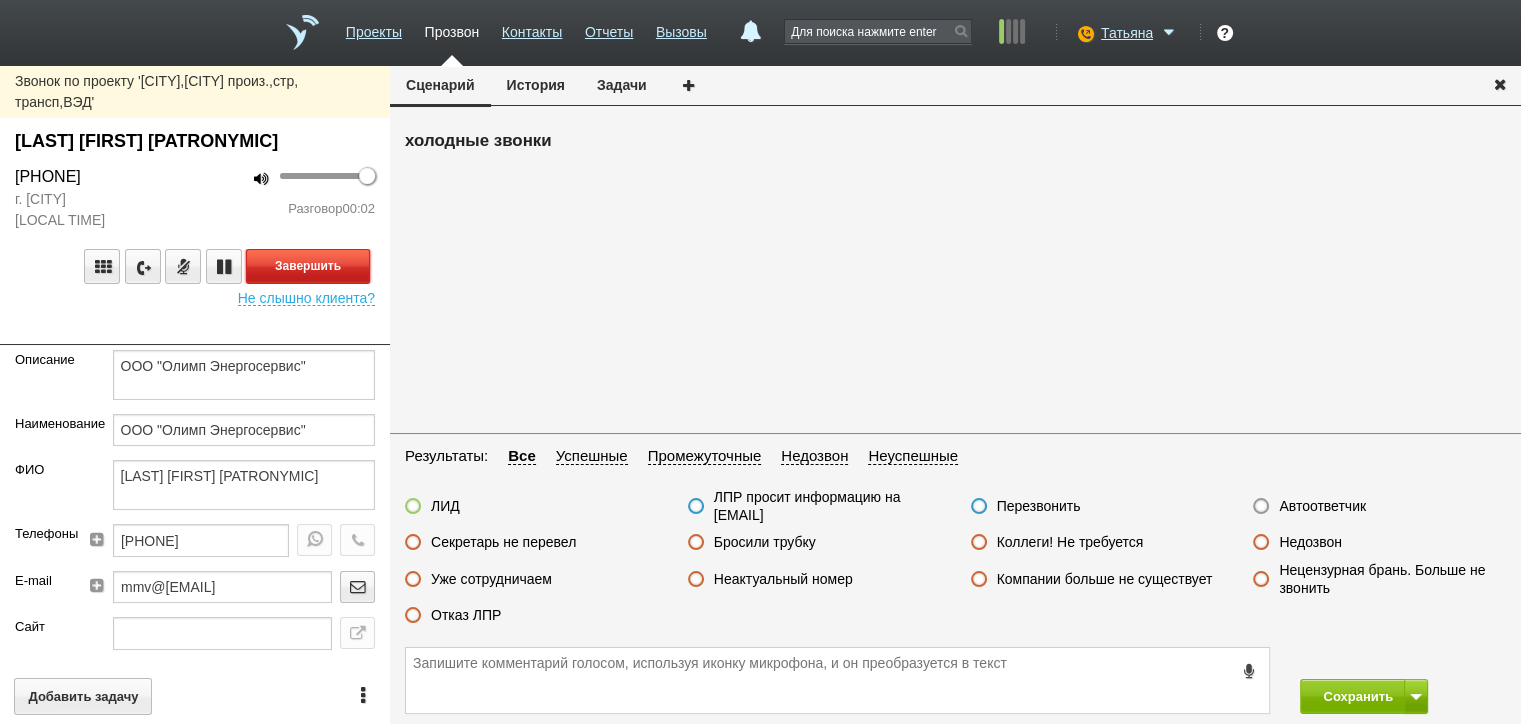 click on "Завершить" at bounding box center [308, 266] 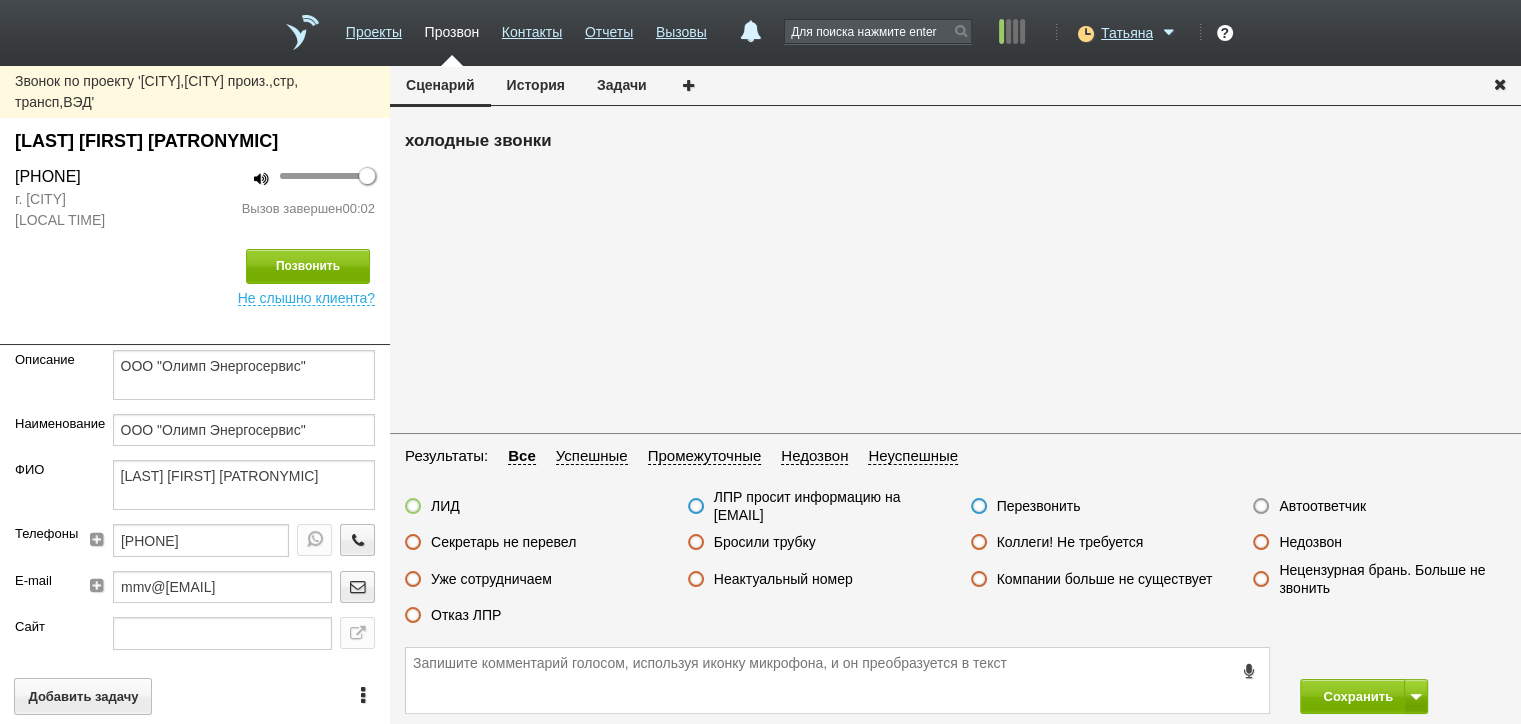 click on "Автоответчик" at bounding box center (1322, 506) 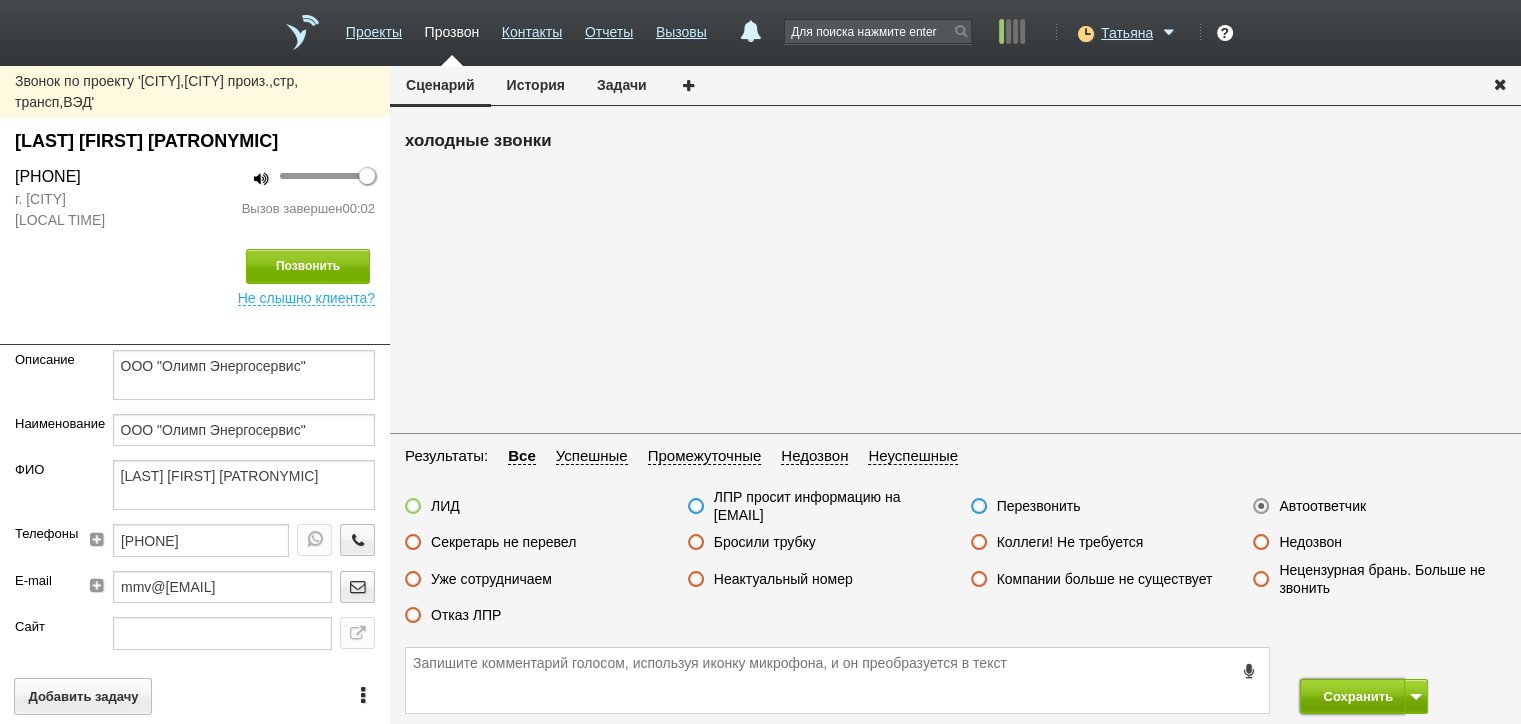 drag, startPoint x: 1352, startPoint y: 700, endPoint x: 1268, endPoint y: 547, distance: 174.54225 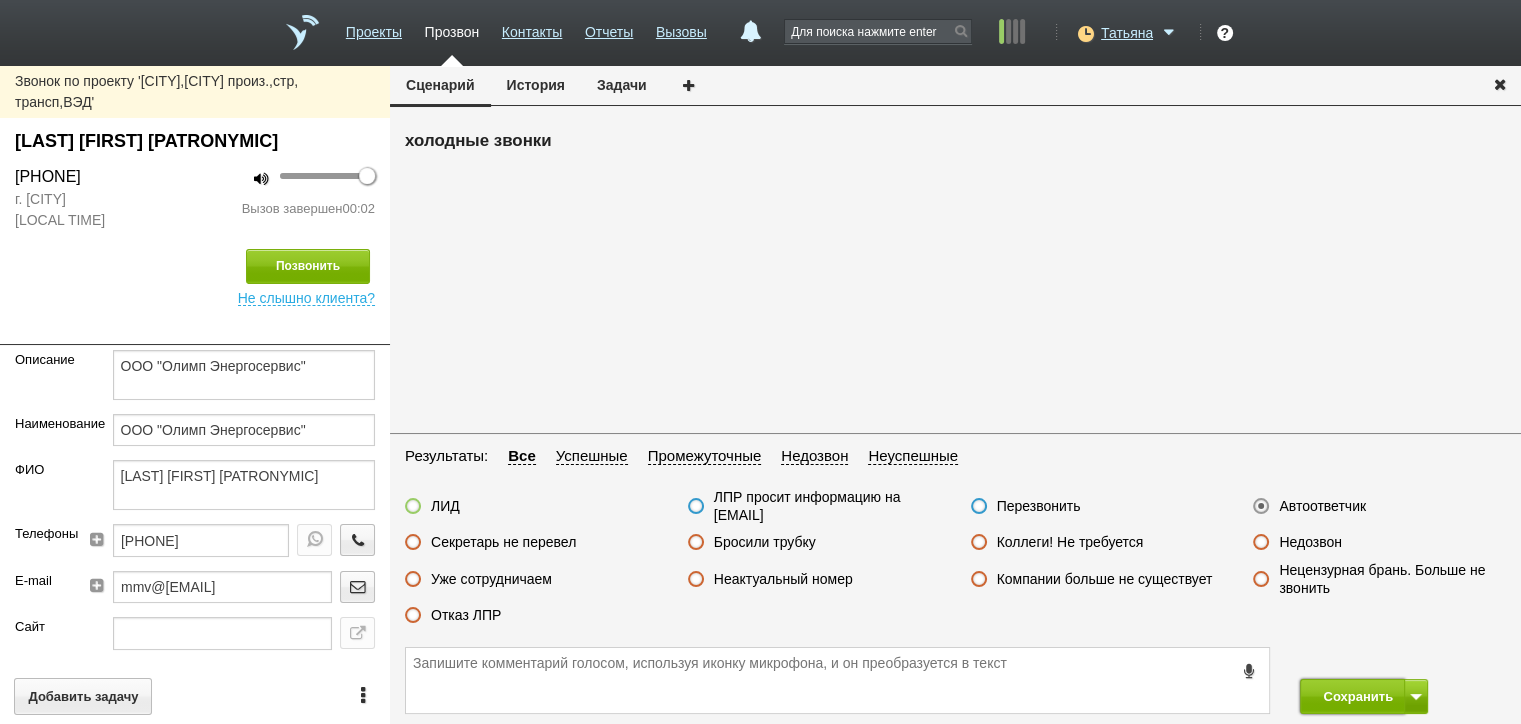 click on "Сохранить" at bounding box center [1352, 696] 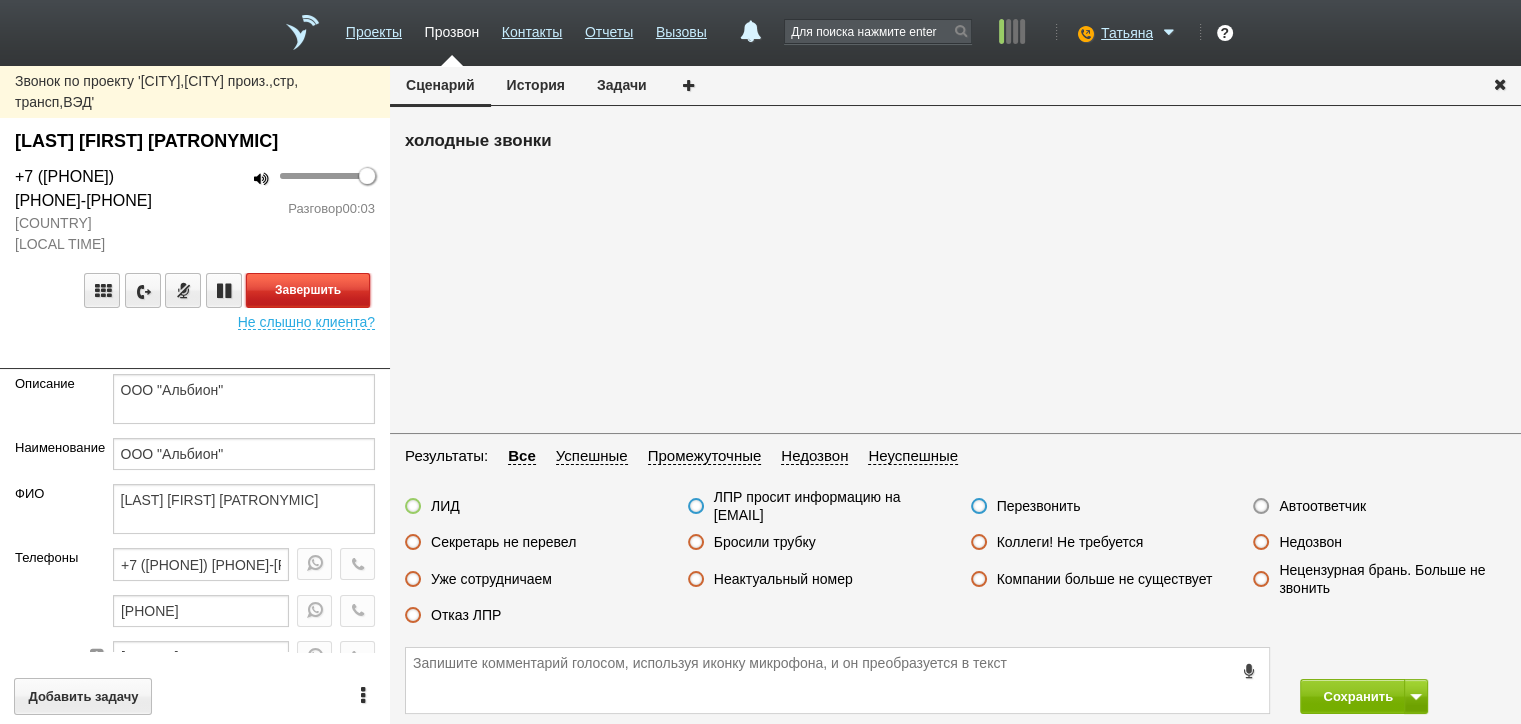 click on "Завершить" at bounding box center [308, 290] 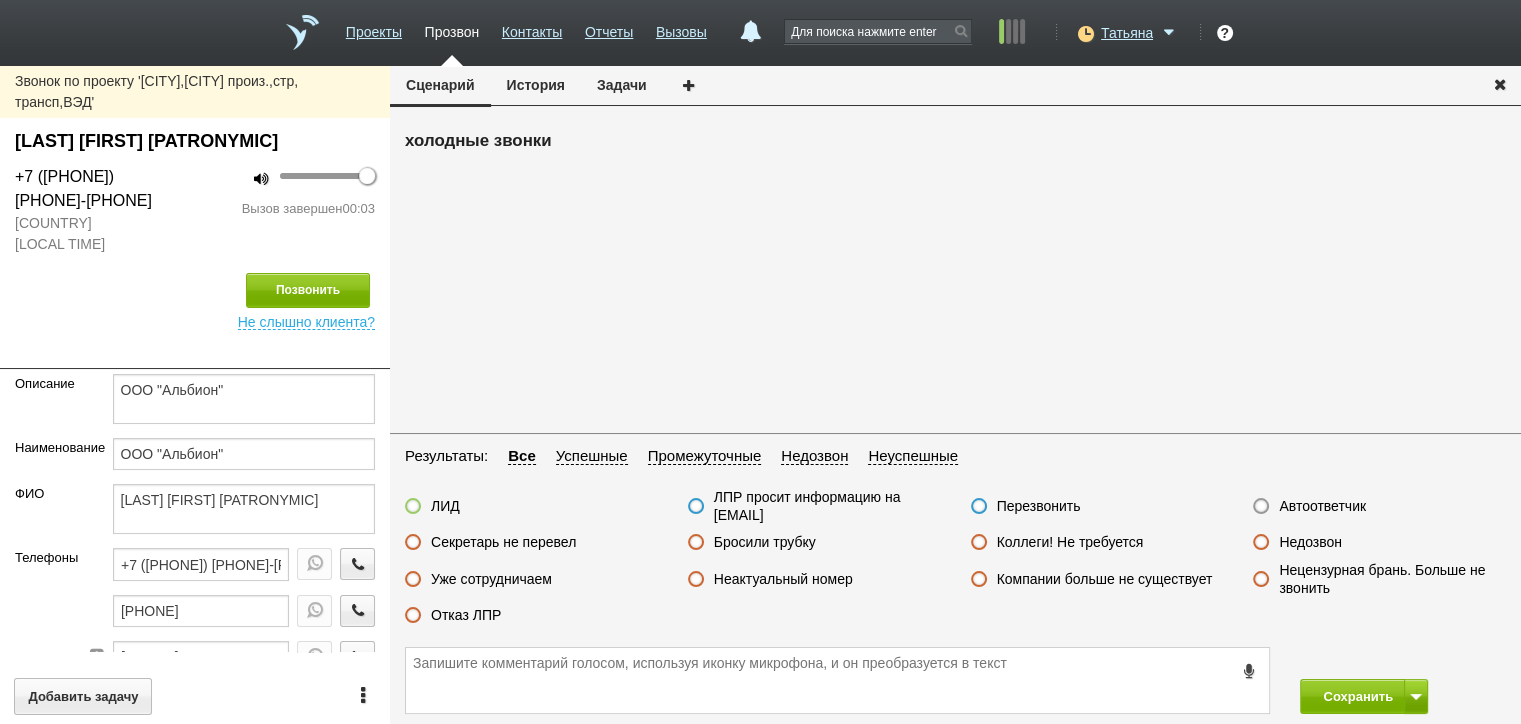 click on "Автоответчик" at bounding box center (1322, 506) 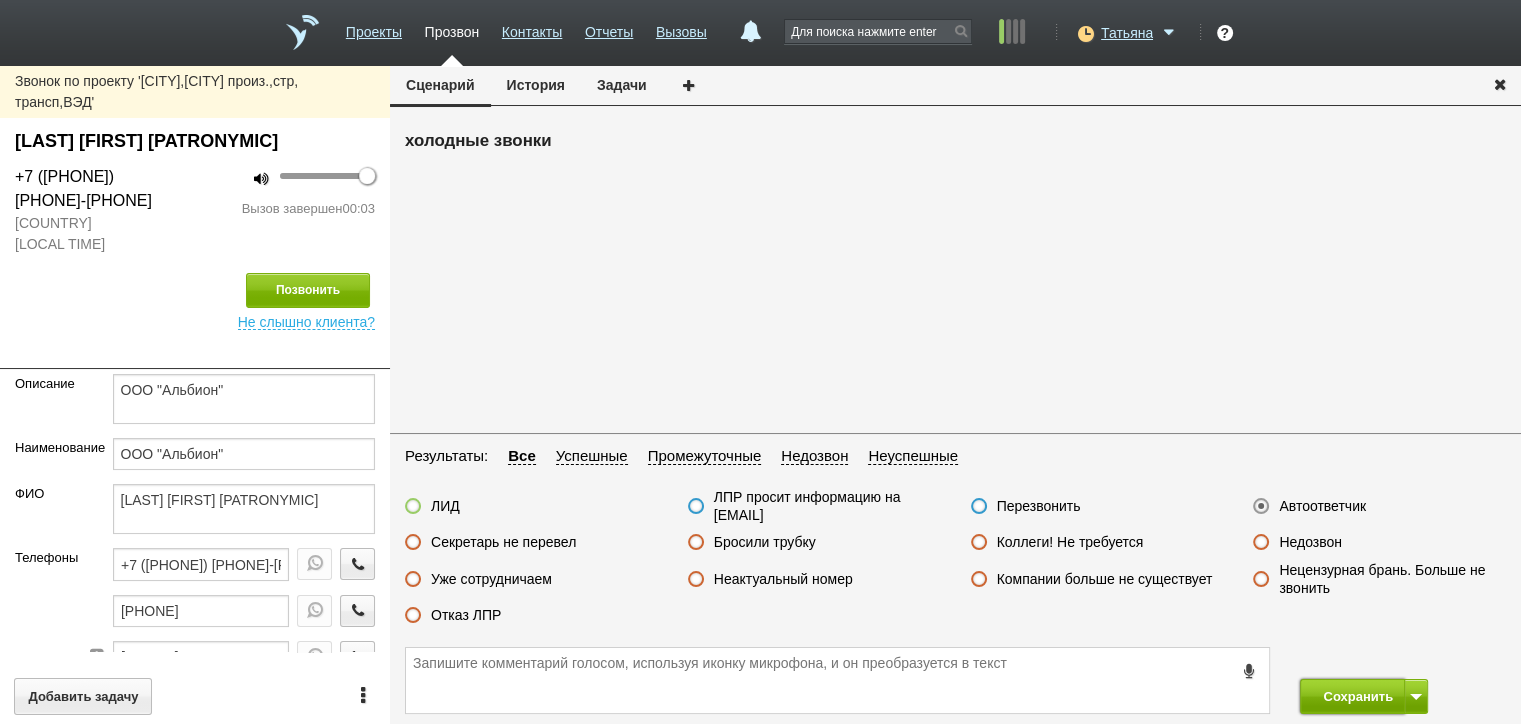 click on "Сохранить" at bounding box center (1352, 696) 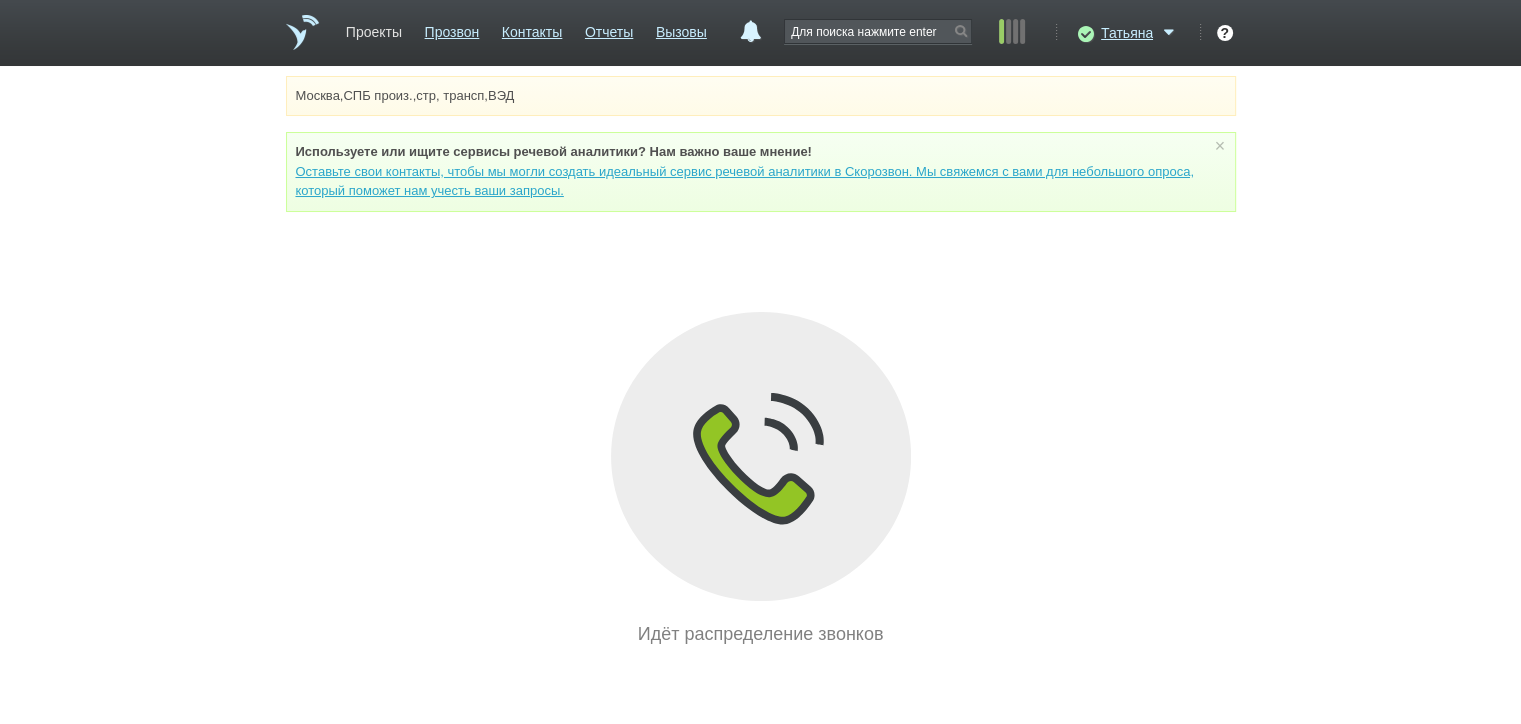 click on "Проекты" at bounding box center [374, 28] 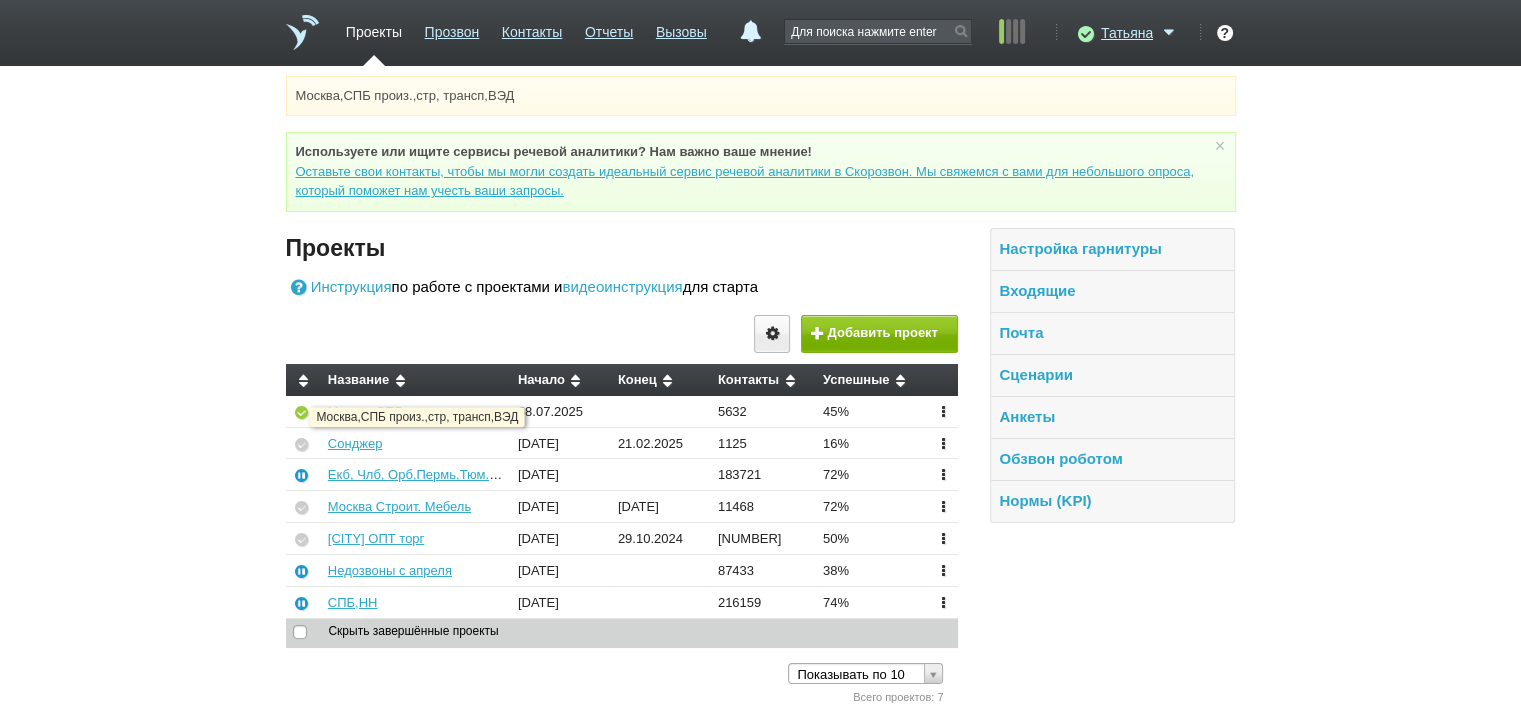 click on "Москва,СПБ произ.,стр, трансп,ВЭД" at bounding box center (437, 411) 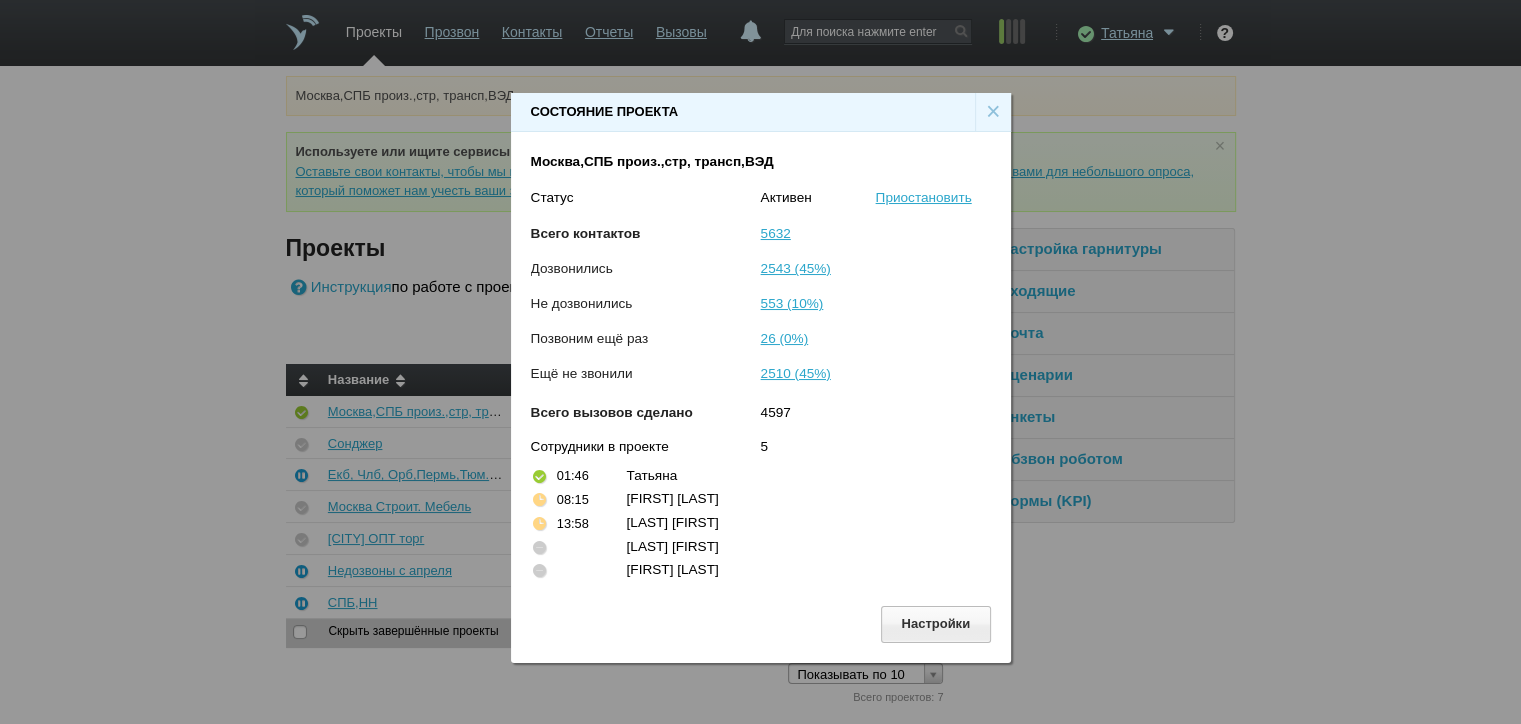 click on "×" at bounding box center [993, 112] 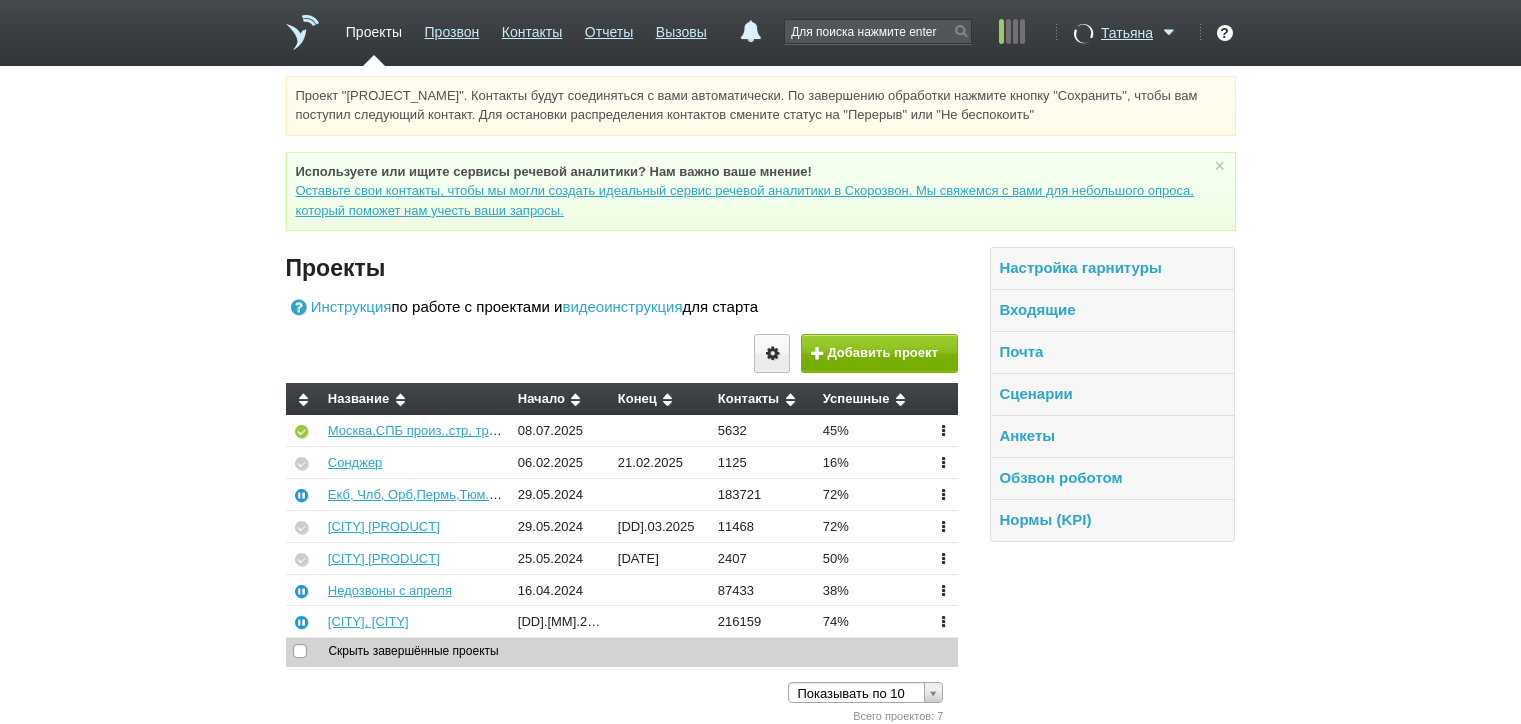 scroll, scrollTop: 0, scrollLeft: 0, axis: both 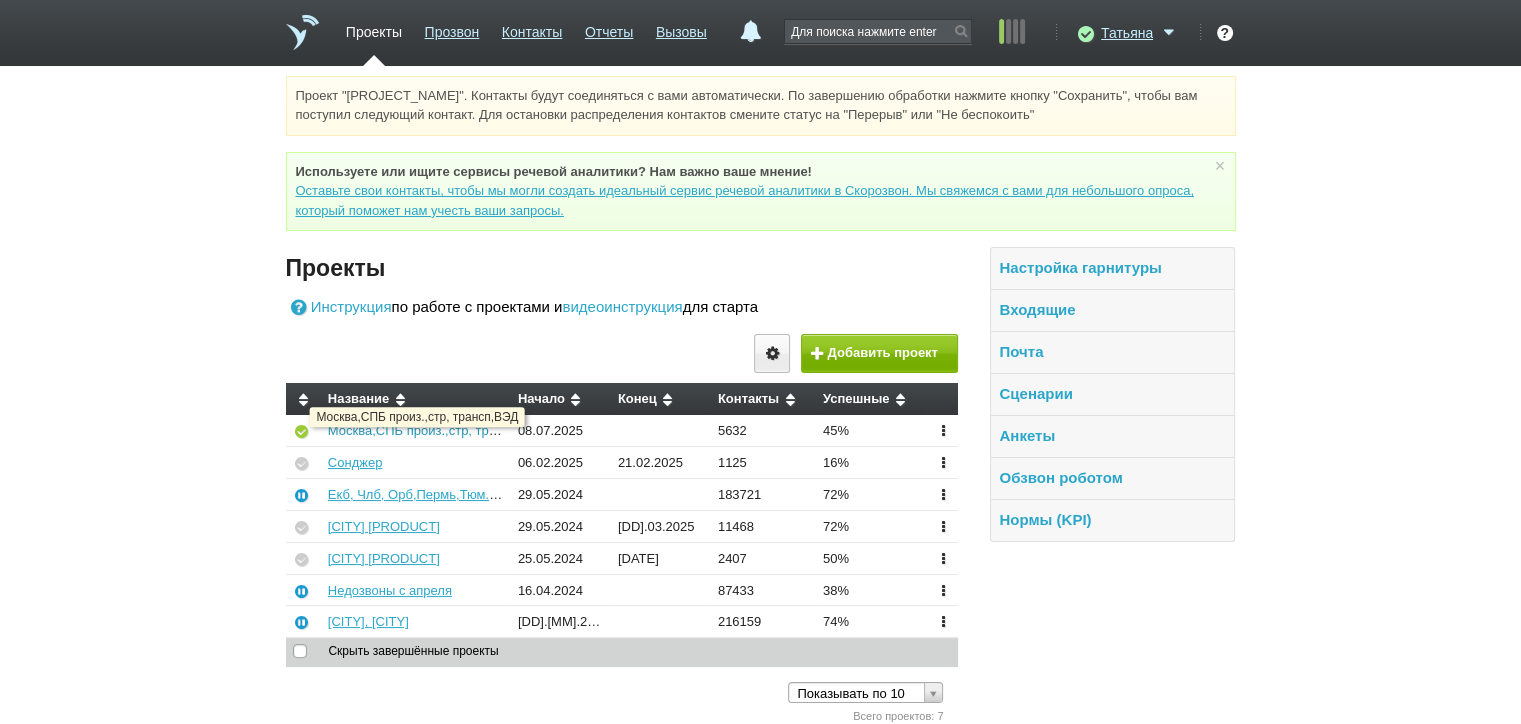 click on "Москва,СПБ произ.,стр, трансп,ВЭД" at bounding box center [437, 430] 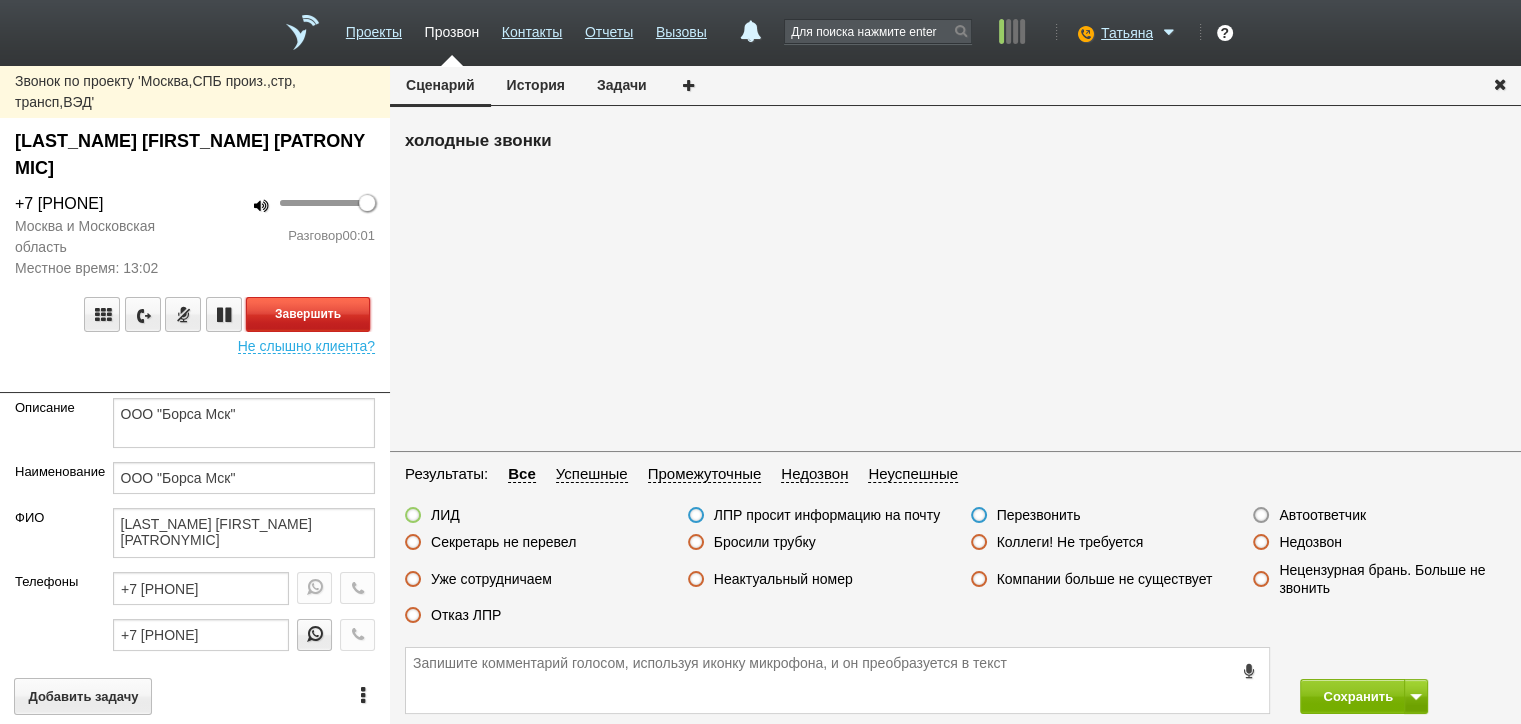 click on "Завершить" at bounding box center [308, 314] 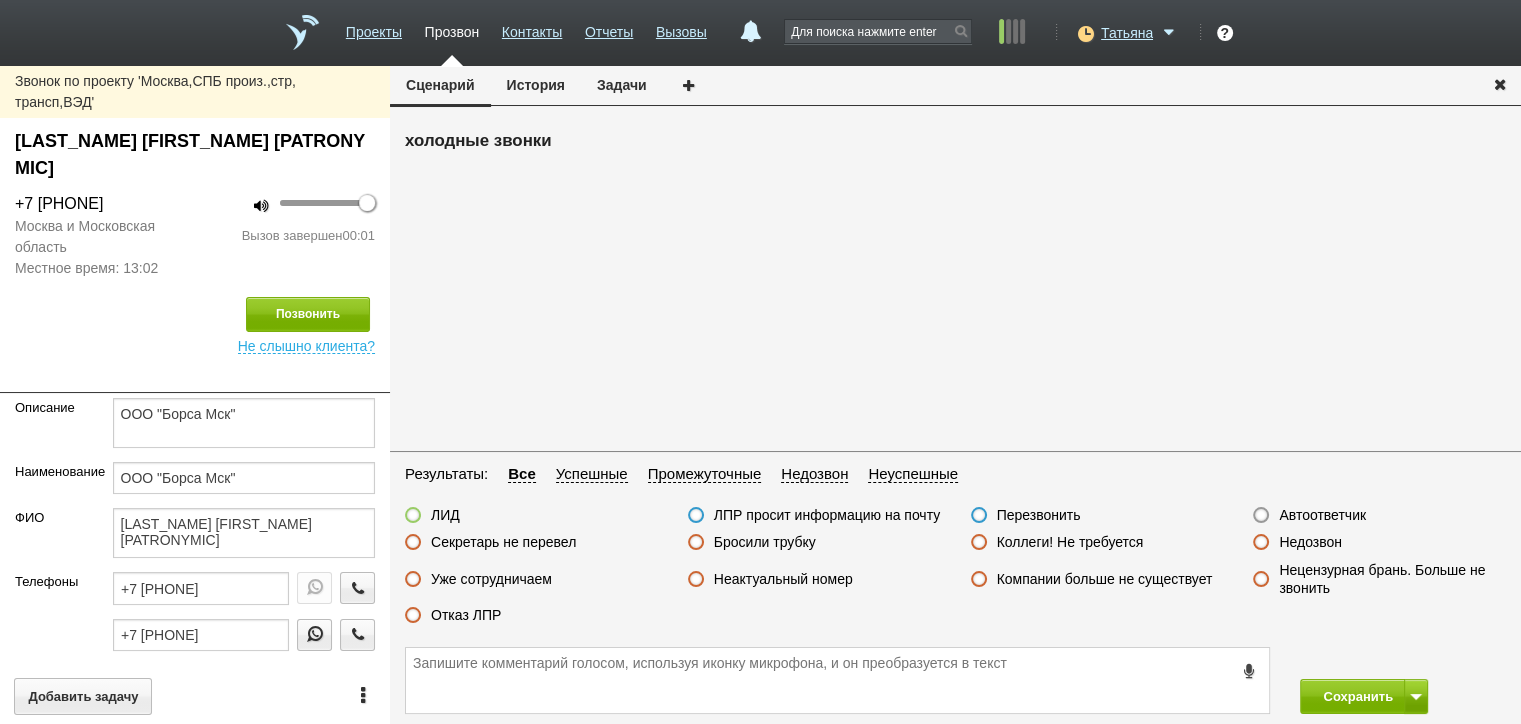 click on "Автоответчик" at bounding box center [1322, 515] 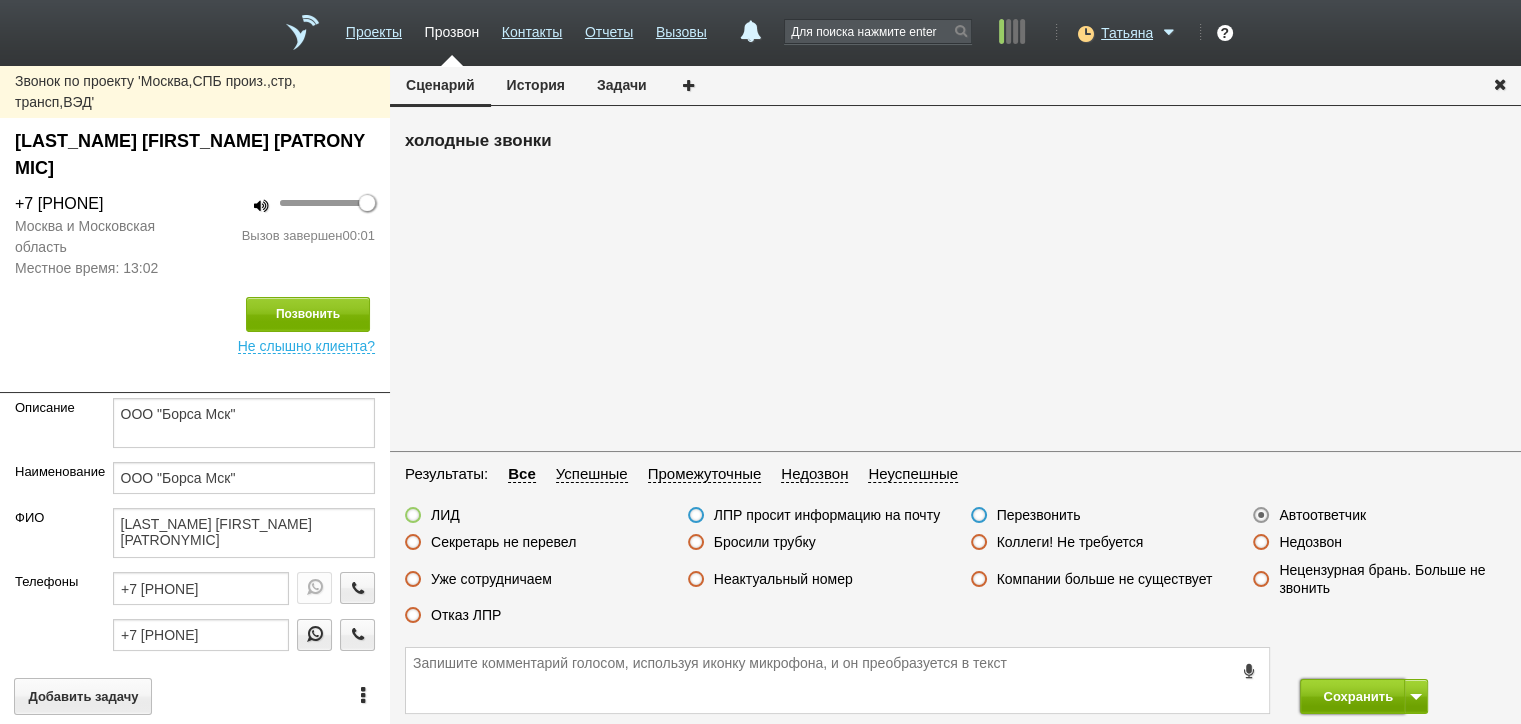 click on "Сохранить" at bounding box center [1352, 696] 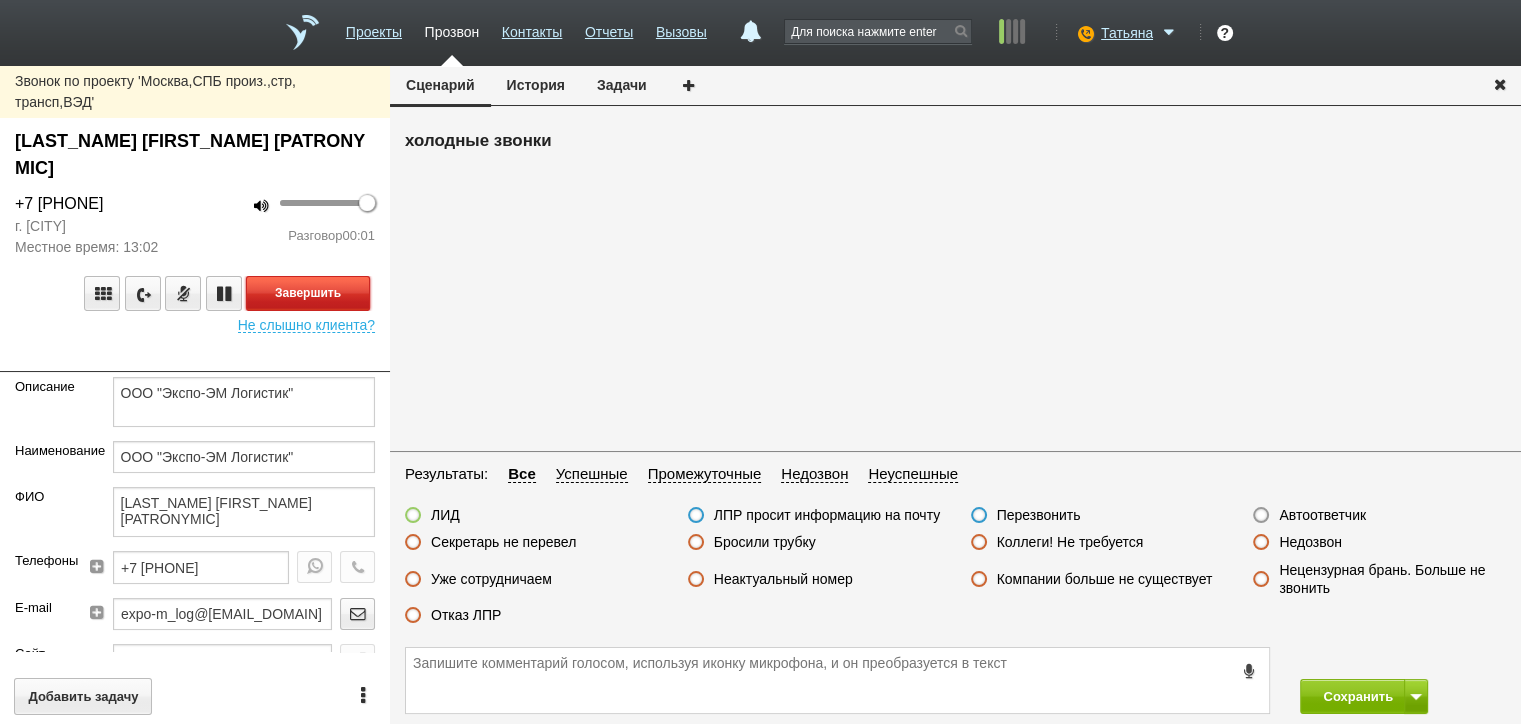 click on "Завершить" at bounding box center [308, 293] 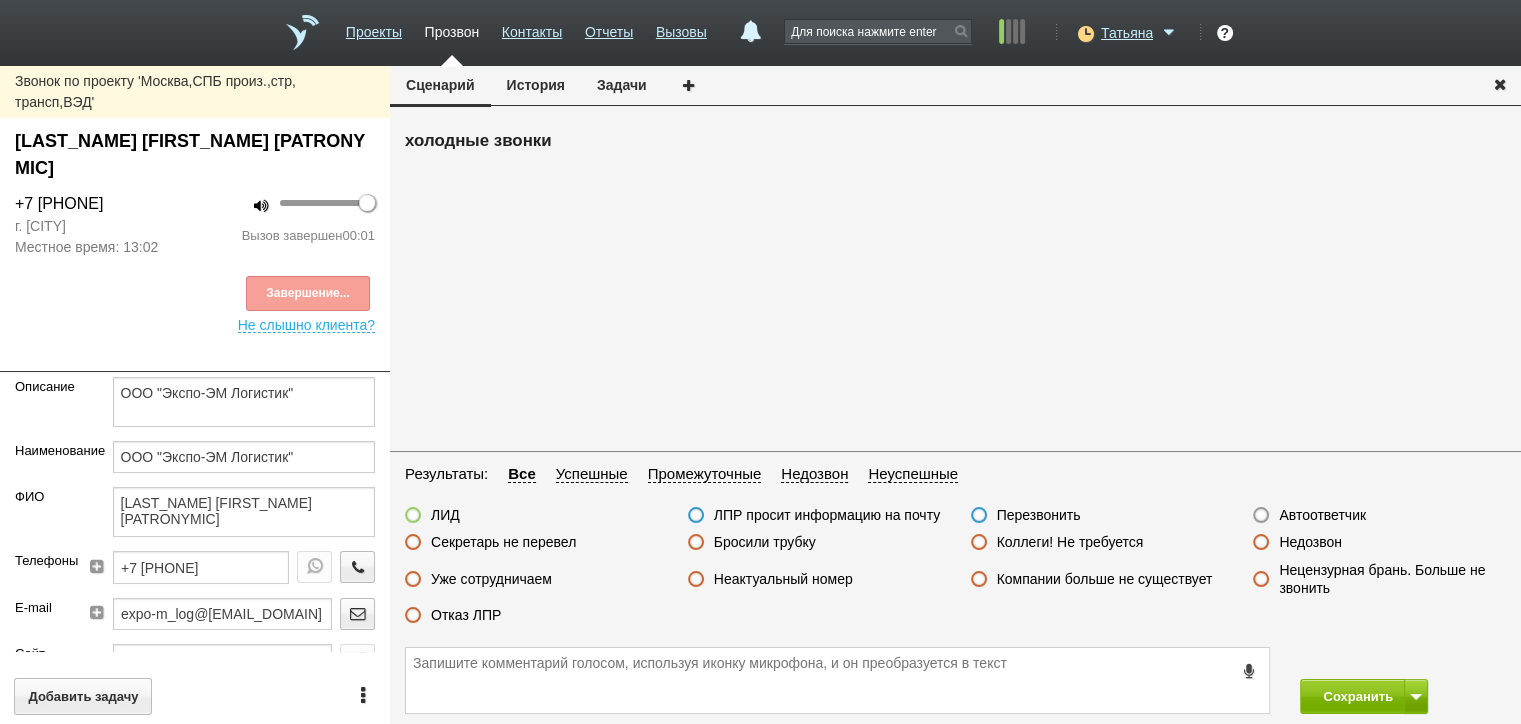 click on "Автоответчик" at bounding box center (1322, 515) 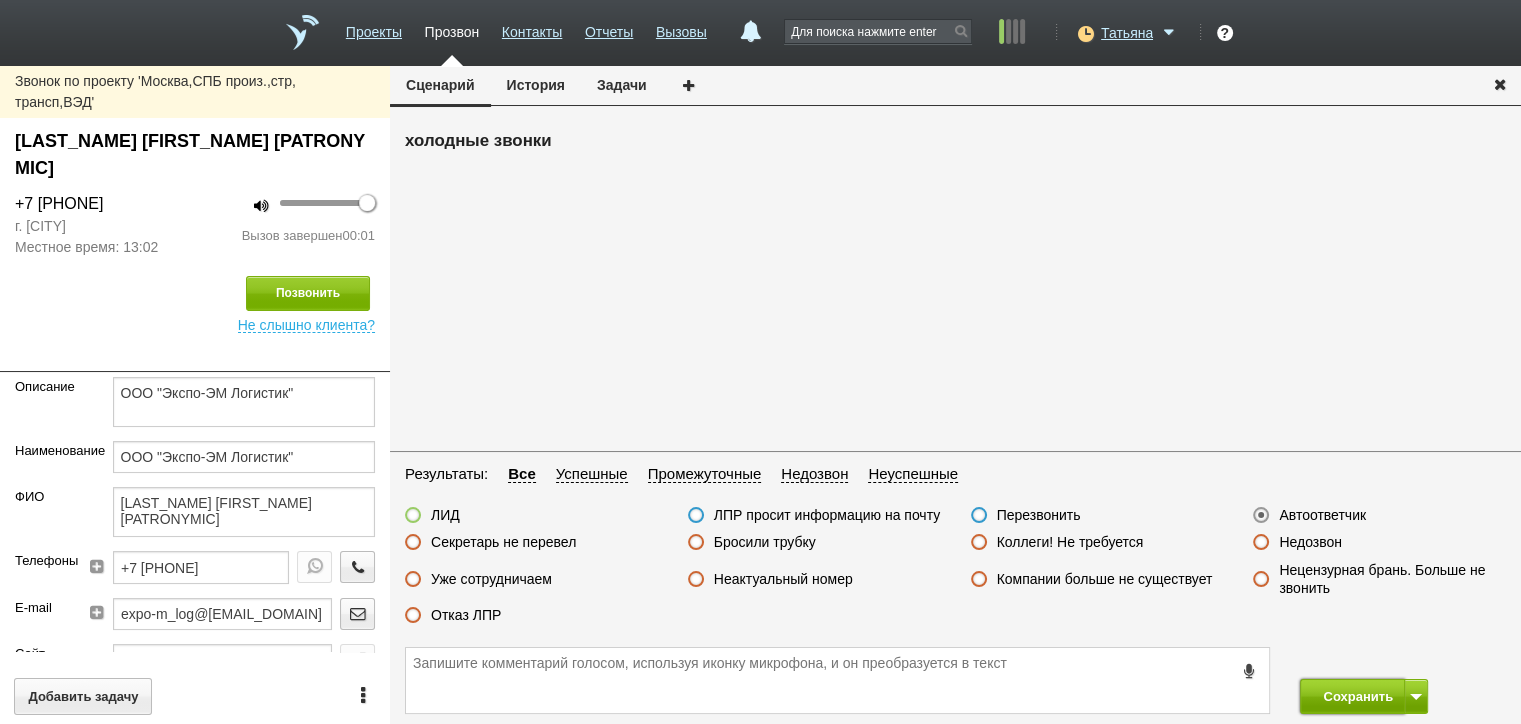 click on "Сохранить" at bounding box center [1352, 696] 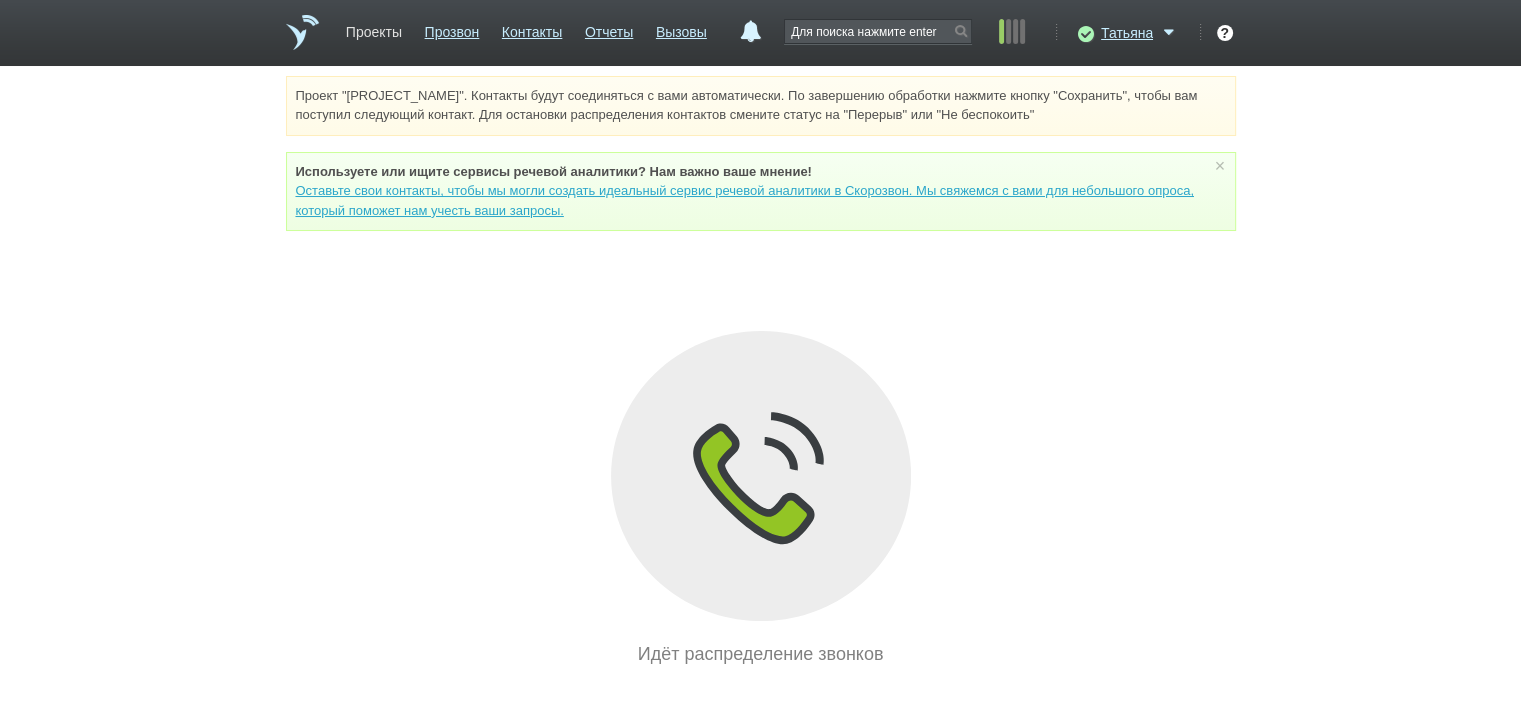 click on "Проекты" at bounding box center (374, 28) 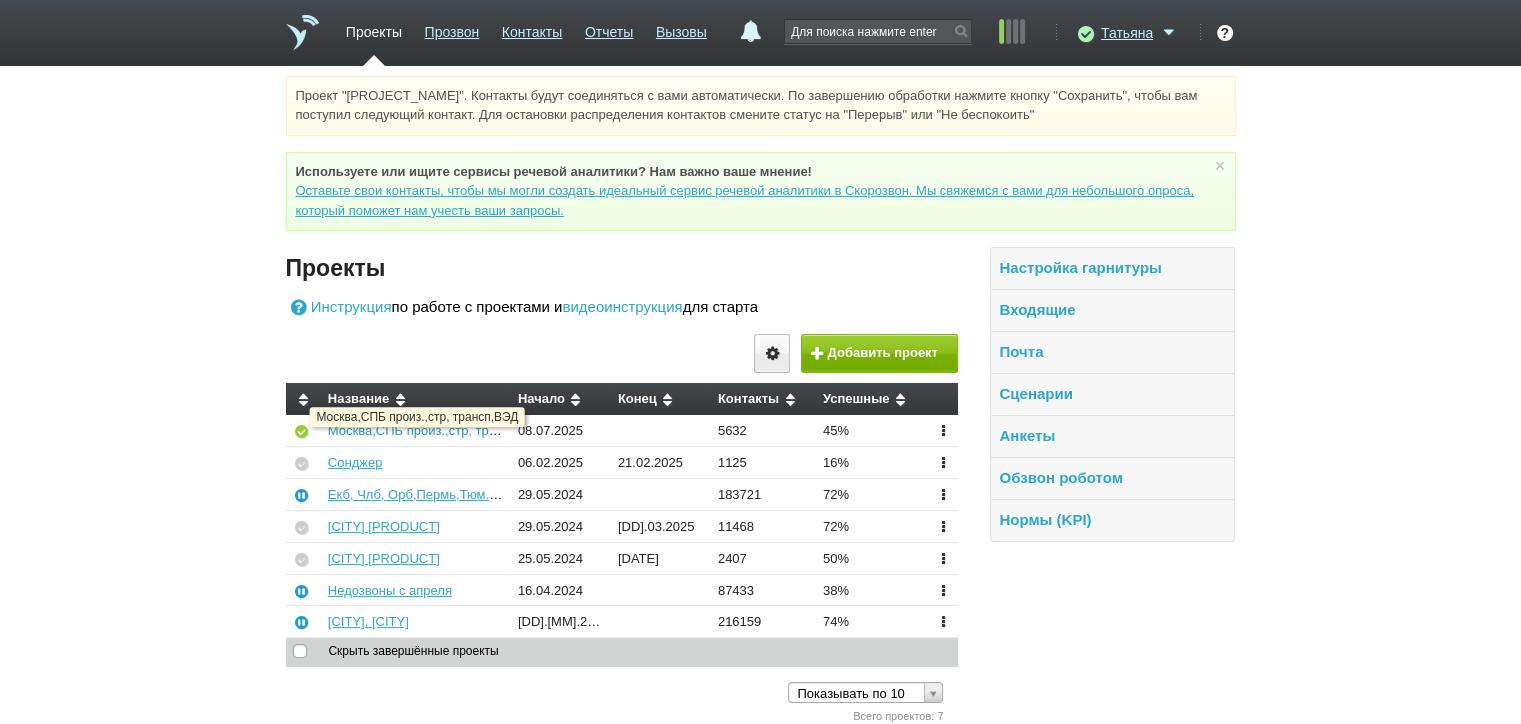 click on "Москва,СПБ произ.,стр, трансп,ВЭД" at bounding box center (437, 430) 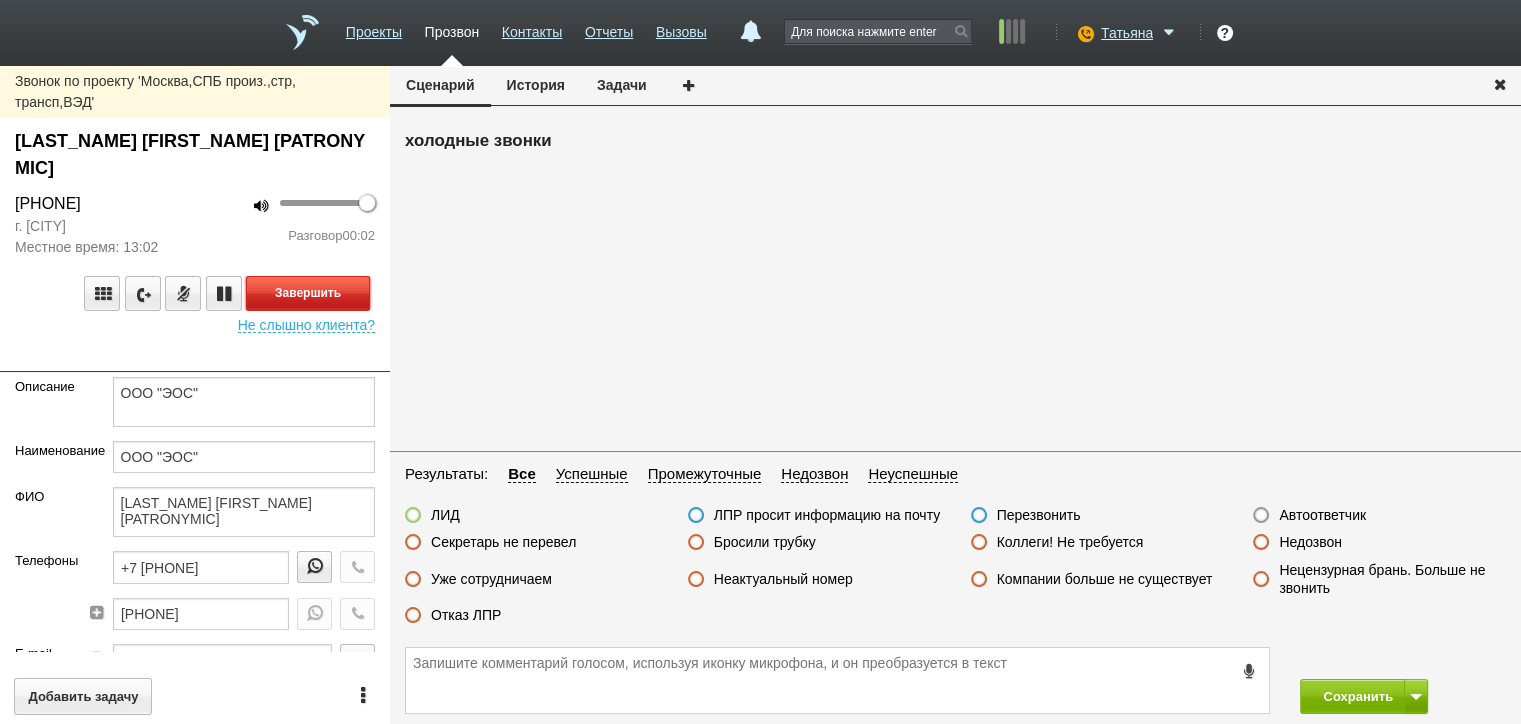 click on "Завершить" at bounding box center (308, 293) 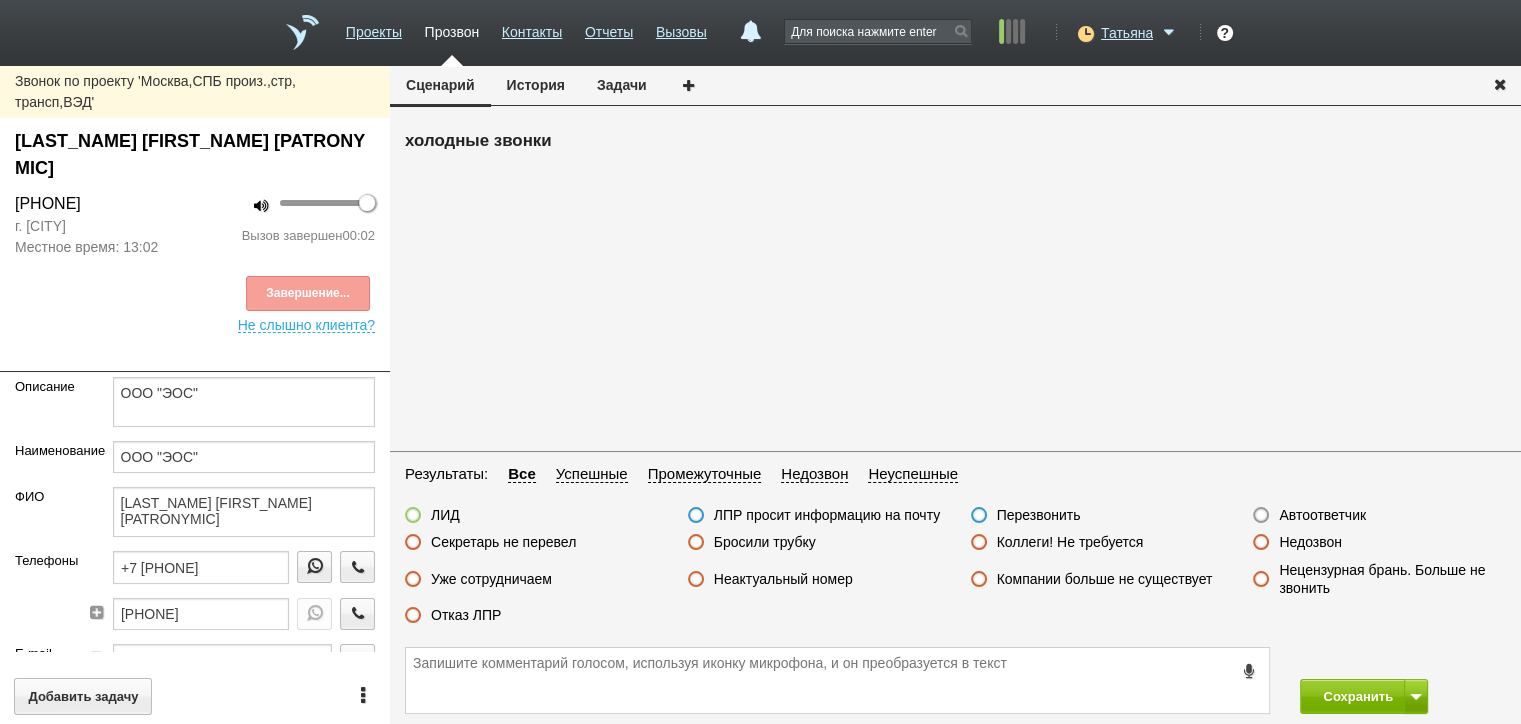 click on "Автоответчик" at bounding box center [1322, 515] 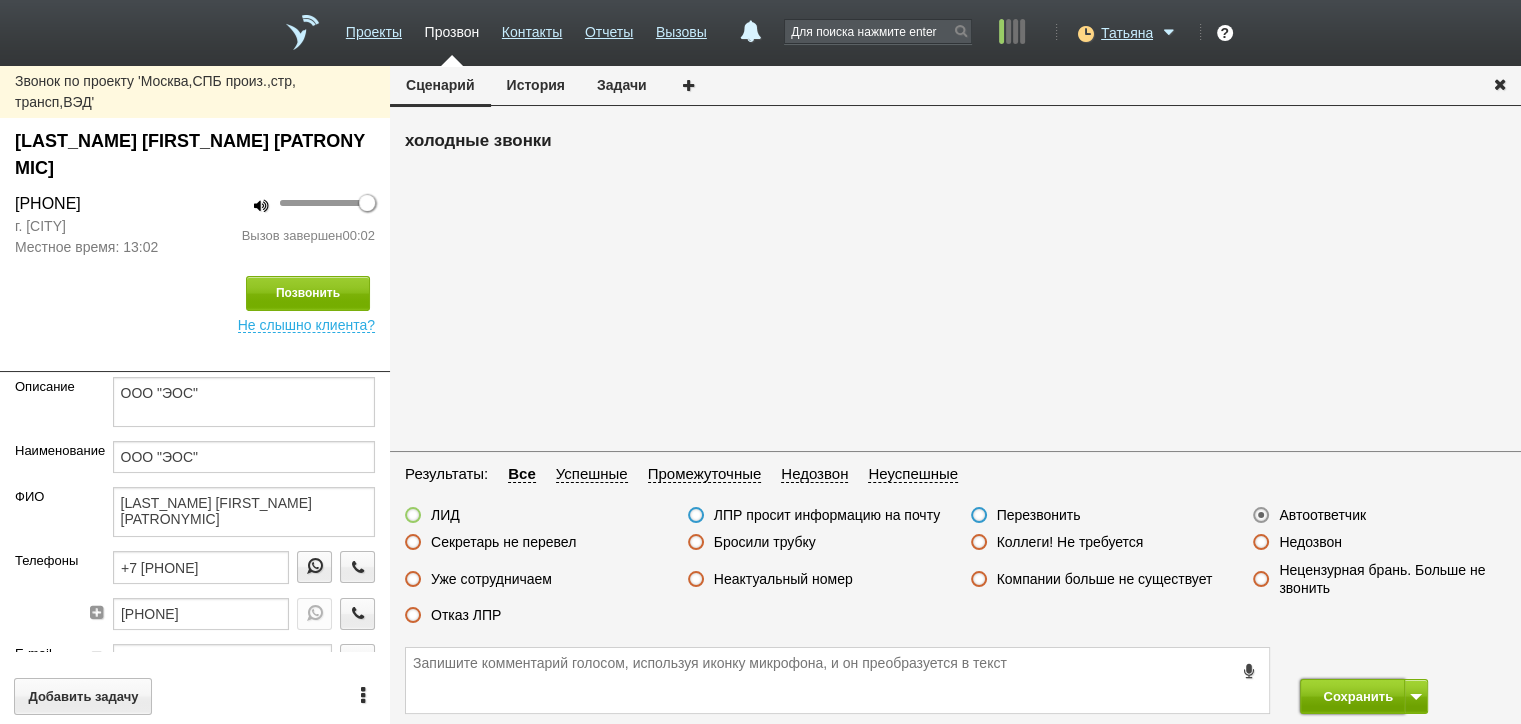 click on "Сохранить" at bounding box center [1352, 696] 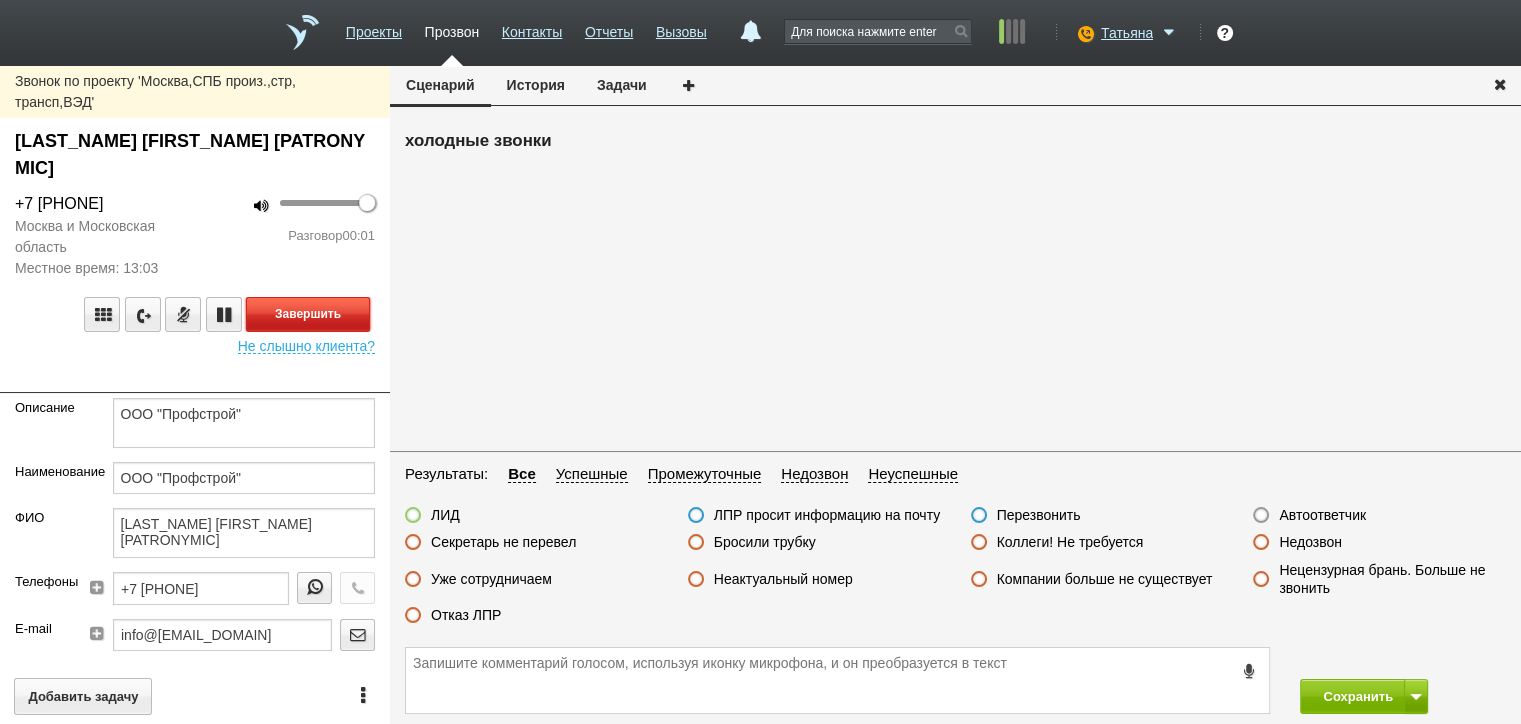 click on "Завершить" at bounding box center (308, 314) 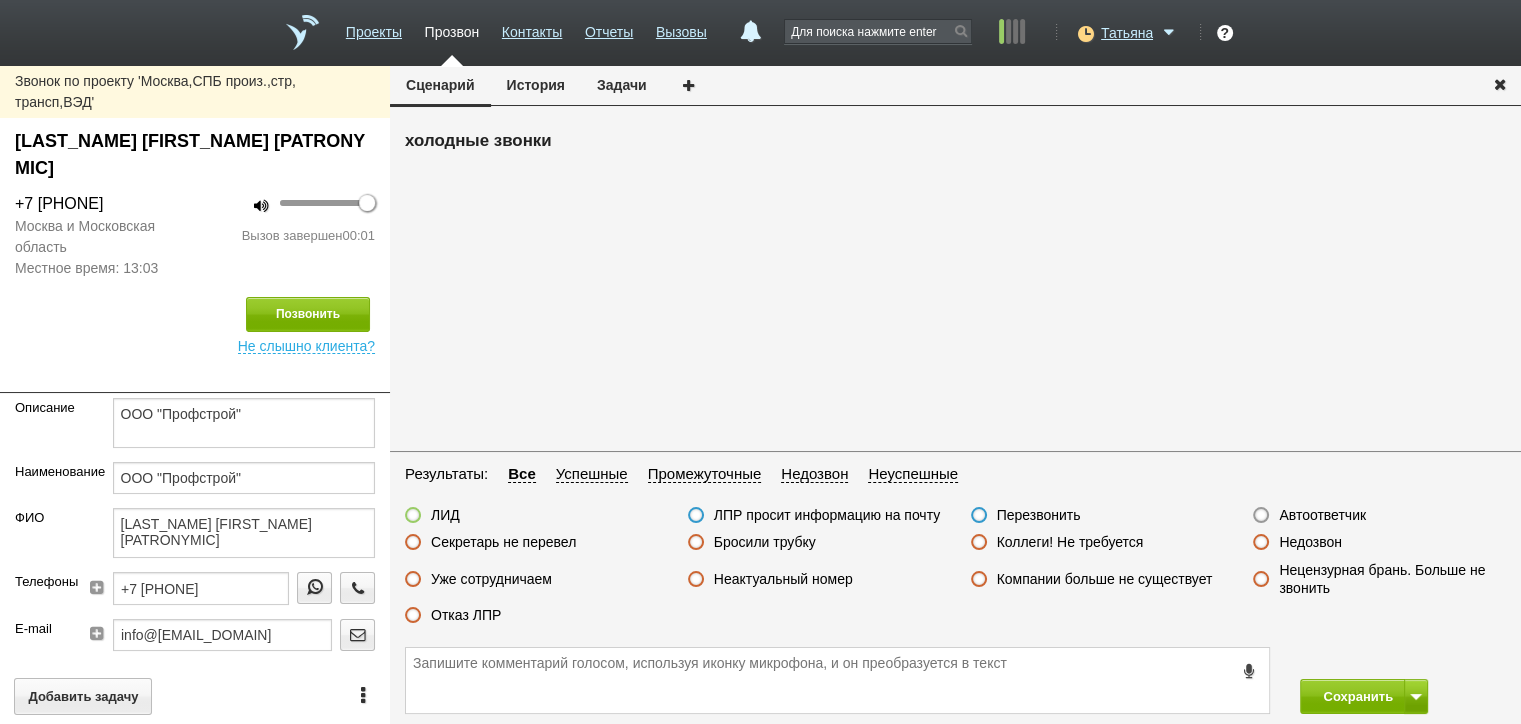 click on "Недозвон" at bounding box center [1310, 542] 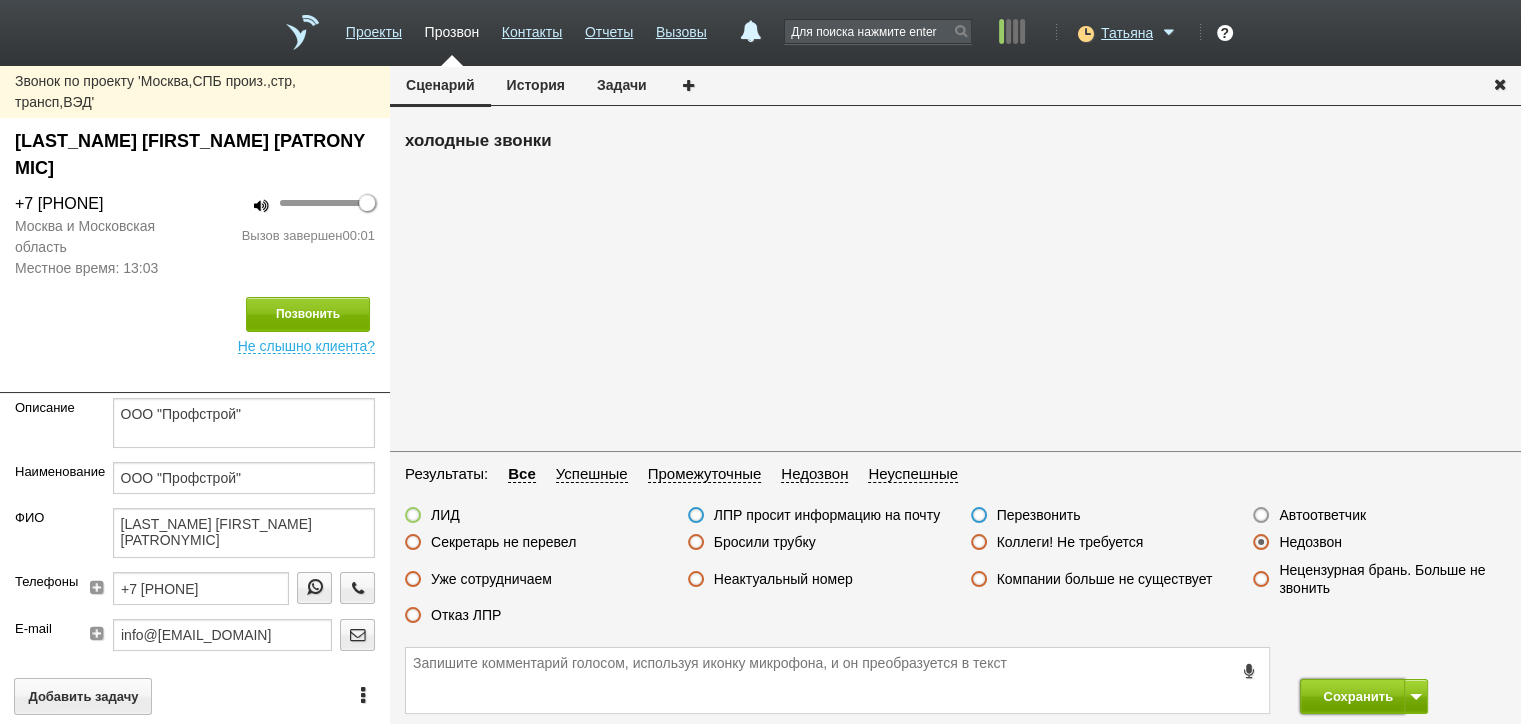 click on "Сохранить" at bounding box center (1352, 696) 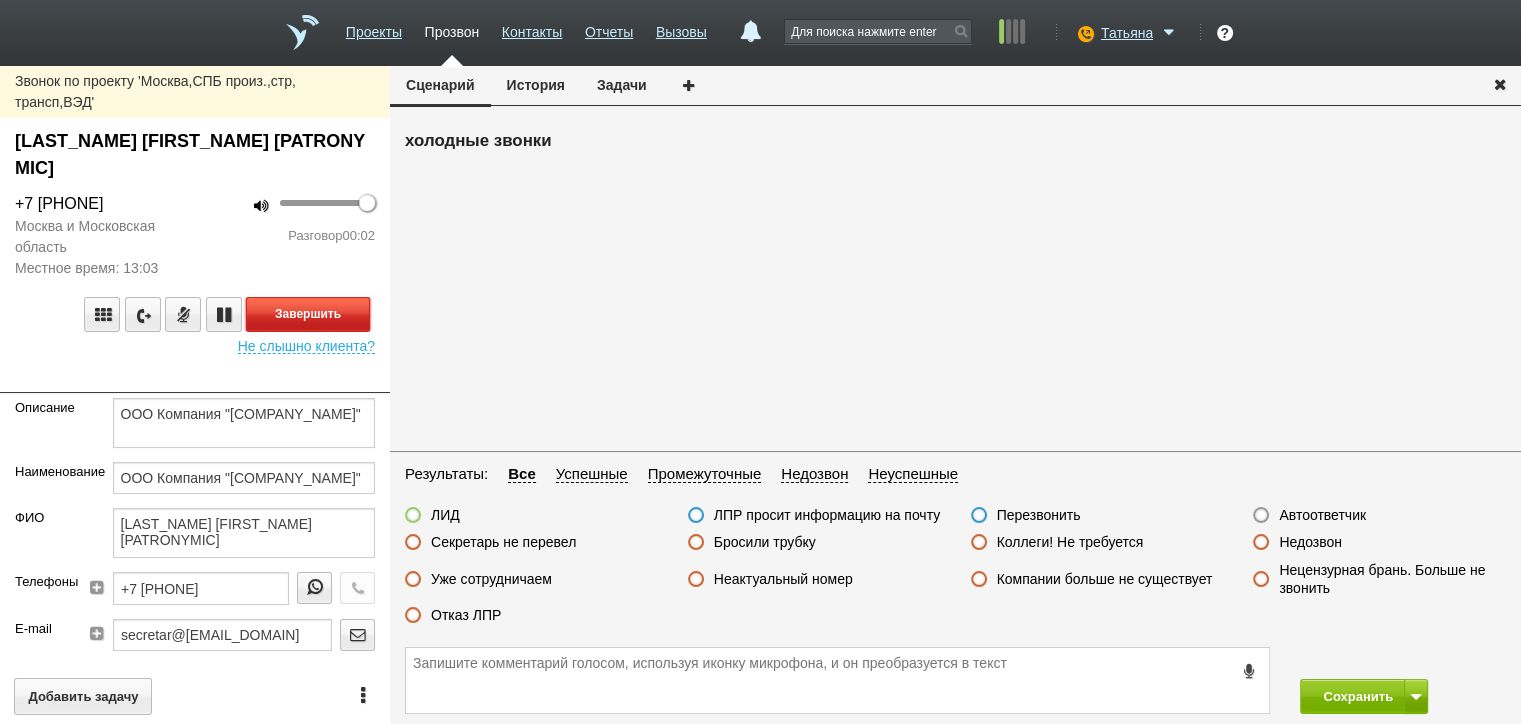 click on "Завершить" at bounding box center [308, 314] 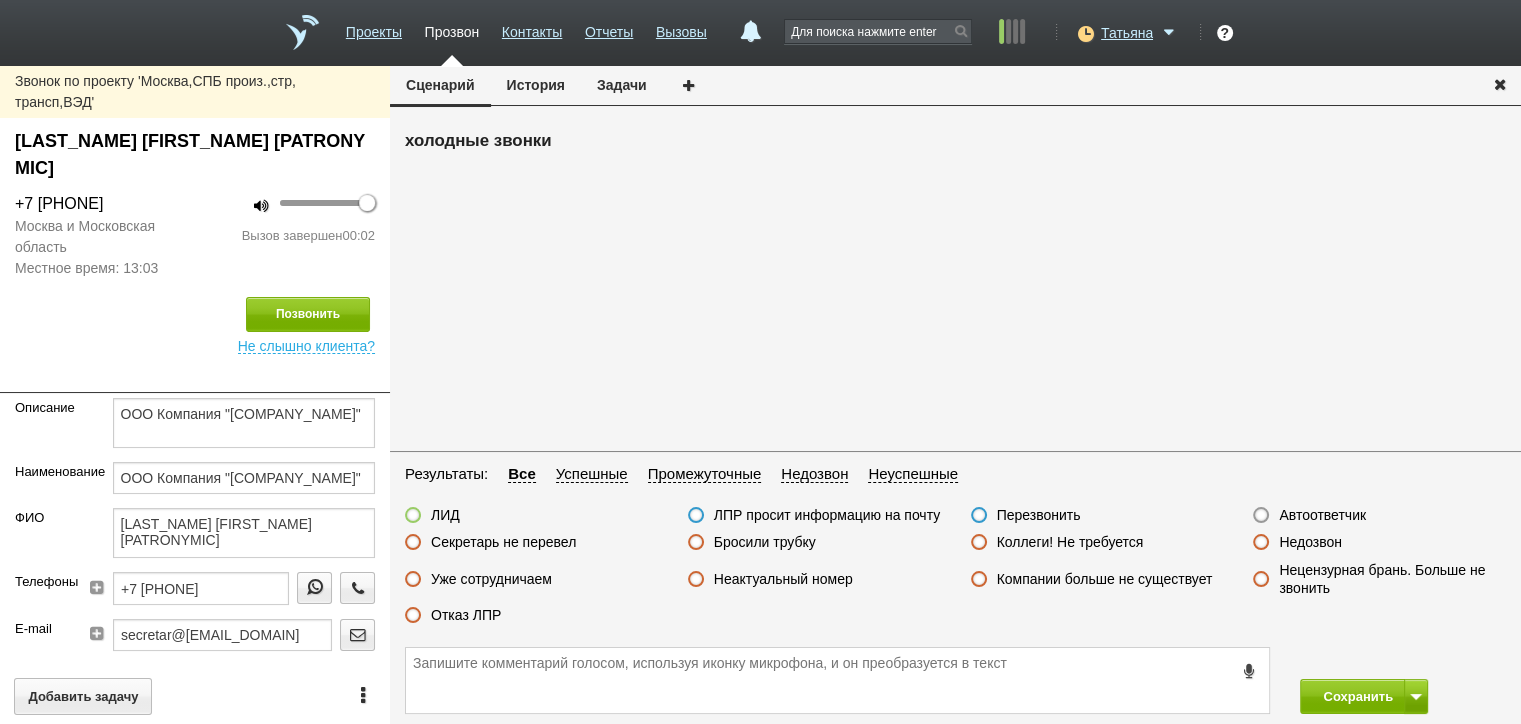 click on "Автоответчик" at bounding box center [1322, 515] 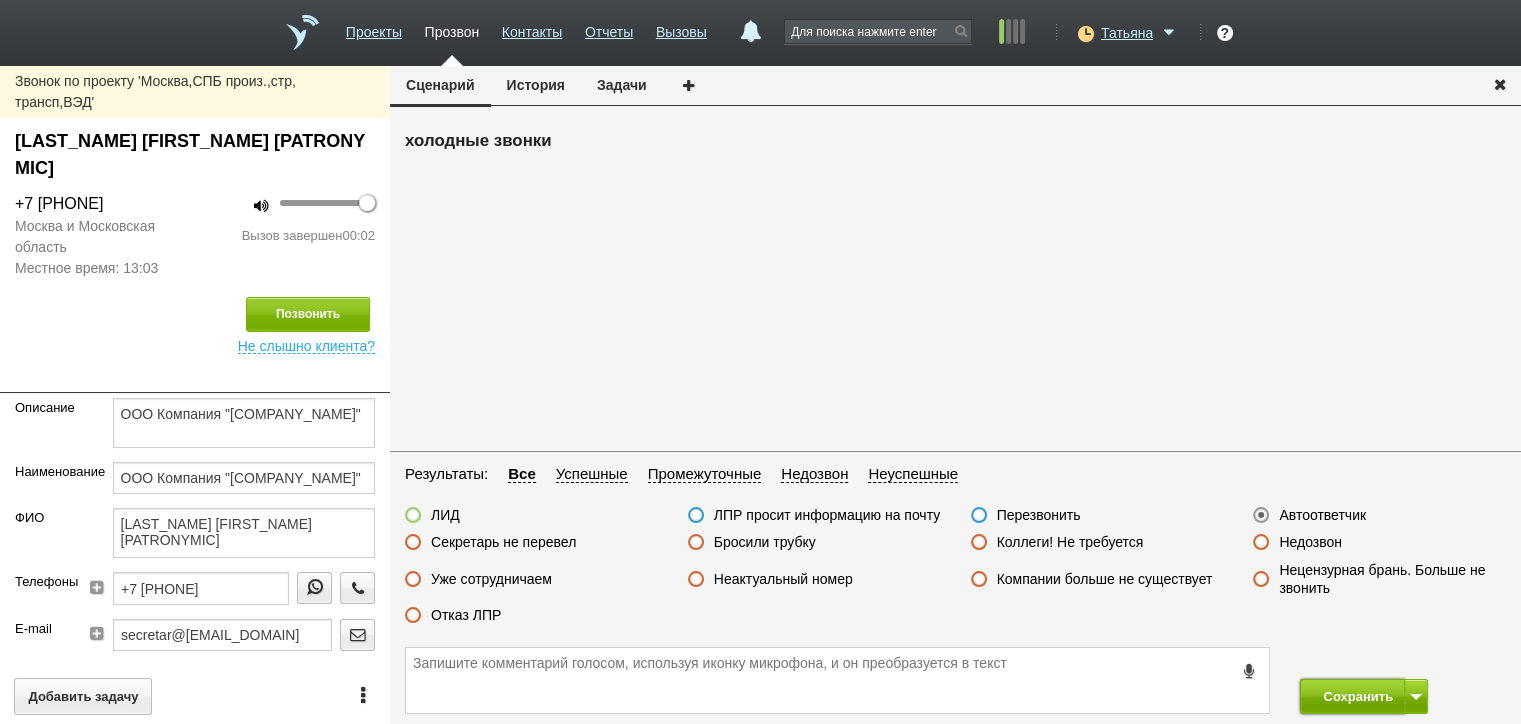 click on "Сохранить" at bounding box center (1352, 696) 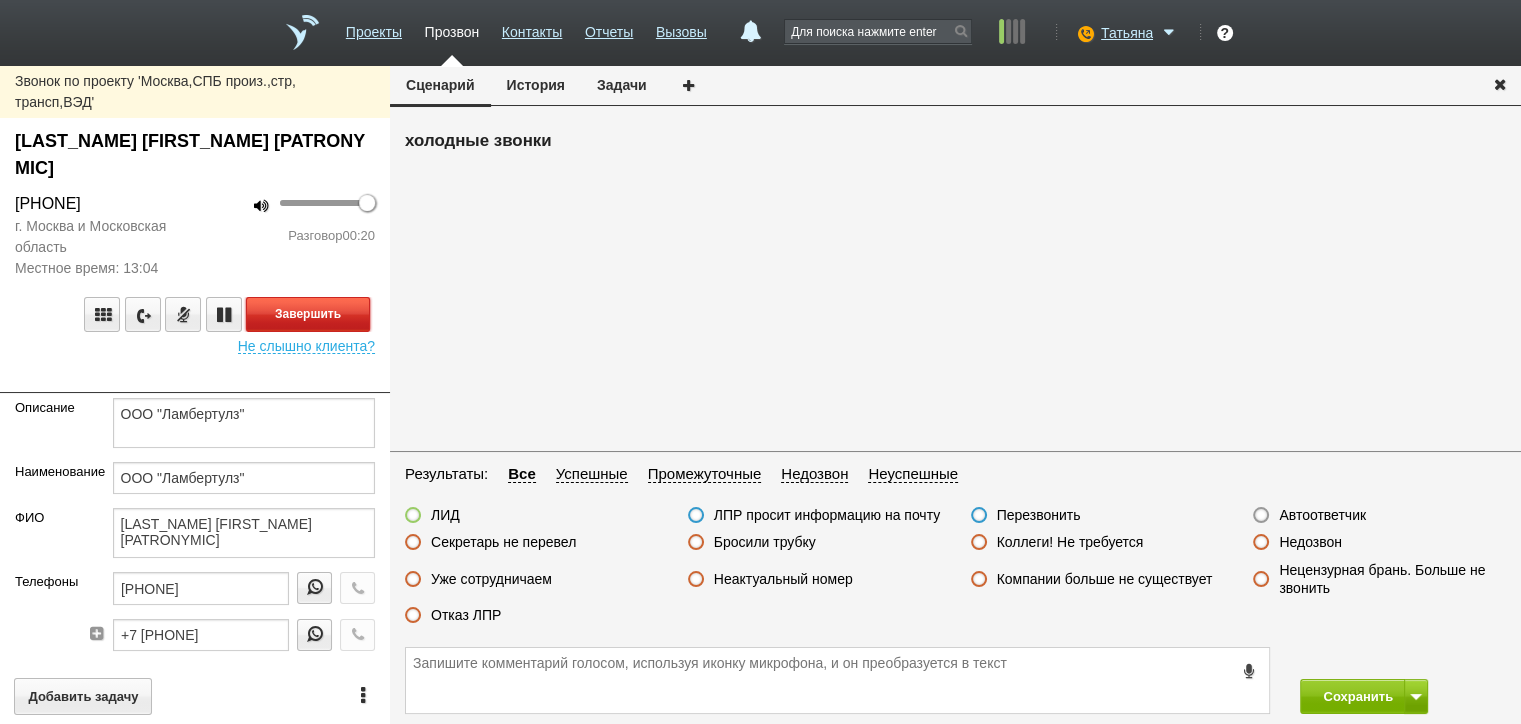 click on "Завершить" at bounding box center [308, 314] 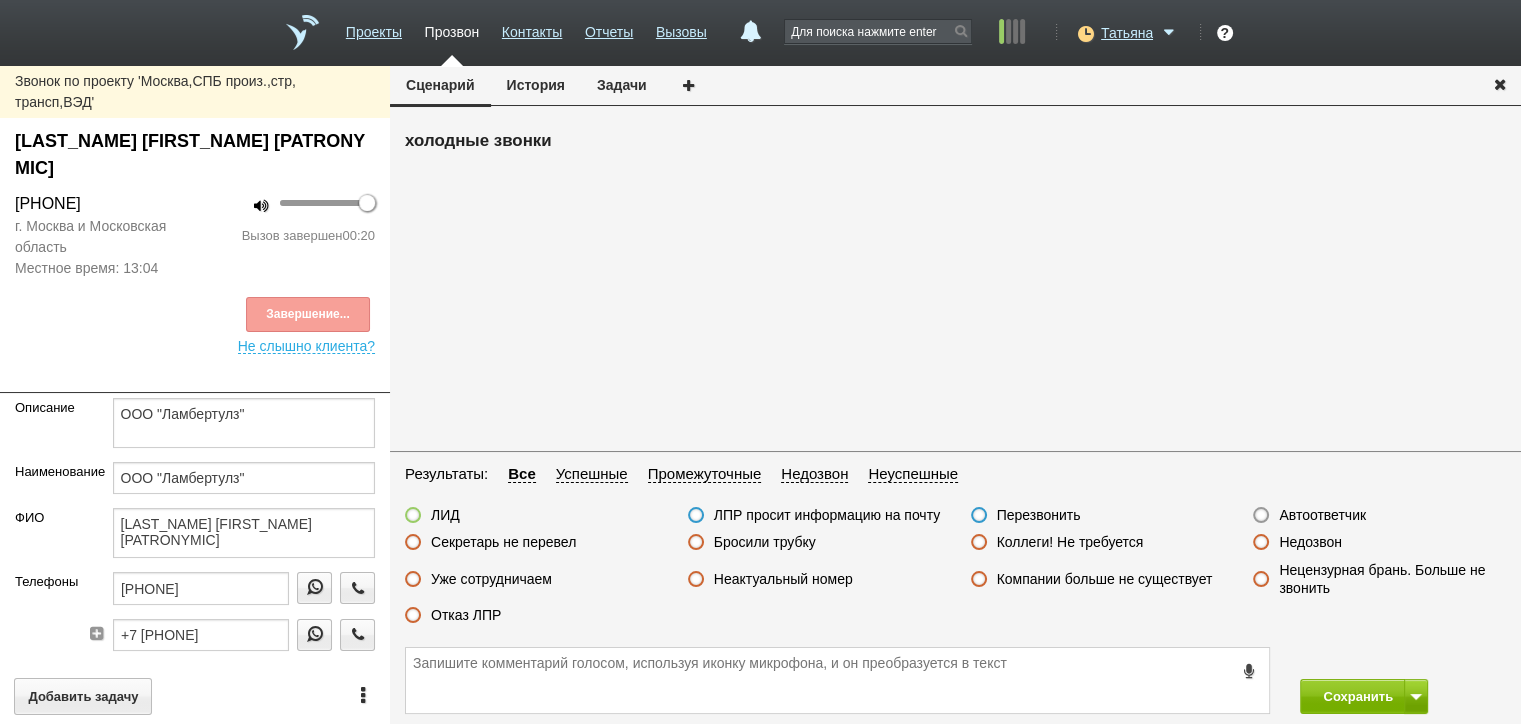 drag, startPoint x: 475, startPoint y: 616, endPoint x: 666, endPoint y: 642, distance: 192.7615 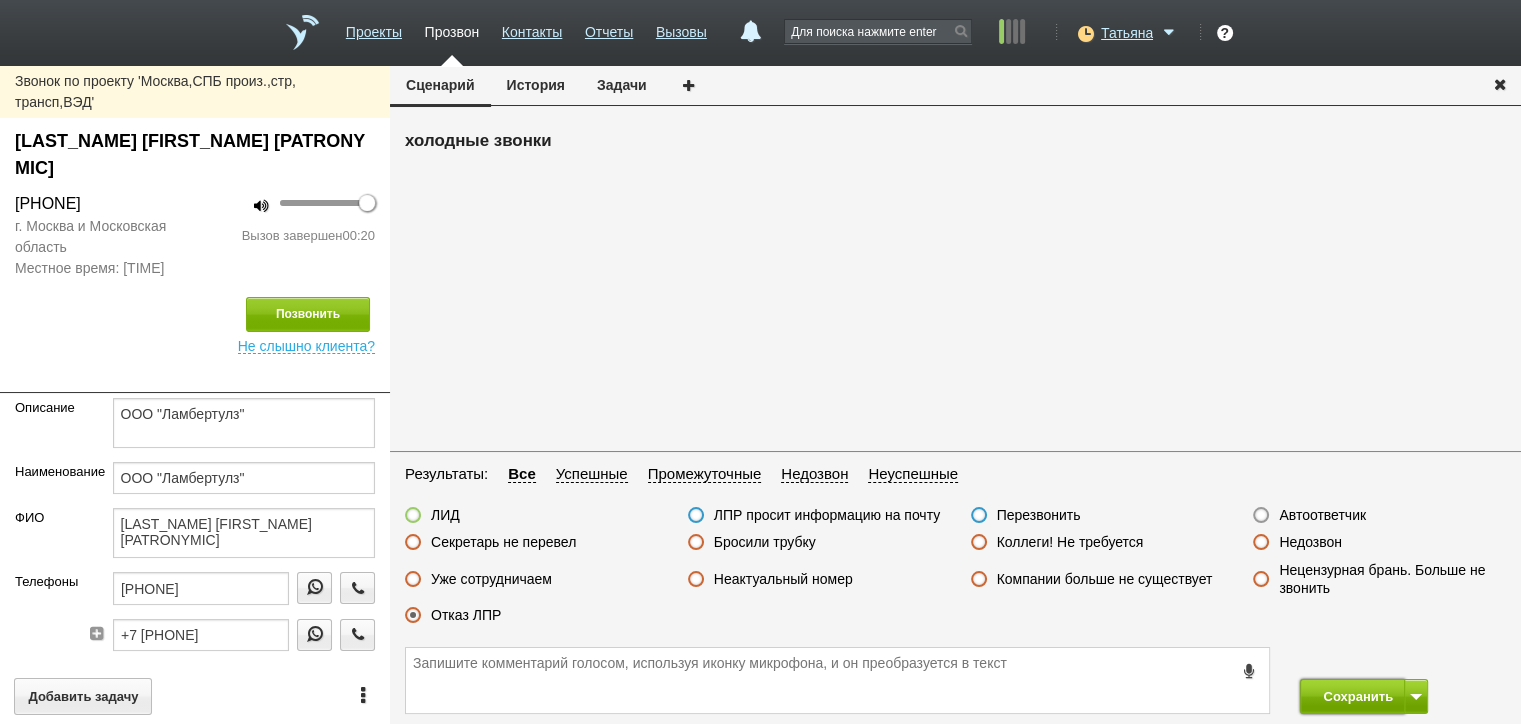 click on "Сохранить" at bounding box center (1352, 696) 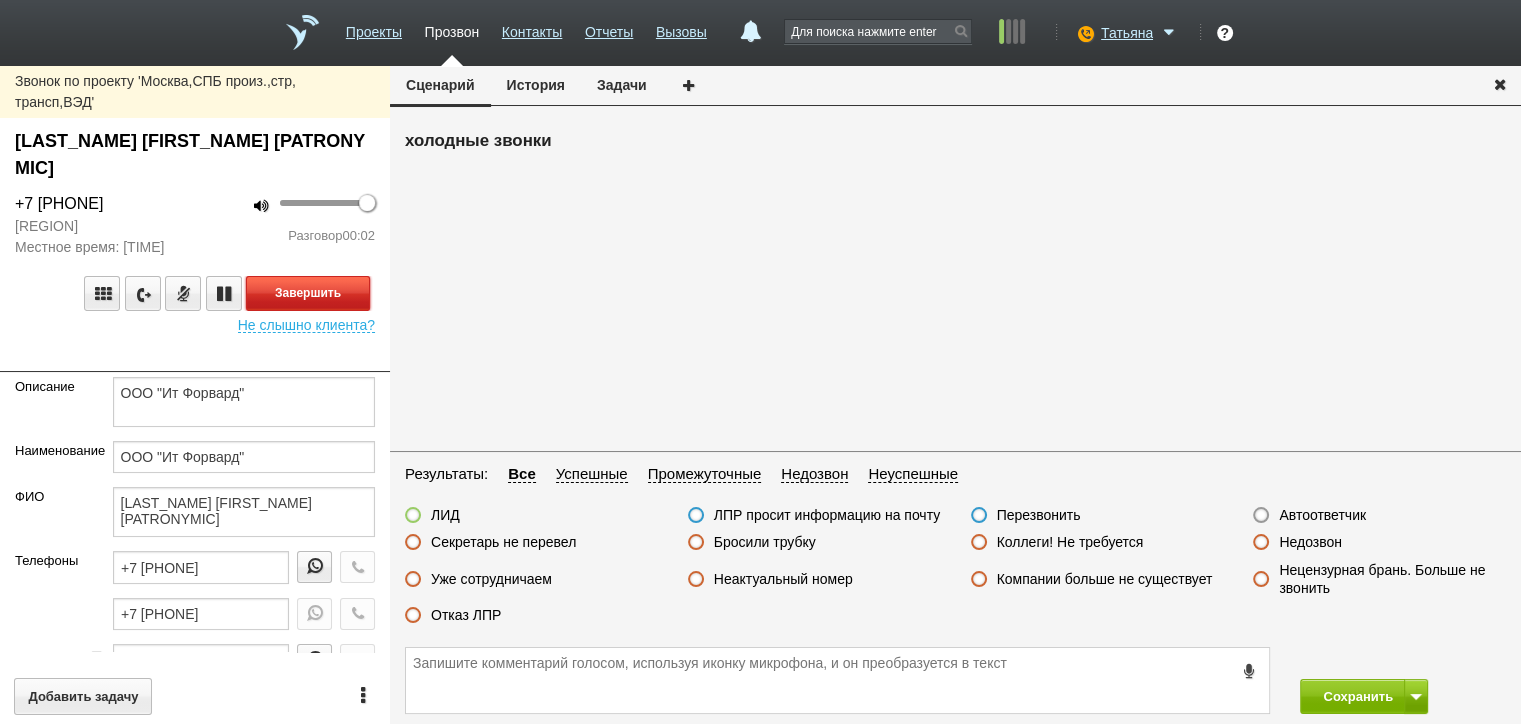 drag, startPoint x: 305, startPoint y: 260, endPoint x: 773, endPoint y: 362, distance: 478.98642 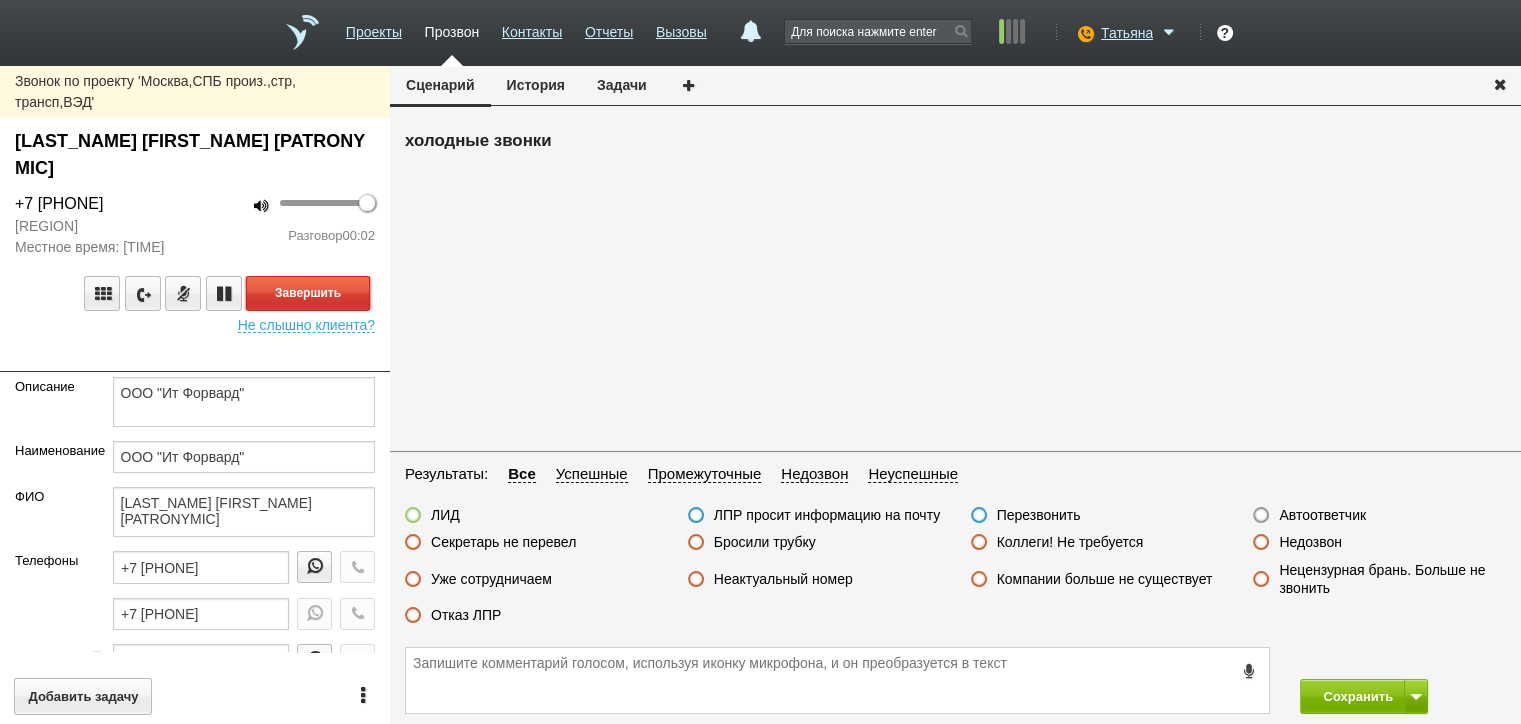 click on "Завершить" at bounding box center (308, 293) 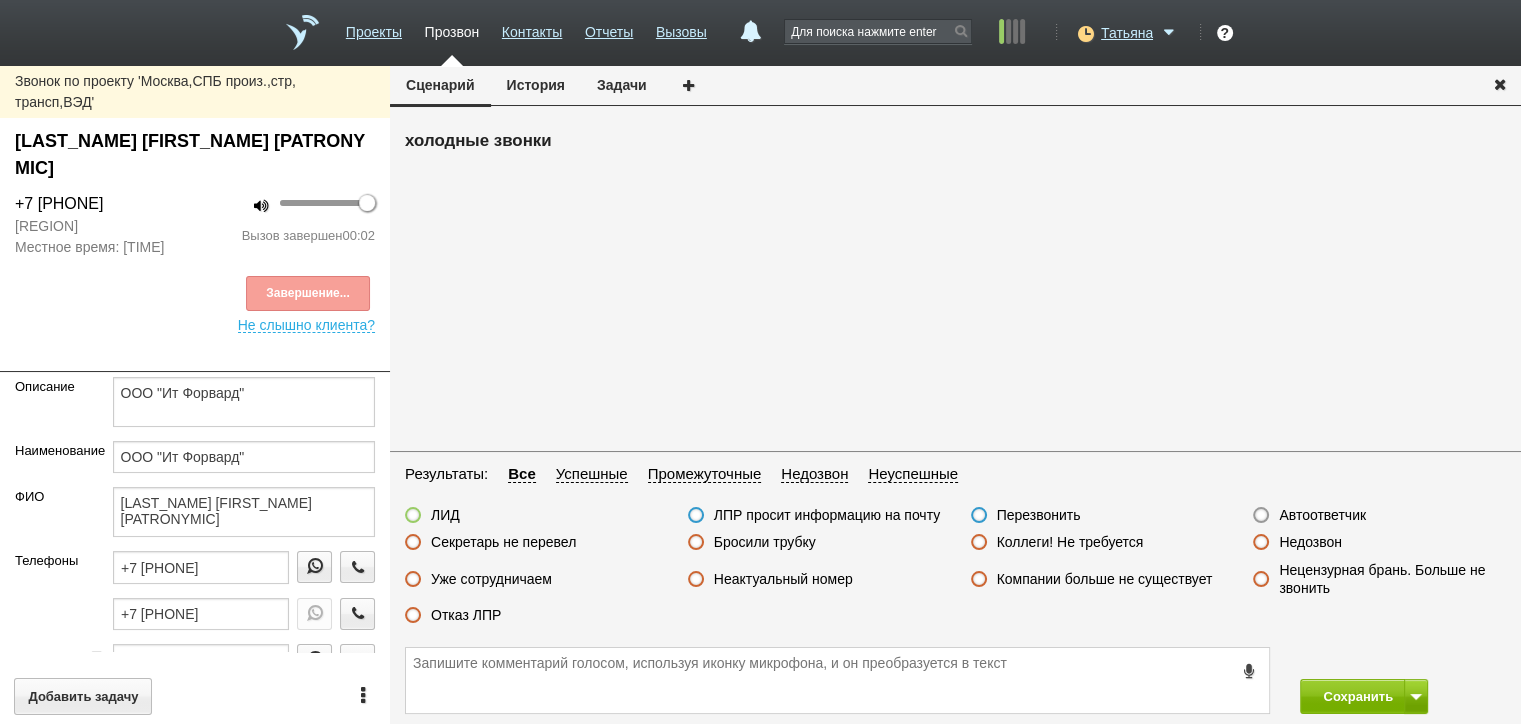 click on "ЛИД ЛПР просит информацию на почту Перезвонить Автоответчик Секретарь не перевел Бросили трубку Коллеги! Не требуется Недозвон Уже сотрудничаем Неактуальный номер Компании больше не существует Нецензурная брань. Больше не звонить Отказ ЛПР" at bounding box center [955, 570] 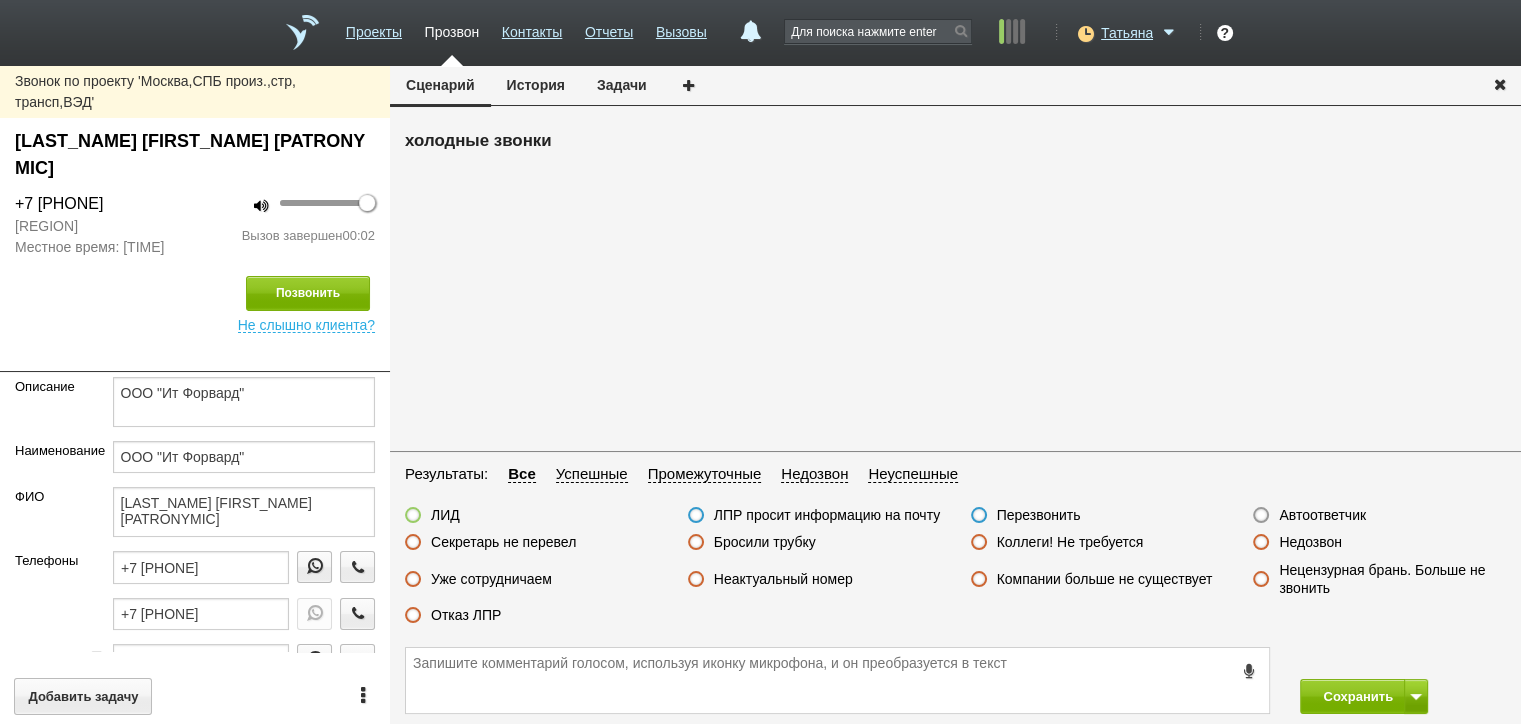 click on "Автоответчик" at bounding box center [1322, 515] 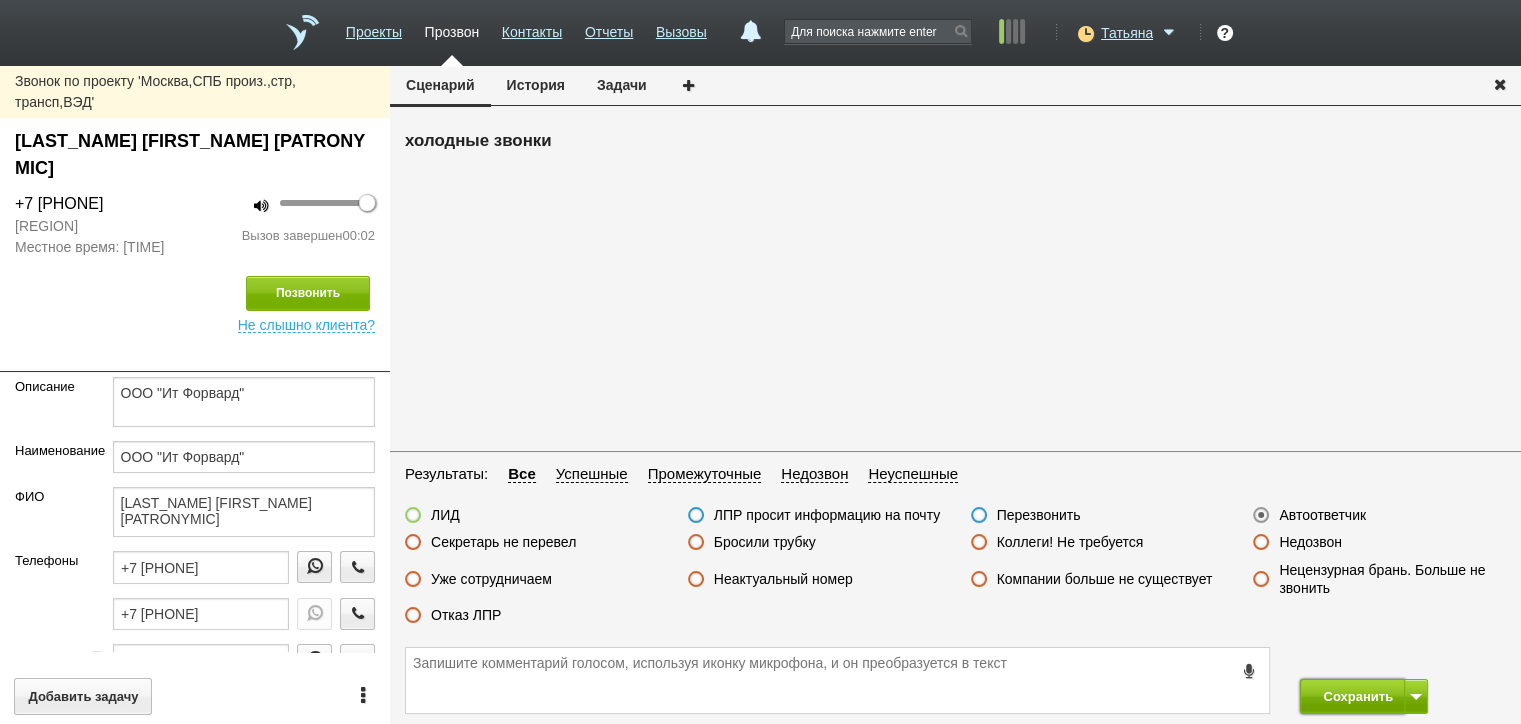 click on "Сохранить" at bounding box center [1352, 696] 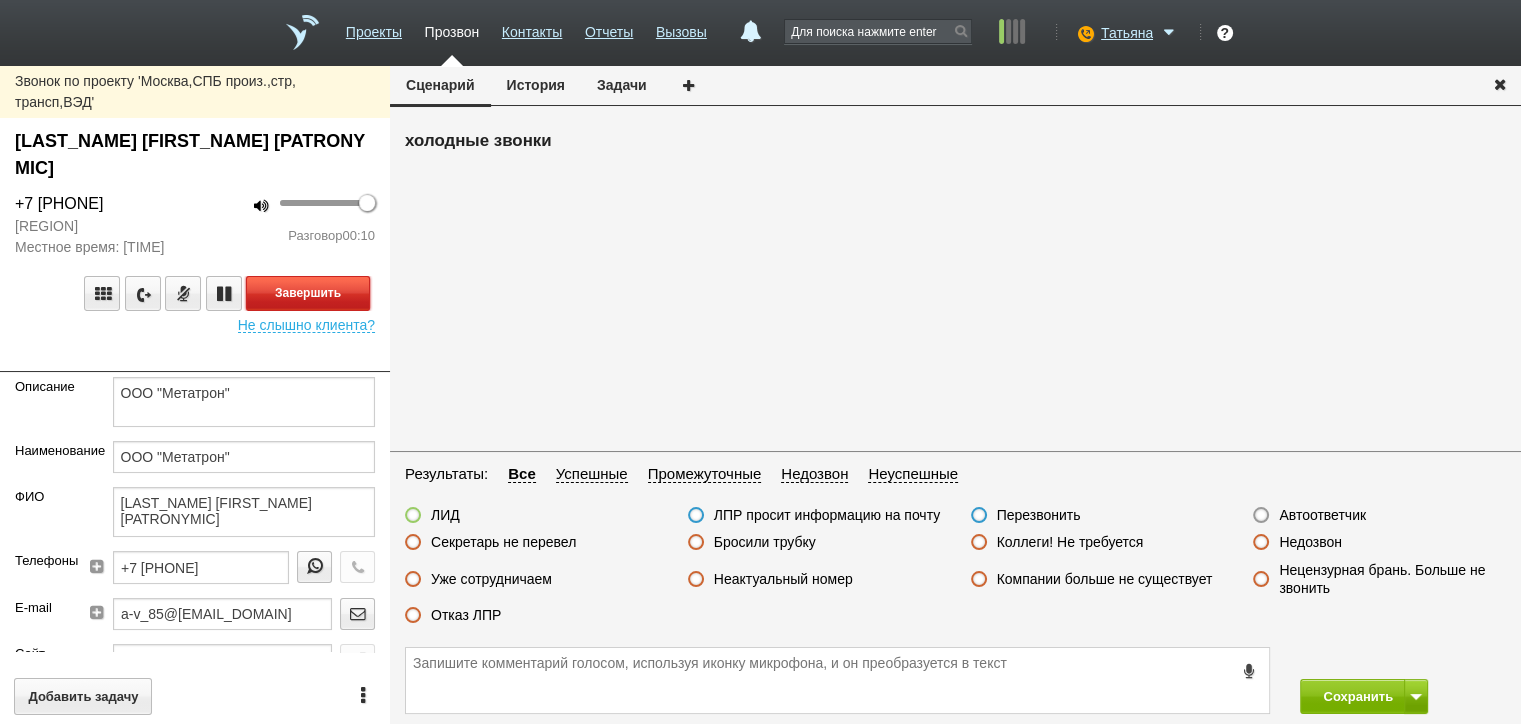 click on "Завершить" at bounding box center [308, 293] 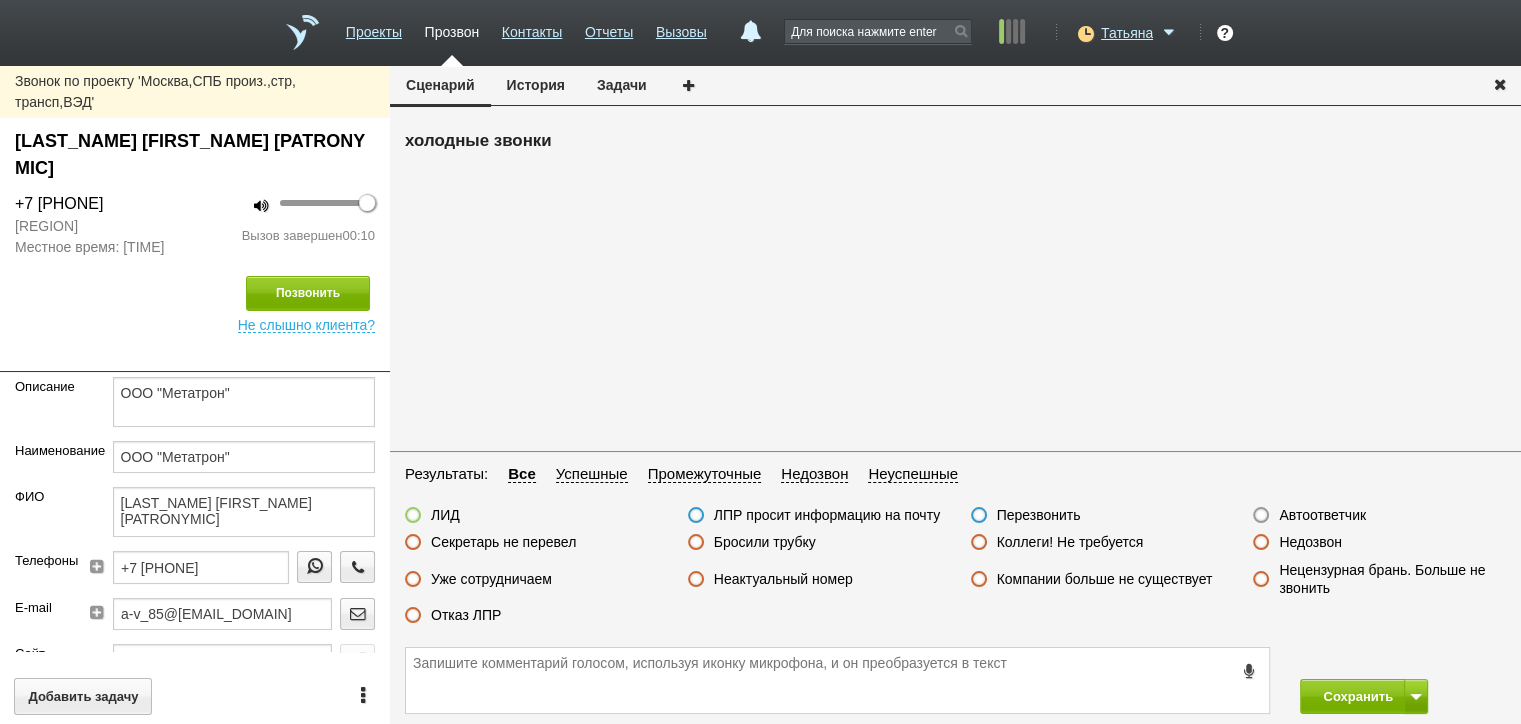 click on "Неактуальный номер" at bounding box center (814, 580) 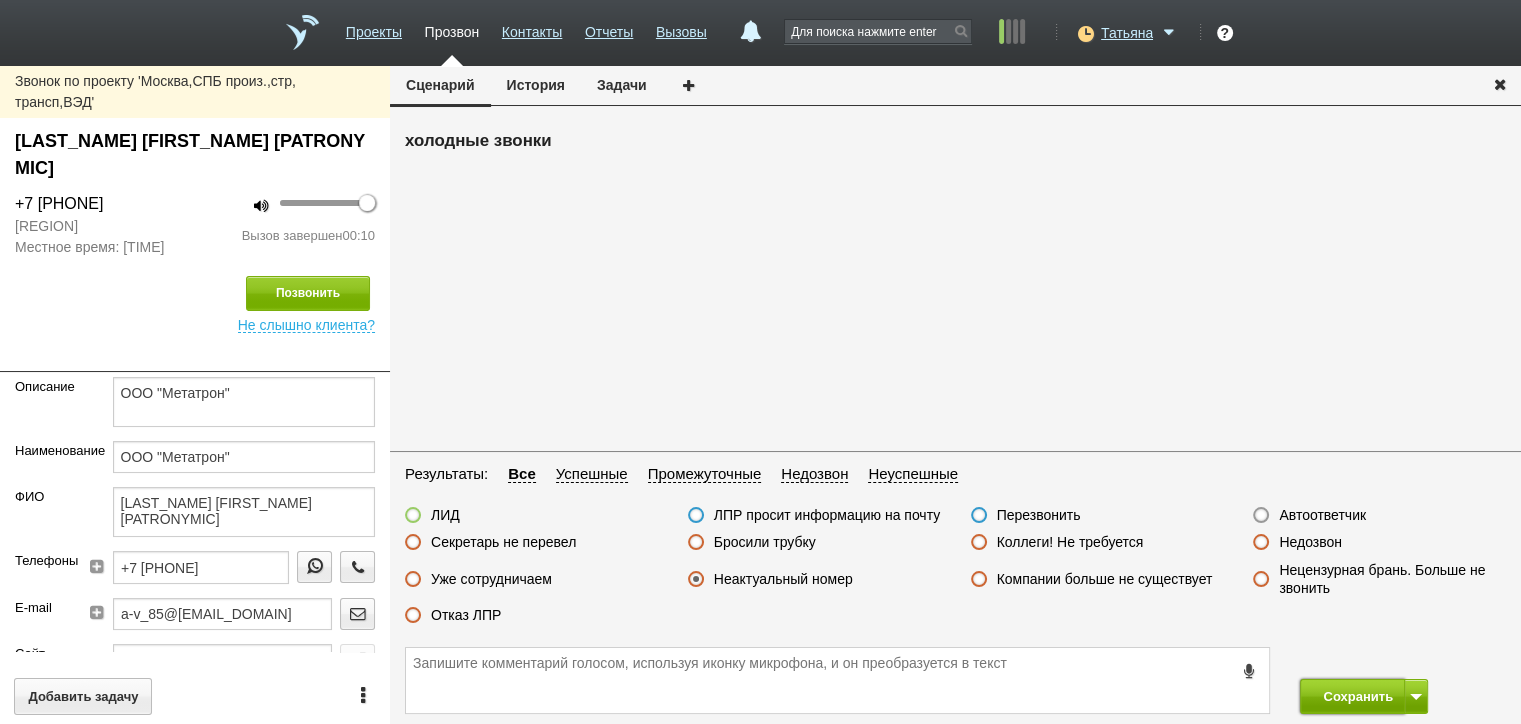click on "Сохранить" at bounding box center [1352, 696] 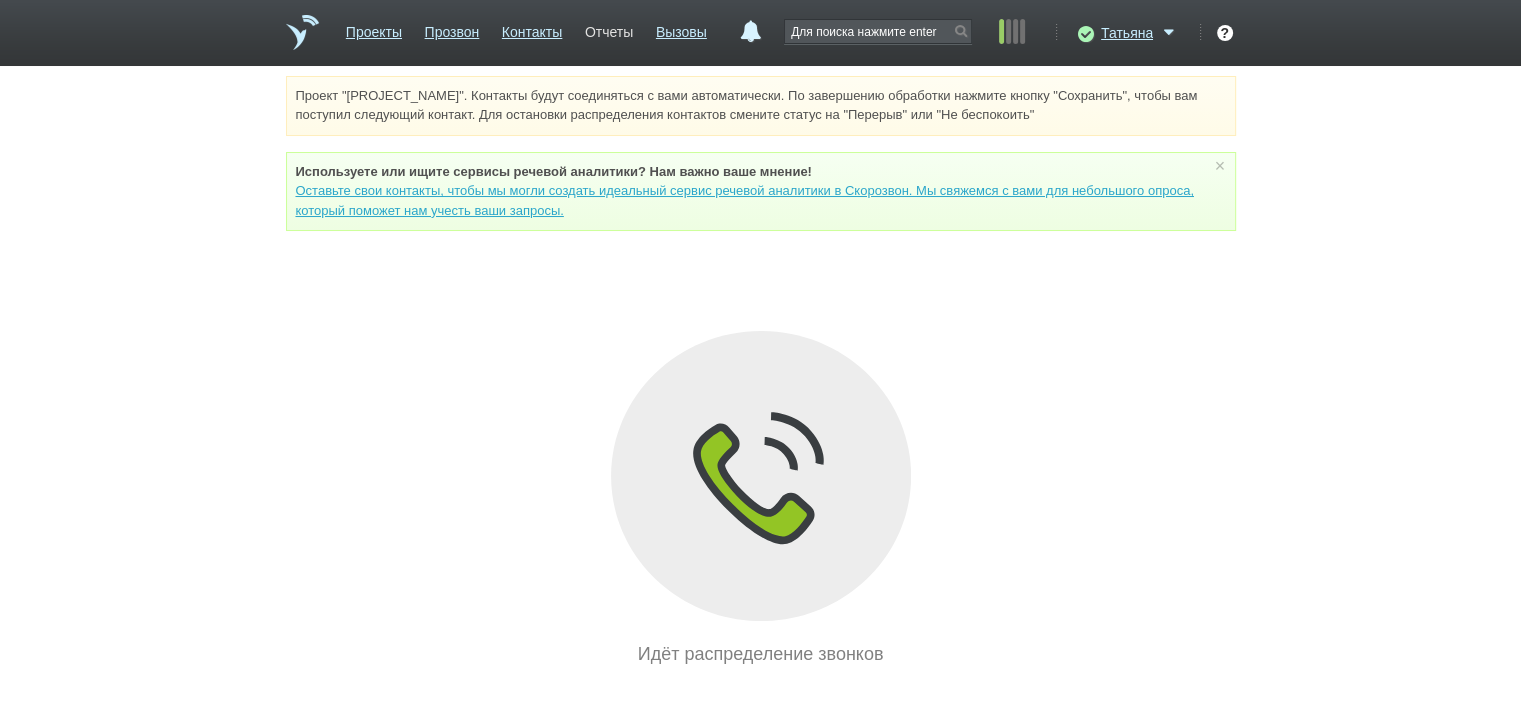 click on "Отчеты" at bounding box center [609, 28] 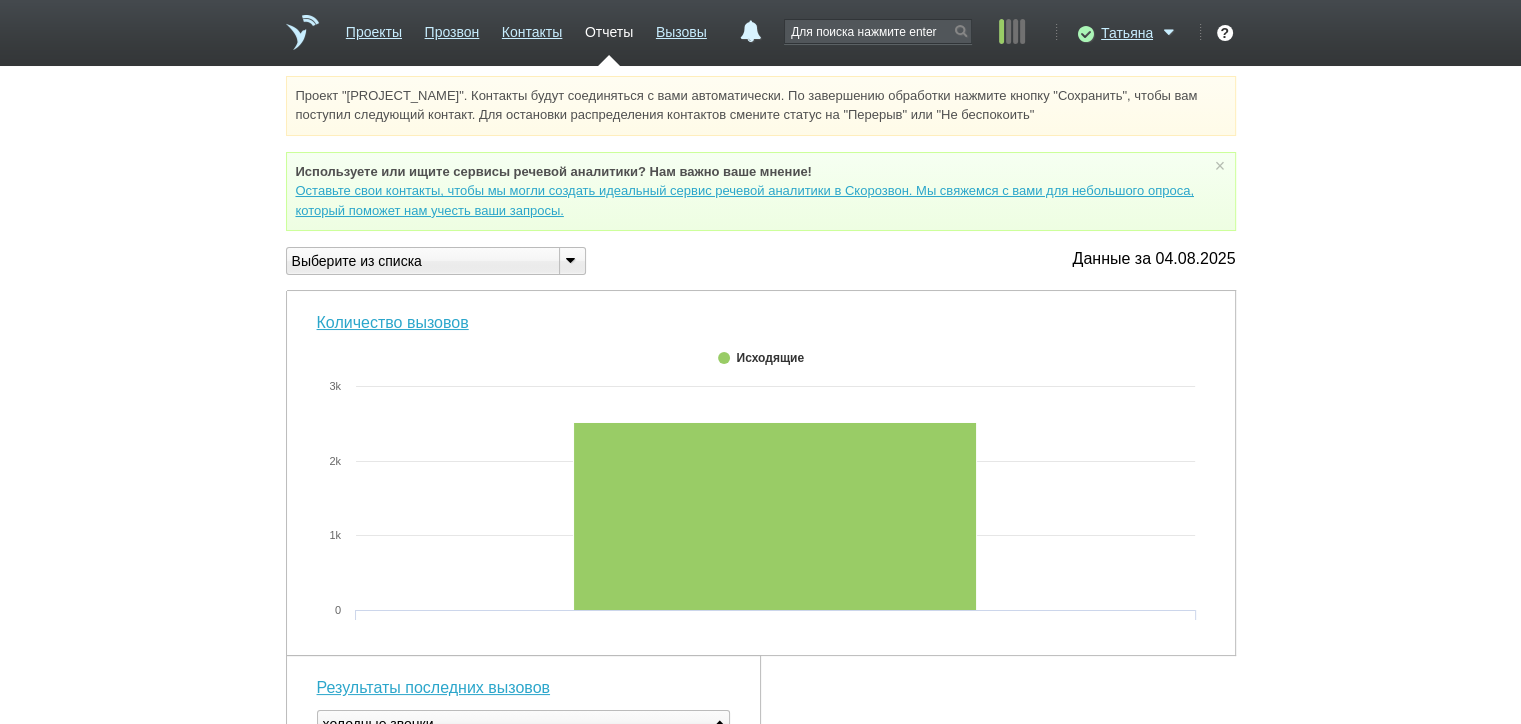 click at bounding box center (571, 259) 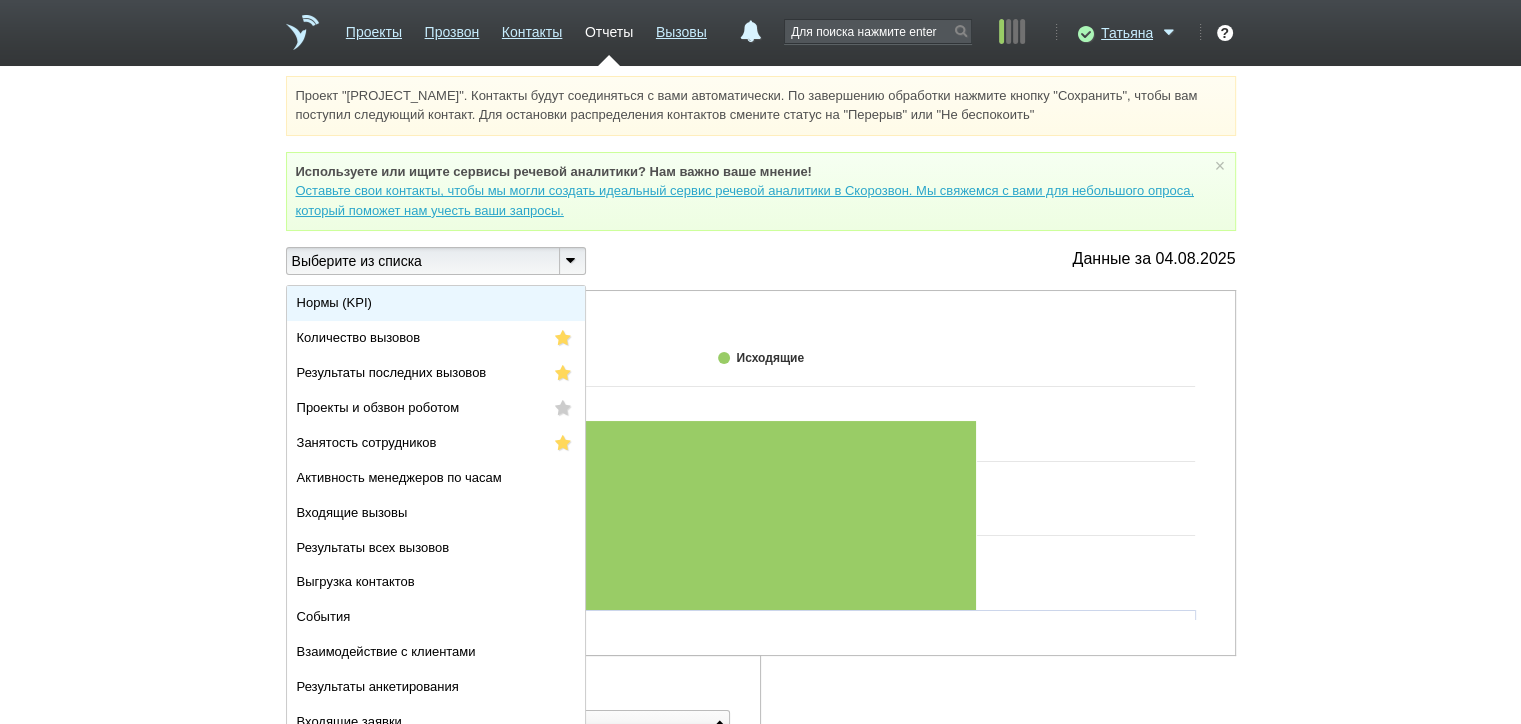click on "Нормы (KPI)" at bounding box center [436, 303] 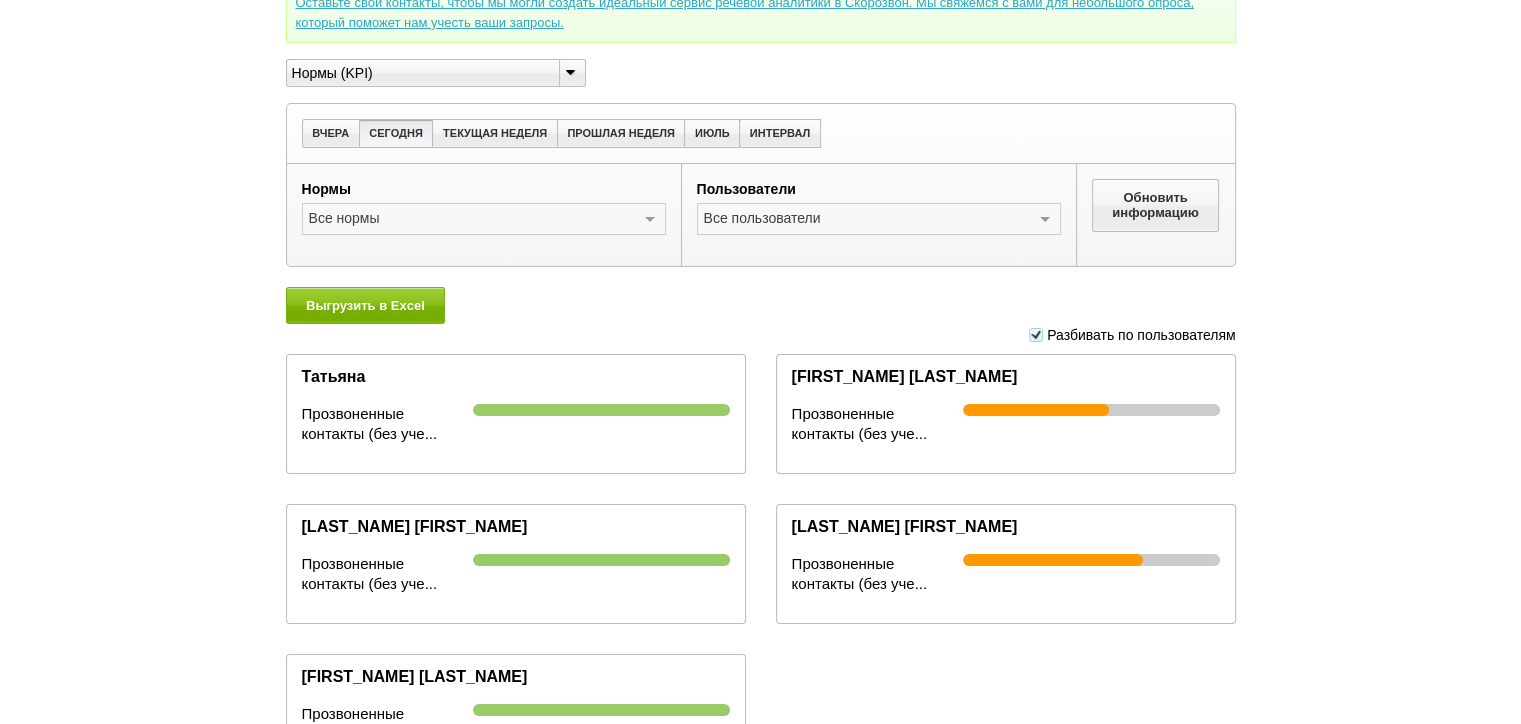 scroll, scrollTop: 0, scrollLeft: 0, axis: both 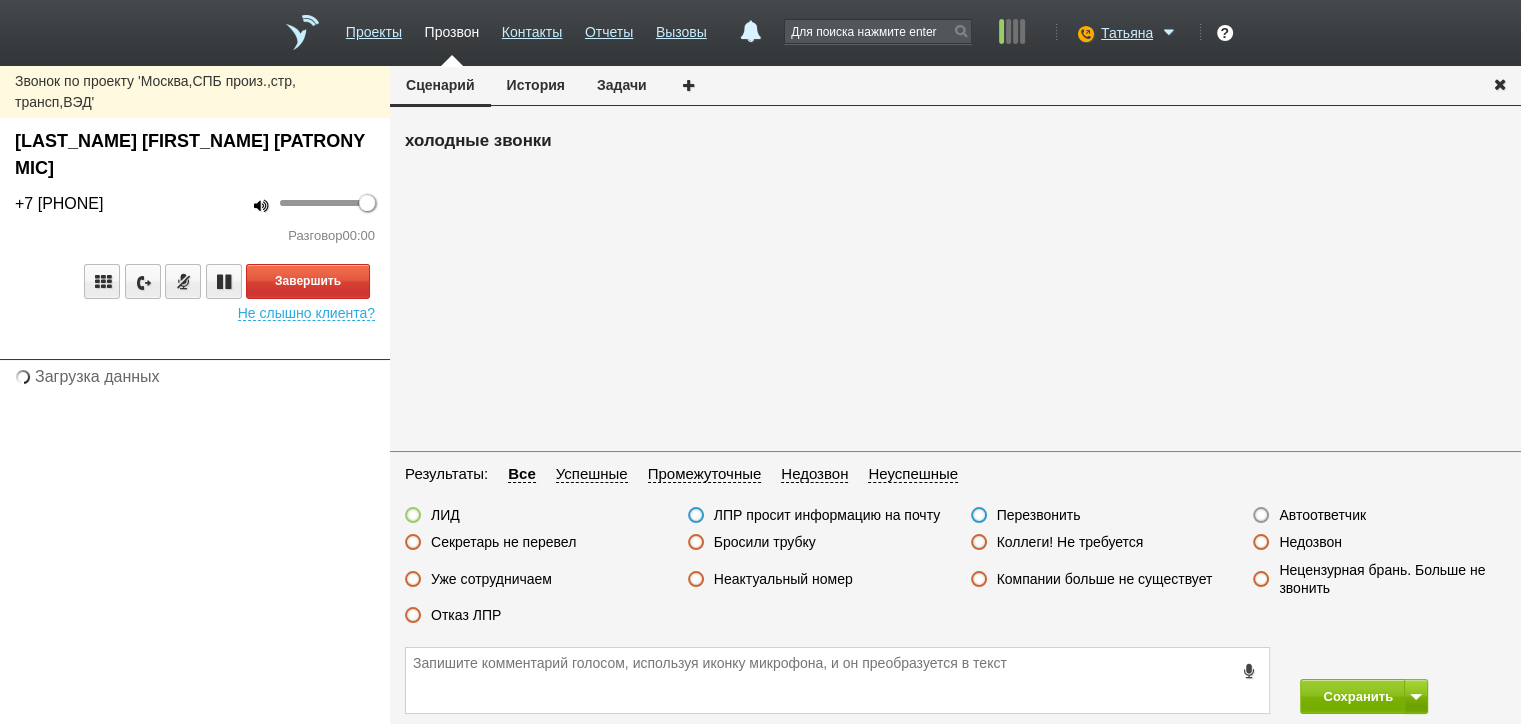 click on "Проекты" at bounding box center (374, 28) 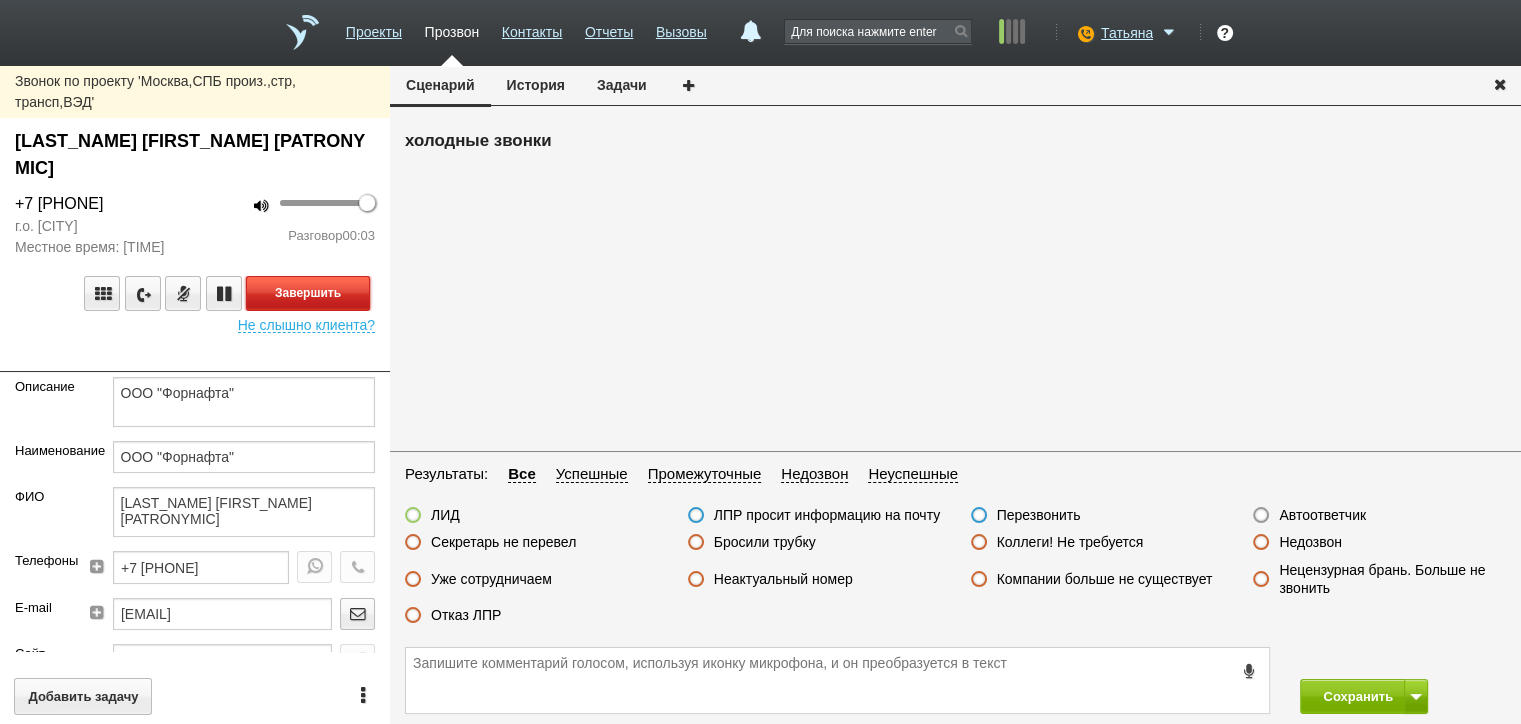 click on "Завершить" at bounding box center [308, 293] 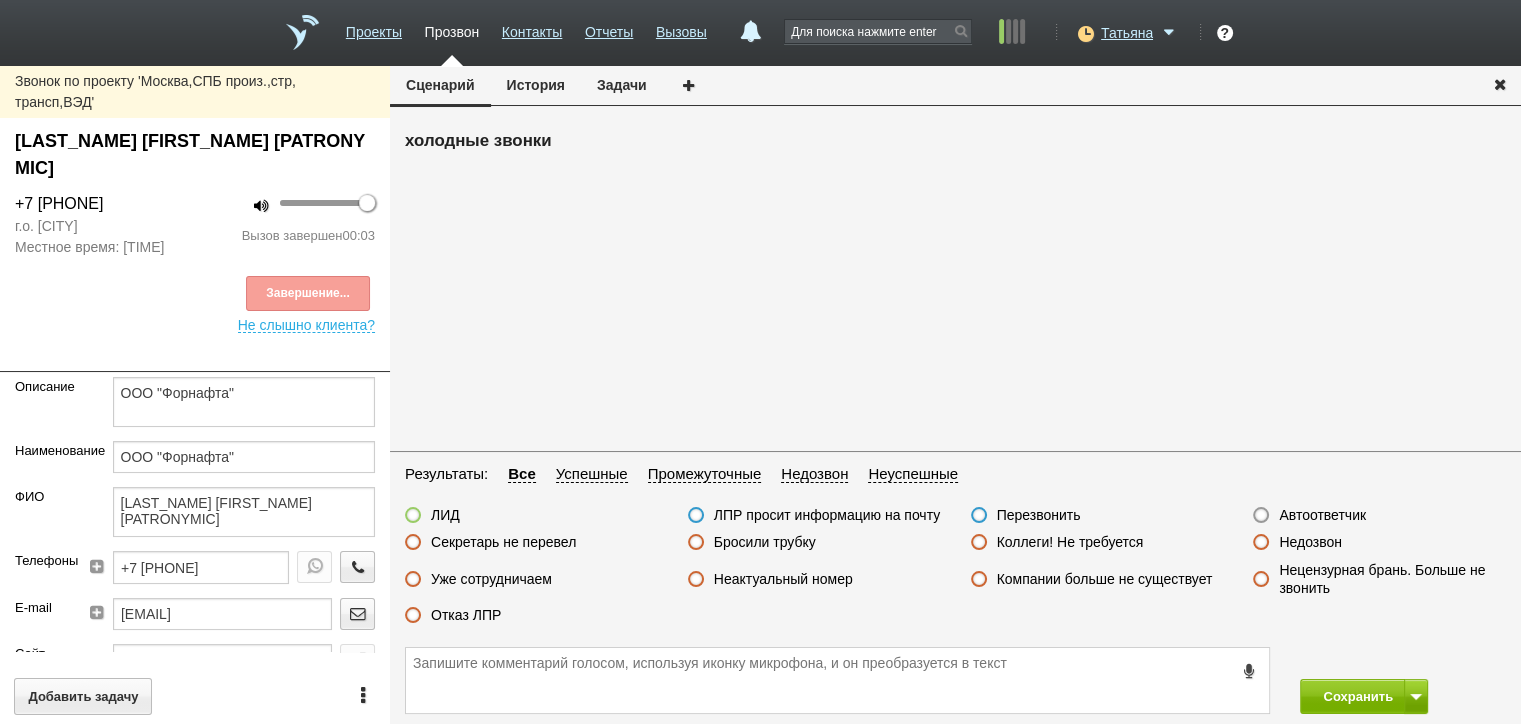 click on "Недозвон" at bounding box center [1310, 542] 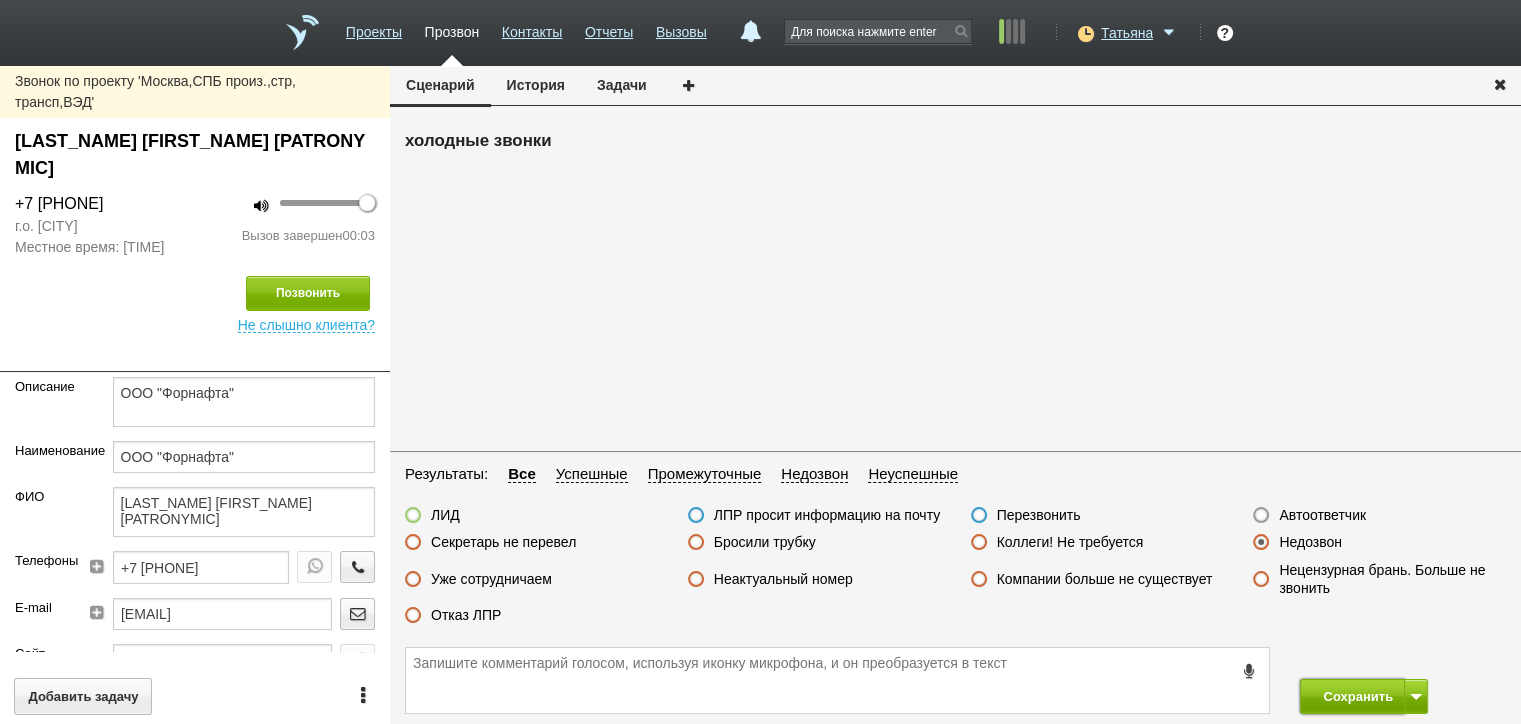 click on "Сохранить" at bounding box center (1352, 696) 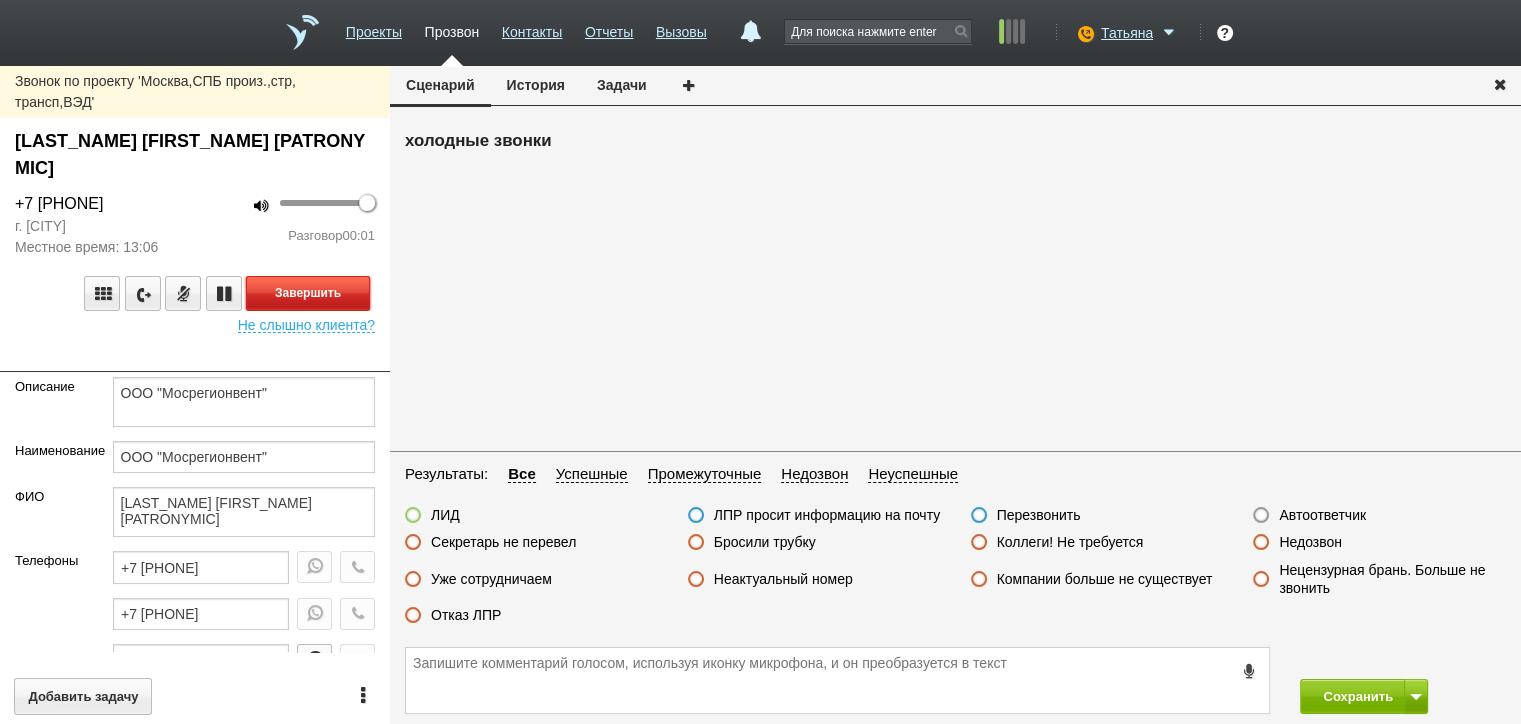 click on "Завершить" at bounding box center [308, 293] 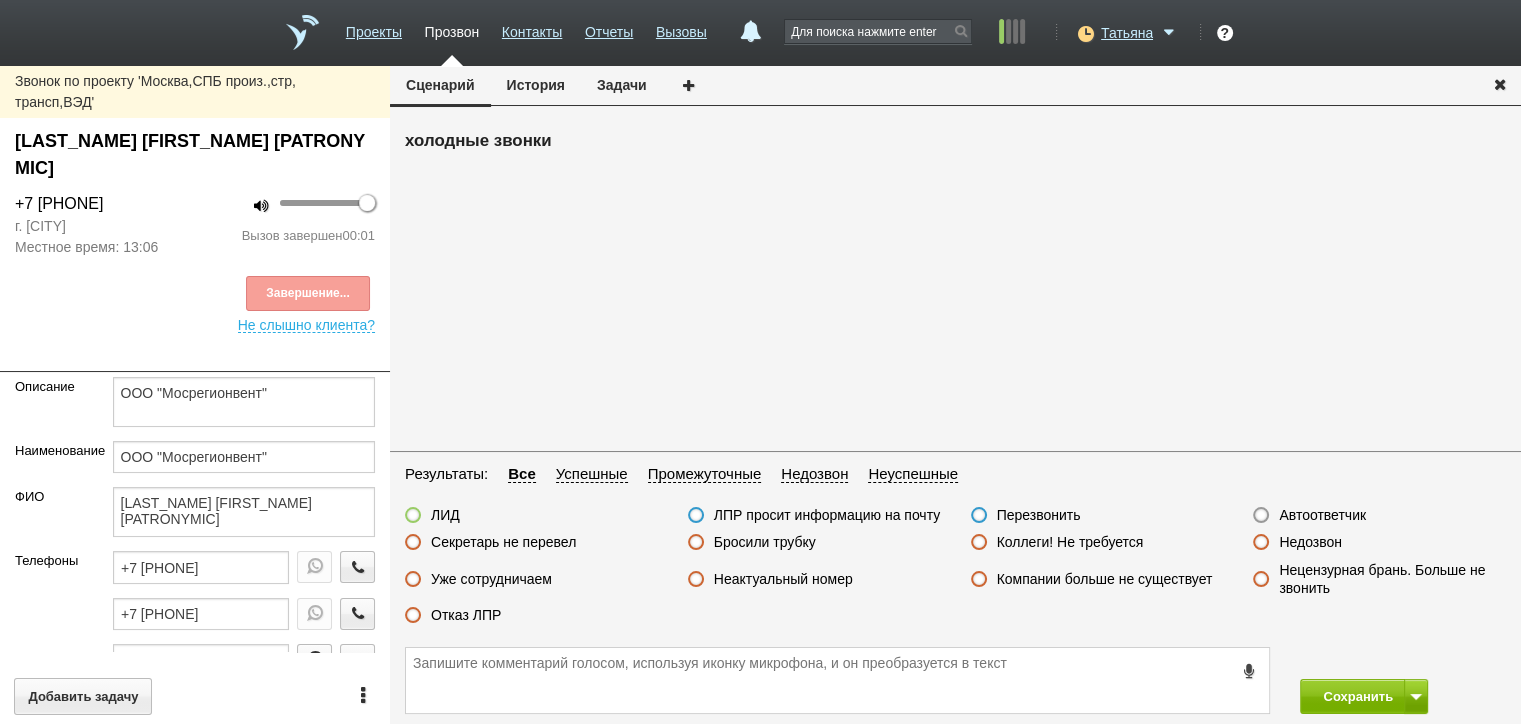 click on "Недозвон" at bounding box center (1310, 542) 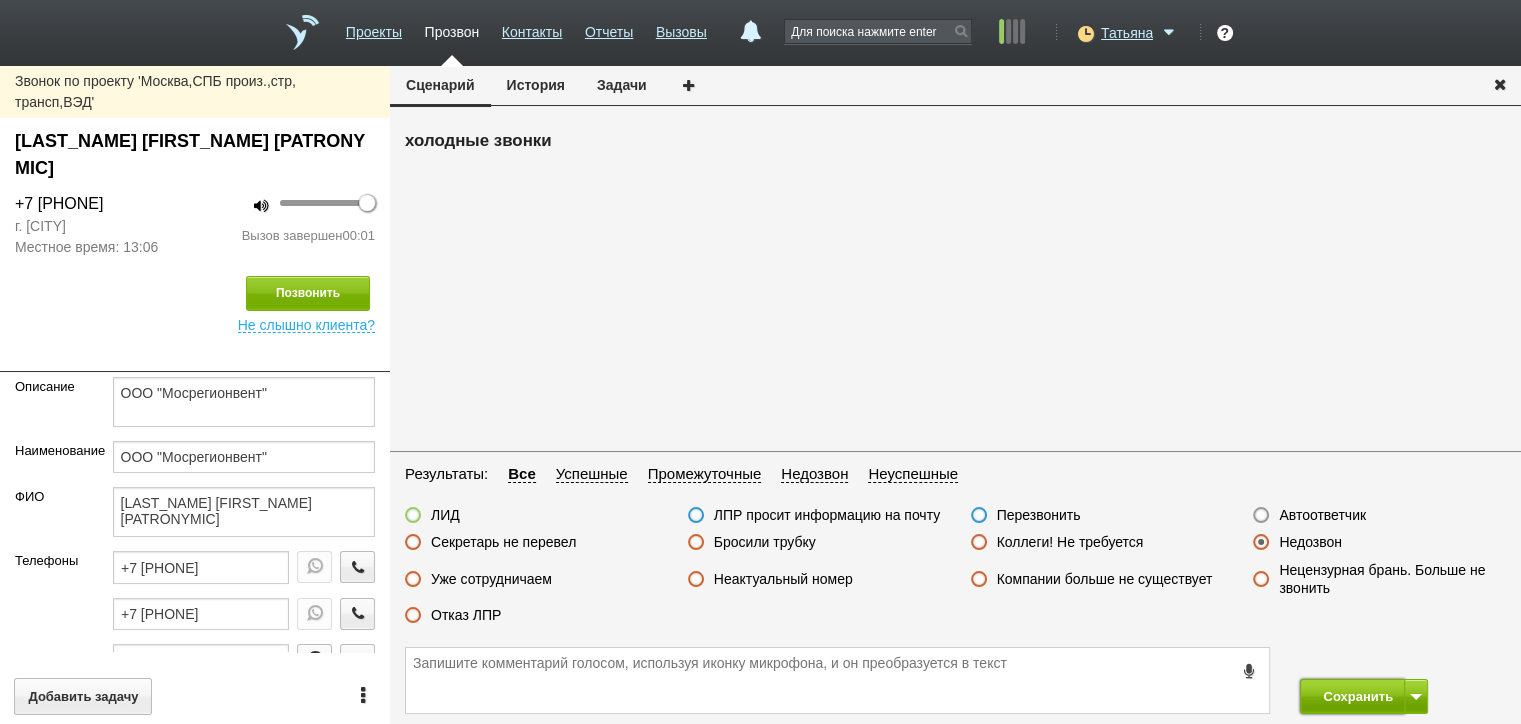 click on "Сохранить" at bounding box center [1352, 696] 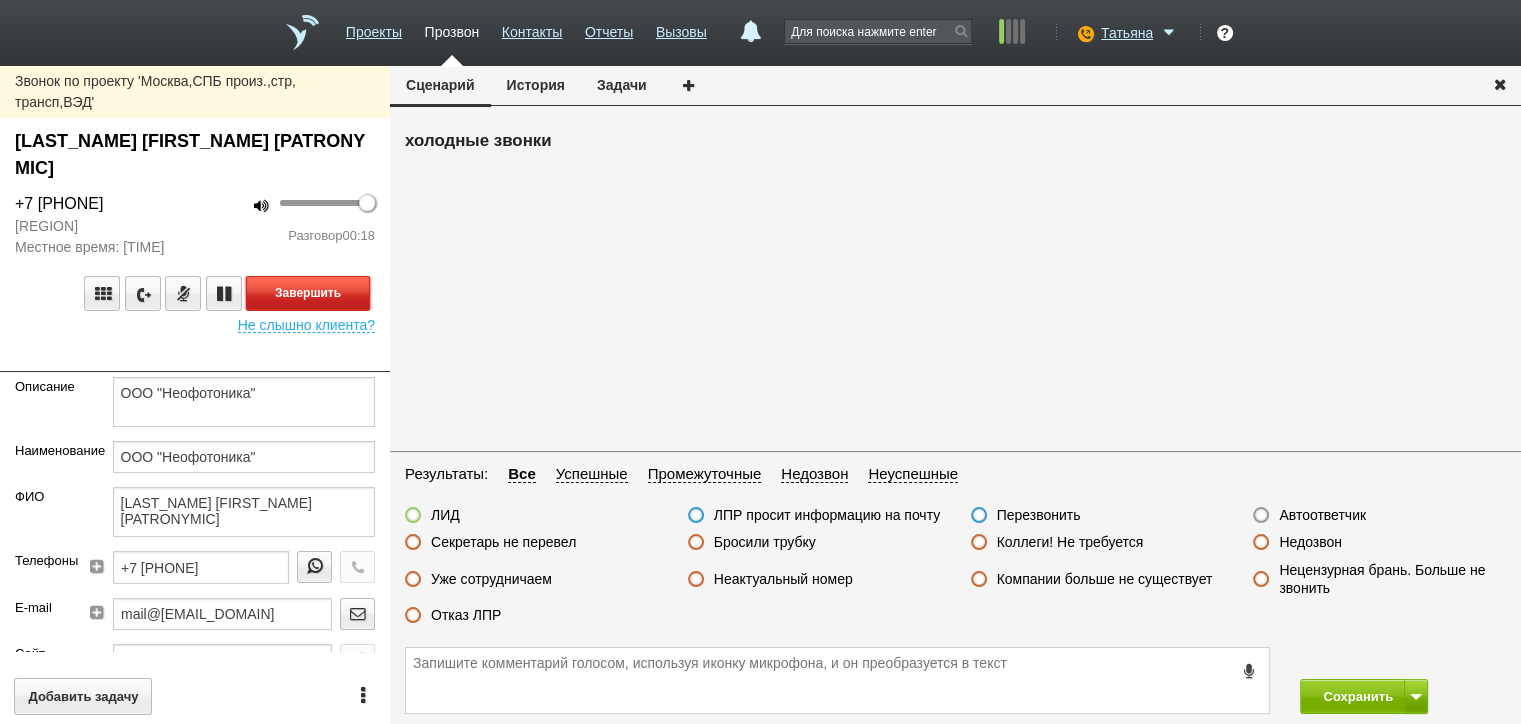 drag, startPoint x: 320, startPoint y: 271, endPoint x: 417, endPoint y: 348, distance: 123.84668 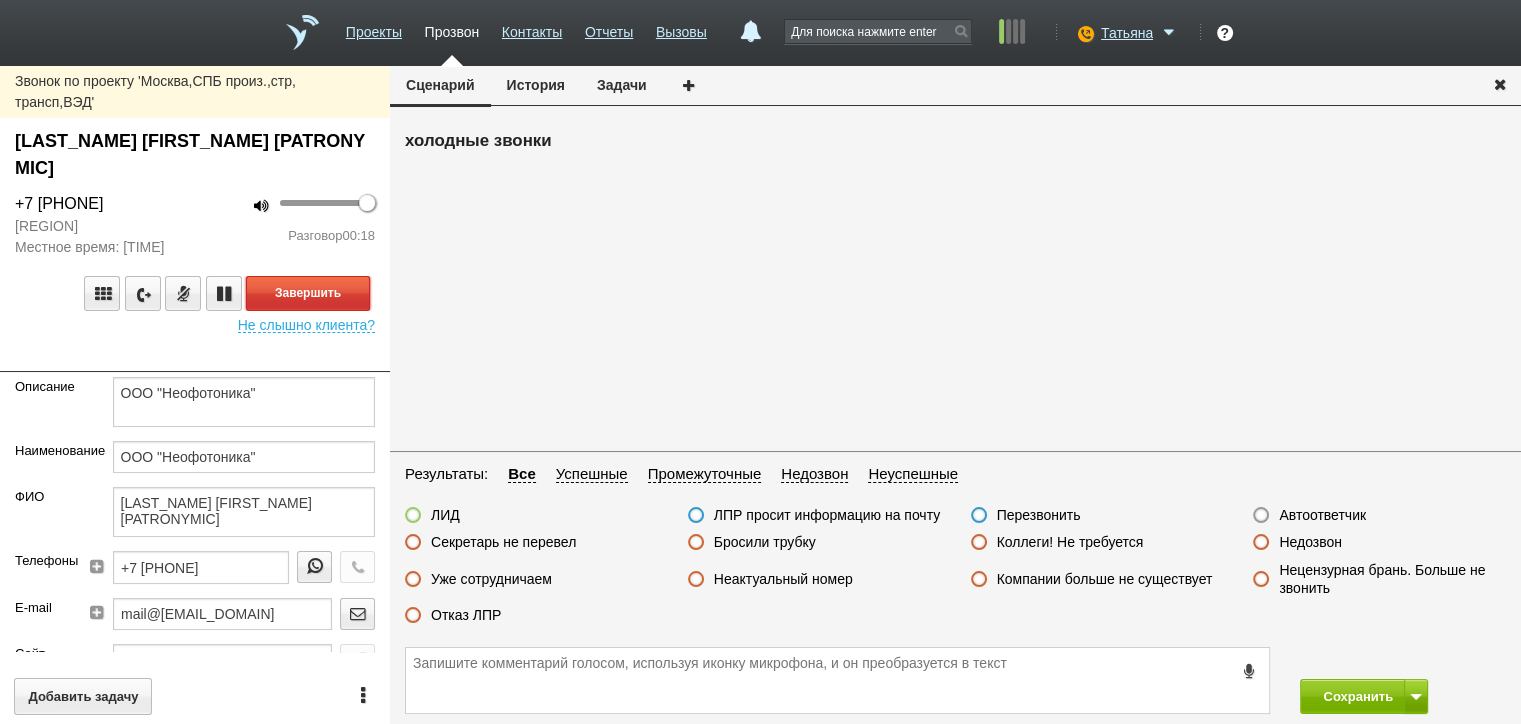 click on "Завершить" at bounding box center [308, 293] 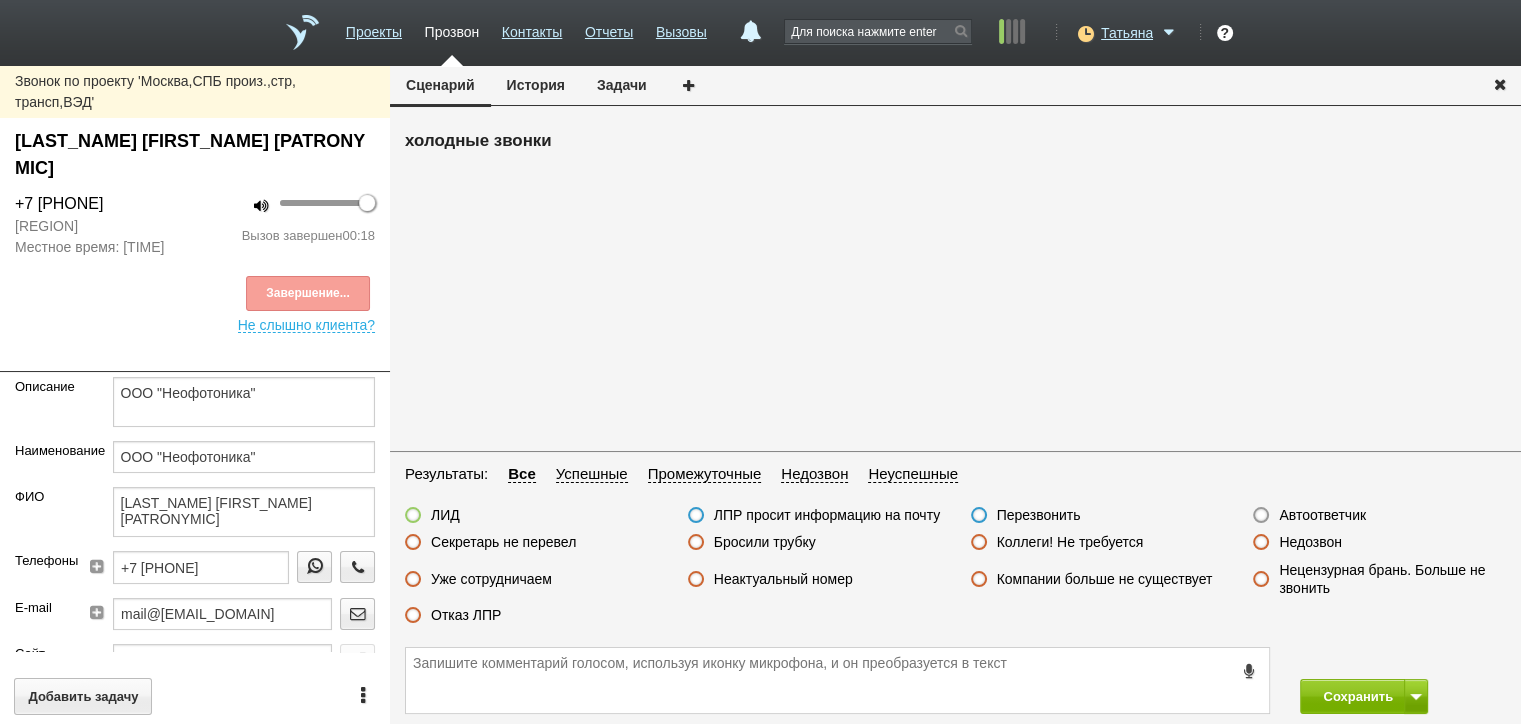 click on "Отказ ЛПР" at bounding box center (466, 615) 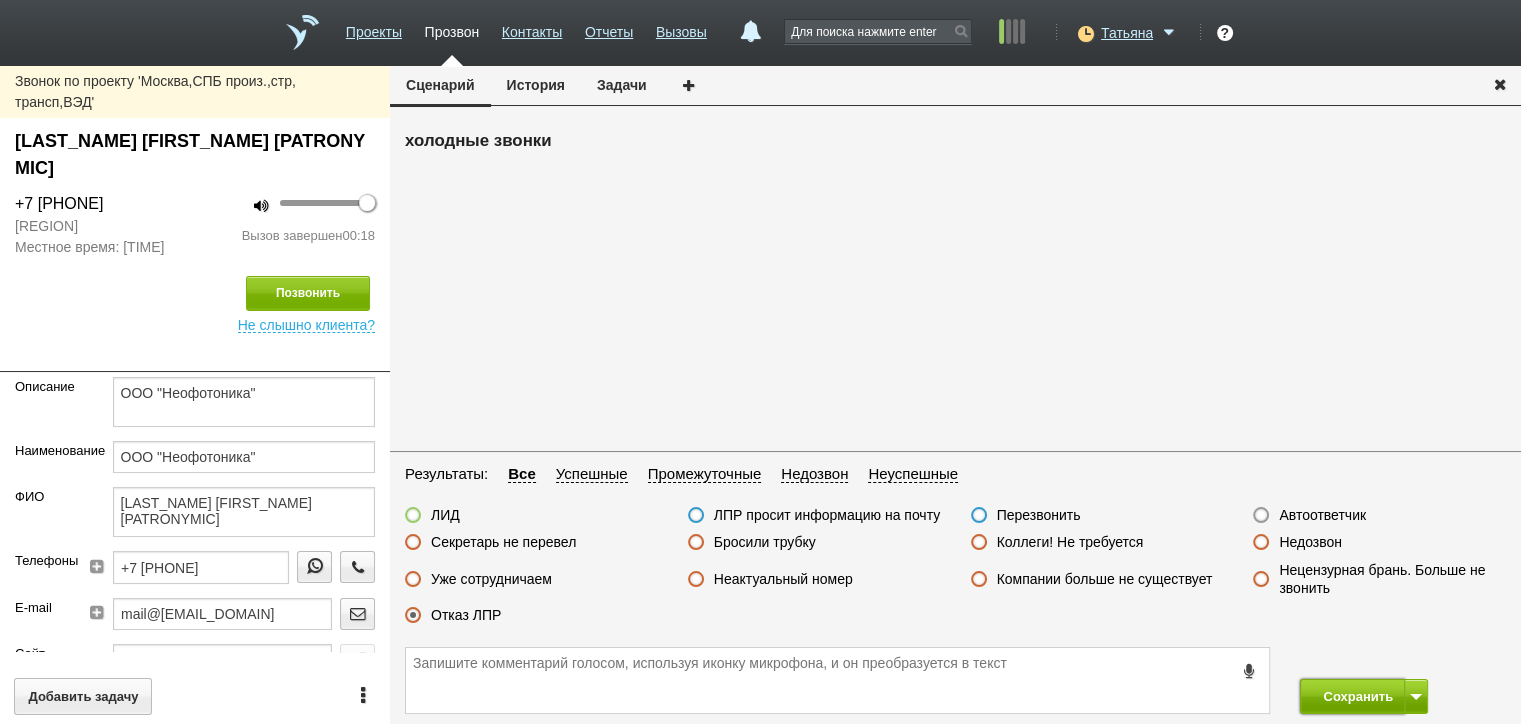 click on "Сохранить" at bounding box center [1352, 696] 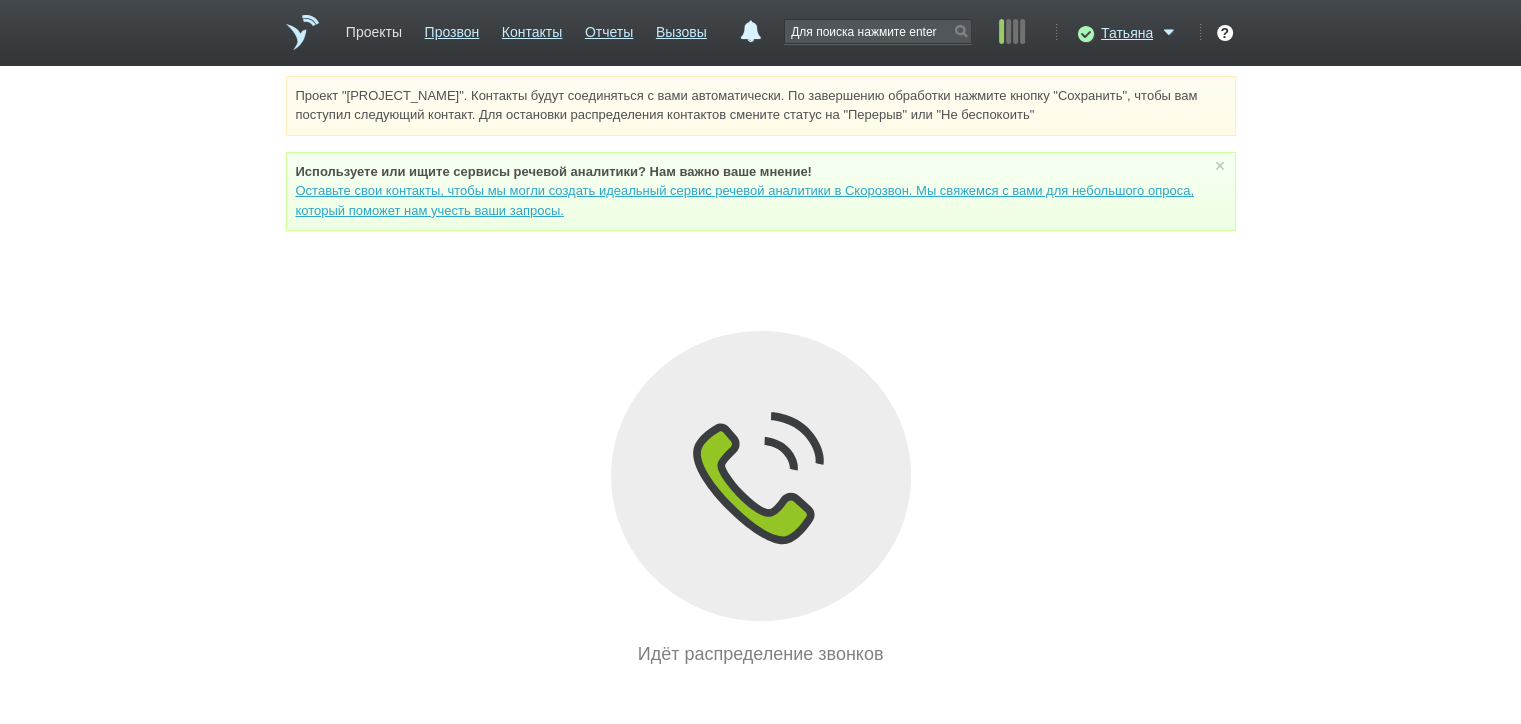 click on "Проекты" at bounding box center (374, 28) 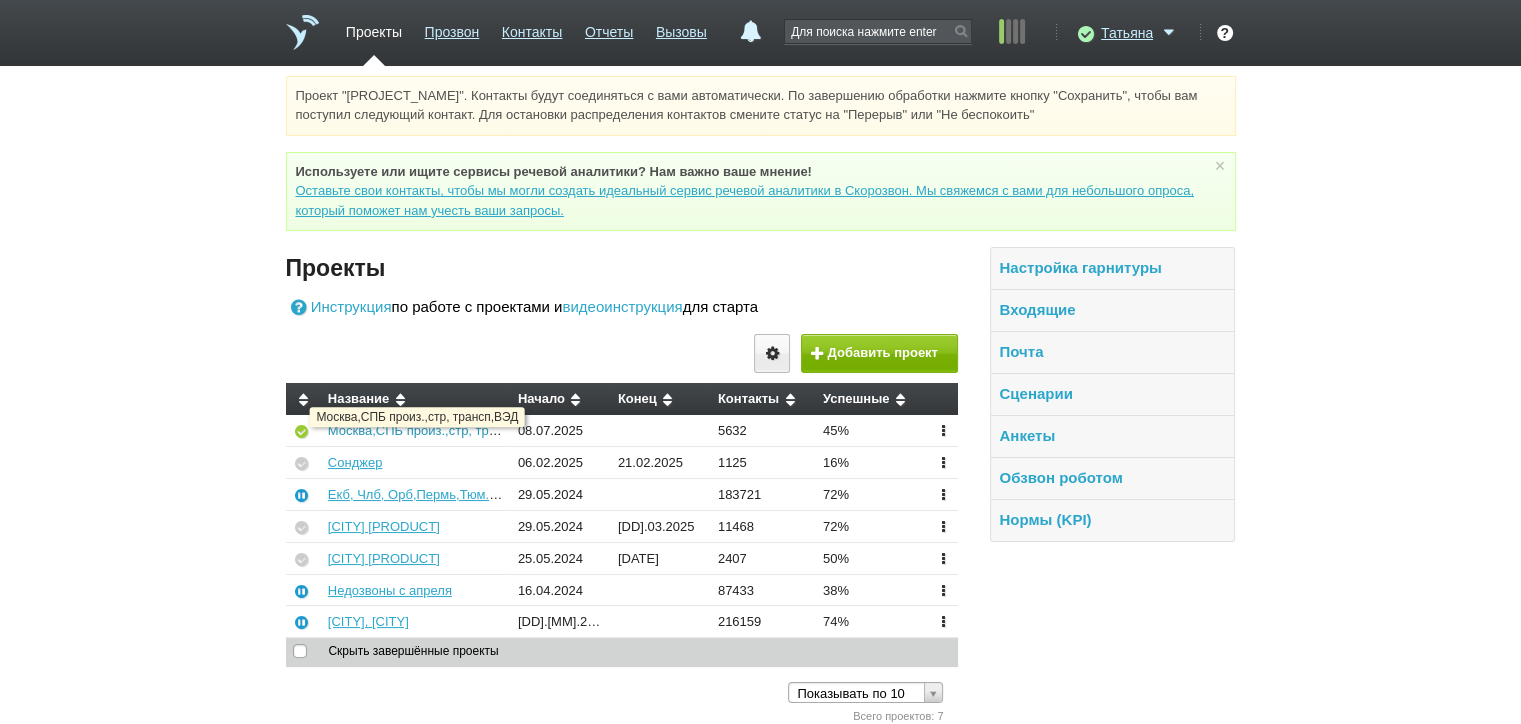 click on "Москва,СПБ произ.,стр, трансп,ВЭД" at bounding box center [437, 430] 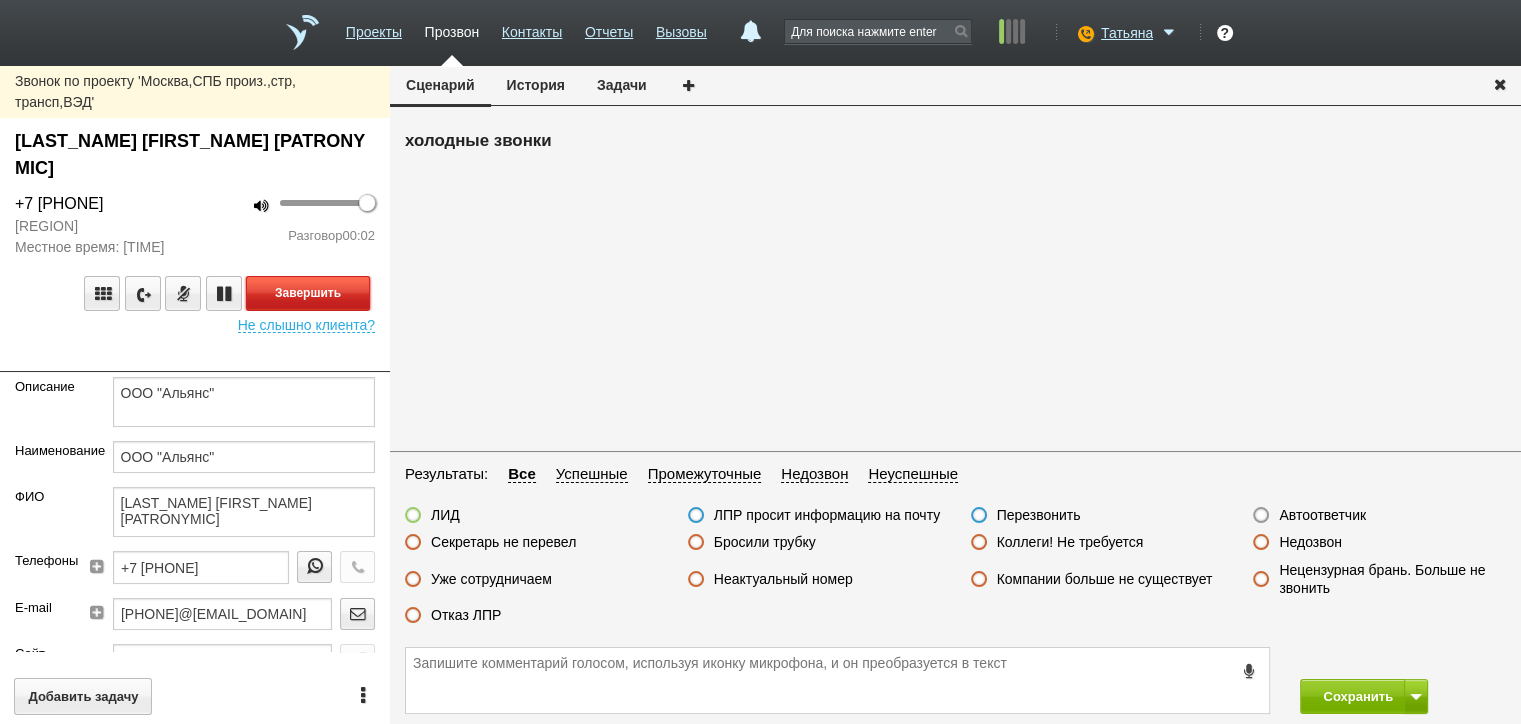 click on "Завершить" at bounding box center (308, 293) 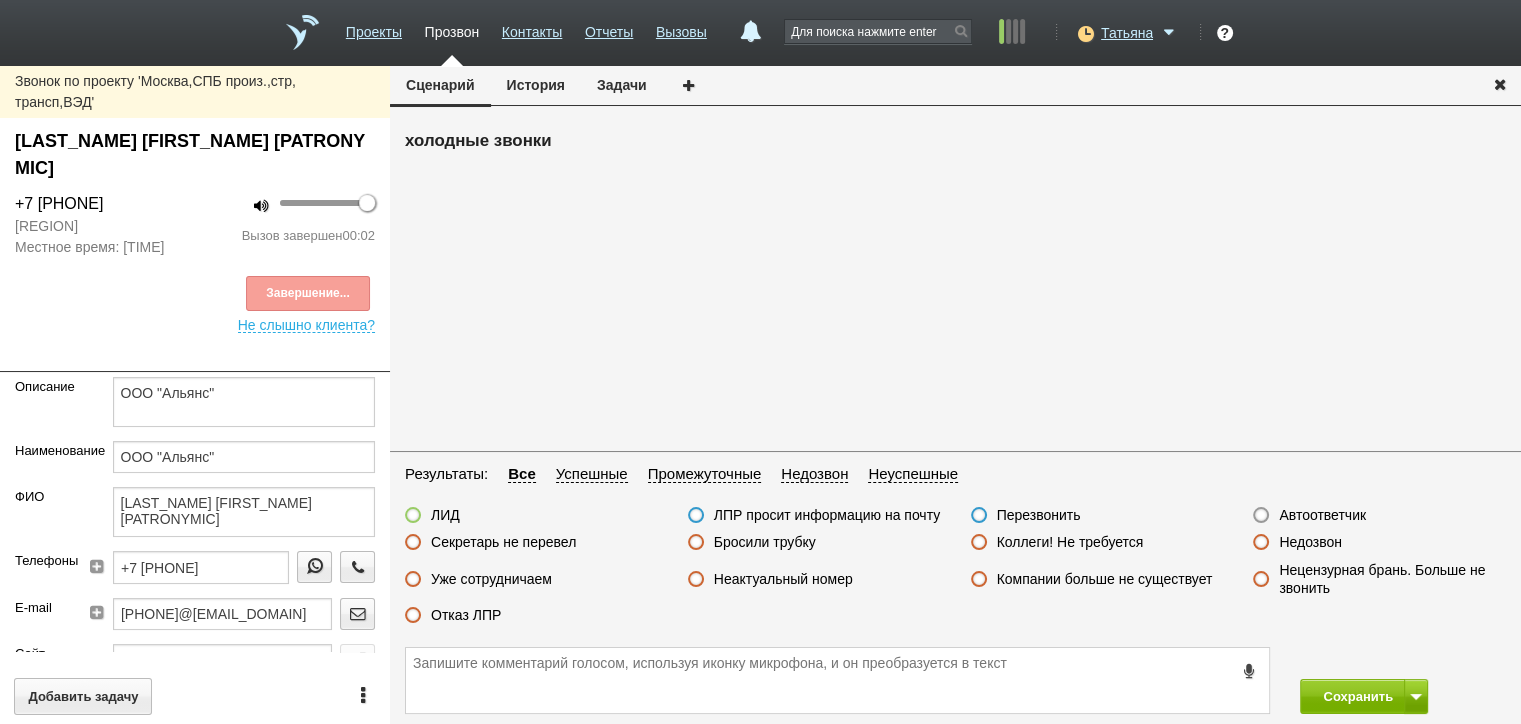 click on "Автоответчик" at bounding box center [1322, 515] 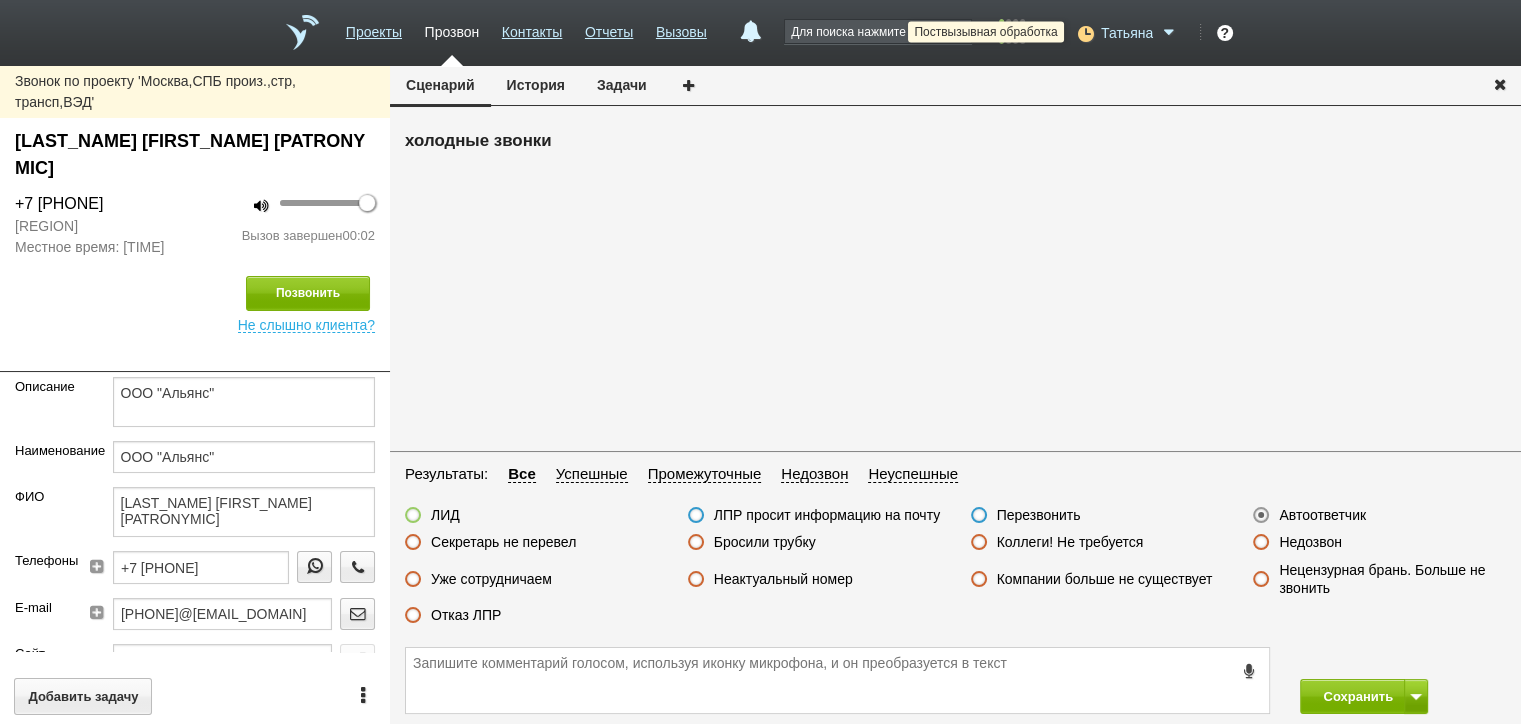 click at bounding box center (1083, 33) 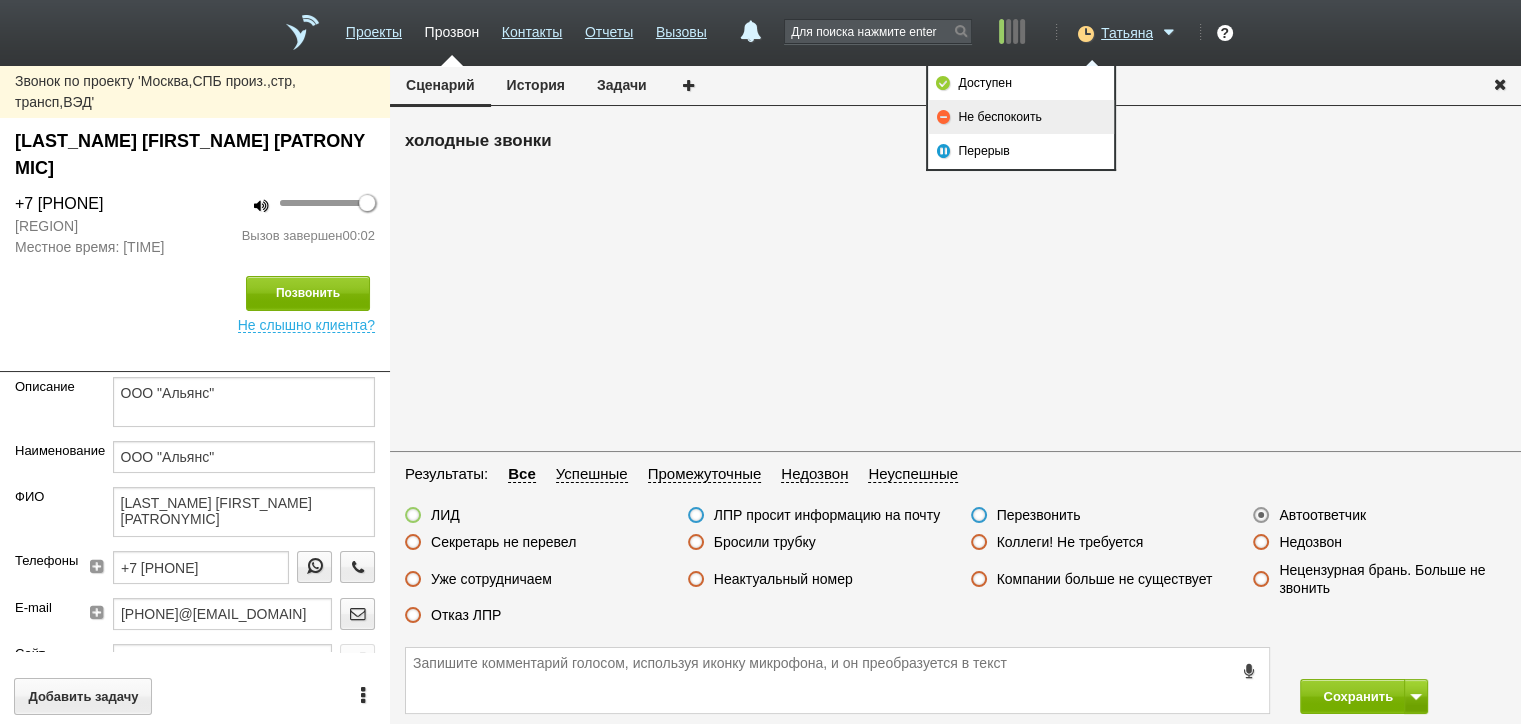 click on "Не беспокоить" at bounding box center (1021, 117) 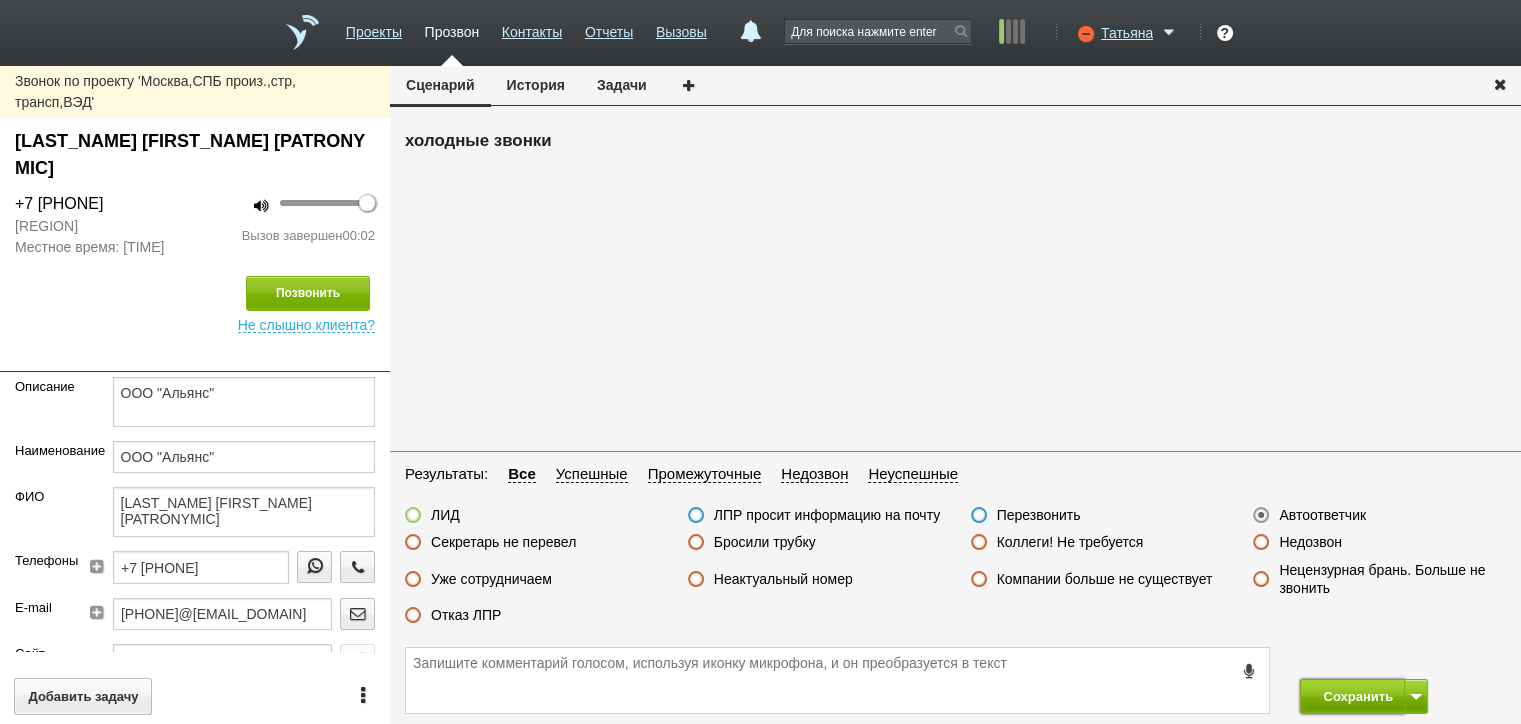 click on "Сохранить" at bounding box center [1352, 696] 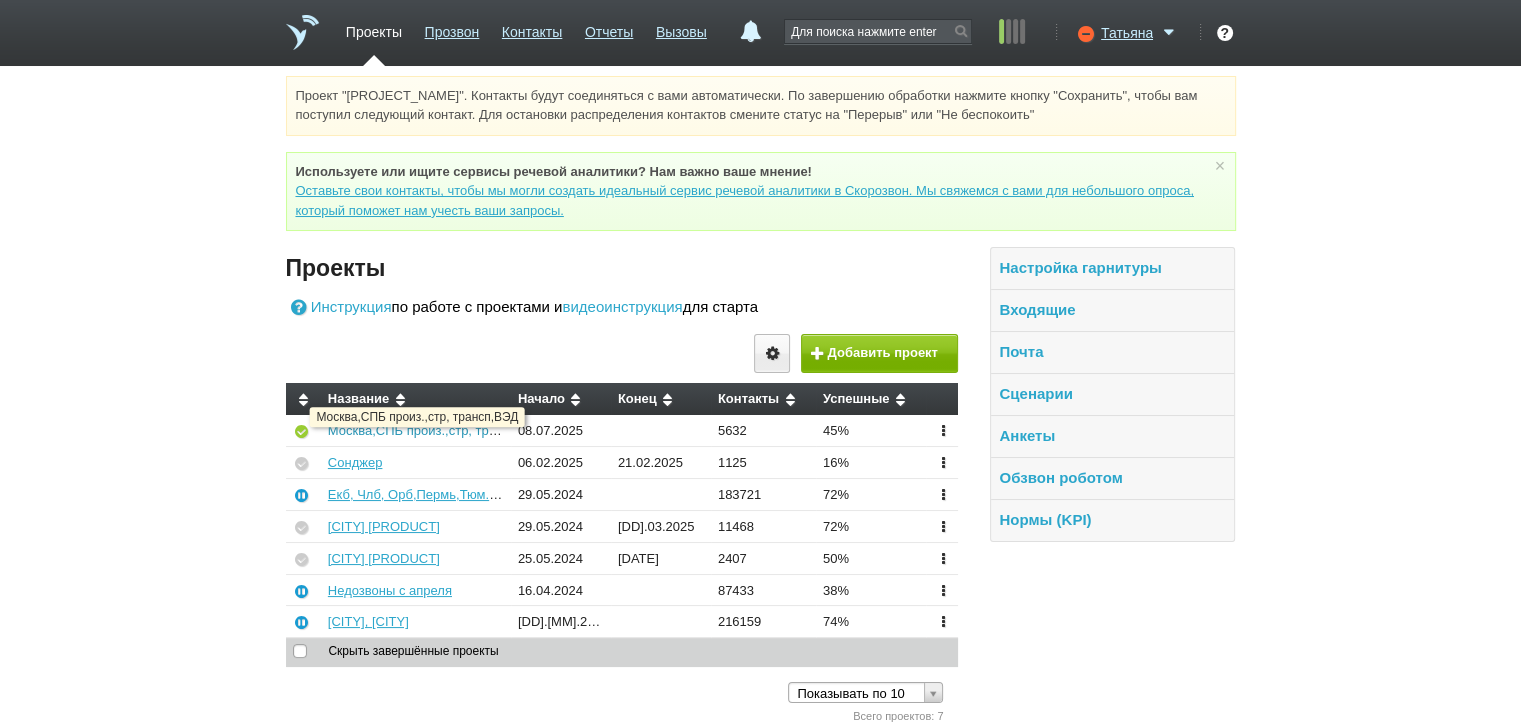 click on "Москва,СПБ произ.,стр, трансп,ВЭД" at bounding box center (437, 430) 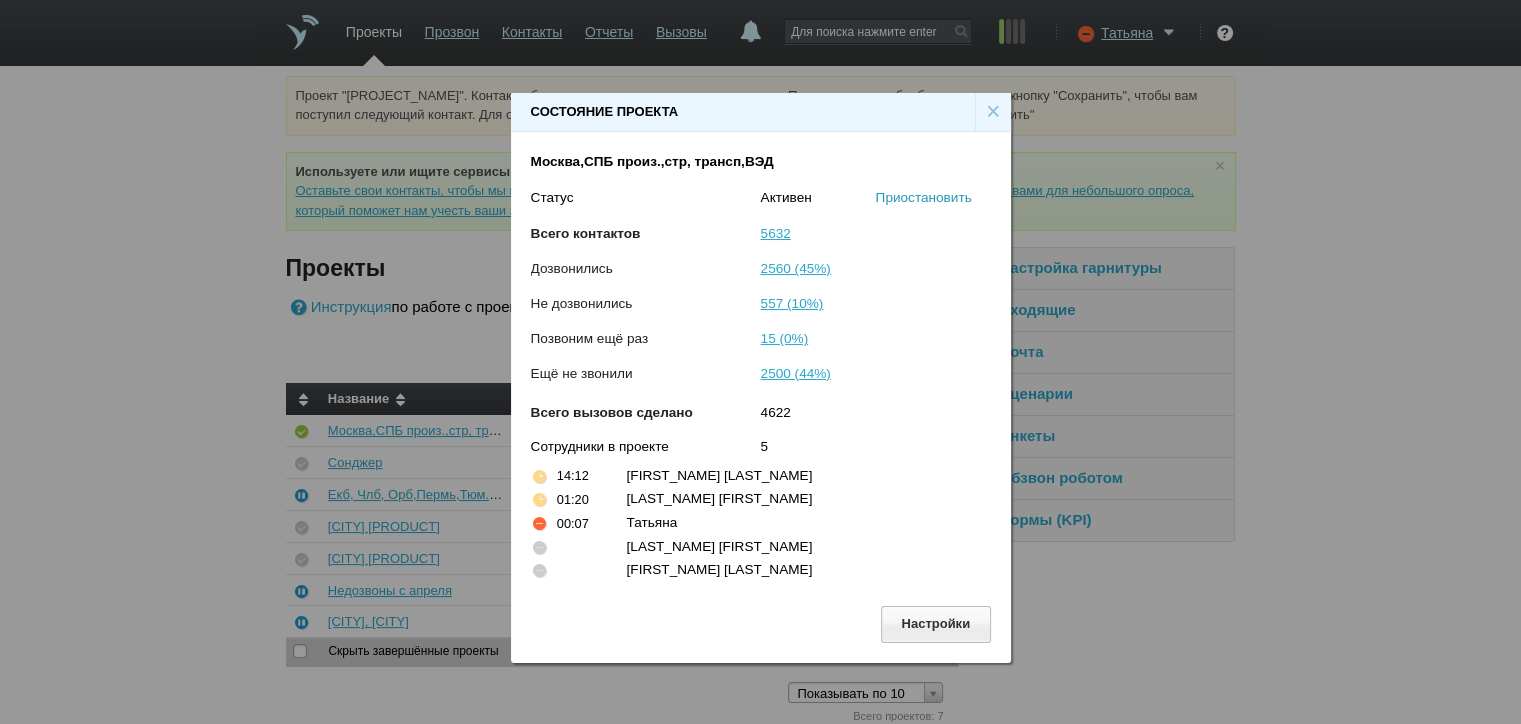 click on "Приостановить" at bounding box center [924, 197] 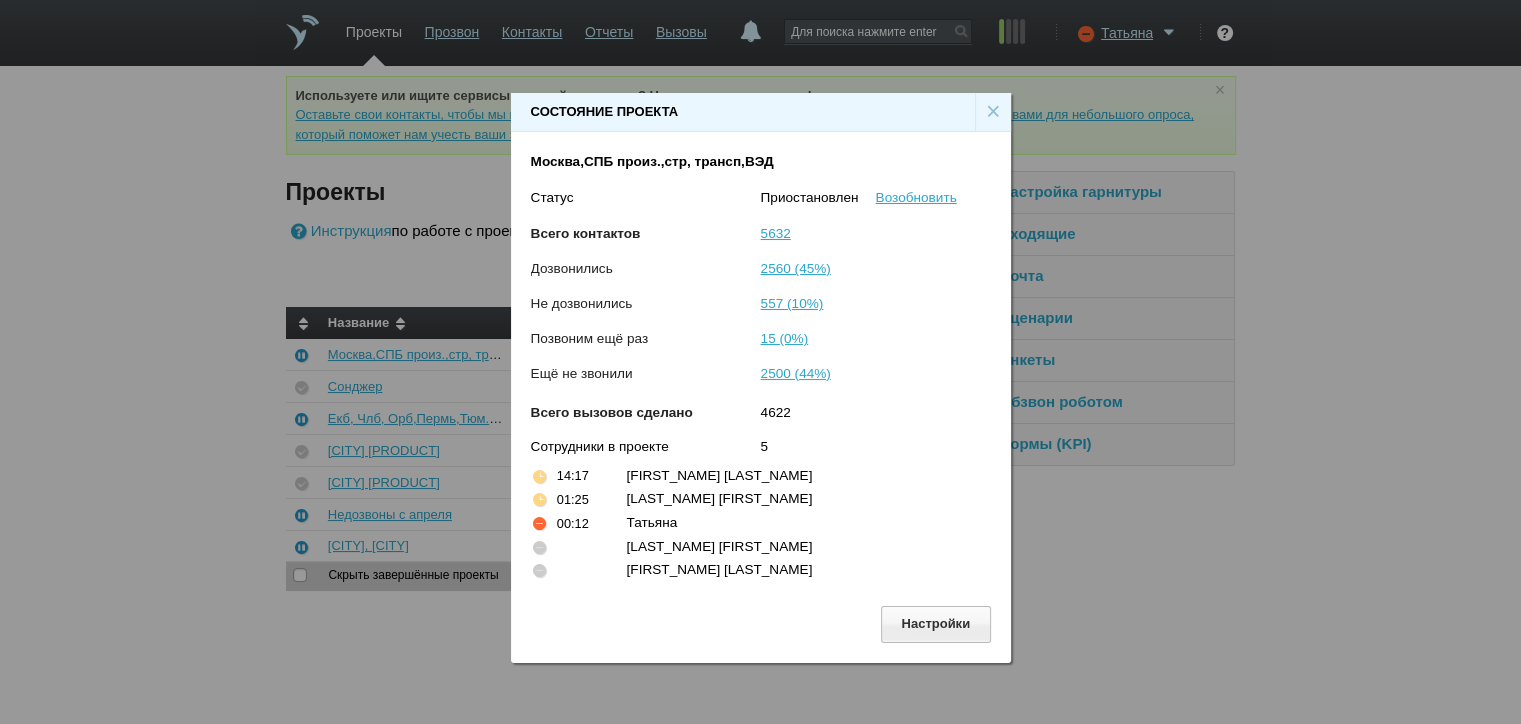 click on "×" at bounding box center (993, 112) 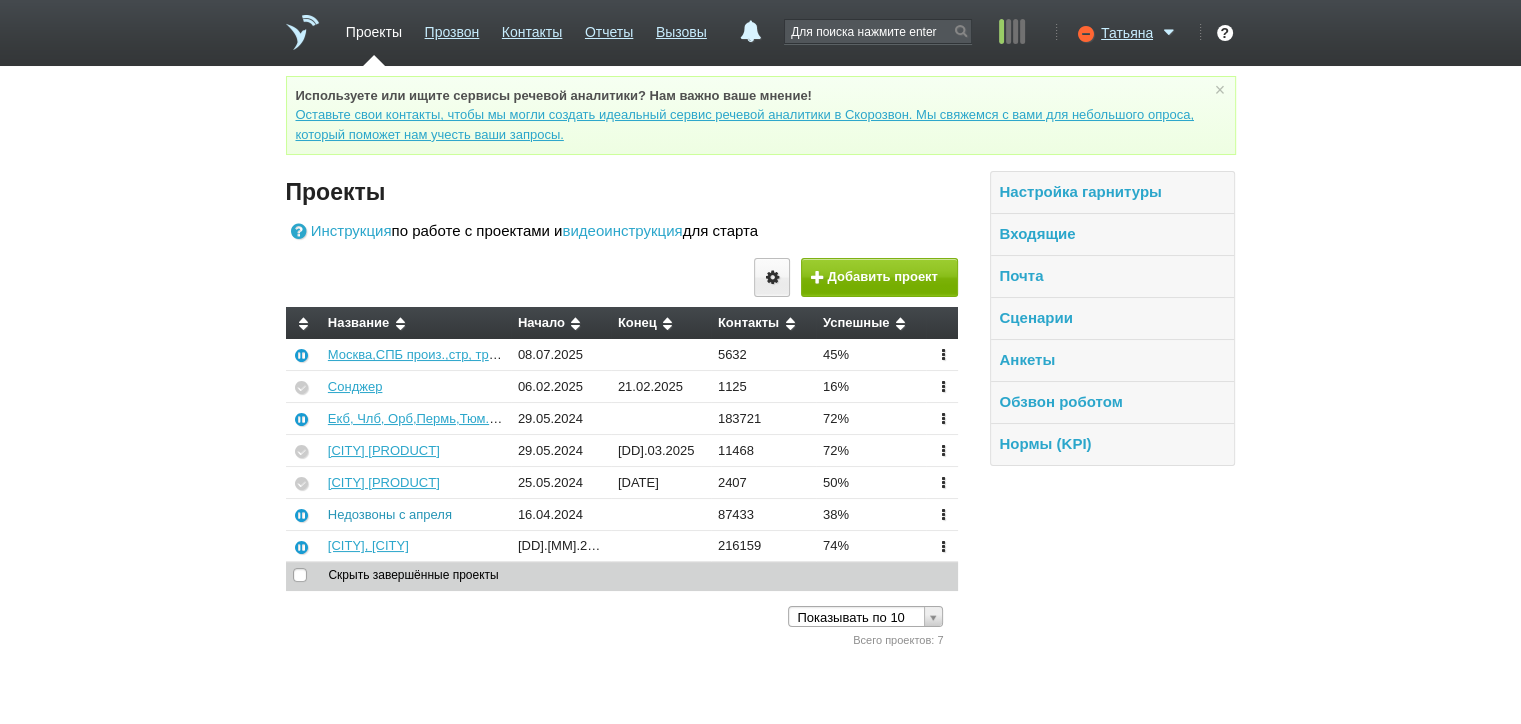 click on "Недозвоны с апреля" at bounding box center [390, 514] 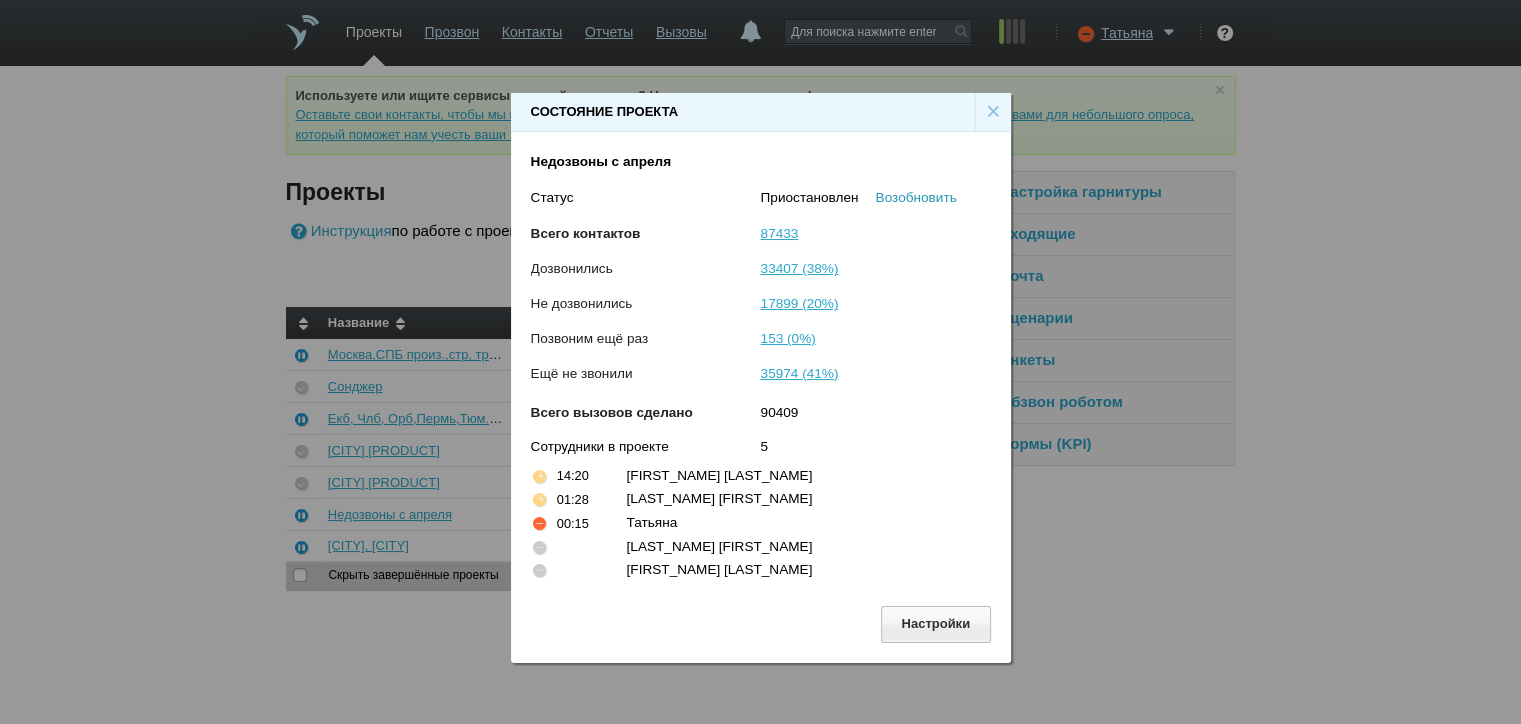 click on "Возобновить" at bounding box center (916, 197) 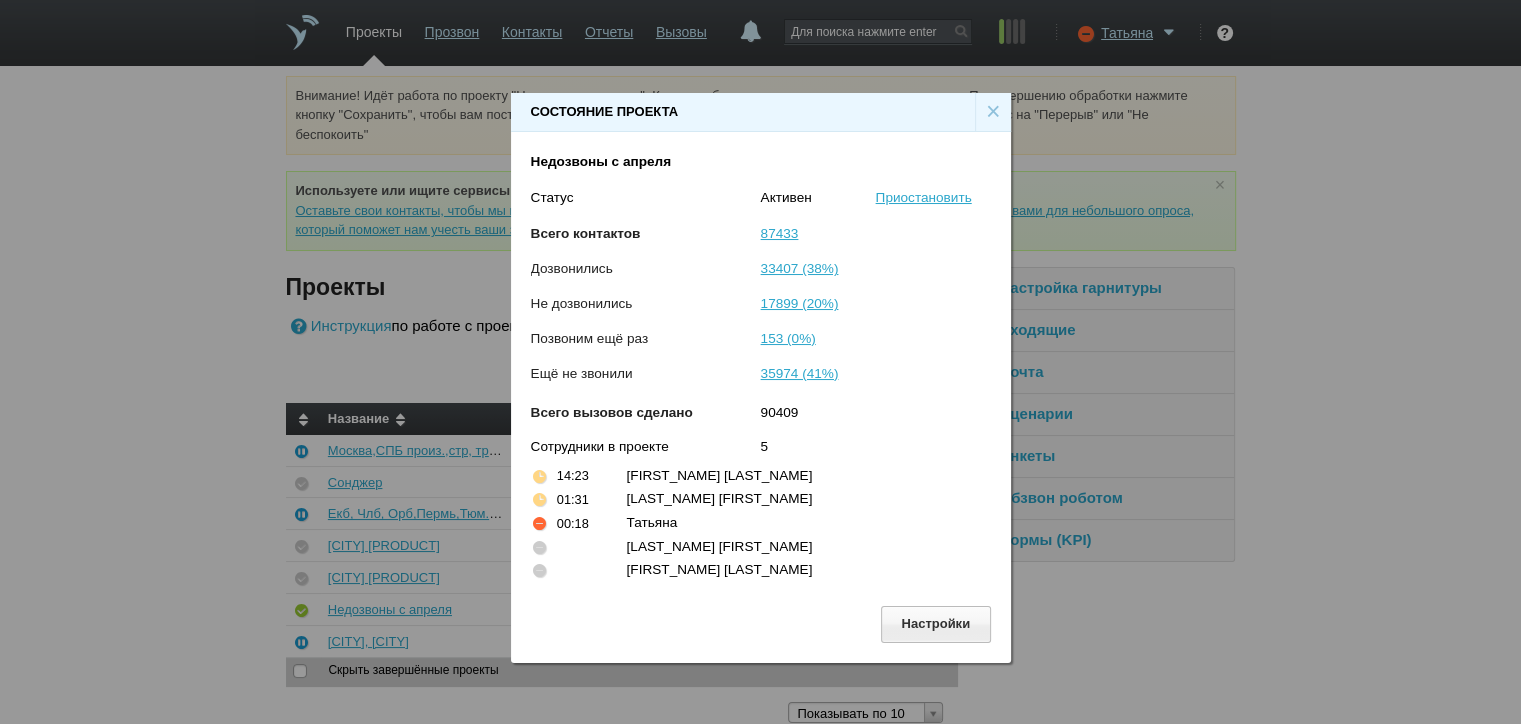 click on "×" at bounding box center (993, 112) 